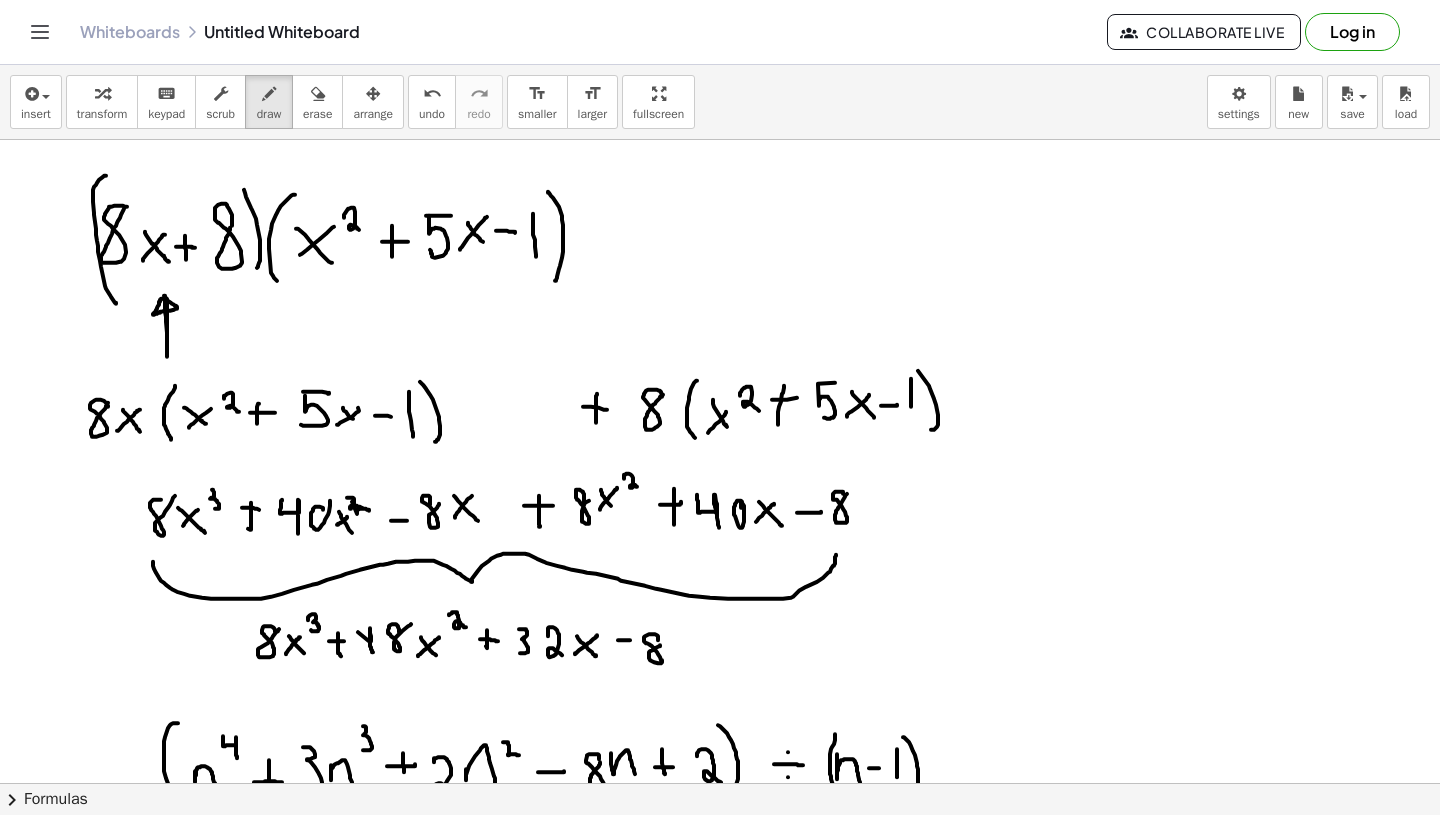 scroll, scrollTop: 0, scrollLeft: 0, axis: both 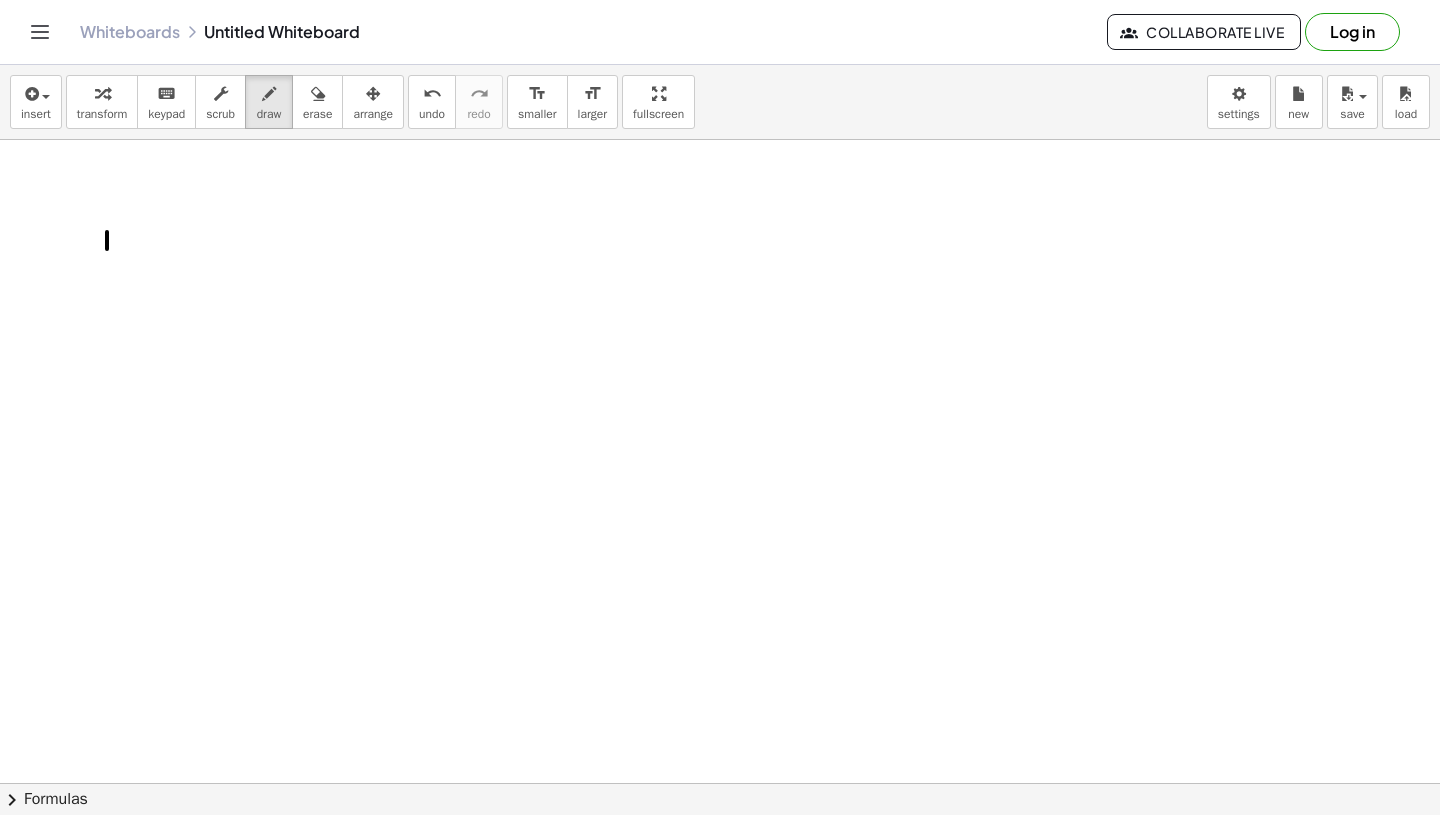 drag, startPoint x: 107, startPoint y: 232, endPoint x: 107, endPoint y: 257, distance: 25 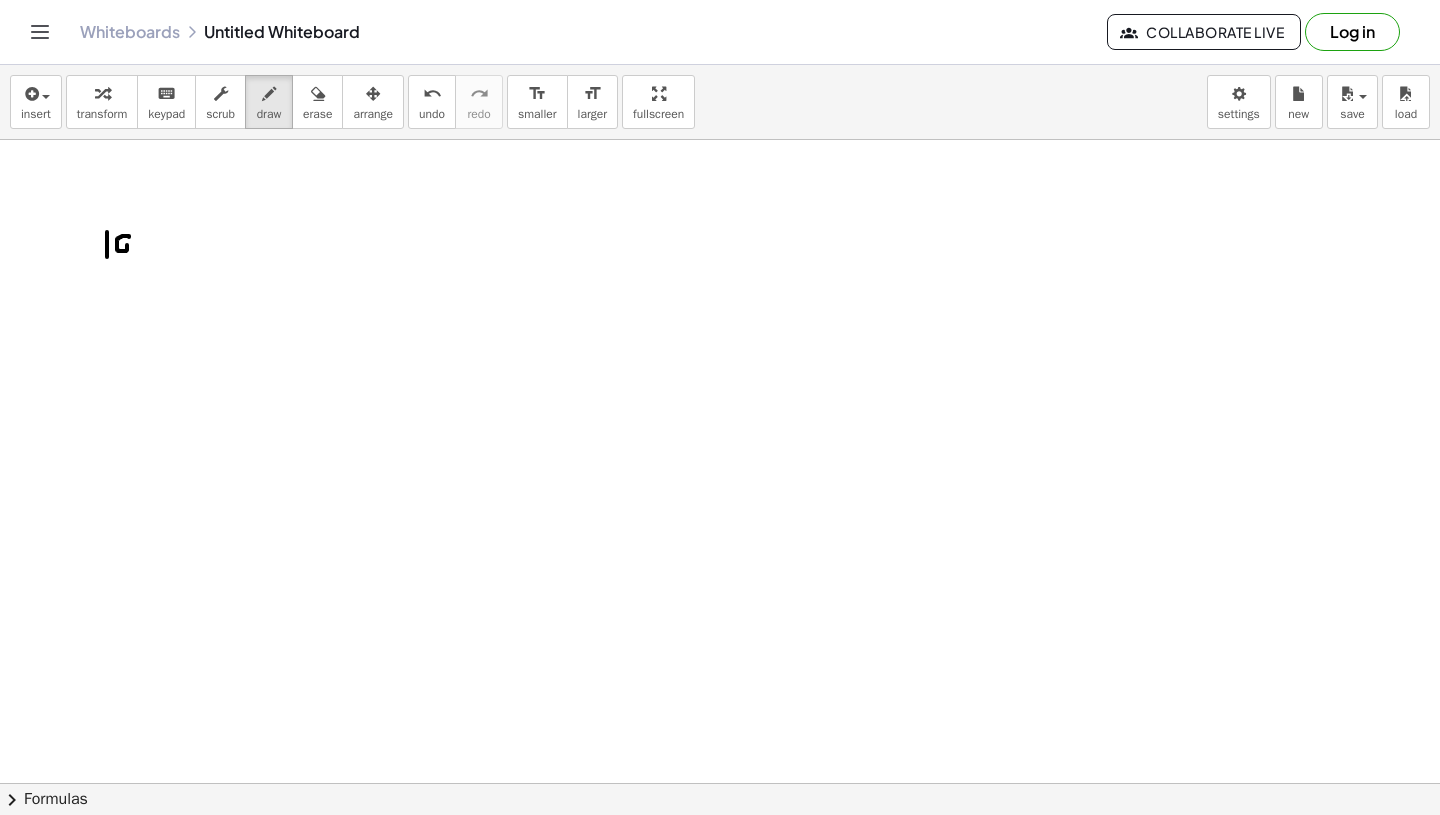 click at bounding box center (720, -290) 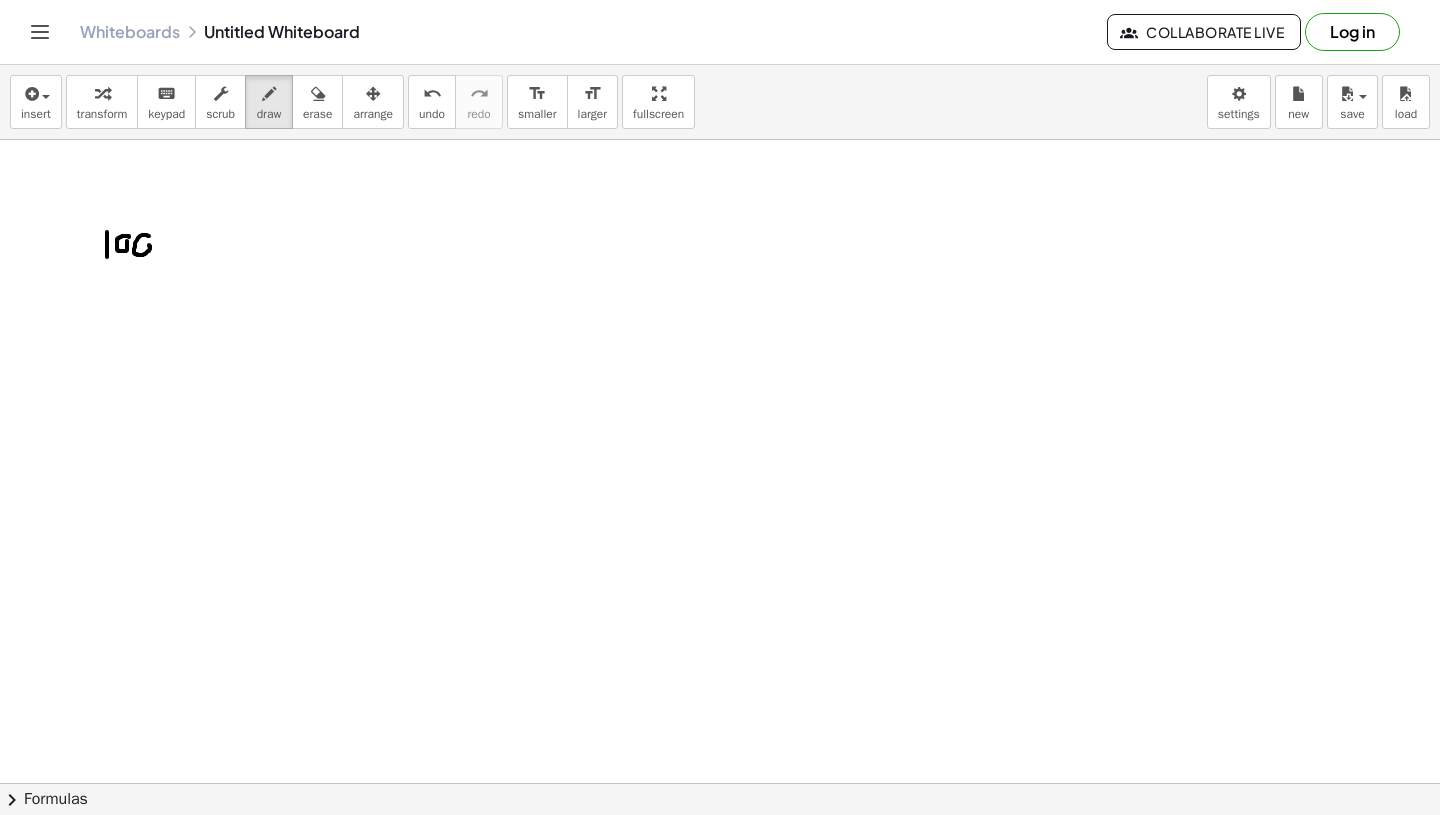 click at bounding box center [720, -290] 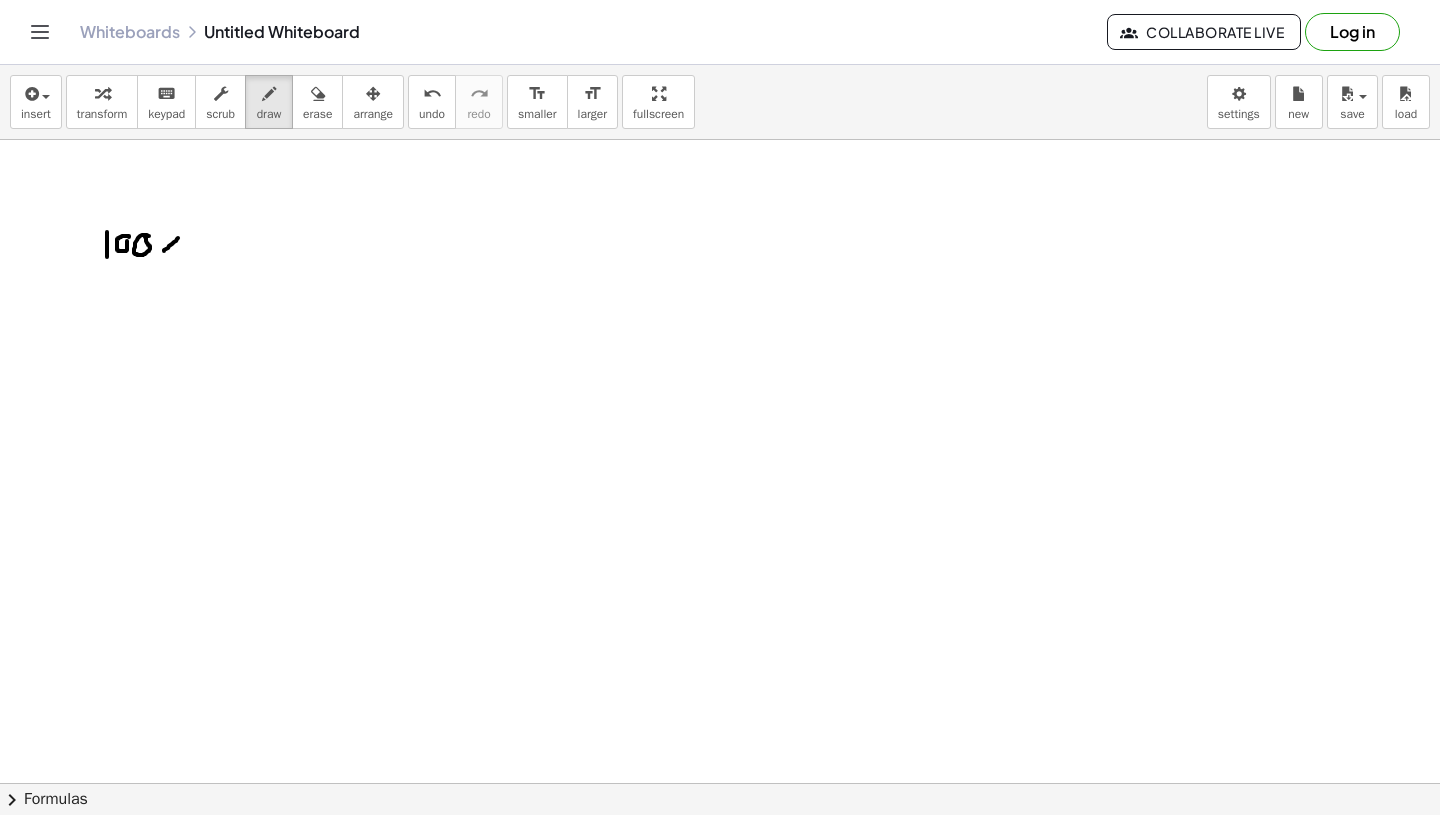 drag, startPoint x: 164, startPoint y: 251, endPoint x: 181, endPoint y: 235, distance: 23.345236 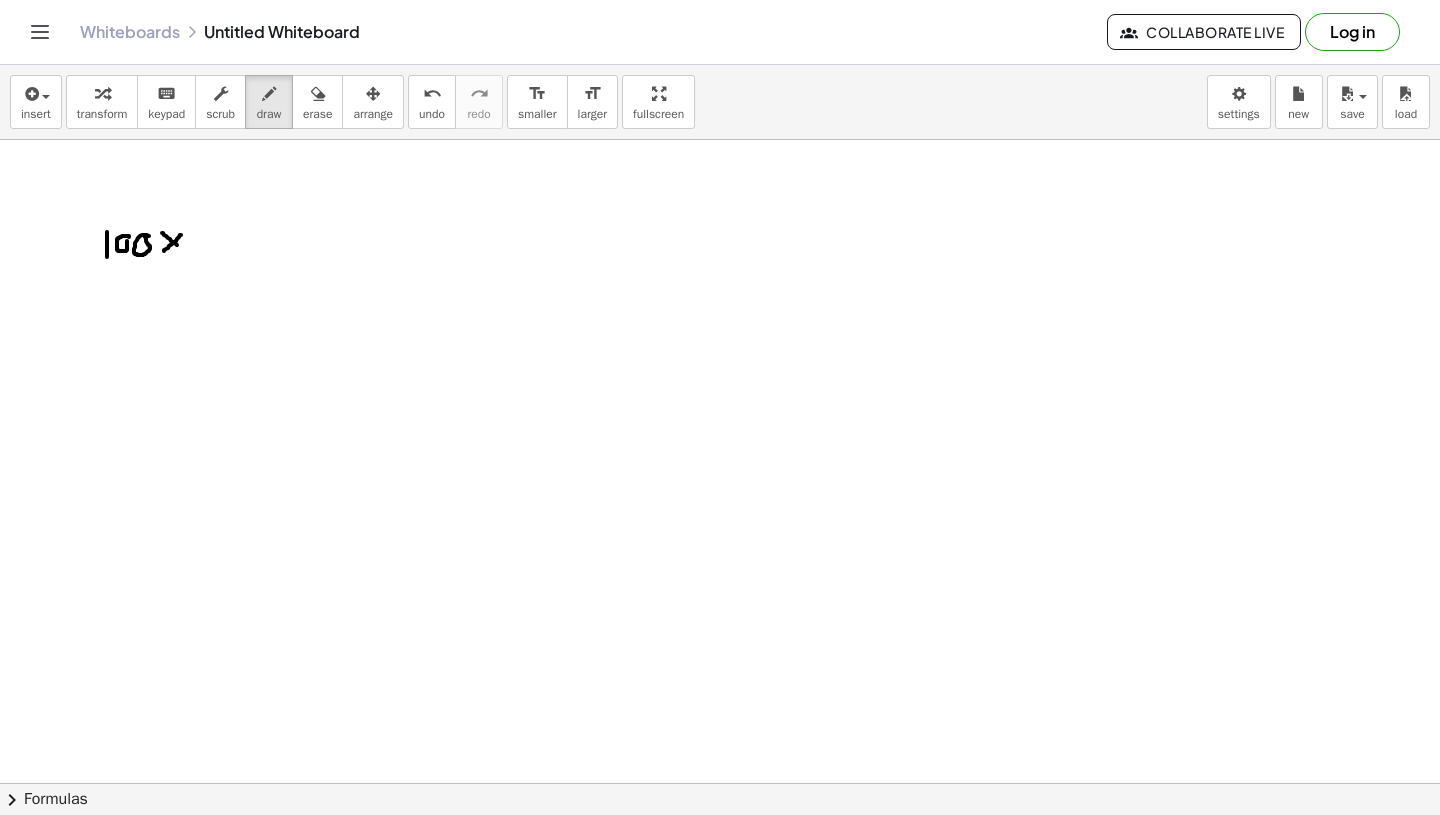 drag, startPoint x: 162, startPoint y: 233, endPoint x: 183, endPoint y: 249, distance: 26.400757 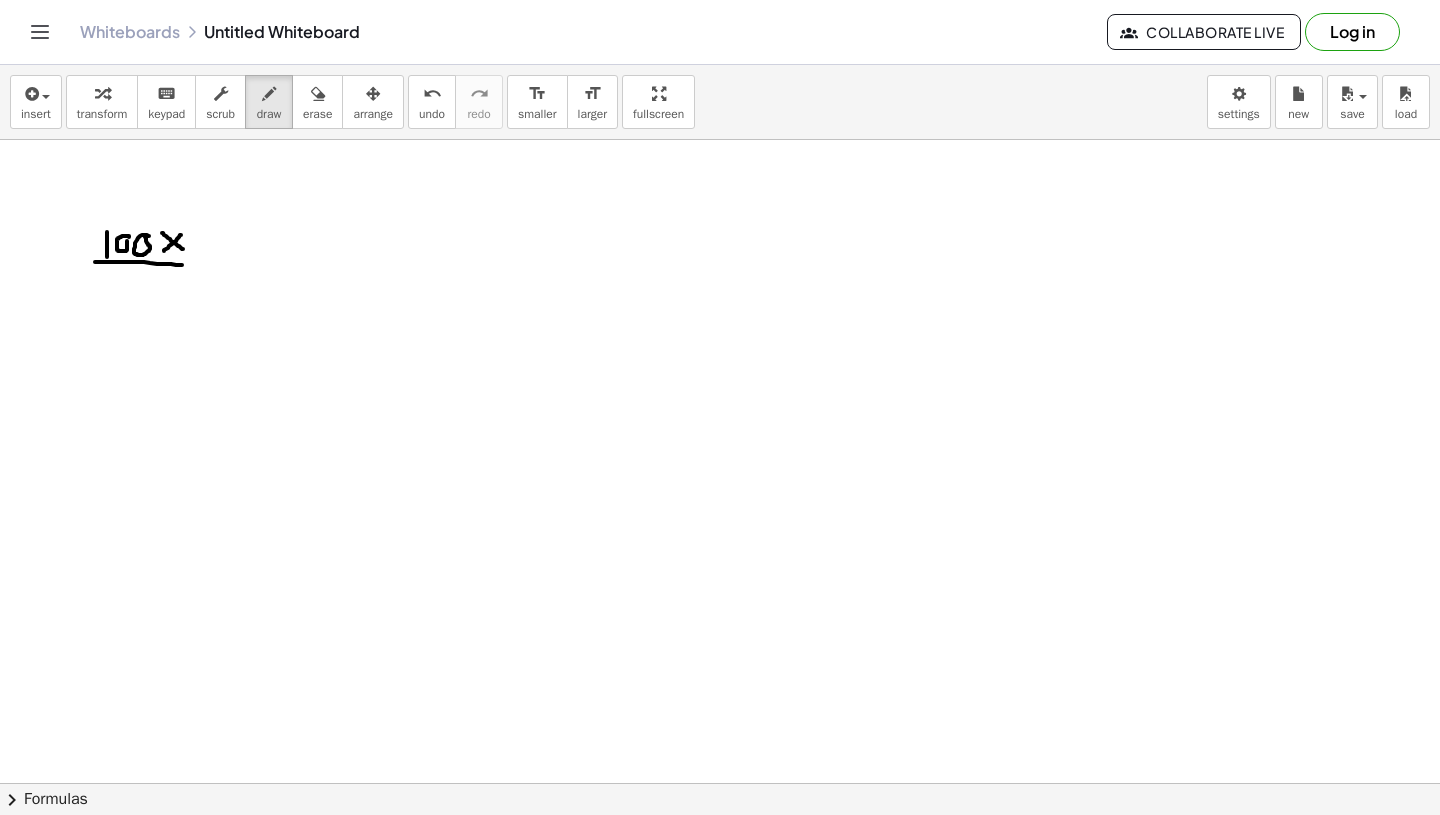 drag, startPoint x: 95, startPoint y: 262, endPoint x: 206, endPoint y: 266, distance: 111.07205 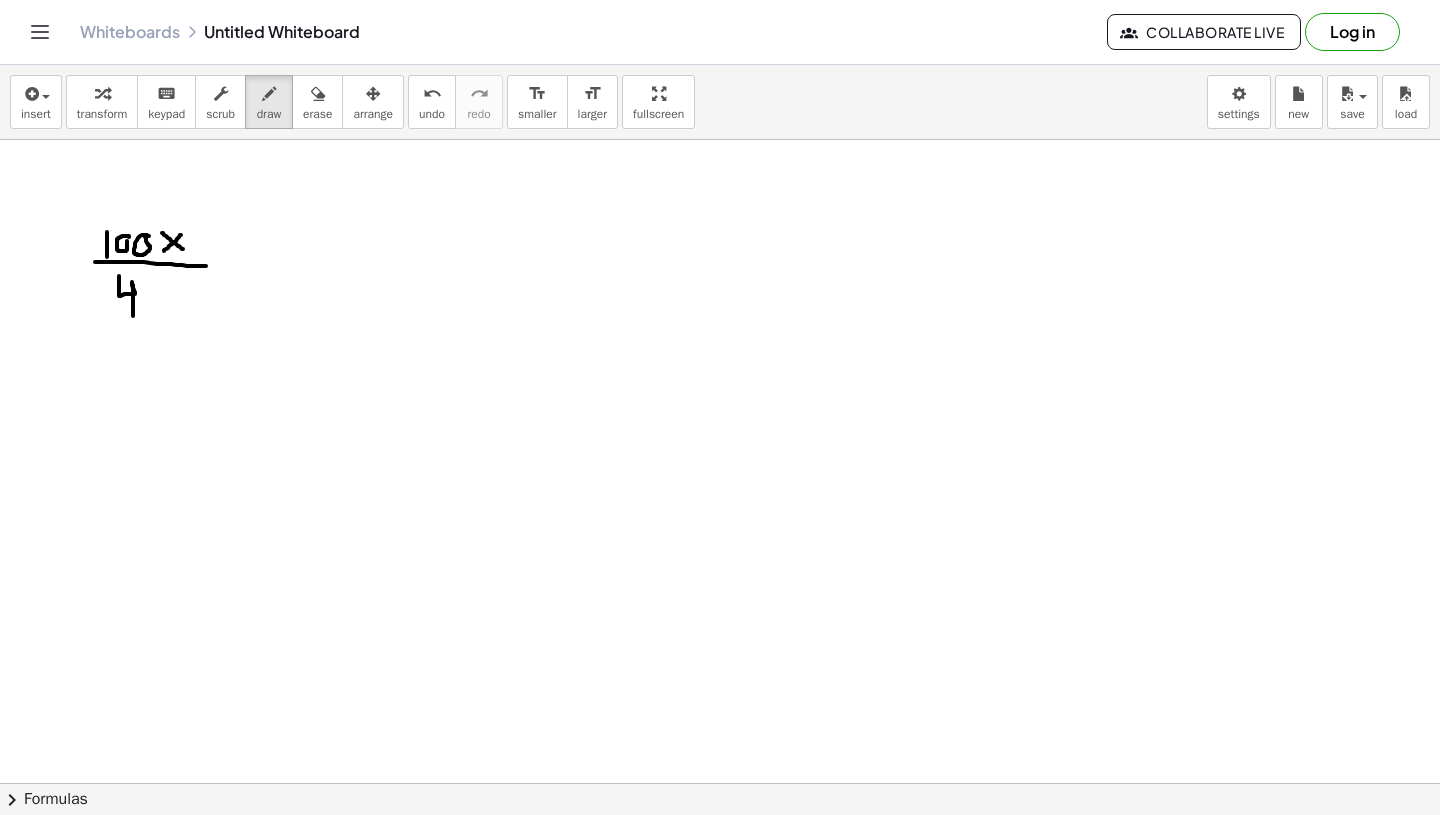 drag, startPoint x: 119, startPoint y: 276, endPoint x: 134, endPoint y: 321, distance: 47.434166 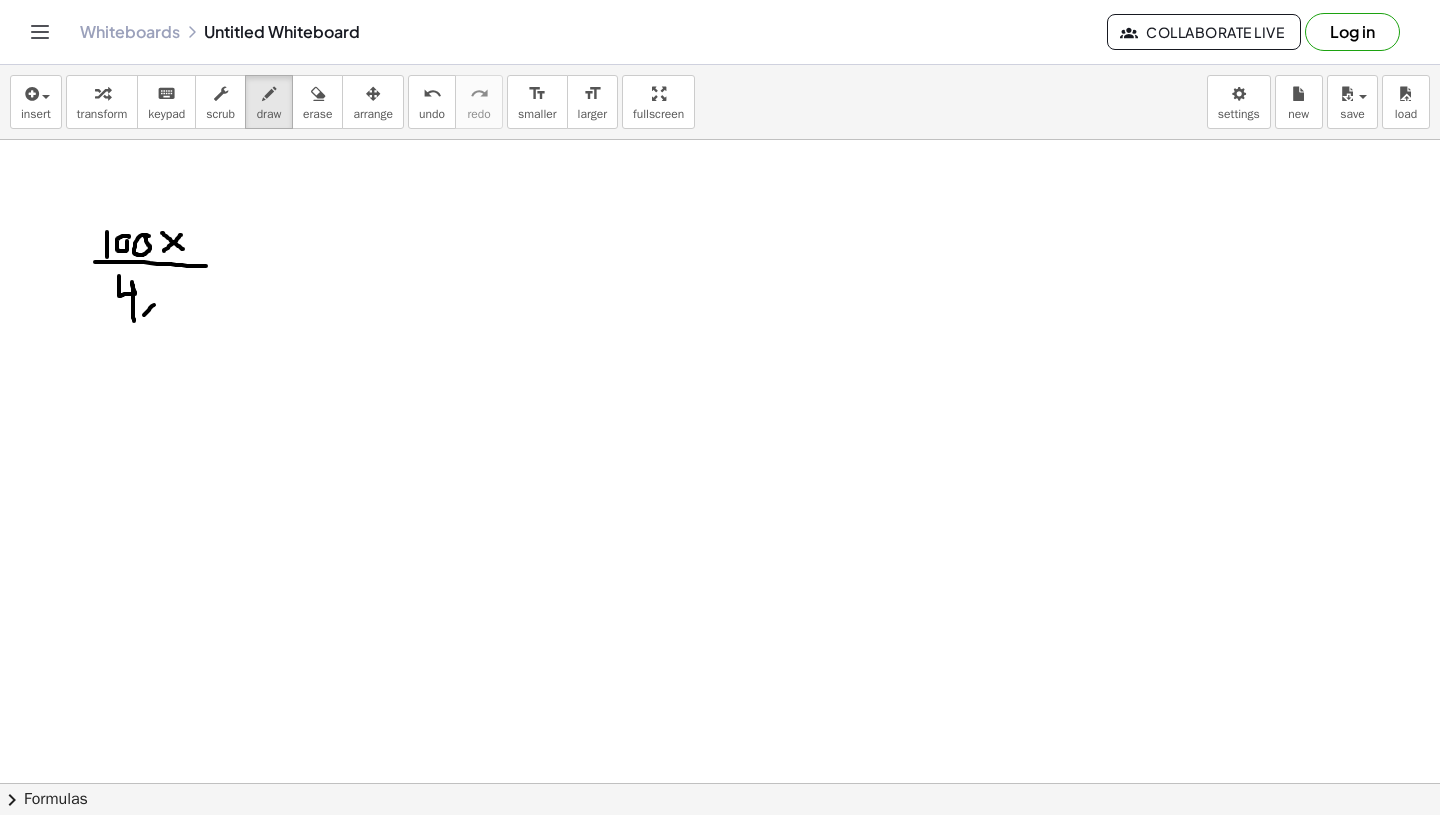drag, startPoint x: 144, startPoint y: 315, endPoint x: 159, endPoint y: 299, distance: 21.931713 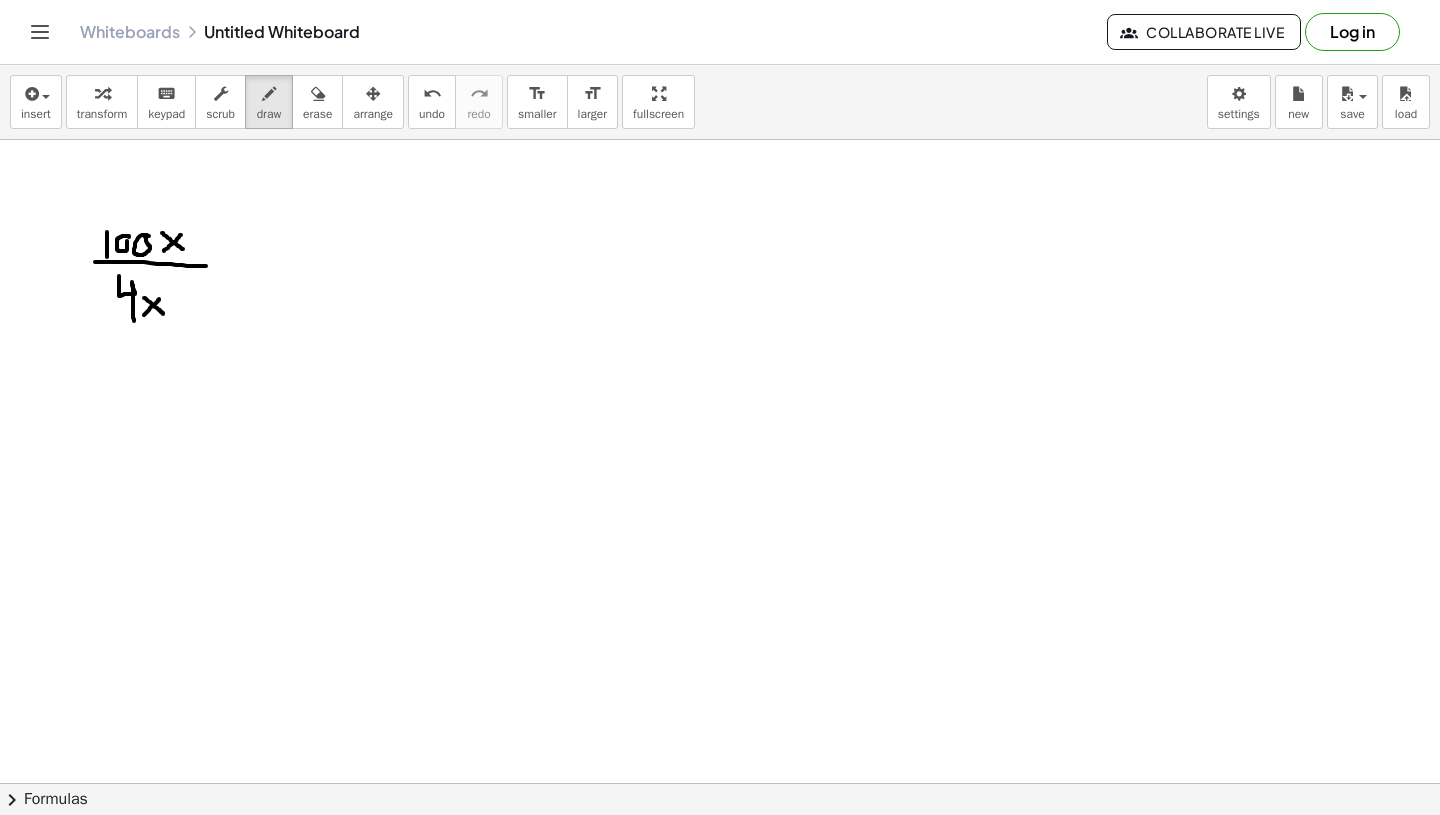 drag, startPoint x: 144, startPoint y: 298, endPoint x: 163, endPoint y: 314, distance: 24.839485 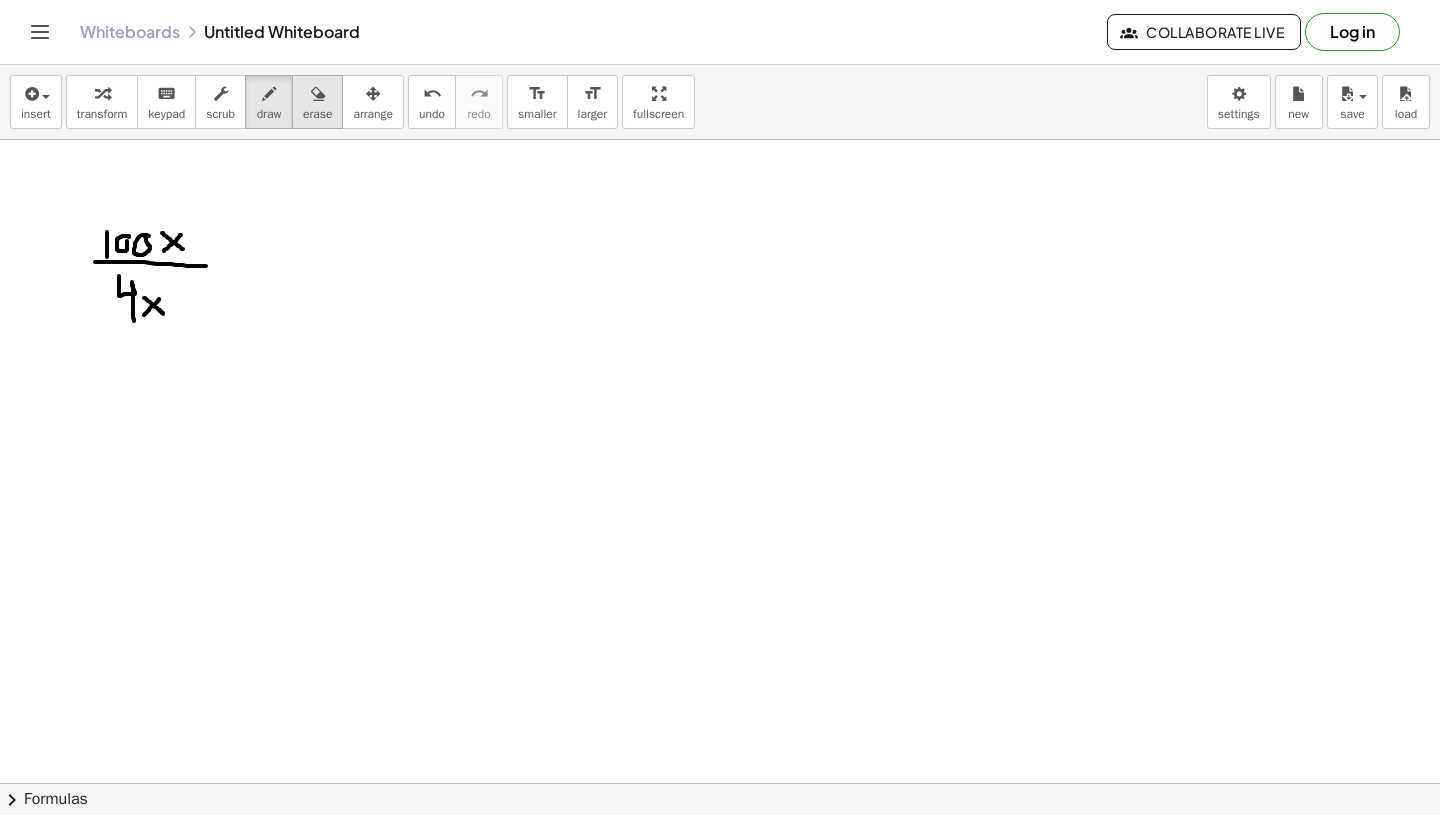click at bounding box center (318, 94) 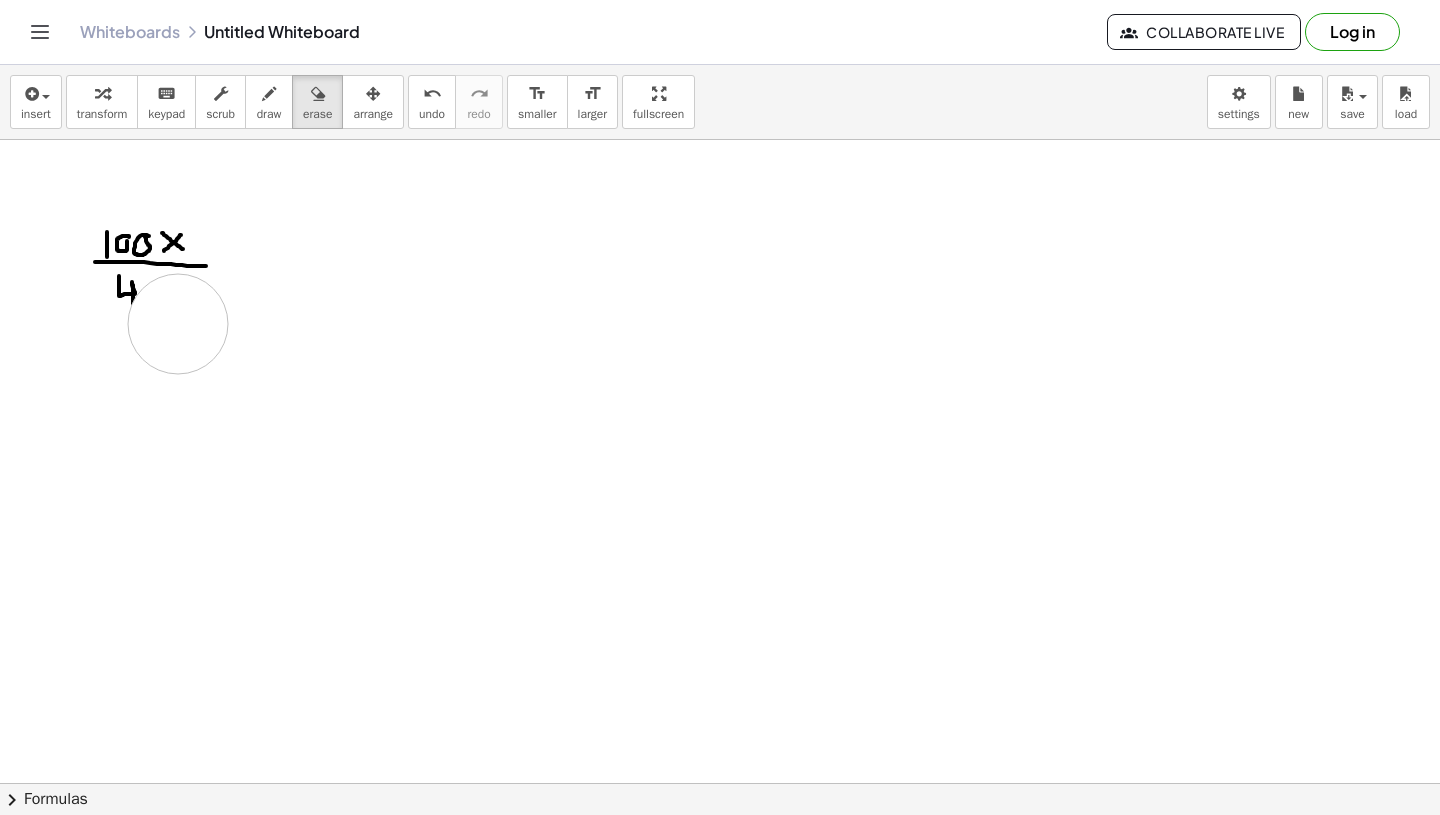 click at bounding box center [720, -290] 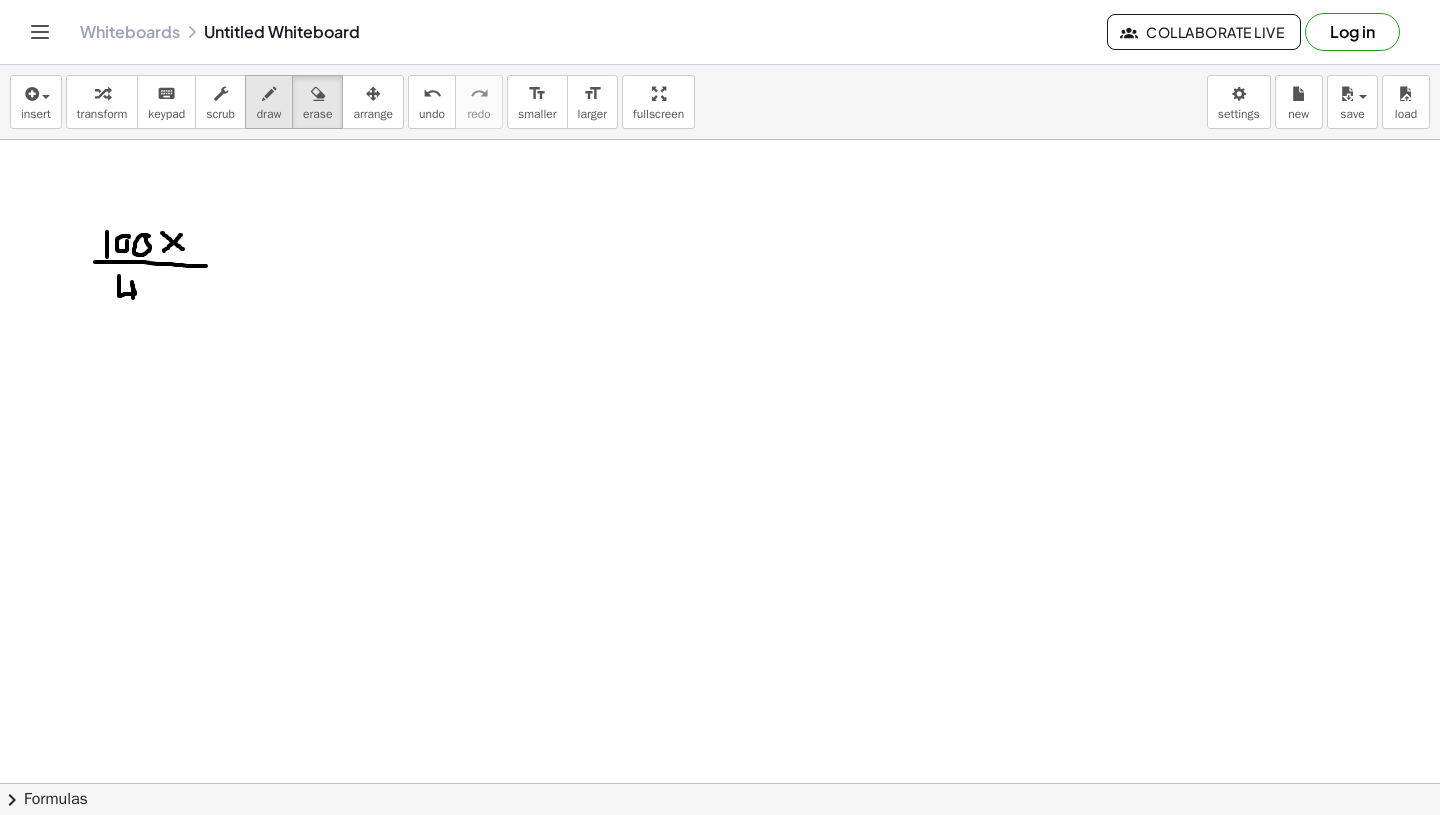 click at bounding box center [269, 94] 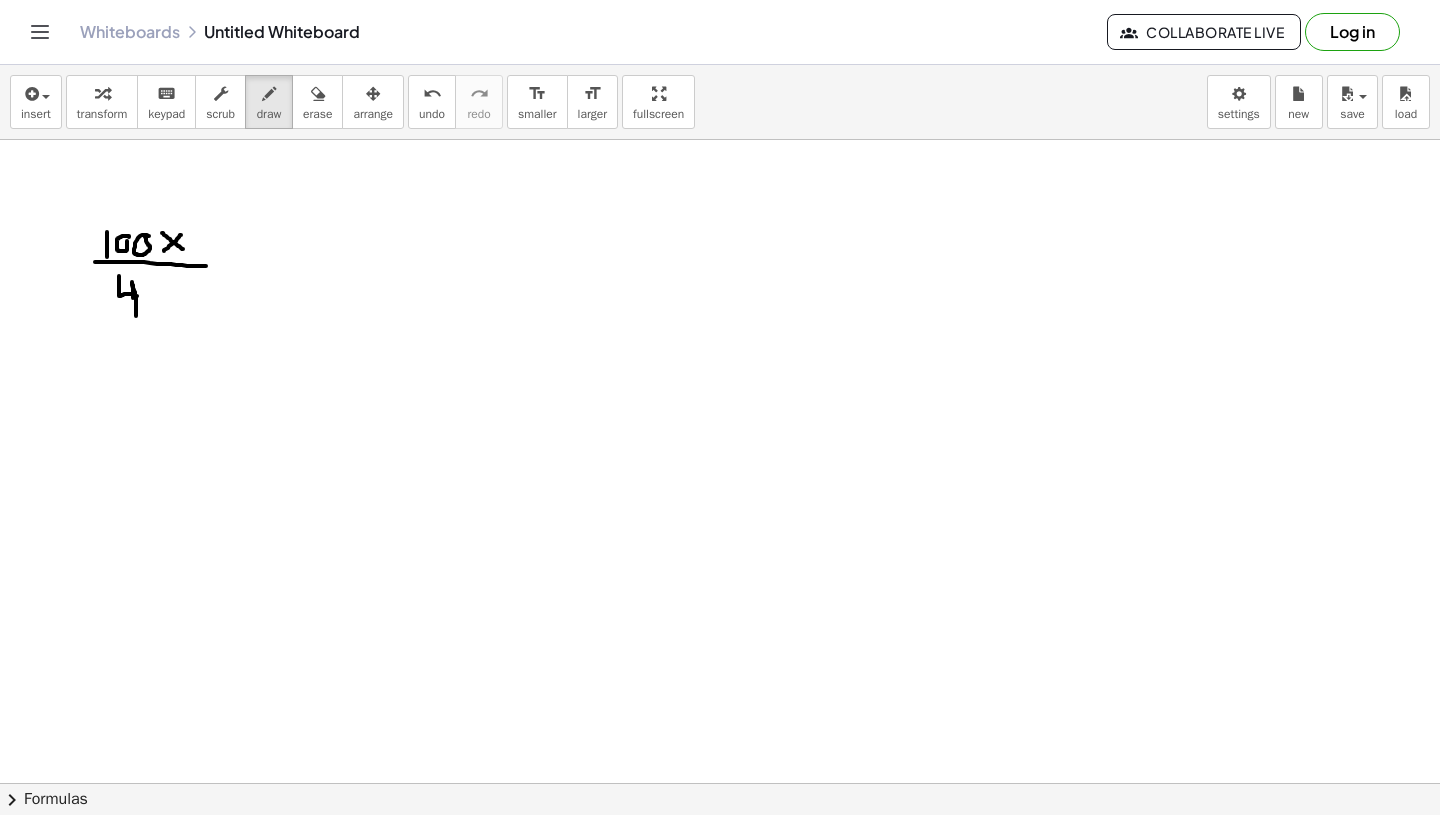drag, startPoint x: 136, startPoint y: 316, endPoint x: 137, endPoint y: 293, distance: 23.021729 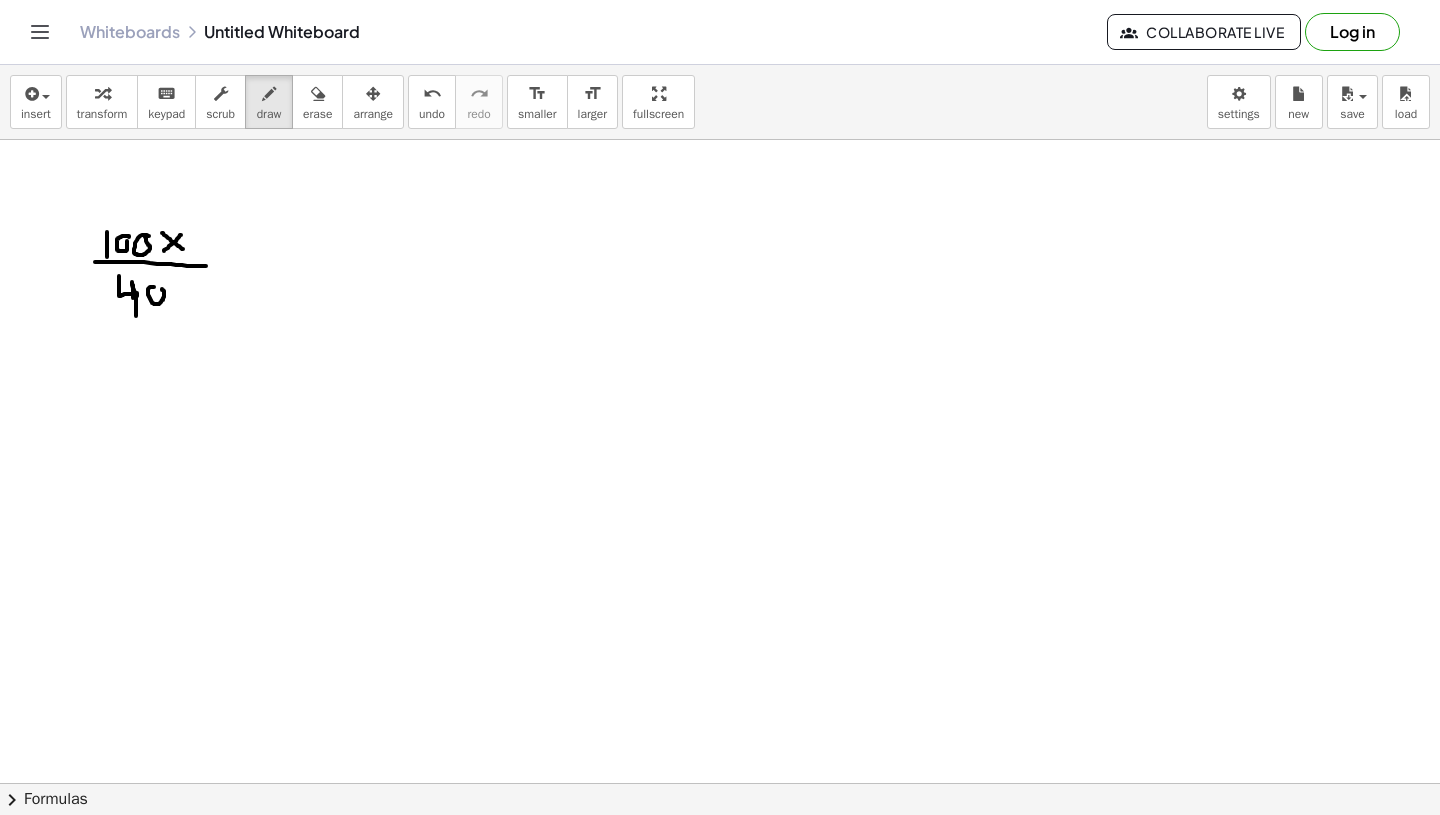 click at bounding box center (720, -290) 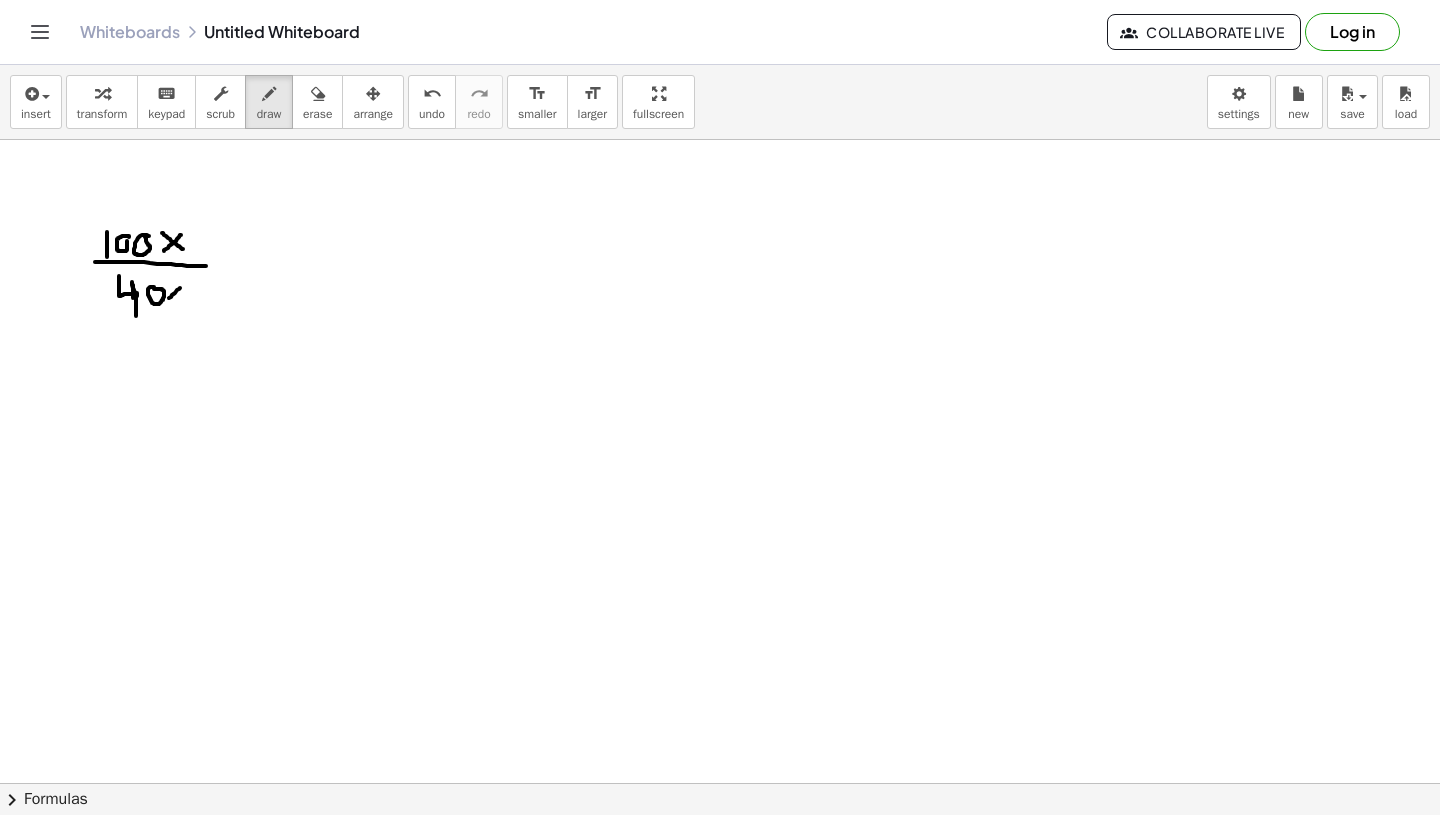 drag, startPoint x: 169, startPoint y: 298, endPoint x: 181, endPoint y: 287, distance: 16.27882 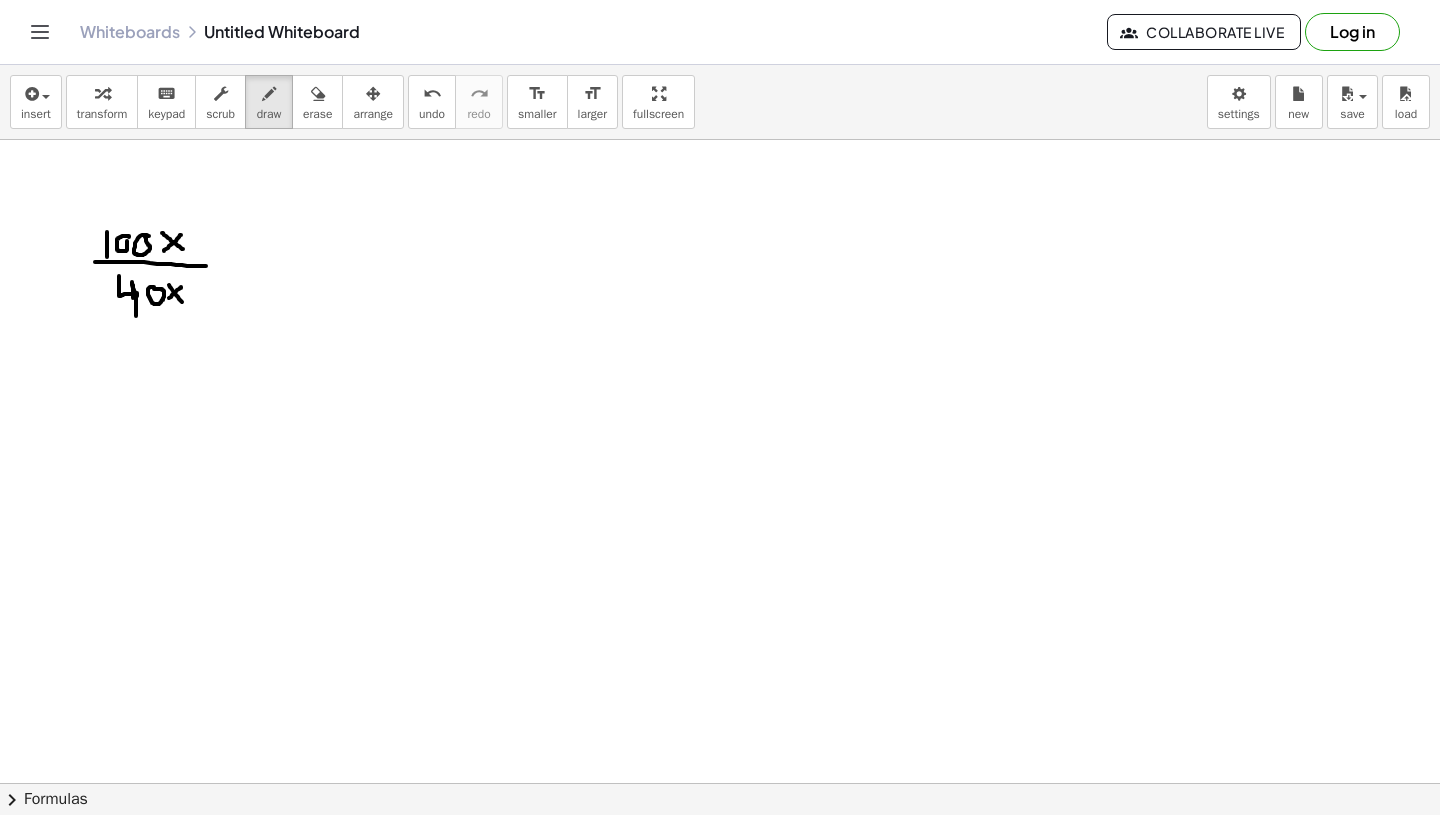 drag, startPoint x: 169, startPoint y: 285, endPoint x: 183, endPoint y: 302, distance: 22.022715 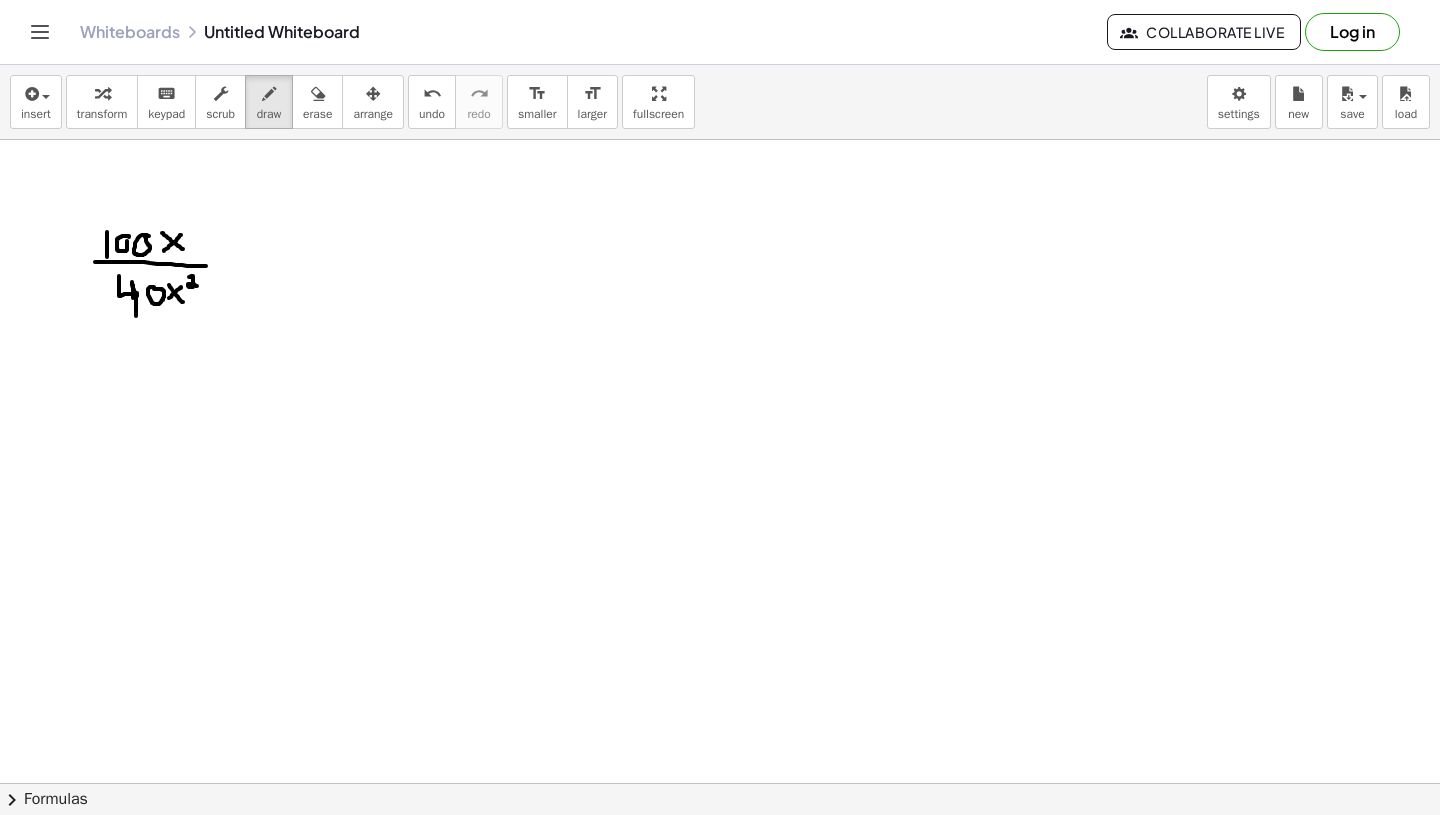 drag, startPoint x: 189, startPoint y: 277, endPoint x: 197, endPoint y: 286, distance: 12.0415945 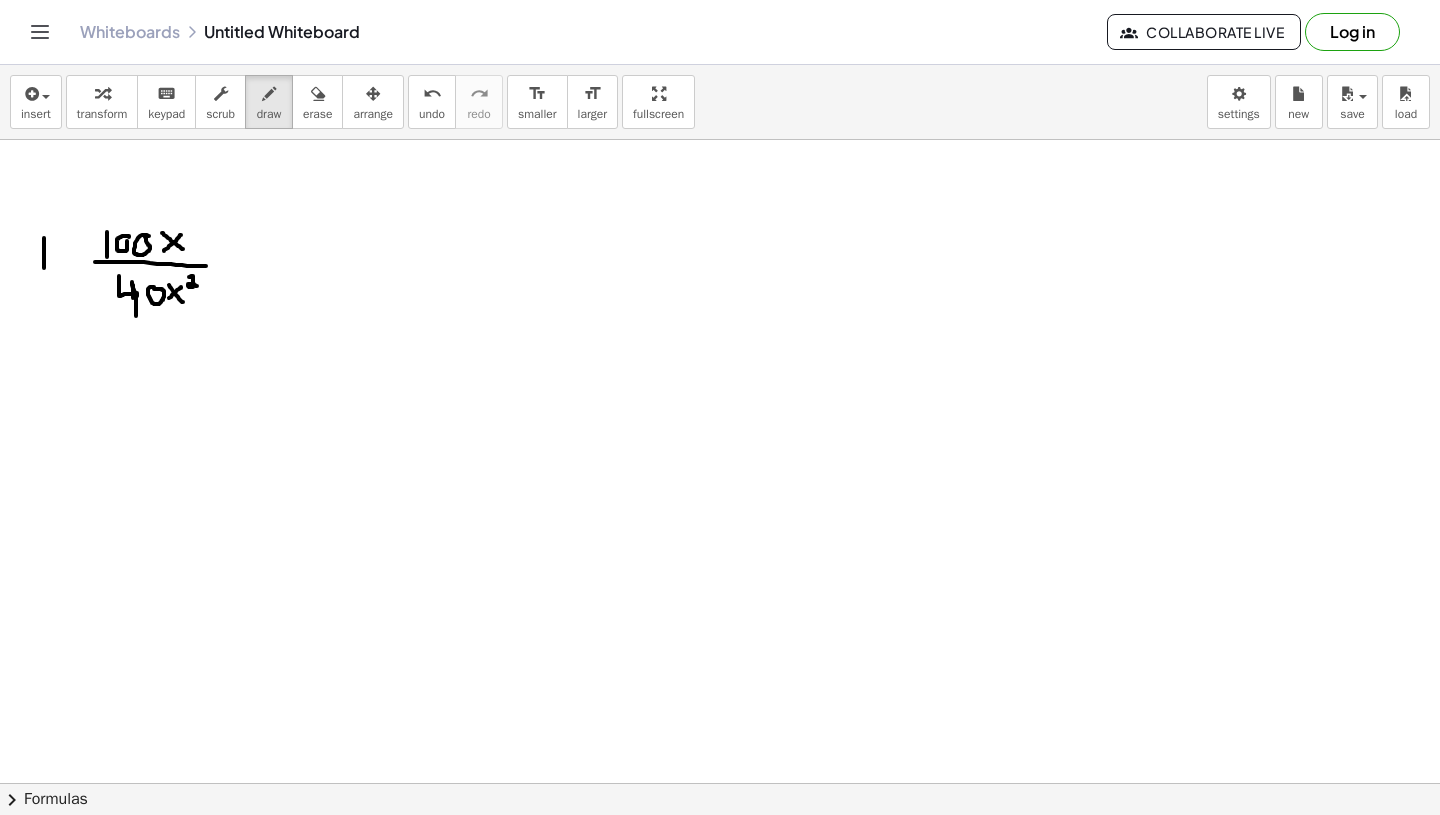 drag, startPoint x: 44, startPoint y: 238, endPoint x: 43, endPoint y: 271, distance: 33.01515 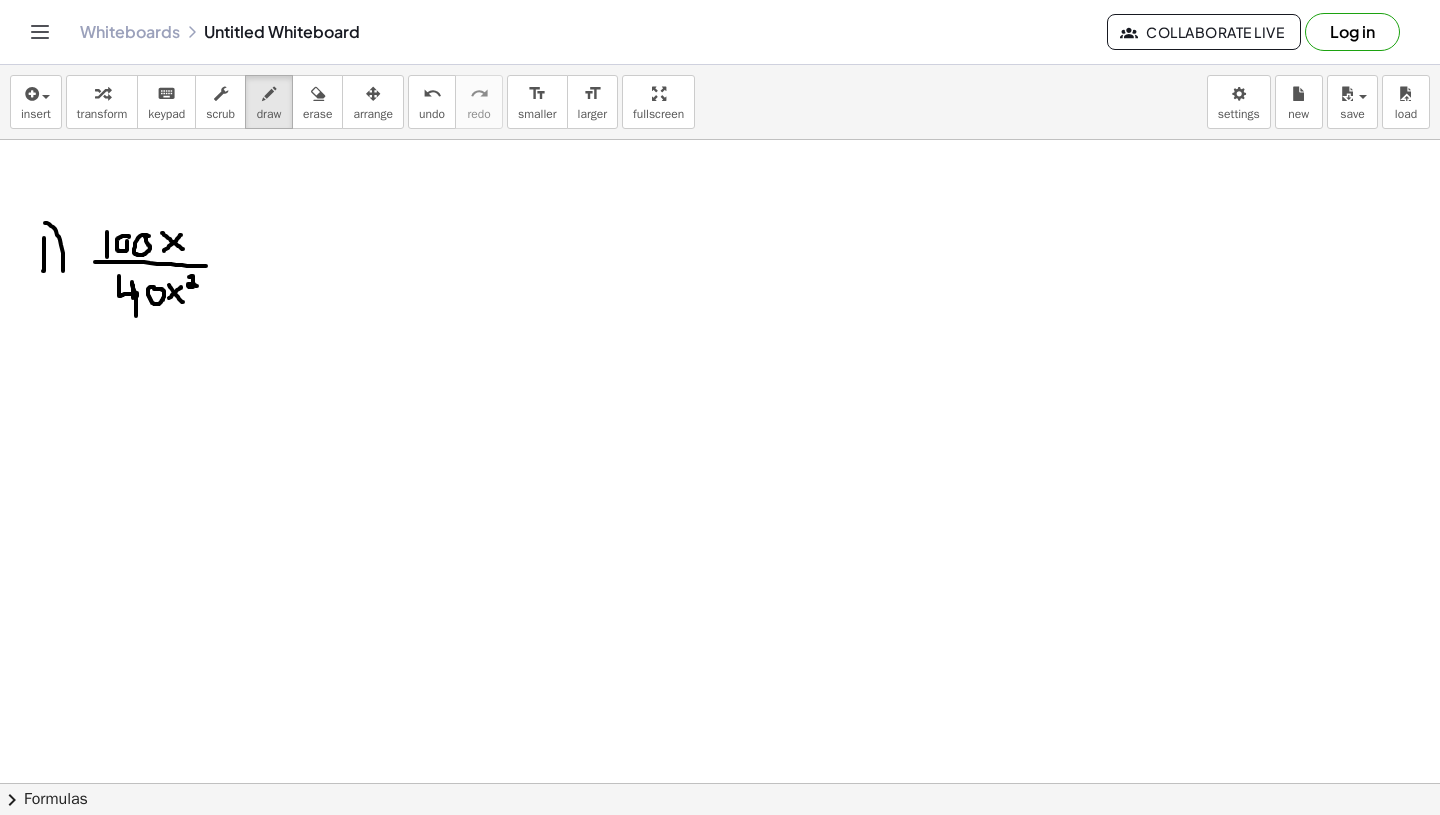 drag, startPoint x: 45, startPoint y: 223, endPoint x: 58, endPoint y: 282, distance: 60.41523 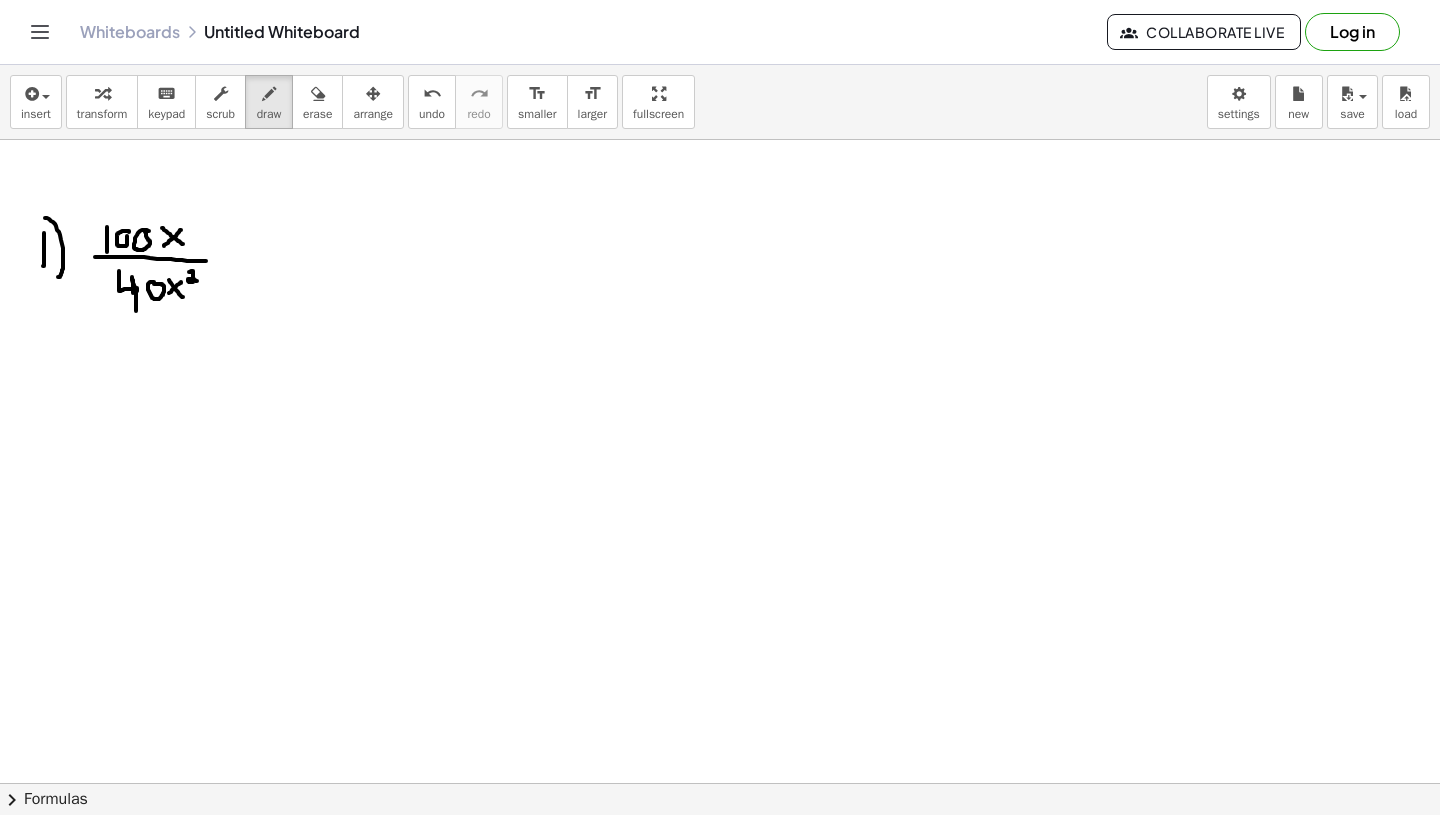 scroll, scrollTop: 2042, scrollLeft: 0, axis: vertical 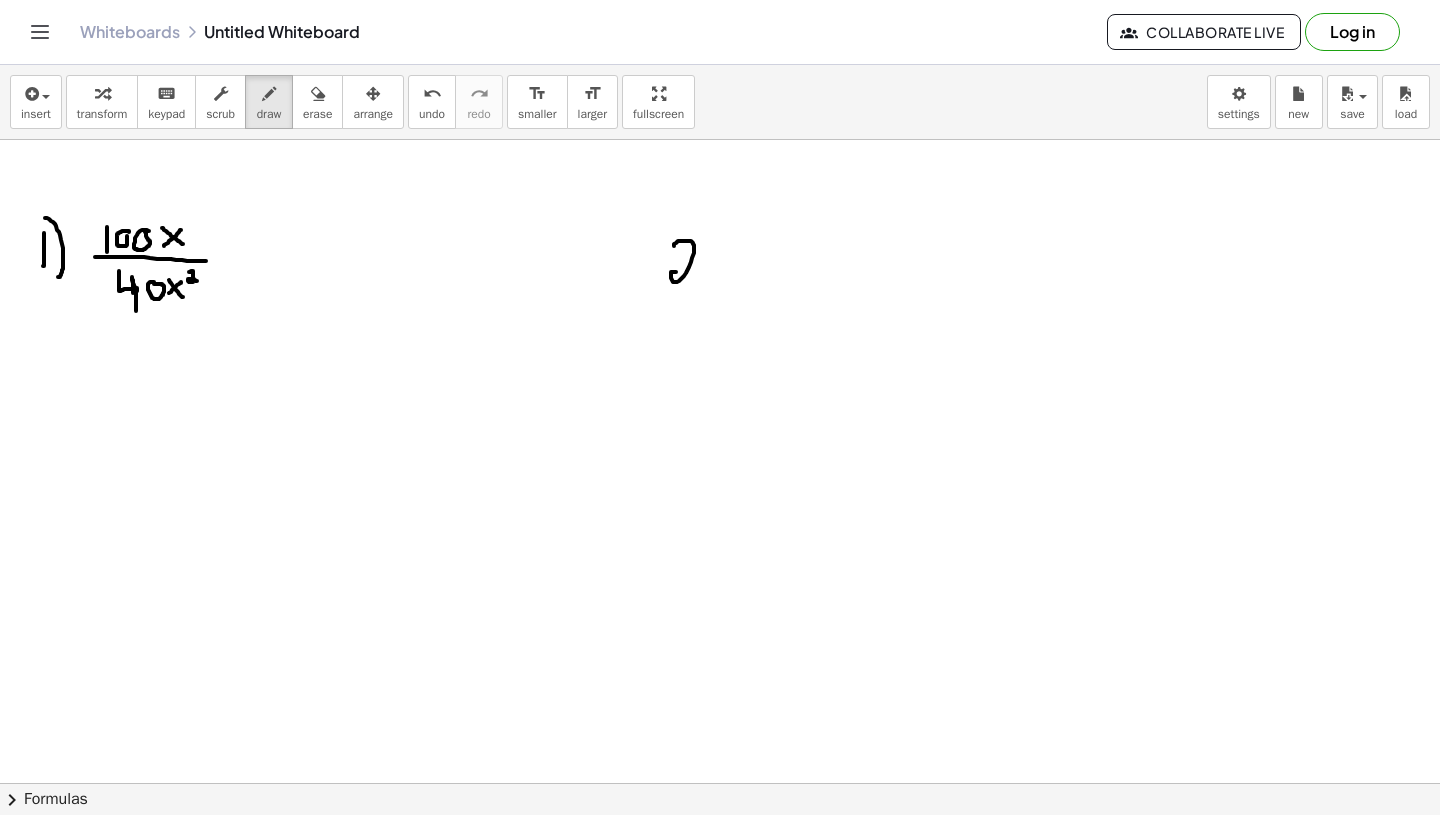 drag, startPoint x: 674, startPoint y: 246, endPoint x: 697, endPoint y: 280, distance: 41.04875 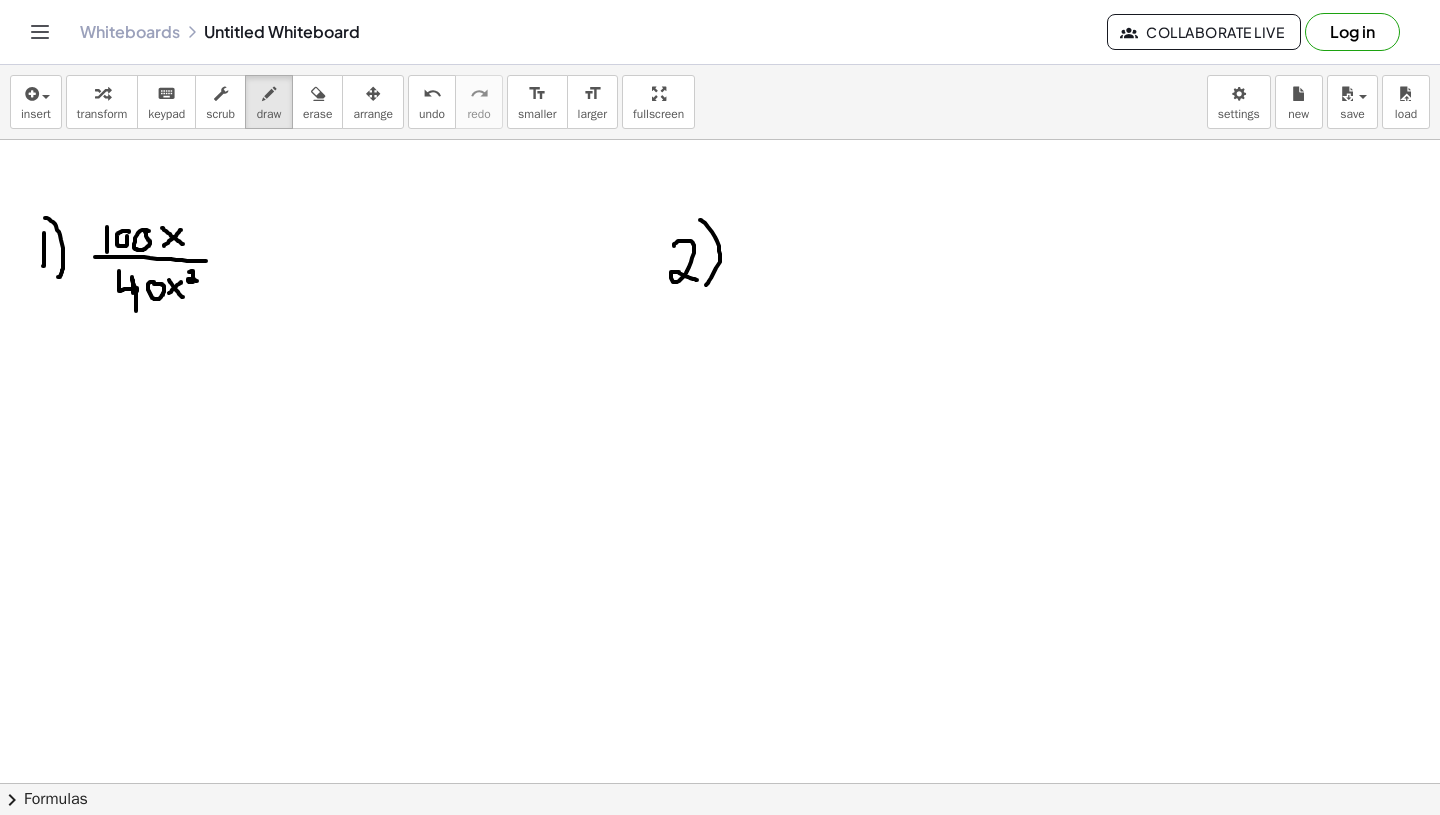 drag, startPoint x: 700, startPoint y: 220, endPoint x: 705, endPoint y: 285, distance: 65.192024 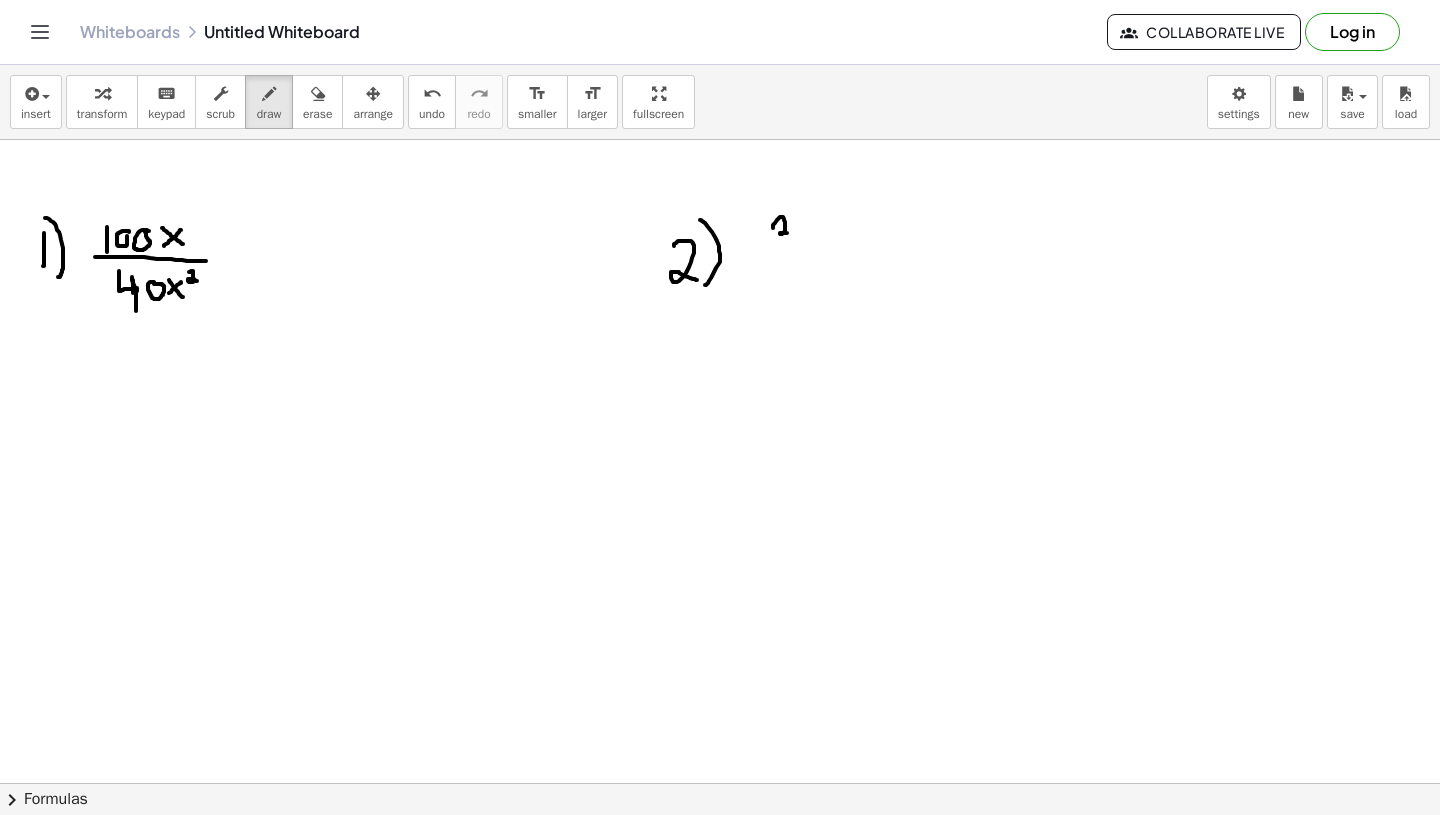 drag, startPoint x: 773, startPoint y: 228, endPoint x: 789, endPoint y: 234, distance: 17.088007 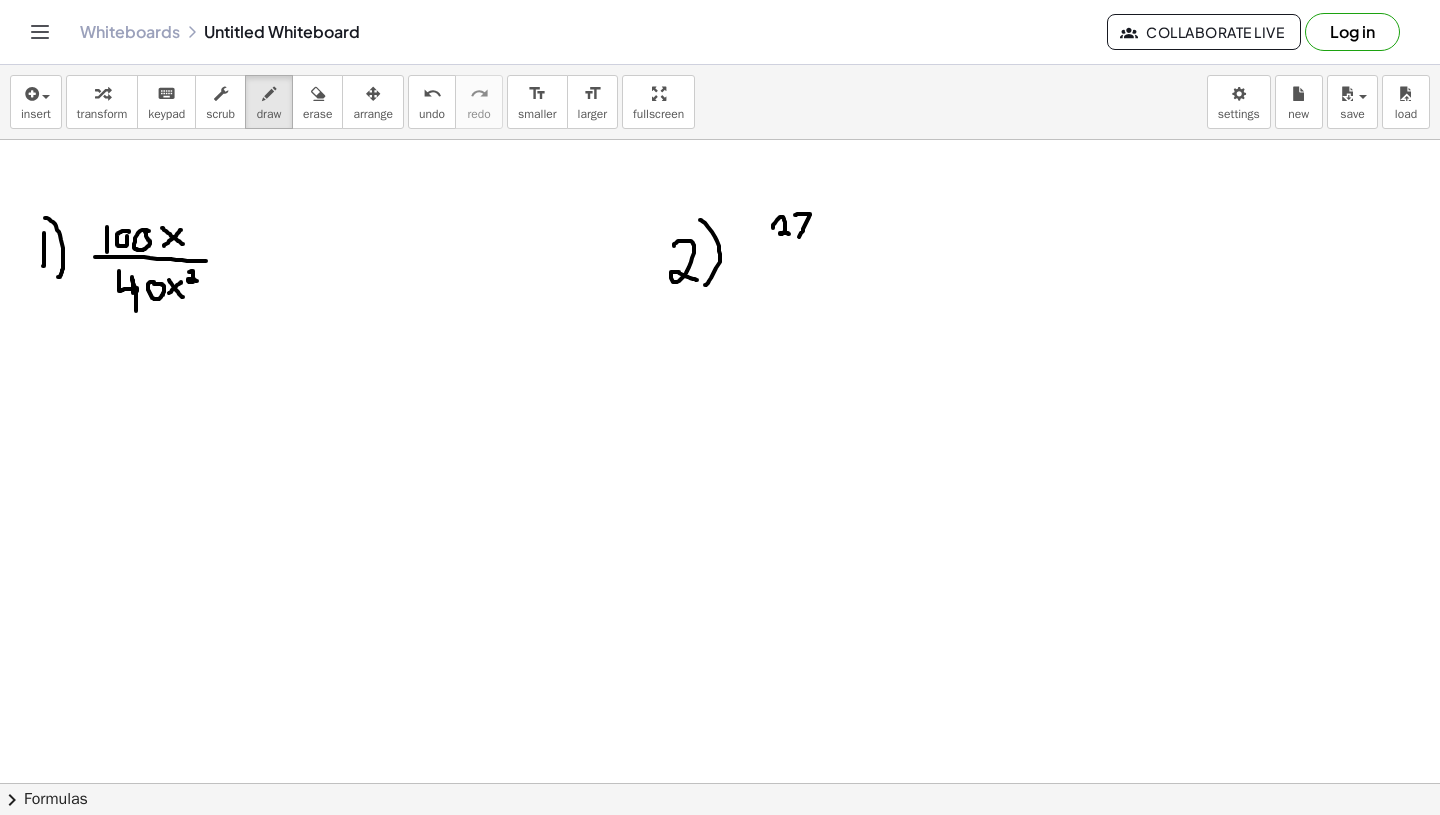 drag, startPoint x: 799, startPoint y: 237, endPoint x: 795, endPoint y: 215, distance: 22.36068 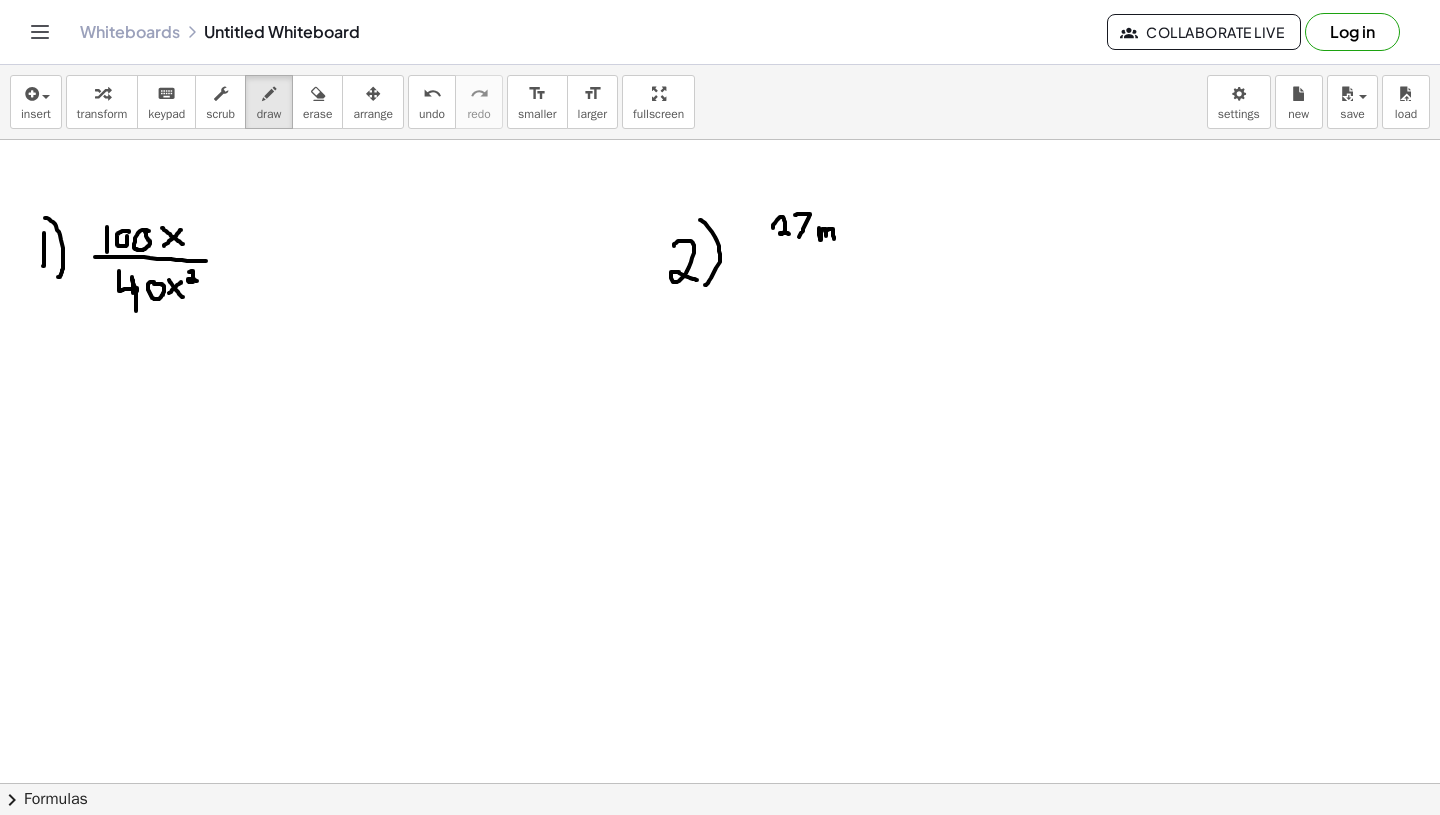 drag, startPoint x: 819, startPoint y: 228, endPoint x: 834, endPoint y: 239, distance: 18.601076 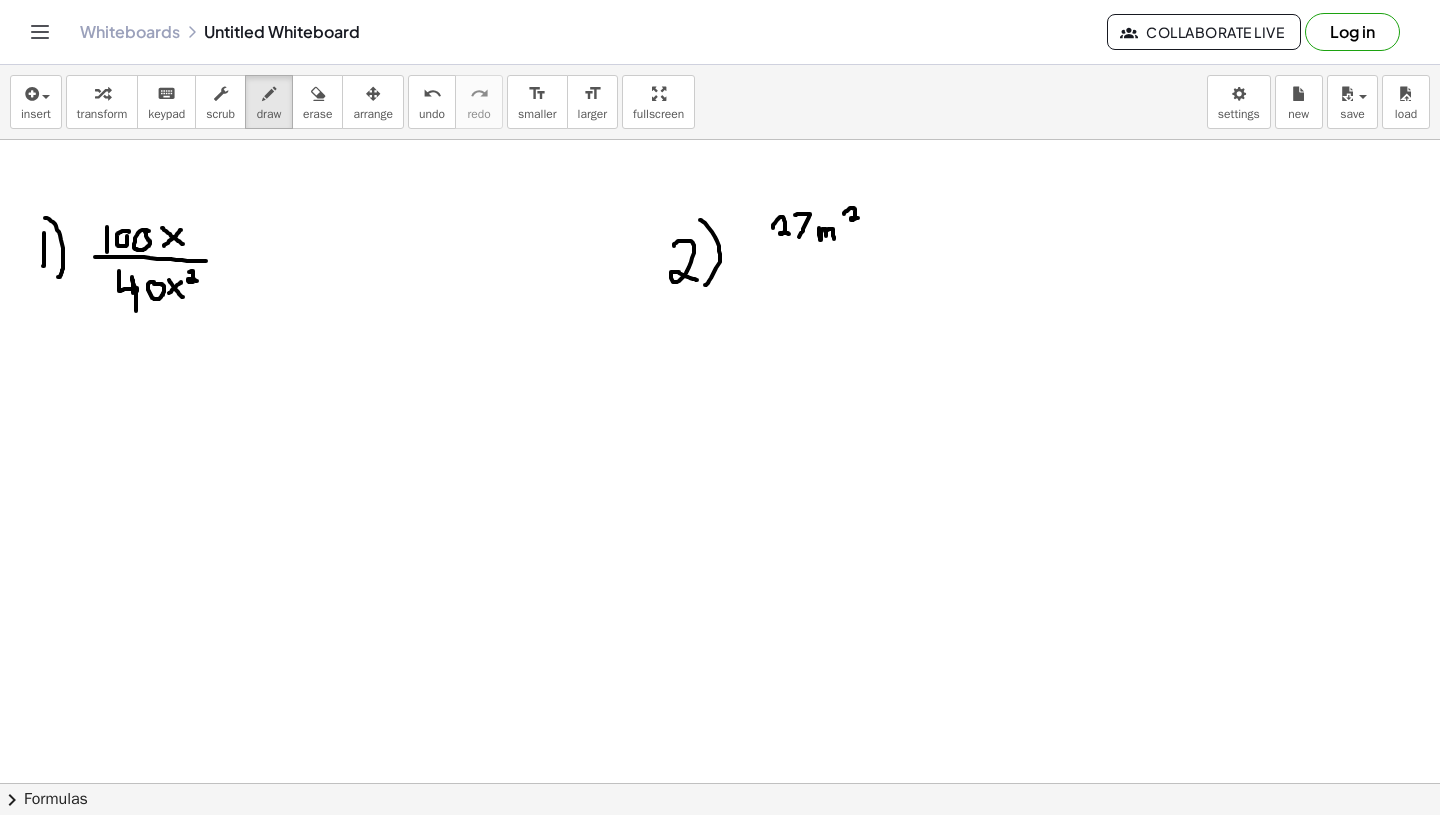 drag, startPoint x: 844, startPoint y: 214, endPoint x: 860, endPoint y: 219, distance: 16.763054 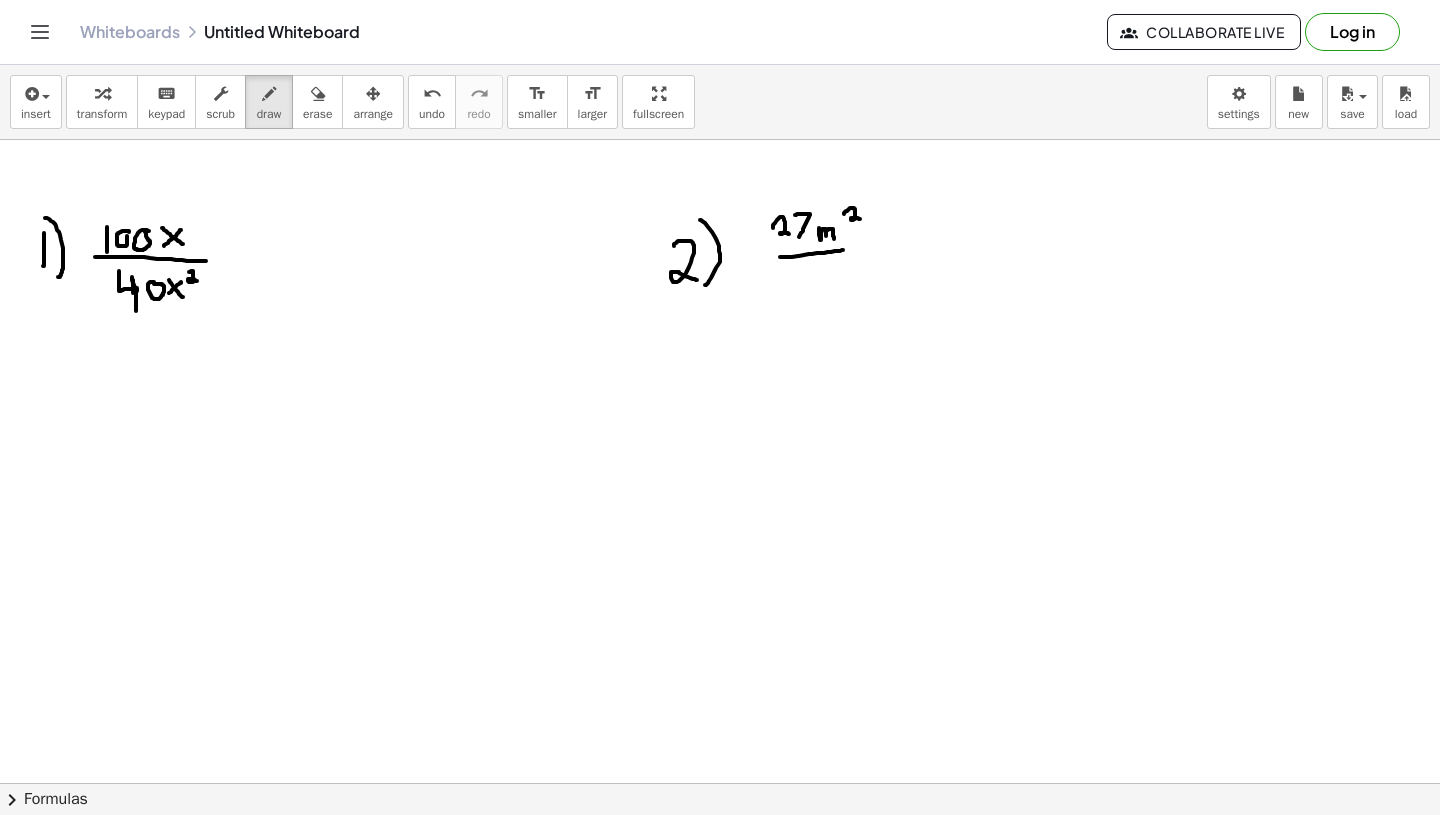 drag, startPoint x: 780, startPoint y: 257, endPoint x: 794, endPoint y: 276, distance: 23.600847 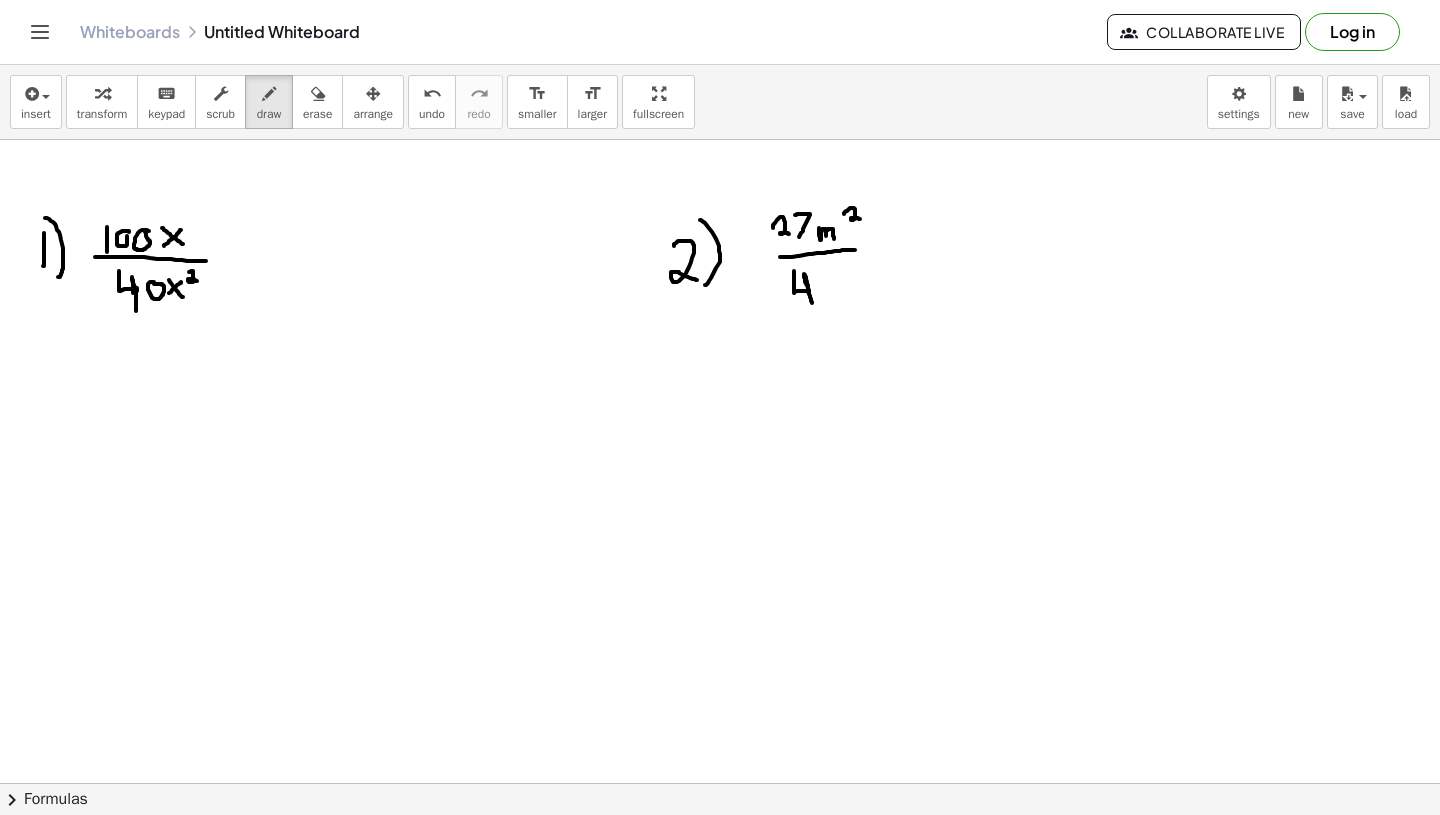 drag, startPoint x: 794, startPoint y: 276, endPoint x: 812, endPoint y: 303, distance: 32.449963 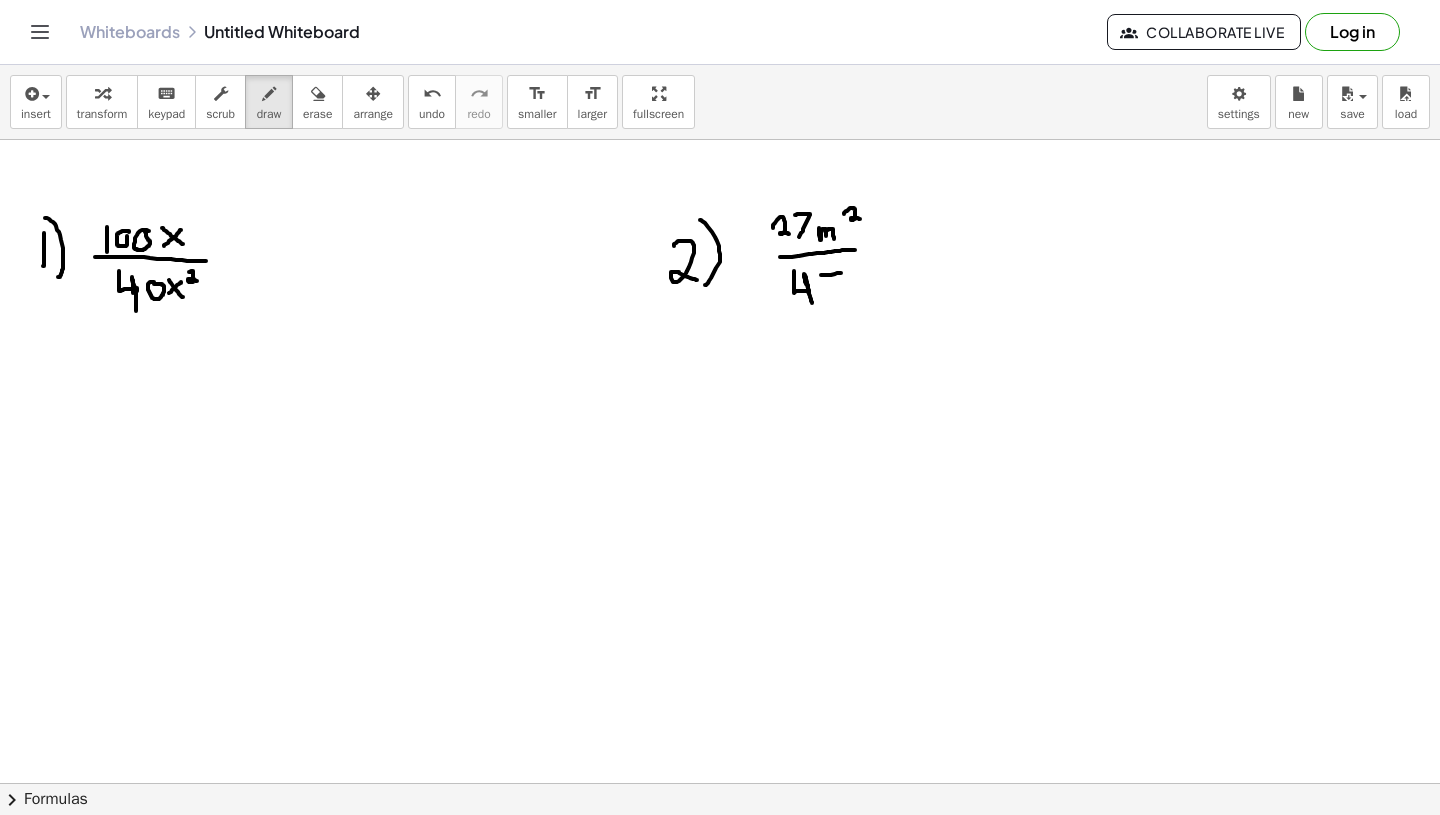 drag, startPoint x: 821, startPoint y: 275, endPoint x: 843, endPoint y: 273, distance: 22.090721 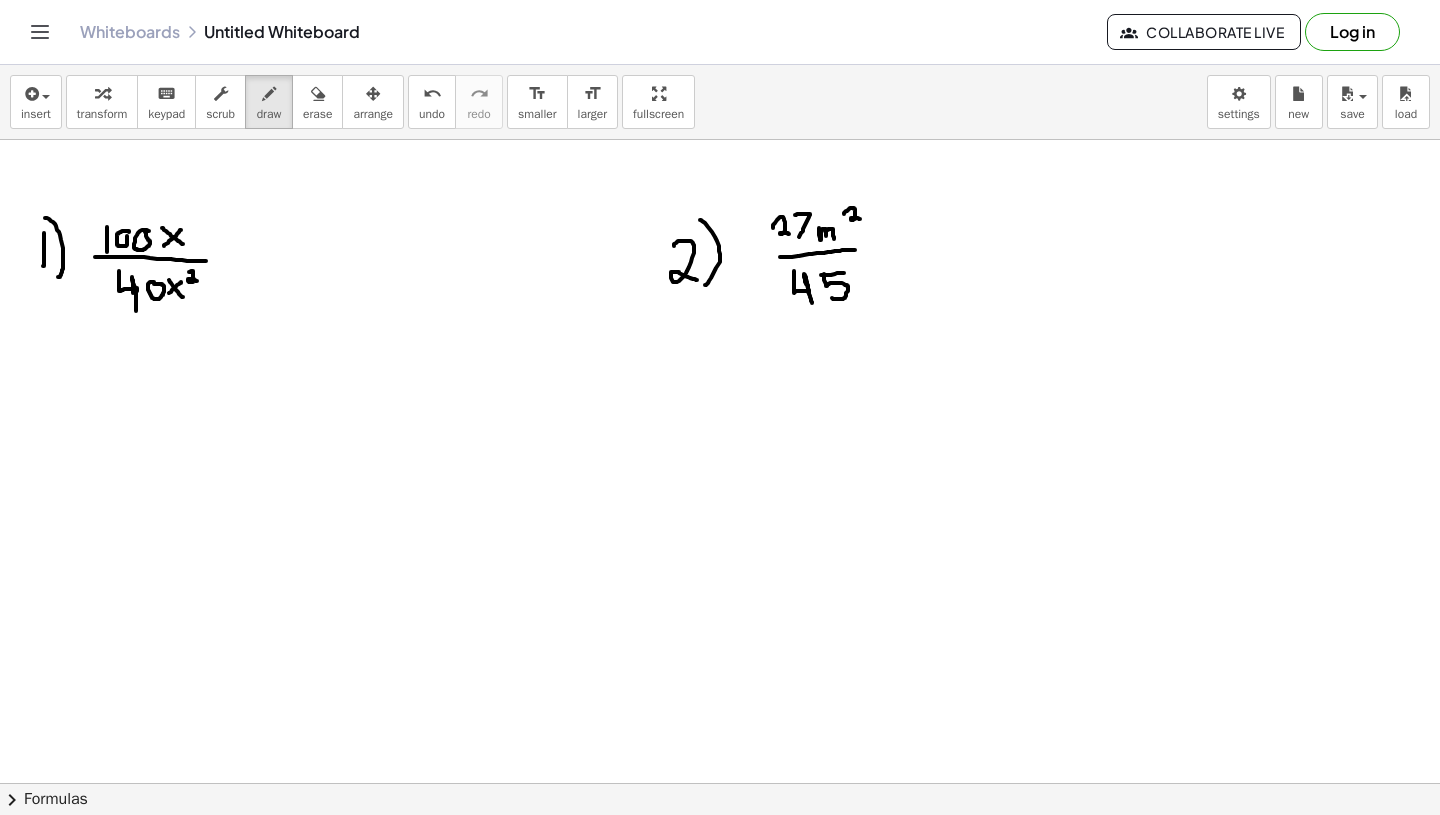 drag, startPoint x: 824, startPoint y: 274, endPoint x: 832, endPoint y: 297, distance: 24.351591 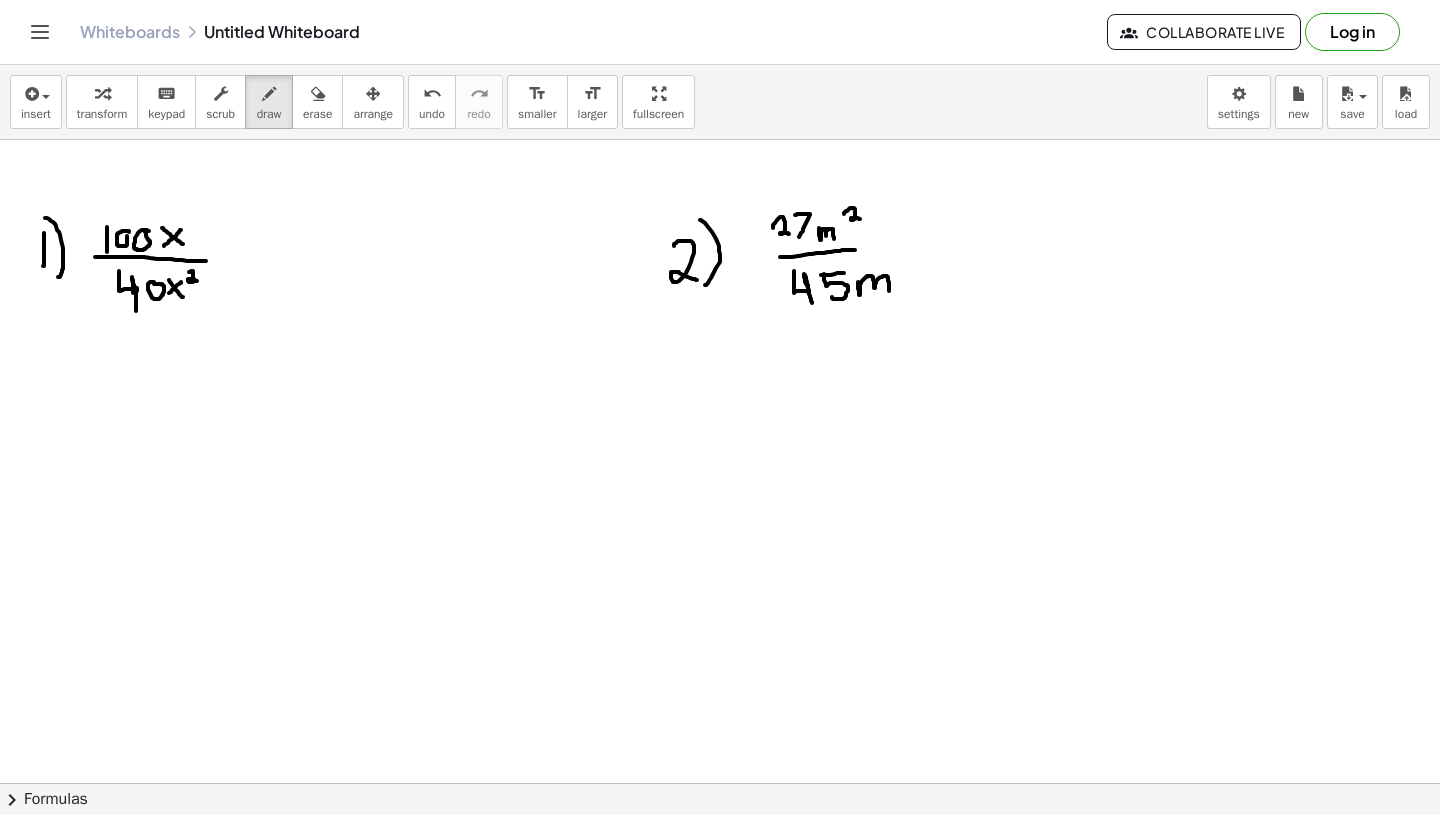 drag, startPoint x: 858, startPoint y: 282, endPoint x: 890, endPoint y: 302, distance: 37.735924 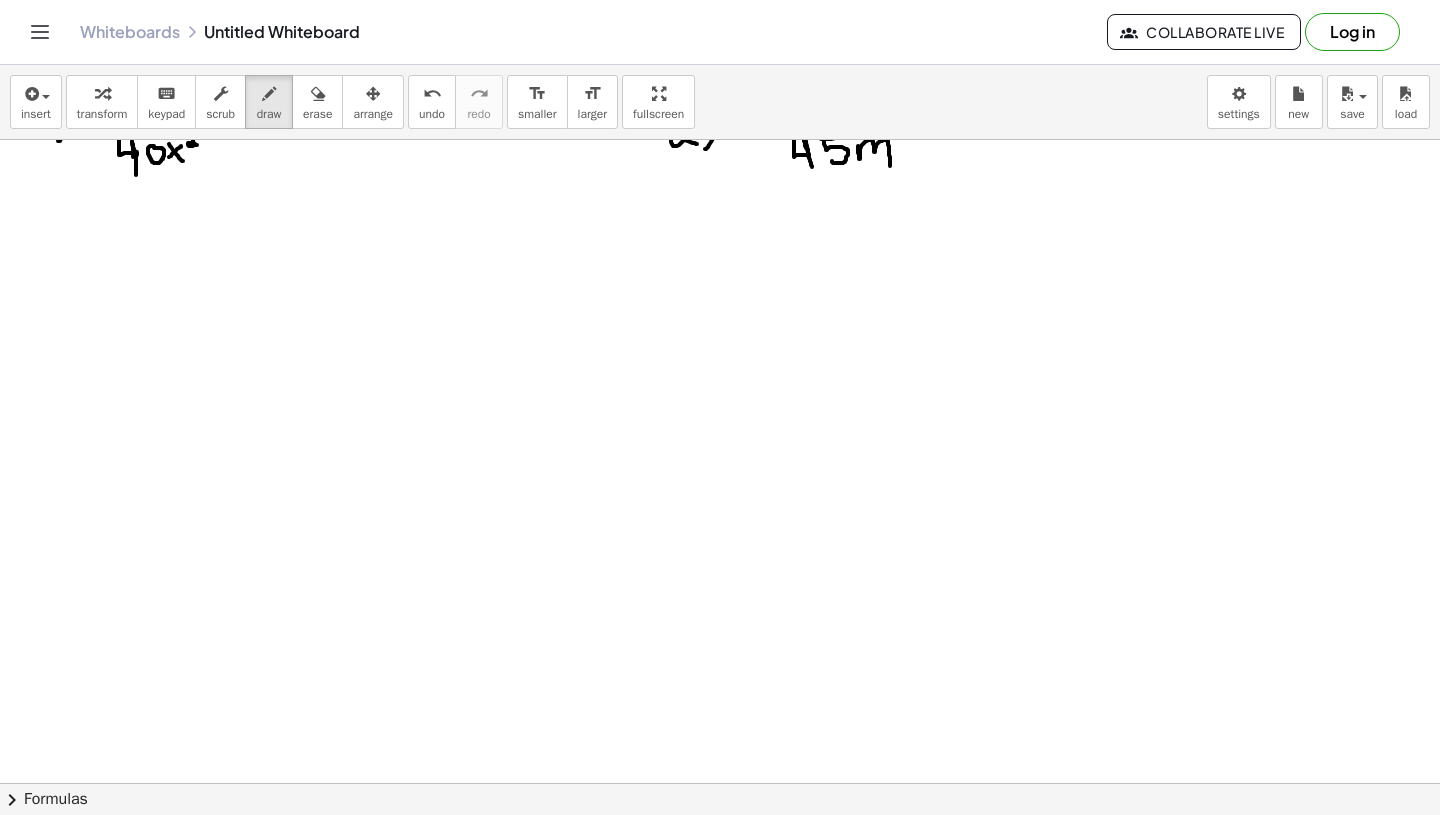 scroll, scrollTop: 2182, scrollLeft: 0, axis: vertical 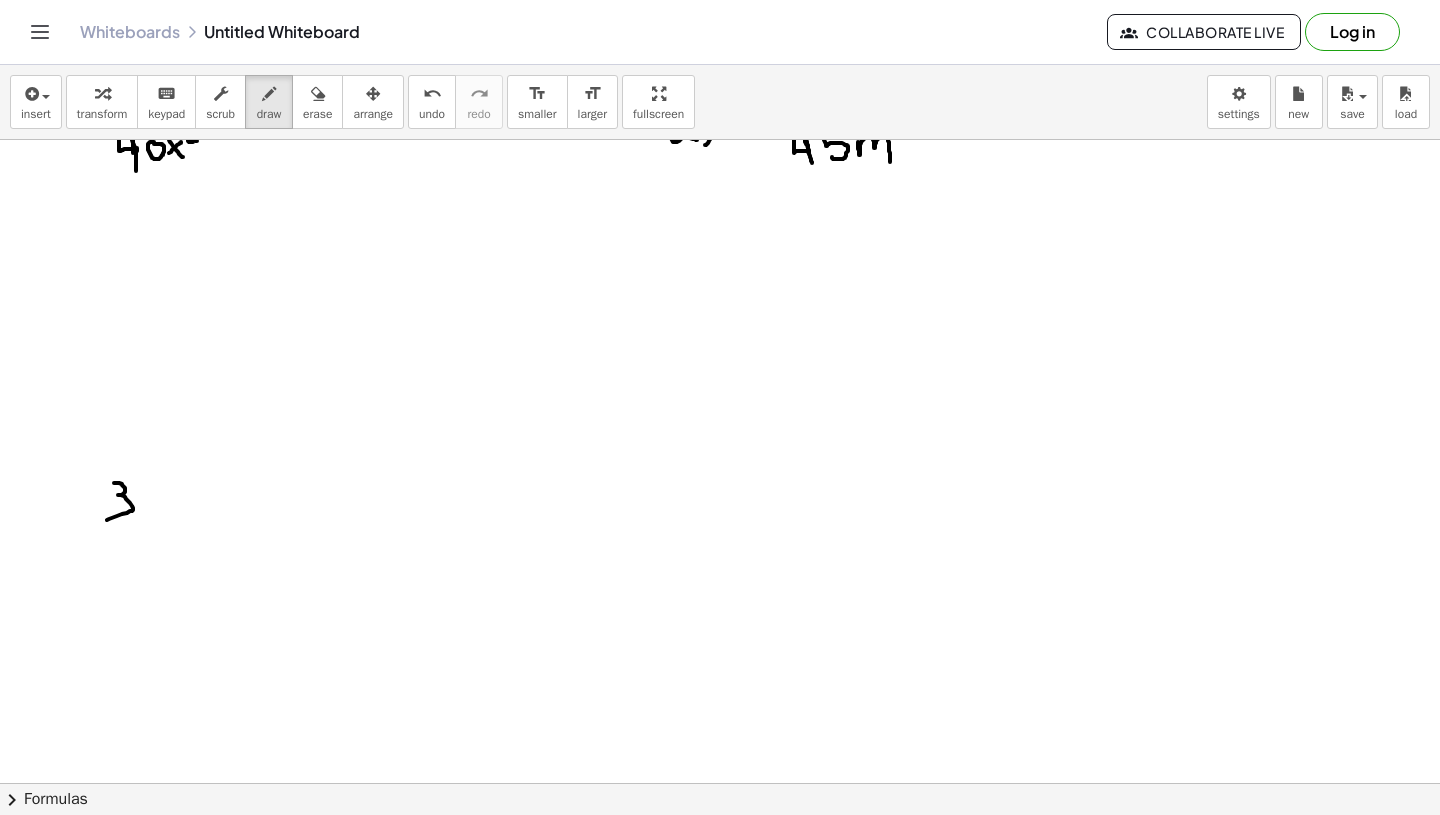 drag, startPoint x: 114, startPoint y: 483, endPoint x: 97, endPoint y: 522, distance: 42.544094 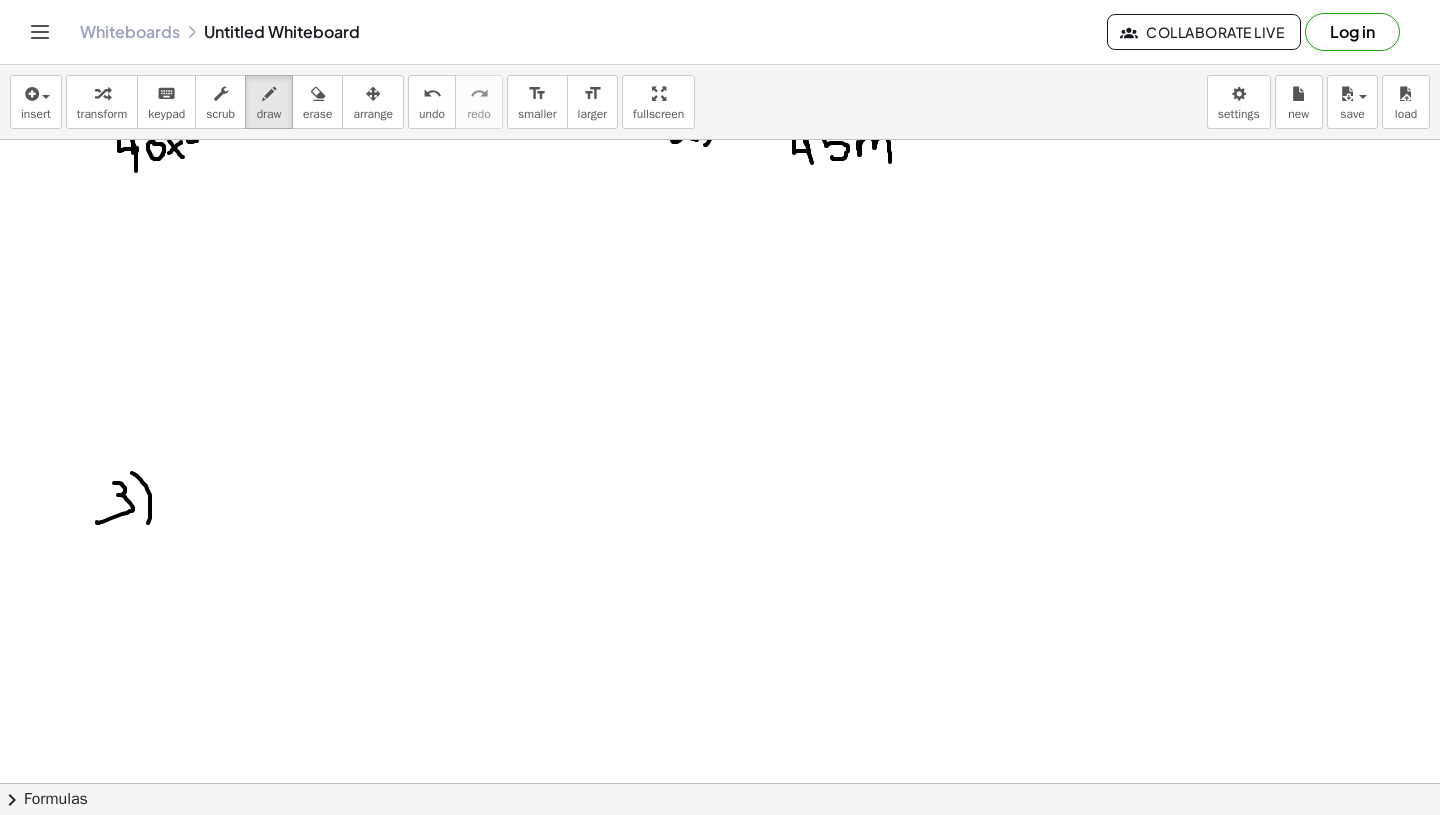 drag, startPoint x: 132, startPoint y: 473, endPoint x: 142, endPoint y: 524, distance: 51.971146 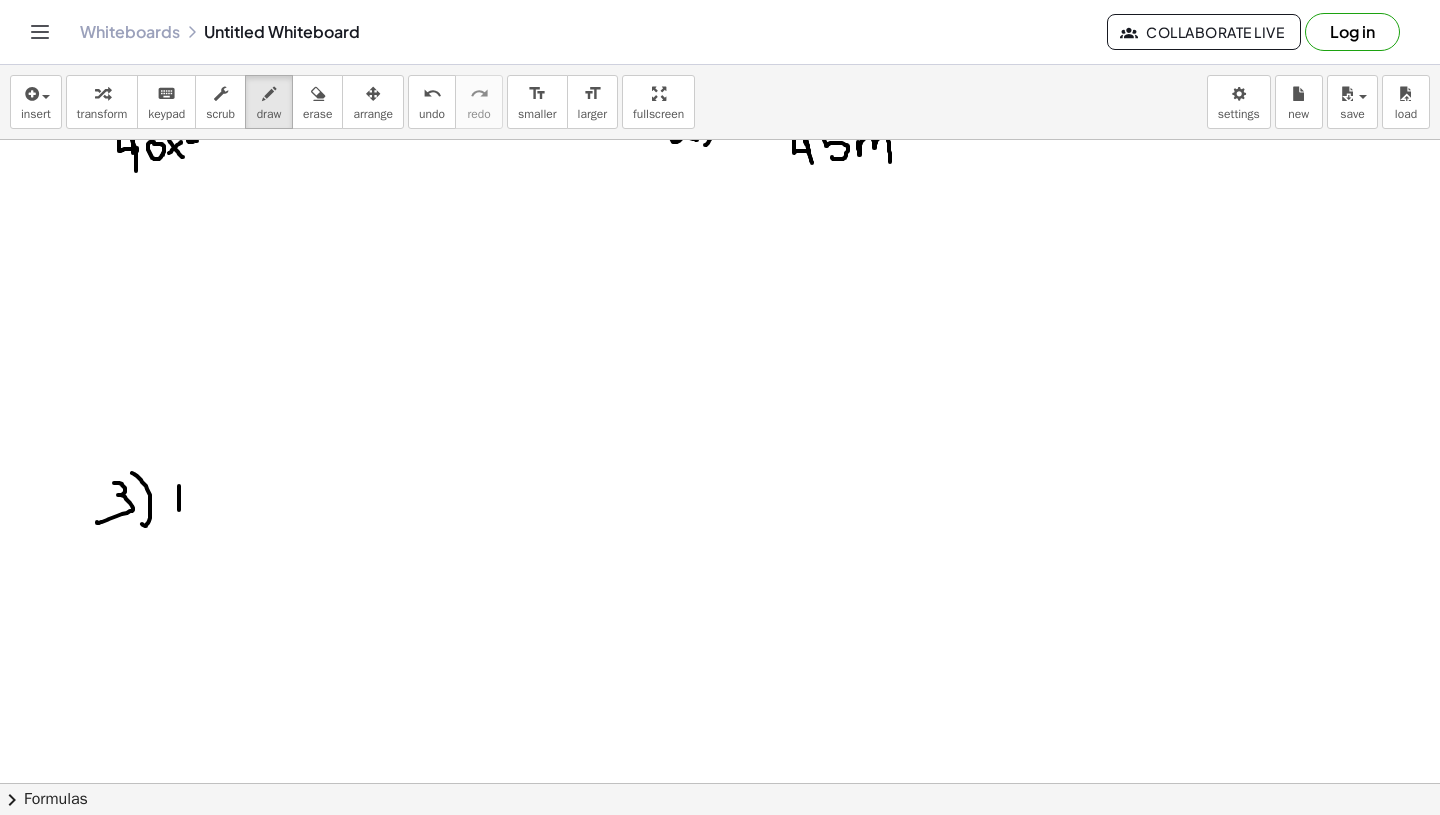 drag, startPoint x: 179, startPoint y: 510, endPoint x: 179, endPoint y: 485, distance: 25 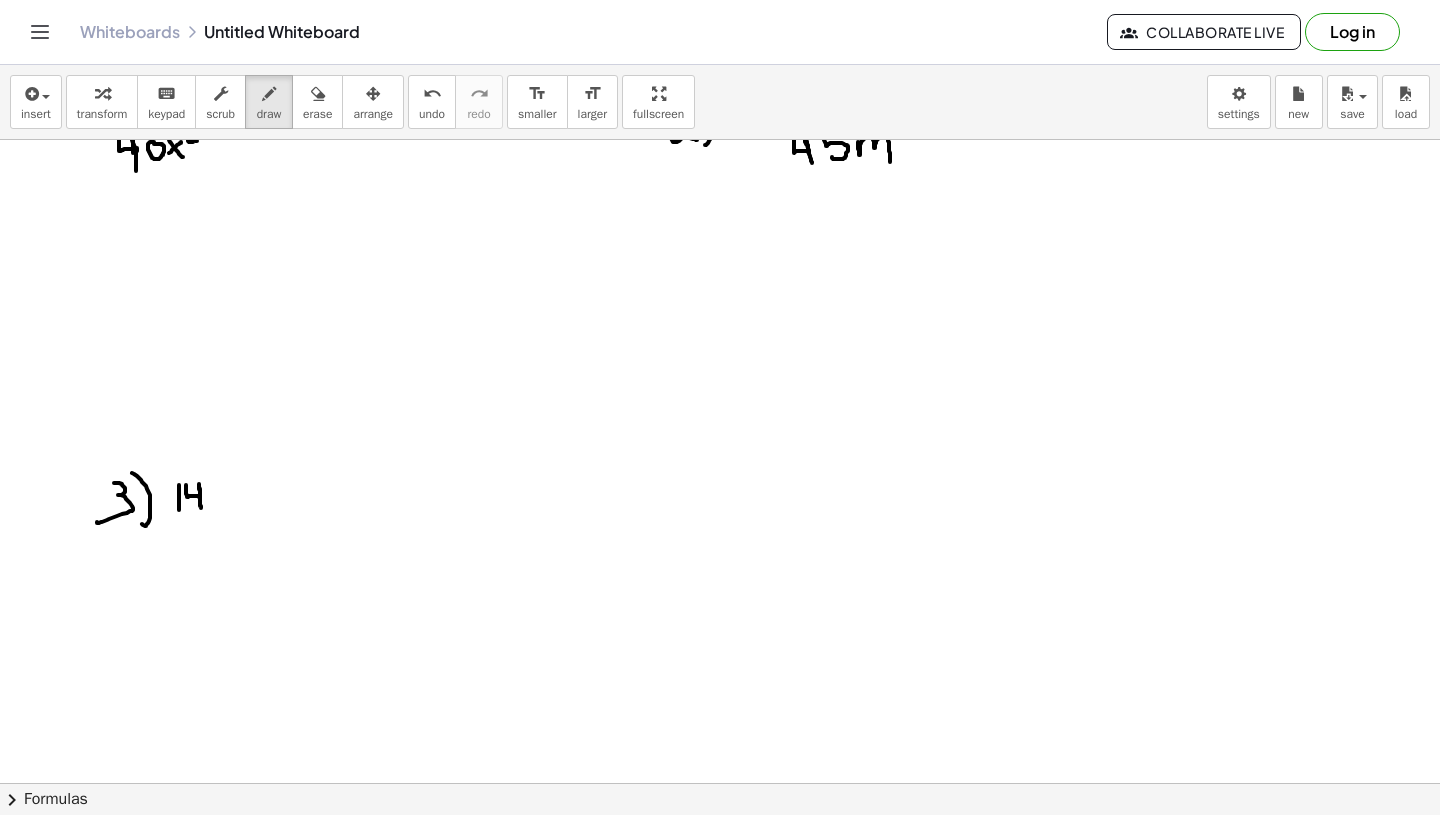 drag, startPoint x: 186, startPoint y: 485, endPoint x: 200, endPoint y: 508, distance: 26.925823 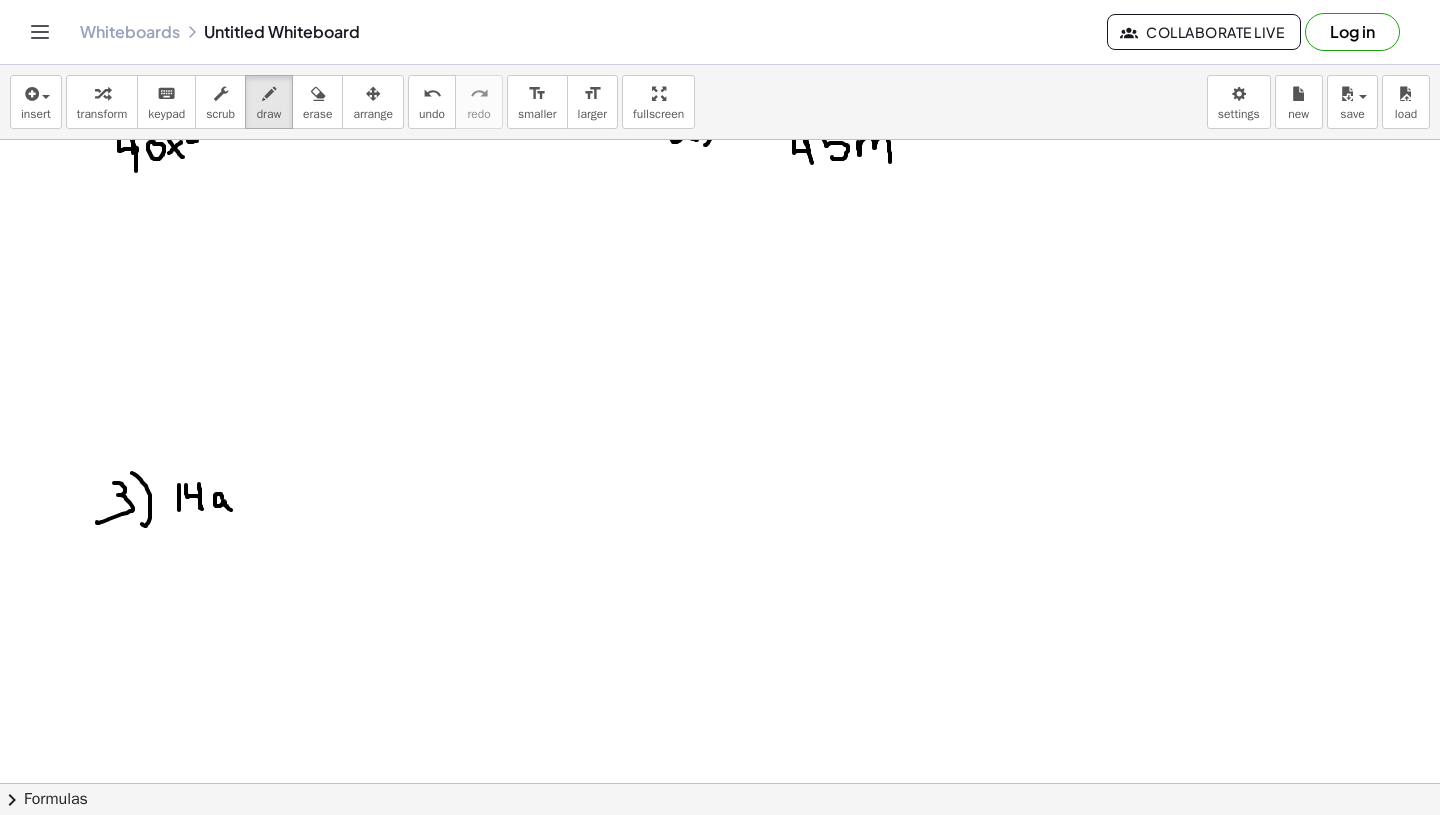 drag, startPoint x: 222, startPoint y: 498, endPoint x: 232, endPoint y: 512, distance: 17.20465 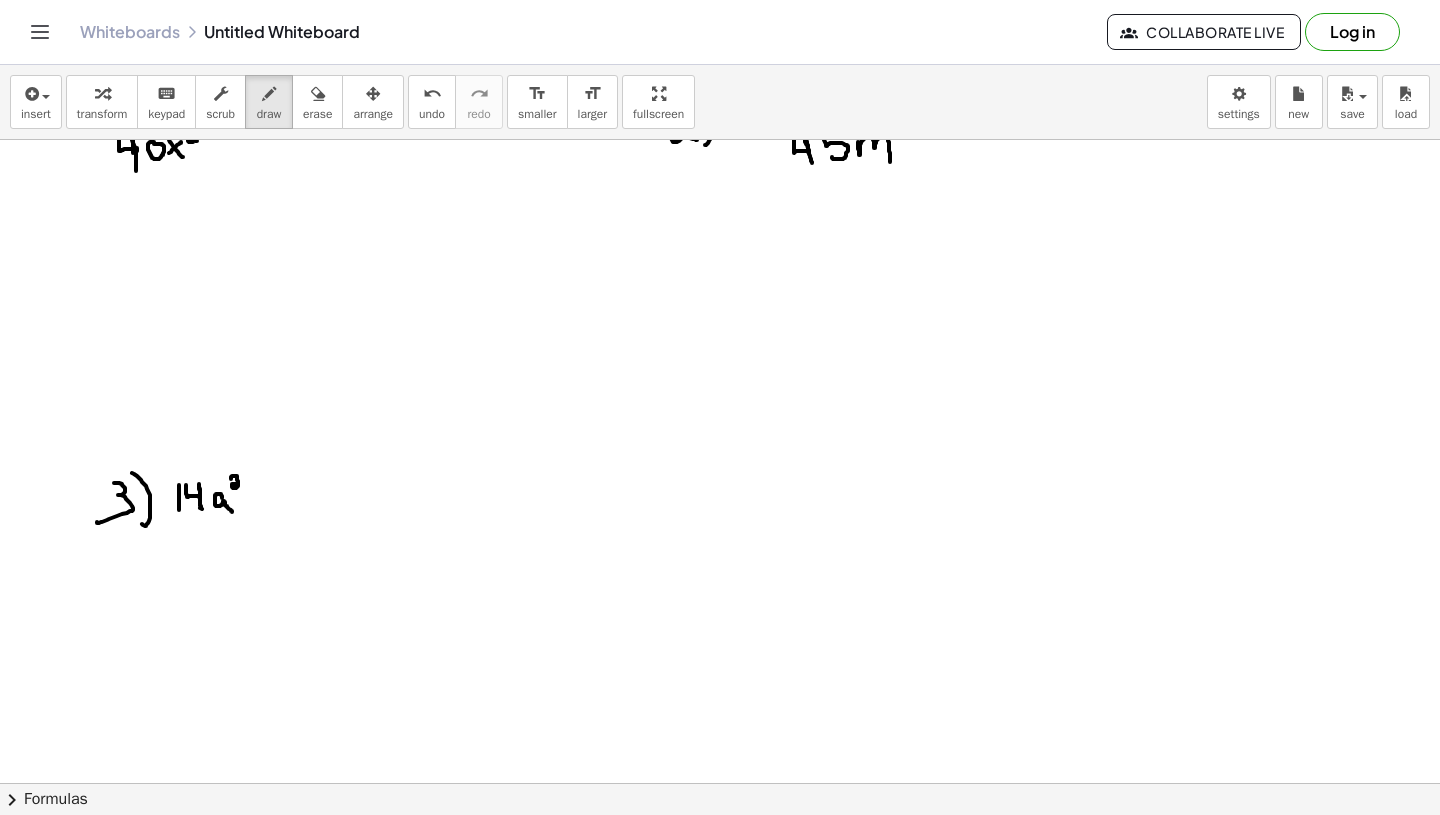 drag, startPoint x: 231, startPoint y: 479, endPoint x: 241, endPoint y: 487, distance: 12.806249 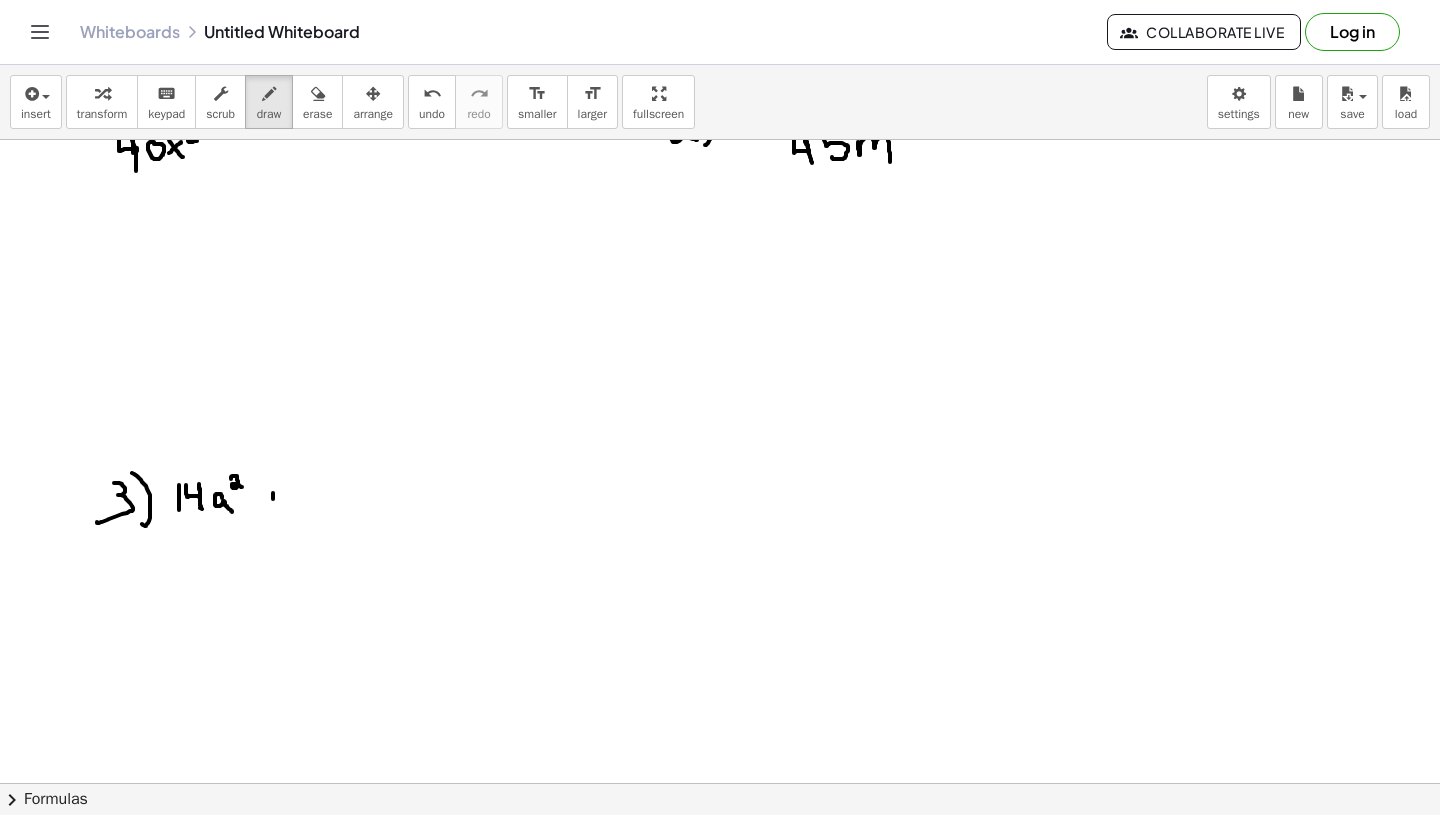 click at bounding box center (720, -435) 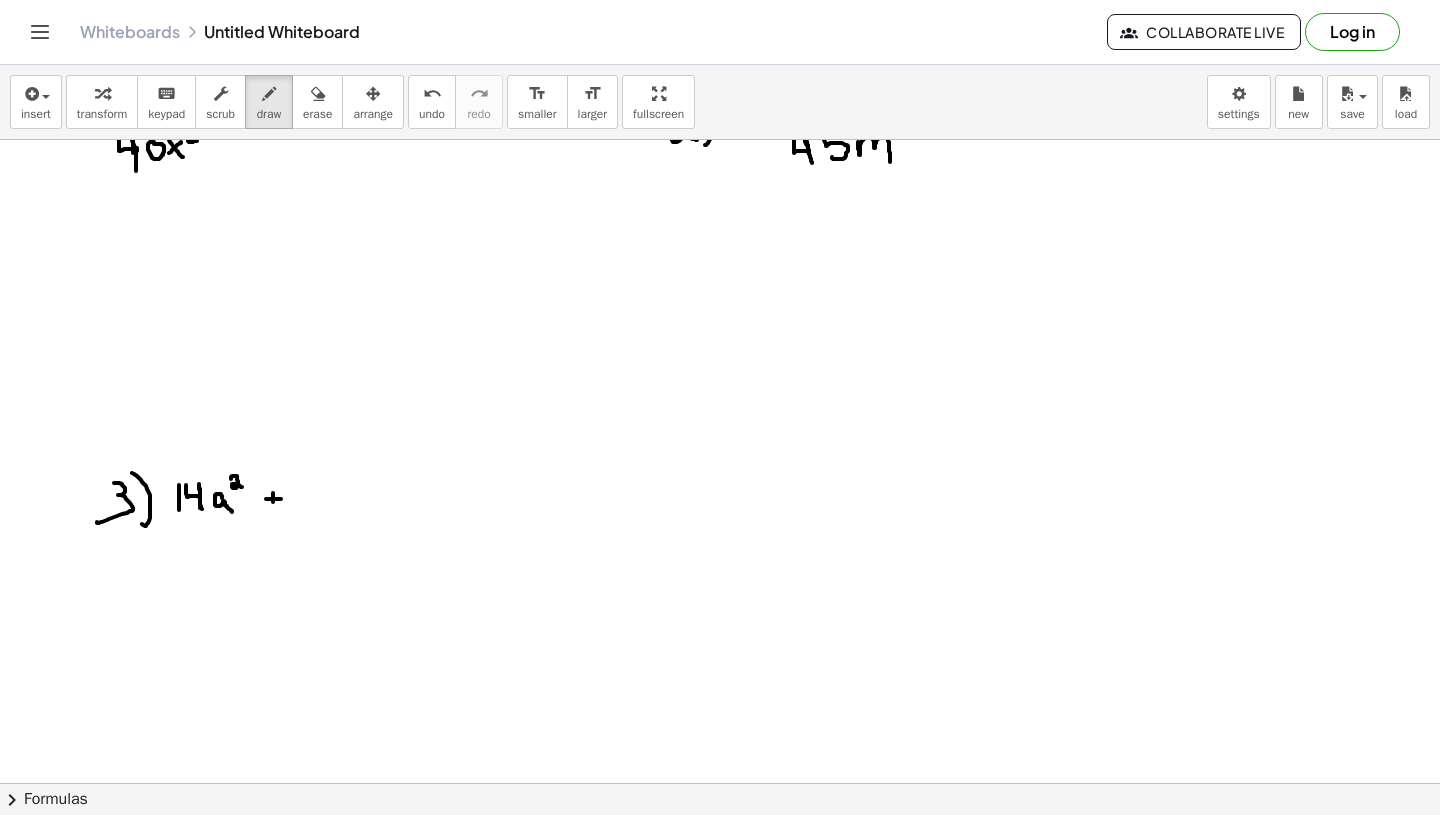 drag, startPoint x: 266, startPoint y: 499, endPoint x: 282, endPoint y: 499, distance: 16 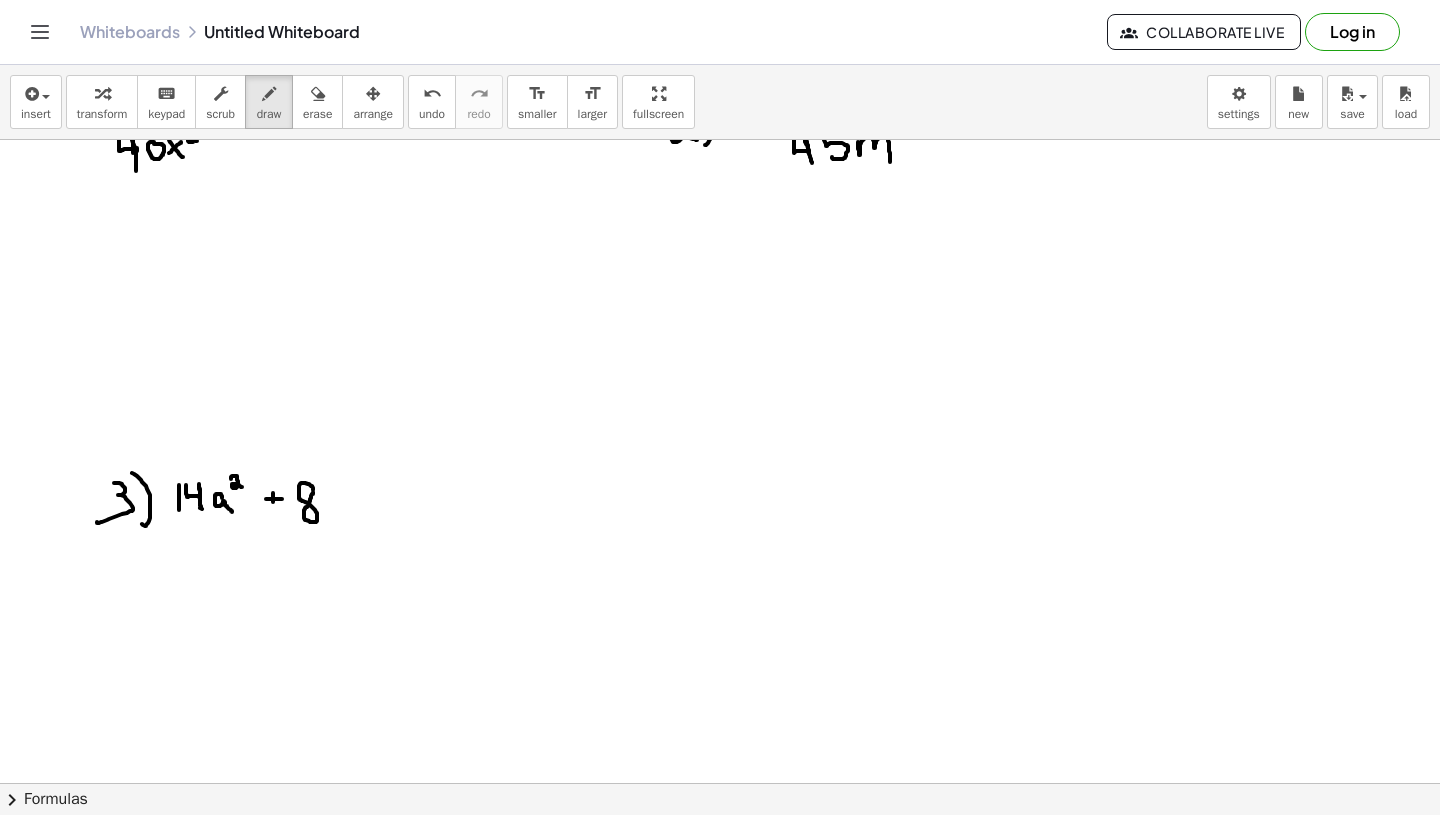 click at bounding box center [720, -435] 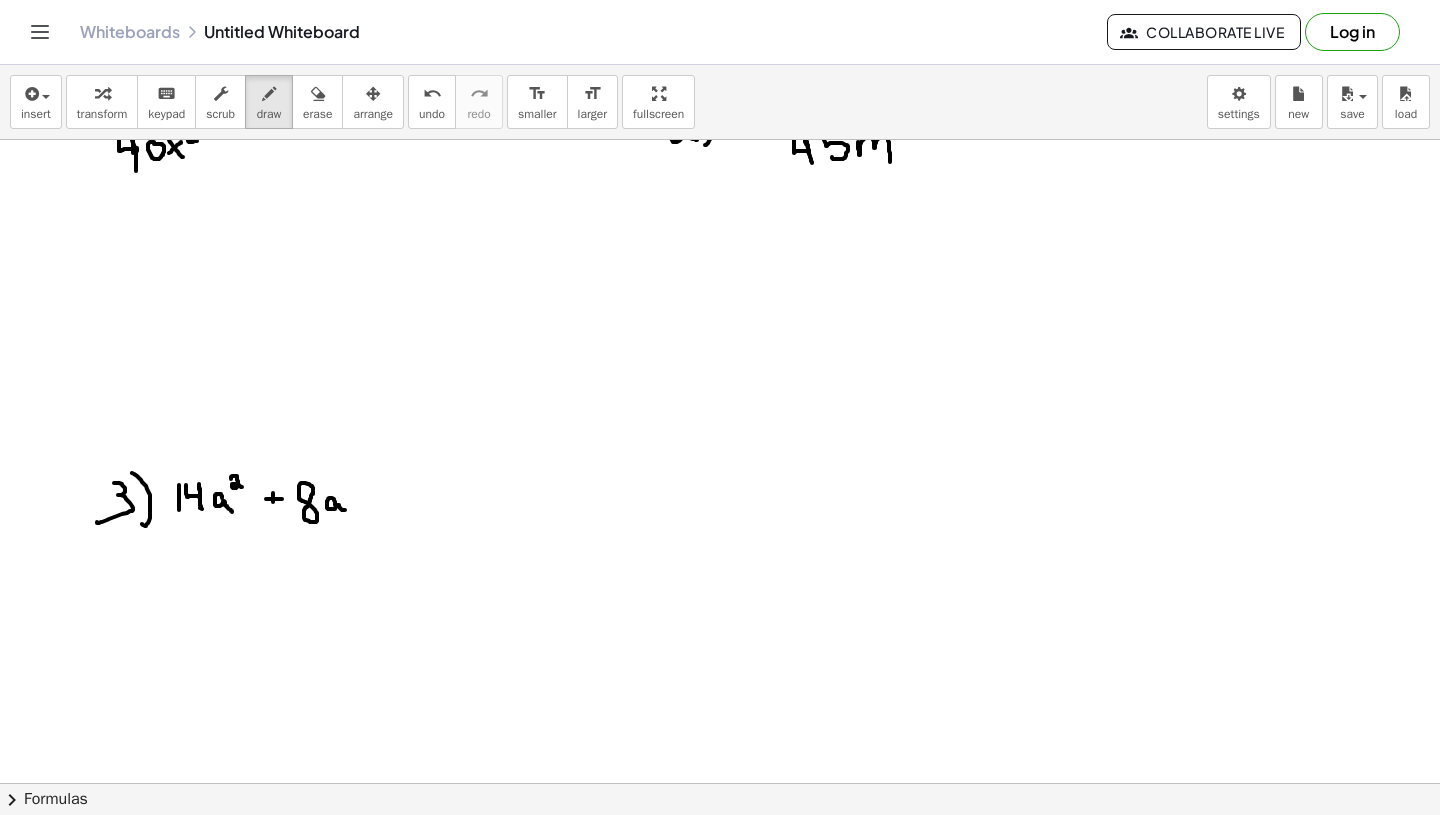 drag, startPoint x: 335, startPoint y: 505, endPoint x: 344, endPoint y: 510, distance: 10.29563 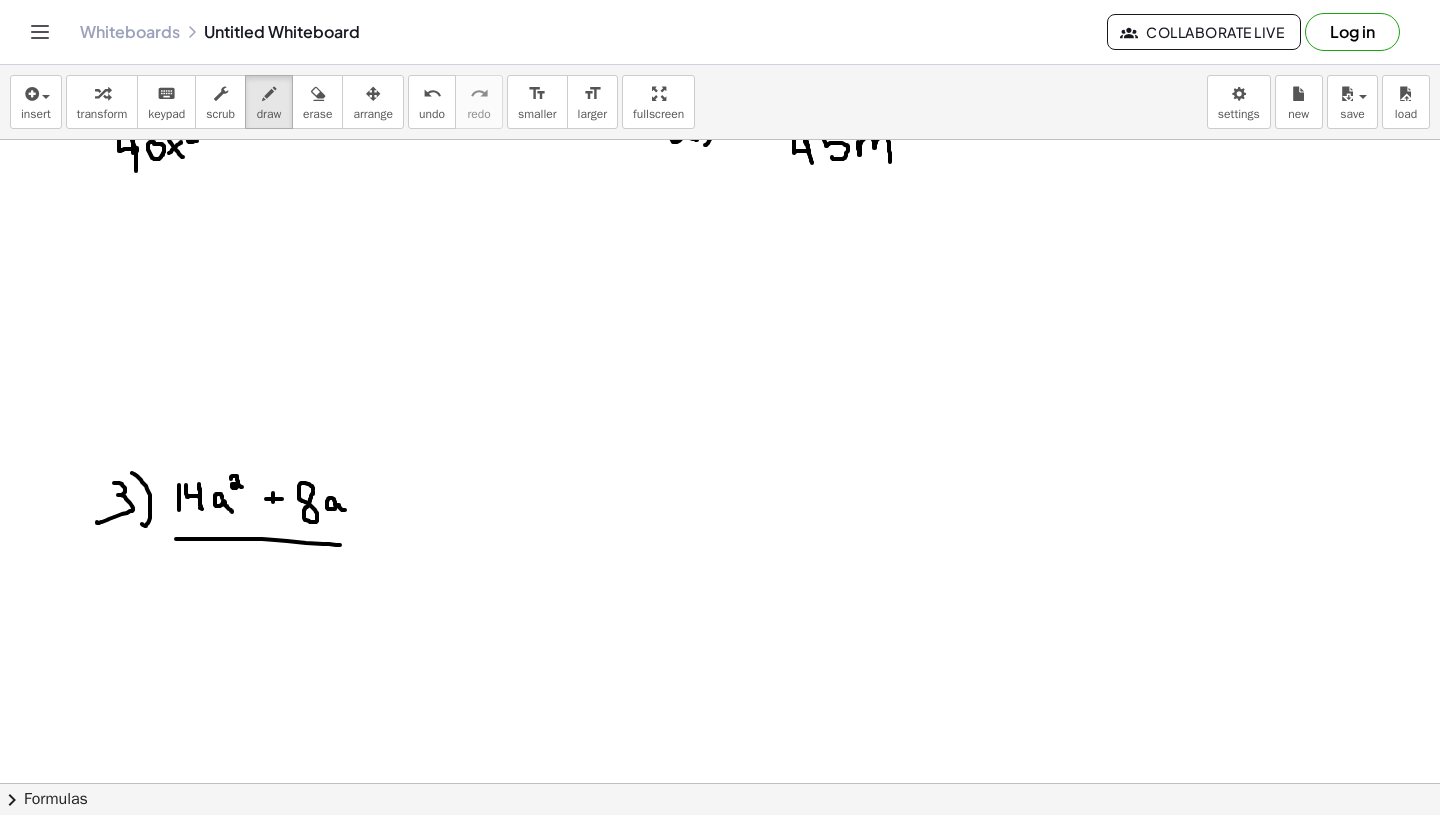 drag, startPoint x: 176, startPoint y: 539, endPoint x: 359, endPoint y: 546, distance: 183.13383 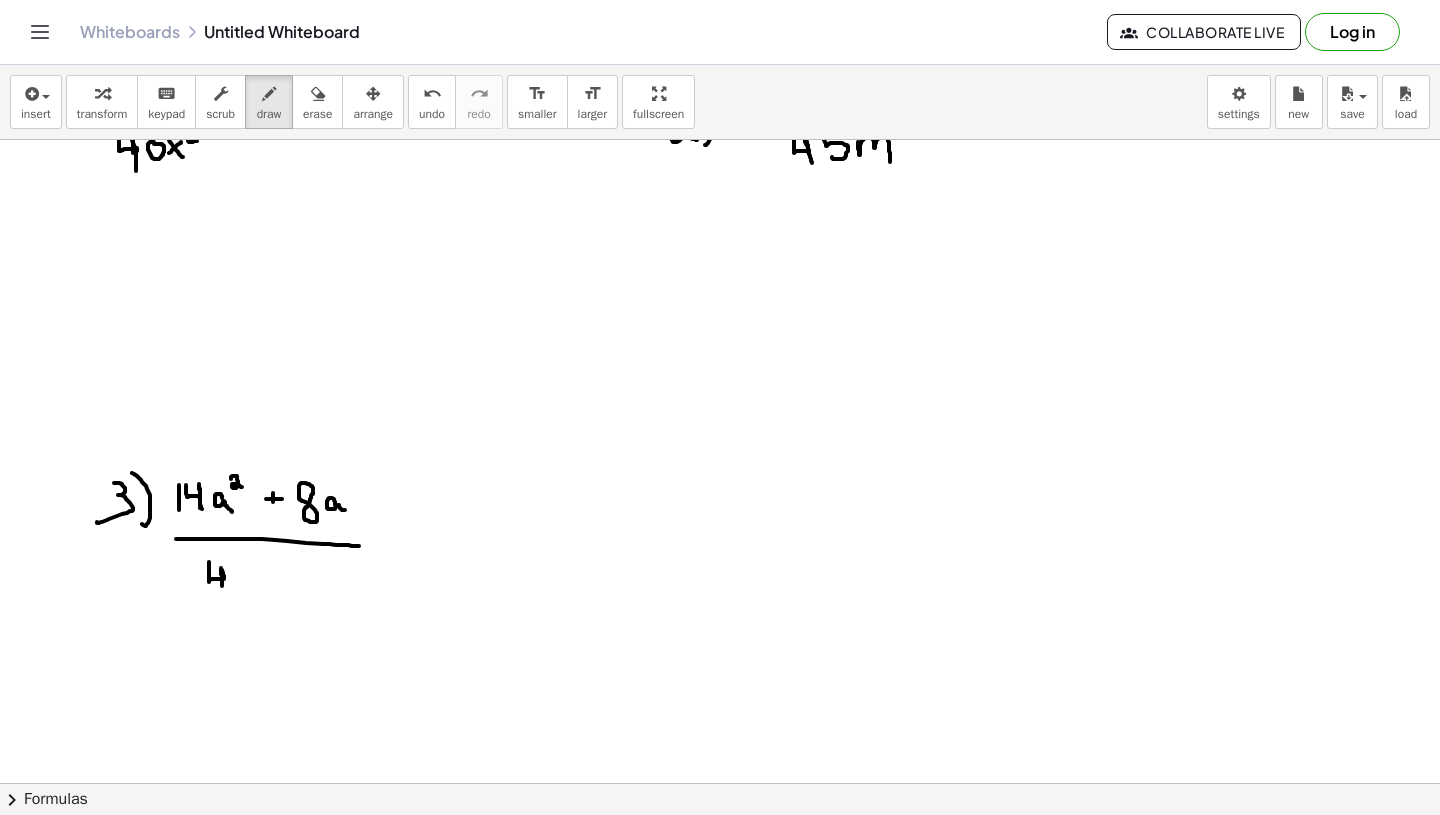 drag, startPoint x: 209, startPoint y: 562, endPoint x: 222, endPoint y: 587, distance: 28.178005 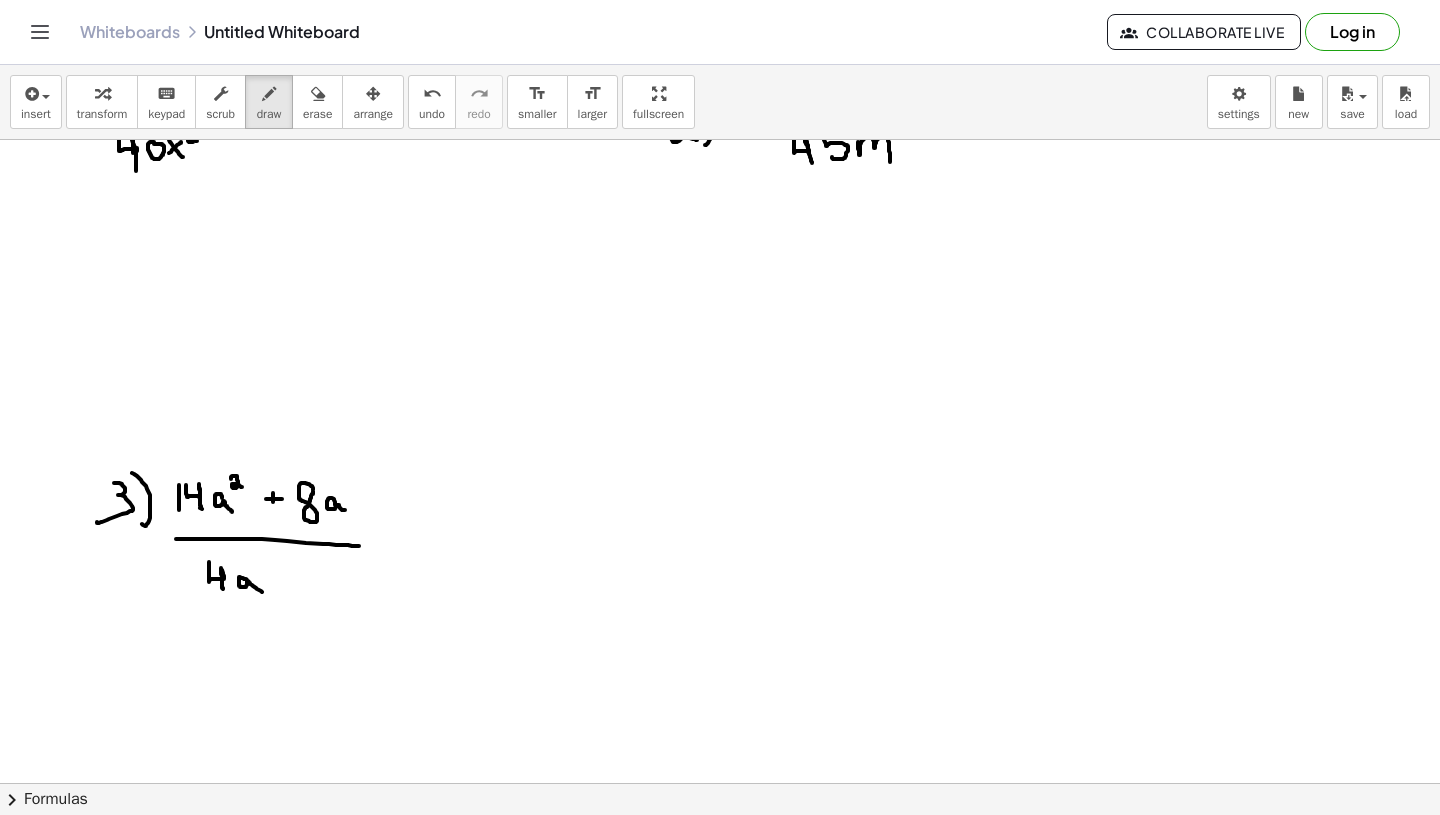 drag, startPoint x: 247, startPoint y: 582, endPoint x: 262, endPoint y: 592, distance: 18.027756 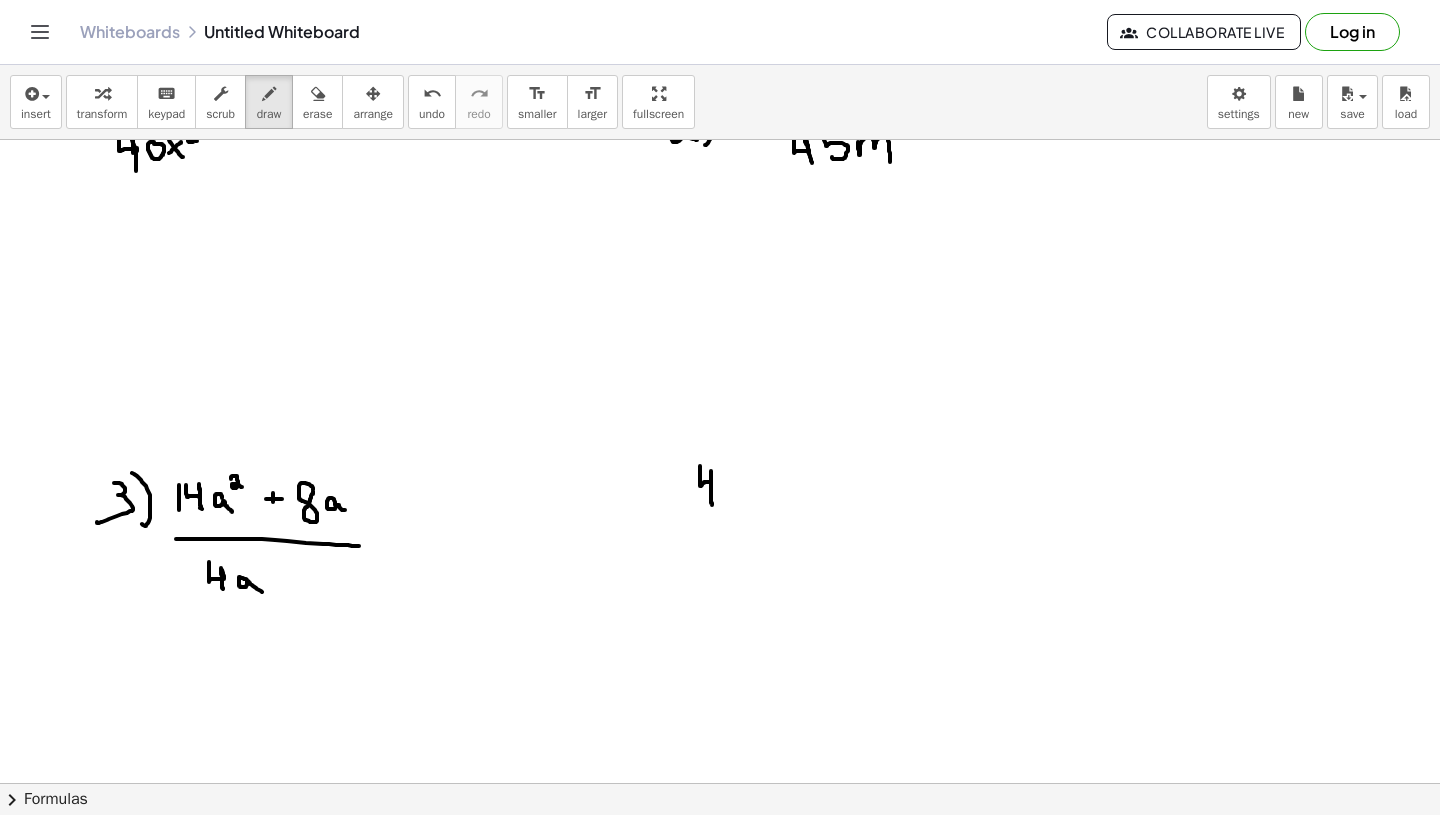 drag, startPoint x: 700, startPoint y: 466, endPoint x: 712, endPoint y: 505, distance: 40.804413 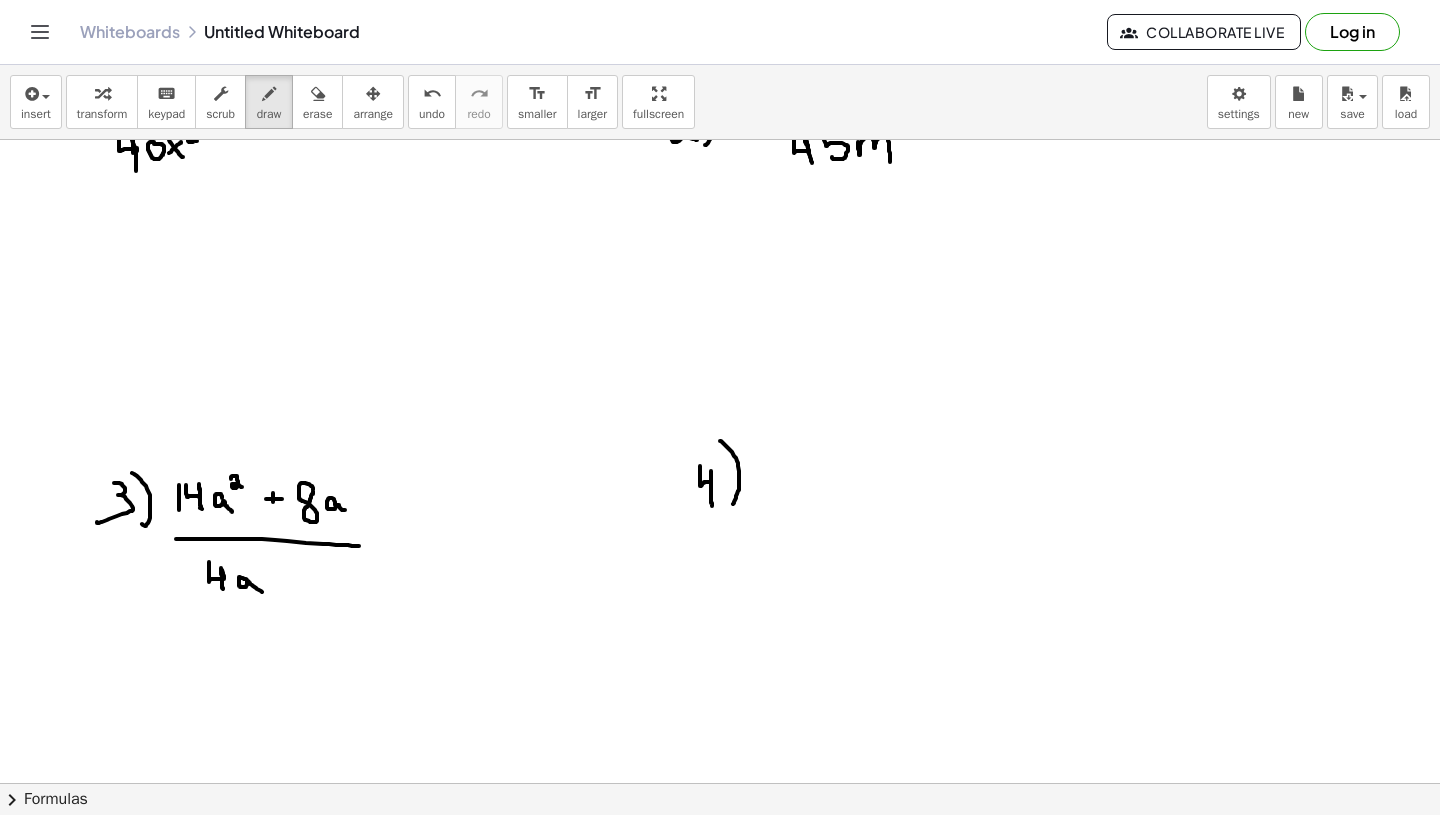 drag, startPoint x: 720, startPoint y: 441, endPoint x: 733, endPoint y: 504, distance: 64.327286 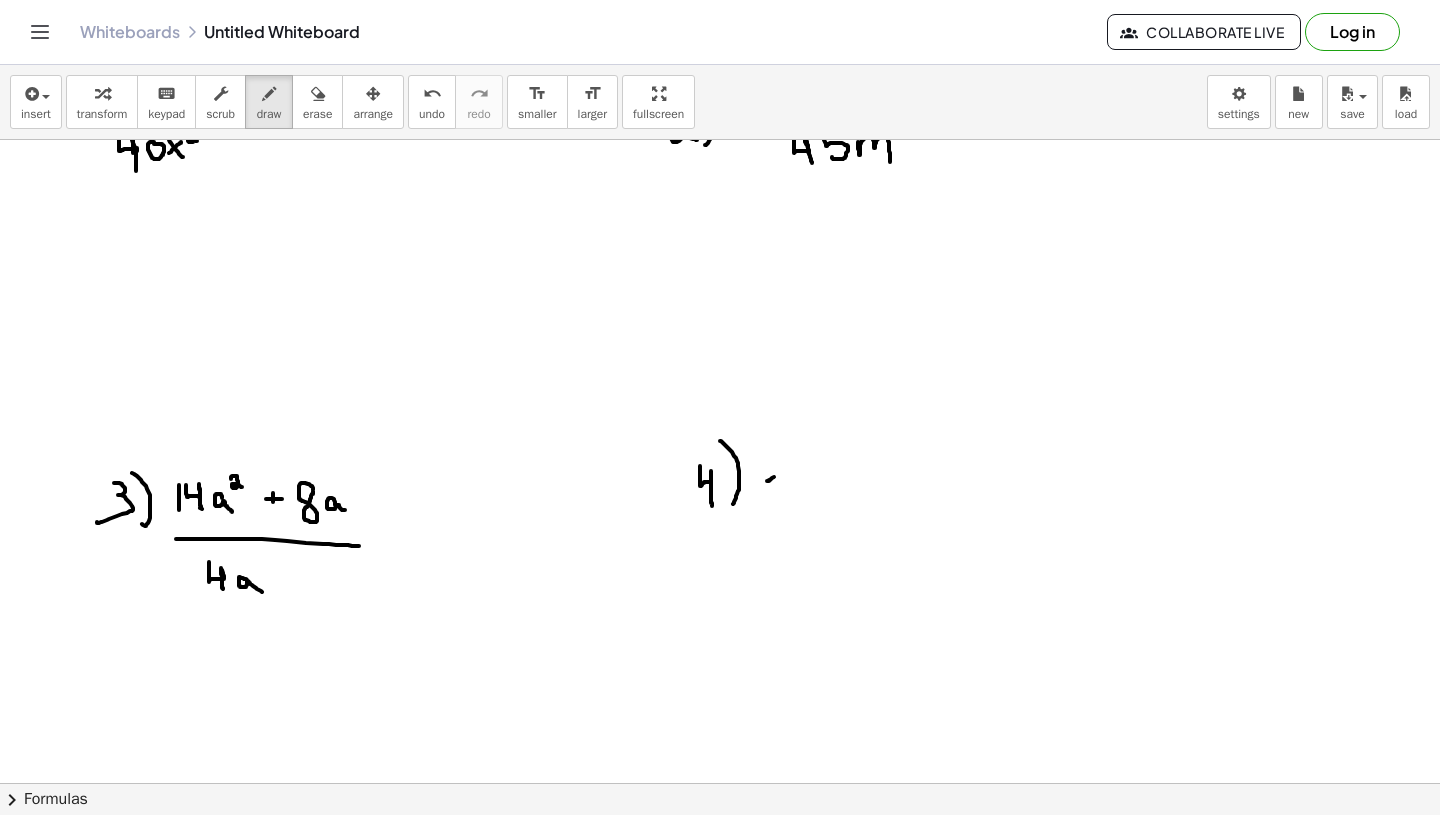 drag, startPoint x: 767, startPoint y: 481, endPoint x: 788, endPoint y: 467, distance: 25.23886 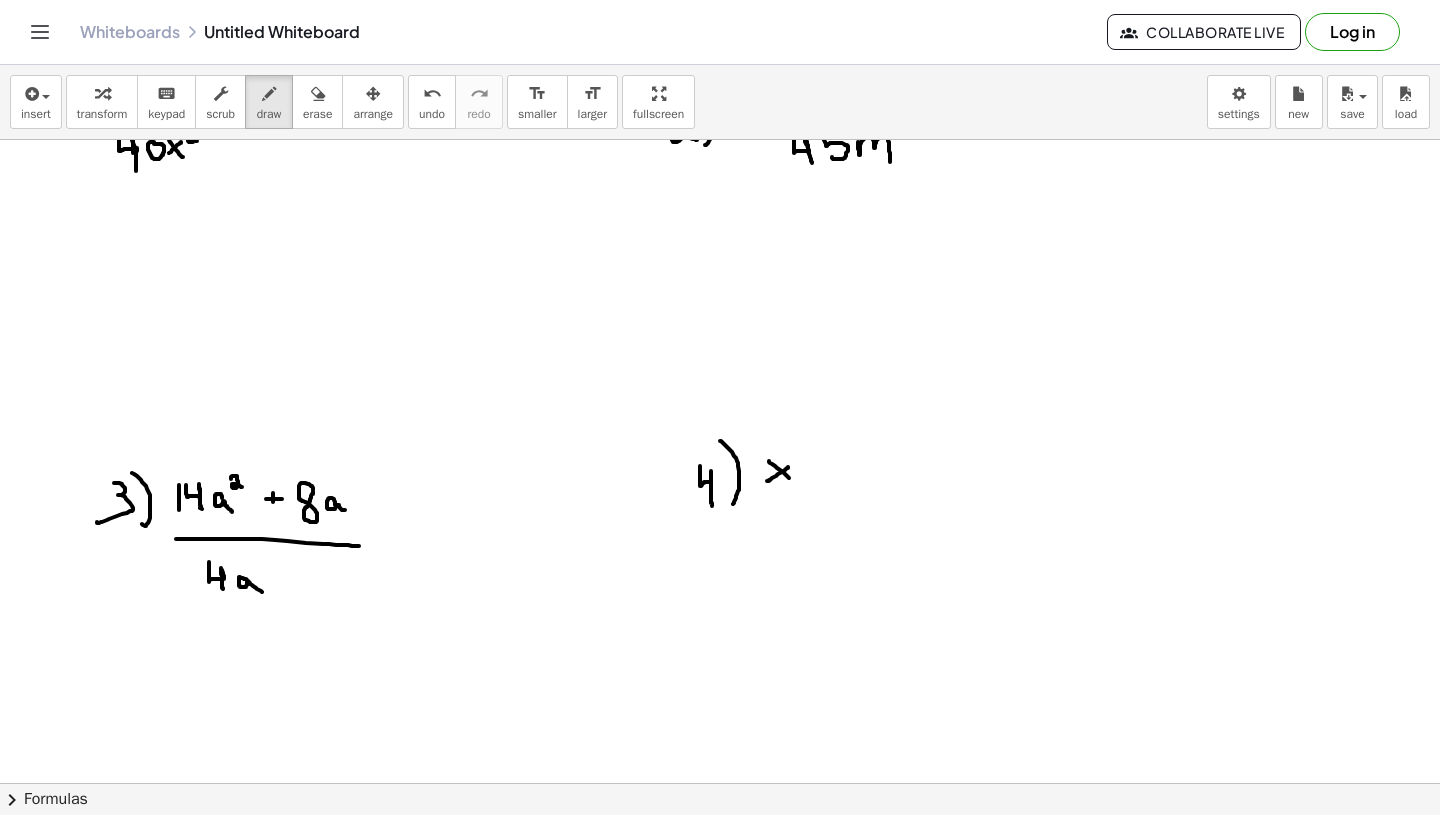 drag, startPoint x: 769, startPoint y: 461, endPoint x: 789, endPoint y: 480, distance: 27.58623 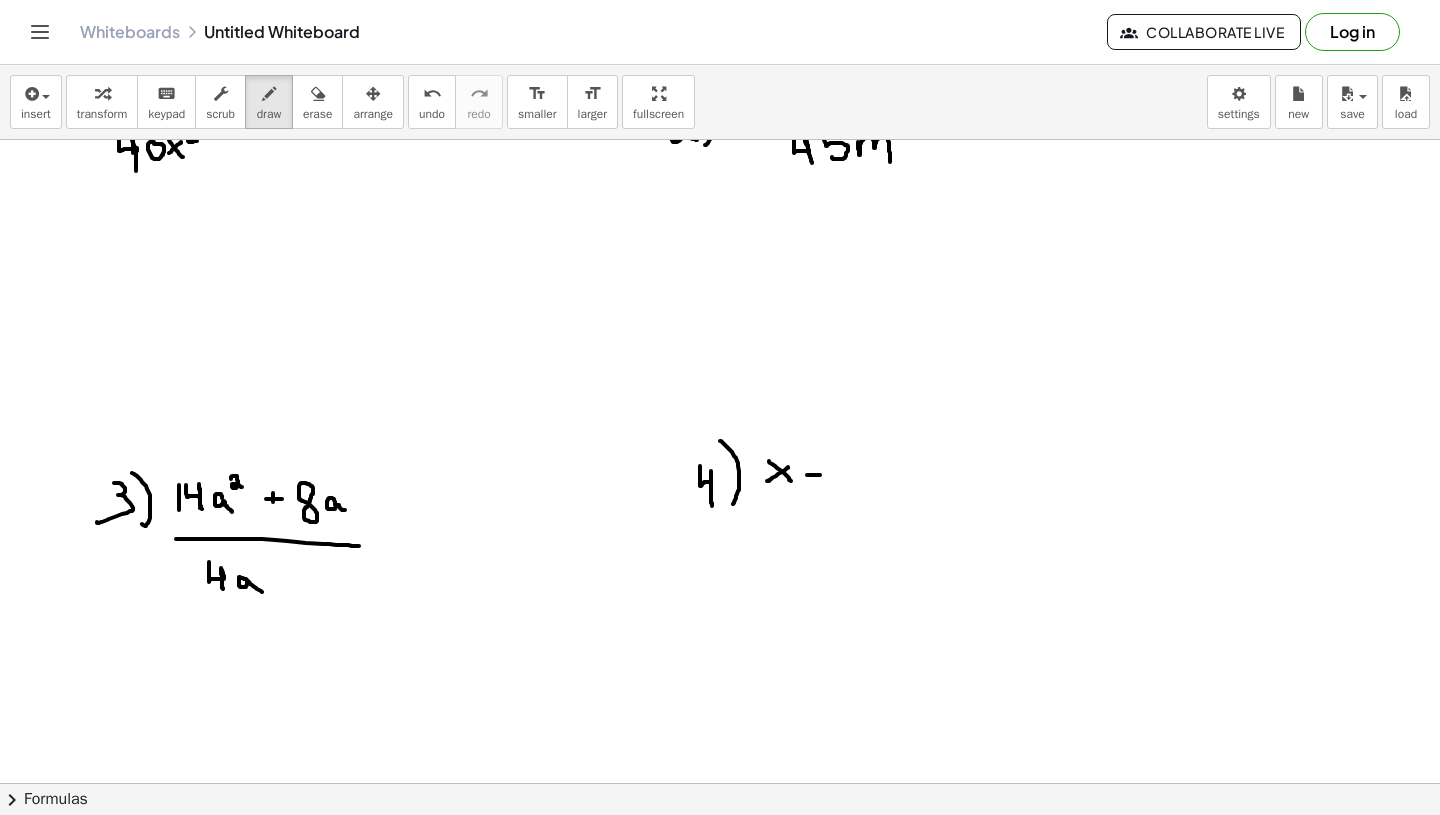 drag, startPoint x: 807, startPoint y: 475, endPoint x: 822, endPoint y: 475, distance: 15 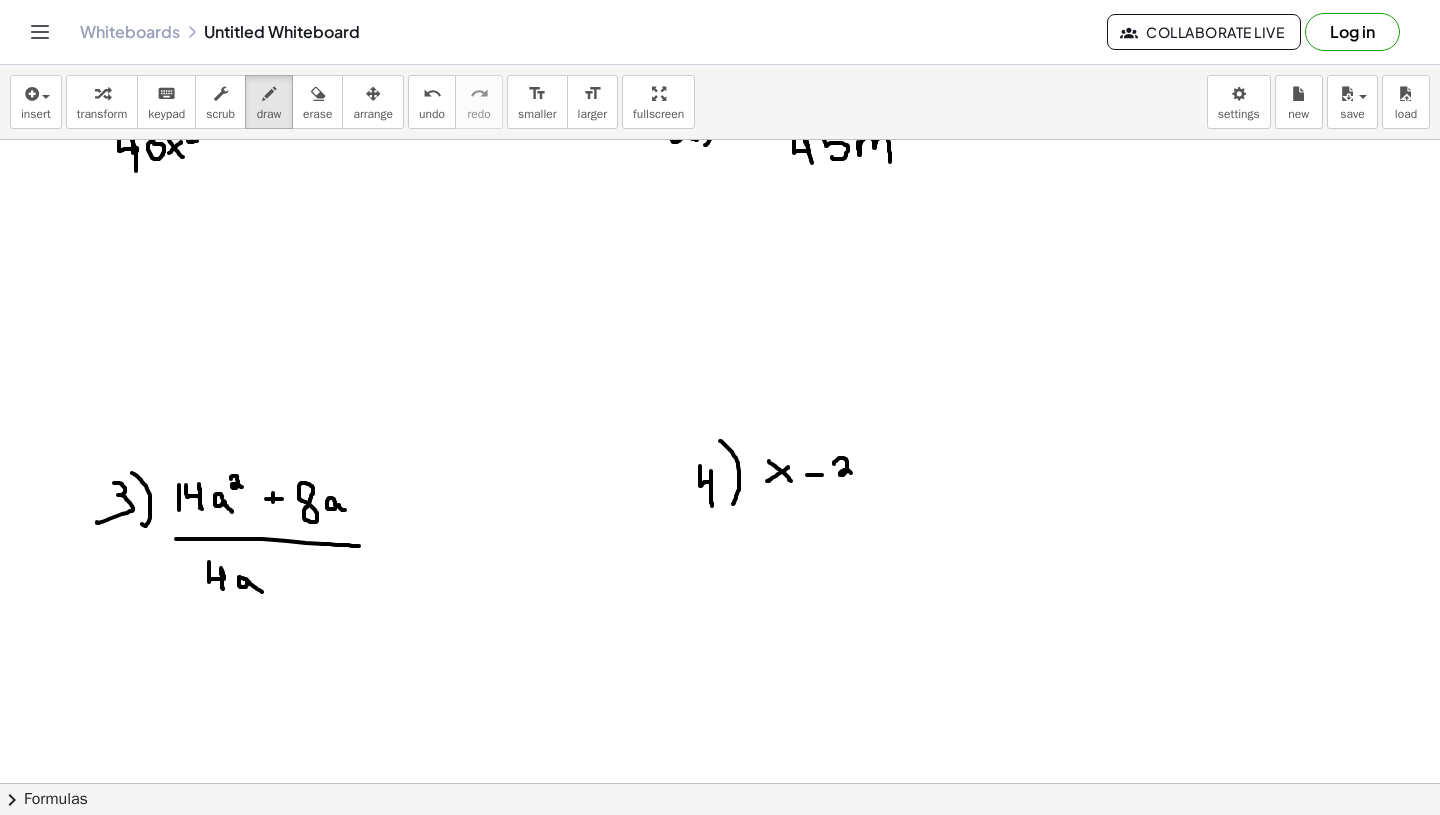 drag, startPoint x: 834, startPoint y: 464, endPoint x: 858, endPoint y: 477, distance: 27.294687 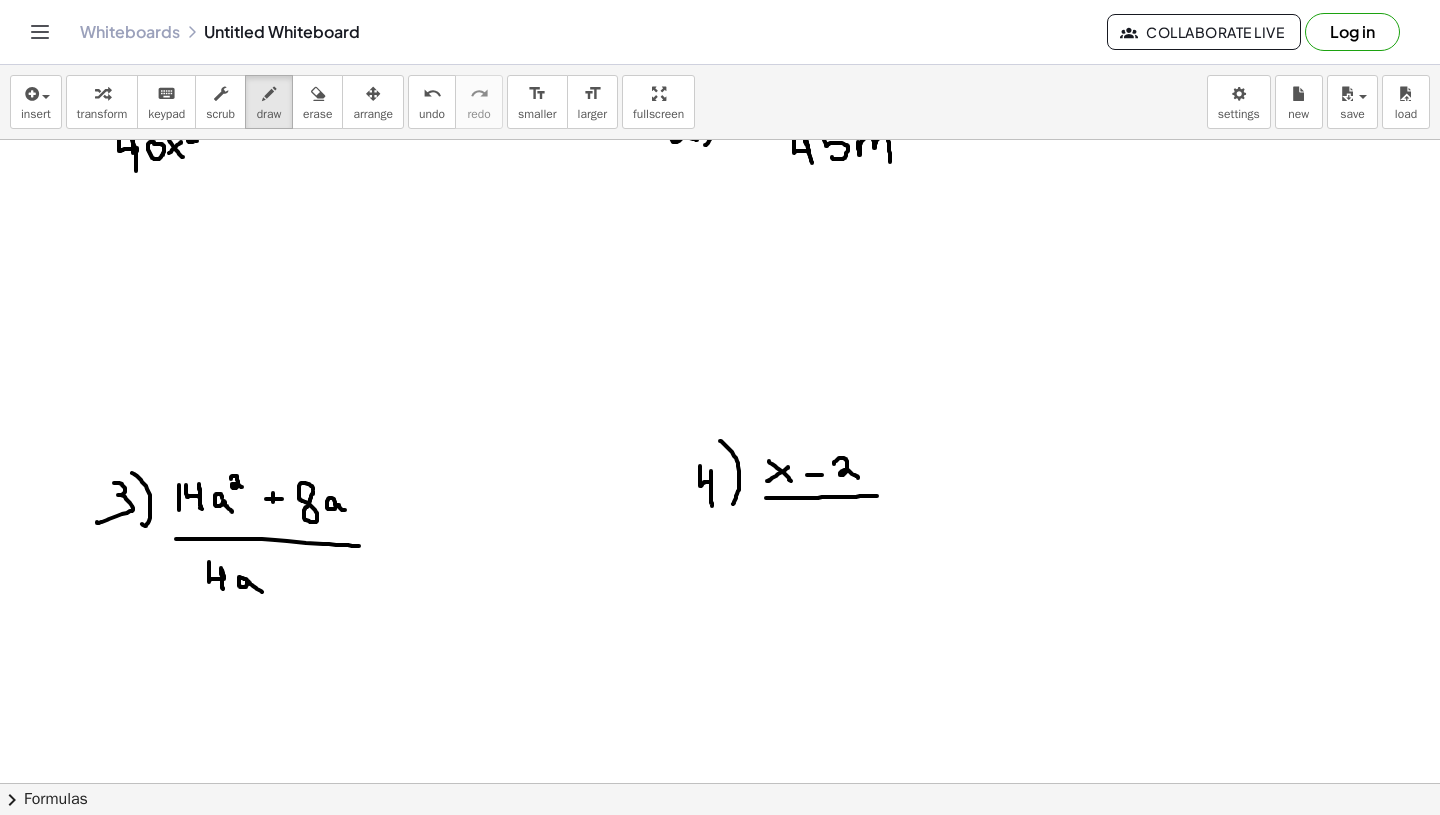 drag, startPoint x: 766, startPoint y: 498, endPoint x: 877, endPoint y: 496, distance: 111.01801 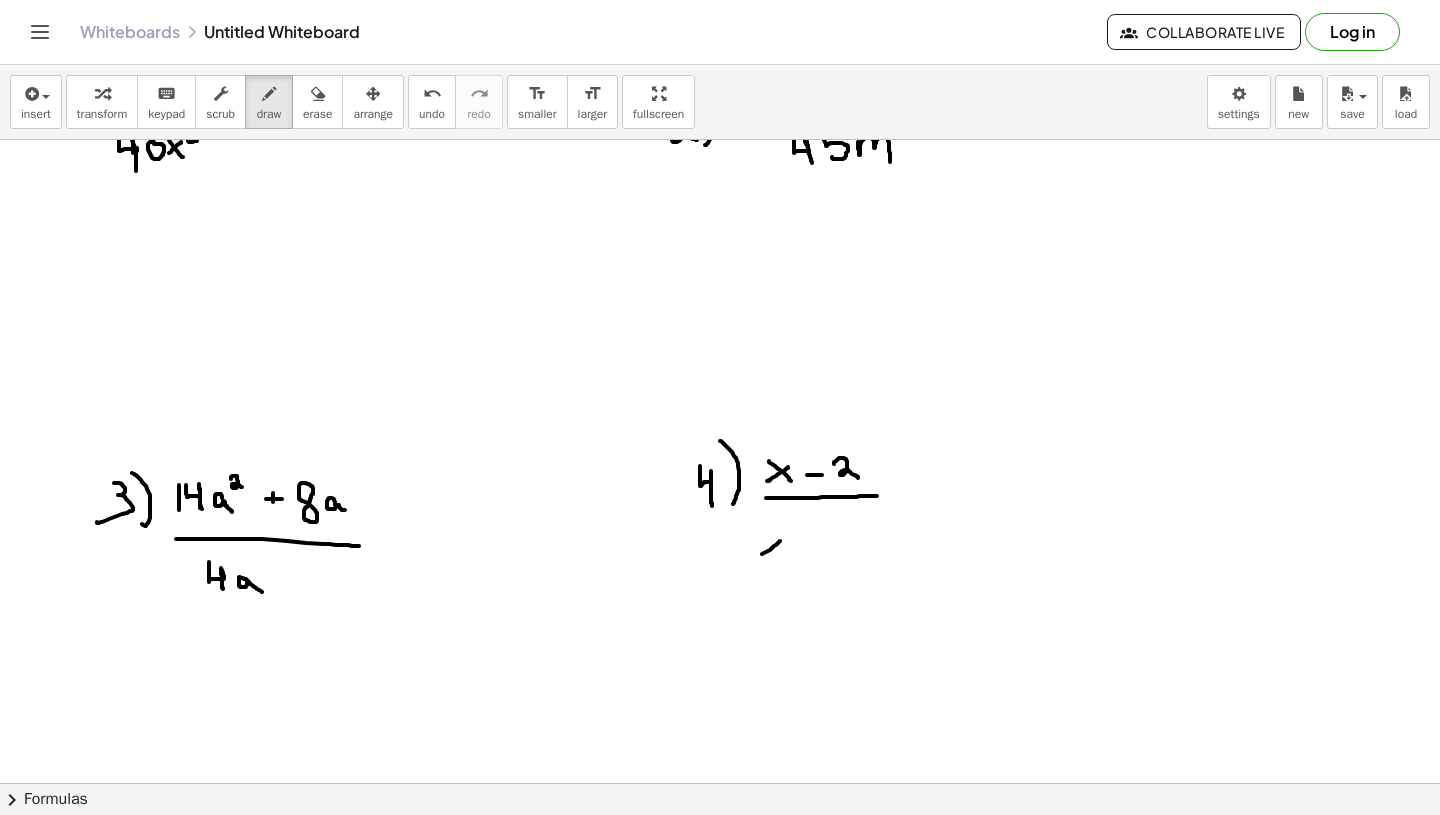 drag, startPoint x: 762, startPoint y: 554, endPoint x: 786, endPoint y: 535, distance: 30.610456 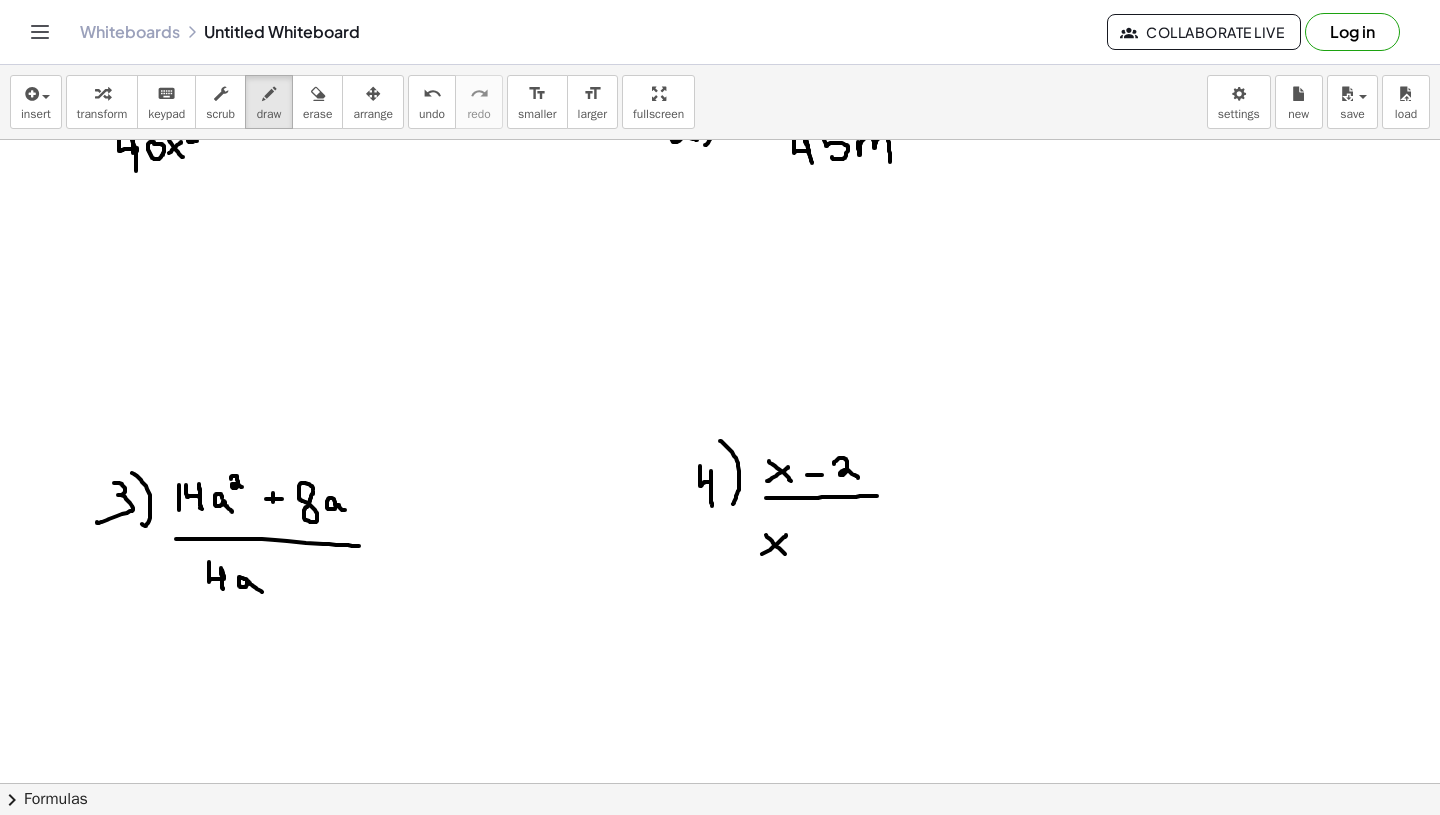 drag, startPoint x: 766, startPoint y: 535, endPoint x: 787, endPoint y: 558, distance: 31.144823 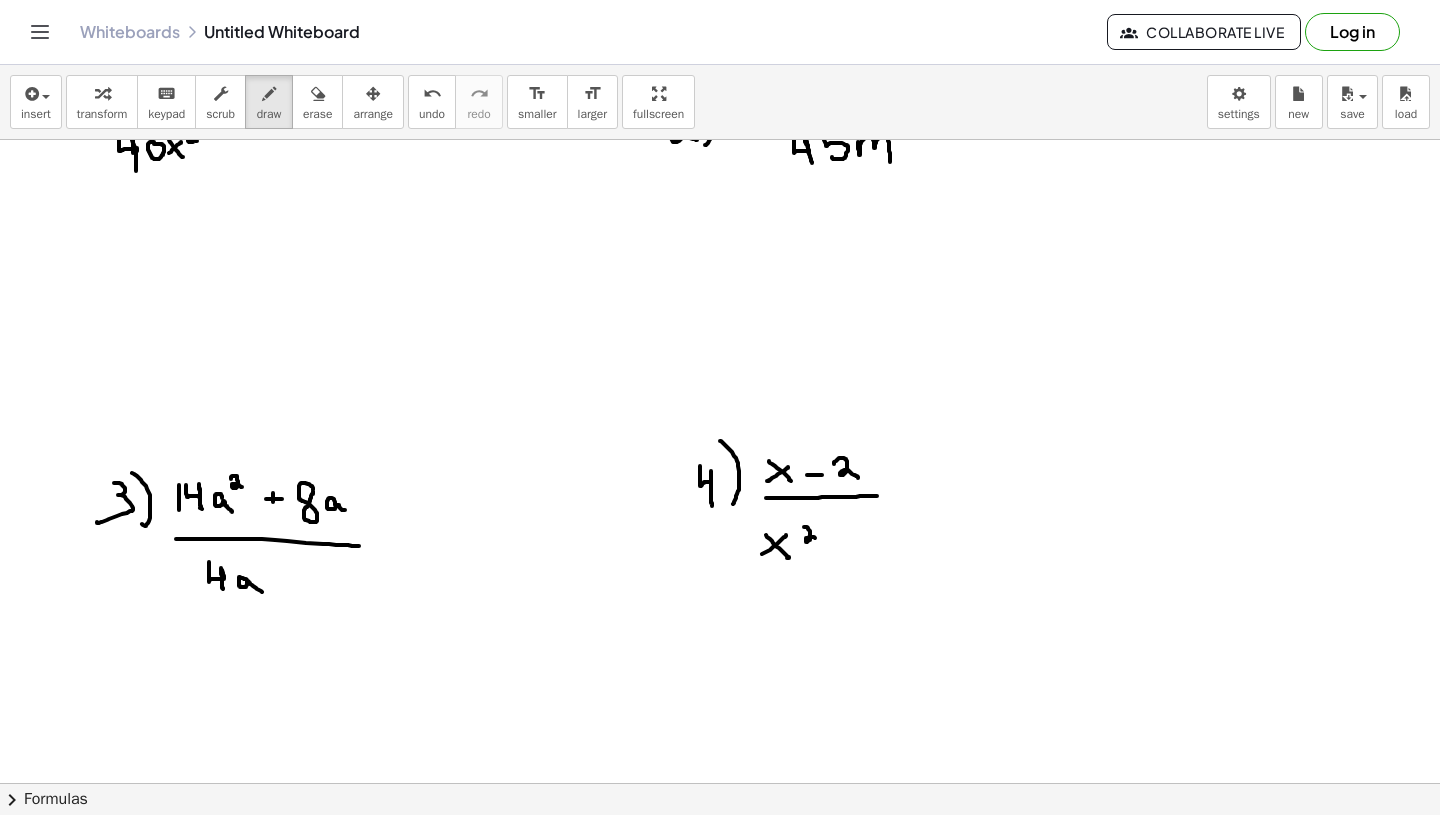 drag, startPoint x: 804, startPoint y: 527, endPoint x: 815, endPoint y: 538, distance: 15.556349 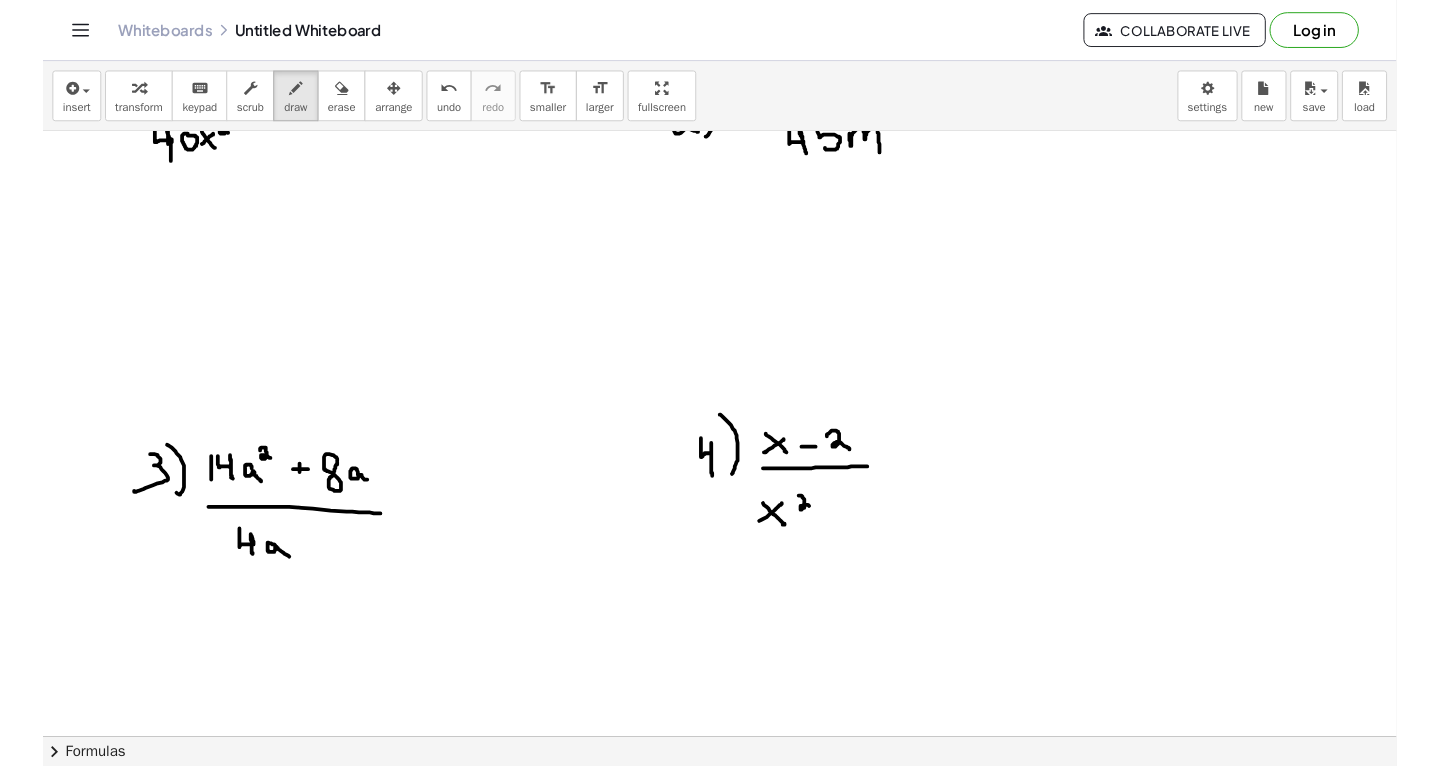 scroll, scrollTop: 2181, scrollLeft: 0, axis: vertical 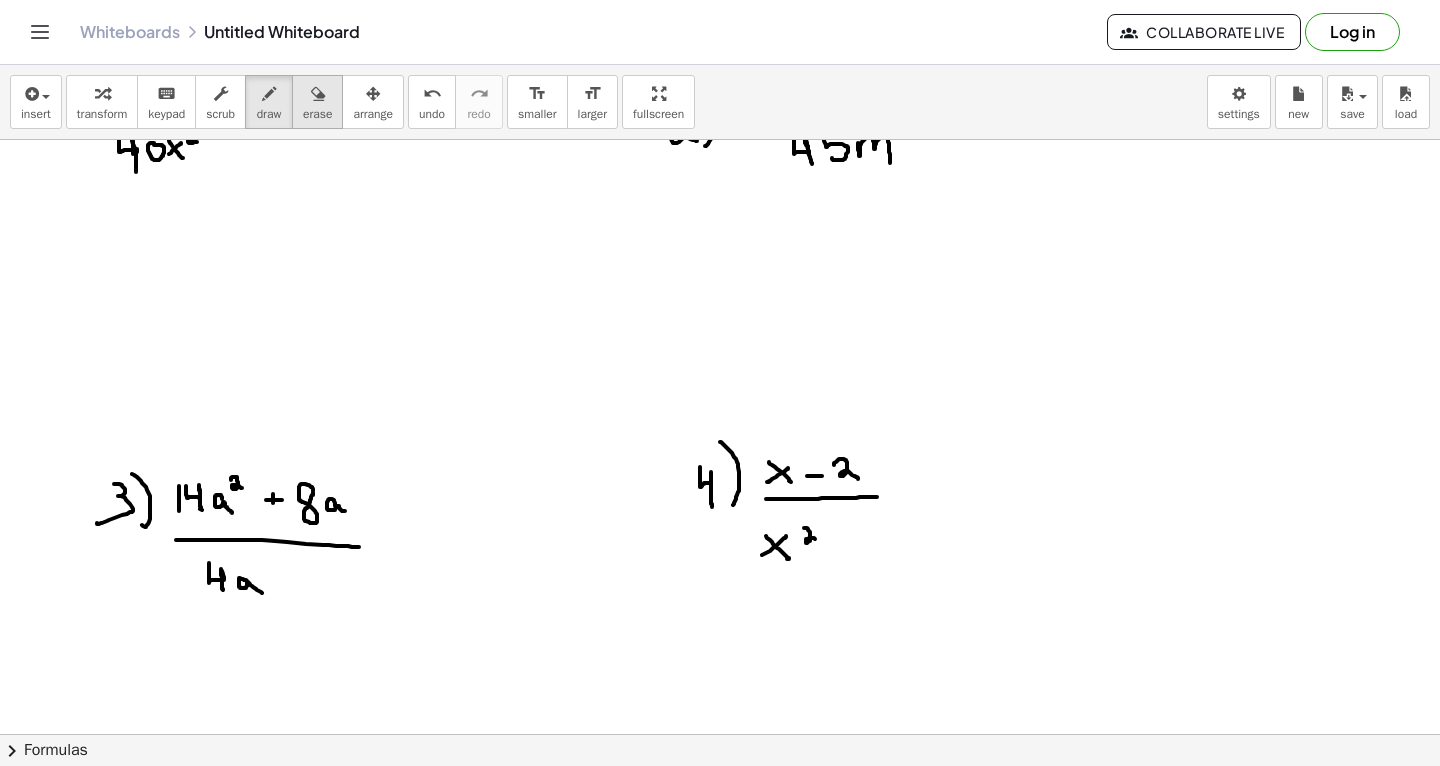click at bounding box center (318, 94) 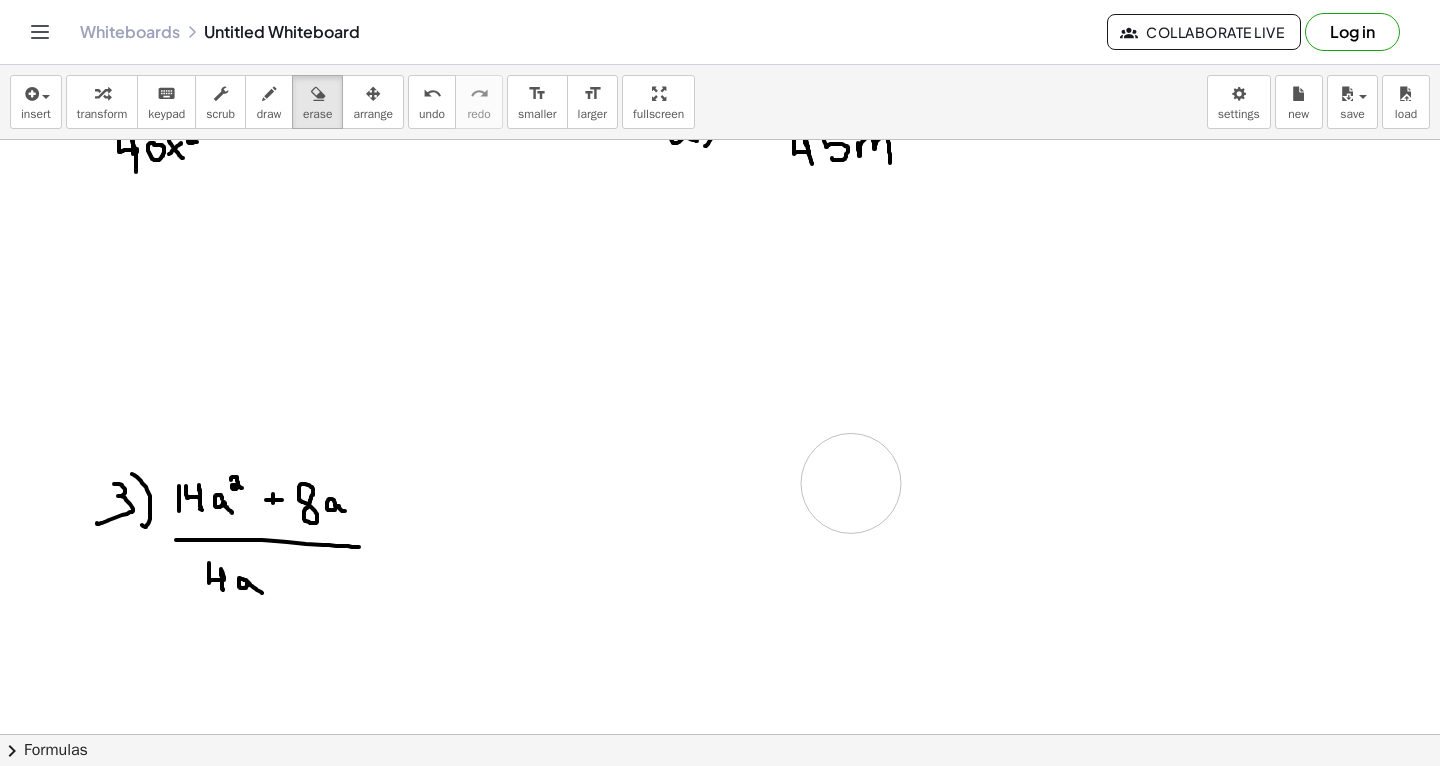 drag, startPoint x: 865, startPoint y: 628, endPoint x: 1140, endPoint y: 181, distance: 524.81805 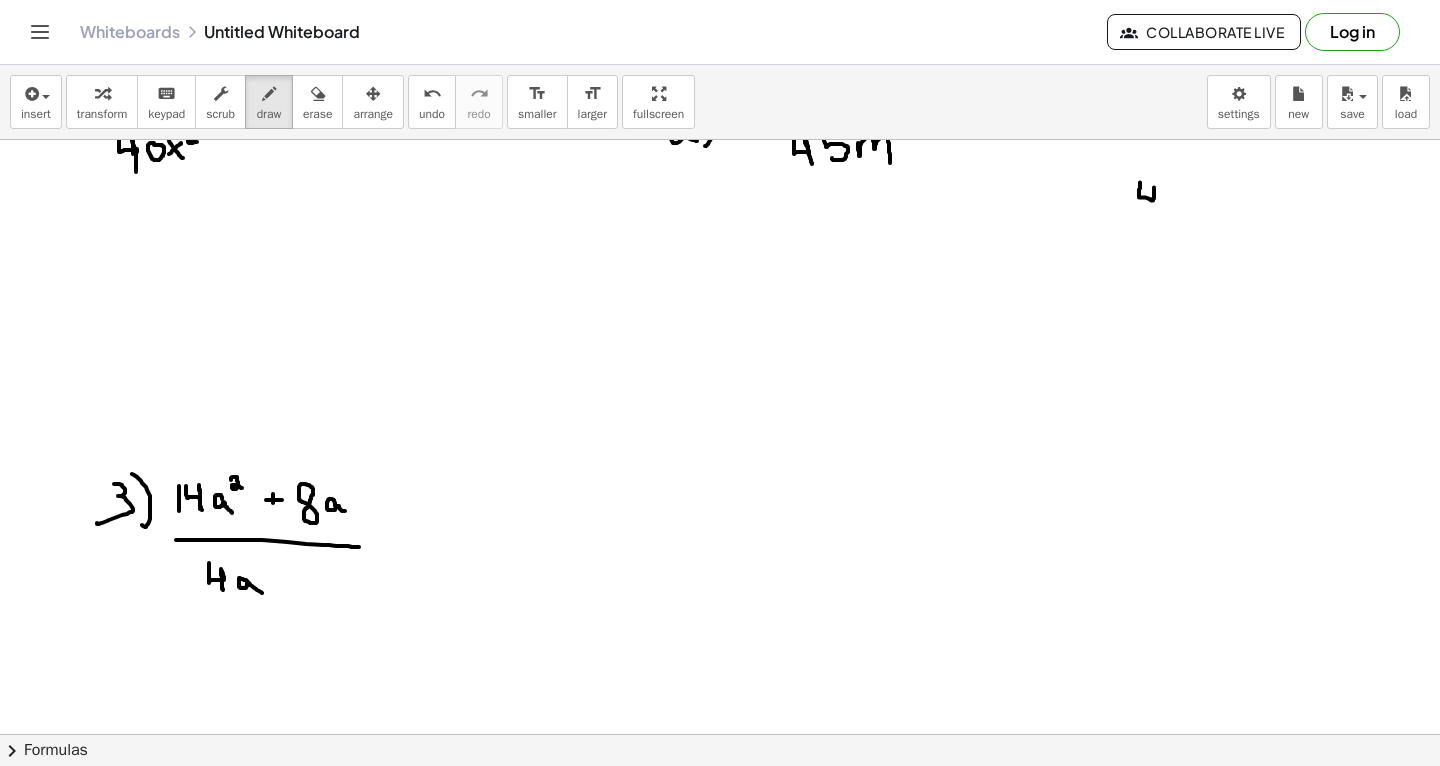 drag, startPoint x: 1140, startPoint y: 181, endPoint x: 1159, endPoint y: 218, distance: 41.59327 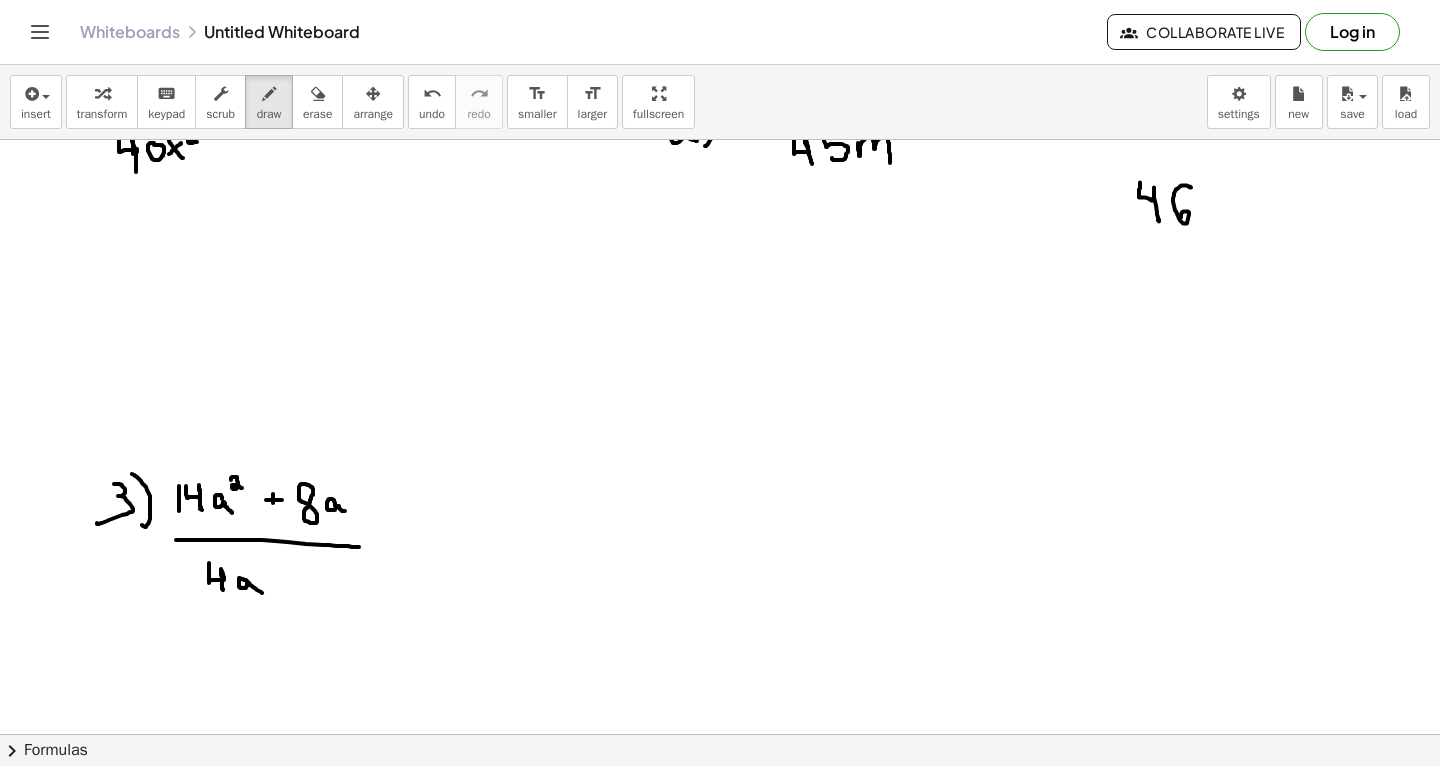 drag, startPoint x: 1191, startPoint y: 186, endPoint x: 1181, endPoint y: 216, distance: 31.622776 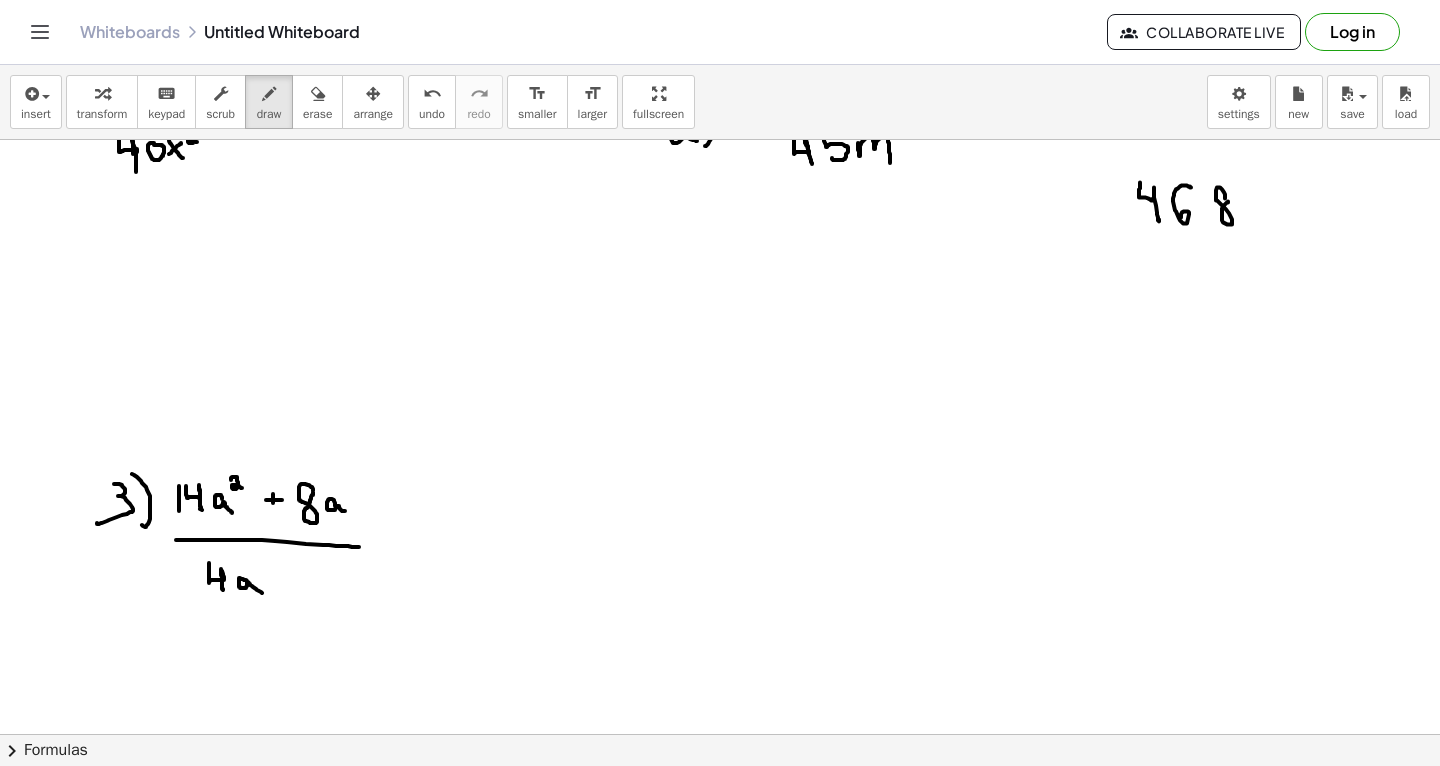 click at bounding box center [720, -434] 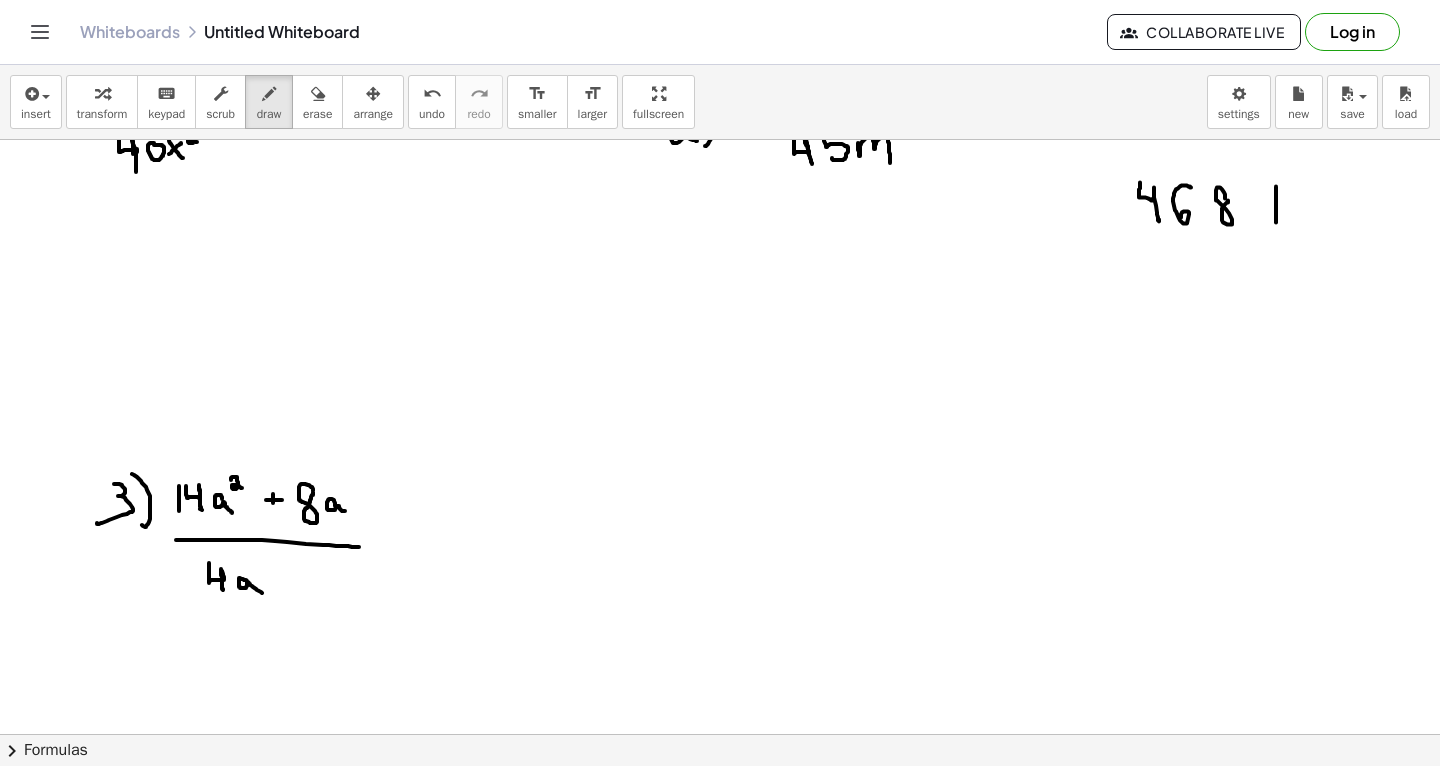drag, startPoint x: 1276, startPoint y: 185, endPoint x: 1274, endPoint y: 233, distance: 48.04165 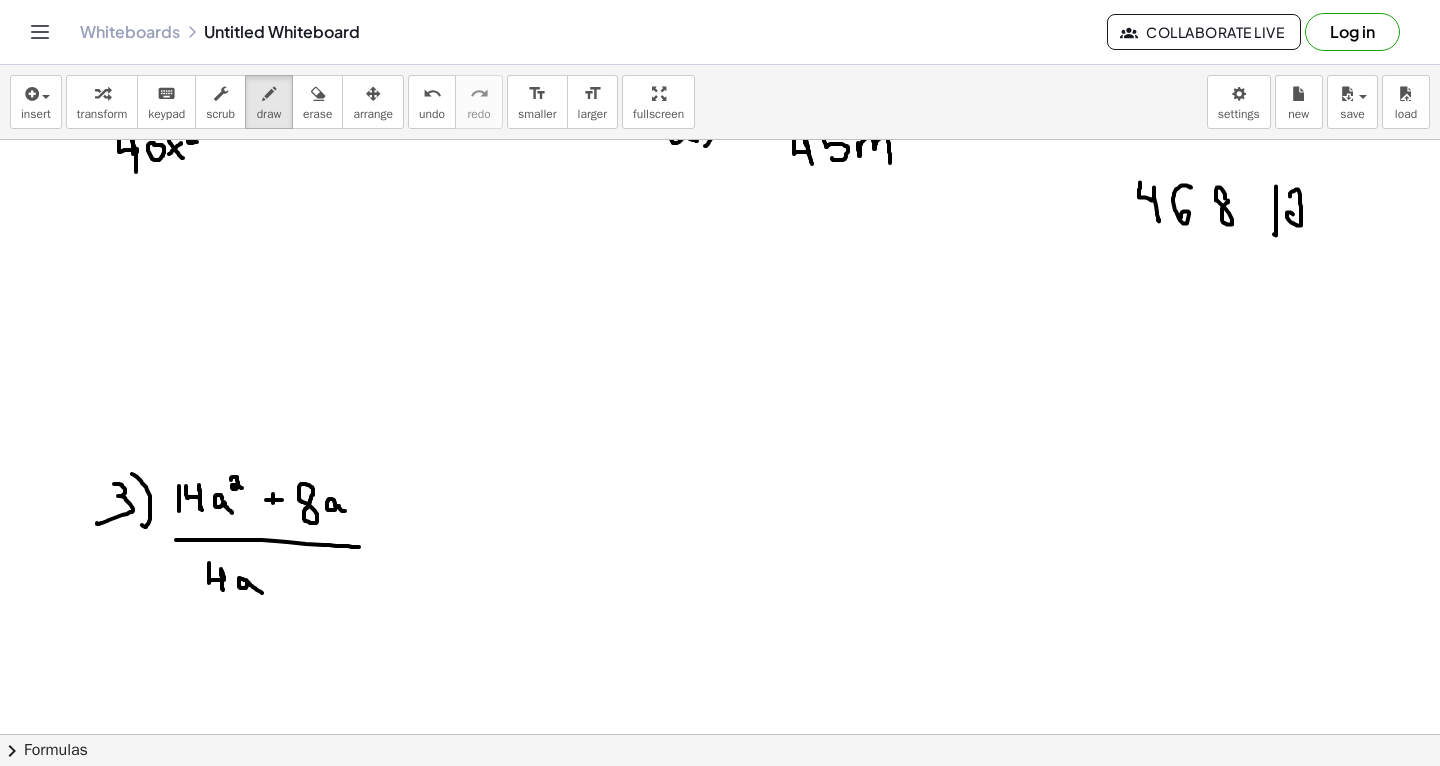 drag, startPoint x: 1290, startPoint y: 195, endPoint x: 1308, endPoint y: 222, distance: 32.449963 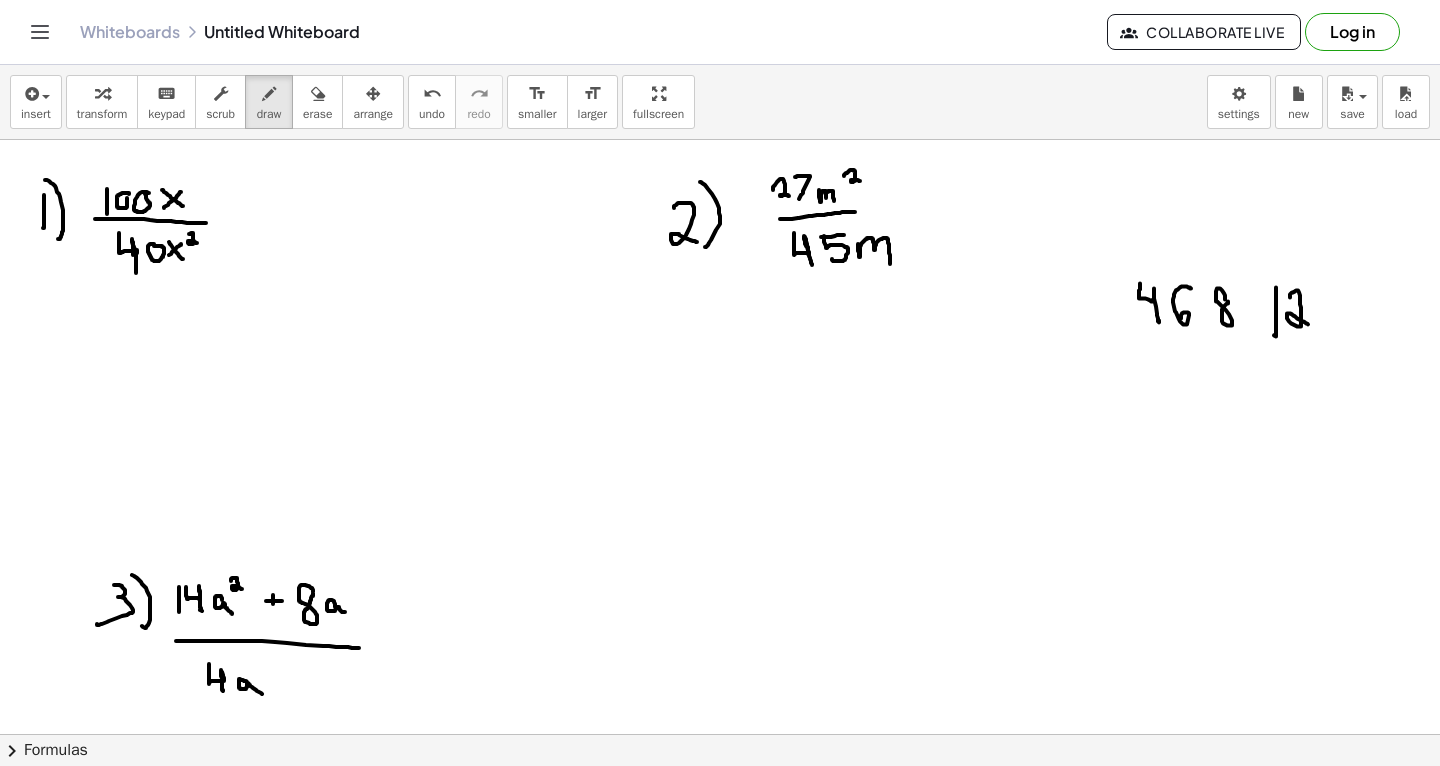 scroll, scrollTop: 2078, scrollLeft: 0, axis: vertical 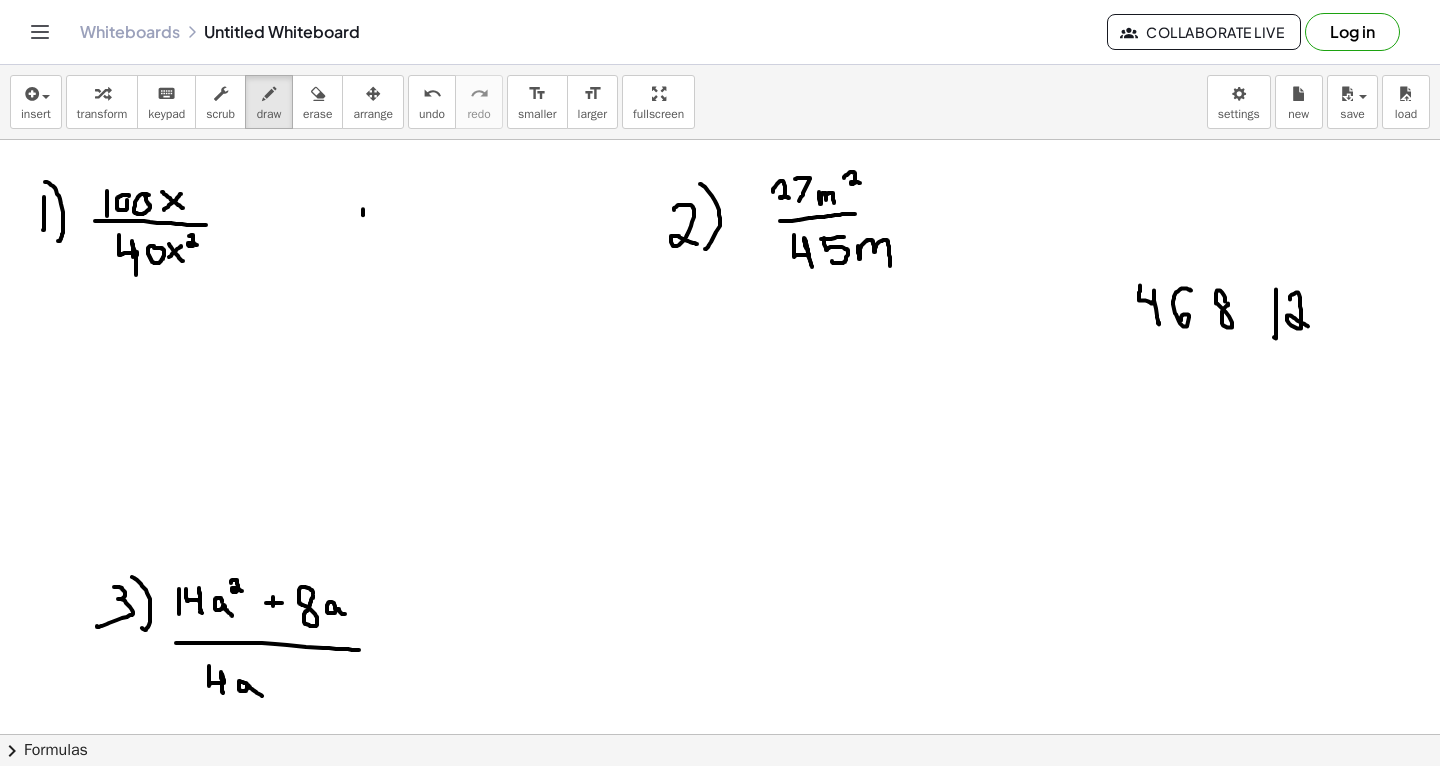 drag, startPoint x: 363, startPoint y: 208, endPoint x: 363, endPoint y: 226, distance: 18 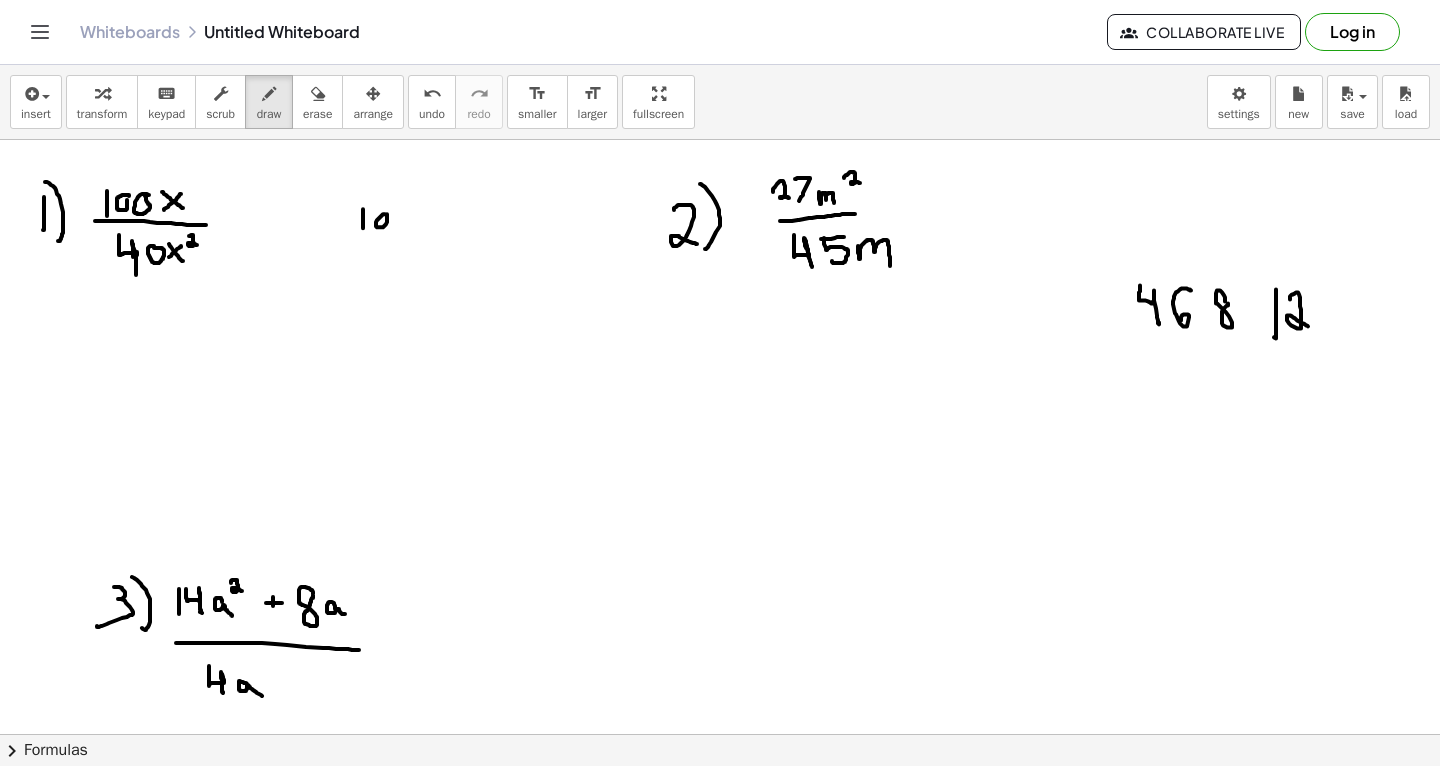 click at bounding box center (720, -331) 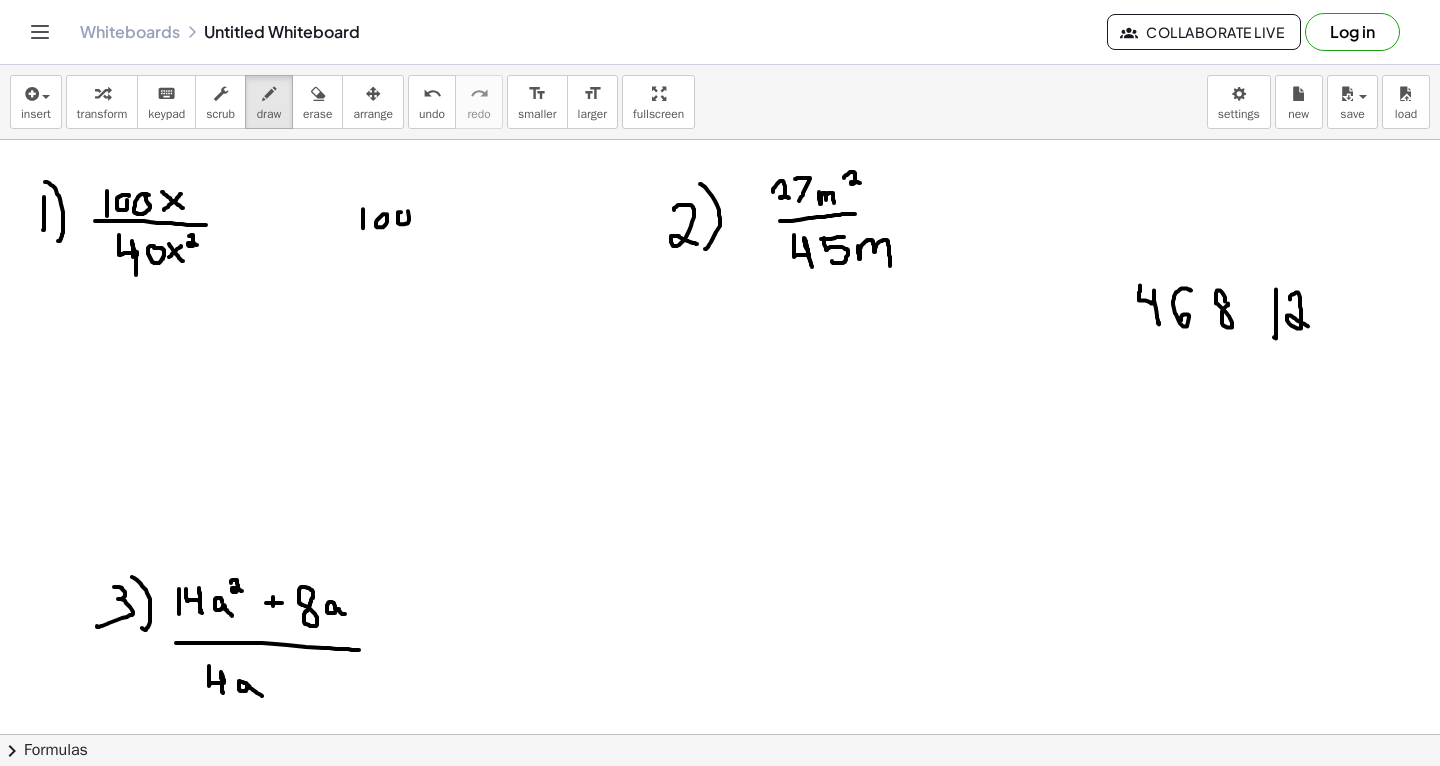click at bounding box center [720, -331] 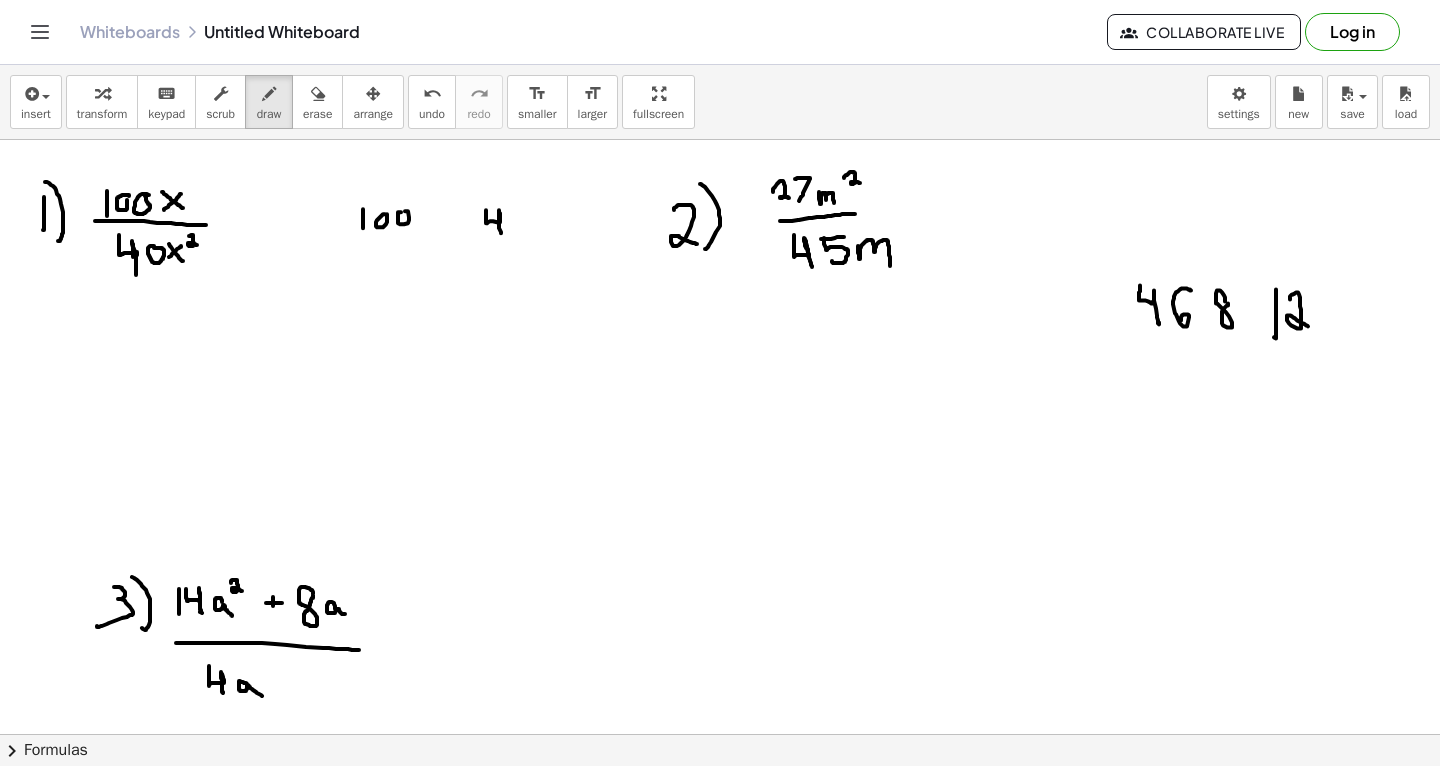 drag, startPoint x: 486, startPoint y: 209, endPoint x: 501, endPoint y: 232, distance: 27.45906 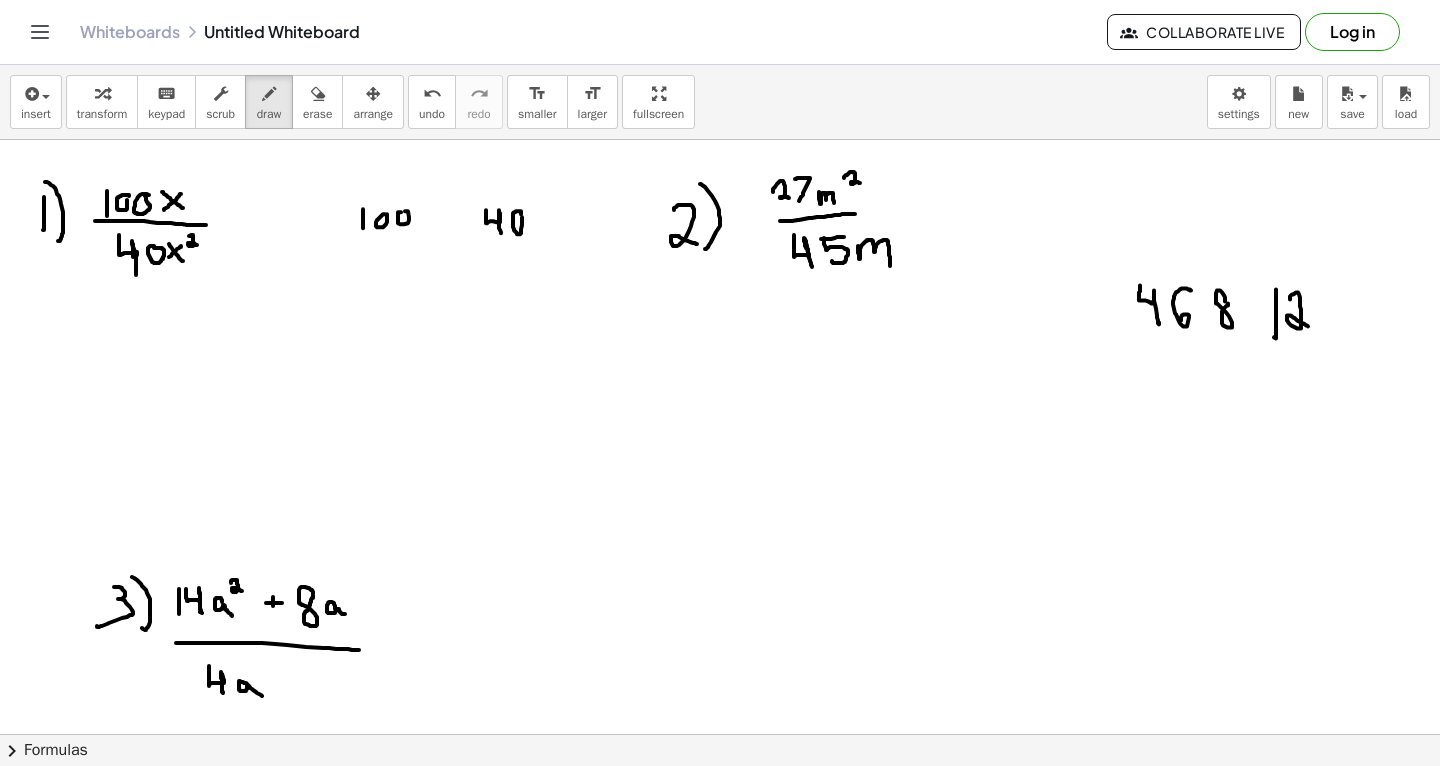 click at bounding box center [720, -331] 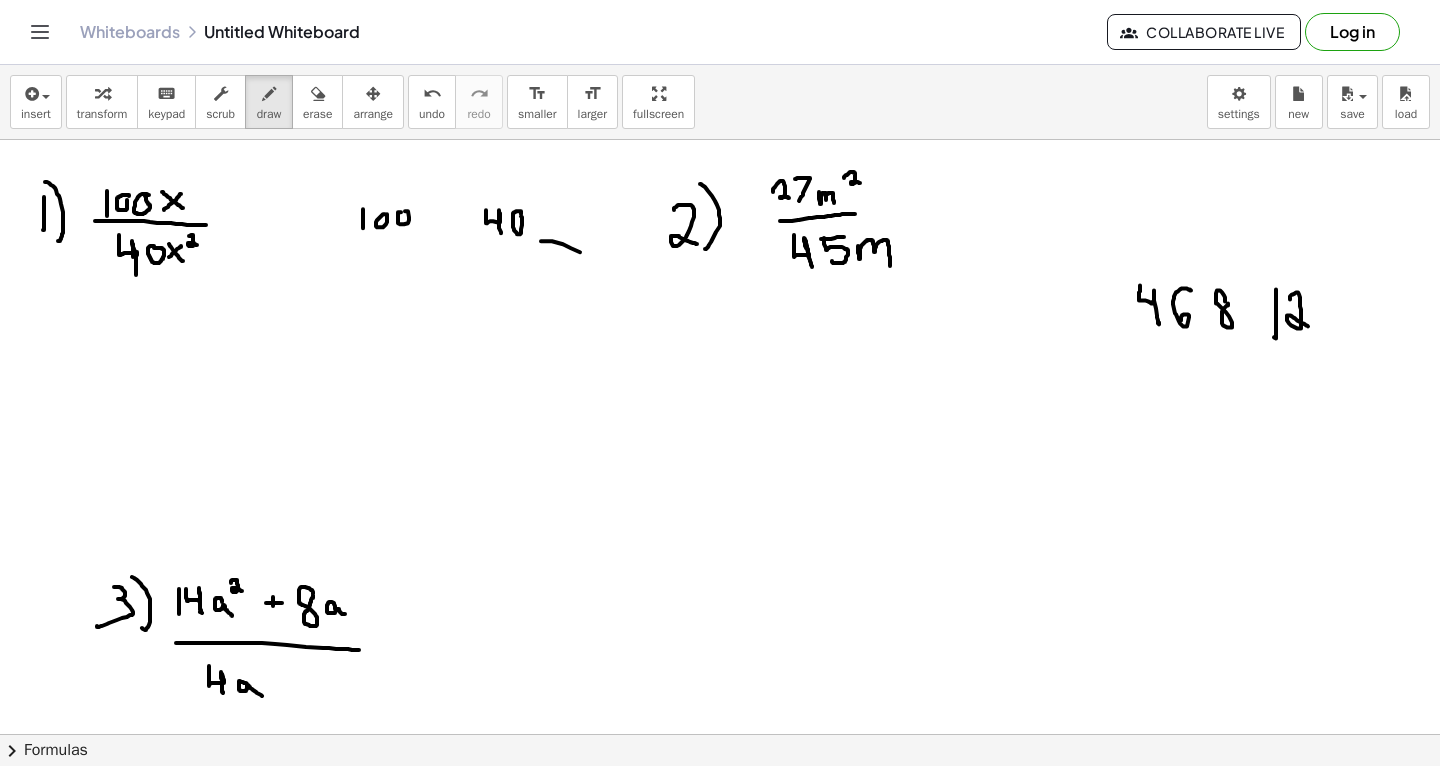 drag, startPoint x: 541, startPoint y: 240, endPoint x: 589, endPoint y: 253, distance: 49.729267 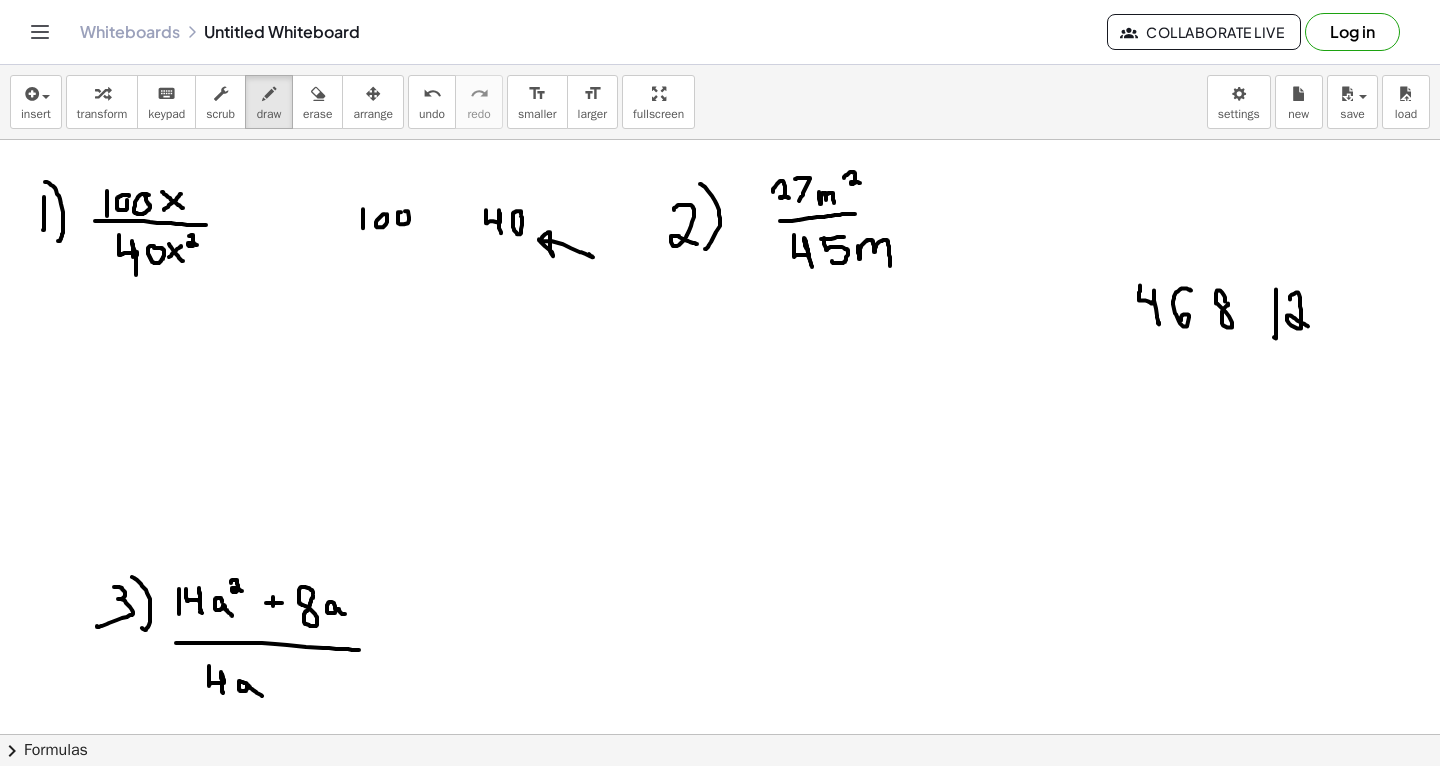 click at bounding box center [720, -331] 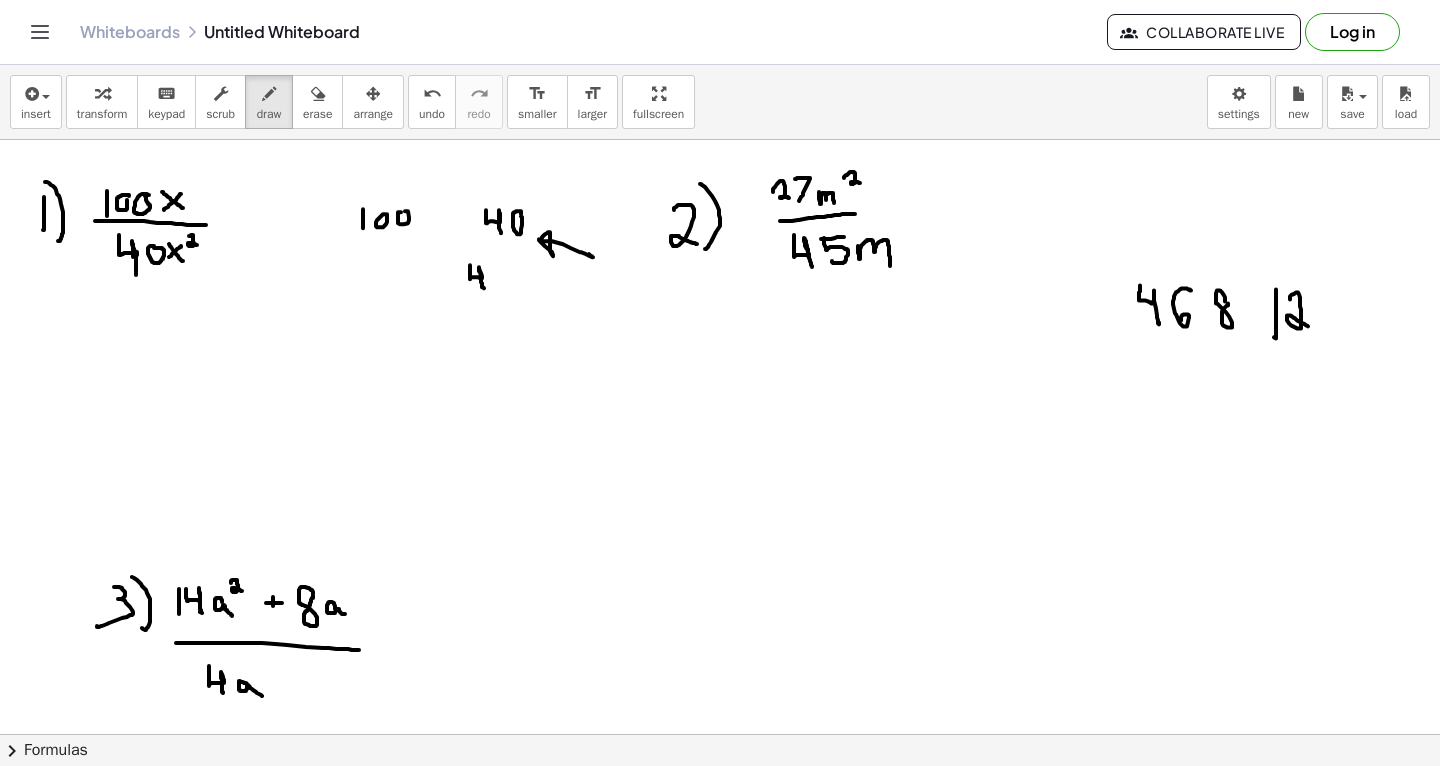 drag, startPoint x: 470, startPoint y: 264, endPoint x: 482, endPoint y: 286, distance: 25.059929 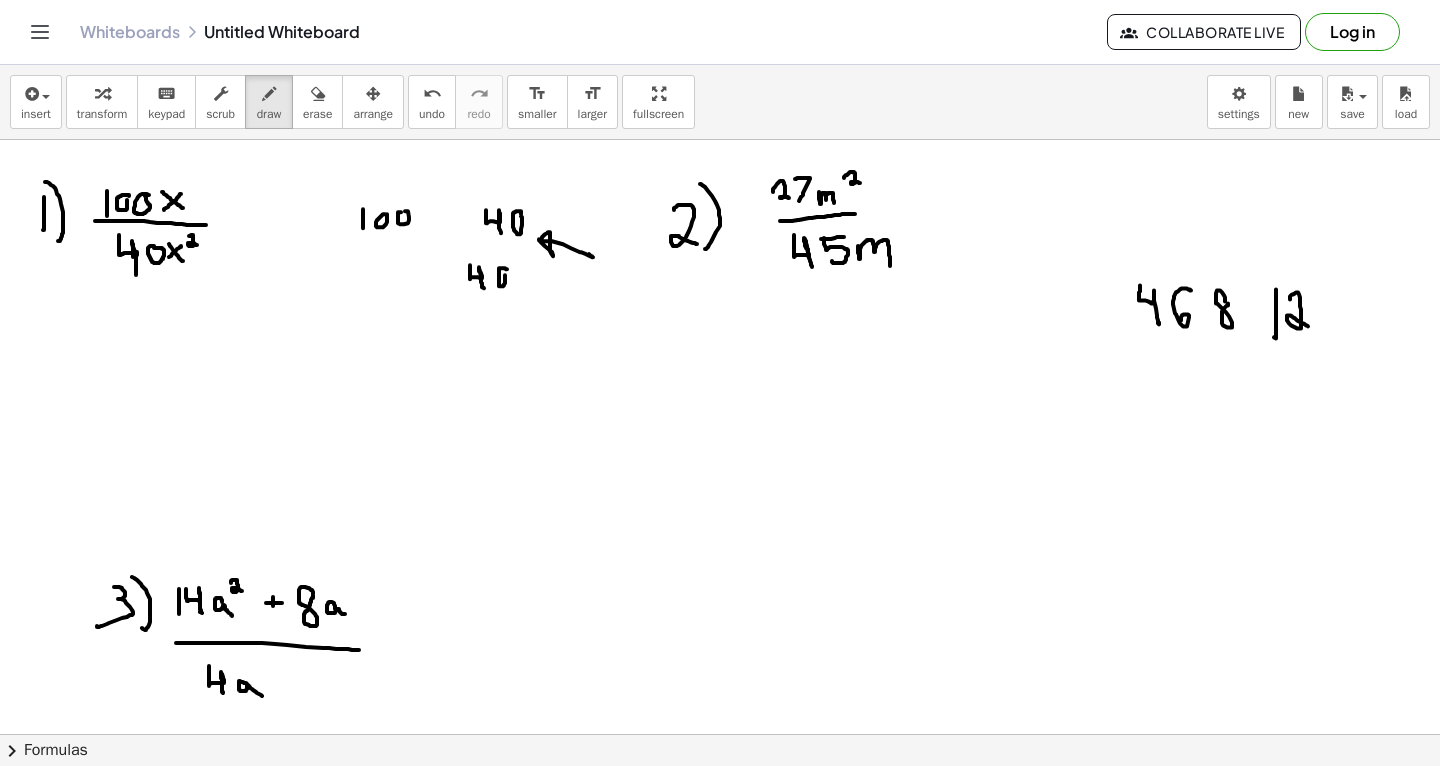 click at bounding box center [720, -331] 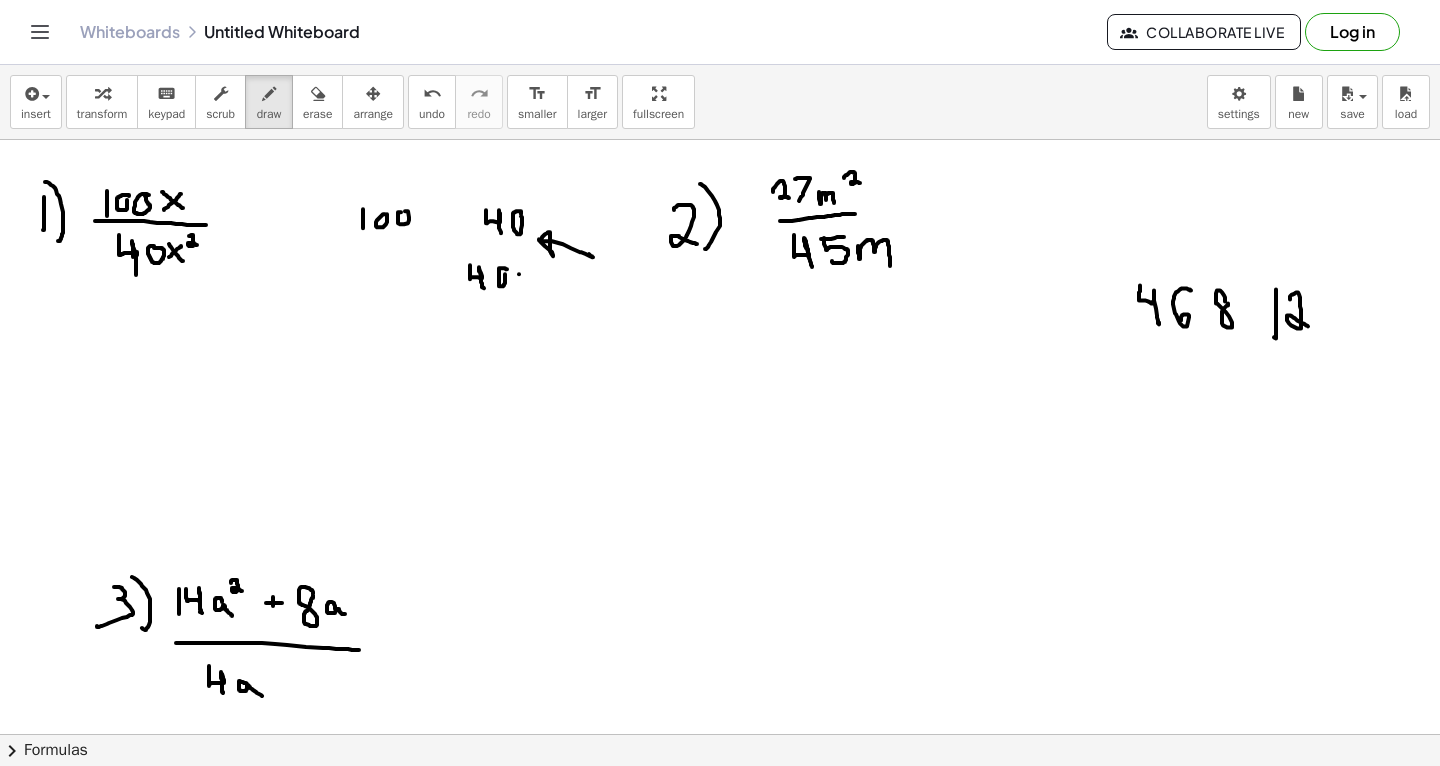 click at bounding box center (720, -331) 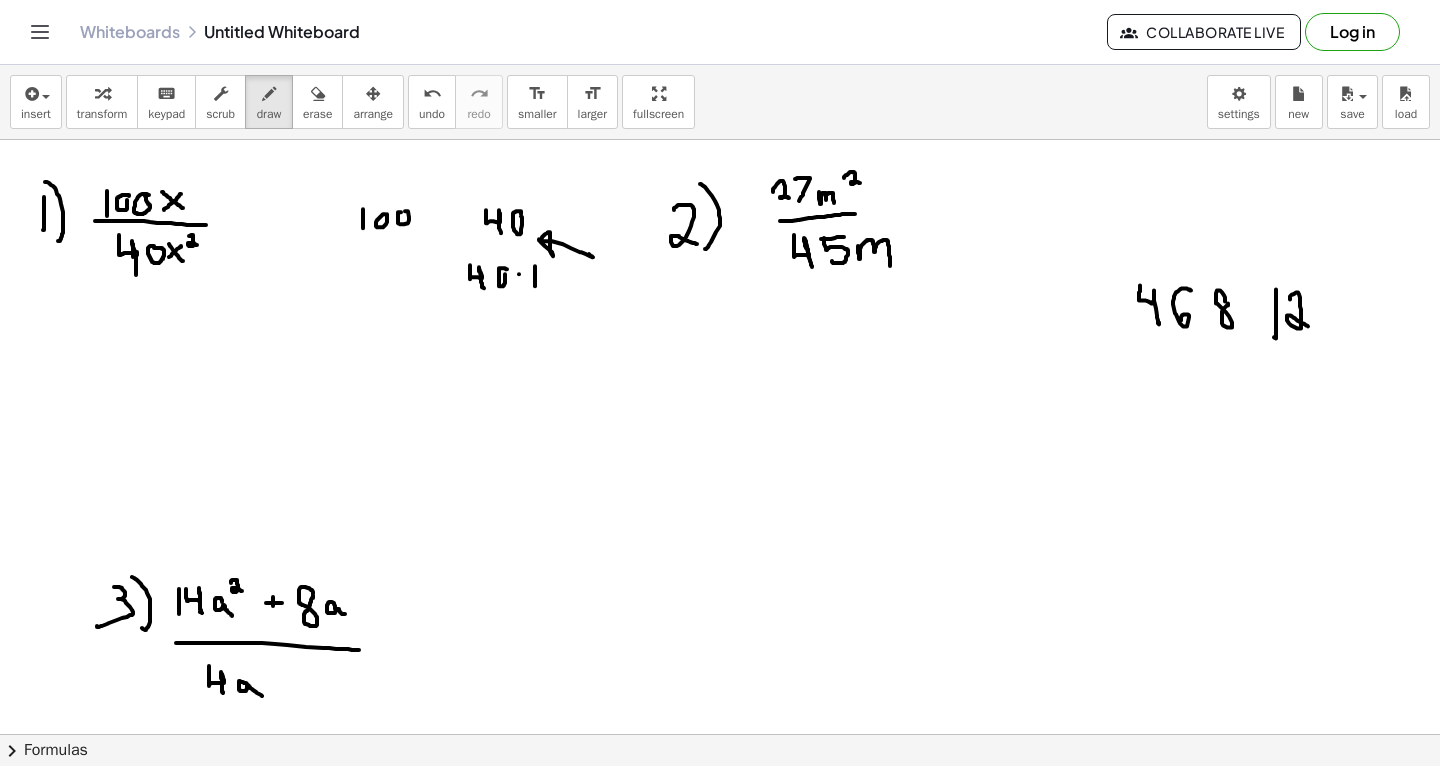 drag, startPoint x: 535, startPoint y: 265, endPoint x: 535, endPoint y: 284, distance: 19 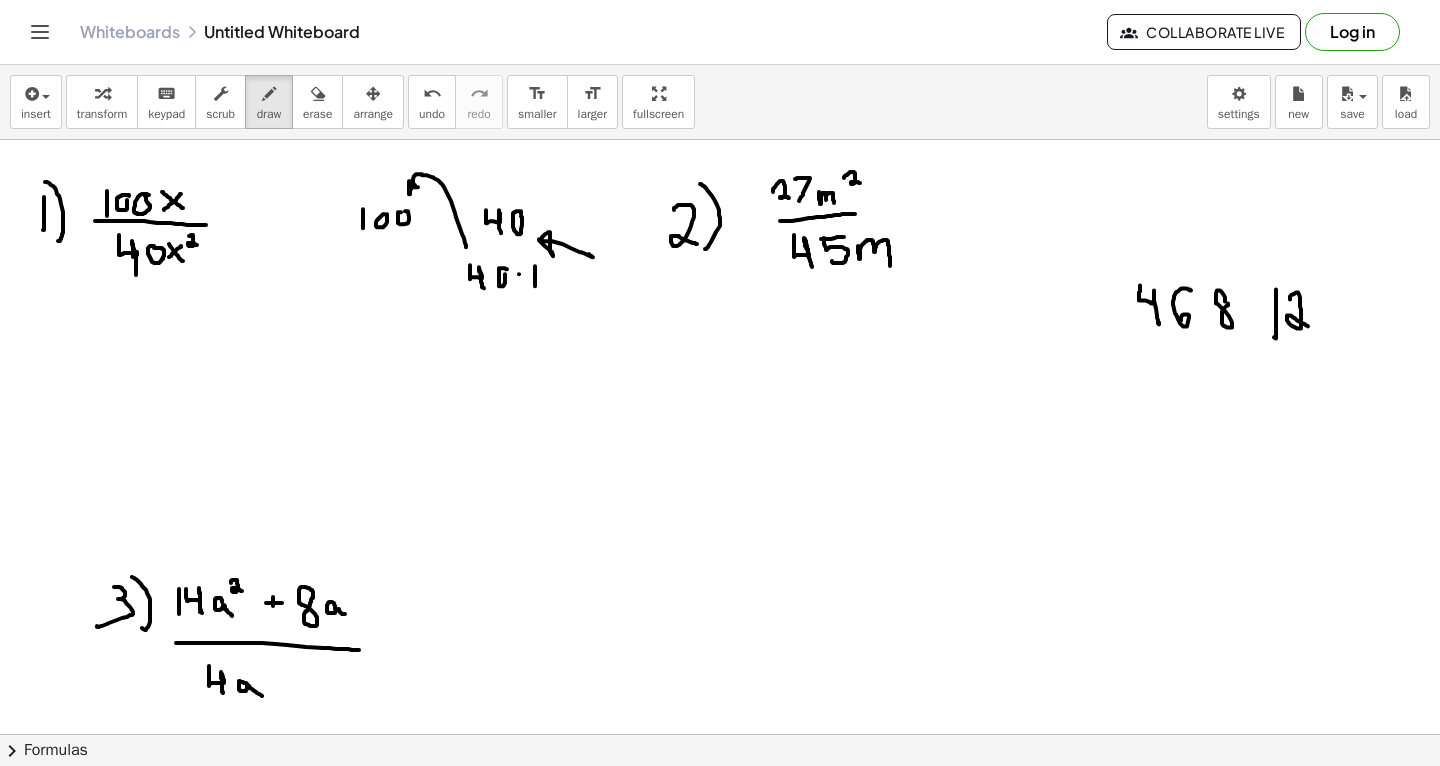 drag, startPoint x: 466, startPoint y: 246, endPoint x: 408, endPoint y: 191, distance: 79.93122 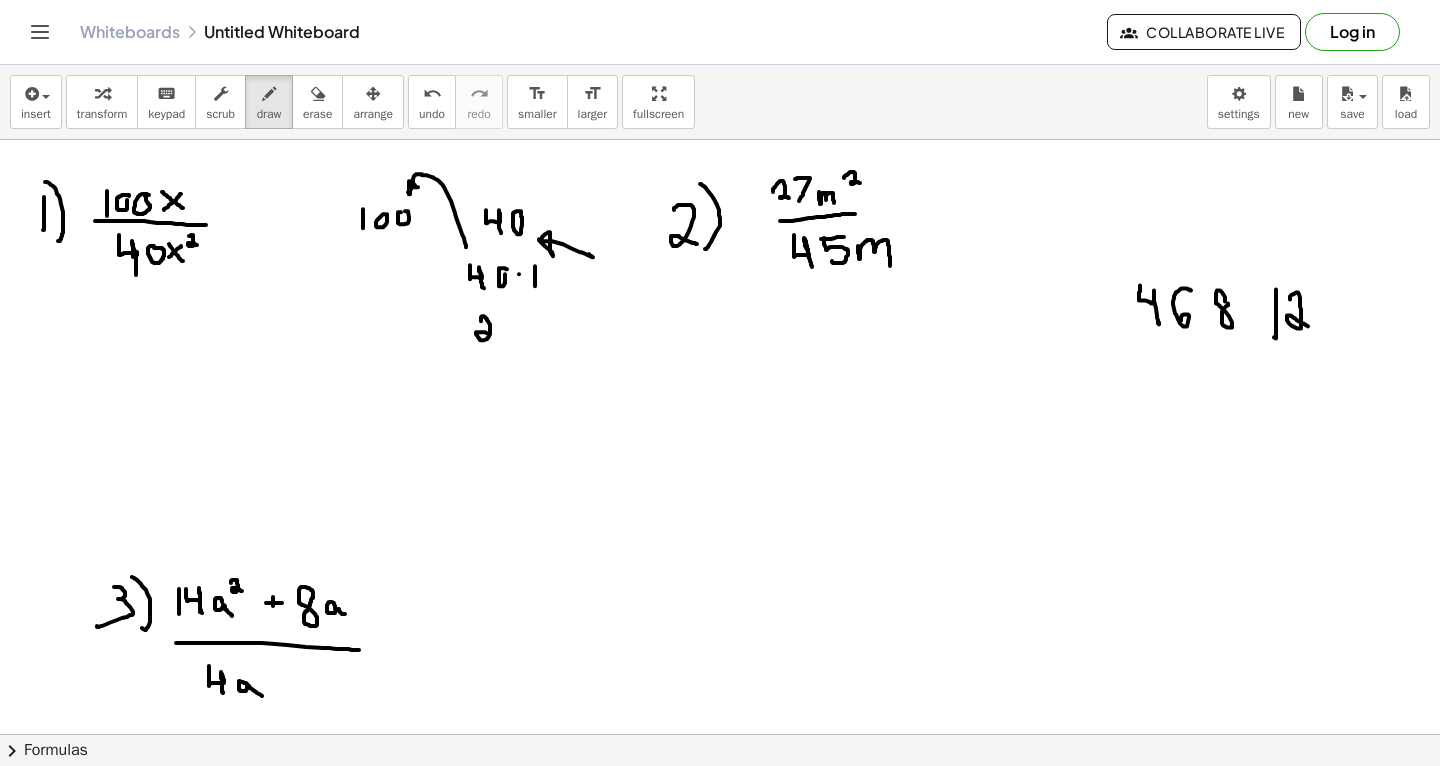 drag, startPoint x: 481, startPoint y: 320, endPoint x: 491, endPoint y: 335, distance: 18.027756 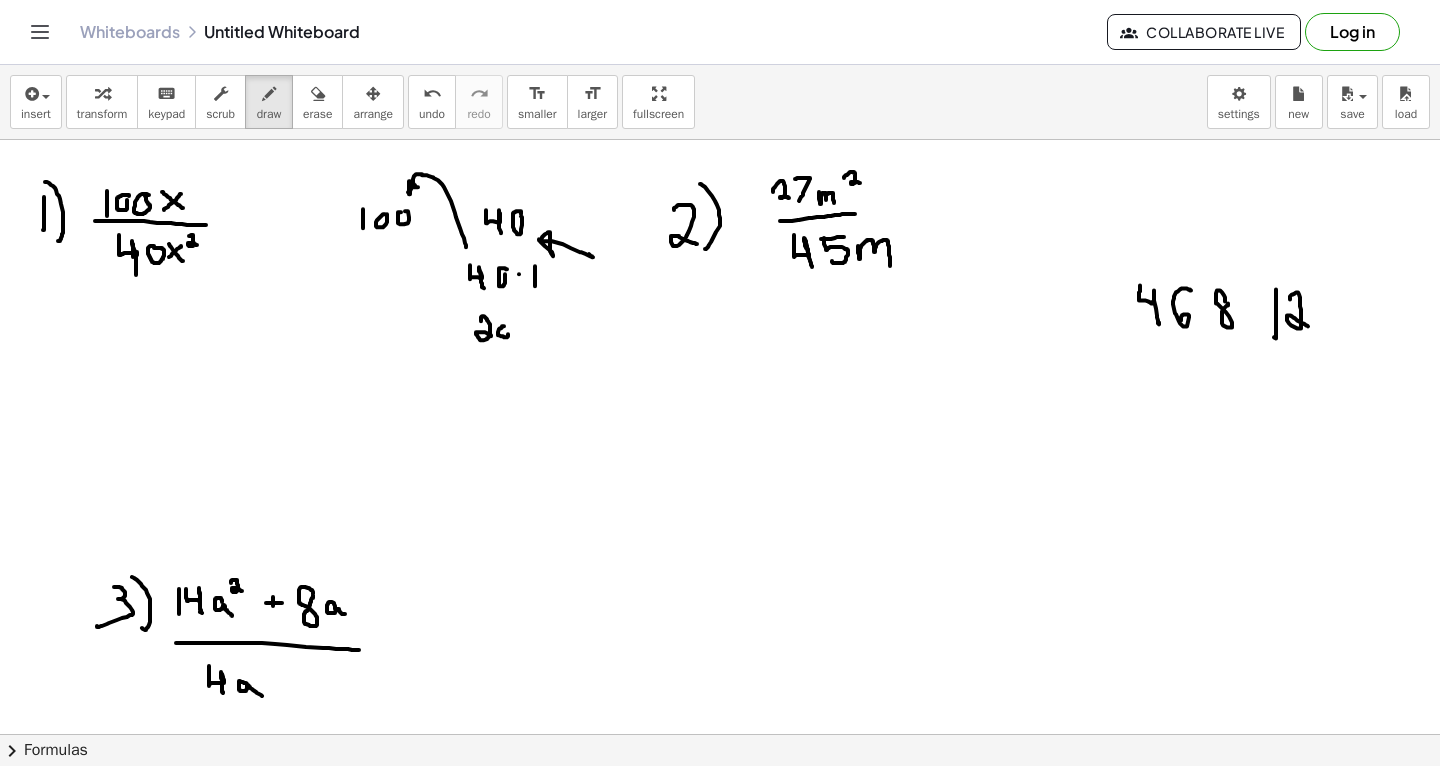 click at bounding box center (720, -331) 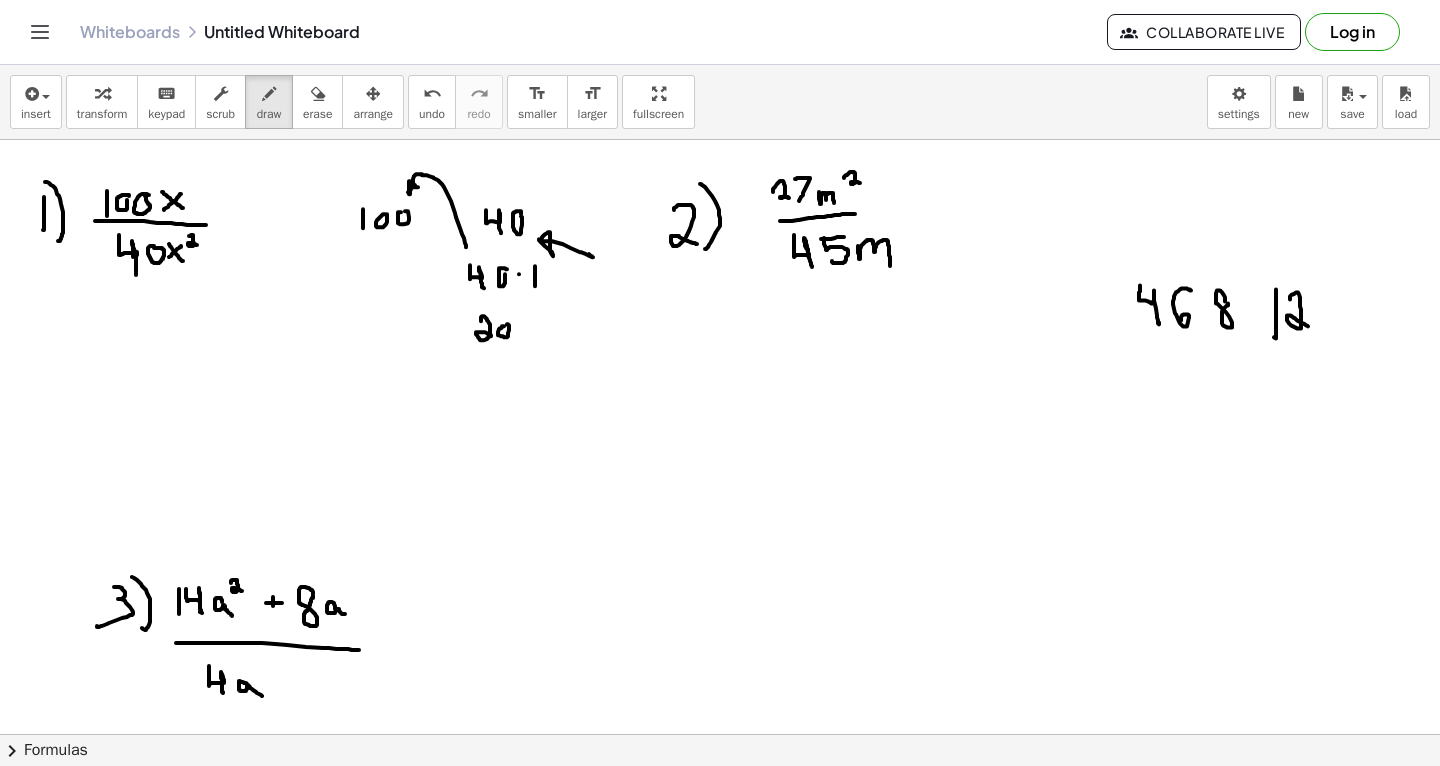 click at bounding box center (720, -331) 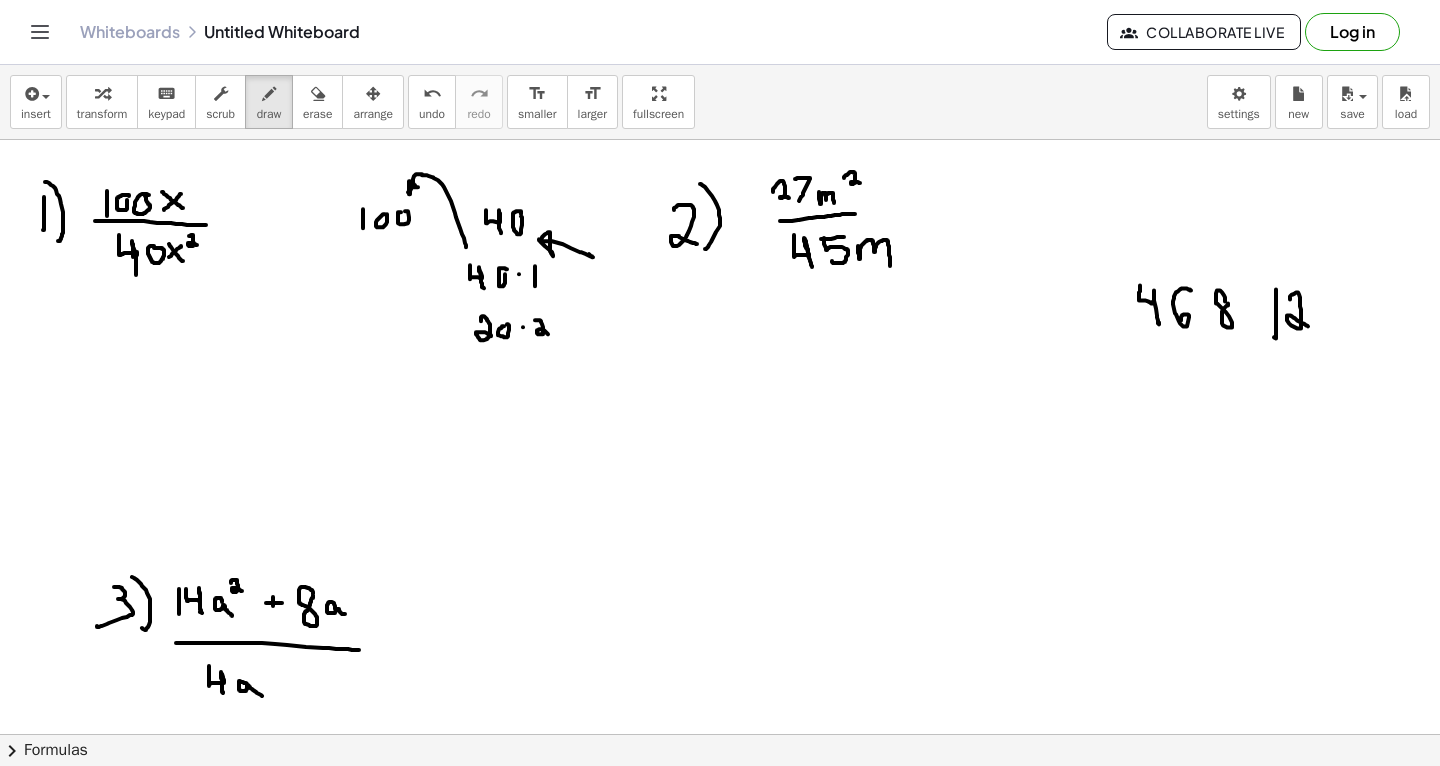 drag, startPoint x: 535, startPoint y: 319, endPoint x: 548, endPoint y: 333, distance: 19.104973 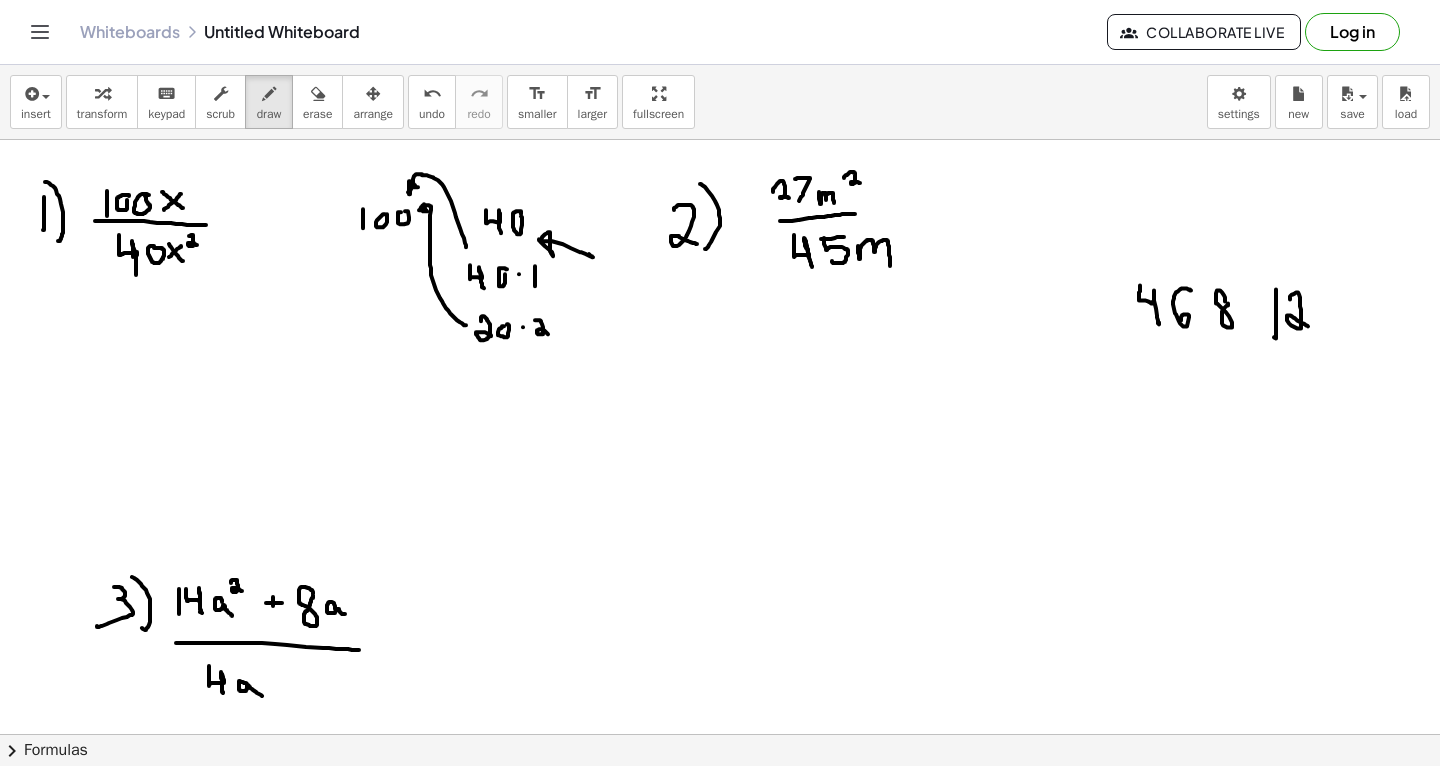 drag, startPoint x: 466, startPoint y: 324, endPoint x: 424, endPoint y: 204, distance: 127.13772 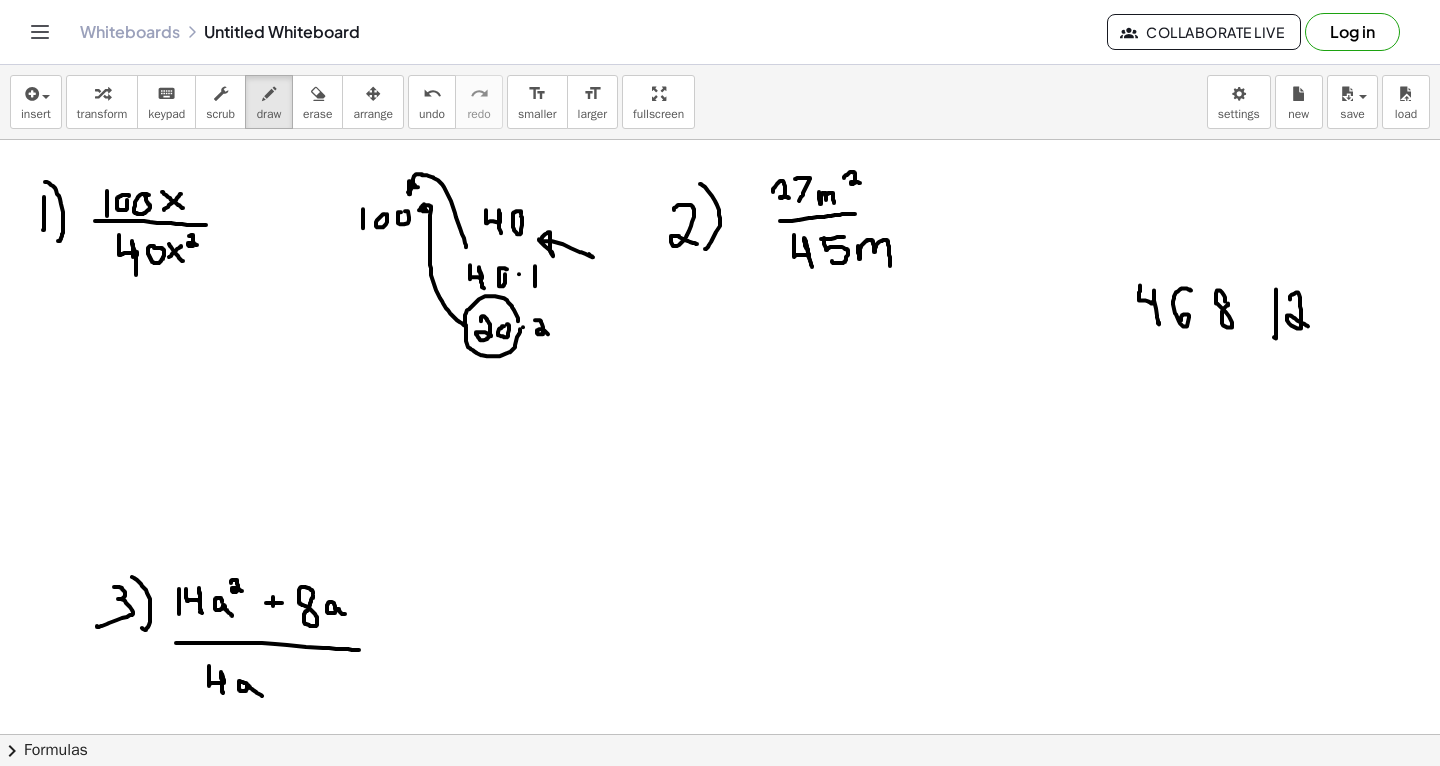 drag, startPoint x: 518, startPoint y: 320, endPoint x: 515, endPoint y: 310, distance: 10.440307 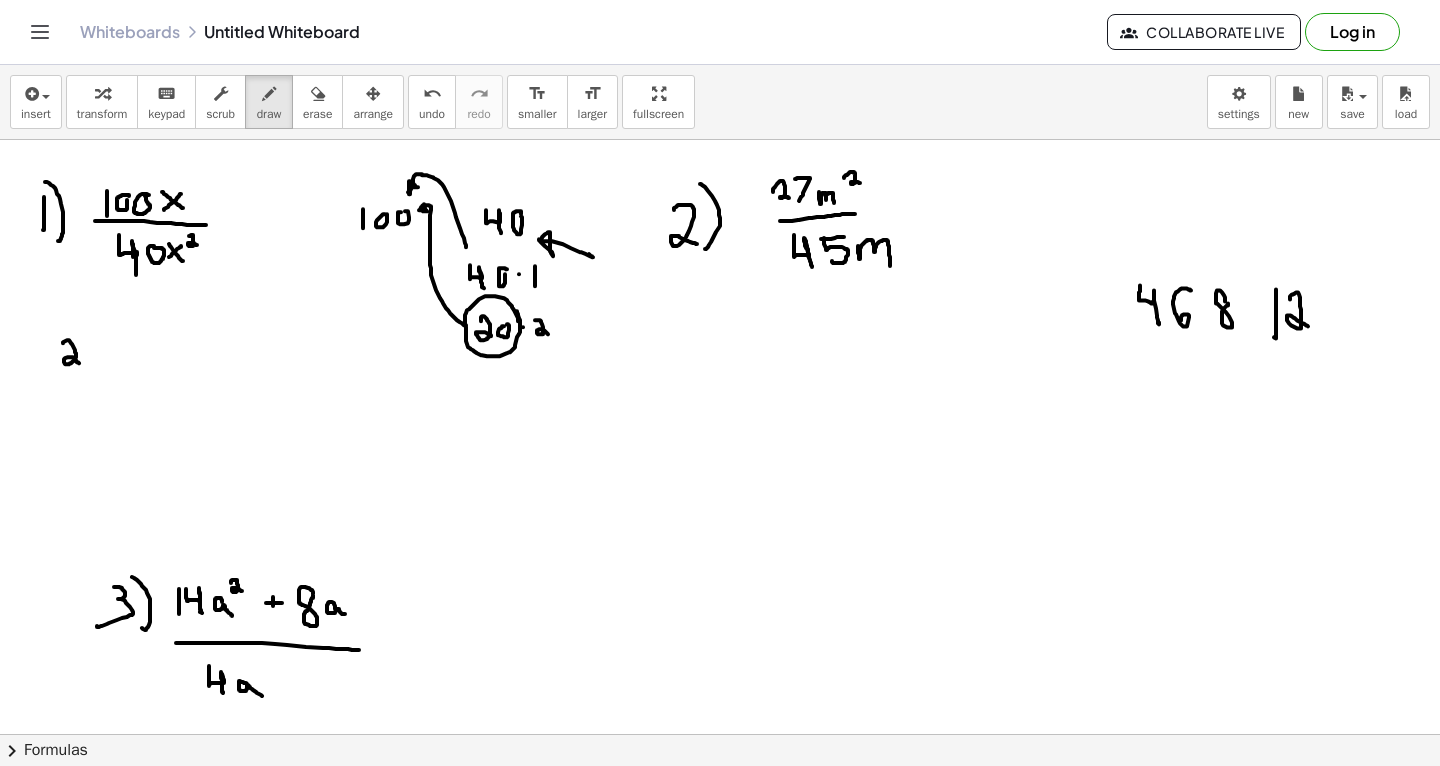 drag, startPoint x: 63, startPoint y: 342, endPoint x: 77, endPoint y: 361, distance: 23.600847 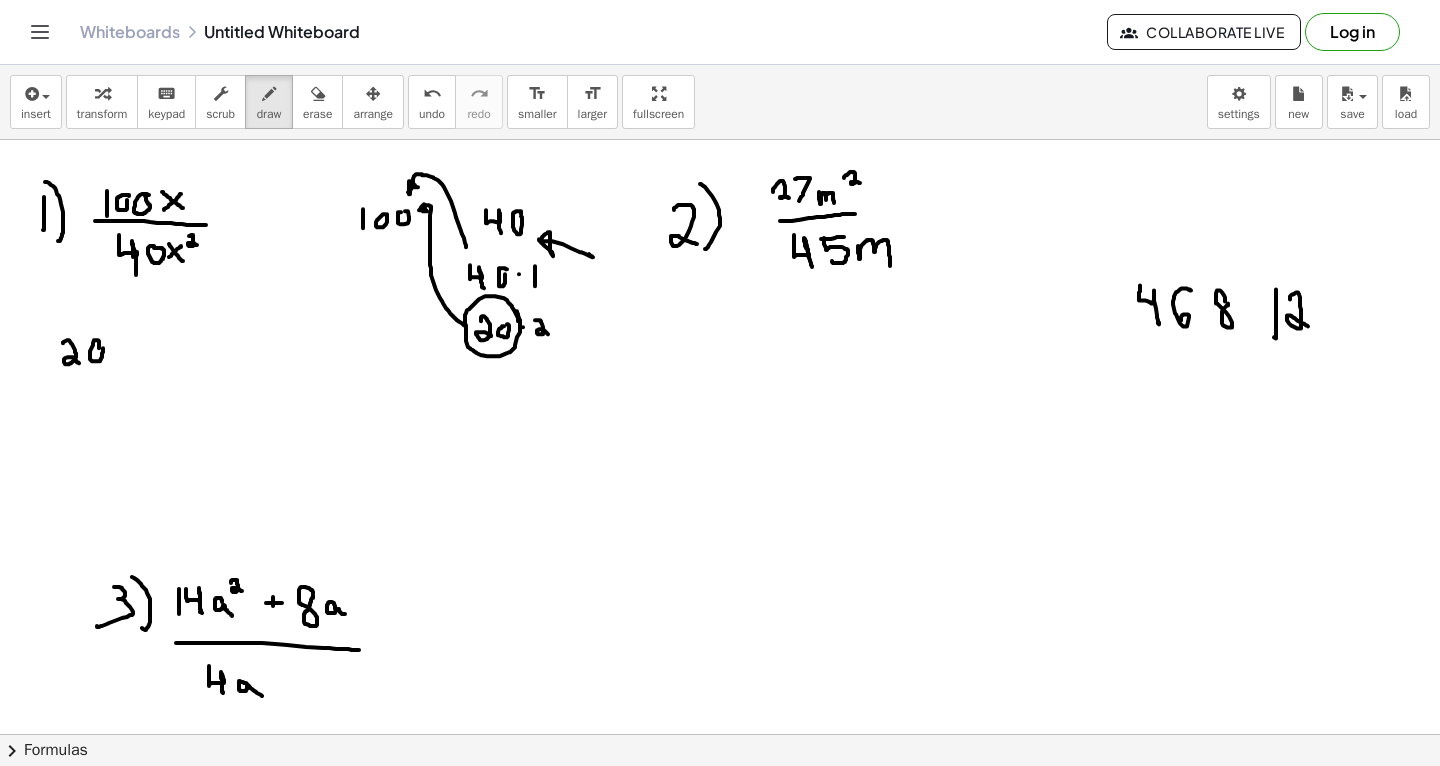 click at bounding box center [720, -331] 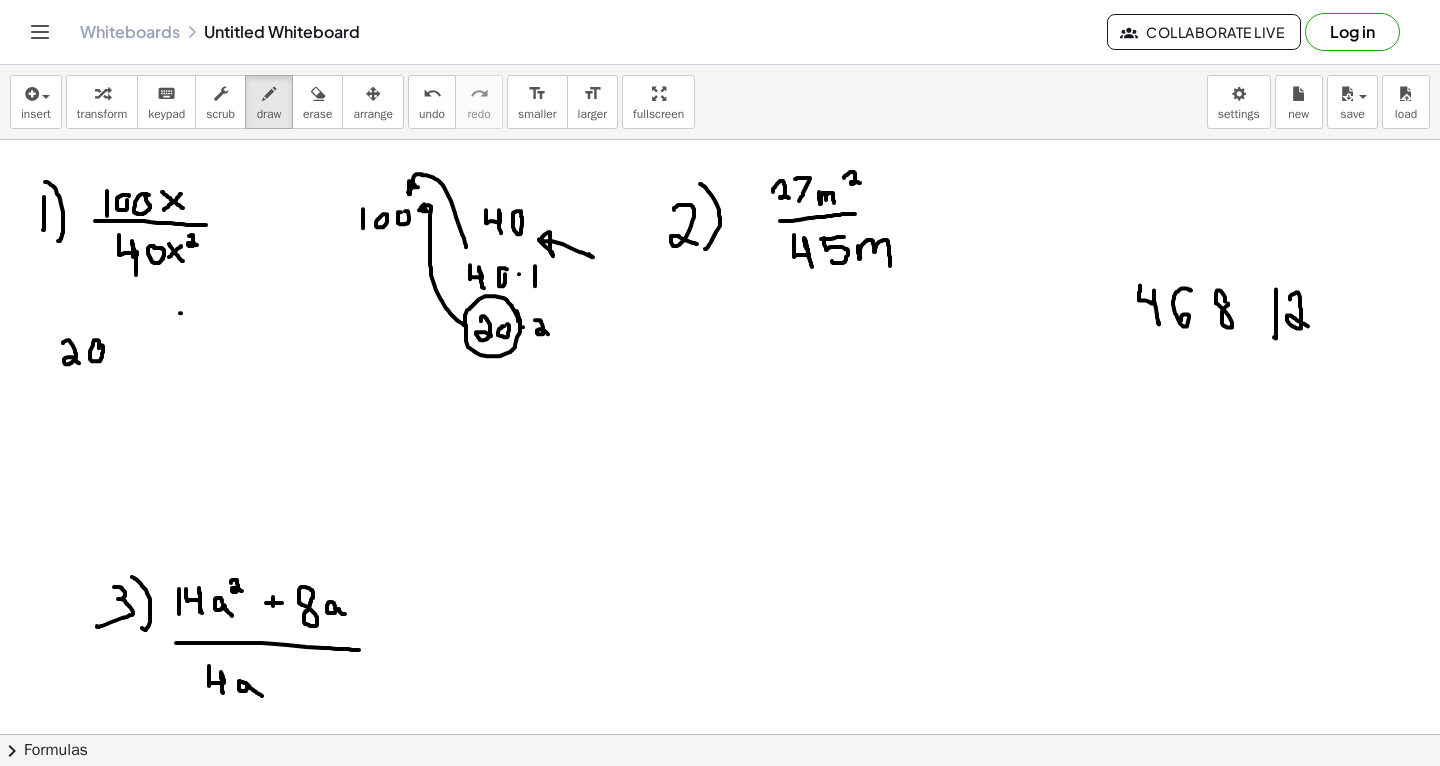 drag, startPoint x: 180, startPoint y: 312, endPoint x: 195, endPoint y: 312, distance: 15 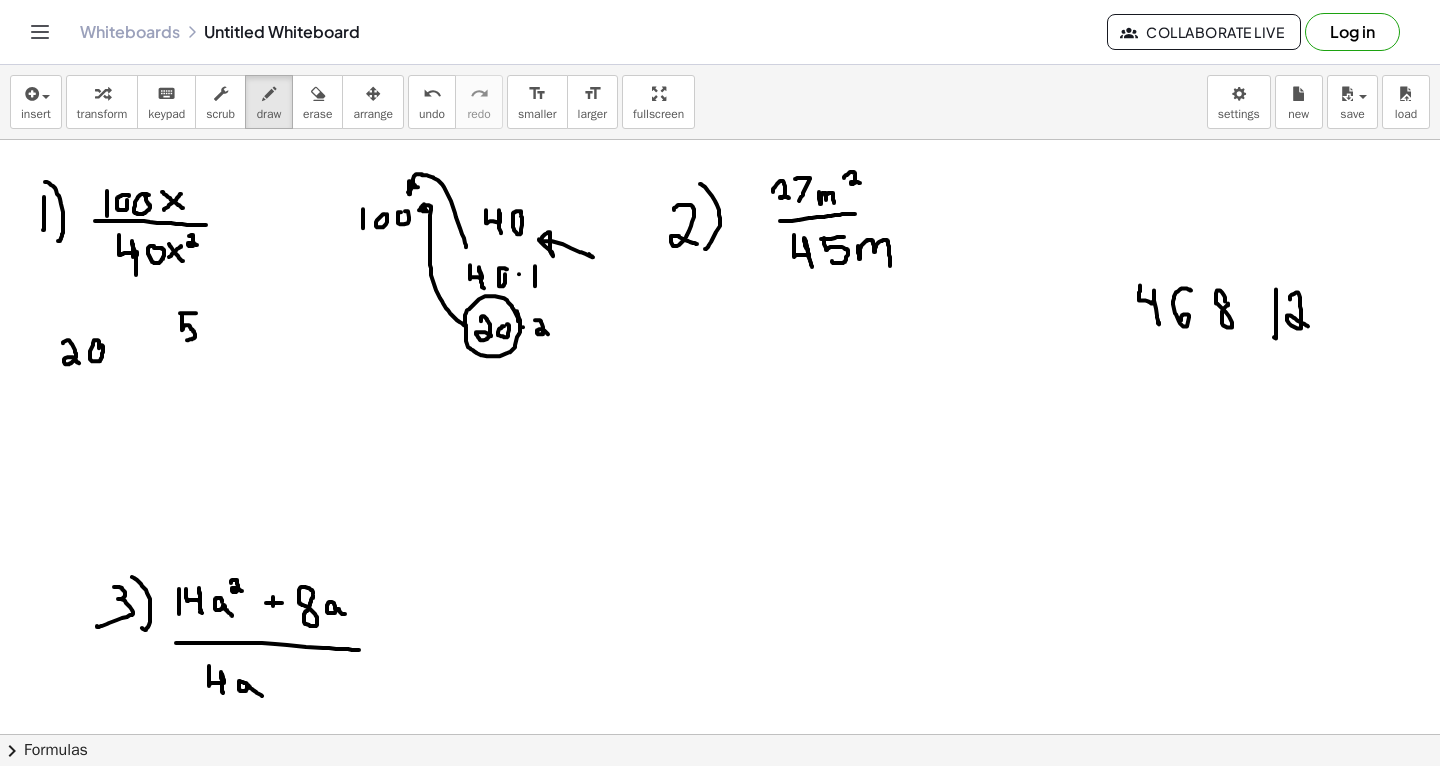 drag, startPoint x: 182, startPoint y: 314, endPoint x: 183, endPoint y: 339, distance: 25.019993 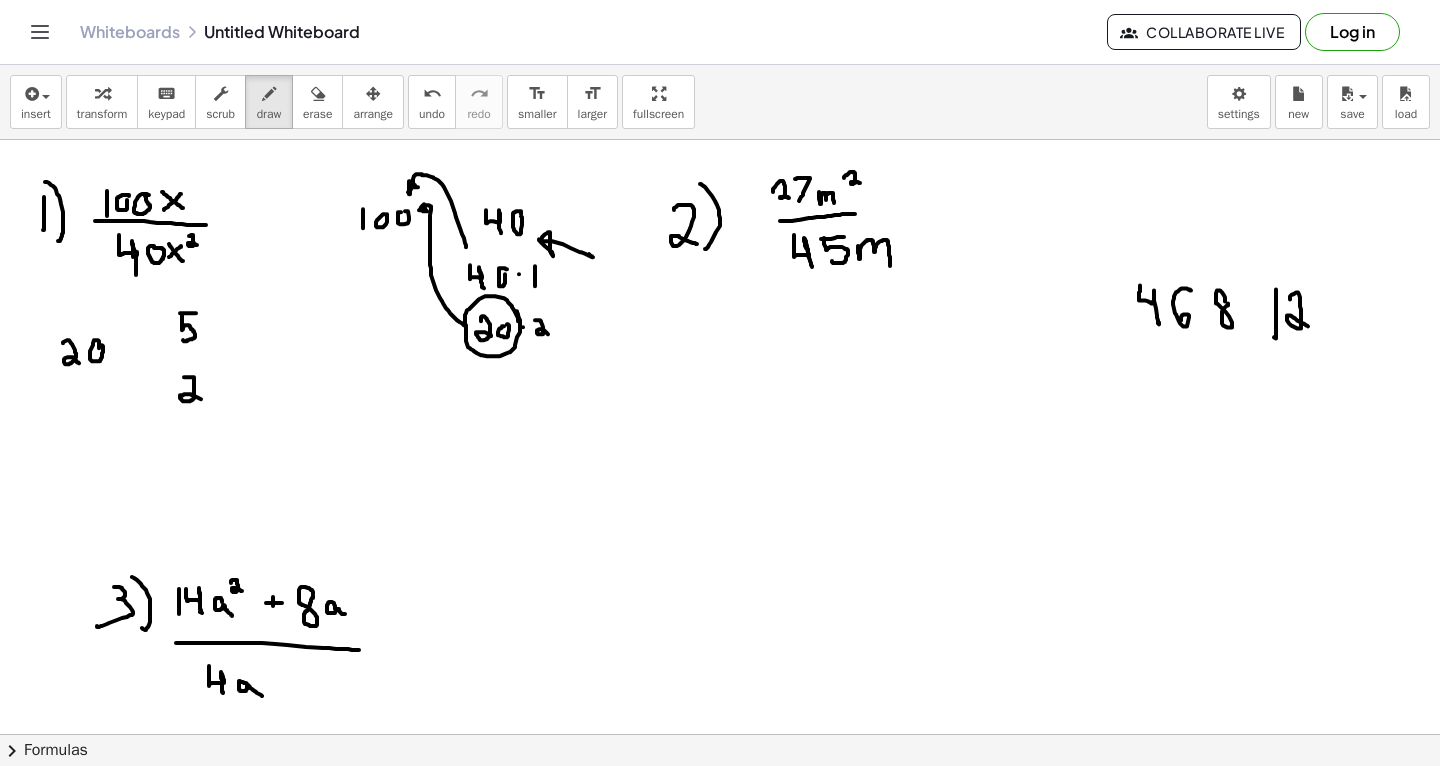 drag, startPoint x: 184, startPoint y: 376, endPoint x: 202, endPoint y: 398, distance: 28.42534 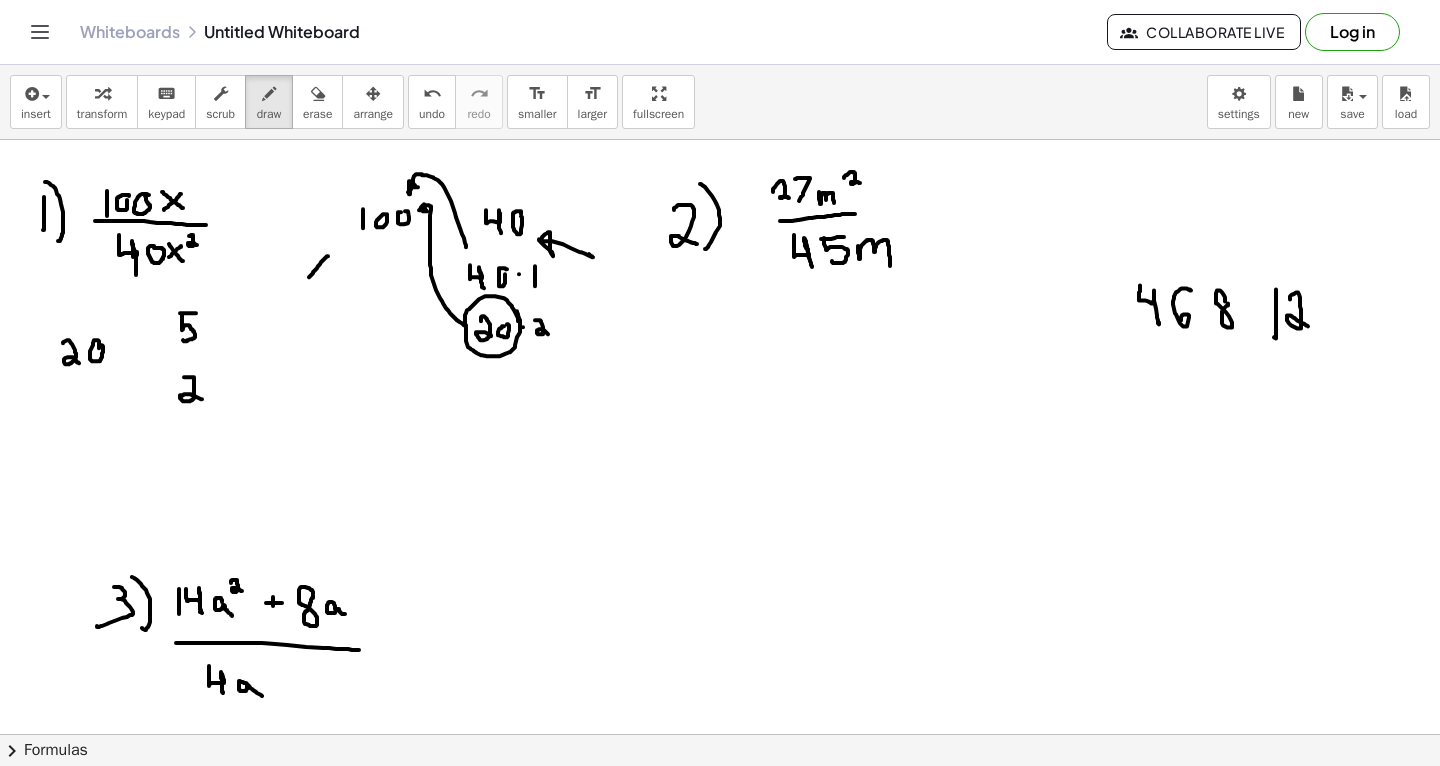 drag, startPoint x: 309, startPoint y: 276, endPoint x: 328, endPoint y: 255, distance: 28.319605 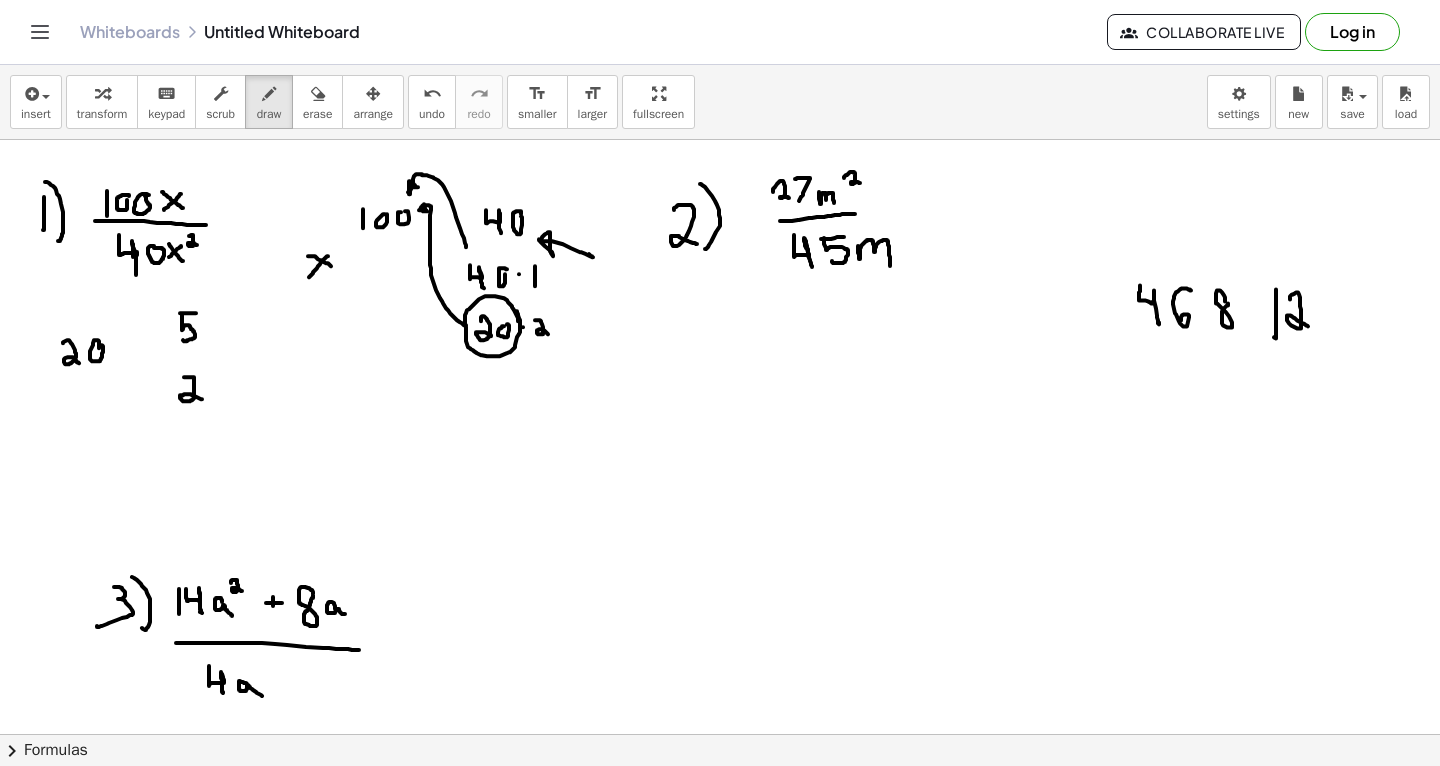 drag, startPoint x: 308, startPoint y: 255, endPoint x: 338, endPoint y: 269, distance: 33.105892 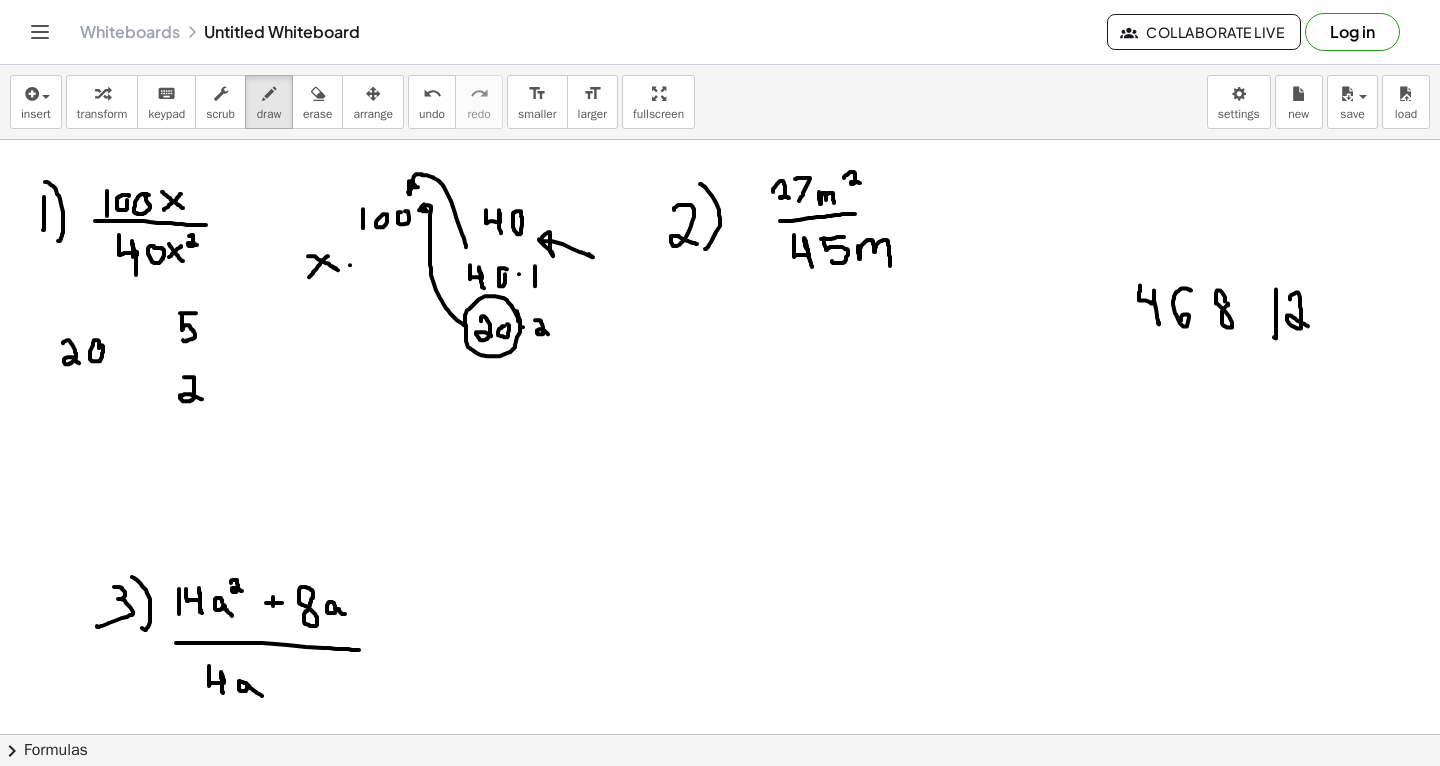click at bounding box center (720, -331) 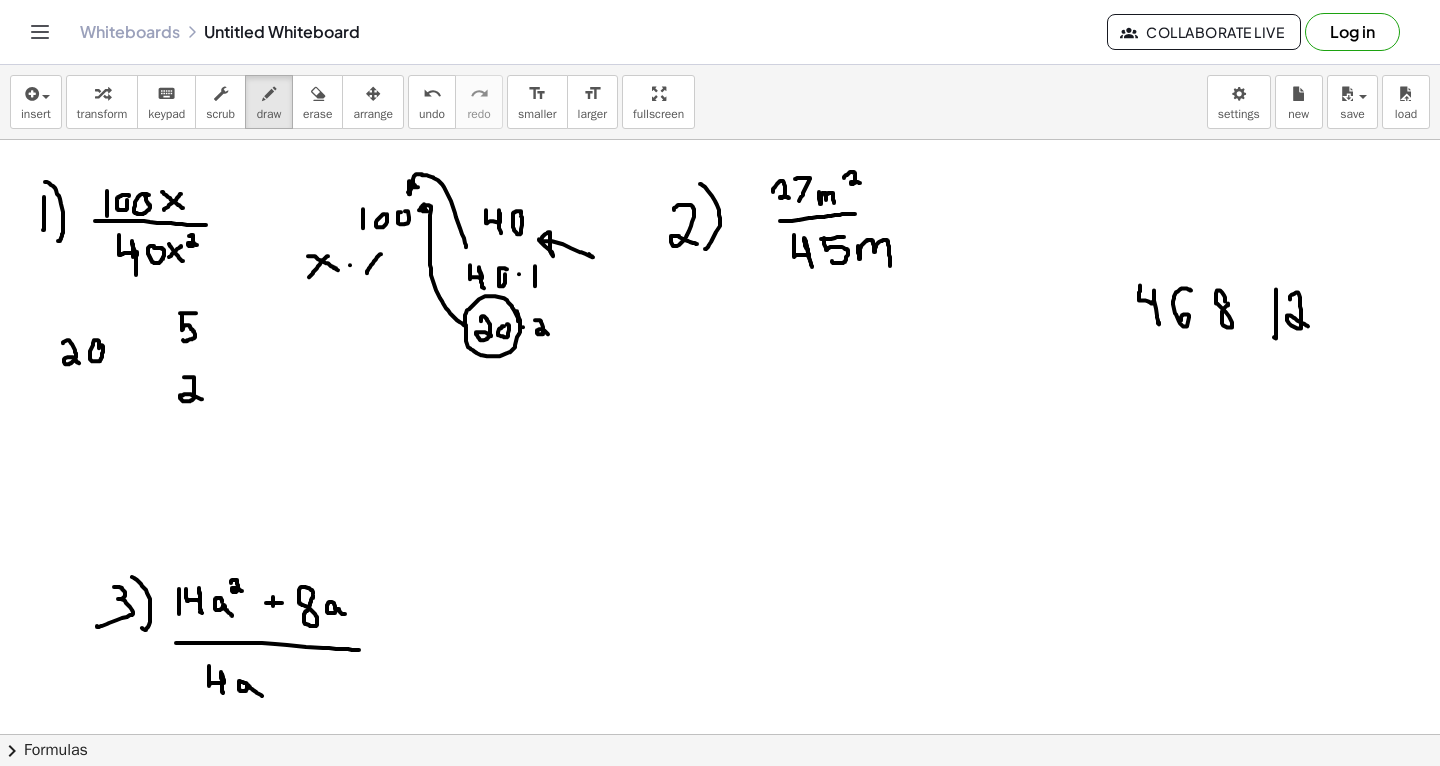 drag, startPoint x: 367, startPoint y: 272, endPoint x: 381, endPoint y: 253, distance: 23.600847 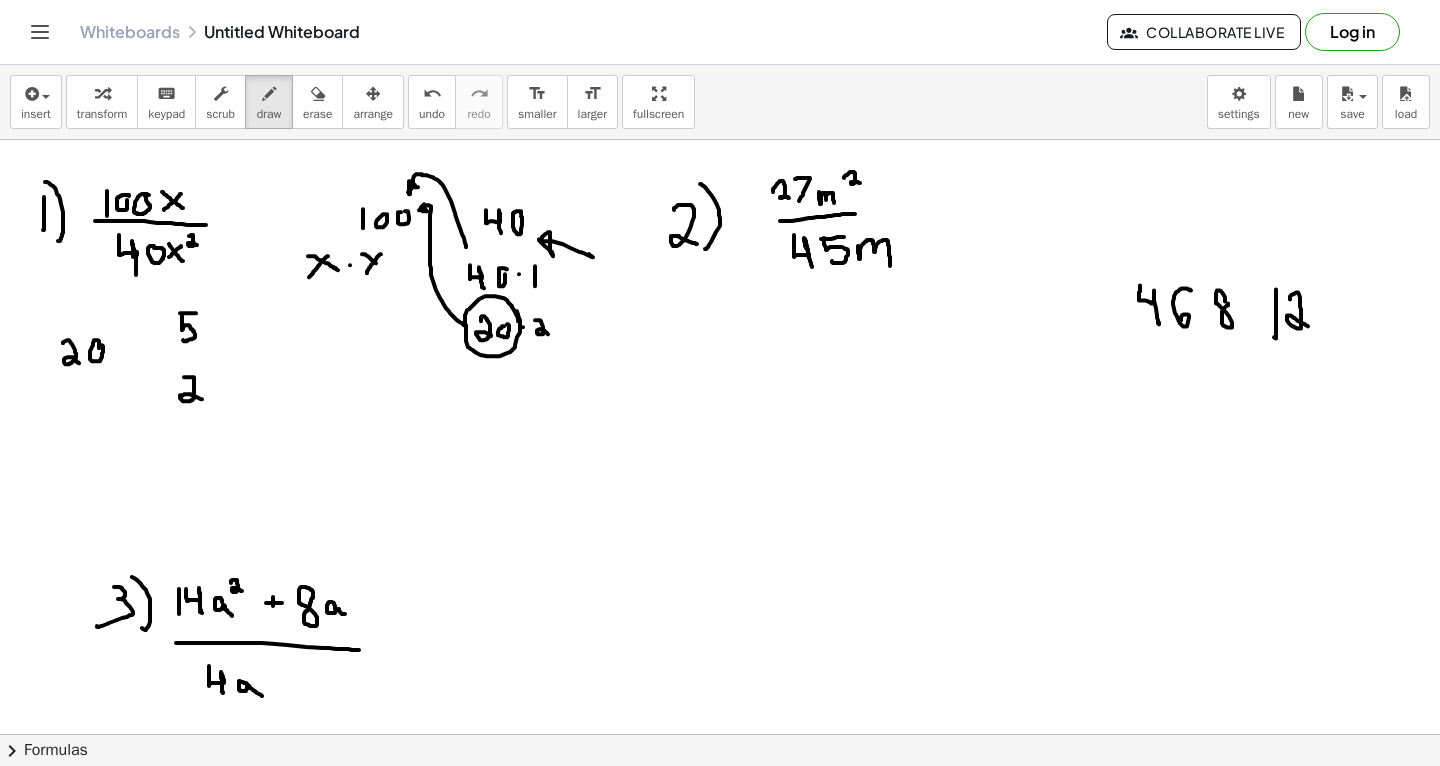 drag, startPoint x: 362, startPoint y: 253, endPoint x: 381, endPoint y: 266, distance: 23.021729 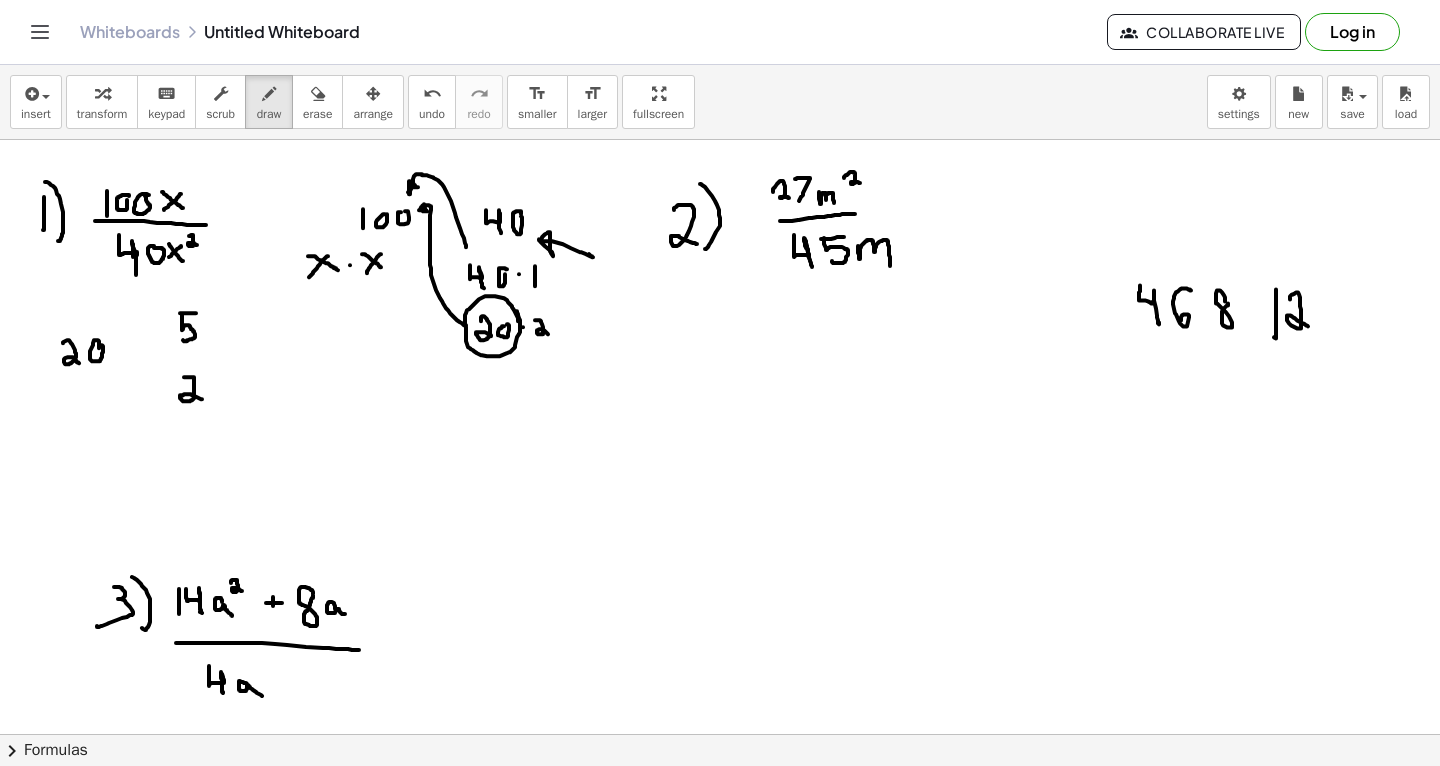 click at bounding box center (720, -331) 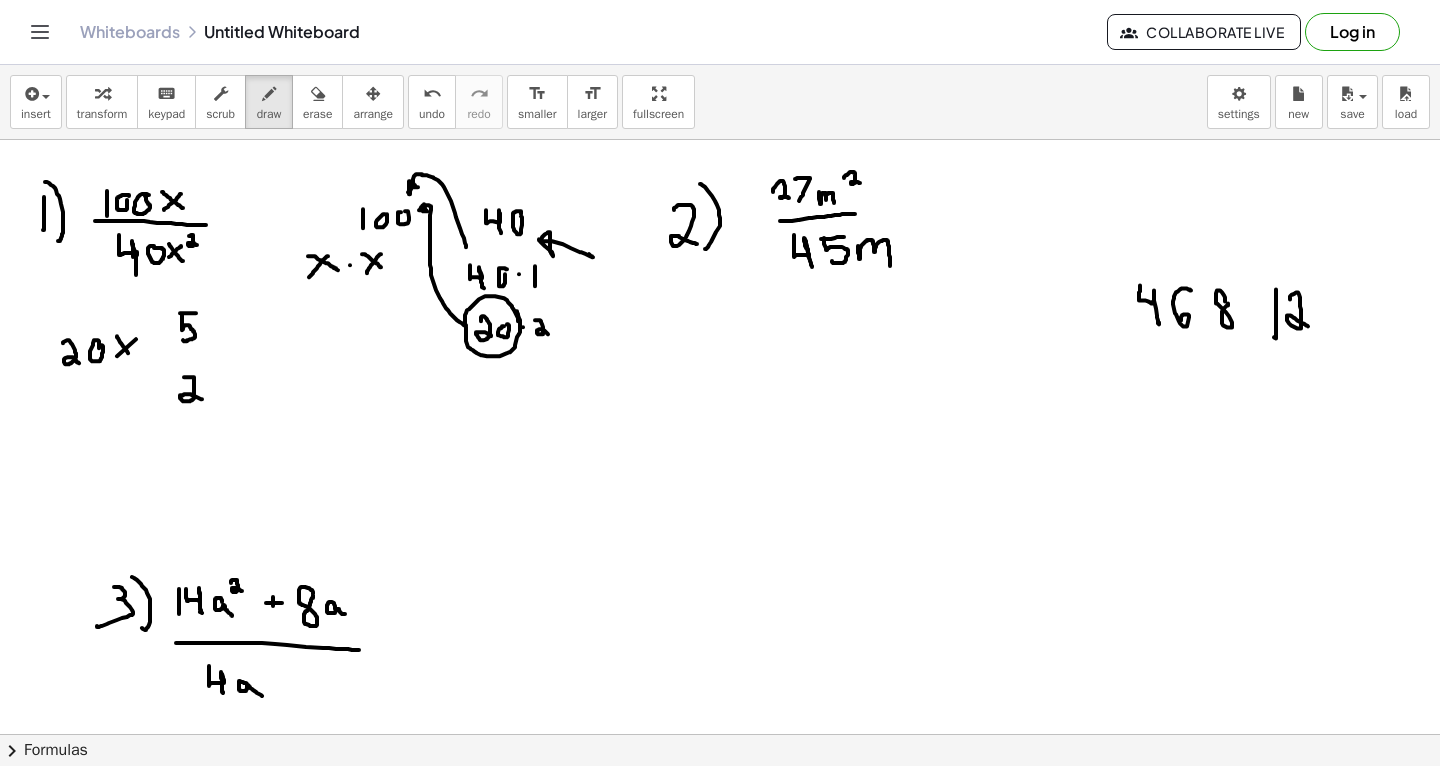 drag, startPoint x: 117, startPoint y: 335, endPoint x: 131, endPoint y: 355, distance: 24.41311 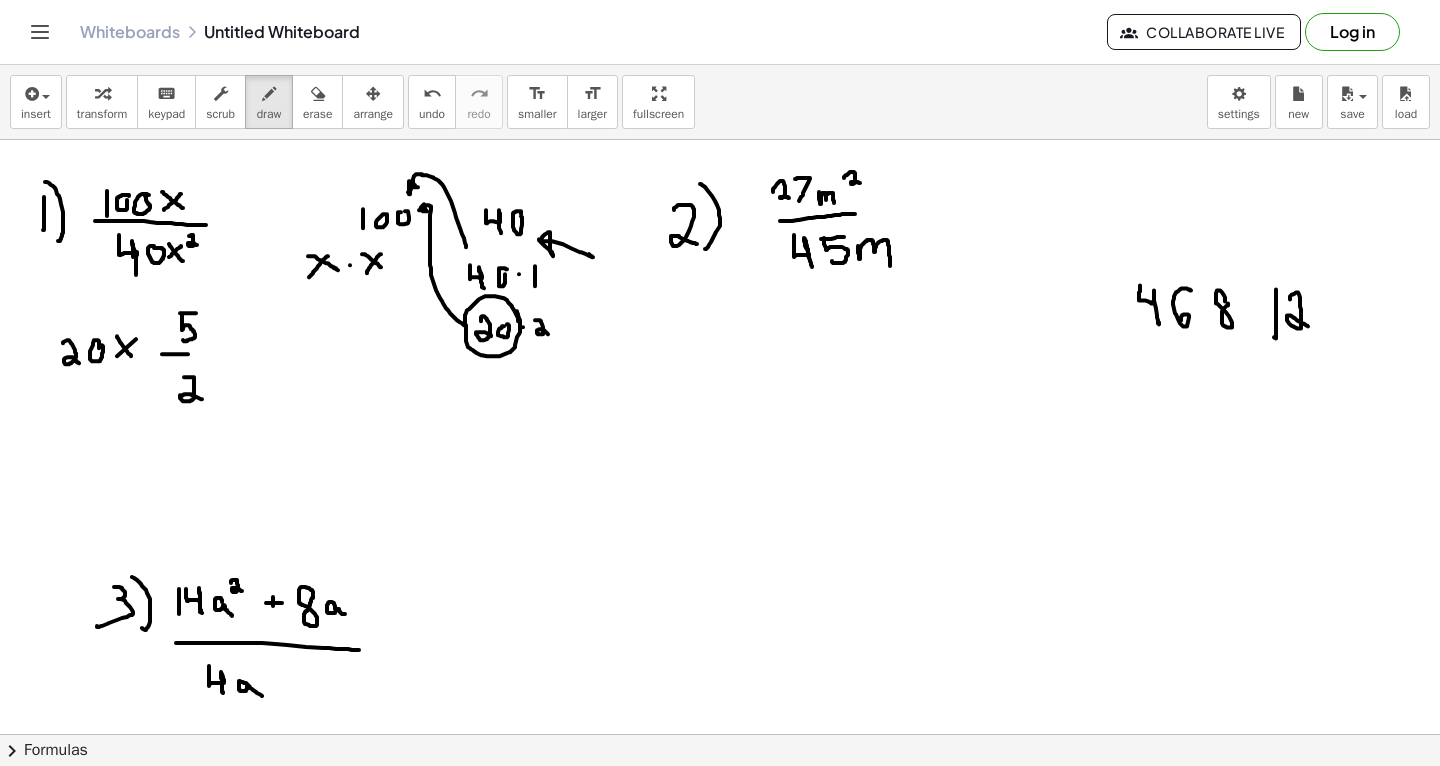 drag, startPoint x: 162, startPoint y: 353, endPoint x: 249, endPoint y: 353, distance: 87 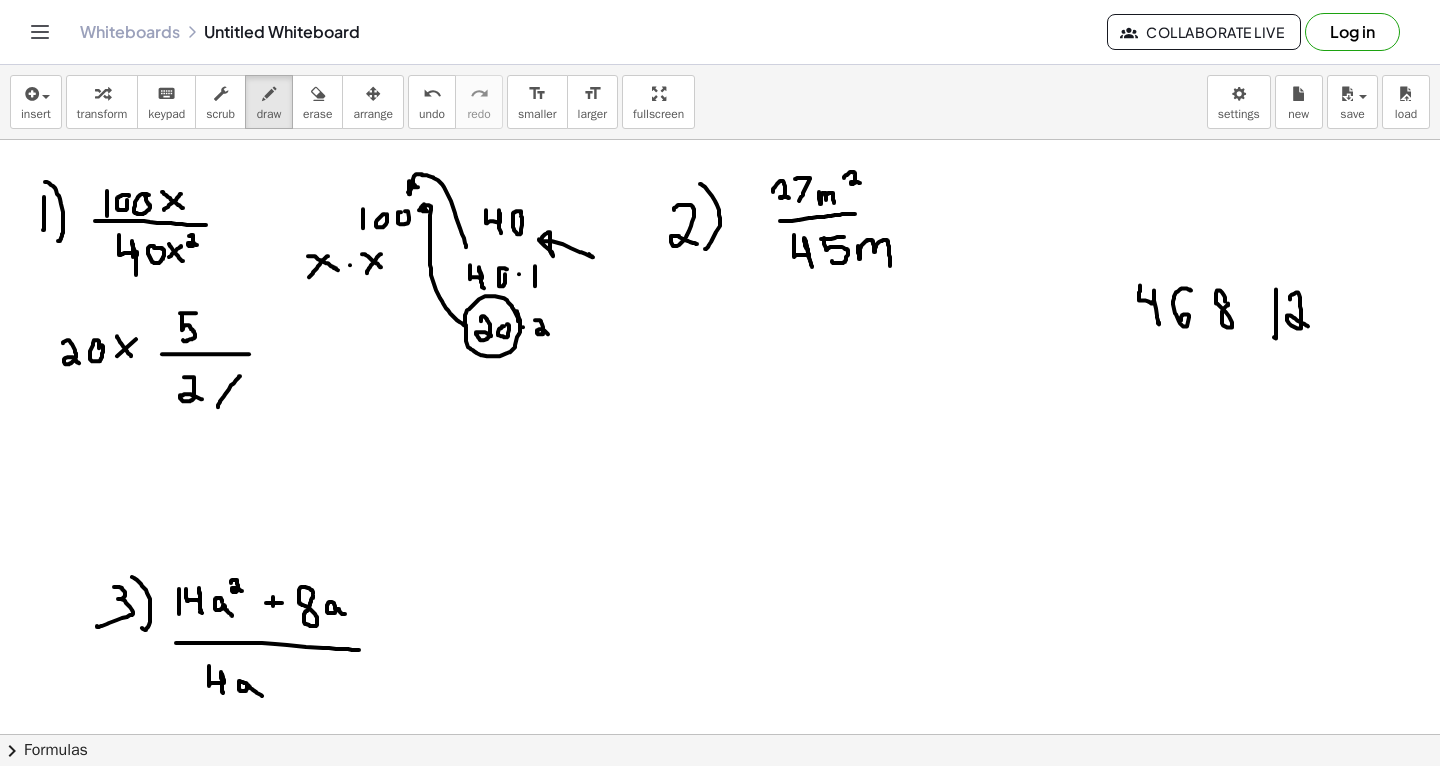 drag, startPoint x: 218, startPoint y: 406, endPoint x: 240, endPoint y: 375, distance: 38.013157 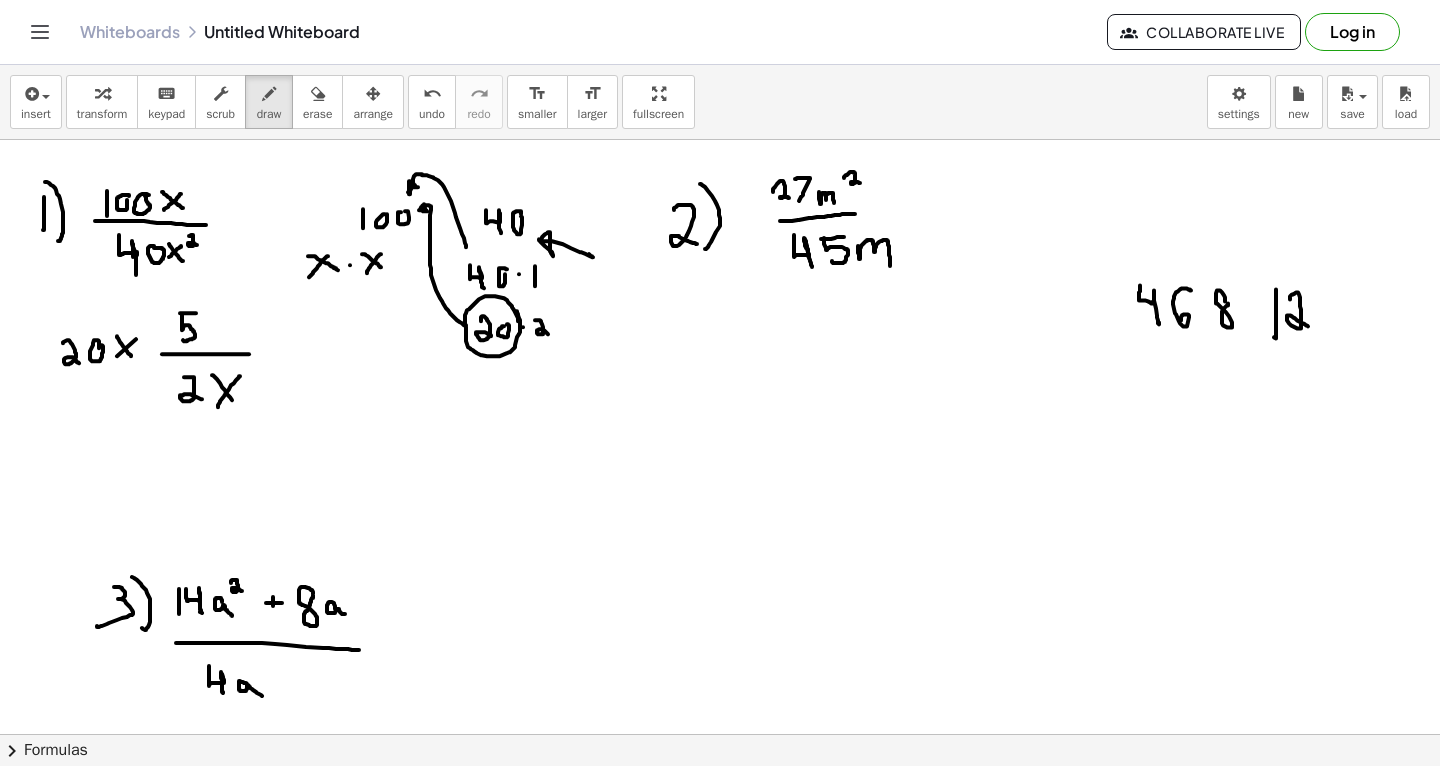 drag, startPoint x: 212, startPoint y: 374, endPoint x: 236, endPoint y: 404, distance: 38.418747 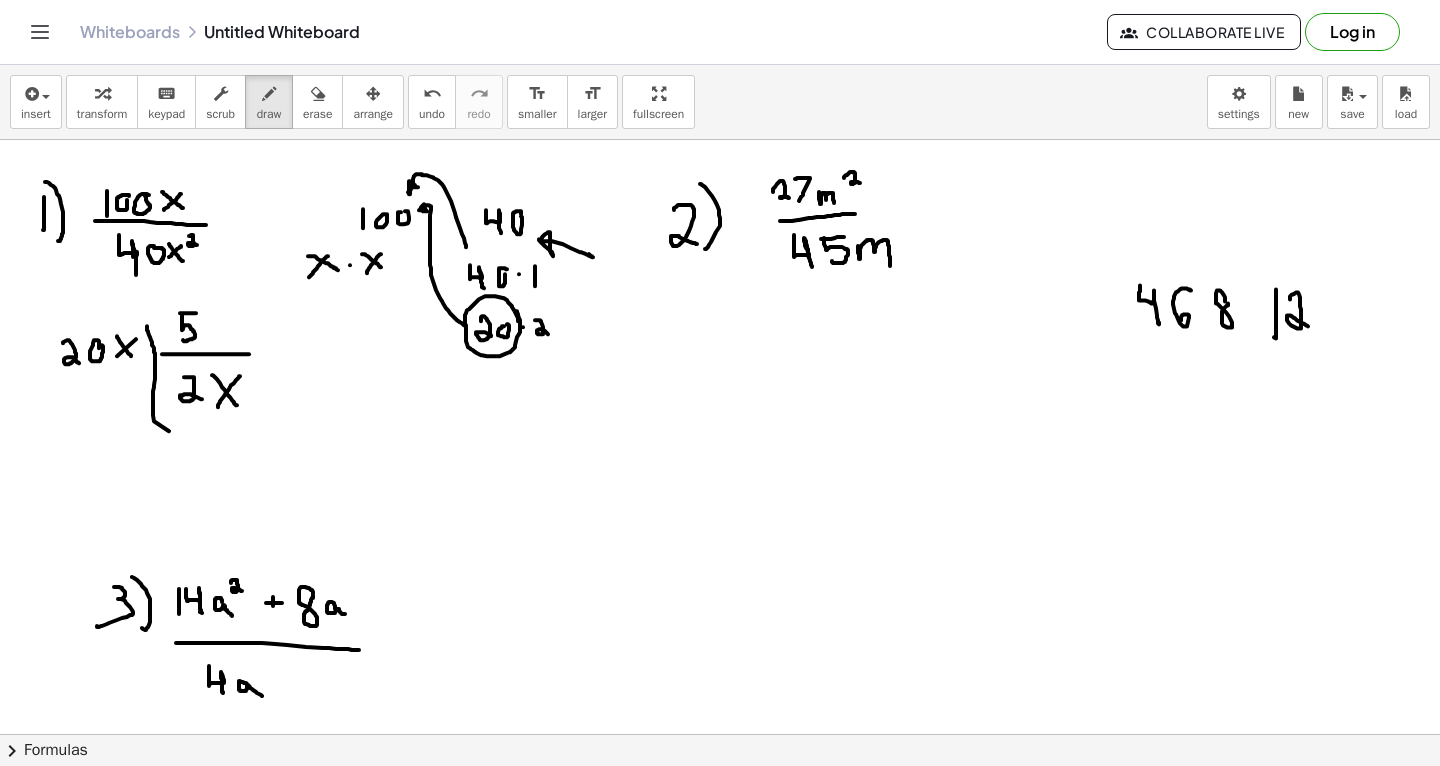 drag, startPoint x: 147, startPoint y: 325, endPoint x: 171, endPoint y: 422, distance: 99.92497 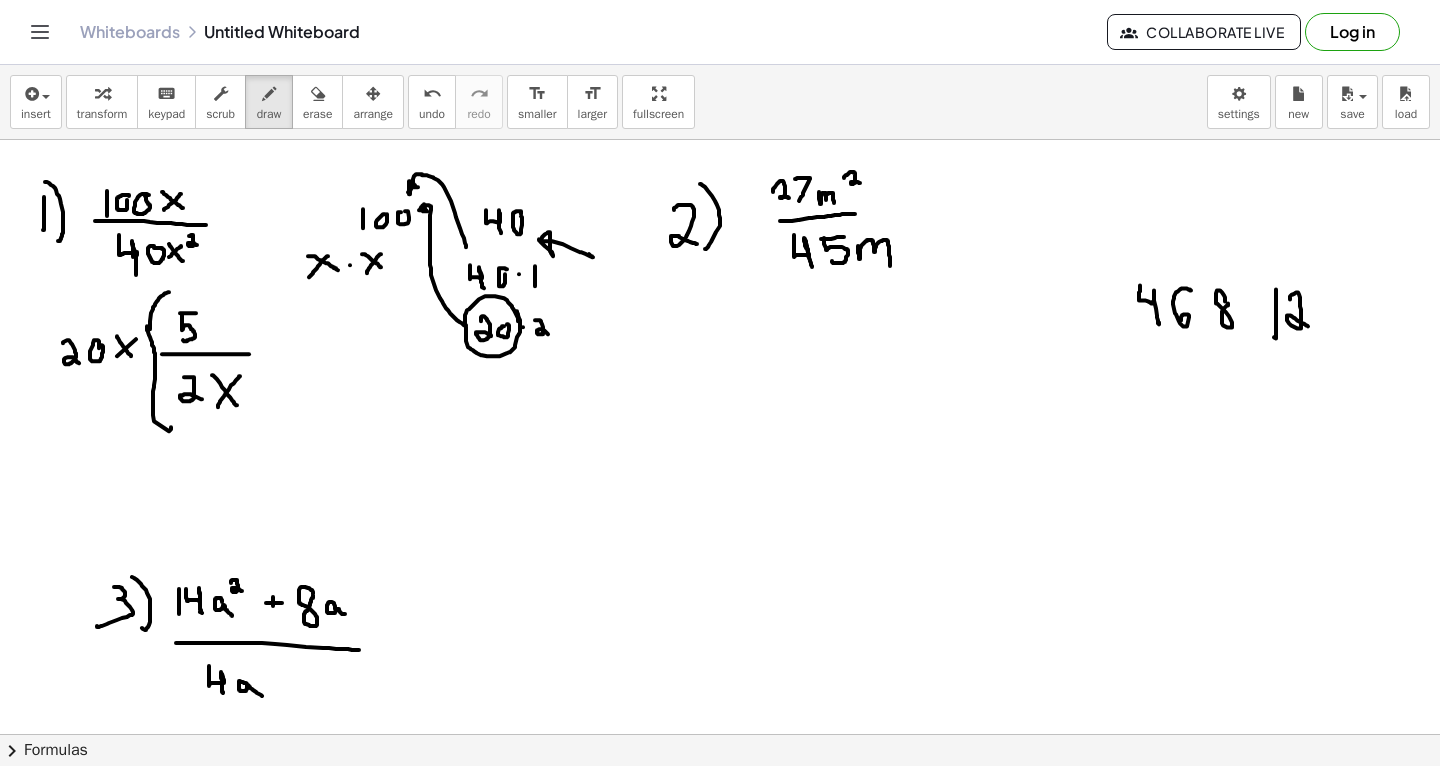 drag, startPoint x: 150, startPoint y: 328, endPoint x: 170, endPoint y: 291, distance: 42.059483 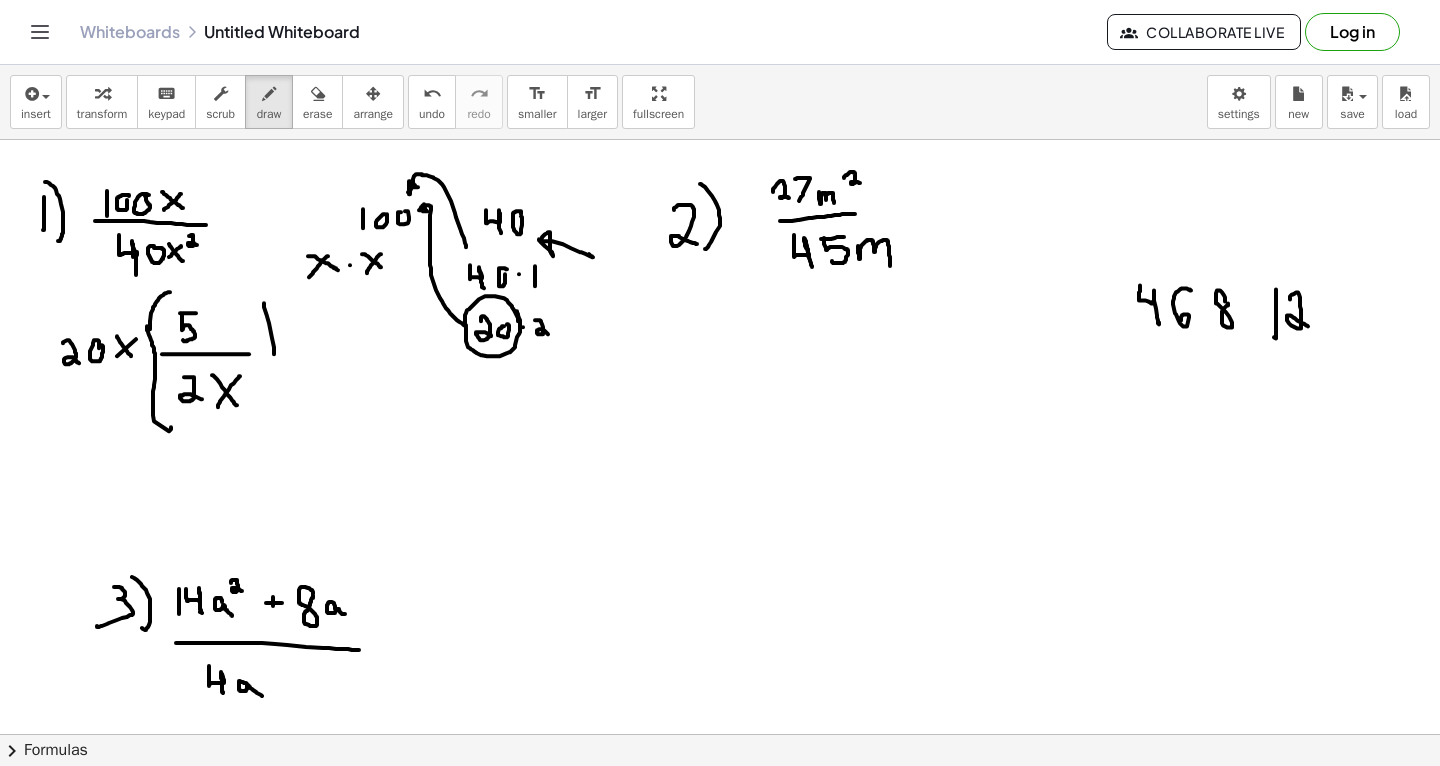 drag, startPoint x: 264, startPoint y: 302, endPoint x: 258, endPoint y: 427, distance: 125.14392 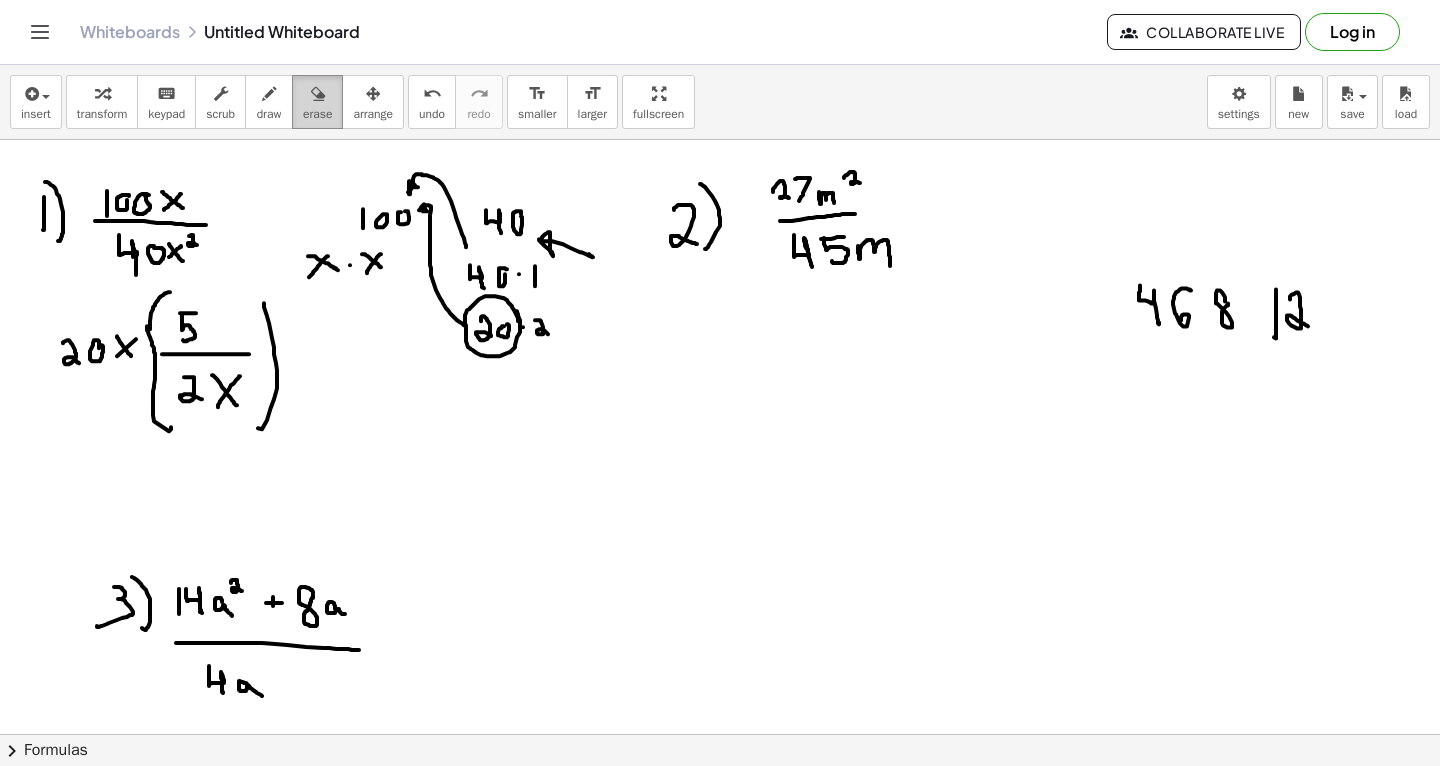 click at bounding box center [318, 94] 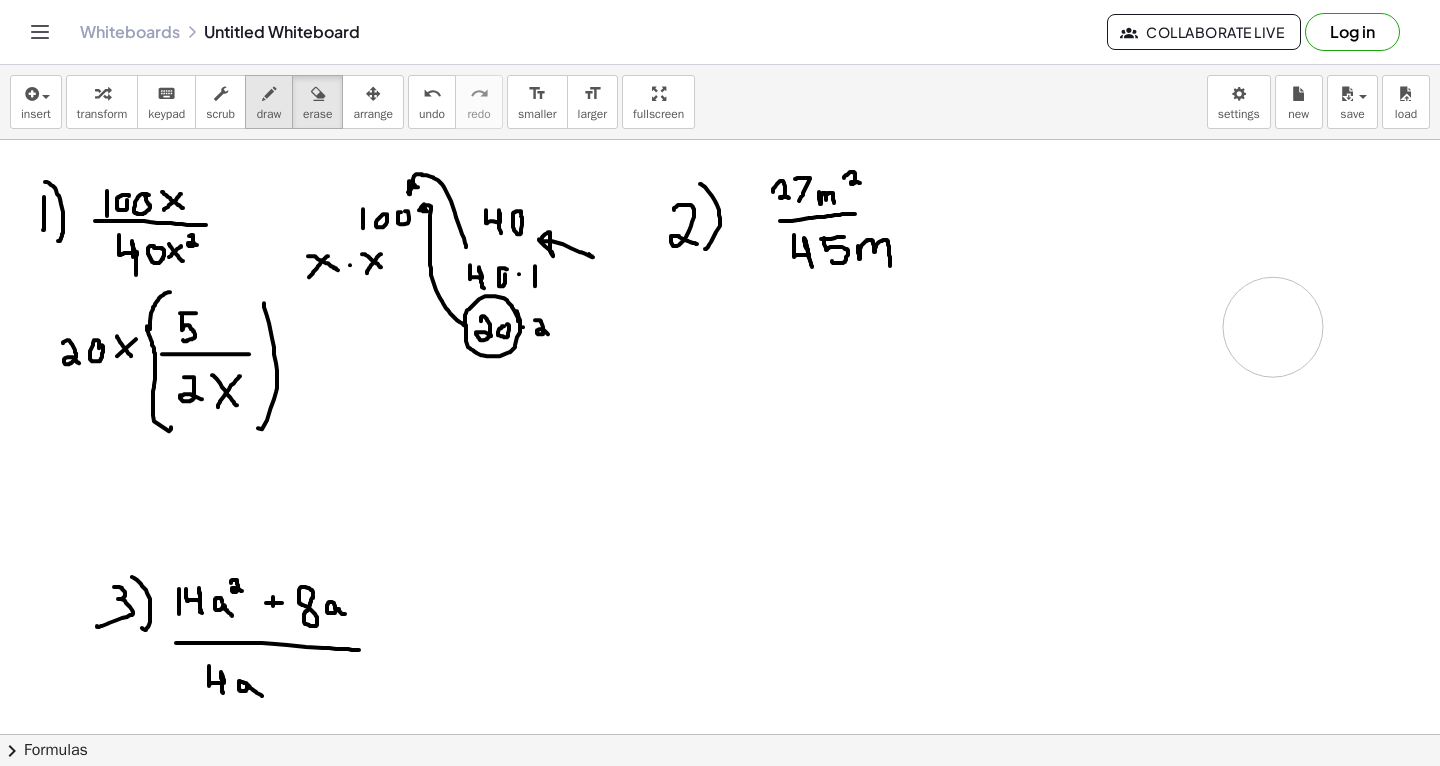 drag, startPoint x: 1124, startPoint y: 313, endPoint x: 279, endPoint y: 108, distance: 869.51135 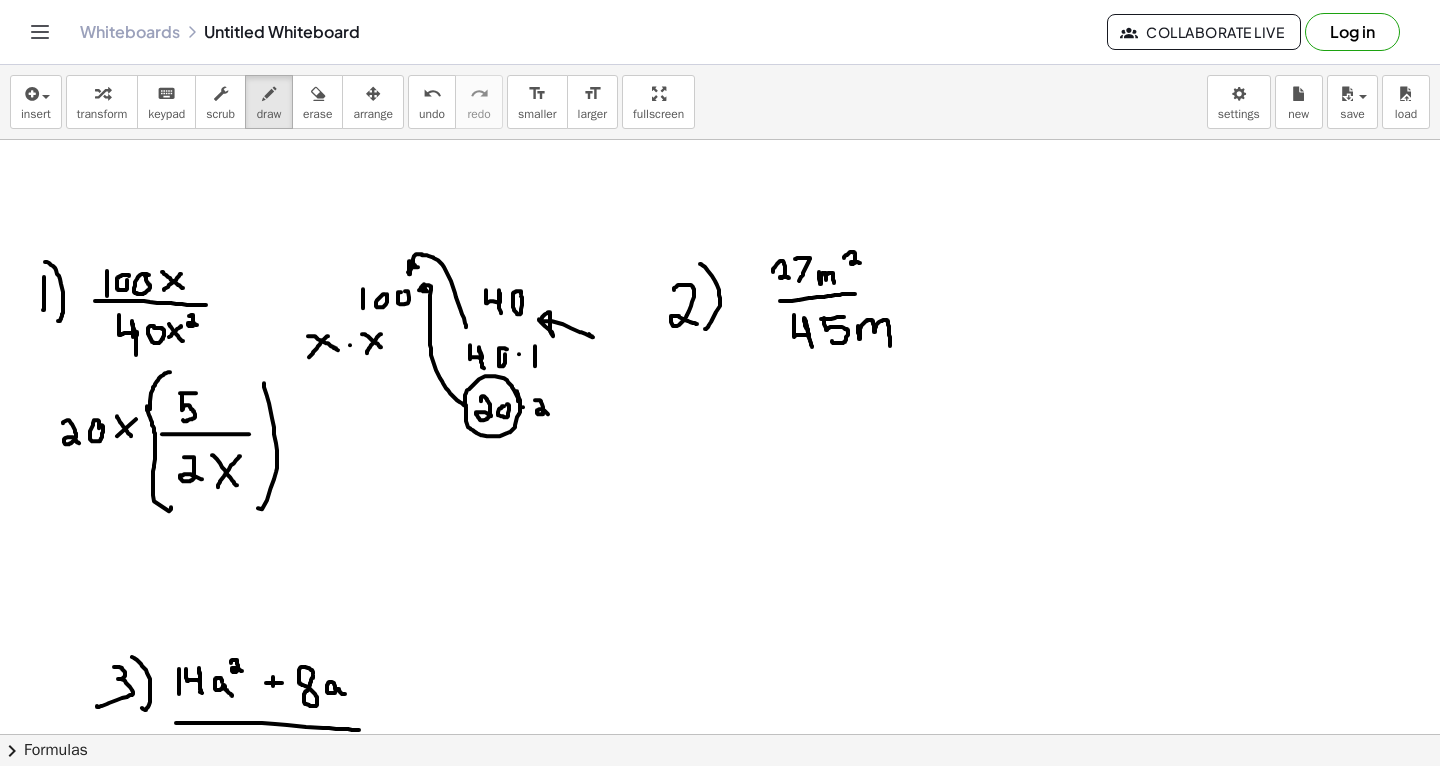 scroll, scrollTop: 1984, scrollLeft: 0, axis: vertical 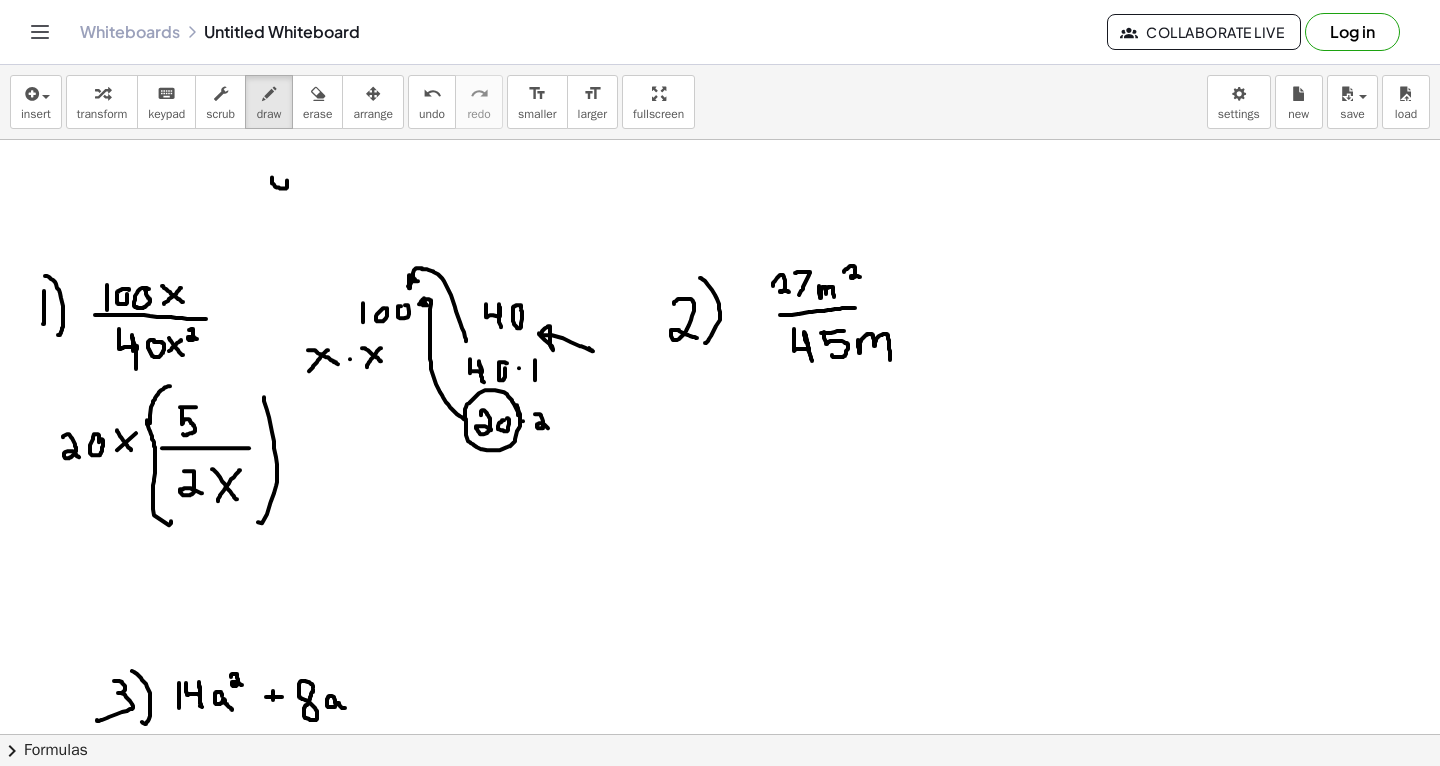 drag, startPoint x: 272, startPoint y: 176, endPoint x: 295, endPoint y: 212, distance: 42.72002 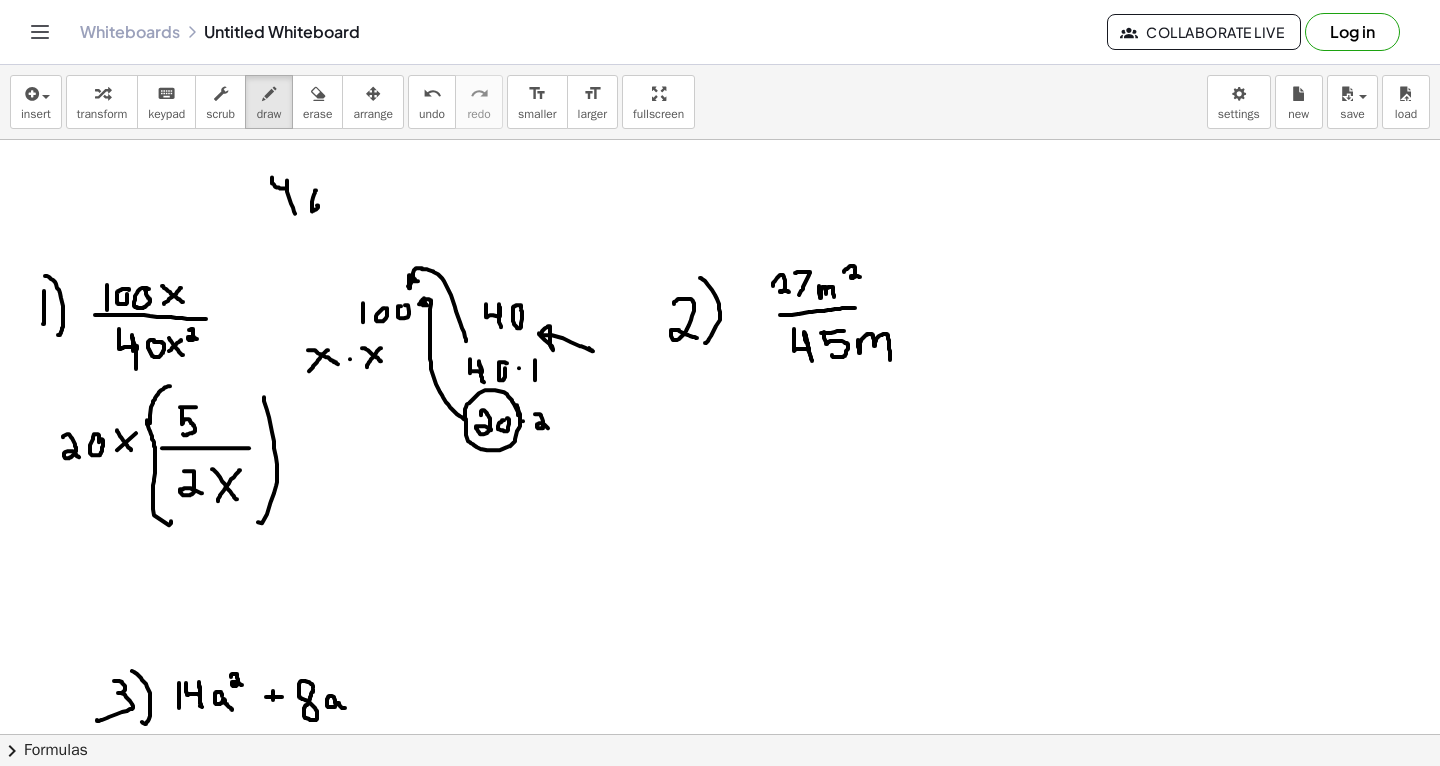 drag, startPoint x: 316, startPoint y: 189, endPoint x: 314, endPoint y: 206, distance: 17.117243 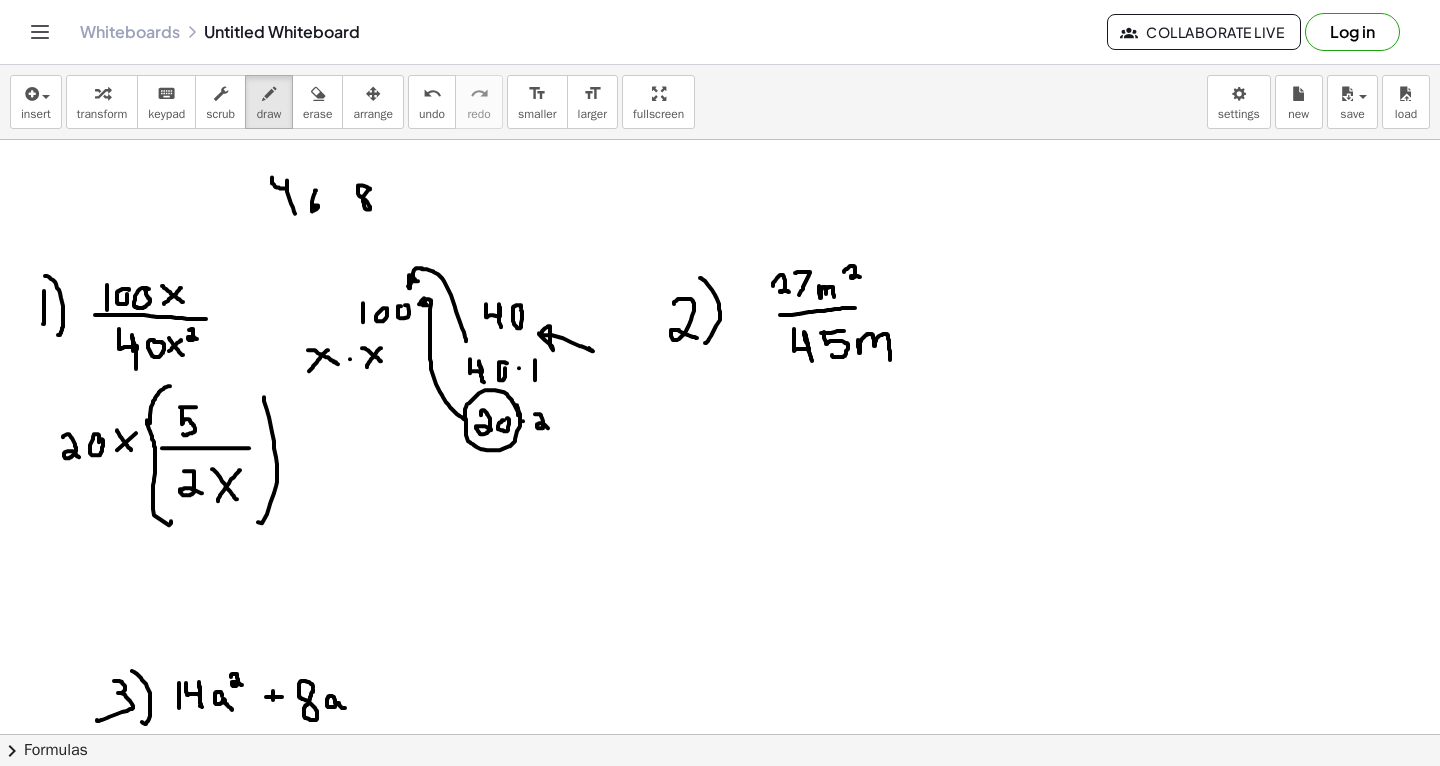 click at bounding box center [720, -237] 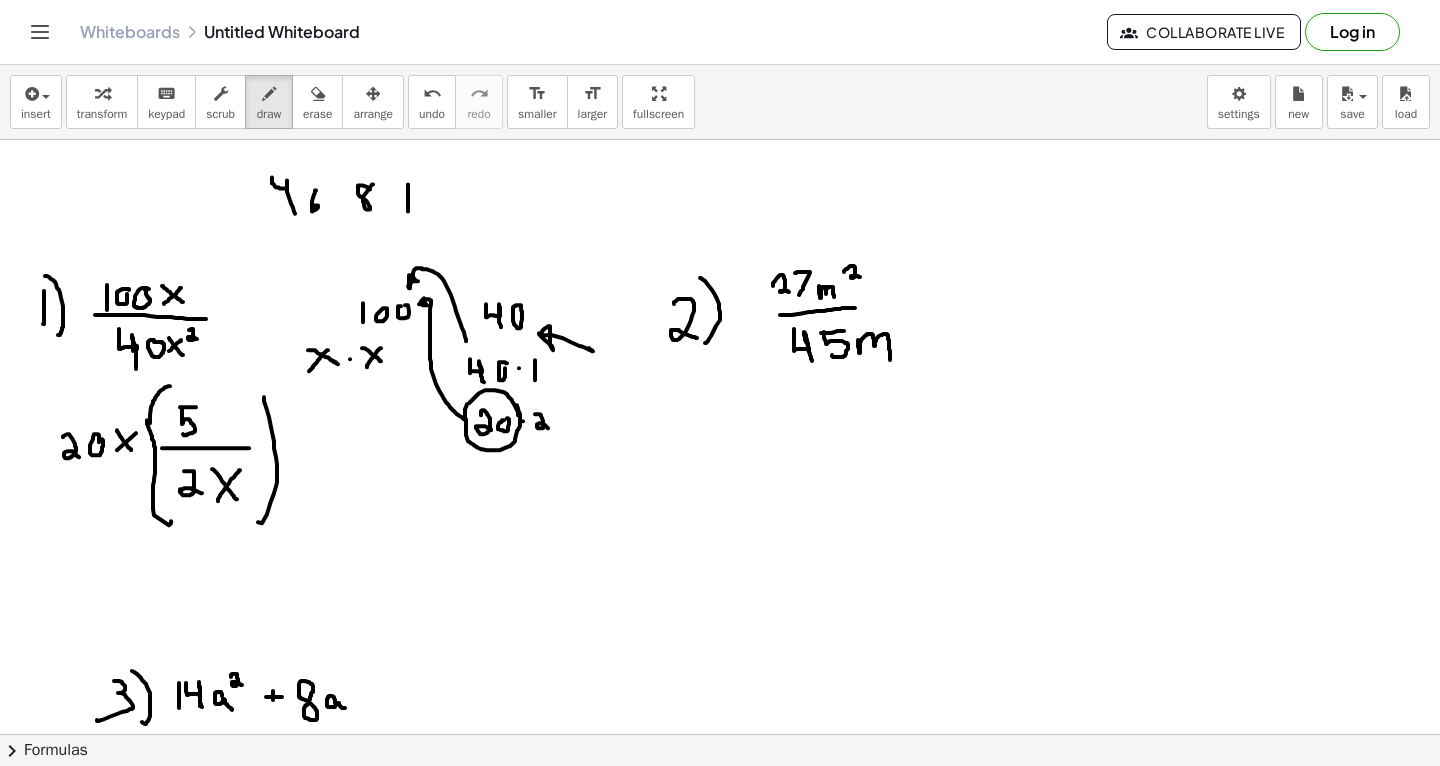 drag, startPoint x: 408, startPoint y: 210, endPoint x: 408, endPoint y: 179, distance: 31 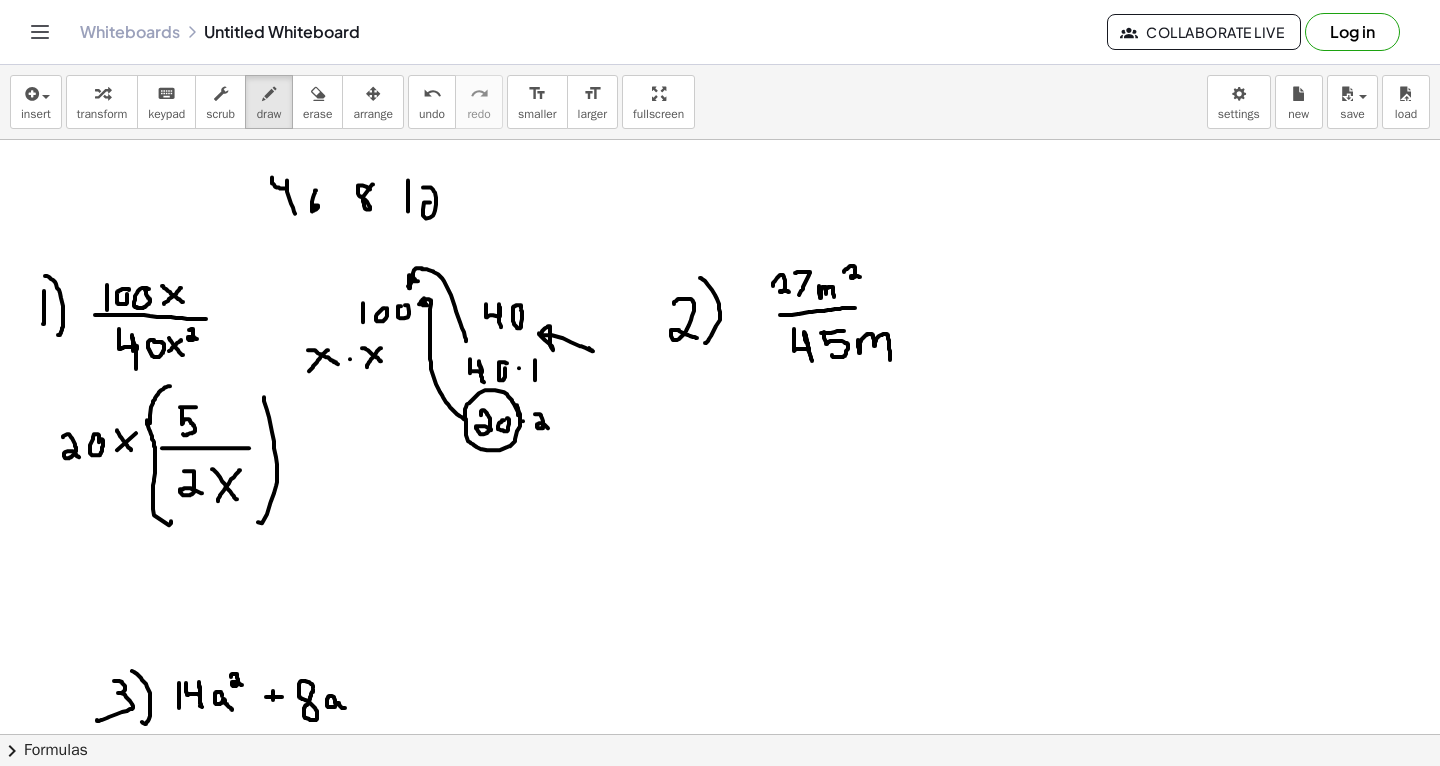 drag, startPoint x: 423, startPoint y: 186, endPoint x: 448, endPoint y: 210, distance: 34.655445 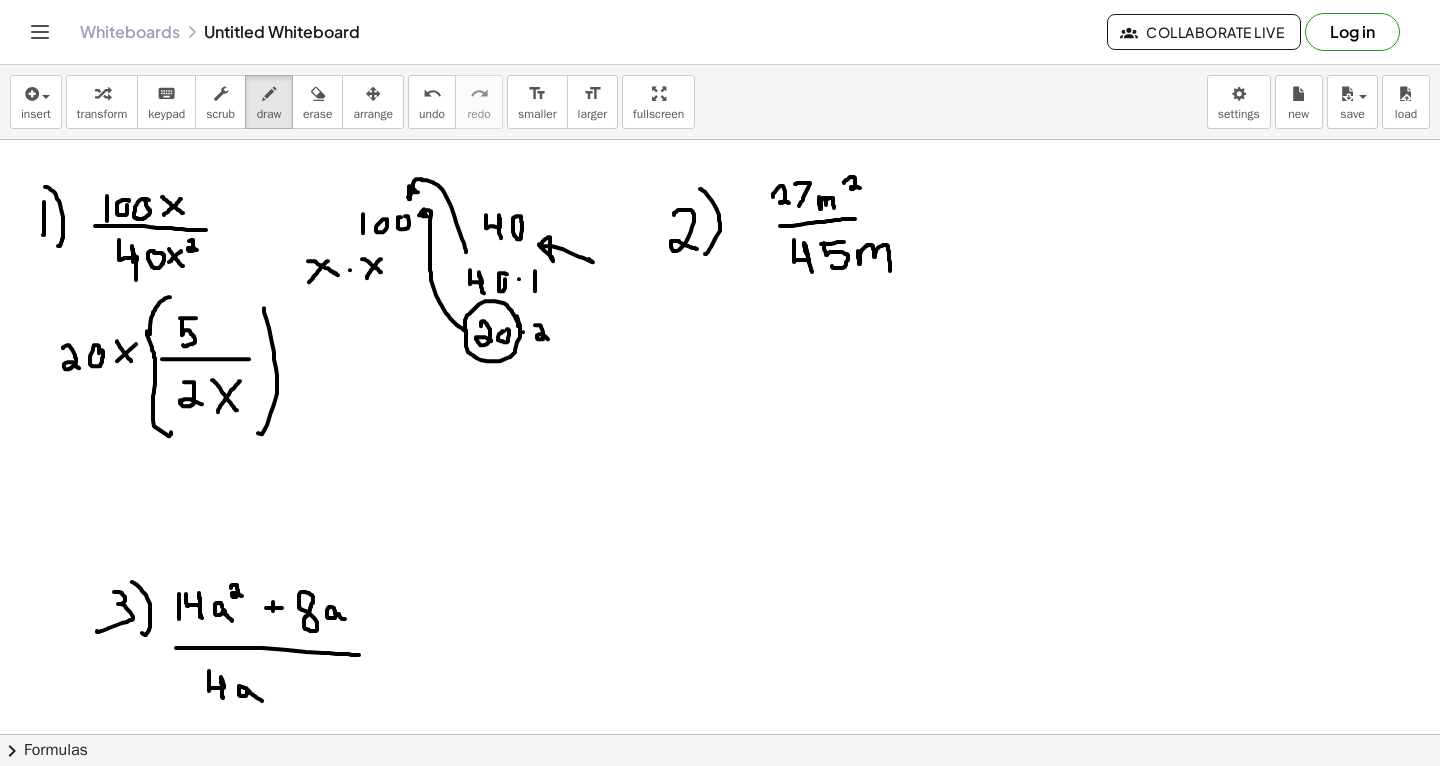 scroll, scrollTop: 2080, scrollLeft: 0, axis: vertical 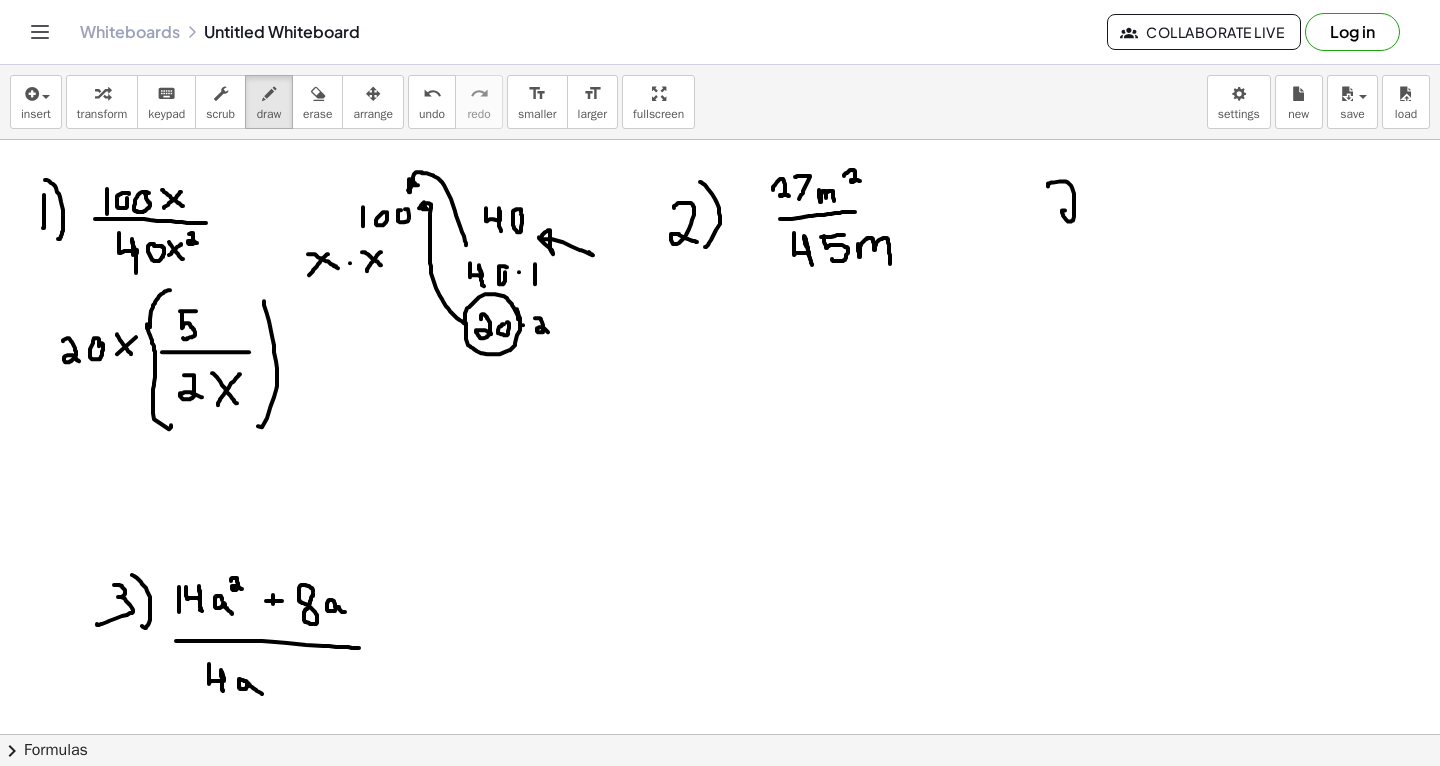 drag, startPoint x: 1048, startPoint y: 185, endPoint x: 1085, endPoint y: 216, distance: 48.270073 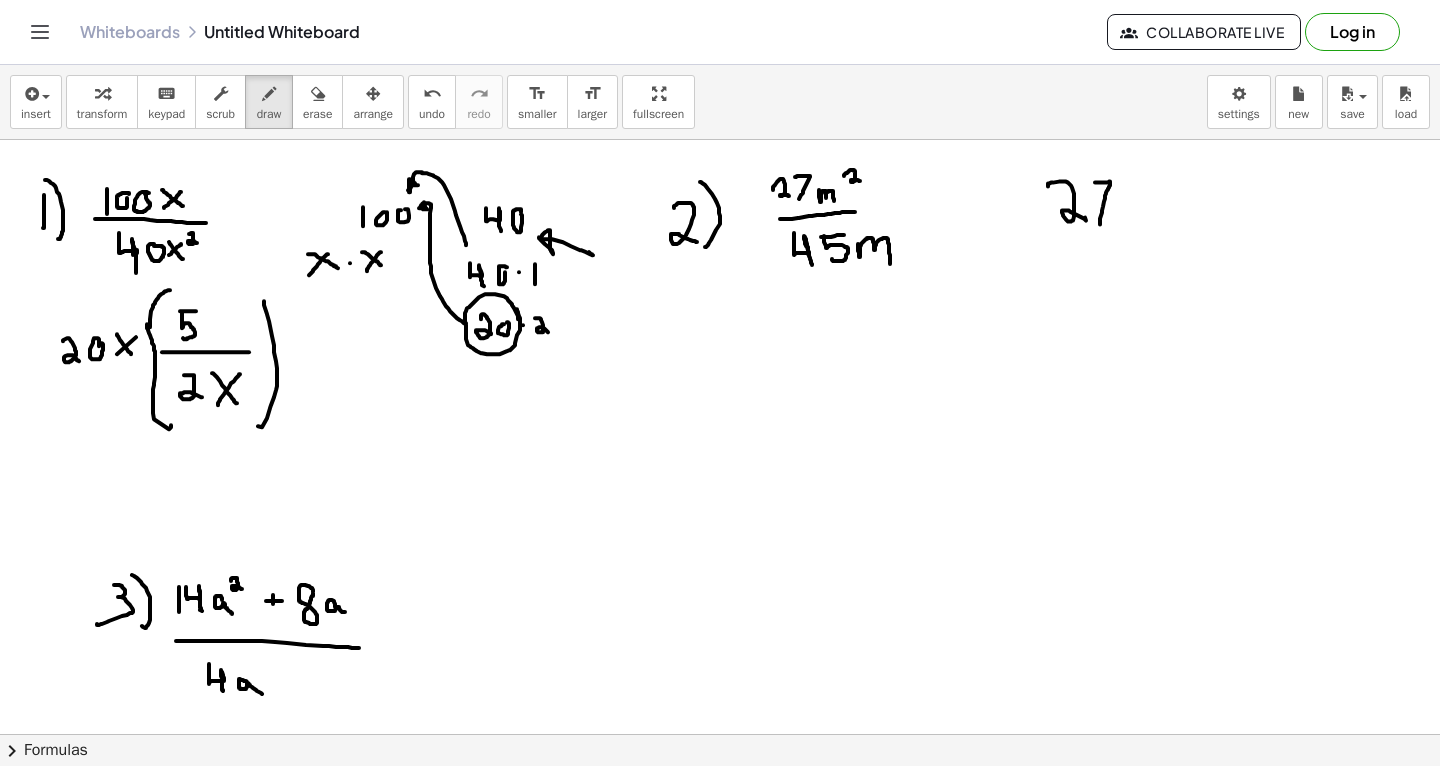 drag, startPoint x: 1095, startPoint y: 181, endPoint x: 1100, endPoint y: 223, distance: 42.296574 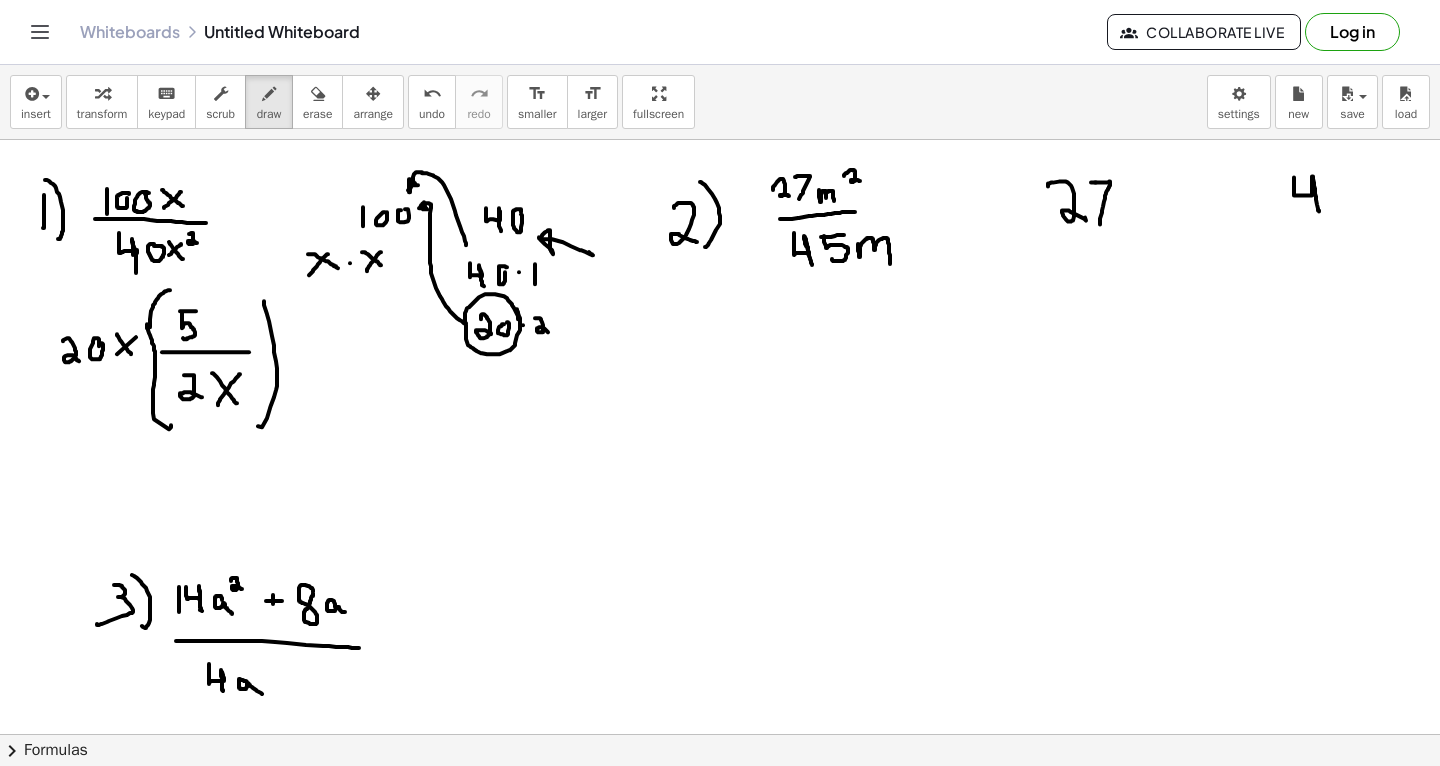 drag, startPoint x: 1294, startPoint y: 176, endPoint x: 1320, endPoint y: 213, distance: 45.221676 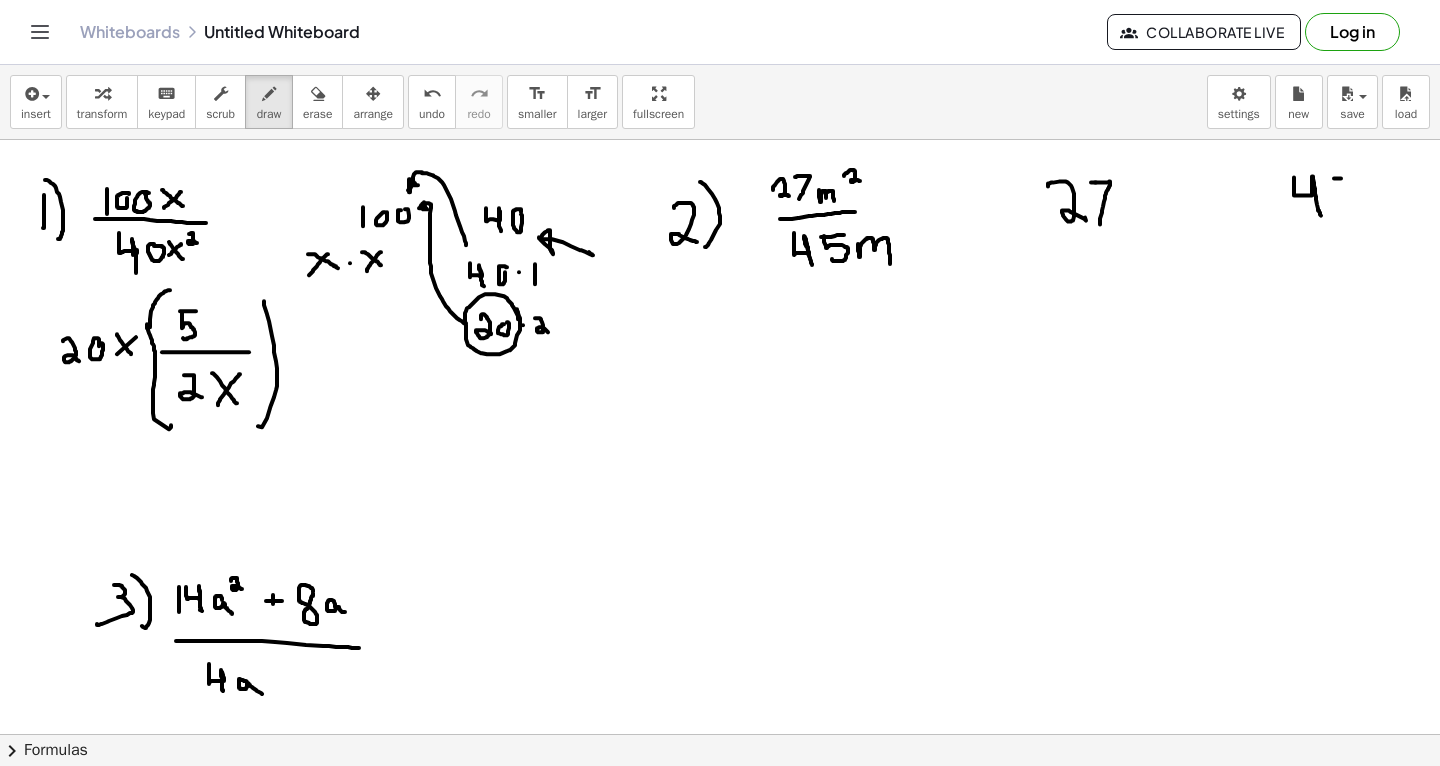 drag, startPoint x: 1334, startPoint y: 177, endPoint x: 1346, endPoint y: 177, distance: 12 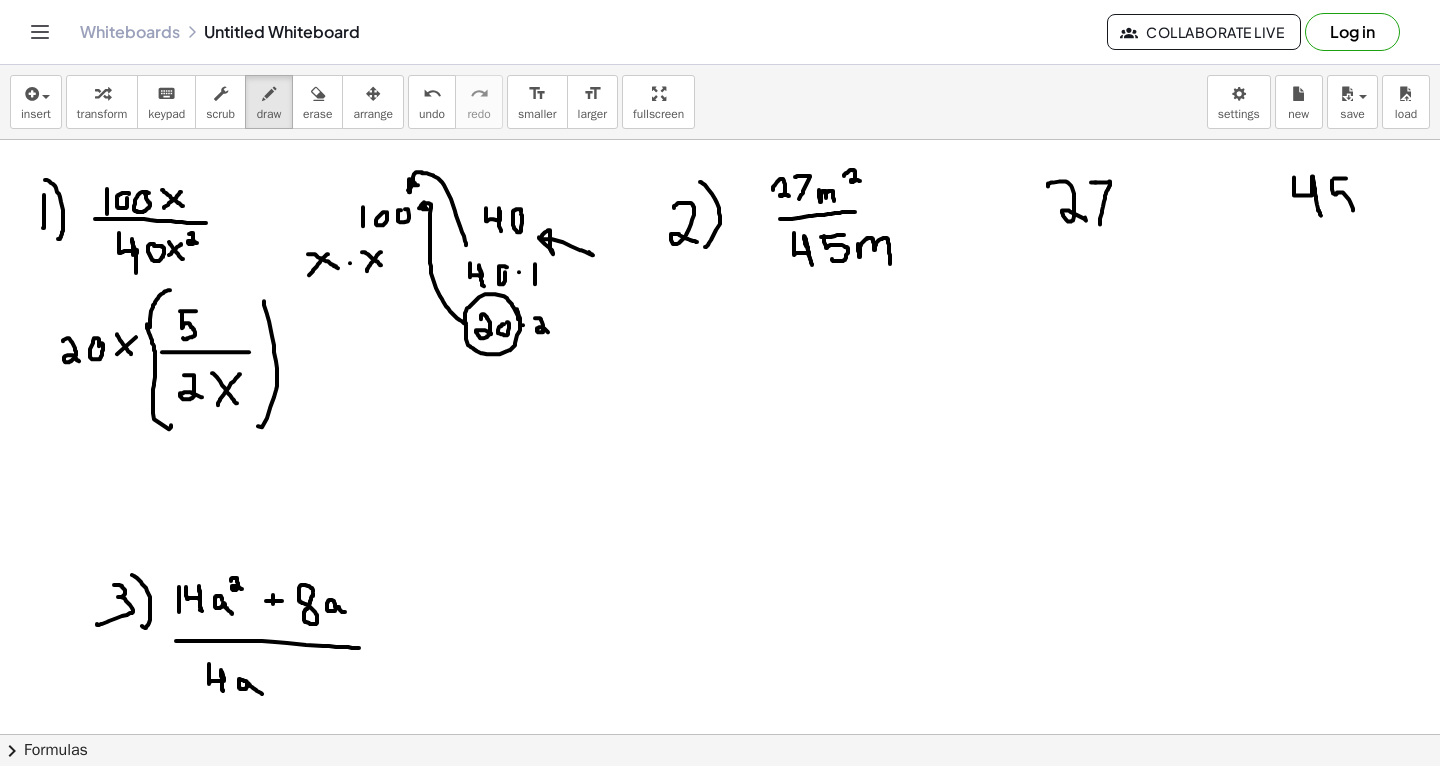 drag, startPoint x: 1332, startPoint y: 179, endPoint x: 1340, endPoint y: 212, distance: 33.955853 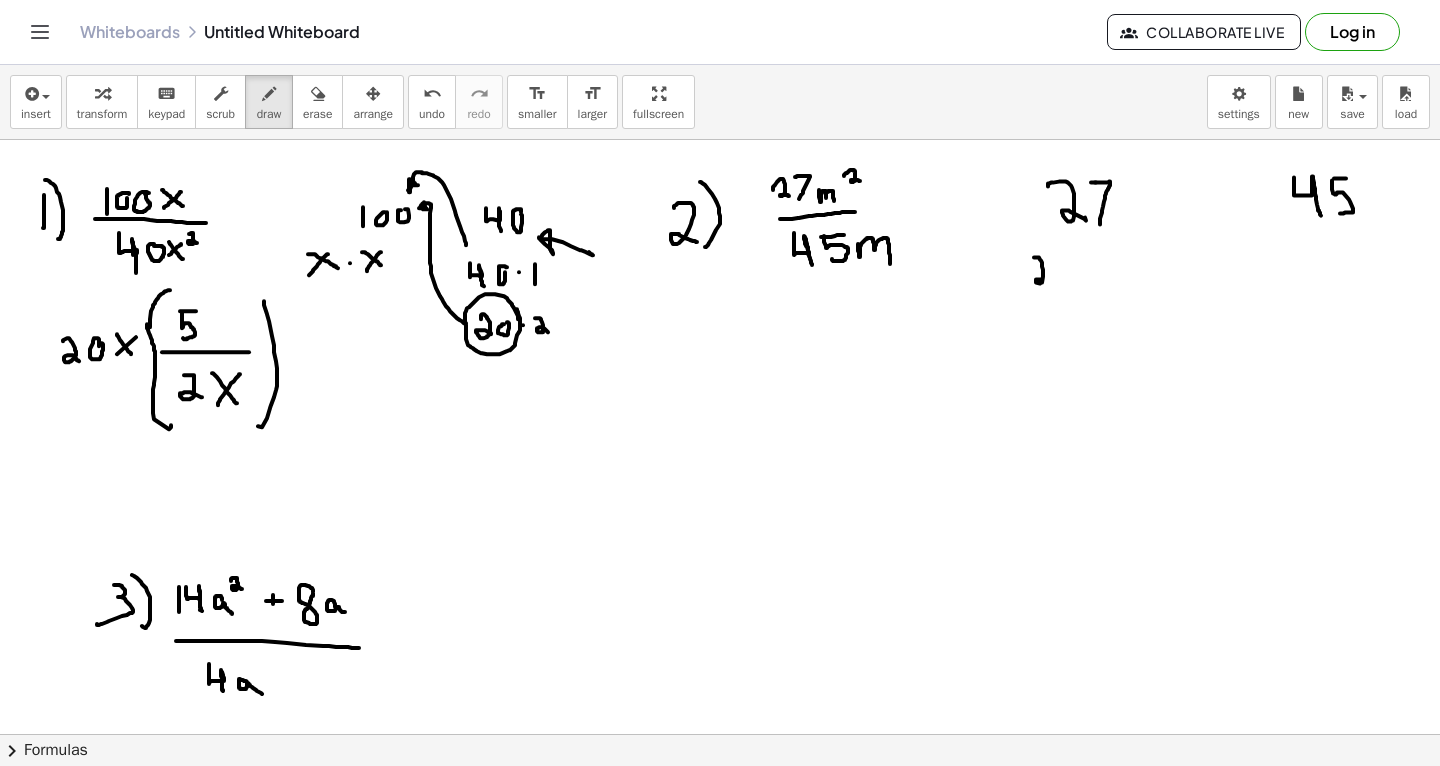 drag, startPoint x: 1034, startPoint y: 256, endPoint x: 1063, endPoint y: 279, distance: 37.01351 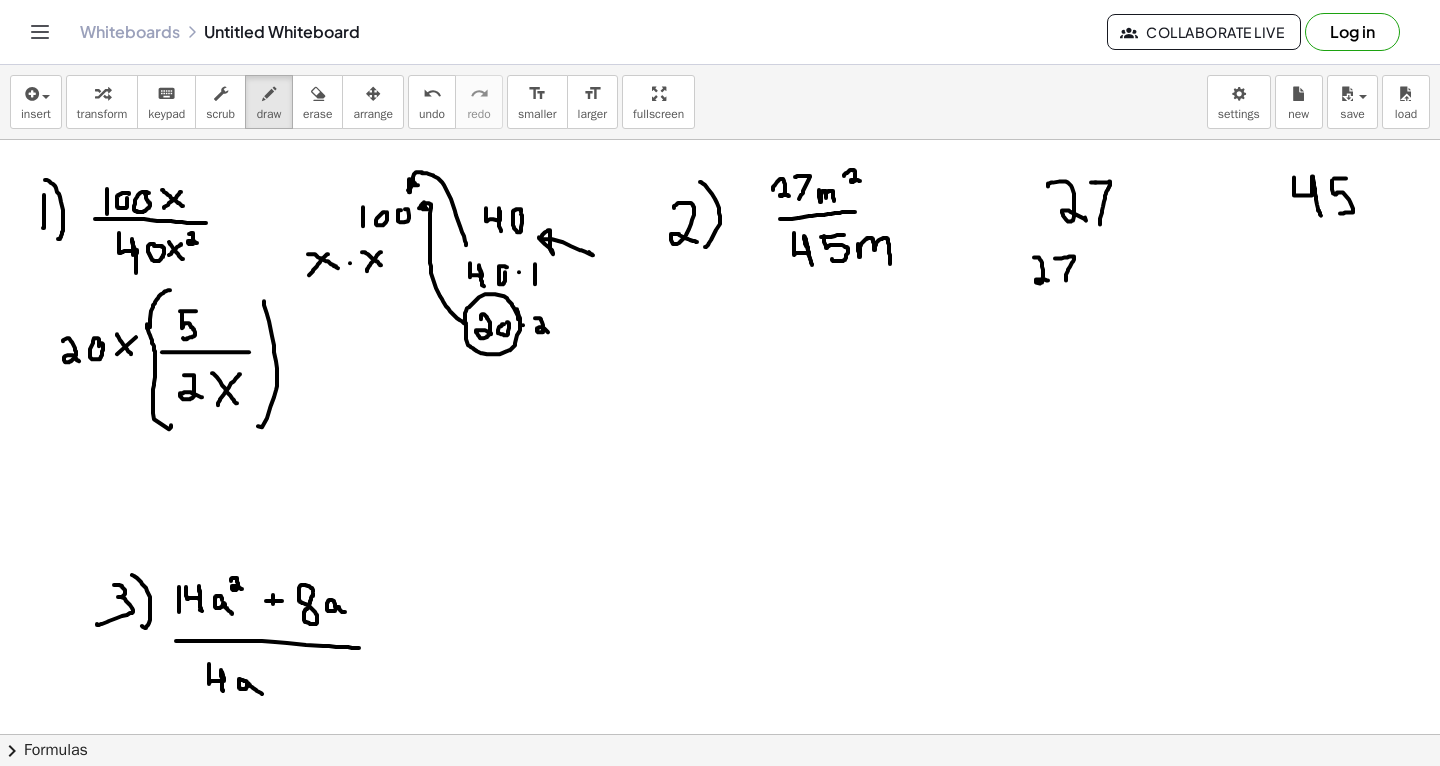 drag, startPoint x: 1066, startPoint y: 279, endPoint x: 1054, endPoint y: 257, distance: 25.059929 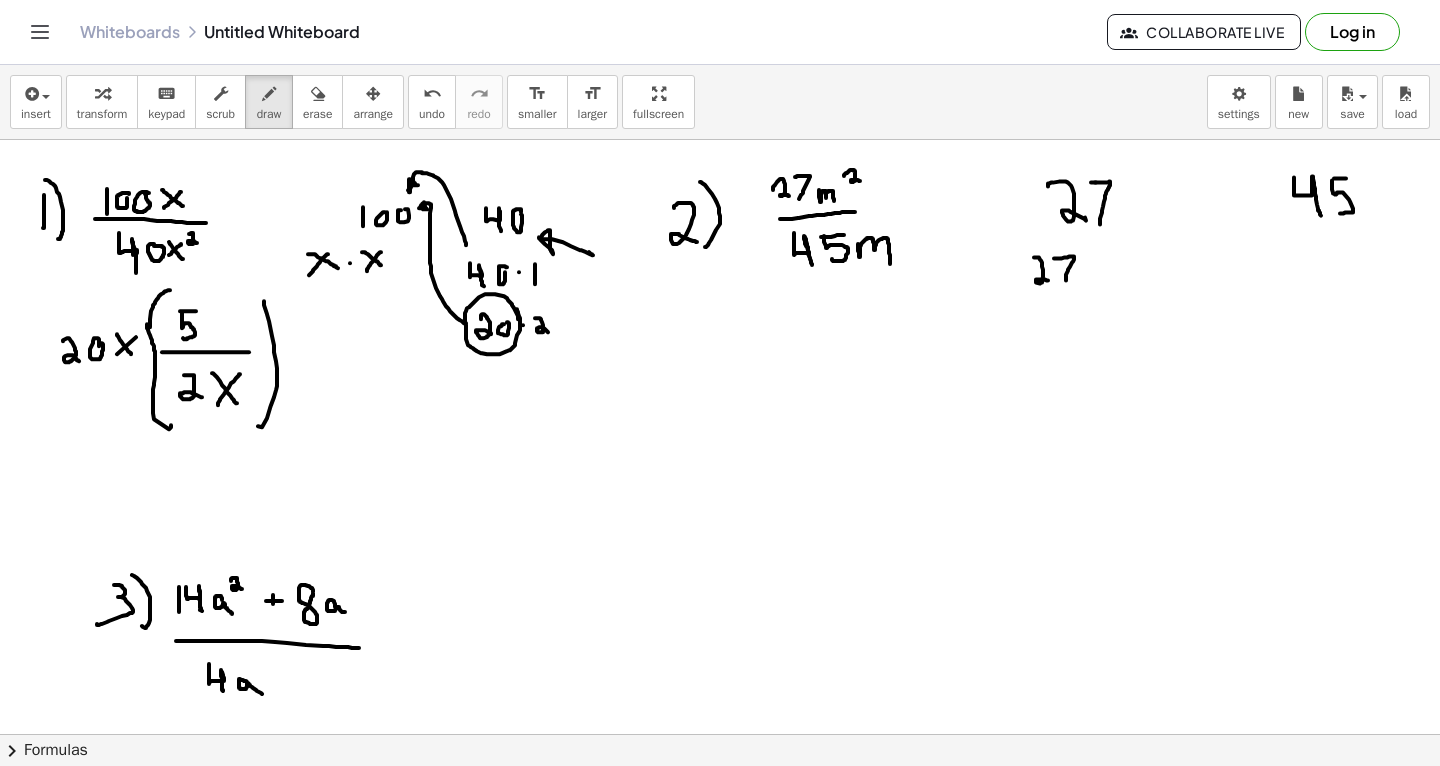 click at bounding box center (720, -333) 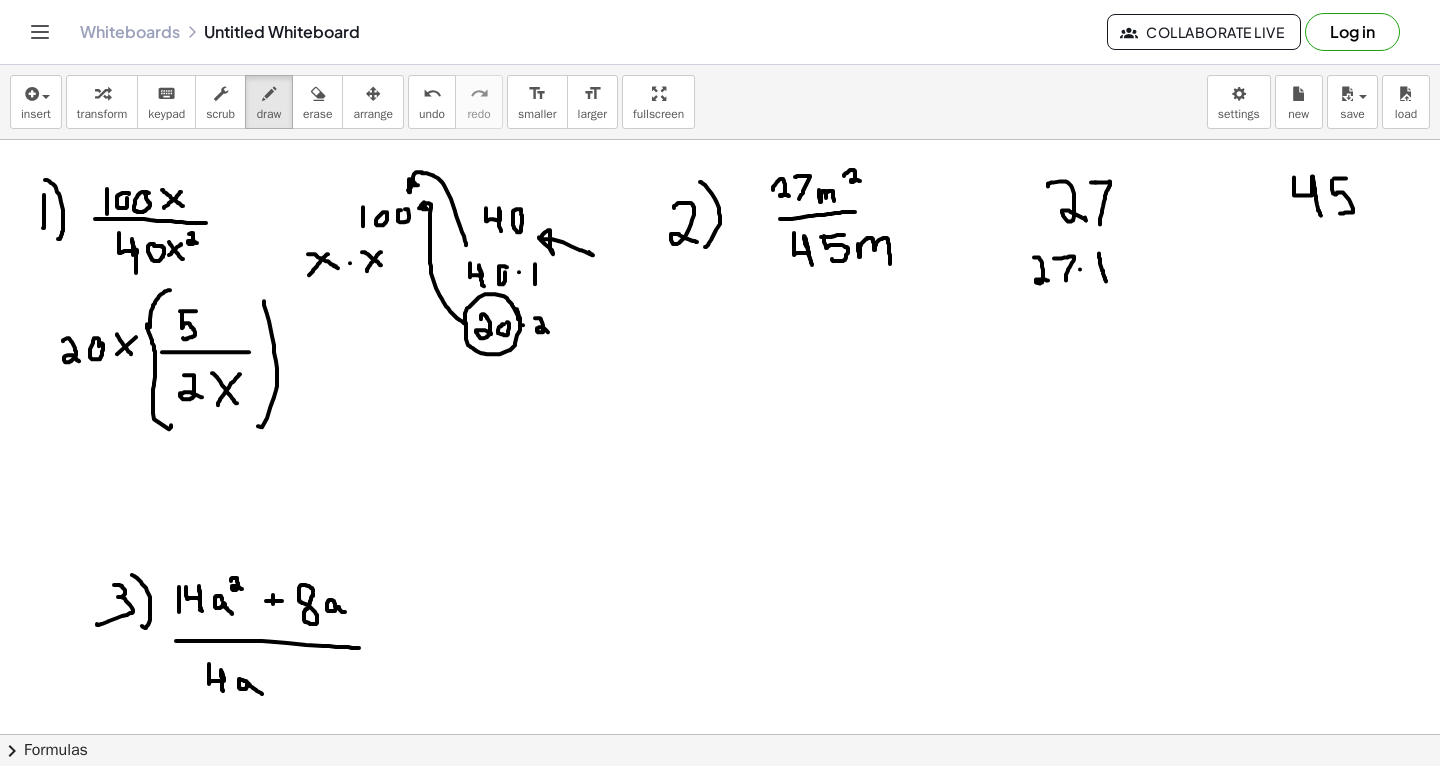 drag, startPoint x: 1099, startPoint y: 252, endPoint x: 1105, endPoint y: 279, distance: 27.658634 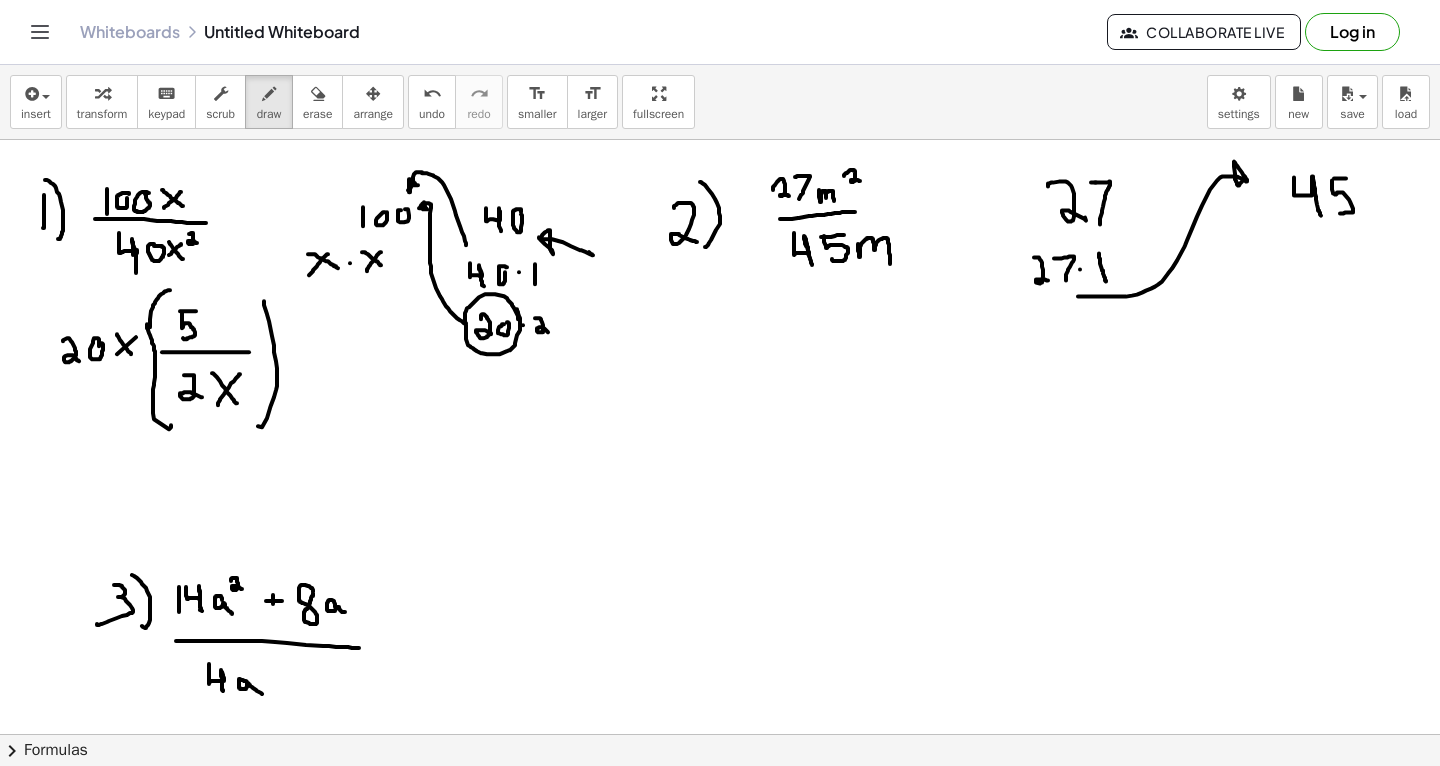 drag, startPoint x: 1078, startPoint y: 295, endPoint x: 1245, endPoint y: 175, distance: 205.6429 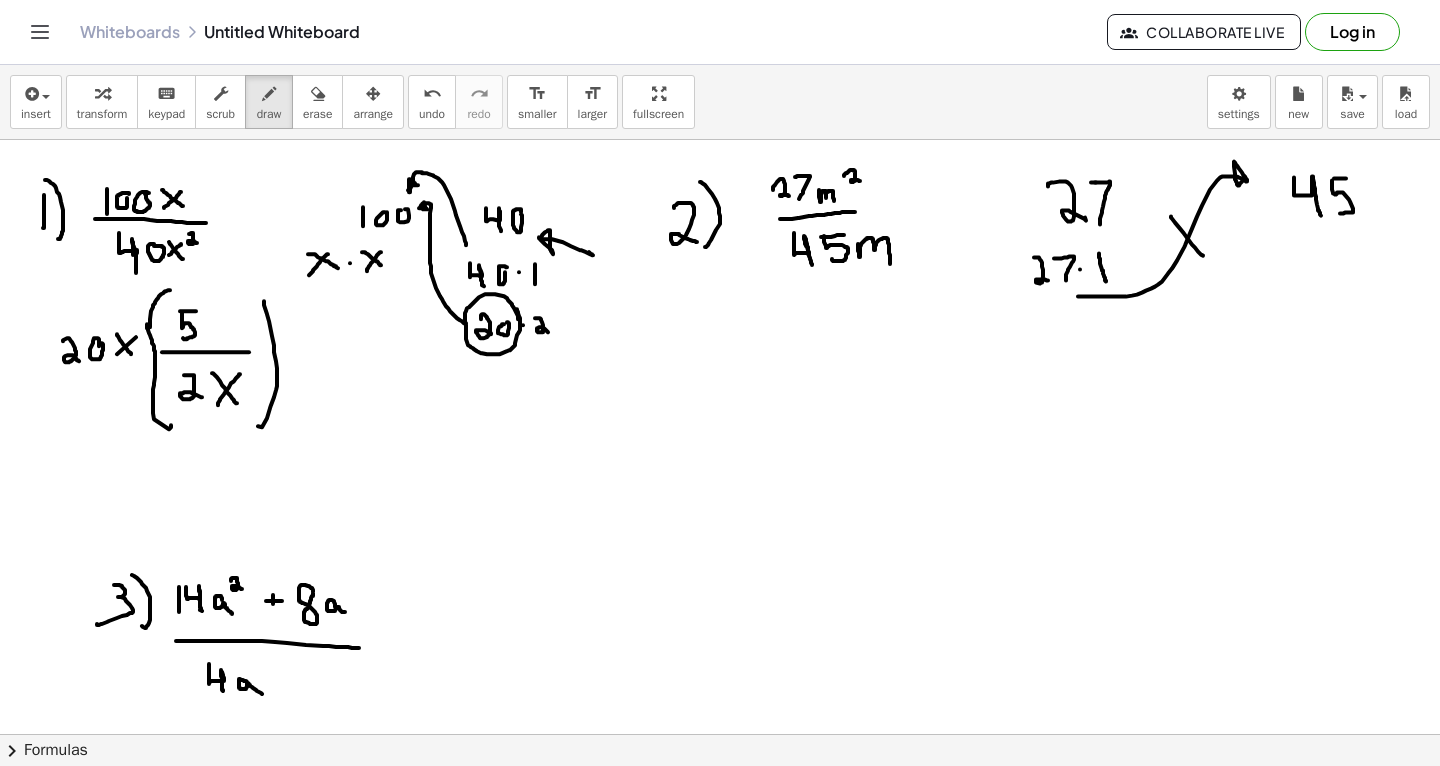 drag, startPoint x: 1171, startPoint y: 215, endPoint x: 1203, endPoint y: 254, distance: 50.447994 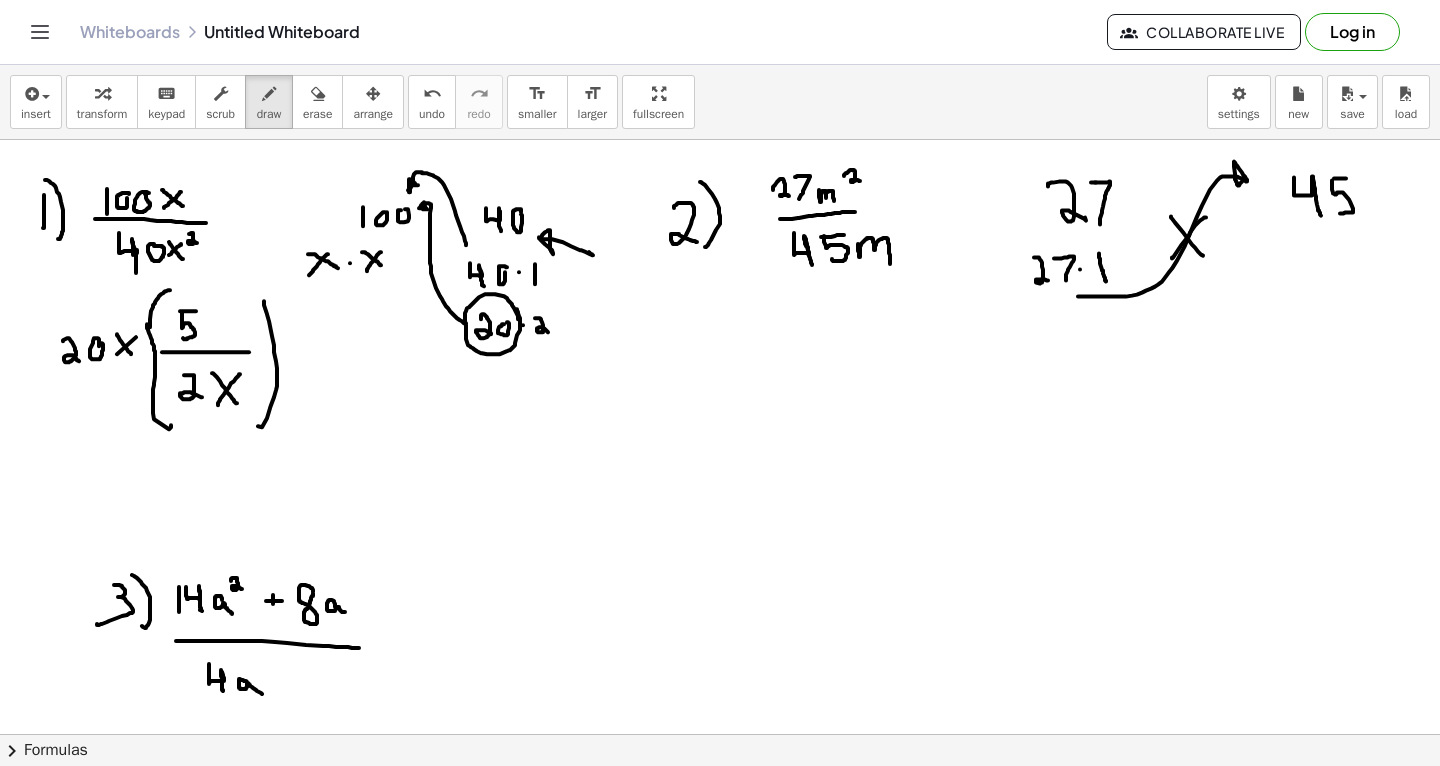 drag, startPoint x: 1206, startPoint y: 216, endPoint x: 1172, endPoint y: 257, distance: 53.263496 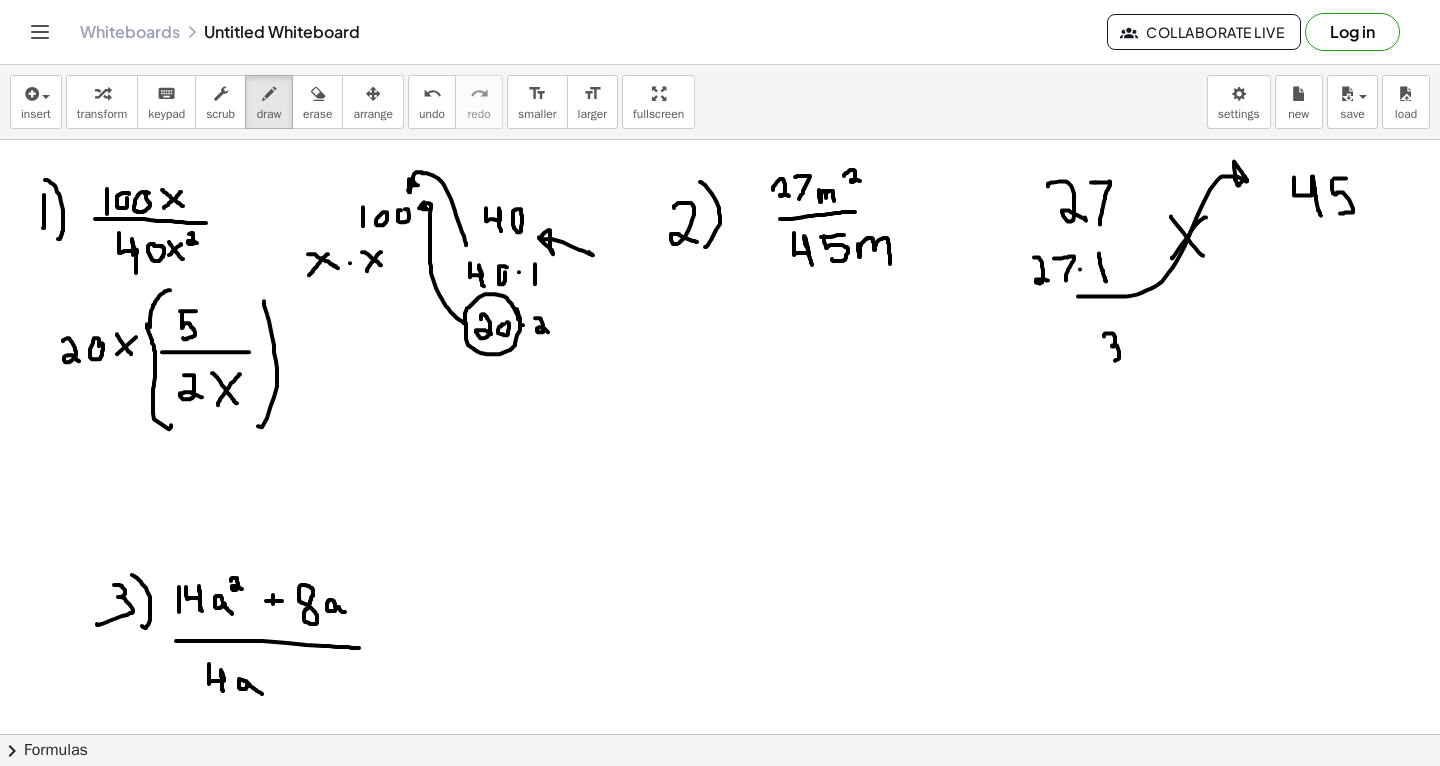 drag, startPoint x: 1104, startPoint y: 335, endPoint x: 1113, endPoint y: 356, distance: 22.847319 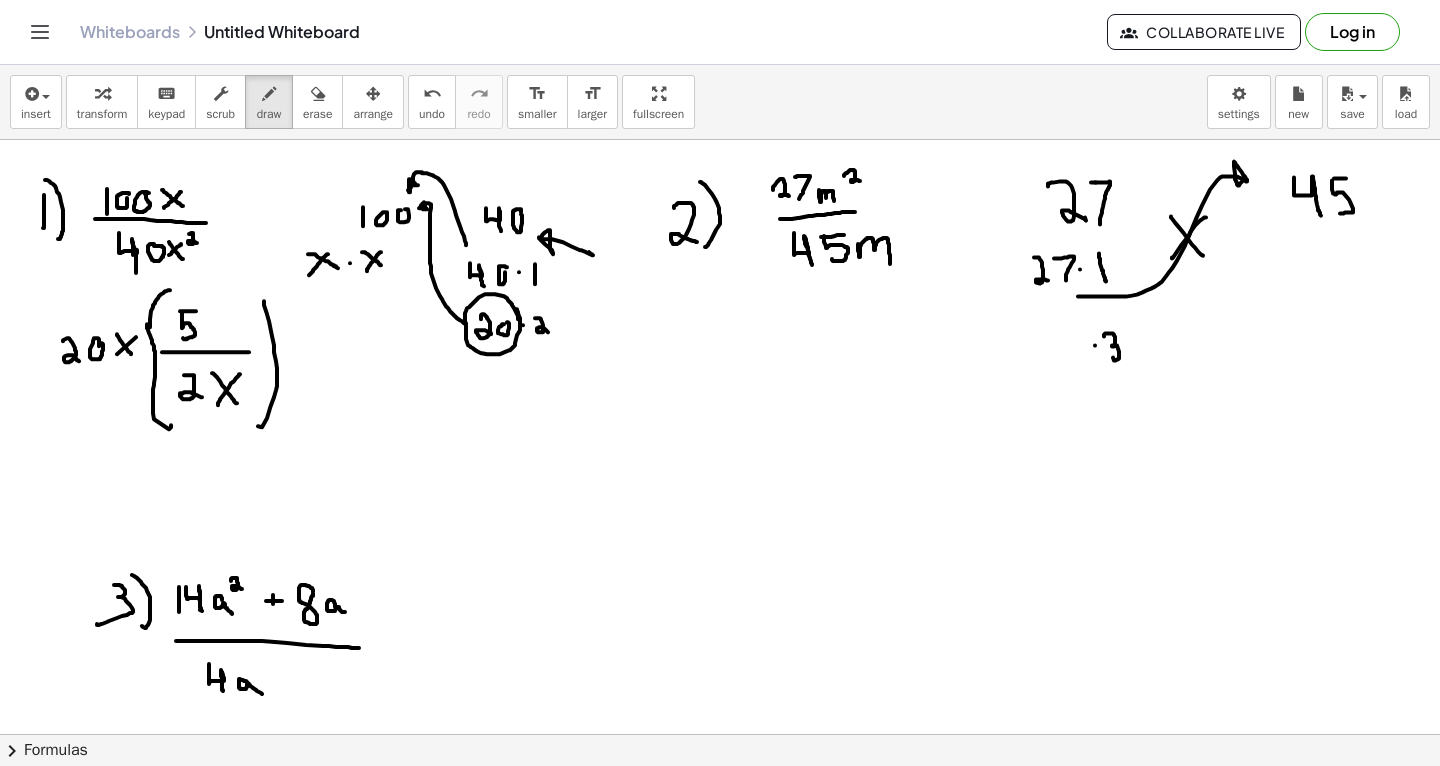 click at bounding box center [720, -333] 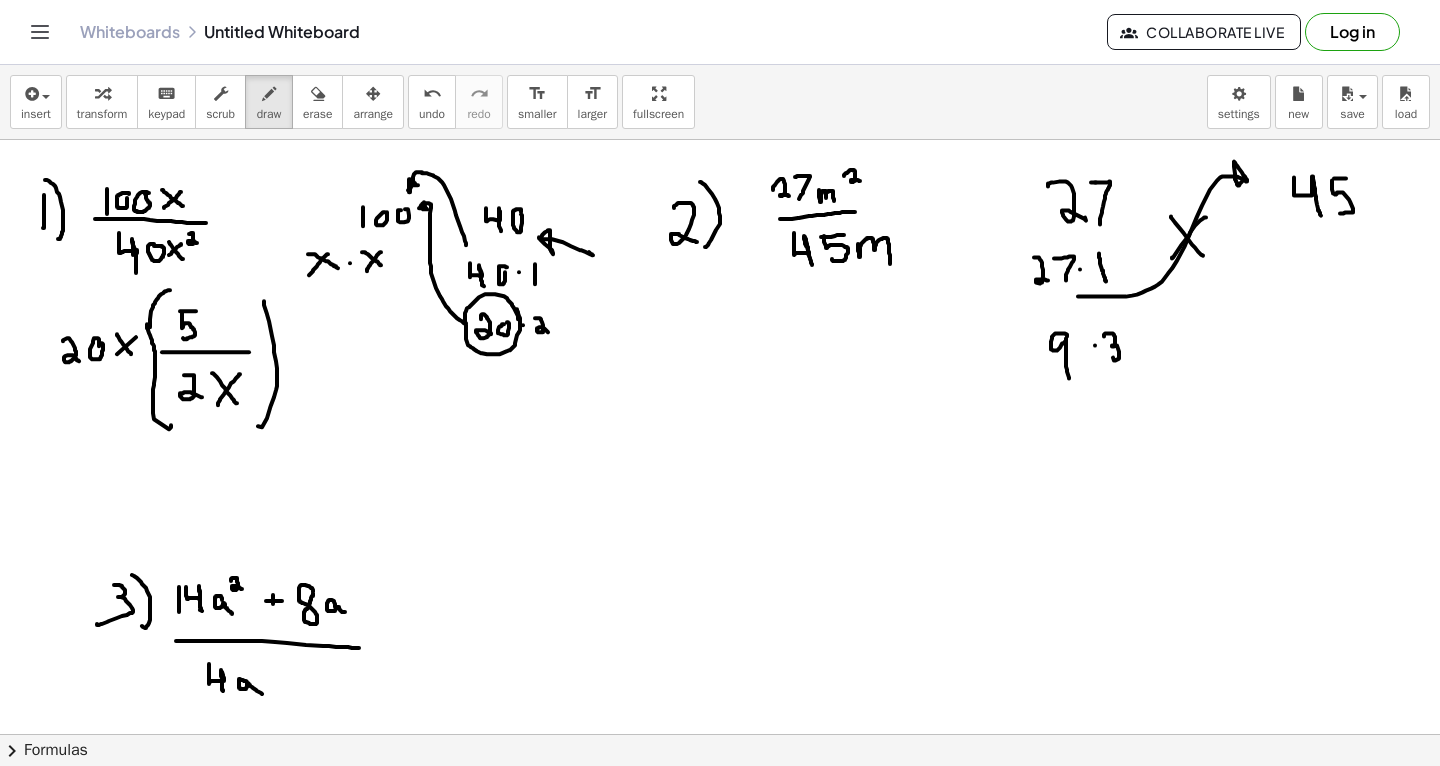 drag, startPoint x: 1067, startPoint y: 335, endPoint x: 1069, endPoint y: 375, distance: 40.04997 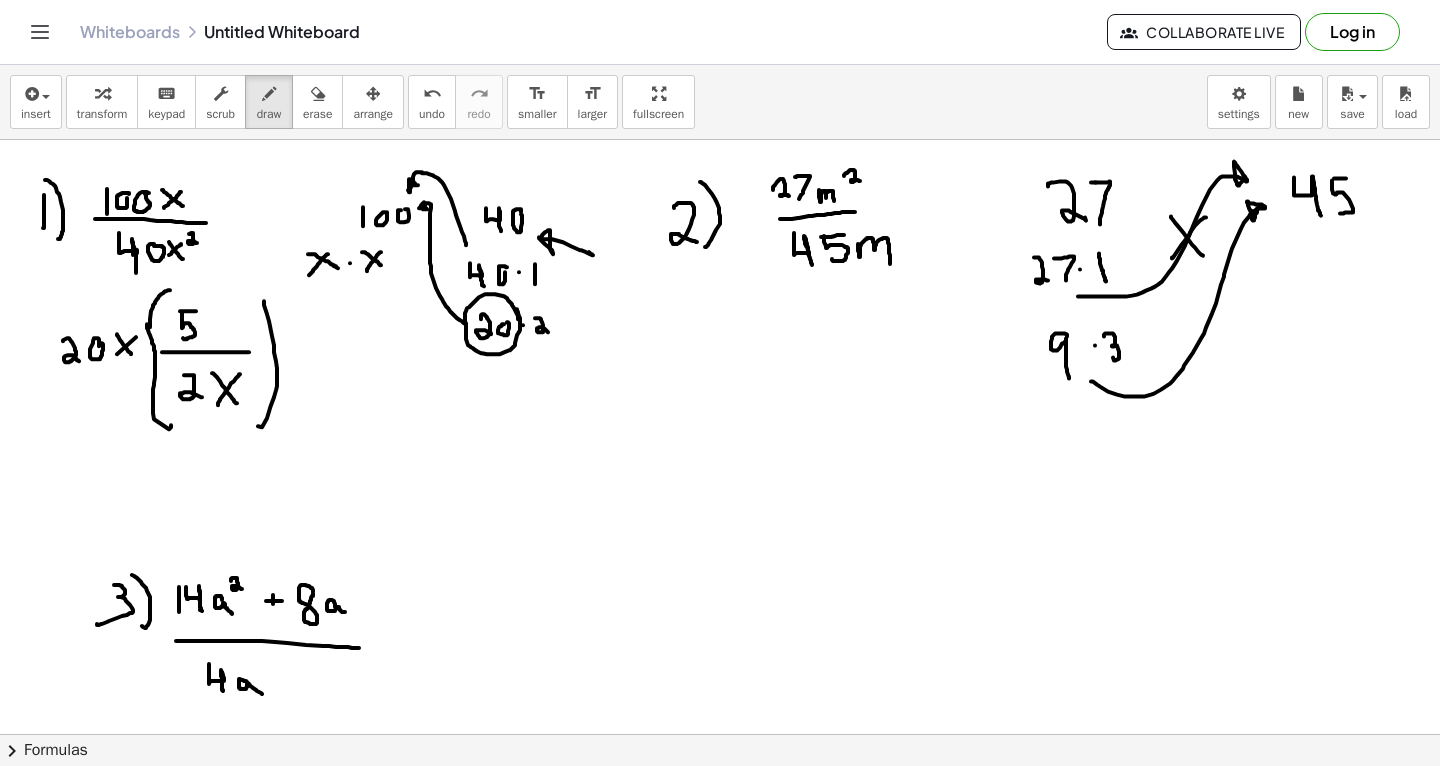 drag, startPoint x: 1091, startPoint y: 380, endPoint x: 1260, endPoint y: 204, distance: 244.00204 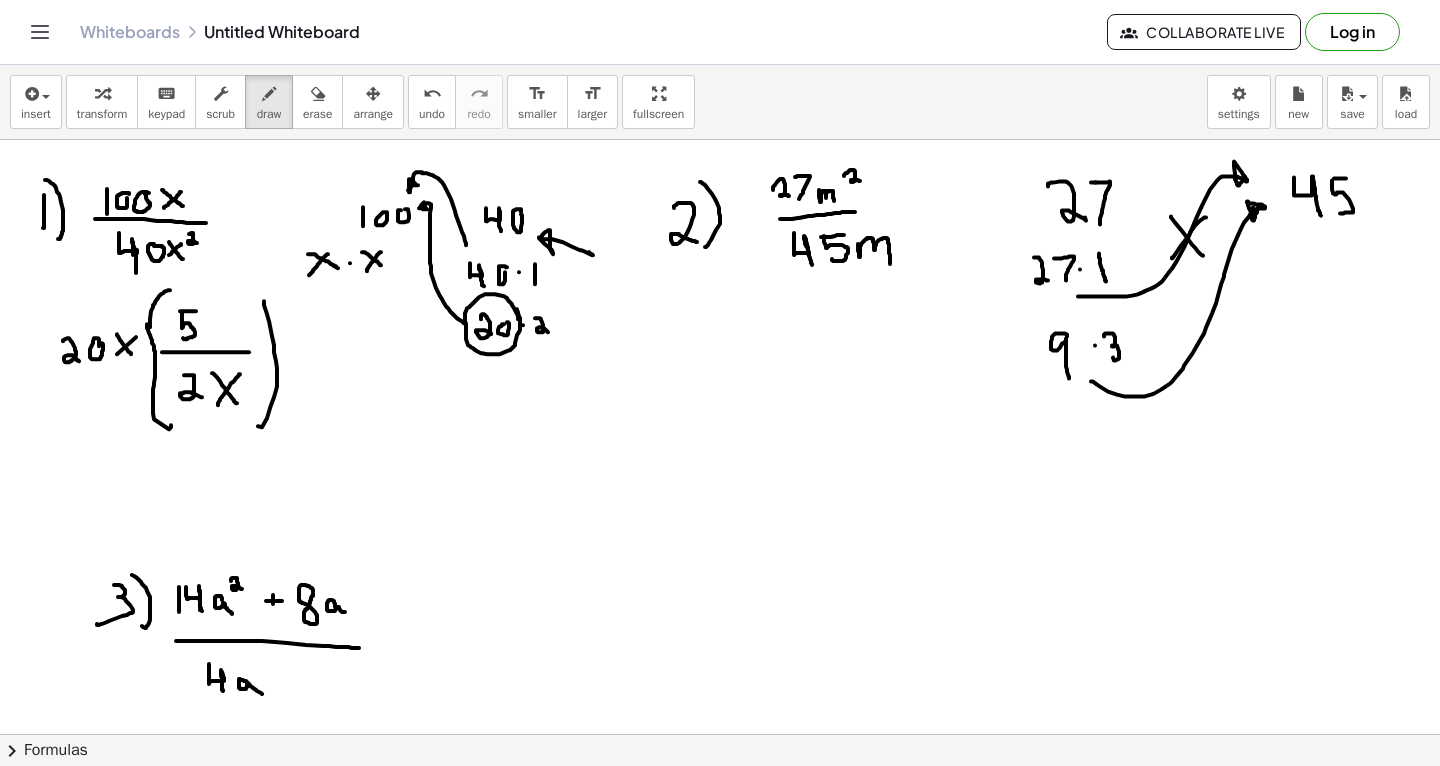 click at bounding box center [720, -333] 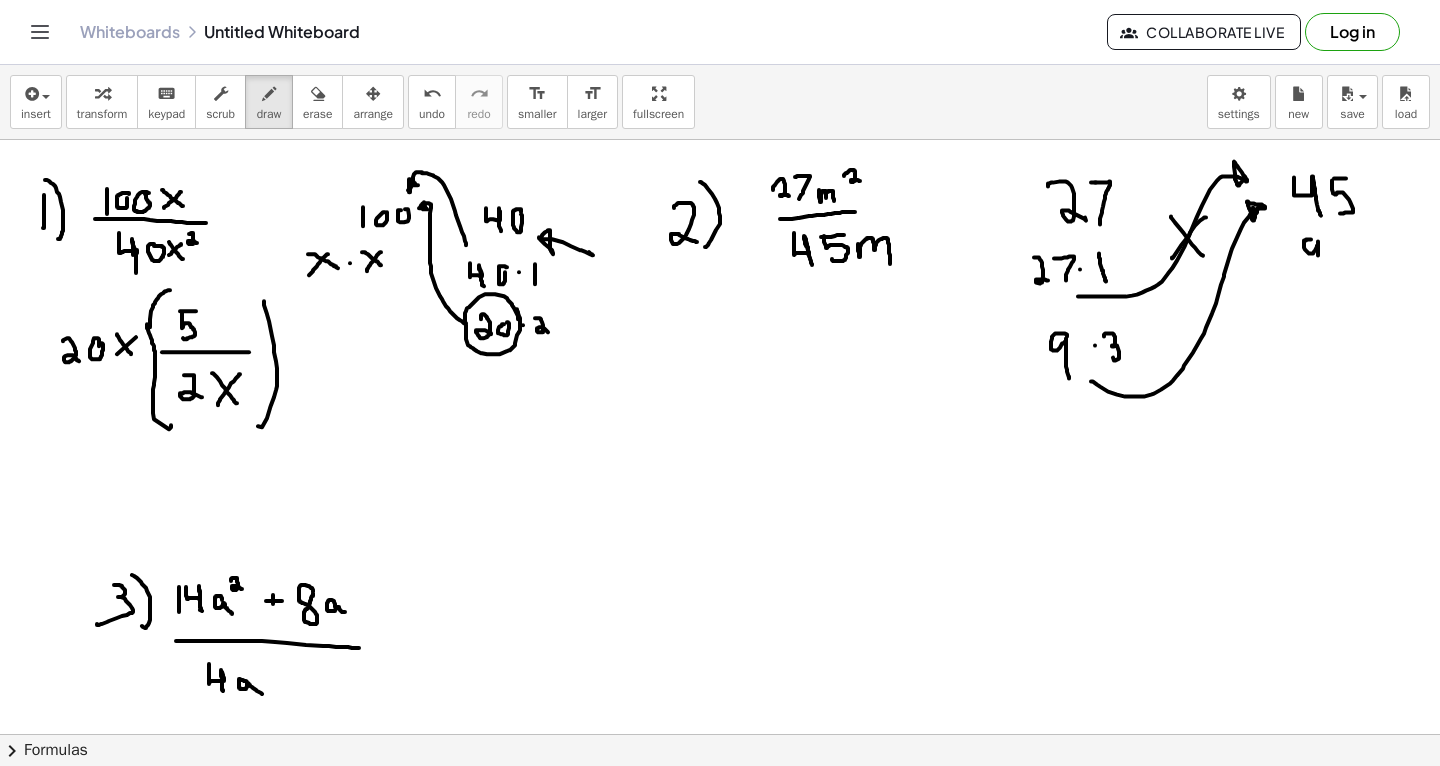 drag, startPoint x: 1311, startPoint y: 238, endPoint x: 1318, endPoint y: 270, distance: 32.75668 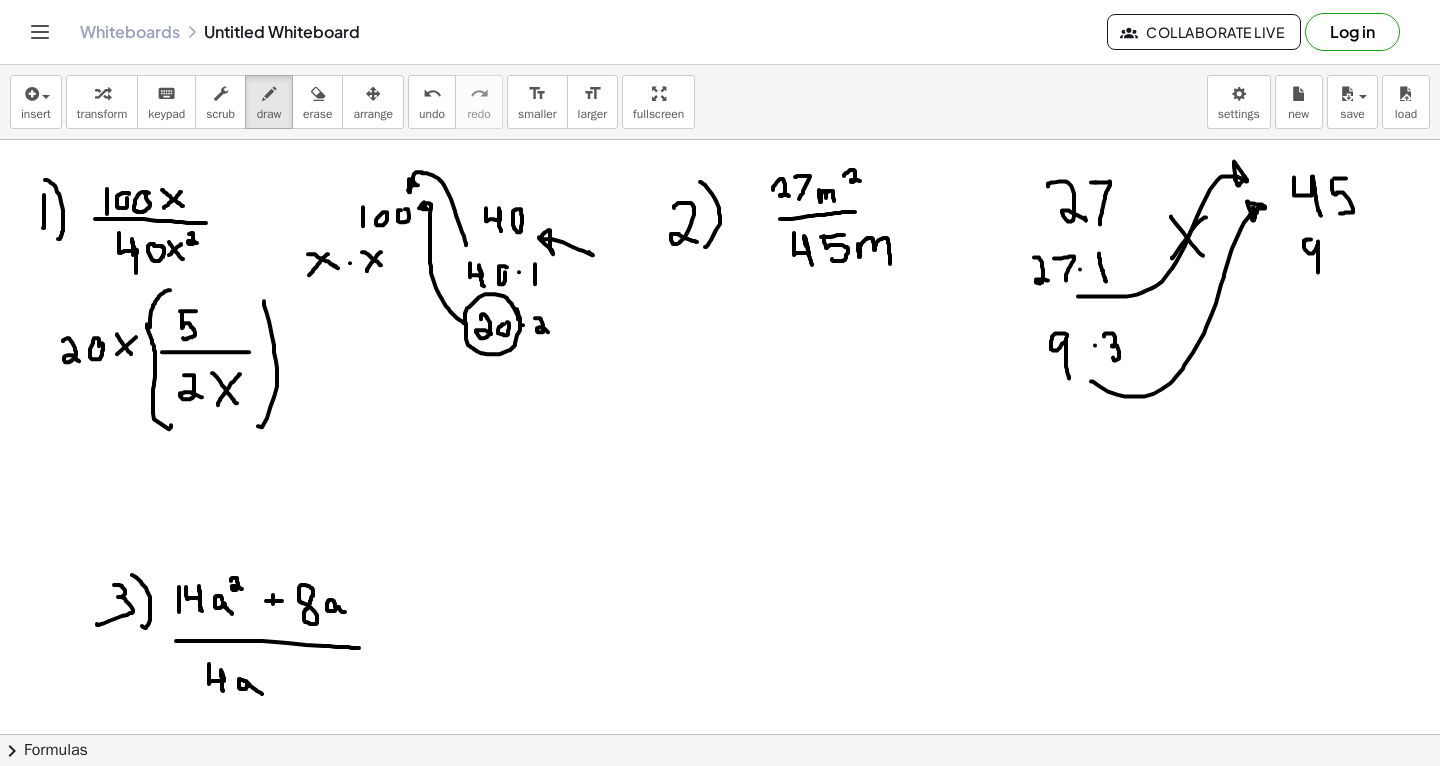 click at bounding box center (720, -333) 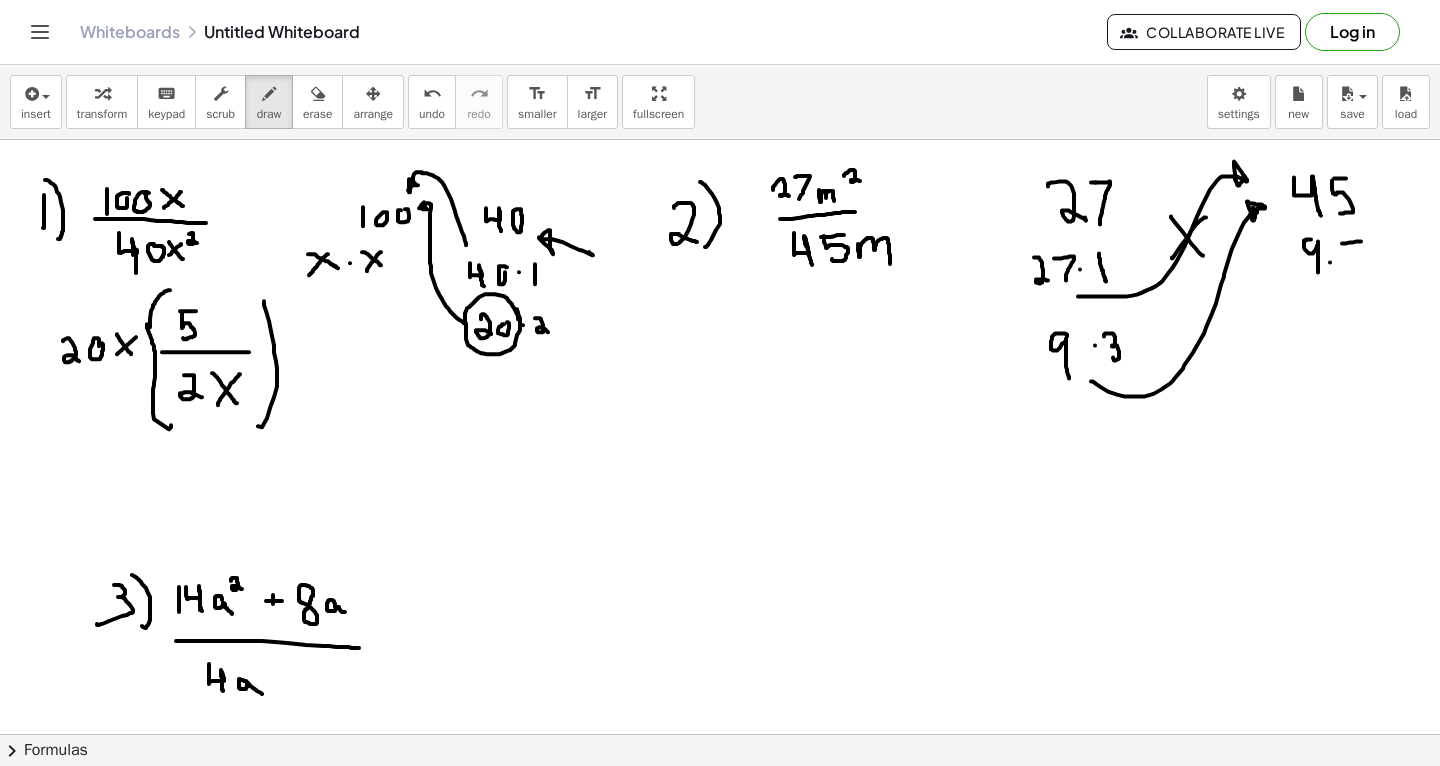 drag, startPoint x: 1342, startPoint y: 242, endPoint x: 1363, endPoint y: 240, distance: 21.095022 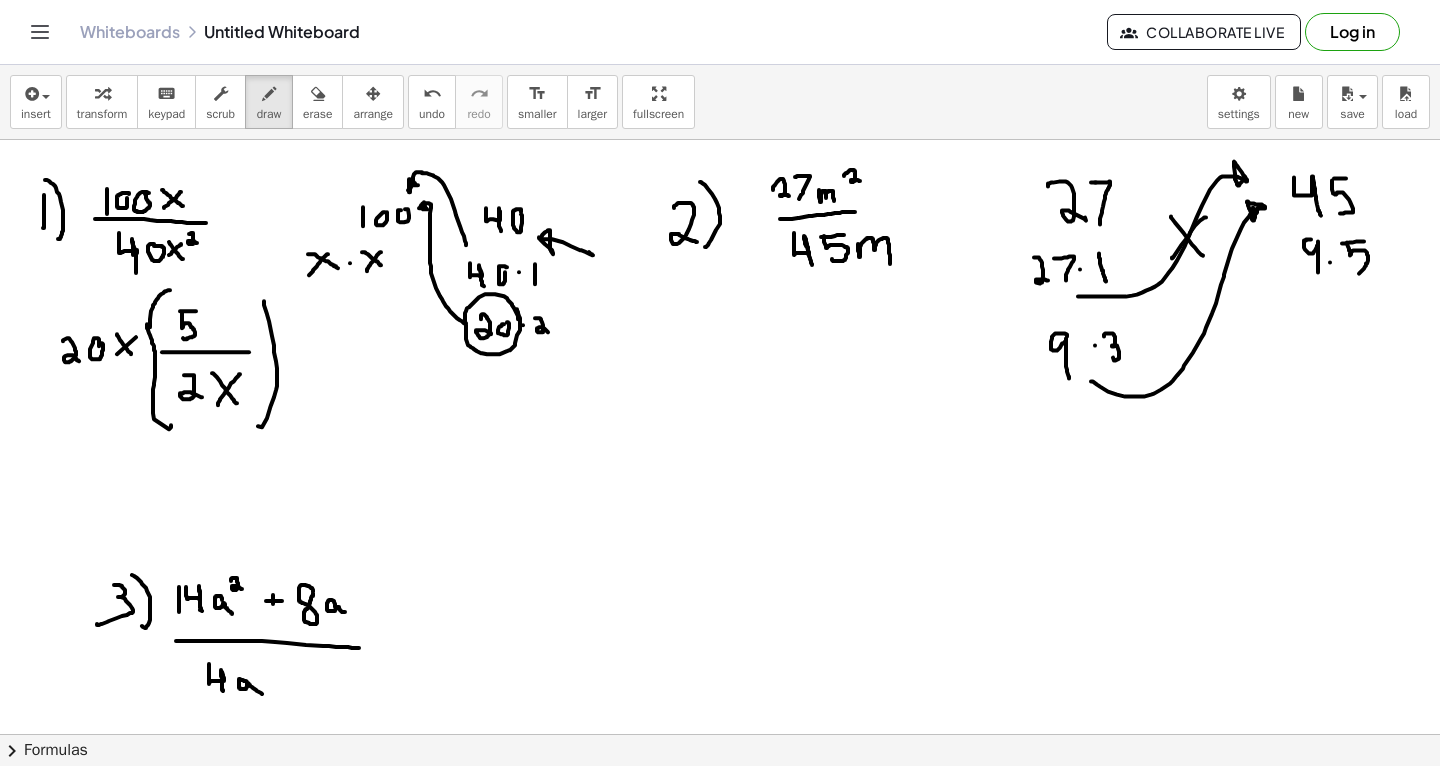 drag, startPoint x: 1347, startPoint y: 241, endPoint x: 1354, endPoint y: 271, distance: 30.805843 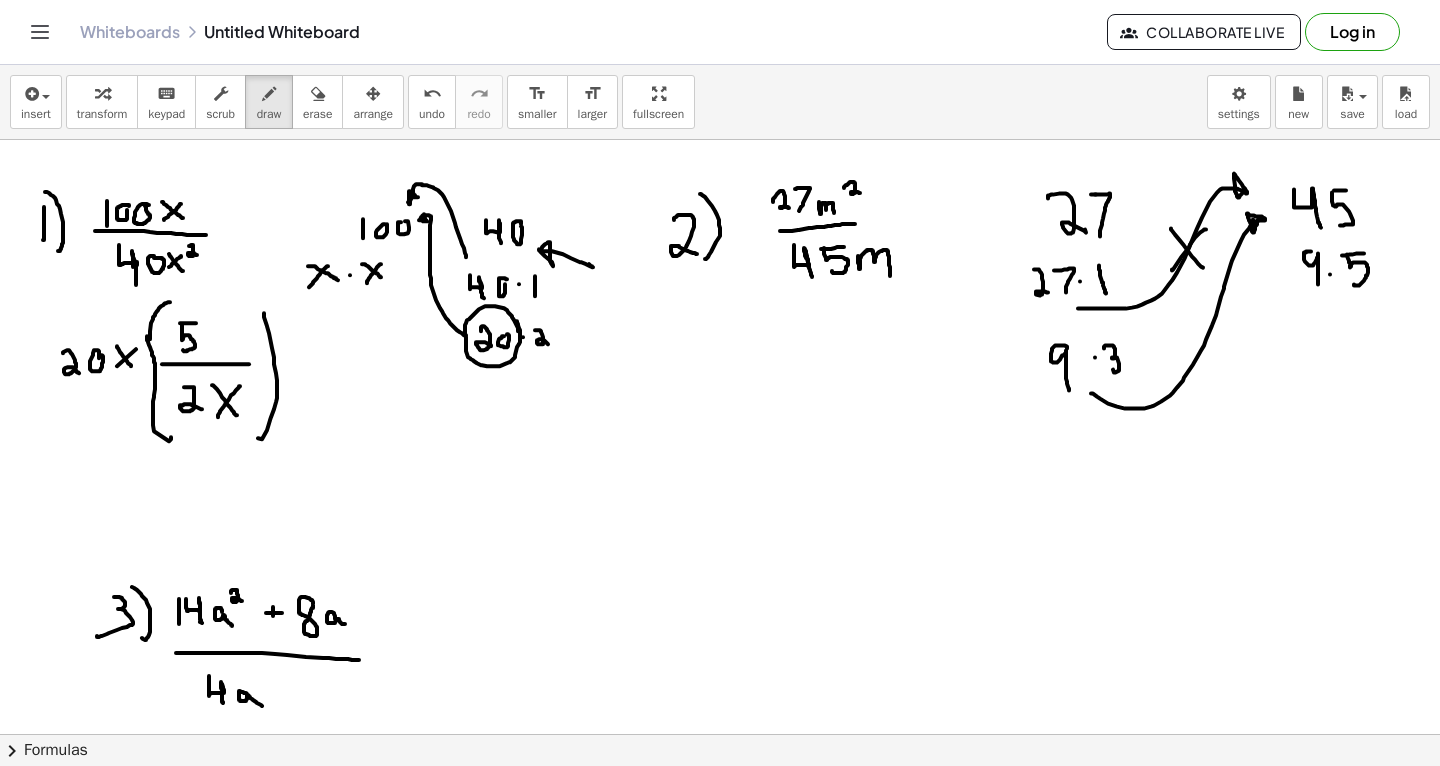 scroll, scrollTop: 2066, scrollLeft: 0, axis: vertical 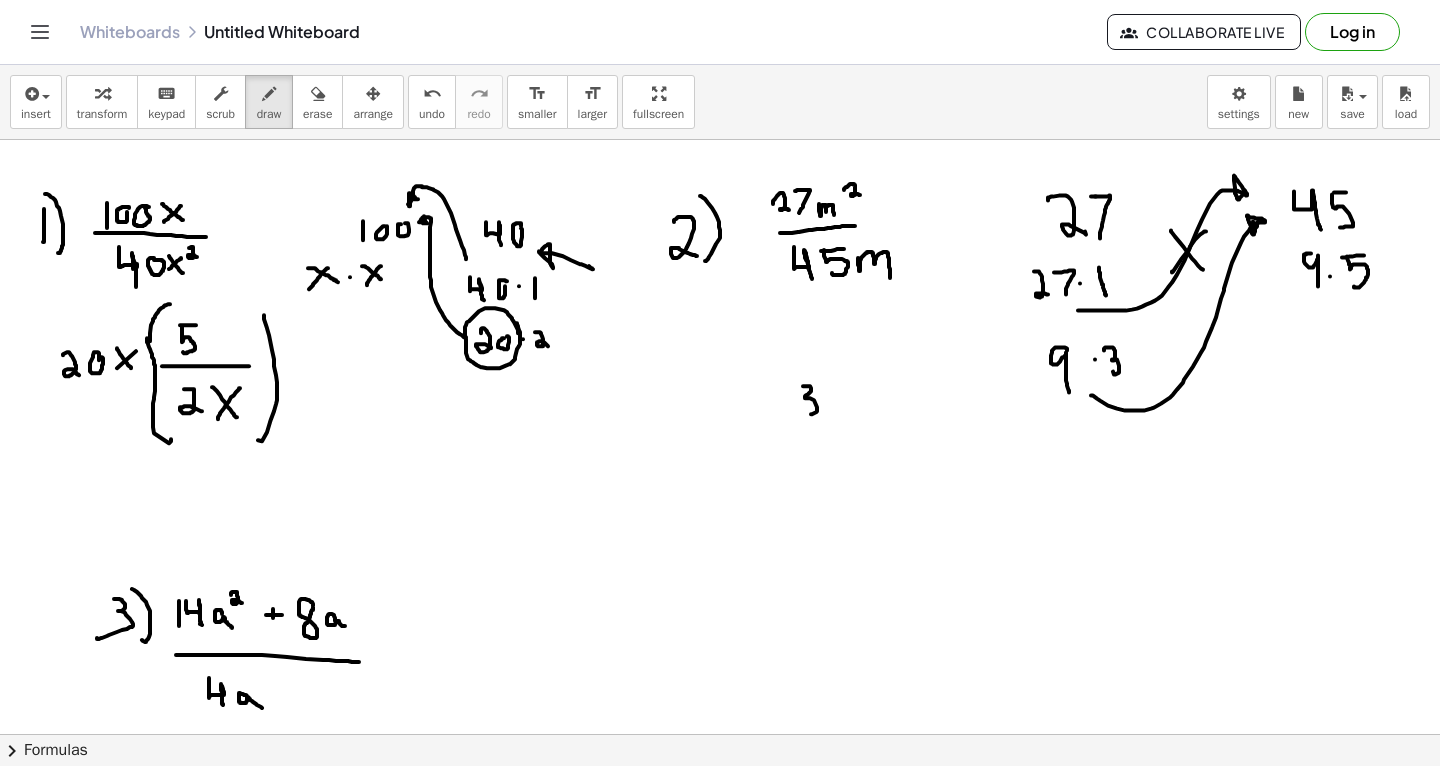 drag, startPoint x: 803, startPoint y: 385, endPoint x: 805, endPoint y: 410, distance: 25.079872 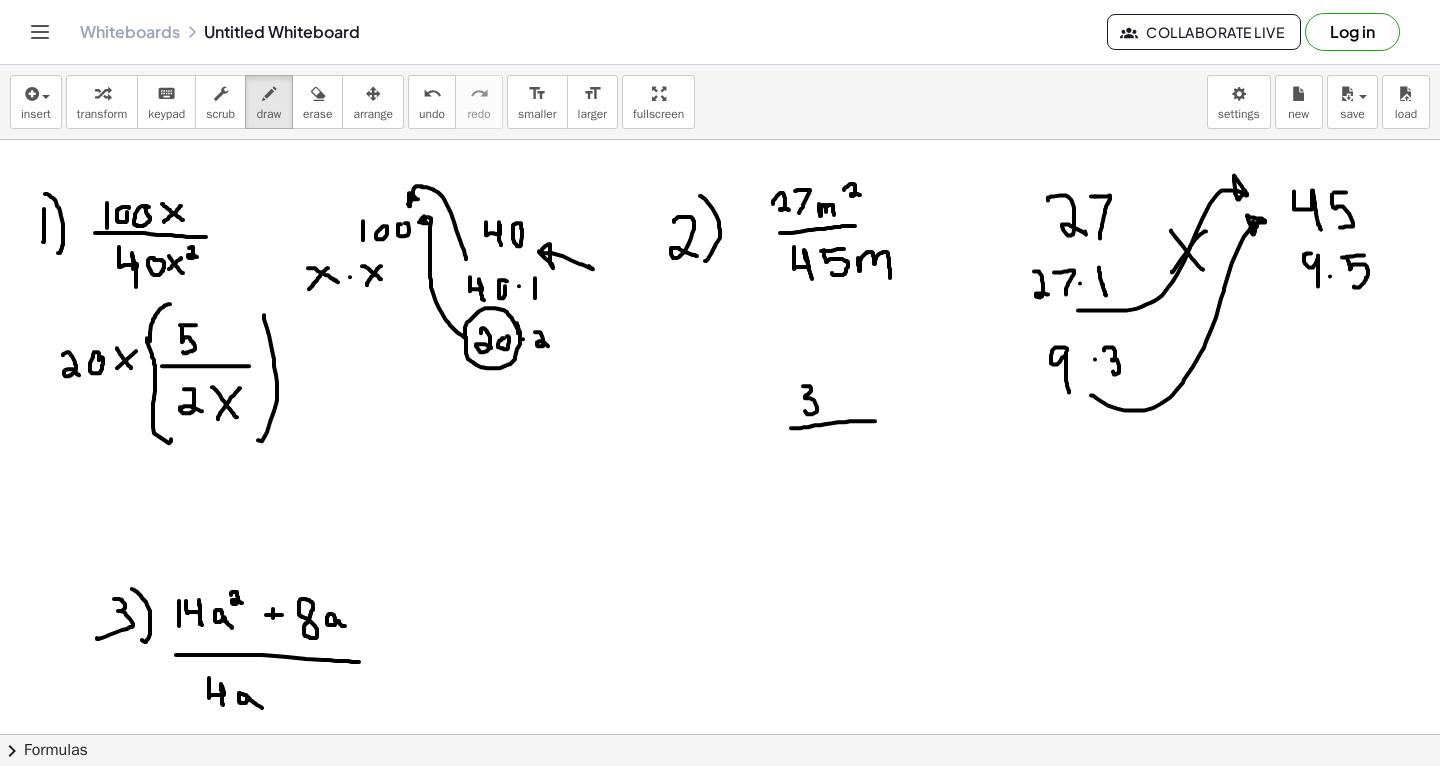 drag, startPoint x: 792, startPoint y: 427, endPoint x: 878, endPoint y: 417, distance: 86.579445 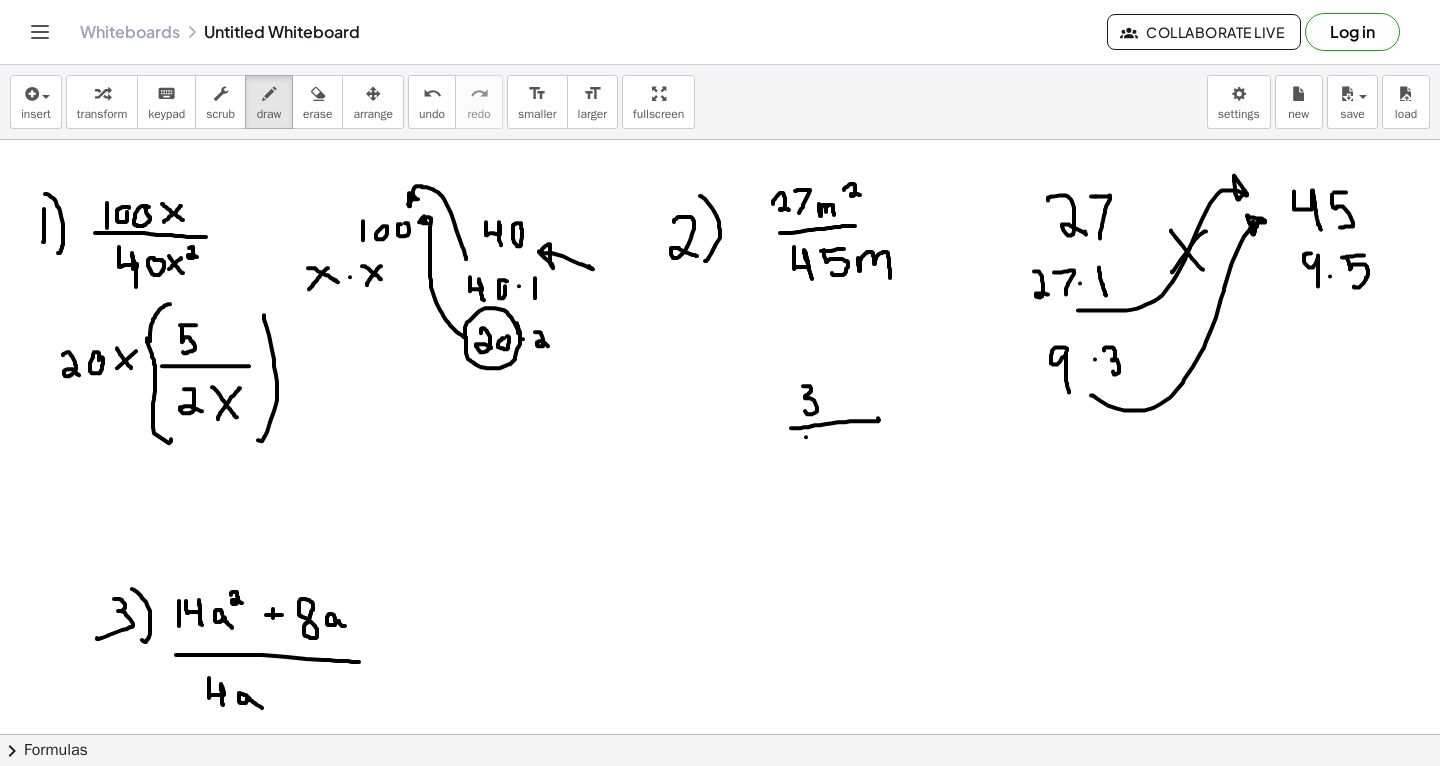 drag, startPoint x: 806, startPoint y: 436, endPoint x: 823, endPoint y: 435, distance: 17.029387 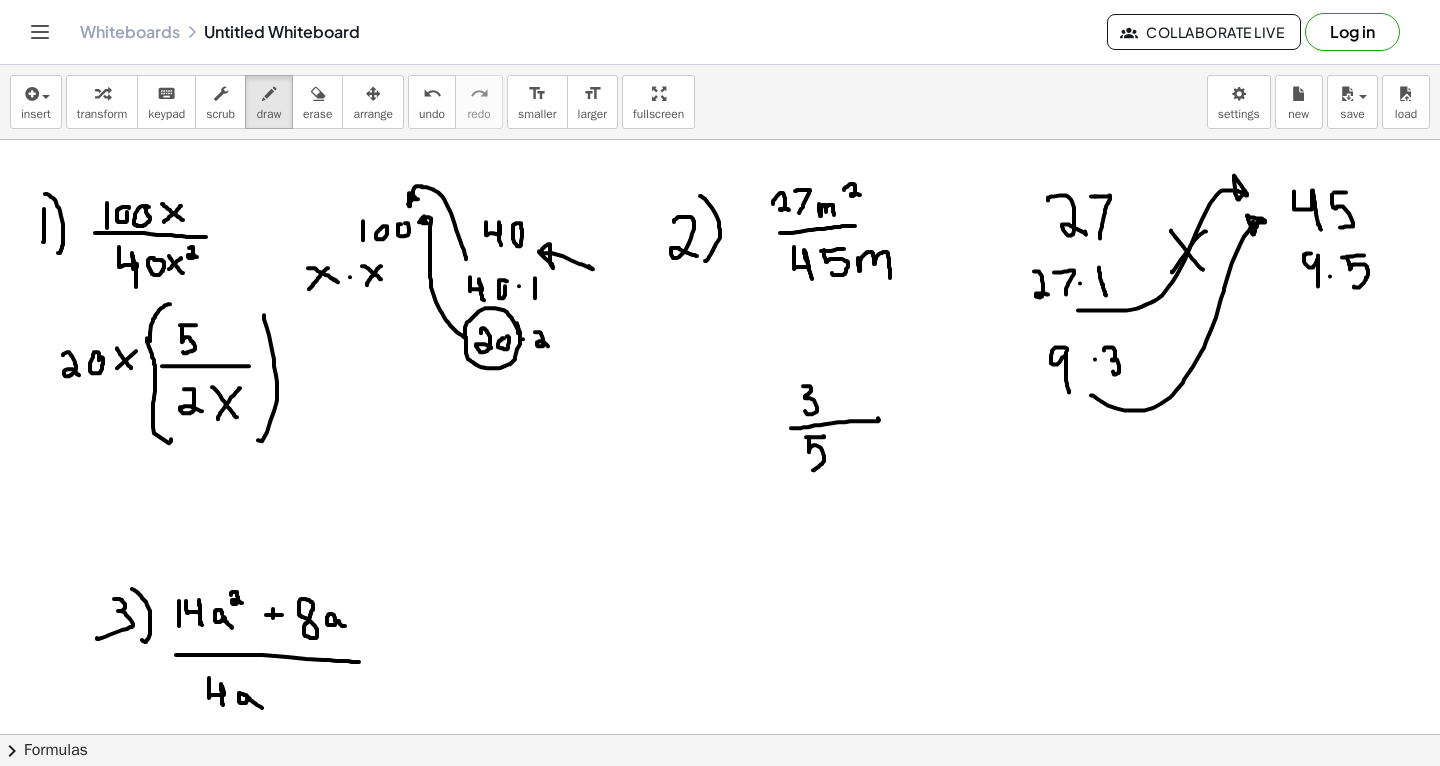 drag, startPoint x: 809, startPoint y: 436, endPoint x: 804, endPoint y: 465, distance: 29.427877 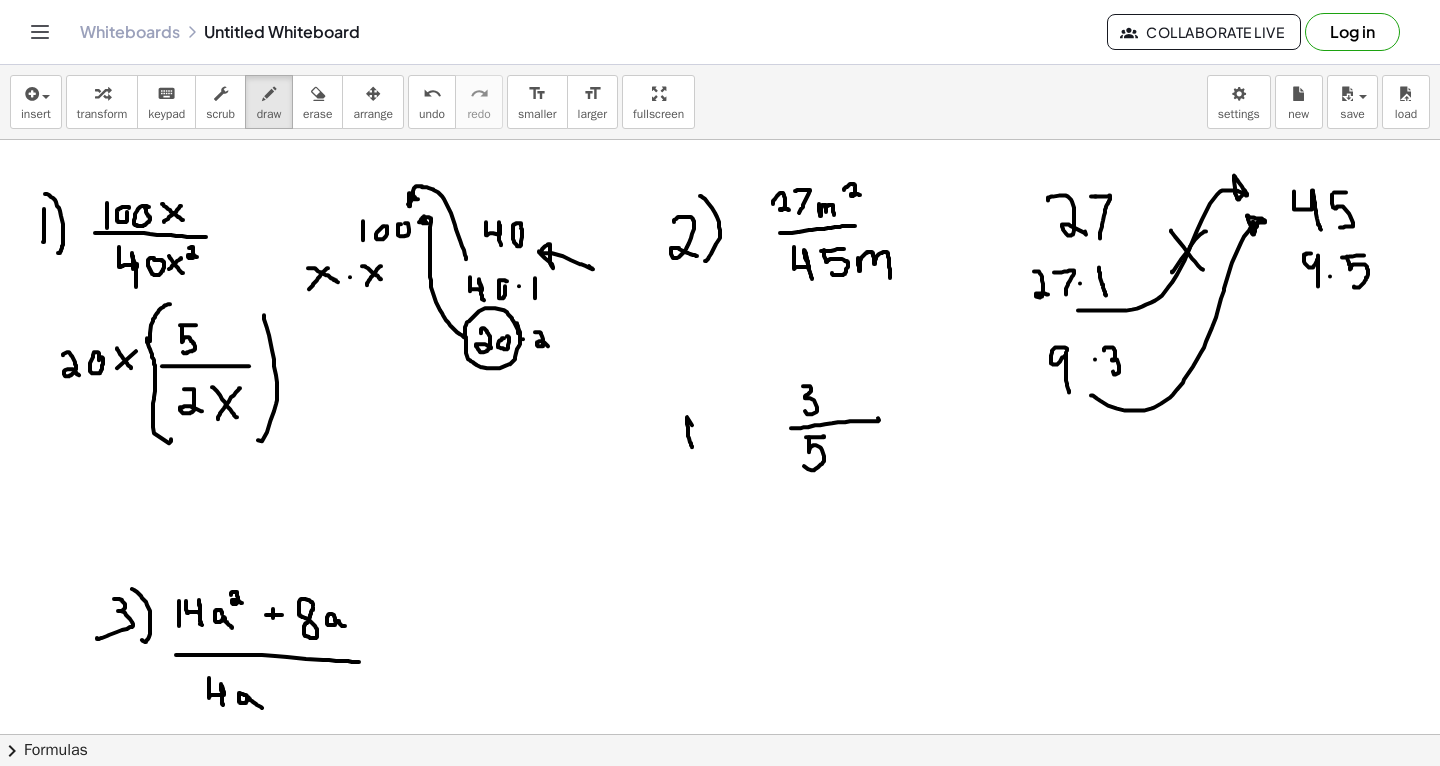 drag, startPoint x: 687, startPoint y: 416, endPoint x: 690, endPoint y: 442, distance: 26.172504 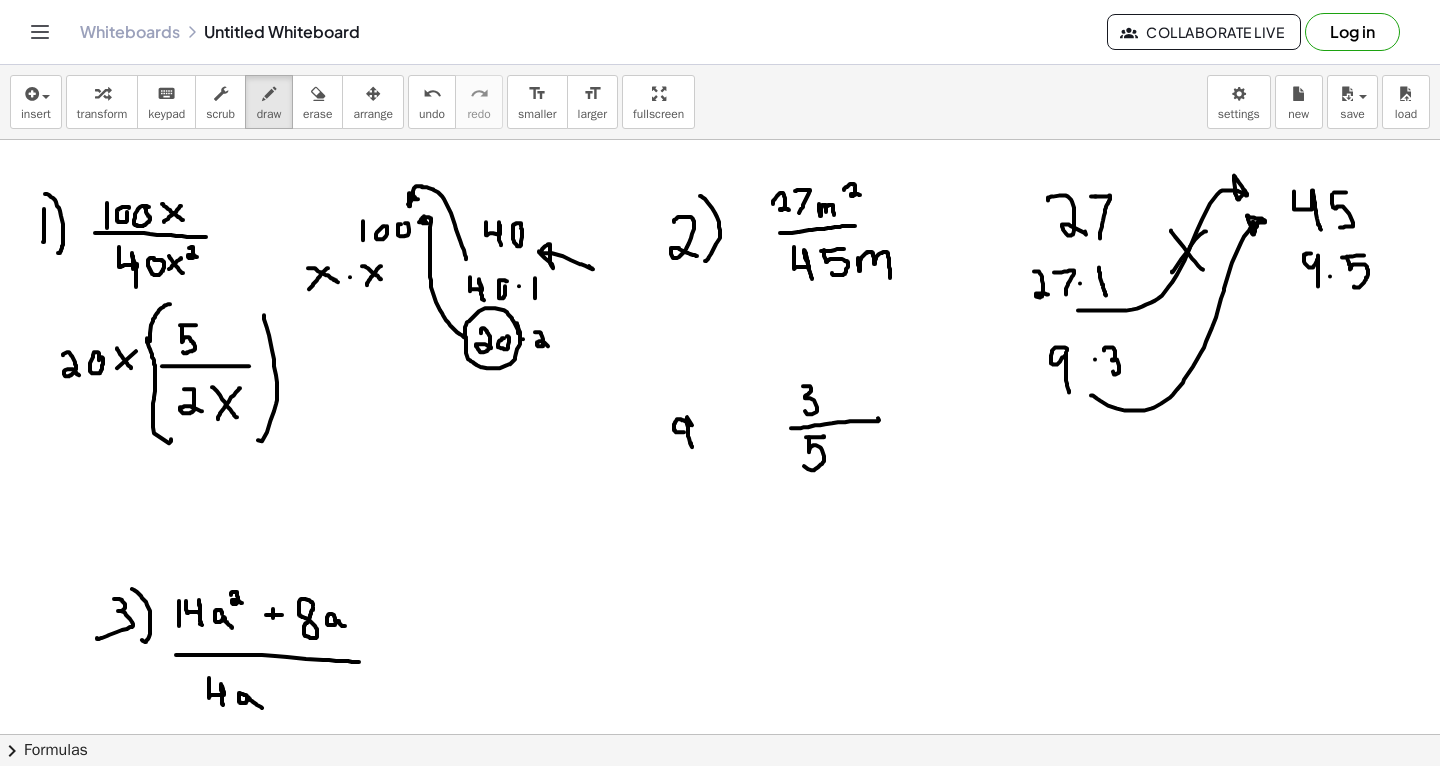 click at bounding box center [720, -319] 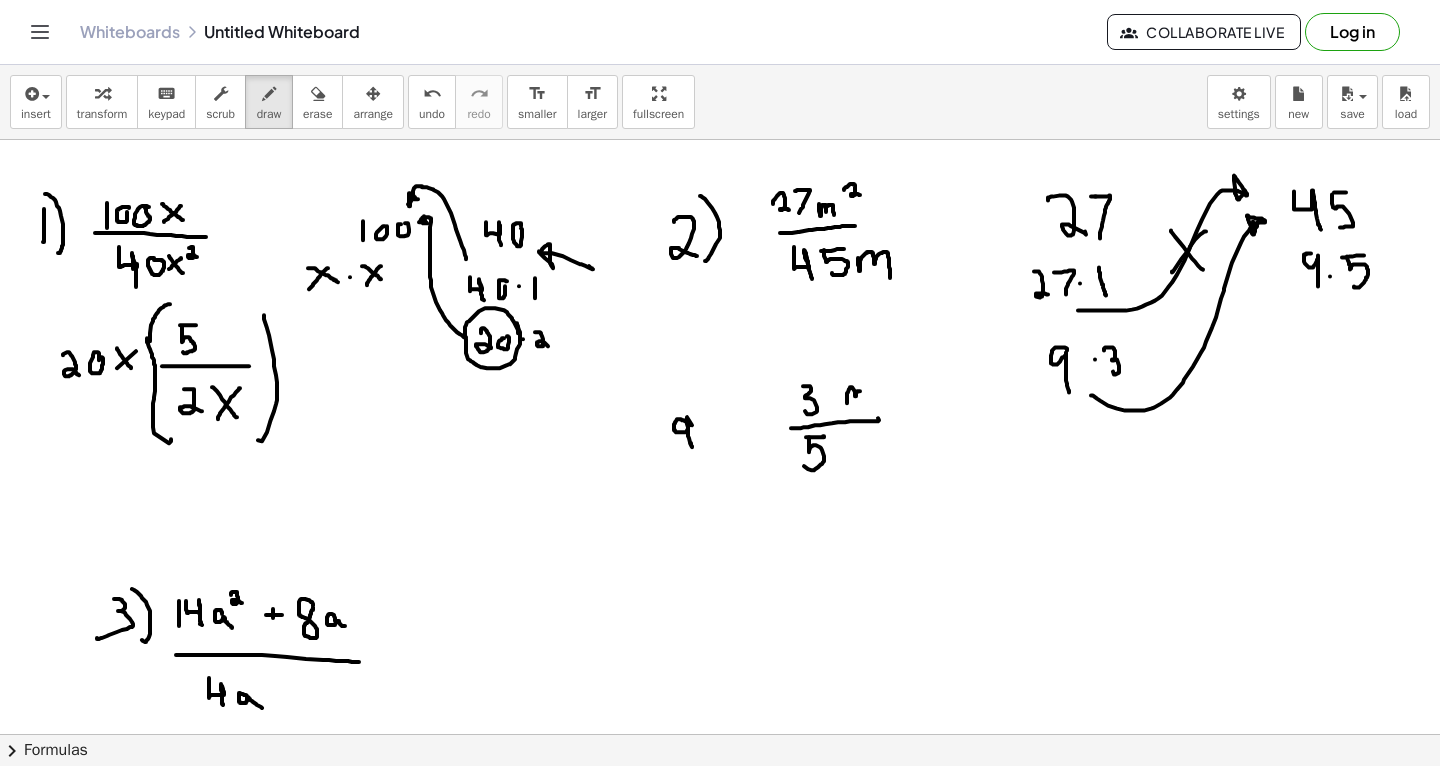 drag, startPoint x: 847, startPoint y: 402, endPoint x: 864, endPoint y: 400, distance: 17.117243 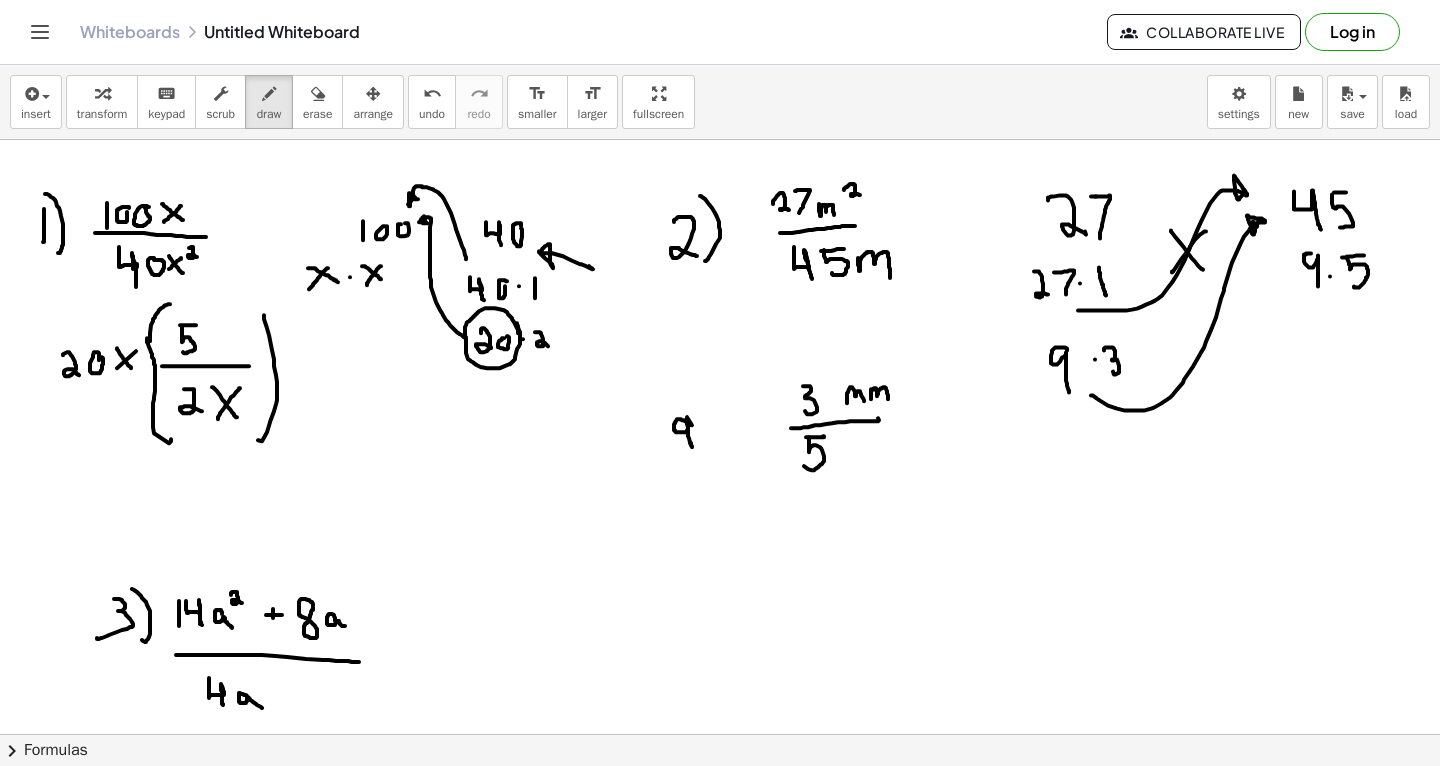 drag, startPoint x: 871, startPoint y: 389, endPoint x: 888, endPoint y: 398, distance: 19.235384 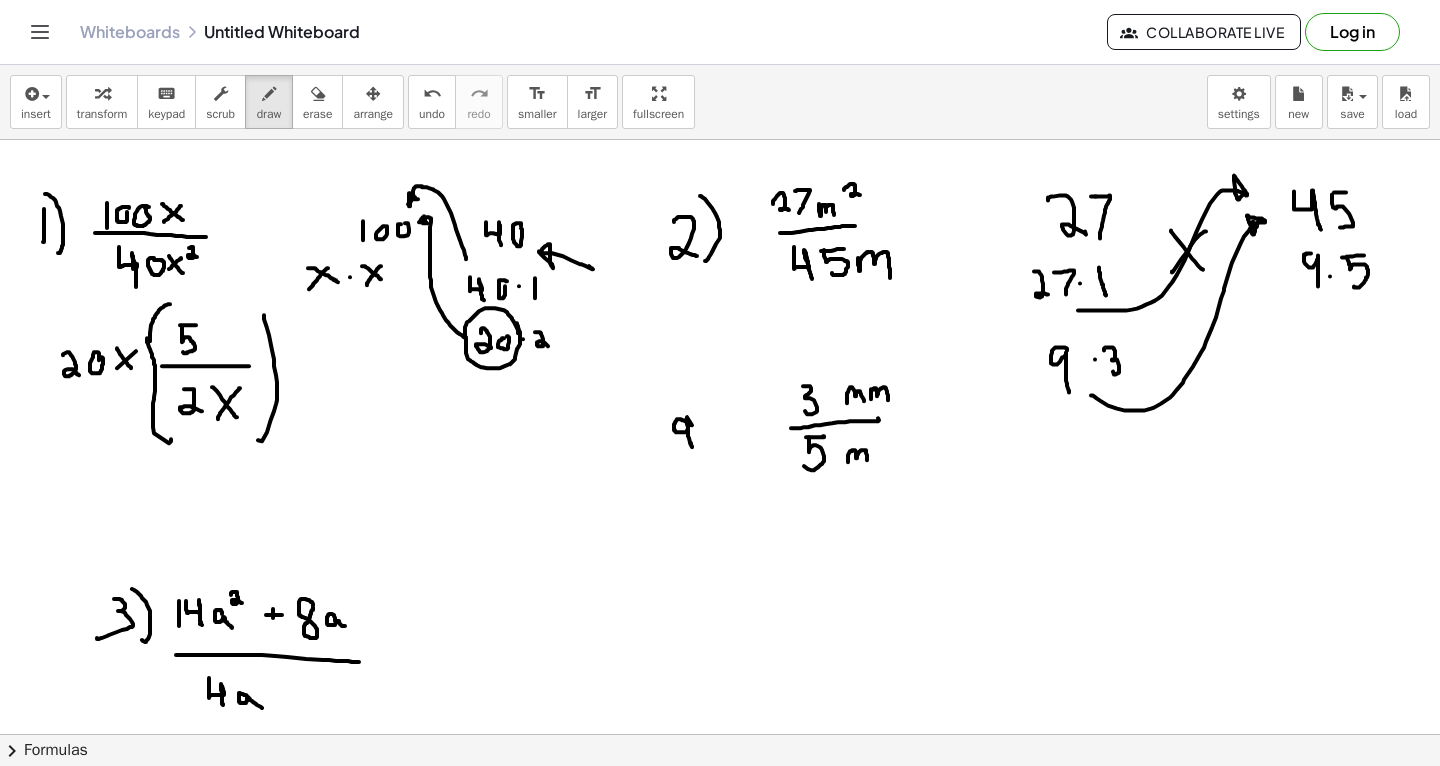 drag, startPoint x: 848, startPoint y: 461, endPoint x: 867, endPoint y: 459, distance: 19.104973 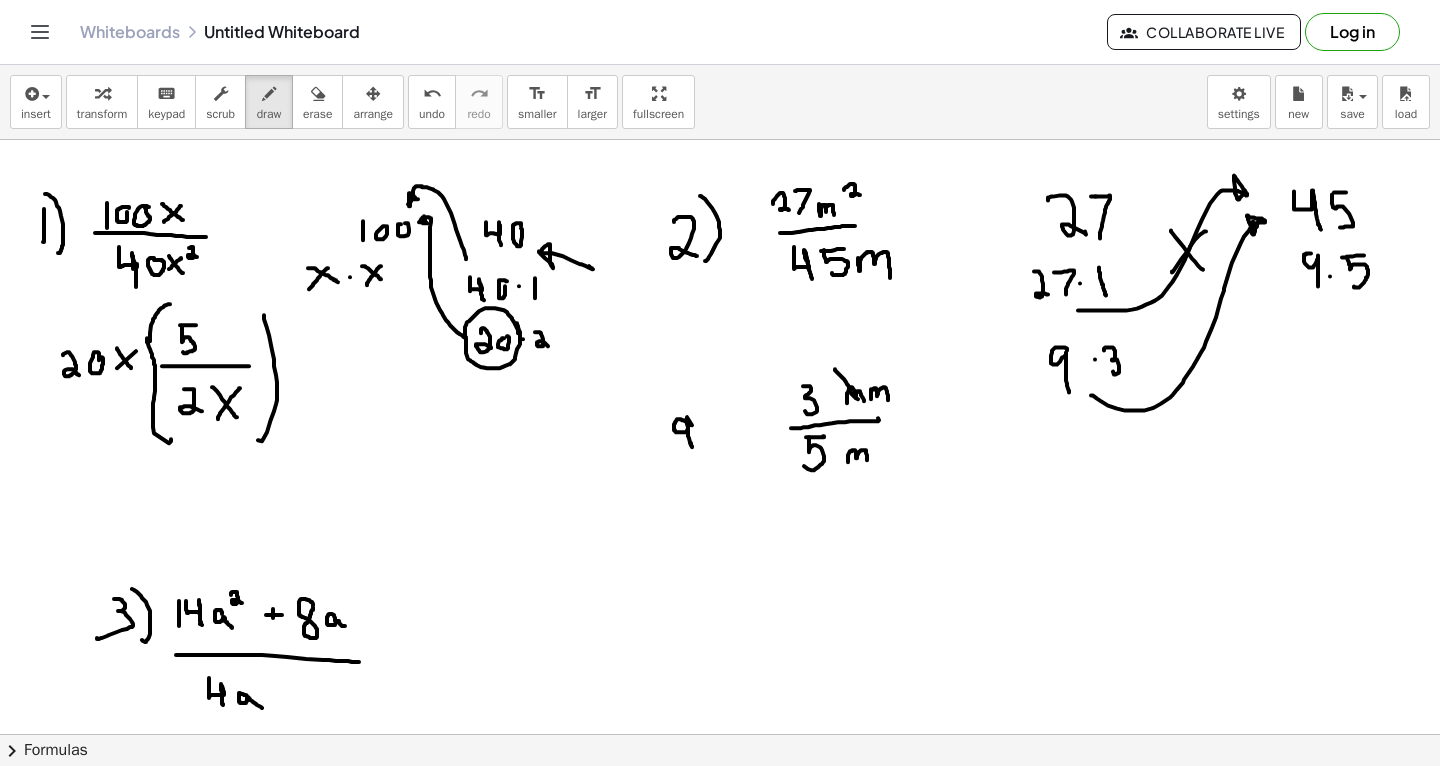 drag, startPoint x: 835, startPoint y: 368, endPoint x: 867, endPoint y: 406, distance: 49.67897 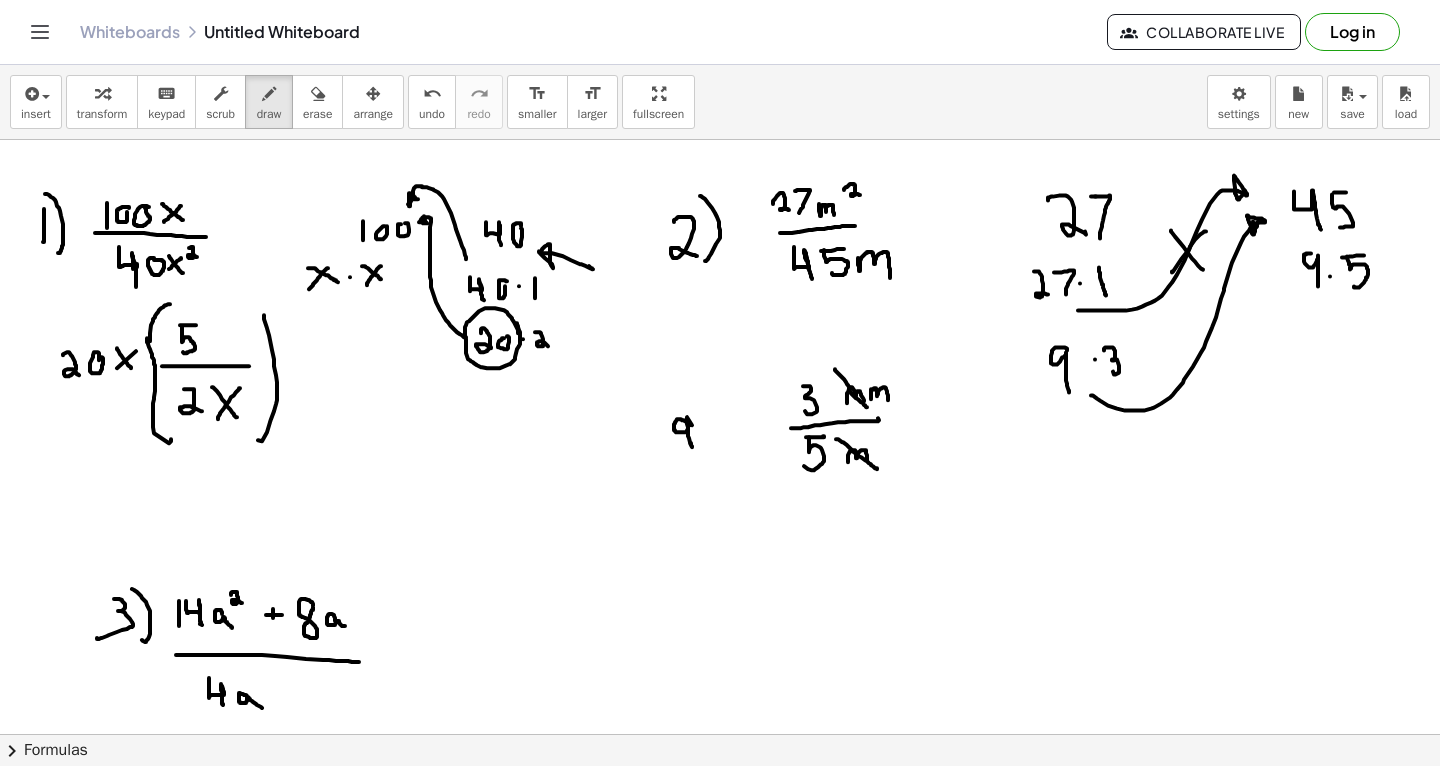 drag, startPoint x: 836, startPoint y: 438, endPoint x: 876, endPoint y: 467, distance: 49.40648 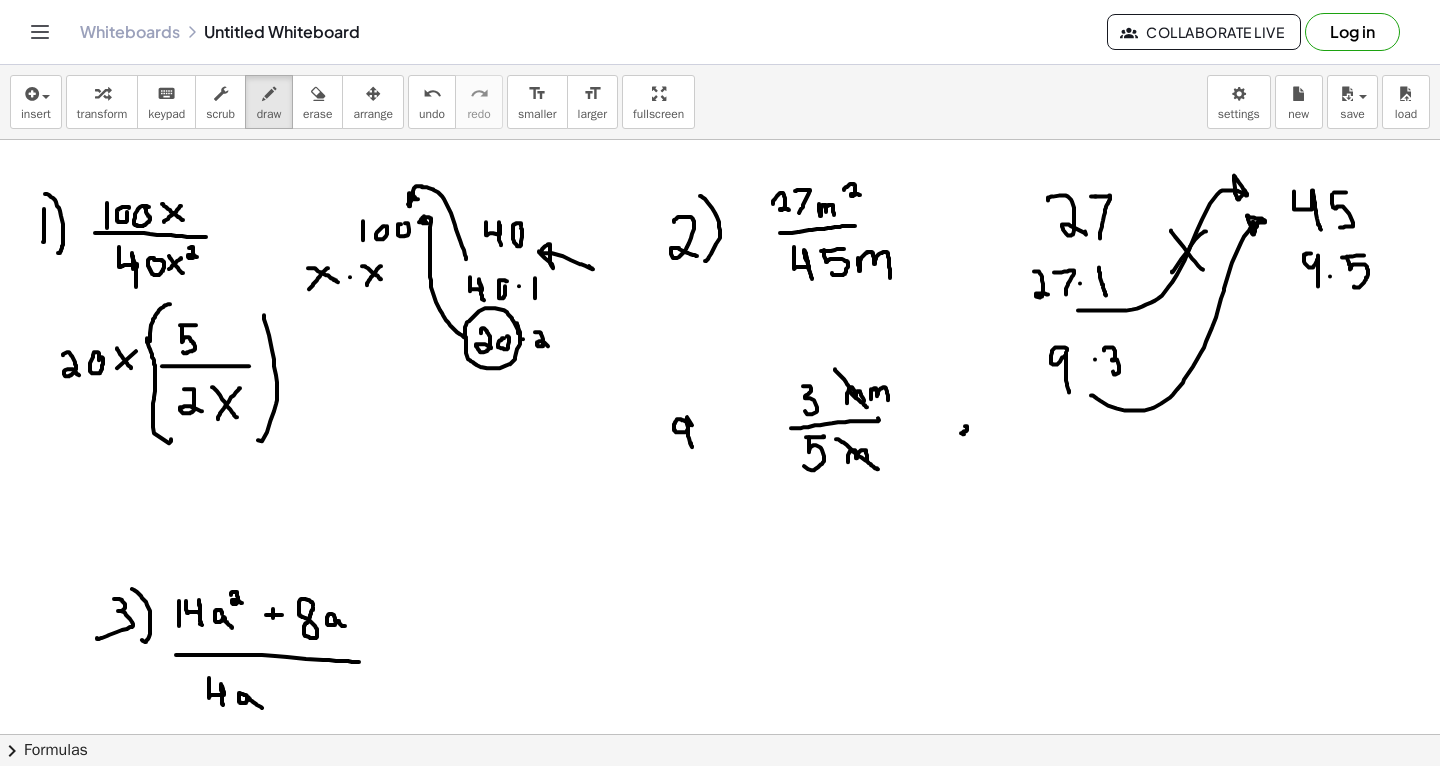 drag, startPoint x: 965, startPoint y: 425, endPoint x: 963, endPoint y: 445, distance: 20.09975 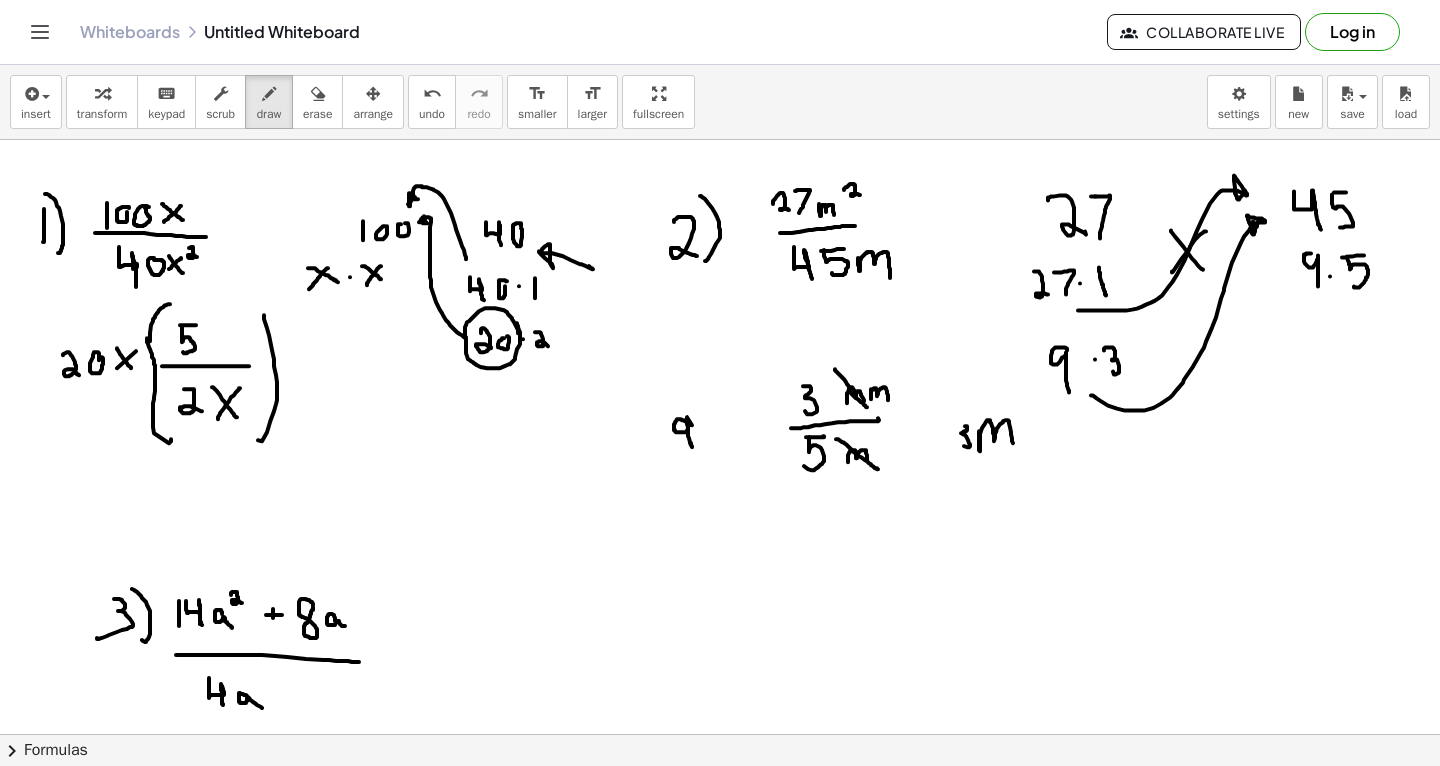 drag, startPoint x: 979, startPoint y: 430, endPoint x: 1013, endPoint y: 443, distance: 36.40055 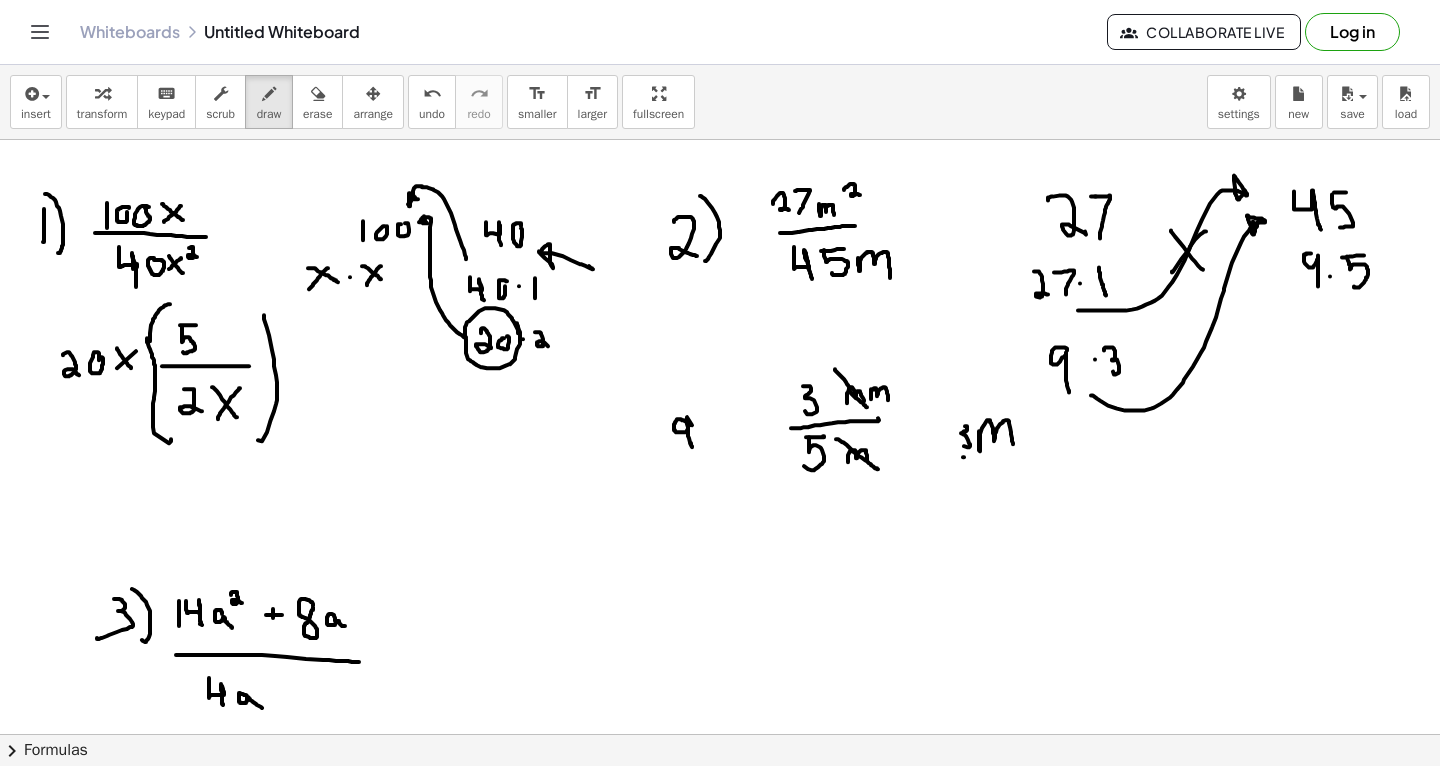 drag, startPoint x: 963, startPoint y: 456, endPoint x: 1032, endPoint y: 455, distance: 69.00725 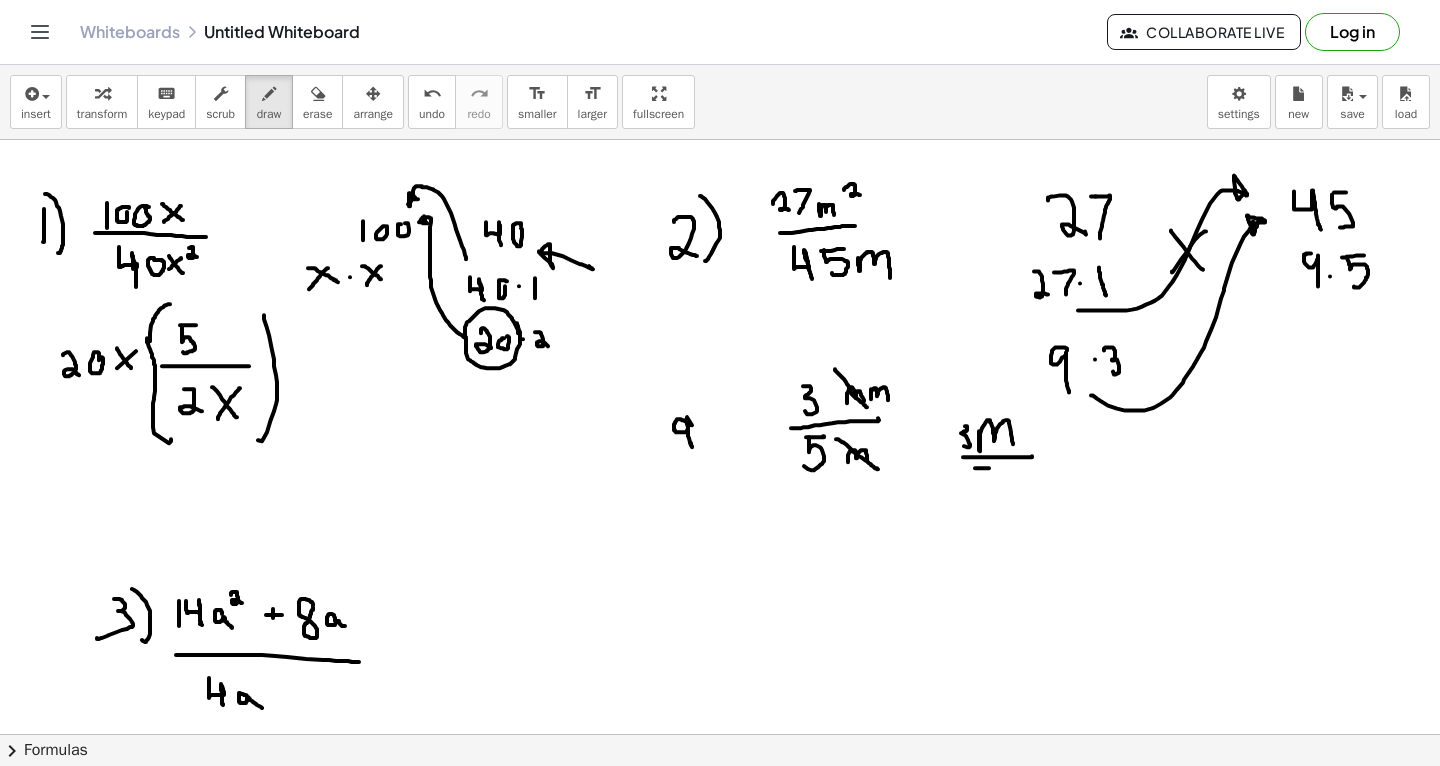 drag, startPoint x: 975, startPoint y: 467, endPoint x: 992, endPoint y: 463, distance: 17.464249 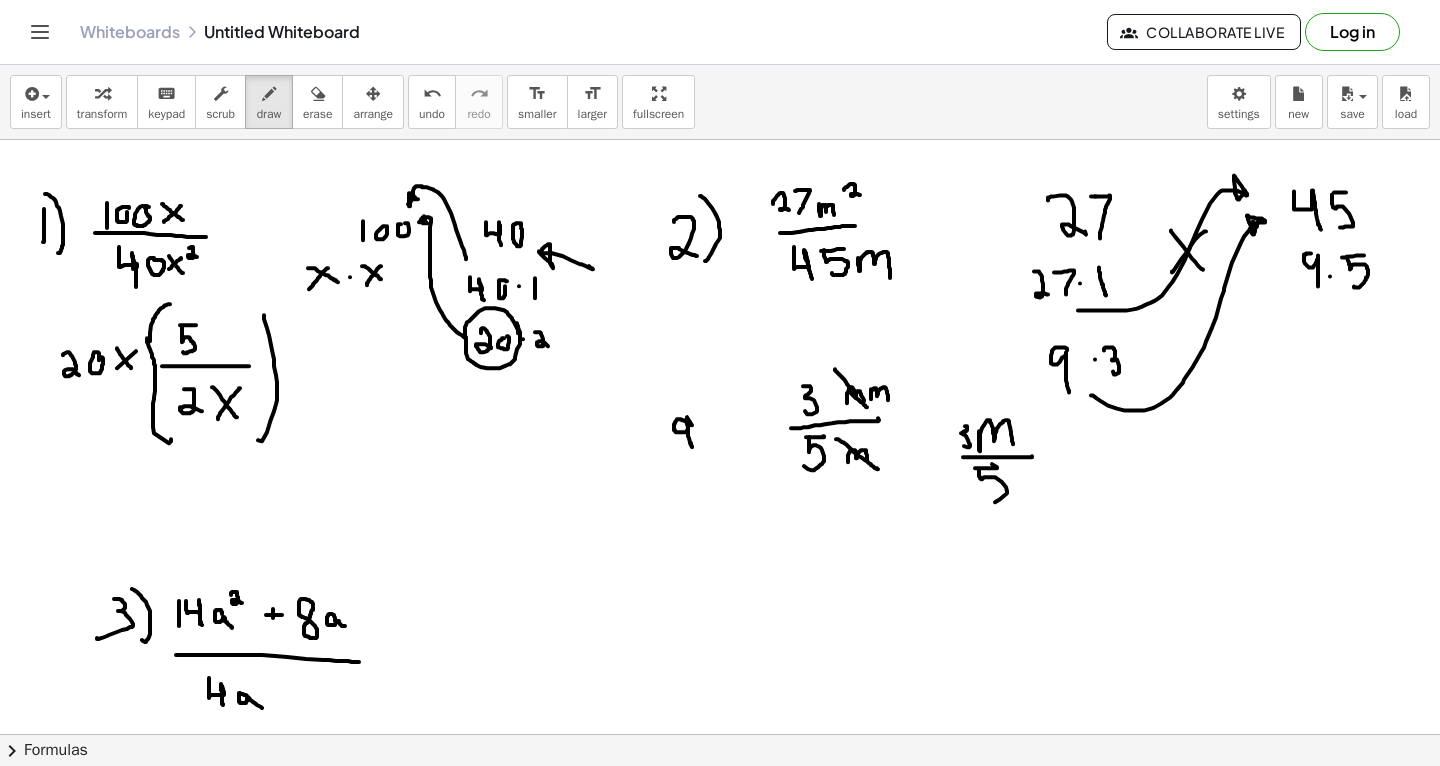drag, startPoint x: 979, startPoint y: 468, endPoint x: 984, endPoint y: 501, distance: 33.37664 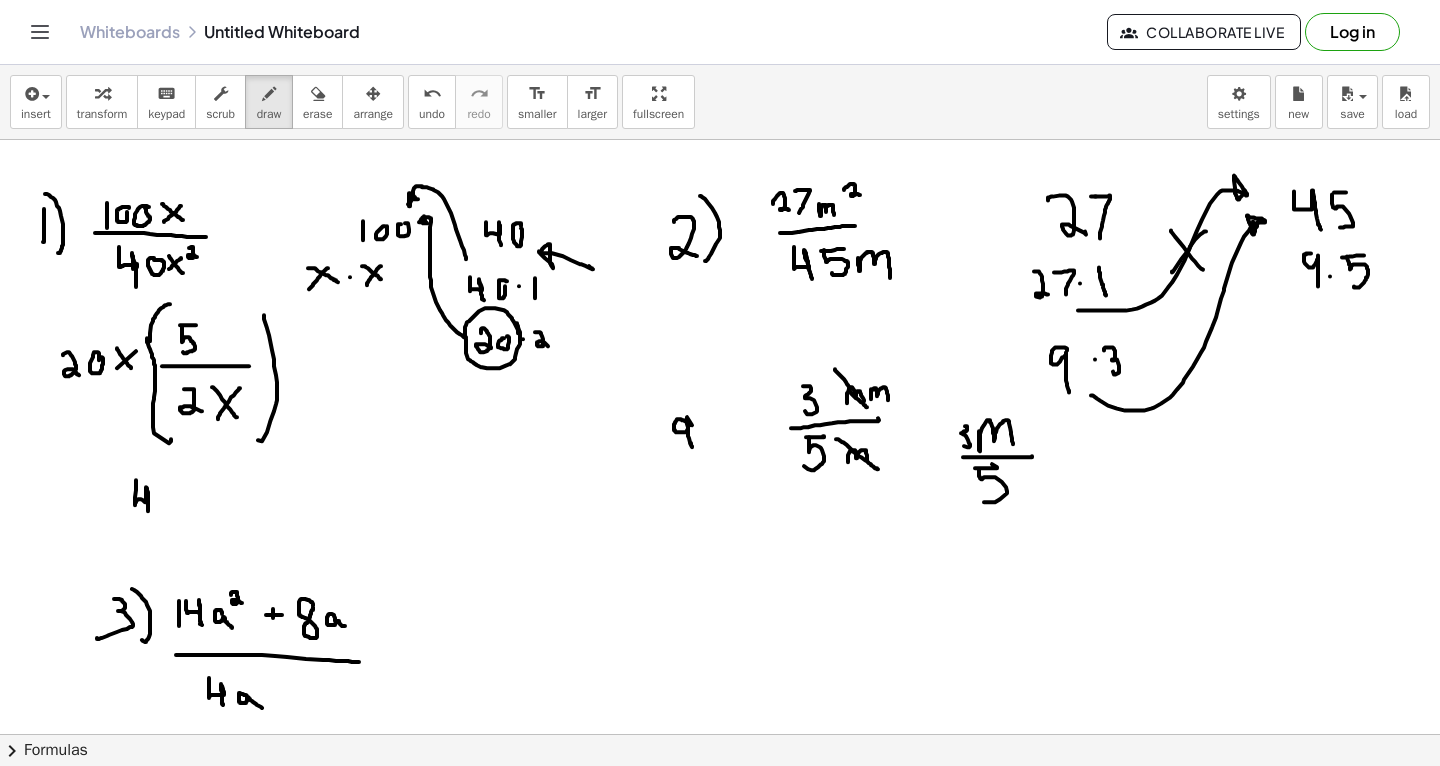 drag, startPoint x: 136, startPoint y: 479, endPoint x: 150, endPoint y: 517, distance: 40.496914 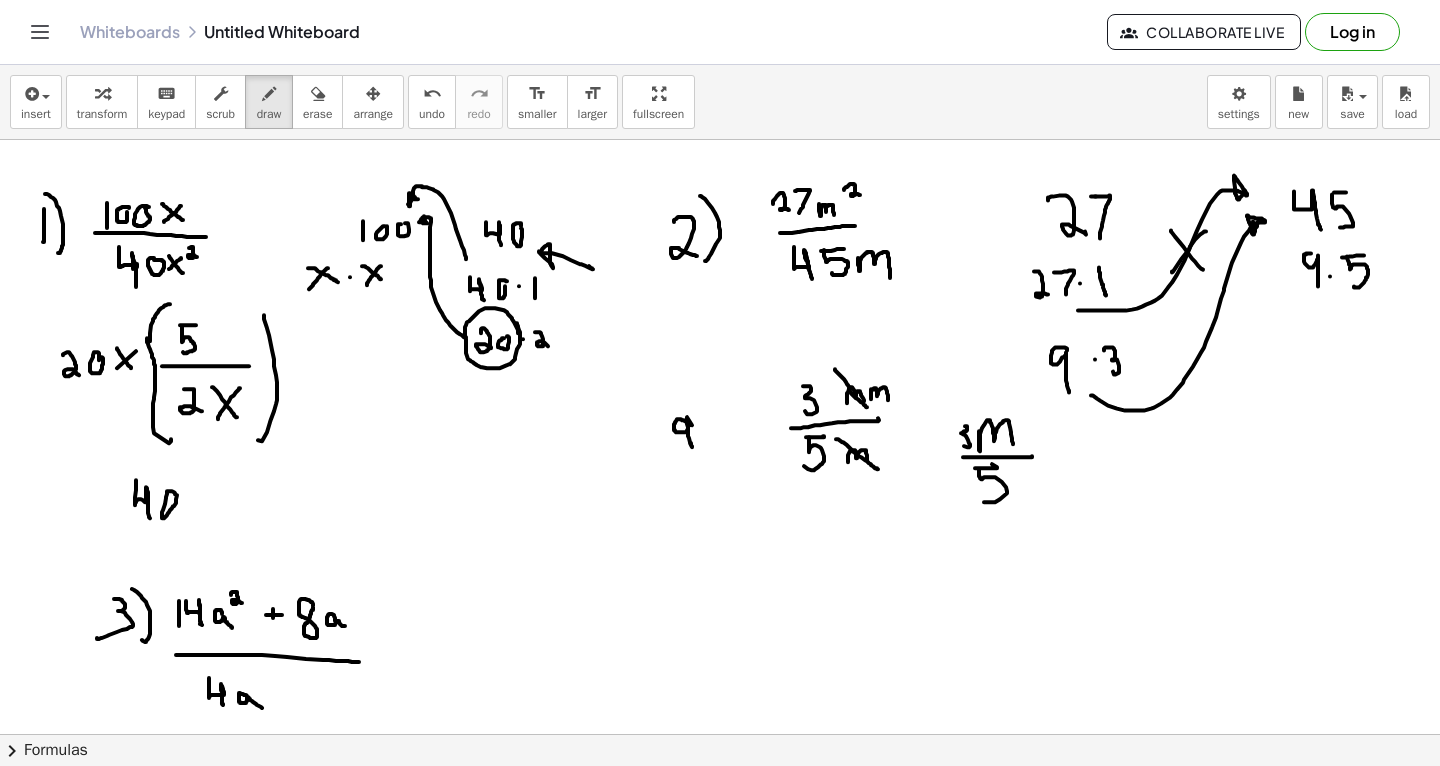click at bounding box center (720, -319) 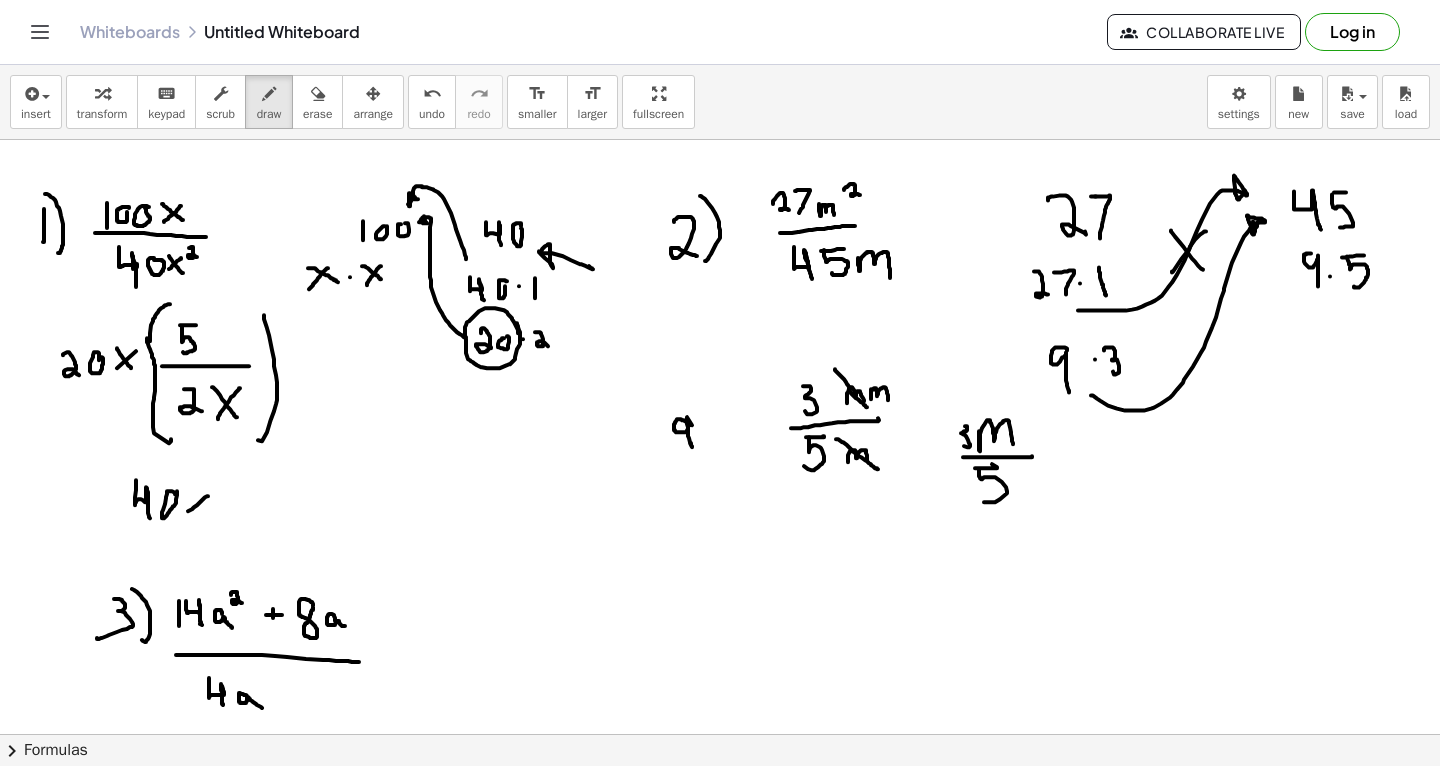 drag, startPoint x: 188, startPoint y: 510, endPoint x: 208, endPoint y: 494, distance: 25.612497 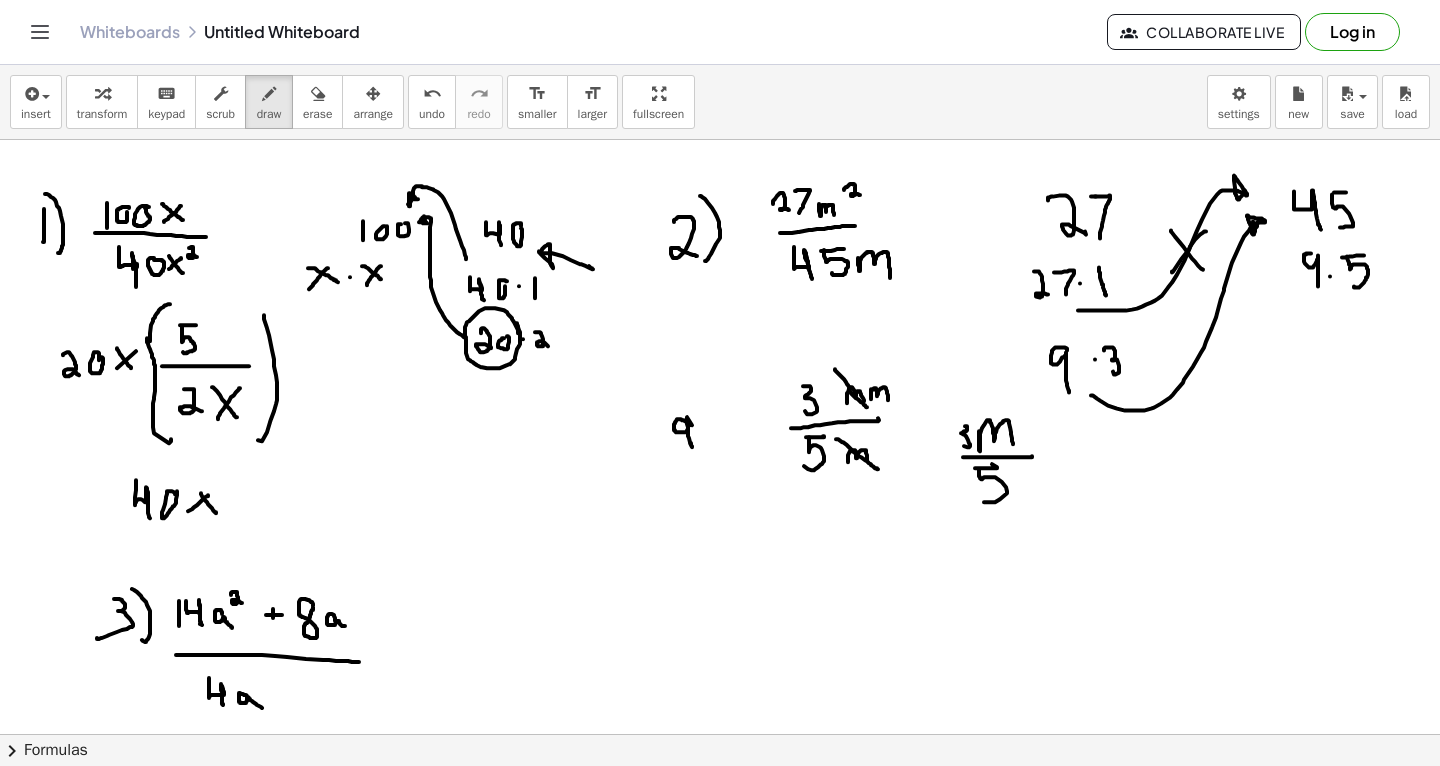 drag, startPoint x: 201, startPoint y: 492, endPoint x: 216, endPoint y: 512, distance: 25 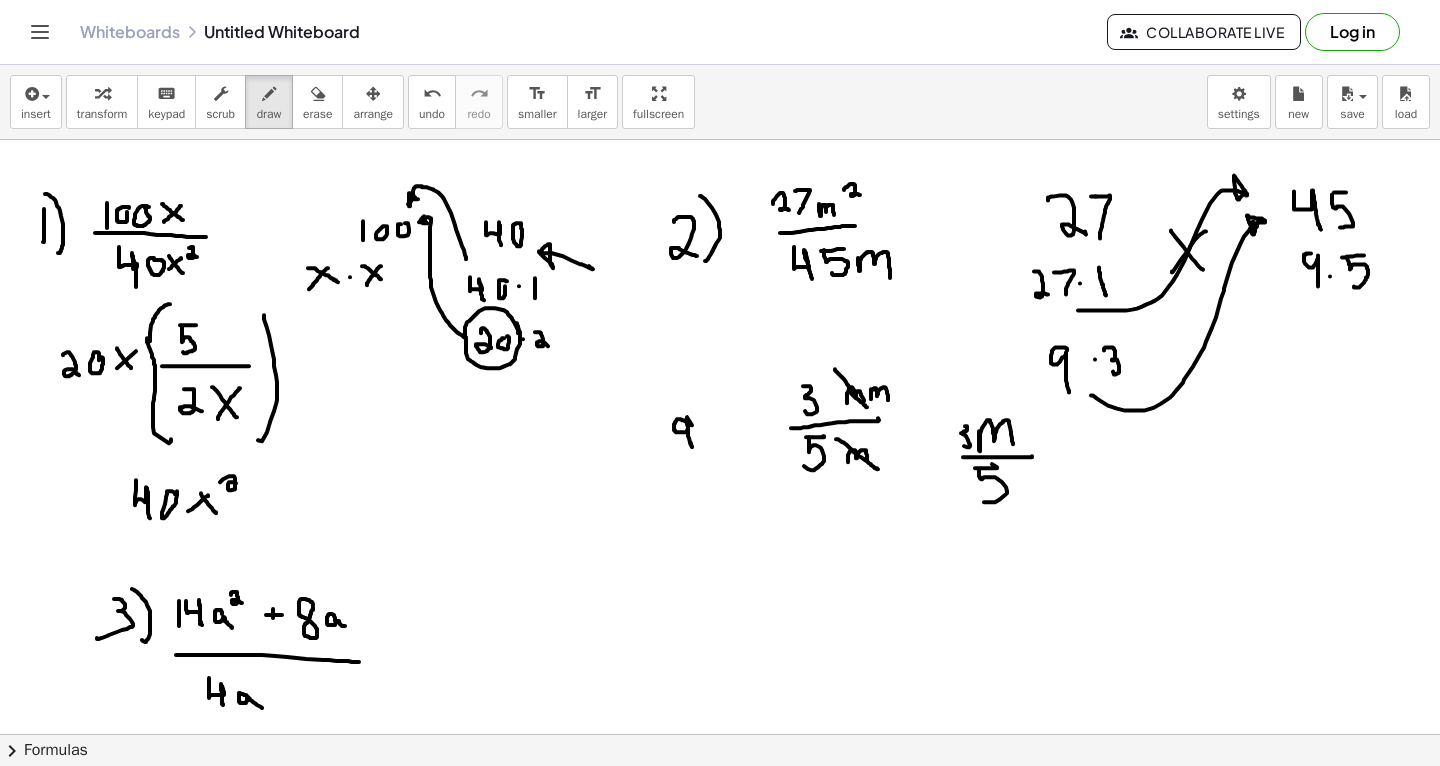 drag, startPoint x: 220, startPoint y: 481, endPoint x: 247, endPoint y: 489, distance: 28.160255 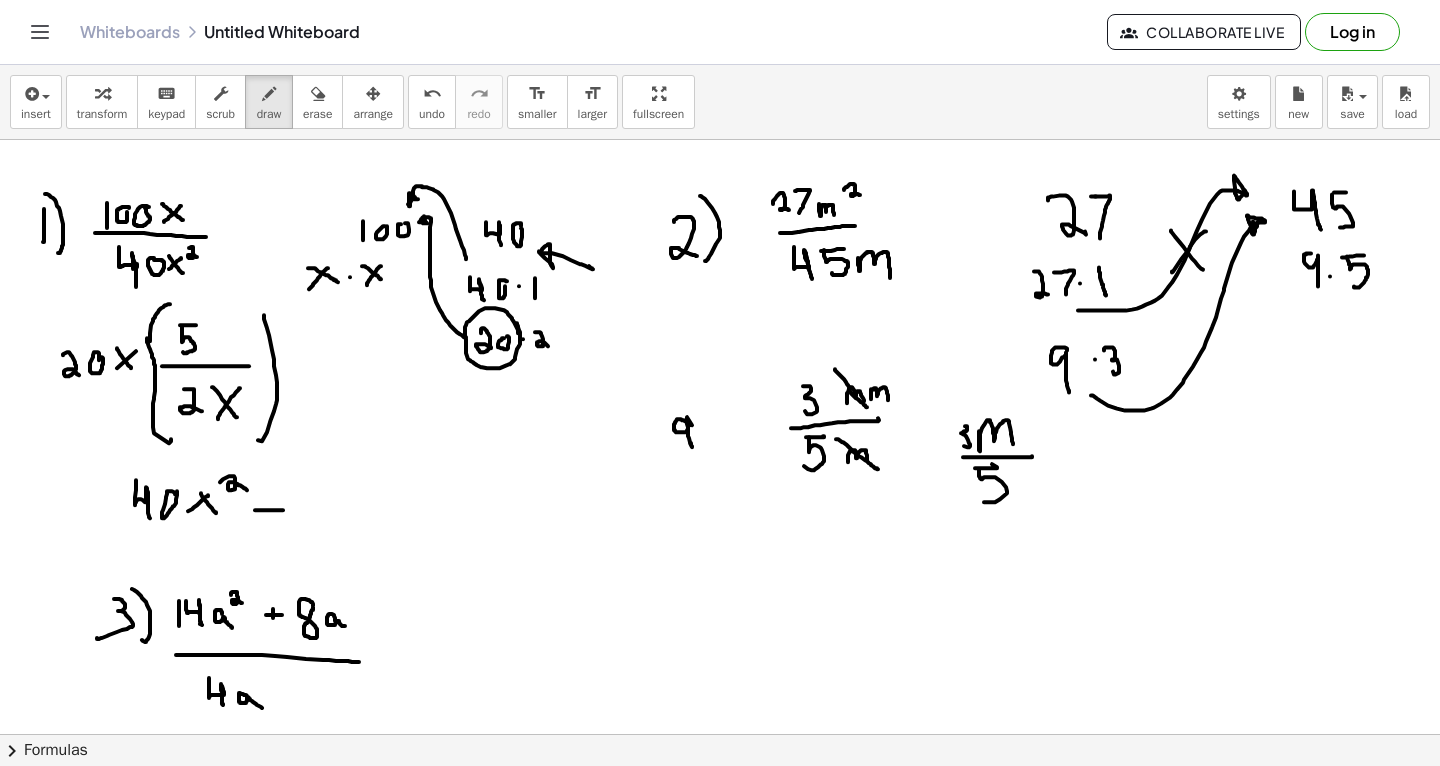 drag, startPoint x: 255, startPoint y: 509, endPoint x: 284, endPoint y: 509, distance: 29 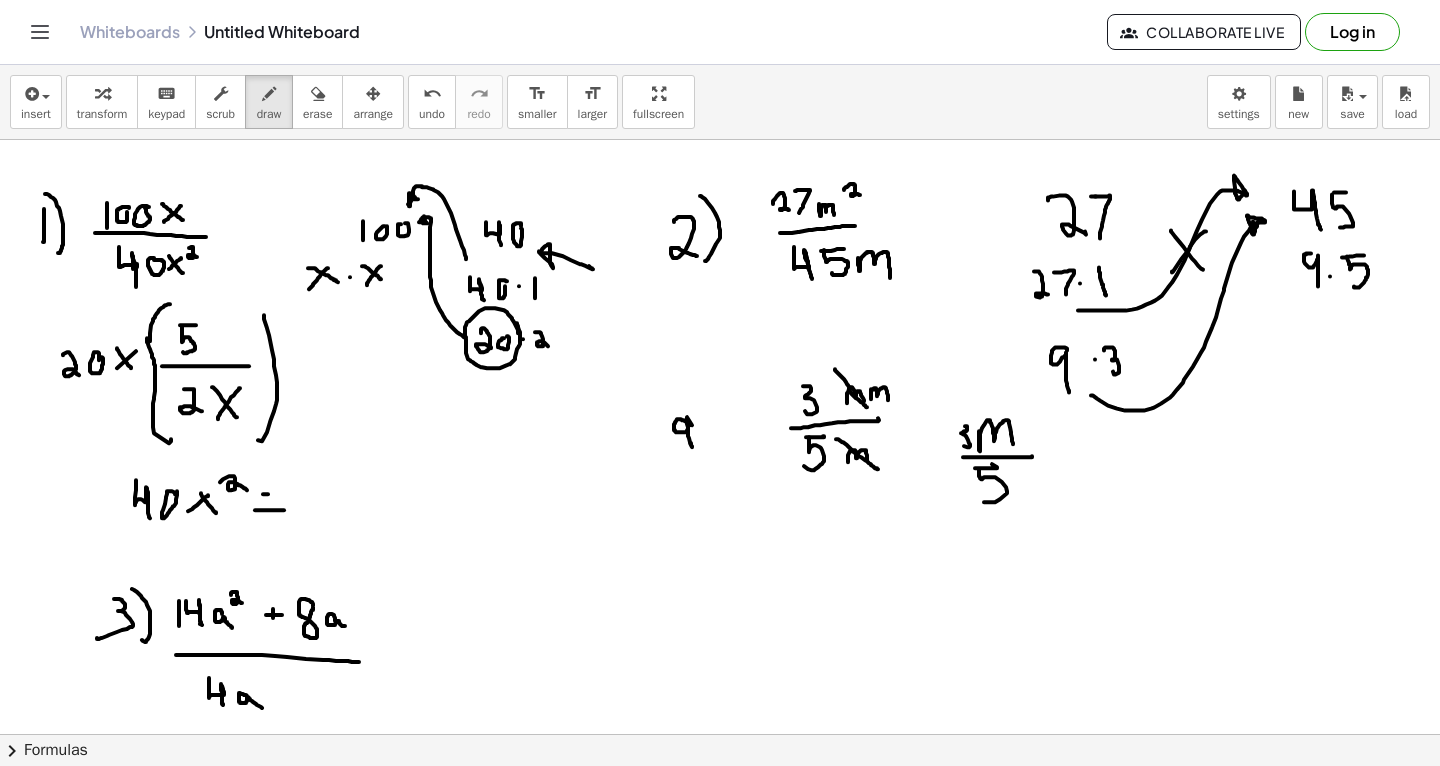 drag, startPoint x: 263, startPoint y: 493, endPoint x: 275, endPoint y: 490, distance: 12.369317 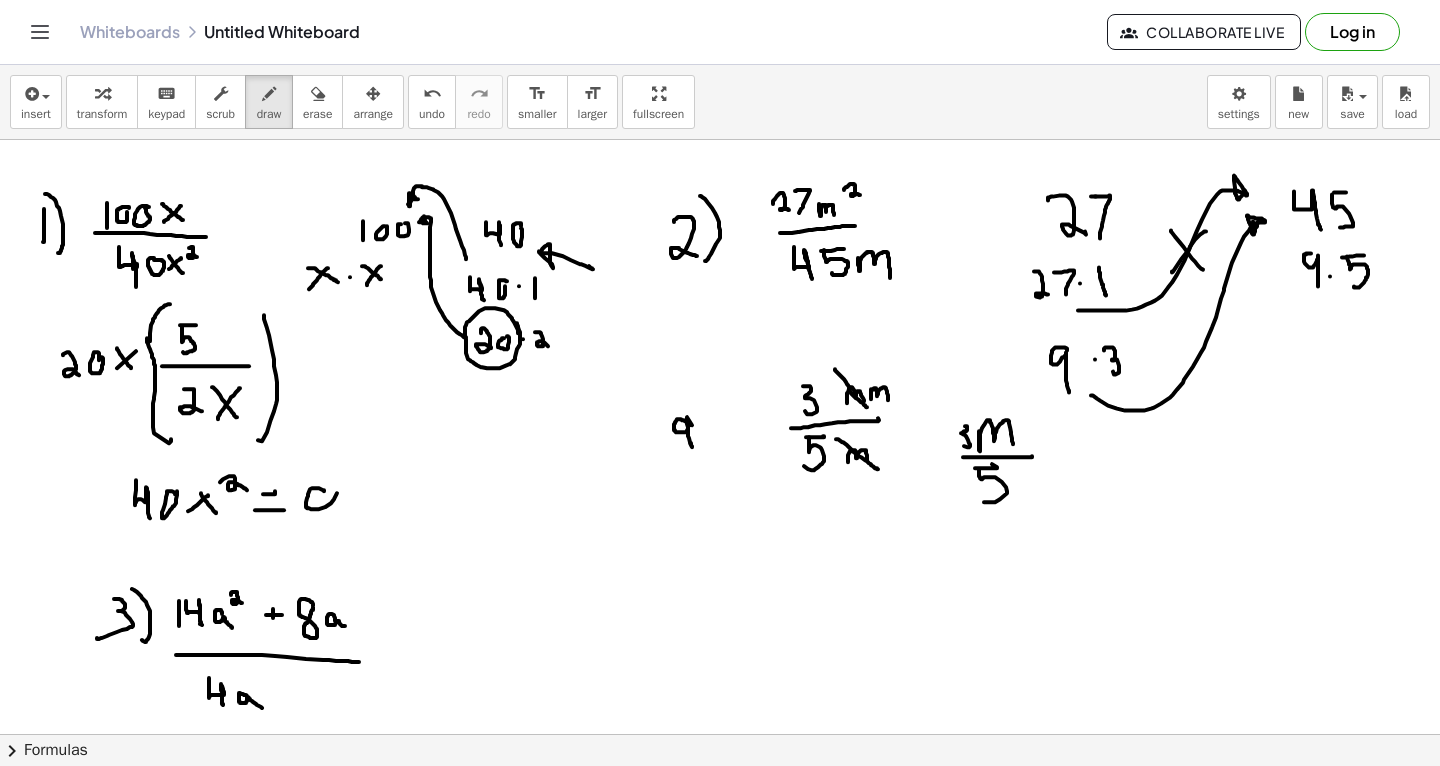 click at bounding box center (720, -319) 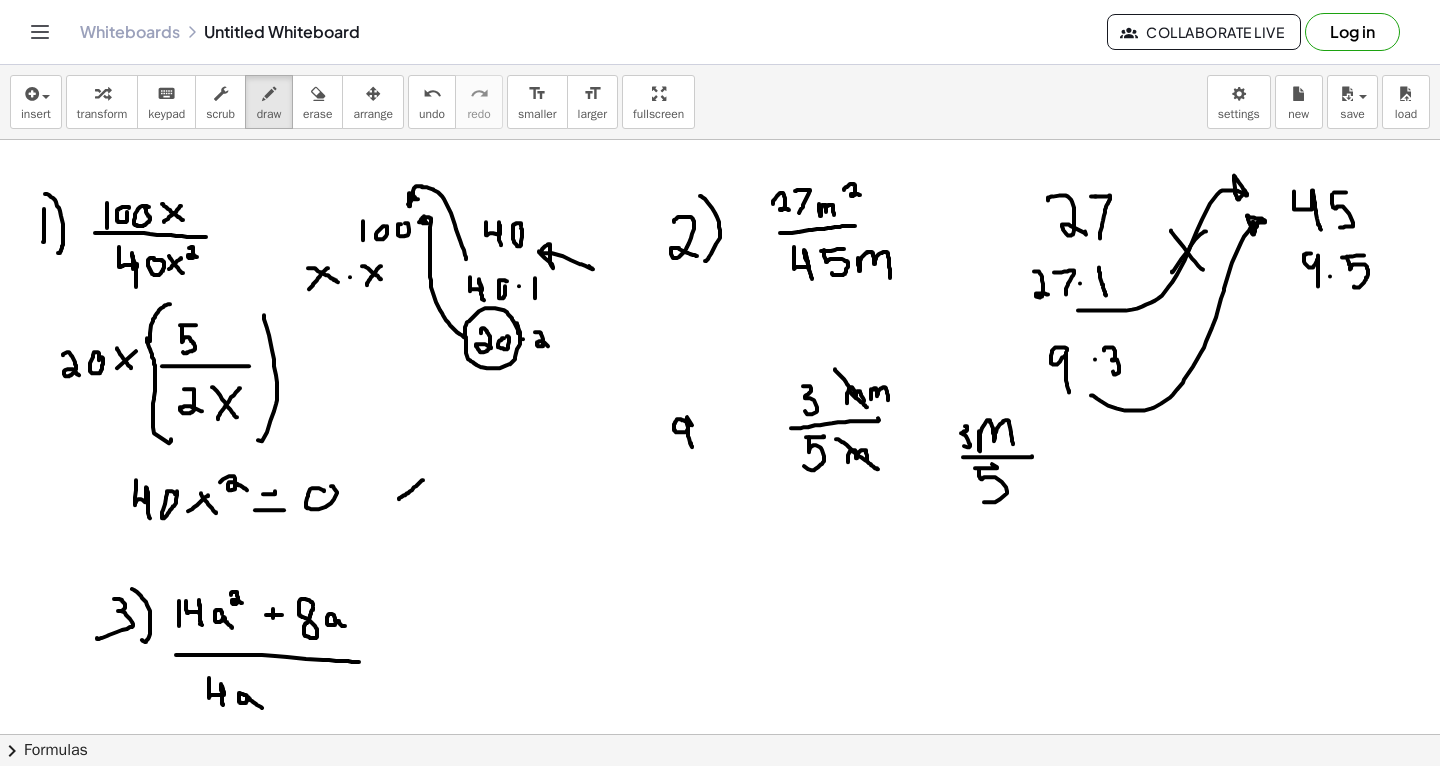 drag, startPoint x: 399, startPoint y: 498, endPoint x: 423, endPoint y: 479, distance: 30.610456 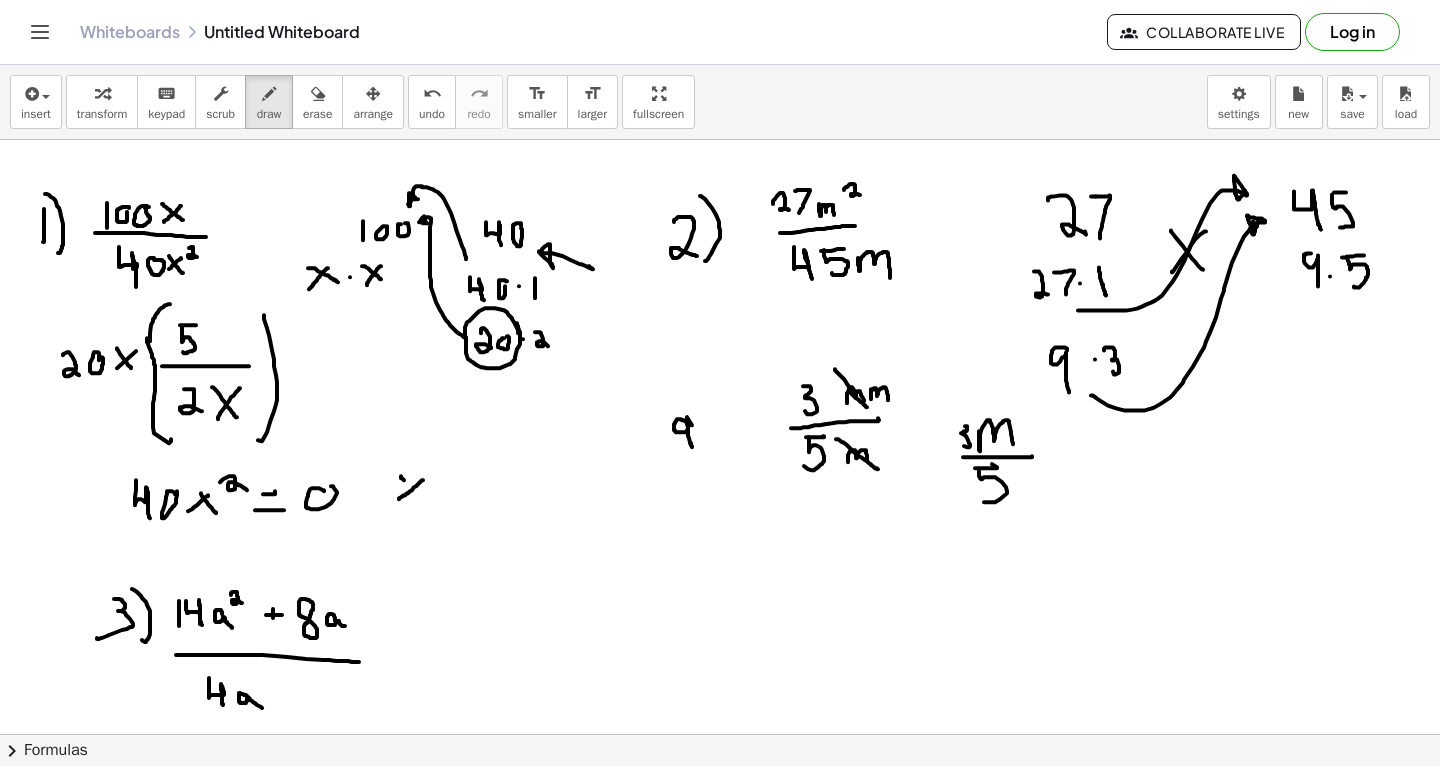 drag, startPoint x: 401, startPoint y: 475, endPoint x: 422, endPoint y: 494, distance: 28.319605 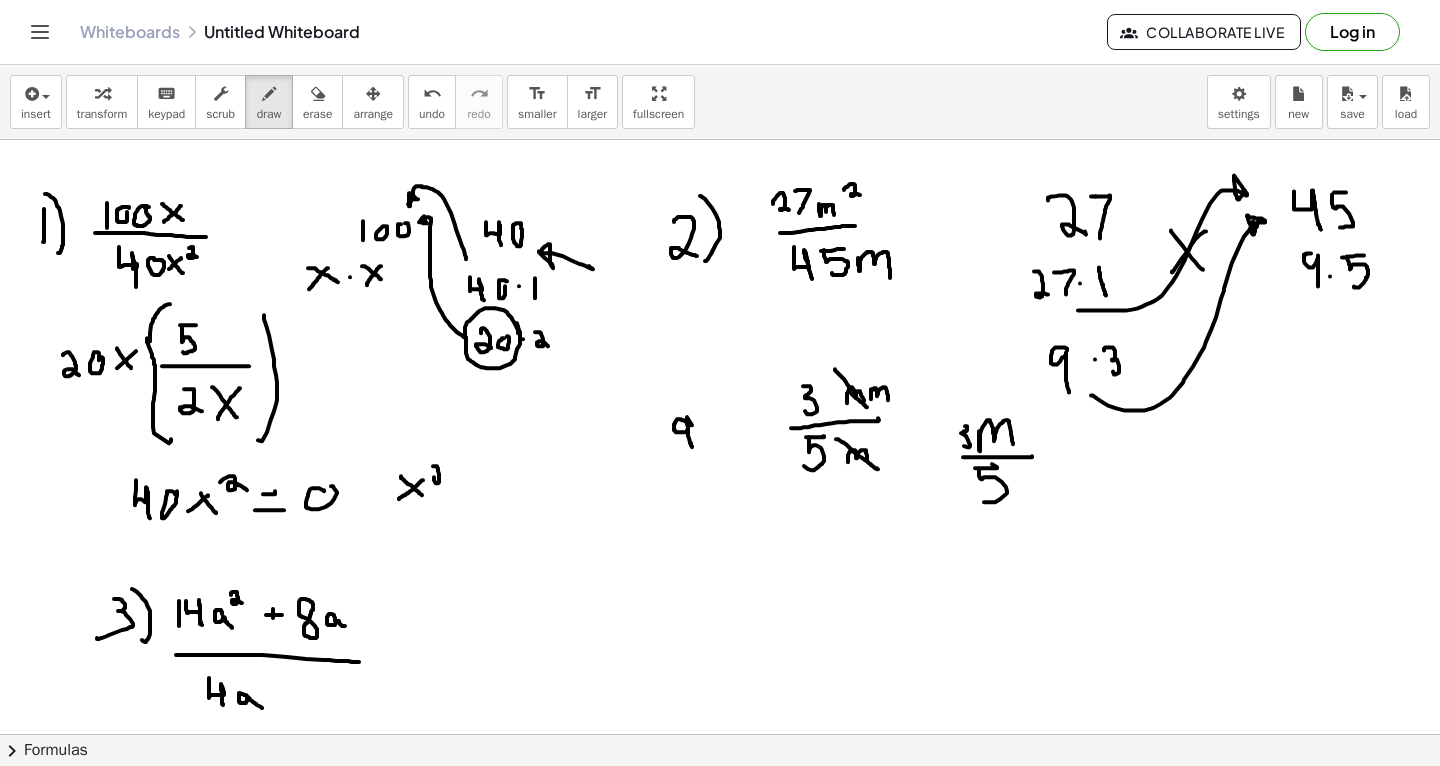 drag, startPoint x: 433, startPoint y: 465, endPoint x: 453, endPoint y: 483, distance: 26.907248 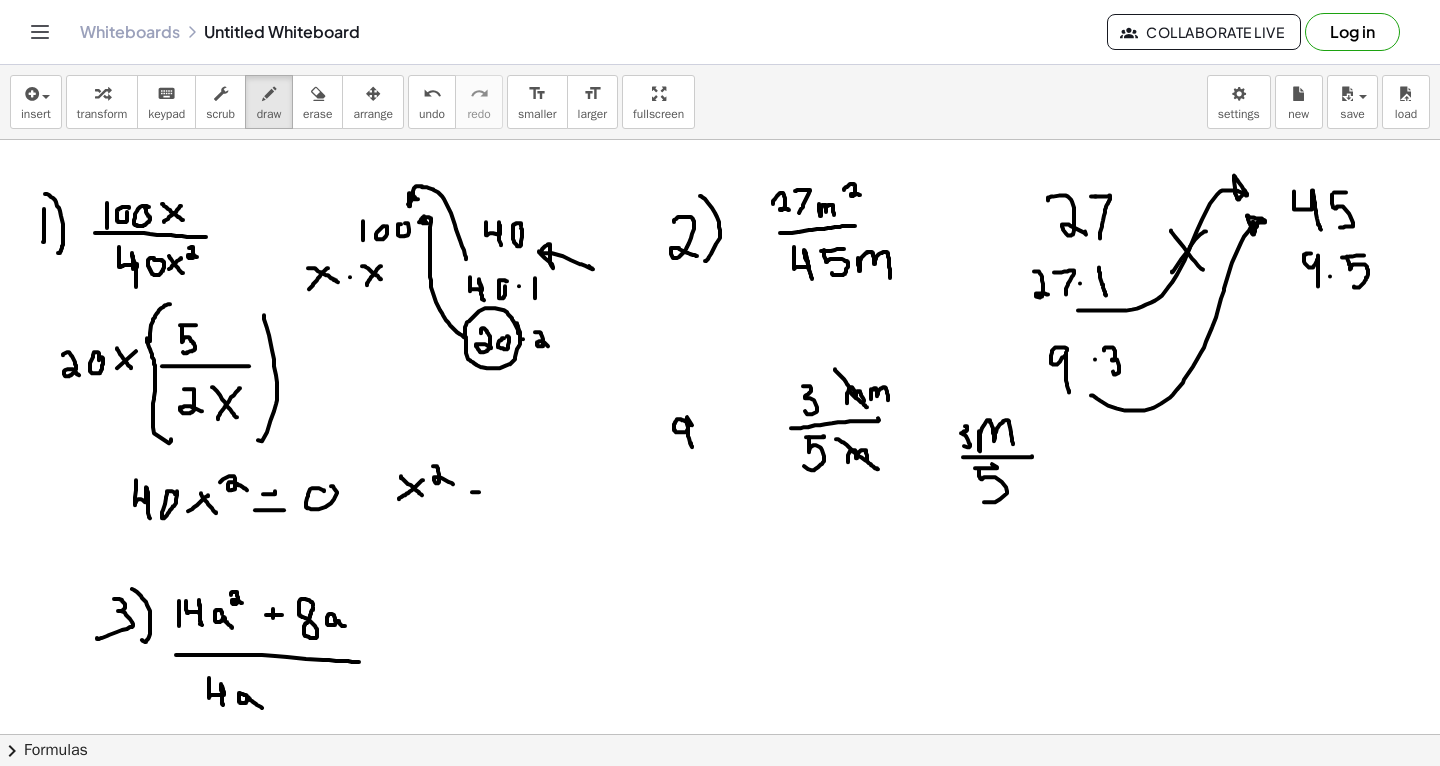 click at bounding box center [720, -319] 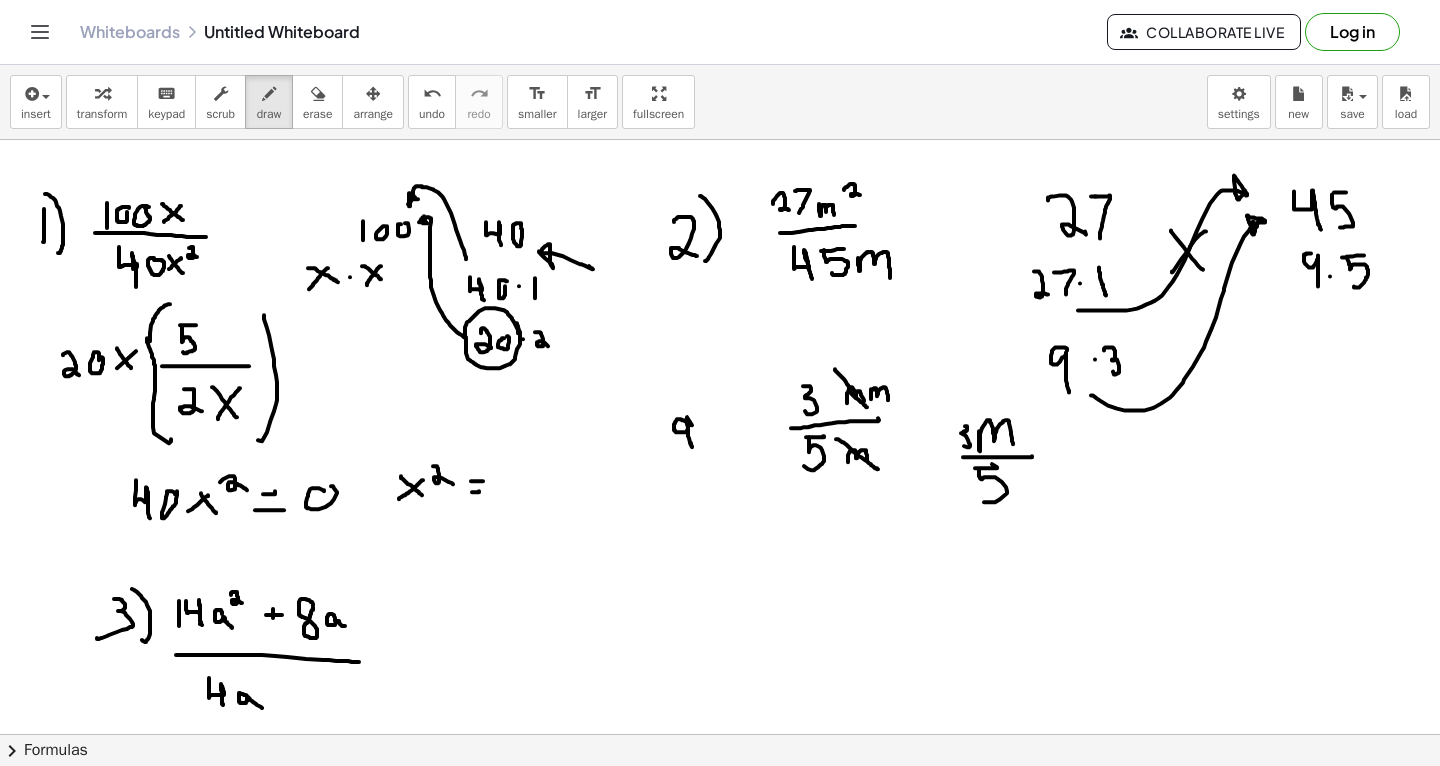 drag, startPoint x: 471, startPoint y: 480, endPoint x: 483, endPoint y: 480, distance: 12 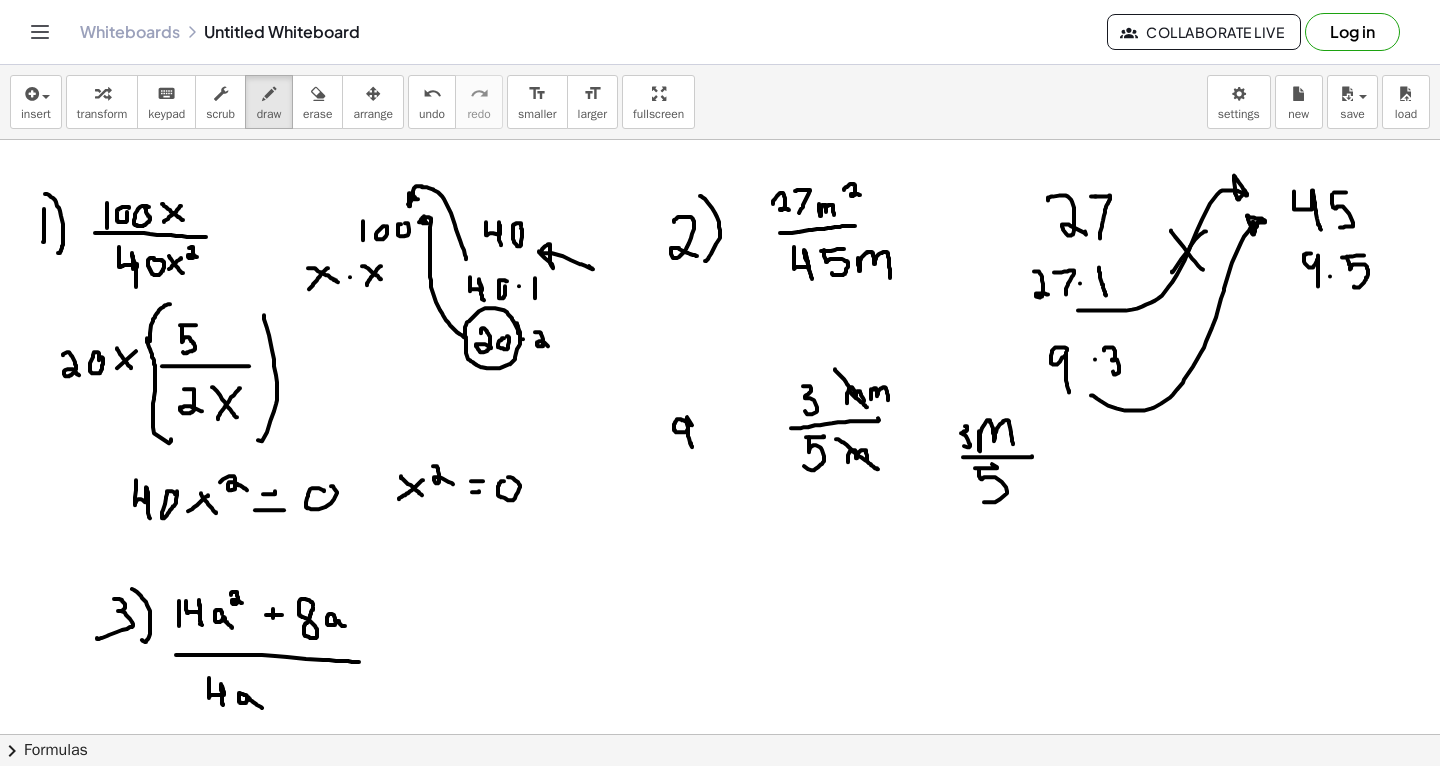 click at bounding box center [720, -319] 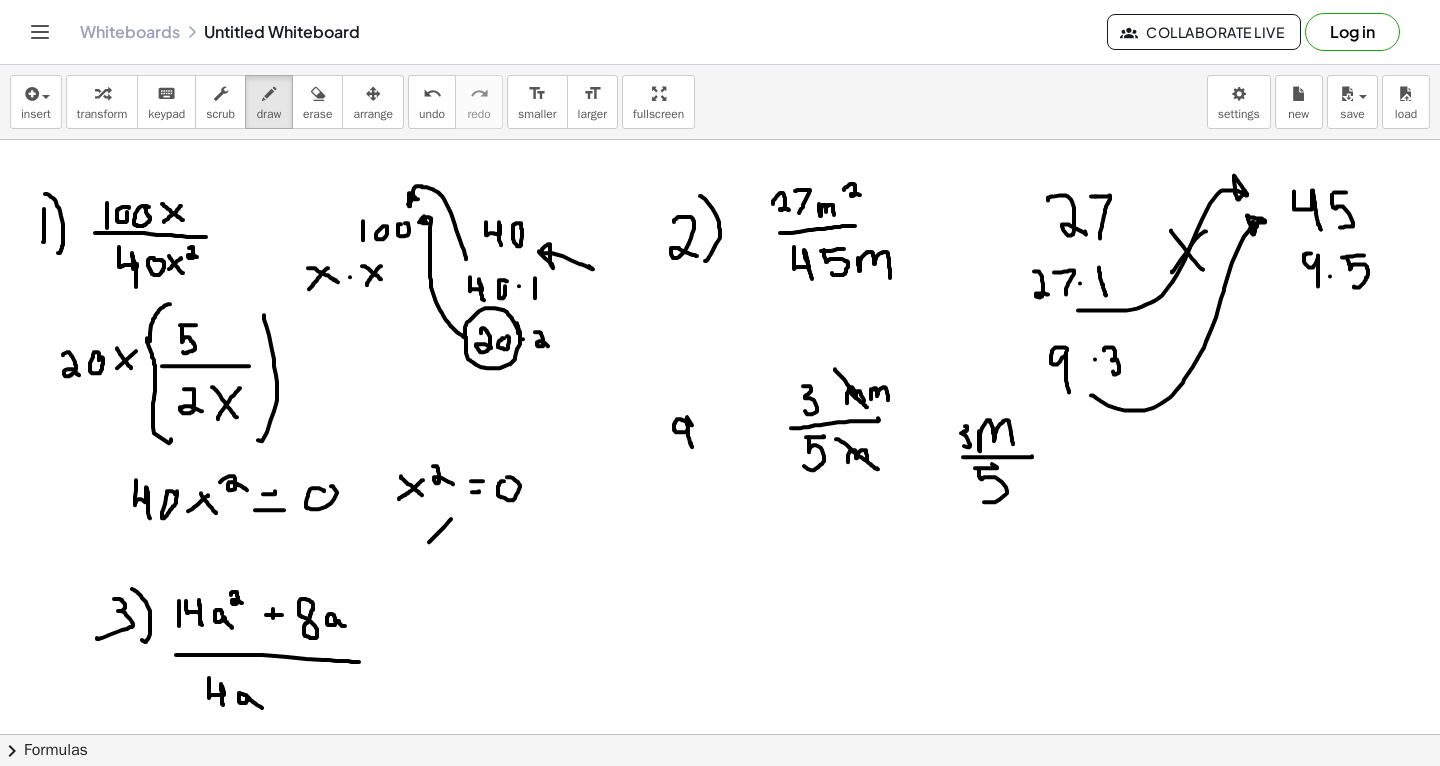 click at bounding box center [720, -319] 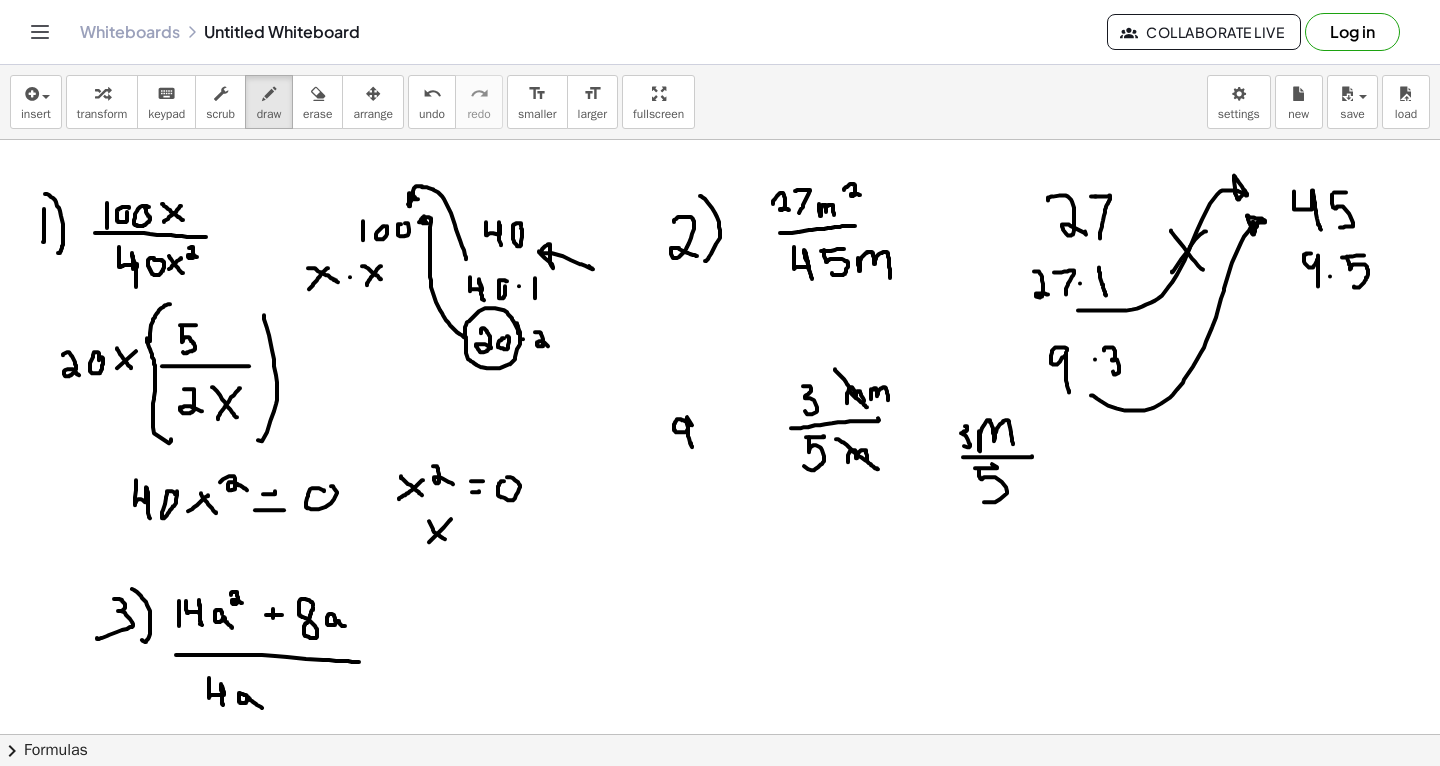 drag, startPoint x: 429, startPoint y: 520, endPoint x: 445, endPoint y: 538, distance: 24.083189 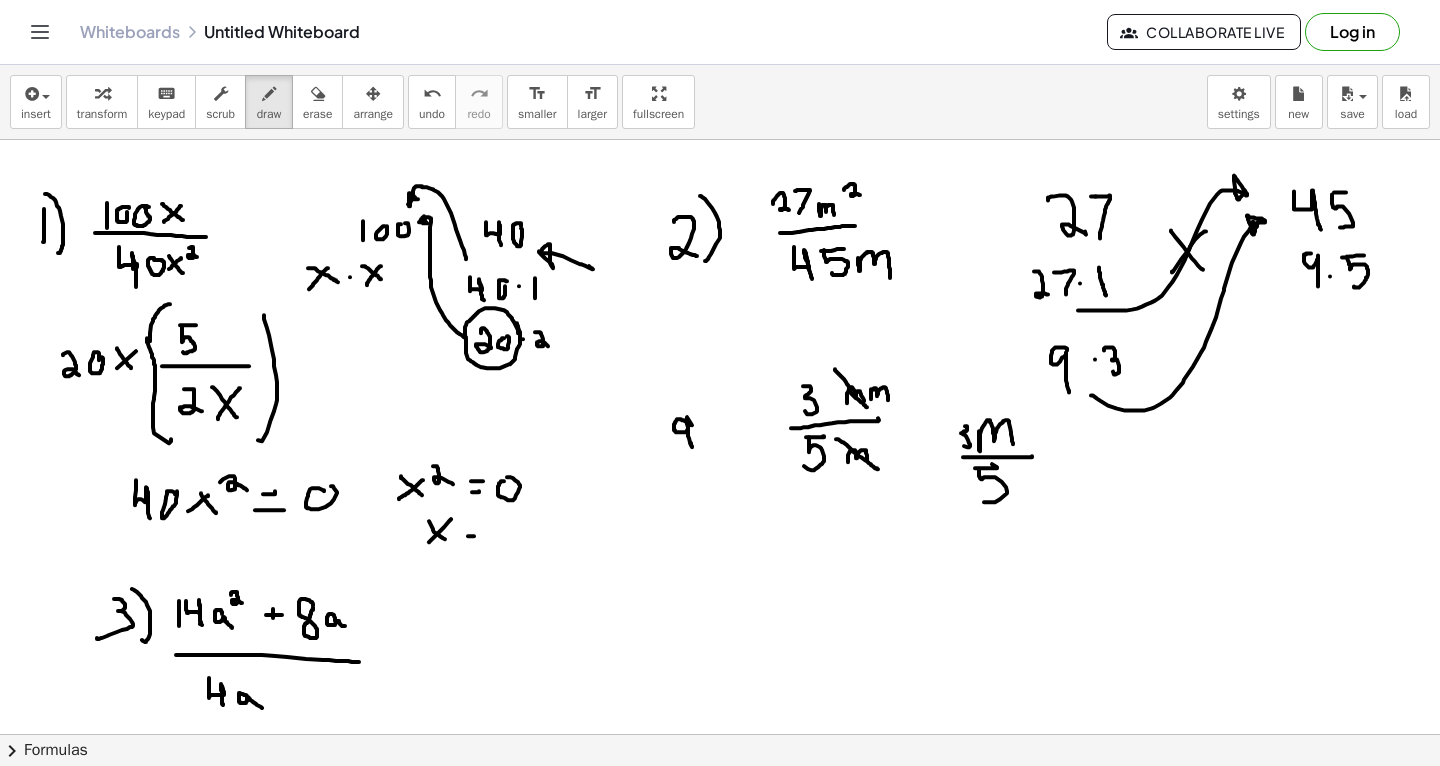drag, startPoint x: 468, startPoint y: 535, endPoint x: 485, endPoint y: 531, distance: 17.464249 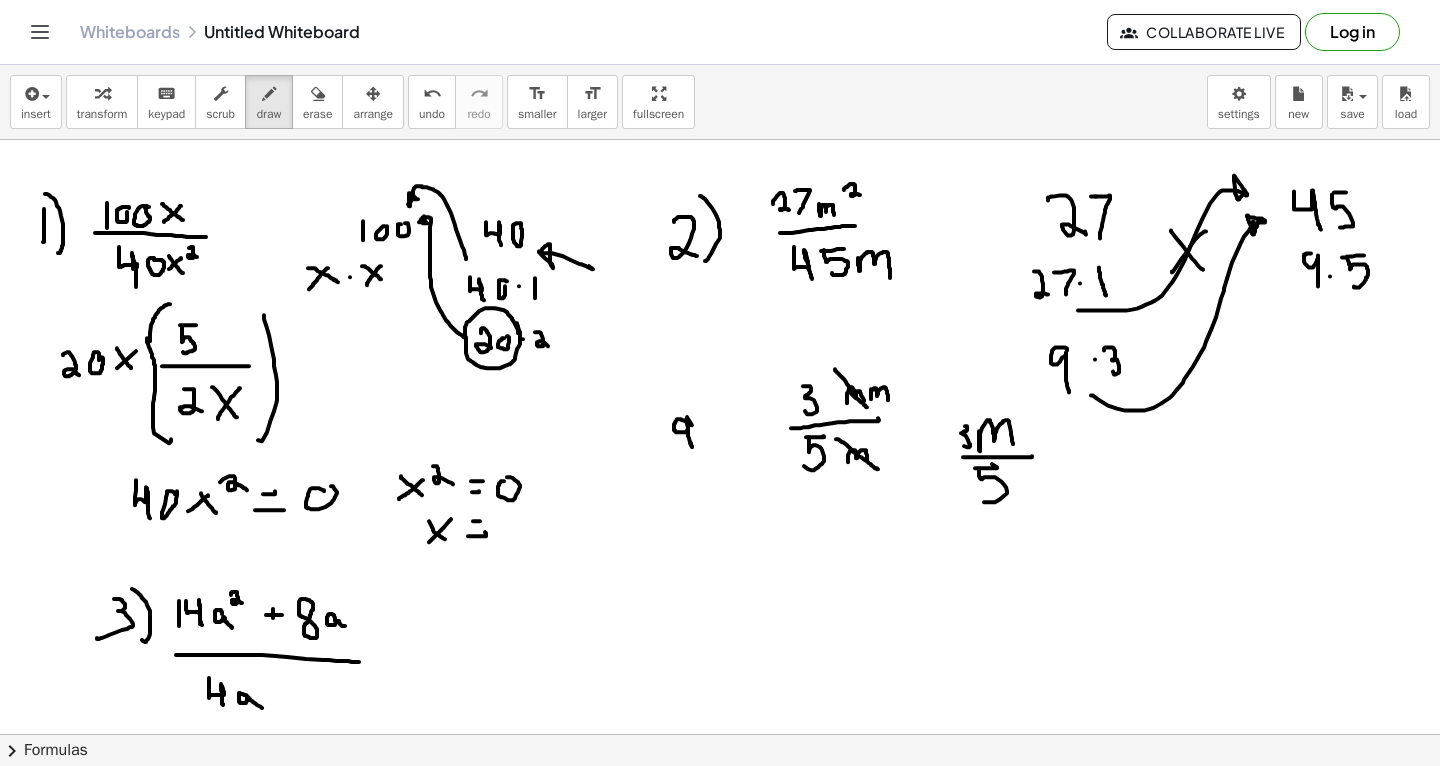 drag, startPoint x: 473, startPoint y: 520, endPoint x: 485, endPoint y: 520, distance: 12 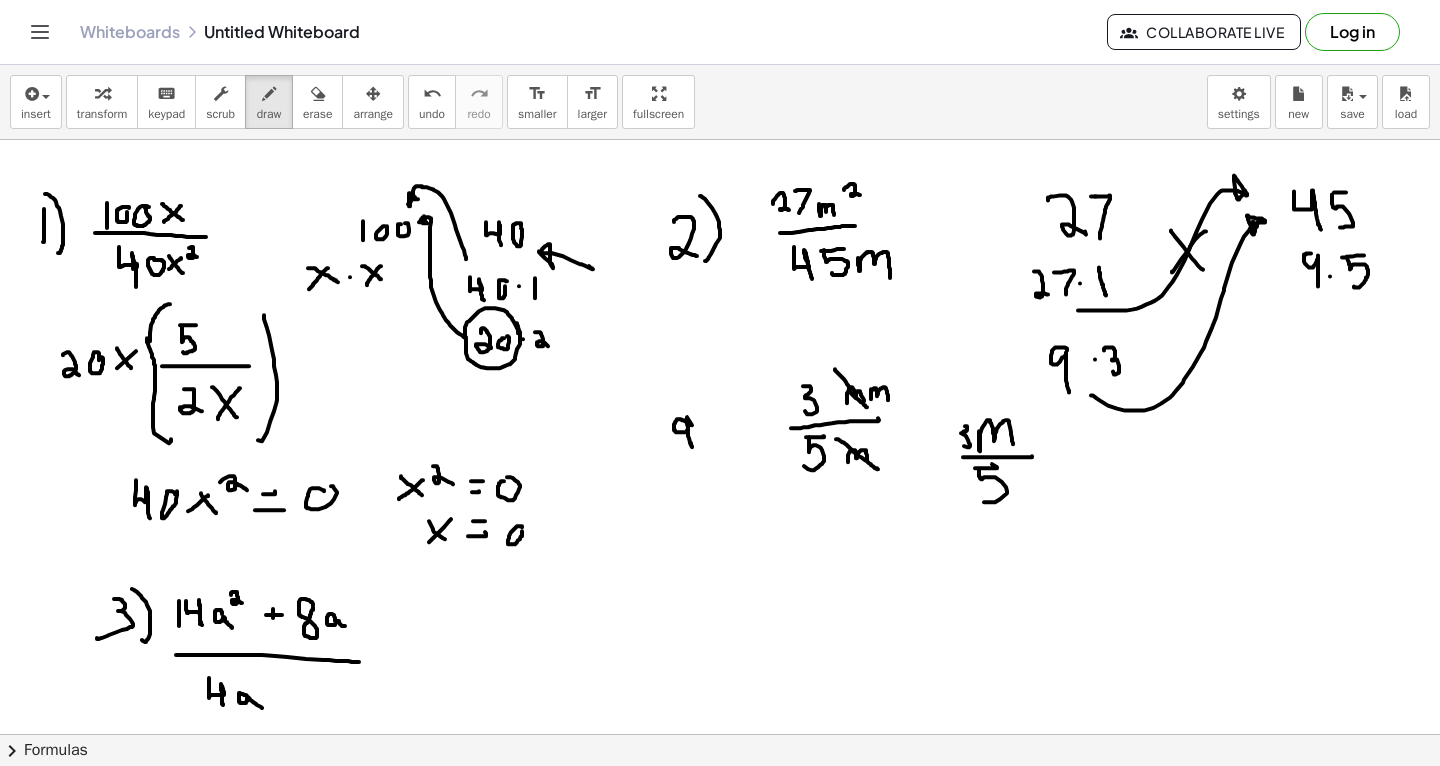 click at bounding box center (720, -319) 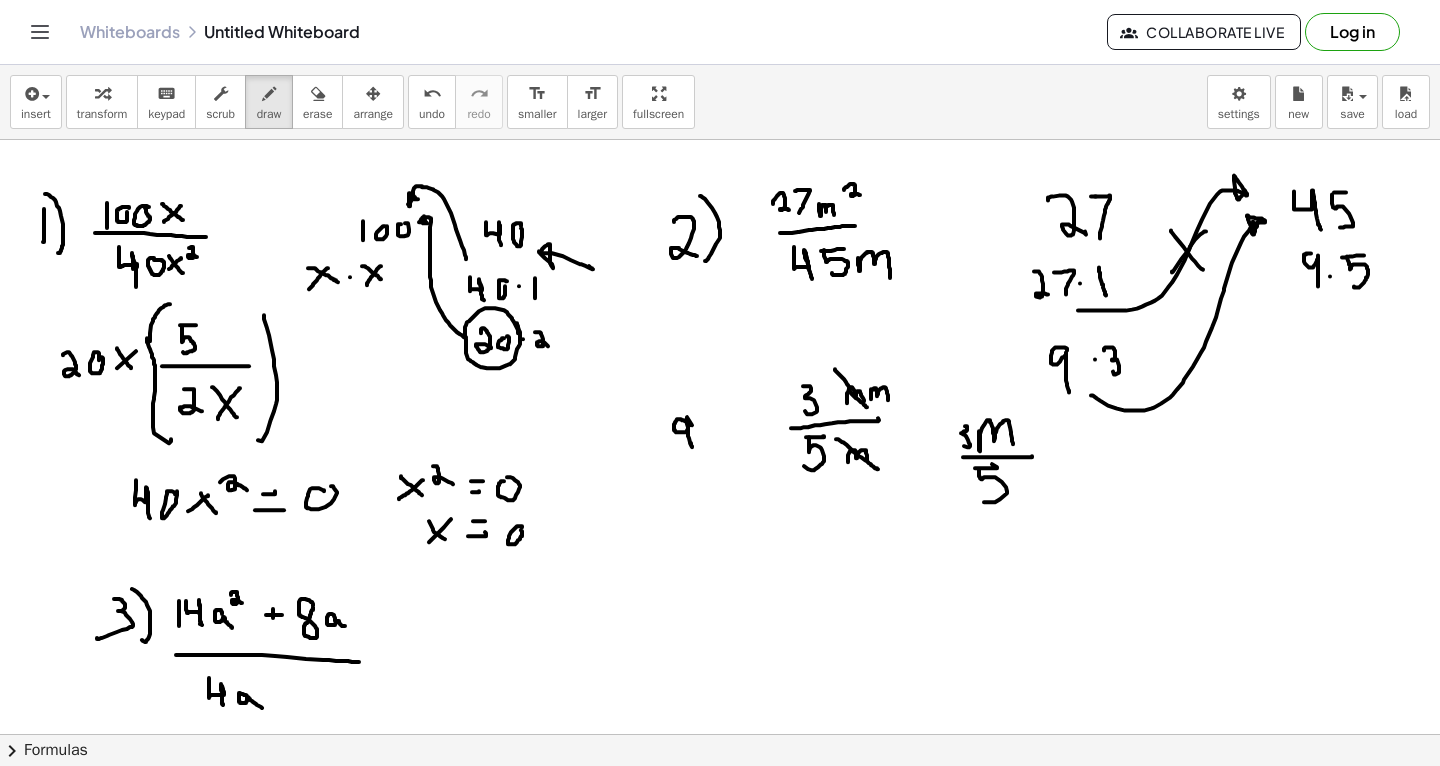 scroll, scrollTop: 2077, scrollLeft: 0, axis: vertical 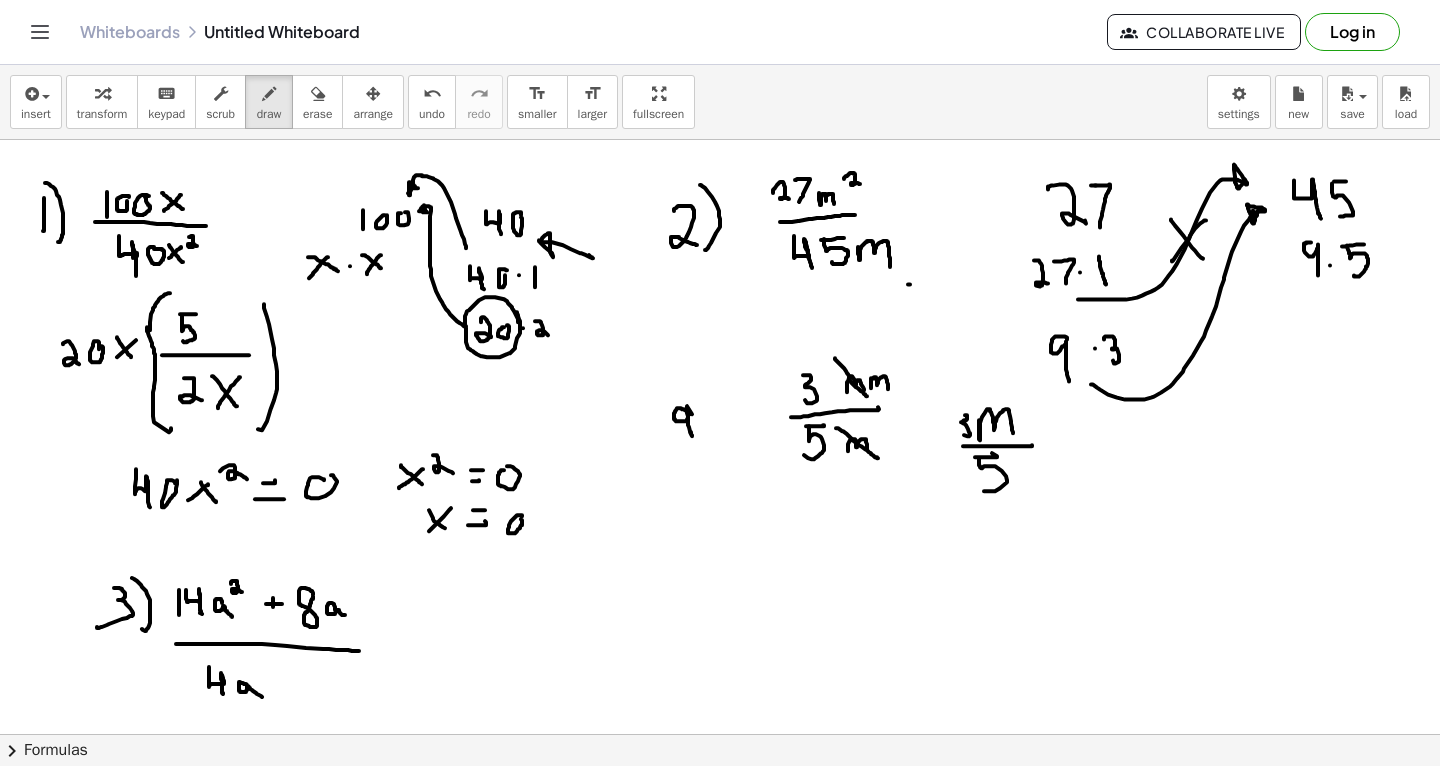 drag, startPoint x: 908, startPoint y: 283, endPoint x: 958, endPoint y: 305, distance: 54.626 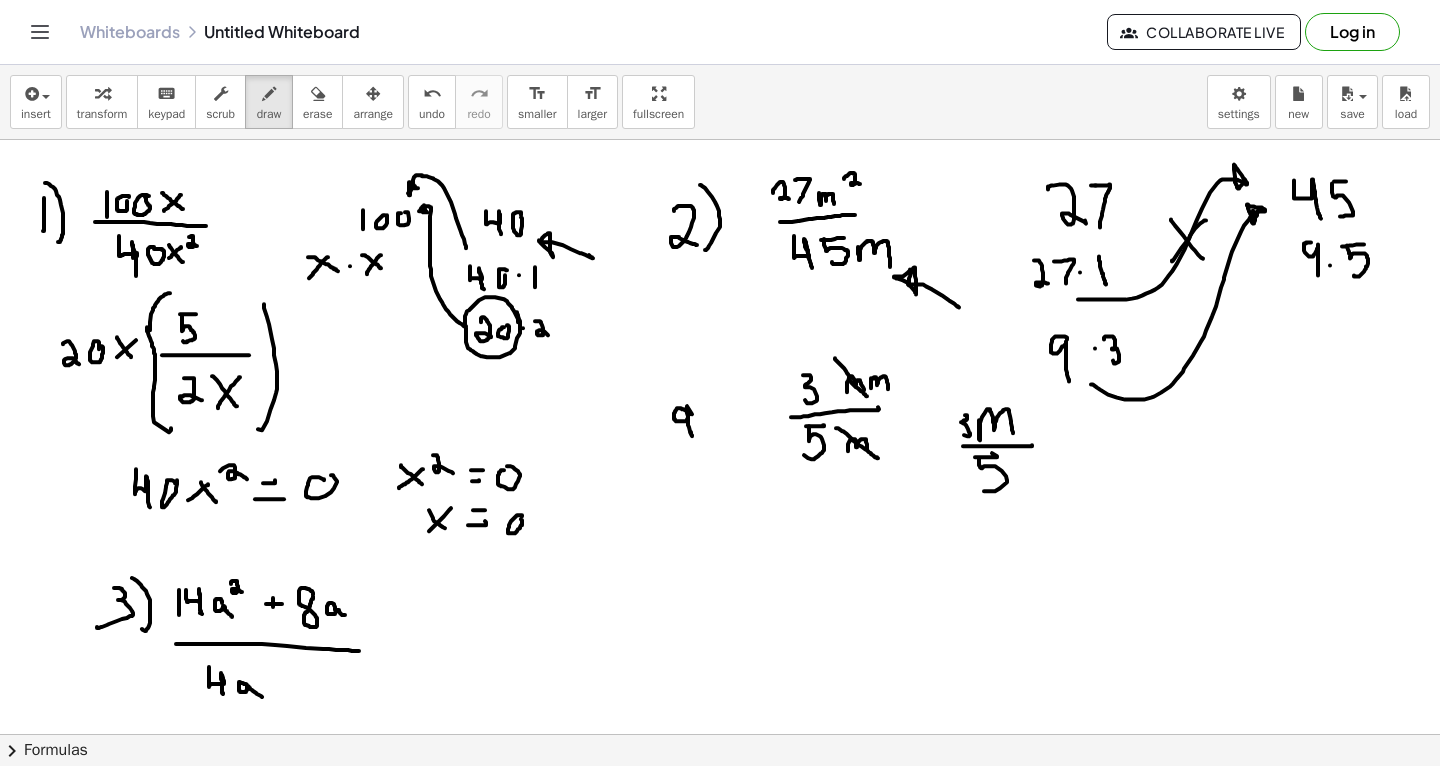 drag, startPoint x: 909, startPoint y: 284, endPoint x: 915, endPoint y: 265, distance: 19.924858 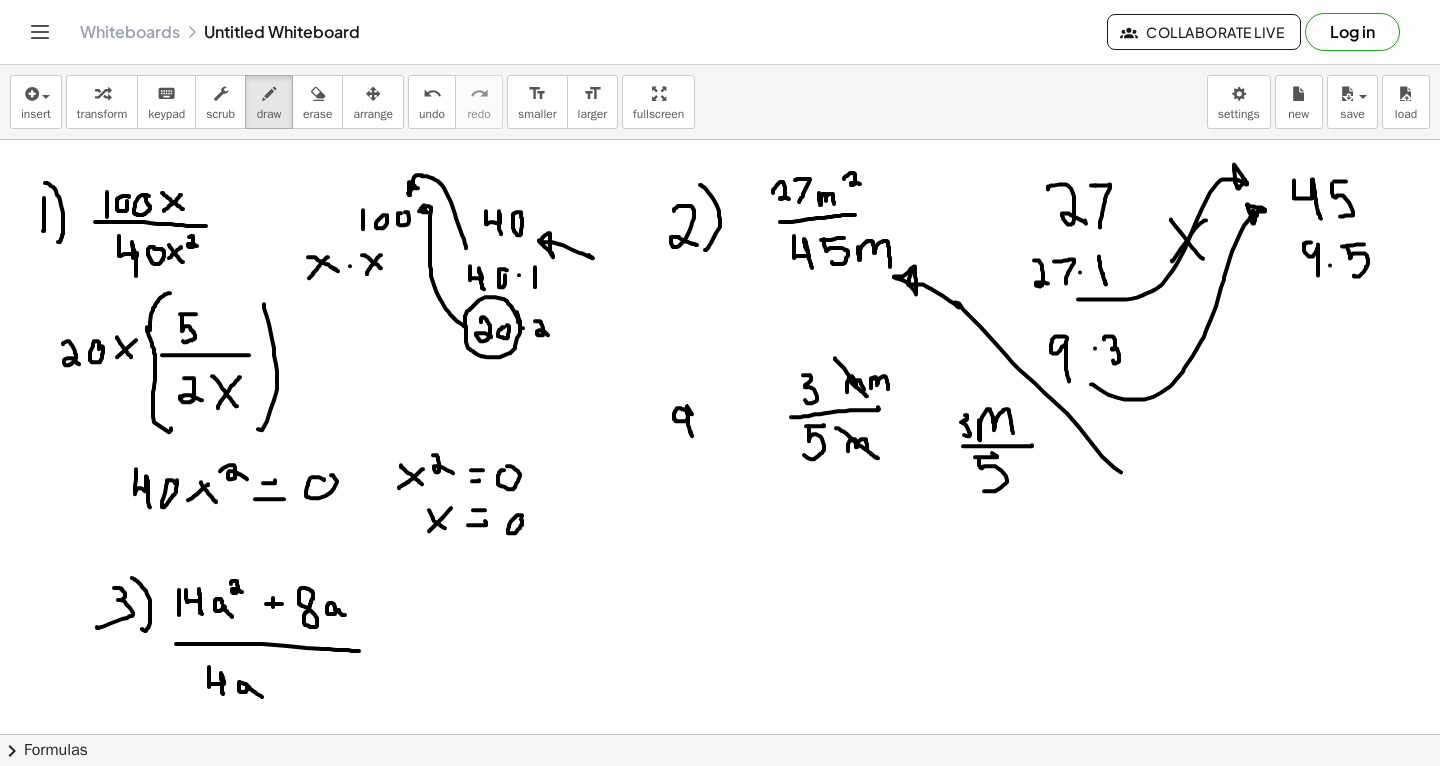 drag, startPoint x: 955, startPoint y: 301, endPoint x: 1137, endPoint y: 476, distance: 252.48564 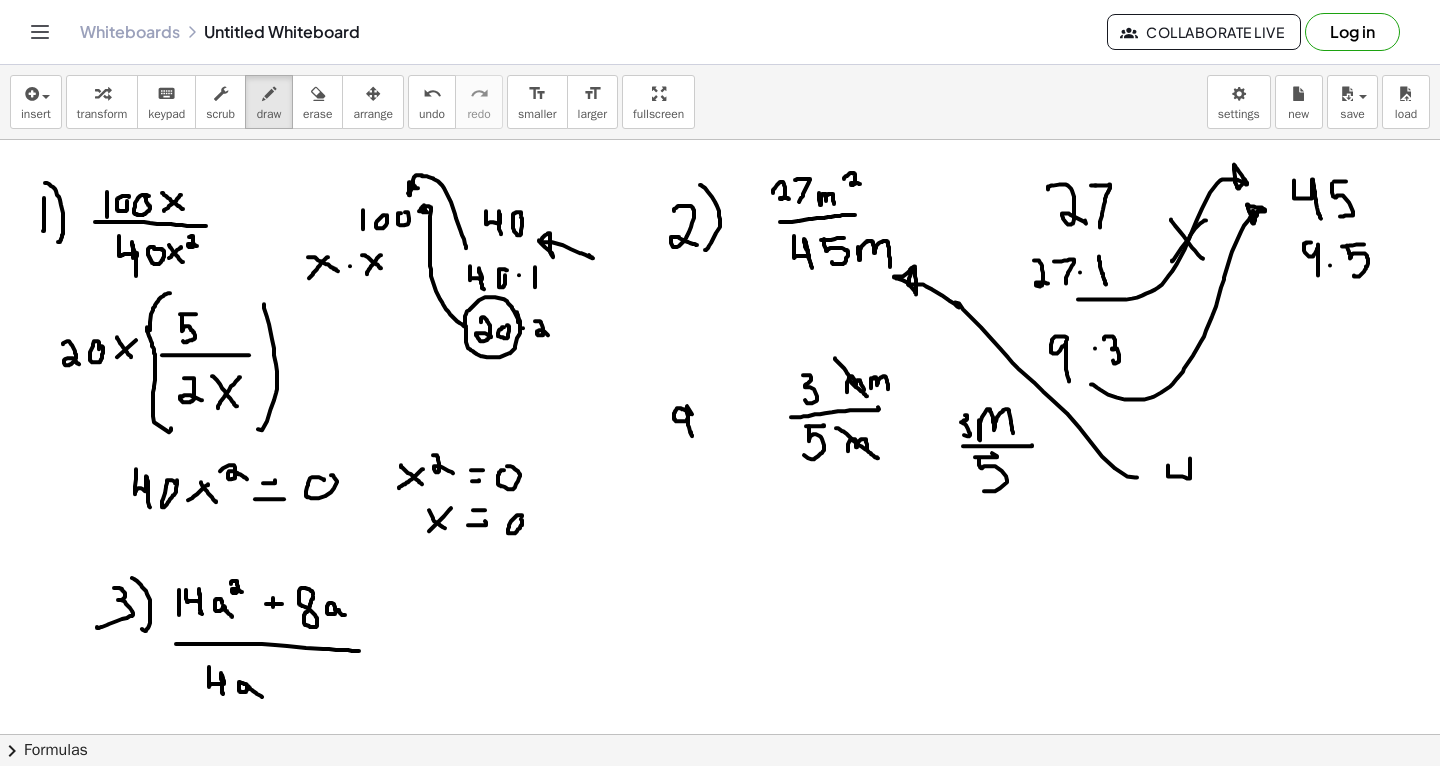 drag, startPoint x: 1168, startPoint y: 464, endPoint x: 1198, endPoint y: 504, distance: 50 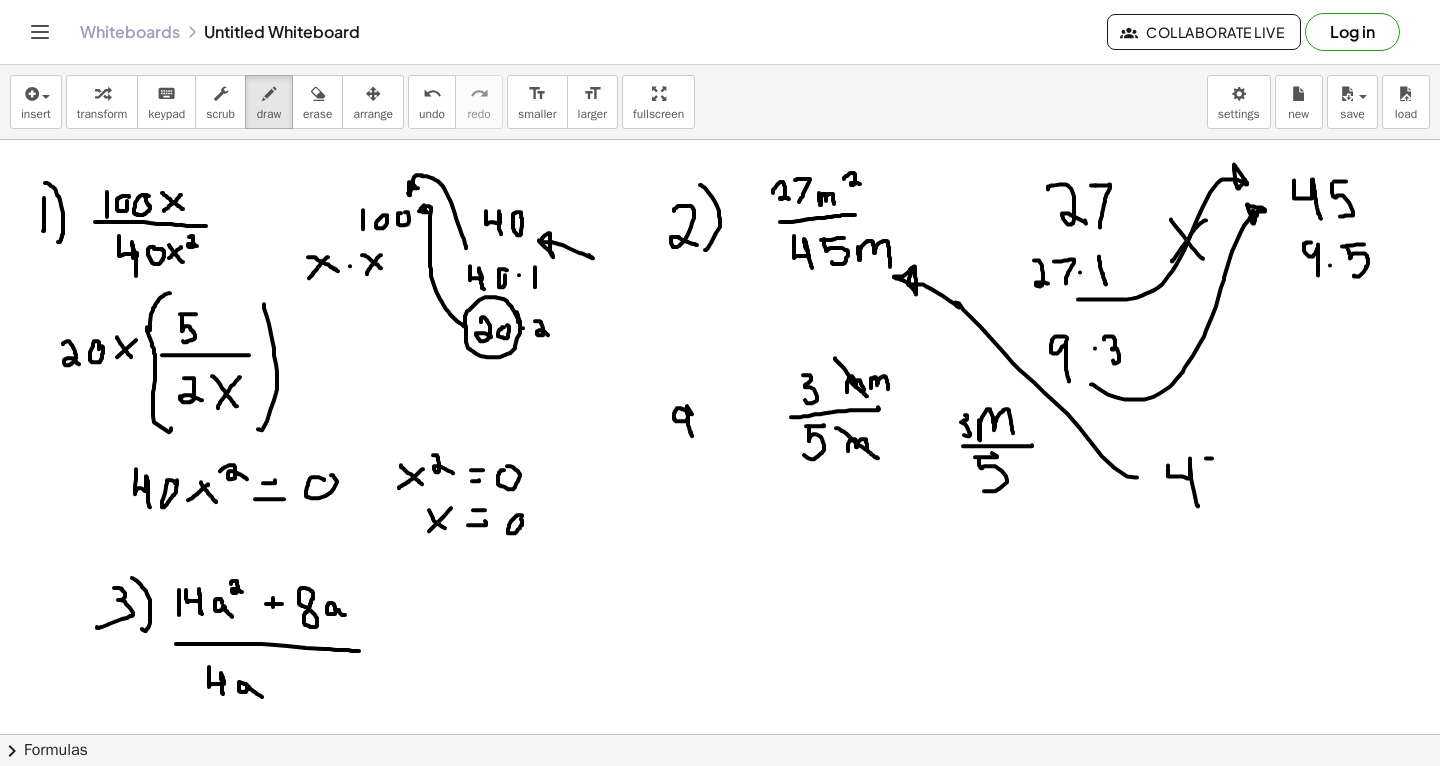 drag, startPoint x: 1206, startPoint y: 457, endPoint x: 1226, endPoint y: 456, distance: 20.024984 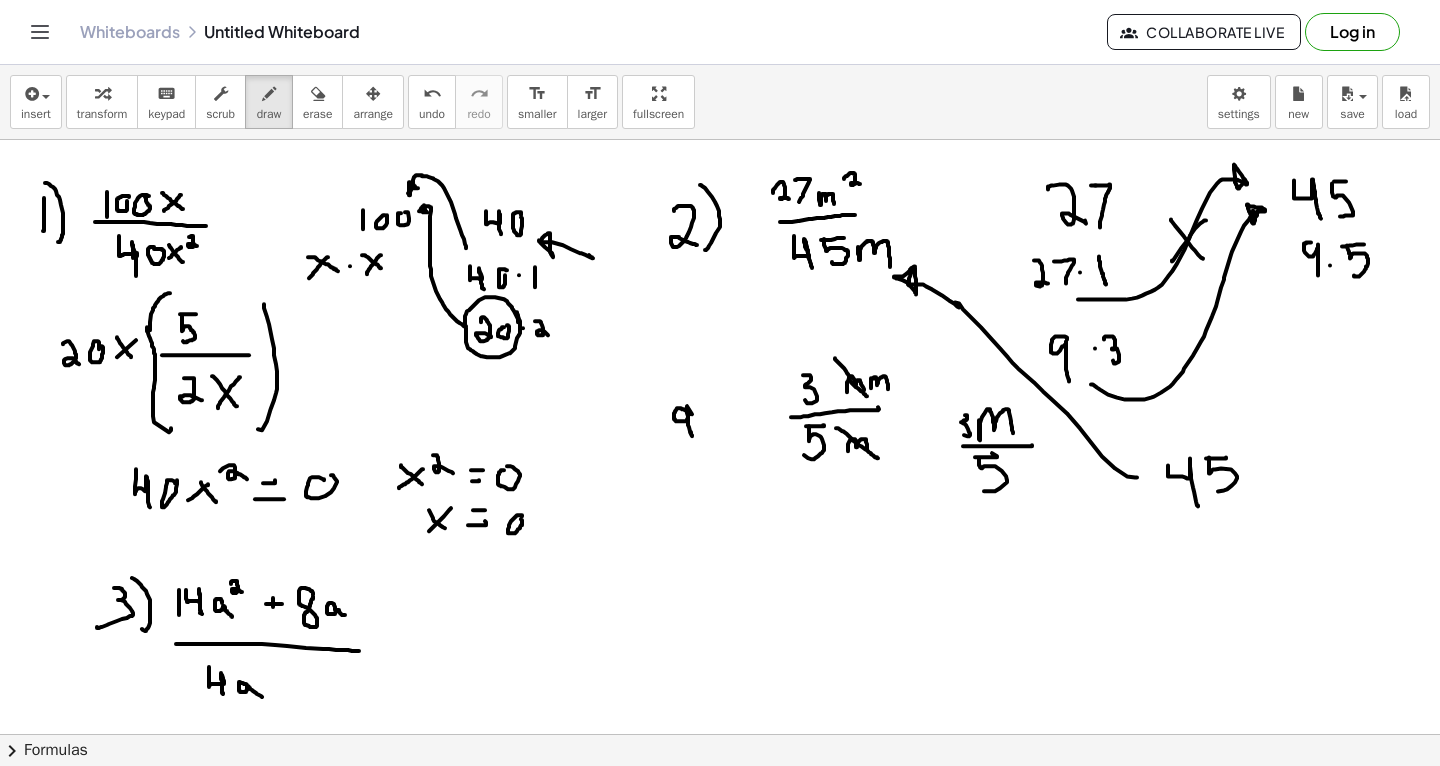 drag, startPoint x: 1209, startPoint y: 456, endPoint x: 1216, endPoint y: 490, distance: 34.713108 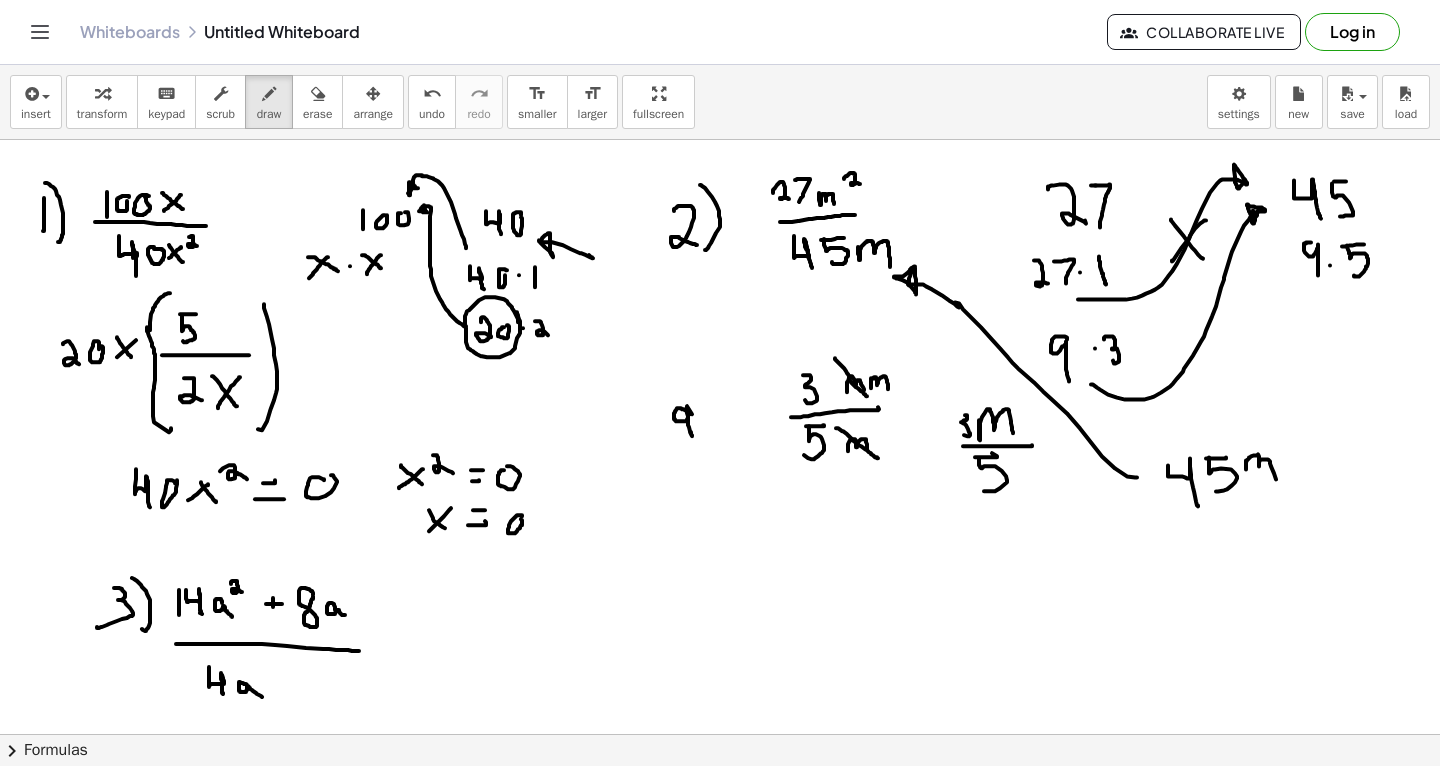 drag, startPoint x: 1246, startPoint y: 459, endPoint x: 1277, endPoint y: 479, distance: 36.891735 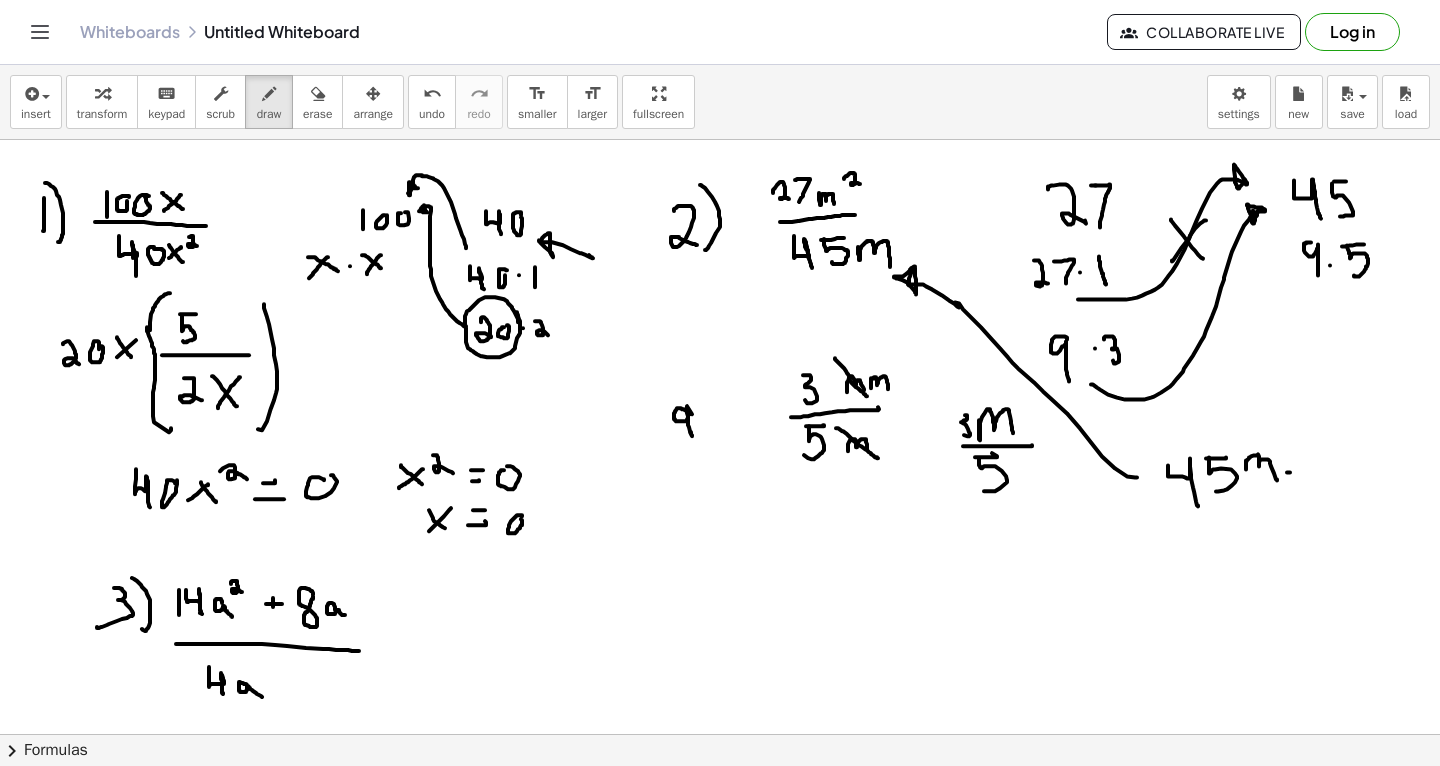 drag, startPoint x: 1287, startPoint y: 471, endPoint x: 1300, endPoint y: 466, distance: 13.928389 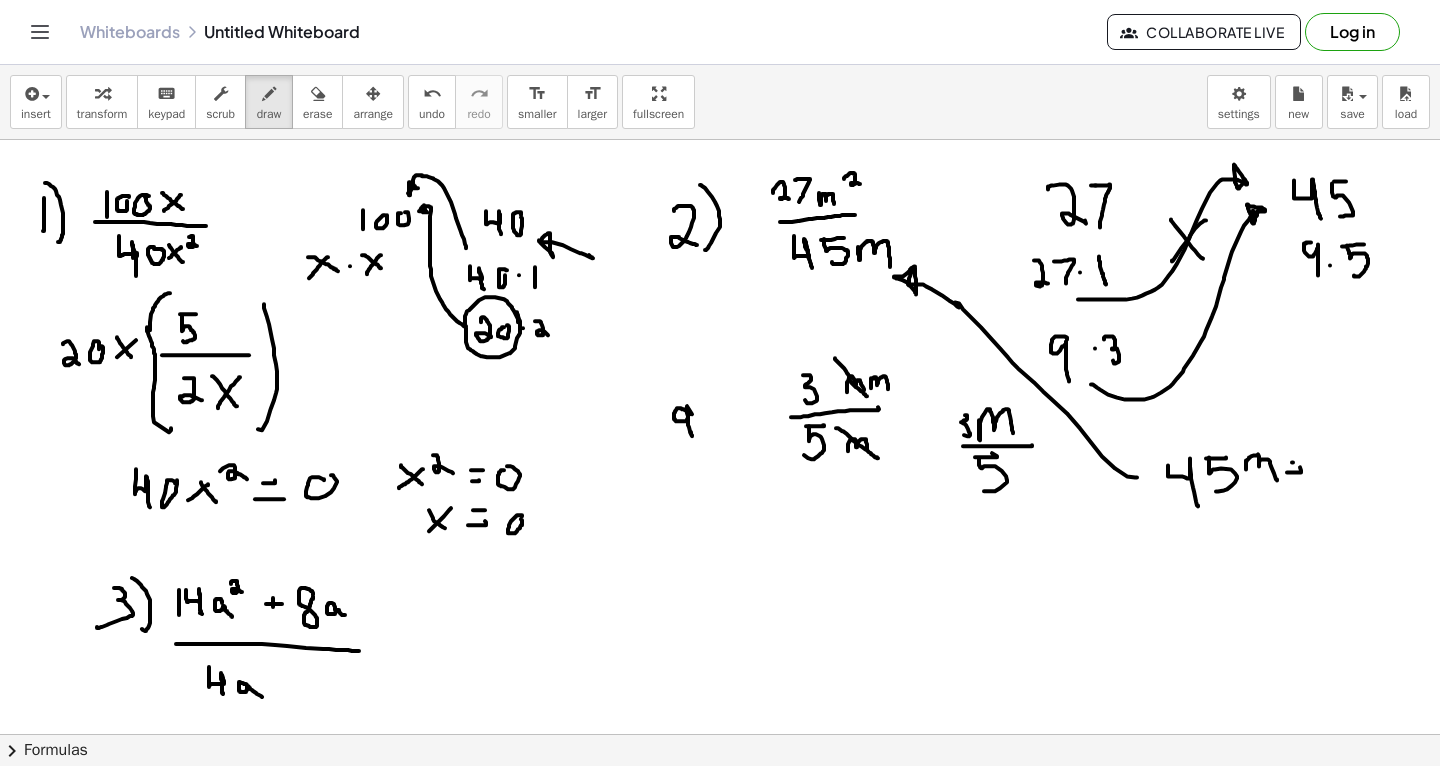 click at bounding box center (720, -330) 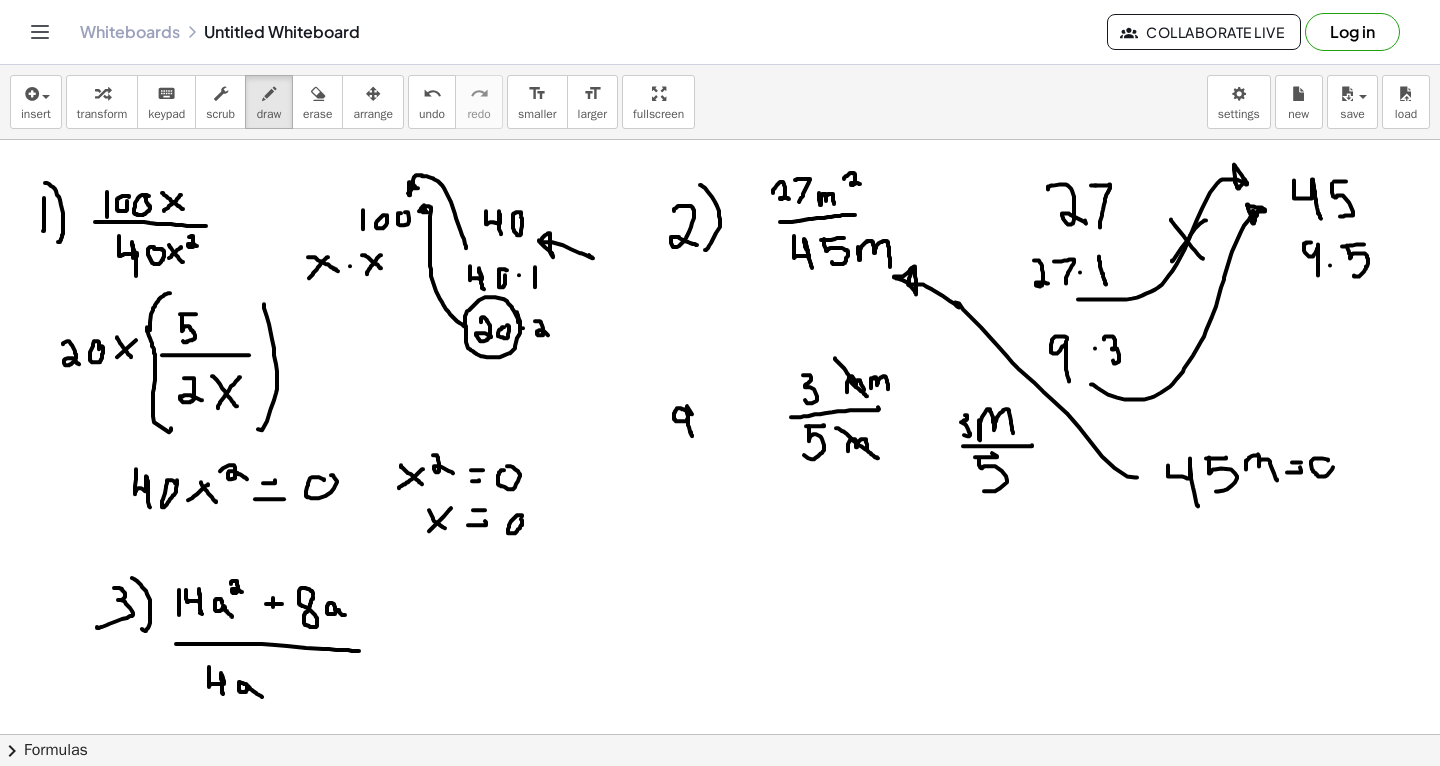 click at bounding box center (720, -330) 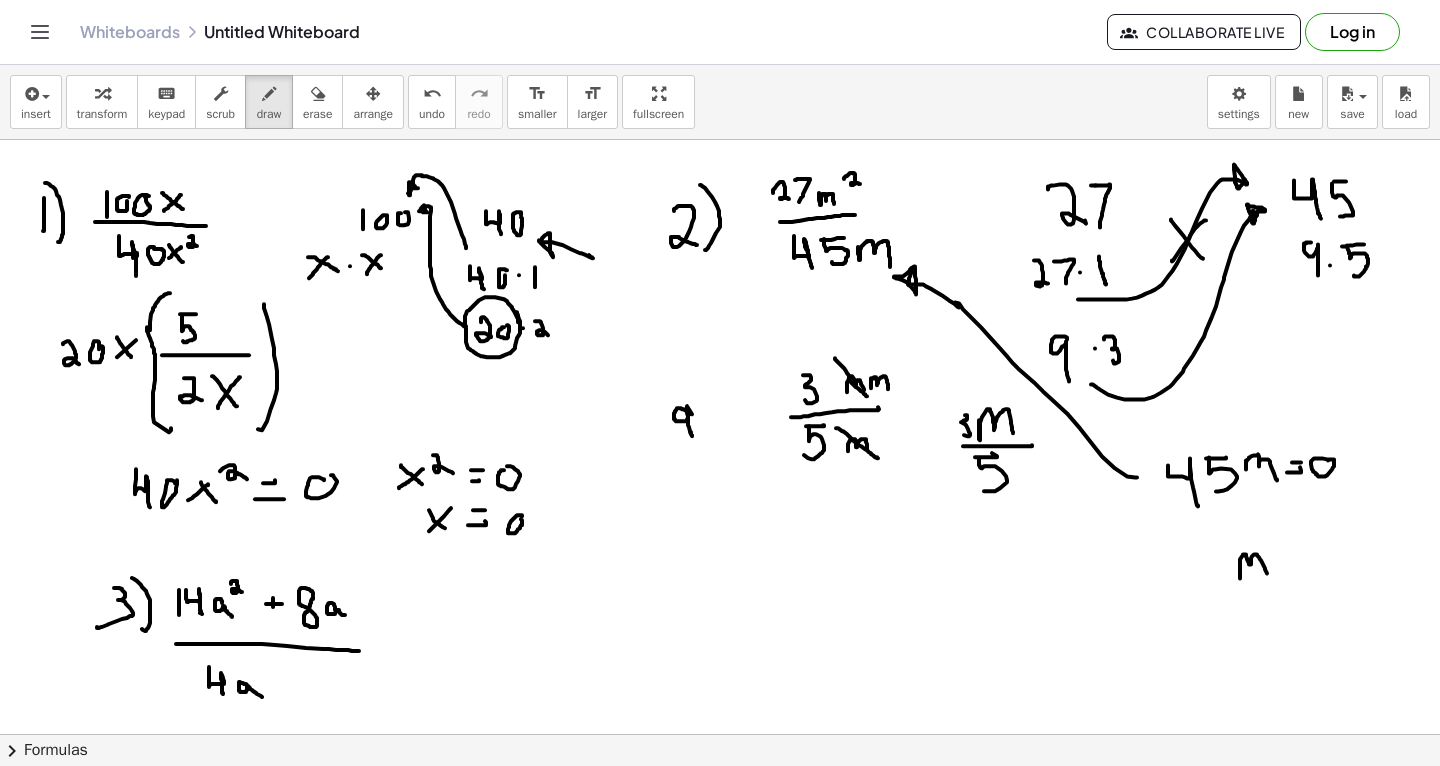 drag, startPoint x: 1240, startPoint y: 577, endPoint x: 1269, endPoint y: 576, distance: 29.017237 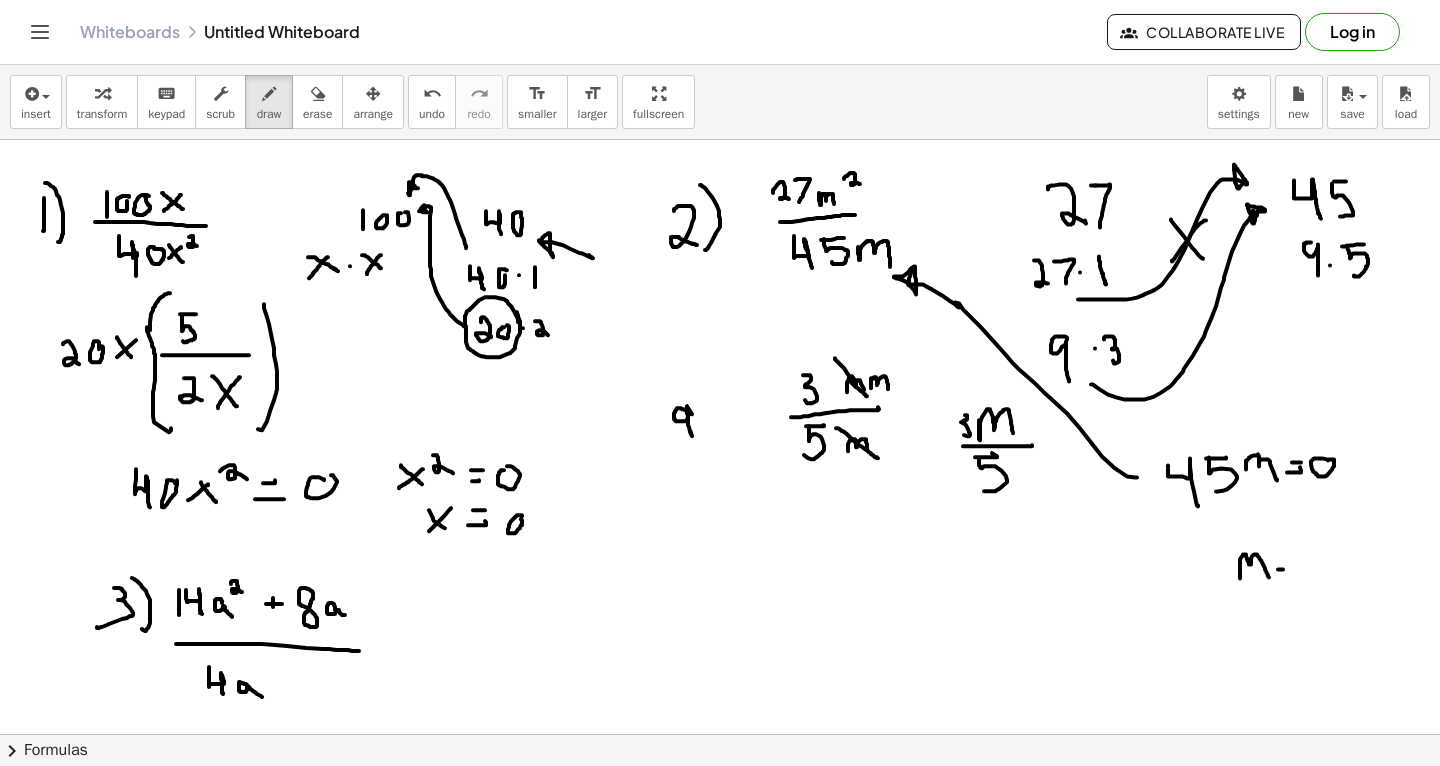 drag, startPoint x: 1278, startPoint y: 568, endPoint x: 1297, endPoint y: 568, distance: 19 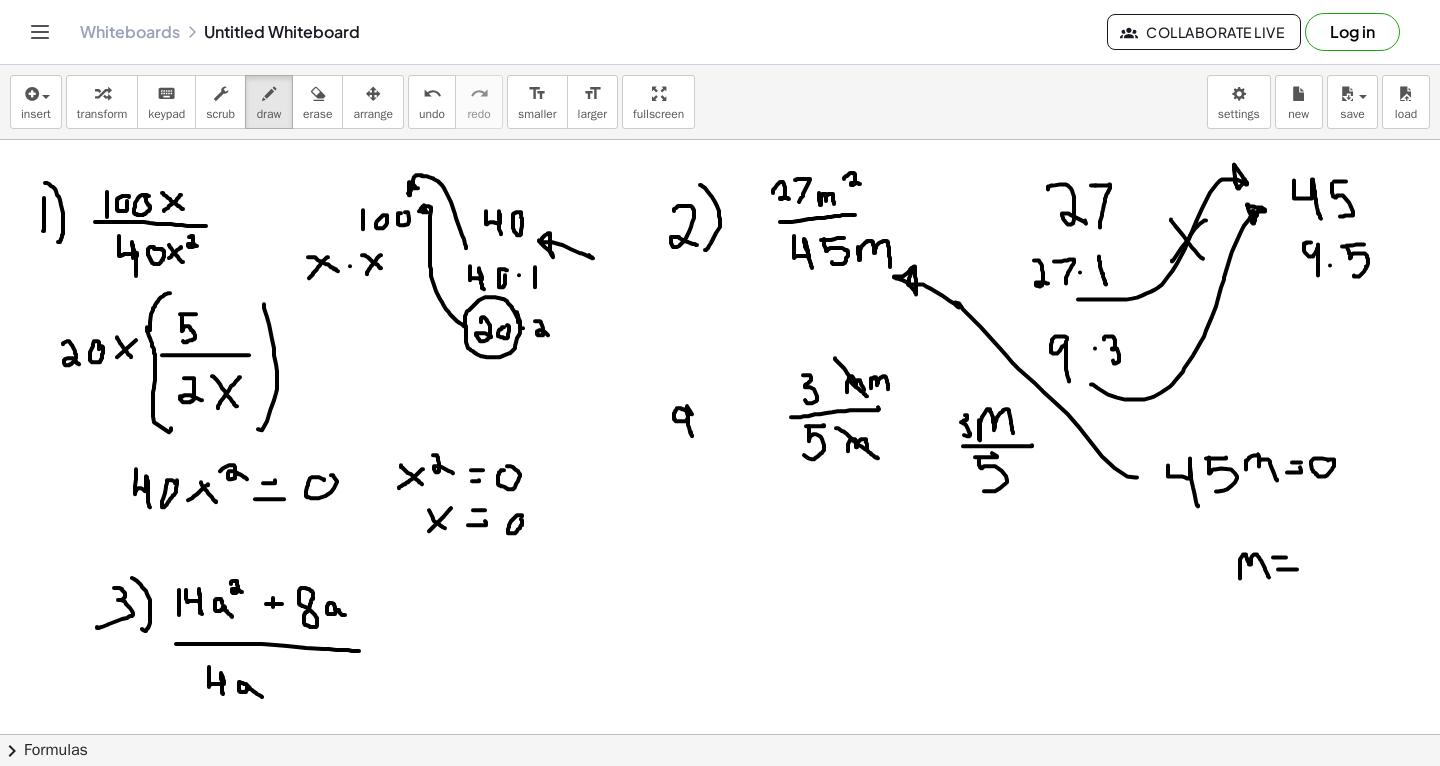 drag, startPoint x: 1273, startPoint y: 556, endPoint x: 1294, endPoint y: 556, distance: 21 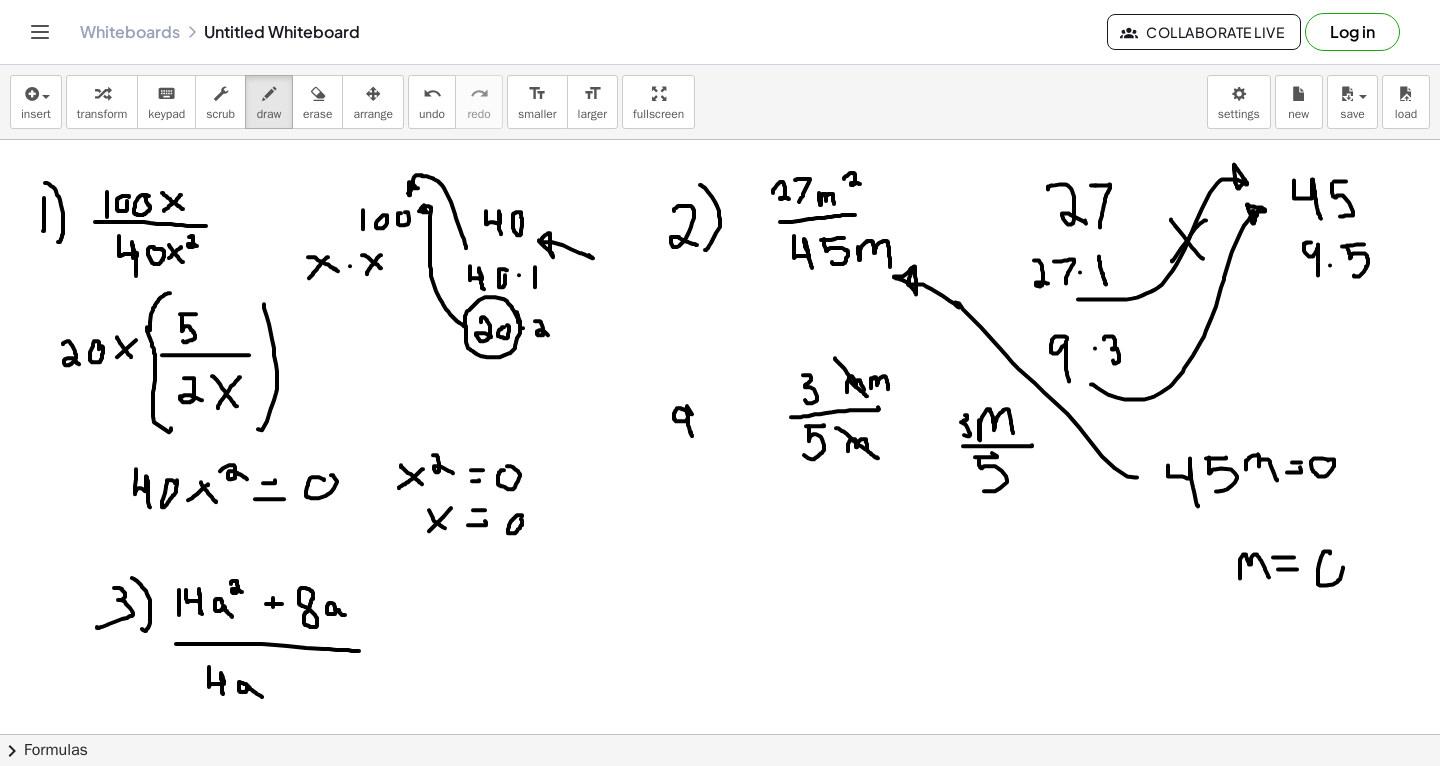 drag, startPoint x: 1330, startPoint y: 552, endPoint x: 1324, endPoint y: 542, distance: 11.661903 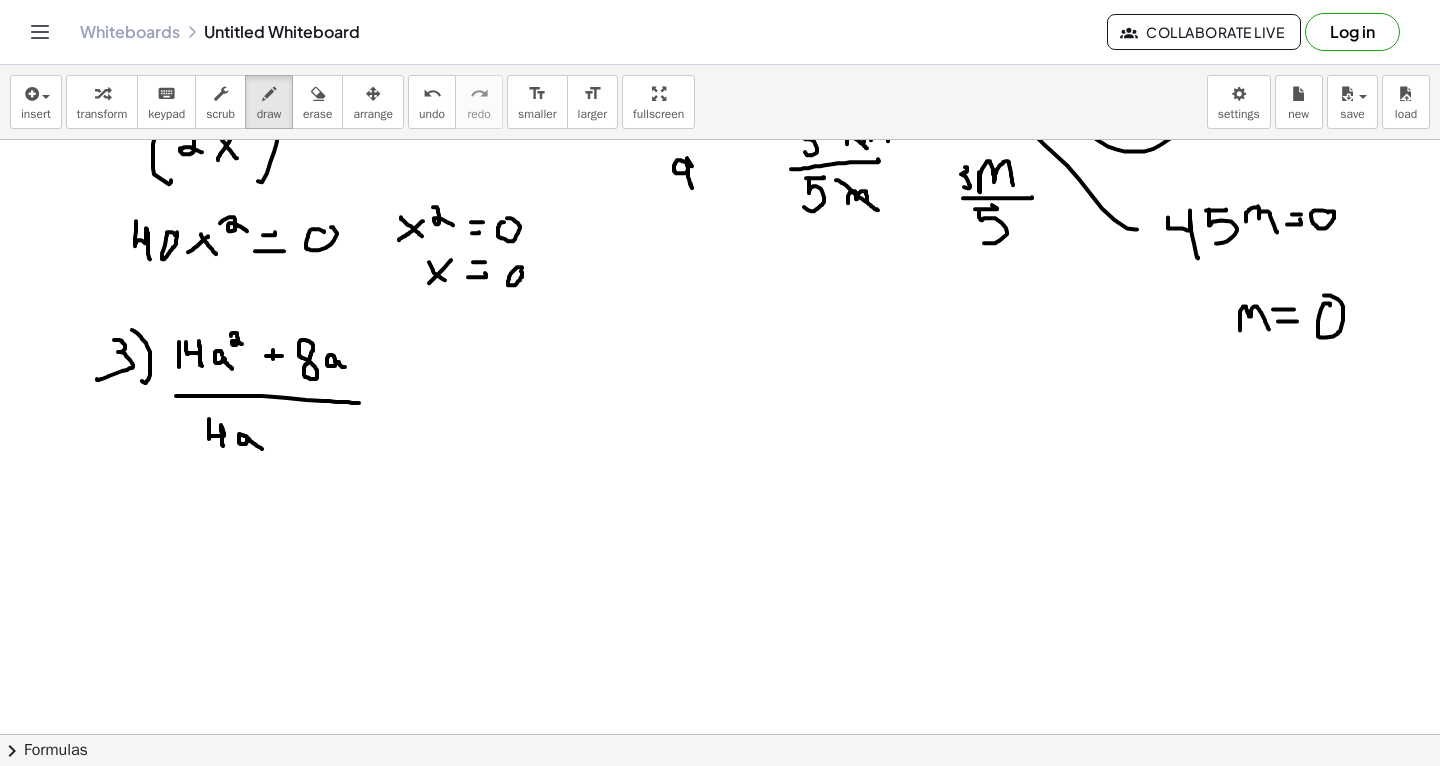 scroll, scrollTop: 2328, scrollLeft: 0, axis: vertical 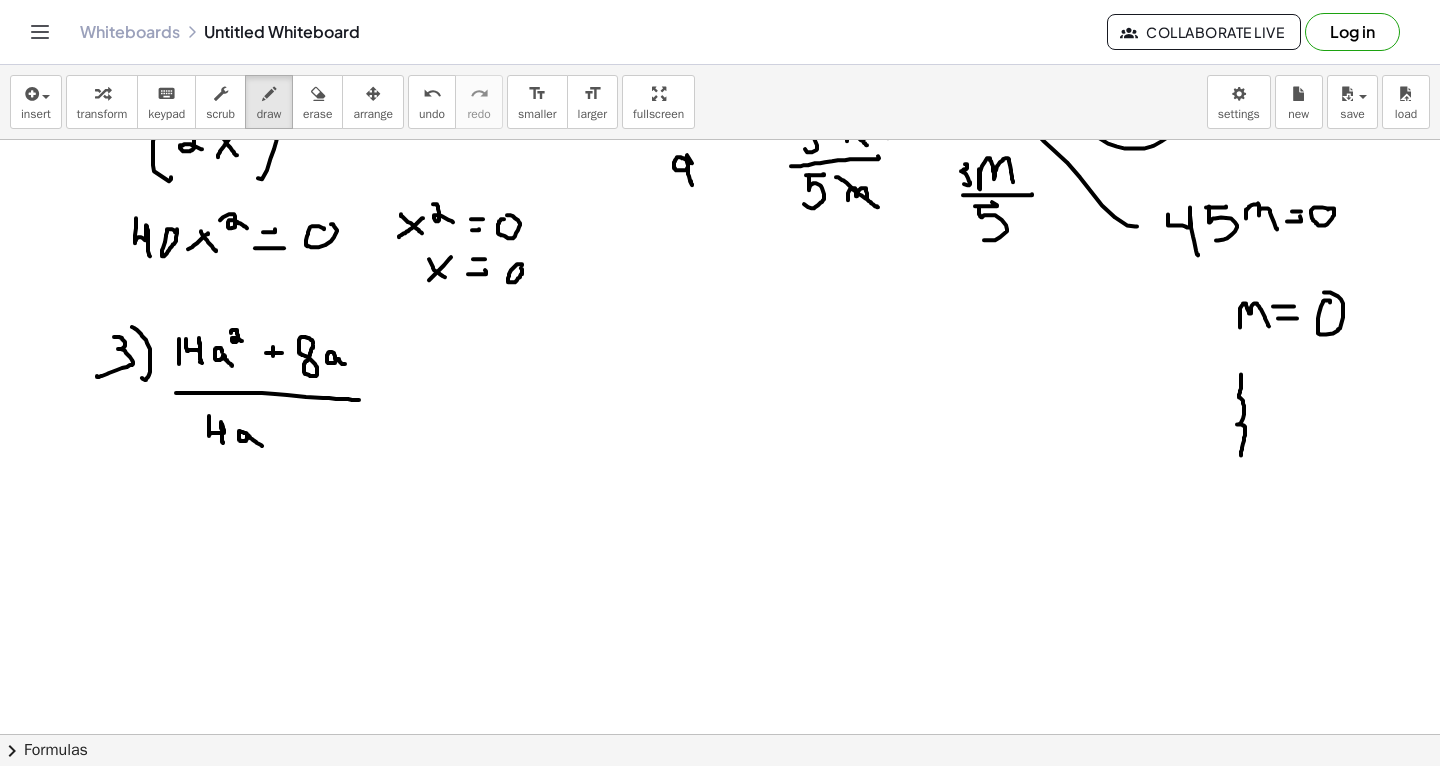 drag, startPoint x: 1241, startPoint y: 373, endPoint x: 1248, endPoint y: 463, distance: 90.27181 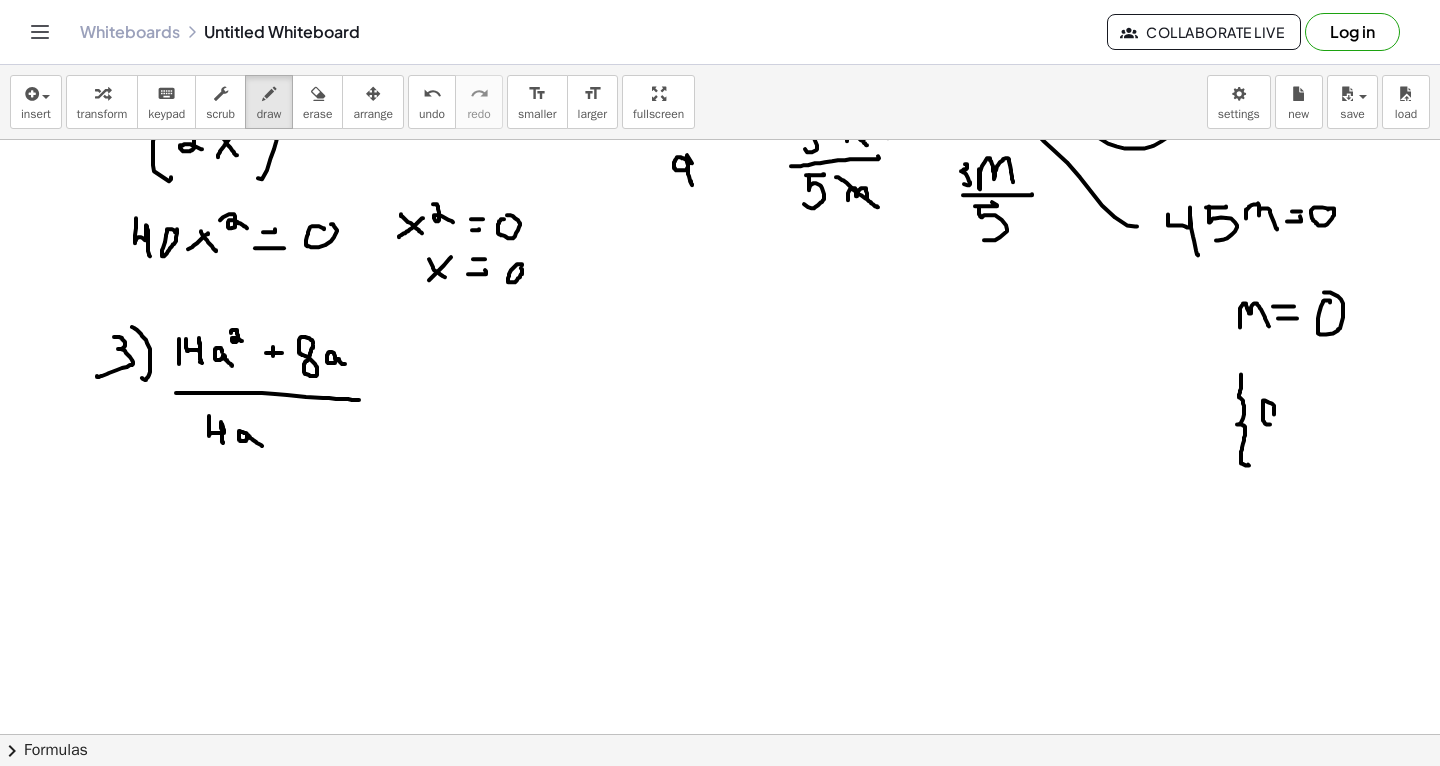 click at bounding box center (720, -581) 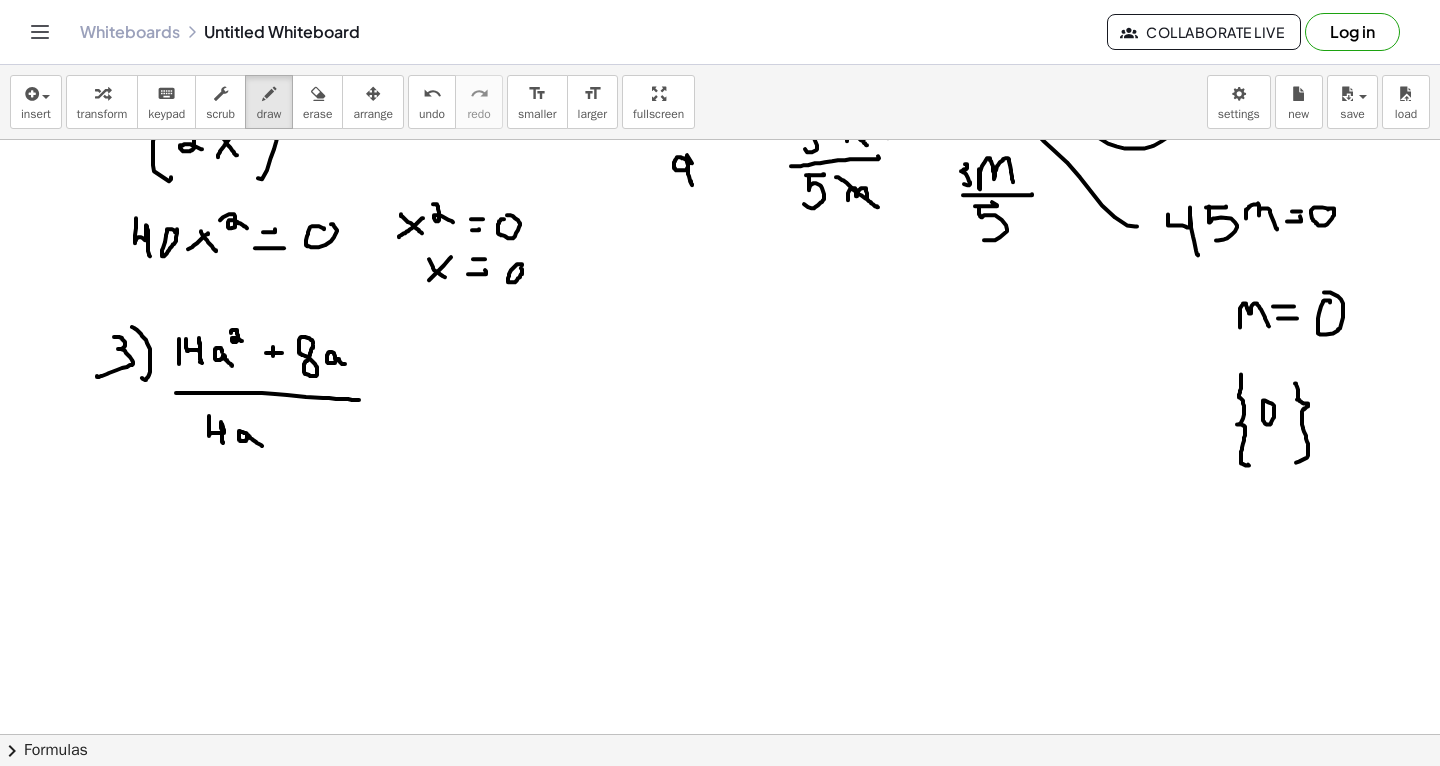 drag, startPoint x: 1295, startPoint y: 382, endPoint x: 1288, endPoint y: 459, distance: 77.31753 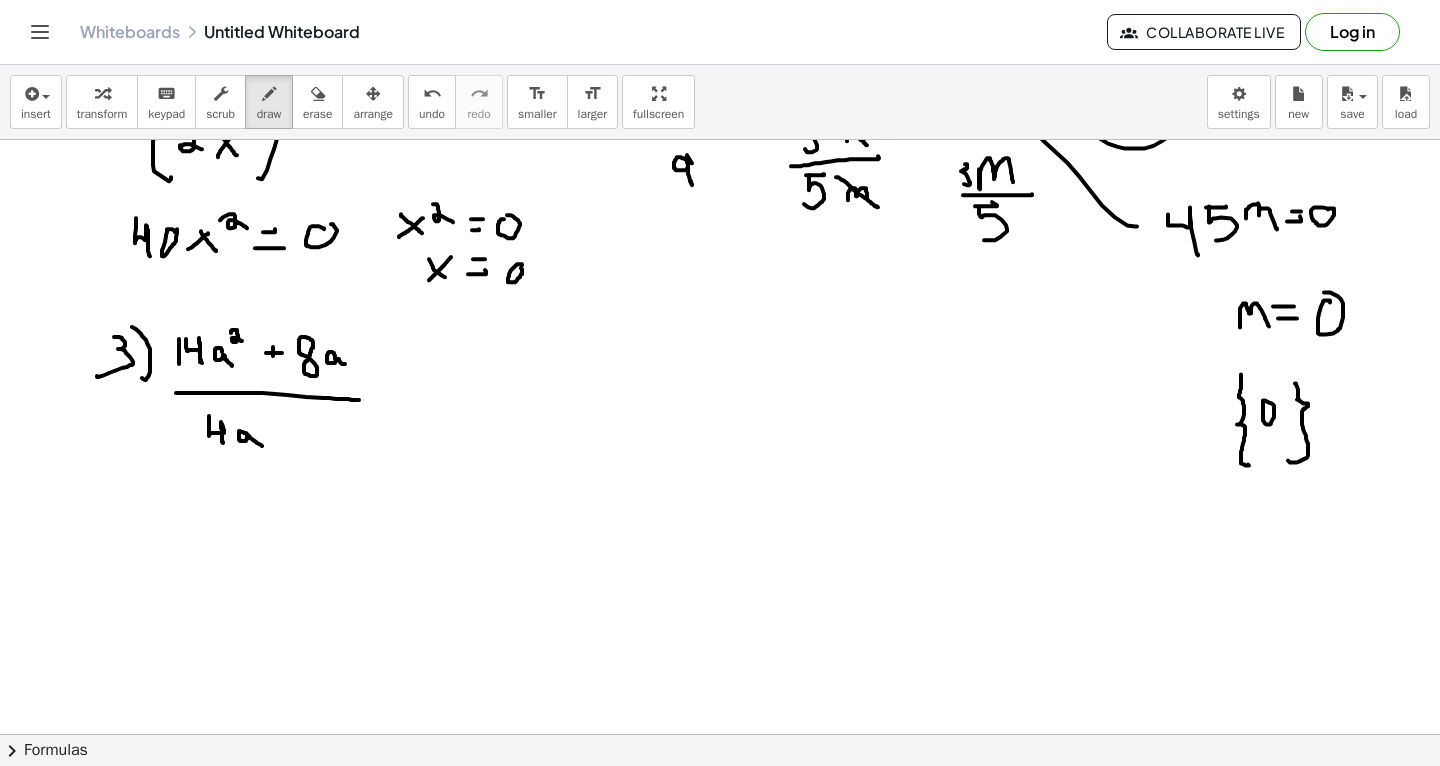 scroll, scrollTop: 2346, scrollLeft: 0, axis: vertical 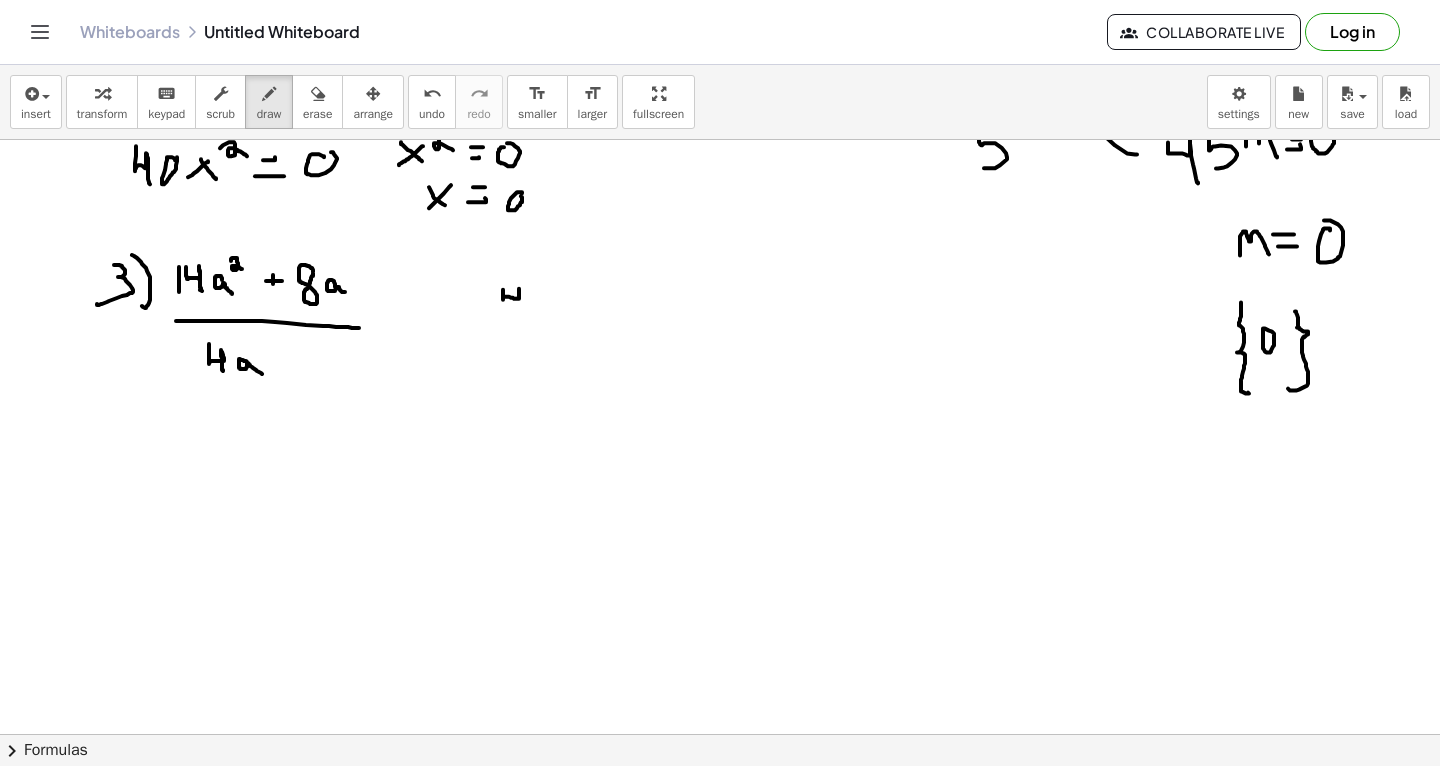 drag, startPoint x: 503, startPoint y: 289, endPoint x: 525, endPoint y: 318, distance: 36.40055 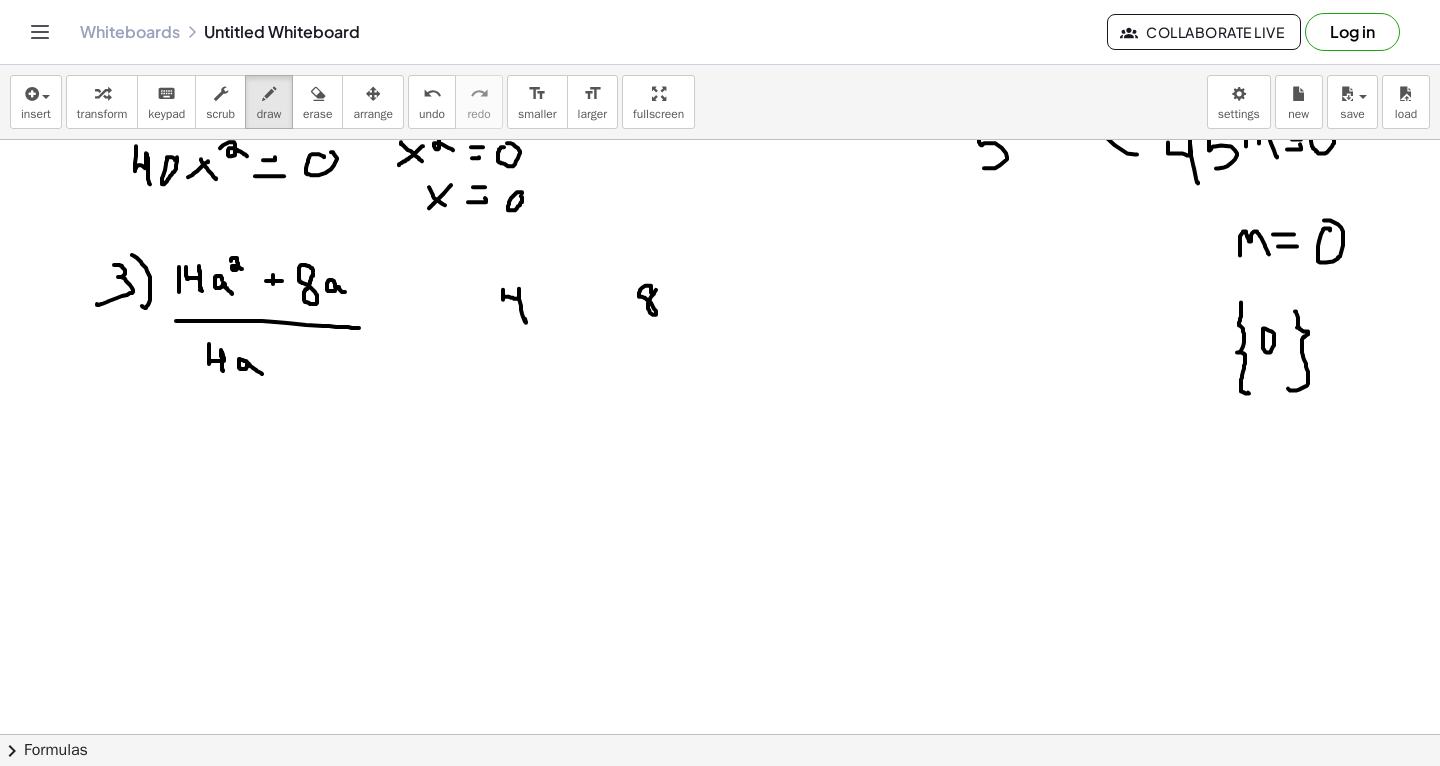 click at bounding box center [720, -653] 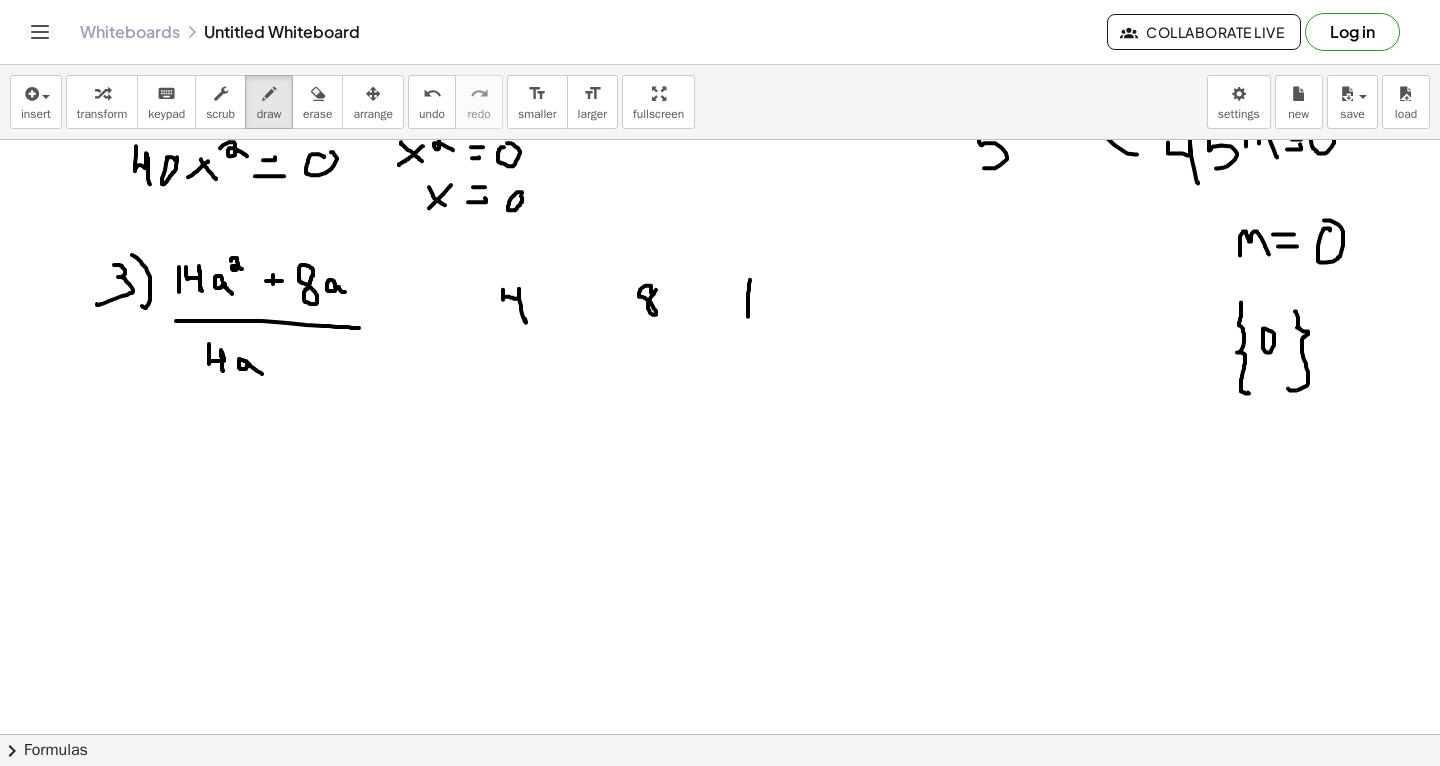 drag, startPoint x: 748, startPoint y: 316, endPoint x: 750, endPoint y: 277, distance: 39.051247 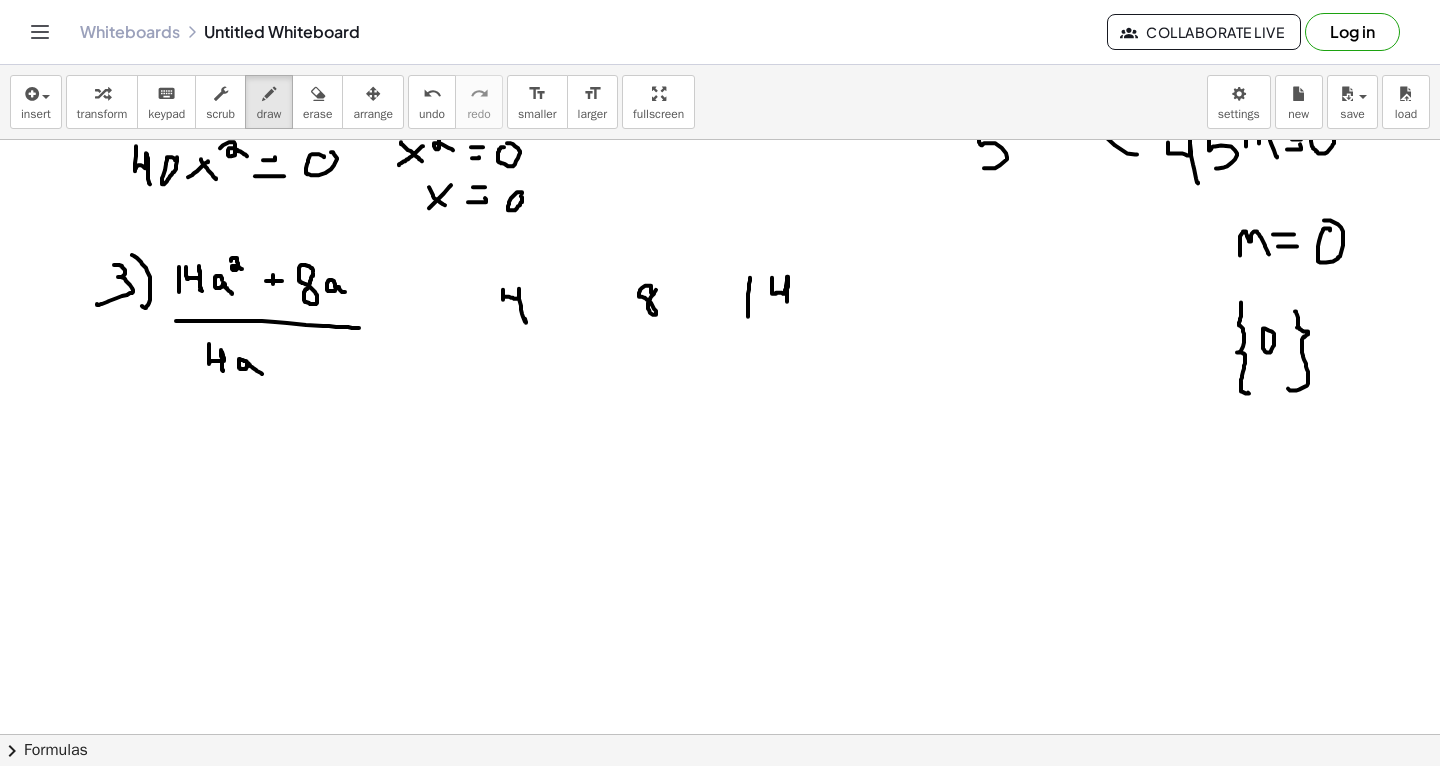 drag, startPoint x: 772, startPoint y: 277, endPoint x: 787, endPoint y: 307, distance: 33.54102 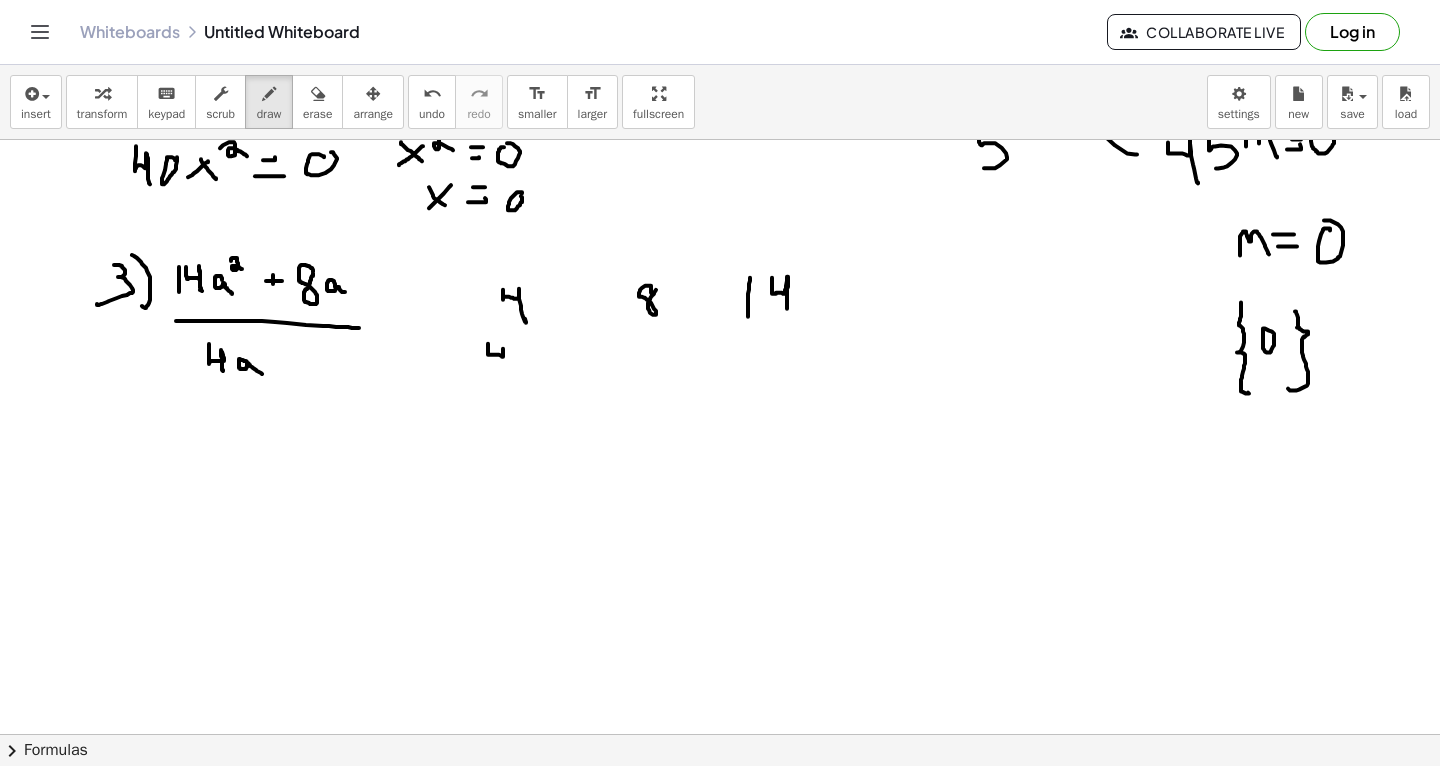 drag, startPoint x: 488, startPoint y: 343, endPoint x: 539, endPoint y: 353, distance: 51.971146 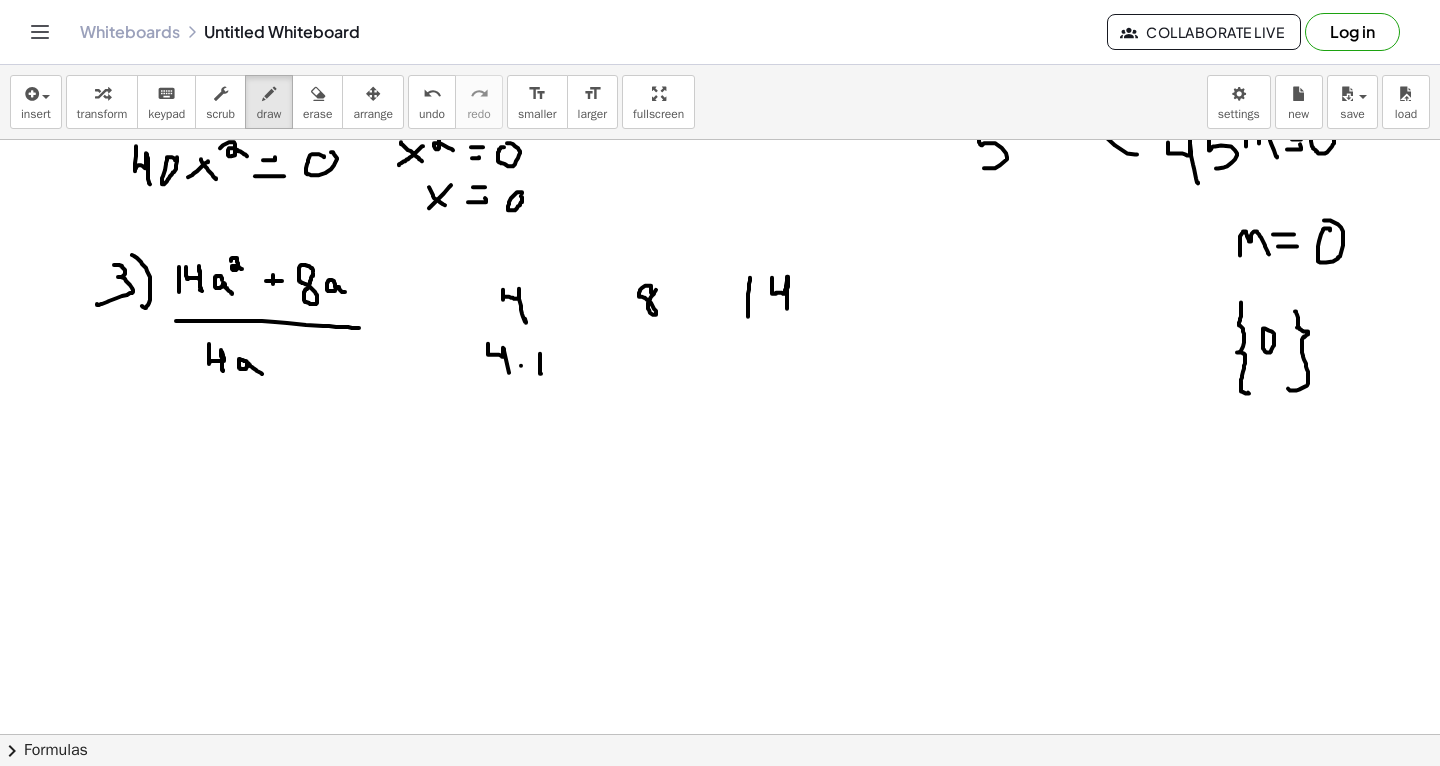 drag, startPoint x: 540, startPoint y: 353, endPoint x: 541, endPoint y: 373, distance: 20.024984 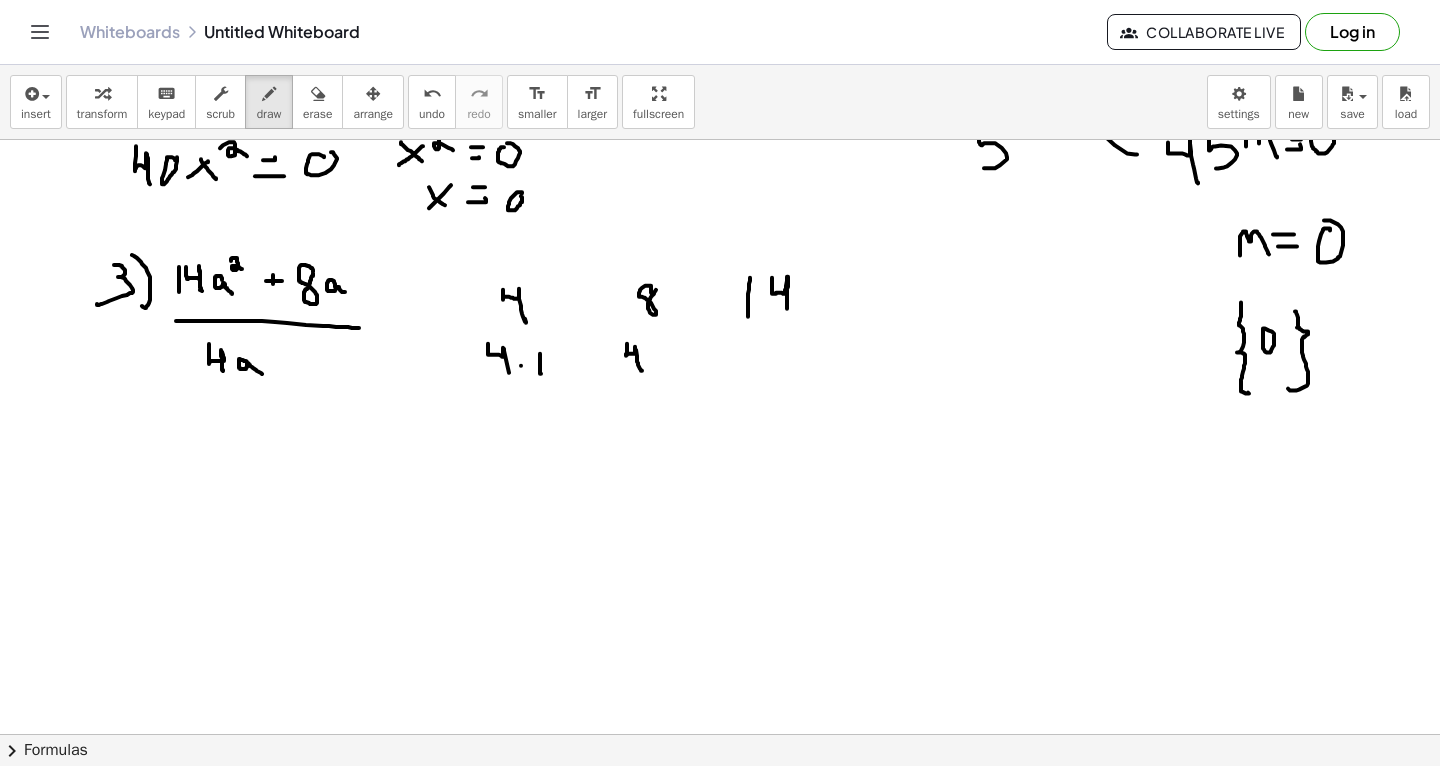drag, startPoint x: 627, startPoint y: 343, endPoint x: 642, endPoint y: 369, distance: 30.016663 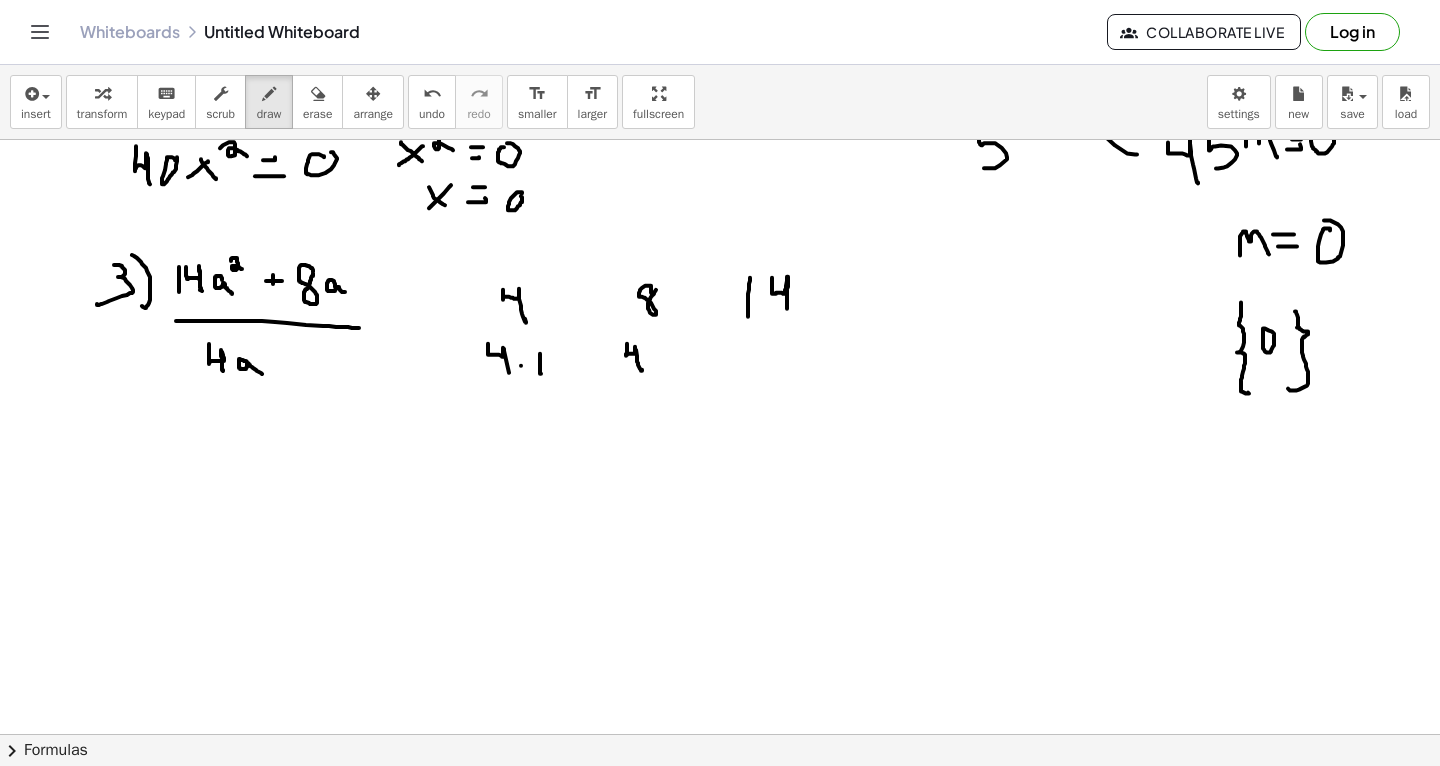 click at bounding box center (720, -653) 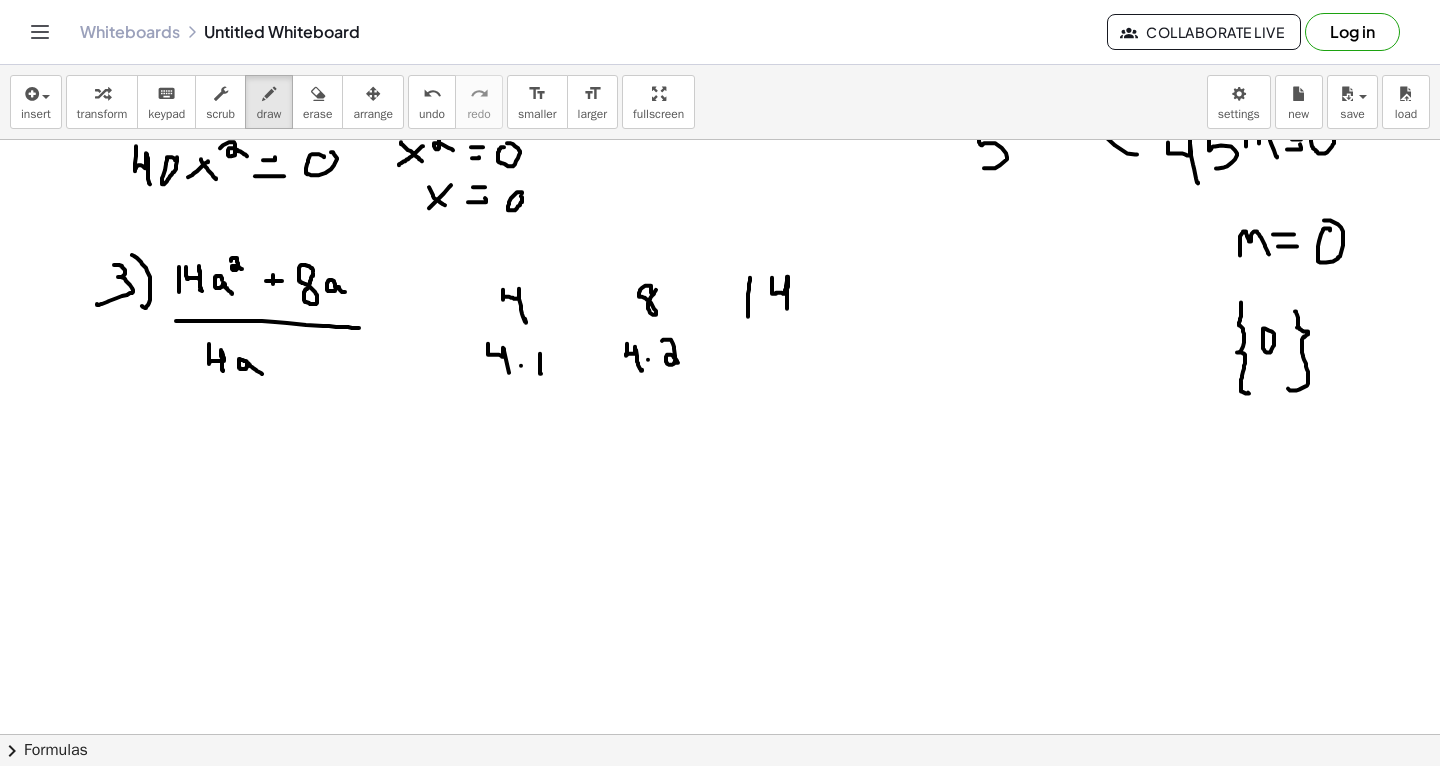 drag, startPoint x: 662, startPoint y: 340, endPoint x: 680, endPoint y: 364, distance: 30 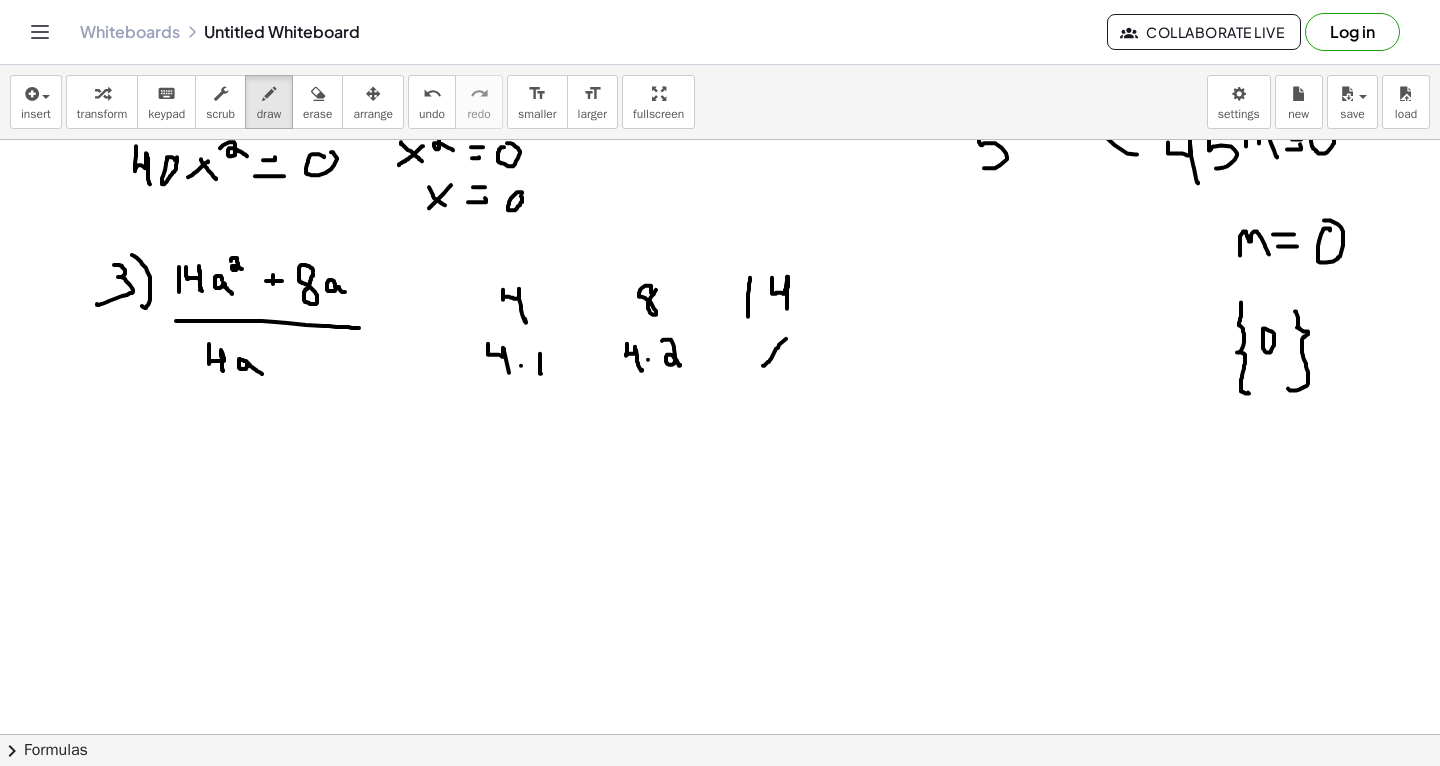 drag, startPoint x: 763, startPoint y: 365, endPoint x: 786, endPoint y: 338, distance: 35.468296 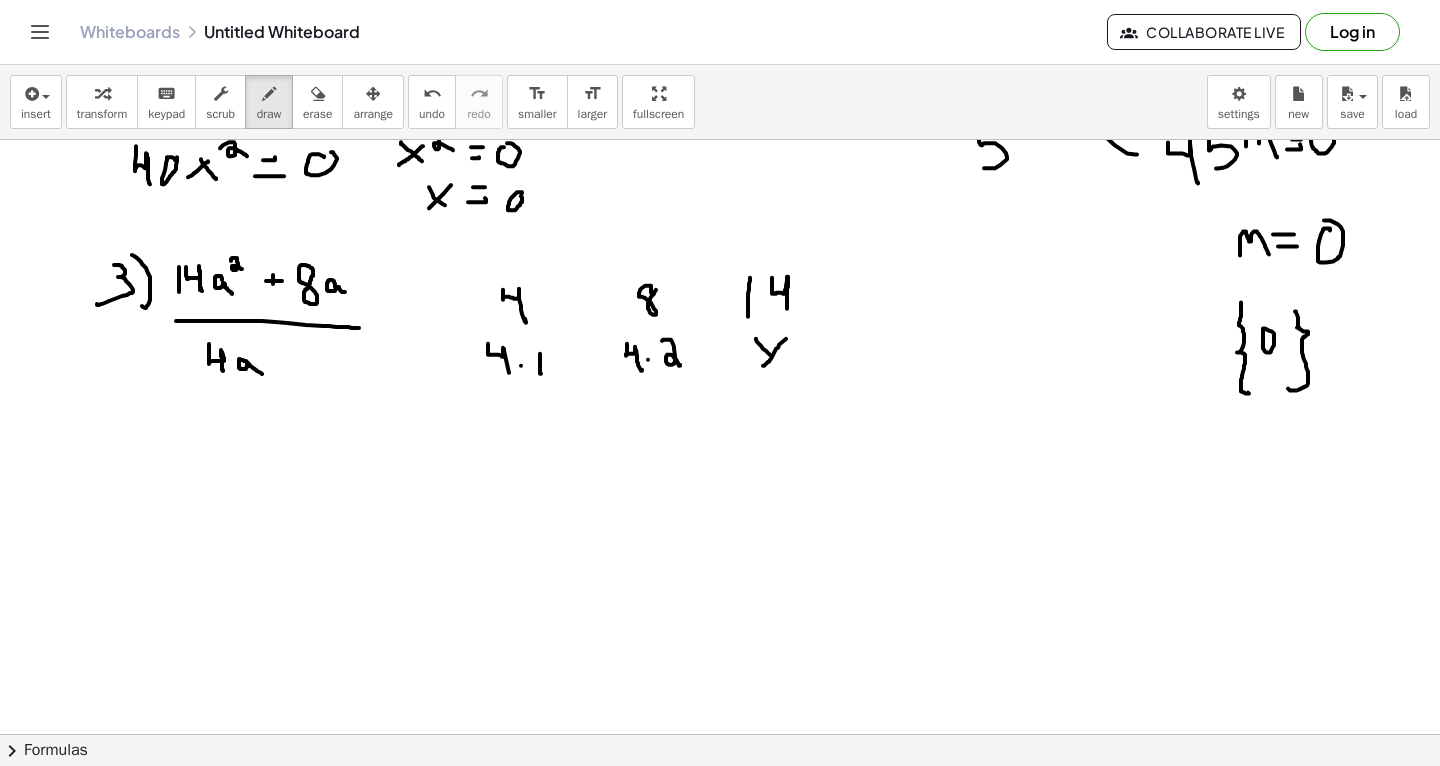 drag, startPoint x: 756, startPoint y: 338, endPoint x: 778, endPoint y: 360, distance: 31.112698 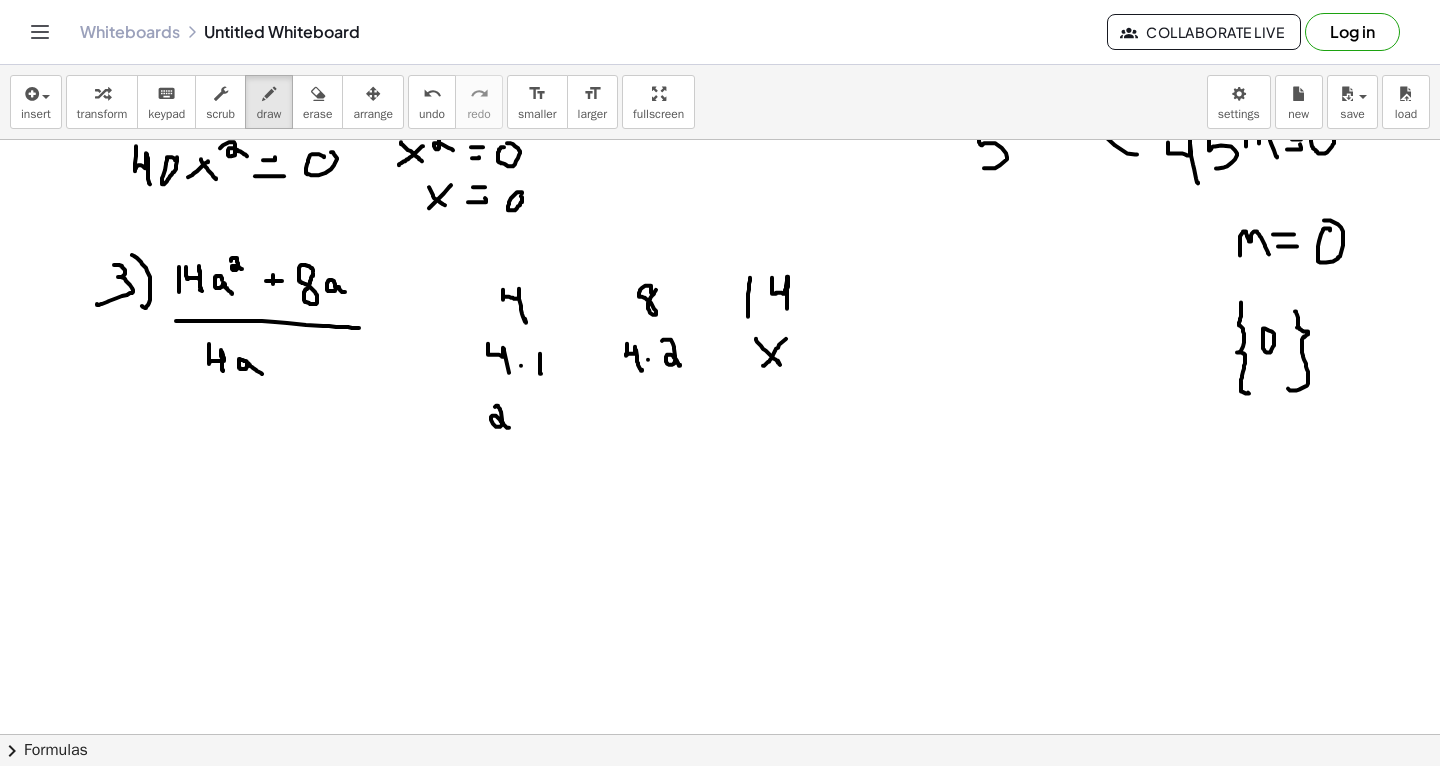 drag, startPoint x: 495, startPoint y: 406, endPoint x: 507, endPoint y: 426, distance: 23.323807 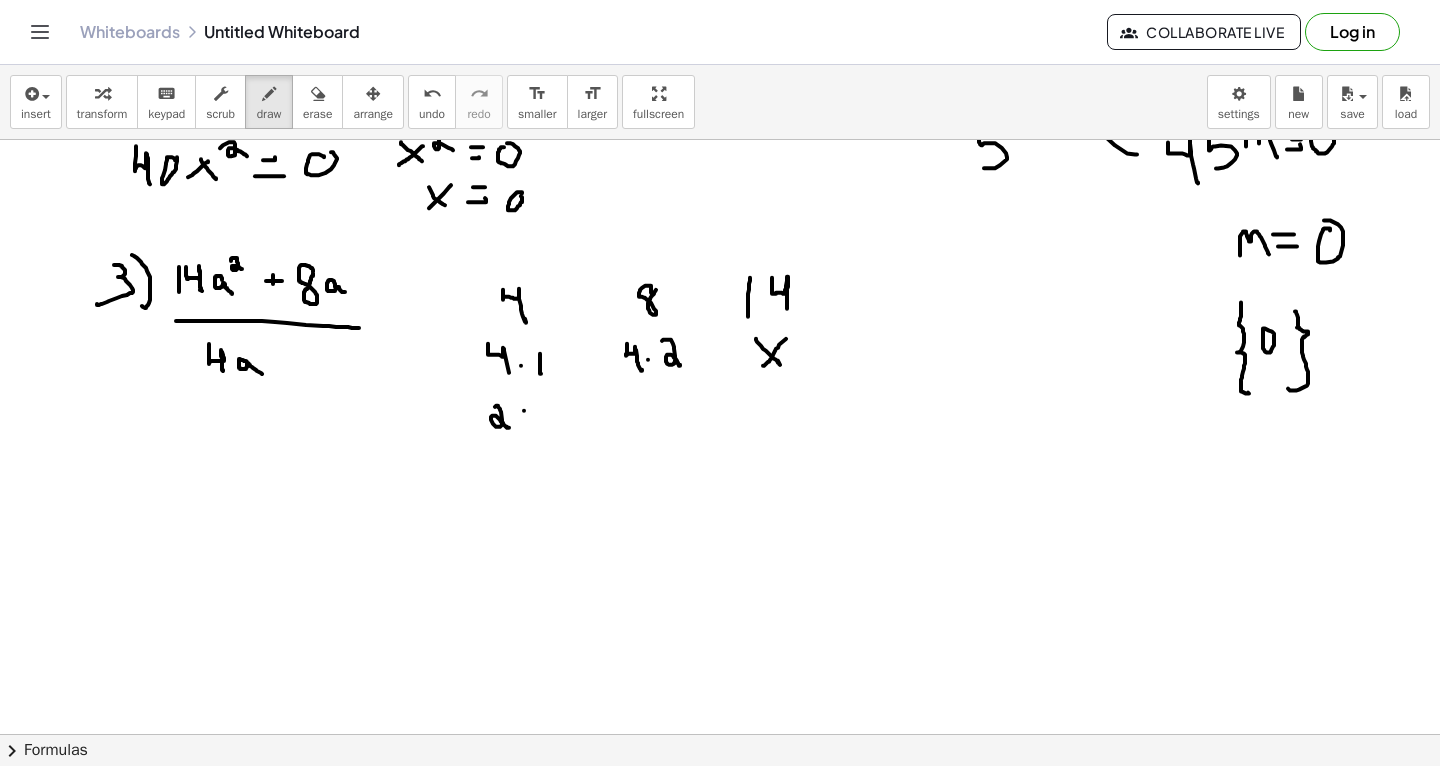 click at bounding box center [720, -653] 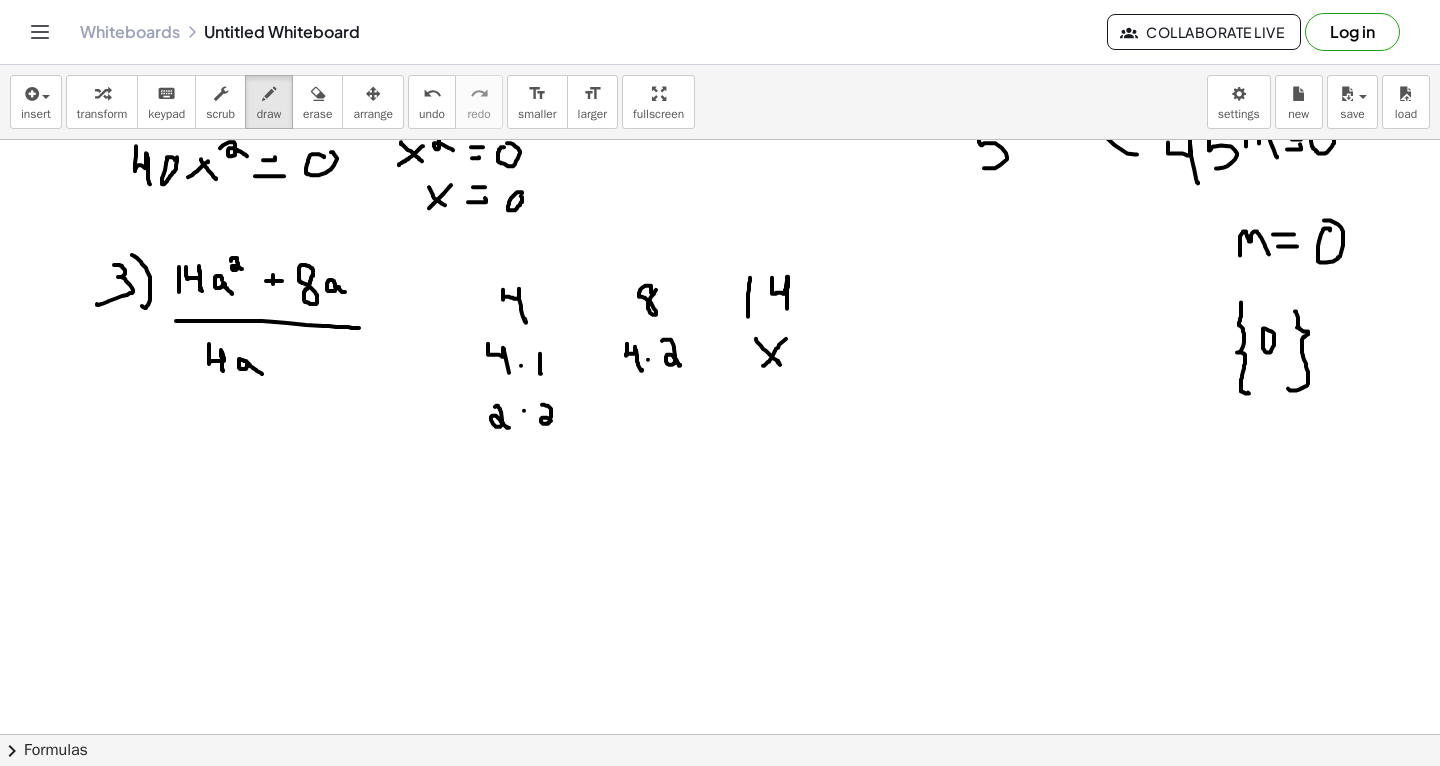 drag, startPoint x: 542, startPoint y: 404, endPoint x: 552, endPoint y: 421, distance: 19.723083 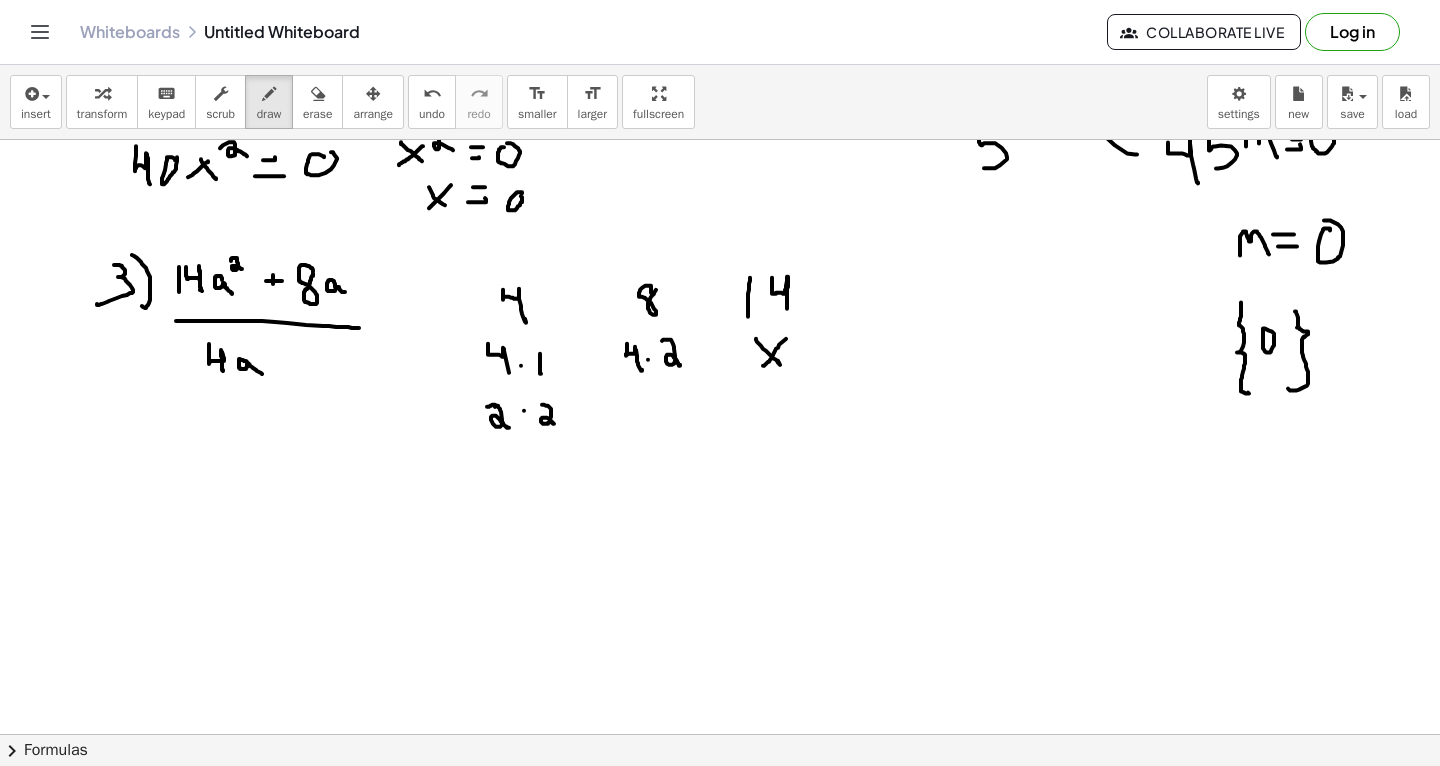 drag, startPoint x: 487, startPoint y: 406, endPoint x: 497, endPoint y: 408, distance: 10.198039 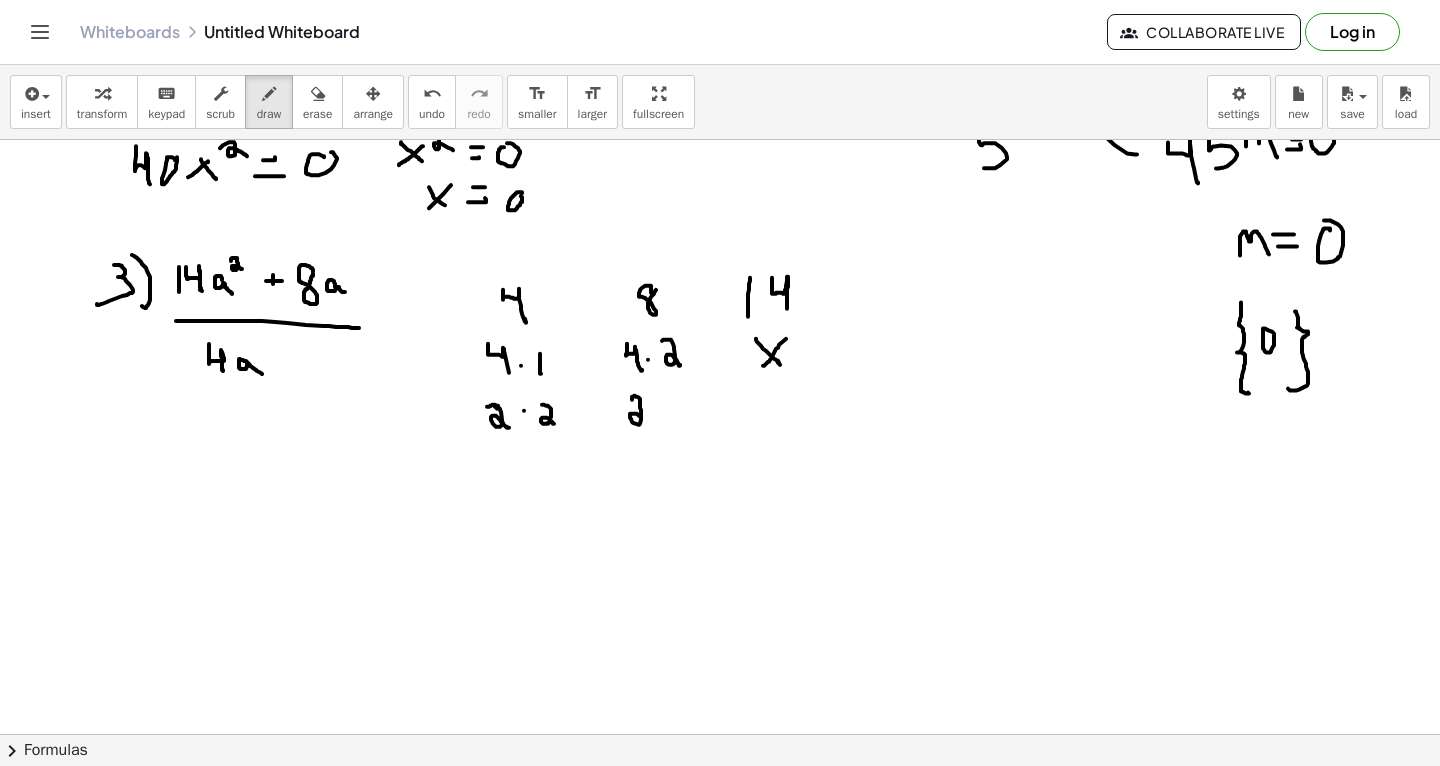 drag, startPoint x: 632, startPoint y: 399, endPoint x: 648, endPoint y: 422, distance: 28.01785 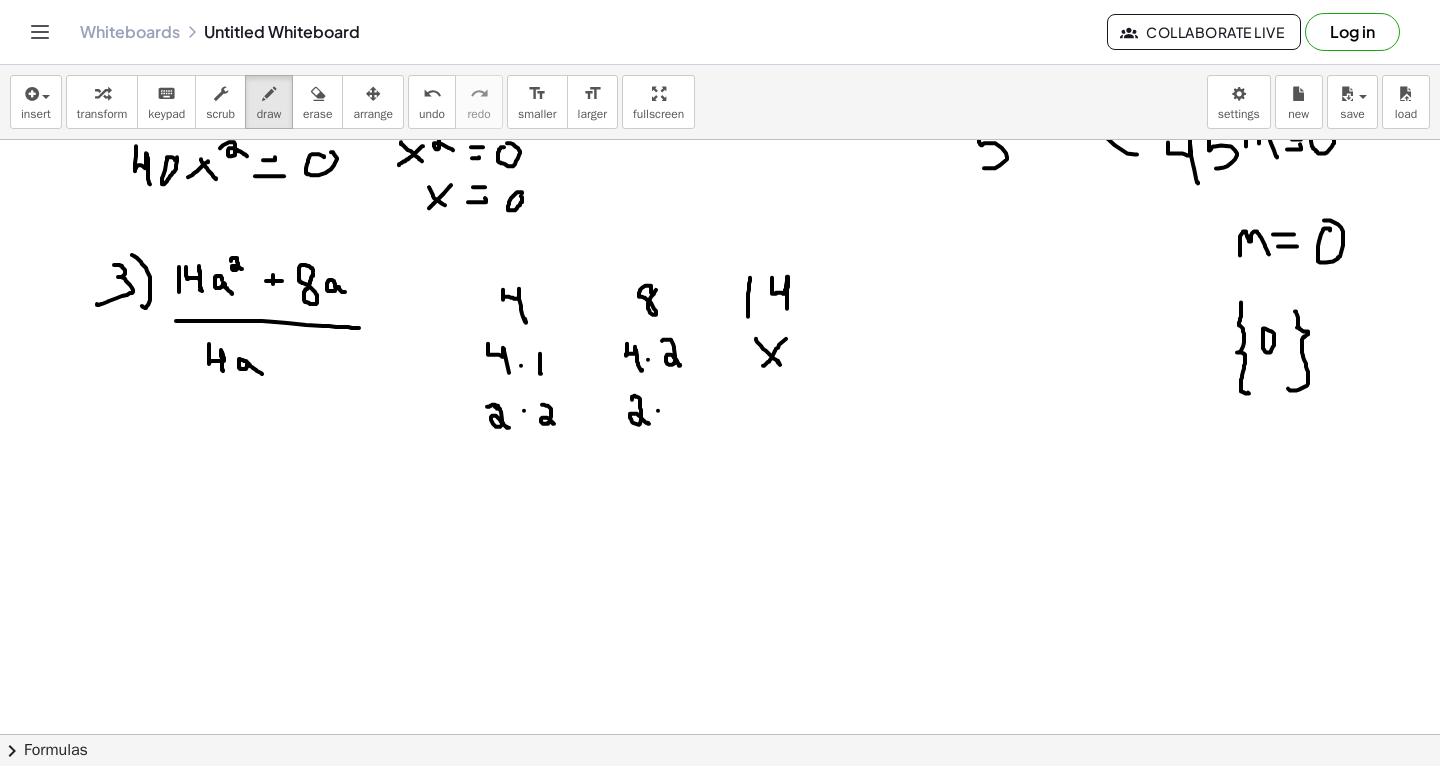 click at bounding box center [720, -653] 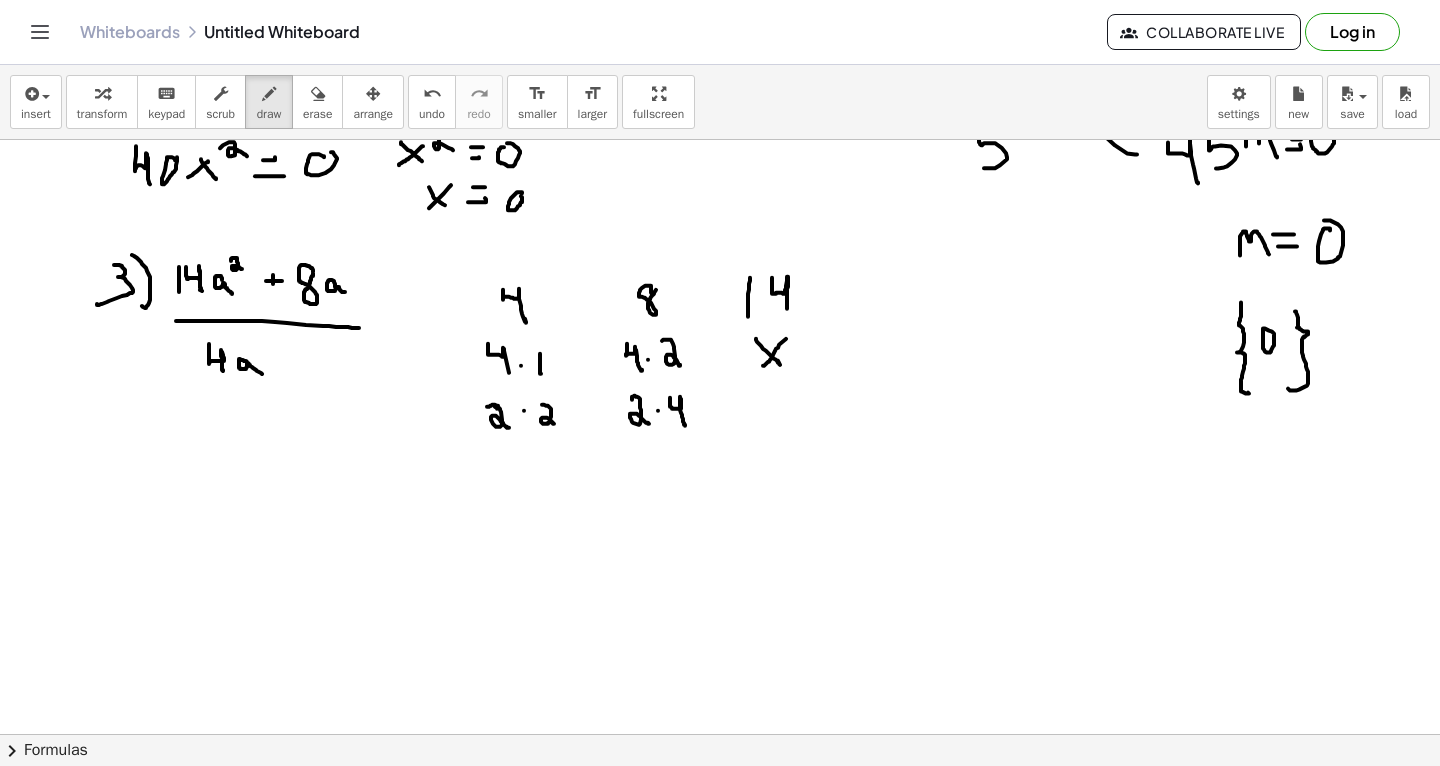 drag, startPoint x: 670, startPoint y: 397, endPoint x: 683, endPoint y: 422, distance: 28.178005 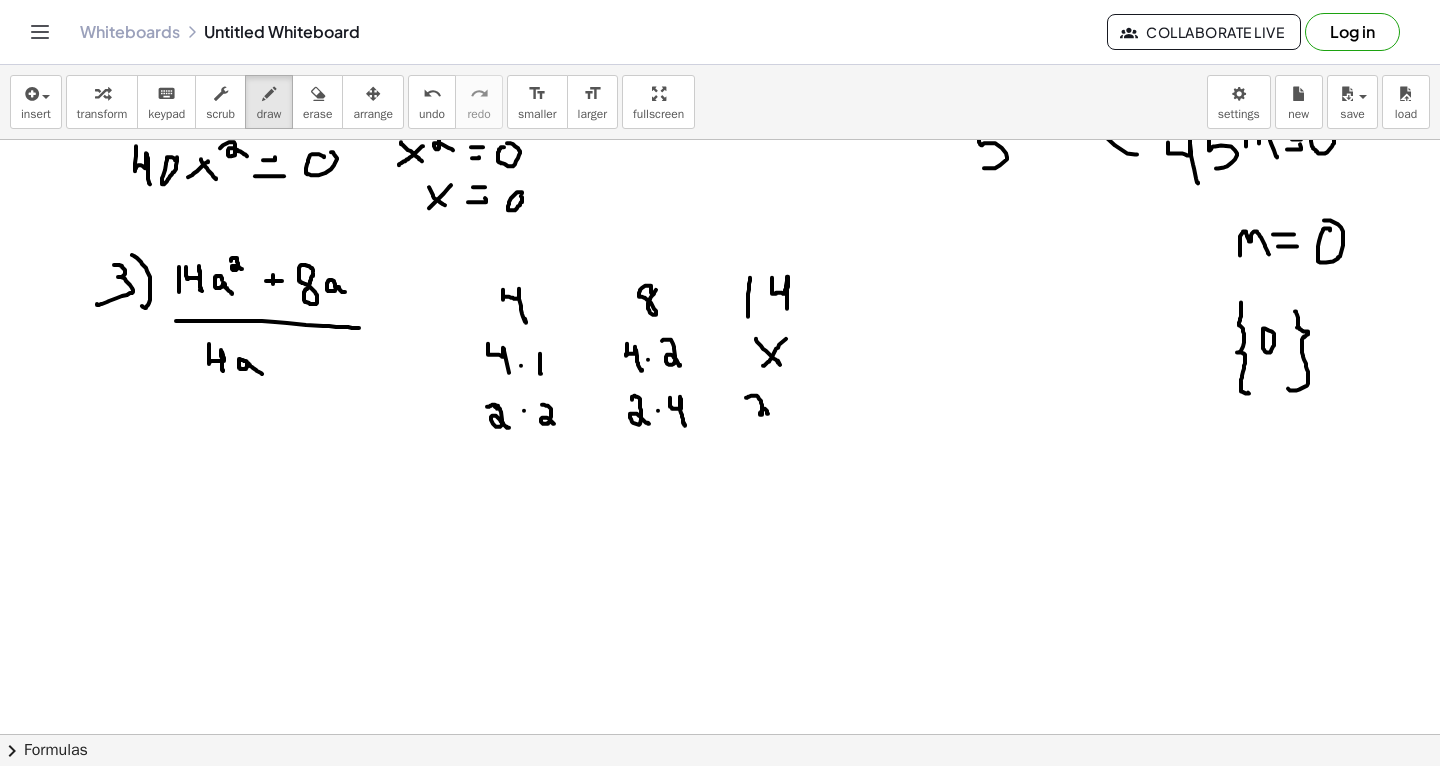 drag, startPoint x: 746, startPoint y: 397, endPoint x: 769, endPoint y: 413, distance: 28.01785 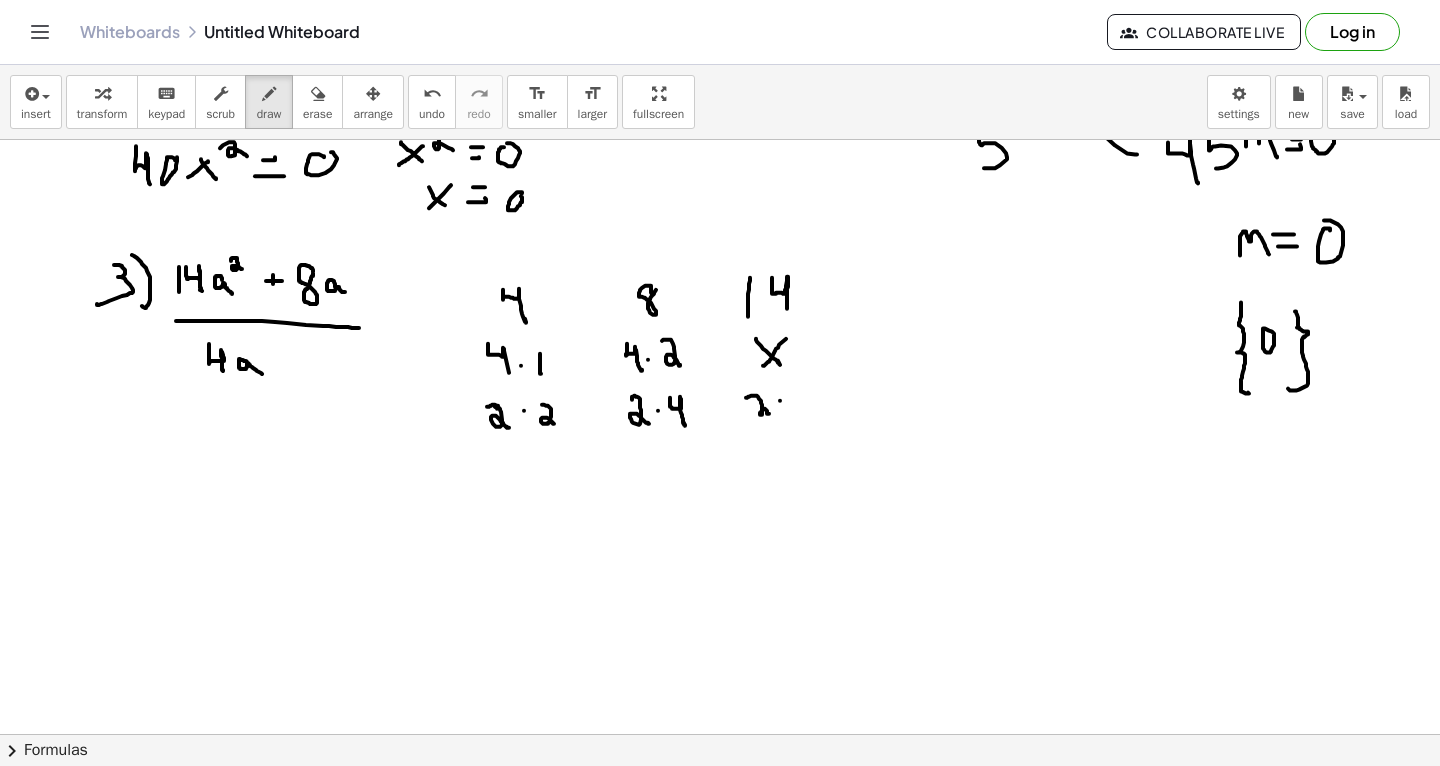 click at bounding box center [720, -653] 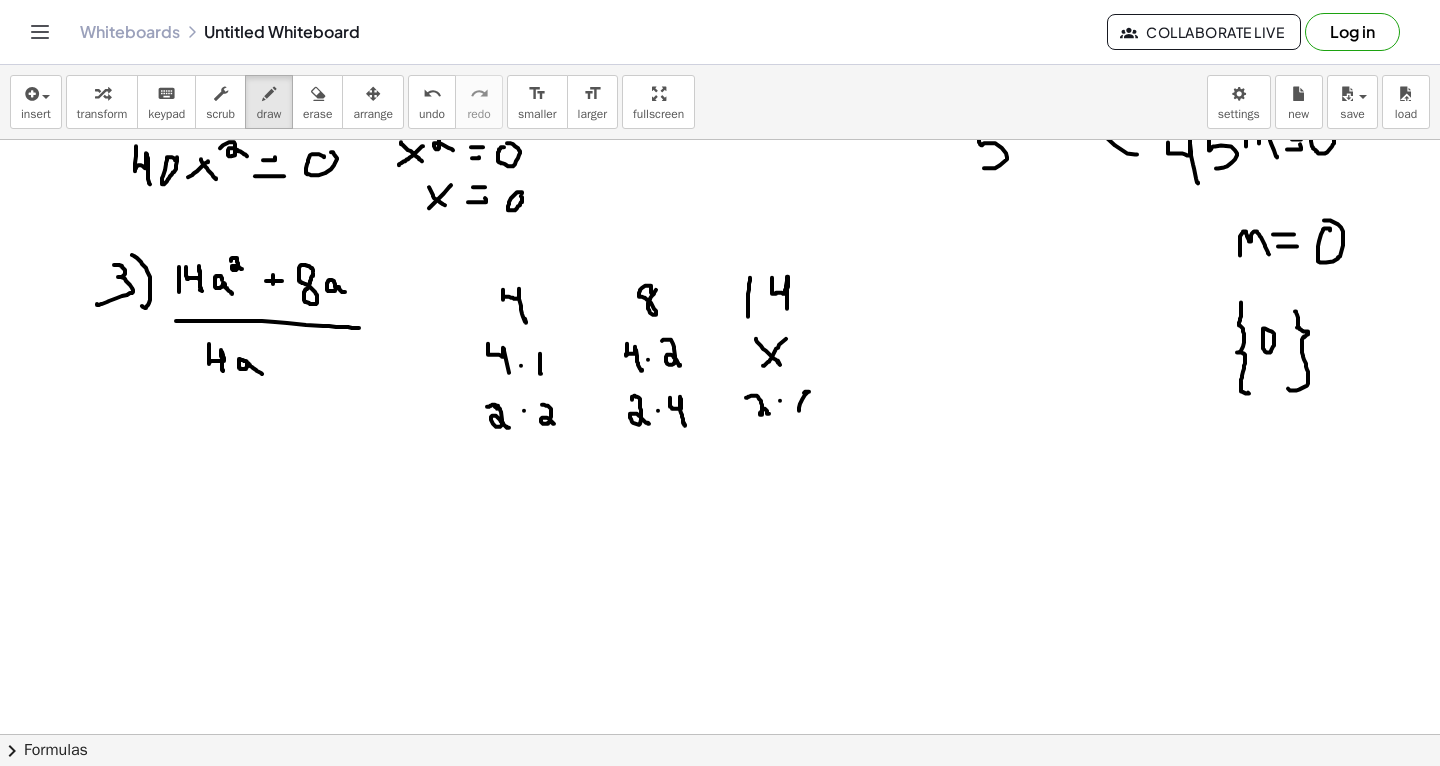 drag, startPoint x: 799, startPoint y: 410, endPoint x: 795, endPoint y: 392, distance: 18.439089 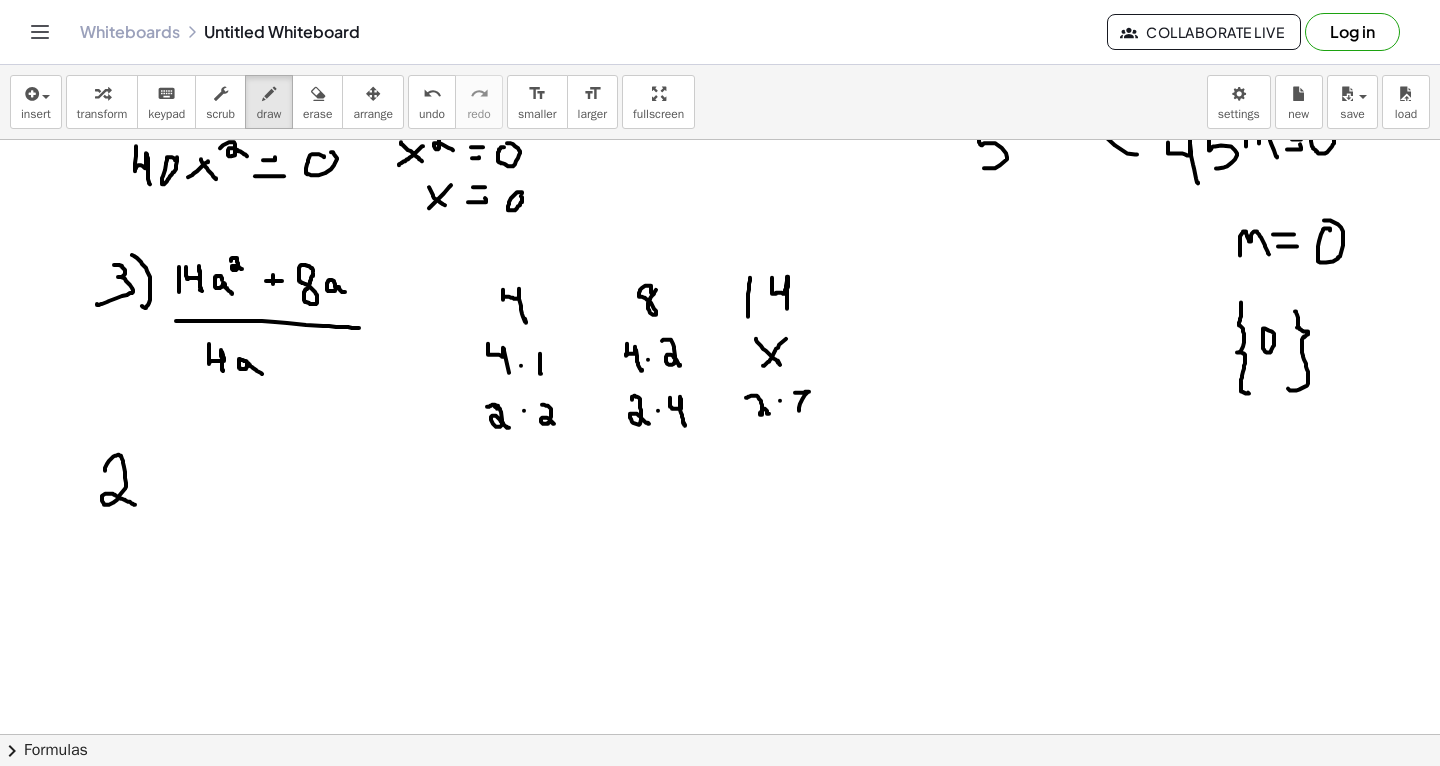 drag, startPoint x: 105, startPoint y: 470, endPoint x: 129, endPoint y: 499, distance: 37.64306 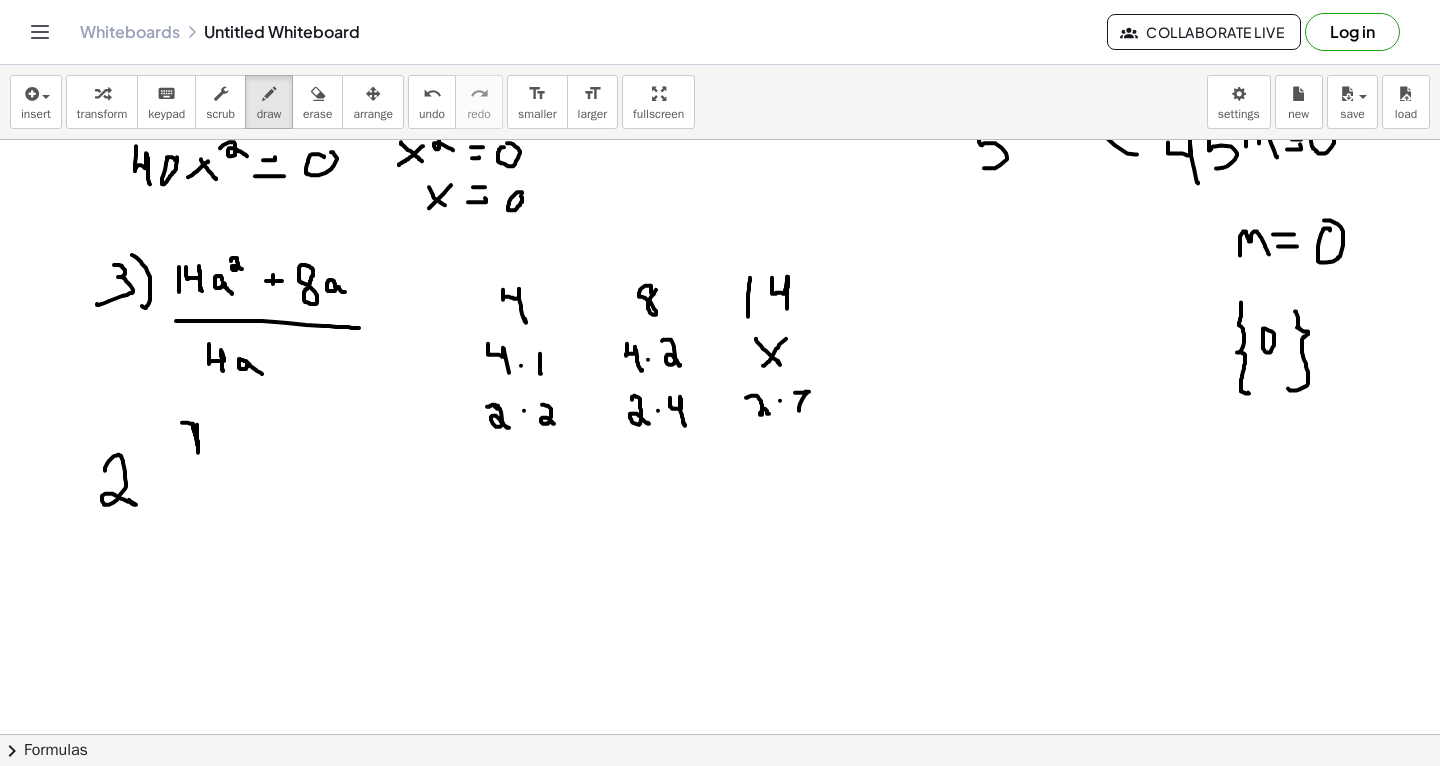drag, startPoint x: 197, startPoint y: 424, endPoint x: 169, endPoint y: 422, distance: 28.071337 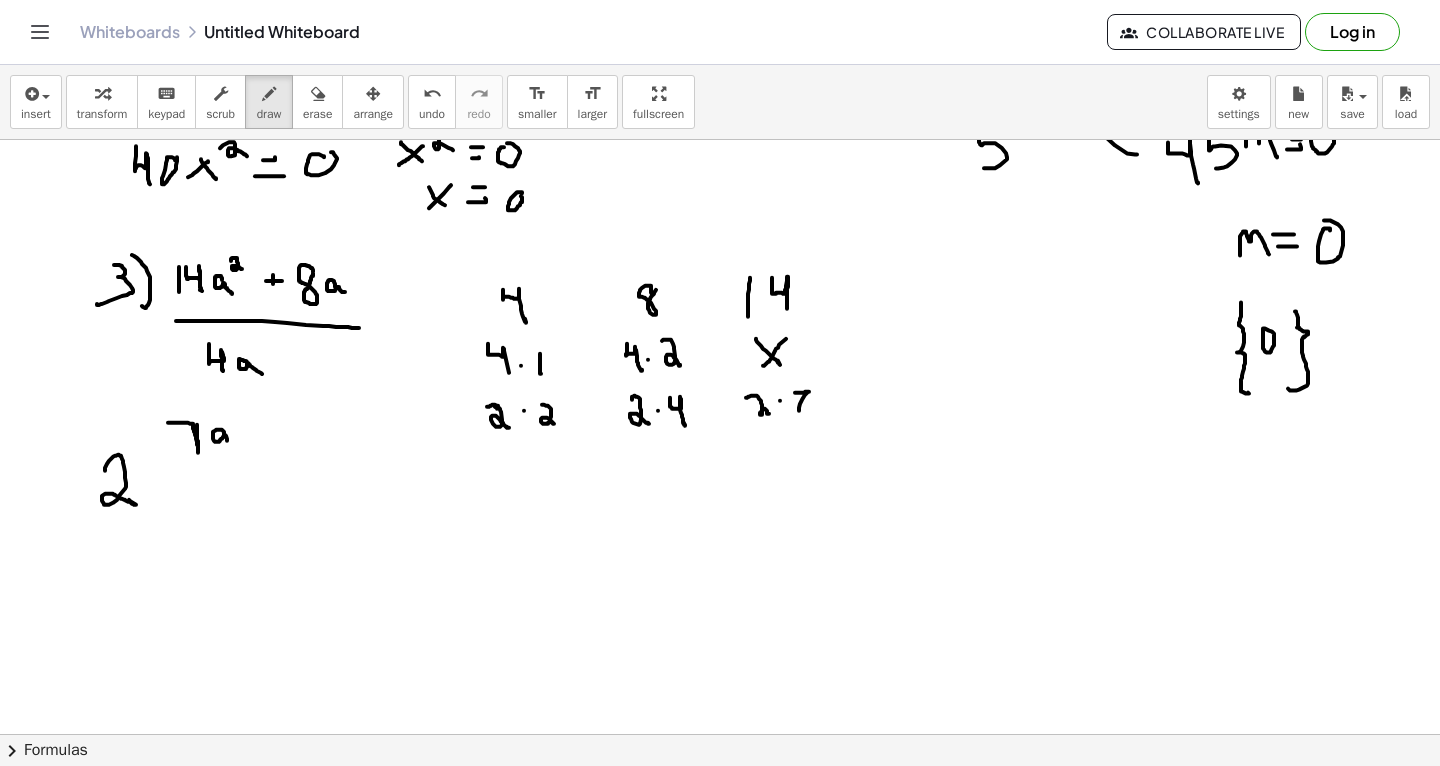 drag, startPoint x: 224, startPoint y: 434, endPoint x: 231, endPoint y: 449, distance: 16.552946 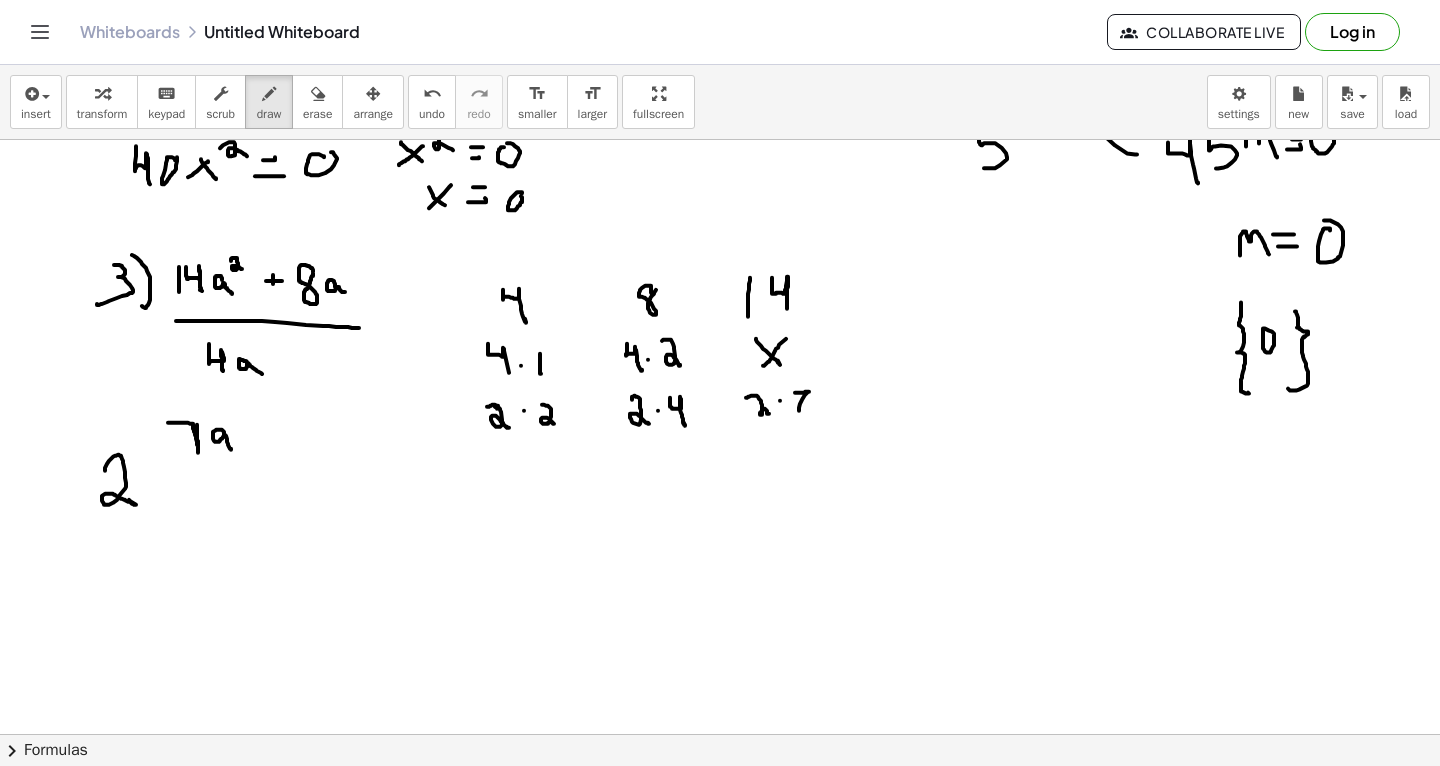 click at bounding box center (720, -653) 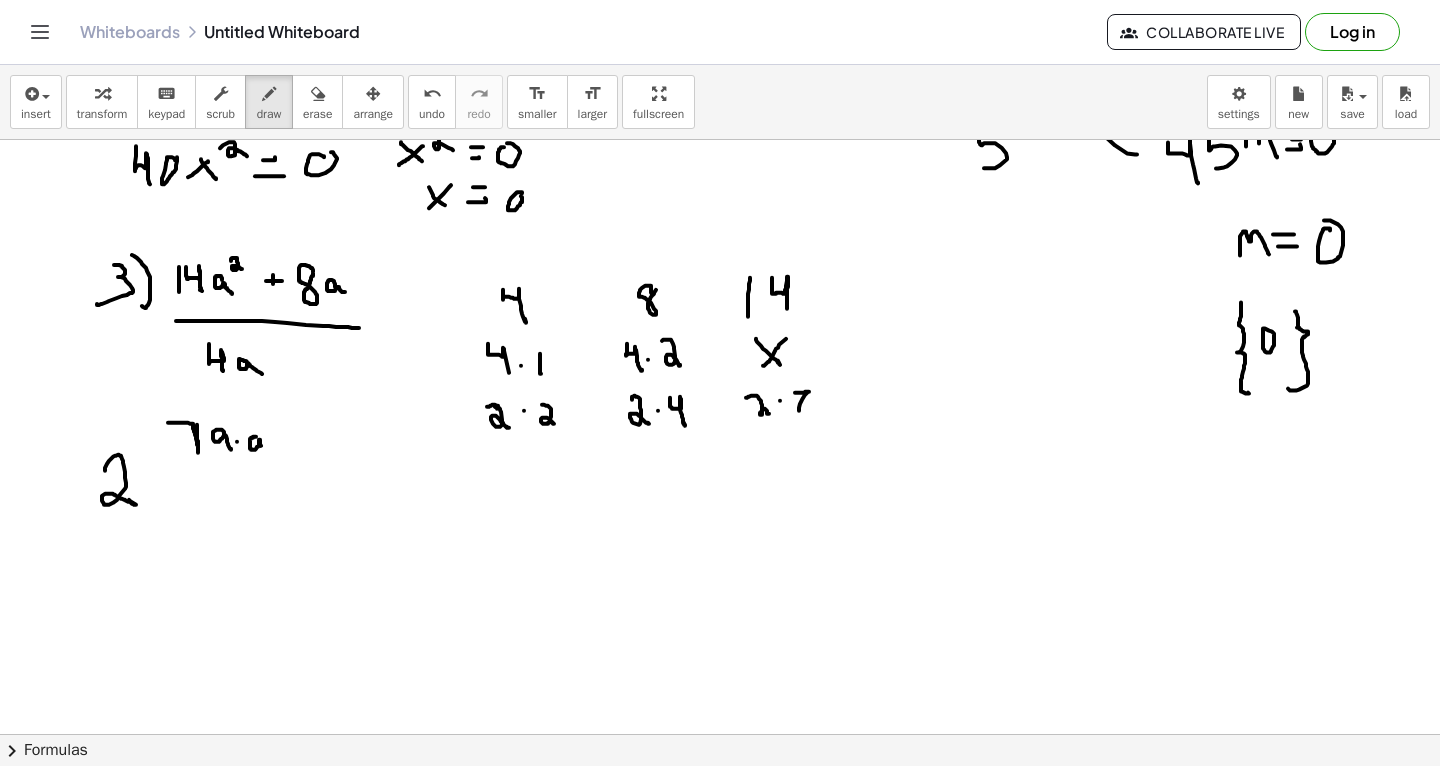 drag, startPoint x: 256, startPoint y: 436, endPoint x: 266, endPoint y: 451, distance: 18.027756 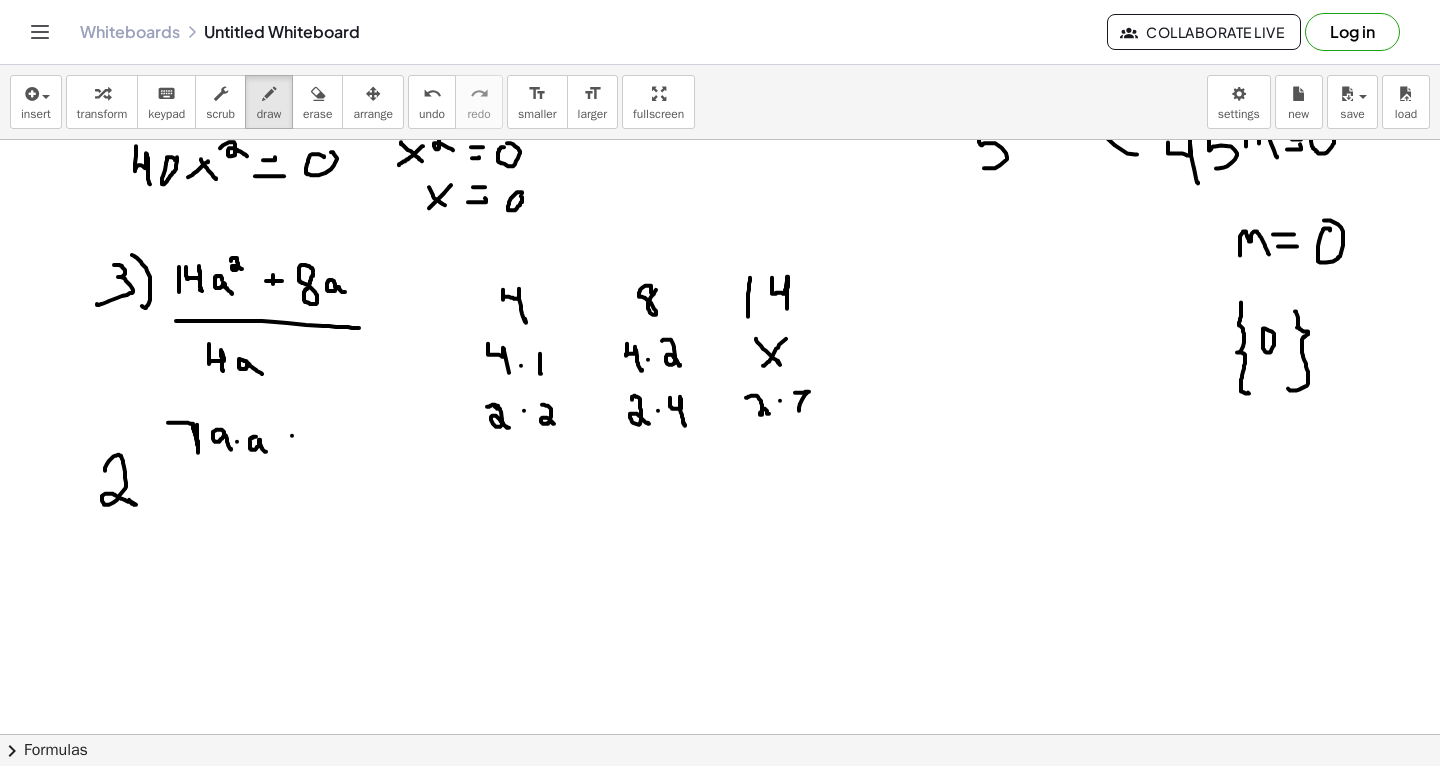 click at bounding box center [720, -653] 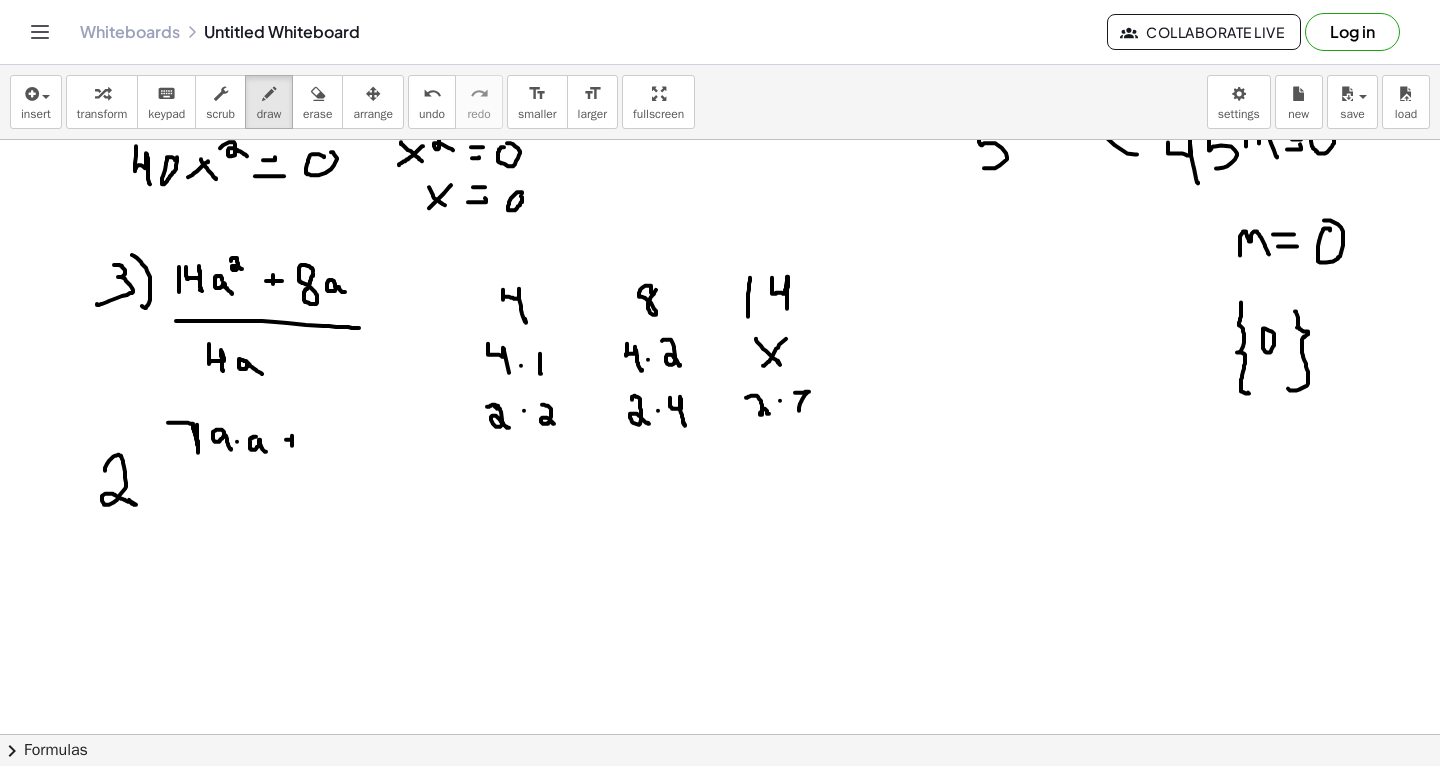 drag, startPoint x: 286, startPoint y: 439, endPoint x: 297, endPoint y: 438, distance: 11.045361 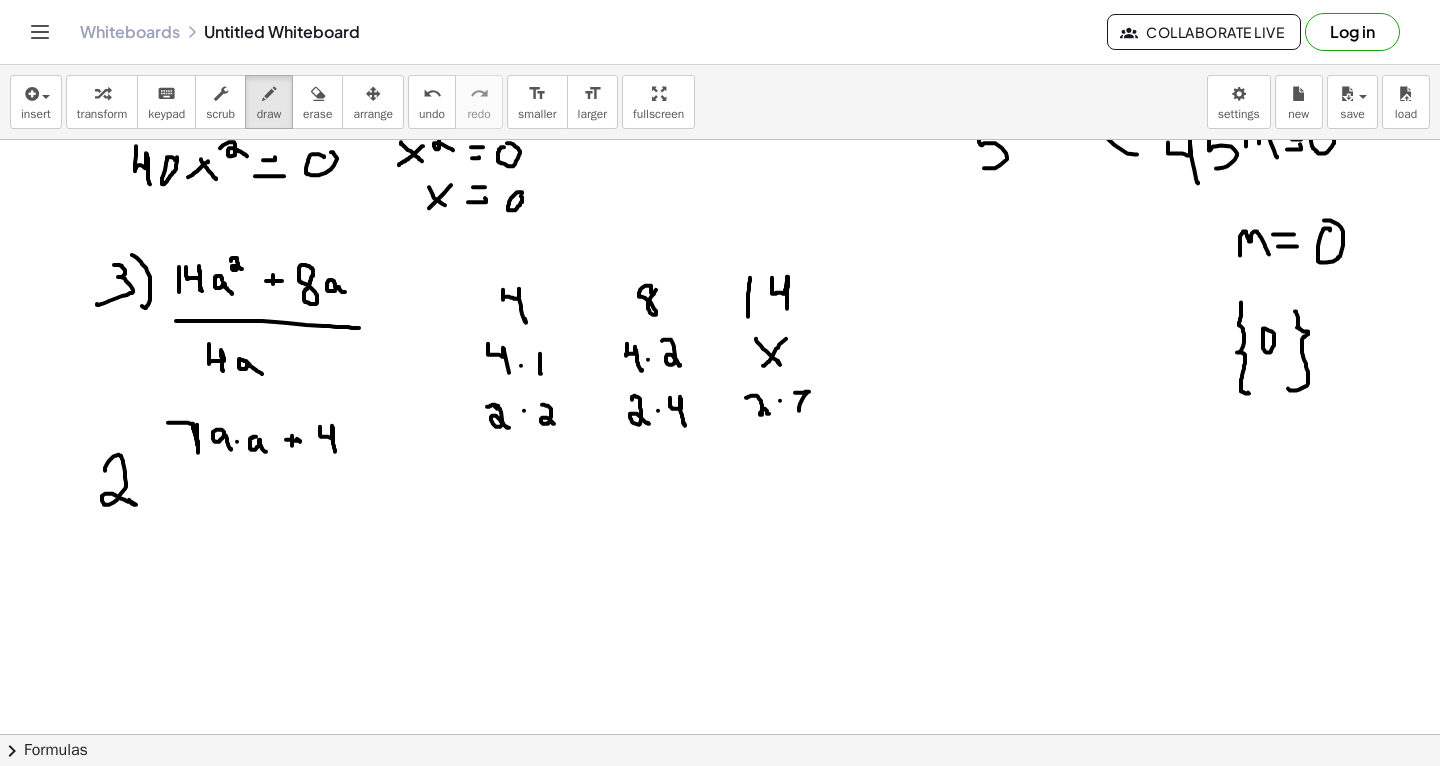 drag, startPoint x: 320, startPoint y: 426, endPoint x: 333, endPoint y: 447, distance: 24.698177 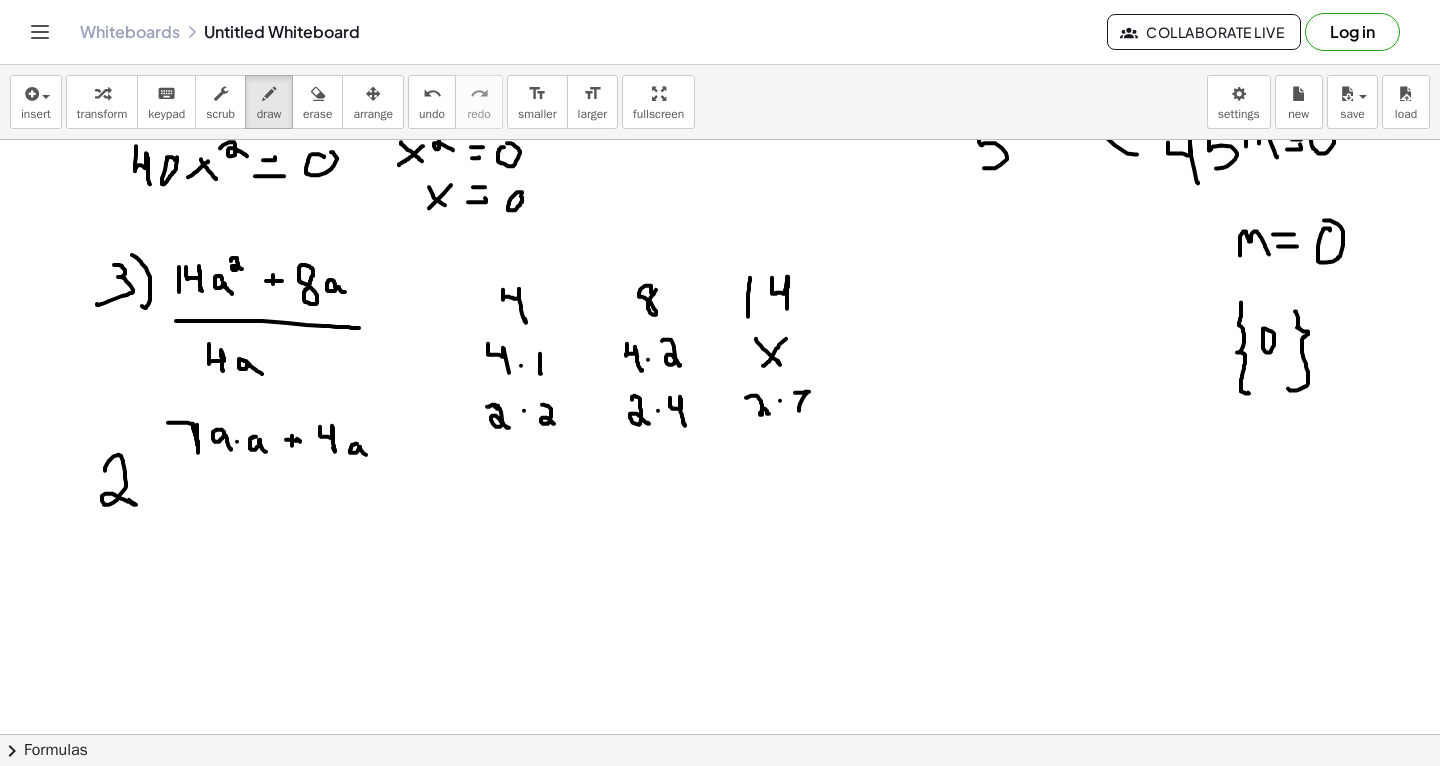 drag, startPoint x: 357, startPoint y: 443, endPoint x: 367, endPoint y: 455, distance: 15.6205 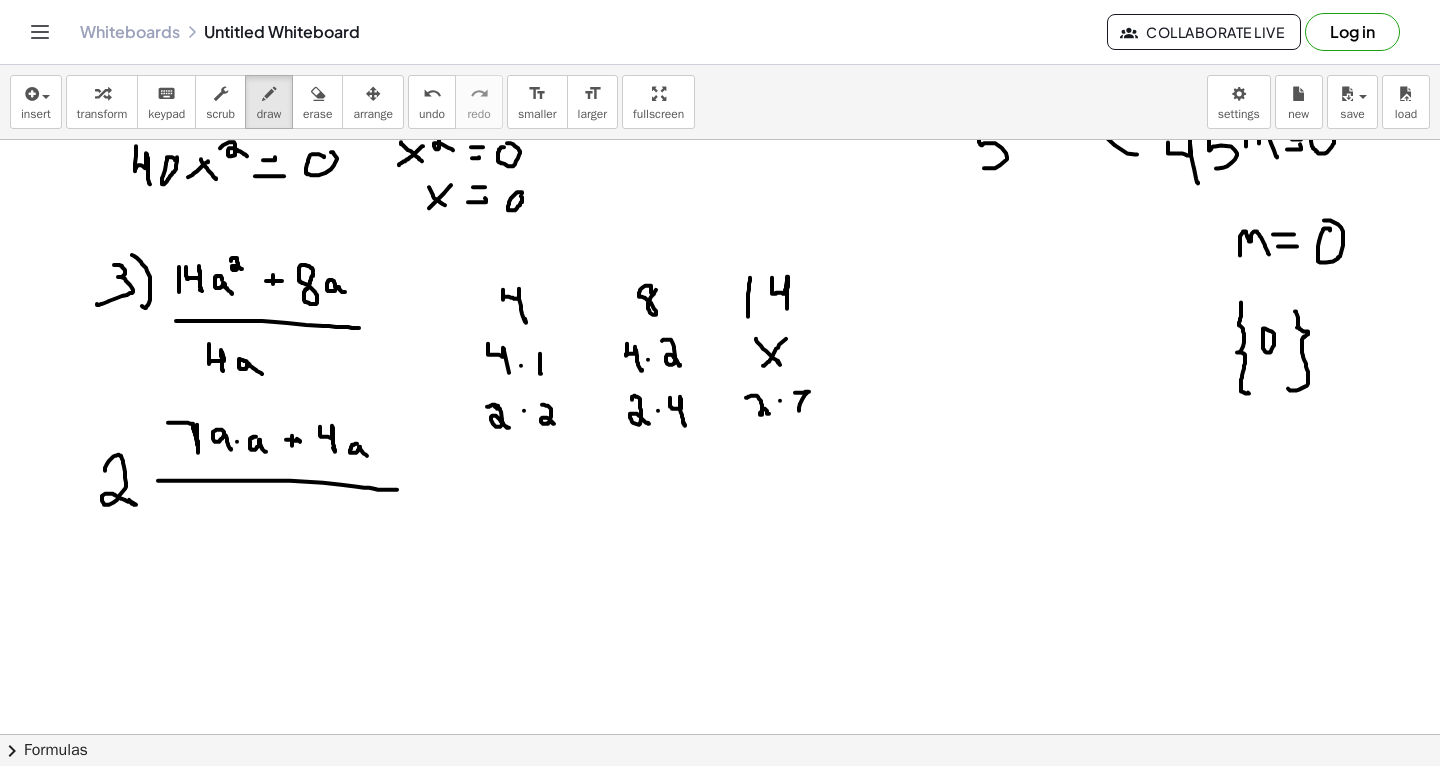 drag, startPoint x: 158, startPoint y: 480, endPoint x: 394, endPoint y: 486, distance: 236.07626 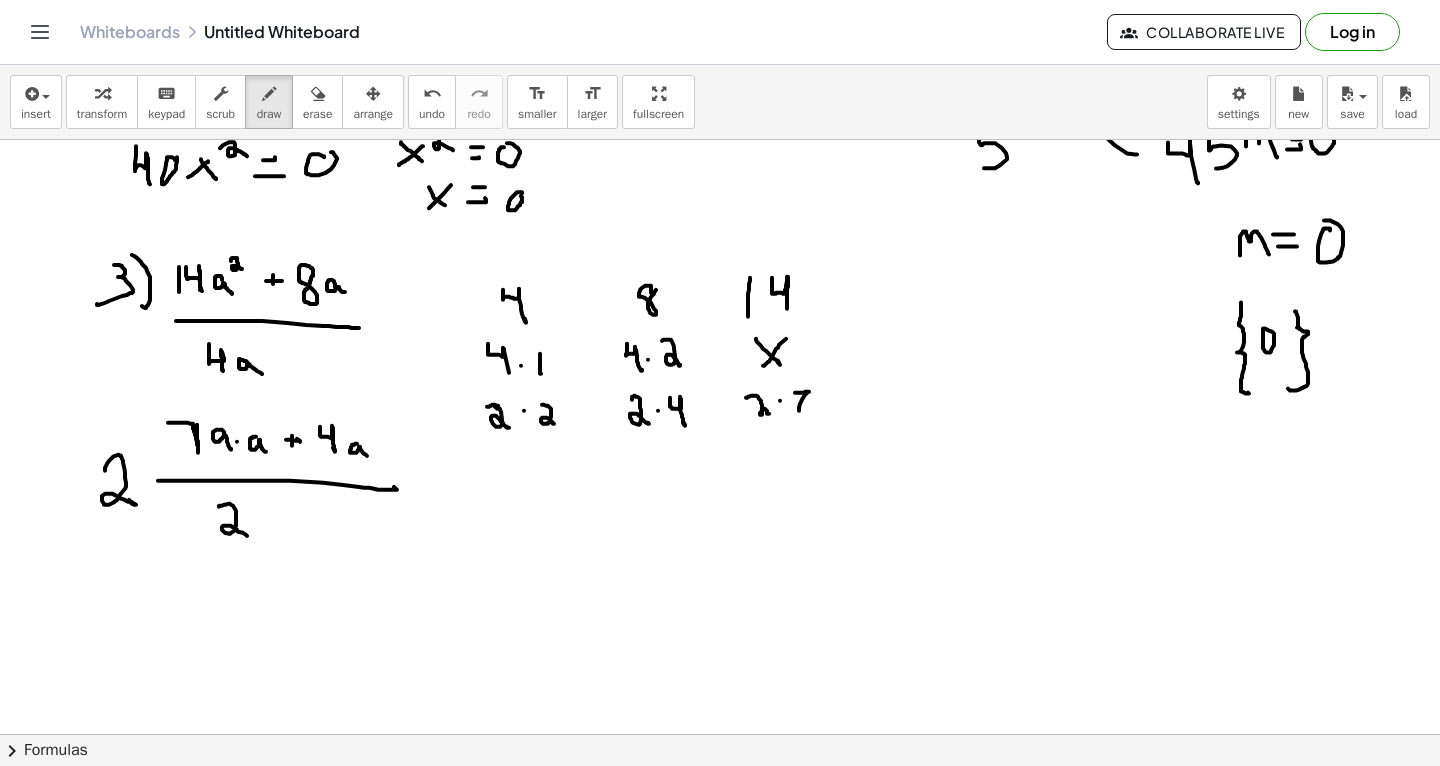 drag, startPoint x: 219, startPoint y: 506, endPoint x: 245, endPoint y: 535, distance: 38.948685 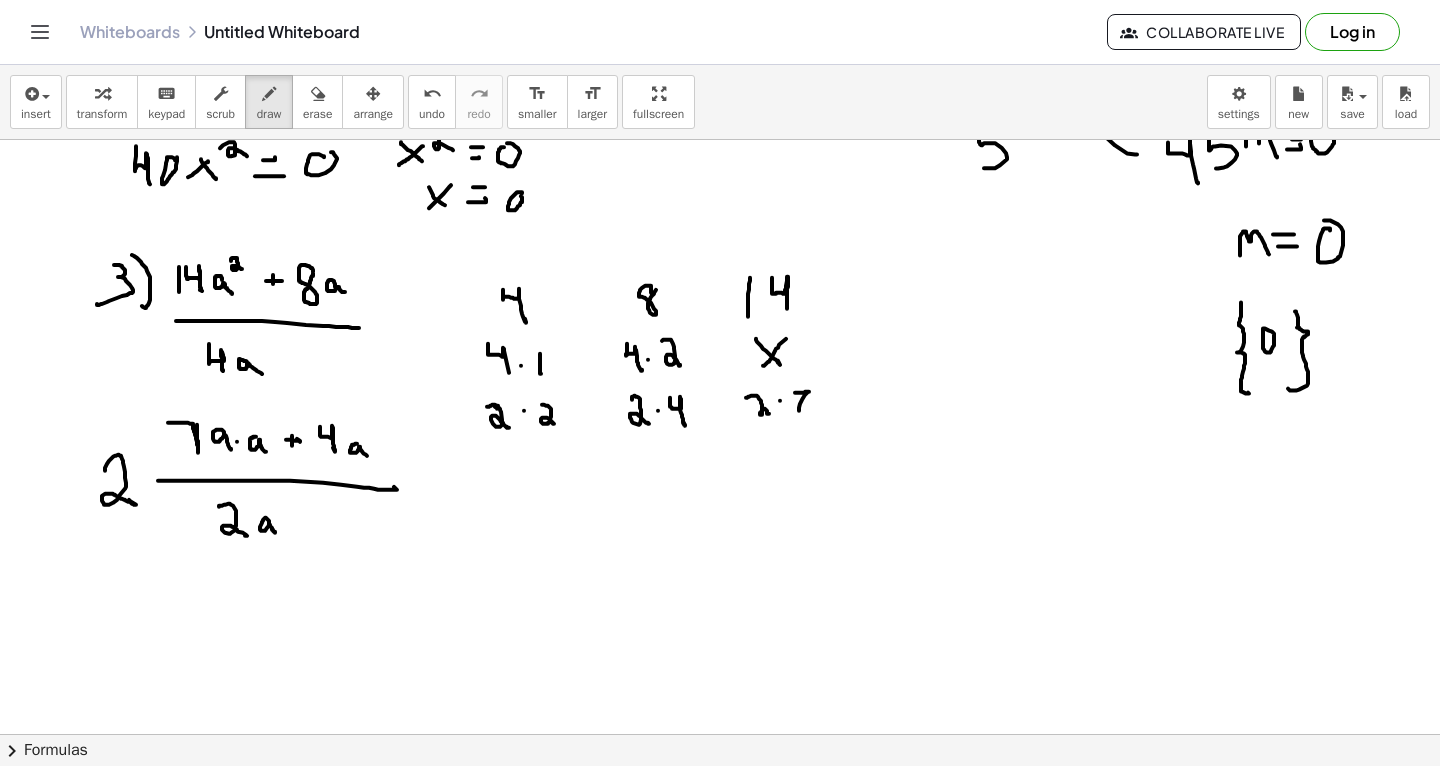 click at bounding box center [720, -653] 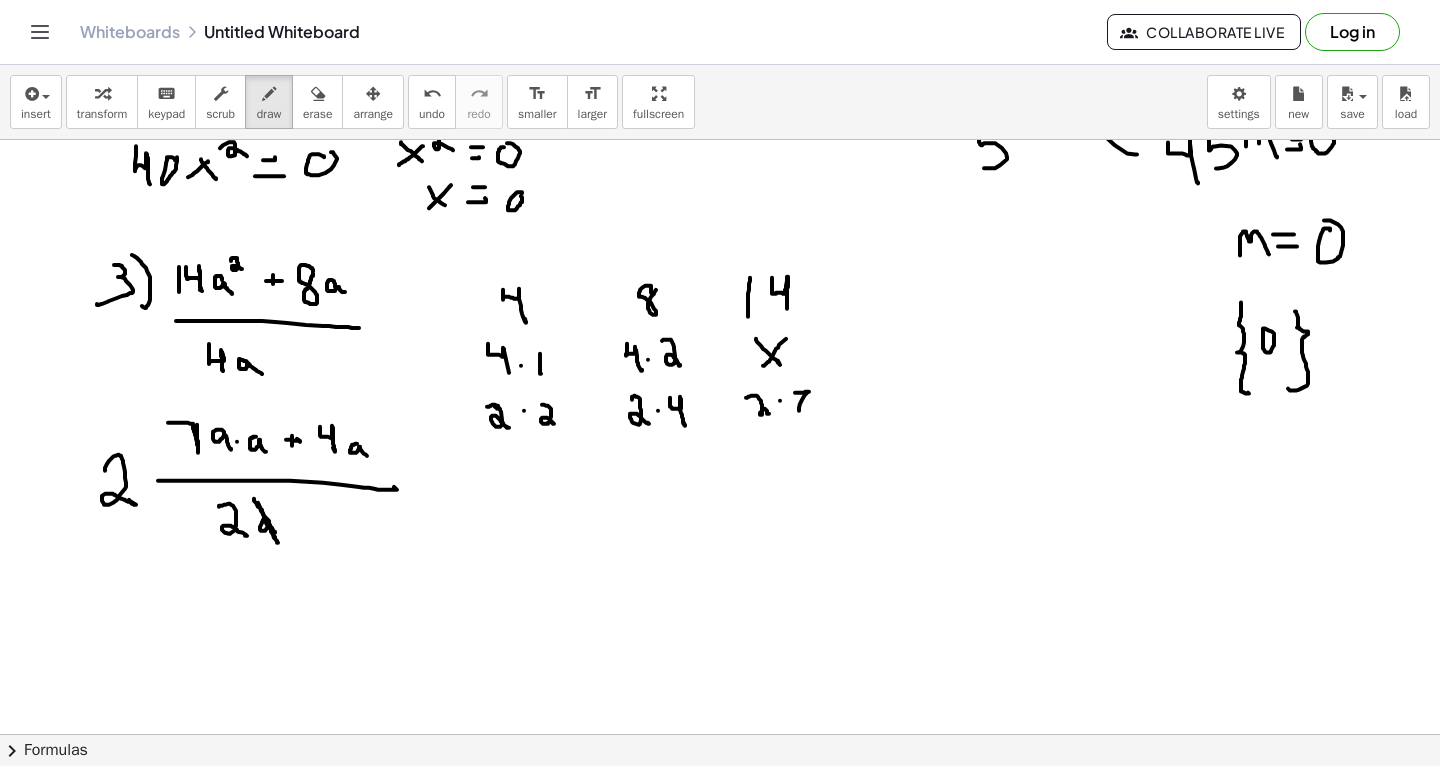 click at bounding box center [720, -653] 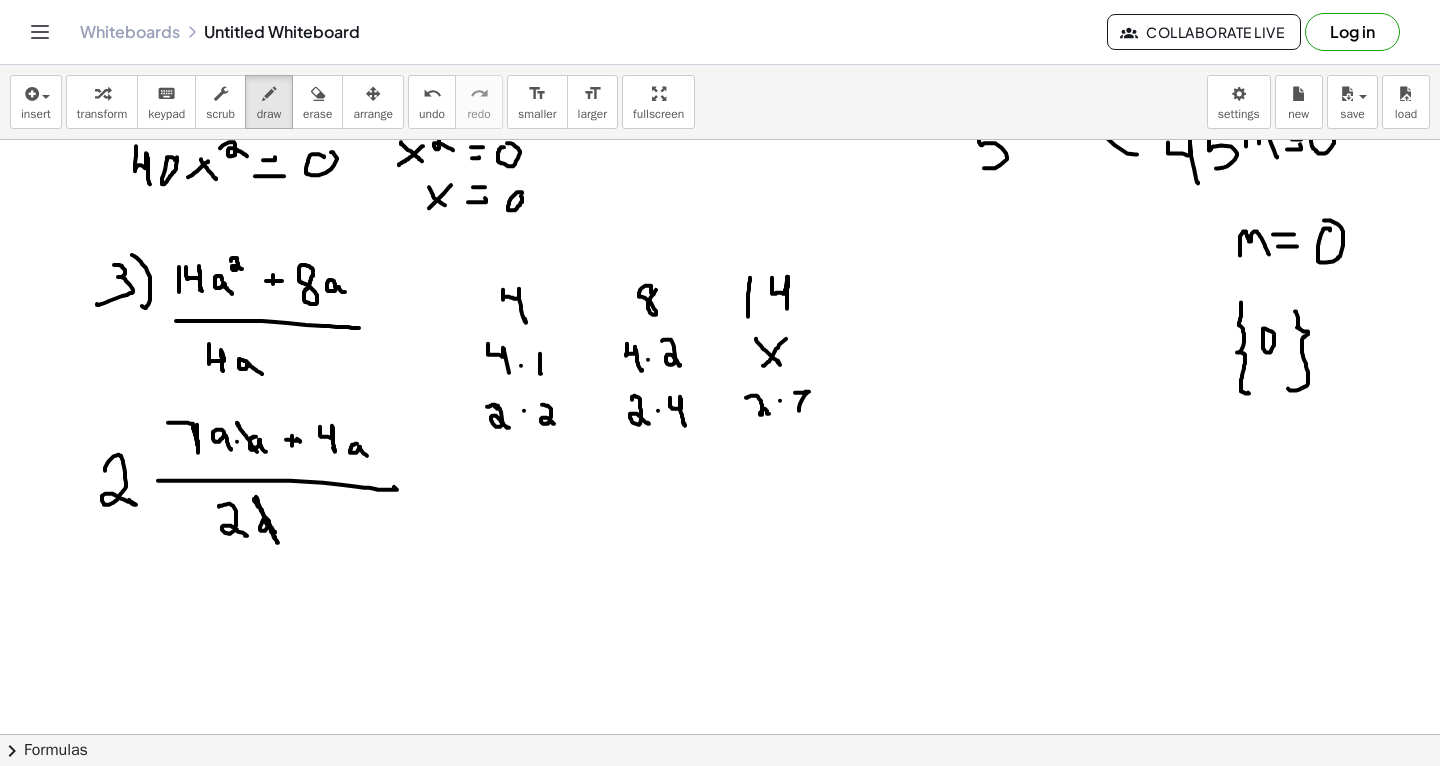 drag, startPoint x: 237, startPoint y: 422, endPoint x: 258, endPoint y: 453, distance: 37.44329 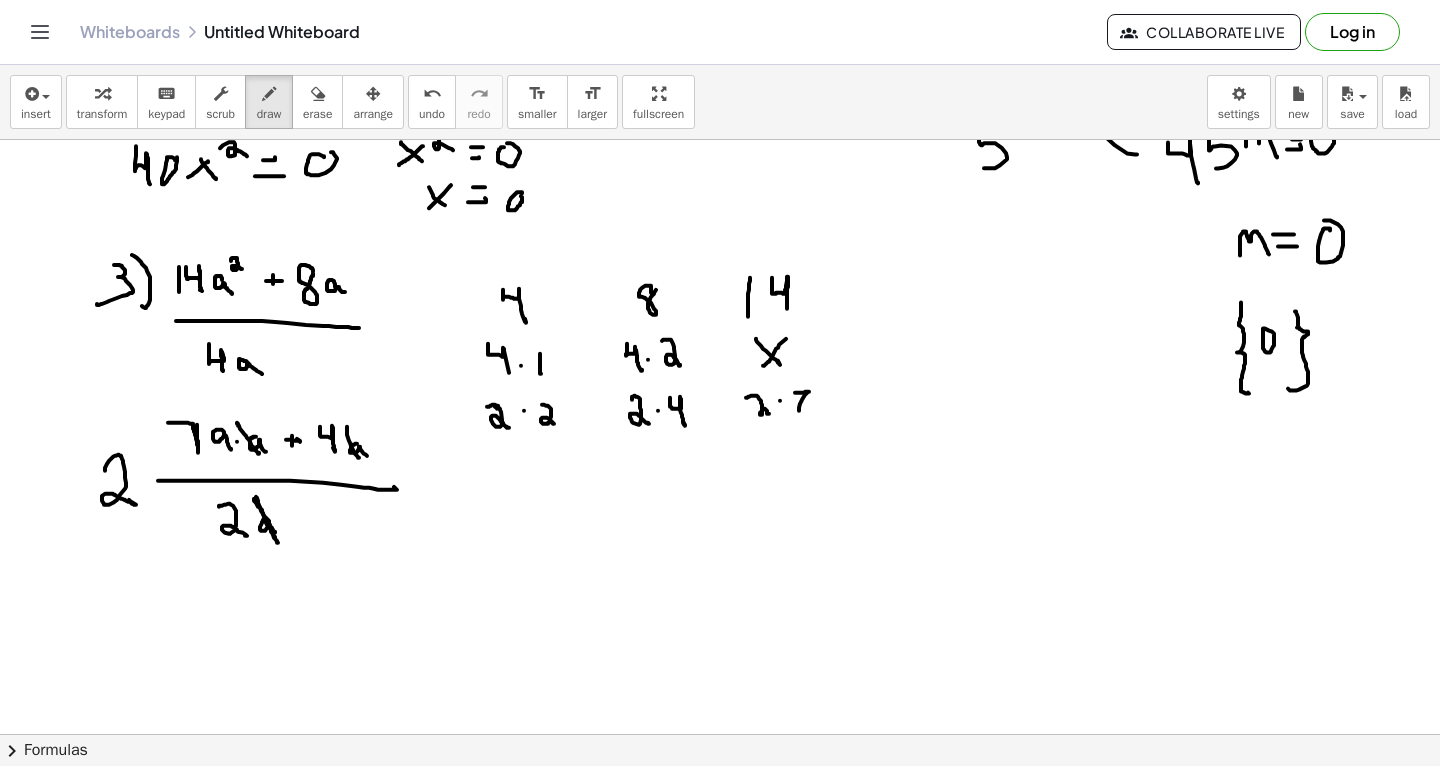 drag, startPoint x: 347, startPoint y: 426, endPoint x: 361, endPoint y: 461, distance: 37.696156 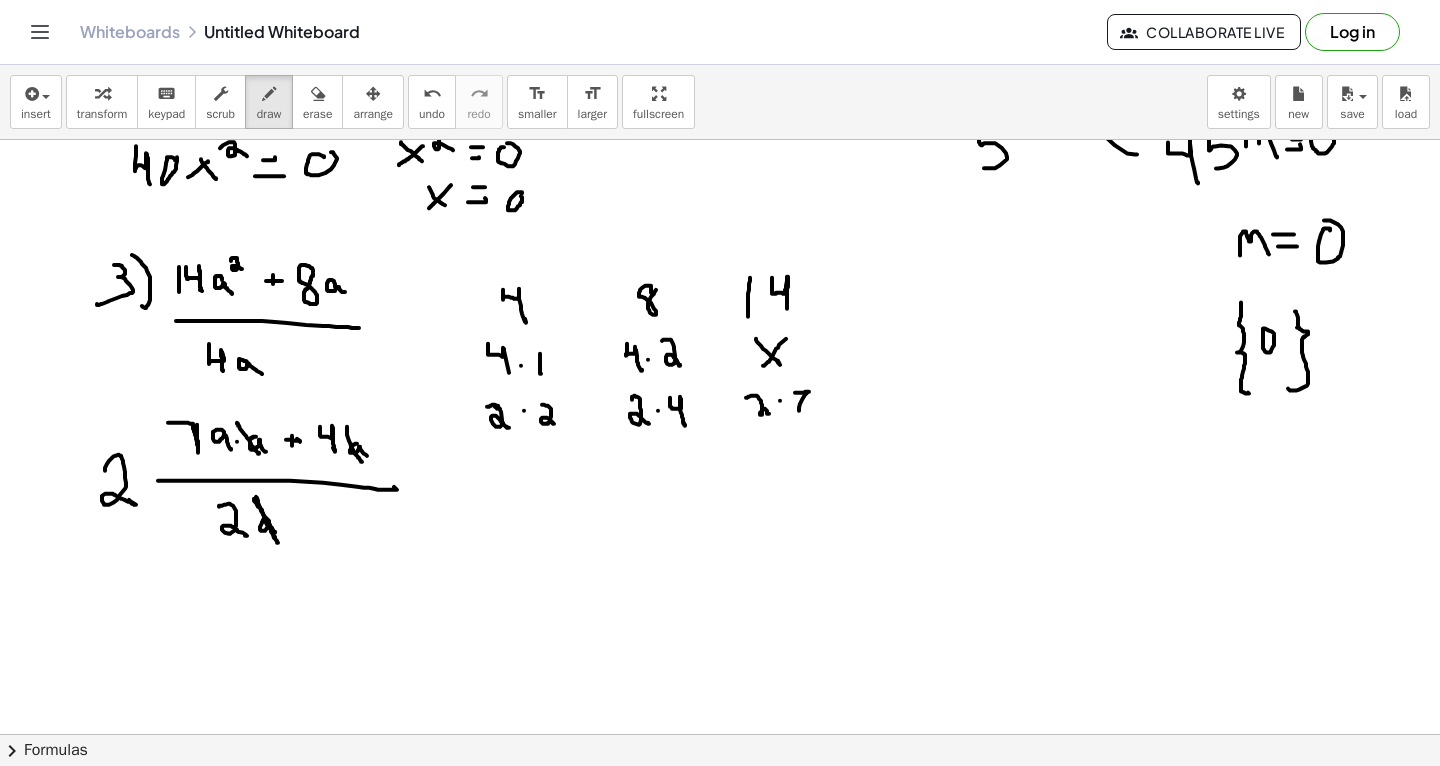 scroll, scrollTop: 2436, scrollLeft: 0, axis: vertical 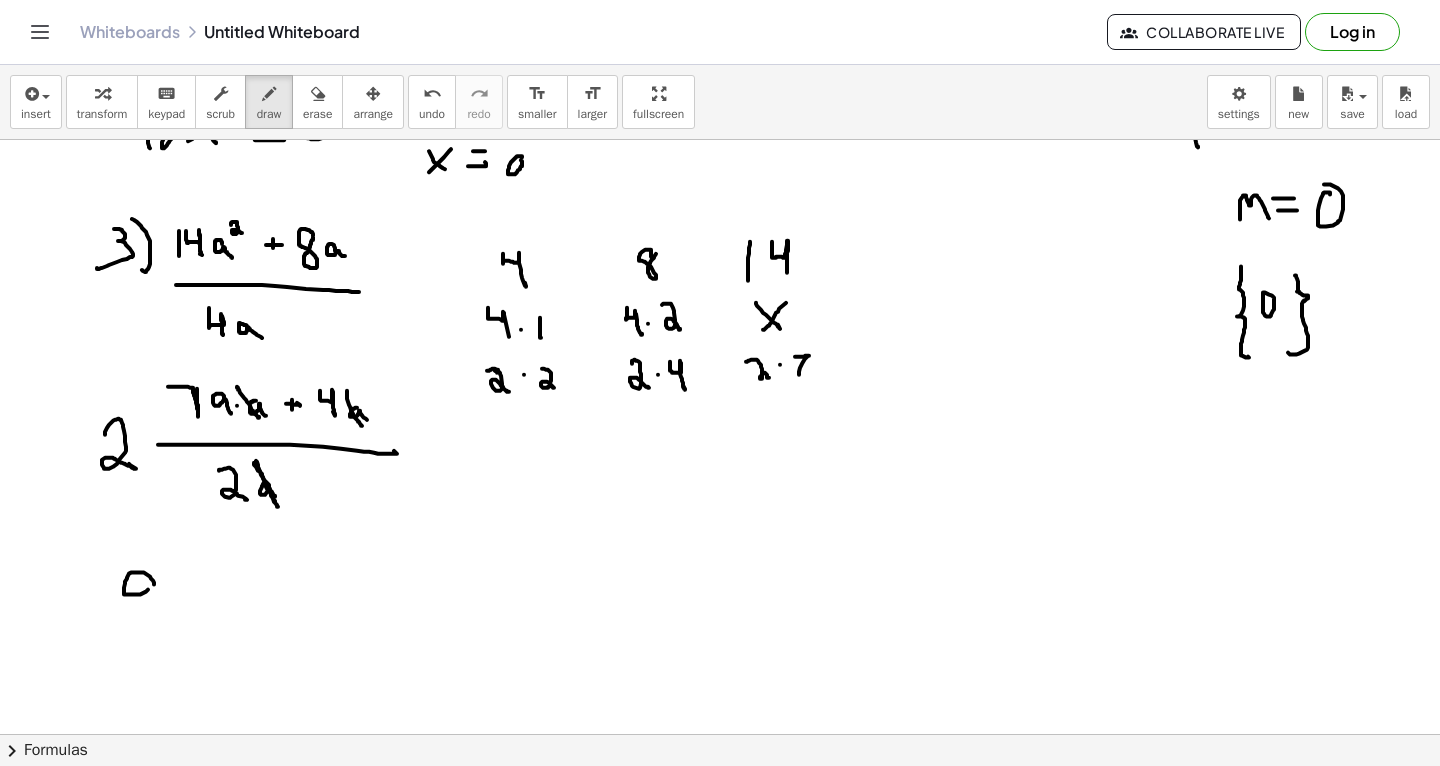 click at bounding box center (720, -689) 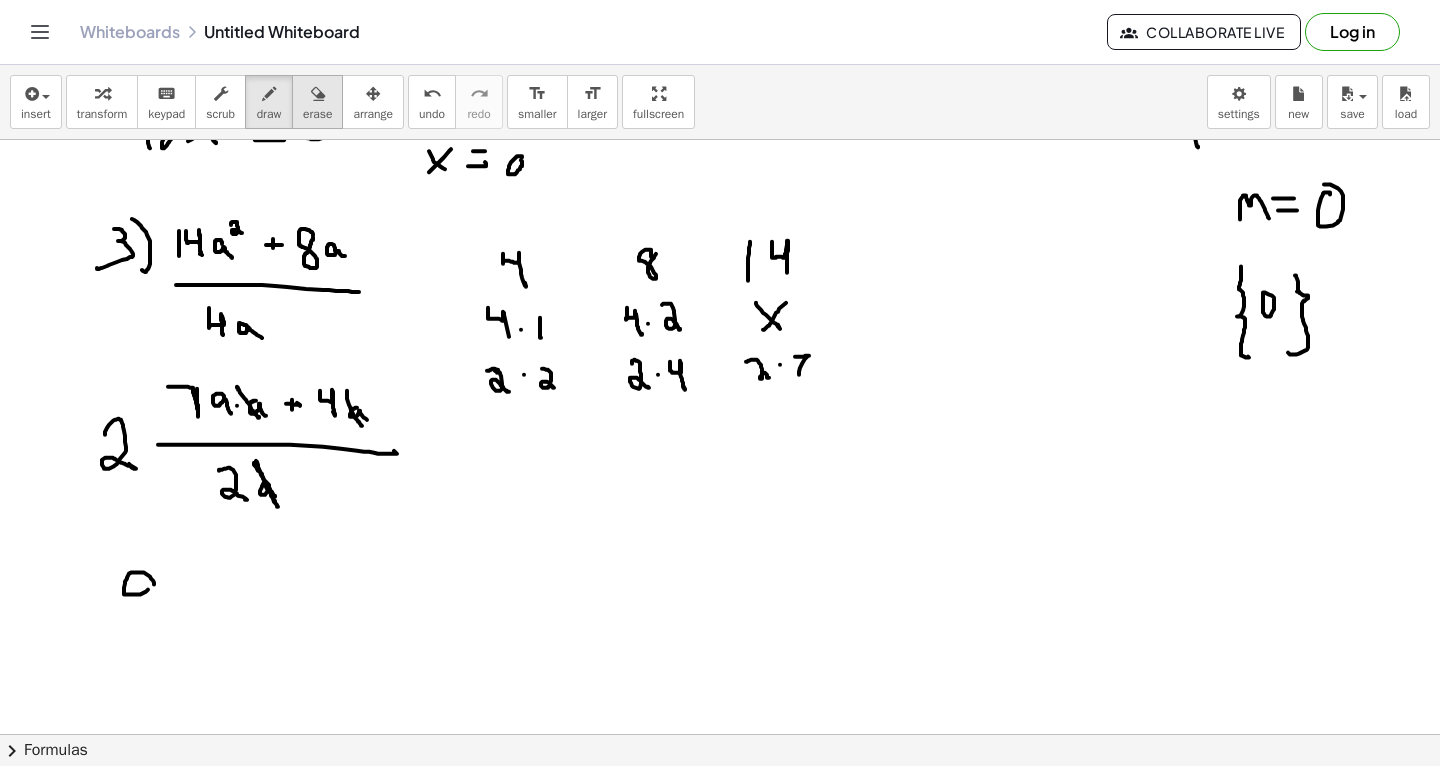 click at bounding box center (318, 94) 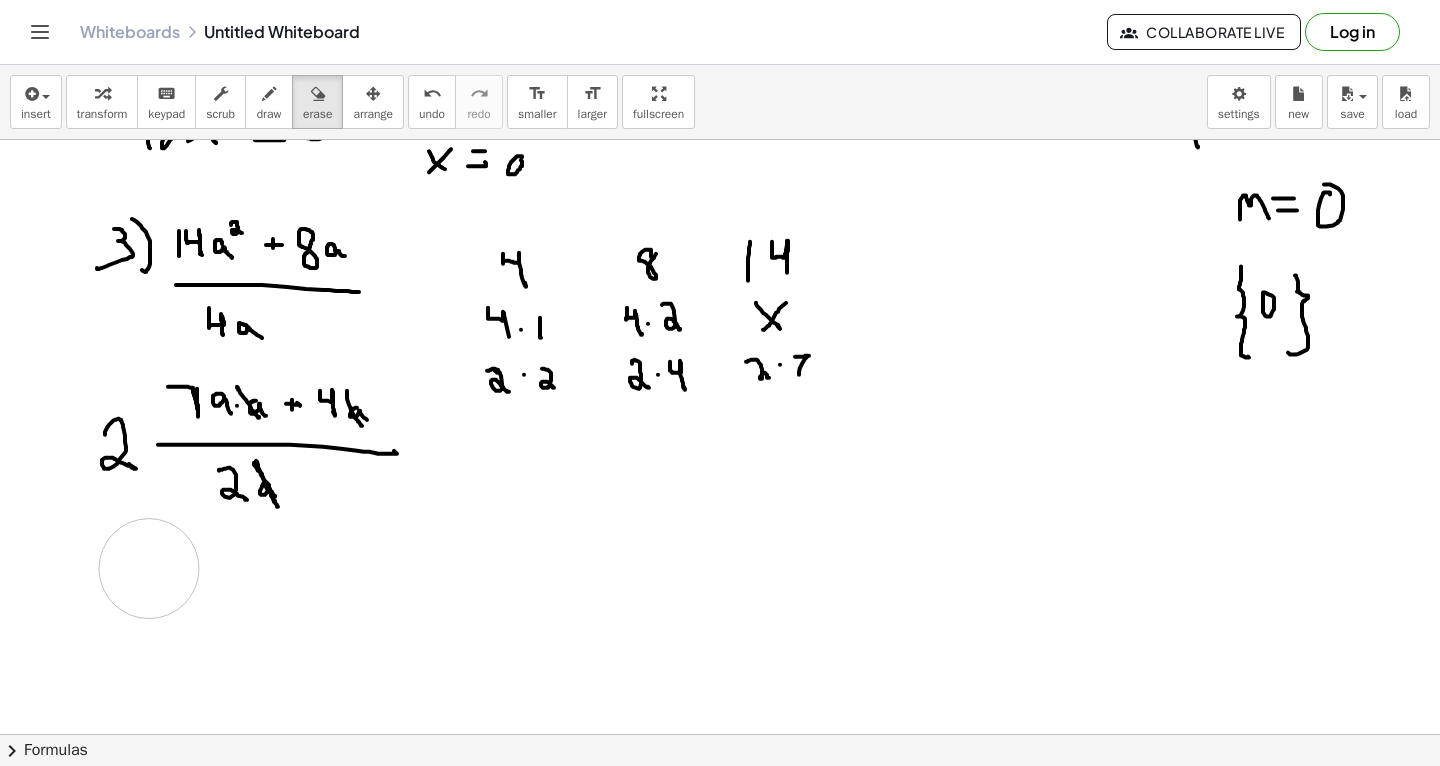 drag, startPoint x: 149, startPoint y: 567, endPoint x: 315, endPoint y: 59, distance: 534.43427 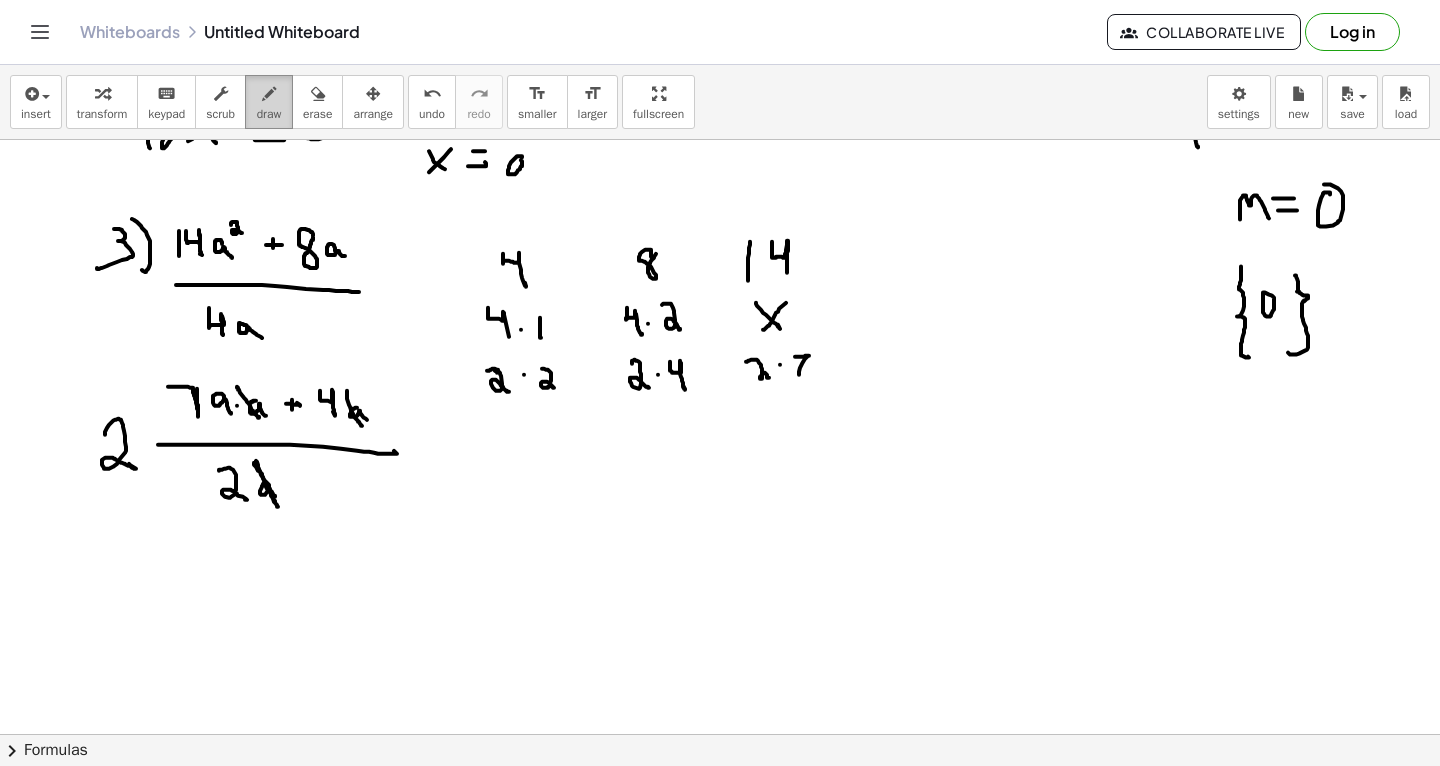 click on "draw" at bounding box center [269, 114] 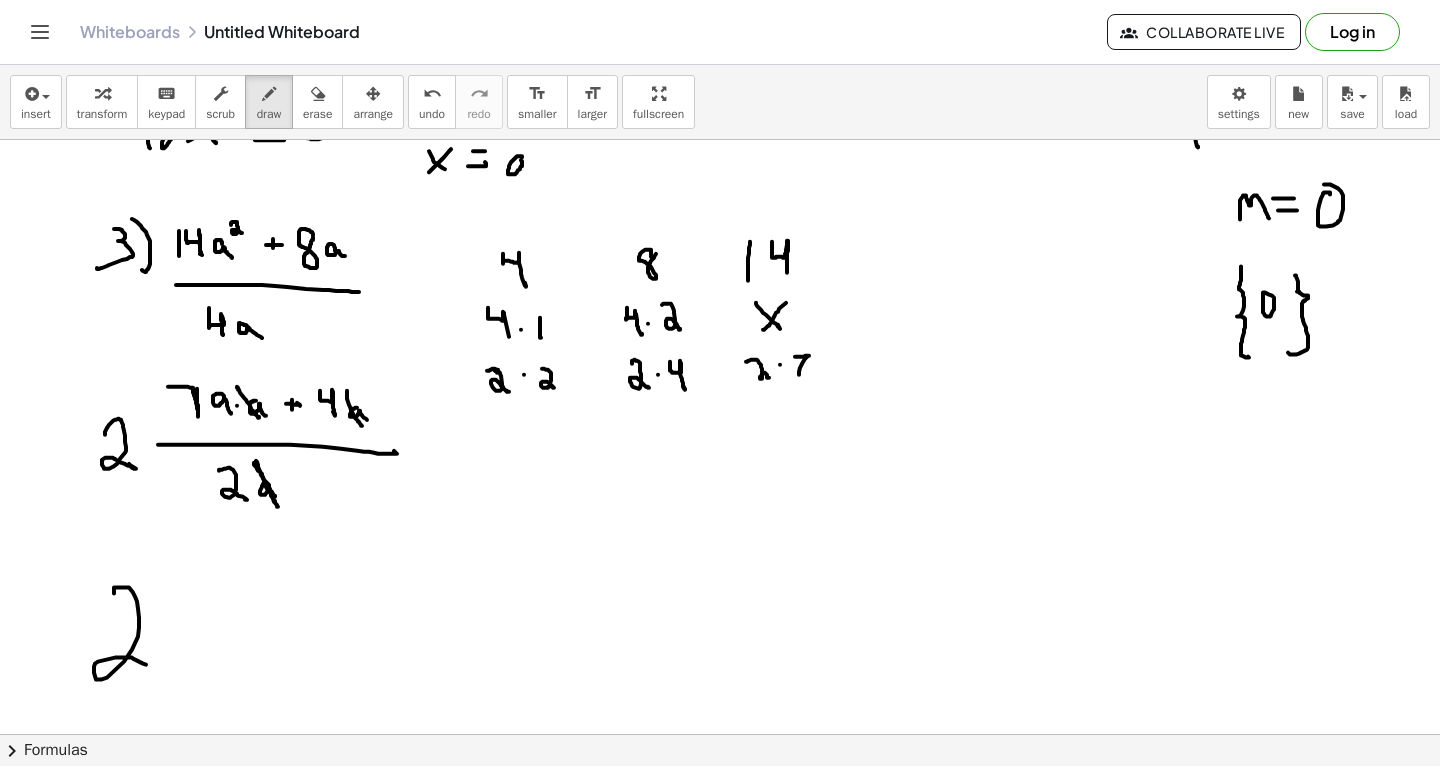 drag, startPoint x: 114, startPoint y: 592, endPoint x: 146, endPoint y: 663, distance: 77.87811 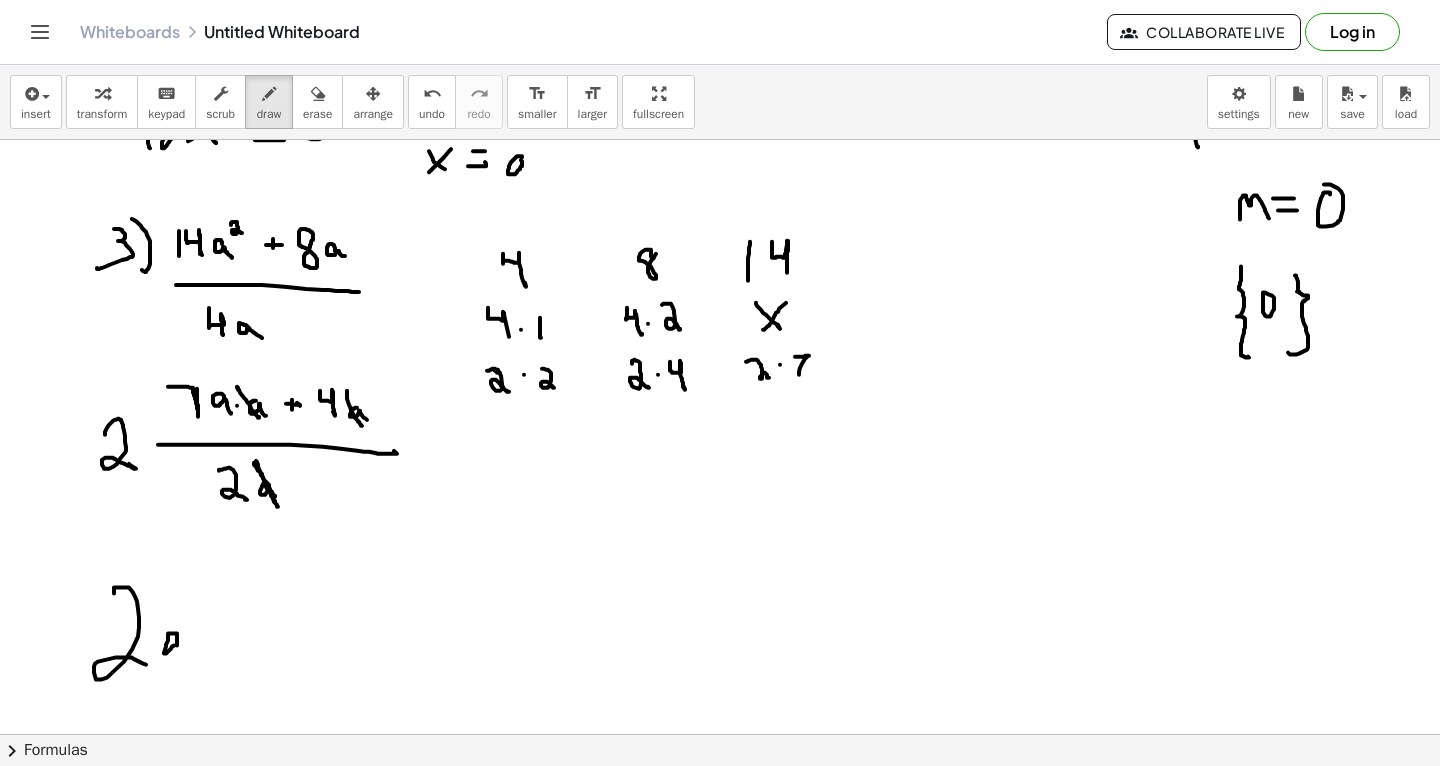 drag, startPoint x: 177, startPoint y: 644, endPoint x: 192, endPoint y: 659, distance: 21.213203 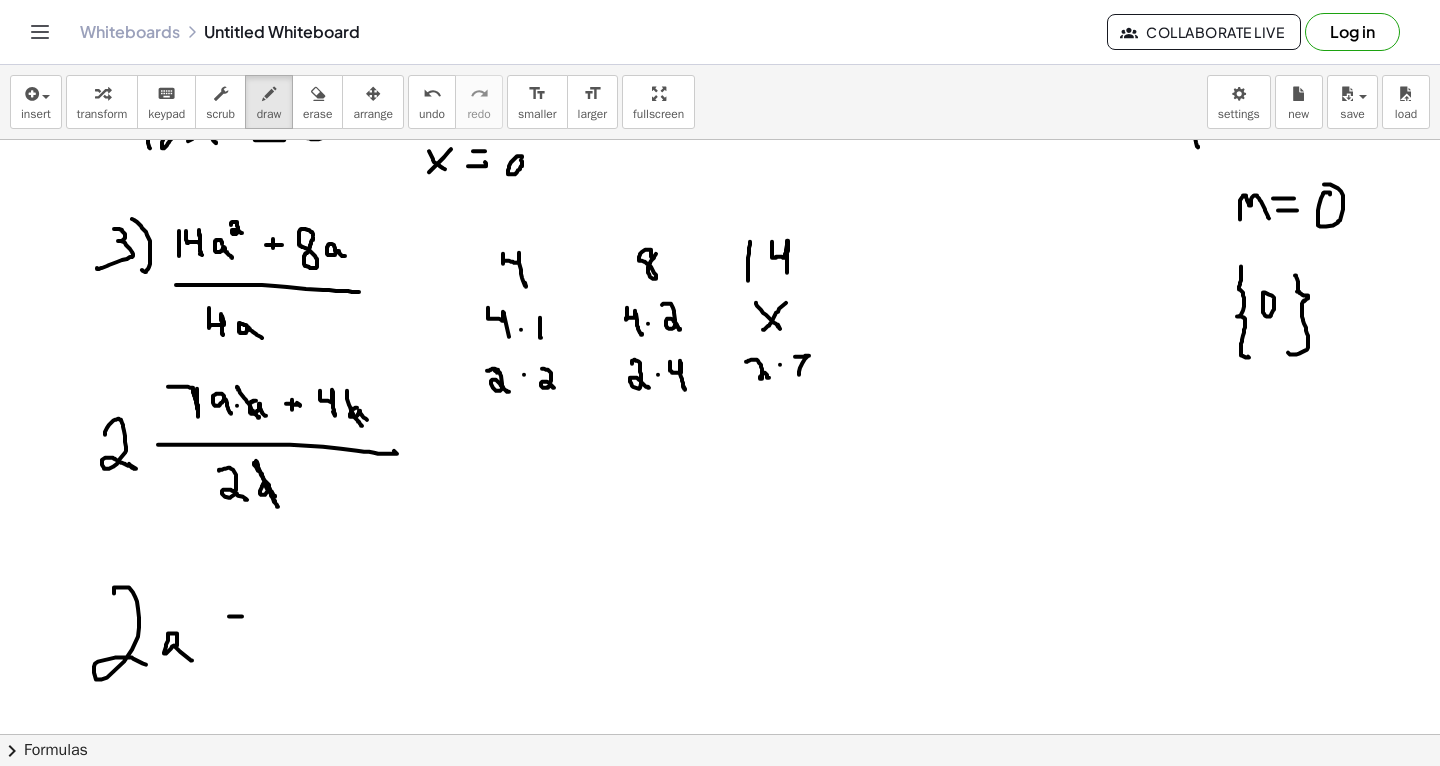 drag, startPoint x: 229, startPoint y: 615, endPoint x: 400, endPoint y: 609, distance: 171.10522 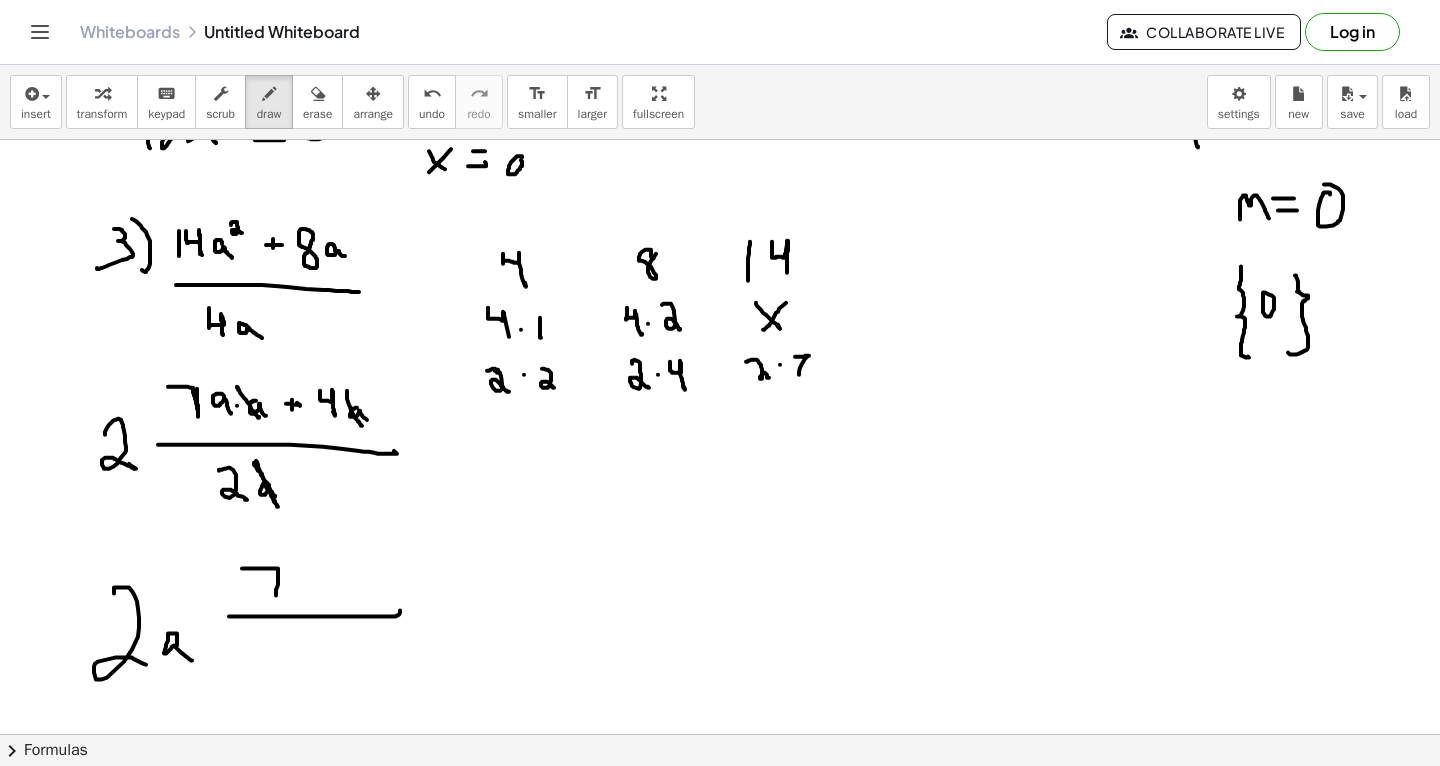 drag, startPoint x: 276, startPoint y: 594, endPoint x: 242, endPoint y: 567, distance: 43.416588 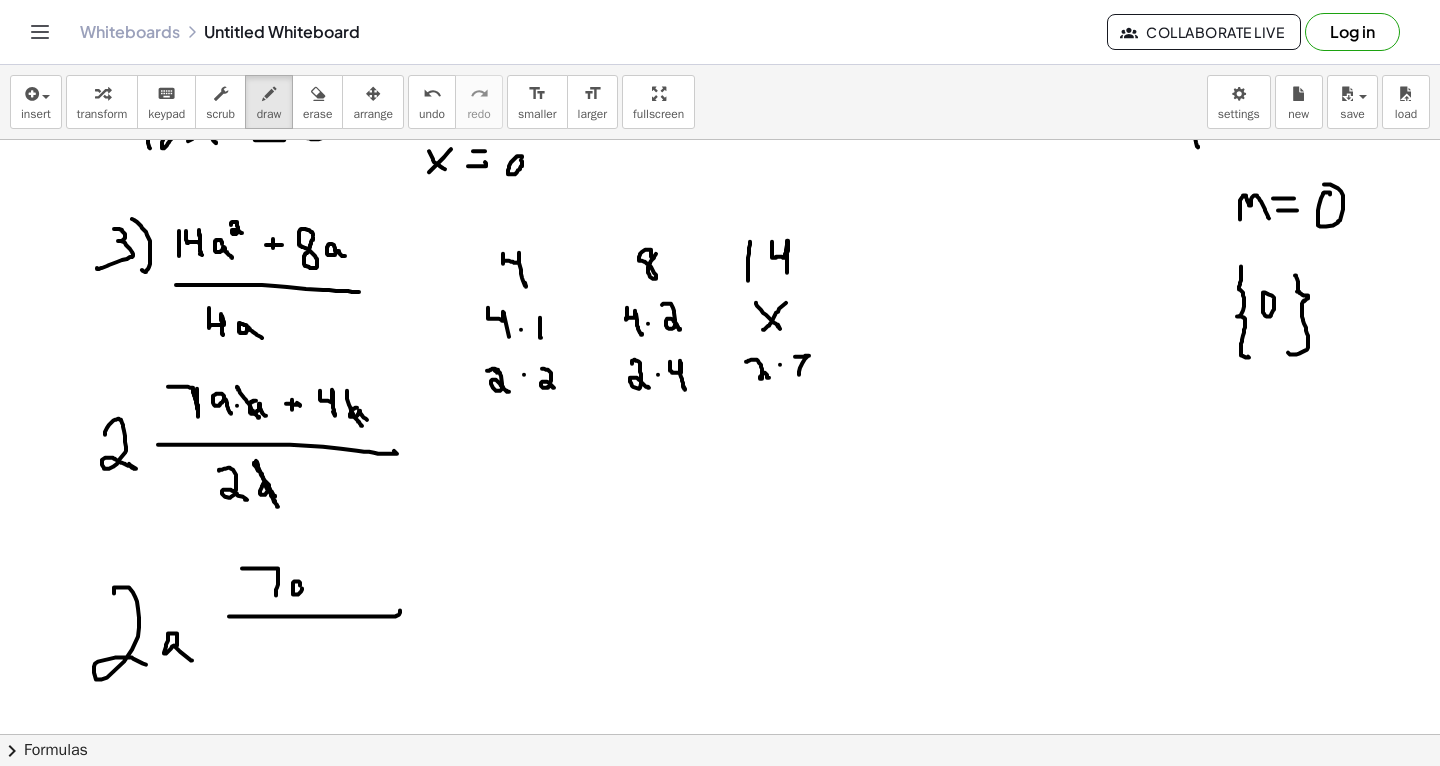 drag, startPoint x: 300, startPoint y: 584, endPoint x: 310, endPoint y: 596, distance: 15.6205 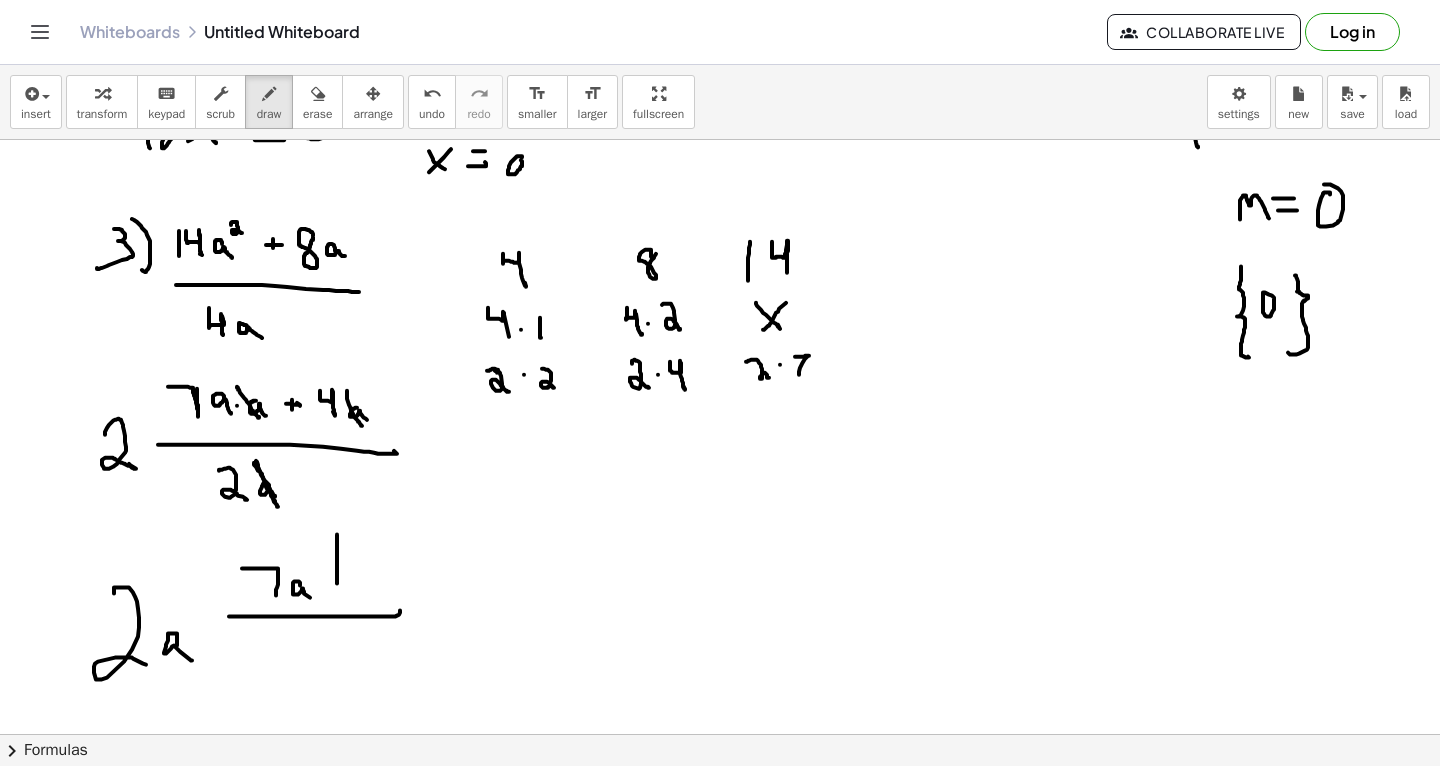 drag, startPoint x: 337, startPoint y: 582, endPoint x: 337, endPoint y: 533, distance: 49 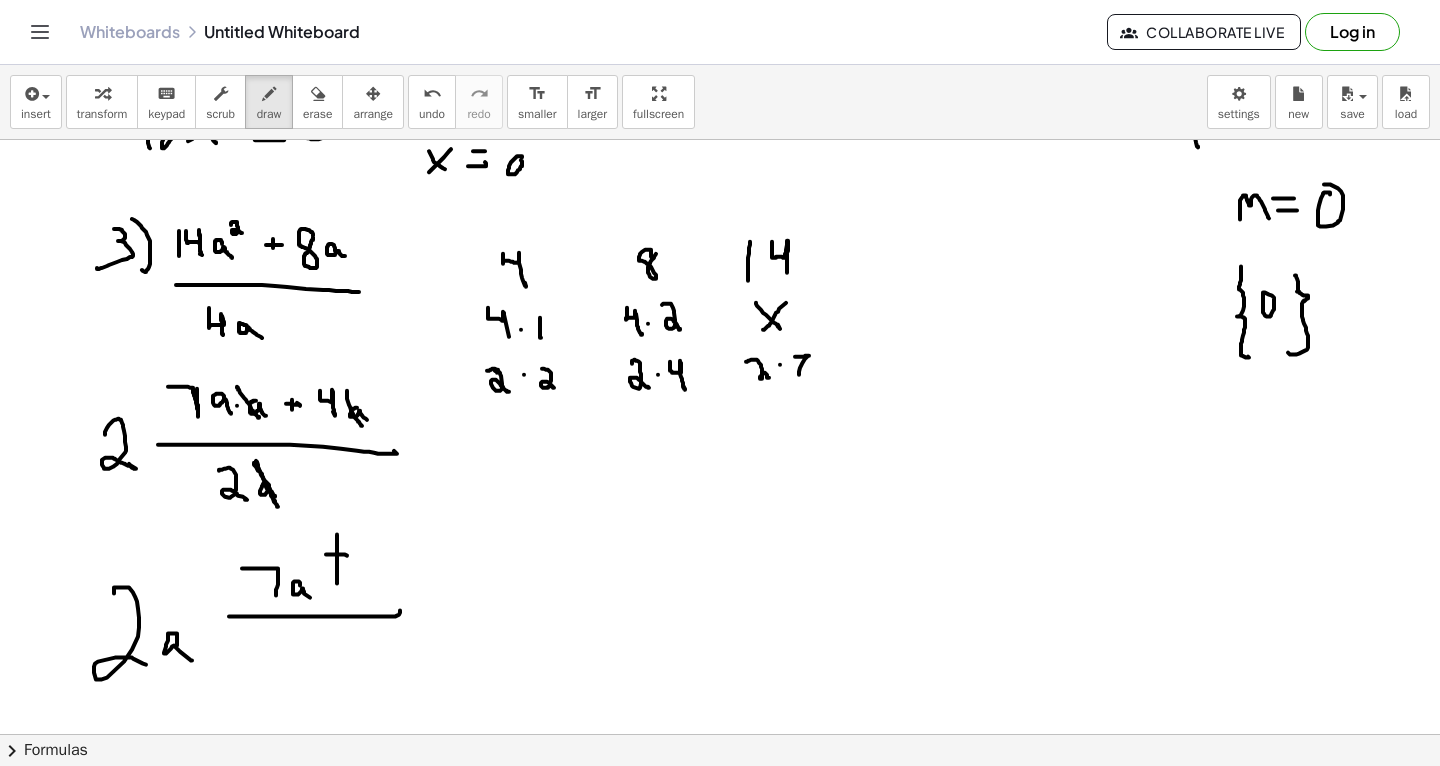 drag, startPoint x: 326, startPoint y: 553, endPoint x: 348, endPoint y: 553, distance: 22 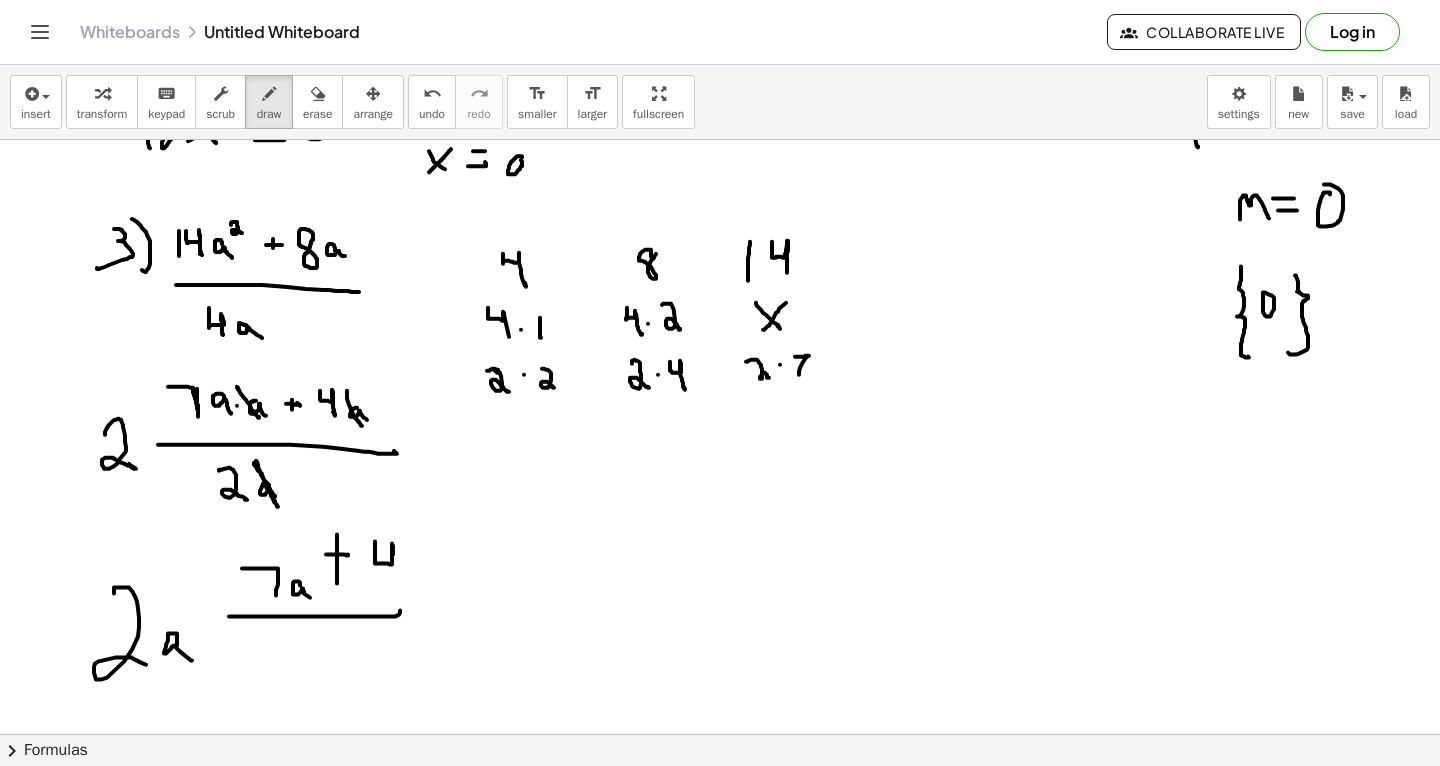 drag, startPoint x: 375, startPoint y: 540, endPoint x: 395, endPoint y: 576, distance: 41.18252 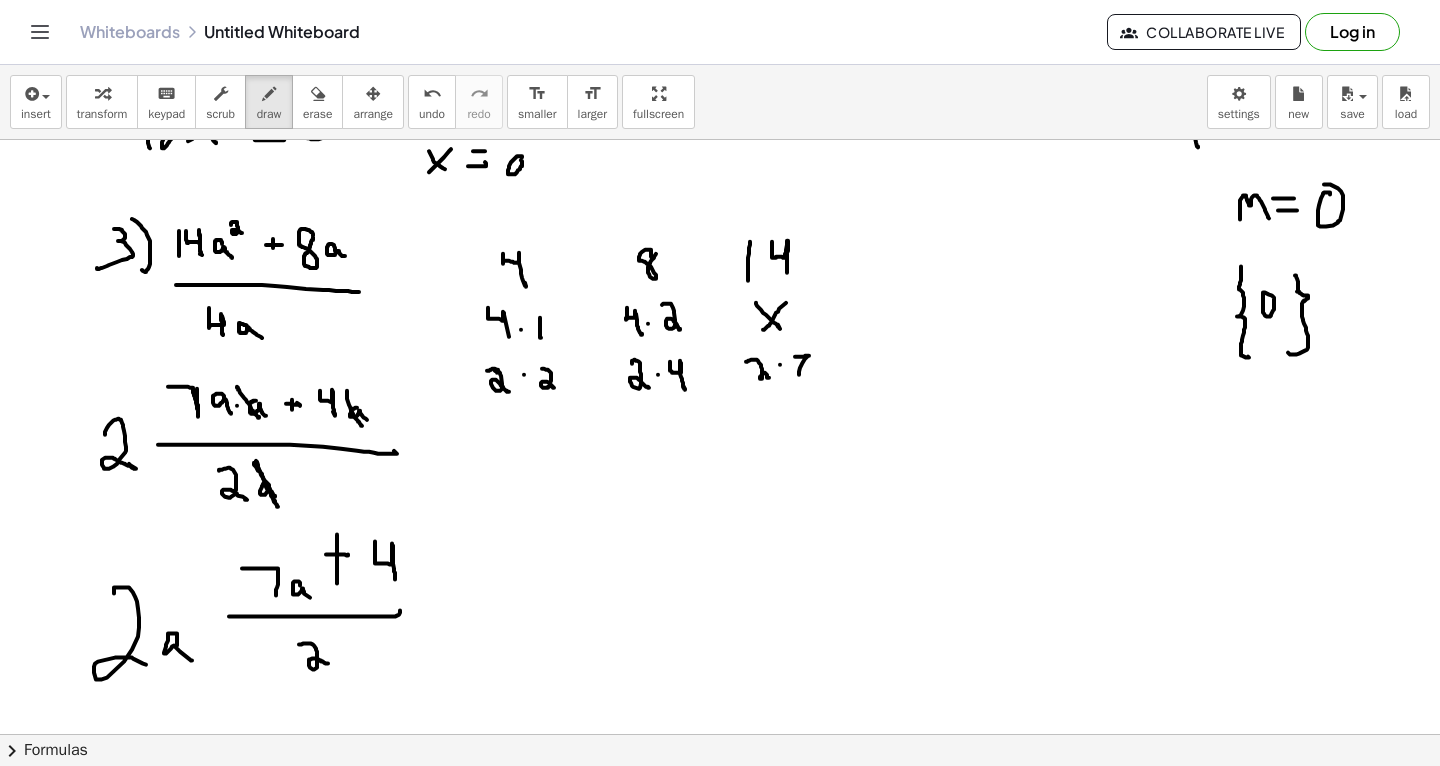 drag, startPoint x: 299, startPoint y: 643, endPoint x: 334, endPoint y: 664, distance: 40.81666 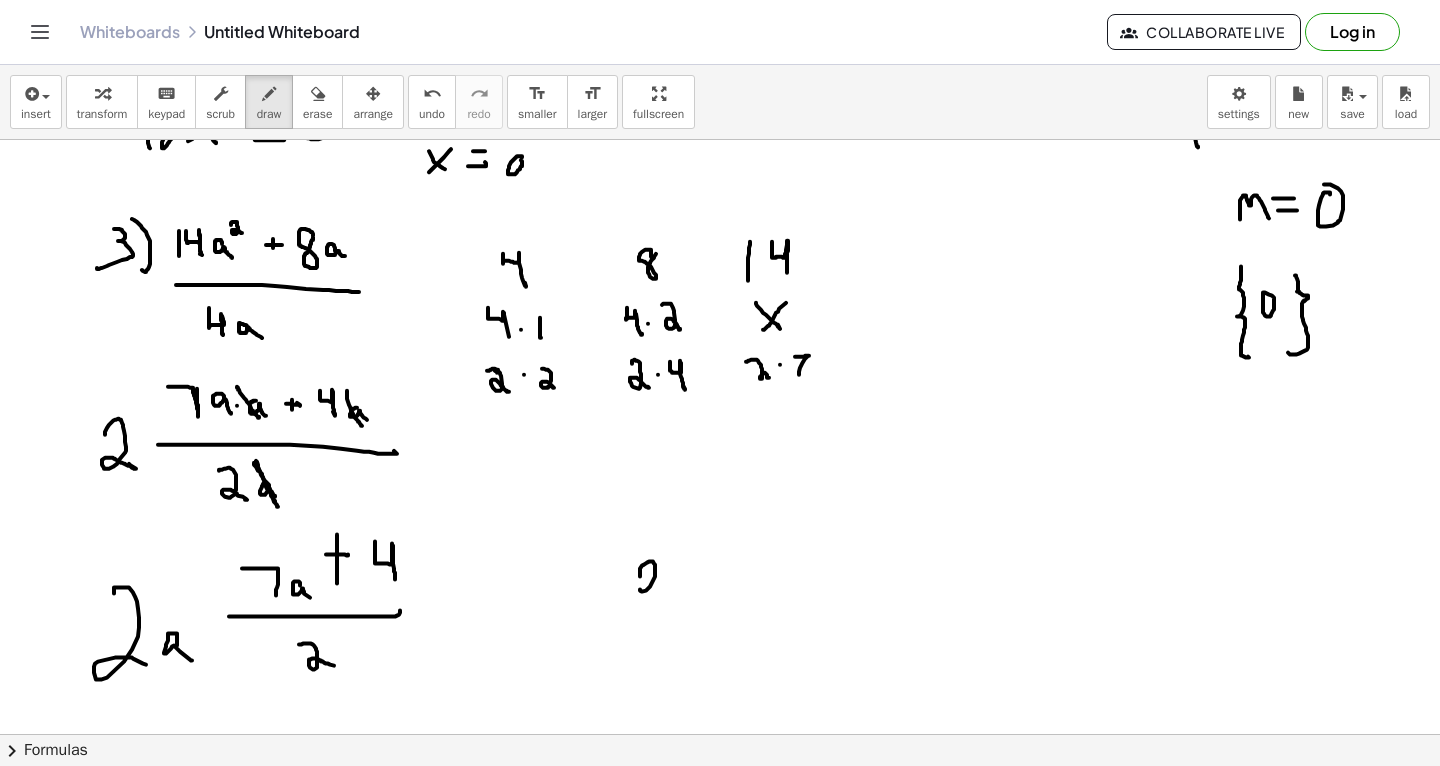 drag, startPoint x: 640, startPoint y: 575, endPoint x: 663, endPoint y: 595, distance: 30.479502 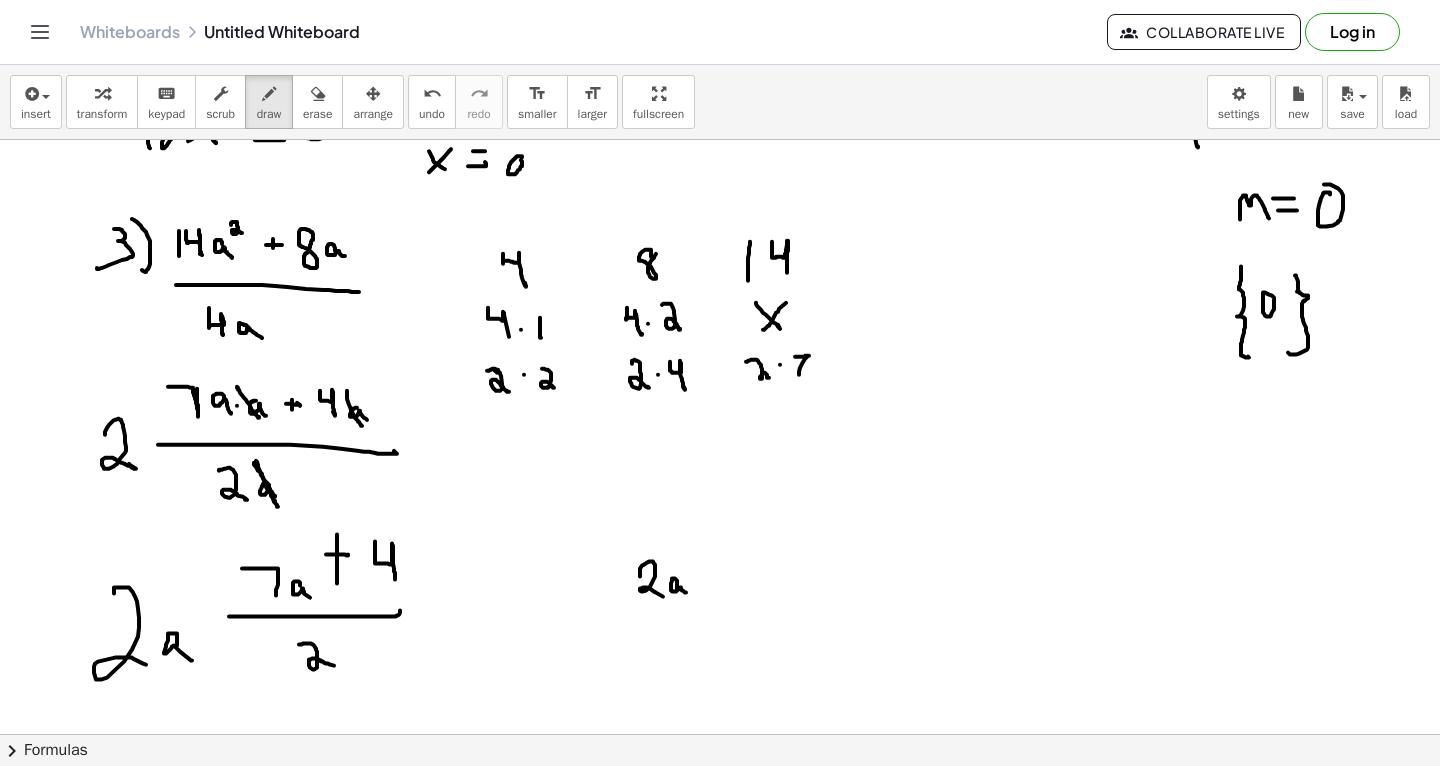 drag, startPoint x: 677, startPoint y: 588, endPoint x: 687, endPoint y: 591, distance: 10.440307 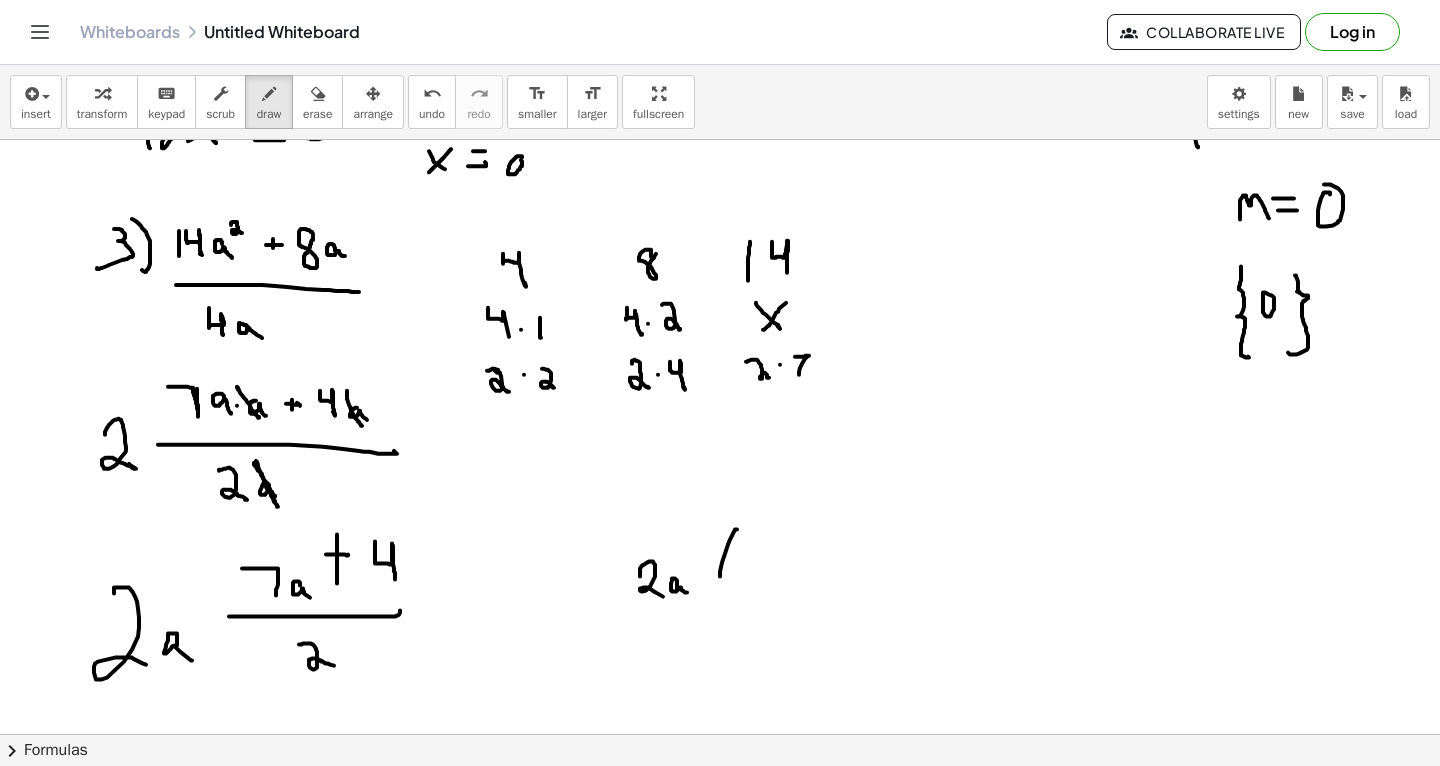drag, startPoint x: 737, startPoint y: 528, endPoint x: 733, endPoint y: 601, distance: 73.109505 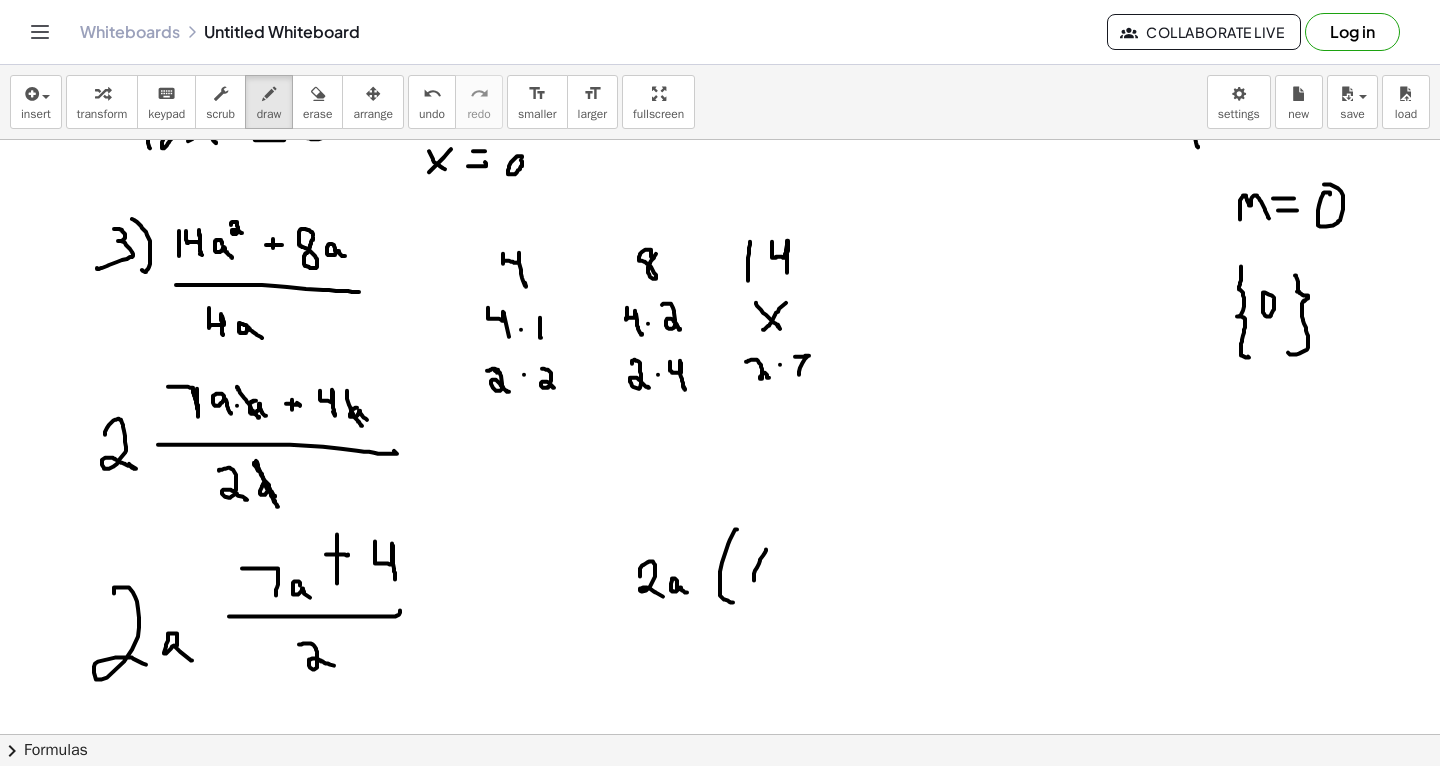 drag, startPoint x: 754, startPoint y: 579, endPoint x: 746, endPoint y: 548, distance: 32.01562 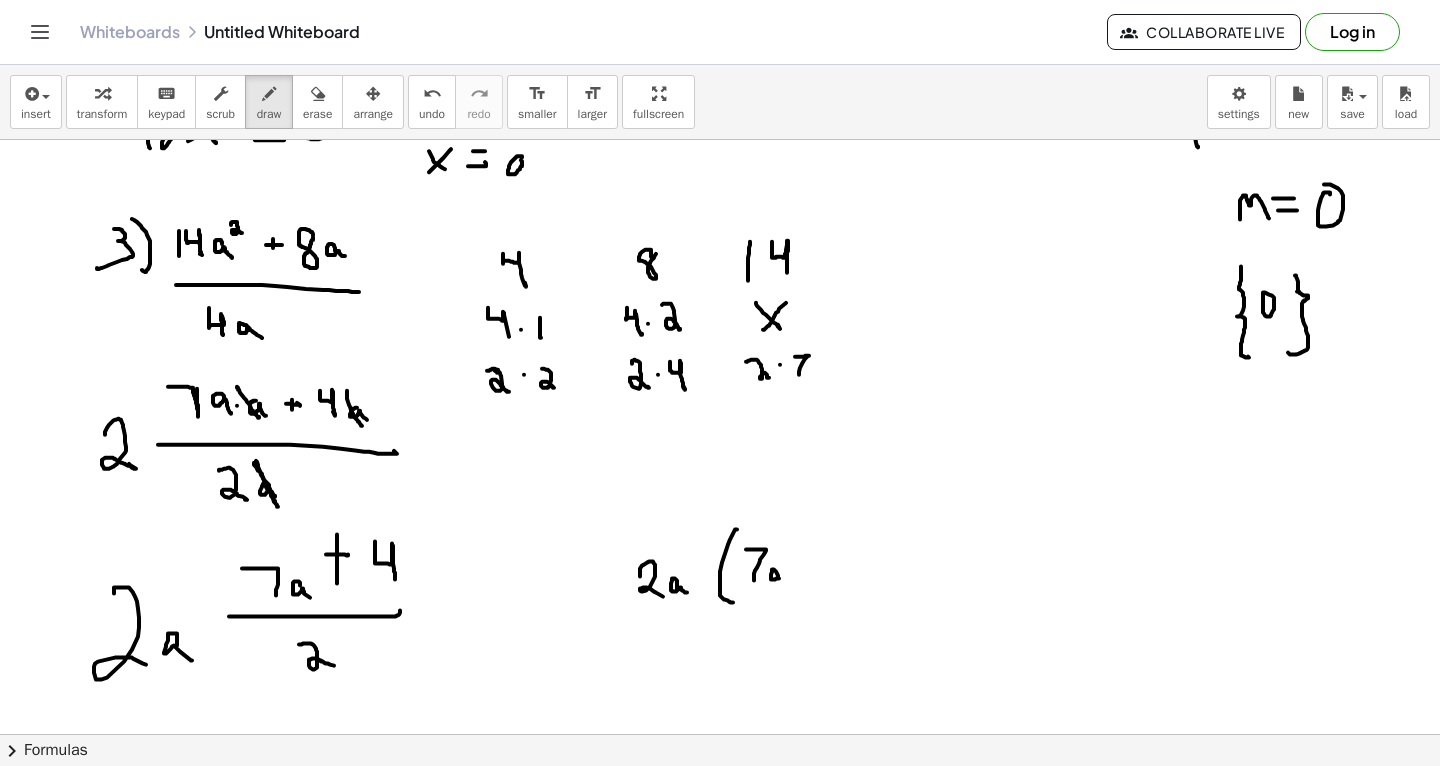 click at bounding box center (720, -689) 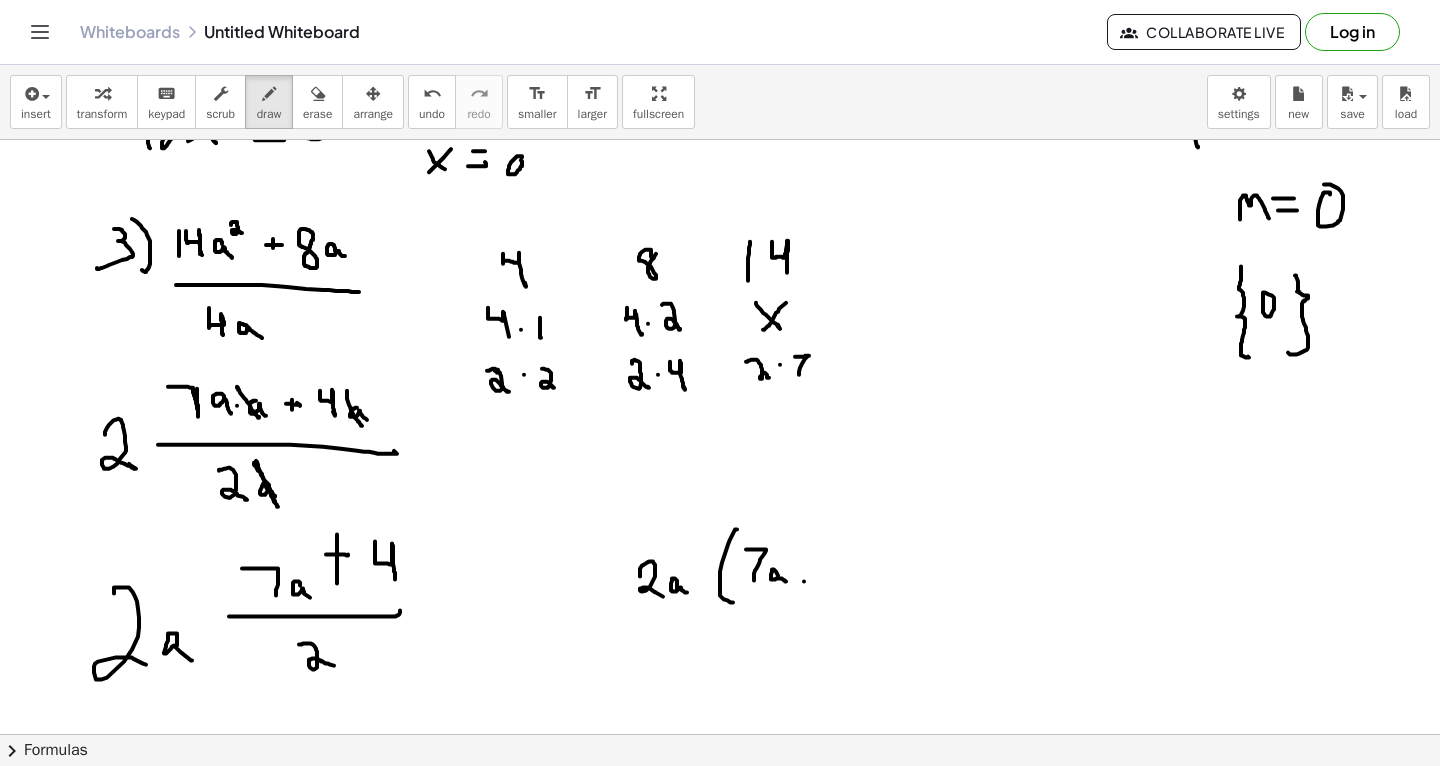 drag, startPoint x: 804, startPoint y: 580, endPoint x: 804, endPoint y: 546, distance: 34 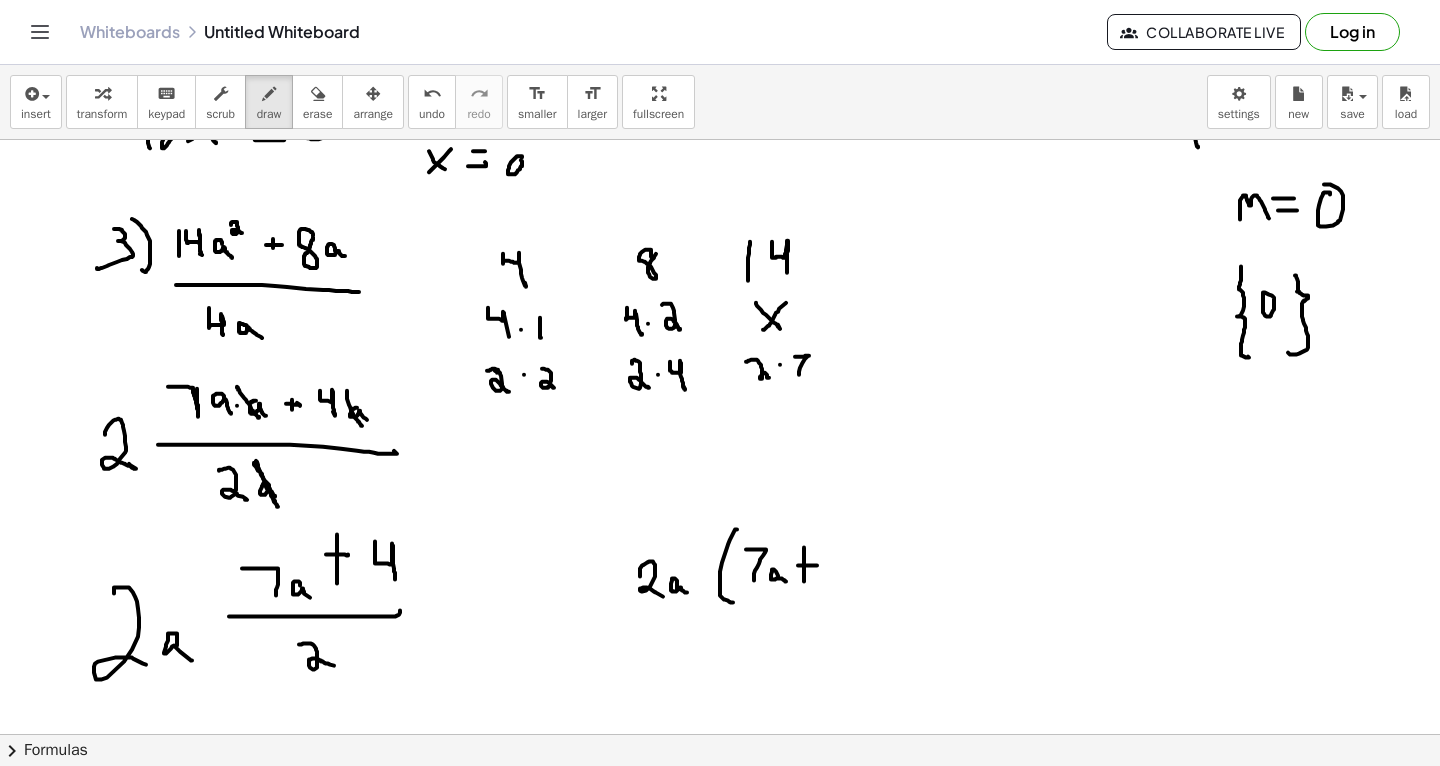 drag, startPoint x: 798, startPoint y: 564, endPoint x: 818, endPoint y: 563, distance: 20.024984 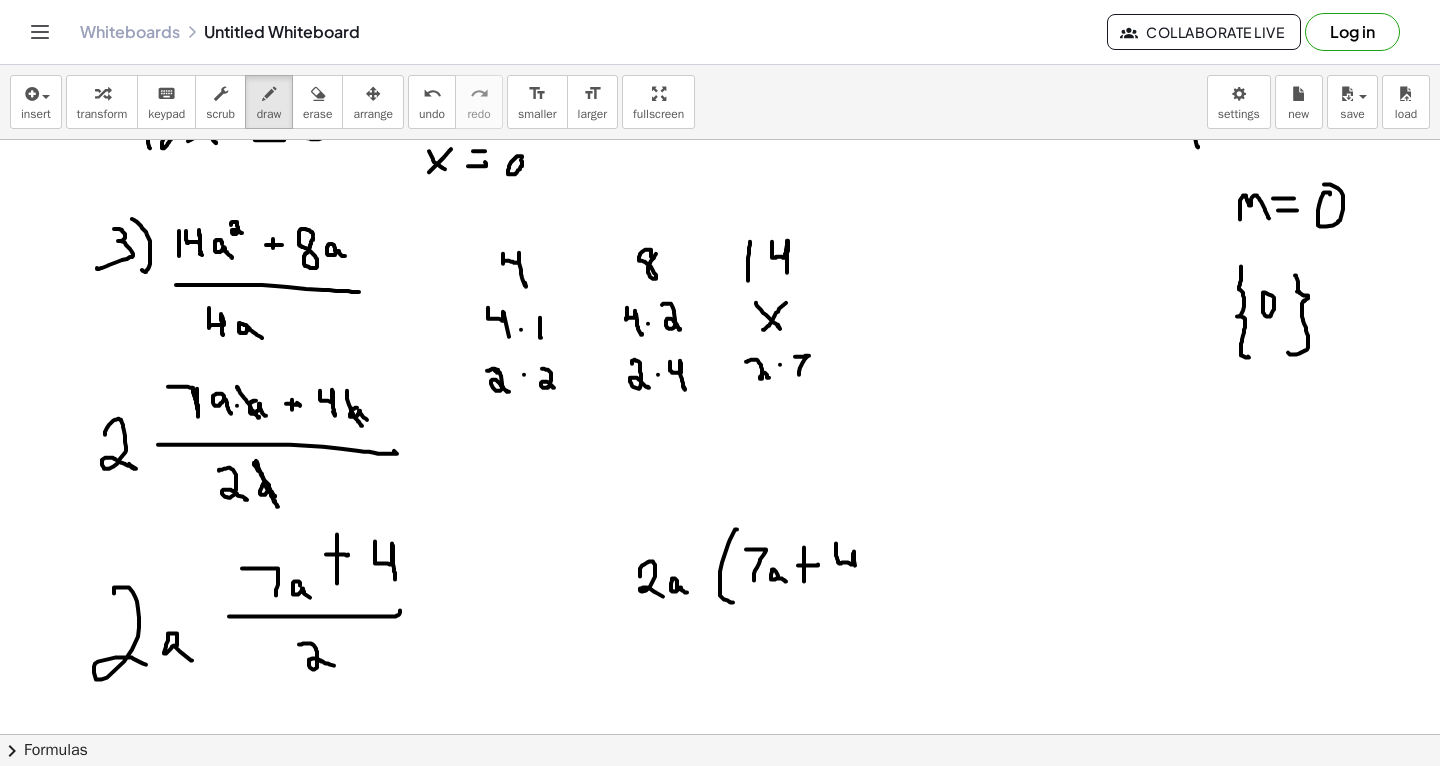 drag, startPoint x: 836, startPoint y: 542, endPoint x: 860, endPoint y: 585, distance: 49.24429 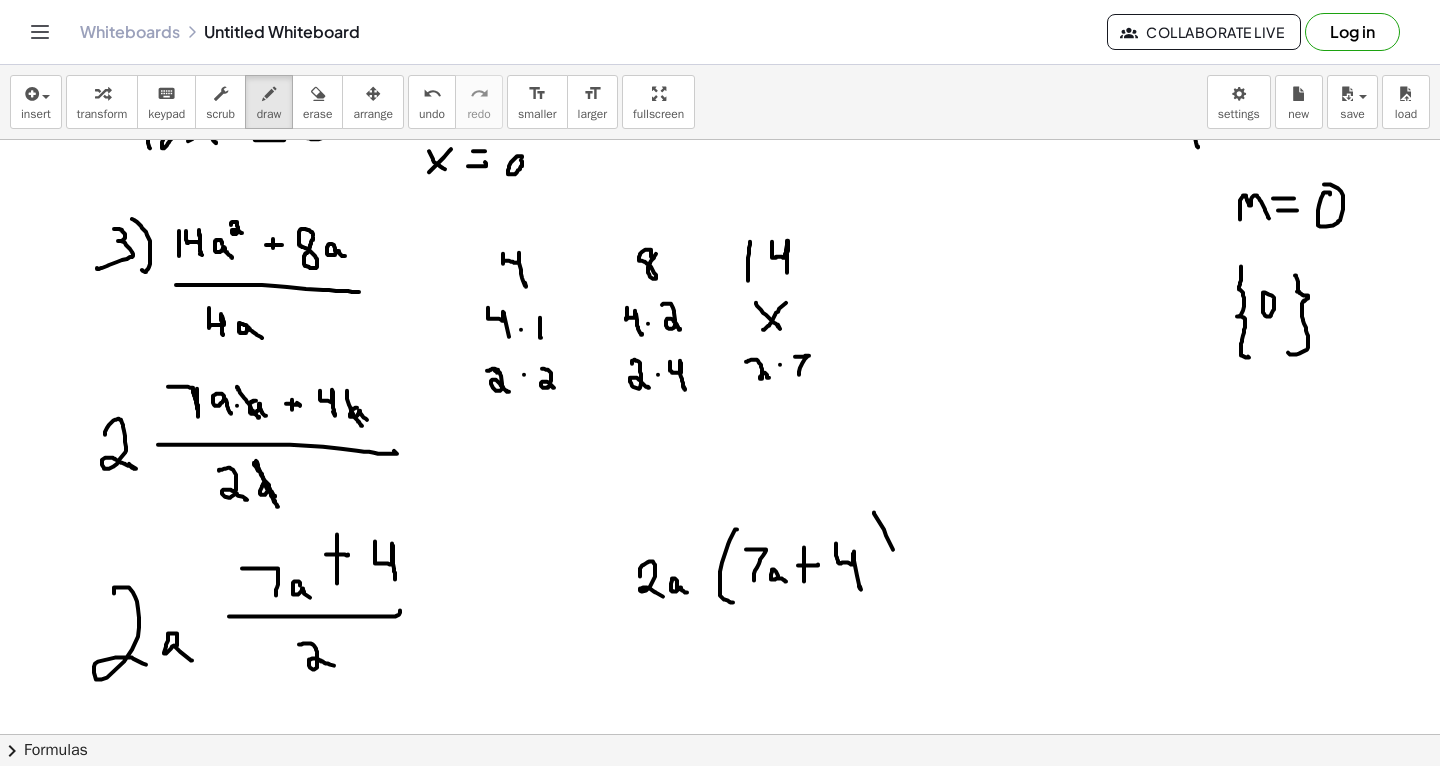 drag, startPoint x: 874, startPoint y: 511, endPoint x: 870, endPoint y: 613, distance: 102.0784 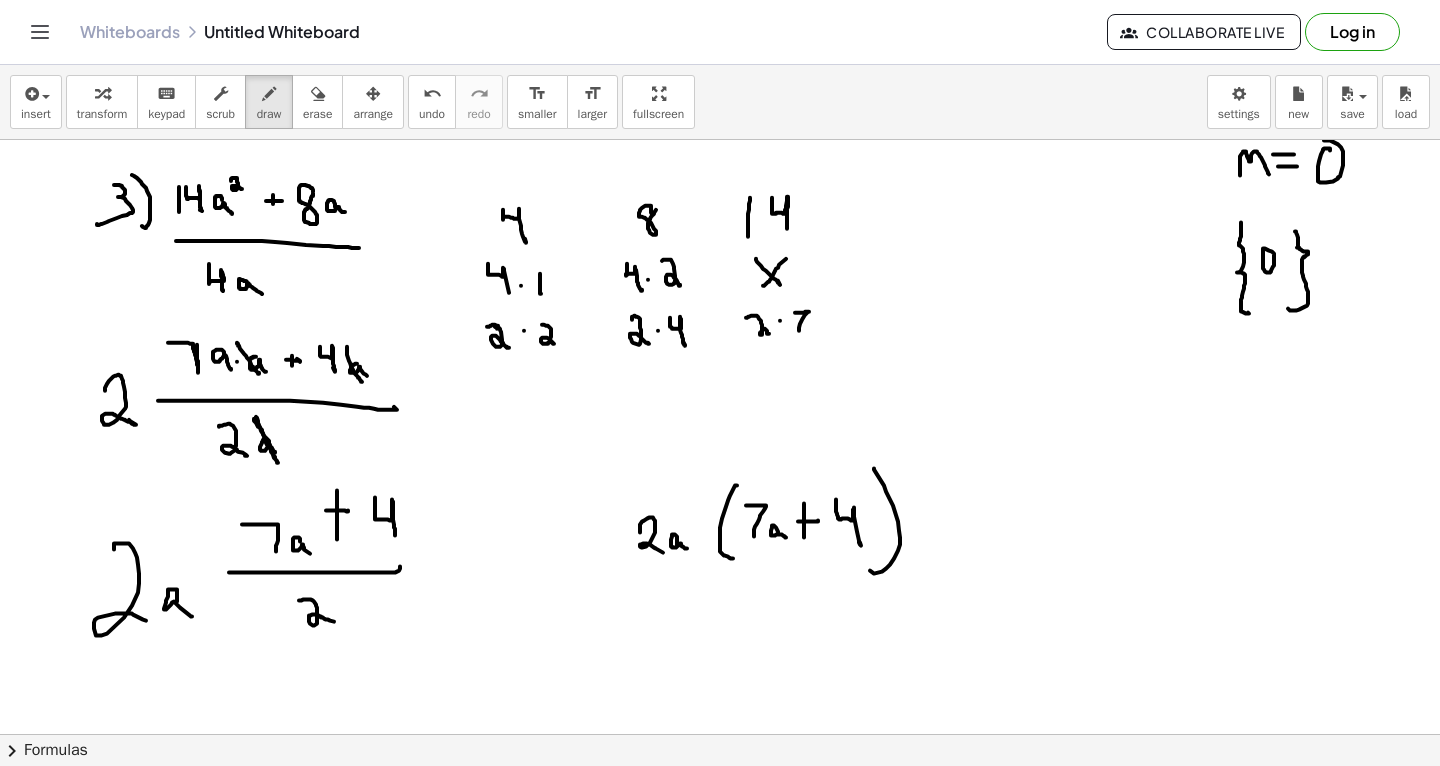 scroll, scrollTop: 2489, scrollLeft: 0, axis: vertical 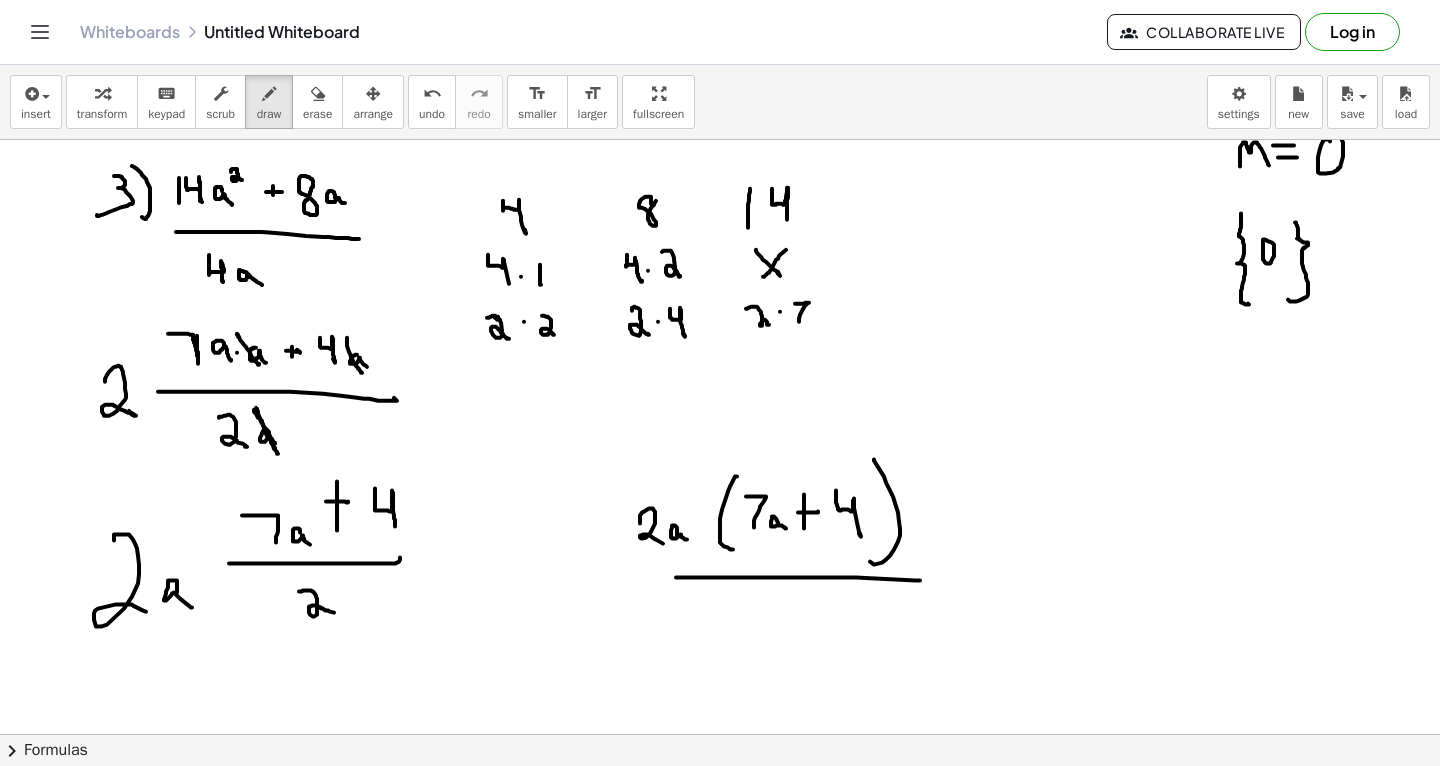 drag, startPoint x: 676, startPoint y: 576, endPoint x: 933, endPoint y: 581, distance: 257.04865 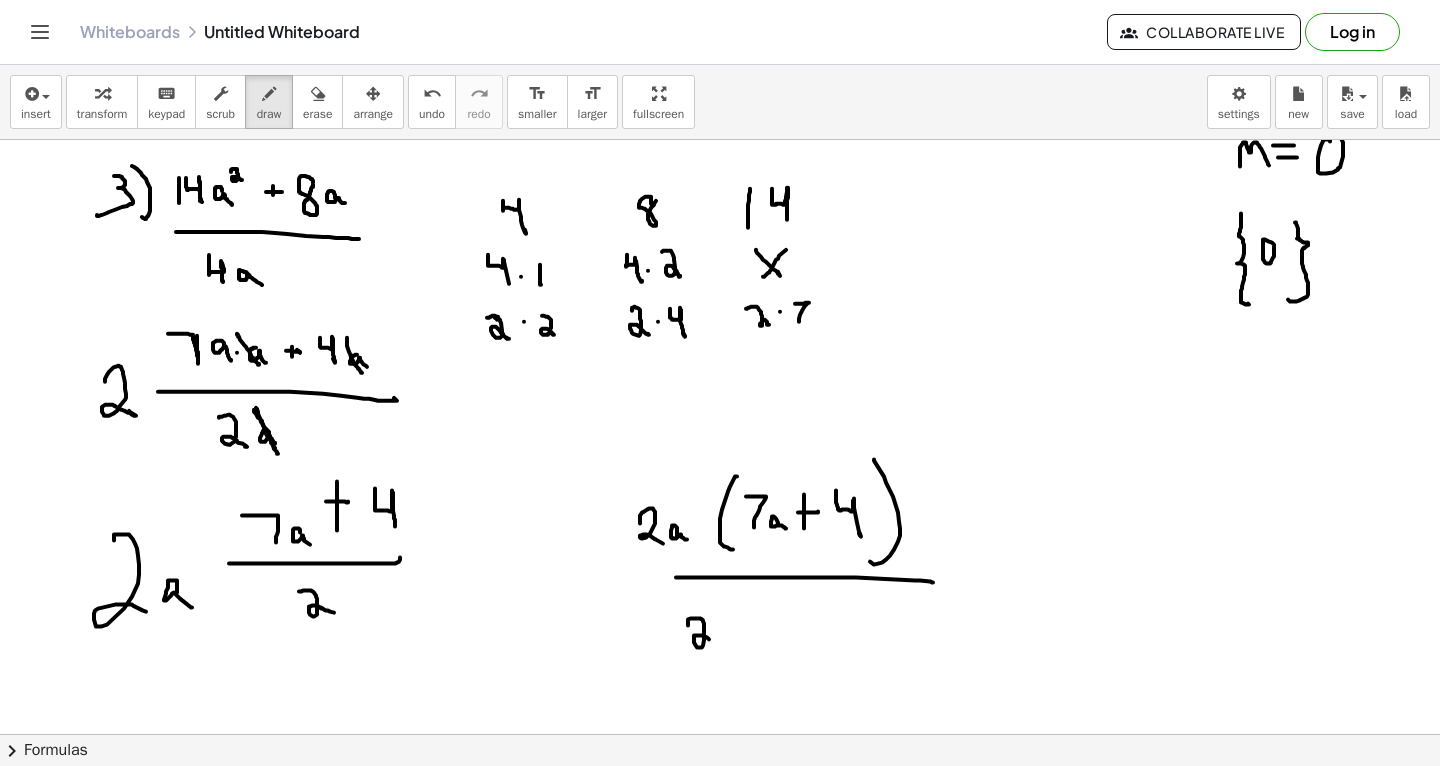 drag, startPoint x: 688, startPoint y: 624, endPoint x: 715, endPoint y: 641, distance: 31.906113 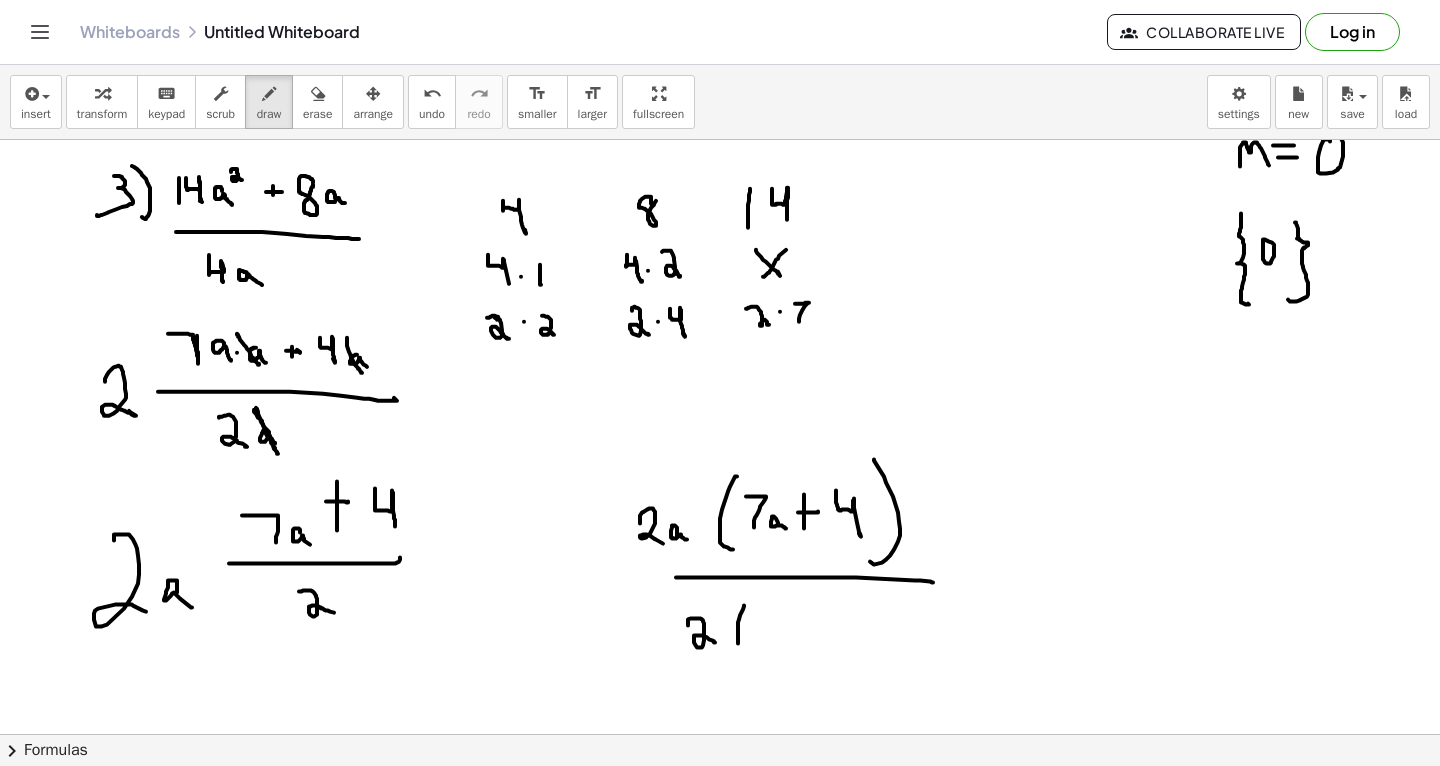 drag, startPoint x: 744, startPoint y: 604, endPoint x: 746, endPoint y: 654, distance: 50.039986 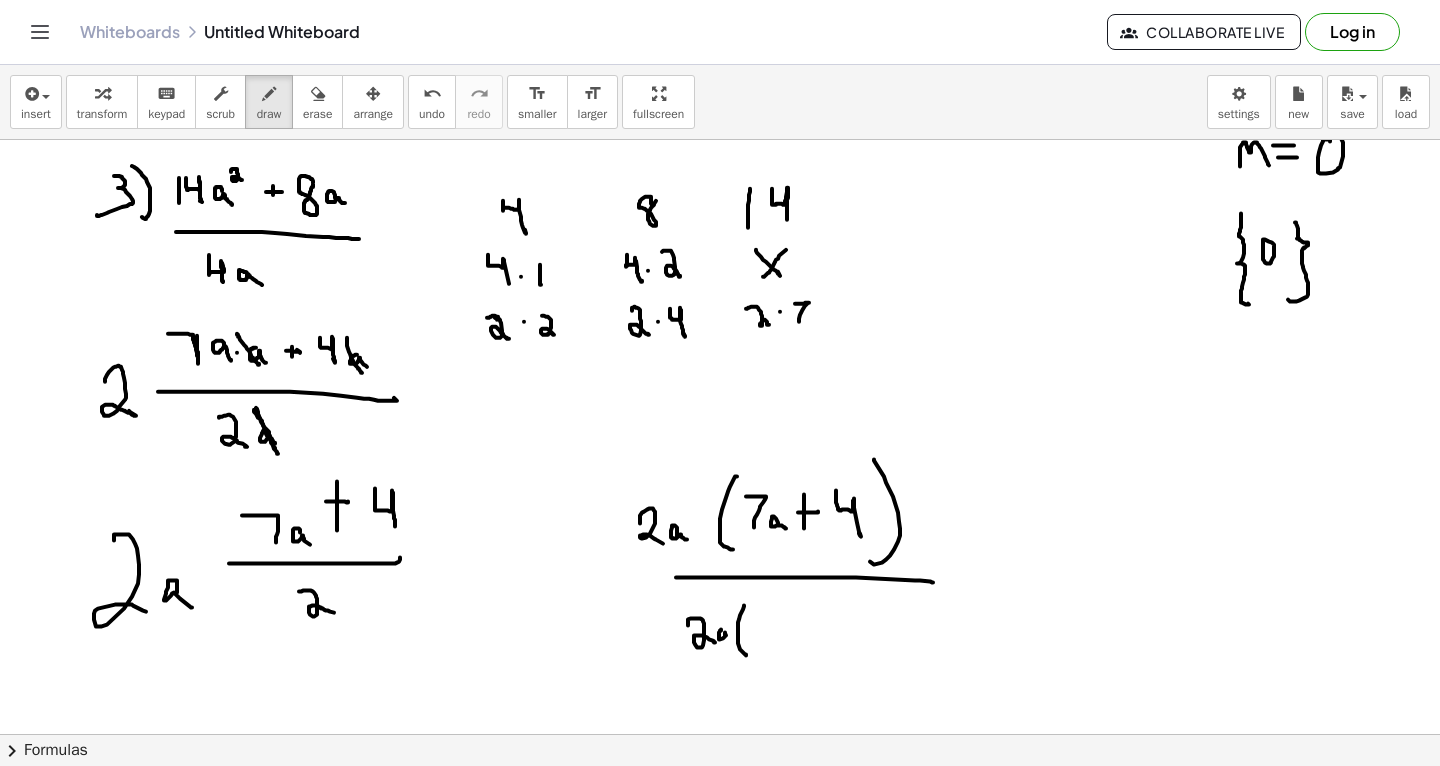 drag, startPoint x: 721, startPoint y: 629, endPoint x: 735, endPoint y: 643, distance: 19.79899 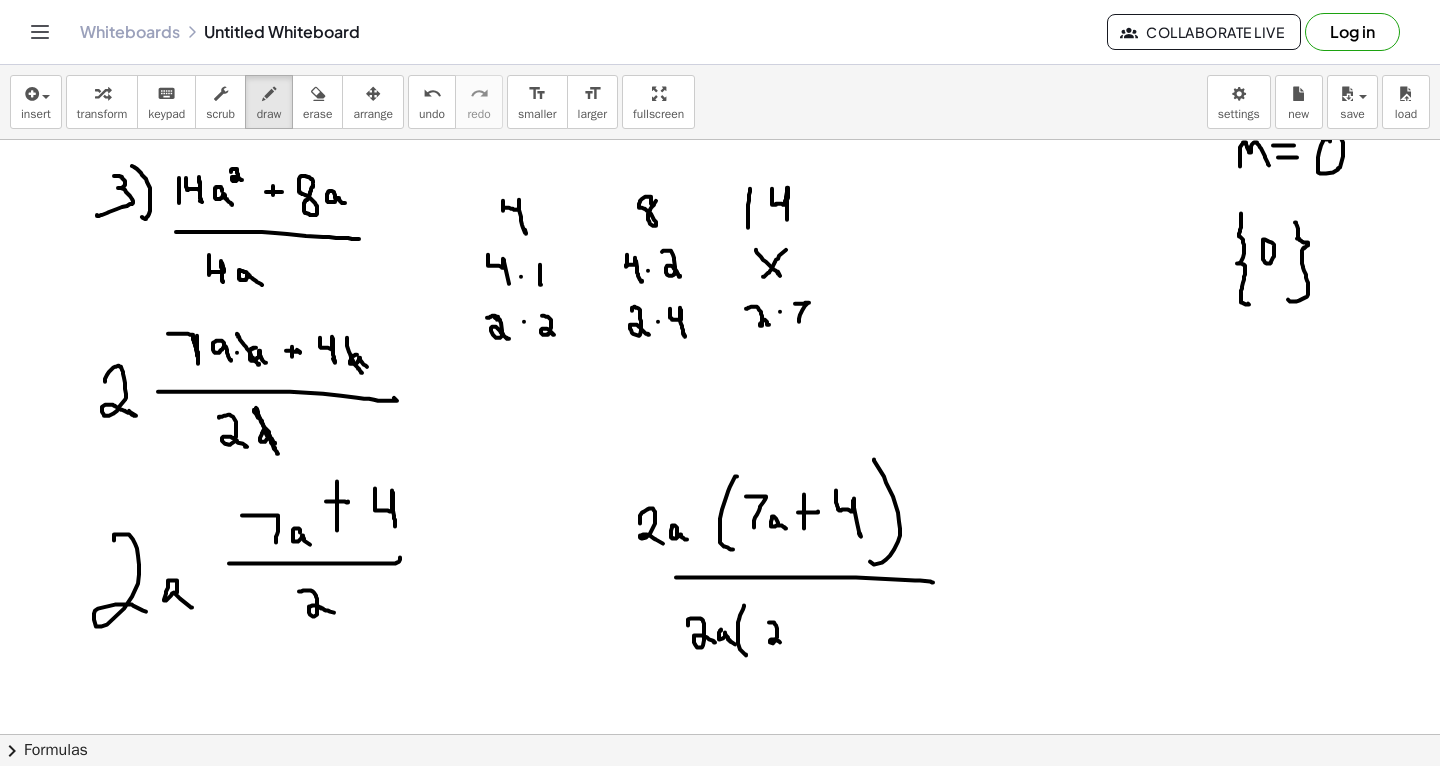 drag, startPoint x: 770, startPoint y: 621, endPoint x: 791, endPoint y: 644, distance: 31.144823 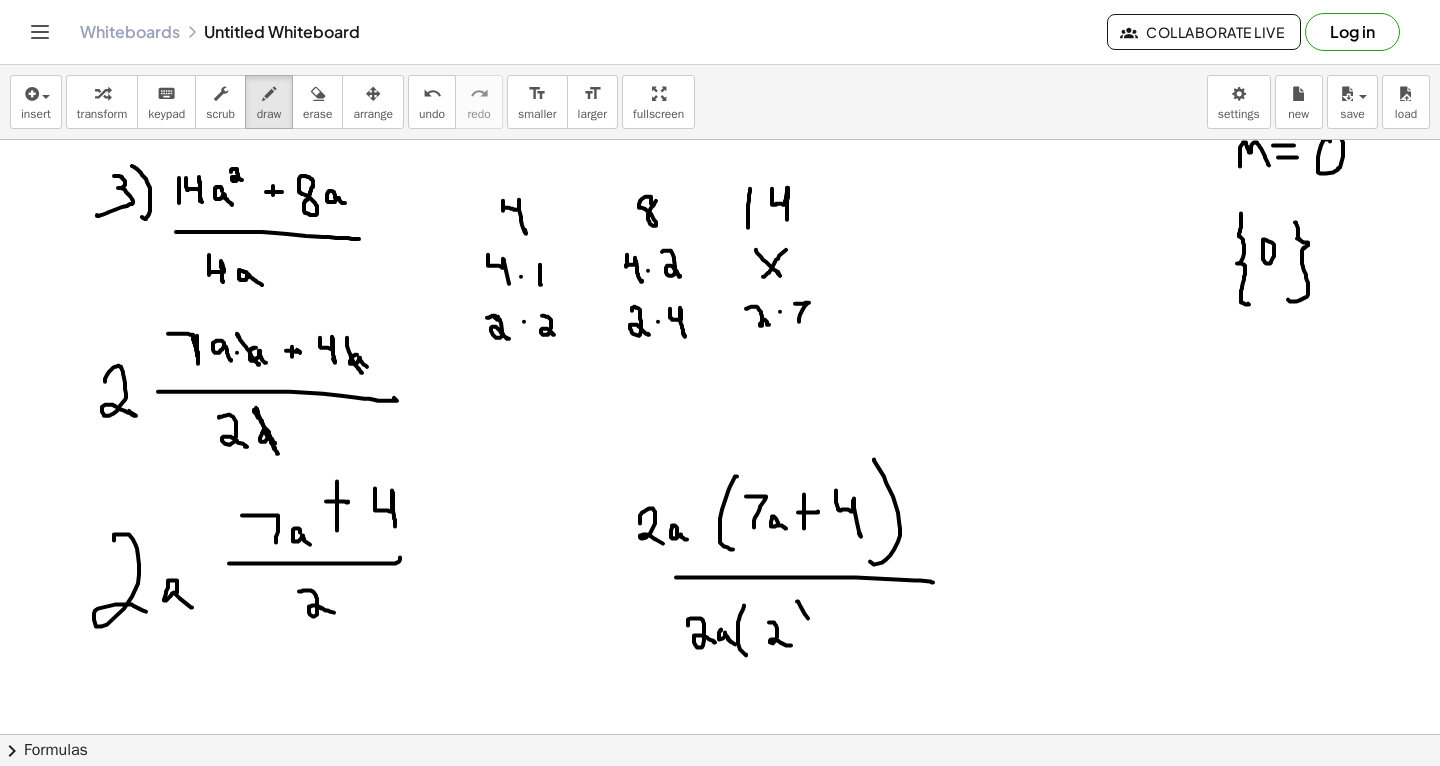 drag, startPoint x: 797, startPoint y: 600, endPoint x: 798, endPoint y: 657, distance: 57.00877 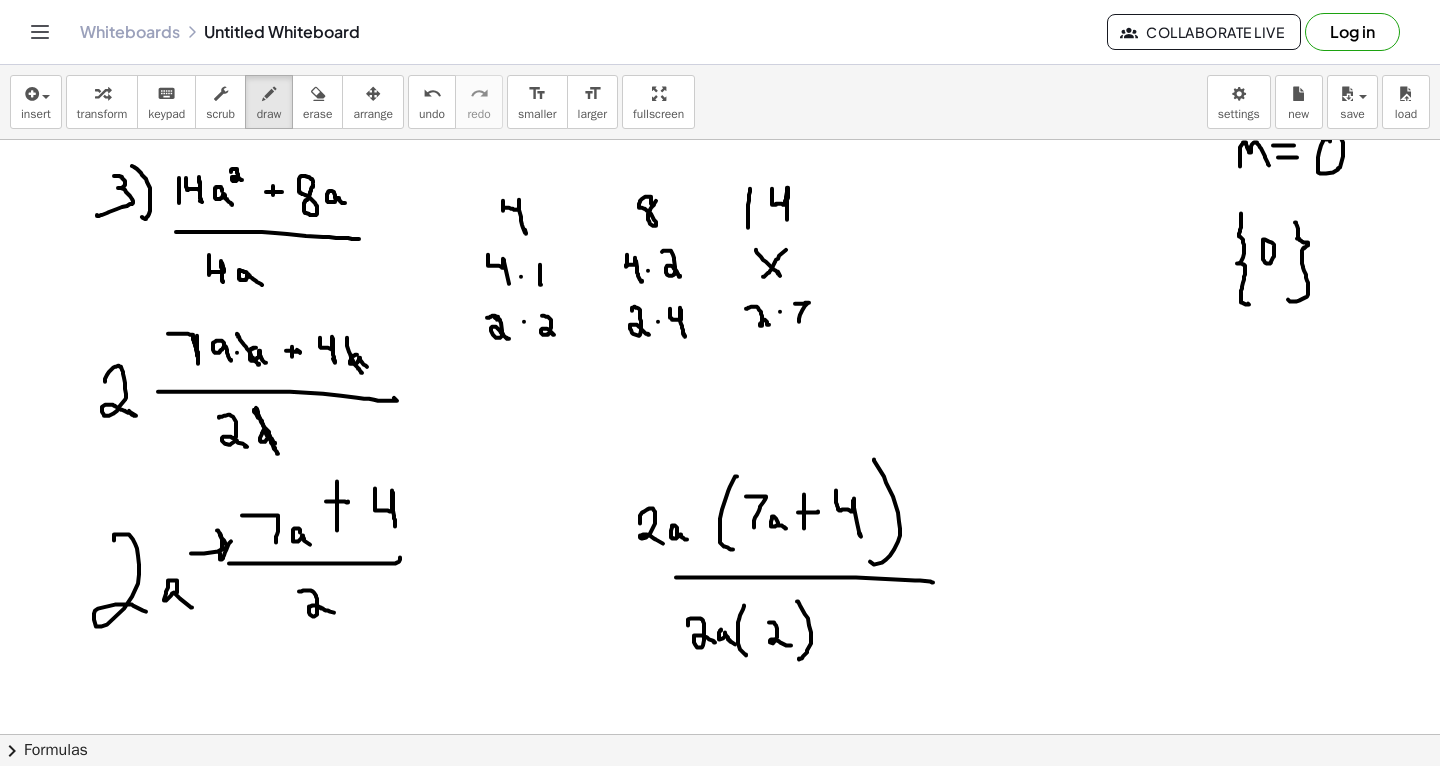 drag, startPoint x: 191, startPoint y: 552, endPoint x: 231, endPoint y: 540, distance: 41.761227 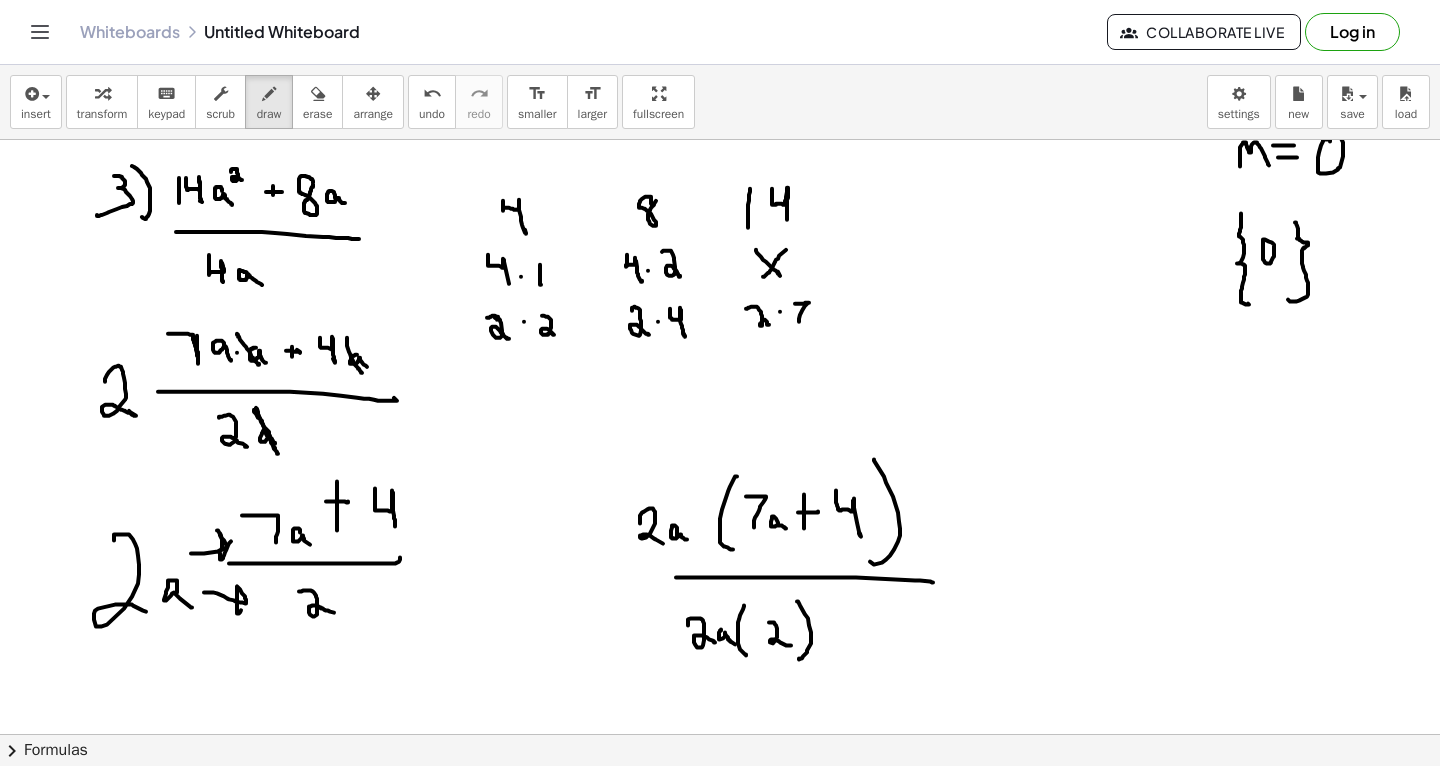 drag, startPoint x: 204, startPoint y: 591, endPoint x: 245, endPoint y: 602, distance: 42.44997 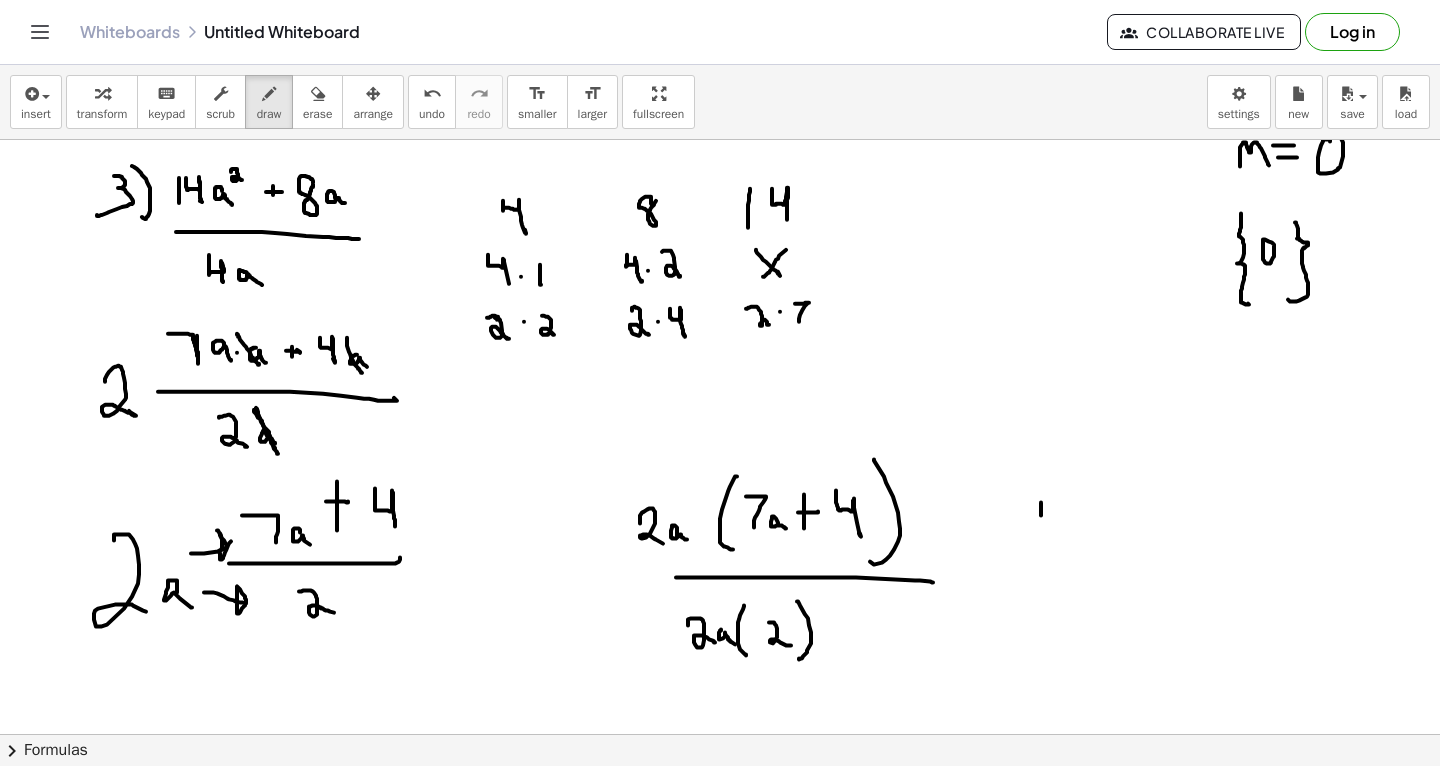 drag, startPoint x: 1041, startPoint y: 501, endPoint x: 1041, endPoint y: 523, distance: 22 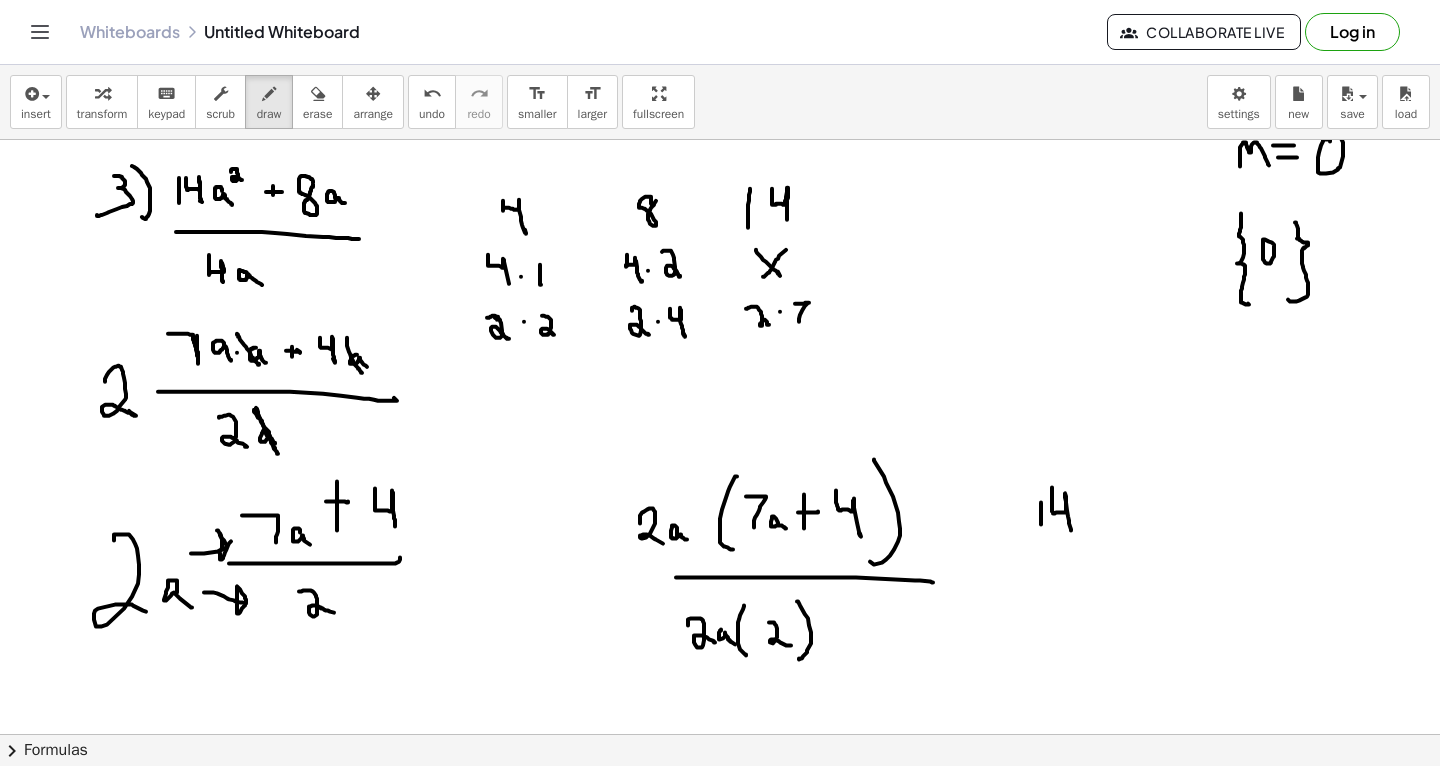 drag, startPoint x: 1052, startPoint y: 486, endPoint x: 1071, endPoint y: 529, distance: 47.010635 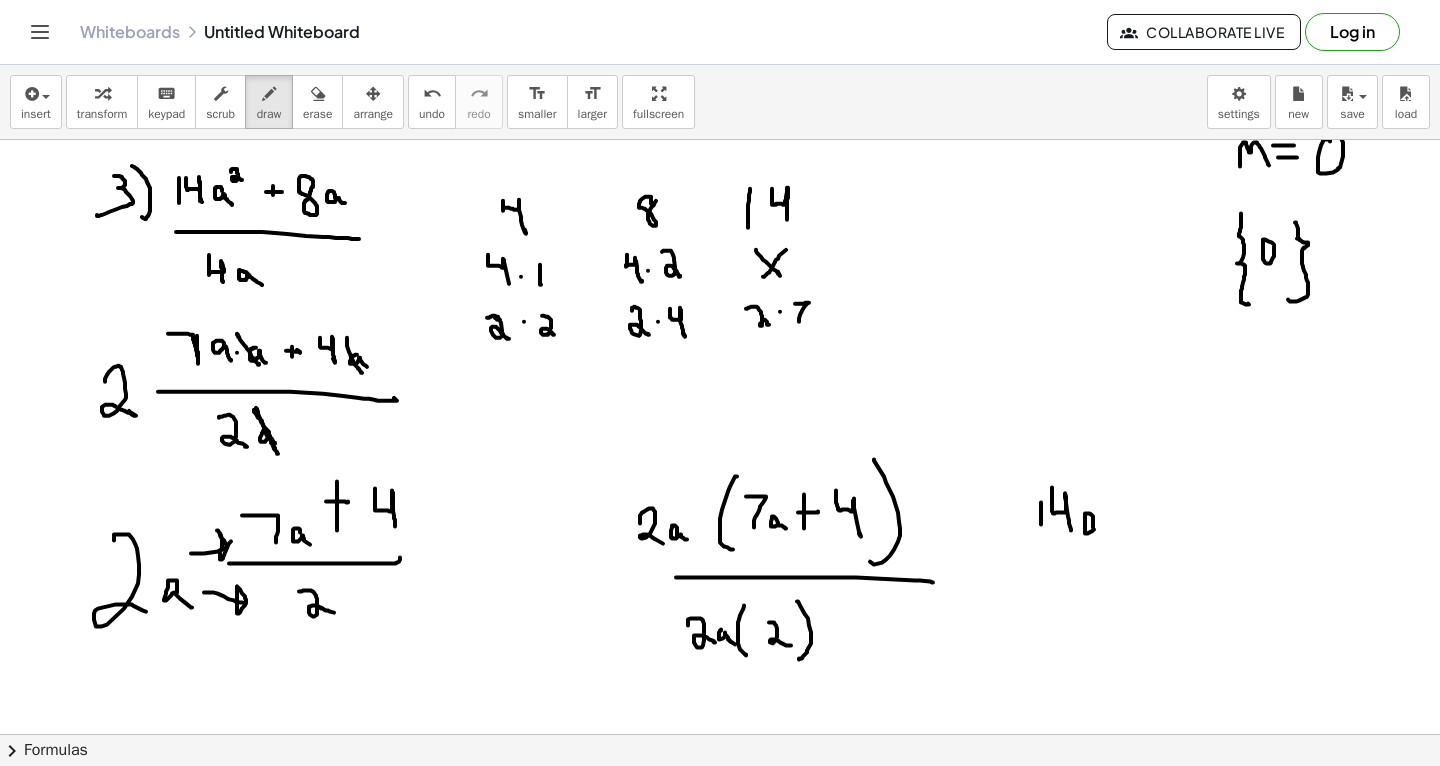 drag, startPoint x: 1093, startPoint y: 526, endPoint x: 1110, endPoint y: 534, distance: 18.788294 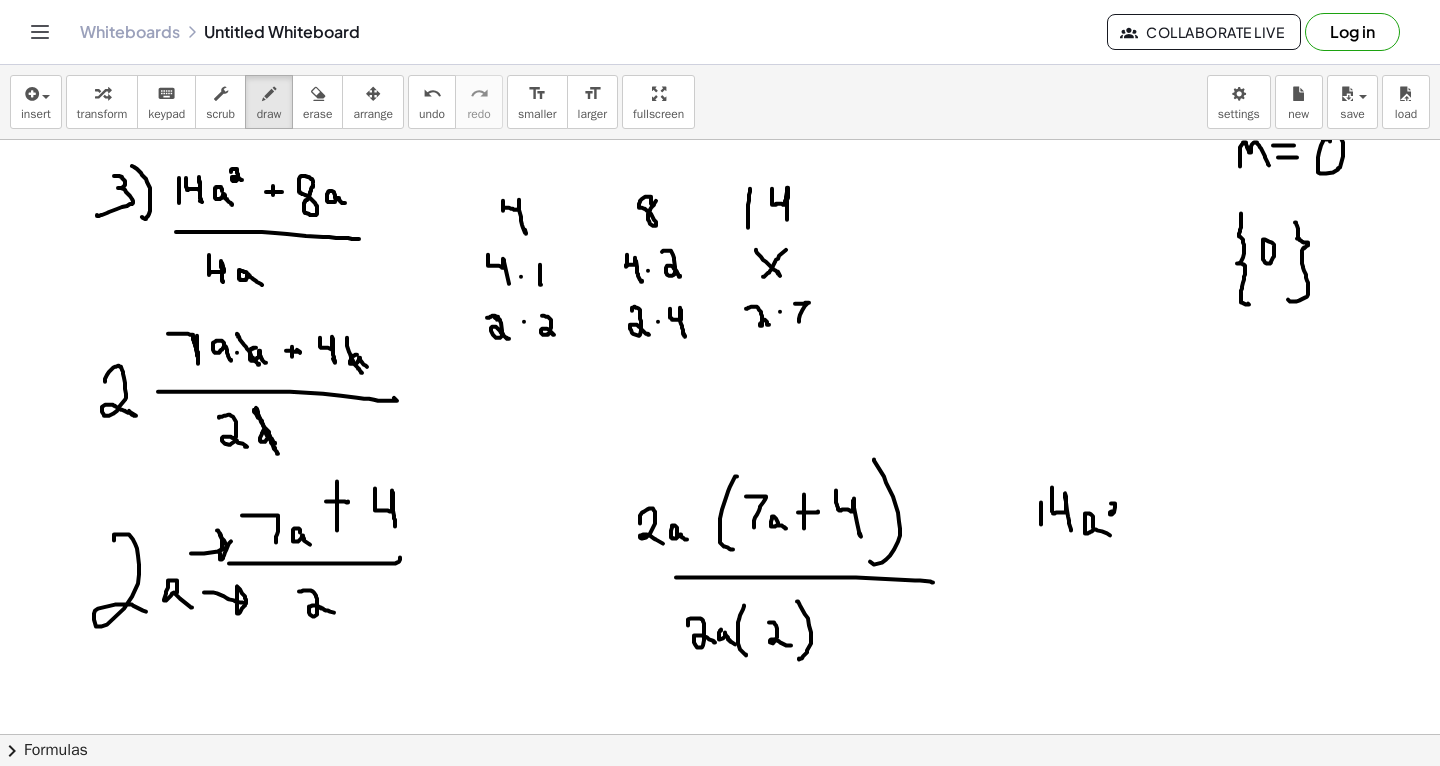 drag, startPoint x: 1111, startPoint y: 502, endPoint x: 1122, endPoint y: 514, distance: 16.27882 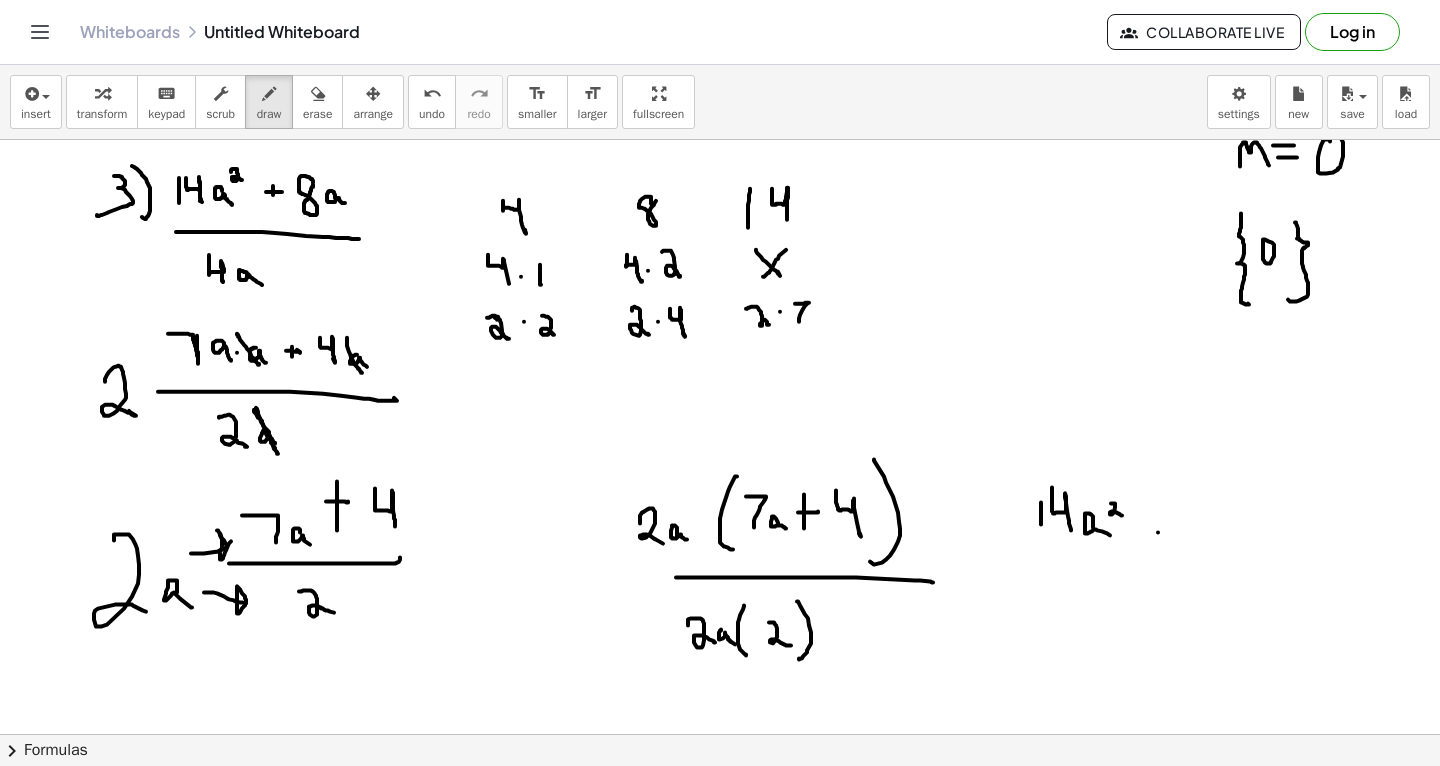 drag, startPoint x: 1158, startPoint y: 531, endPoint x: 1158, endPoint y: 513, distance: 18 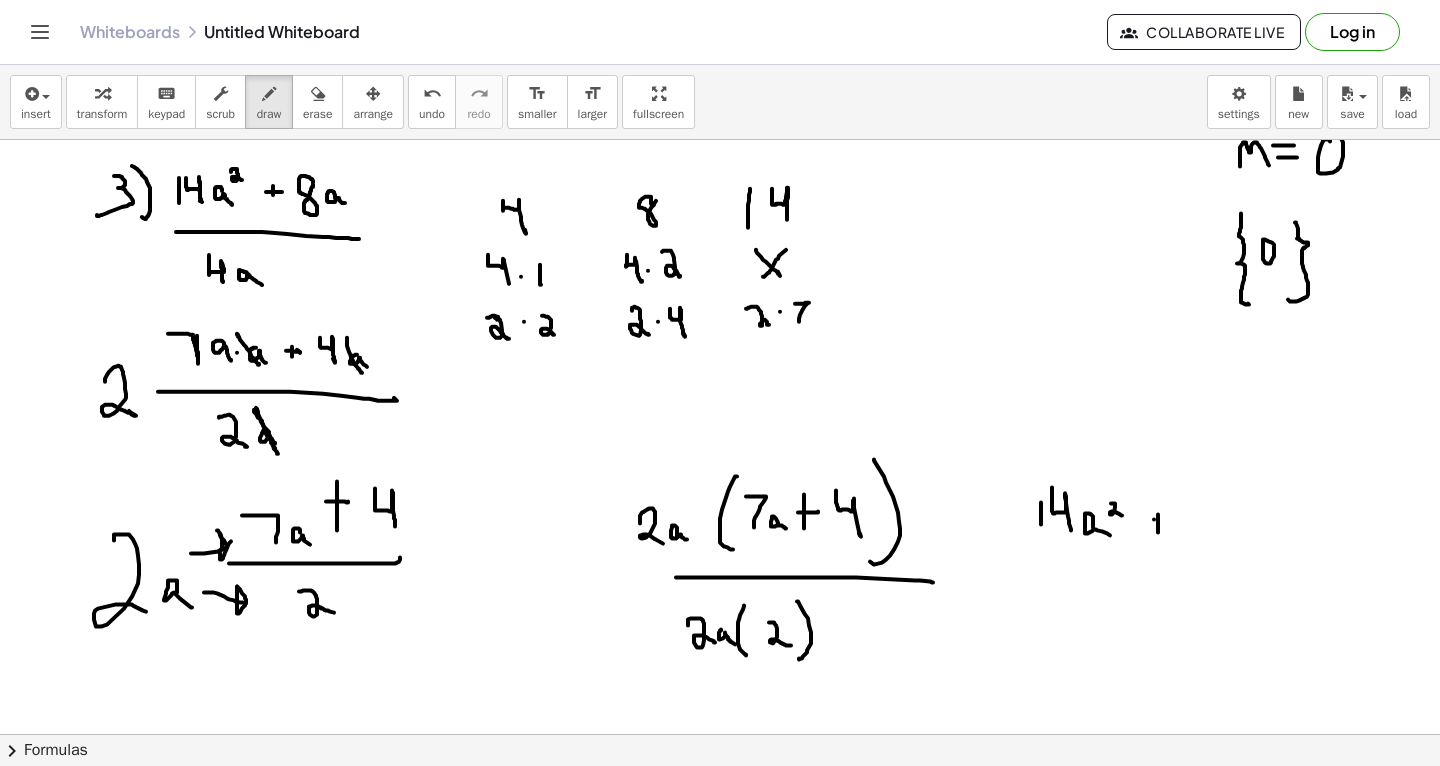 drag, startPoint x: 1154, startPoint y: 518, endPoint x: 1170, endPoint y: 513, distance: 16.763054 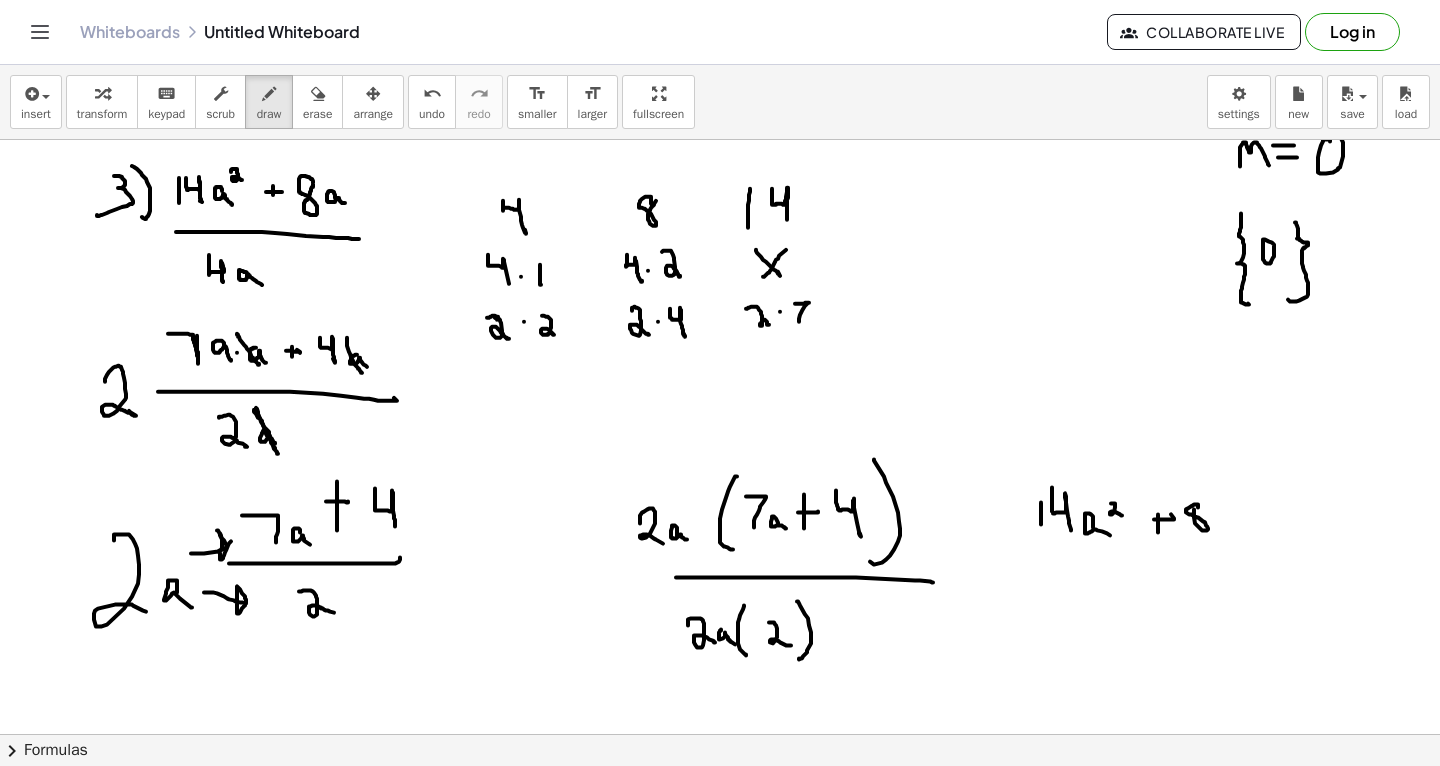 drag, startPoint x: 1198, startPoint y: 506, endPoint x: 1205, endPoint y: 494, distance: 13.892444 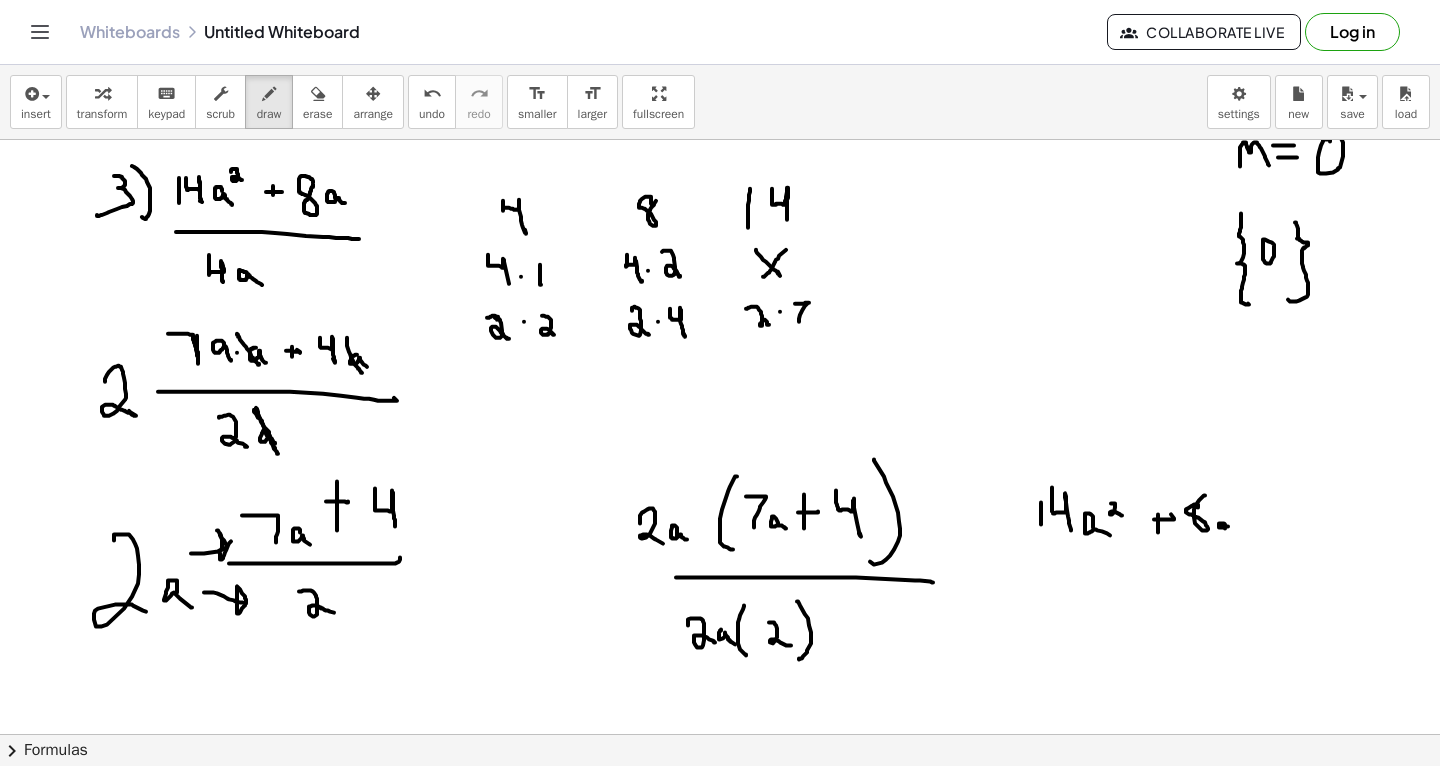 drag, startPoint x: 1225, startPoint y: 527, endPoint x: 1237, endPoint y: 532, distance: 13 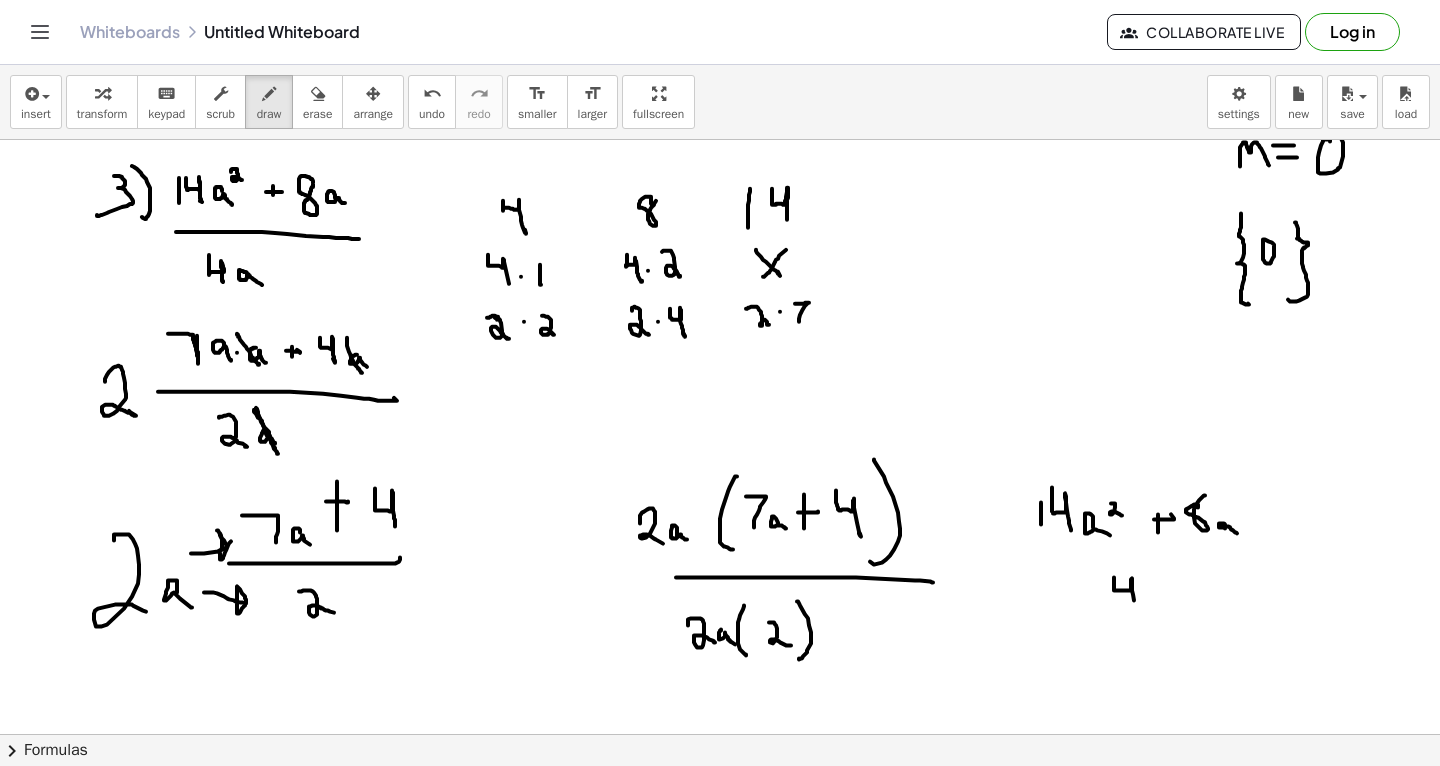 drag, startPoint x: 1114, startPoint y: 576, endPoint x: 1137, endPoint y: 608, distance: 39.40812 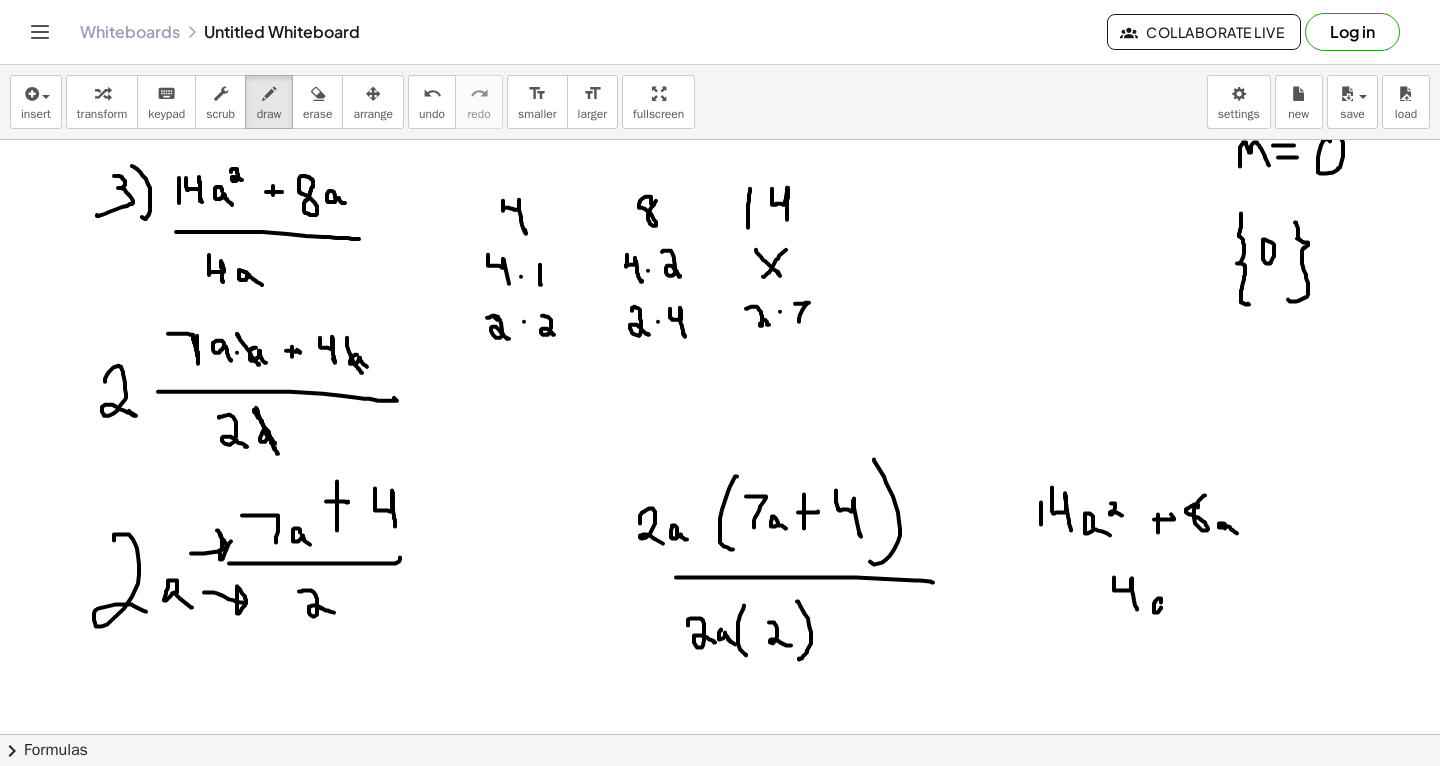 drag, startPoint x: 1161, startPoint y: 601, endPoint x: 1174, endPoint y: 611, distance: 16.40122 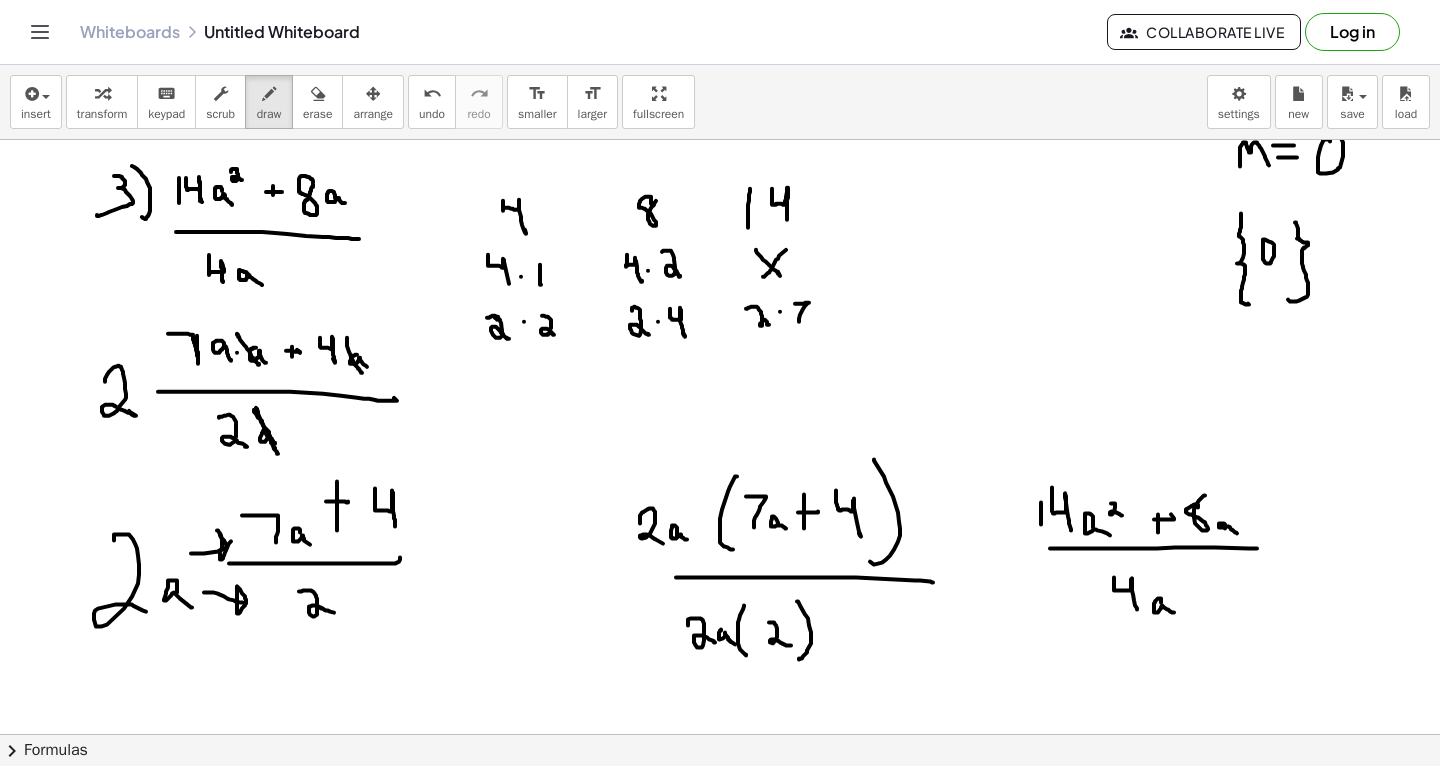 drag, startPoint x: 1050, startPoint y: 547, endPoint x: 1260, endPoint y: 545, distance: 210.00952 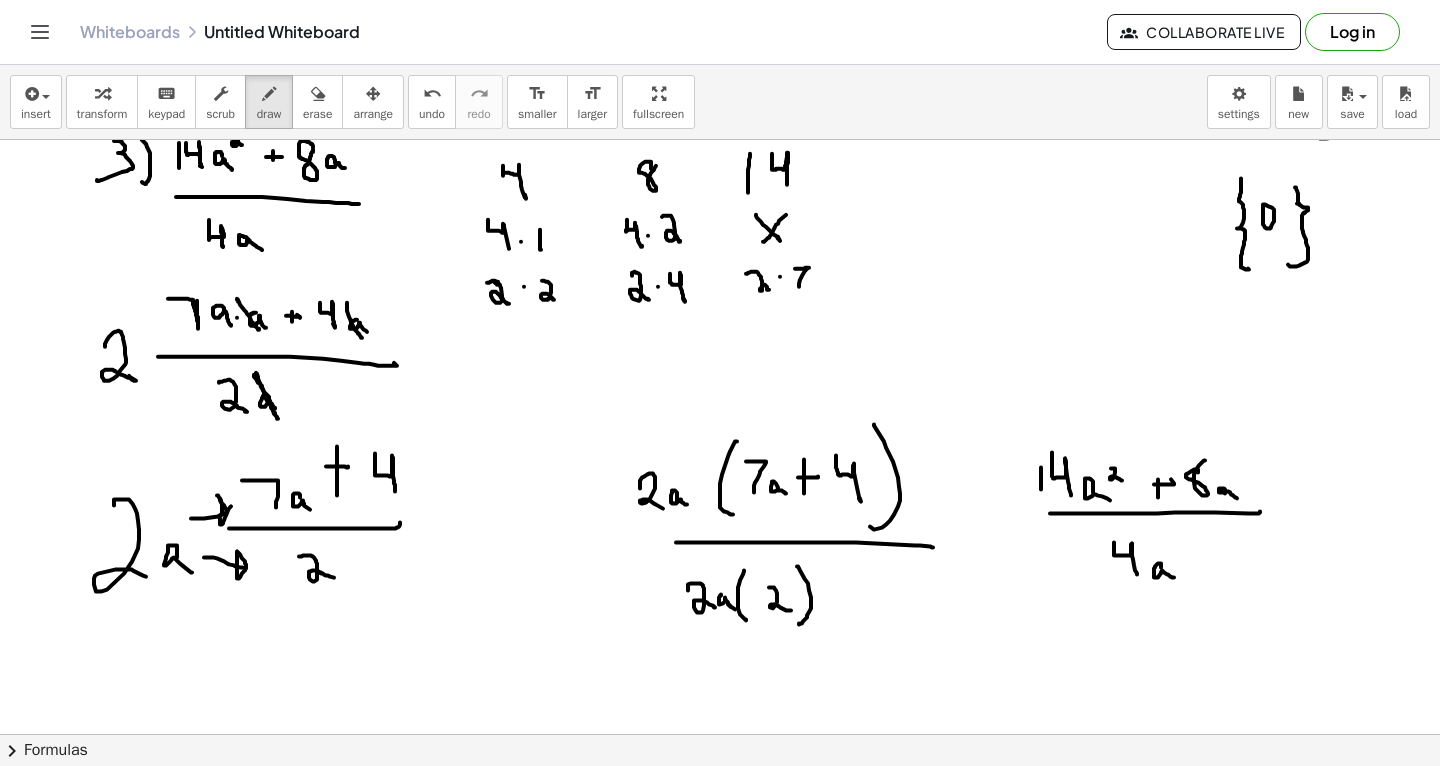 scroll, scrollTop: 2525, scrollLeft: 0, axis: vertical 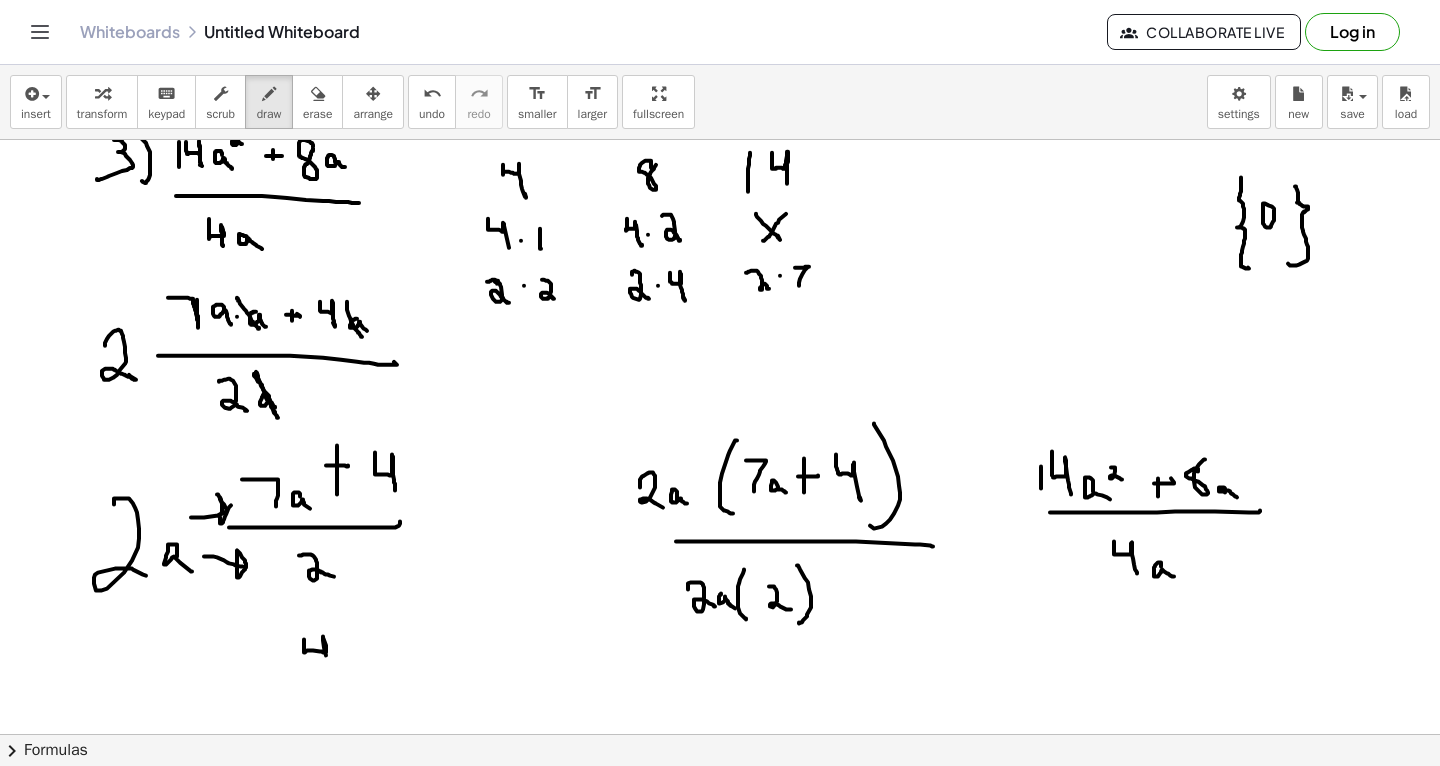 drag, startPoint x: 304, startPoint y: 638, endPoint x: 329, endPoint y: 663, distance: 35.35534 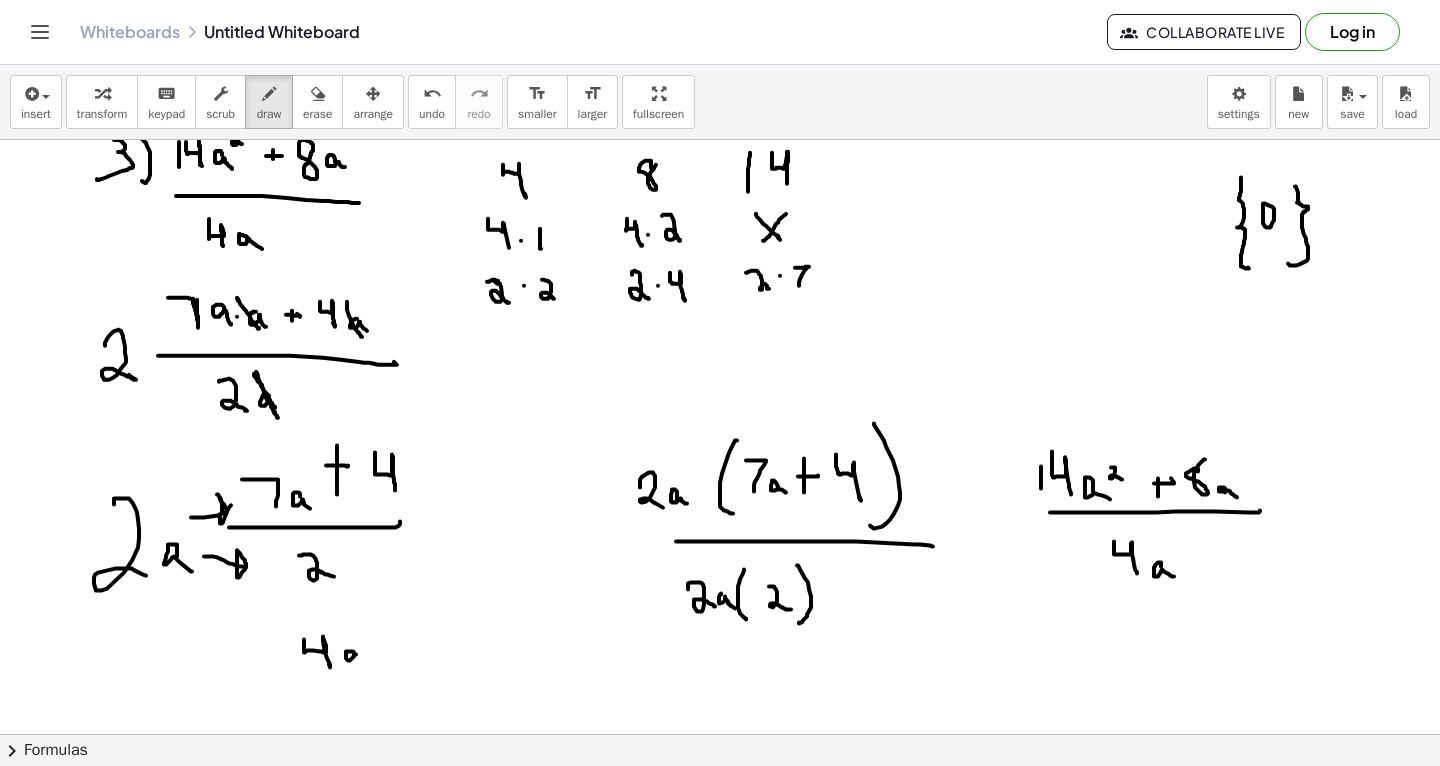 drag, startPoint x: 354, startPoint y: 655, endPoint x: 372, endPoint y: 665, distance: 20.59126 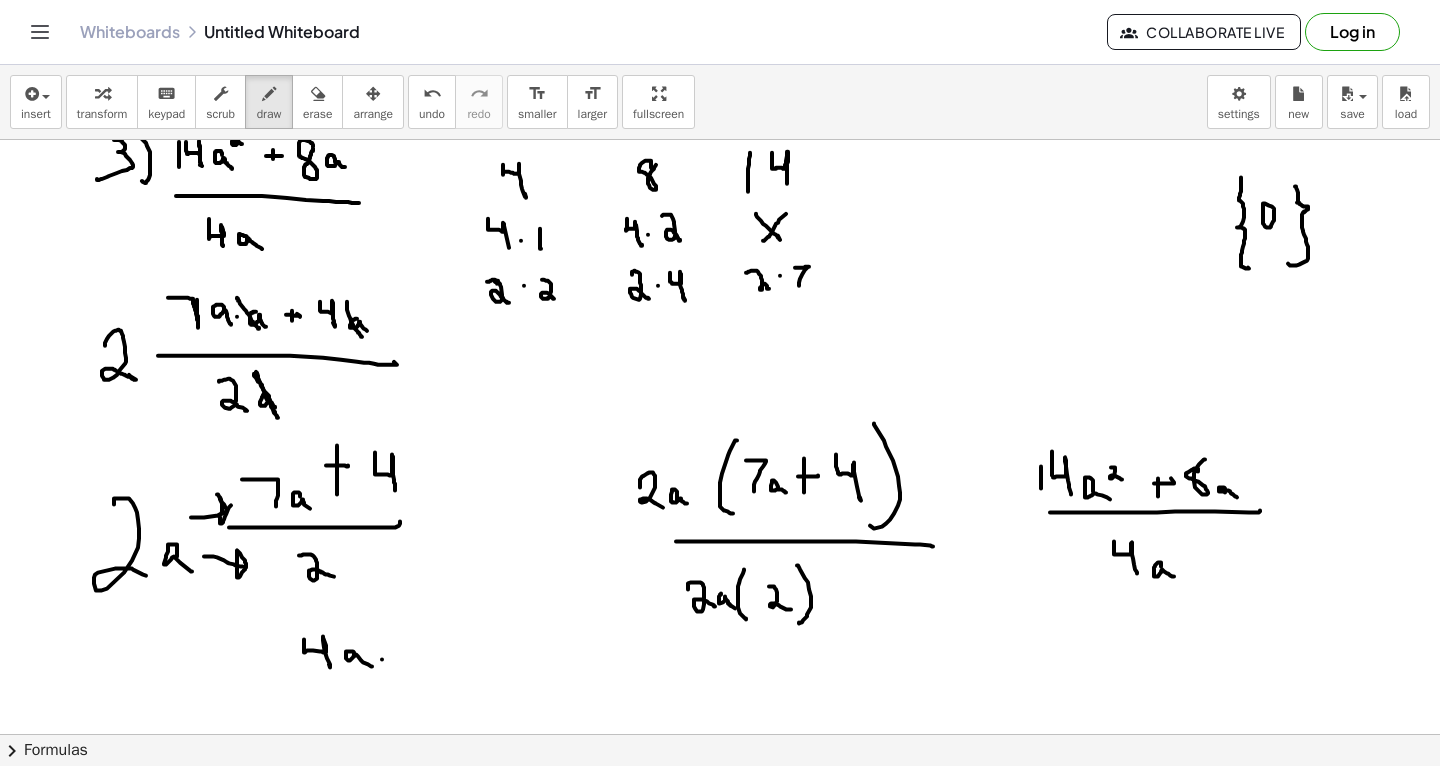 drag, startPoint x: 382, startPoint y: 658, endPoint x: 412, endPoint y: 655, distance: 30.149628 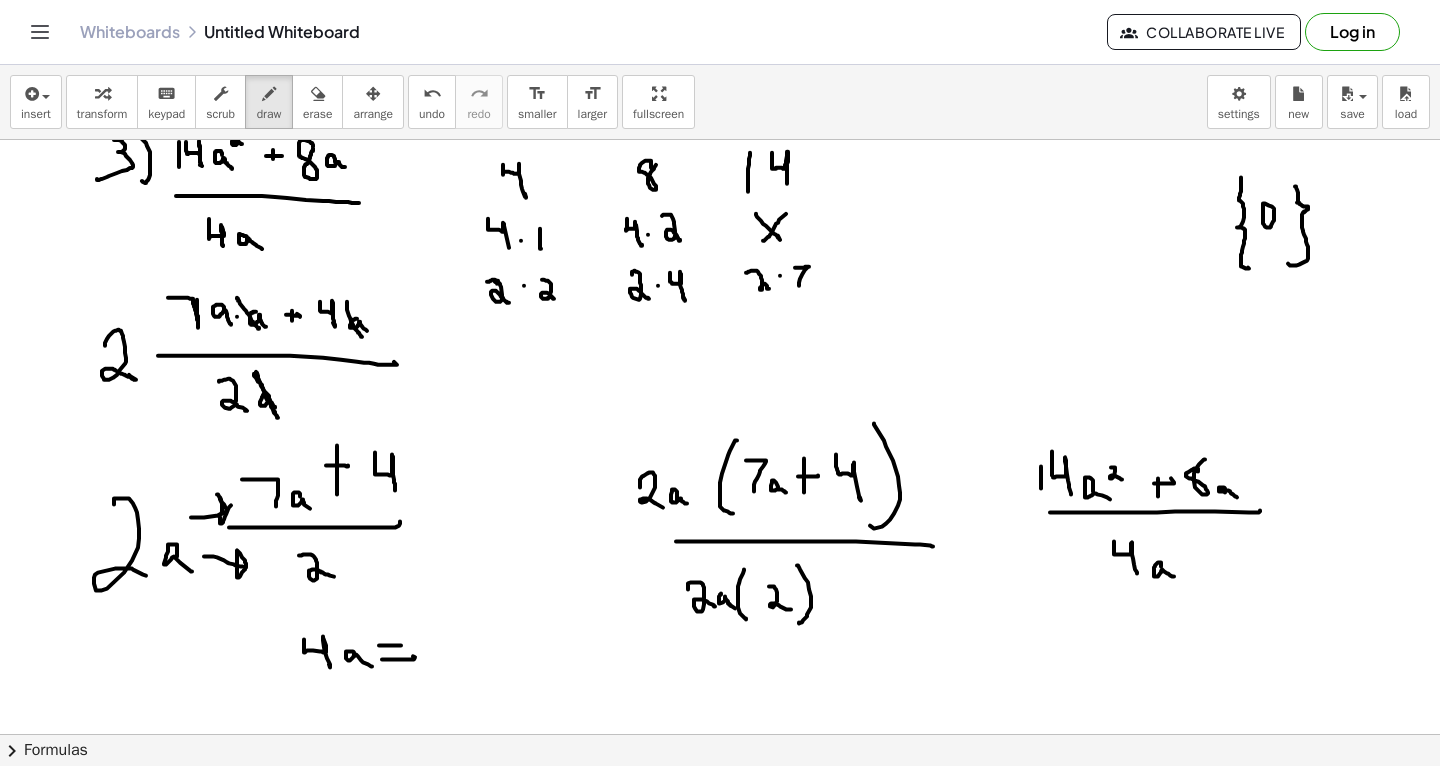 drag, startPoint x: 379, startPoint y: 644, endPoint x: 400, endPoint y: 644, distance: 21 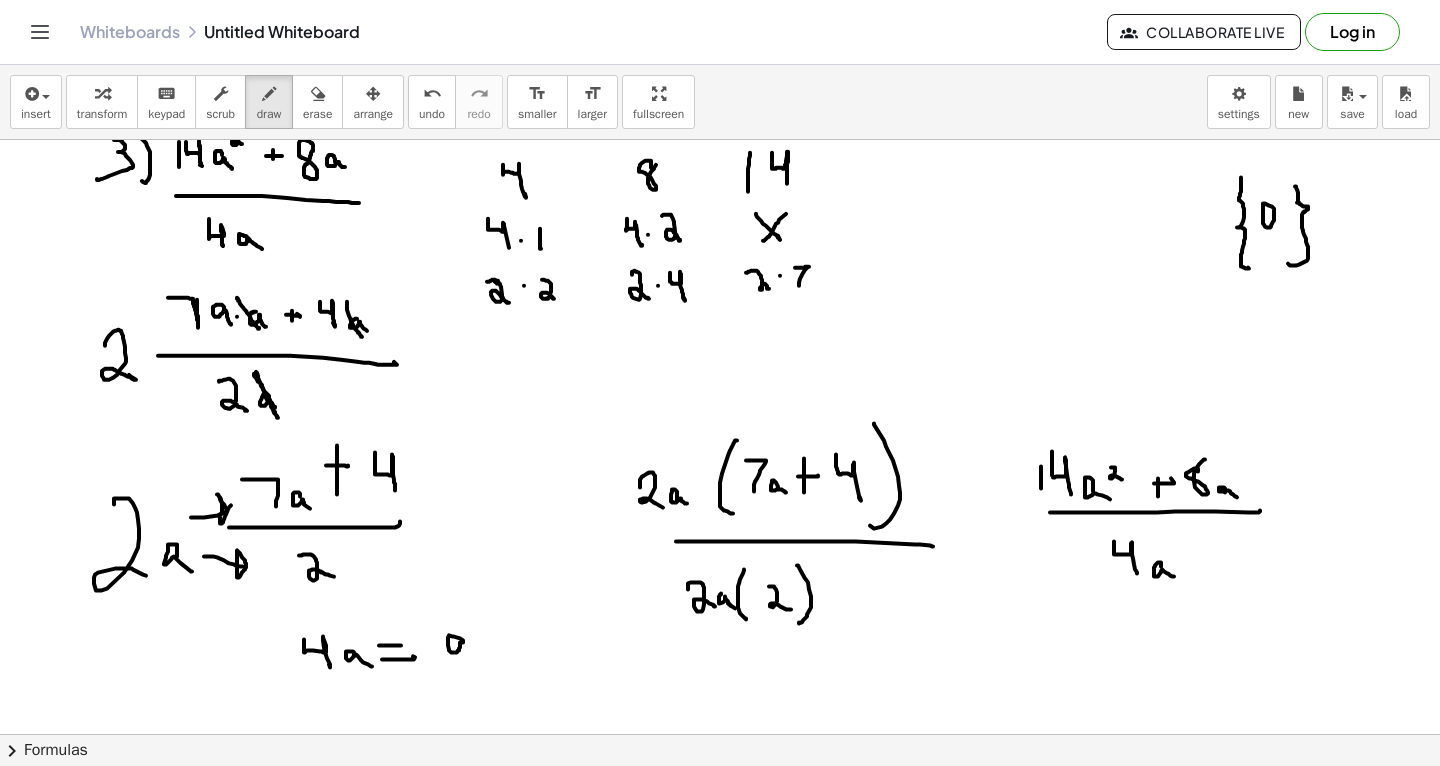 click at bounding box center (720, -778) 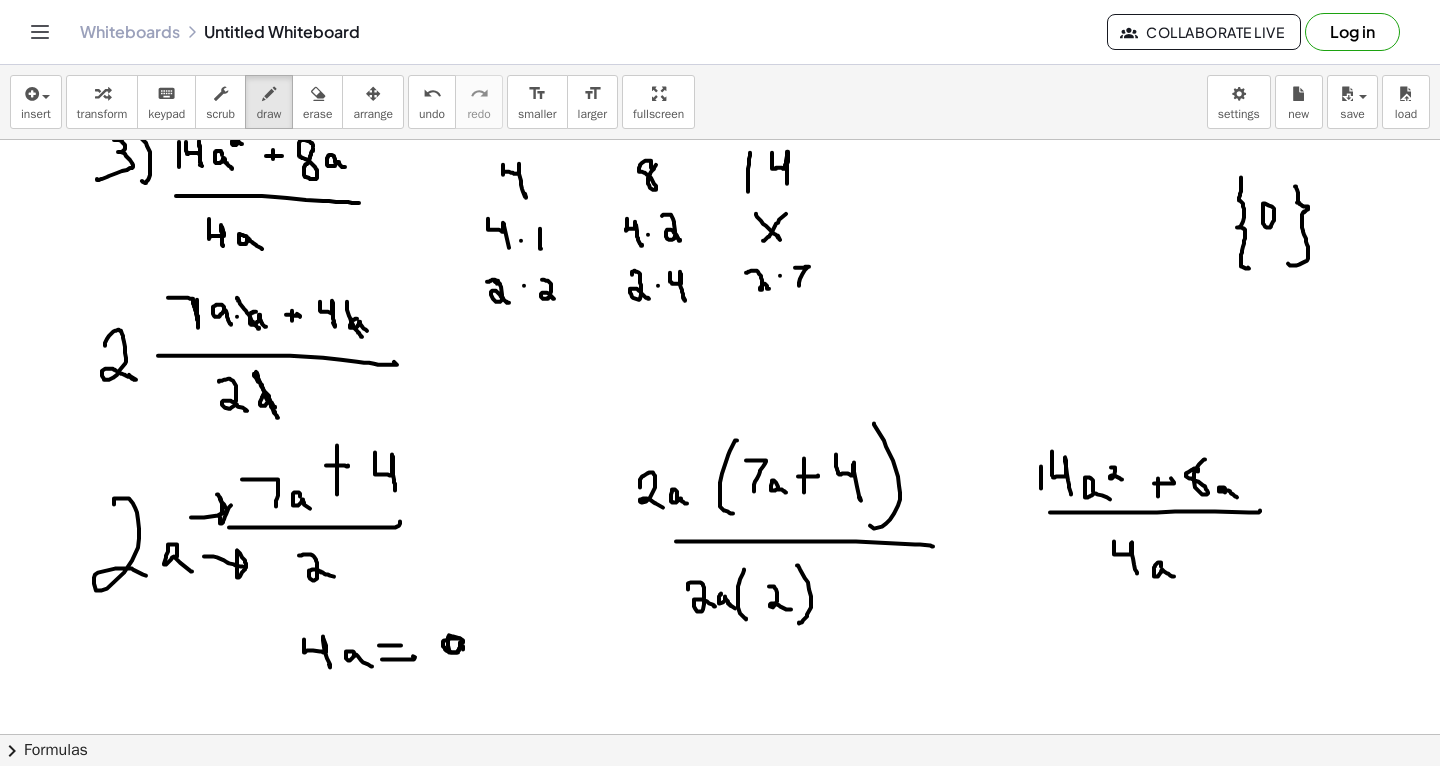 click at bounding box center [720, -778] 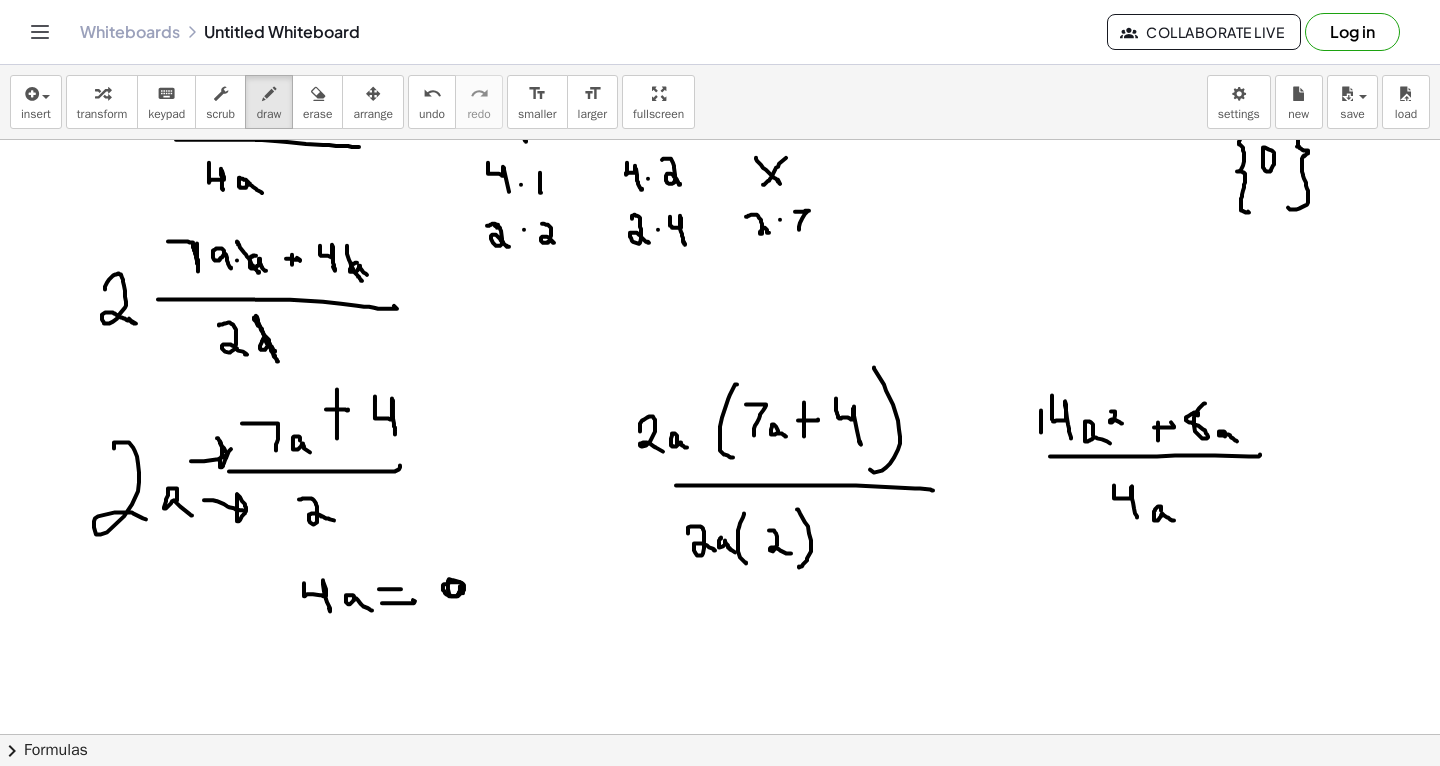 scroll, scrollTop: 2620, scrollLeft: 0, axis: vertical 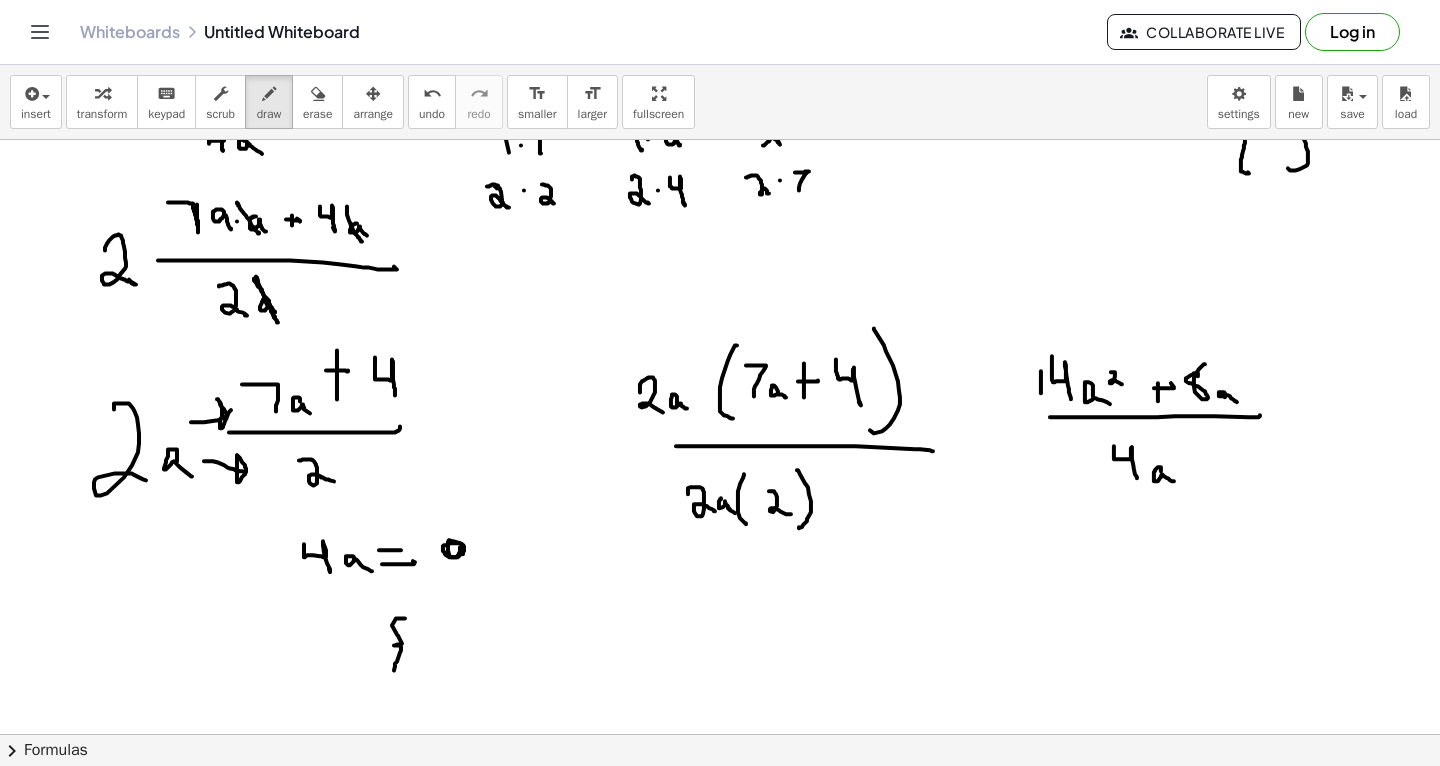 drag, startPoint x: 405, startPoint y: 618, endPoint x: 400, endPoint y: 679, distance: 61.204575 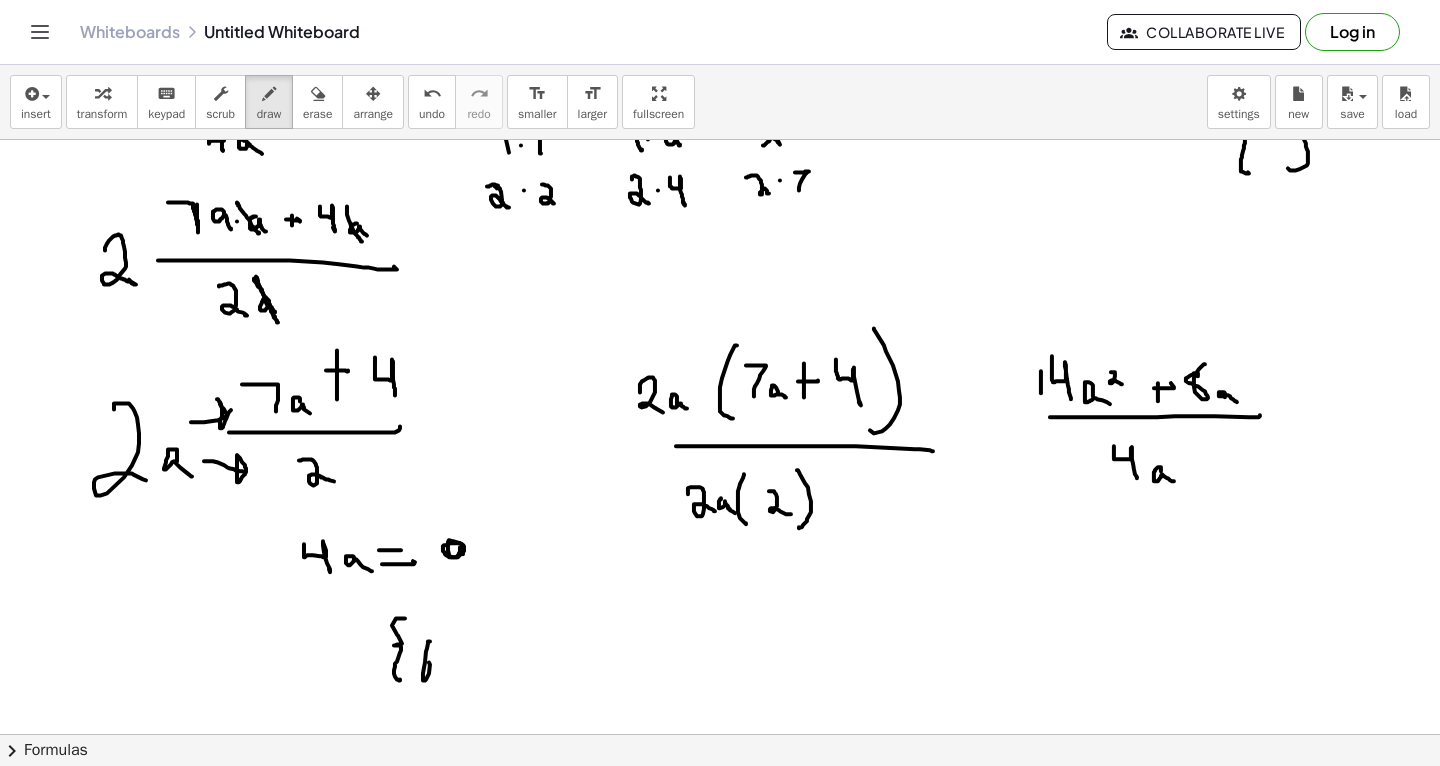 click at bounding box center (720, -695) 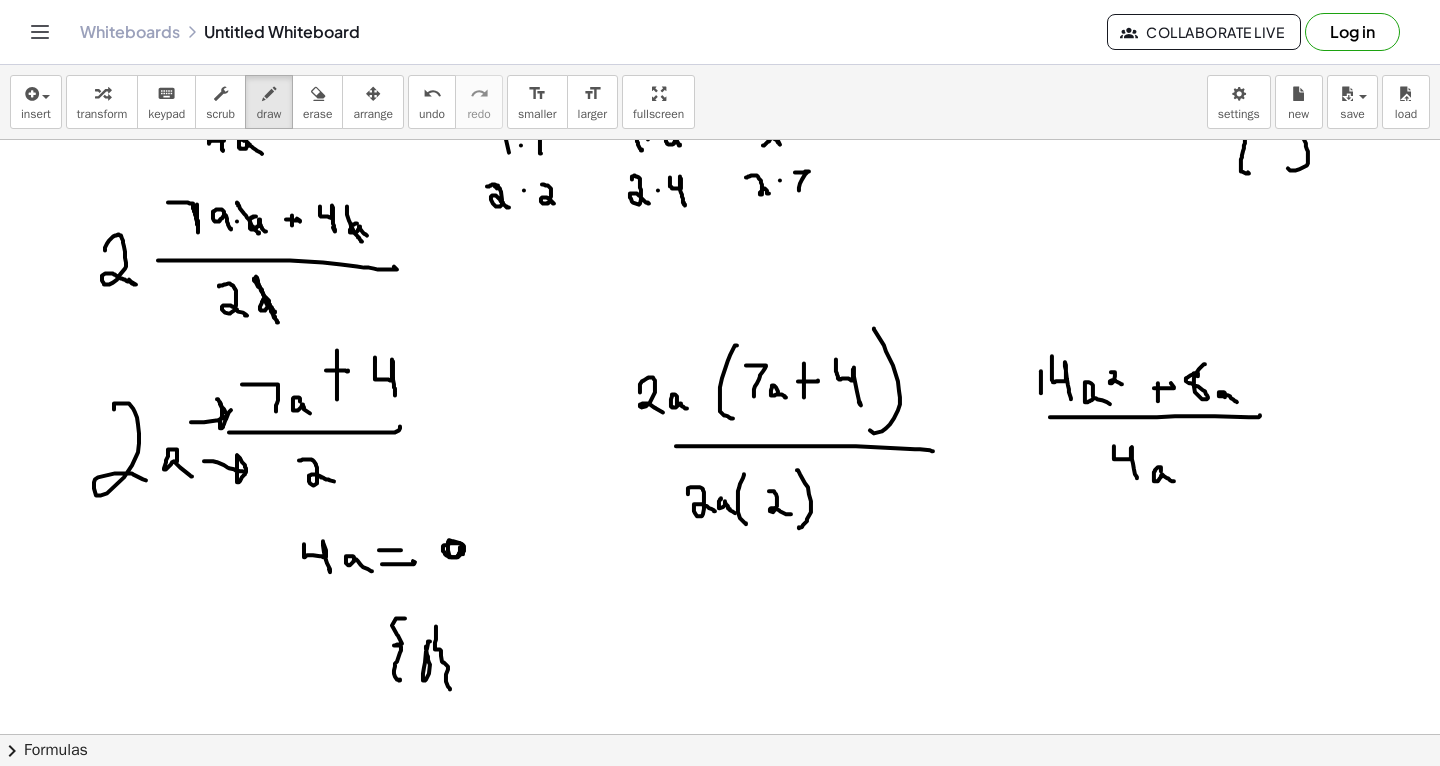 drag, startPoint x: 436, startPoint y: 626, endPoint x: 450, endPoint y: 688, distance: 63.560993 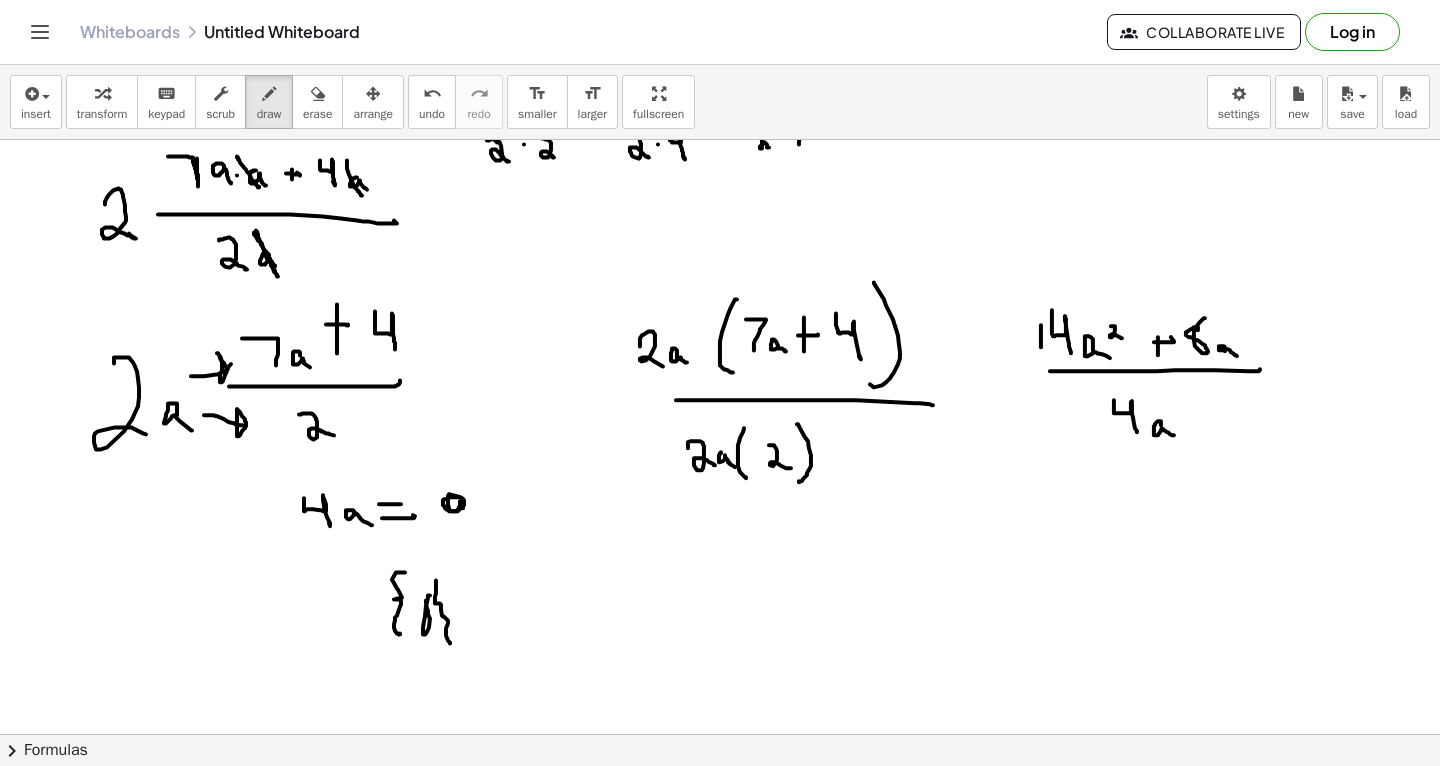 scroll, scrollTop: 2664, scrollLeft: 0, axis: vertical 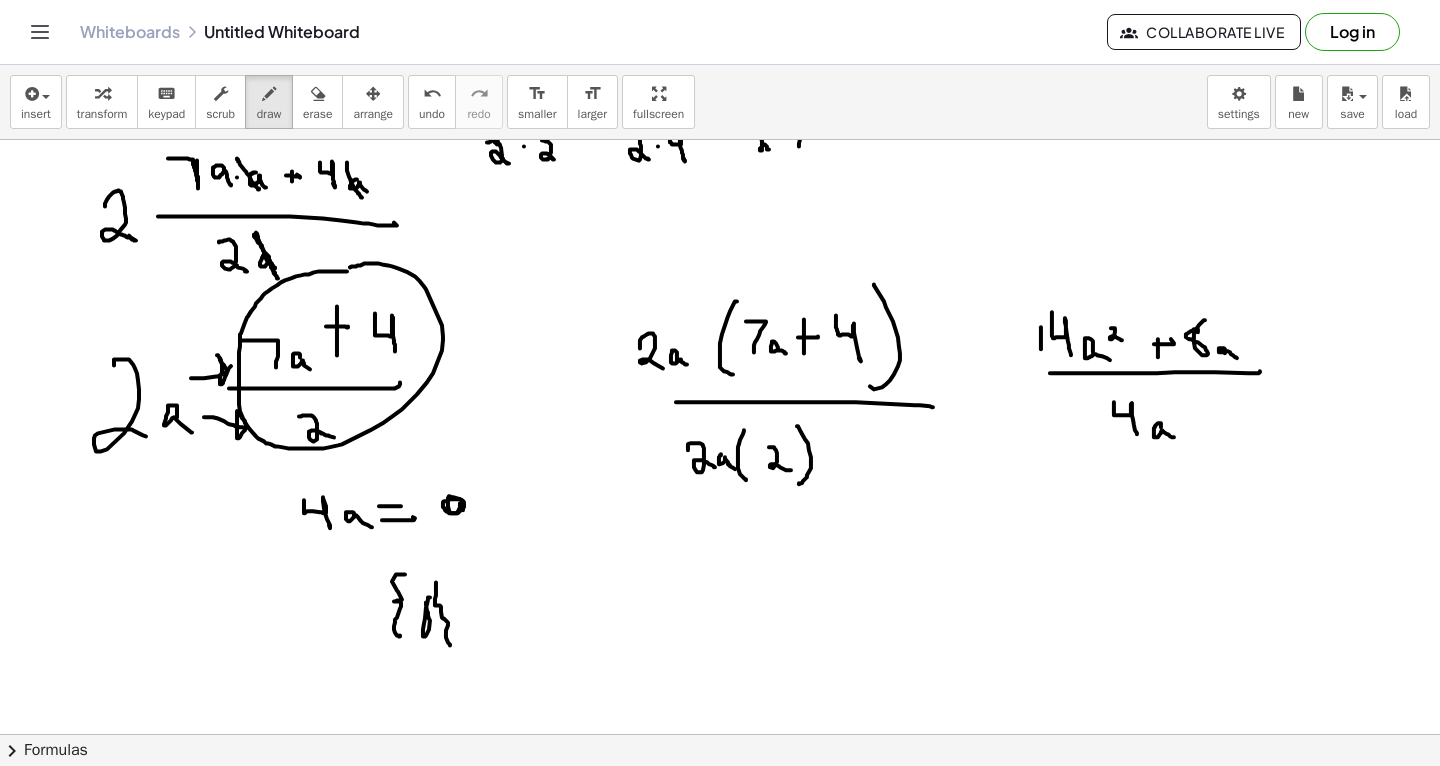 drag, startPoint x: 347, startPoint y: 270, endPoint x: 335, endPoint y: 265, distance: 13 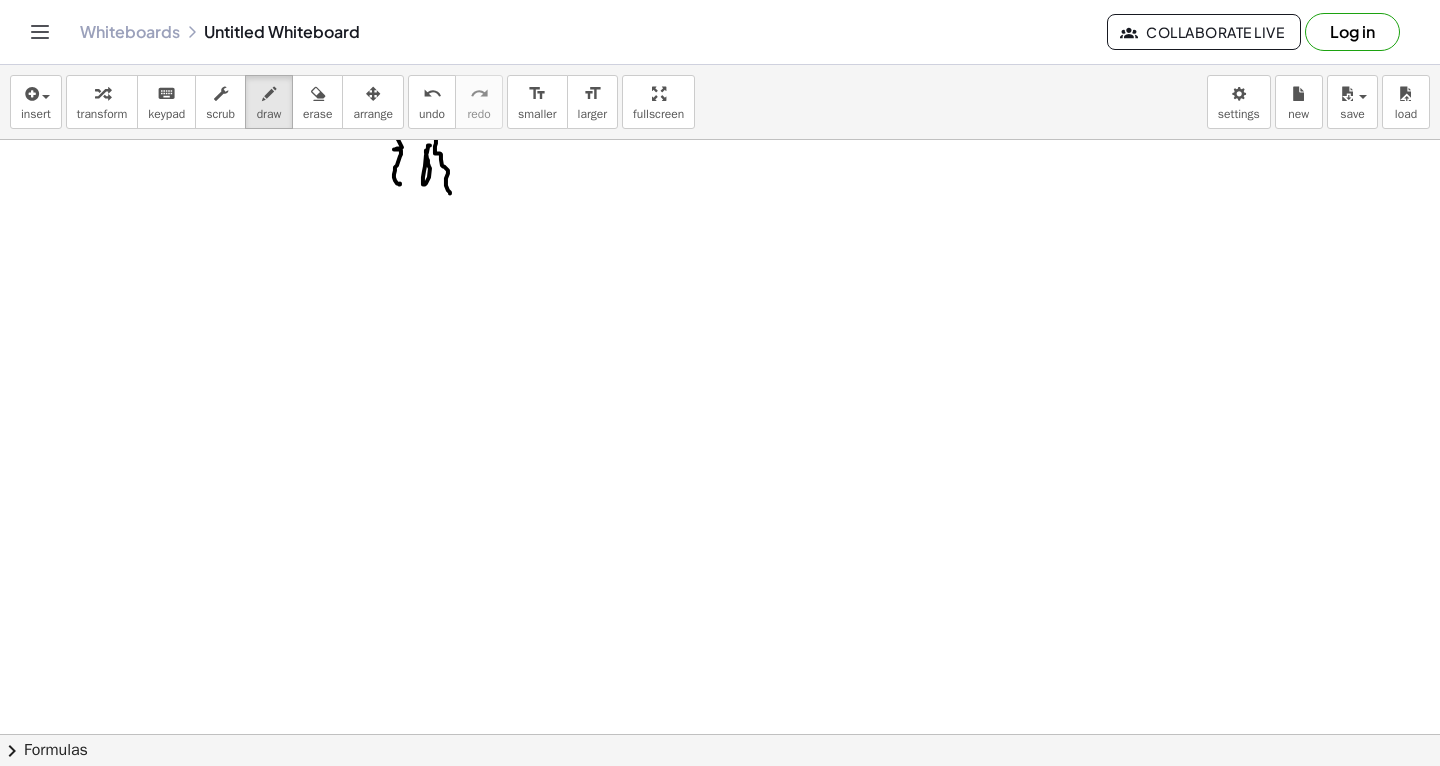 scroll, scrollTop: 3116, scrollLeft: 0, axis: vertical 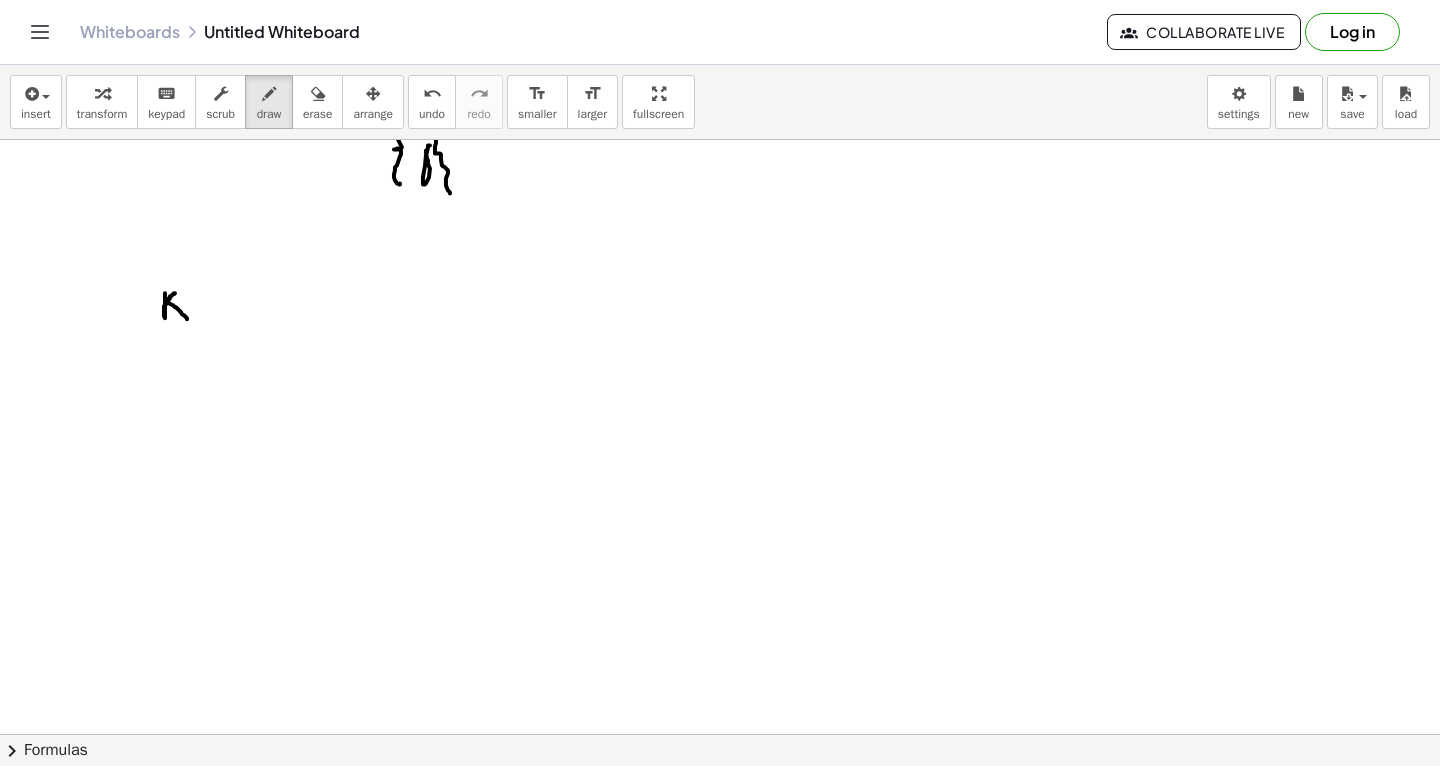 drag, startPoint x: 165, startPoint y: 292, endPoint x: 184, endPoint y: 314, distance: 29.068884 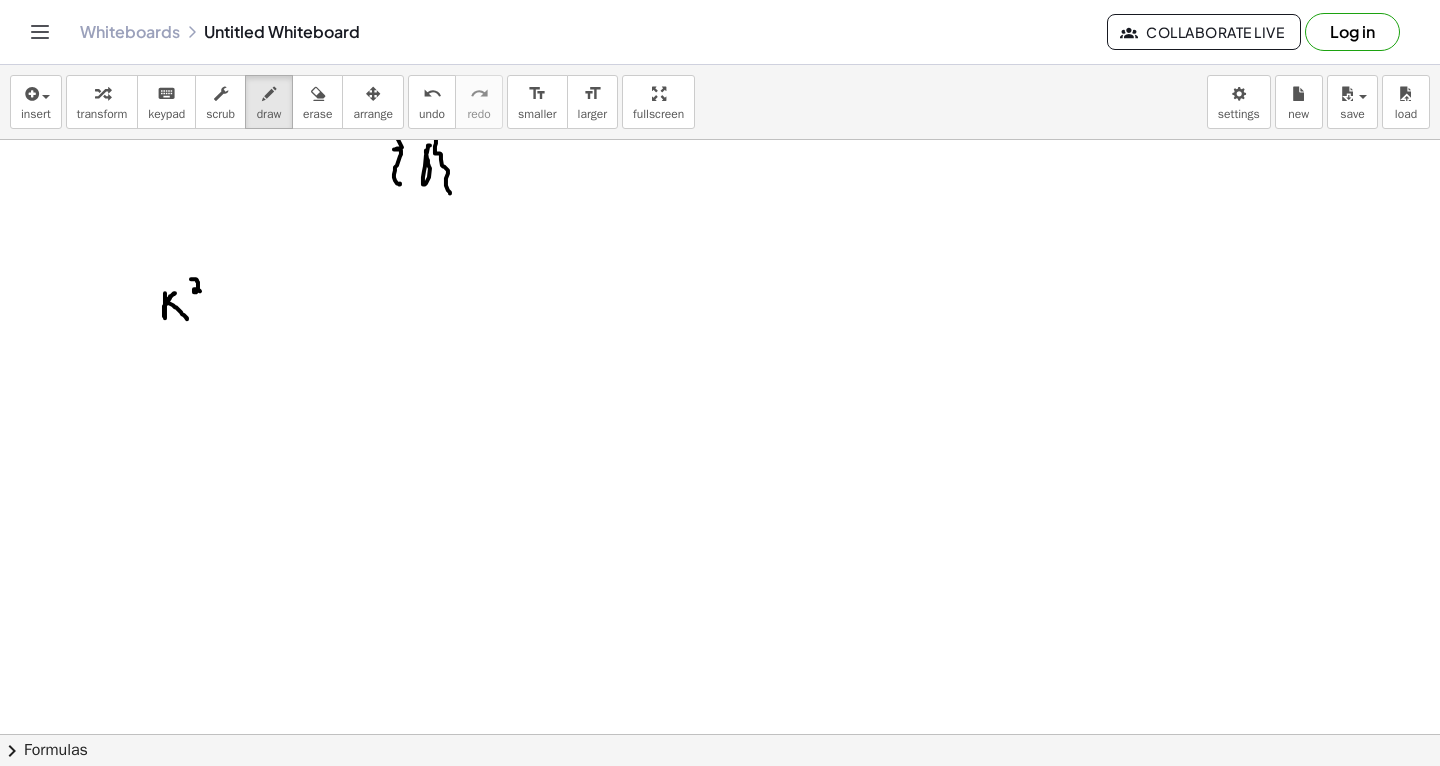 drag, startPoint x: 191, startPoint y: 278, endPoint x: 205, endPoint y: 291, distance: 19.104973 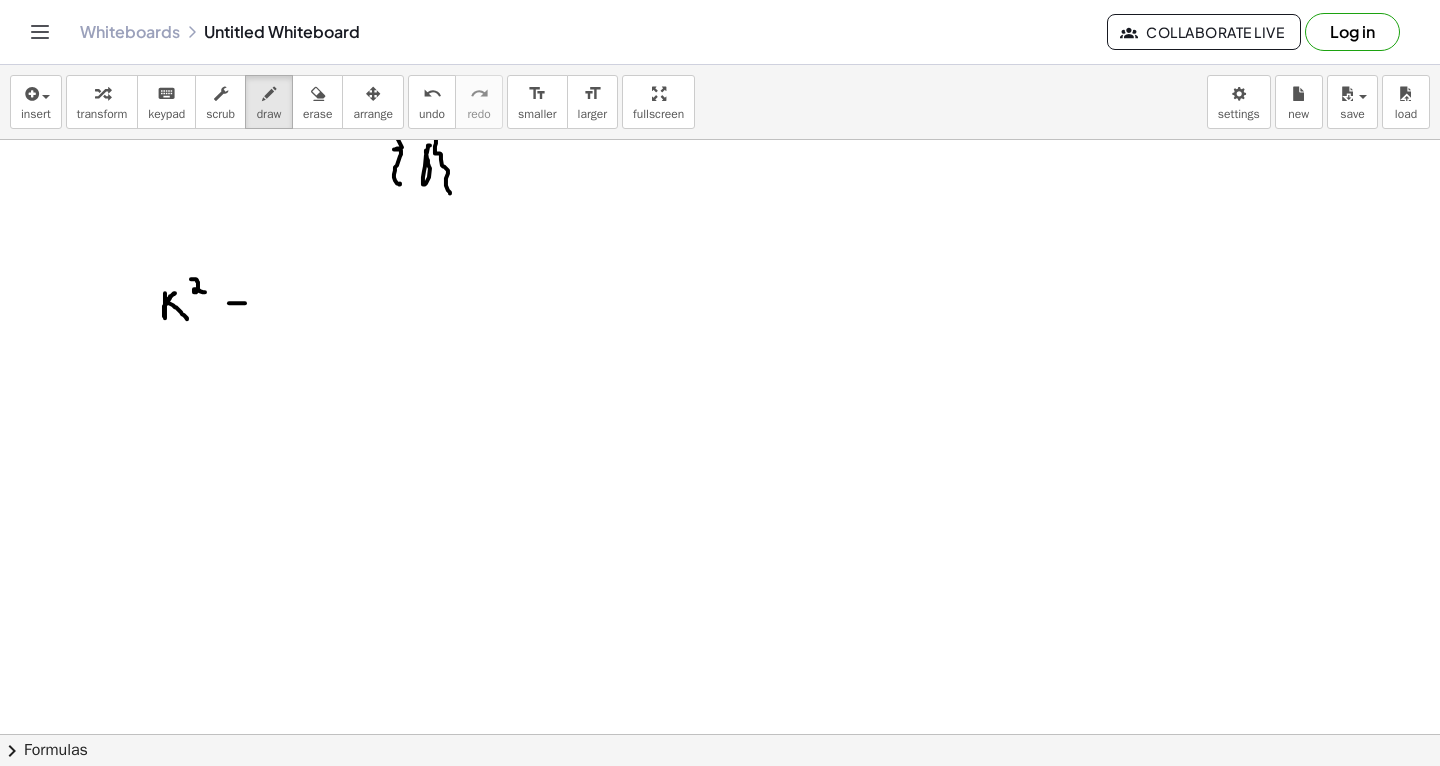 drag, startPoint x: 229, startPoint y: 302, endPoint x: 252, endPoint y: 302, distance: 23 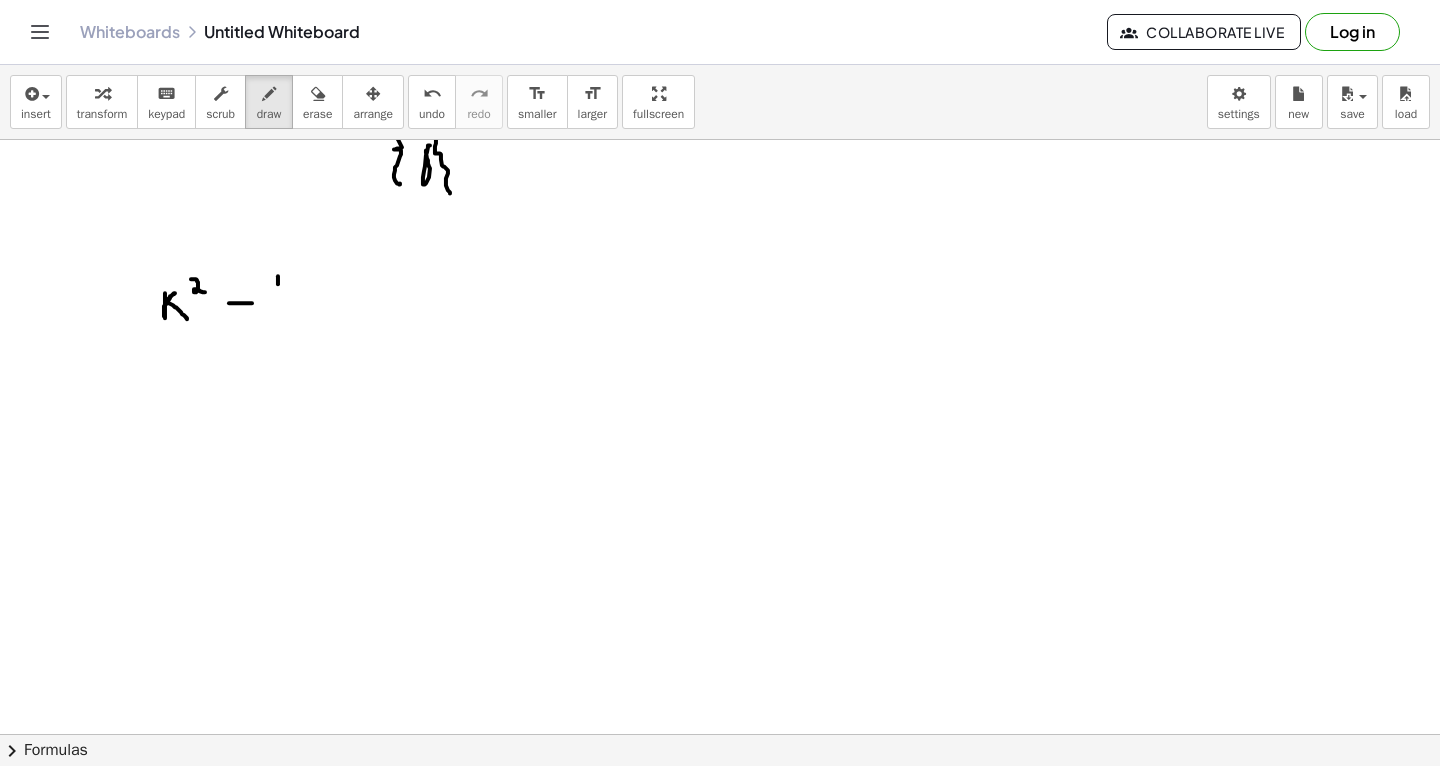 drag, startPoint x: 278, startPoint y: 275, endPoint x: 276, endPoint y: 324, distance: 49.0408 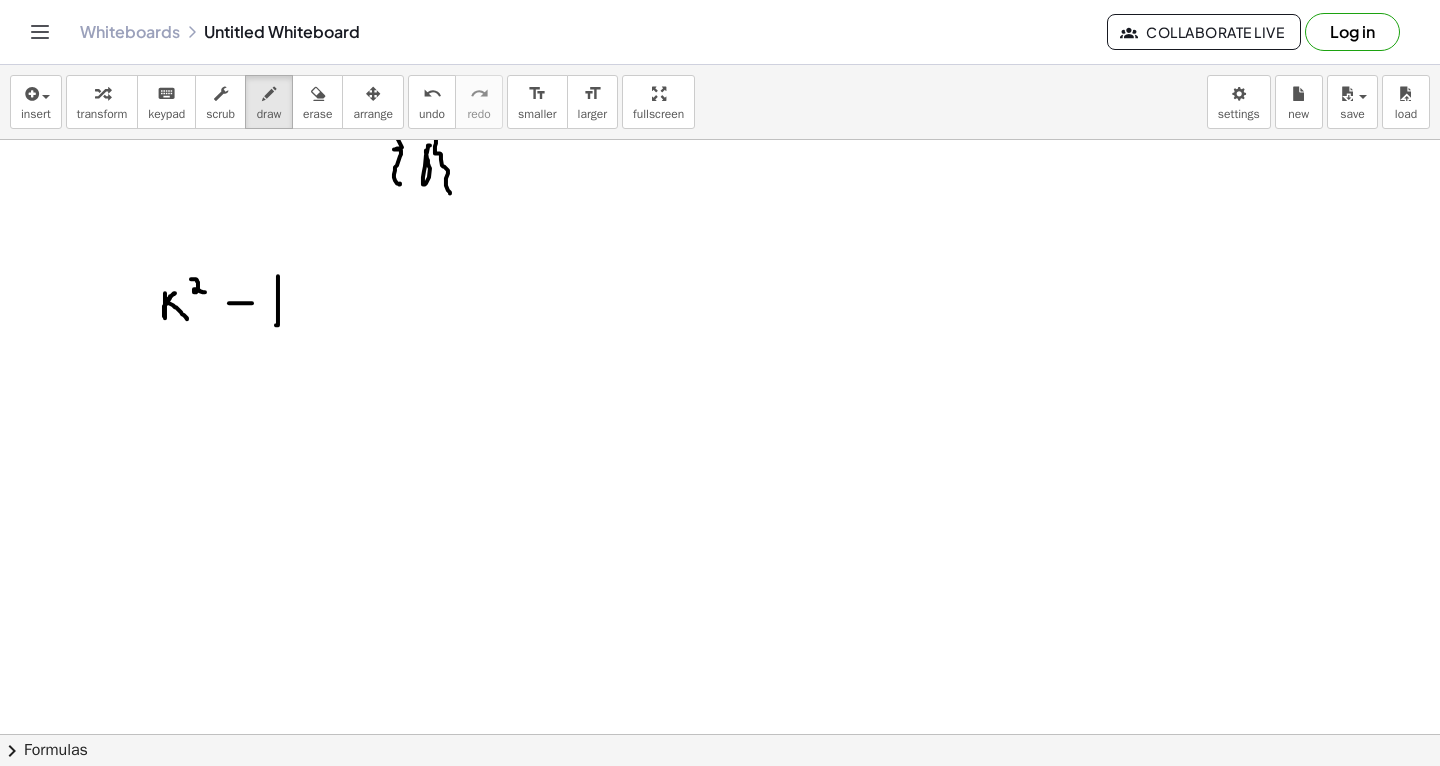click at bounding box center [720, -893] 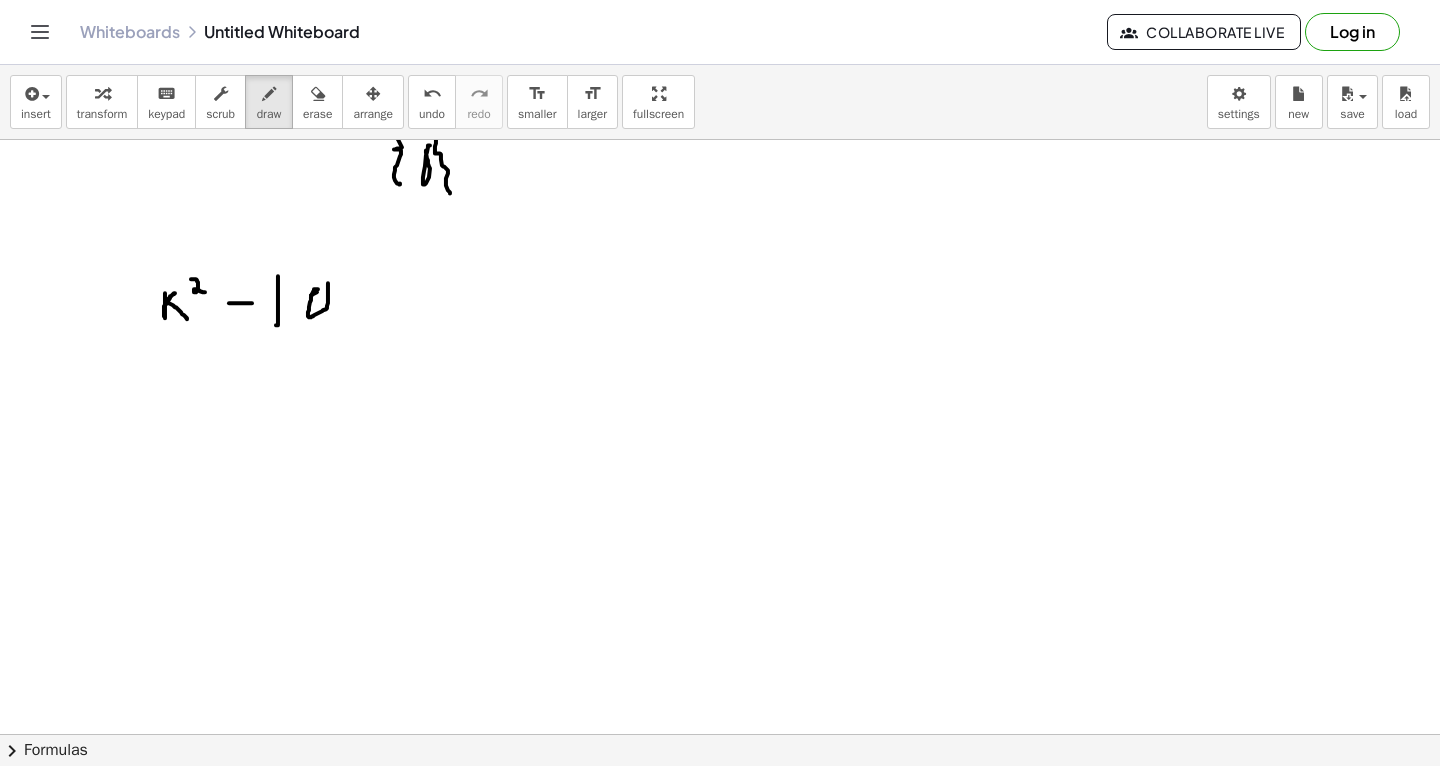 click at bounding box center [720, -893] 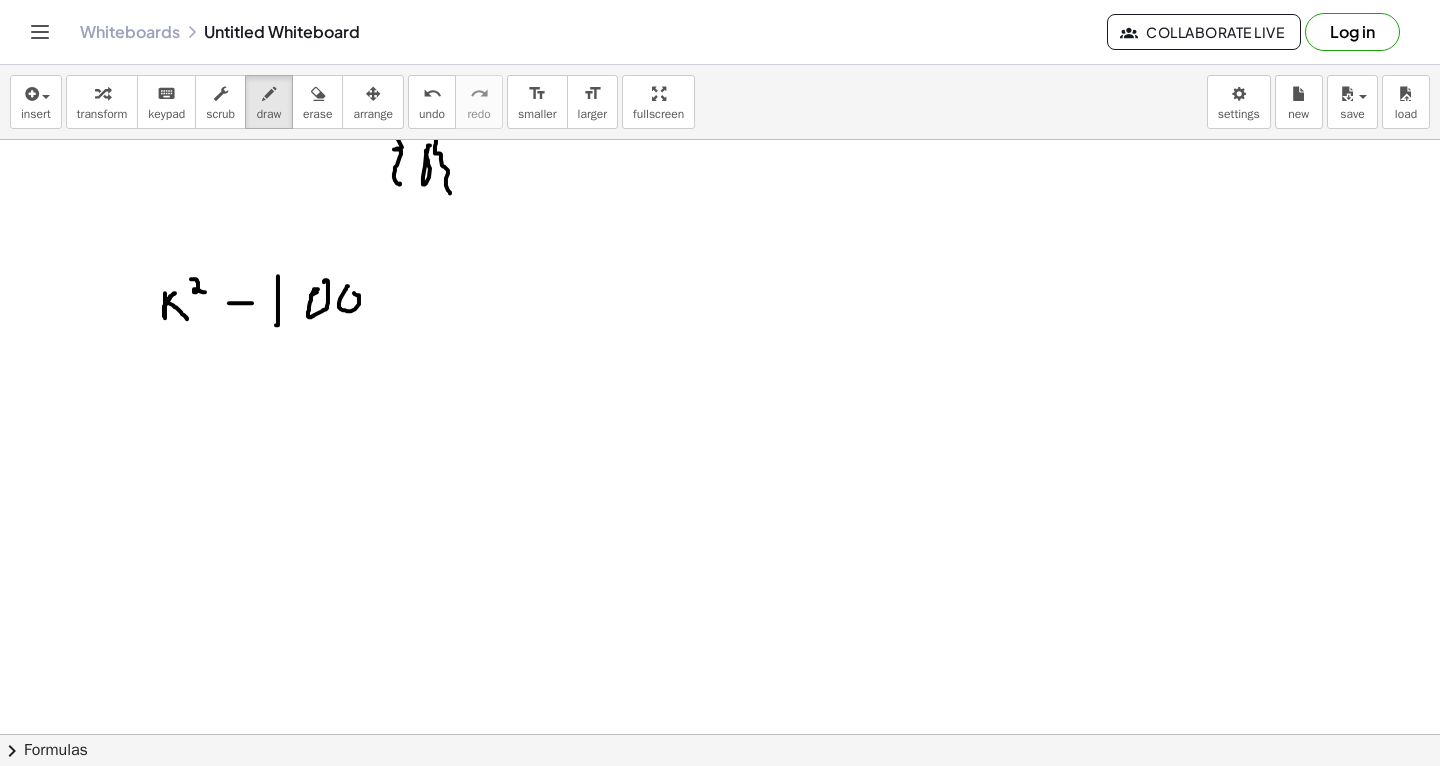 click at bounding box center (720, -893) 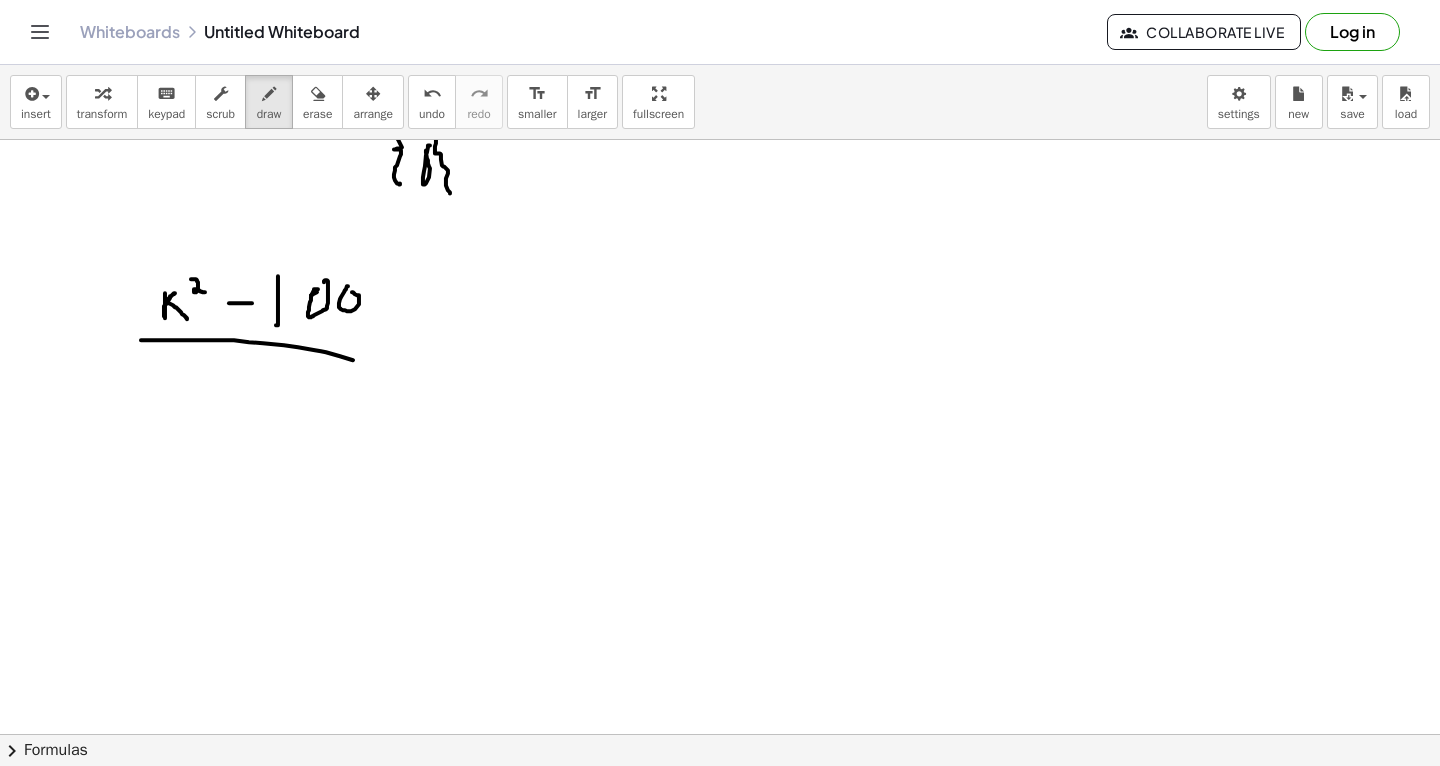 drag, startPoint x: 141, startPoint y: 339, endPoint x: 386, endPoint y: 366, distance: 246.48326 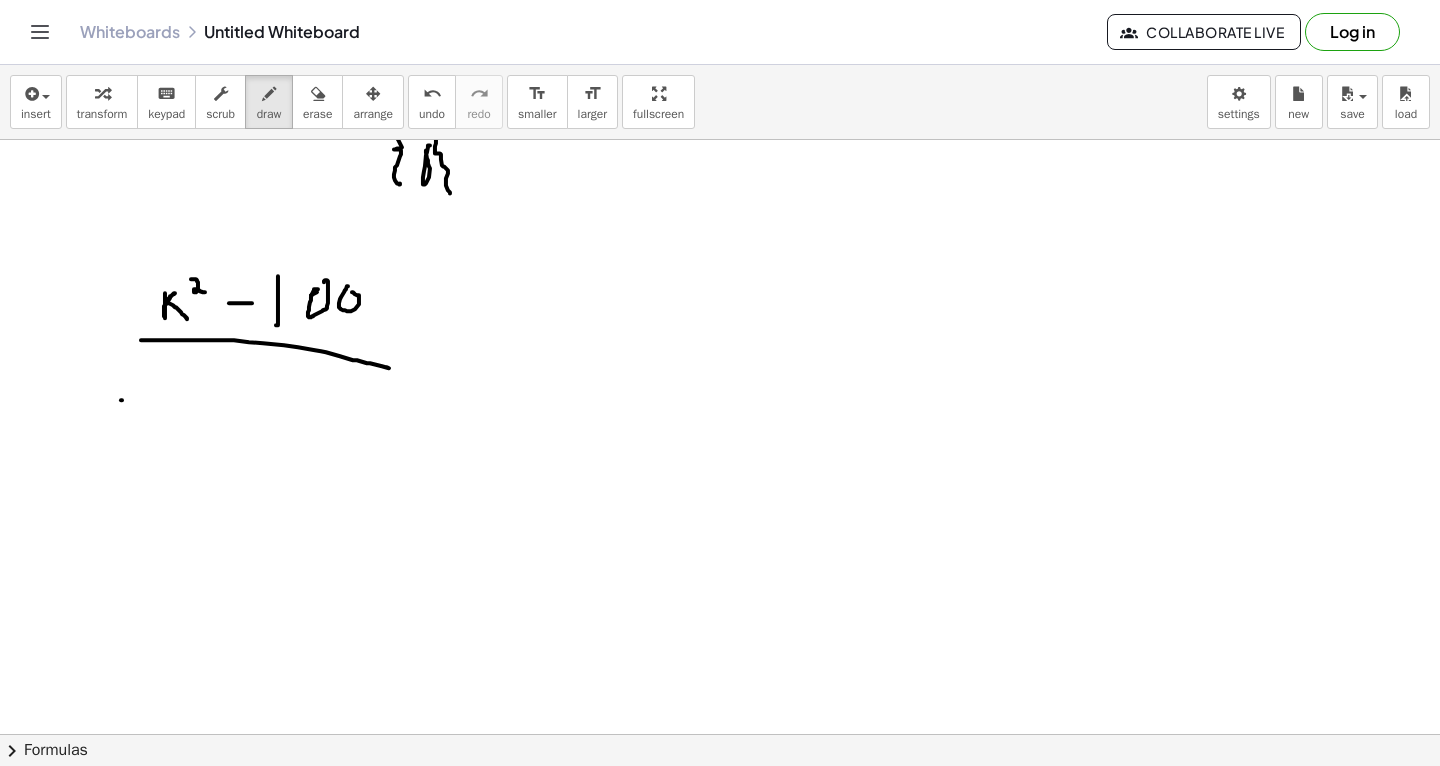 drag, startPoint x: 121, startPoint y: 399, endPoint x: 135, endPoint y: 399, distance: 14 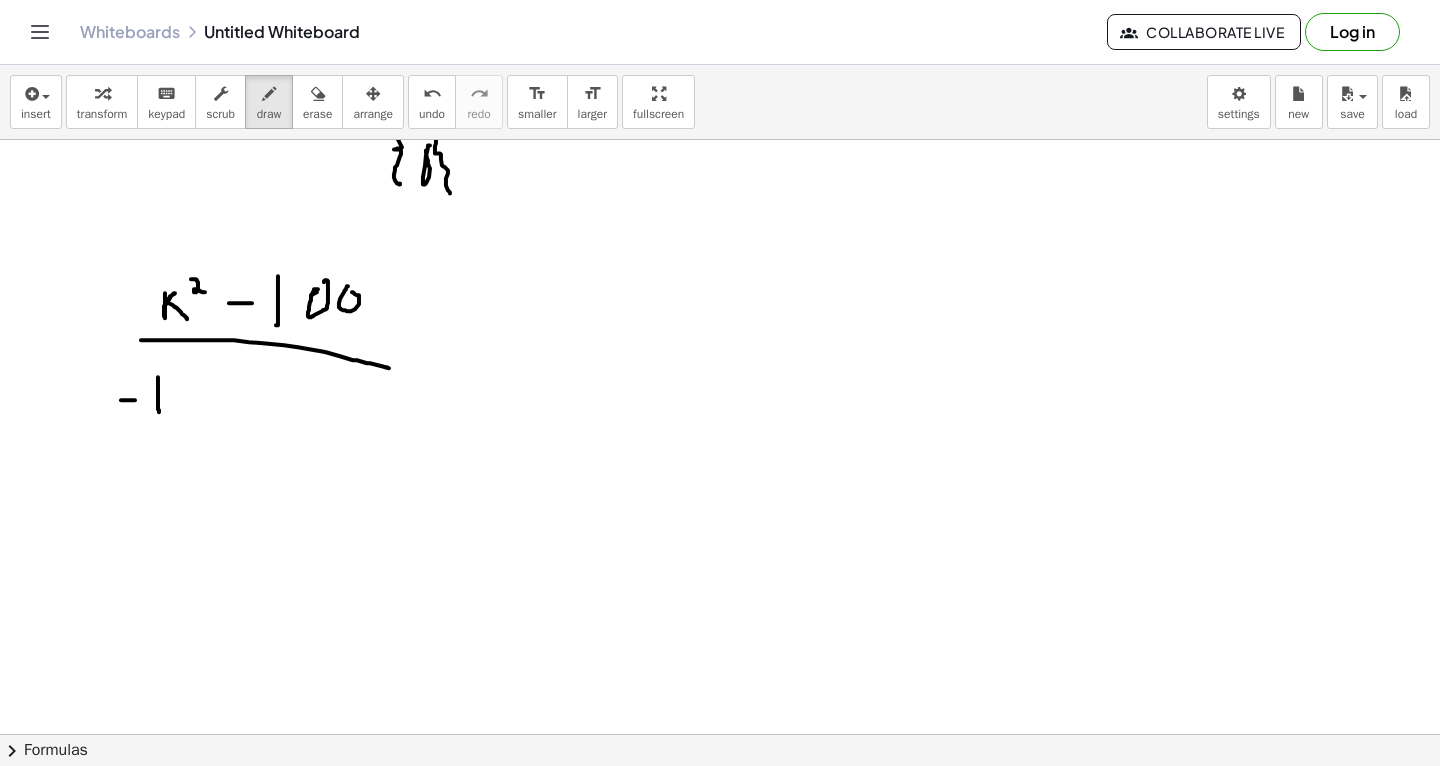 drag, startPoint x: 158, startPoint y: 376, endPoint x: 159, endPoint y: 413, distance: 37.01351 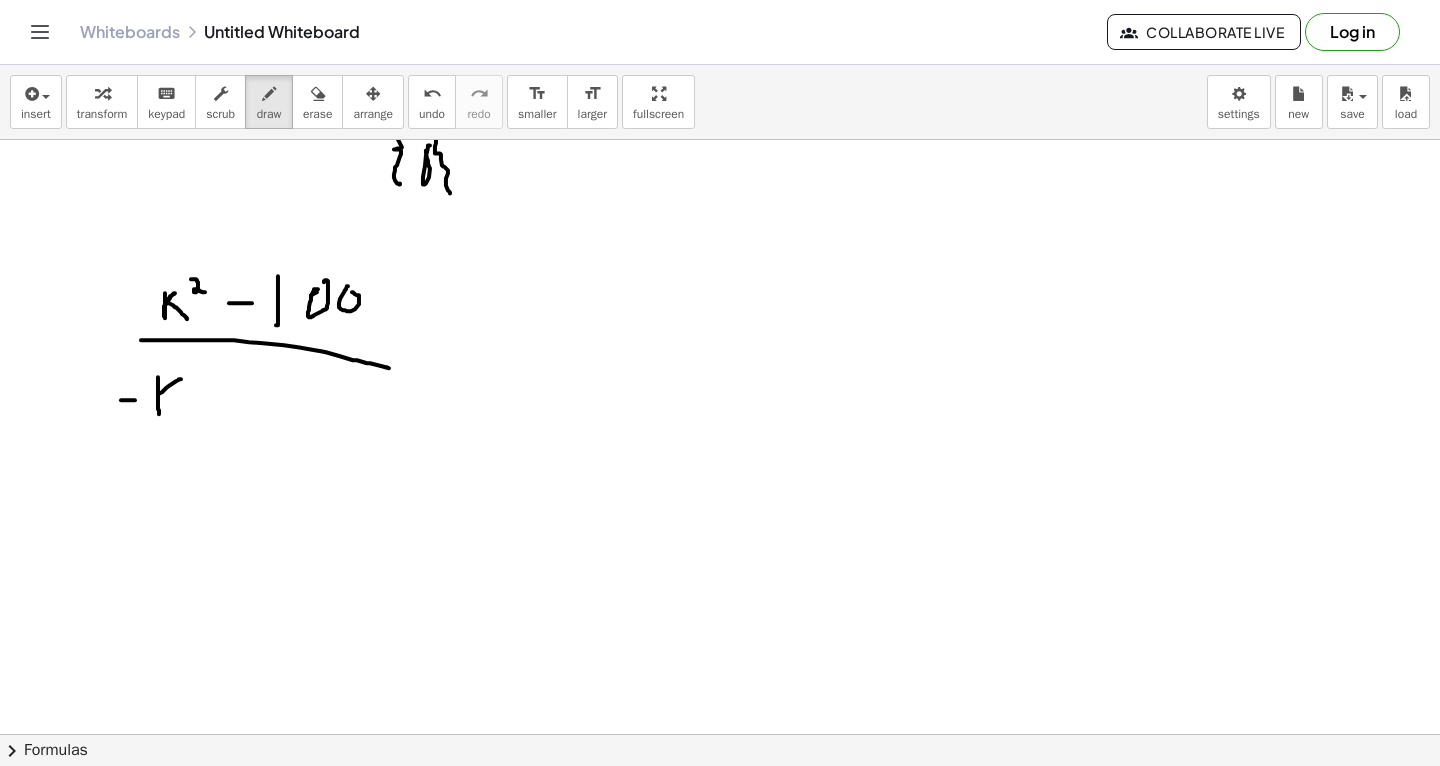 drag, startPoint x: 159, startPoint y: 392, endPoint x: 181, endPoint y: 378, distance: 26.076809 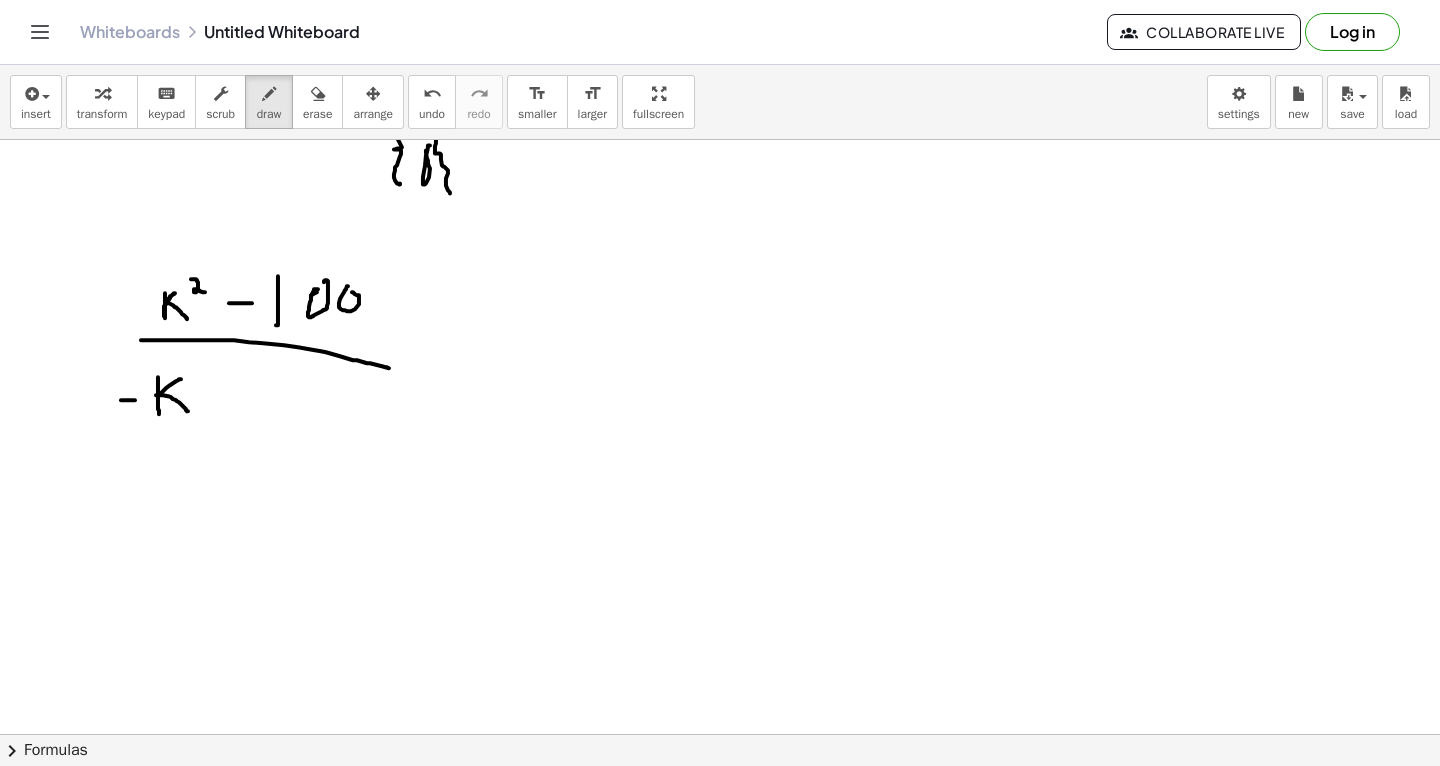 drag, startPoint x: 156, startPoint y: 394, endPoint x: 188, endPoint y: 410, distance: 35.77709 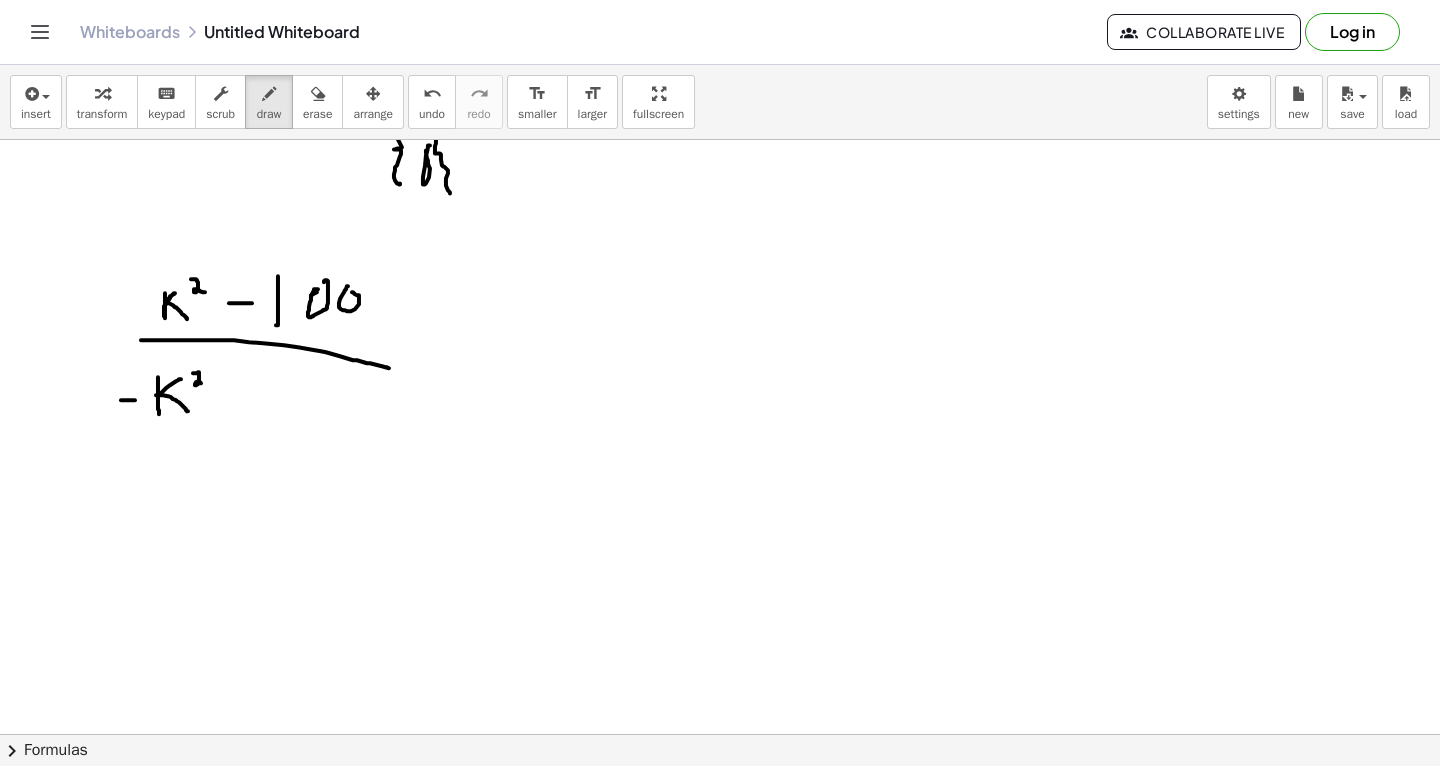 drag, startPoint x: 193, startPoint y: 372, endPoint x: 208, endPoint y: 386, distance: 20.518284 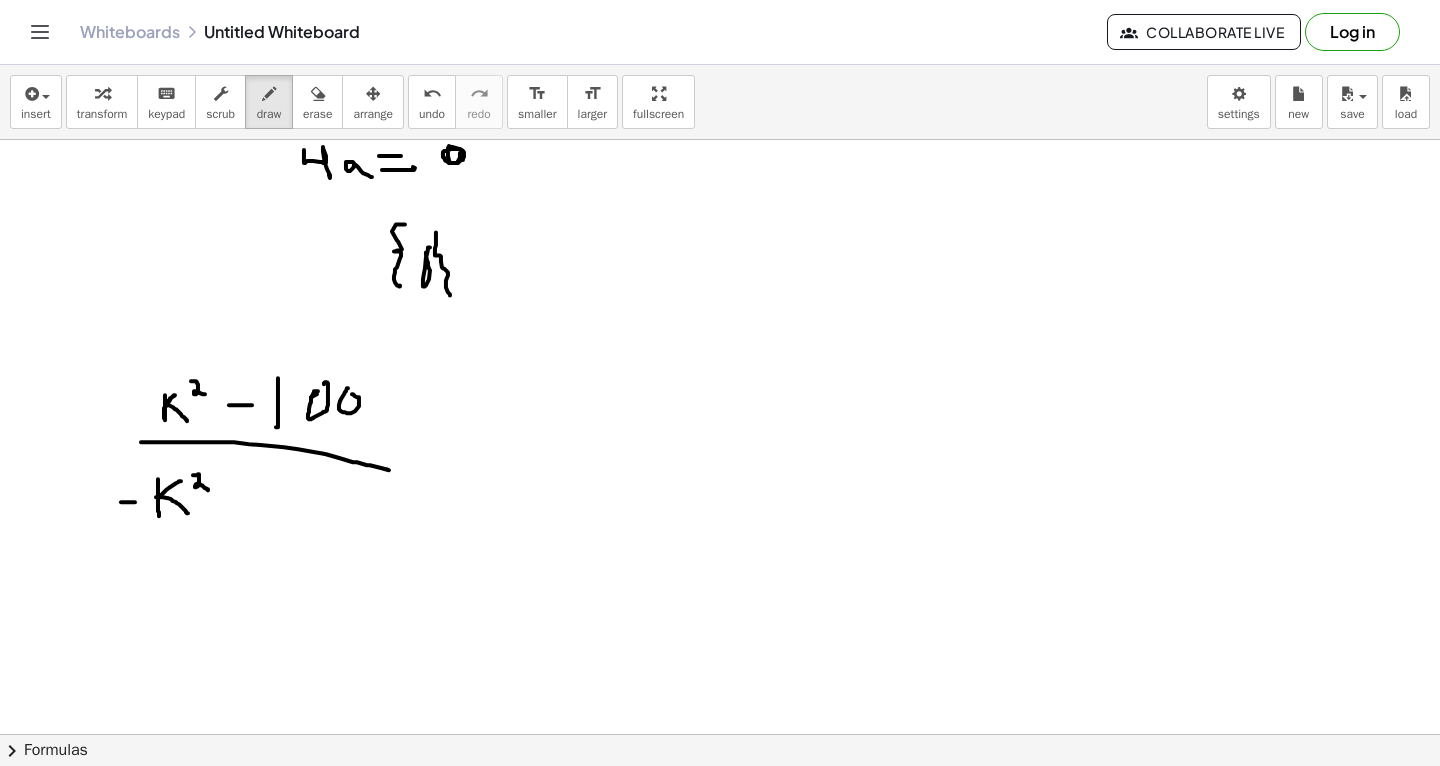 scroll, scrollTop: 3042, scrollLeft: 0, axis: vertical 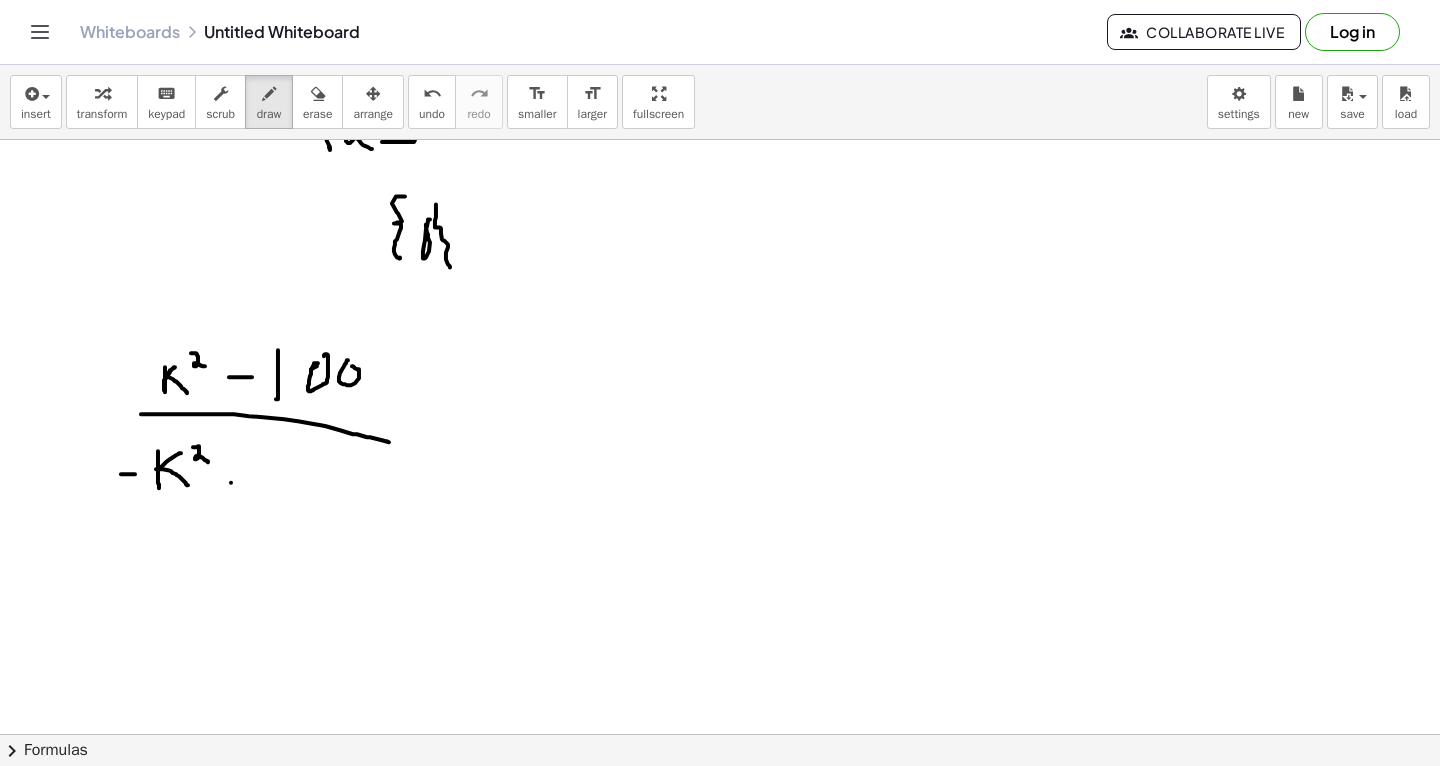 drag, startPoint x: 231, startPoint y: 482, endPoint x: 254, endPoint y: 483, distance: 23.021729 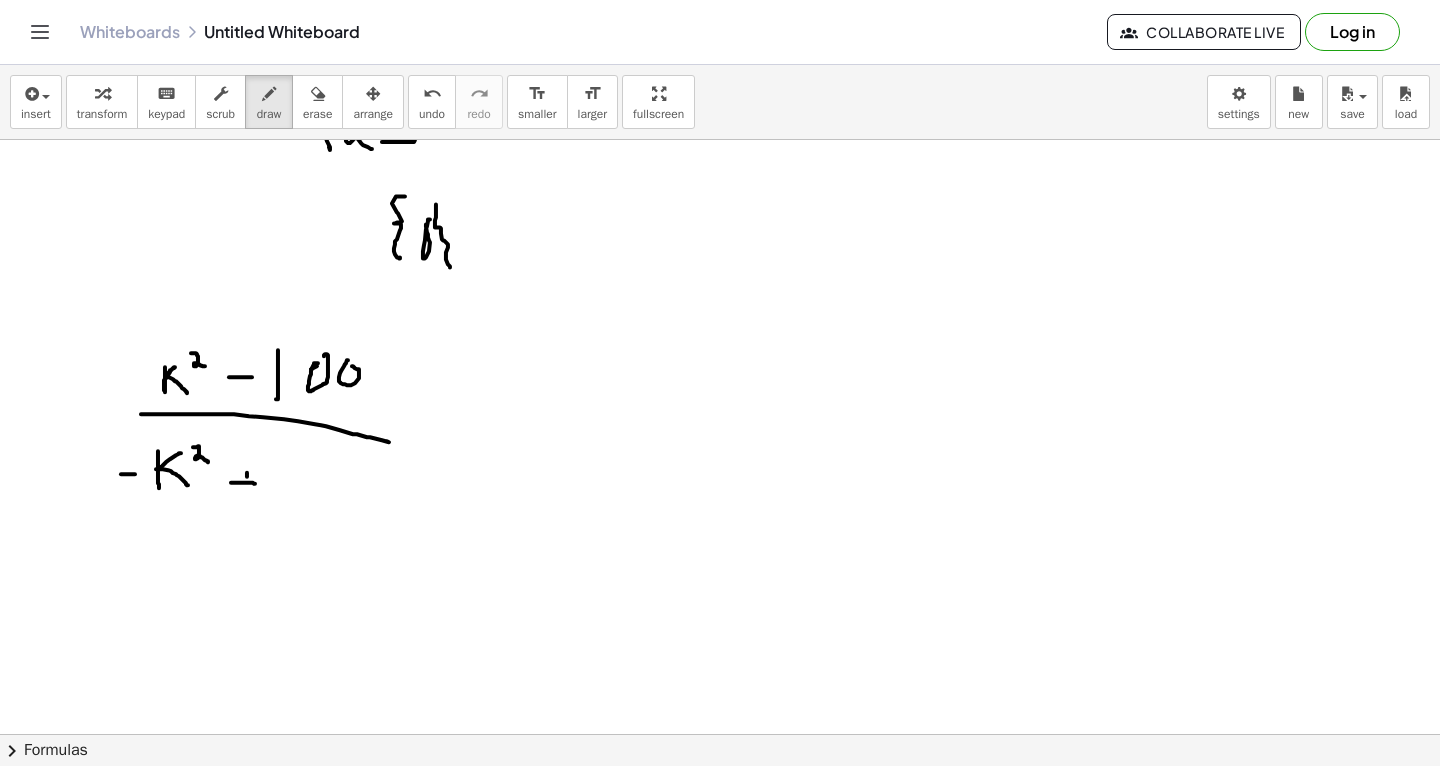 drag, startPoint x: 247, startPoint y: 472, endPoint x: 247, endPoint y: 493, distance: 21 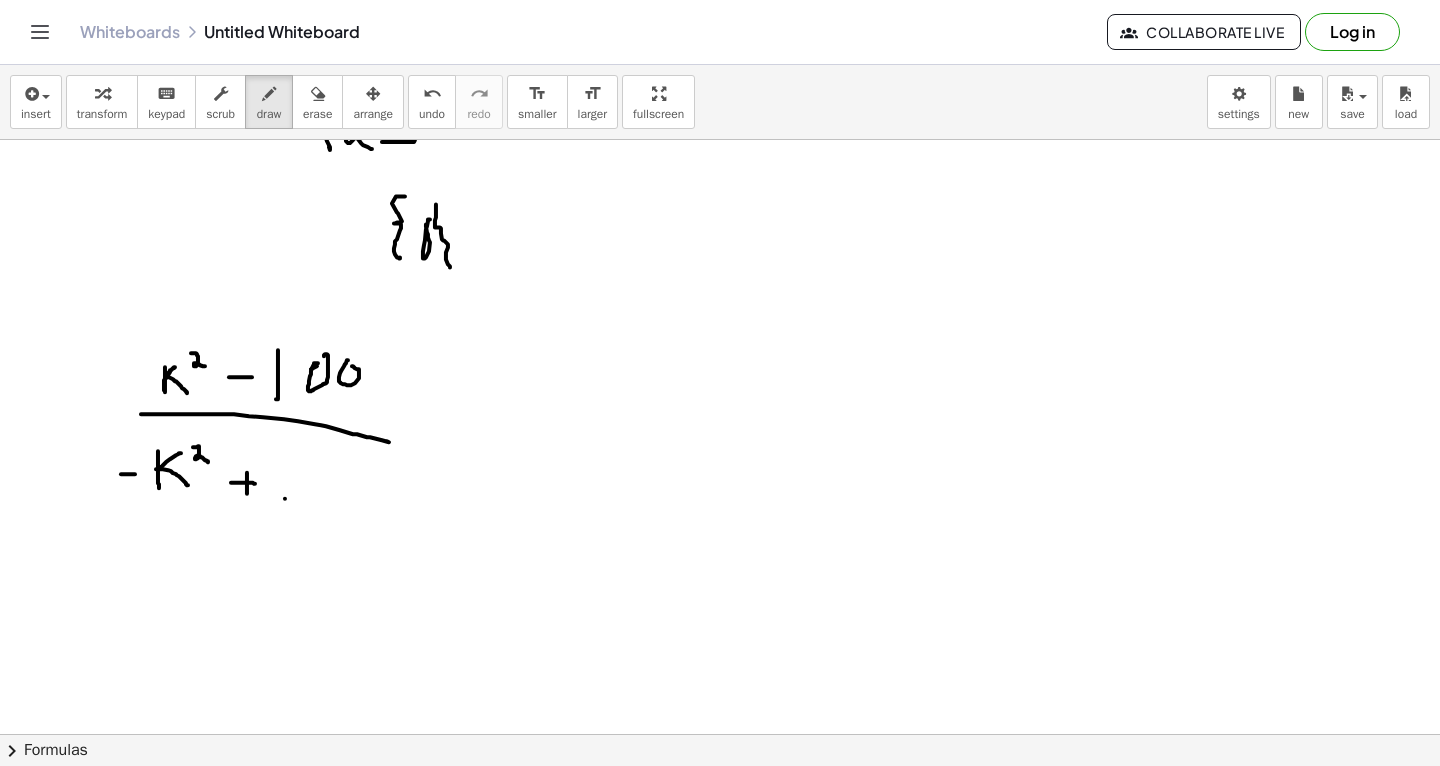 drag, startPoint x: 285, startPoint y: 498, endPoint x: 285, endPoint y: 473, distance: 25 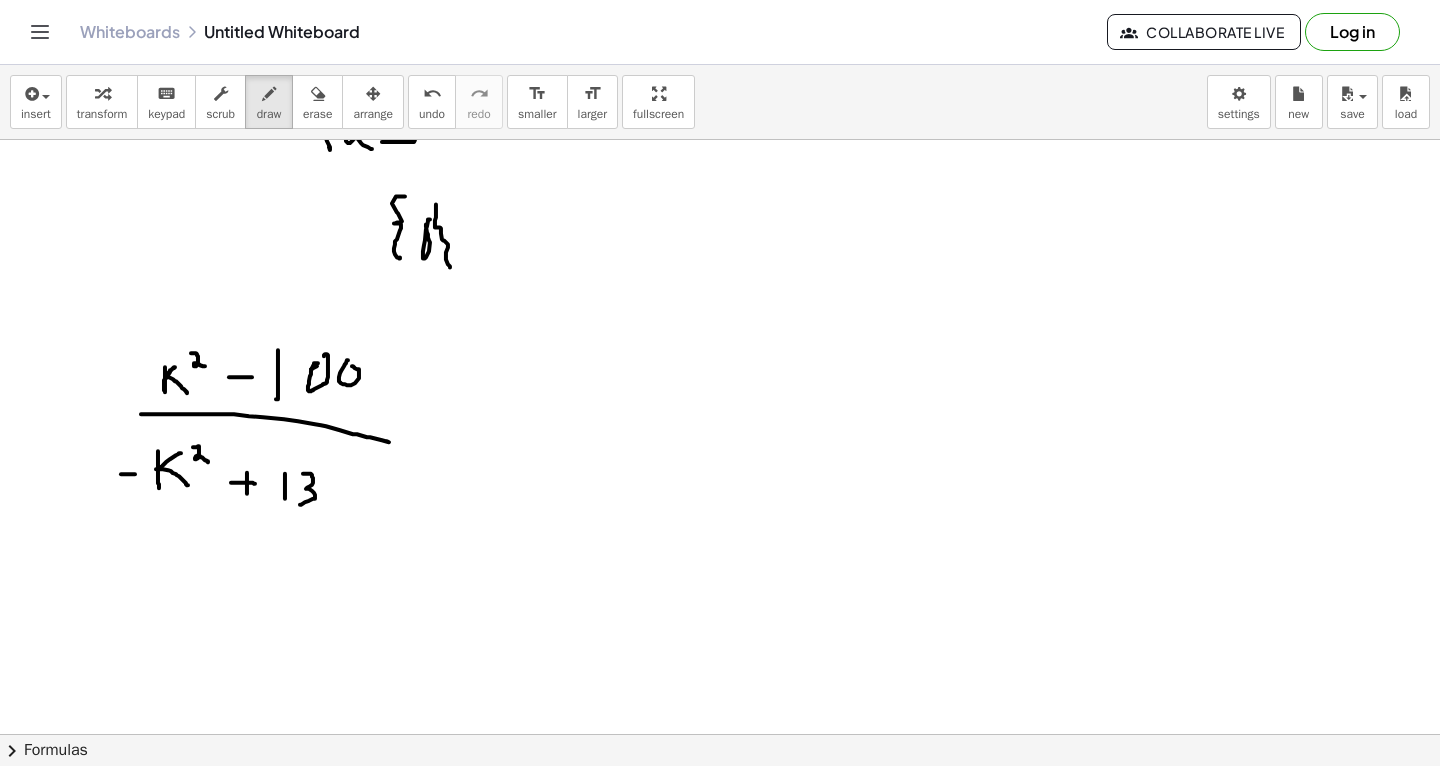 drag, startPoint x: 303, startPoint y: 473, endPoint x: 298, endPoint y: 504, distance: 31.400637 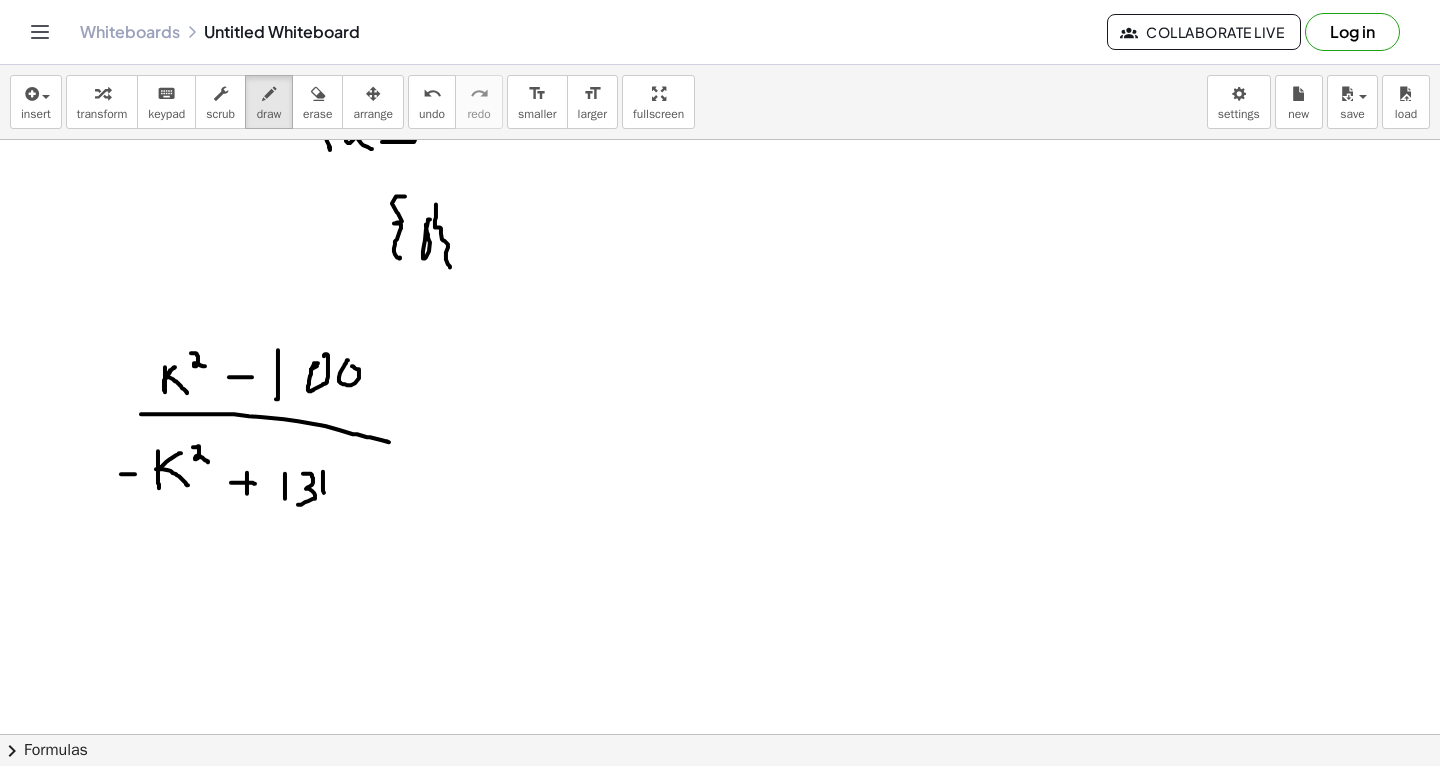 drag, startPoint x: 323, startPoint y: 471, endPoint x: 322, endPoint y: 493, distance: 22.022715 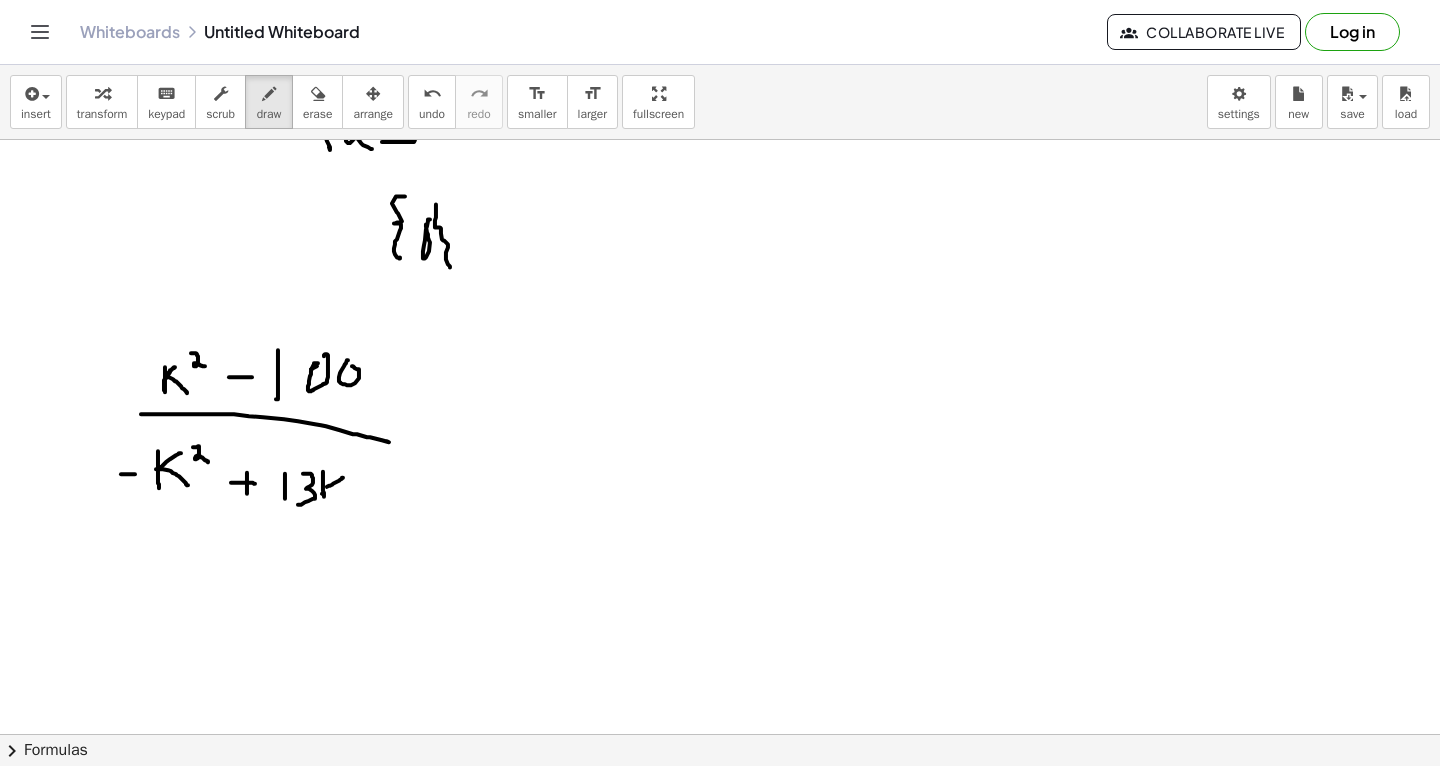 drag, startPoint x: 327, startPoint y: 486, endPoint x: 343, endPoint y: 477, distance: 18.35756 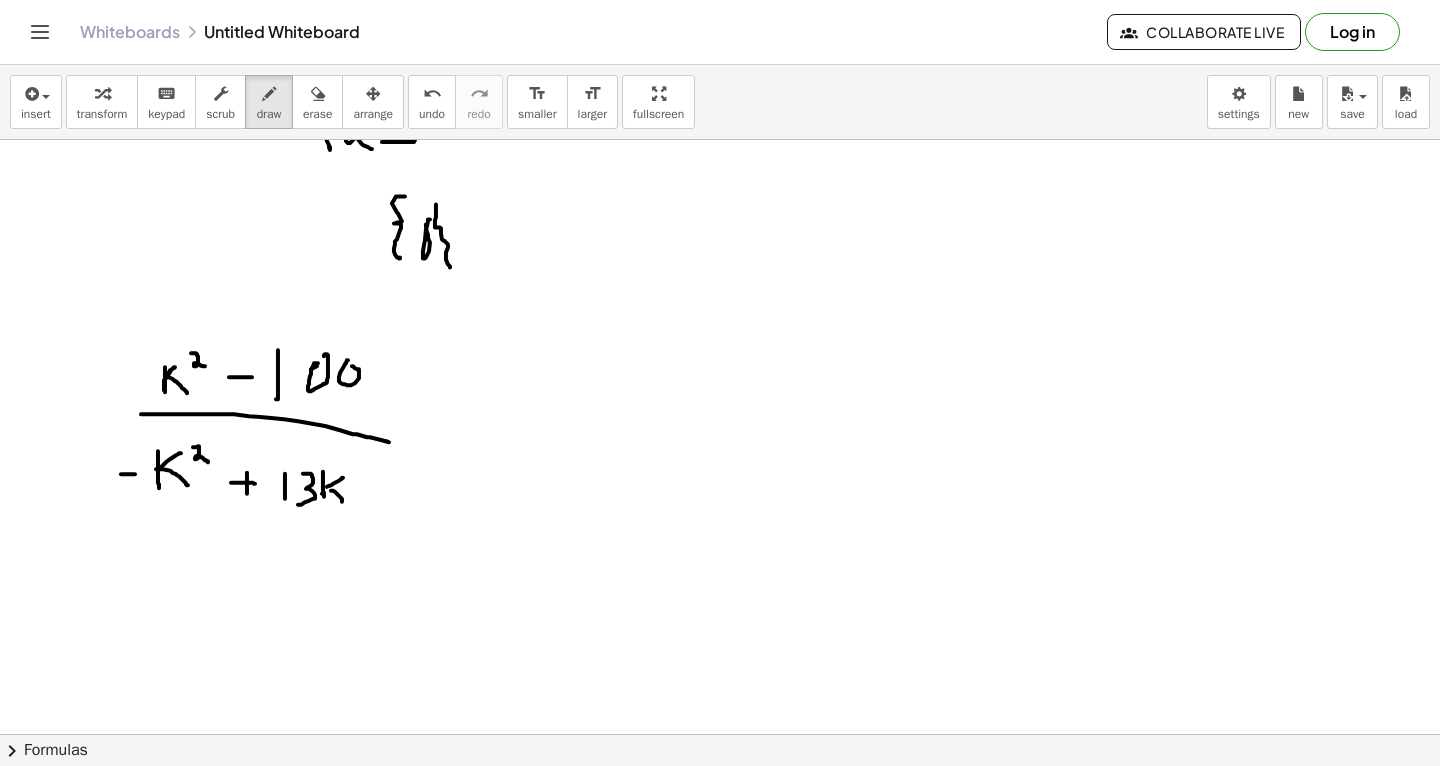 drag, startPoint x: 331, startPoint y: 490, endPoint x: 344, endPoint y: 507, distance: 21.400934 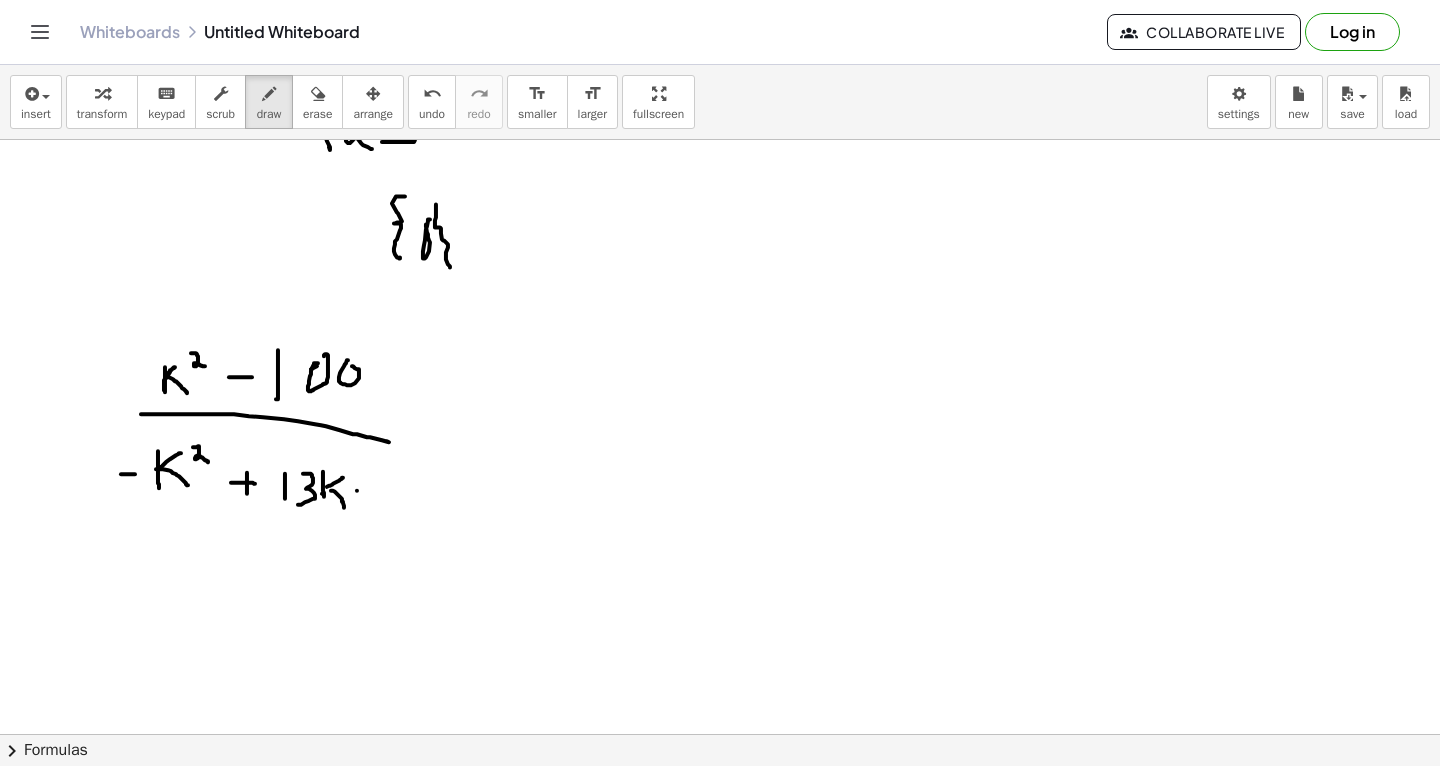drag, startPoint x: 357, startPoint y: 490, endPoint x: 372, endPoint y: 490, distance: 15 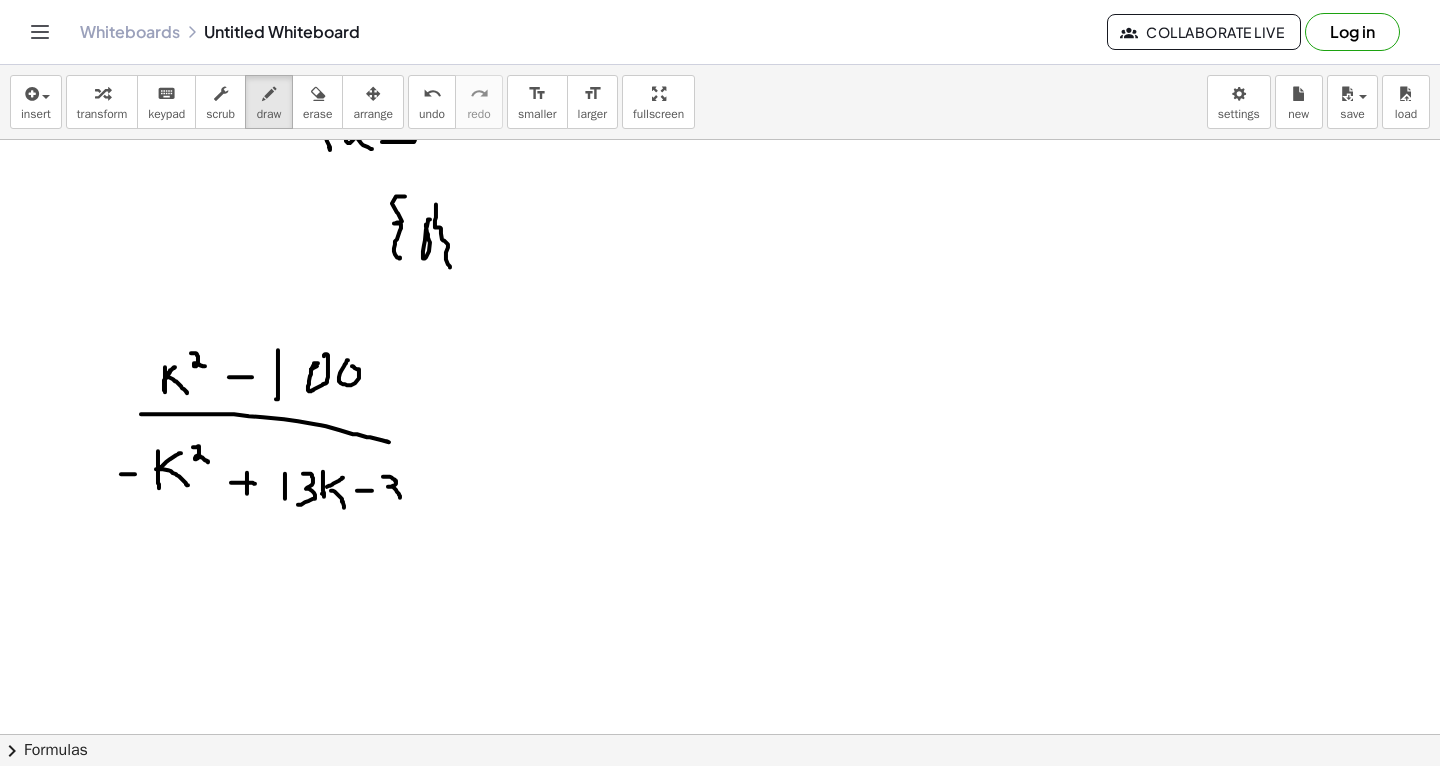 drag, startPoint x: 383, startPoint y: 476, endPoint x: 380, endPoint y: 505, distance: 29.15476 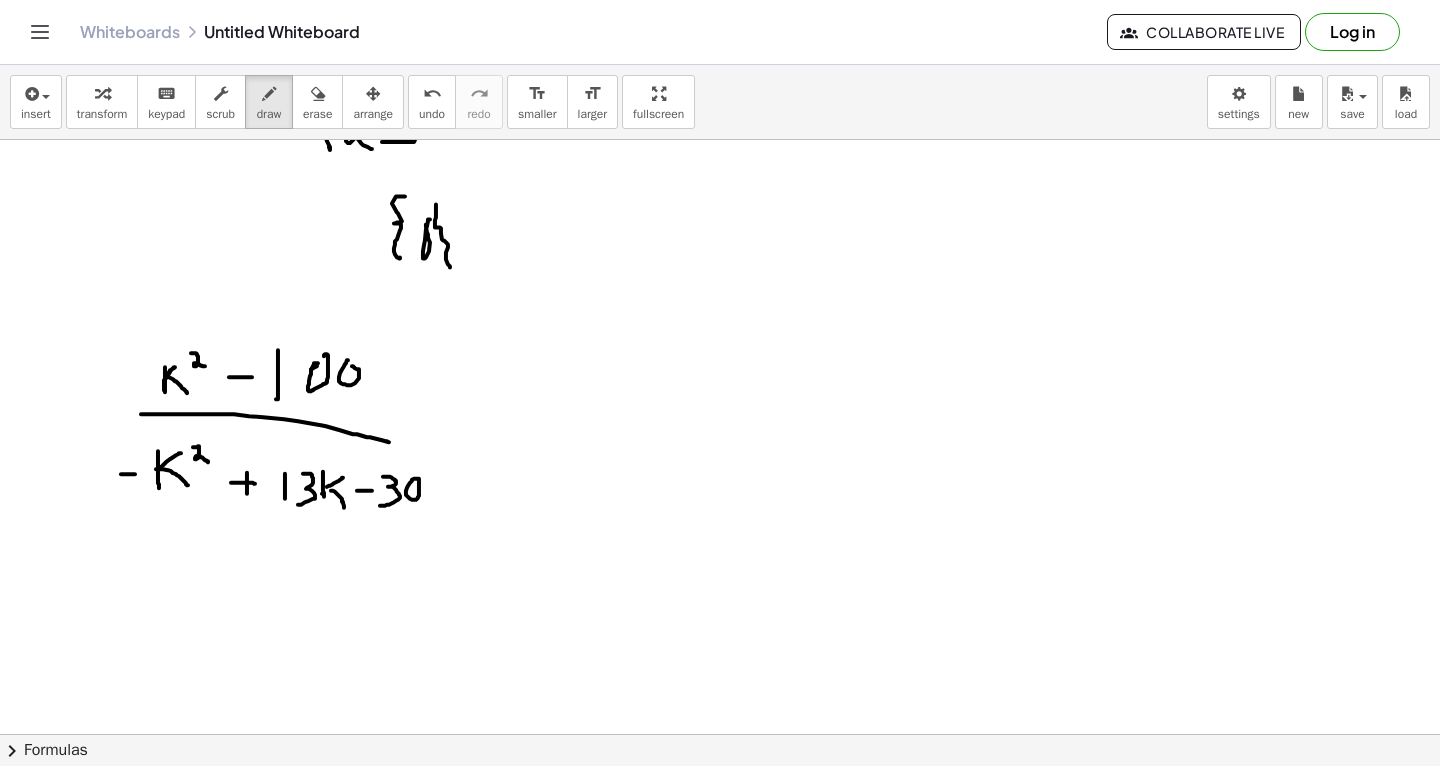click at bounding box center (720, -819) 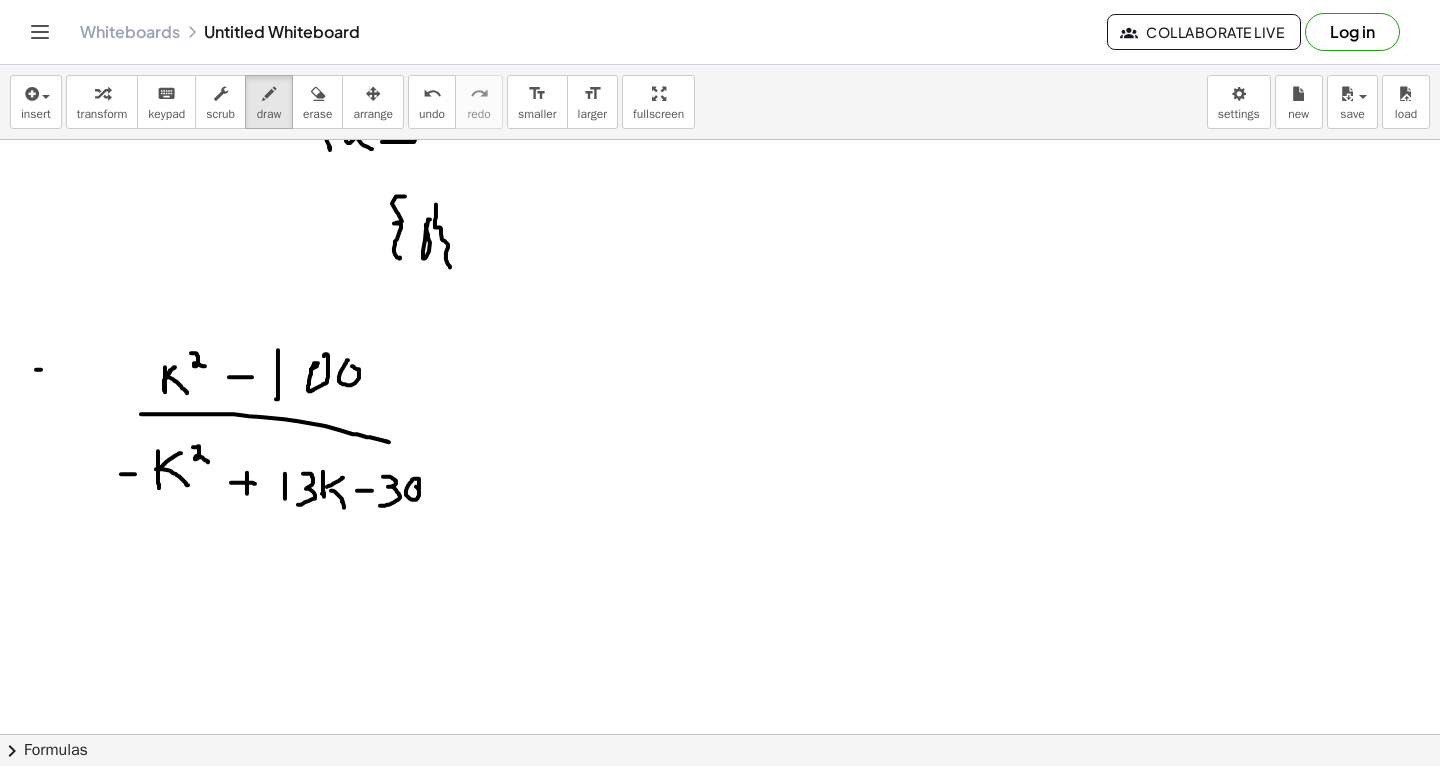 drag, startPoint x: 36, startPoint y: 369, endPoint x: 67, endPoint y: 369, distance: 31 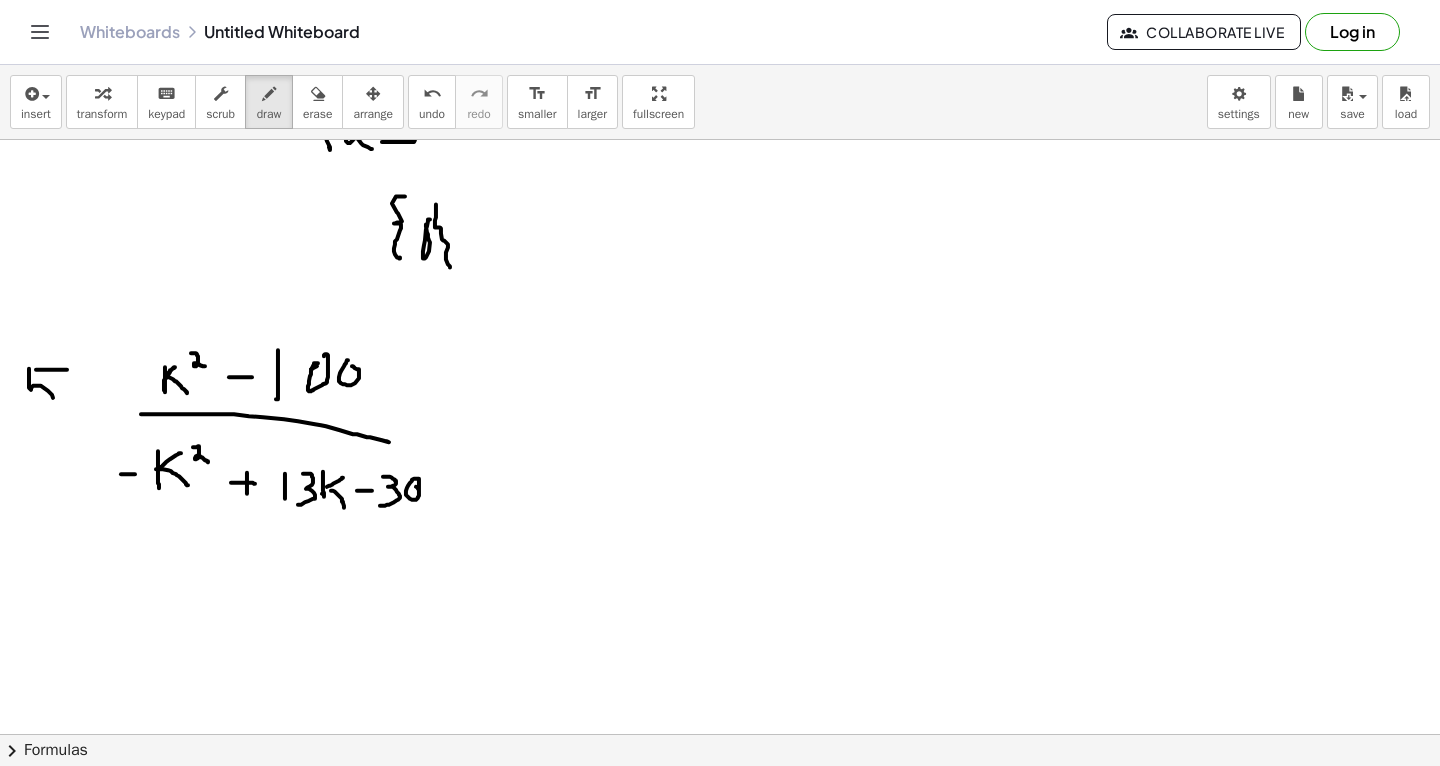 drag, startPoint x: 29, startPoint y: 368, endPoint x: 7, endPoint y: 416, distance: 52.801514 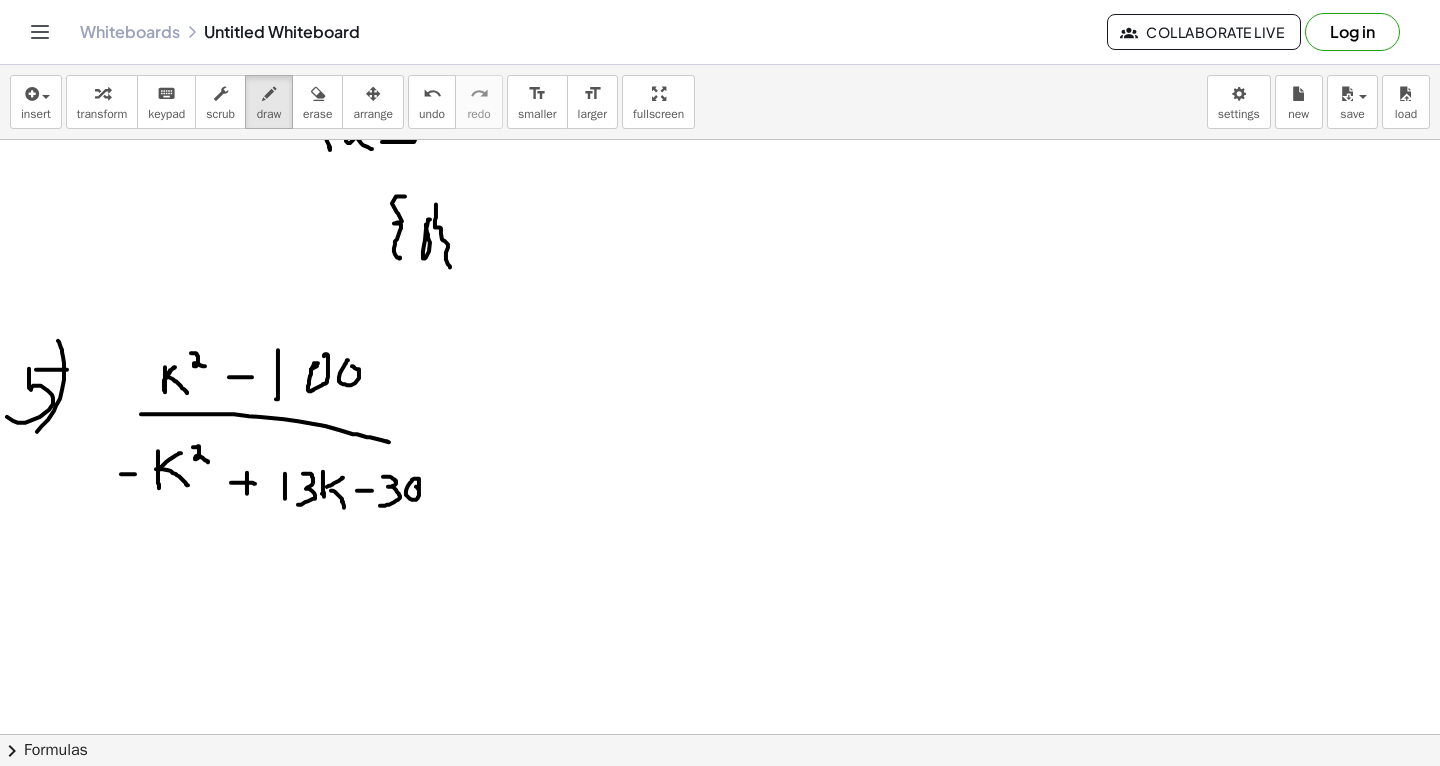 drag, startPoint x: 58, startPoint y: 340, endPoint x: 33, endPoint y: 431, distance: 94.371605 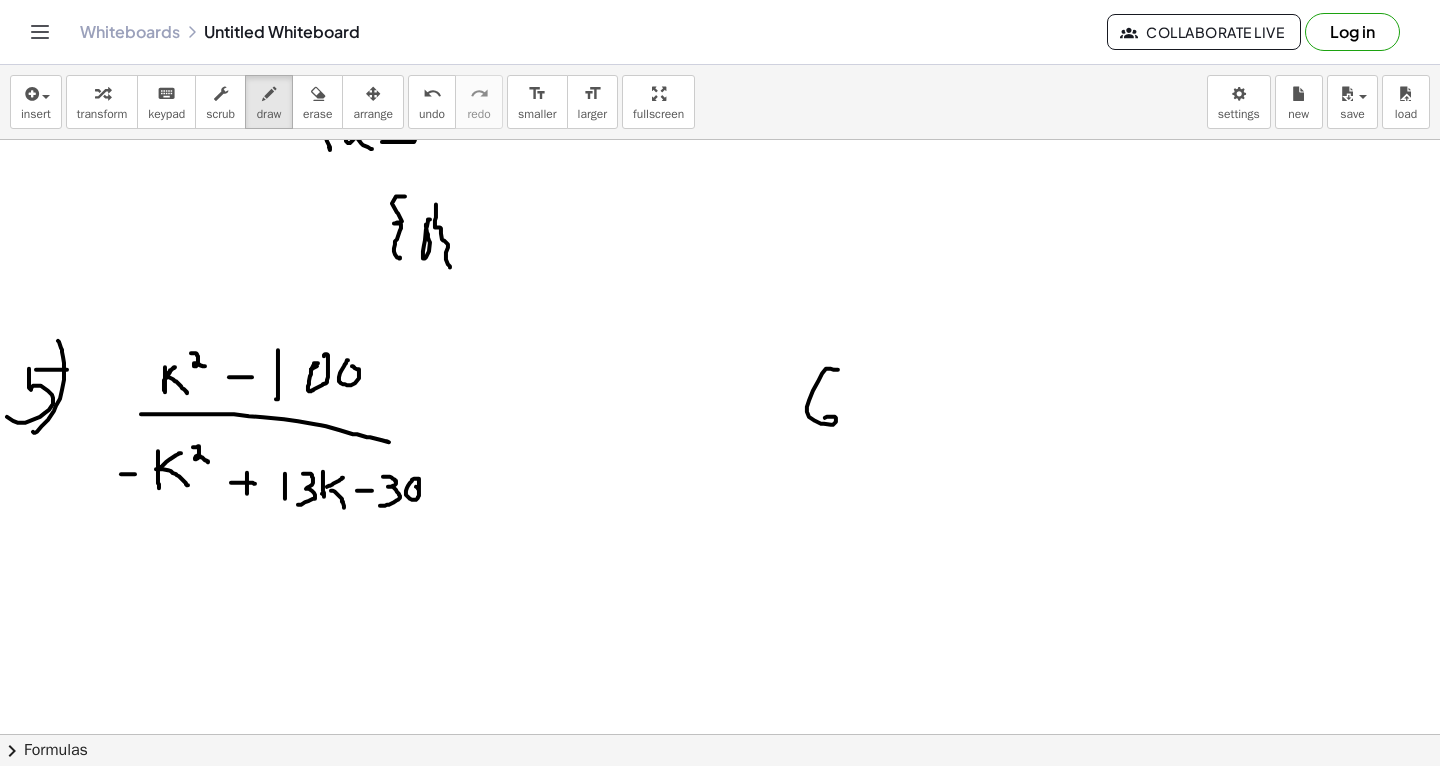 drag, startPoint x: 838, startPoint y: 369, endPoint x: 826, endPoint y: 420, distance: 52.392746 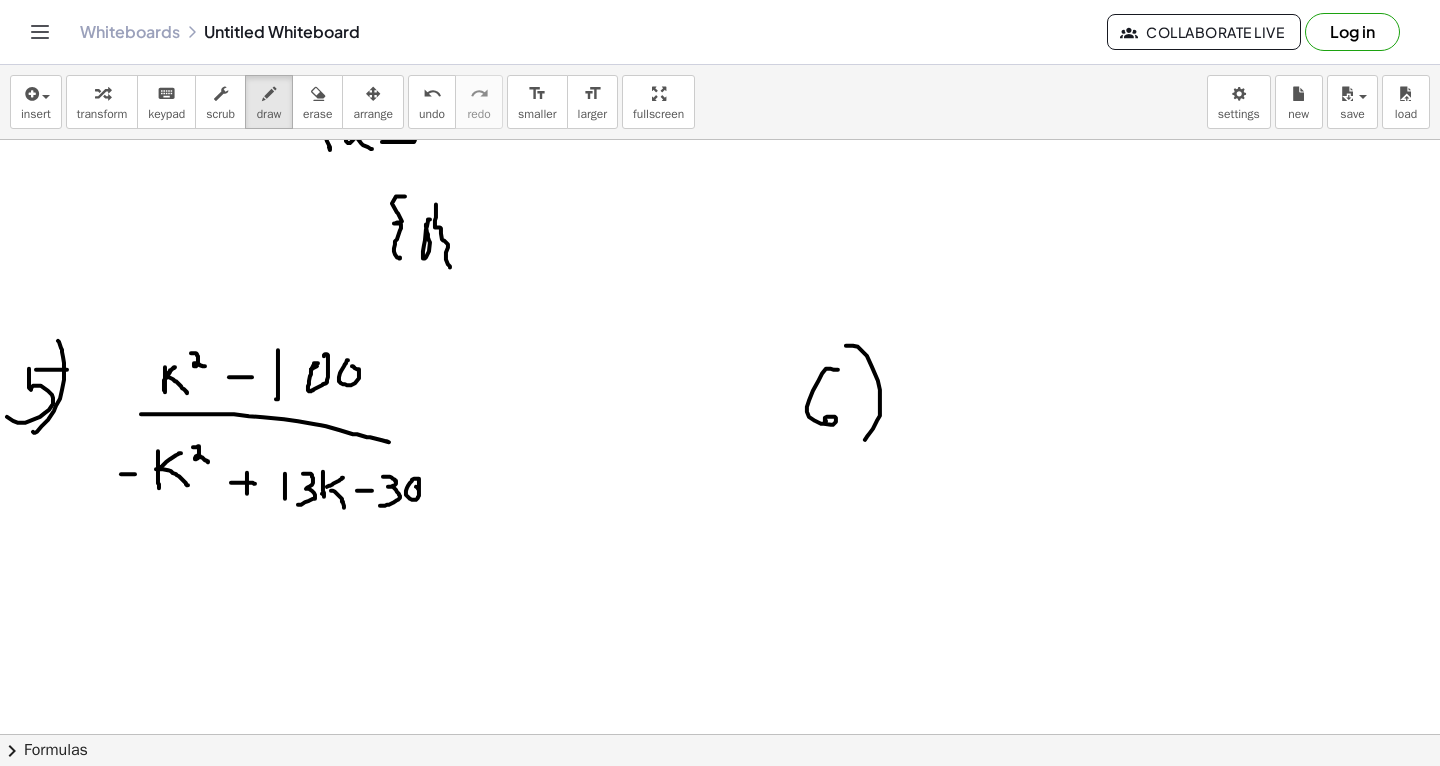drag, startPoint x: 846, startPoint y: 345, endPoint x: 860, endPoint y: 443, distance: 98.99495 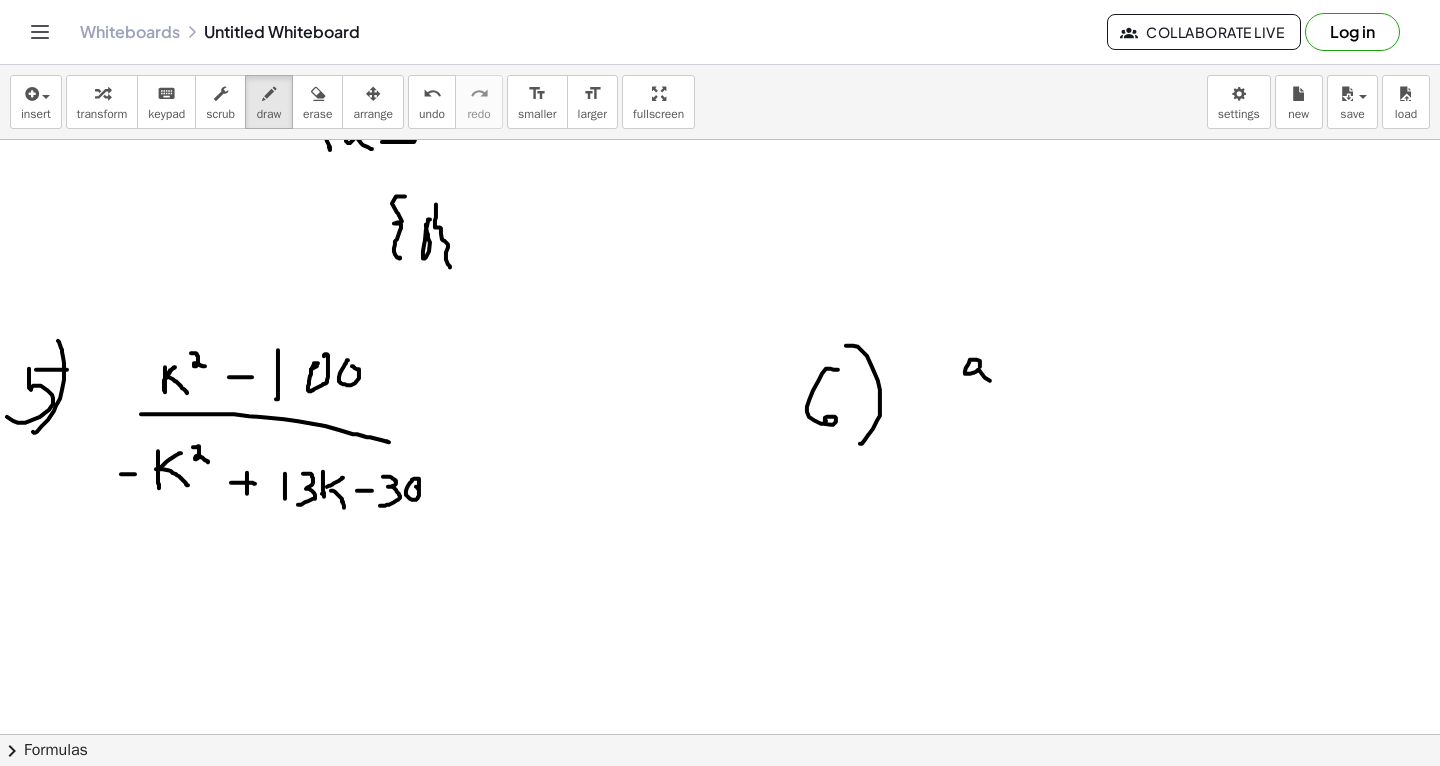 drag, startPoint x: 980, startPoint y: 366, endPoint x: 993, endPoint y: 381, distance: 19.849434 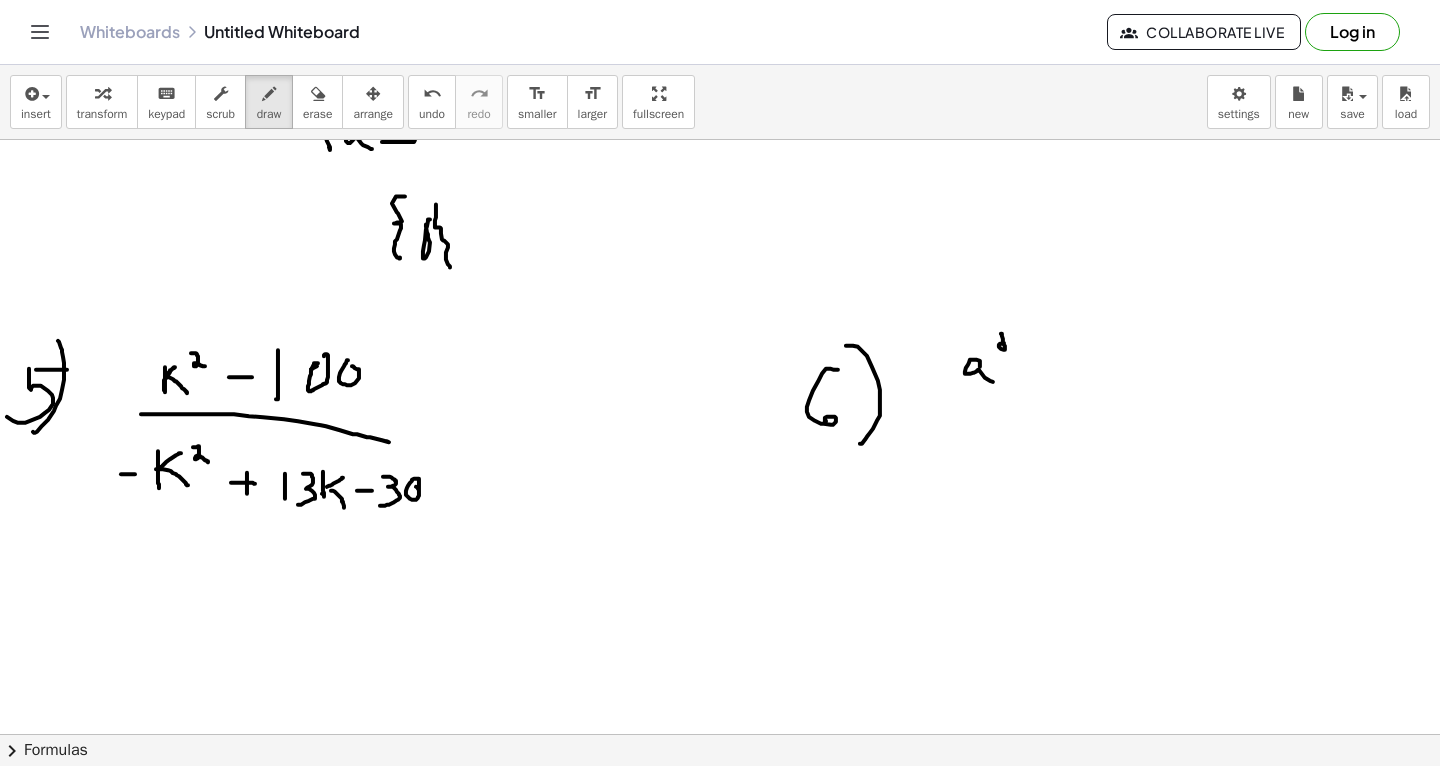 drag, startPoint x: 1001, startPoint y: 333, endPoint x: 1010, endPoint y: 347, distance: 16.643316 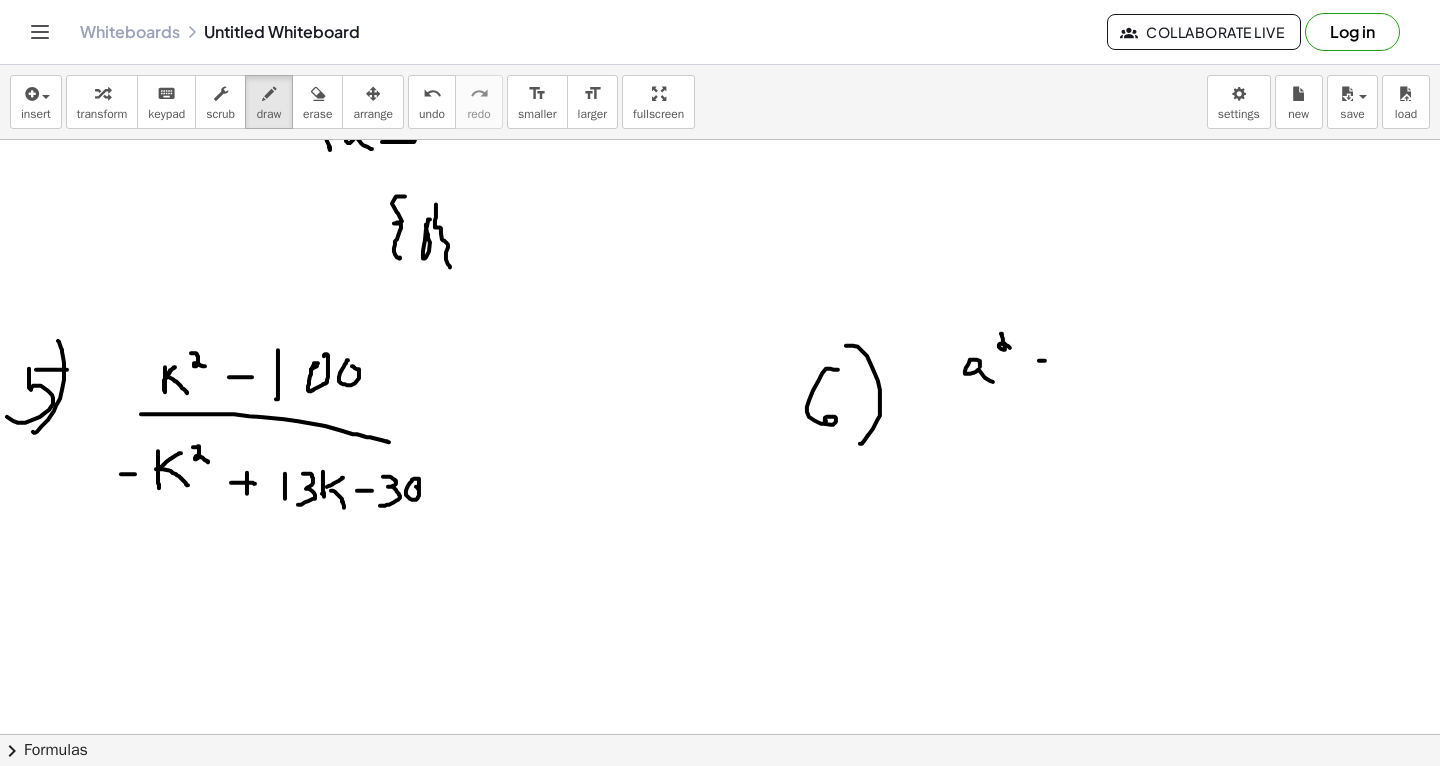 drag, startPoint x: 1039, startPoint y: 360, endPoint x: 1070, endPoint y: 360, distance: 31 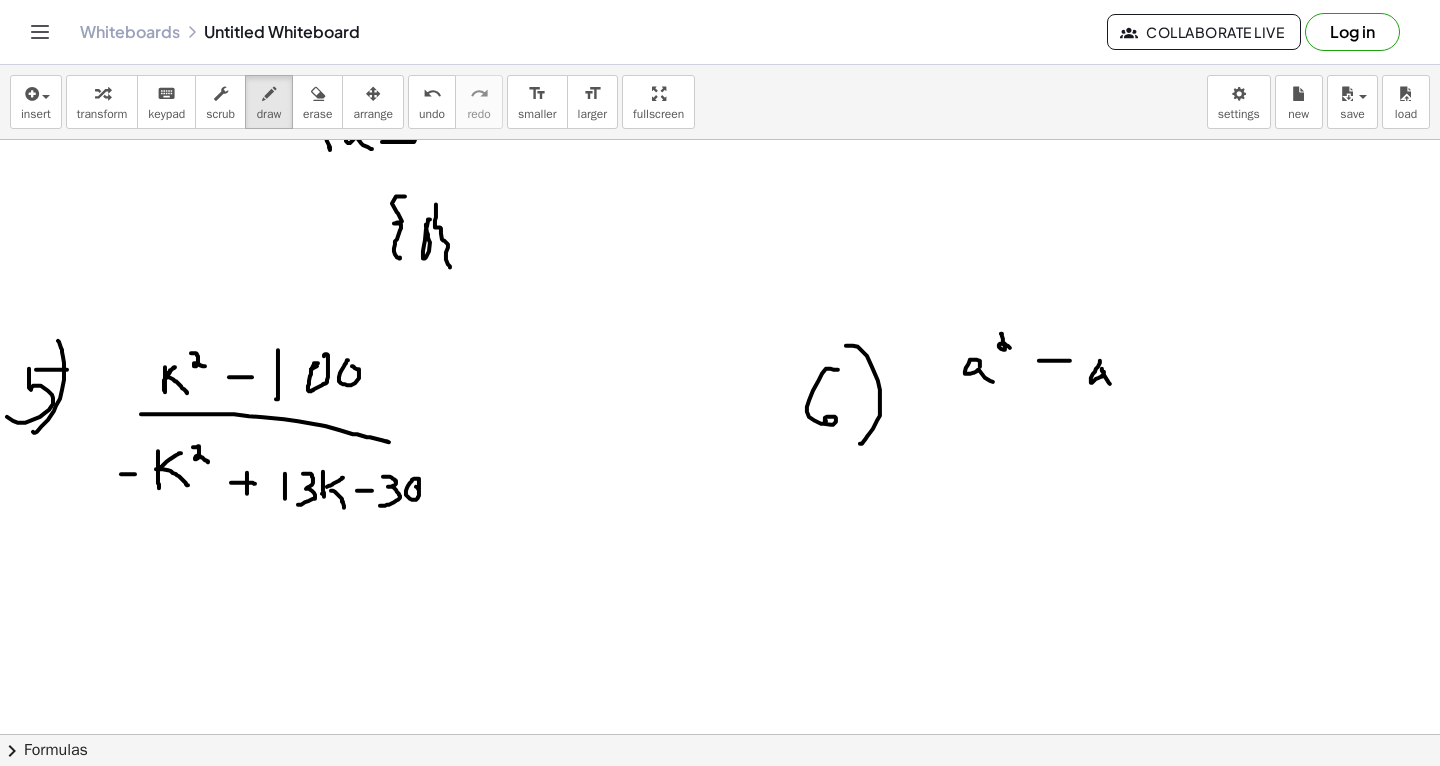 drag, startPoint x: 1100, startPoint y: 360, endPoint x: 1110, endPoint y: 384, distance: 26 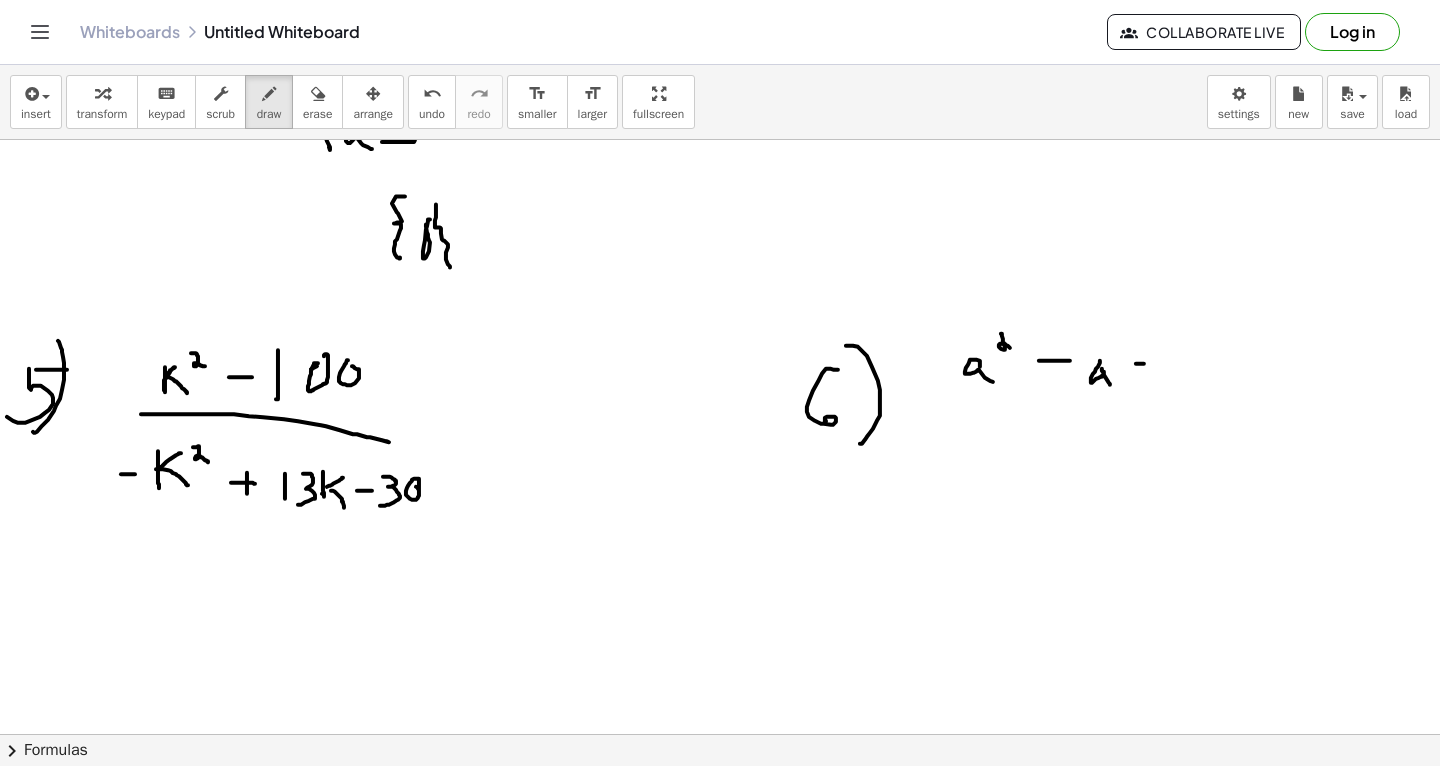 drag, startPoint x: 1136, startPoint y: 363, endPoint x: 1159, endPoint y: 363, distance: 23 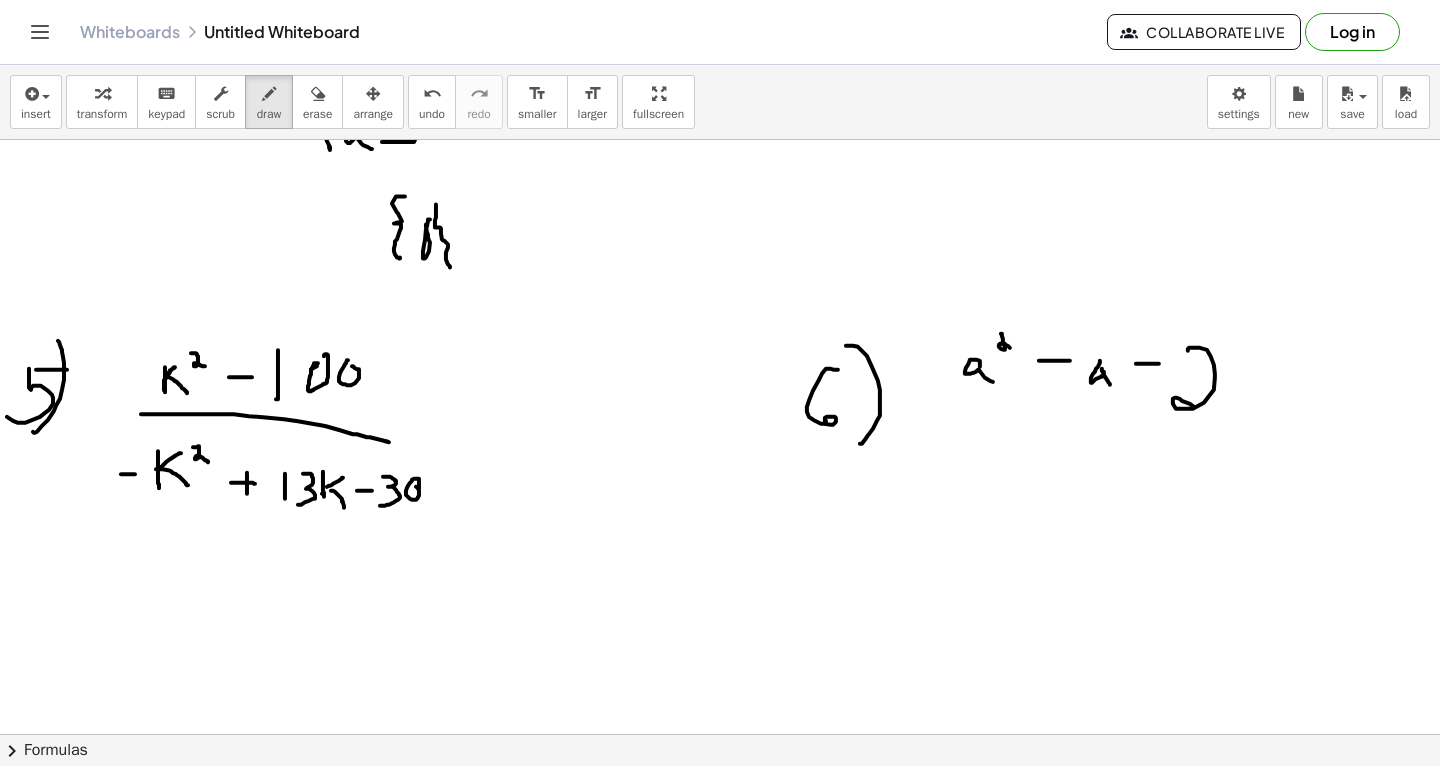drag, startPoint x: 1188, startPoint y: 350, endPoint x: 1204, endPoint y: 411, distance: 63.06346 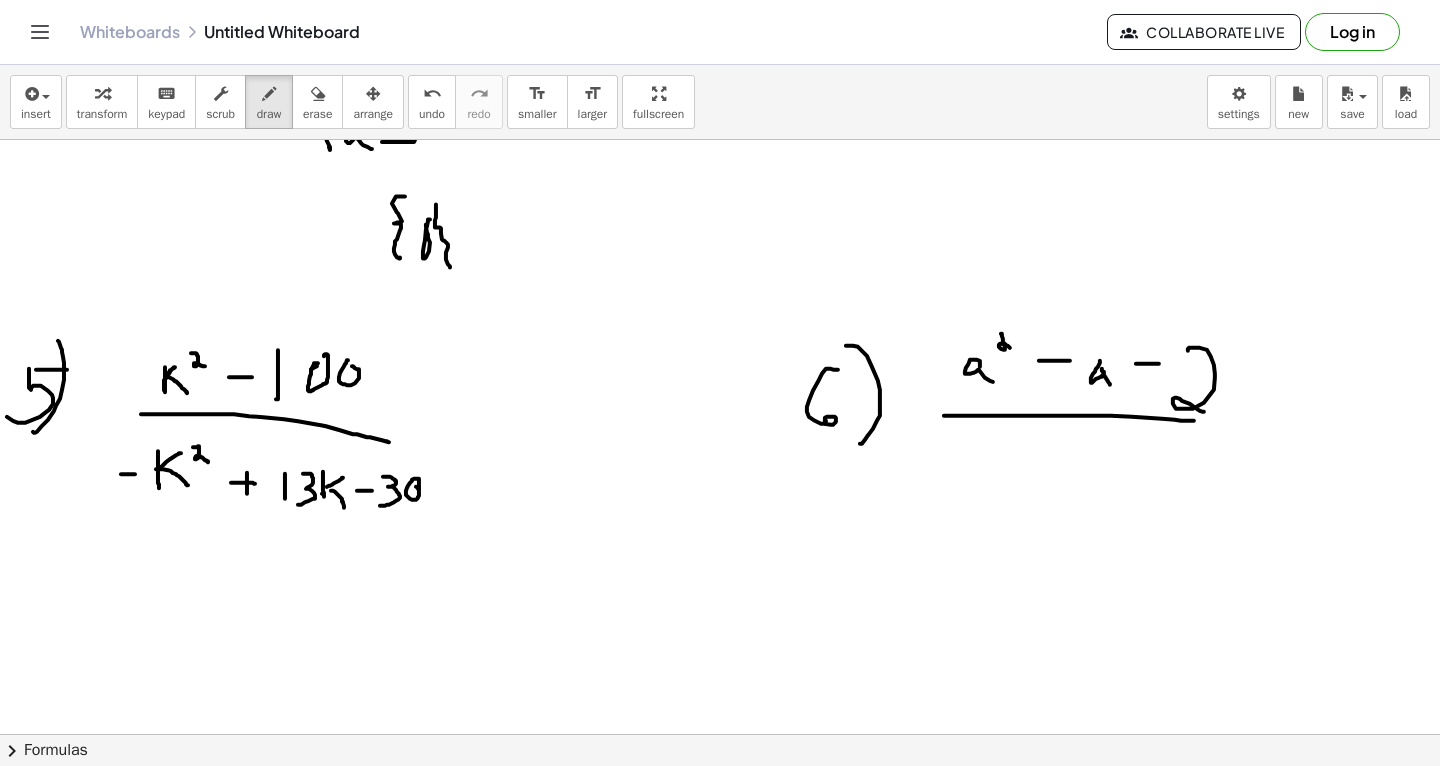 drag, startPoint x: 944, startPoint y: 415, endPoint x: 1195, endPoint y: 421, distance: 251.0717 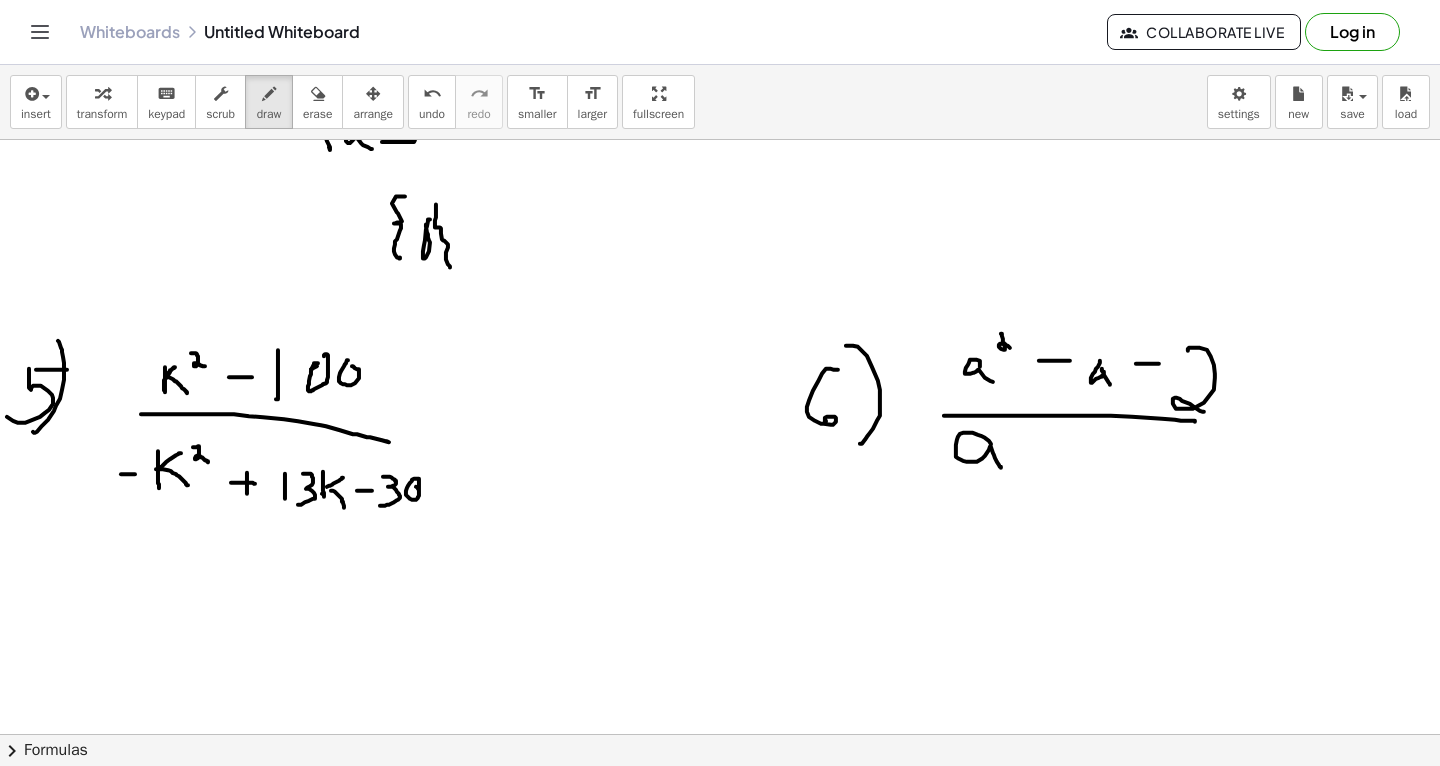 drag 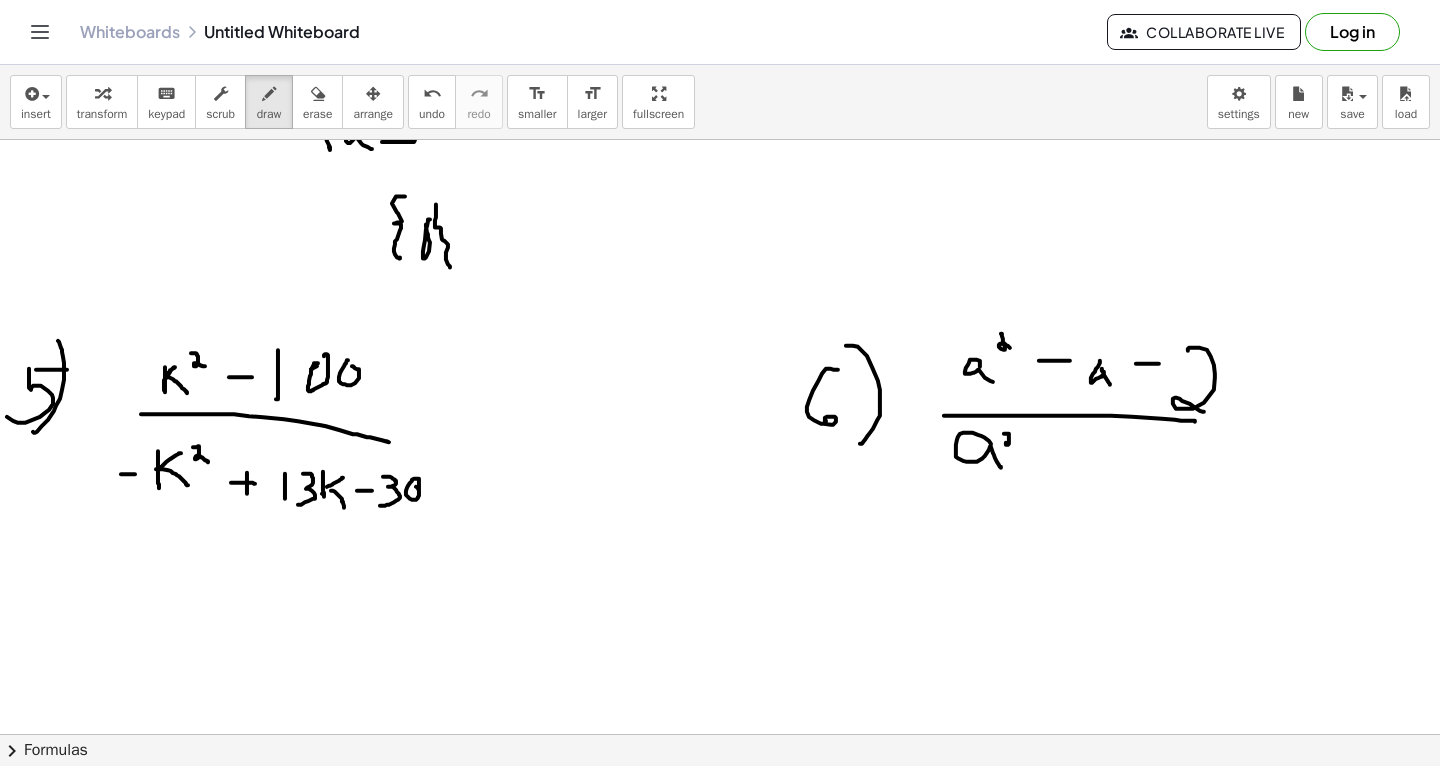 drag, startPoint x: 1004, startPoint y: 433, endPoint x: 1010, endPoint y: 442, distance: 10.816654 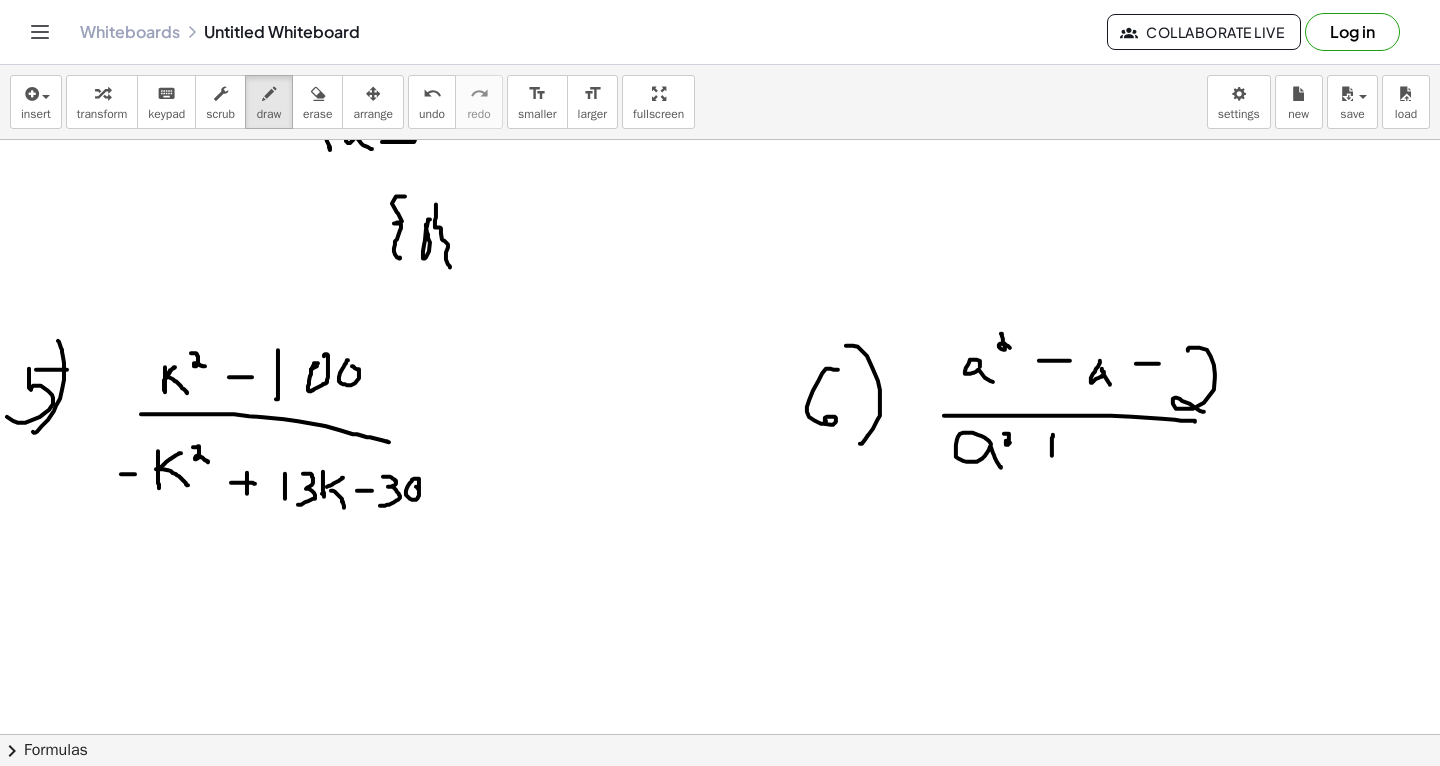 drag, startPoint x: 1052, startPoint y: 455, endPoint x: 1053, endPoint y: 433, distance: 22.022715 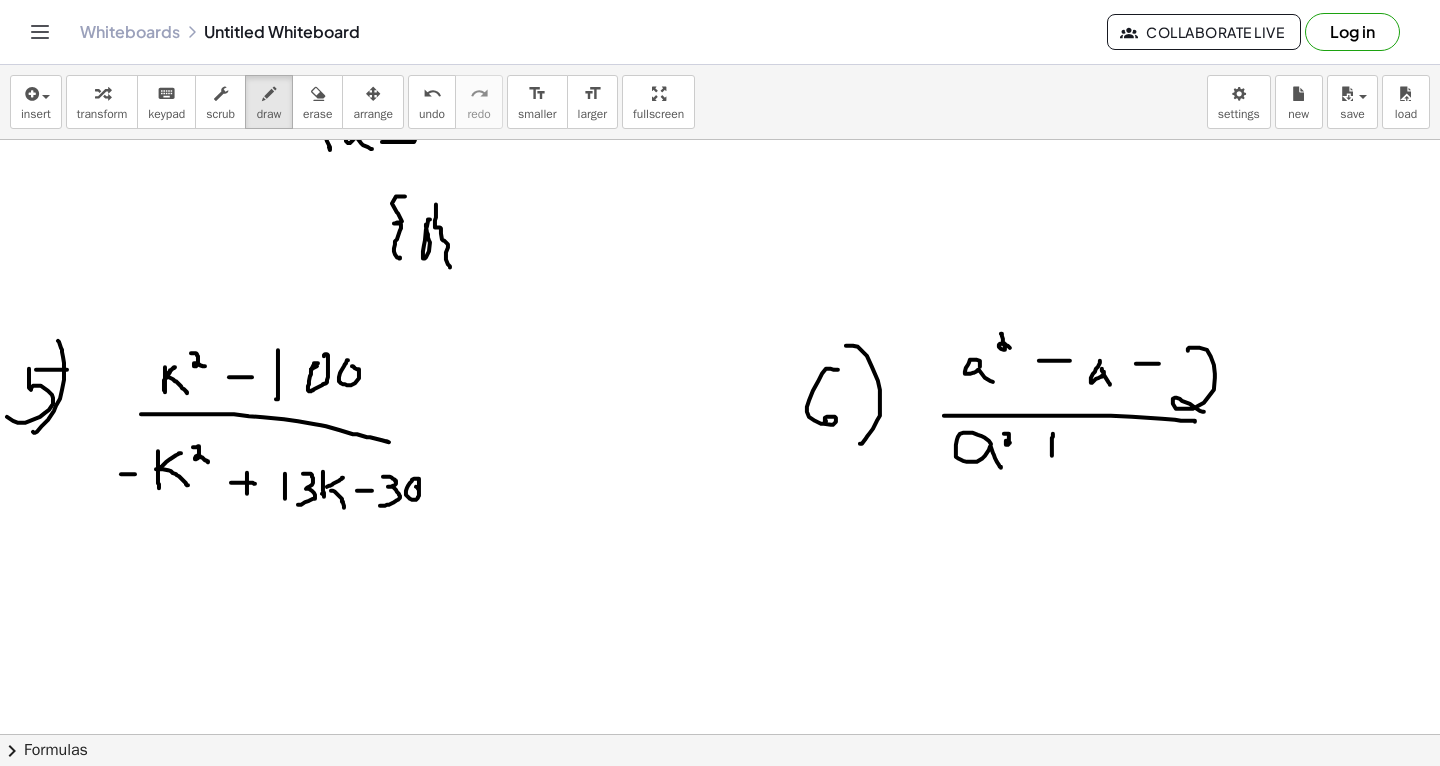 click at bounding box center [720, -819] 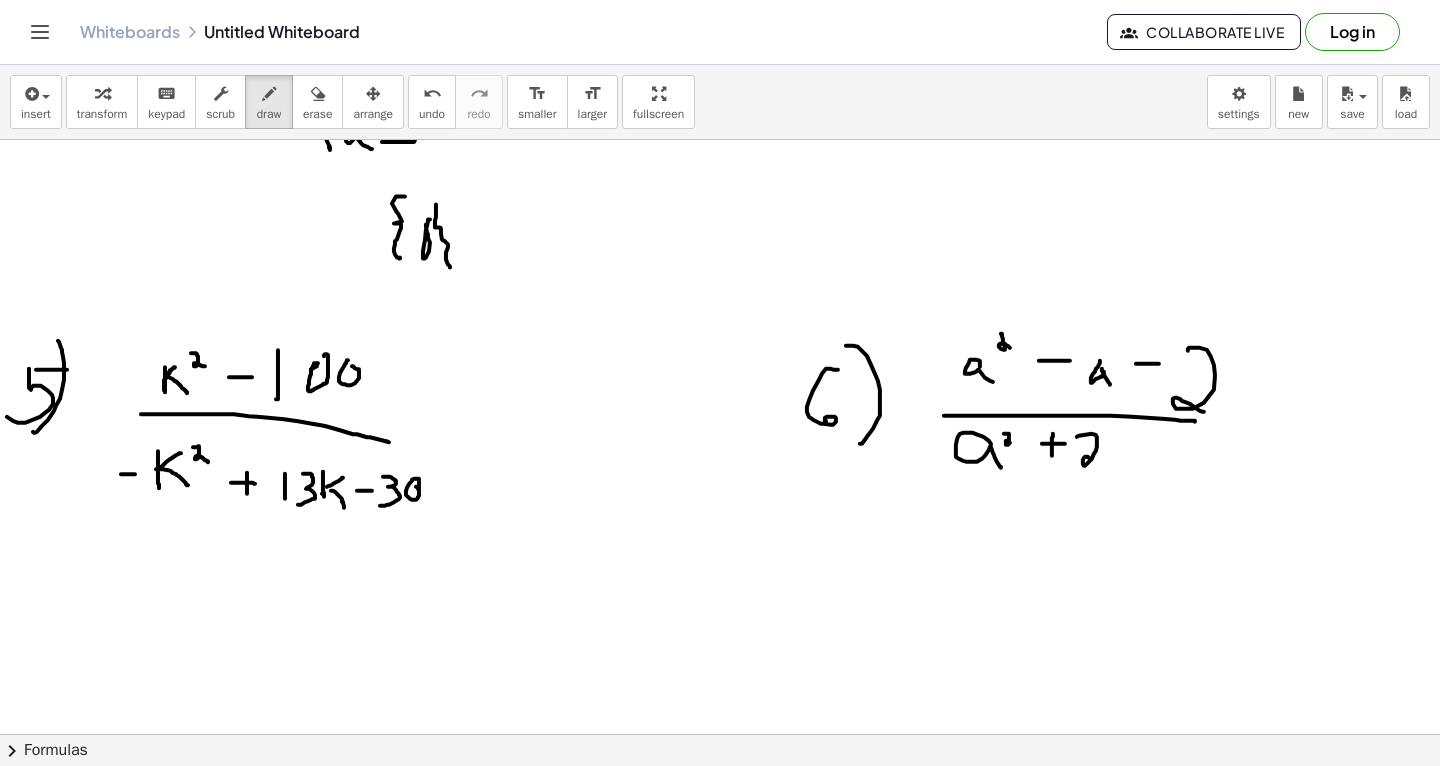 click at bounding box center [720, -819] 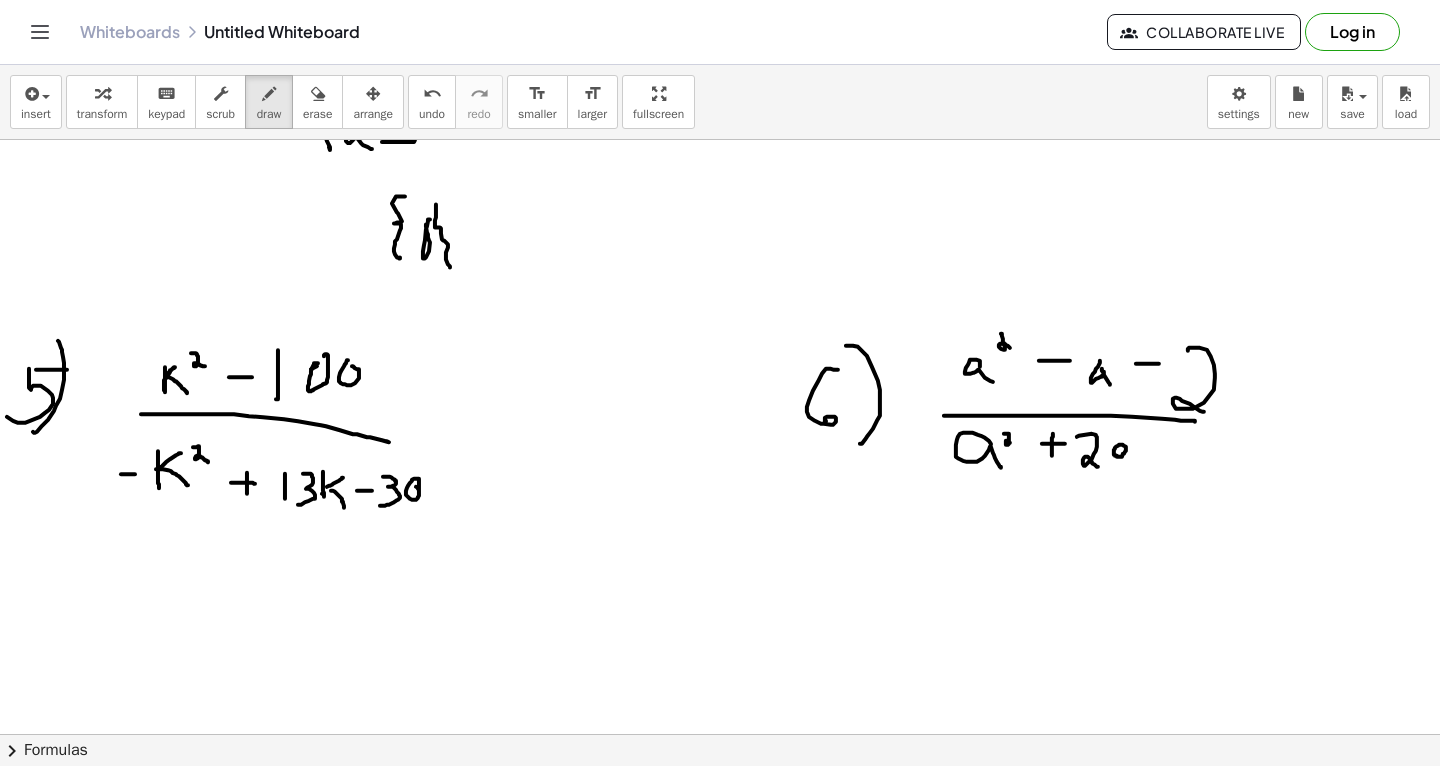click at bounding box center (720, -819) 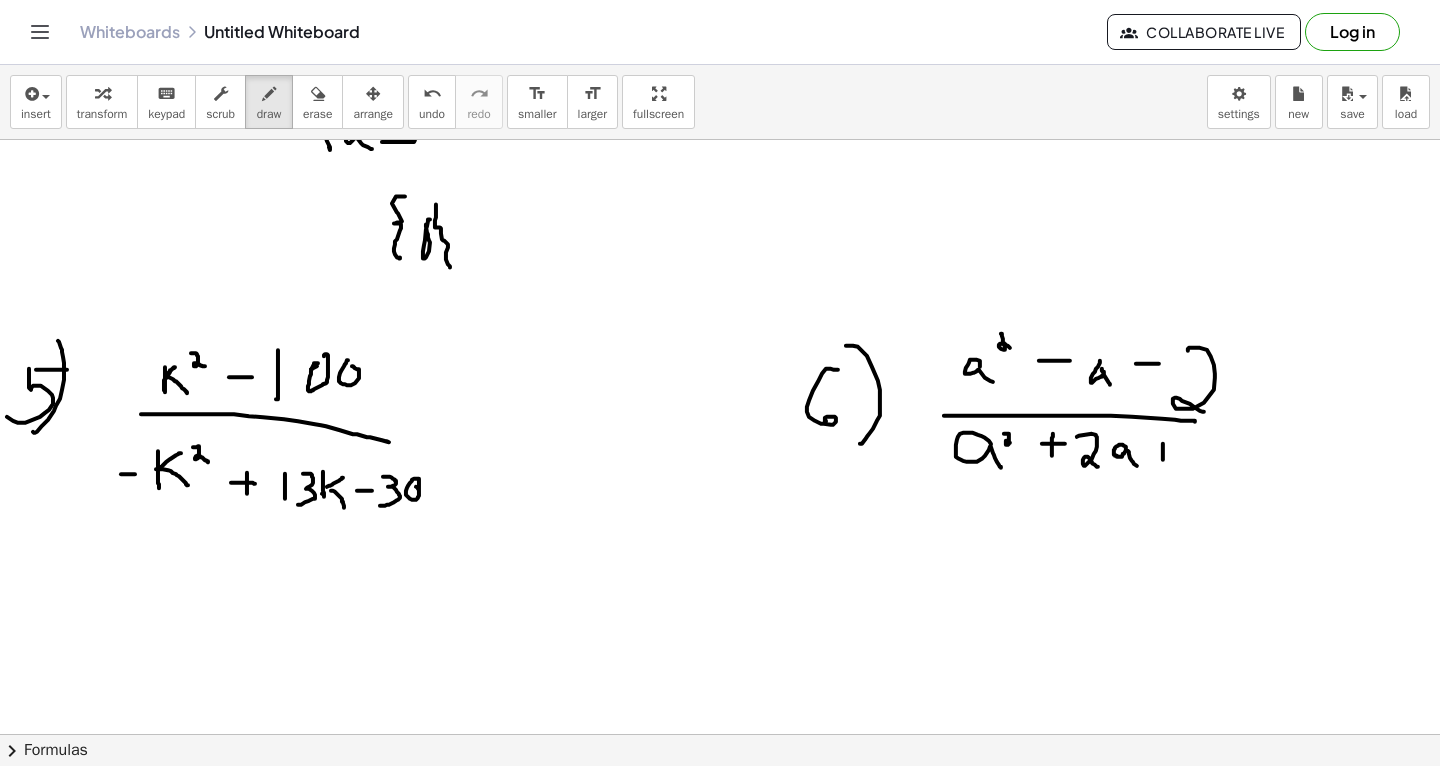 click at bounding box center [720, -819] 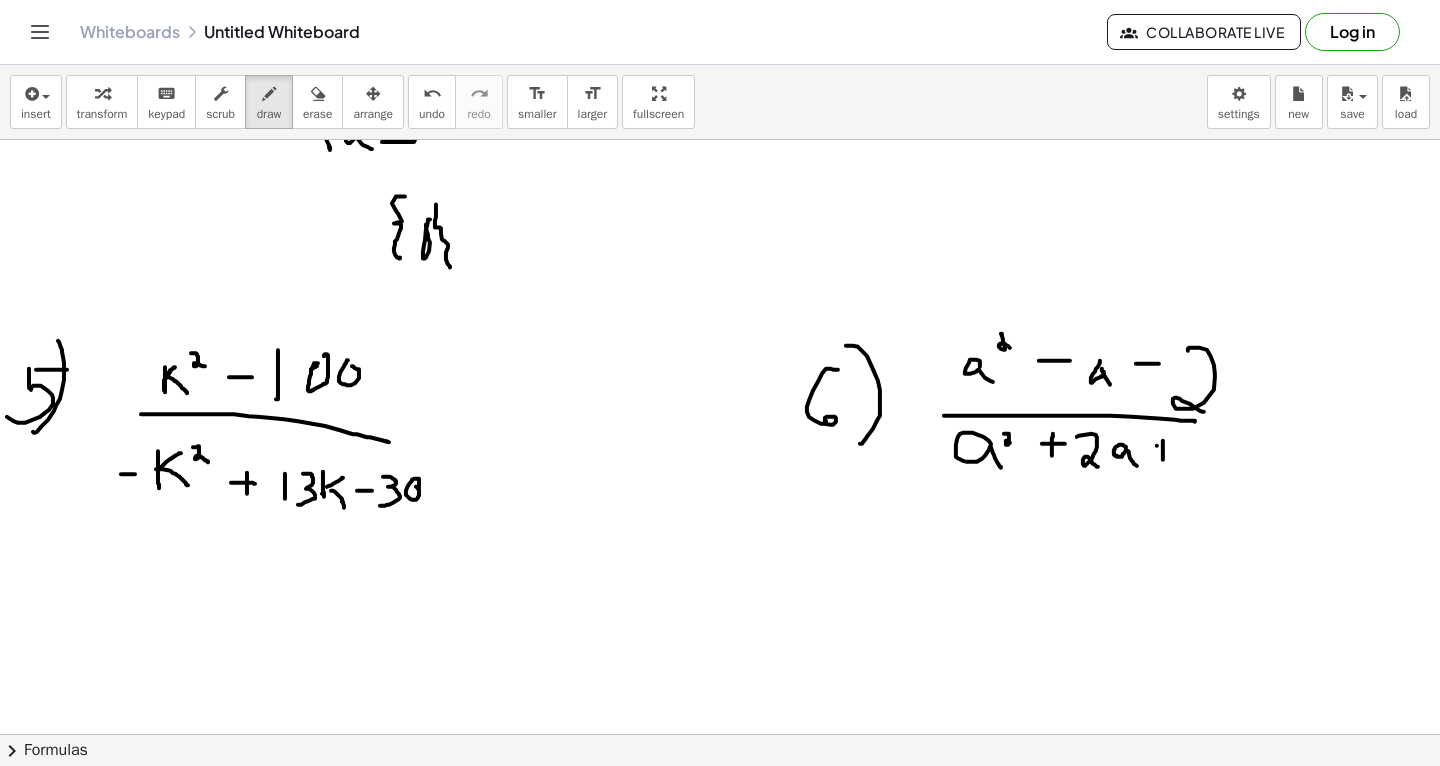 click at bounding box center [720, -819] 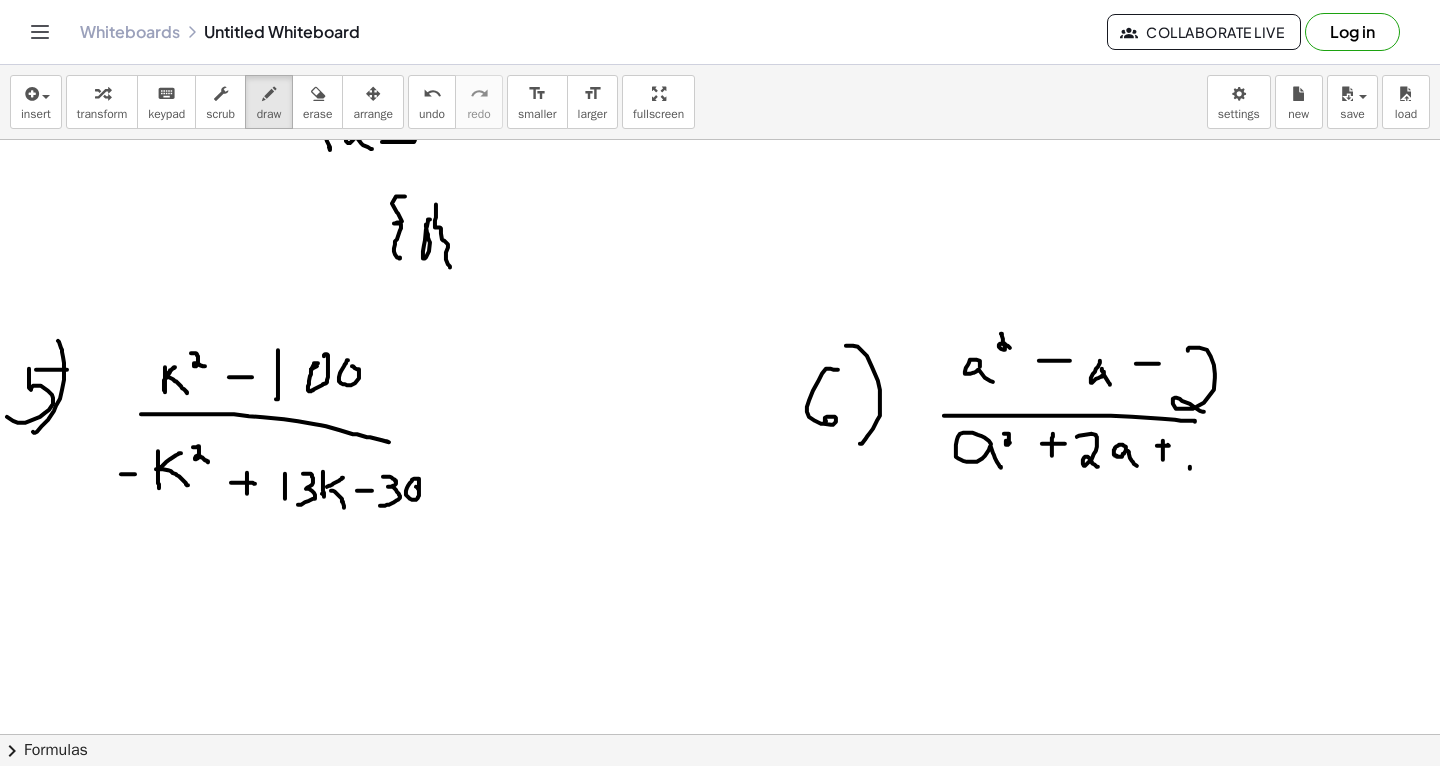 click at bounding box center [720, -819] 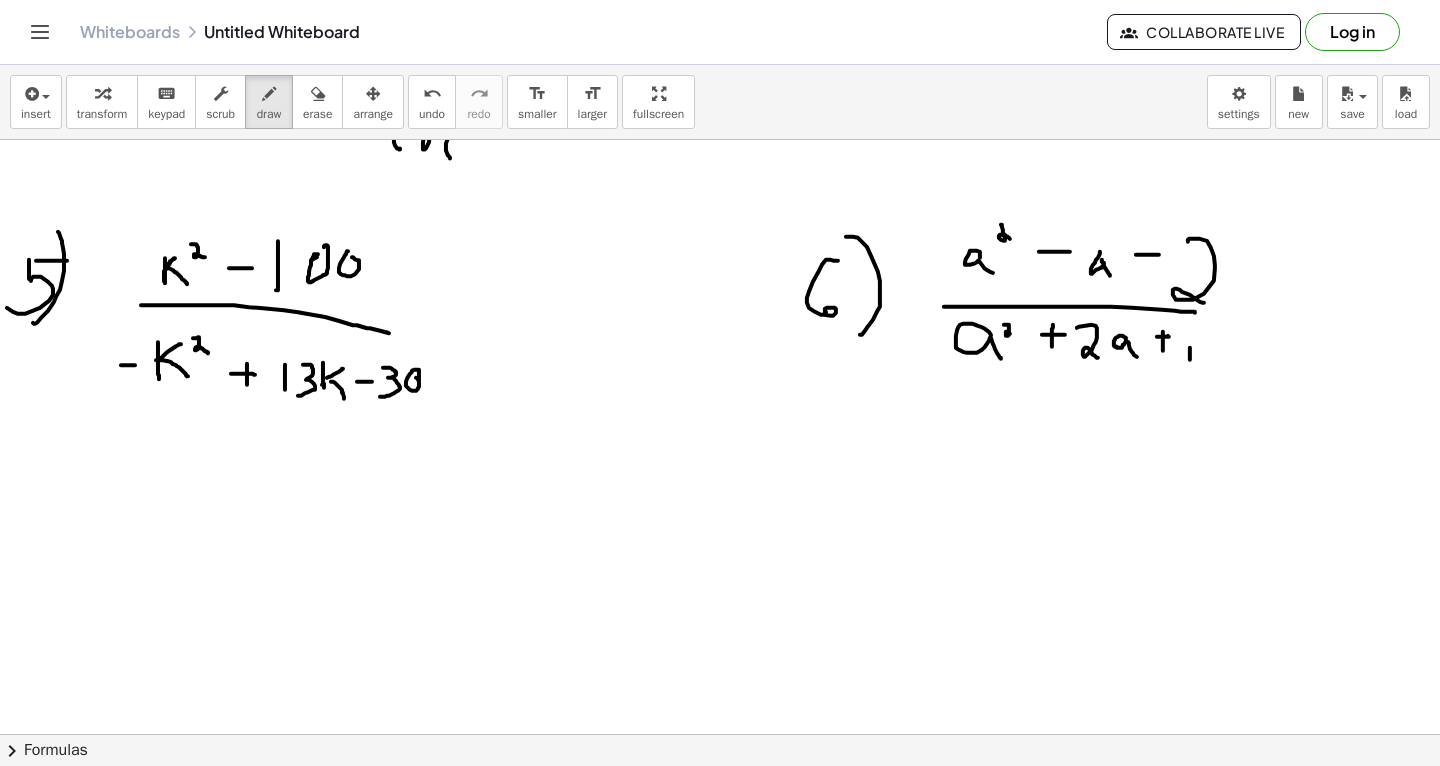 scroll, scrollTop: 3158, scrollLeft: 0, axis: vertical 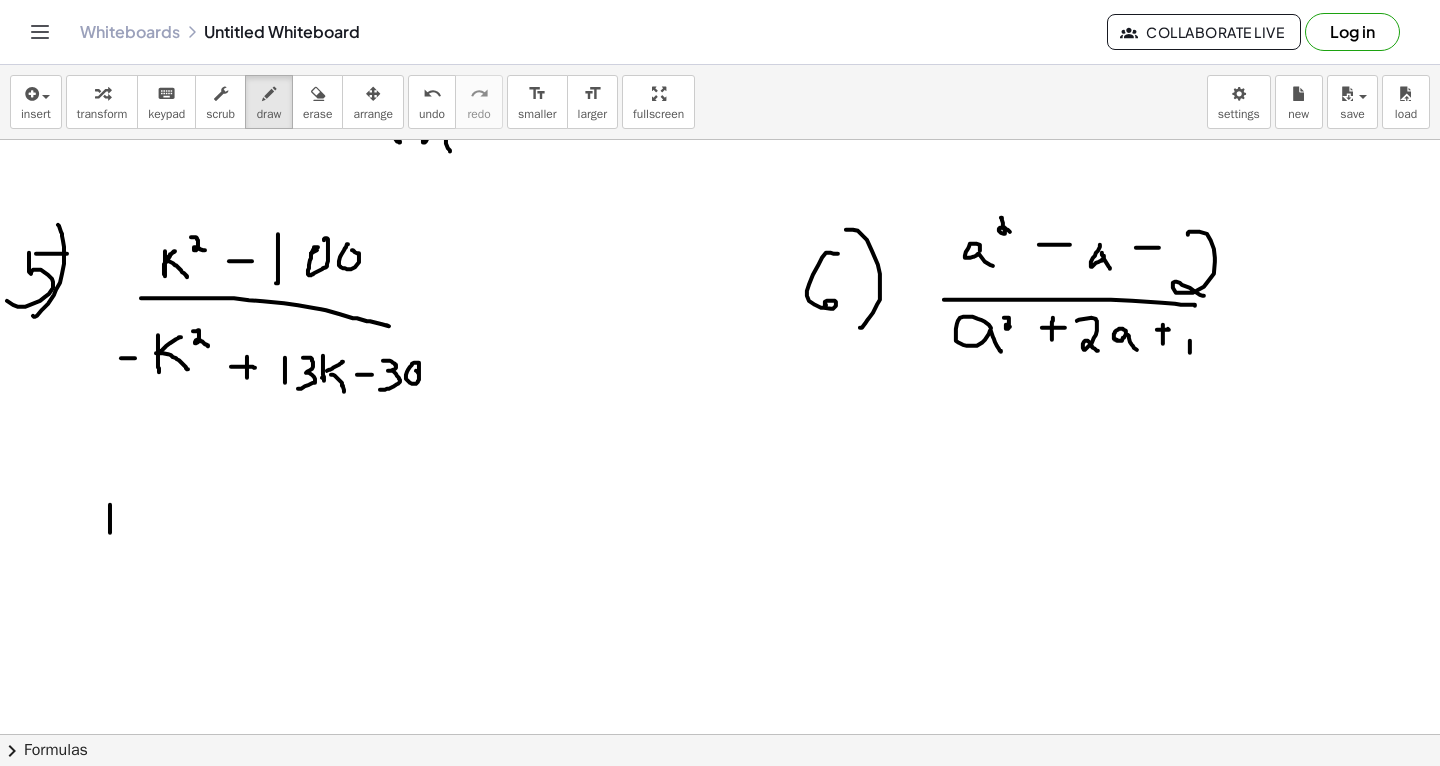drag, startPoint x: 110, startPoint y: 504, endPoint x: 110, endPoint y: 535, distance: 31 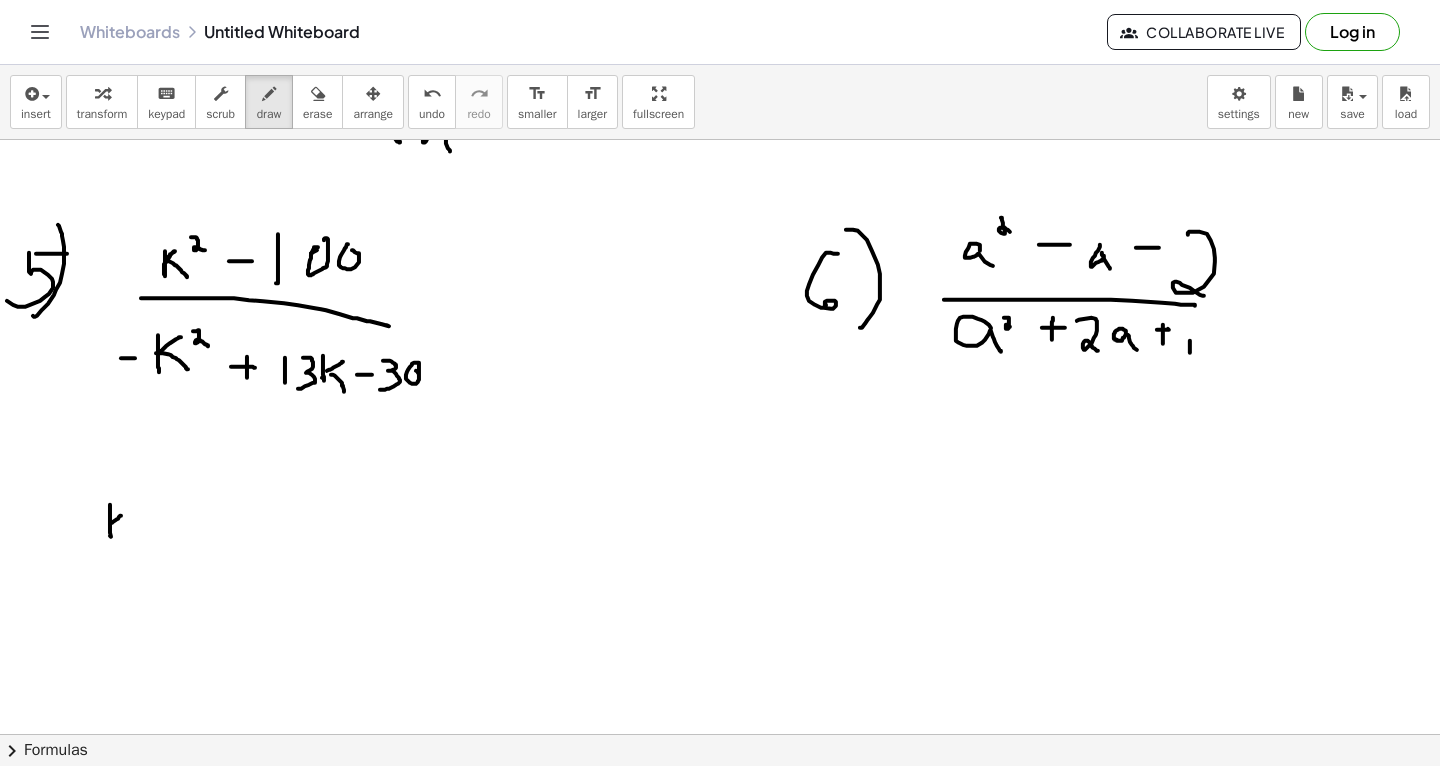 drag, startPoint x: 110, startPoint y: 524, endPoint x: 121, endPoint y: 515, distance: 14.21267 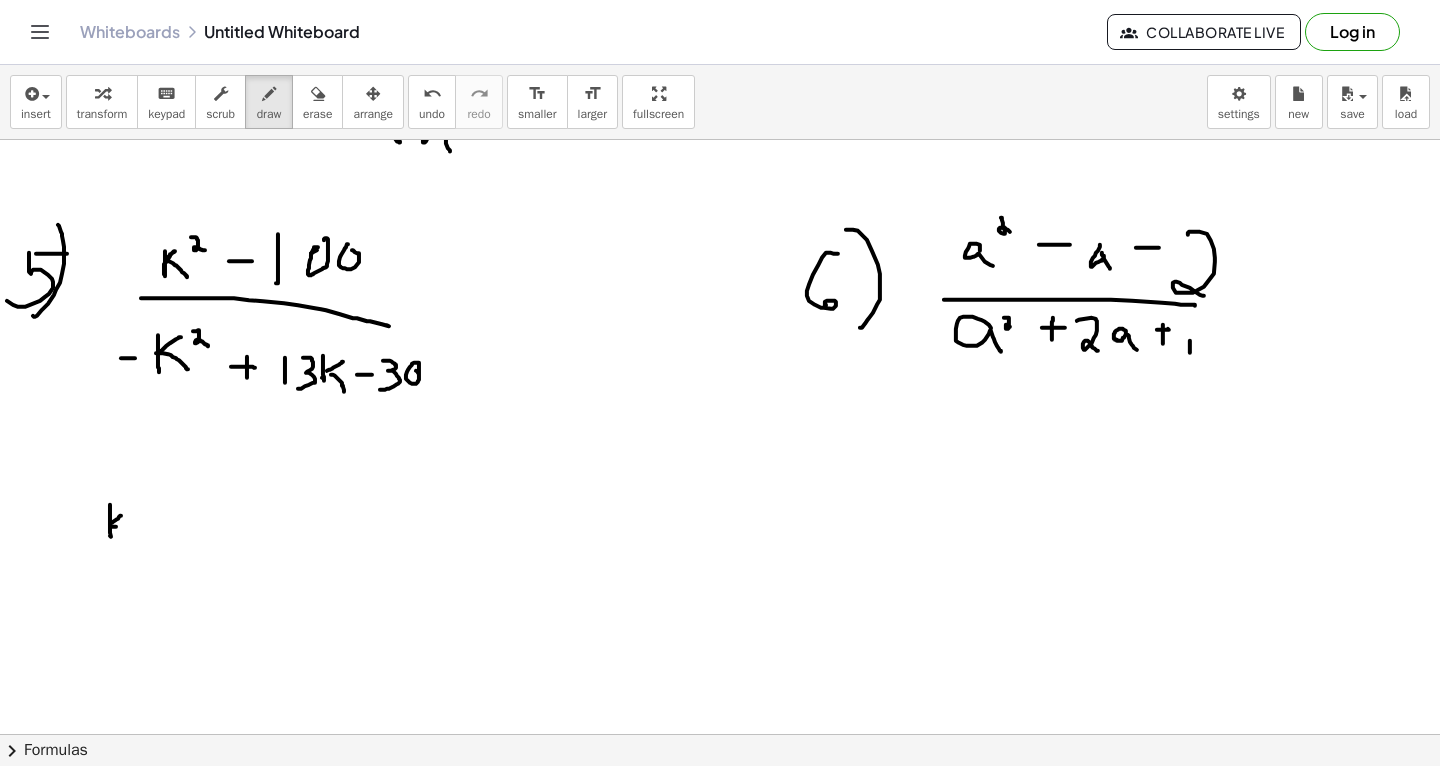 drag, startPoint x: 112, startPoint y: 526, endPoint x: 134, endPoint y: 538, distance: 25.059929 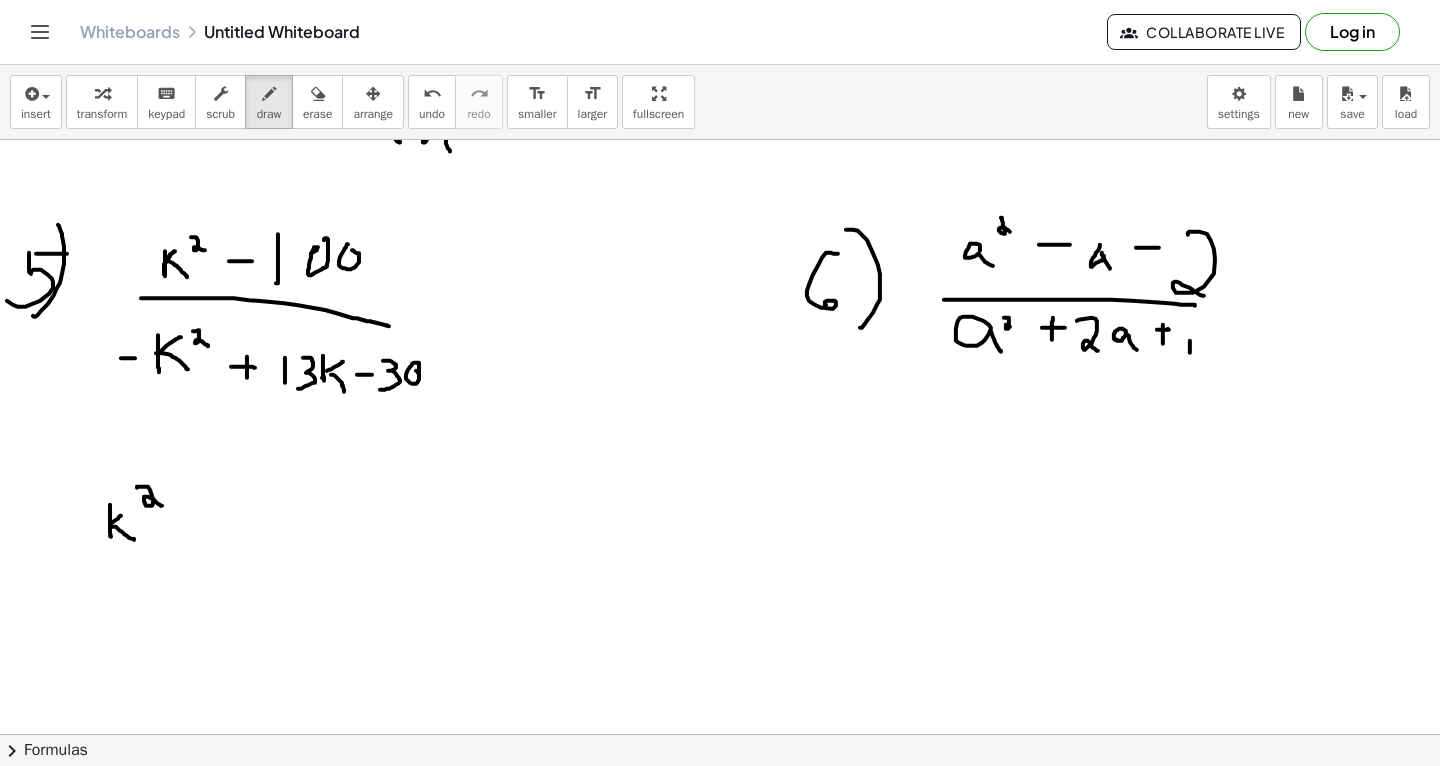 drag, startPoint x: 137, startPoint y: 487, endPoint x: 162, endPoint y: 504, distance: 30.232433 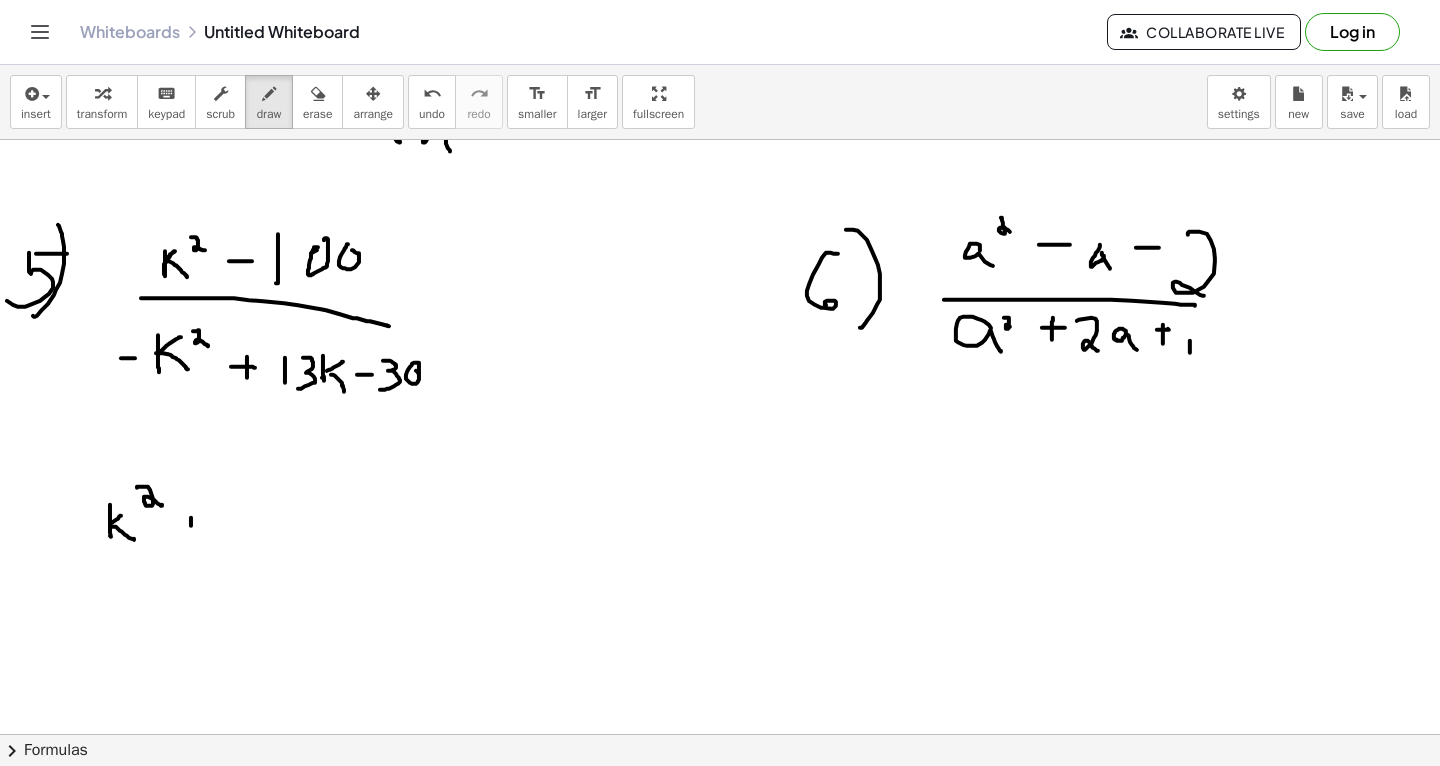click at bounding box center [720, -935] 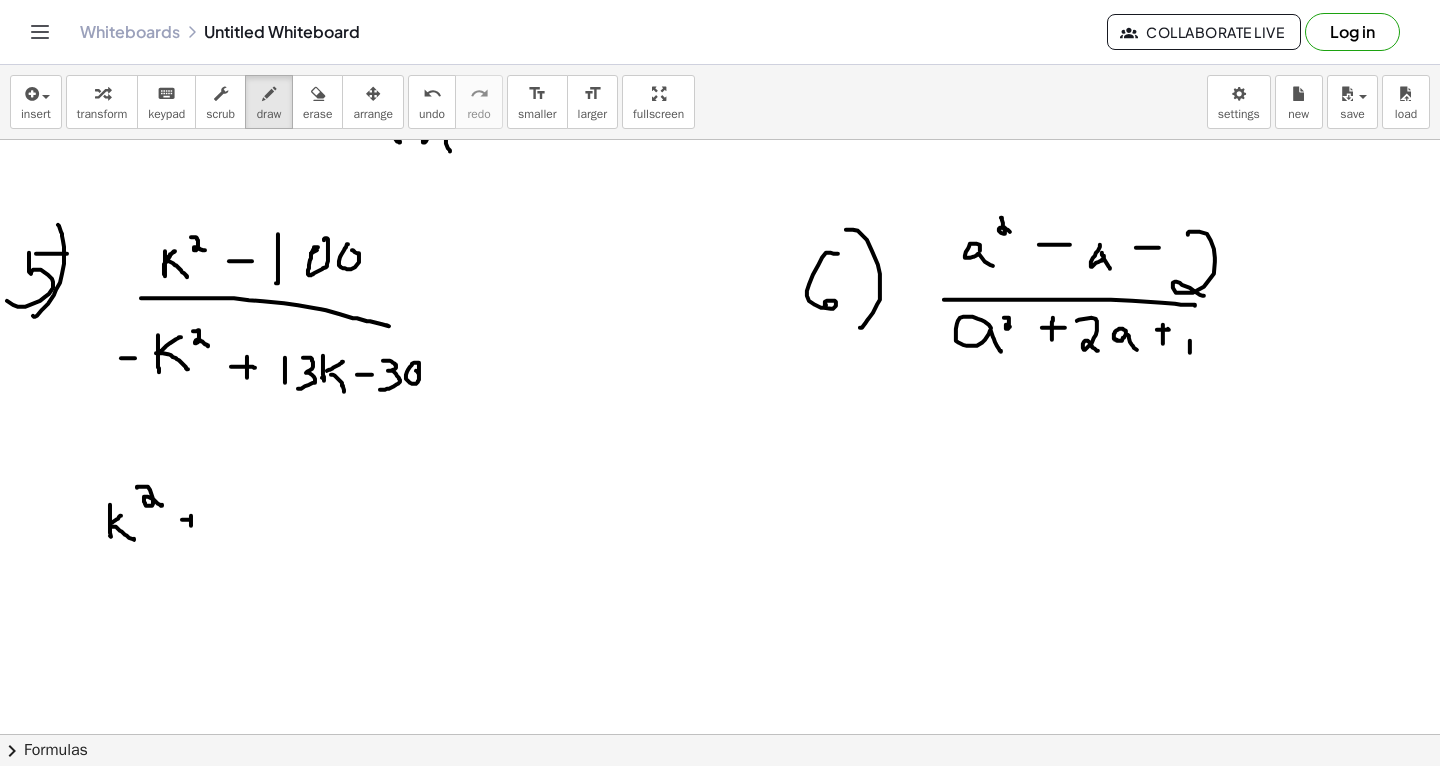 drag, startPoint x: 182, startPoint y: 519, endPoint x: 201, endPoint y: 517, distance: 19.104973 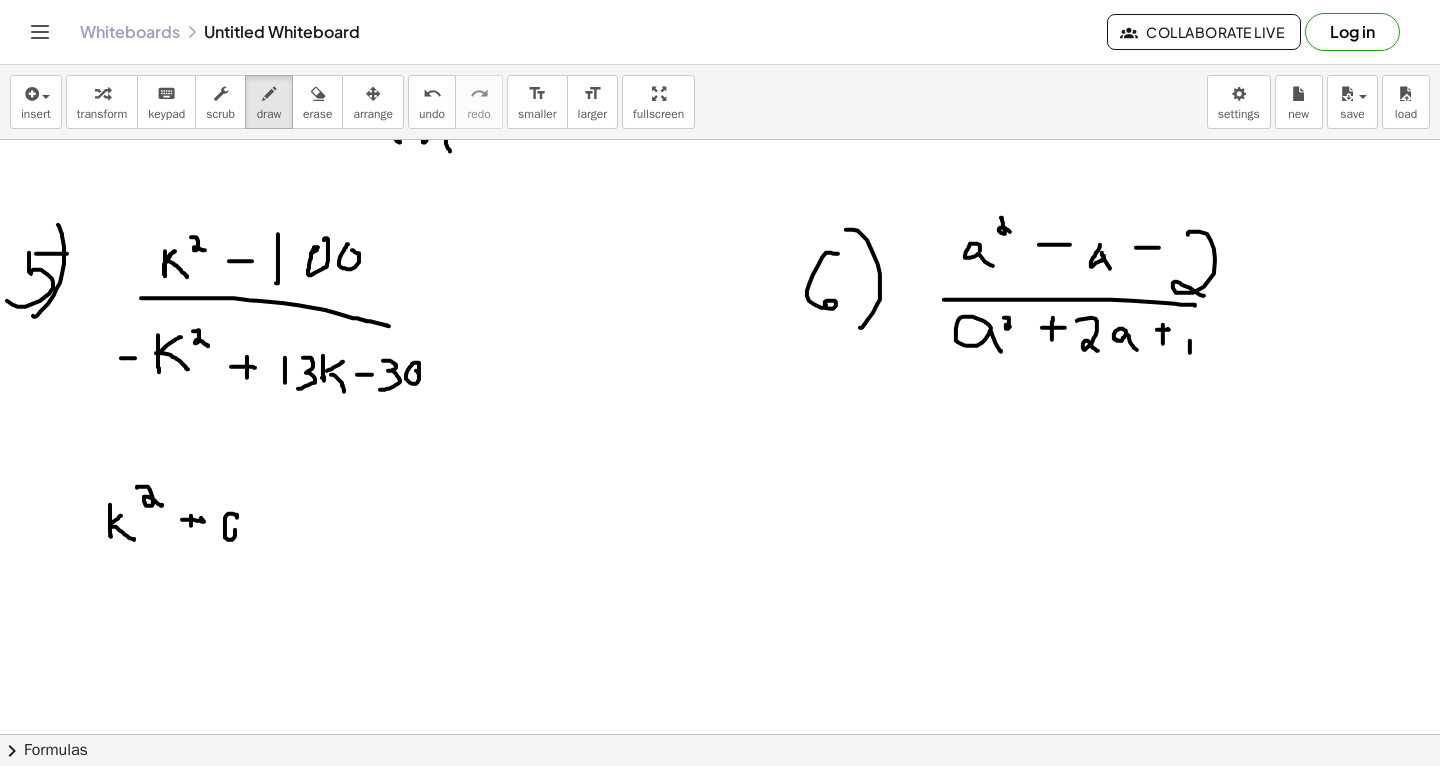 click at bounding box center (720, -935) 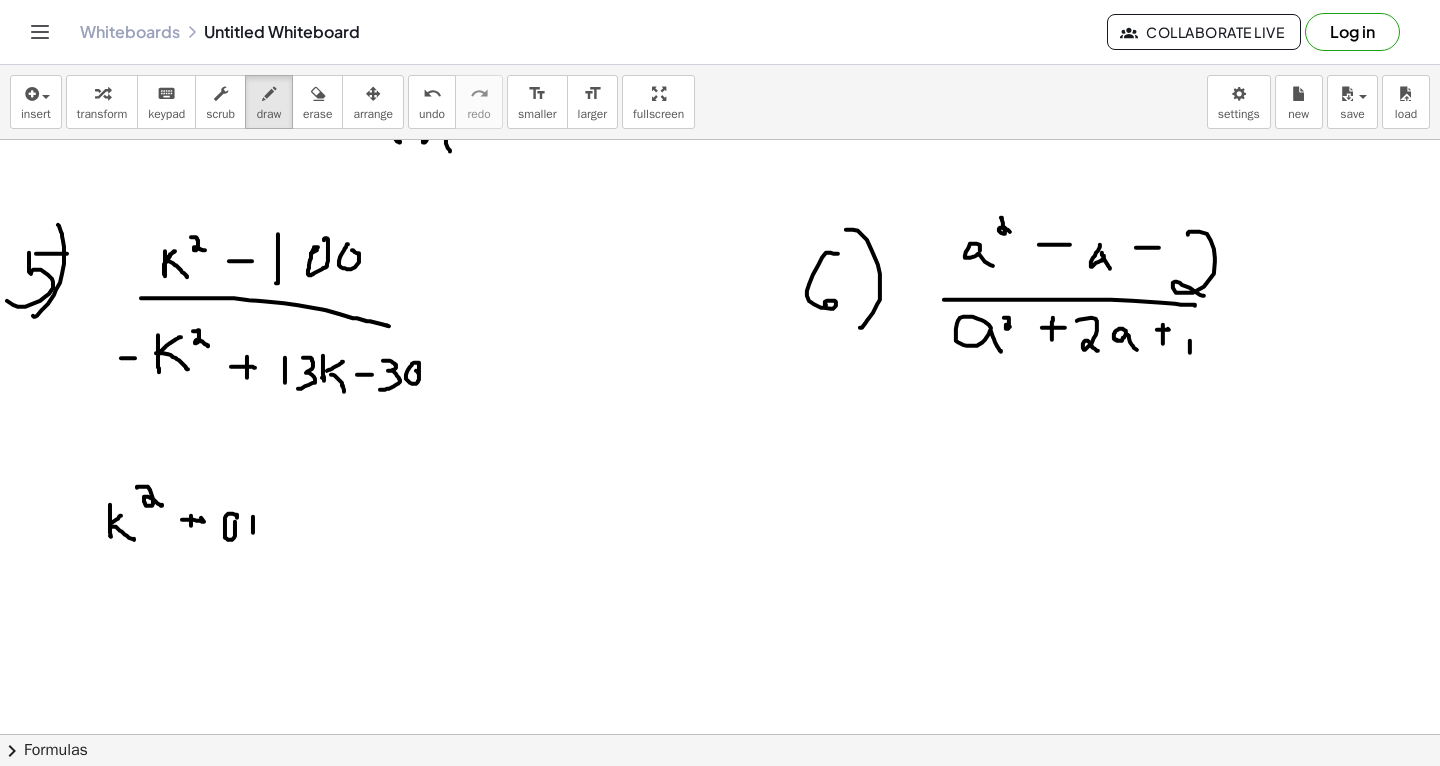 drag, startPoint x: 253, startPoint y: 532, endPoint x: 253, endPoint y: 507, distance: 25 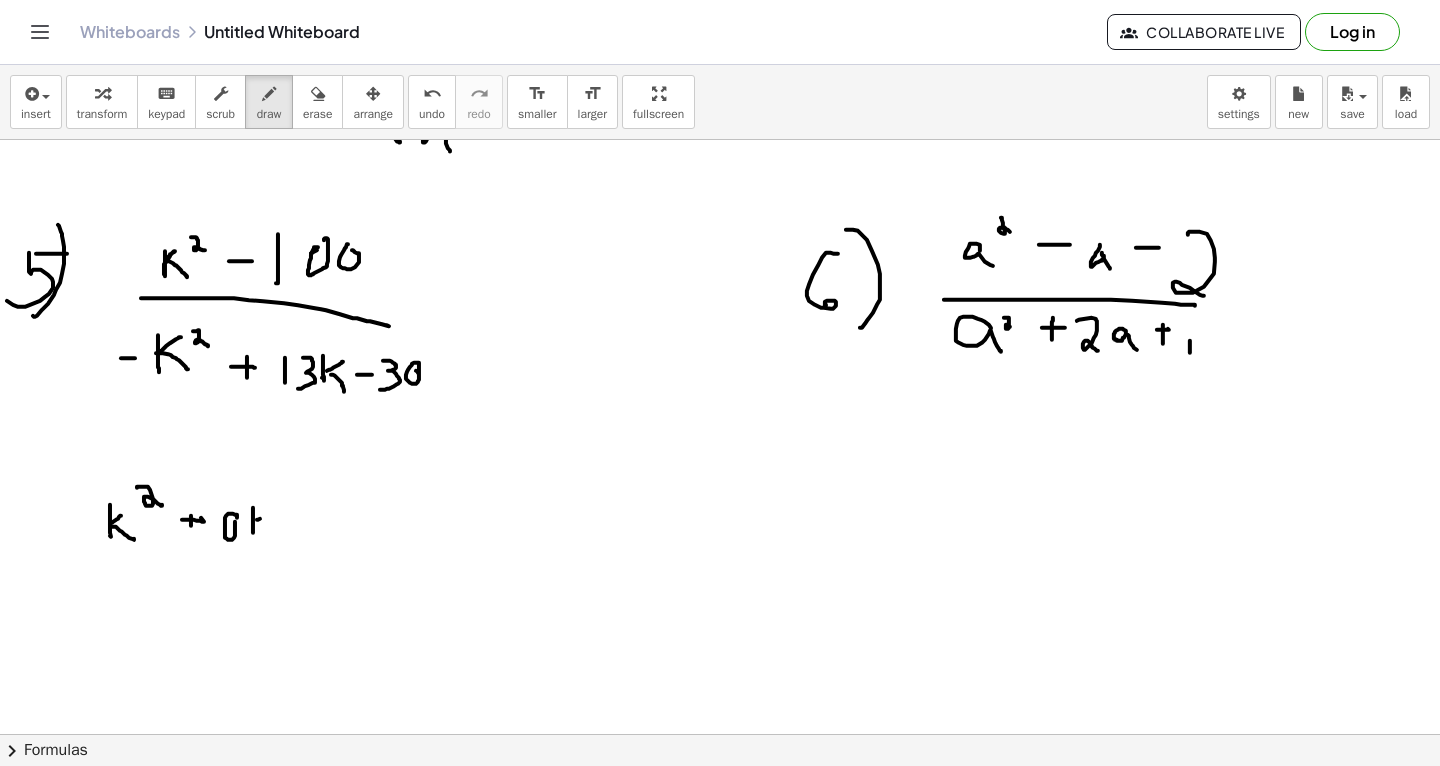 drag, startPoint x: 257, startPoint y: 519, endPoint x: 267, endPoint y: 514, distance: 11.18034 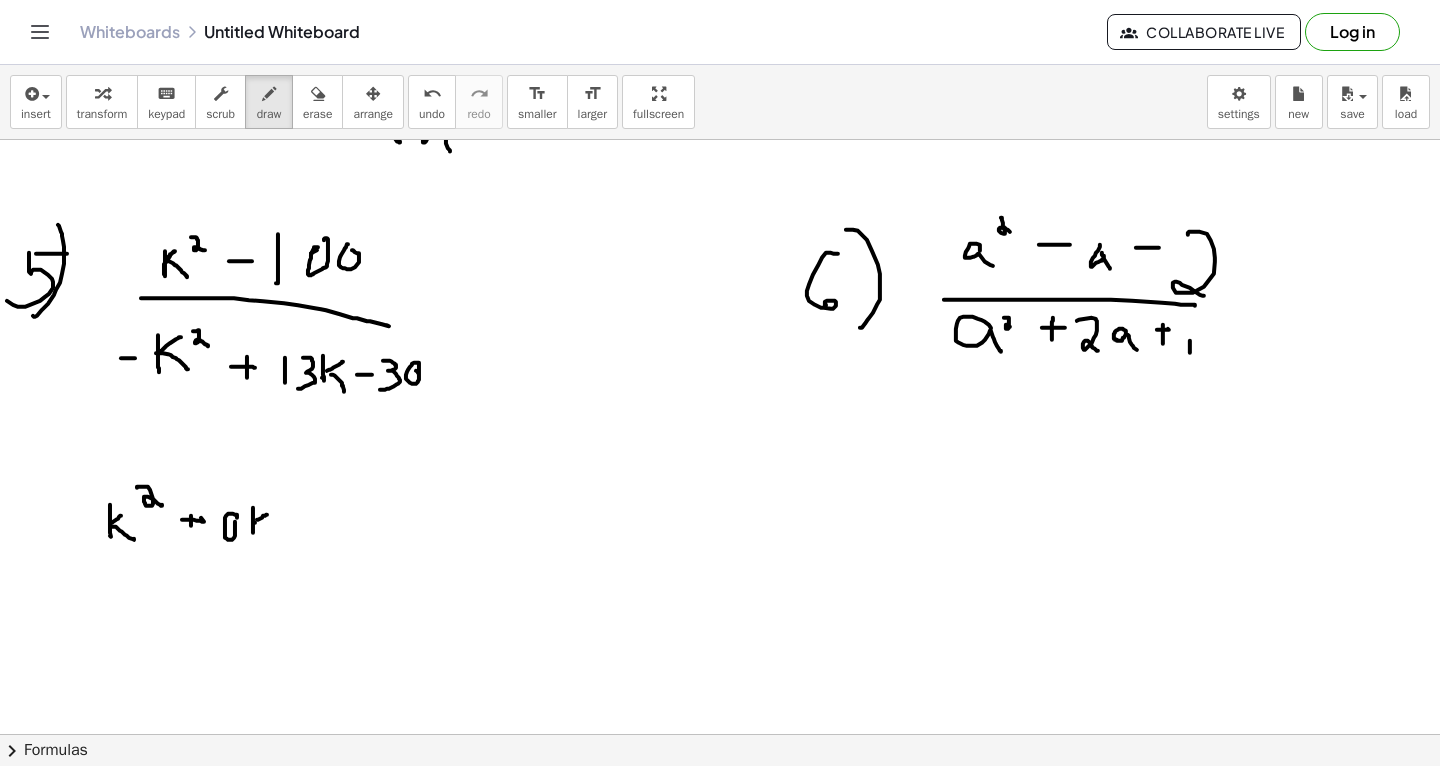 drag, startPoint x: 254, startPoint y: 522, endPoint x: 297, endPoint y: 522, distance: 43 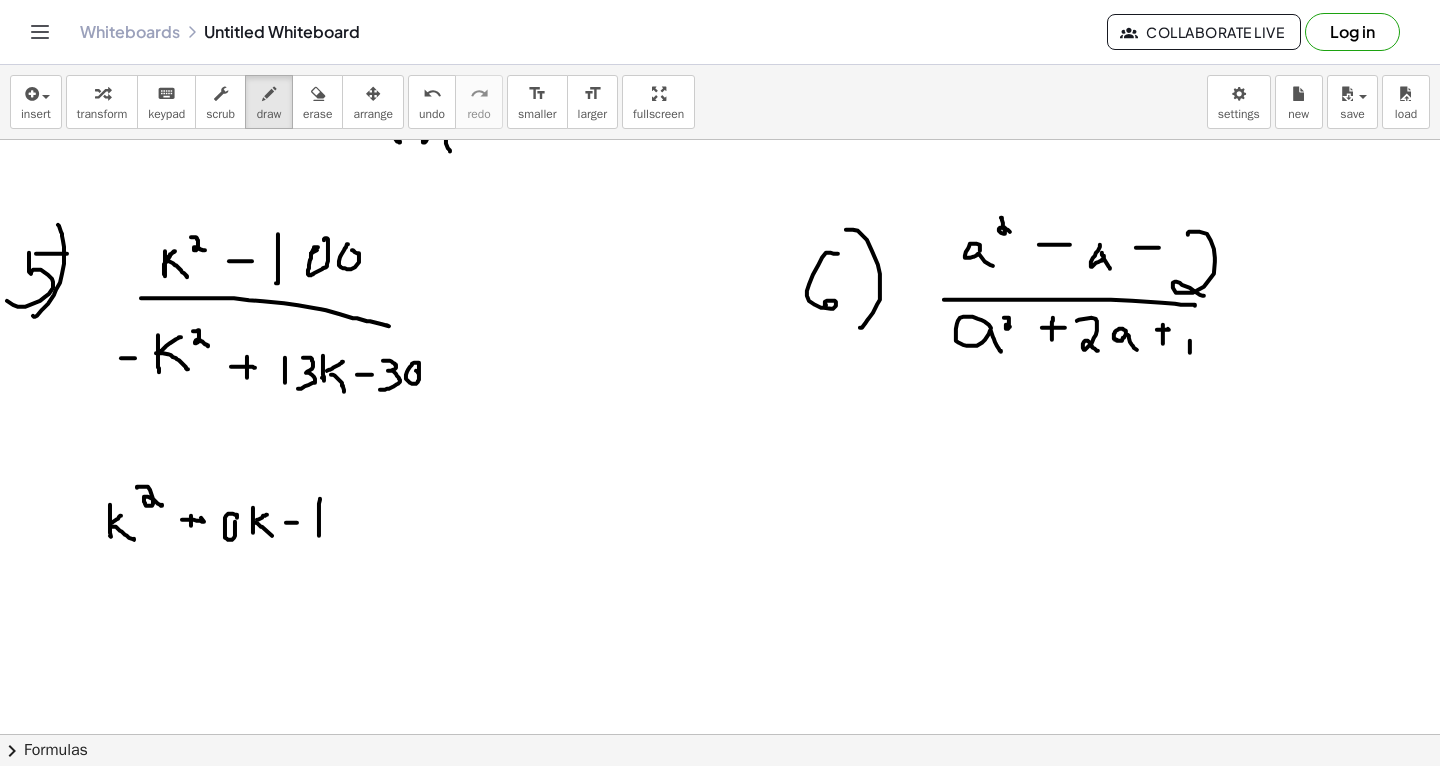 drag, startPoint x: 319, startPoint y: 535, endPoint x: 320, endPoint y: 498, distance: 37.01351 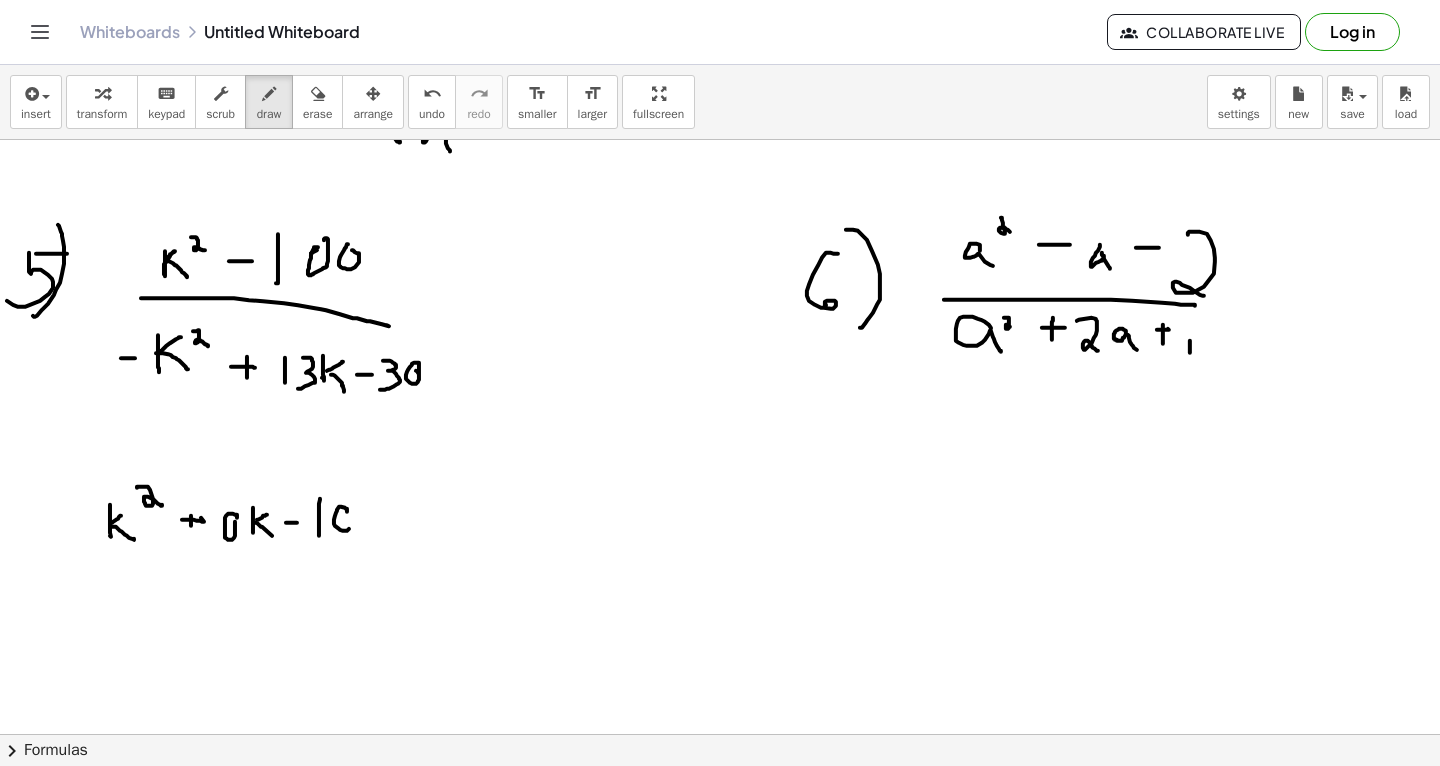 click at bounding box center [720, -935] 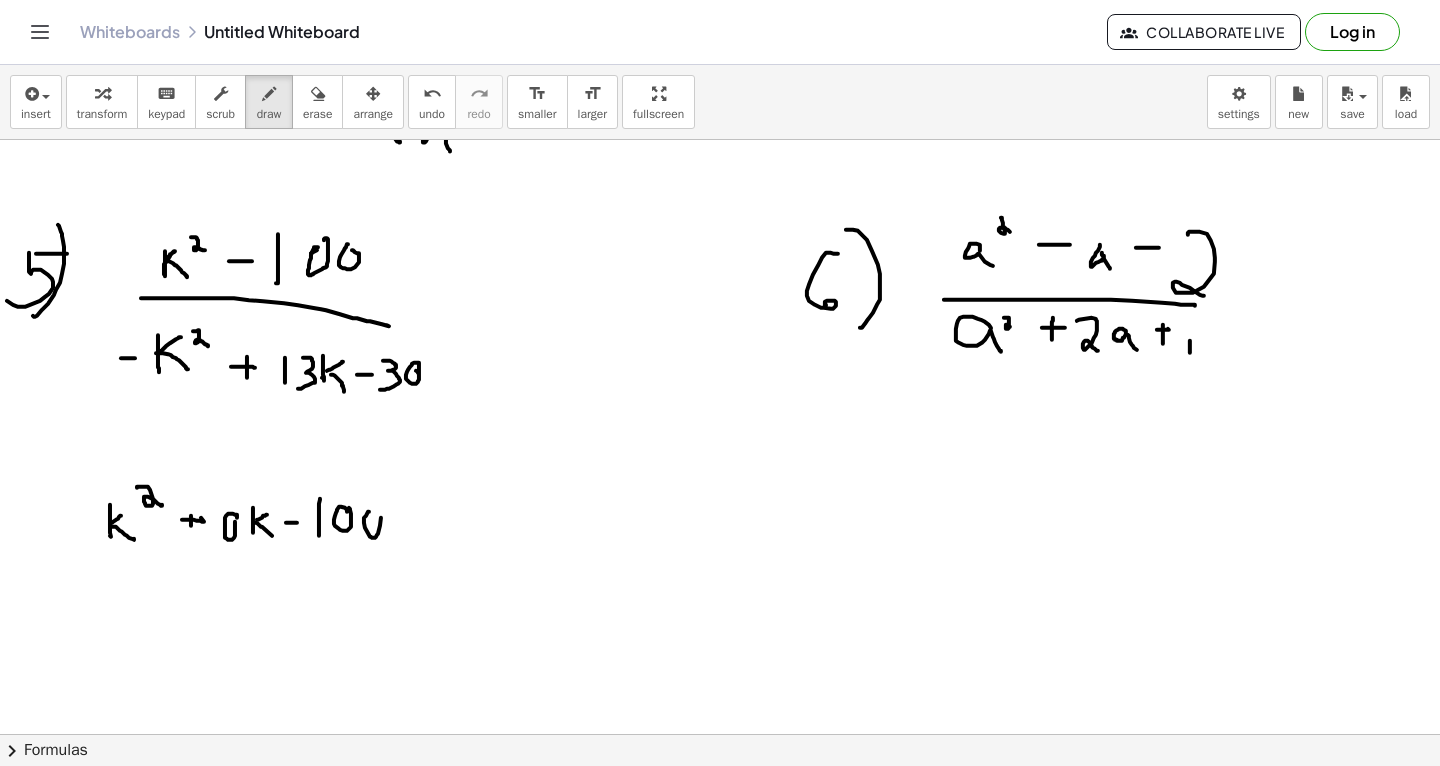 drag, startPoint x: 369, startPoint y: 511, endPoint x: 366, endPoint y: 501, distance: 10.440307 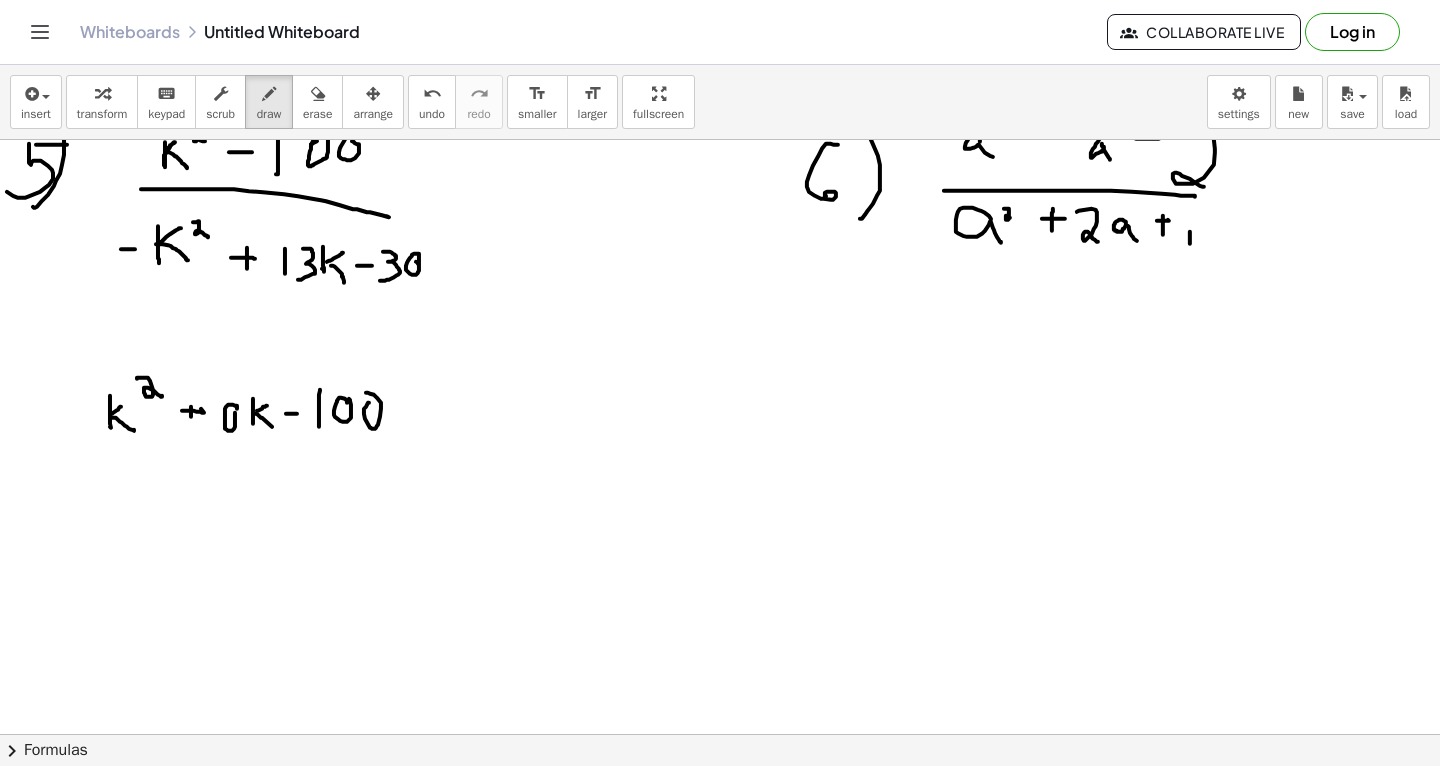 scroll, scrollTop: 3266, scrollLeft: 0, axis: vertical 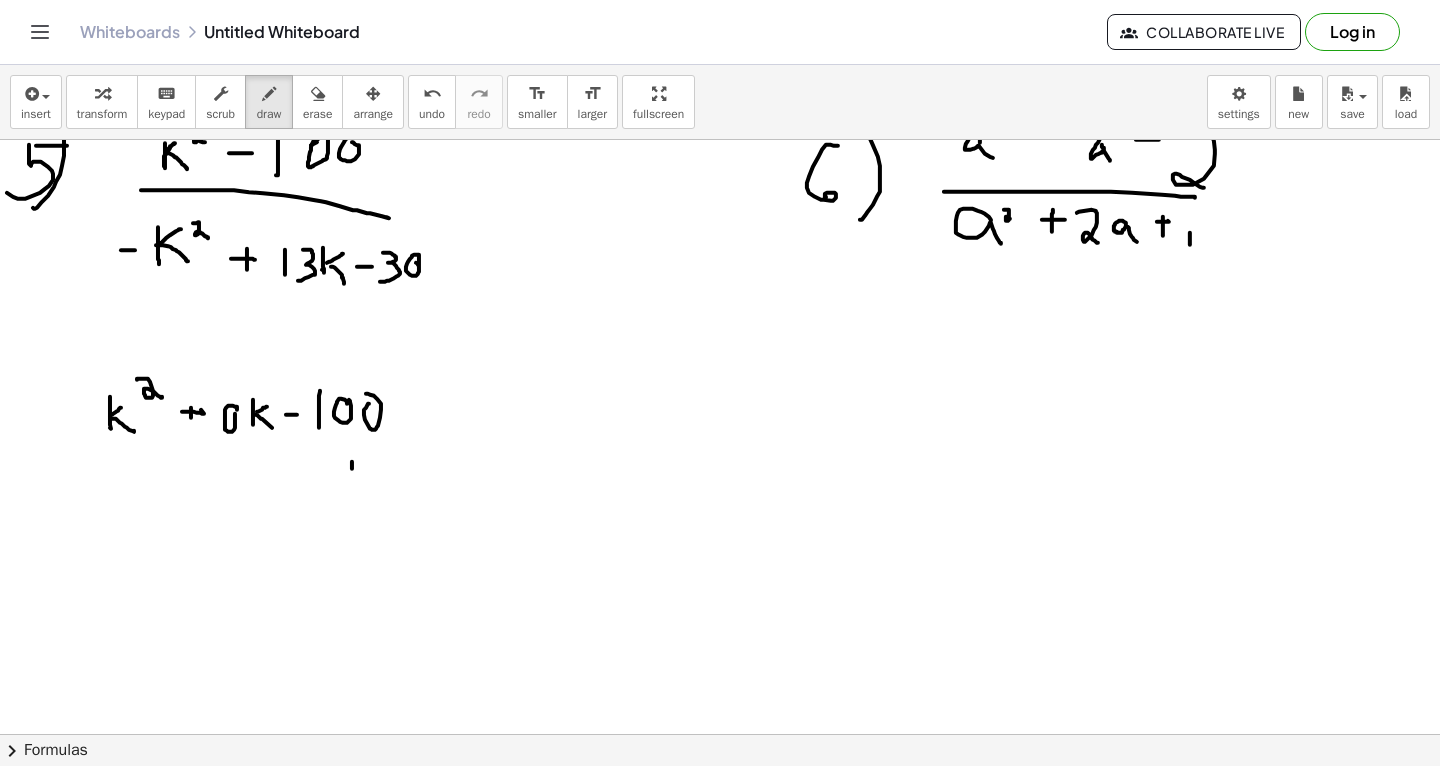 drag, startPoint x: 352, startPoint y: 461, endPoint x: 351, endPoint y: 486, distance: 25.019993 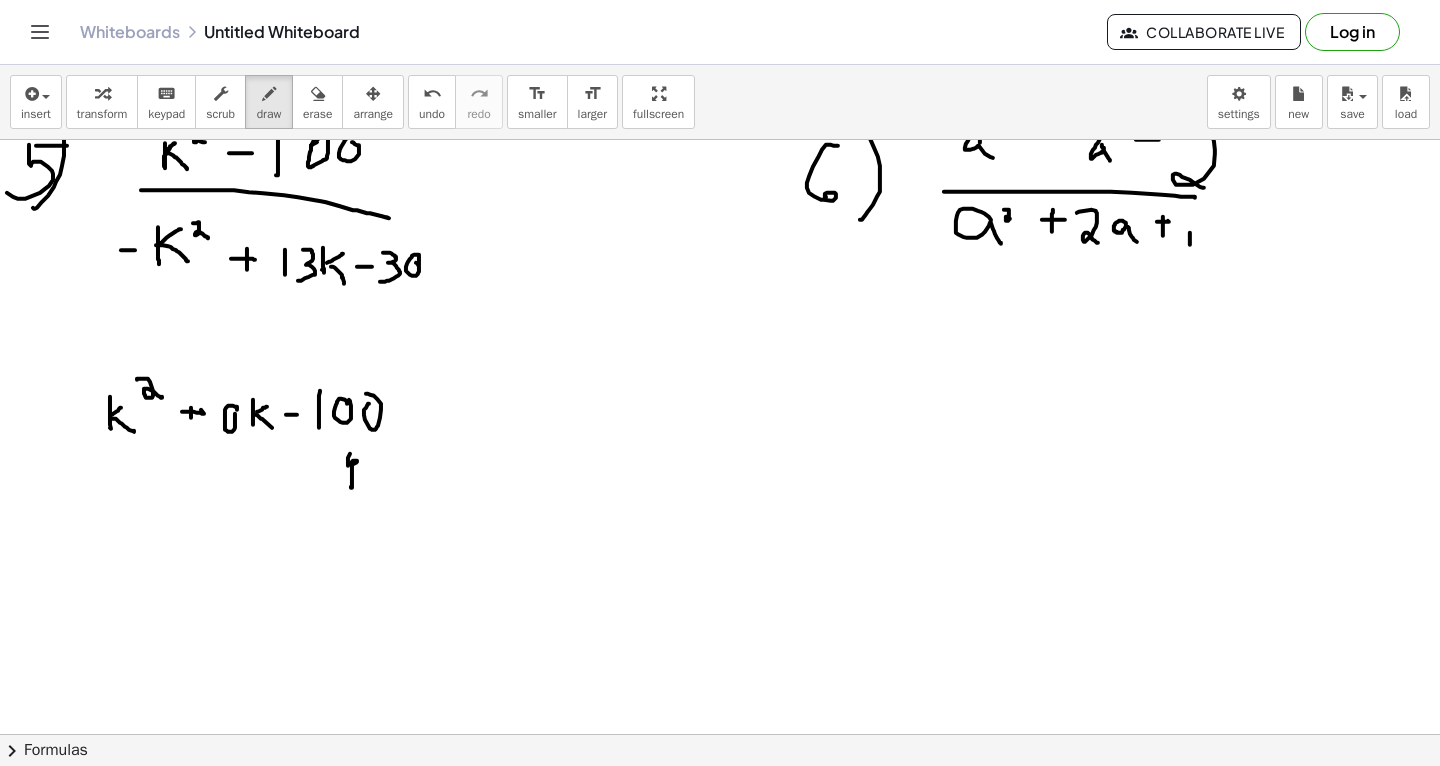 click at bounding box center [720, -1043] 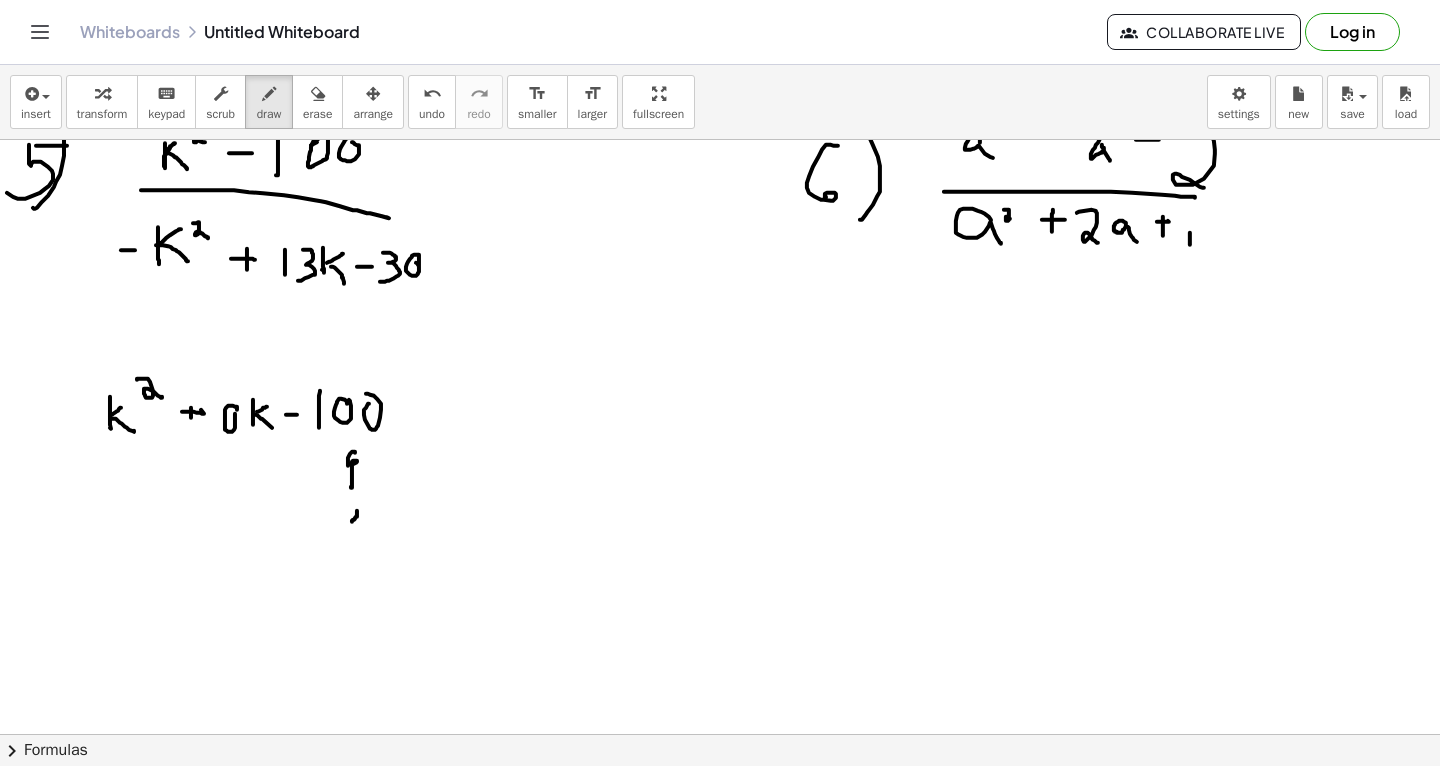 drag, startPoint x: 352, startPoint y: 521, endPoint x: 342, endPoint y: 538, distance: 19.723083 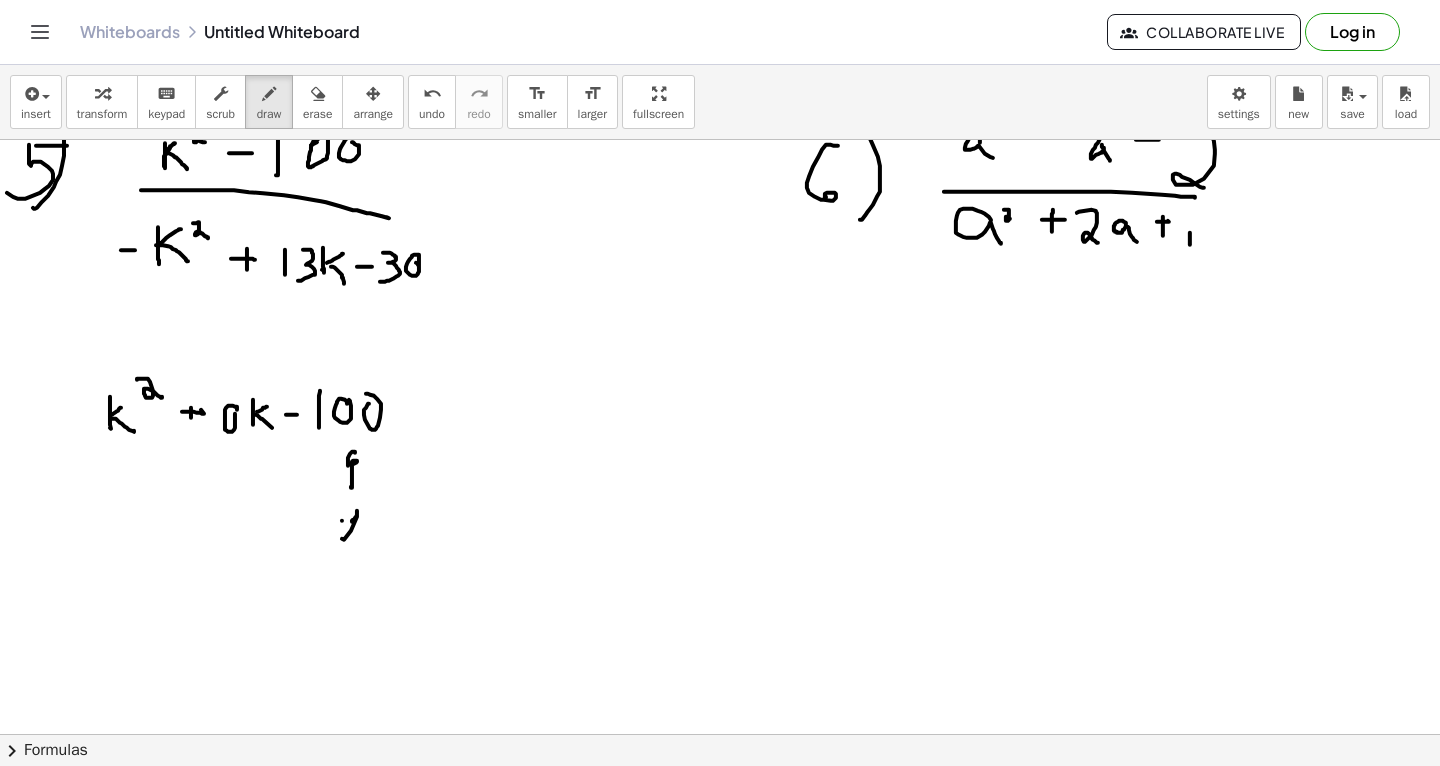 drag, startPoint x: 342, startPoint y: 520, endPoint x: 364, endPoint y: 534, distance: 26.076809 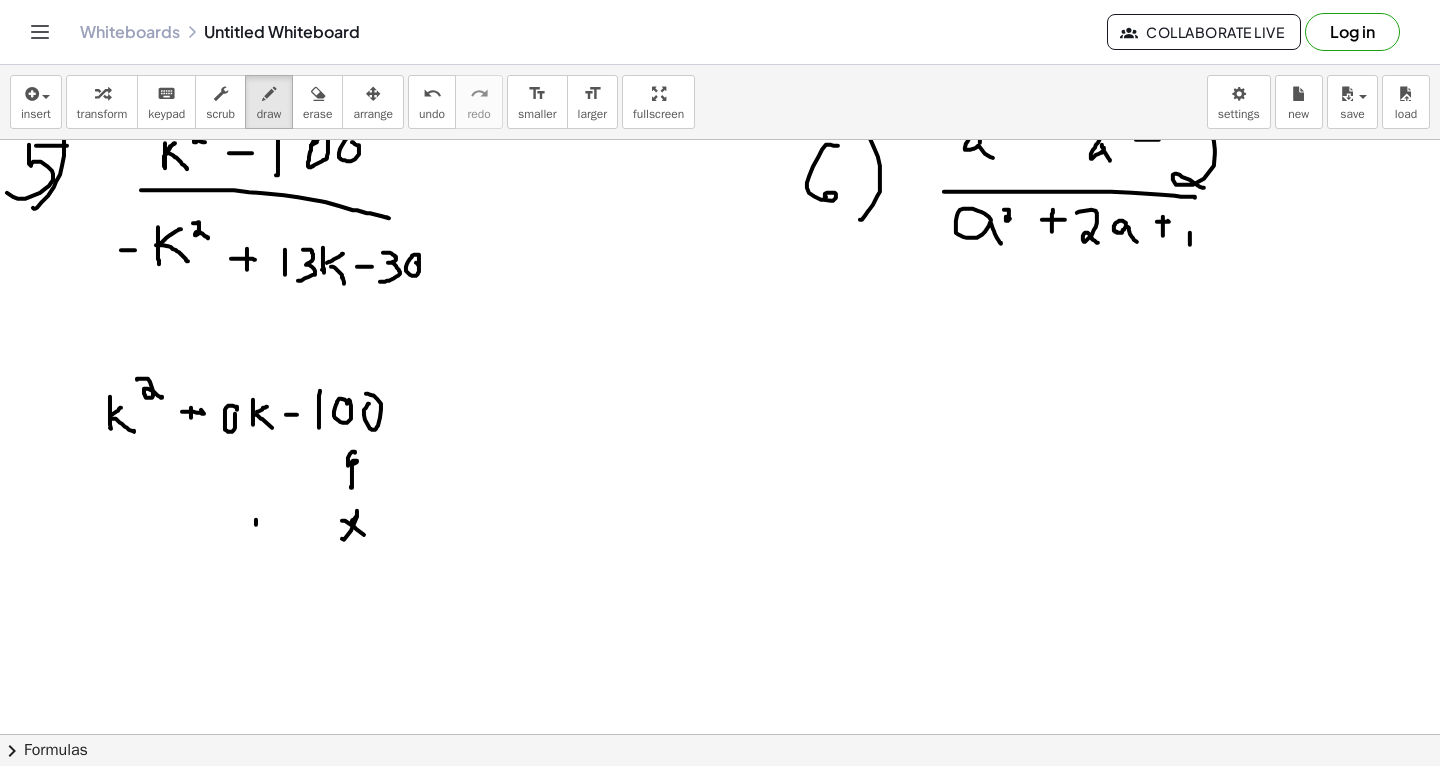 drag, startPoint x: 256, startPoint y: 524, endPoint x: 257, endPoint y: 511, distance: 13.038404 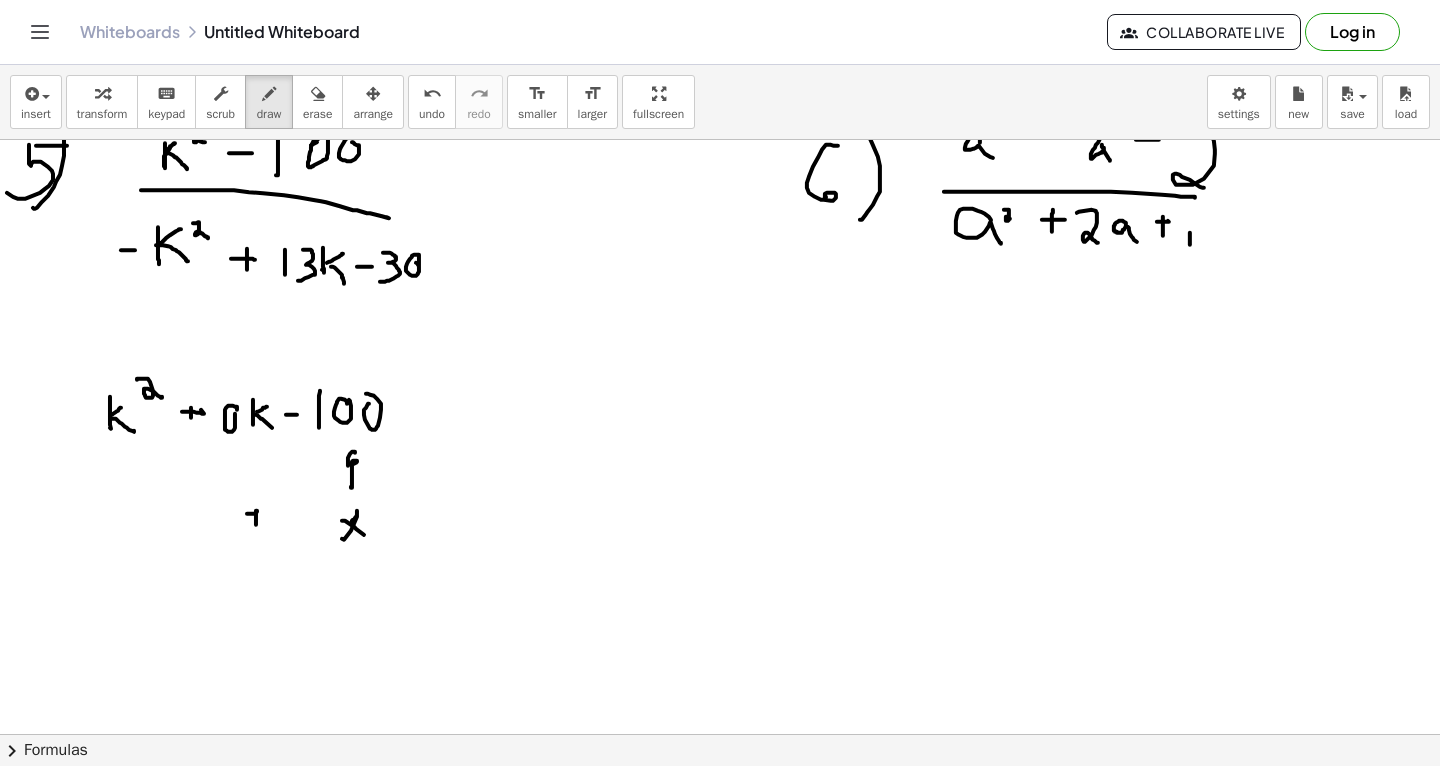 drag, startPoint x: 247, startPoint y: 513, endPoint x: 272, endPoint y: 511, distance: 25.079872 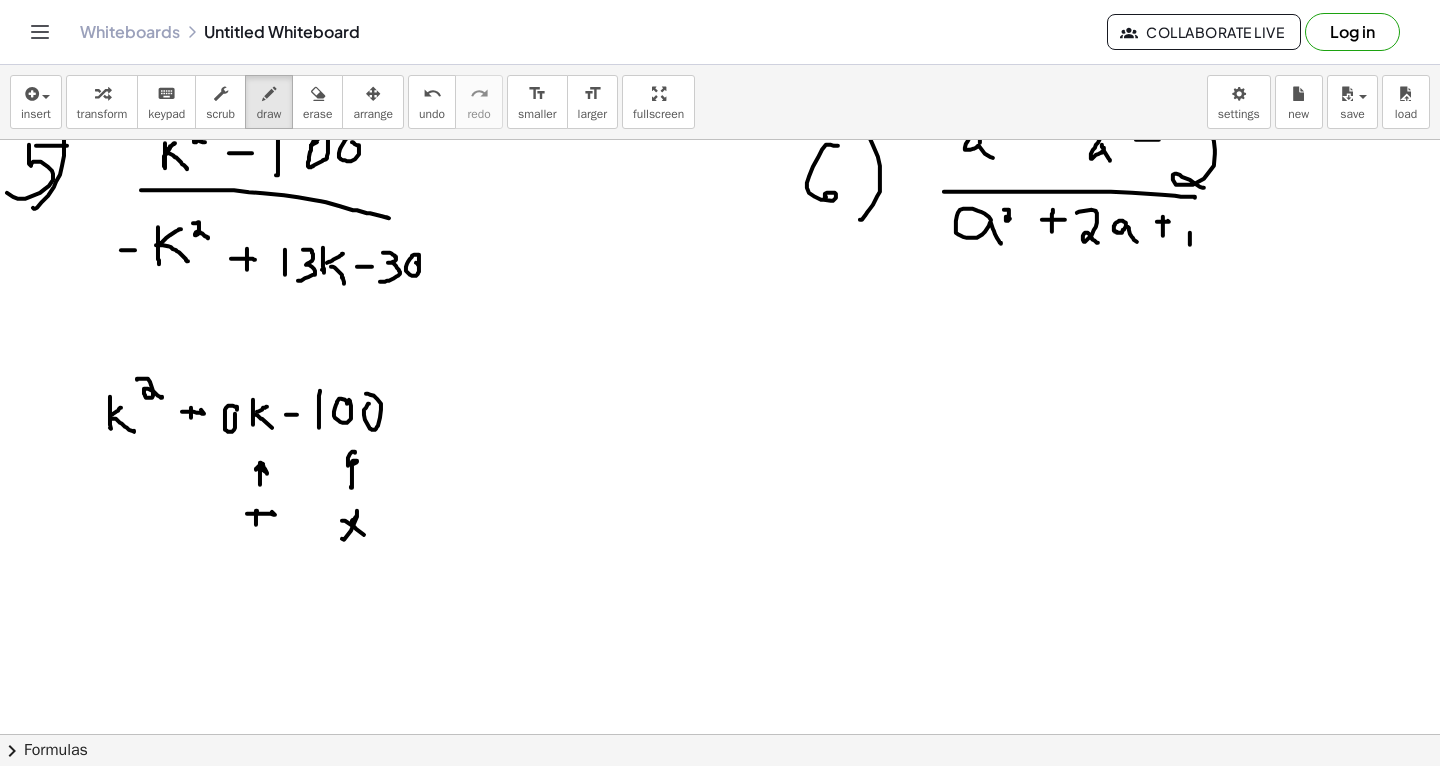 drag, startPoint x: 260, startPoint y: 484, endPoint x: 264, endPoint y: 463, distance: 21.377558 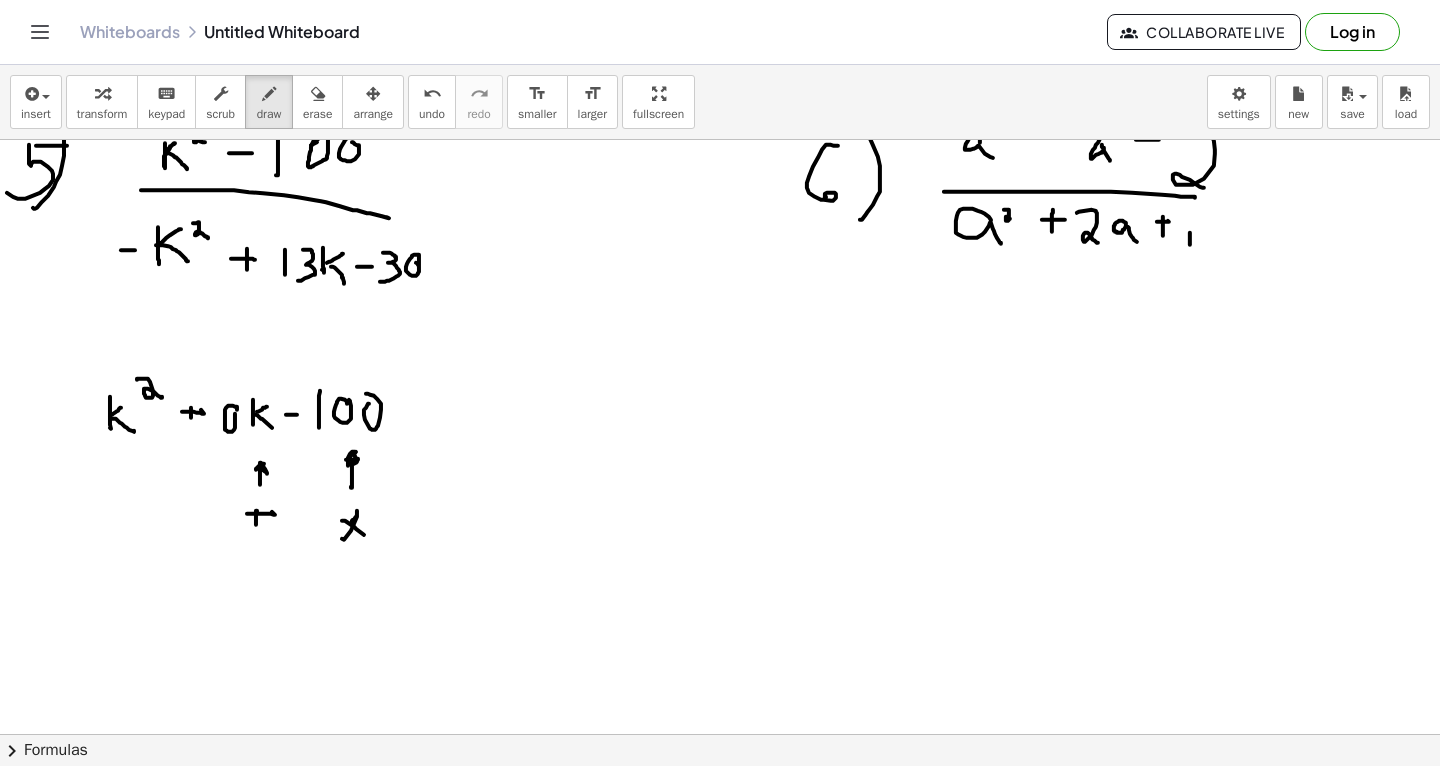 click at bounding box center (720, -1043) 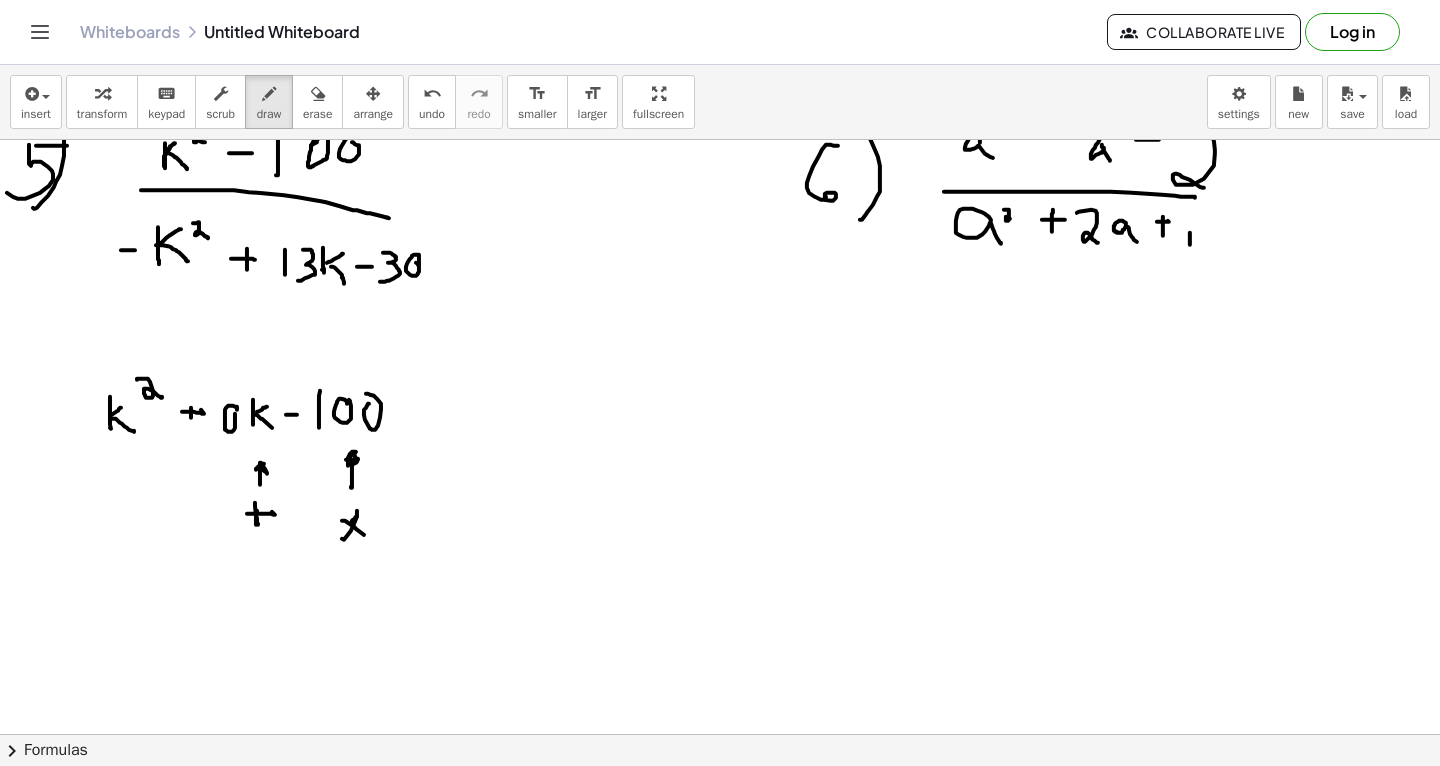 drag, startPoint x: 255, startPoint y: 502, endPoint x: 258, endPoint y: 523, distance: 21.213203 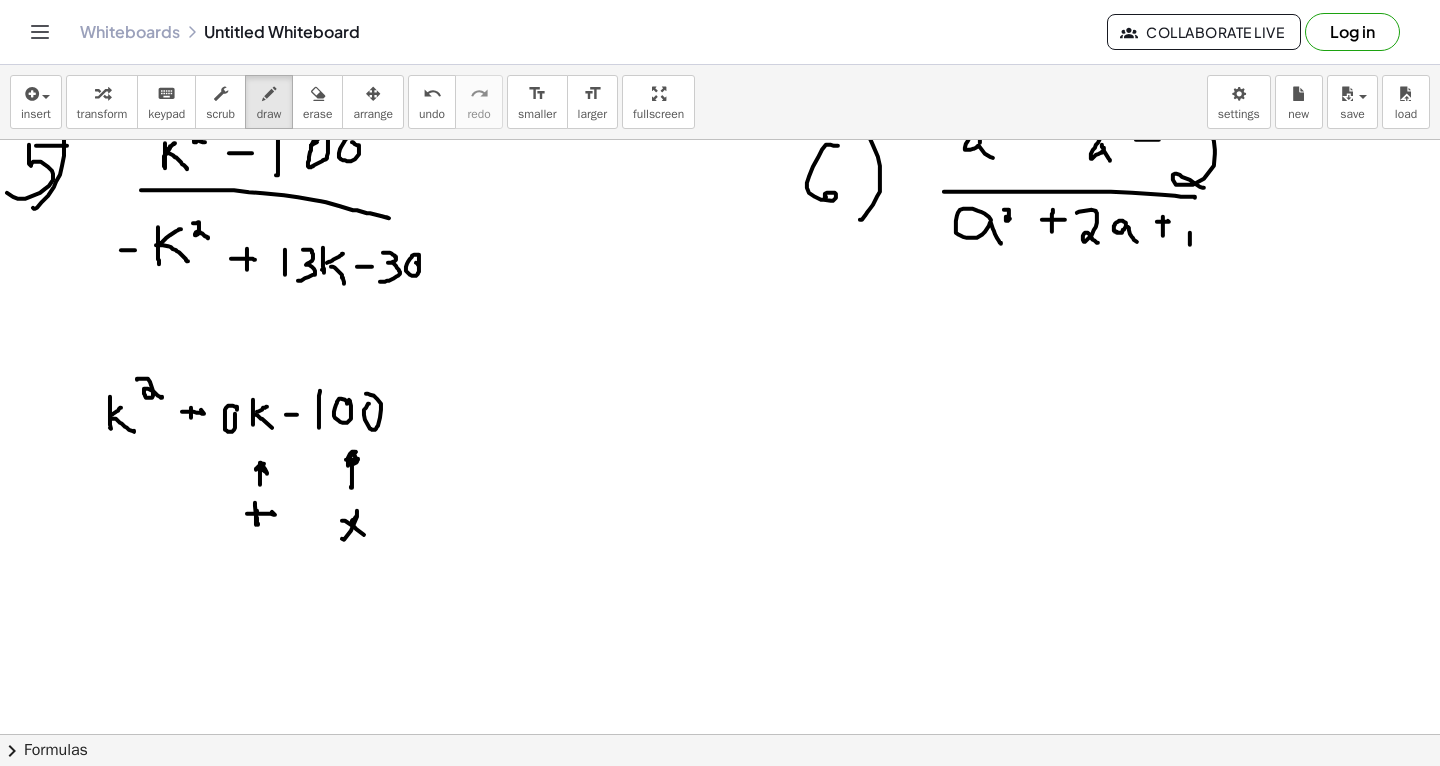 scroll, scrollTop: 3332, scrollLeft: 0, axis: vertical 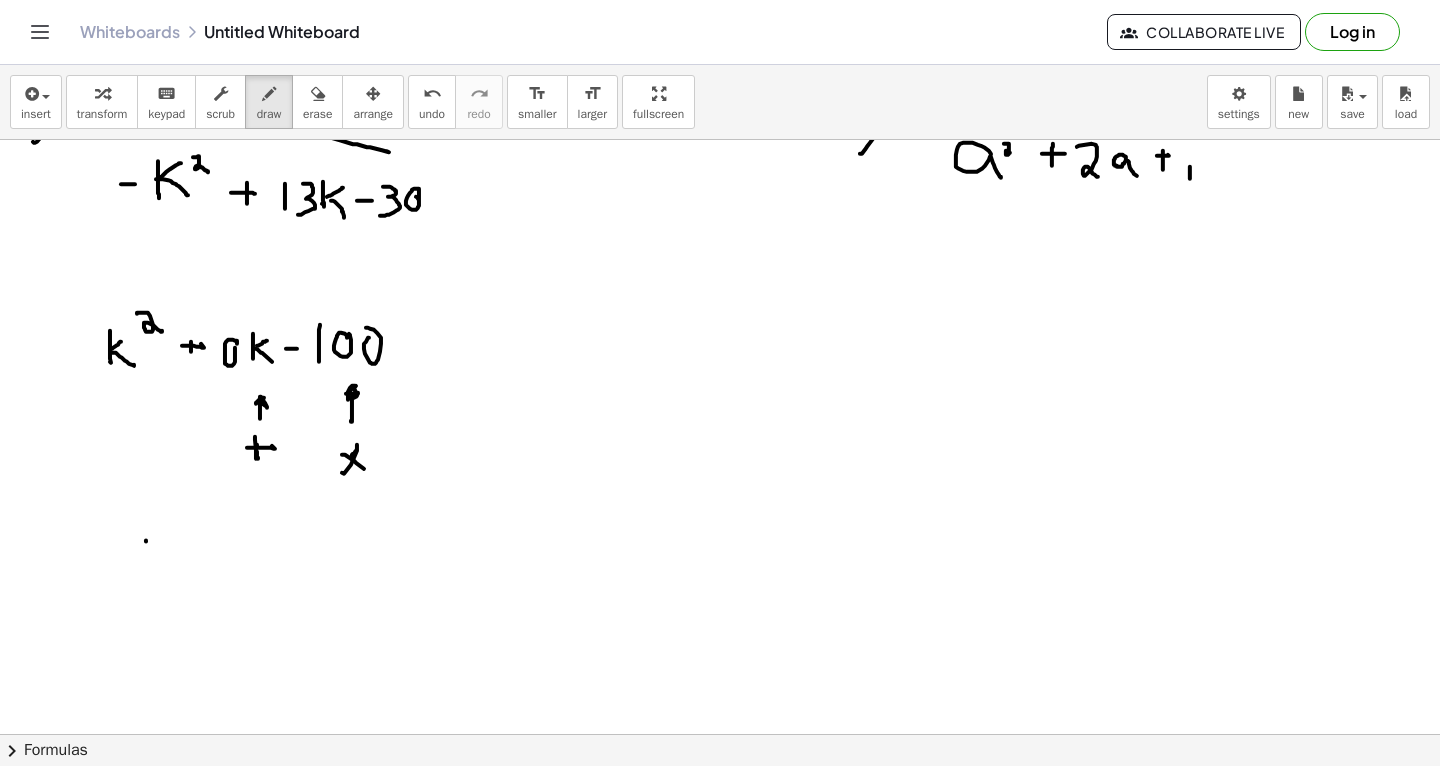 drag, startPoint x: 146, startPoint y: 541, endPoint x: 160, endPoint y: 517, distance: 27.784887 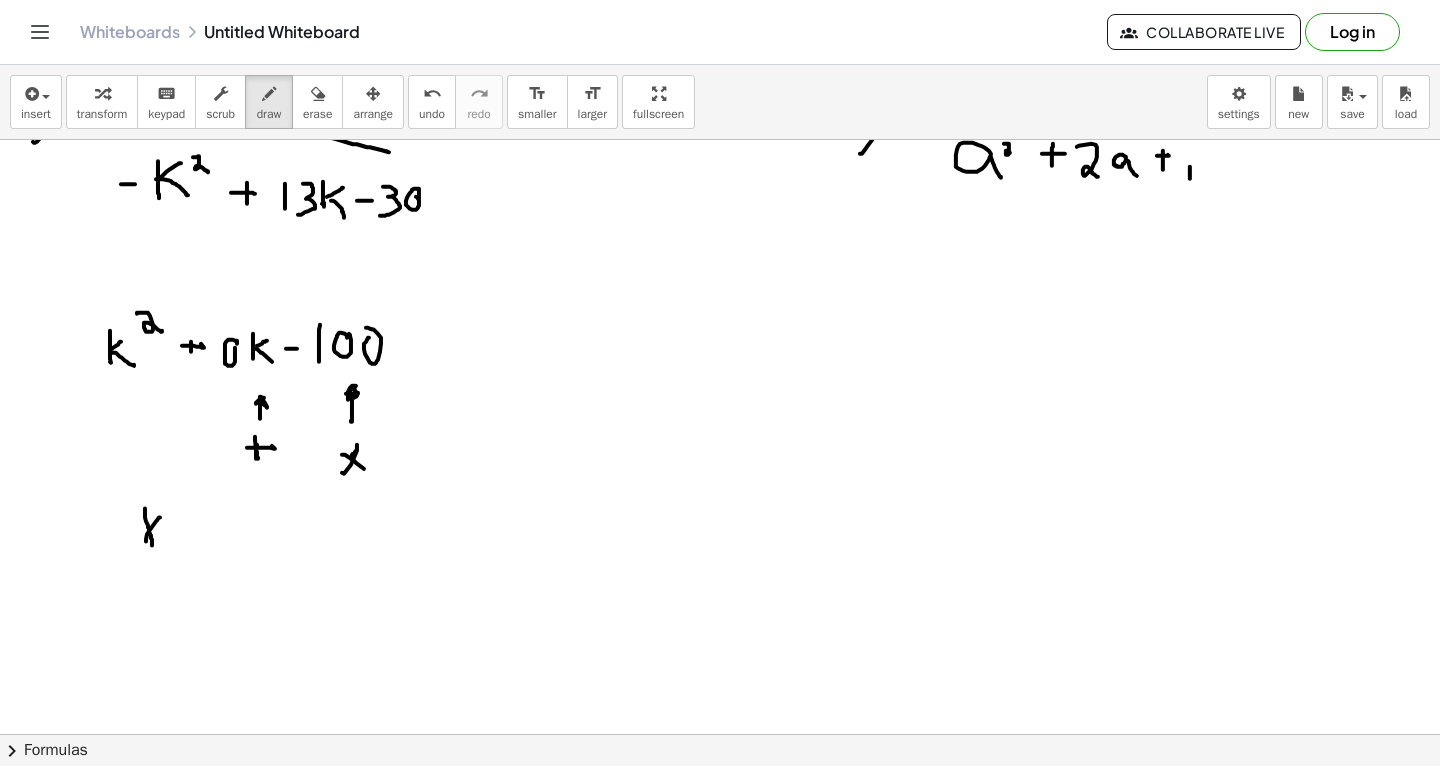 drag, startPoint x: 145, startPoint y: 508, endPoint x: 153, endPoint y: 558, distance: 50.635956 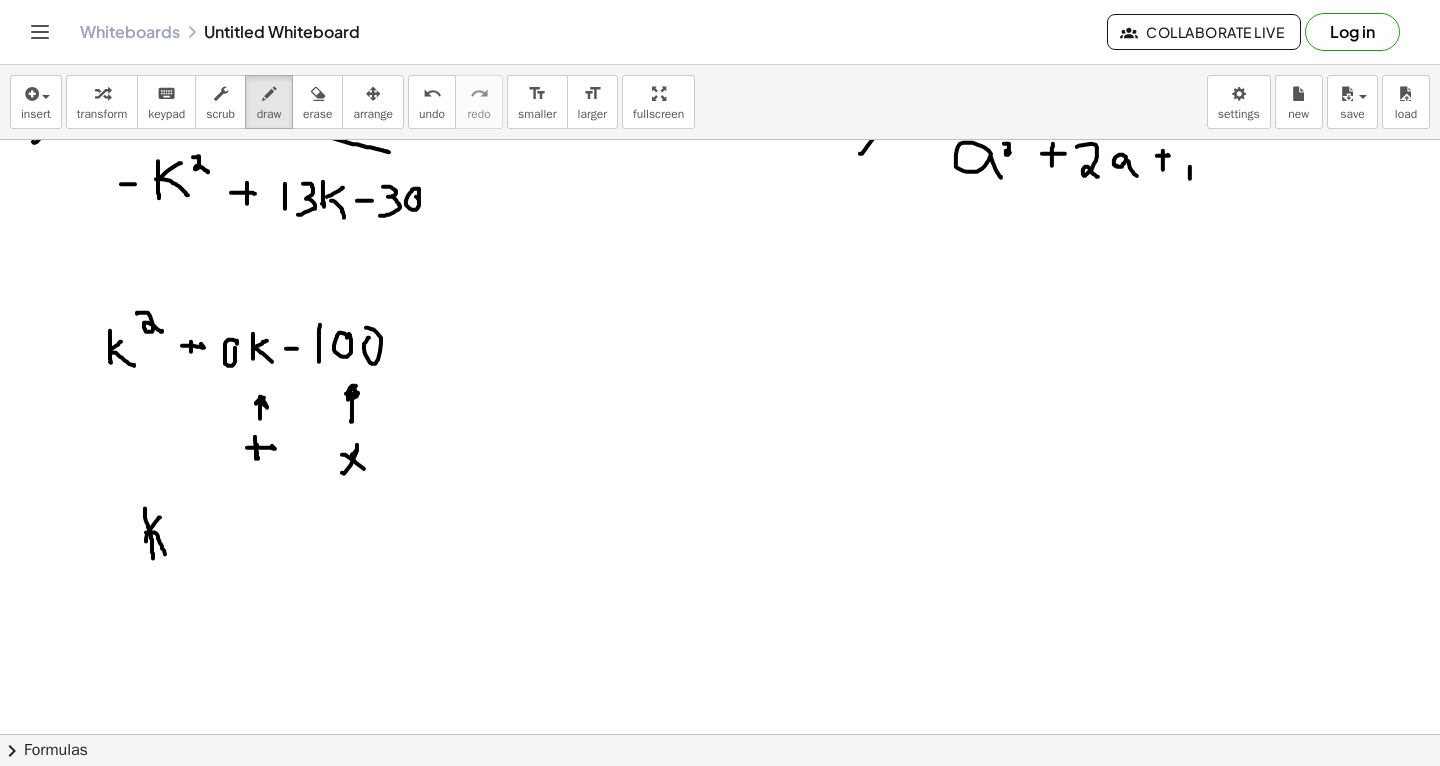 drag, startPoint x: 146, startPoint y: 532, endPoint x: 165, endPoint y: 555, distance: 29.832869 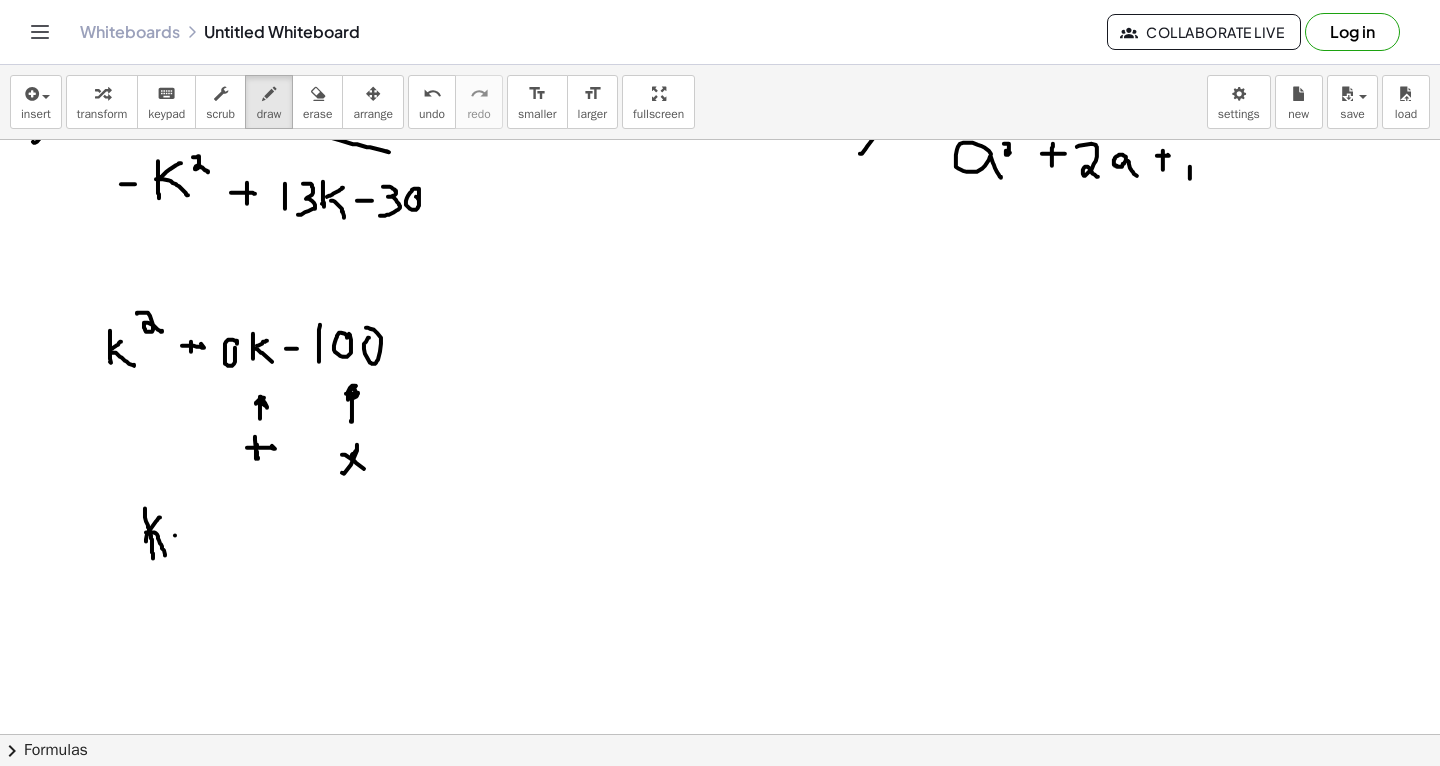 drag, startPoint x: 175, startPoint y: 535, endPoint x: 187, endPoint y: 534, distance: 12.0415945 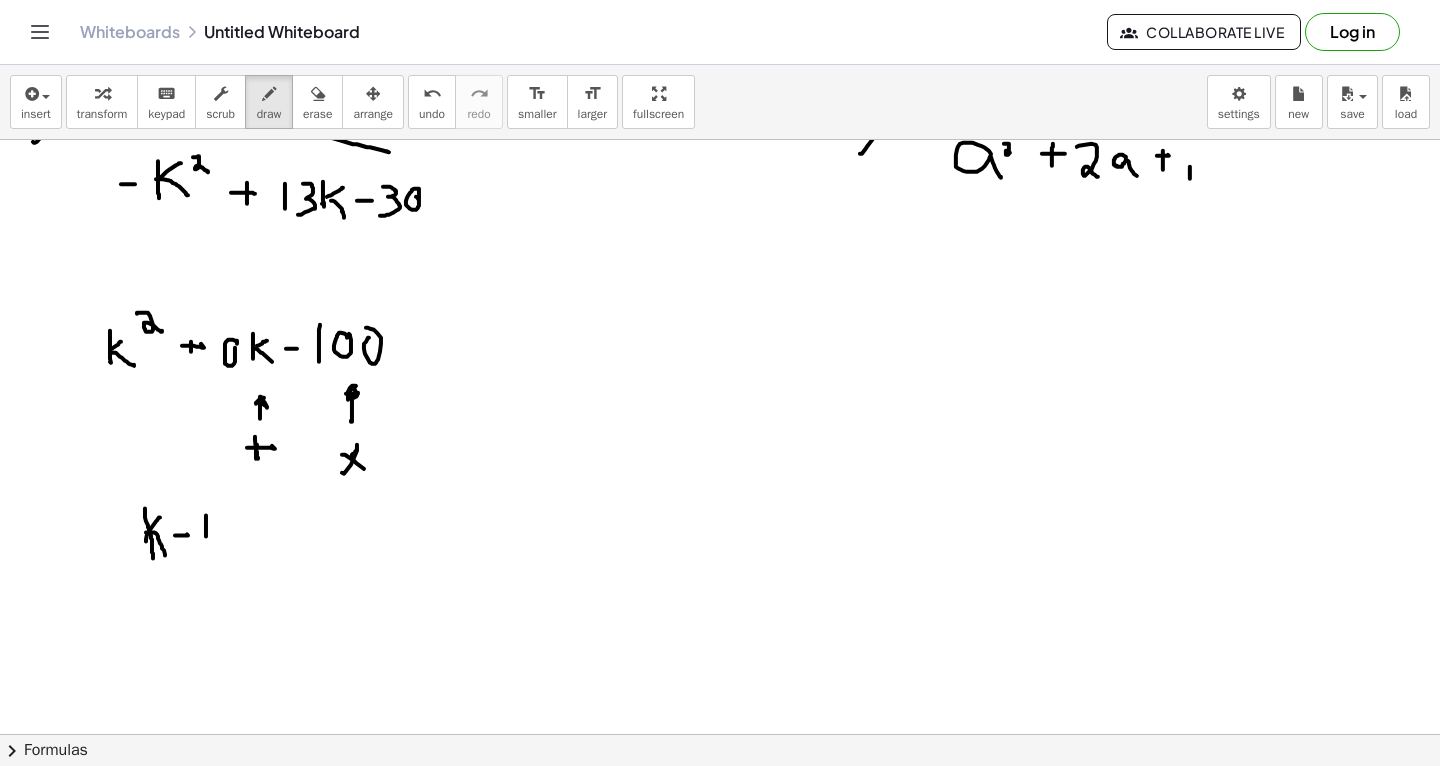 drag, startPoint x: 206, startPoint y: 515, endPoint x: 204, endPoint y: 547, distance: 32.06244 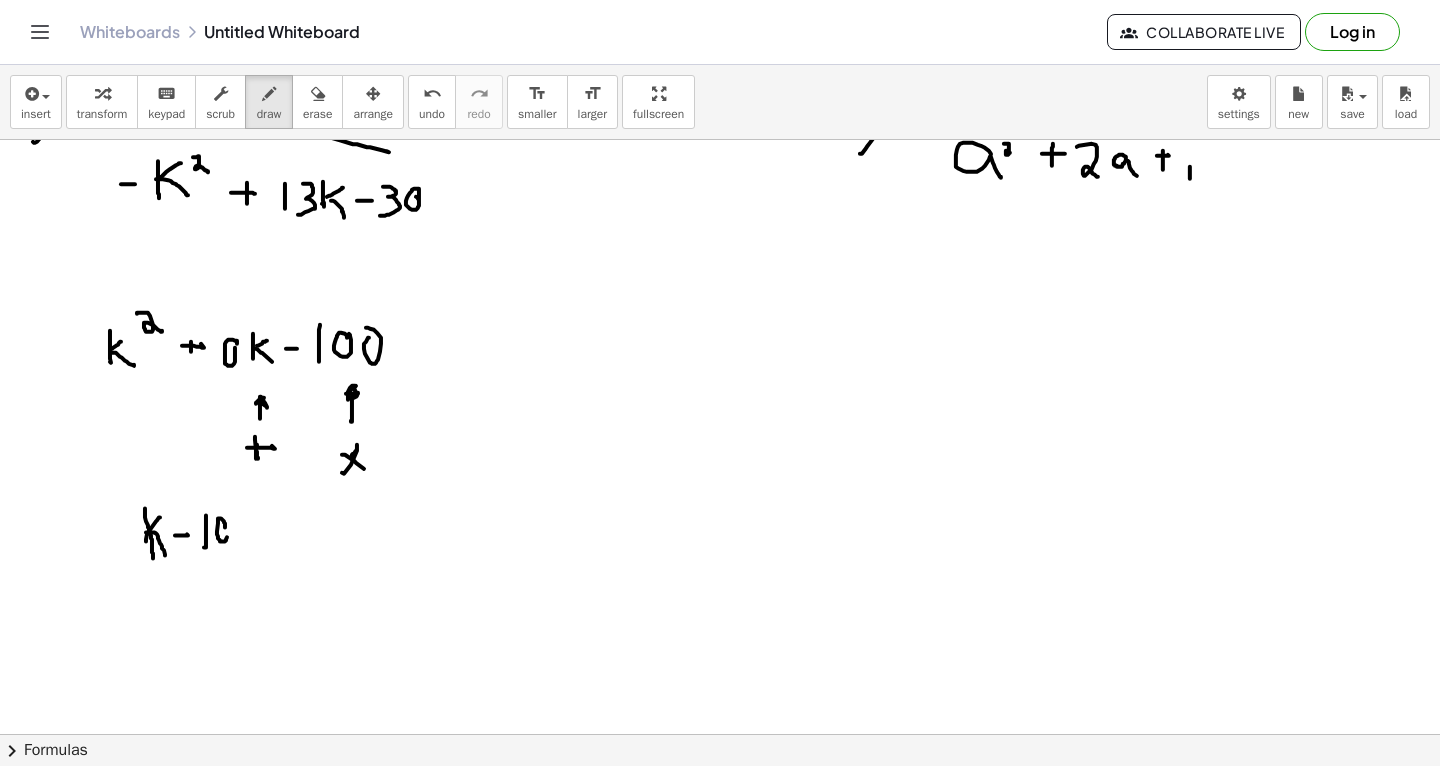 click at bounding box center [720, -1109] 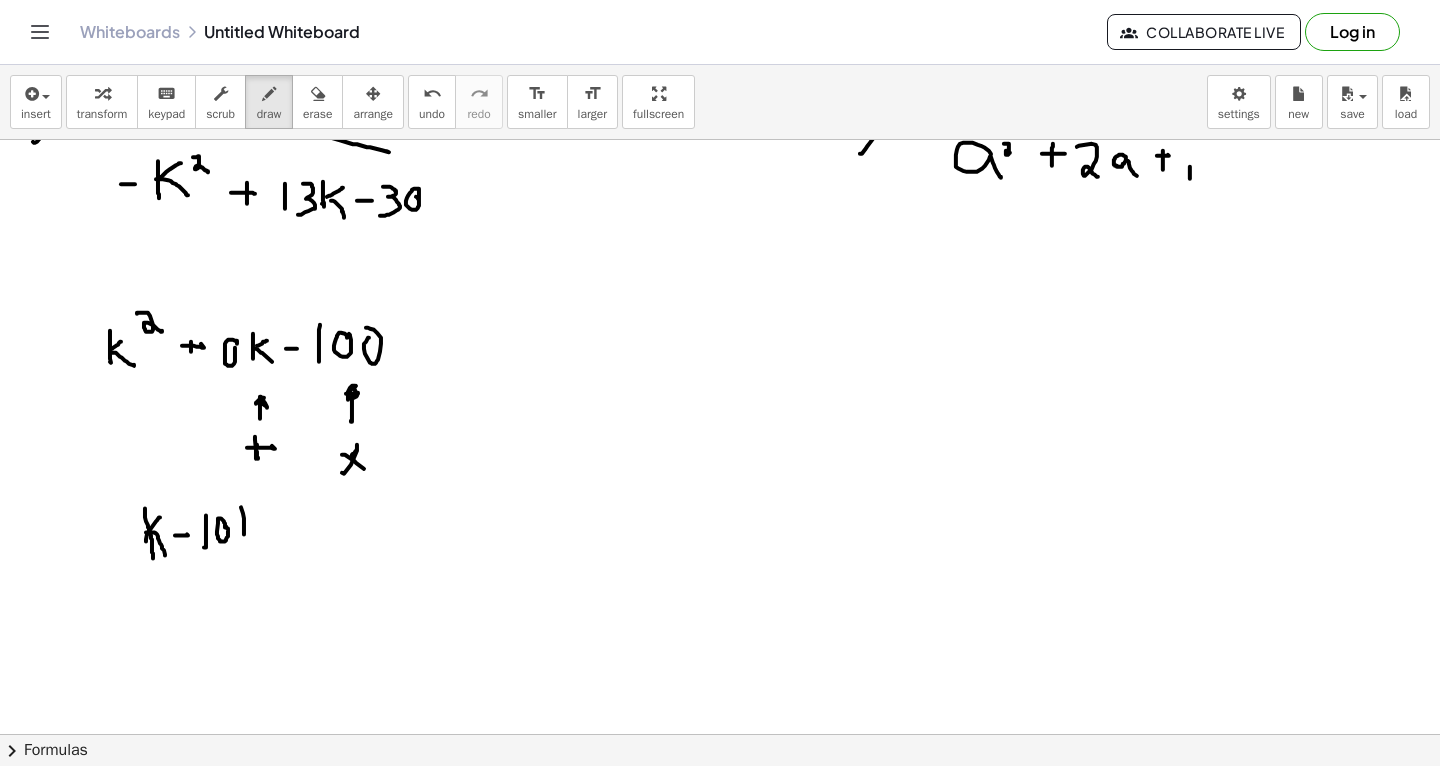 drag, startPoint x: 241, startPoint y: 507, endPoint x: 227, endPoint y: 554, distance: 49.0408 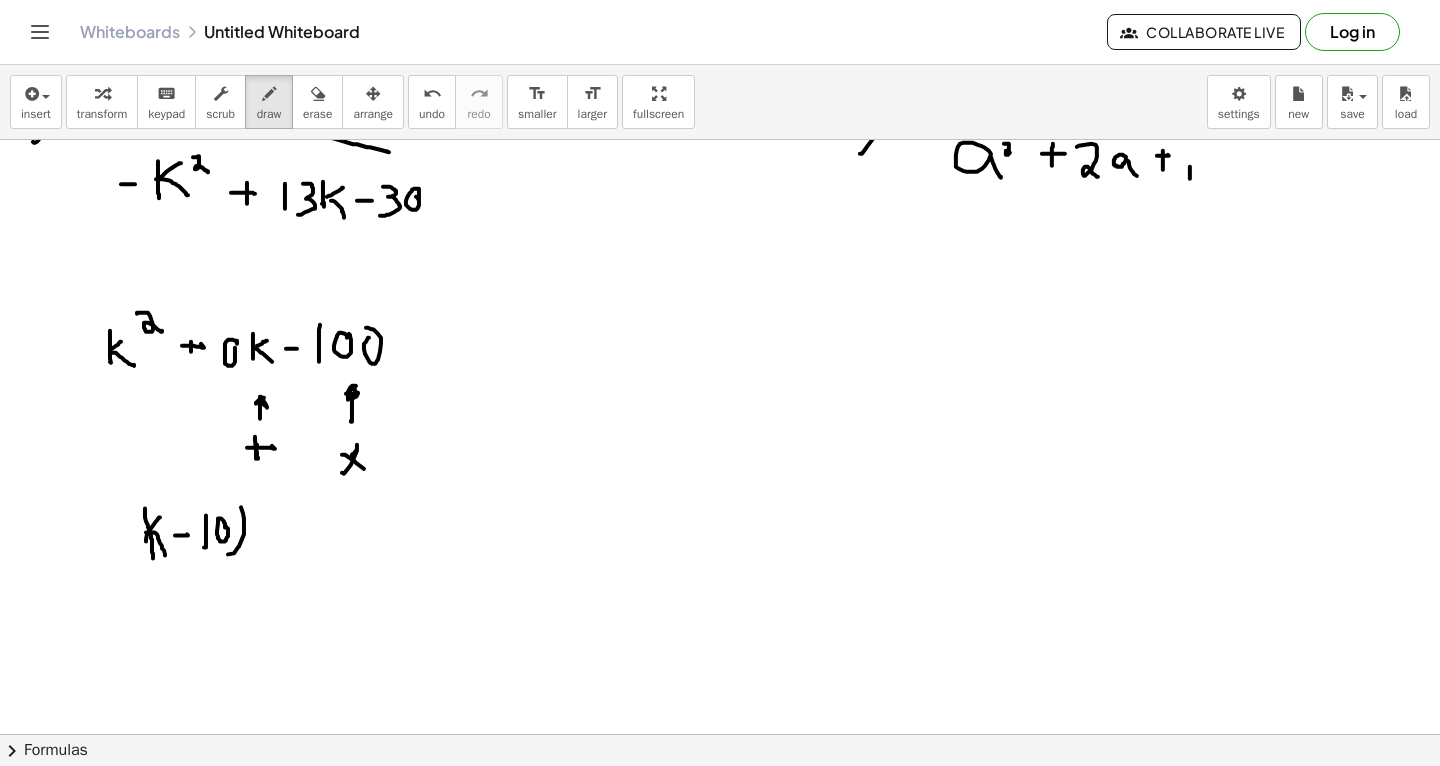 click at bounding box center [720, -1109] 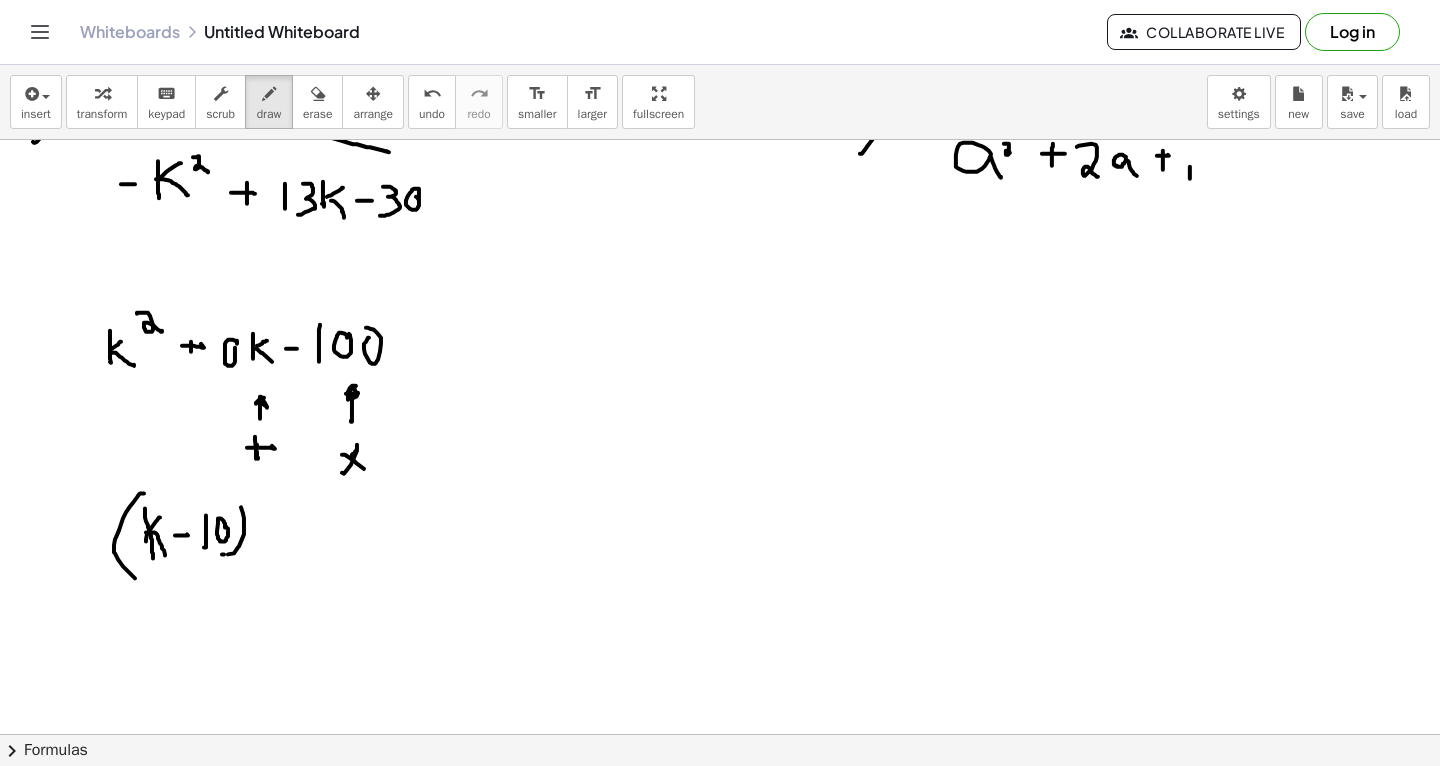 drag, startPoint x: 144, startPoint y: 493, endPoint x: 144, endPoint y: 585, distance: 92 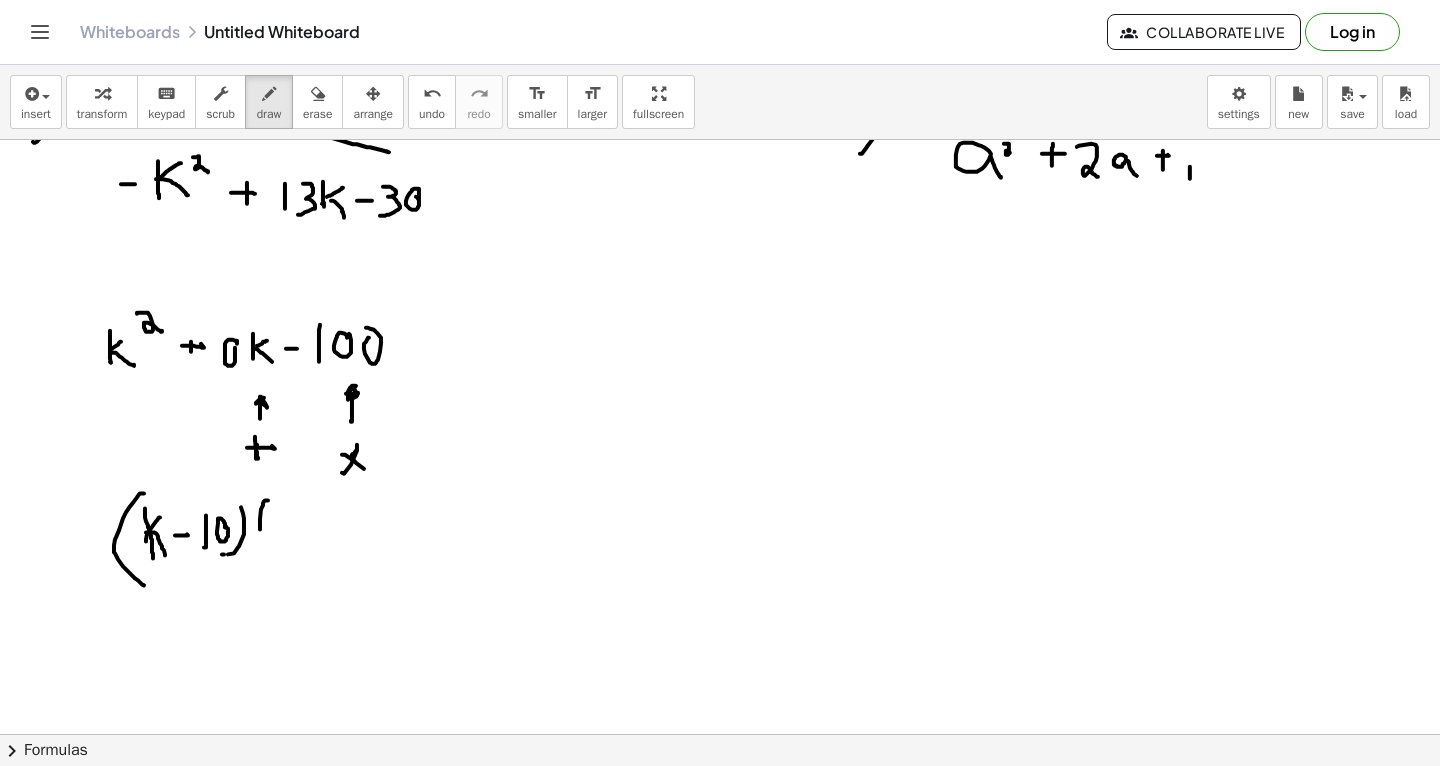 drag, startPoint x: 268, startPoint y: 500, endPoint x: 269, endPoint y: 554, distance: 54.00926 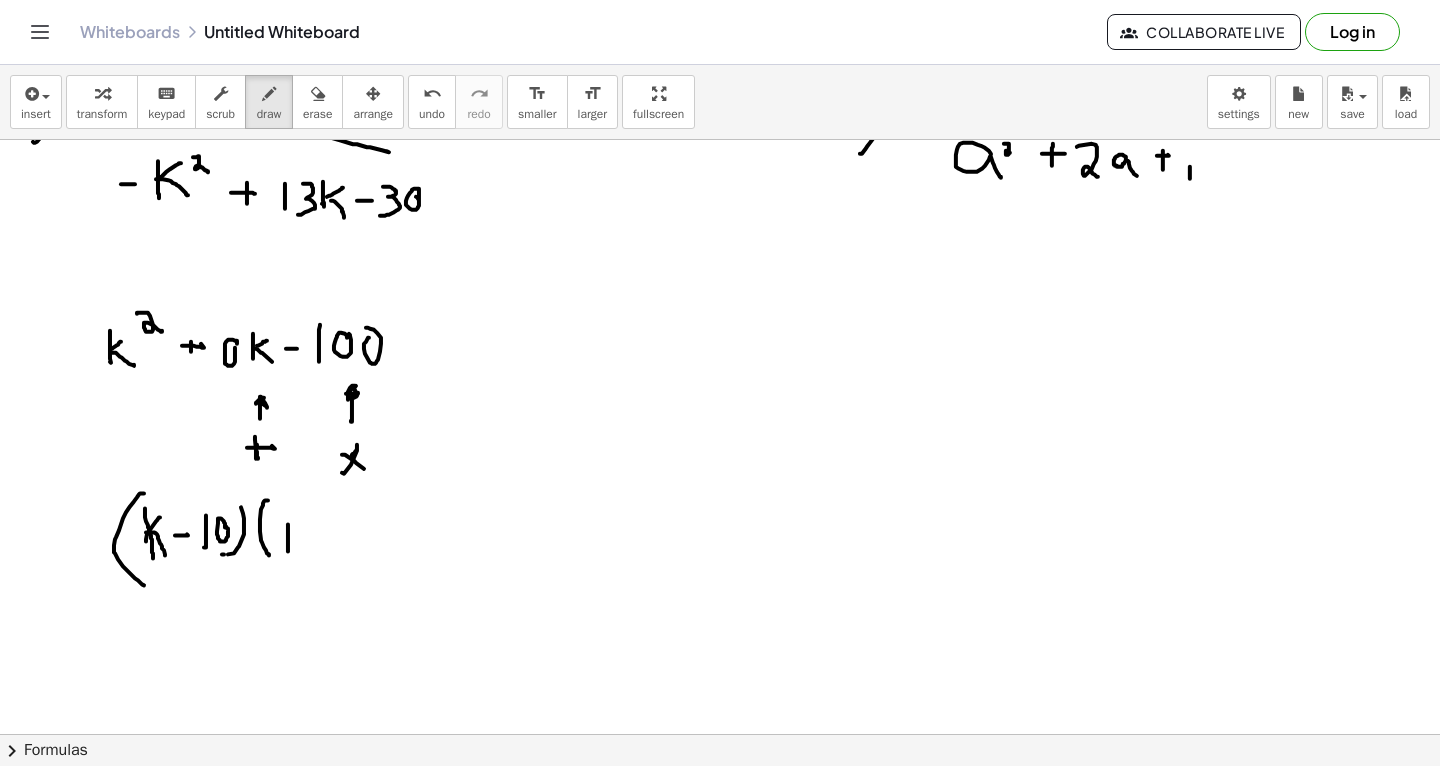 drag, startPoint x: 288, startPoint y: 551, endPoint x: 288, endPoint y: 523, distance: 28 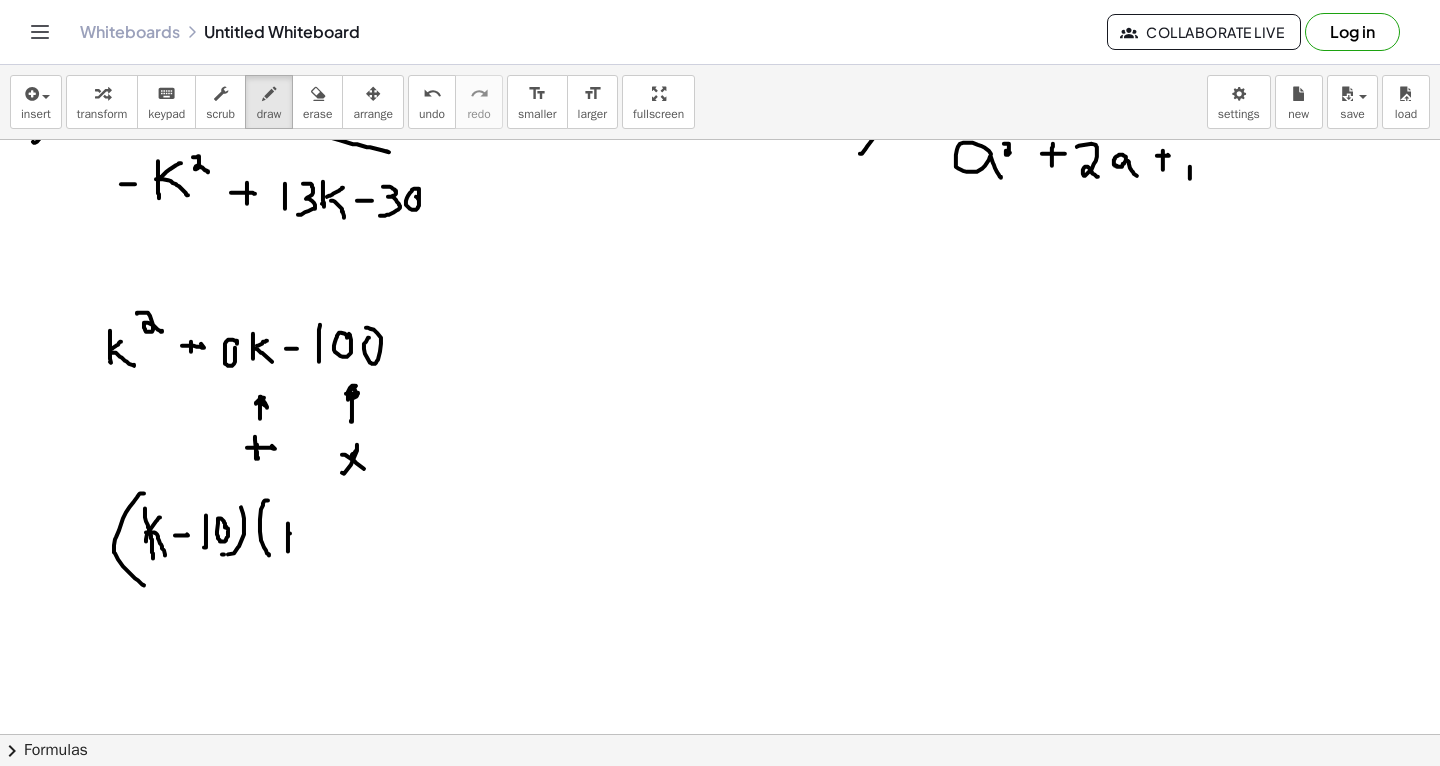 drag, startPoint x: 290, startPoint y: 533, endPoint x: 306, endPoint y: 523, distance: 18.867962 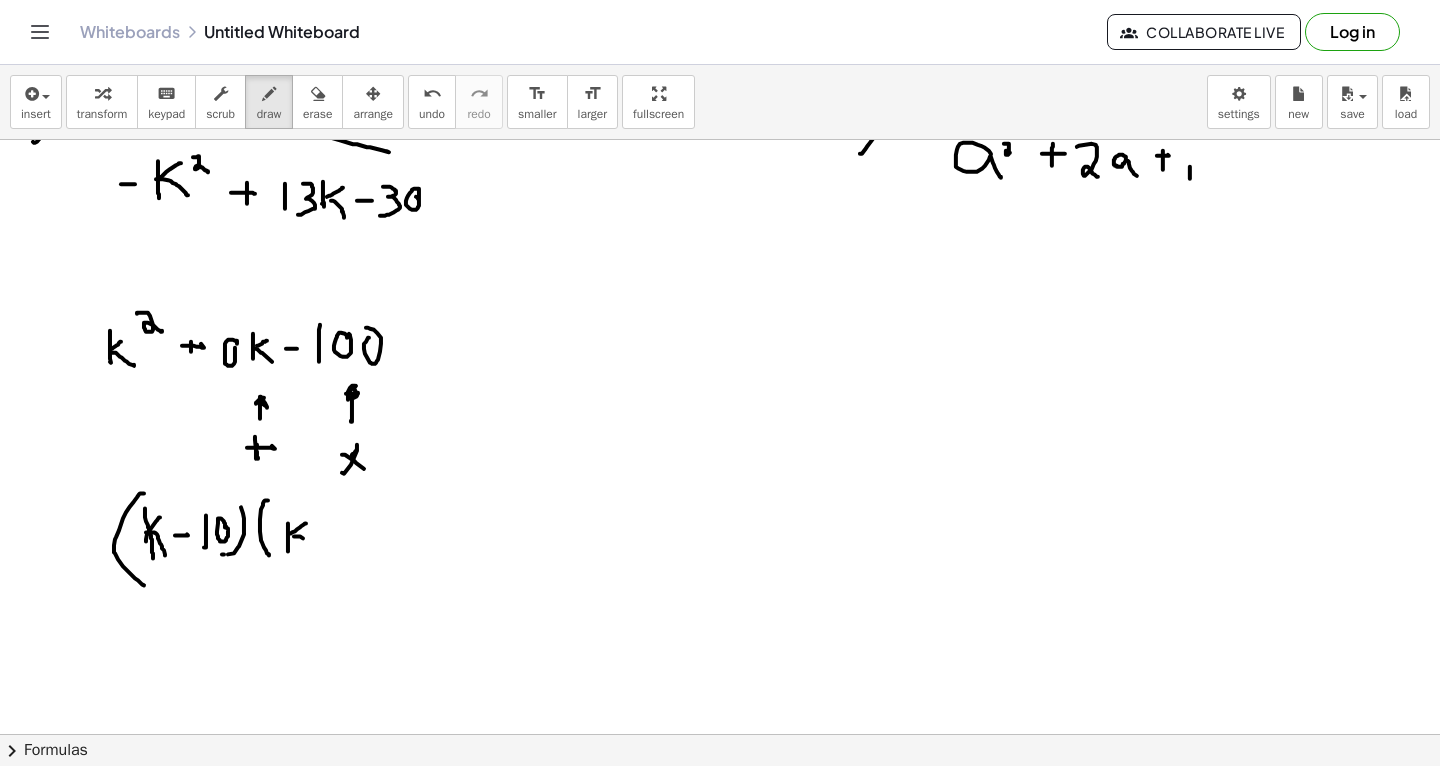 drag, startPoint x: 294, startPoint y: 536, endPoint x: 310, endPoint y: 550, distance: 21.260292 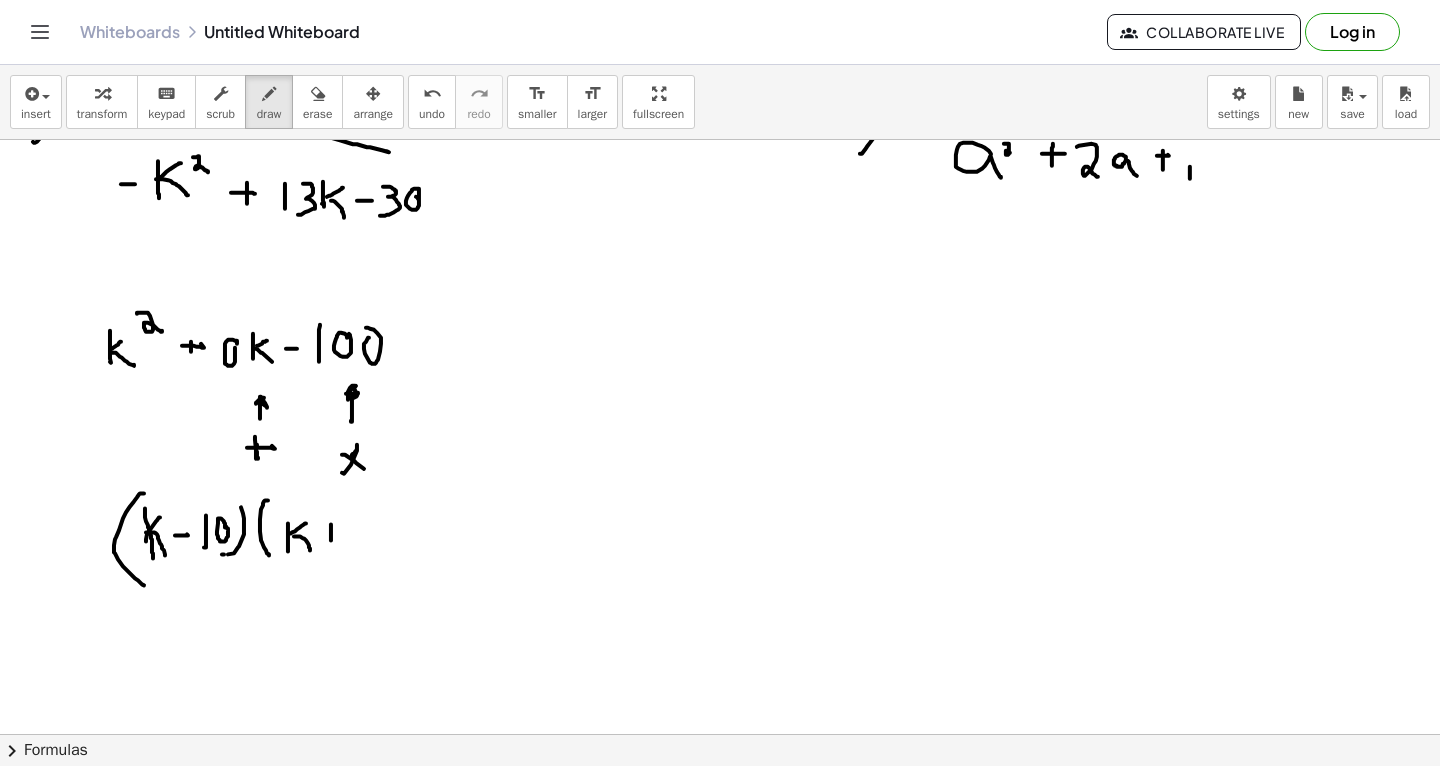 drag, startPoint x: 331, startPoint y: 524, endPoint x: 331, endPoint y: 543, distance: 19 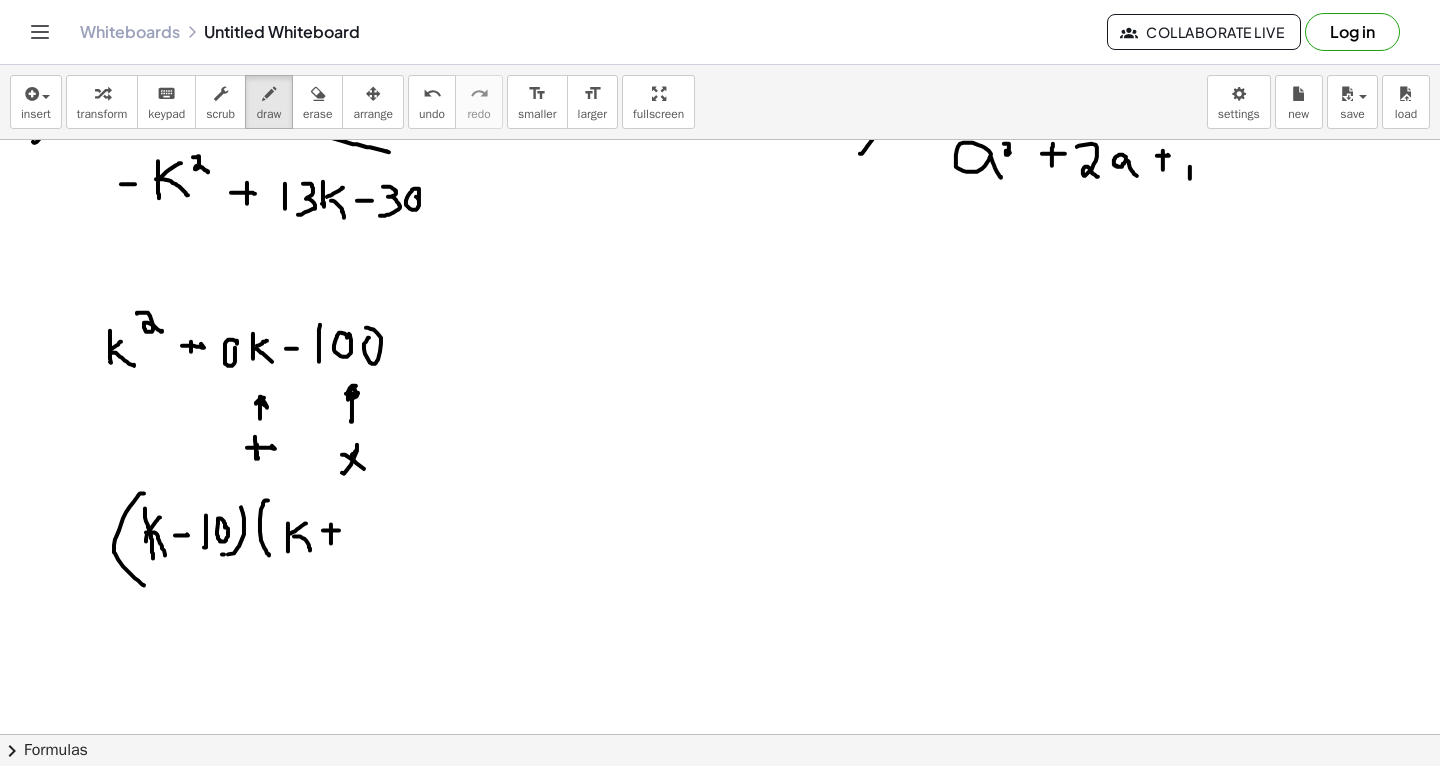 drag, startPoint x: 323, startPoint y: 530, endPoint x: 345, endPoint y: 530, distance: 22 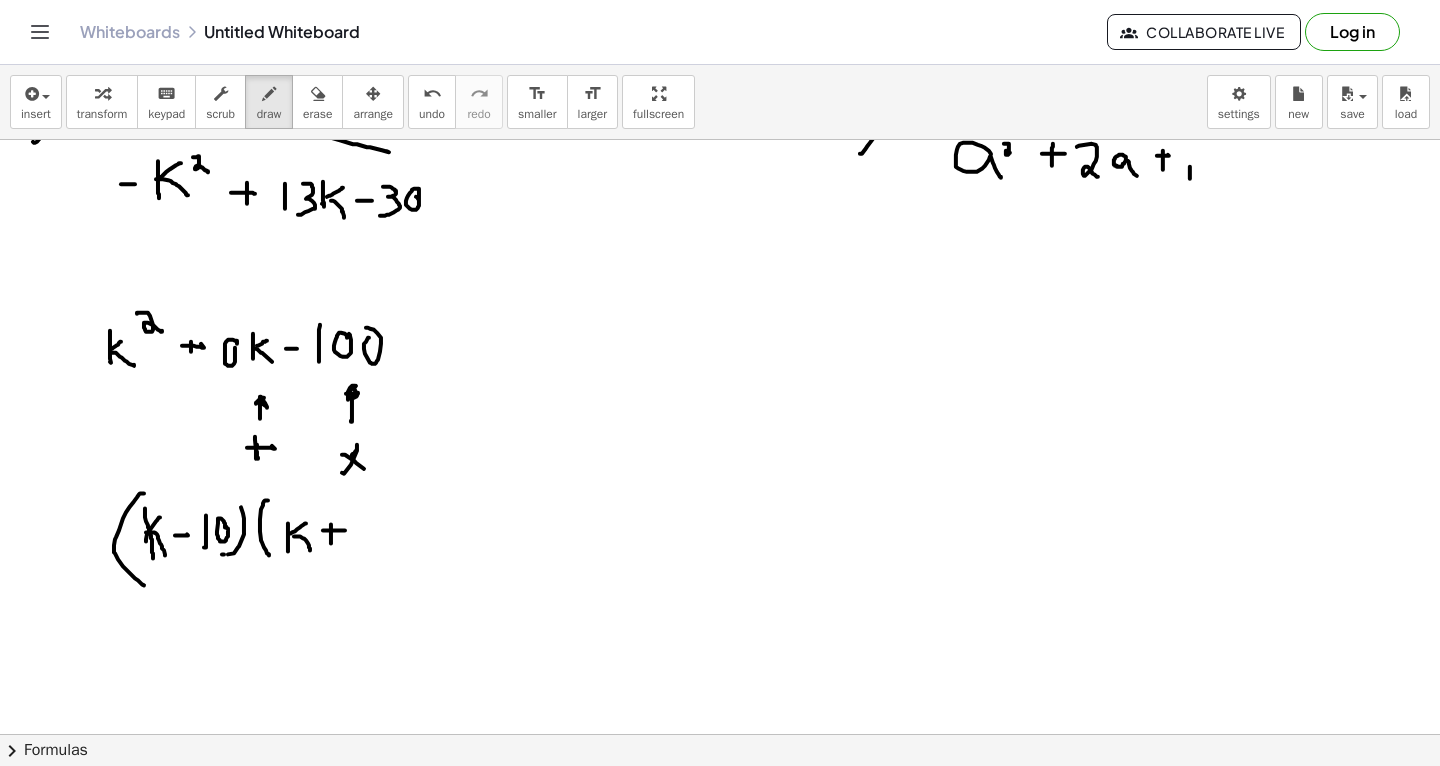 click at bounding box center (720, -1109) 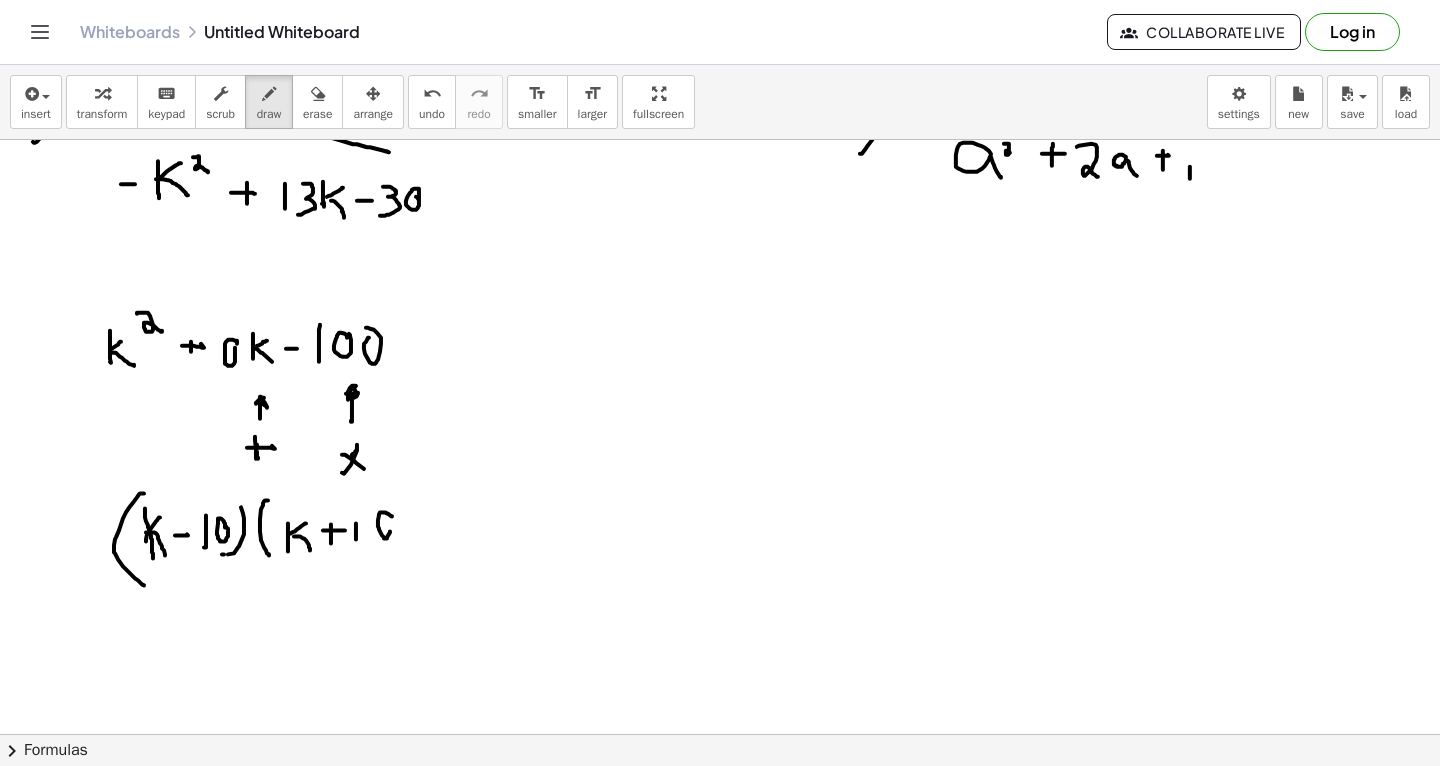 click at bounding box center (720, -1109) 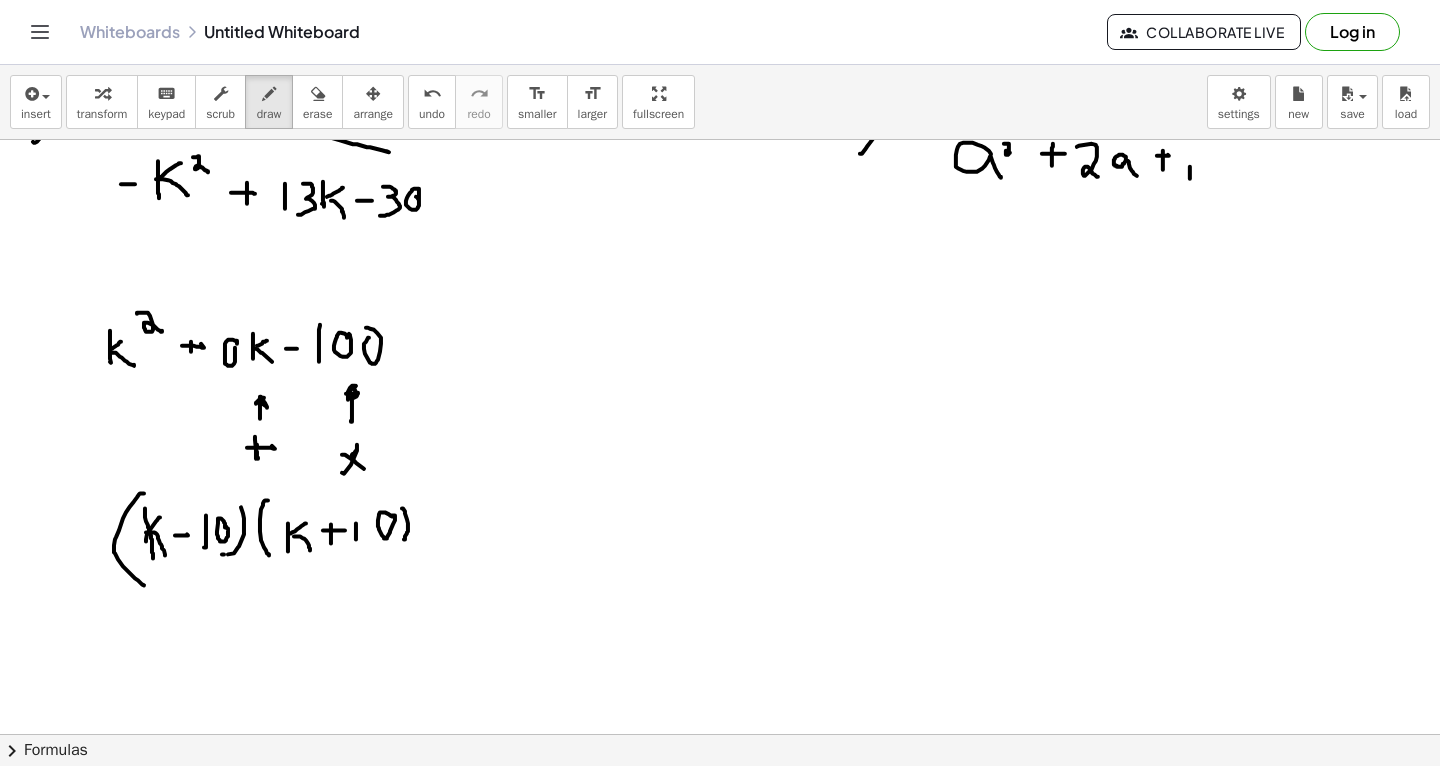 drag, startPoint x: 402, startPoint y: 508, endPoint x: 404, endPoint y: 540, distance: 32.06244 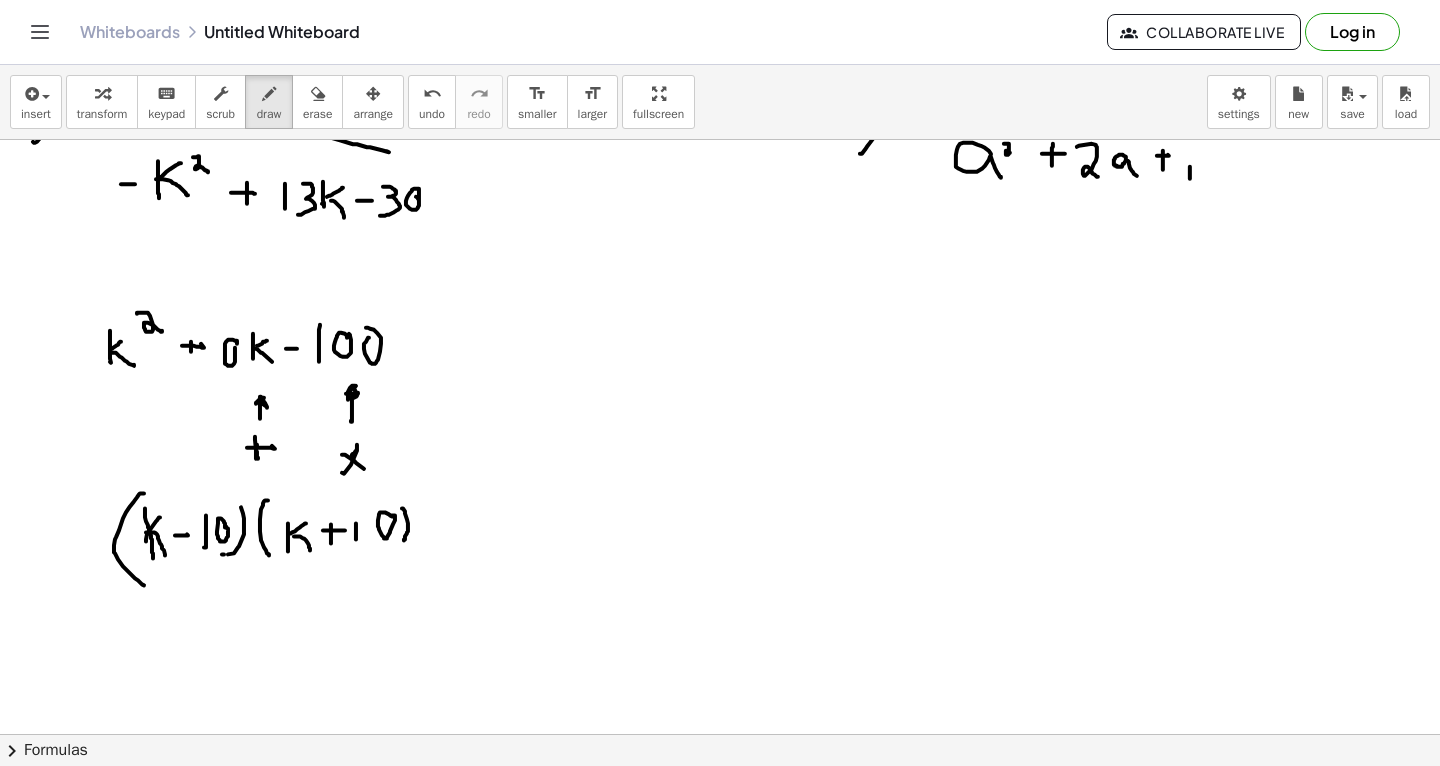 click at bounding box center (720, -1109) 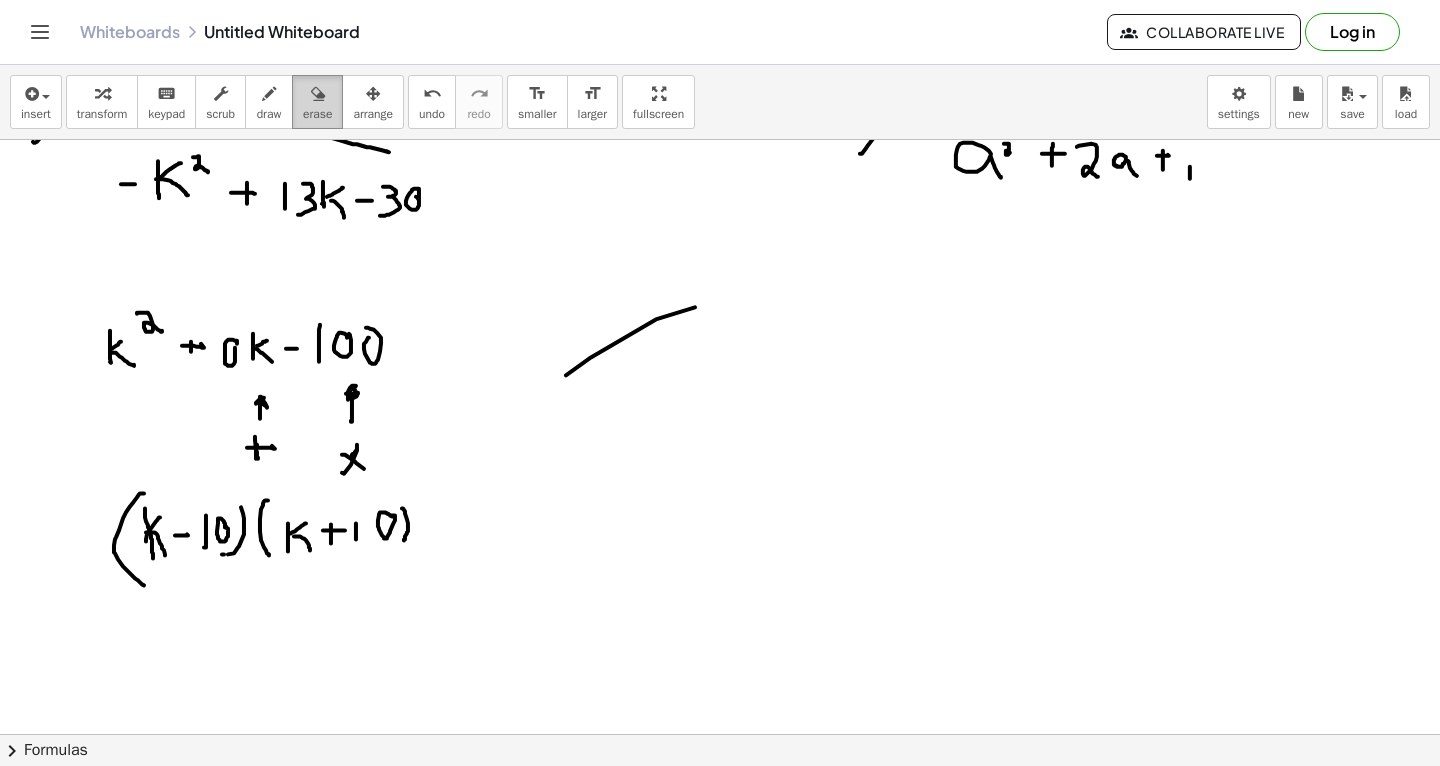 click at bounding box center (317, 93) 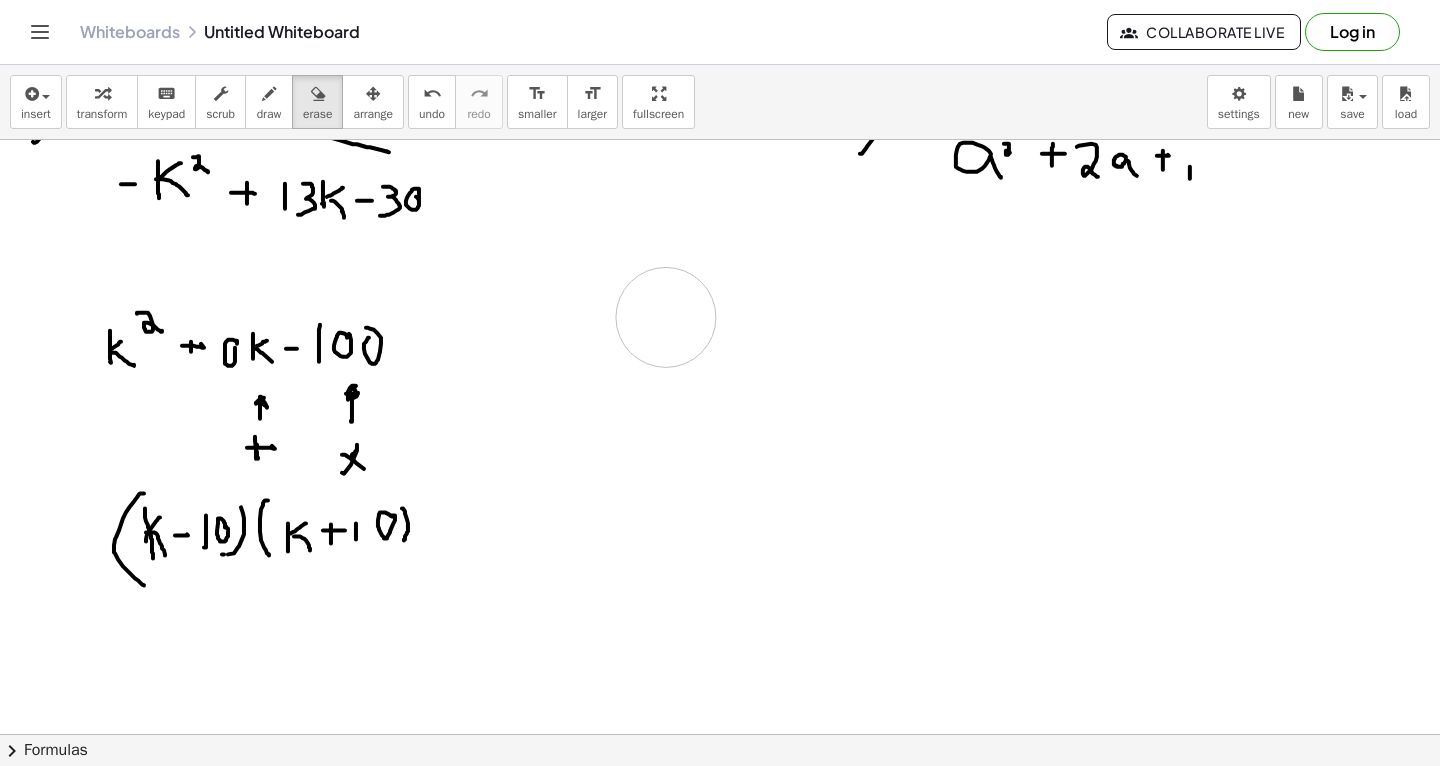 drag, startPoint x: 539, startPoint y: 394, endPoint x: 353, endPoint y: 380, distance: 186.52614 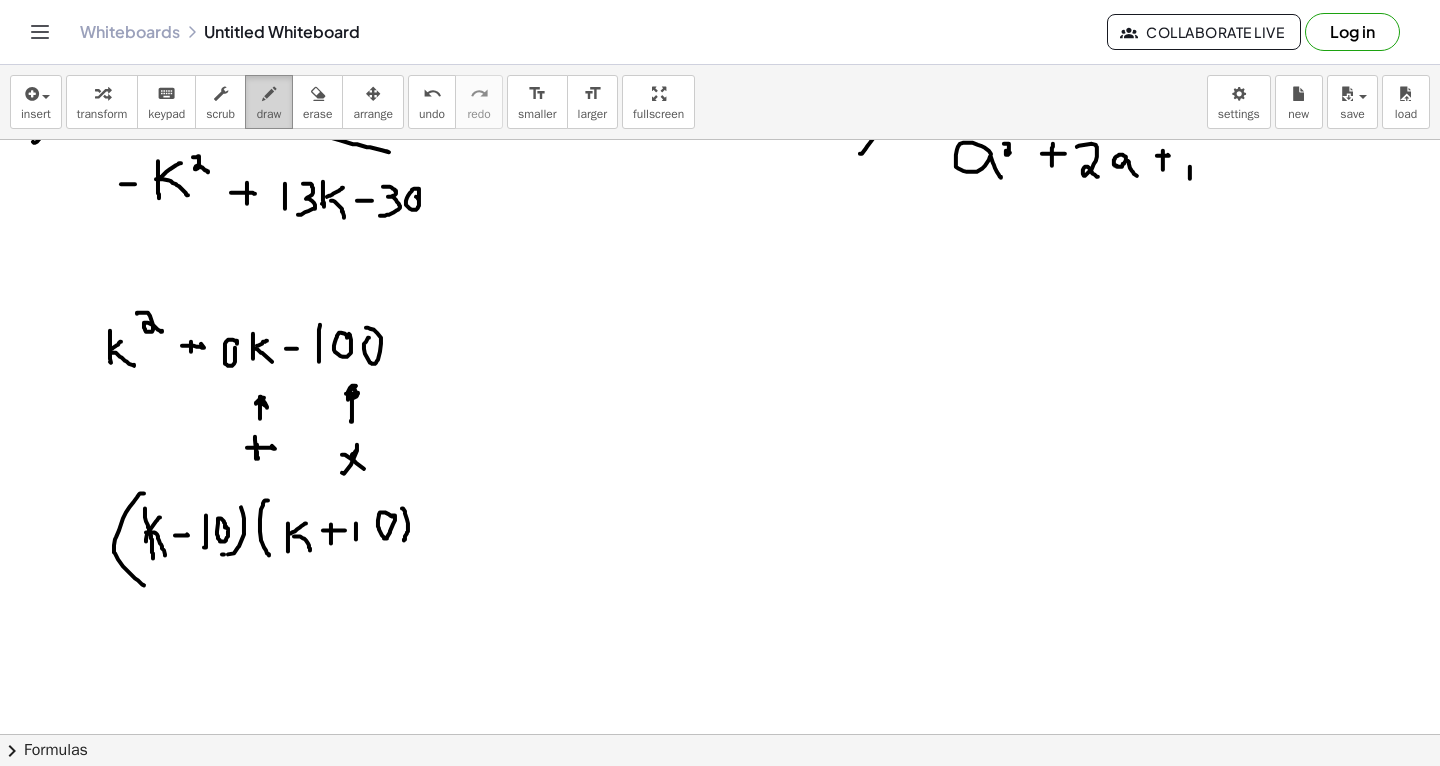 click at bounding box center [269, 94] 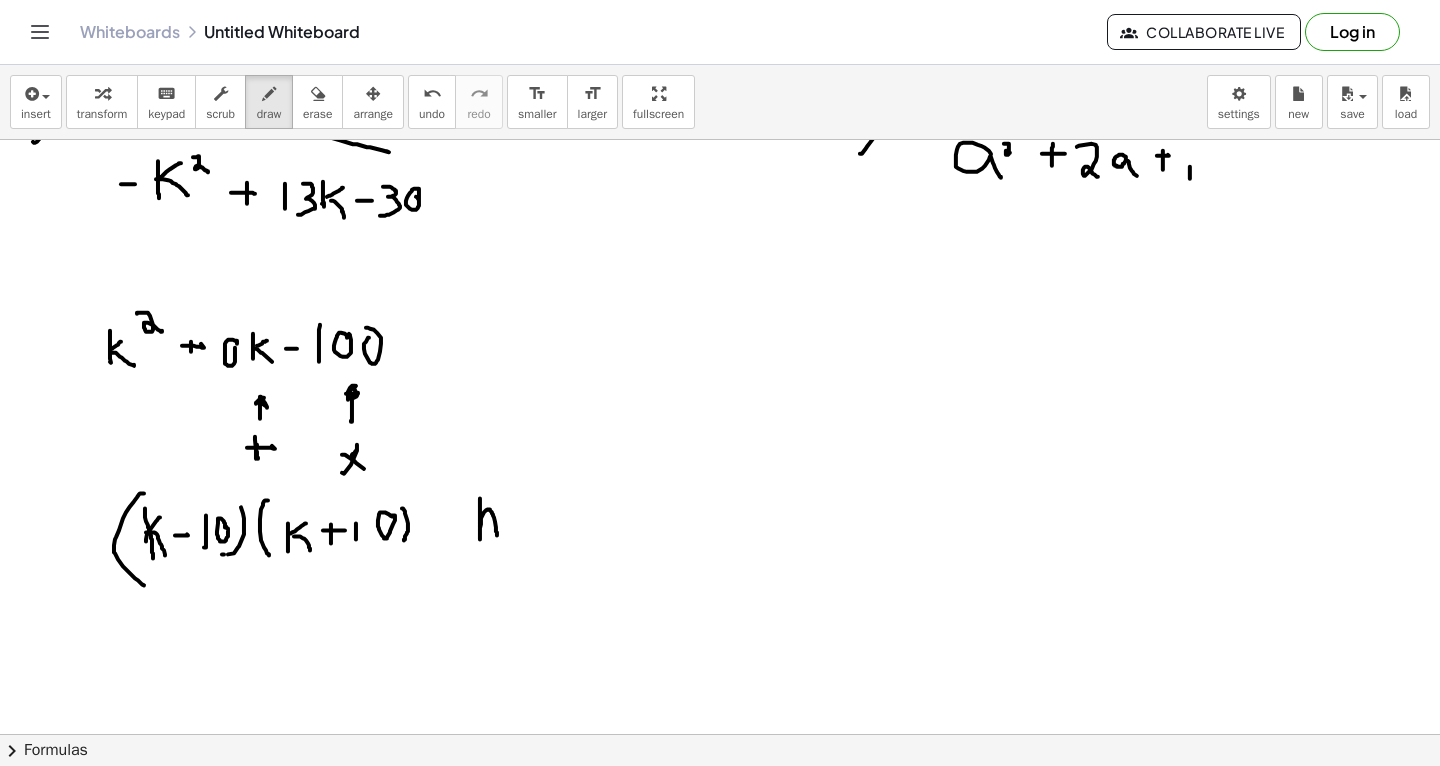 drag, startPoint x: 480, startPoint y: 498, endPoint x: 496, endPoint y: 533, distance: 38.483765 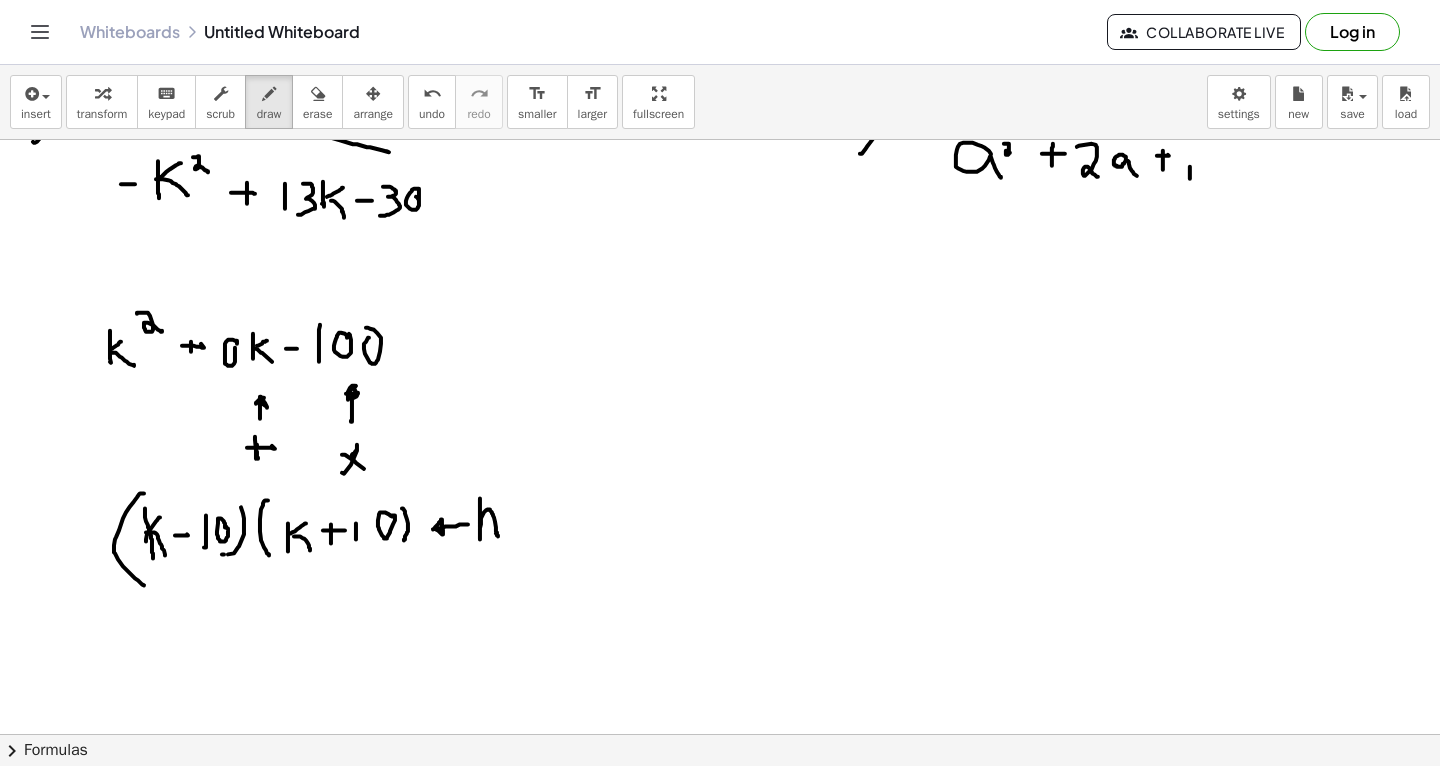 drag, startPoint x: 468, startPoint y: 524, endPoint x: 434, endPoint y: 528, distance: 34.234486 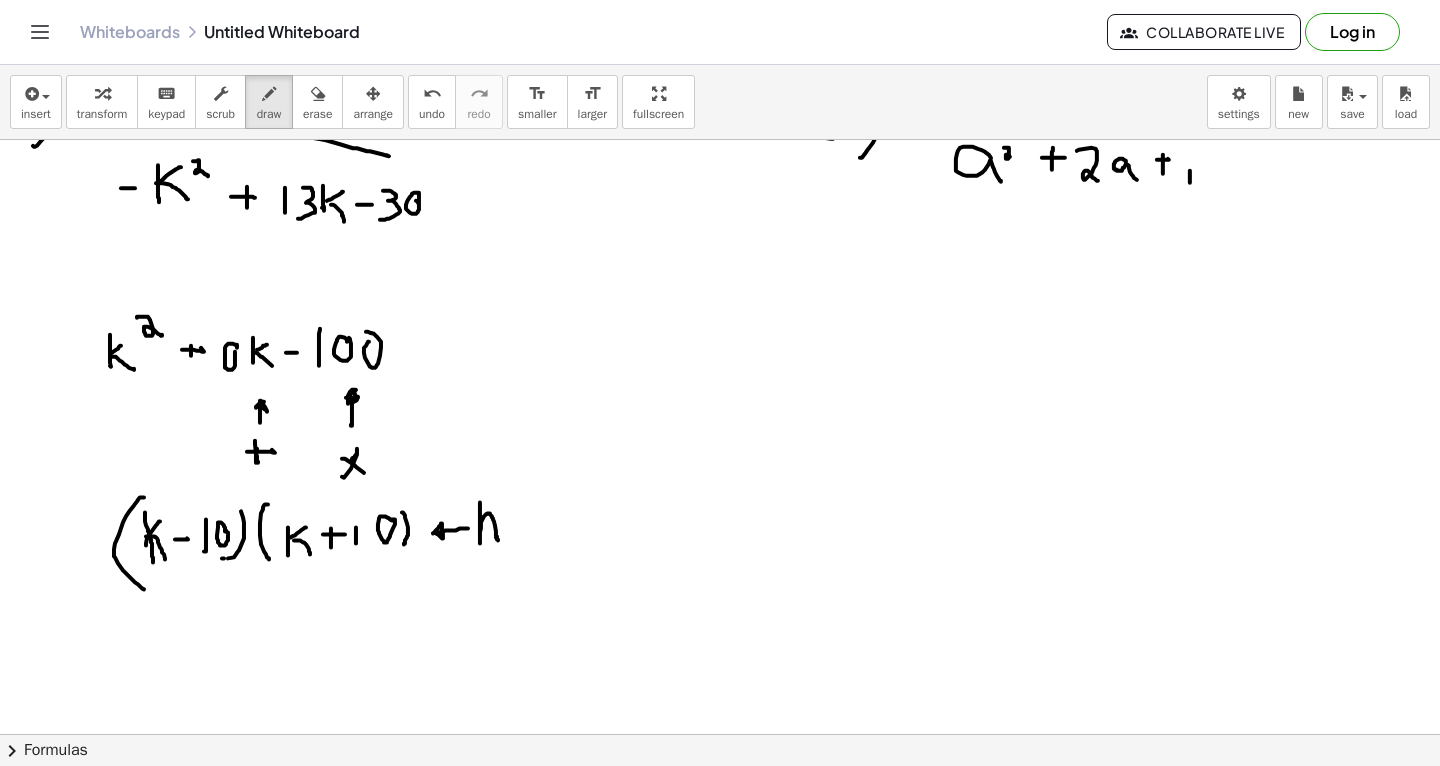 scroll, scrollTop: 3324, scrollLeft: 0, axis: vertical 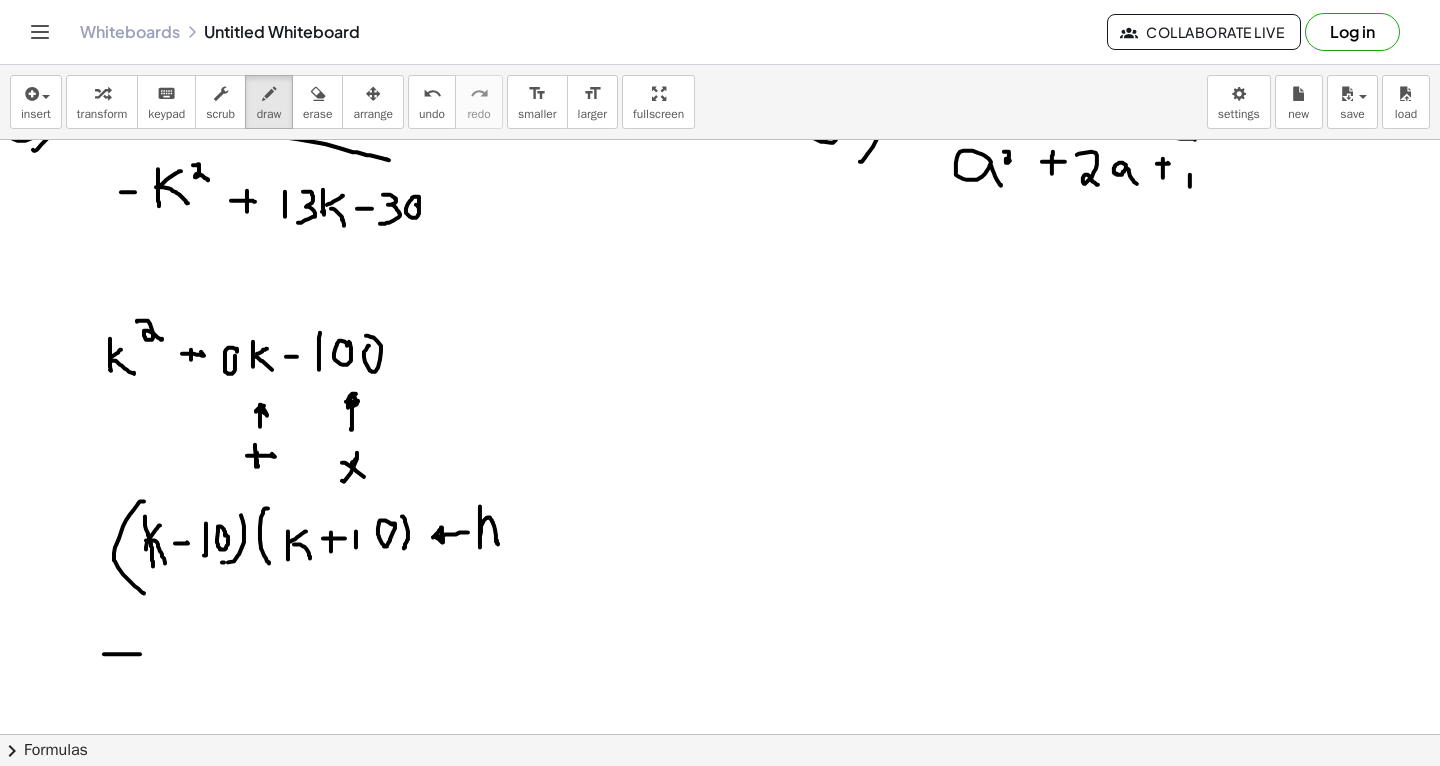 drag, startPoint x: 104, startPoint y: 653, endPoint x: 137, endPoint y: 651, distance: 33.06055 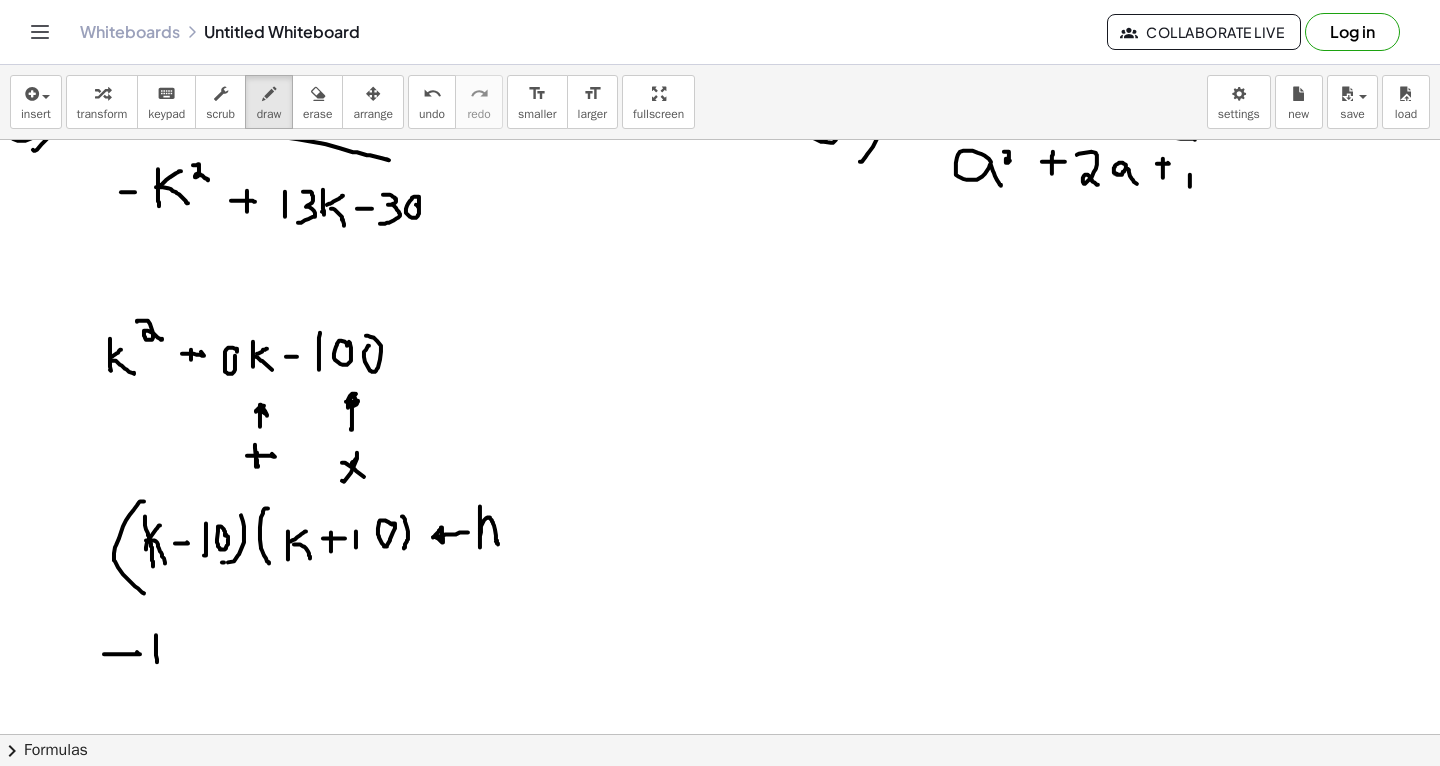 drag, startPoint x: 156, startPoint y: 634, endPoint x: 156, endPoint y: 660, distance: 26 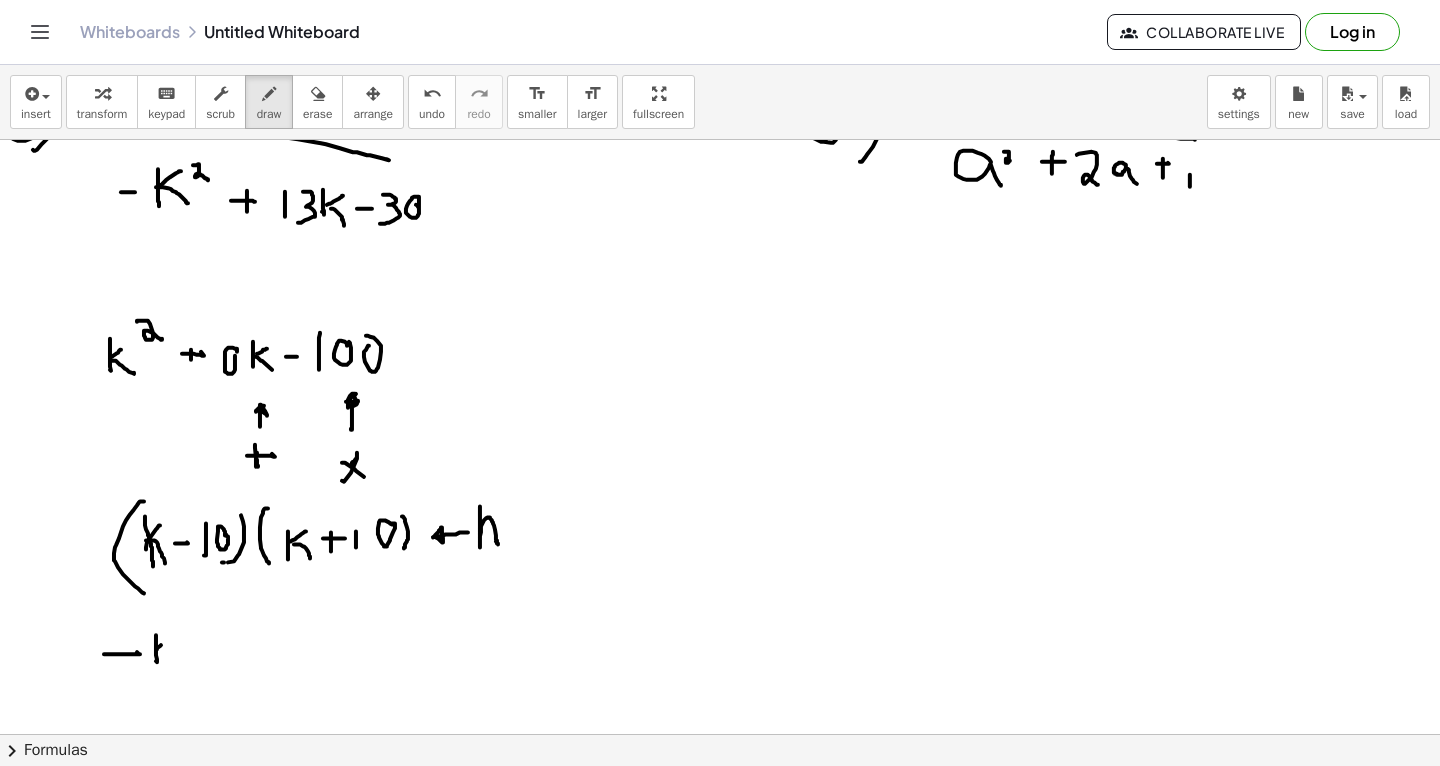 drag, startPoint x: 157, startPoint y: 648, endPoint x: 168, endPoint y: 640, distance: 13.601471 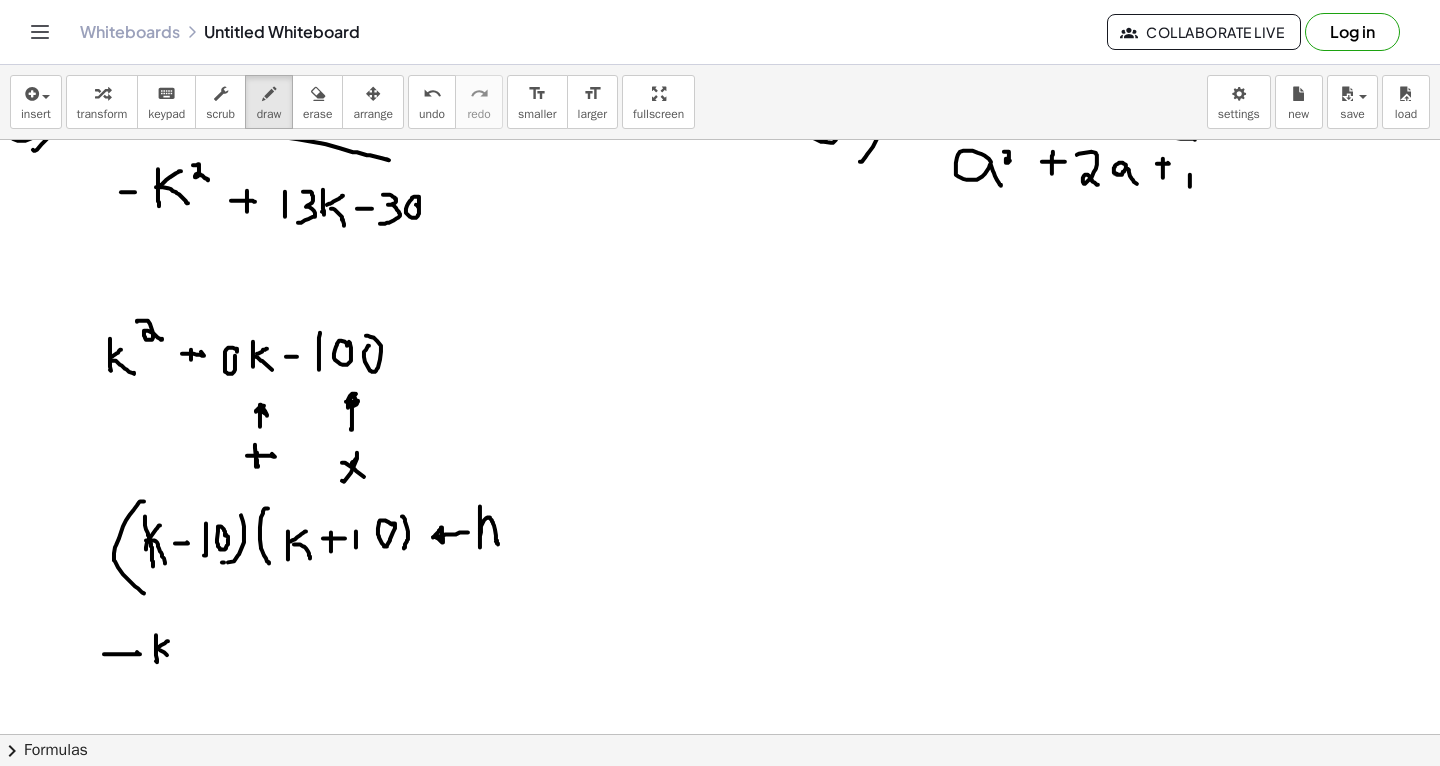 drag, startPoint x: 160, startPoint y: 649, endPoint x: 173, endPoint y: 664, distance: 19.849434 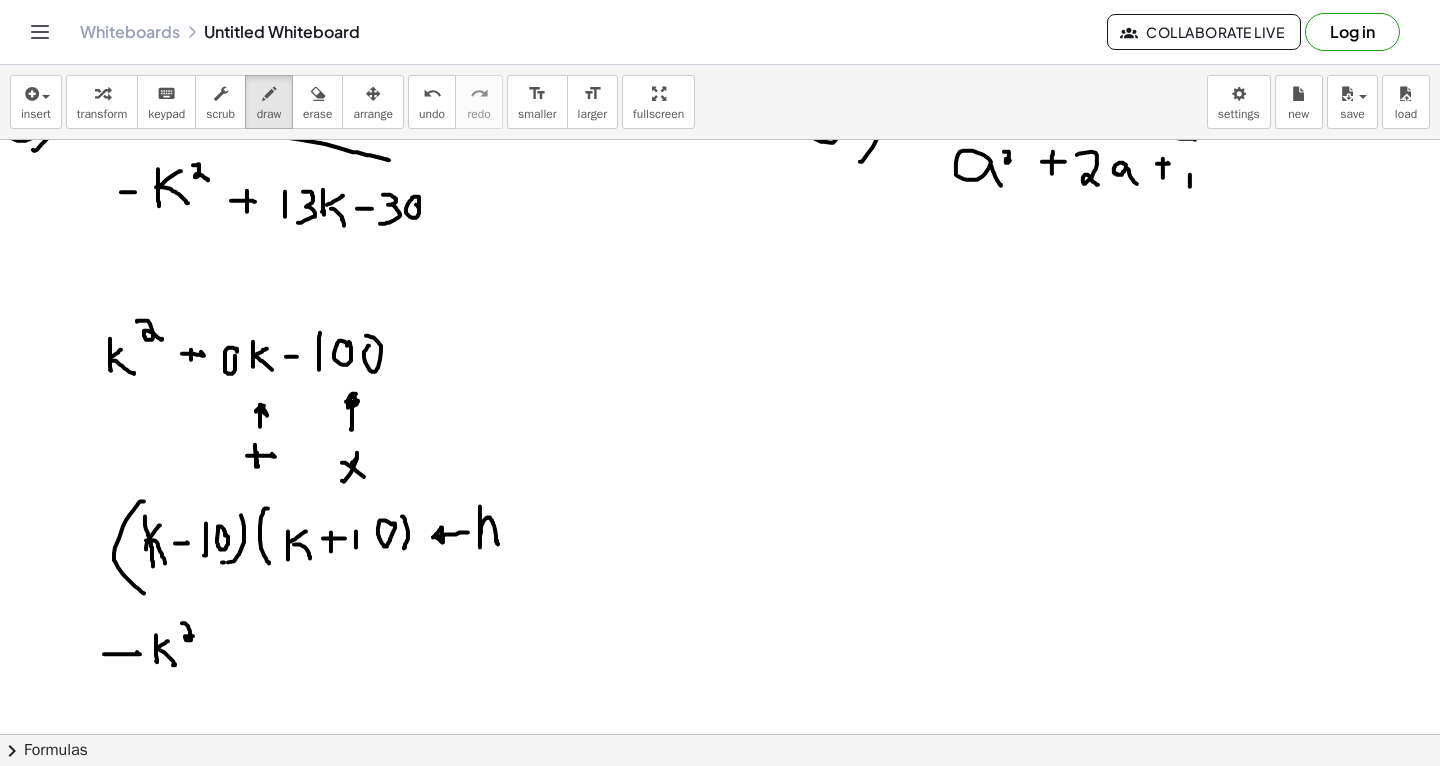 drag, startPoint x: 182, startPoint y: 622, endPoint x: 196, endPoint y: 636, distance: 19.79899 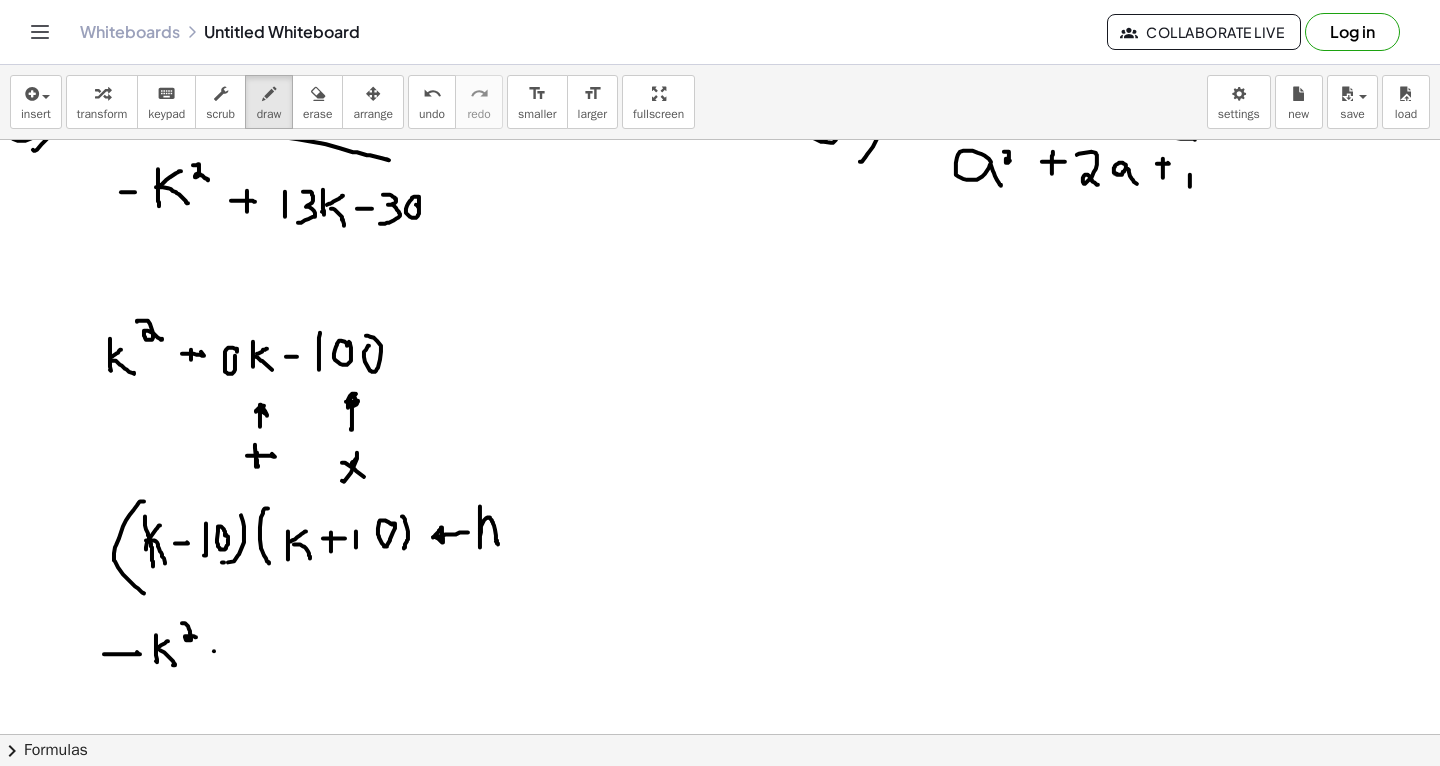 drag, startPoint x: 214, startPoint y: 650, endPoint x: 232, endPoint y: 646, distance: 18.439089 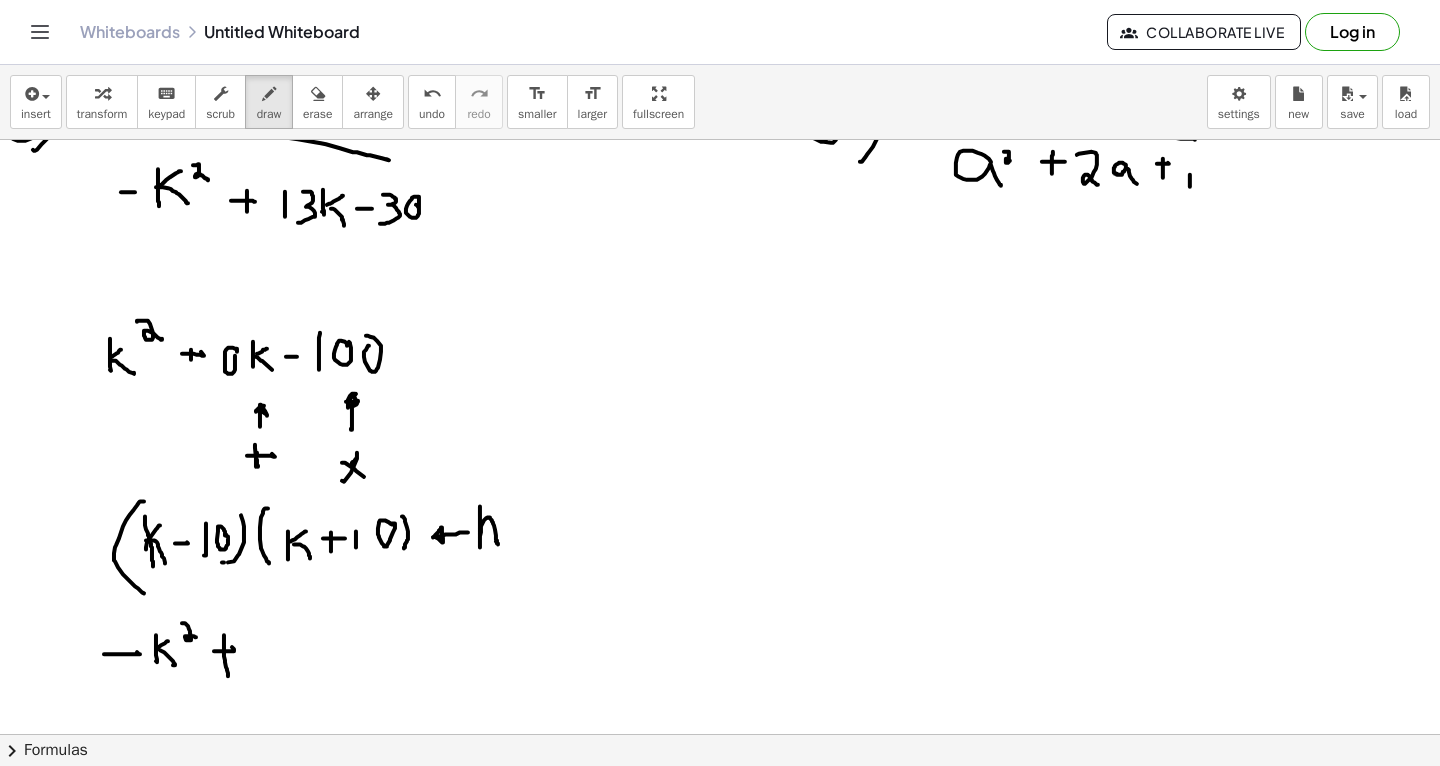 drag, startPoint x: 224, startPoint y: 634, endPoint x: 228, endPoint y: 675, distance: 41.19466 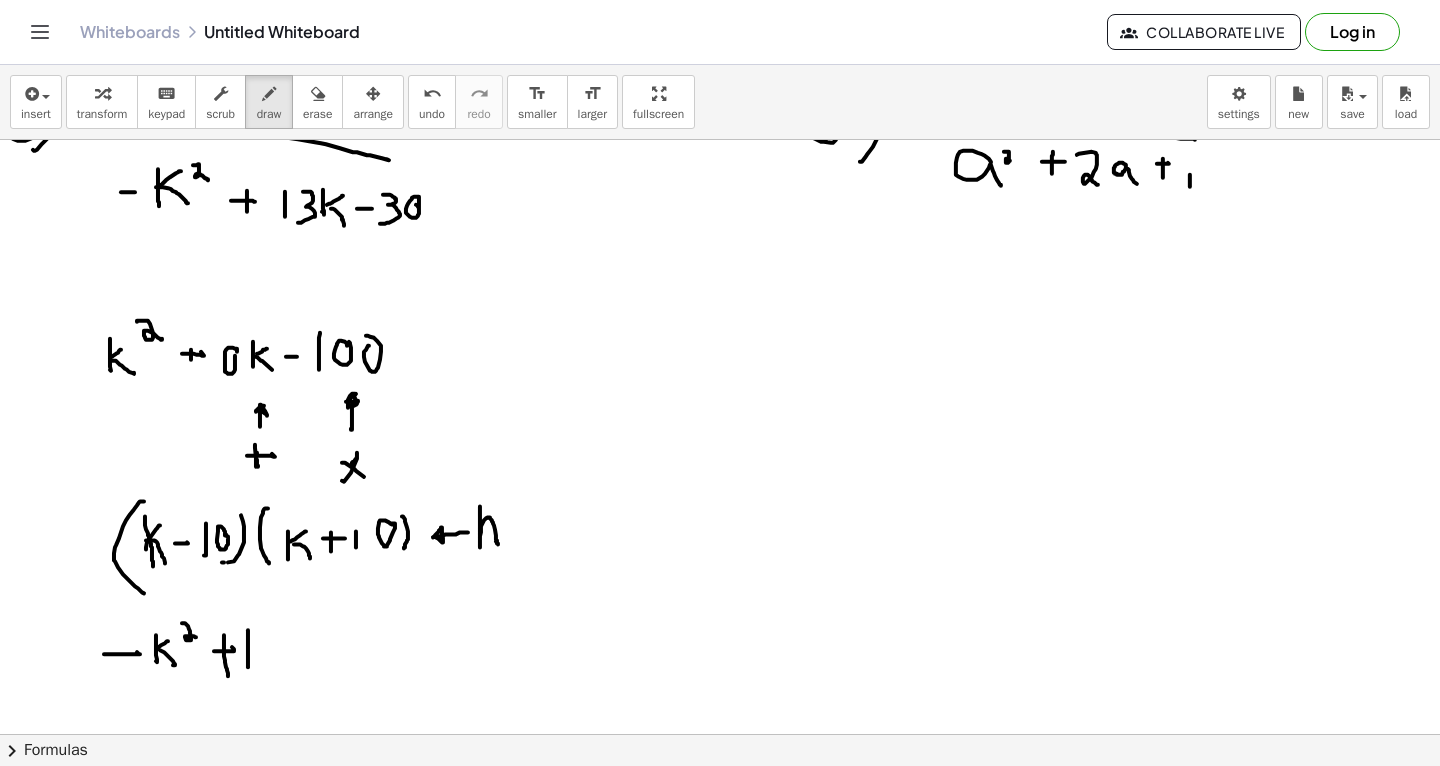 drag, startPoint x: 248, startPoint y: 666, endPoint x: 248, endPoint y: 616, distance: 50 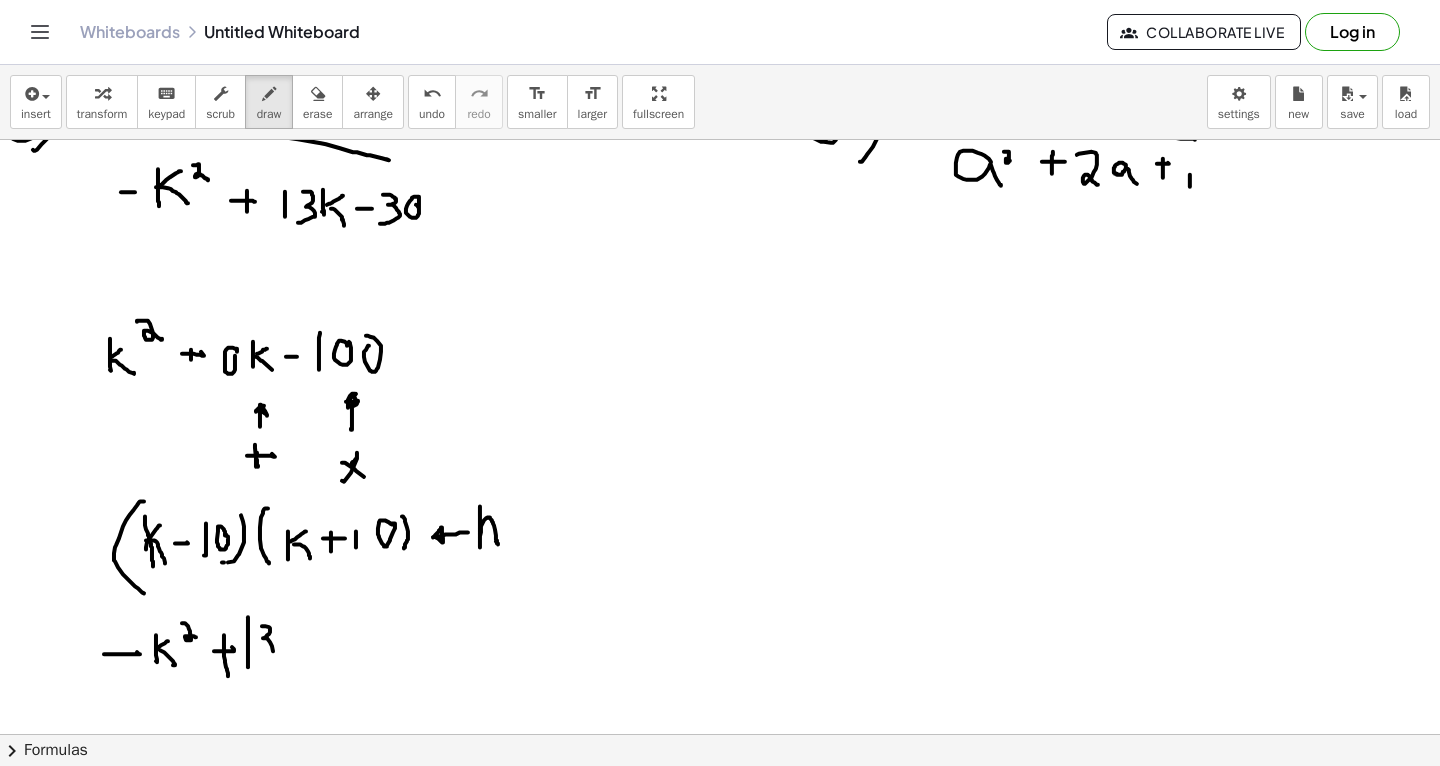 drag, startPoint x: 262, startPoint y: 625, endPoint x: 264, endPoint y: 664, distance: 39.051247 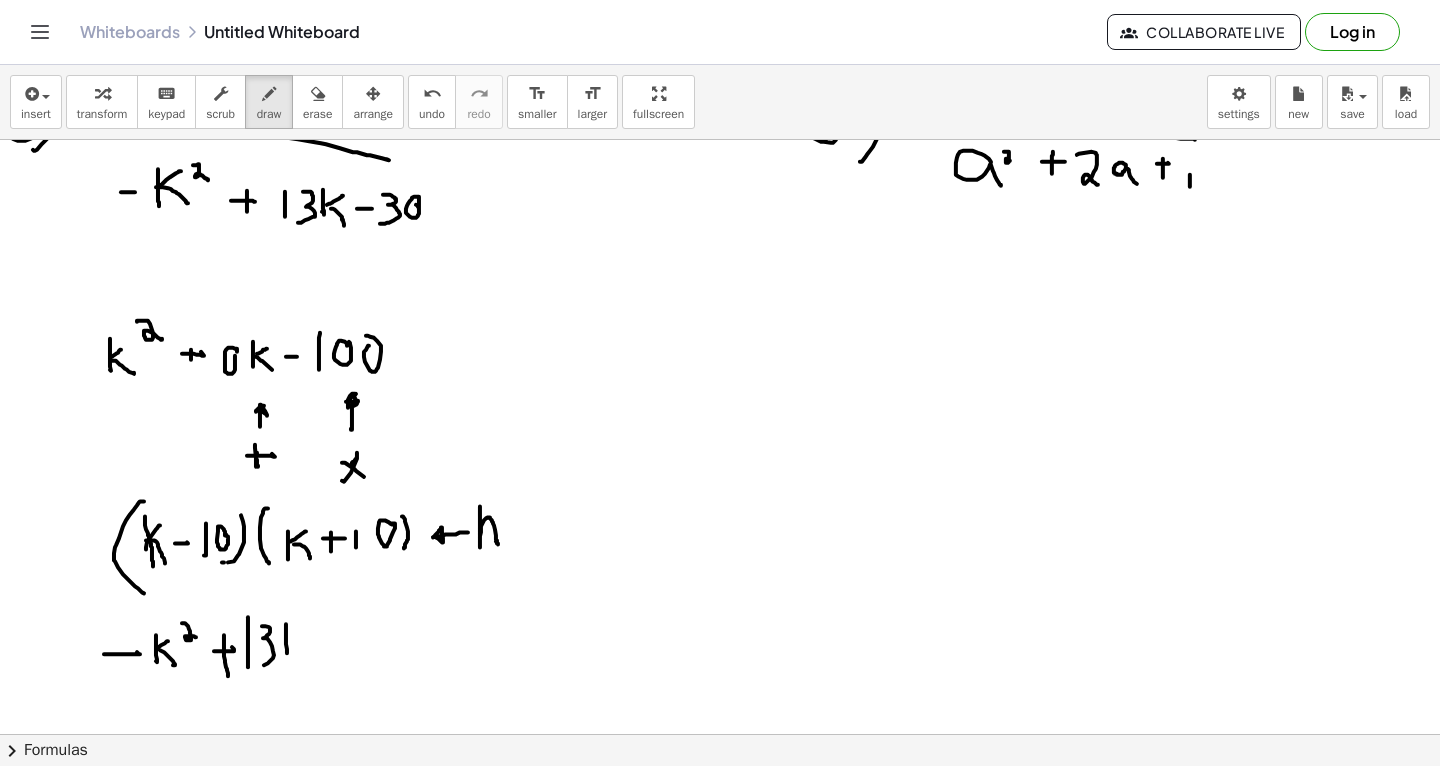 drag, startPoint x: 286, startPoint y: 623, endPoint x: 288, endPoint y: 661, distance: 38.052597 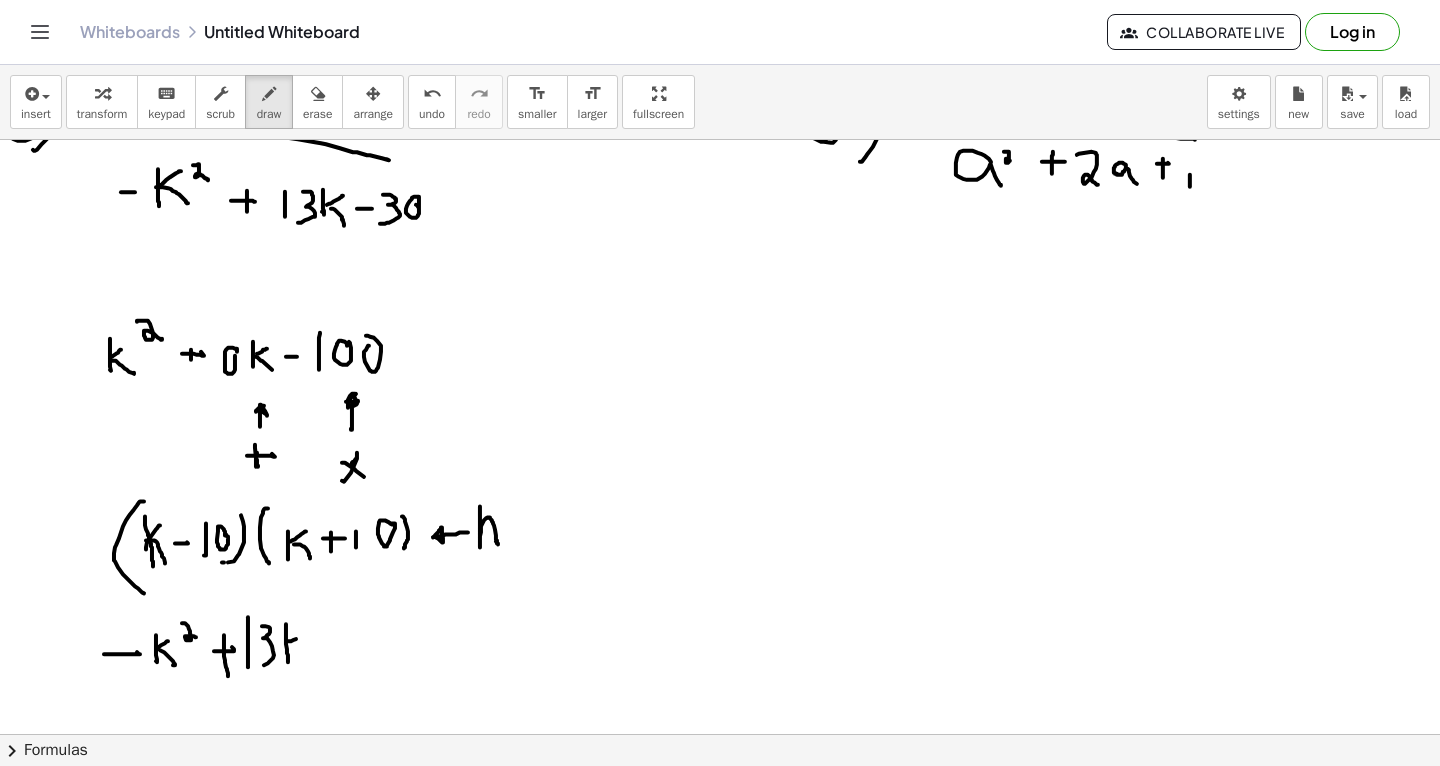 drag, startPoint x: 288, startPoint y: 640, endPoint x: 304, endPoint y: 630, distance: 18.867962 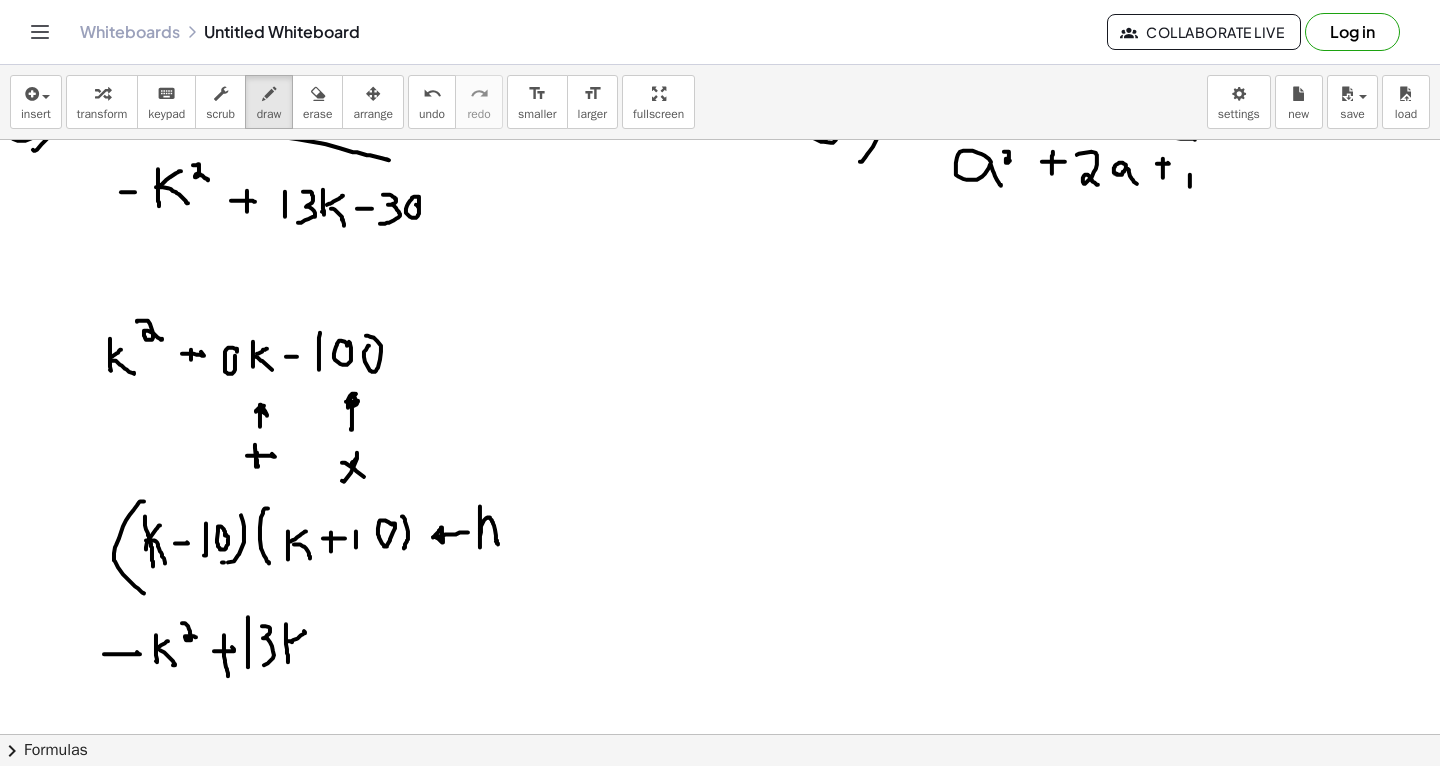drag, startPoint x: 292, startPoint y: 641, endPoint x: 309, endPoint y: 657, distance: 23.345236 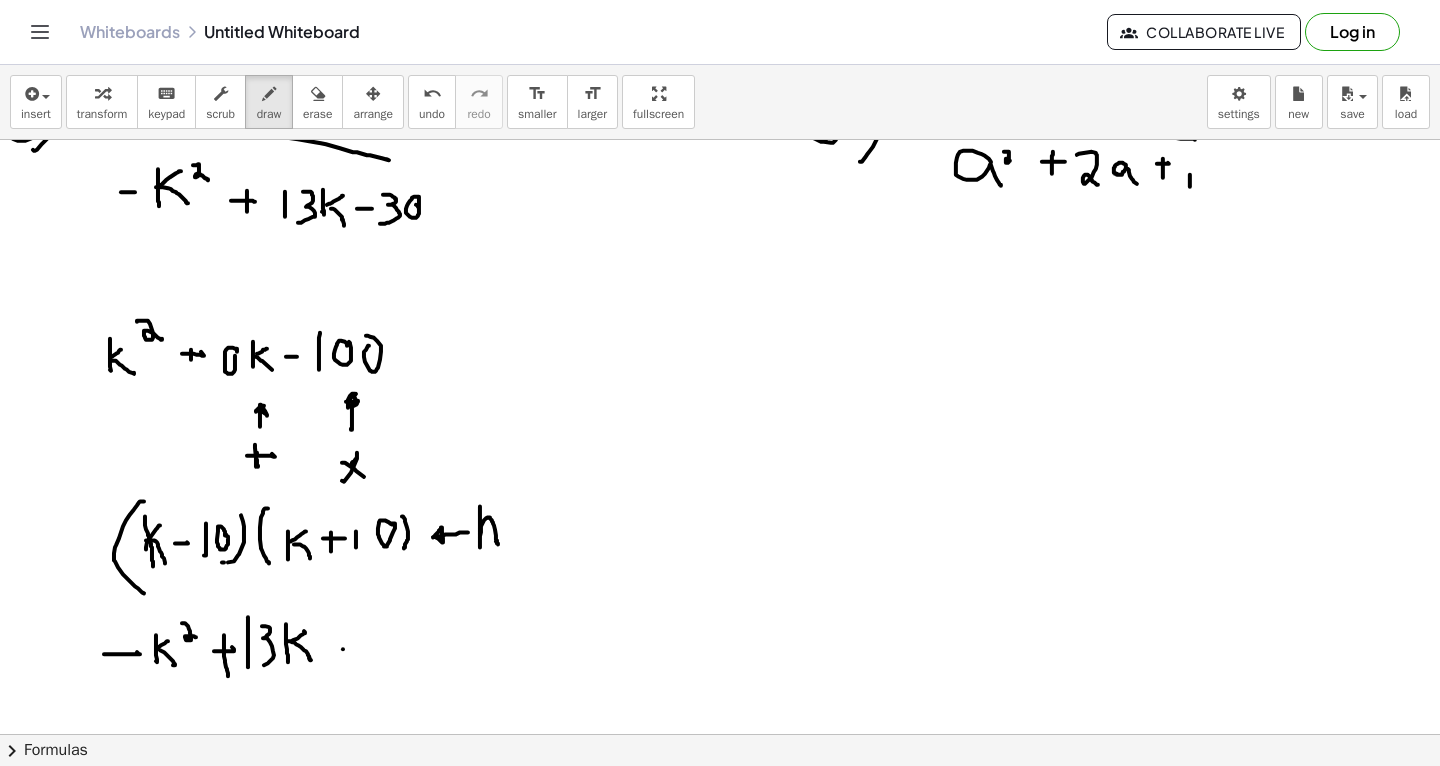 drag, startPoint x: 343, startPoint y: 648, endPoint x: 357, endPoint y: 648, distance: 14 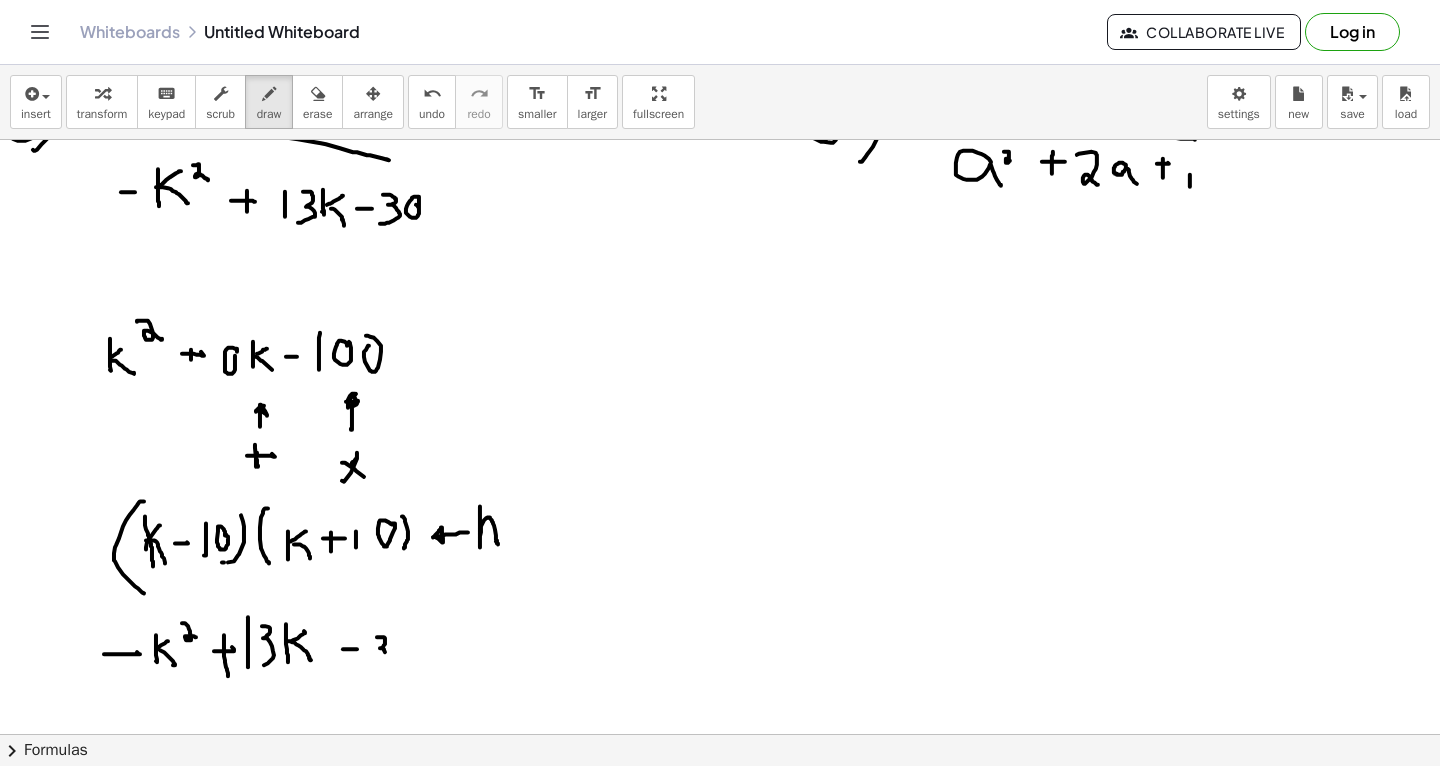 drag, startPoint x: 377, startPoint y: 636, endPoint x: 368, endPoint y: 670, distance: 35.17101 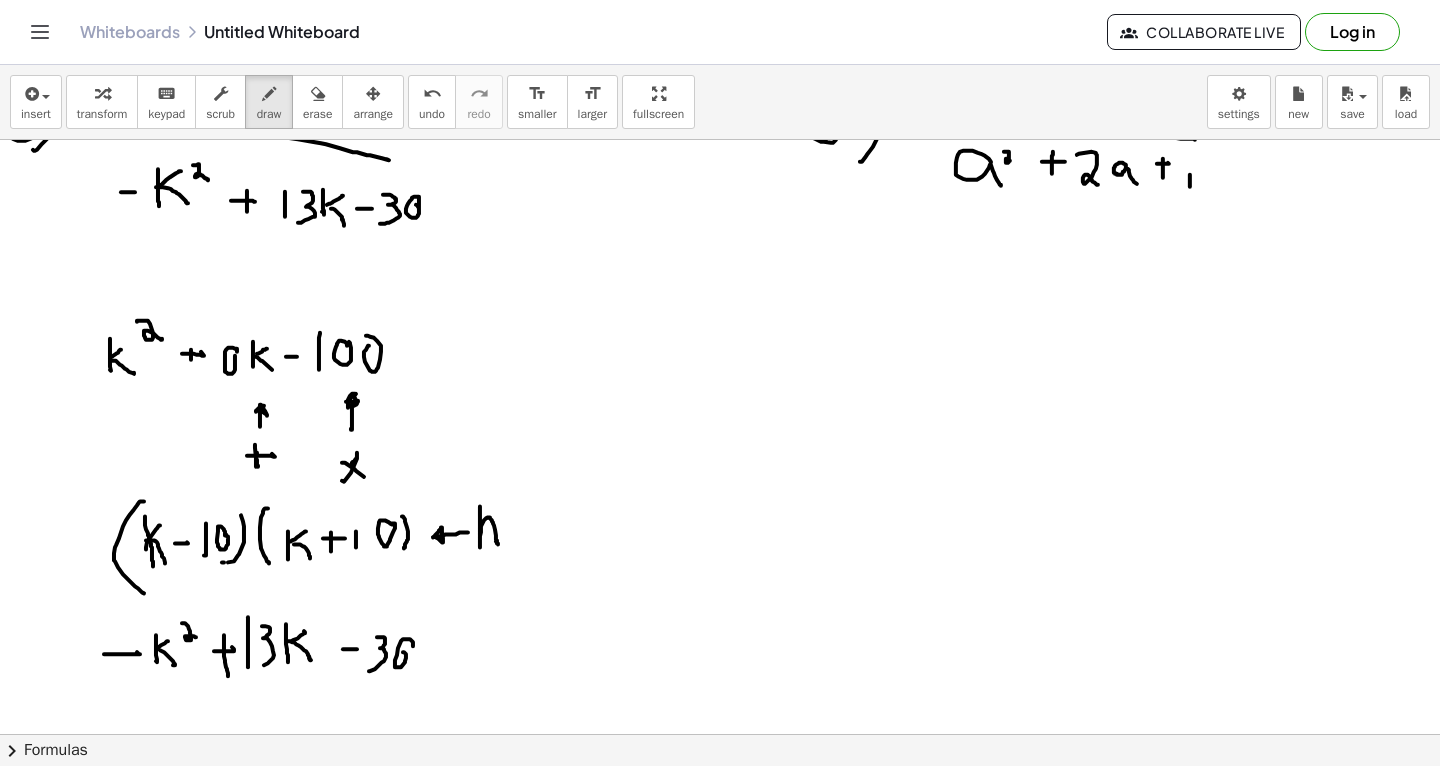drag, startPoint x: 413, startPoint y: 645, endPoint x: 403, endPoint y: 651, distance: 11.661903 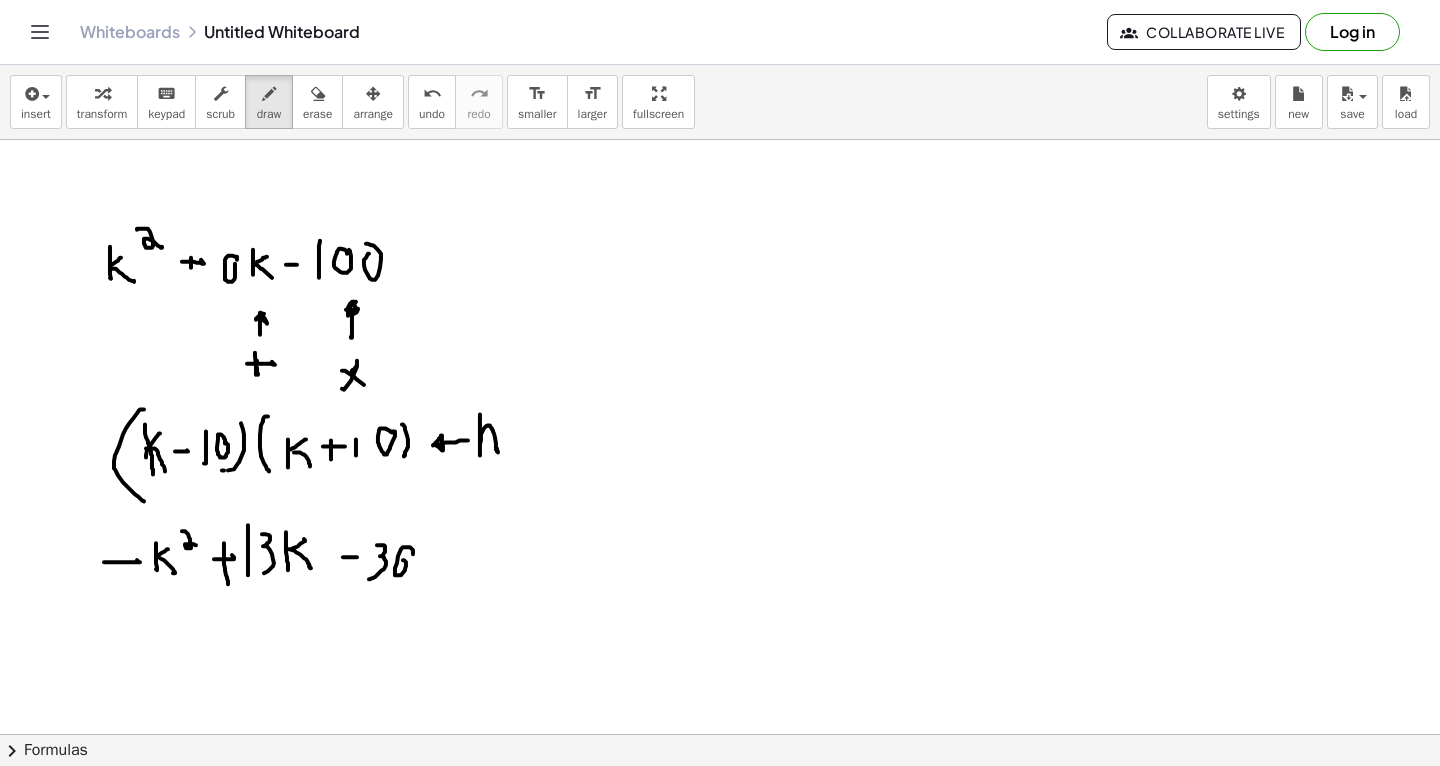 scroll, scrollTop: 3416, scrollLeft: 0, axis: vertical 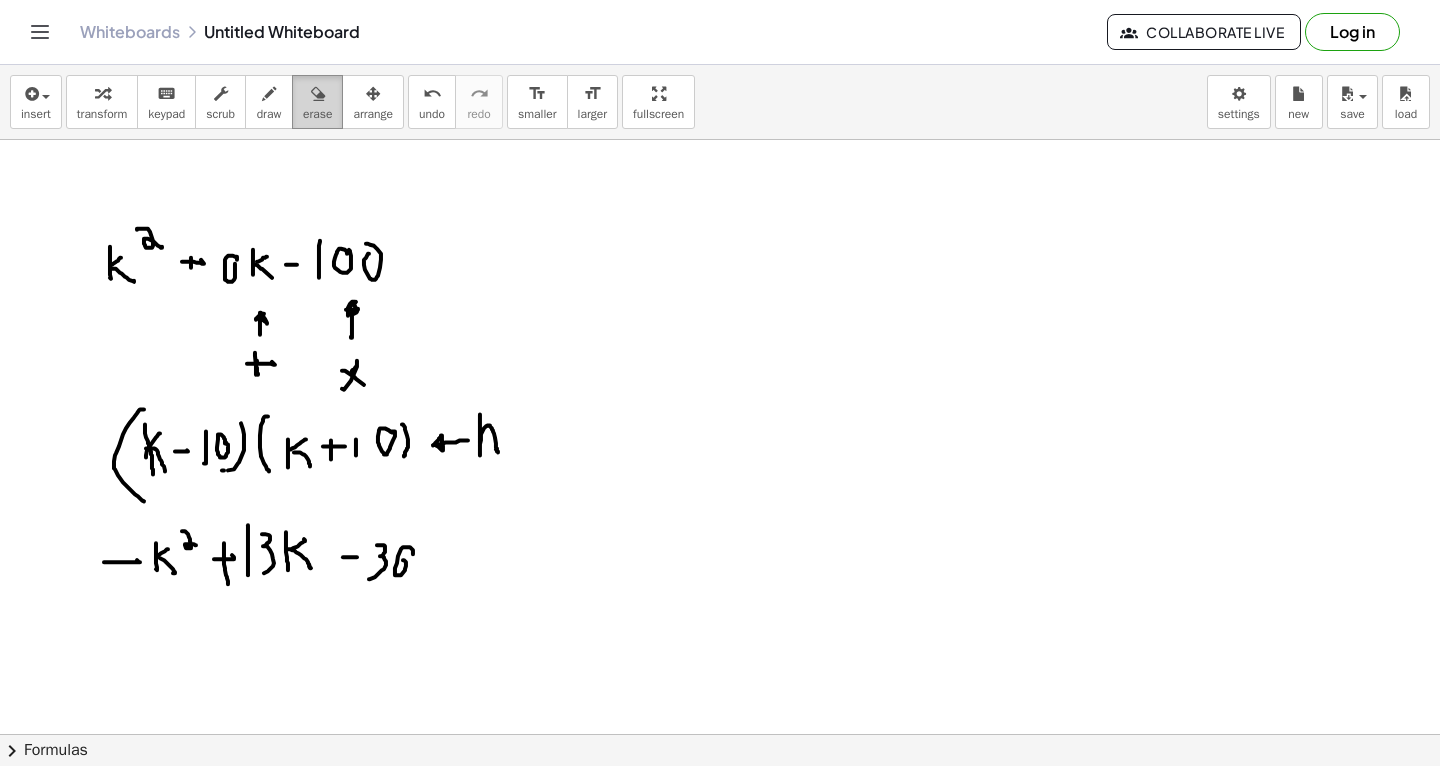 click at bounding box center (318, 94) 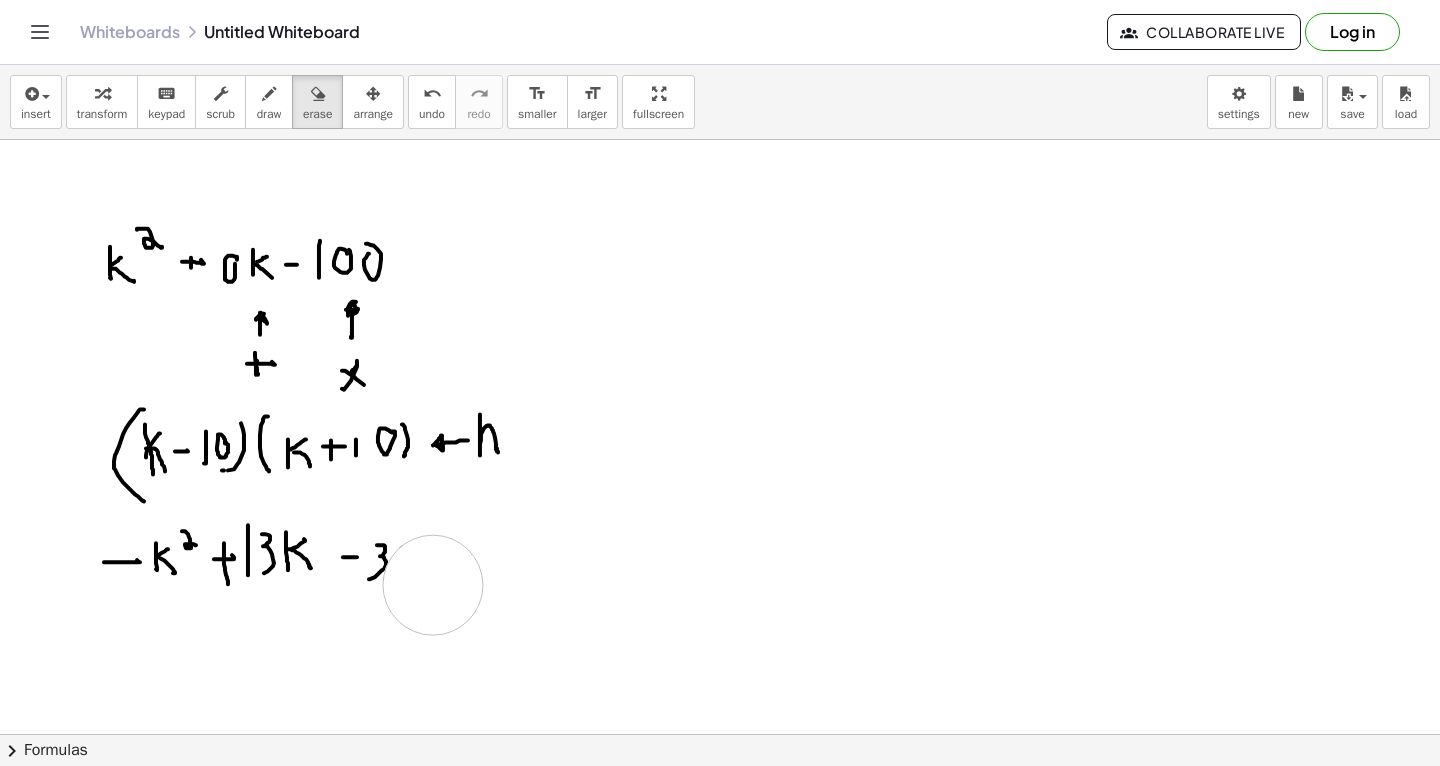 click at bounding box center (720, -1193) 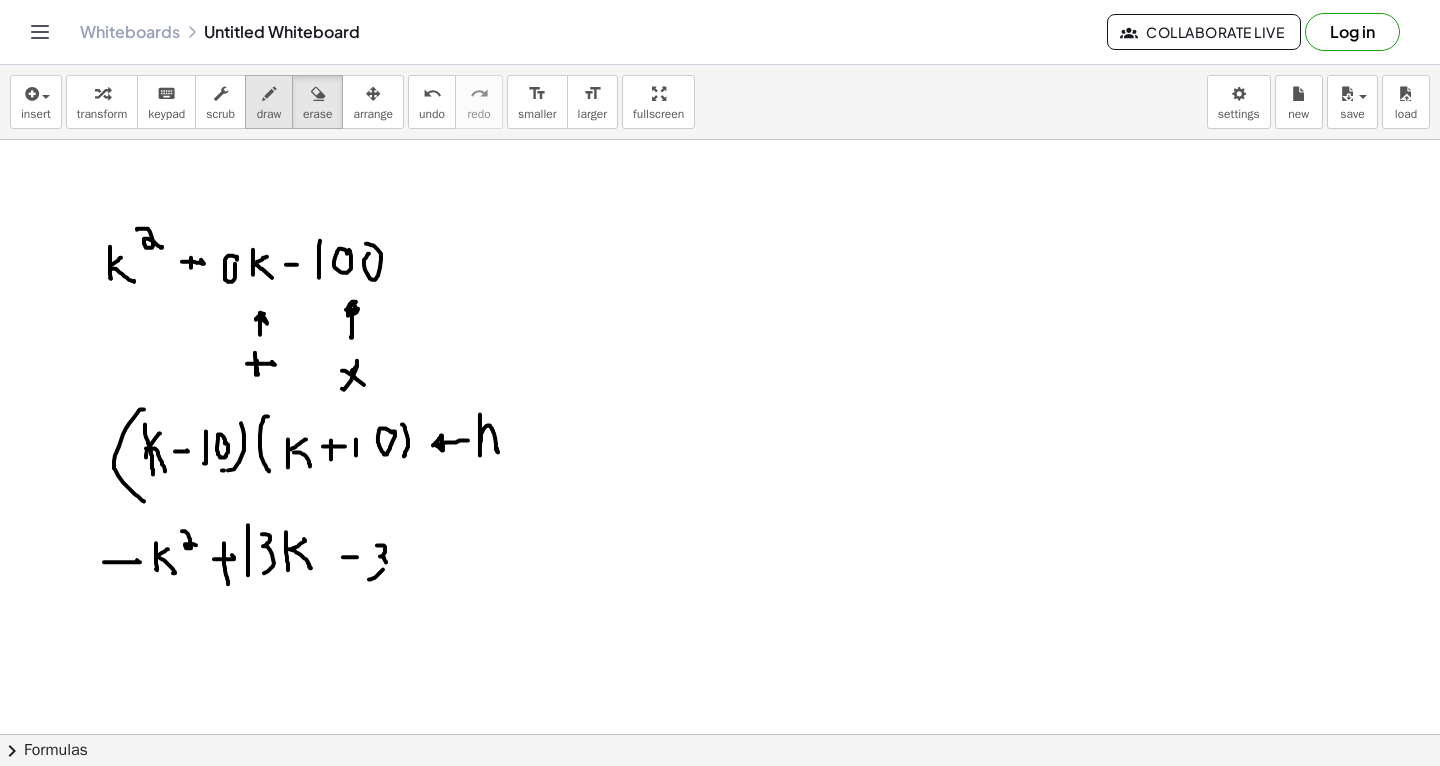 click at bounding box center (269, 93) 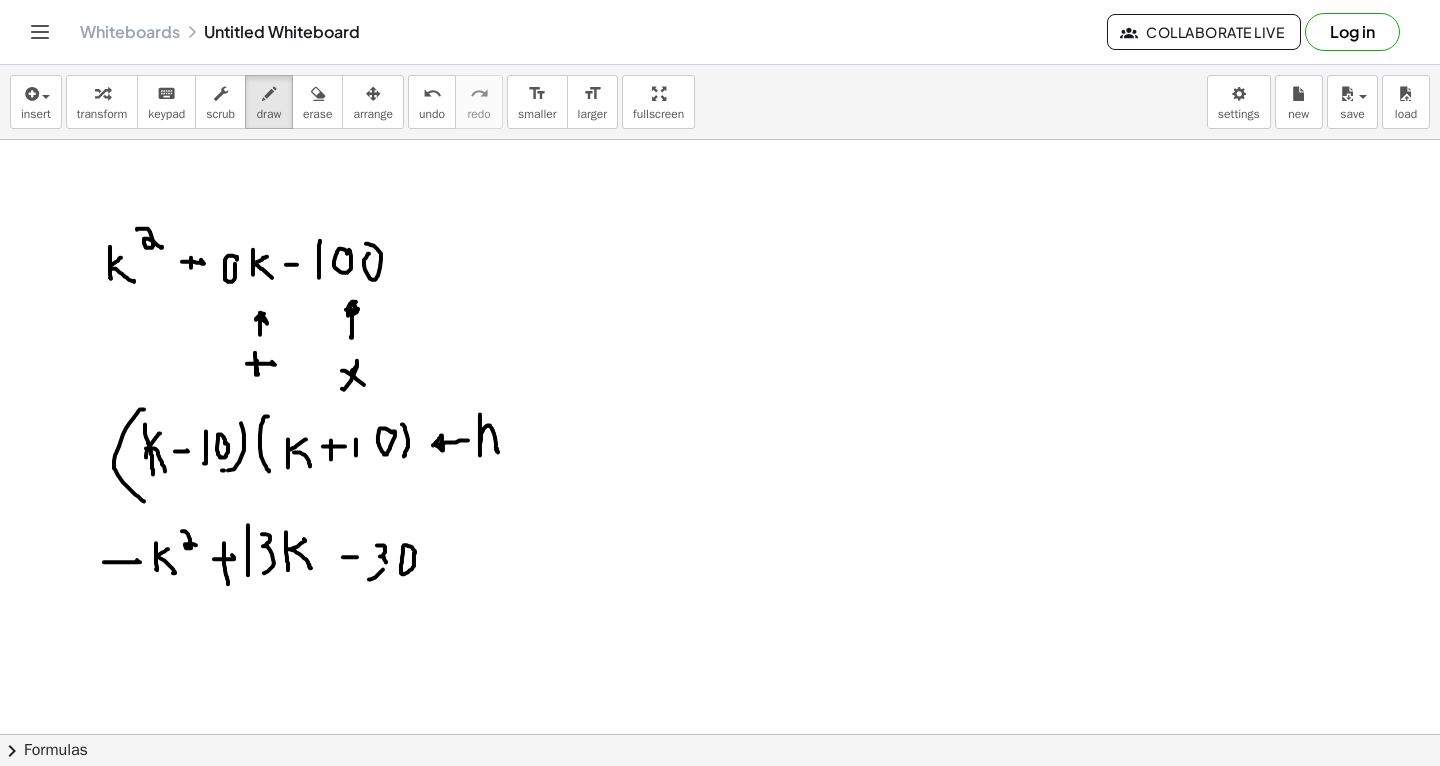 click at bounding box center (720, -1193) 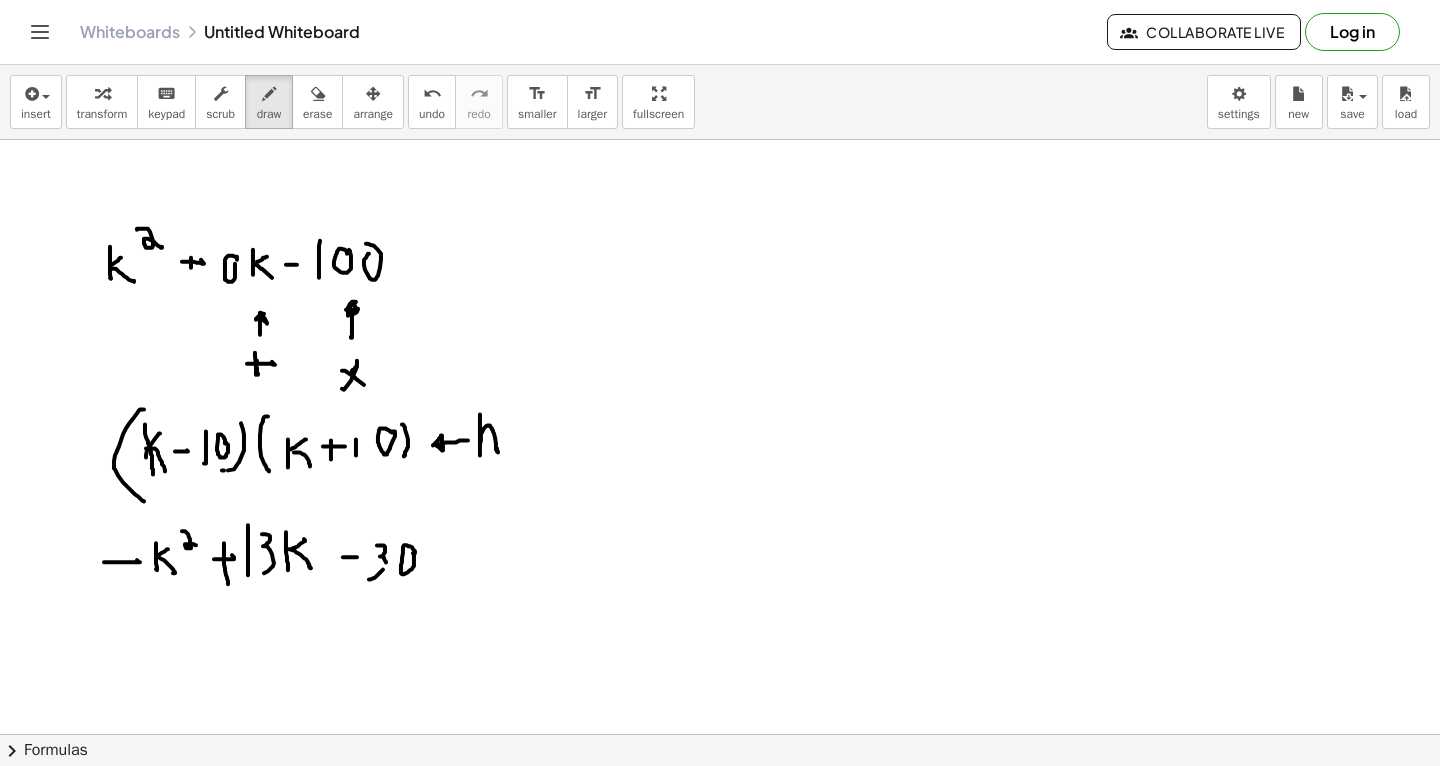 click at bounding box center [720, -1193] 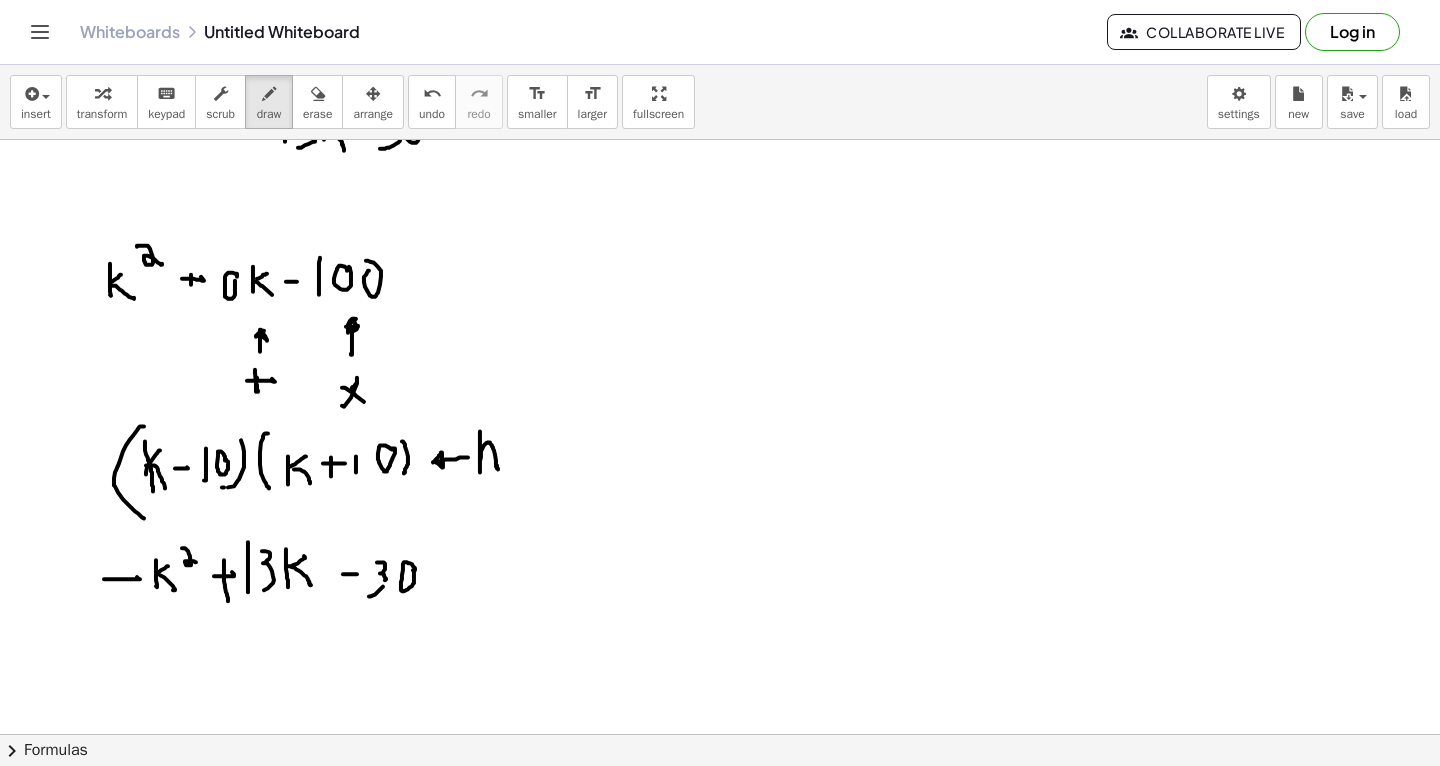 scroll, scrollTop: 3428, scrollLeft: 0, axis: vertical 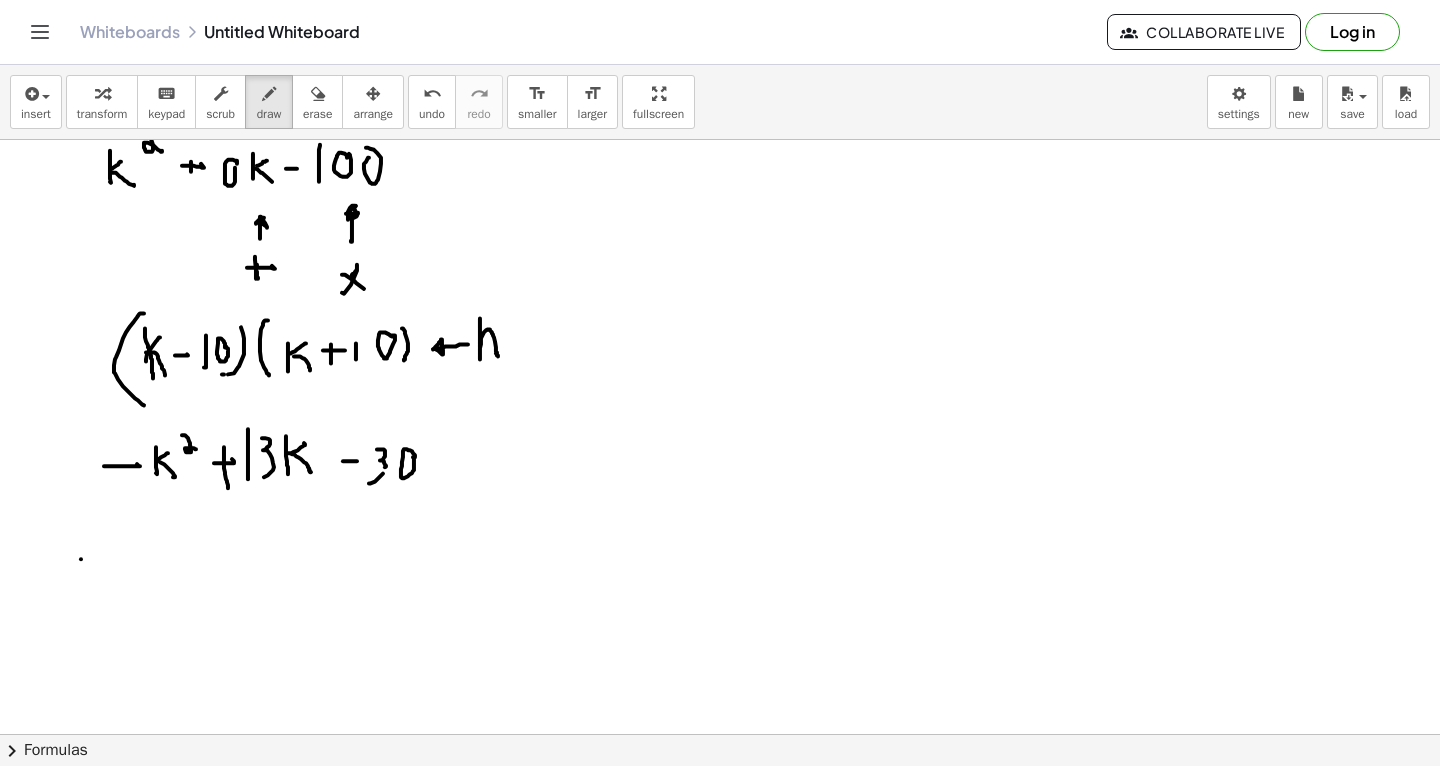 drag, startPoint x: 81, startPoint y: 559, endPoint x: 93, endPoint y: 559, distance: 12 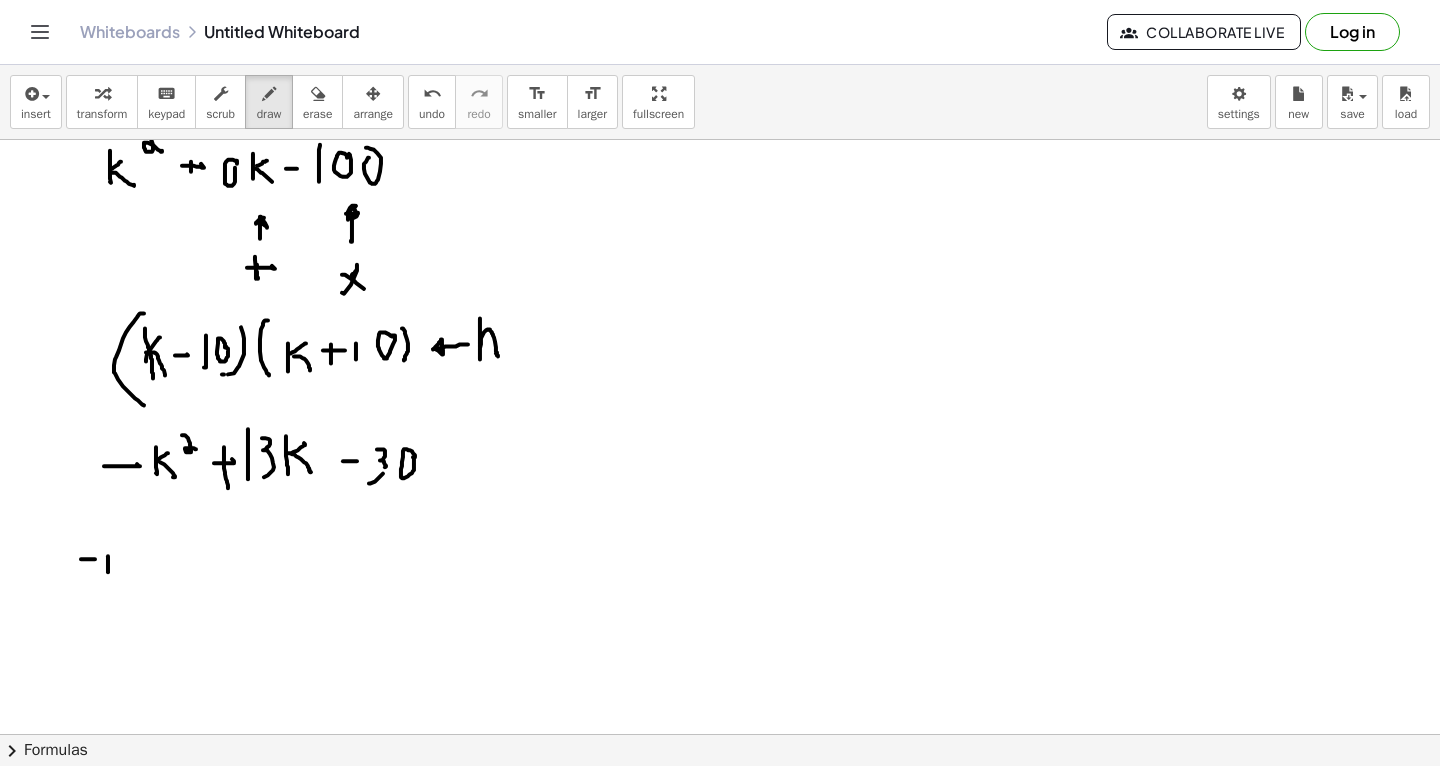 drag, startPoint x: 108, startPoint y: 572, endPoint x: 109, endPoint y: 551, distance: 21.023796 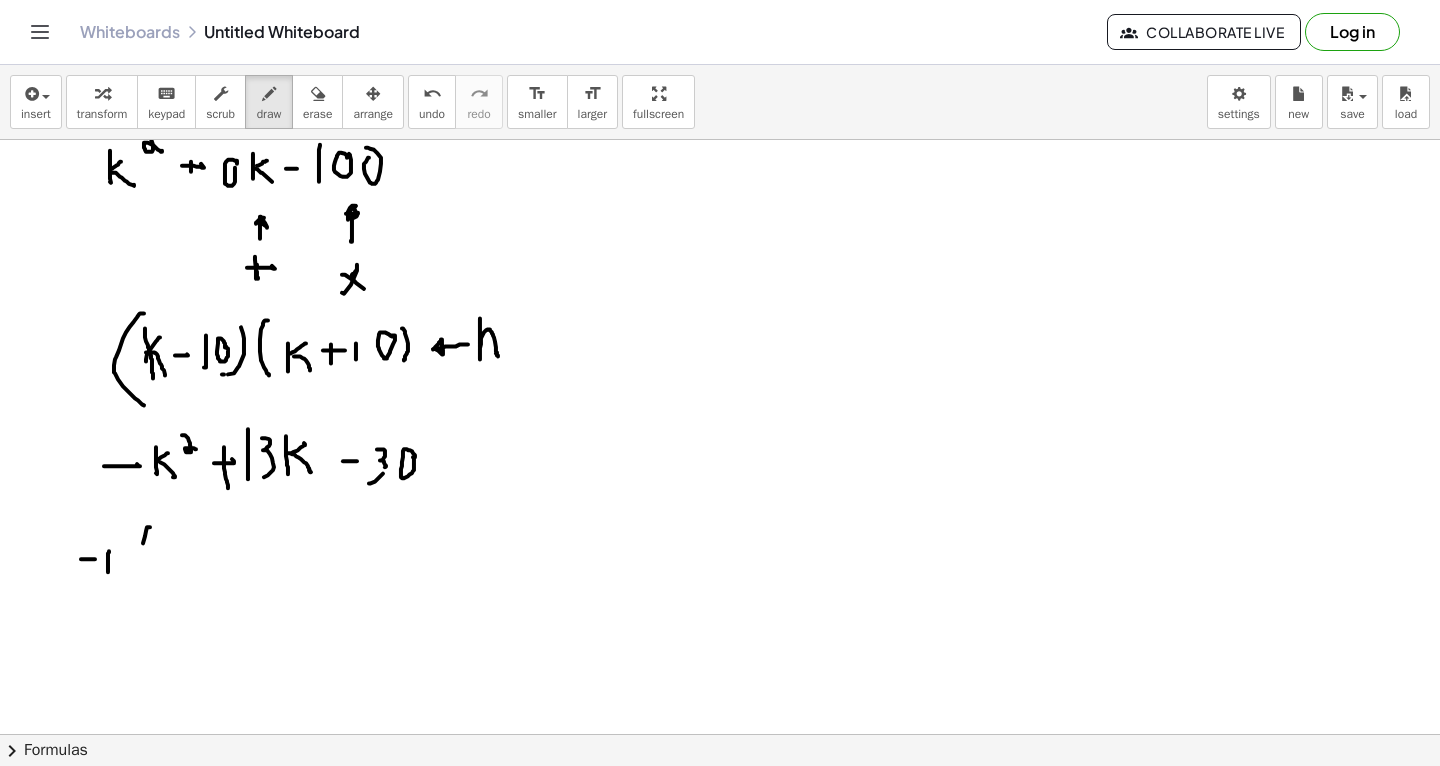 drag, startPoint x: 150, startPoint y: 527, endPoint x: 153, endPoint y: 613, distance: 86.05231 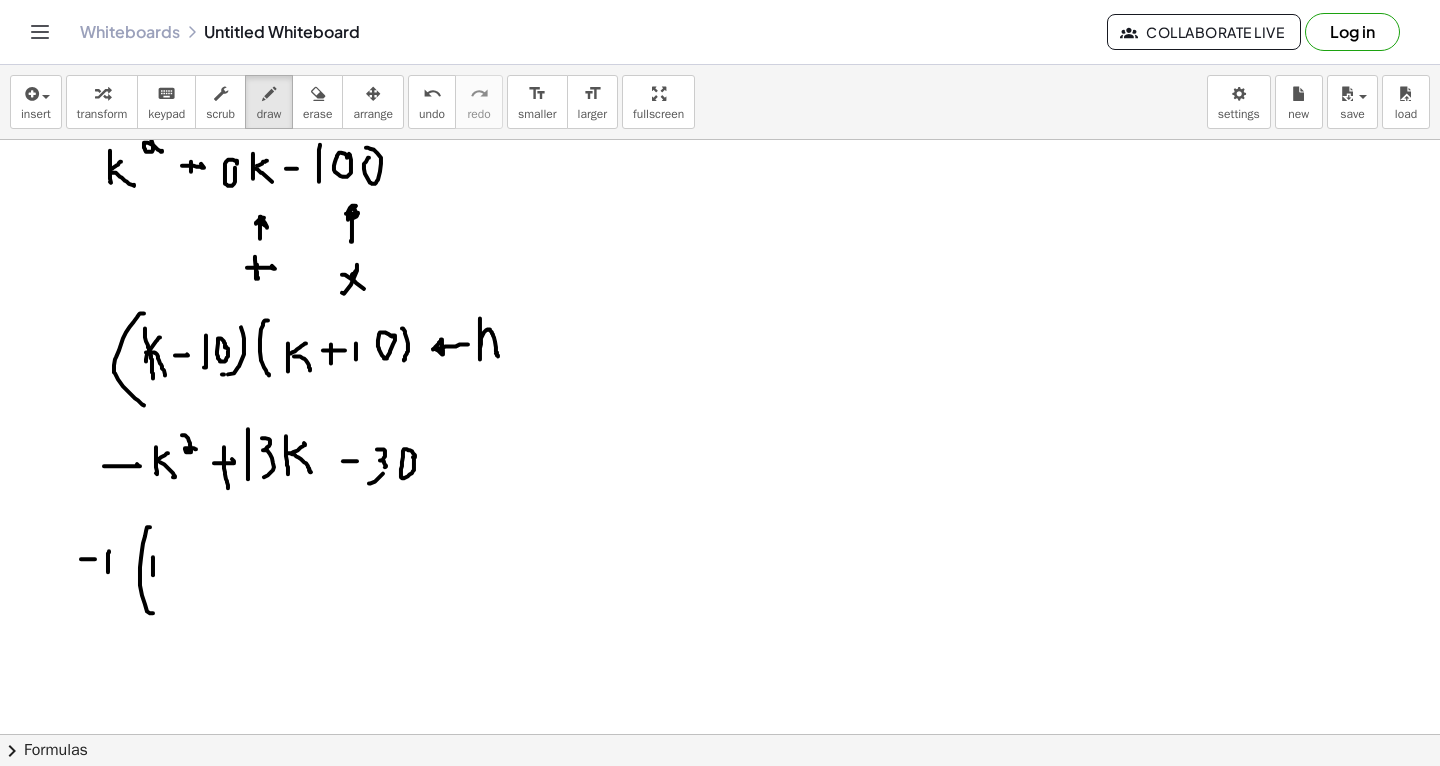 drag, startPoint x: 153, startPoint y: 575, endPoint x: 153, endPoint y: 558, distance: 17 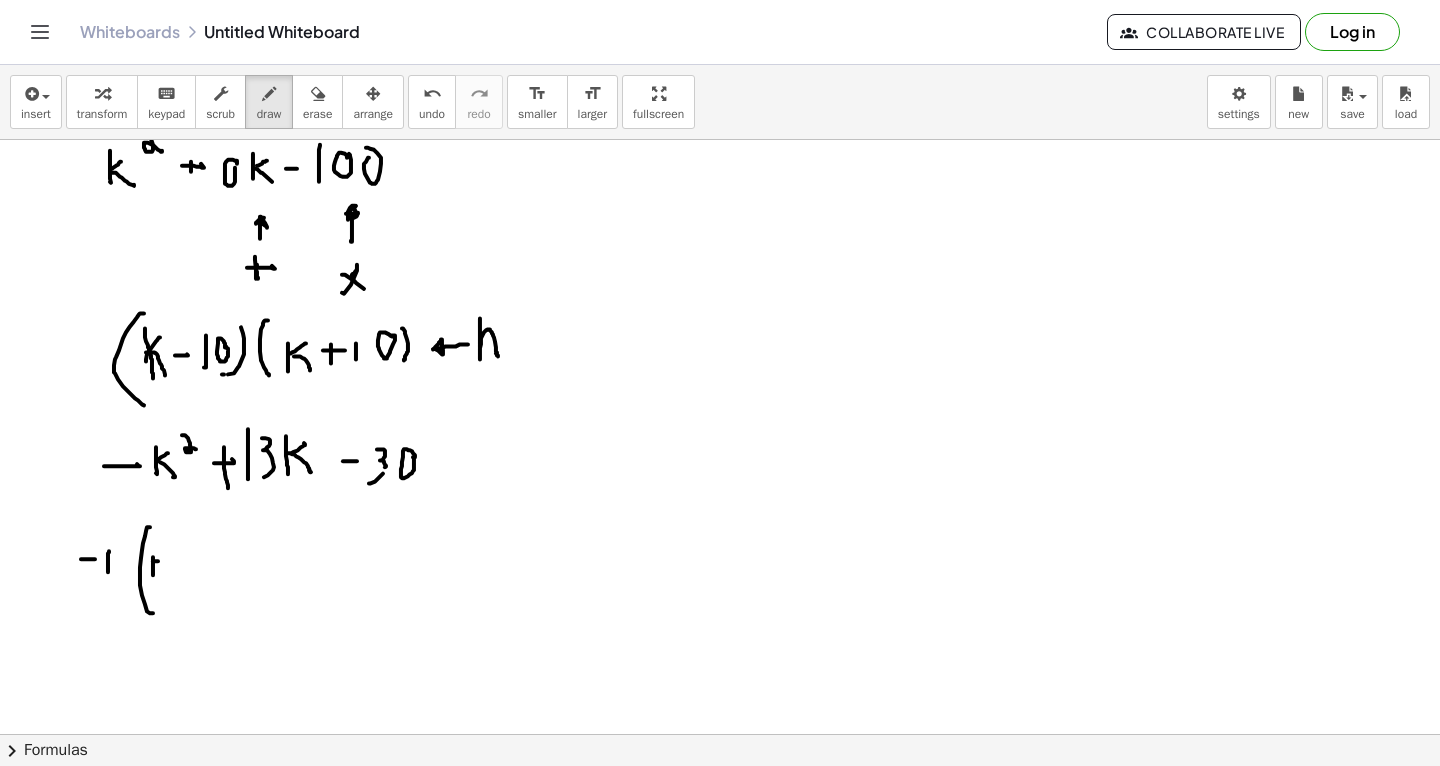 drag, startPoint x: 153, startPoint y: 561, endPoint x: 164, endPoint y: 556, distance: 12.083046 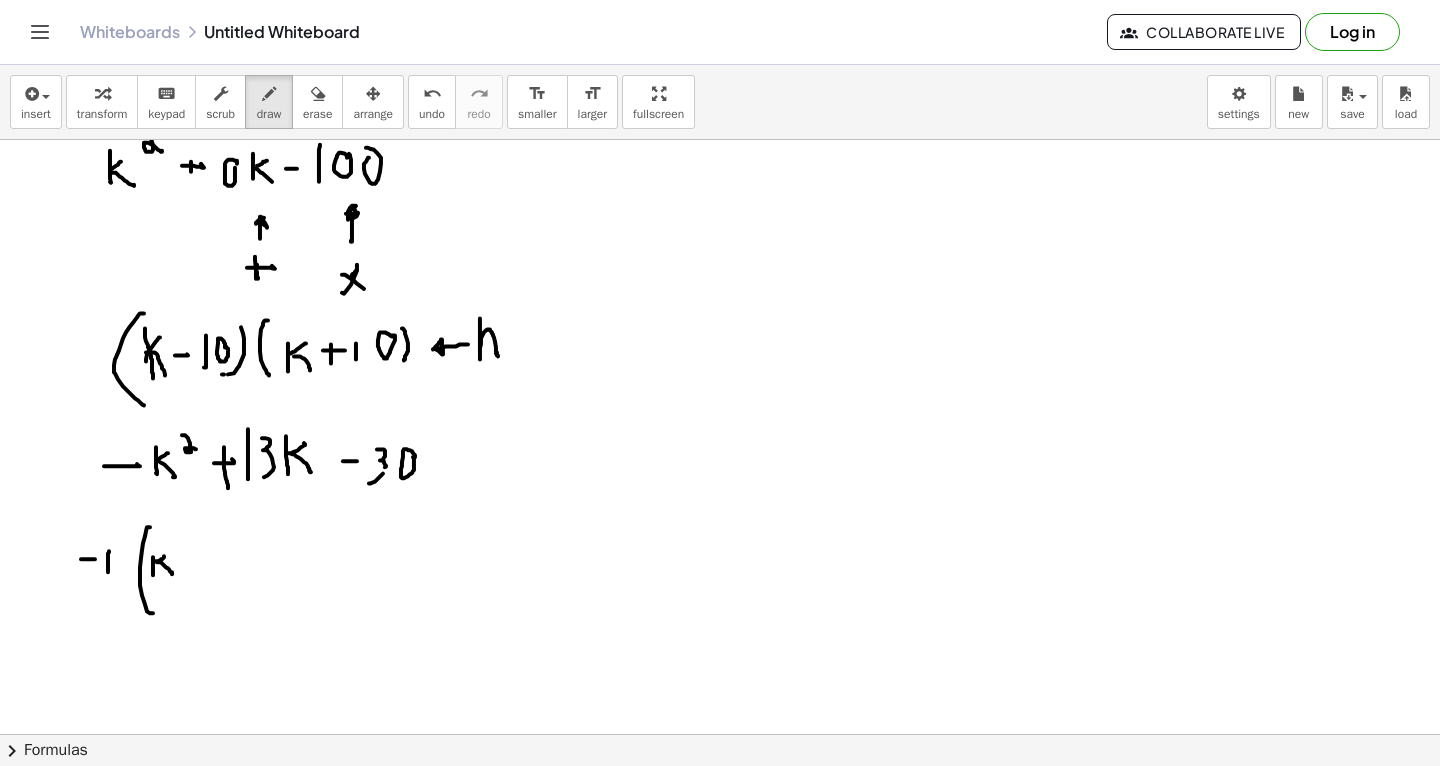 drag, startPoint x: 157, startPoint y: 562, endPoint x: 173, endPoint y: 575, distance: 20.615528 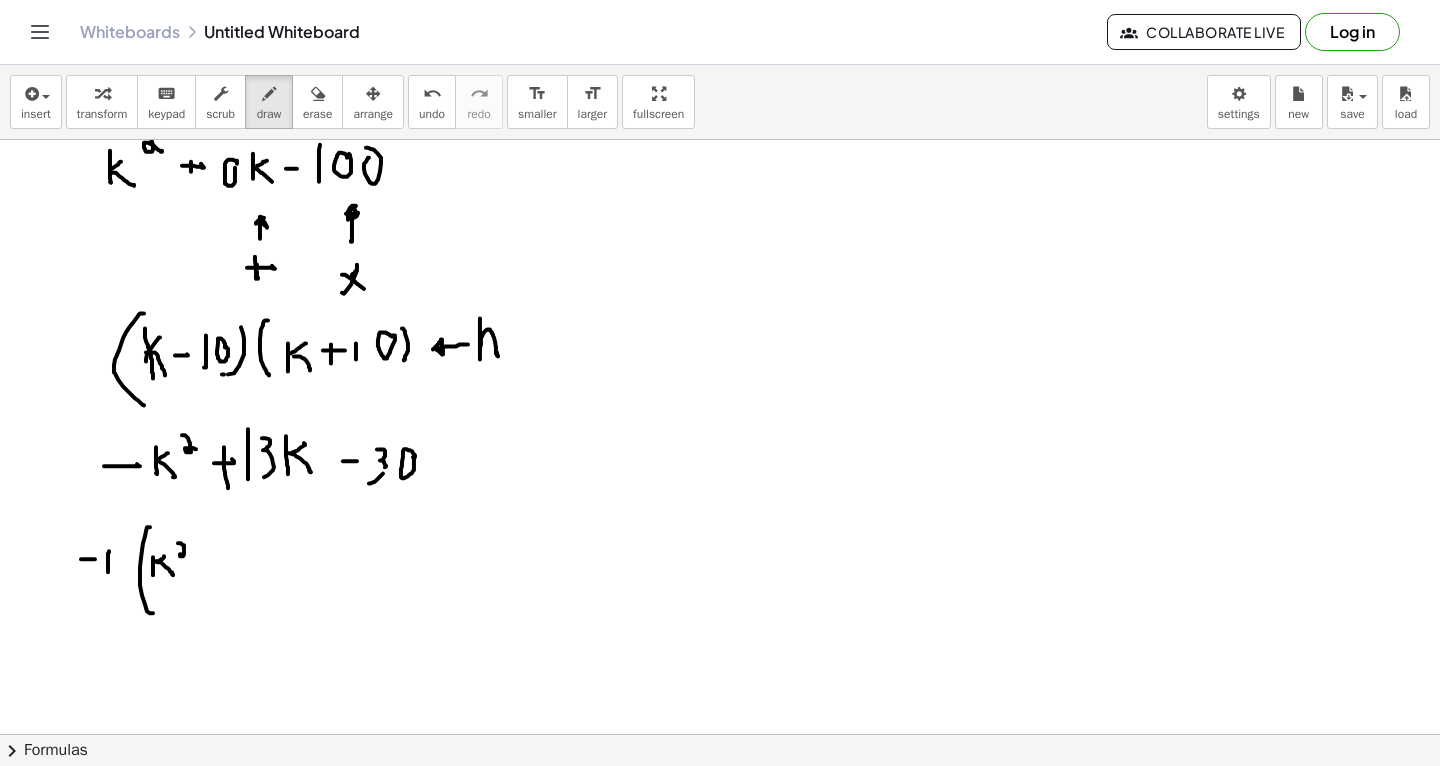 drag, startPoint x: 178, startPoint y: 543, endPoint x: 188, endPoint y: 556, distance: 16.40122 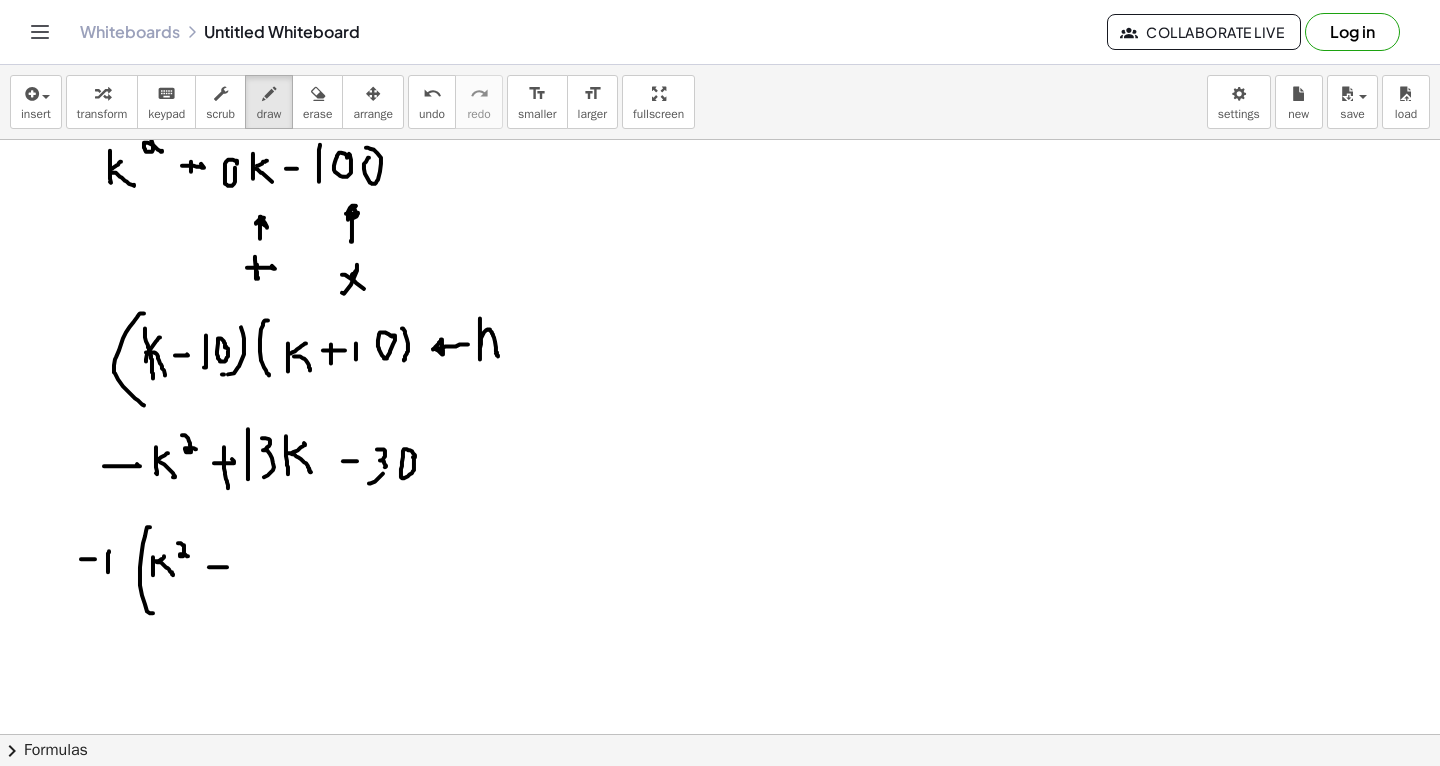 drag, startPoint x: 209, startPoint y: 567, endPoint x: 226, endPoint y: 564, distance: 17.262676 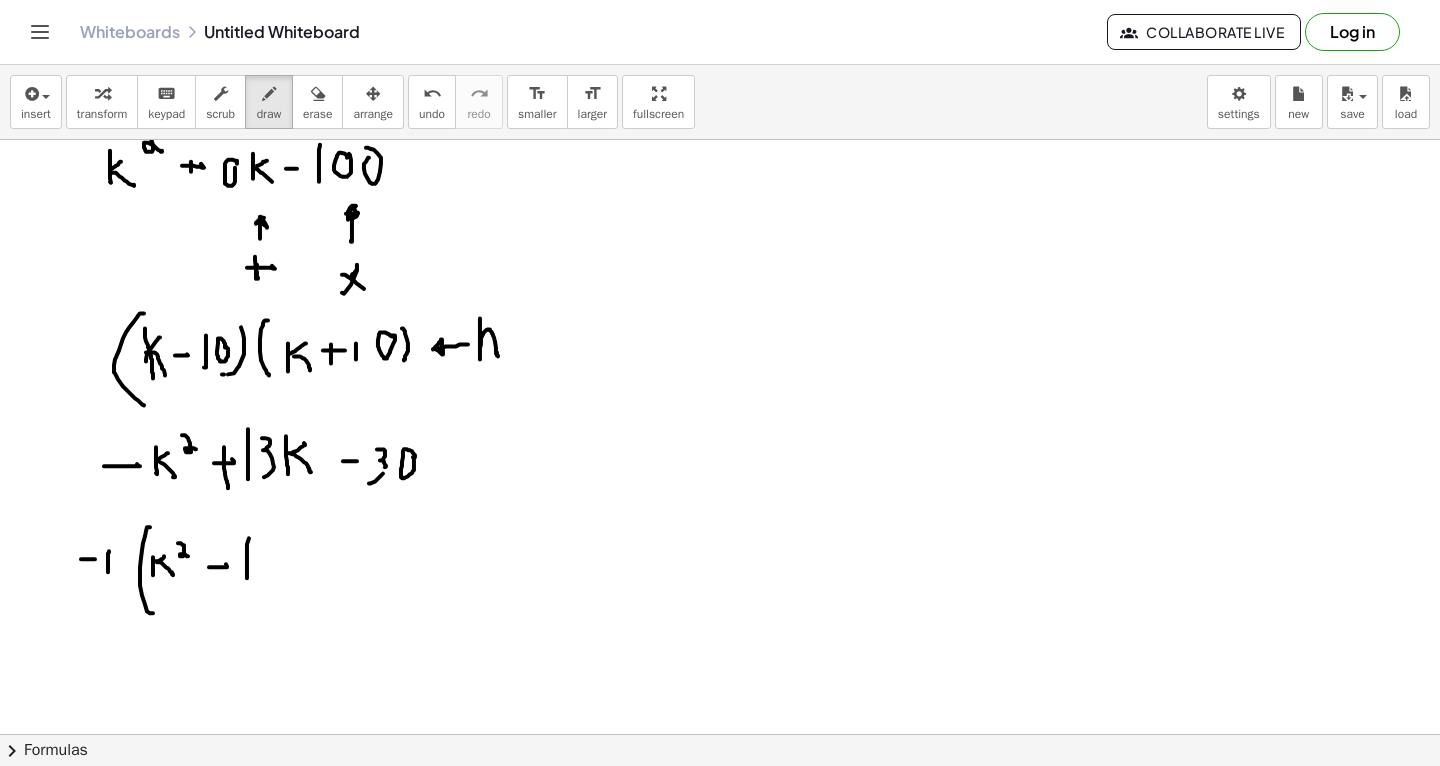 drag, startPoint x: 247, startPoint y: 578, endPoint x: 249, endPoint y: 534, distance: 44.04543 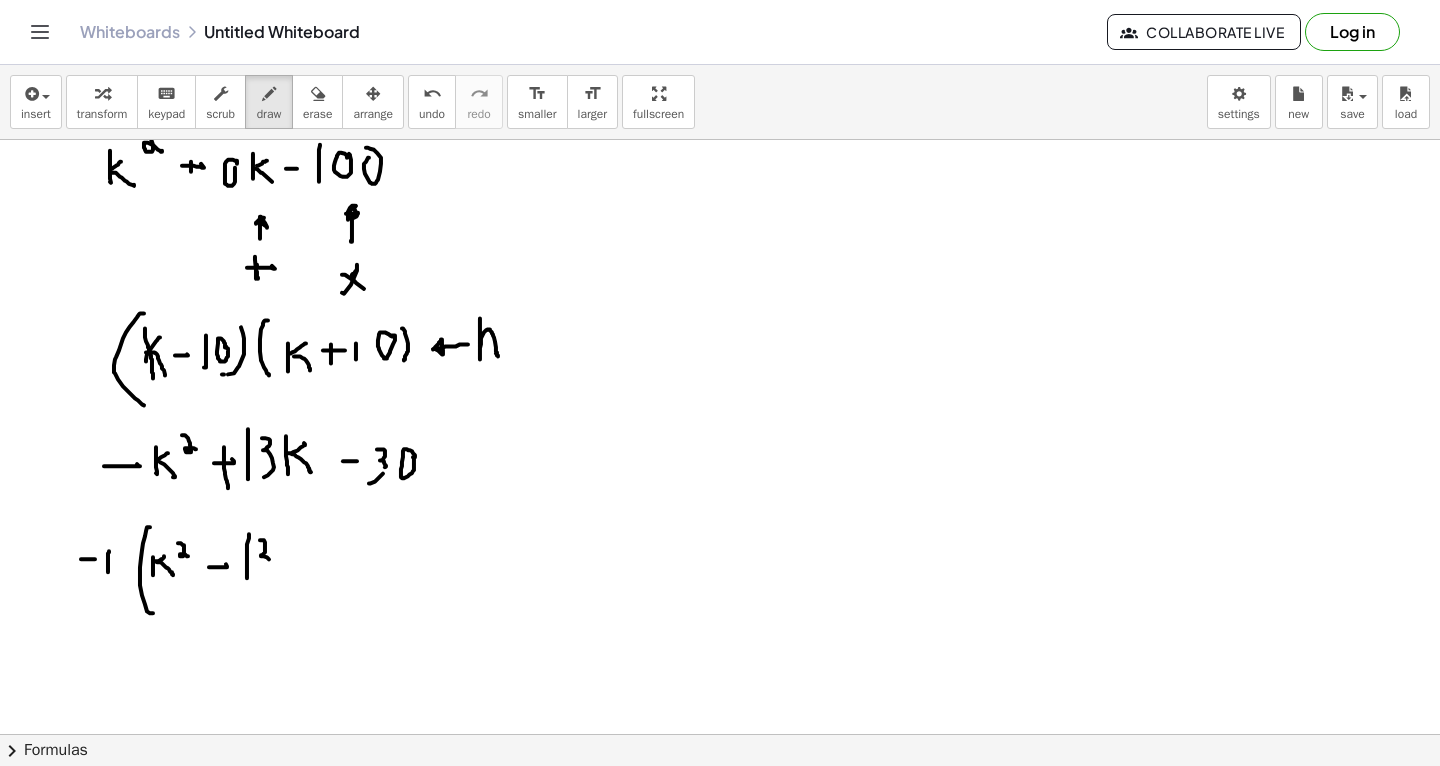 drag, startPoint x: 260, startPoint y: 540, endPoint x: 258, endPoint y: 585, distance: 45.044422 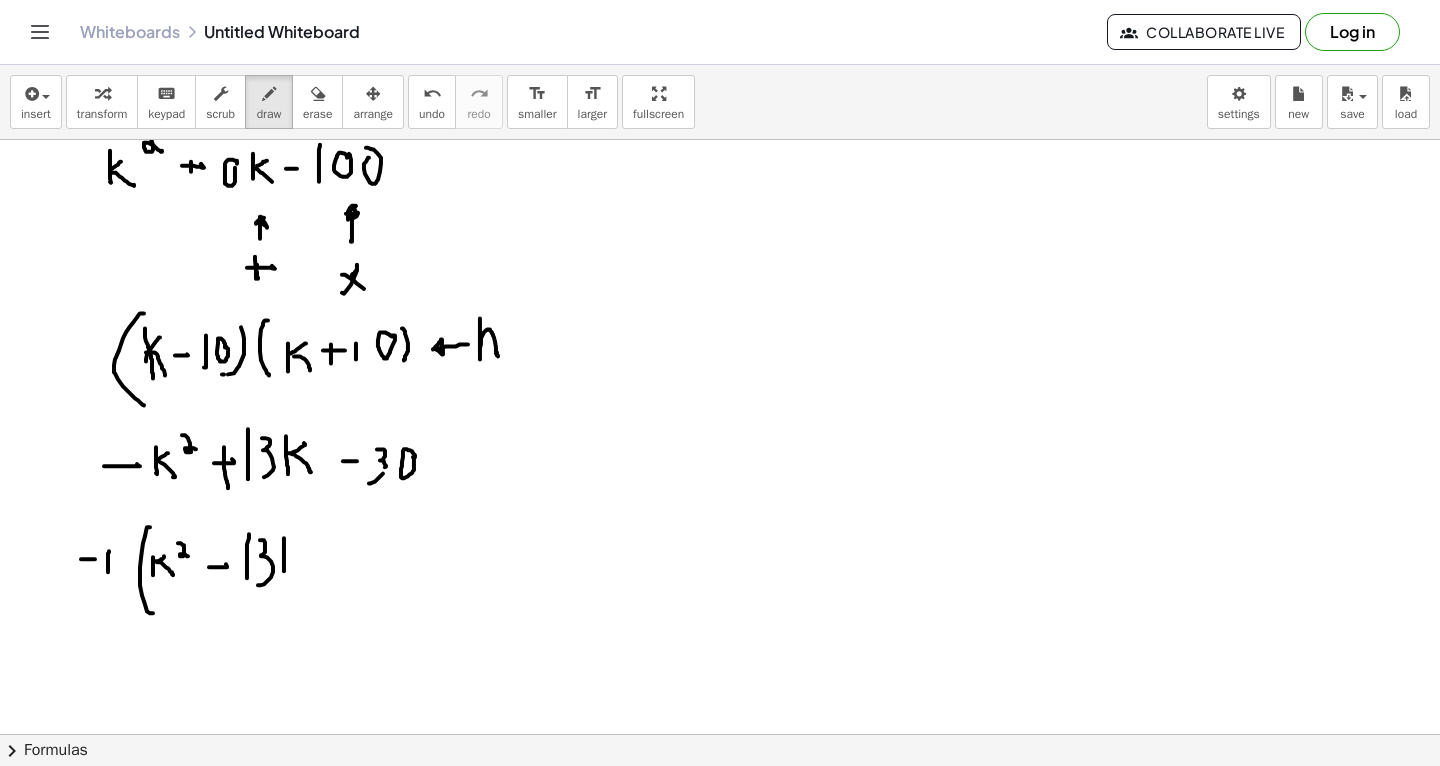 drag, startPoint x: 284, startPoint y: 538, endPoint x: 284, endPoint y: 571, distance: 33 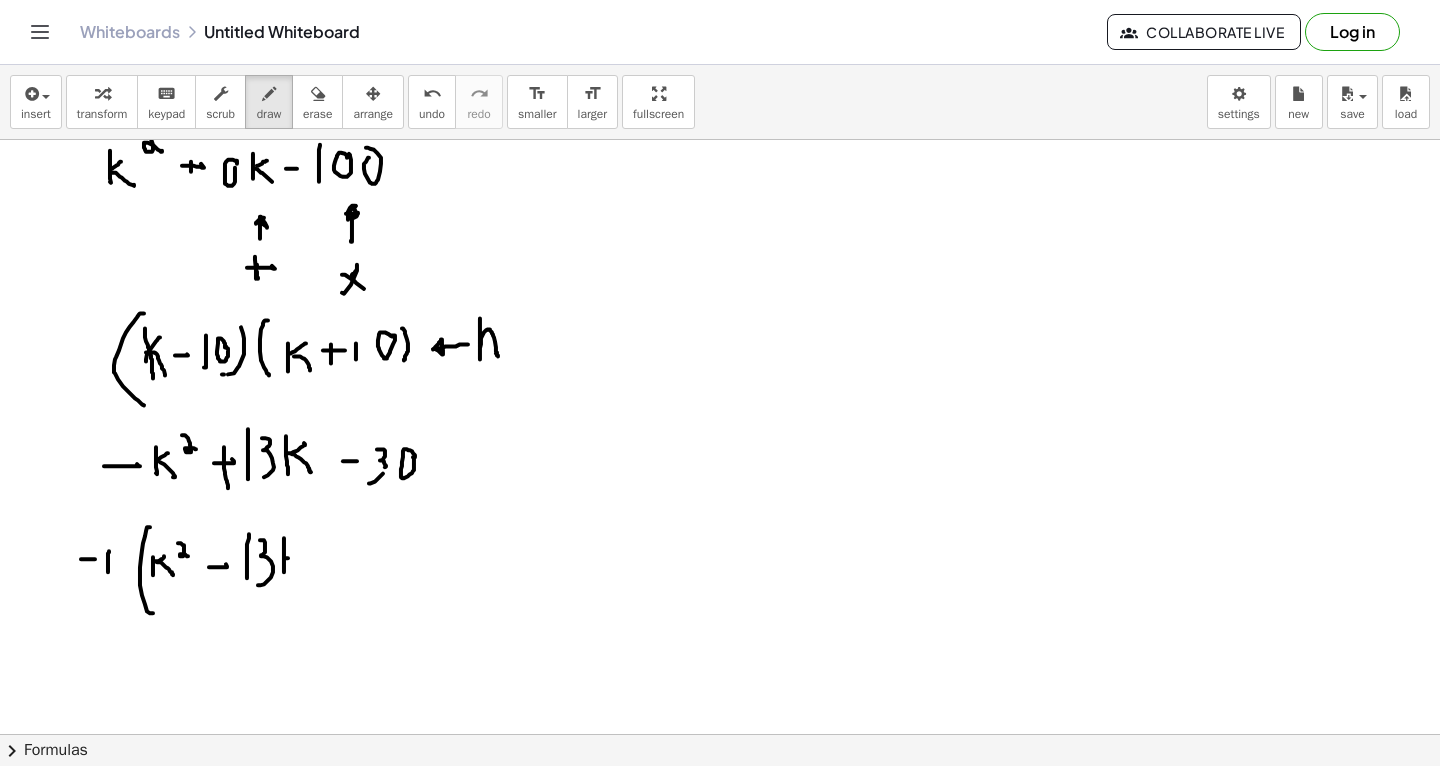 click at bounding box center (720, -1289) 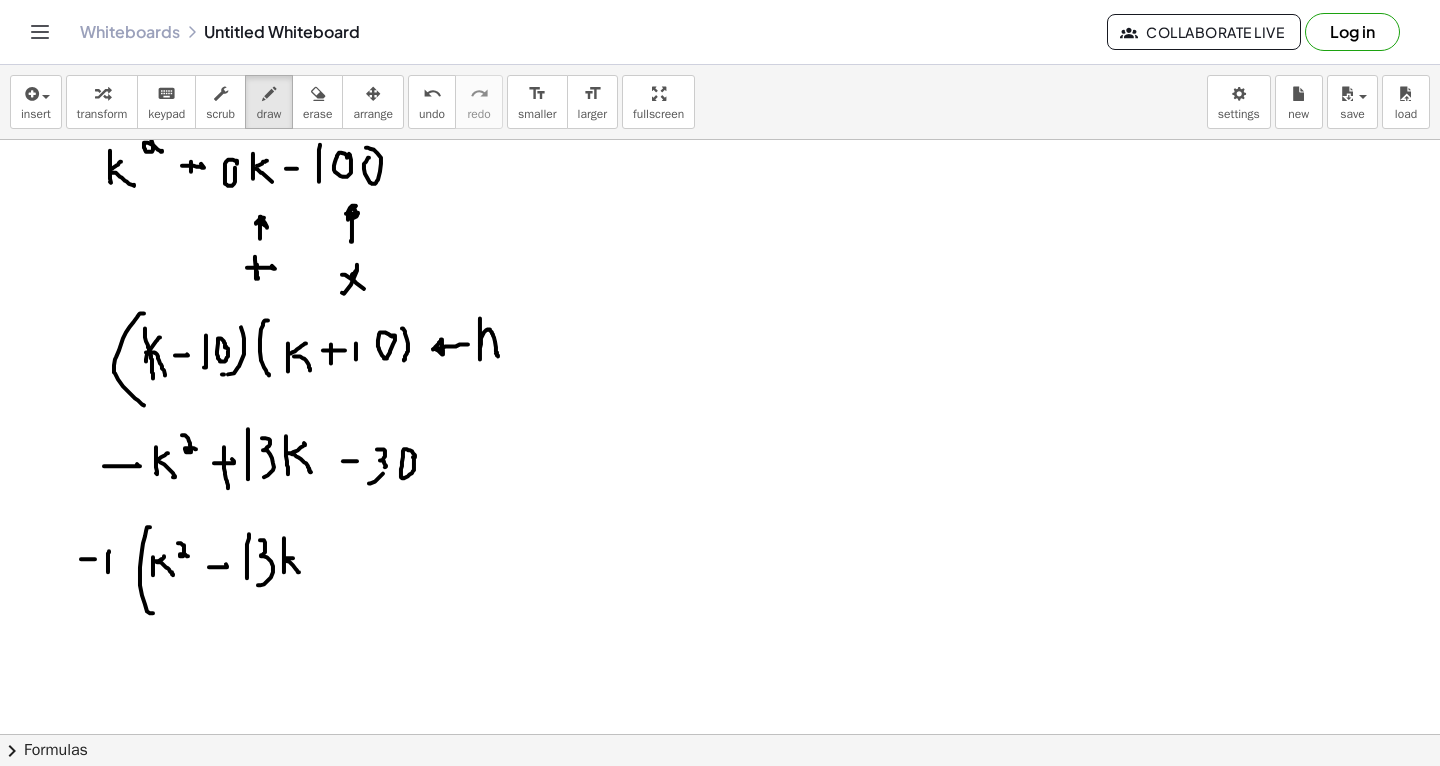 drag, startPoint x: 287, startPoint y: 561, endPoint x: 301, endPoint y: 574, distance: 19.104973 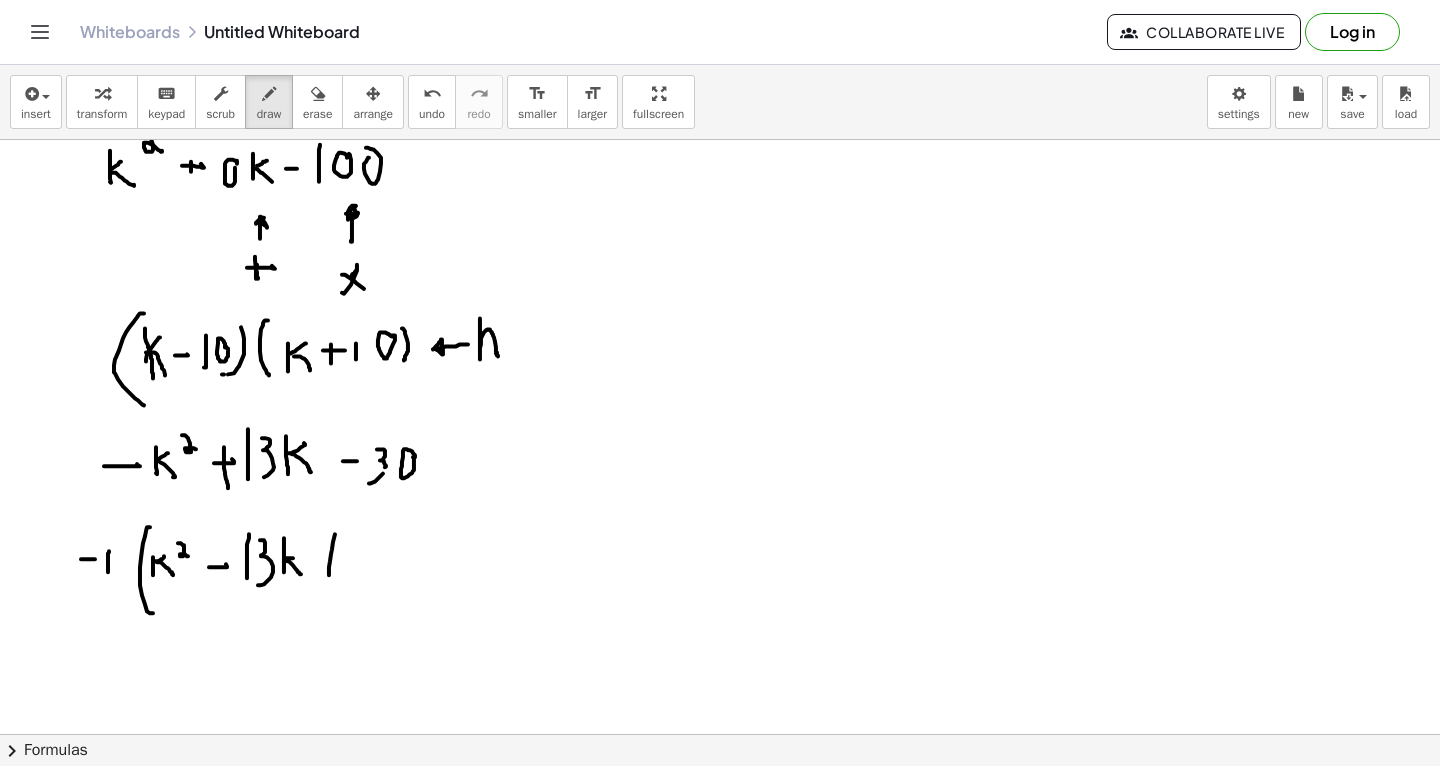 drag, startPoint x: 329, startPoint y: 575, endPoint x: 335, endPoint y: 533, distance: 42.426407 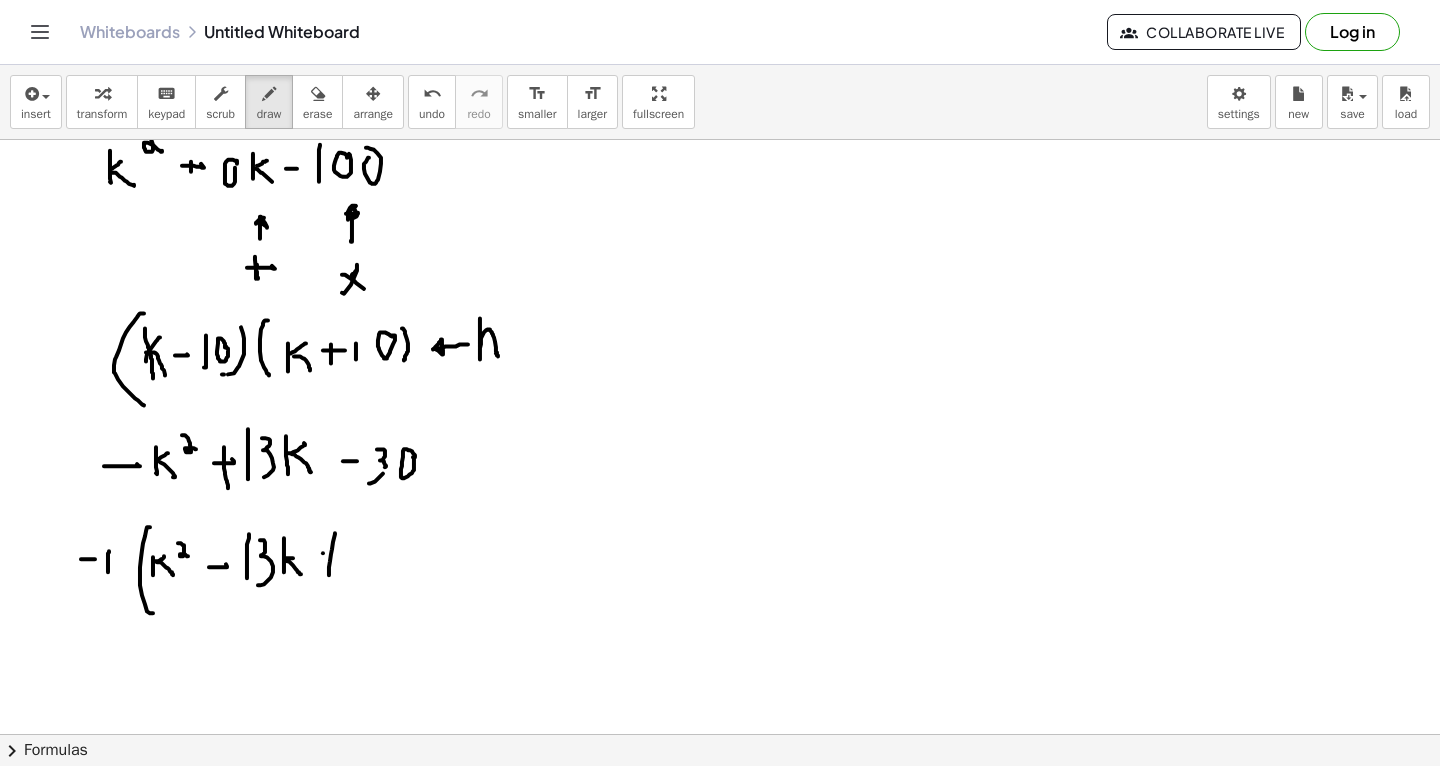 click at bounding box center [720, -1289] 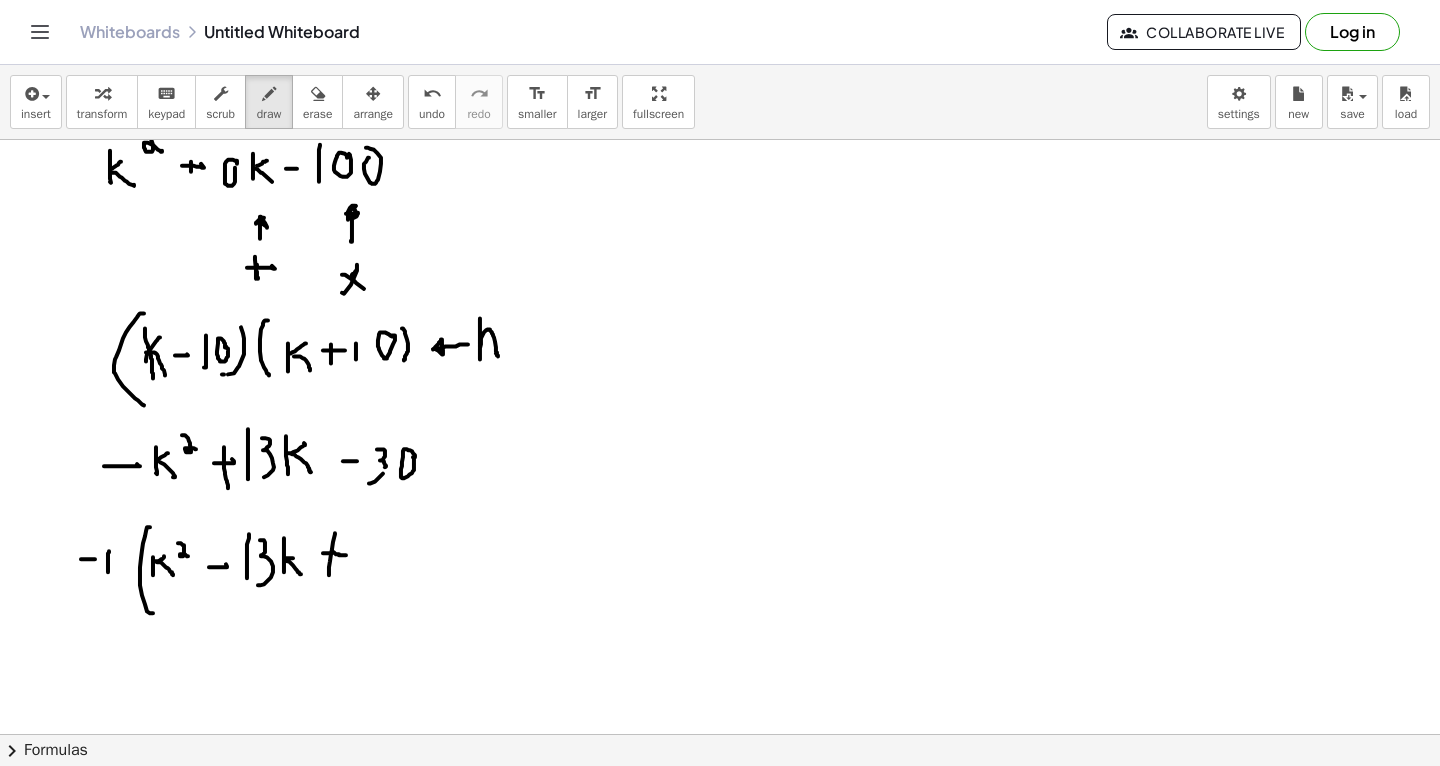 click at bounding box center [720, -1289] 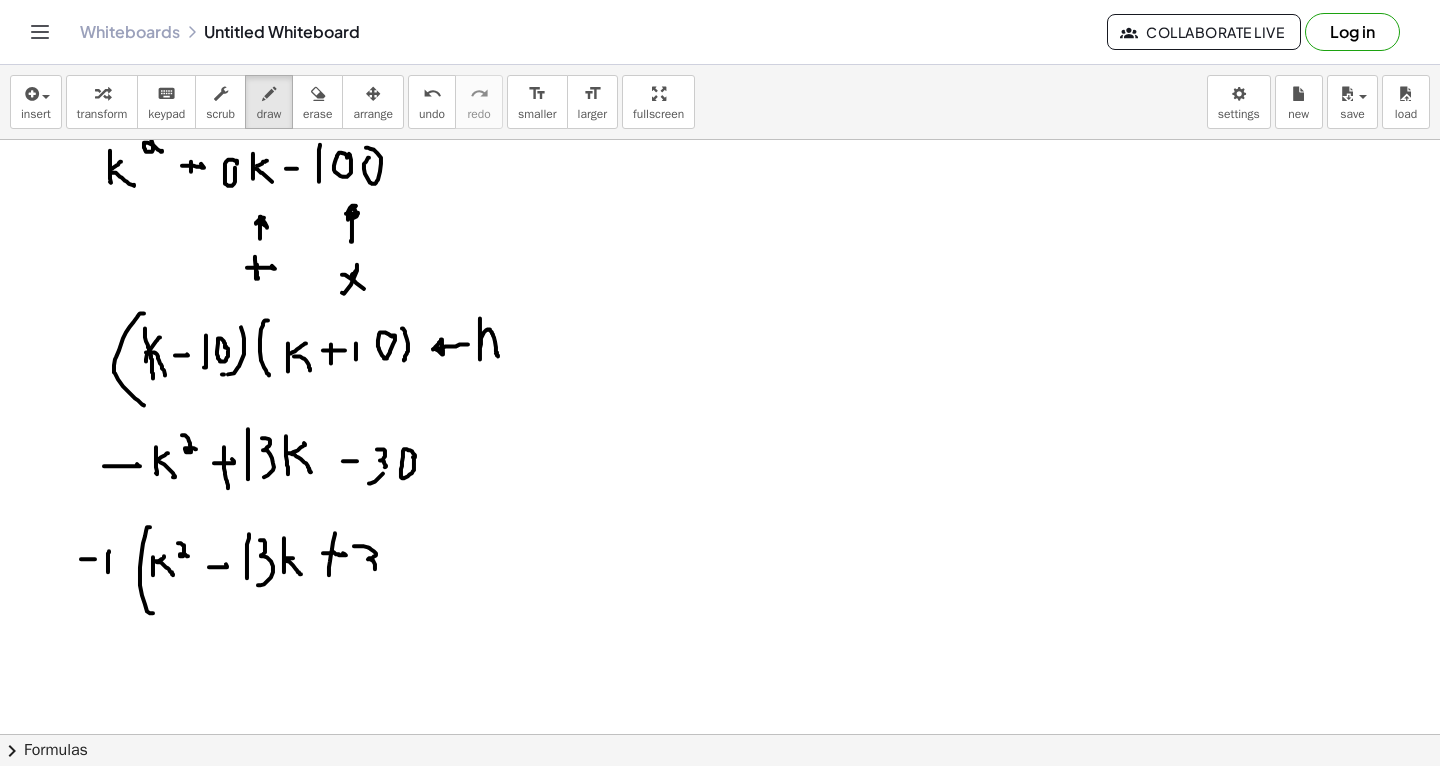 drag, startPoint x: 354, startPoint y: 546, endPoint x: 358, endPoint y: 579, distance: 33.24154 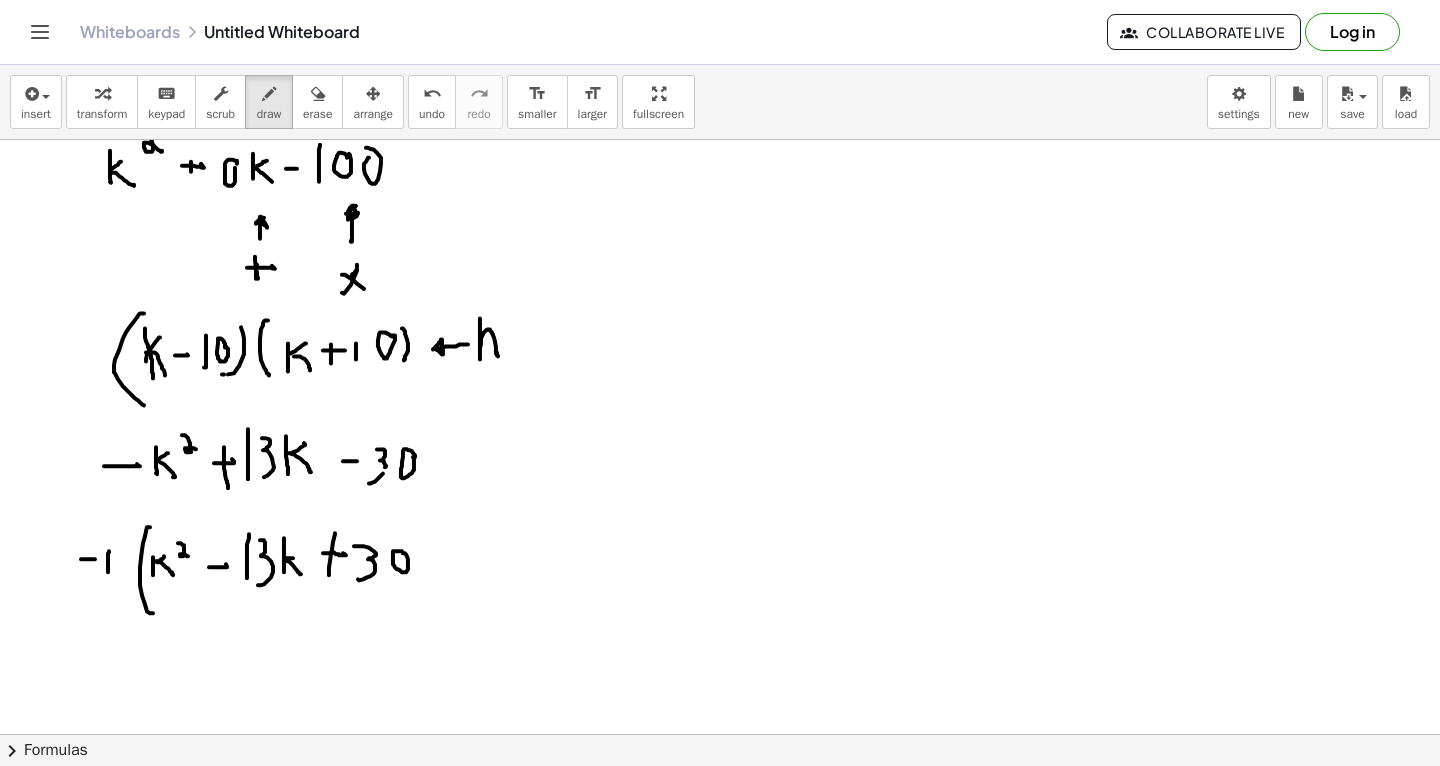 click at bounding box center [720, -1289] 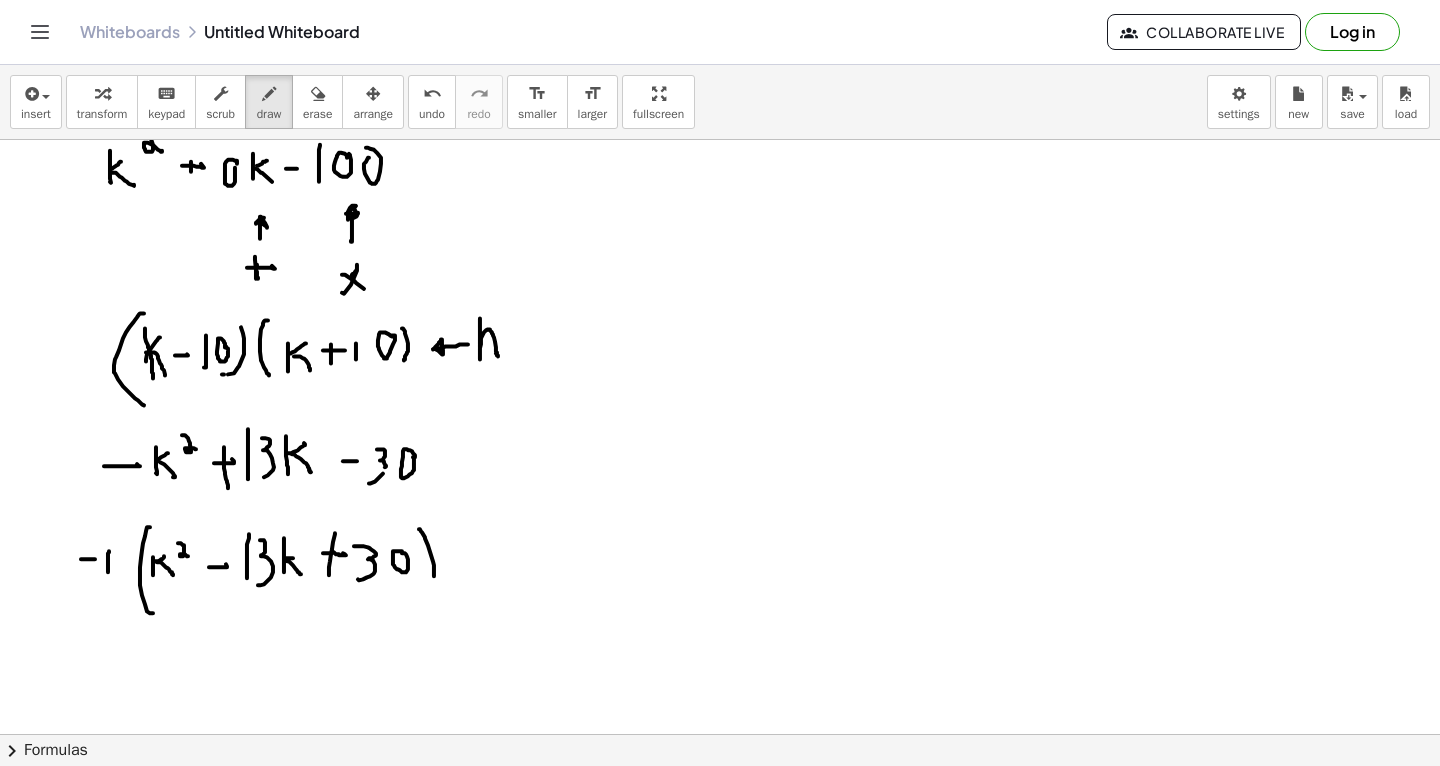 drag, startPoint x: 419, startPoint y: 529, endPoint x: 426, endPoint y: 591, distance: 62.39391 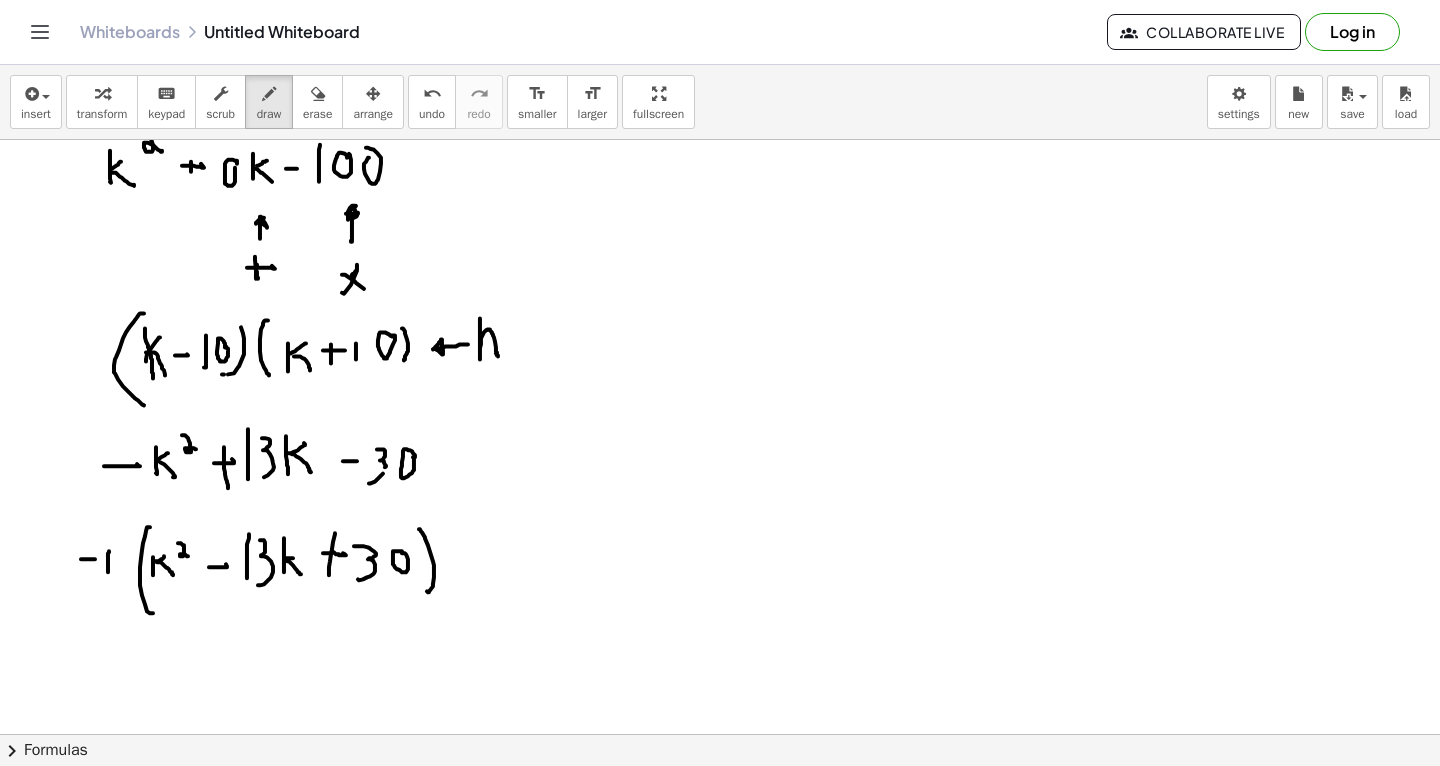scroll, scrollTop: 3596, scrollLeft: 0, axis: vertical 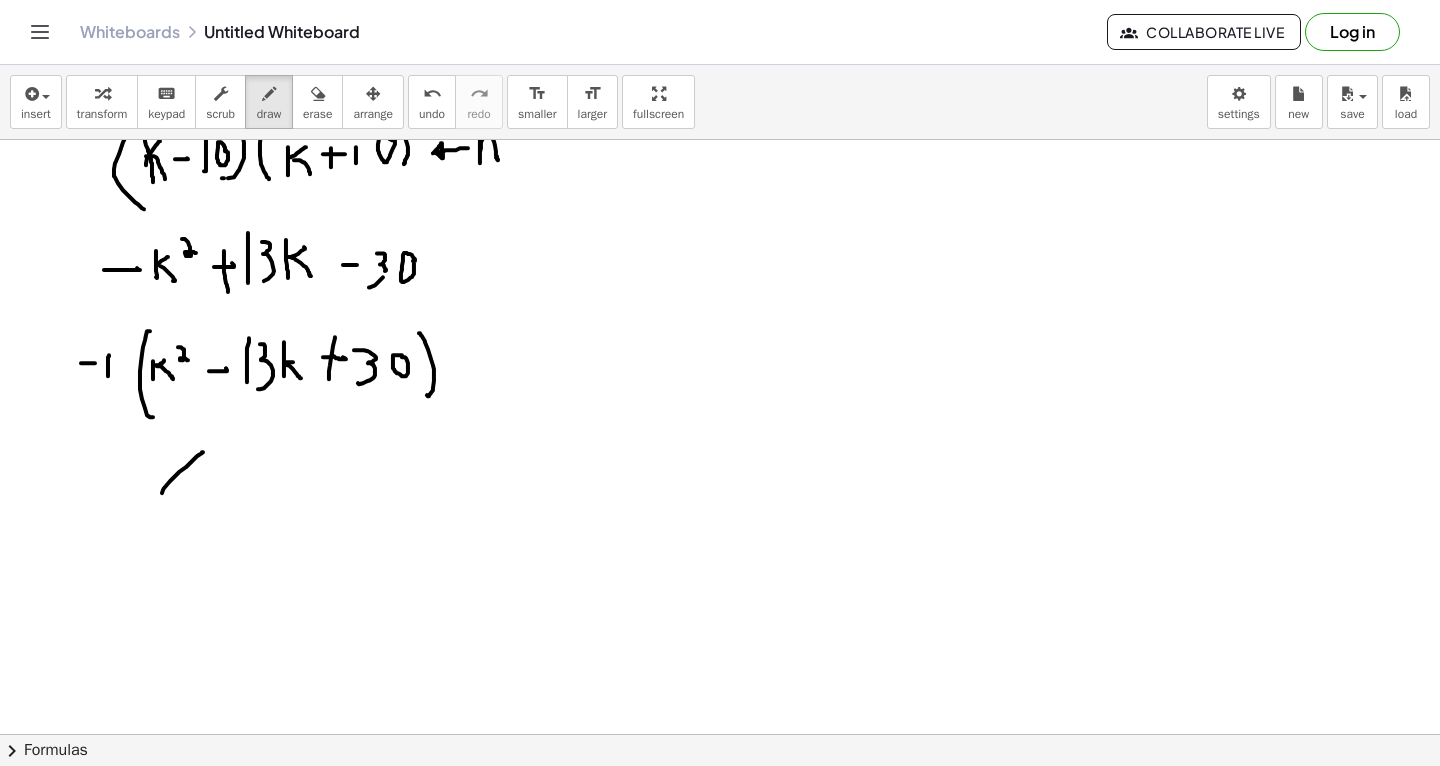 drag, startPoint x: 162, startPoint y: 493, endPoint x: 203, endPoint y: 452, distance: 57.982758 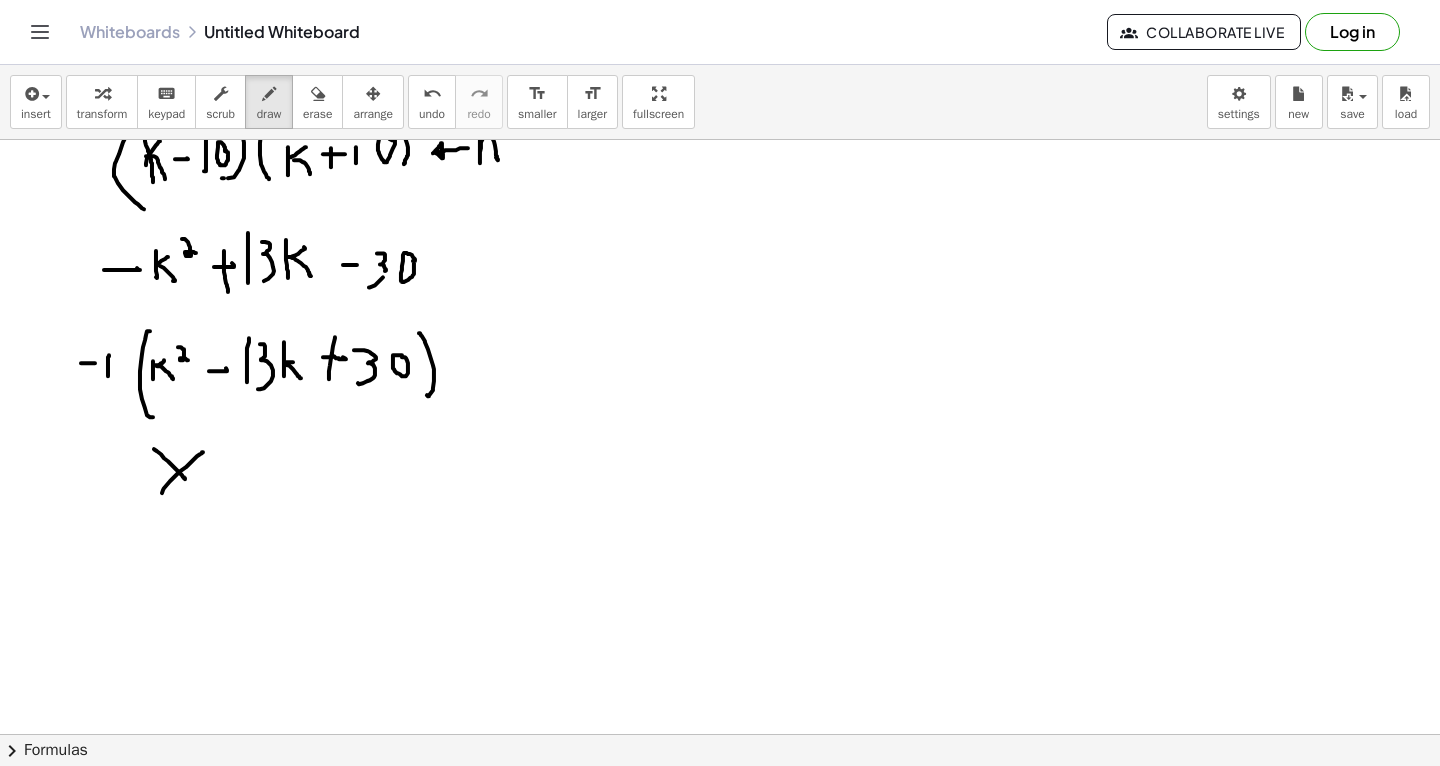 drag, startPoint x: 154, startPoint y: 449, endPoint x: 187, endPoint y: 481, distance: 45.96738 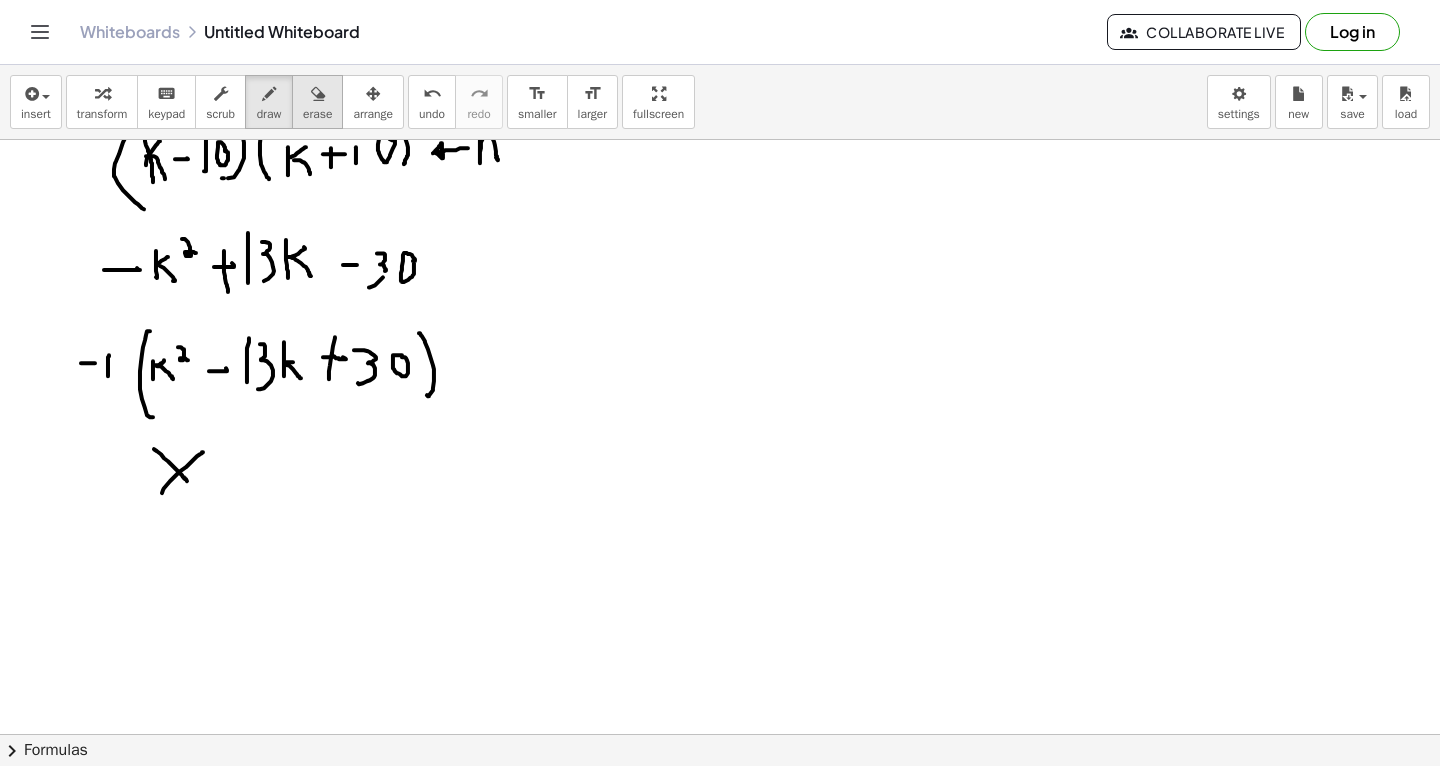 click on "erase" at bounding box center [317, 114] 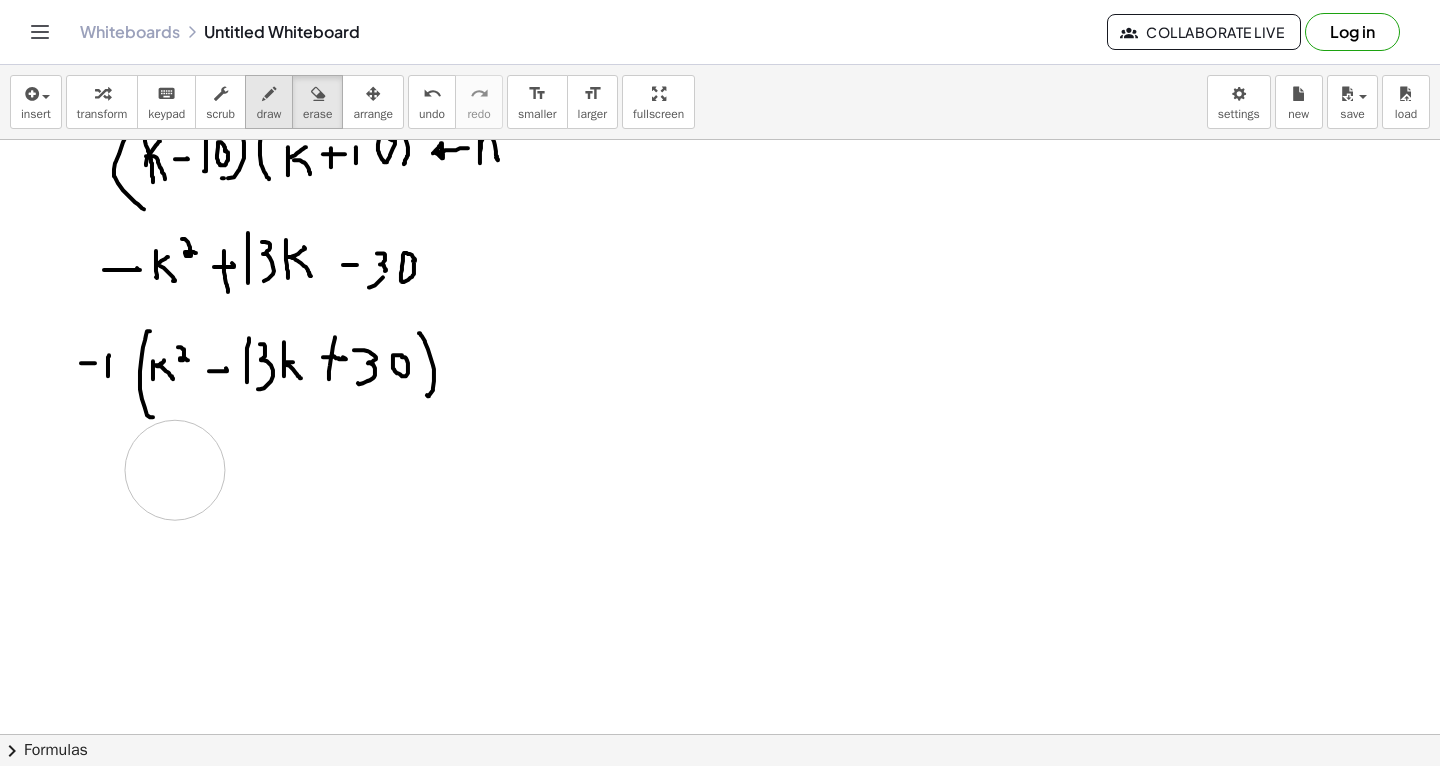 drag, startPoint x: 175, startPoint y: 470, endPoint x: 280, endPoint y: 108, distance: 376.9204 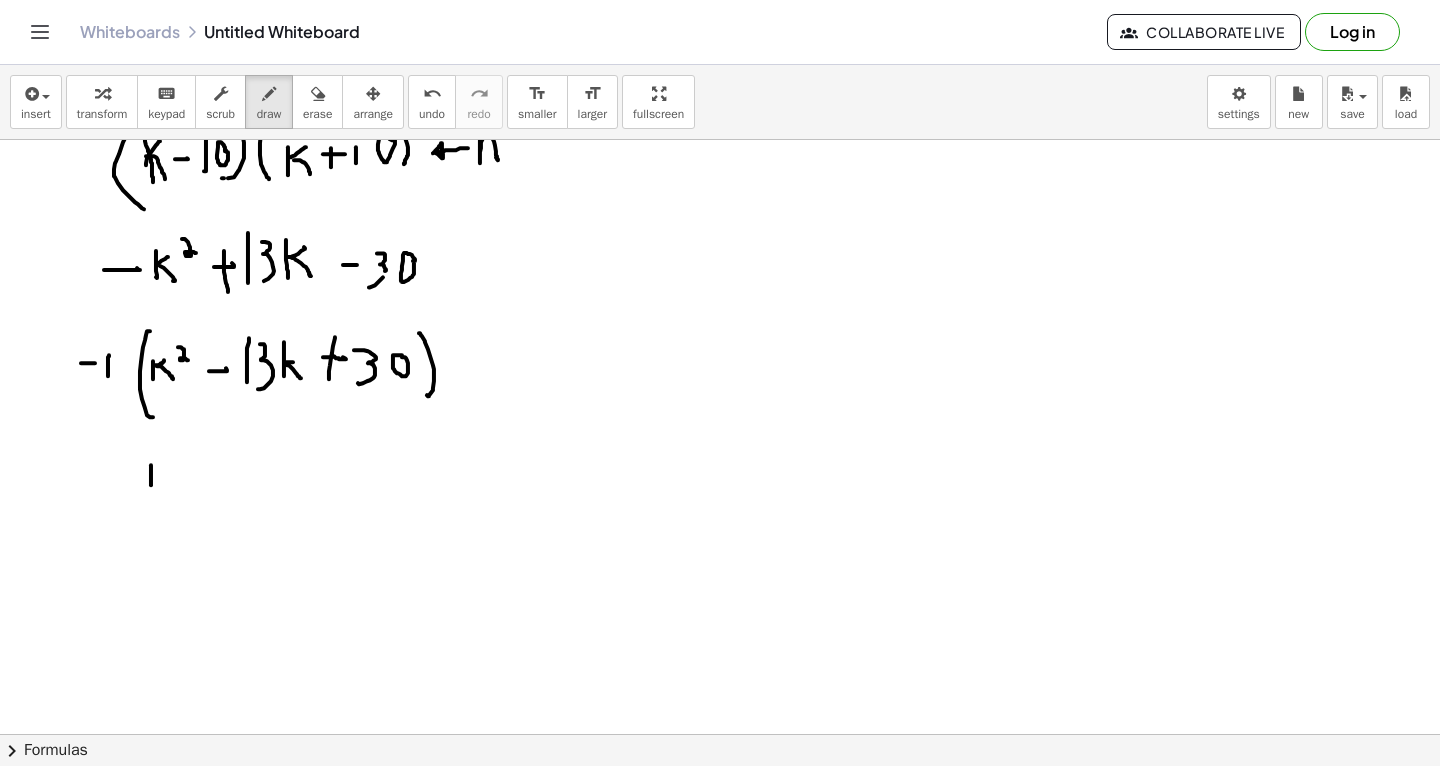 drag, startPoint x: 151, startPoint y: 465, endPoint x: 153, endPoint y: 490, distance: 25.079872 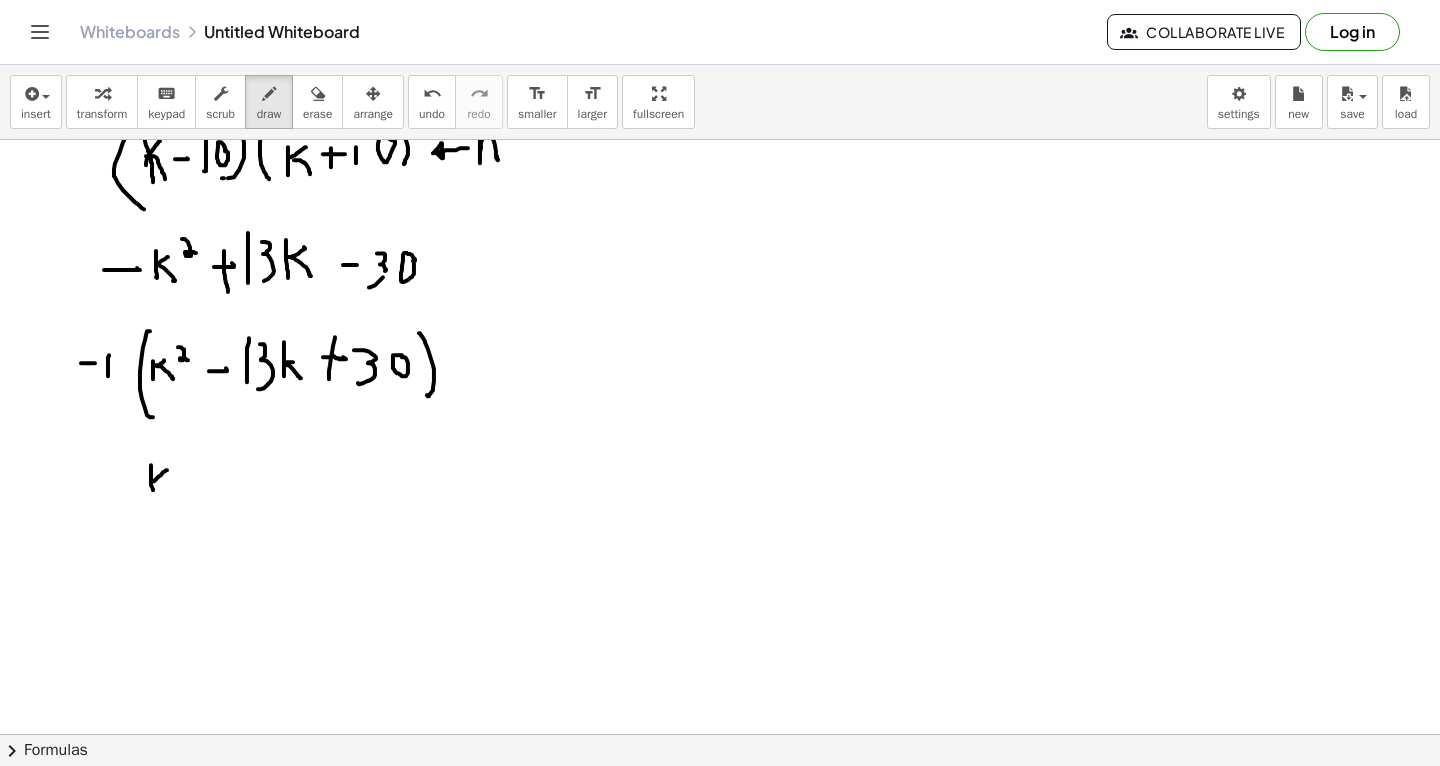 drag, startPoint x: 153, startPoint y: 481, endPoint x: 168, endPoint y: 470, distance: 18.601076 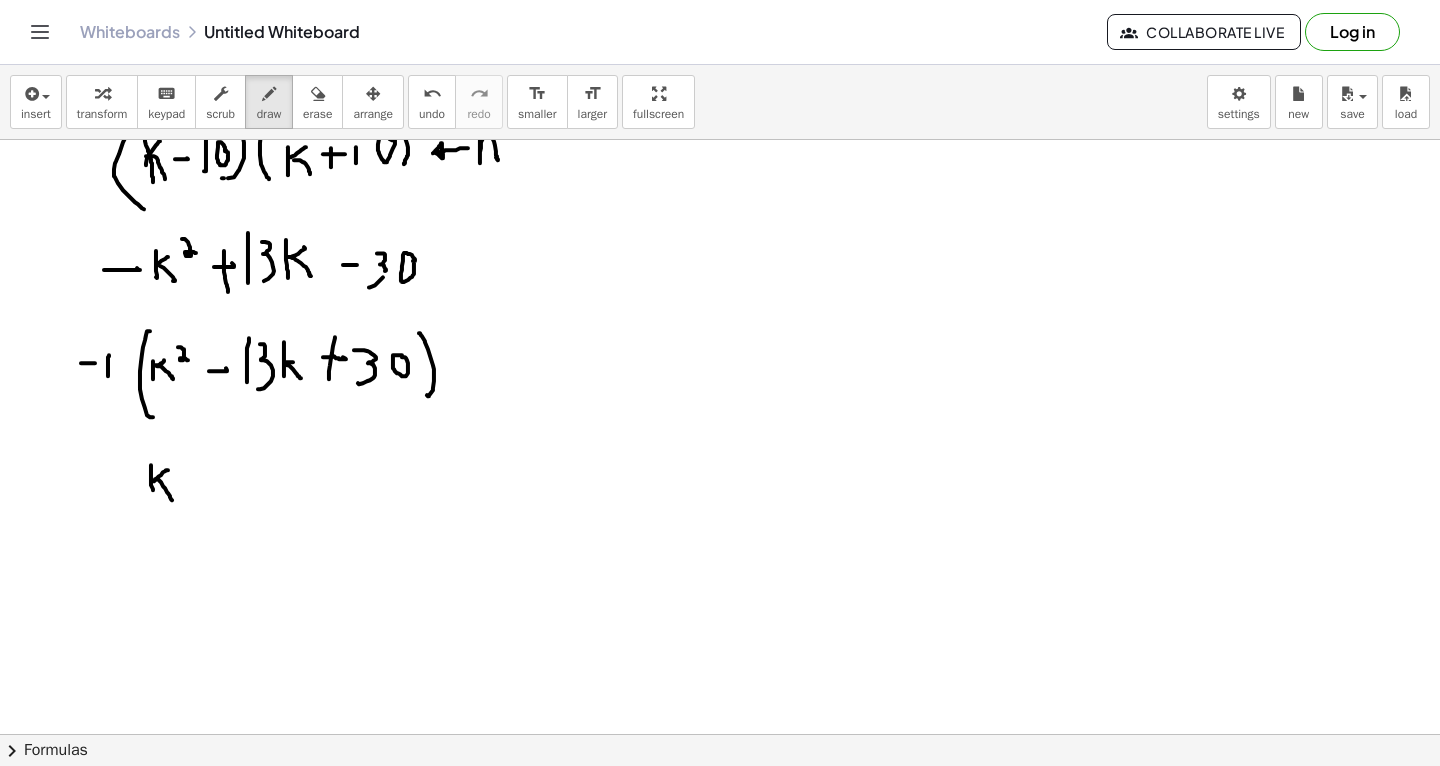 drag, startPoint x: 155, startPoint y: 479, endPoint x: 170, endPoint y: 499, distance: 25 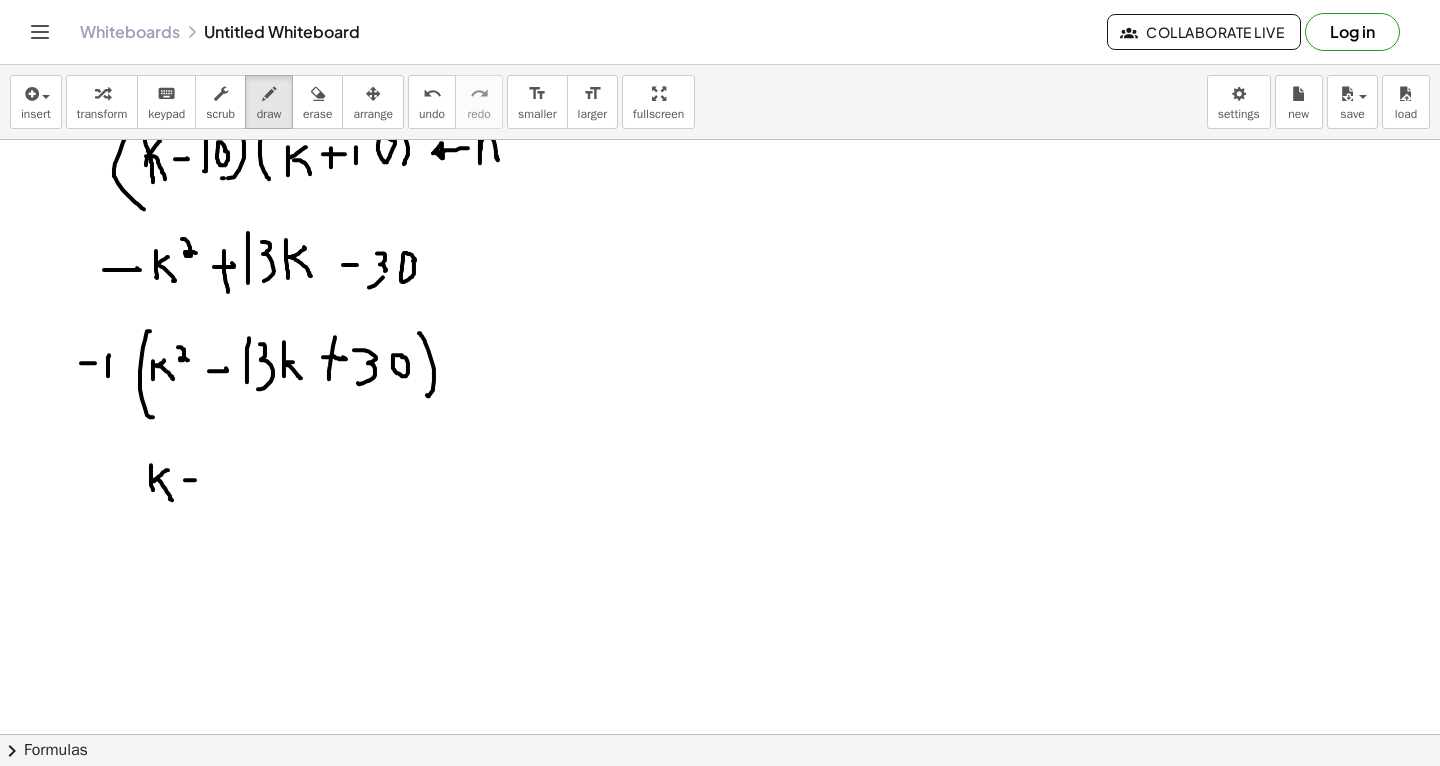 click at bounding box center (720, -1187) 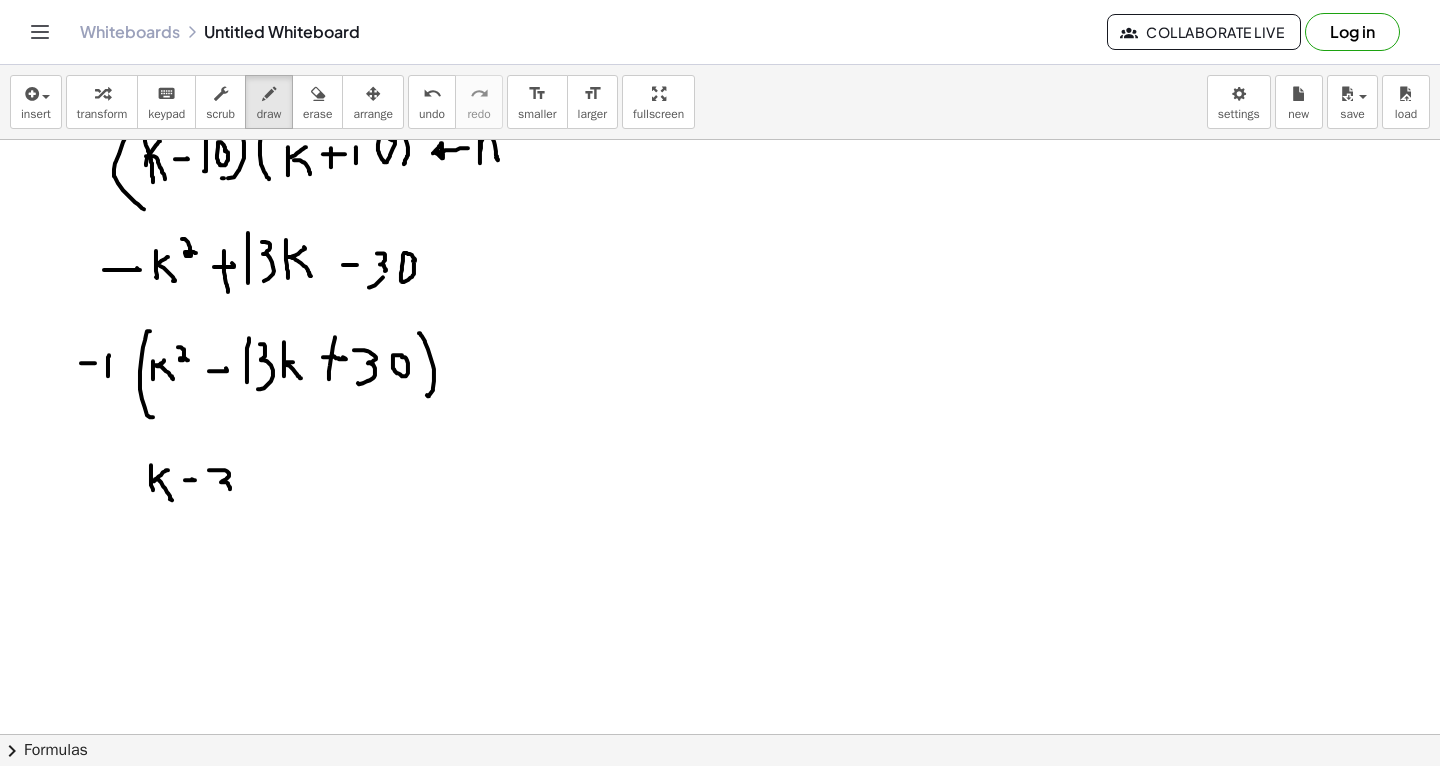 drag, startPoint x: 209, startPoint y: 470, endPoint x: 220, endPoint y: 490, distance: 22.825424 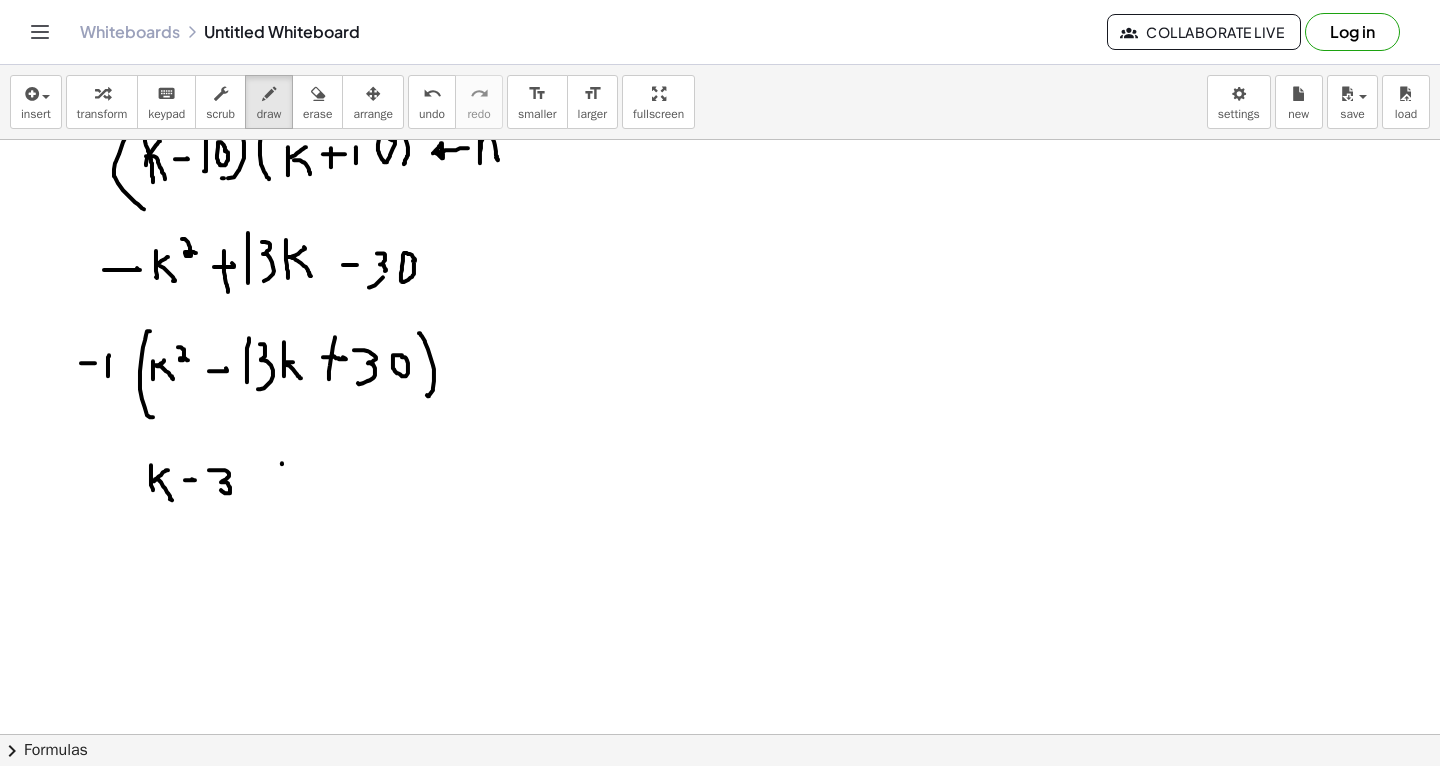 drag, startPoint x: 282, startPoint y: 463, endPoint x: 284, endPoint y: 488, distance: 25.079872 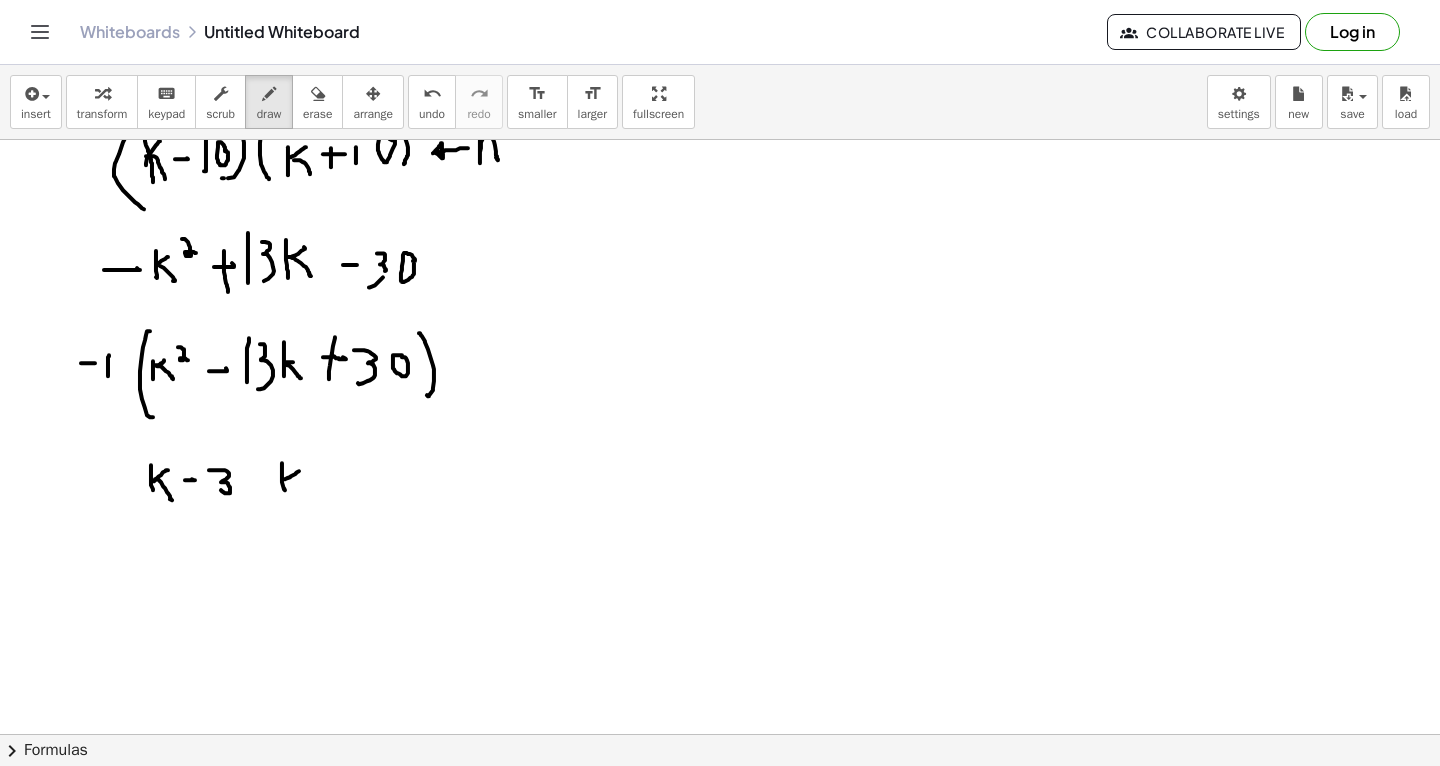 drag, startPoint x: 282, startPoint y: 479, endPoint x: 300, endPoint y: 470, distance: 20.12461 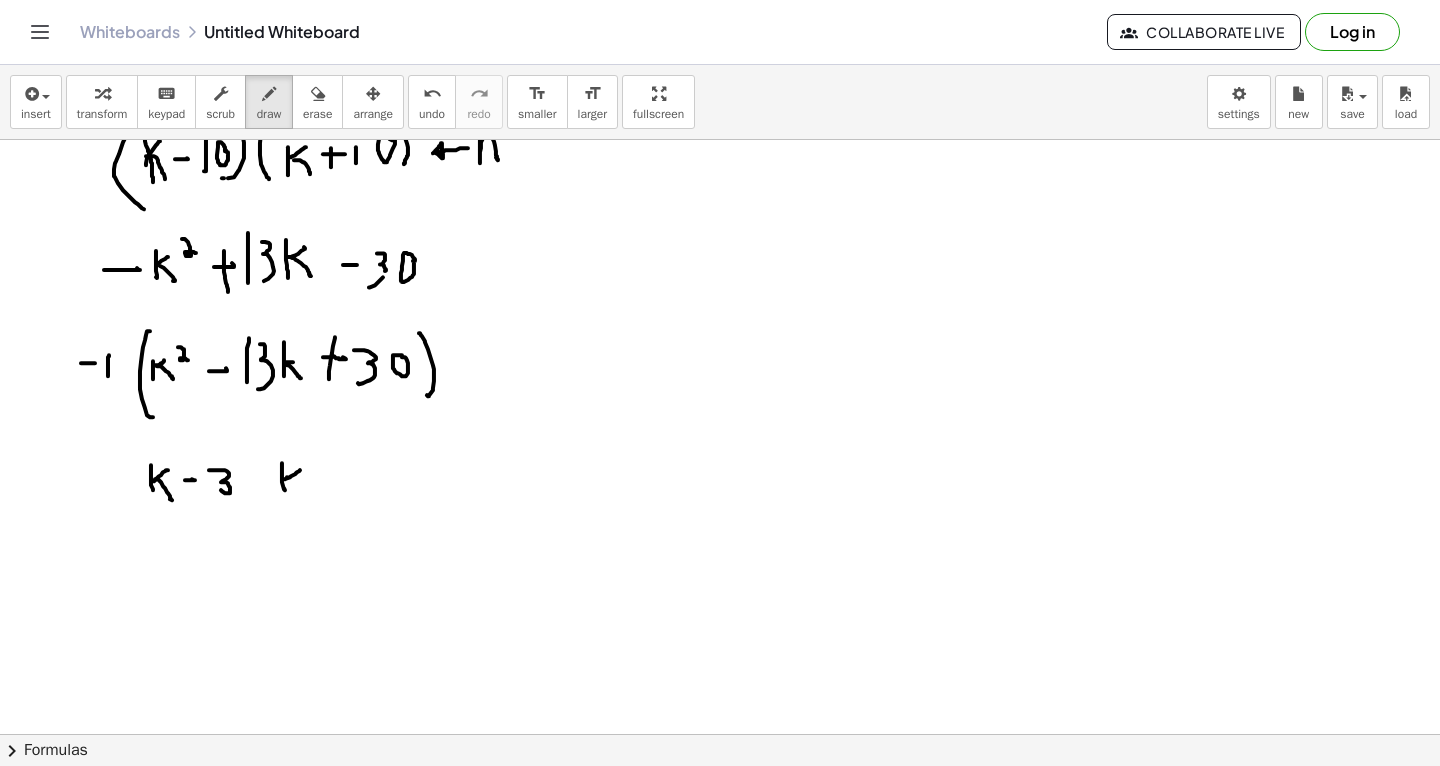 drag, startPoint x: 287, startPoint y: 477, endPoint x: 302, endPoint y: 487, distance: 18.027756 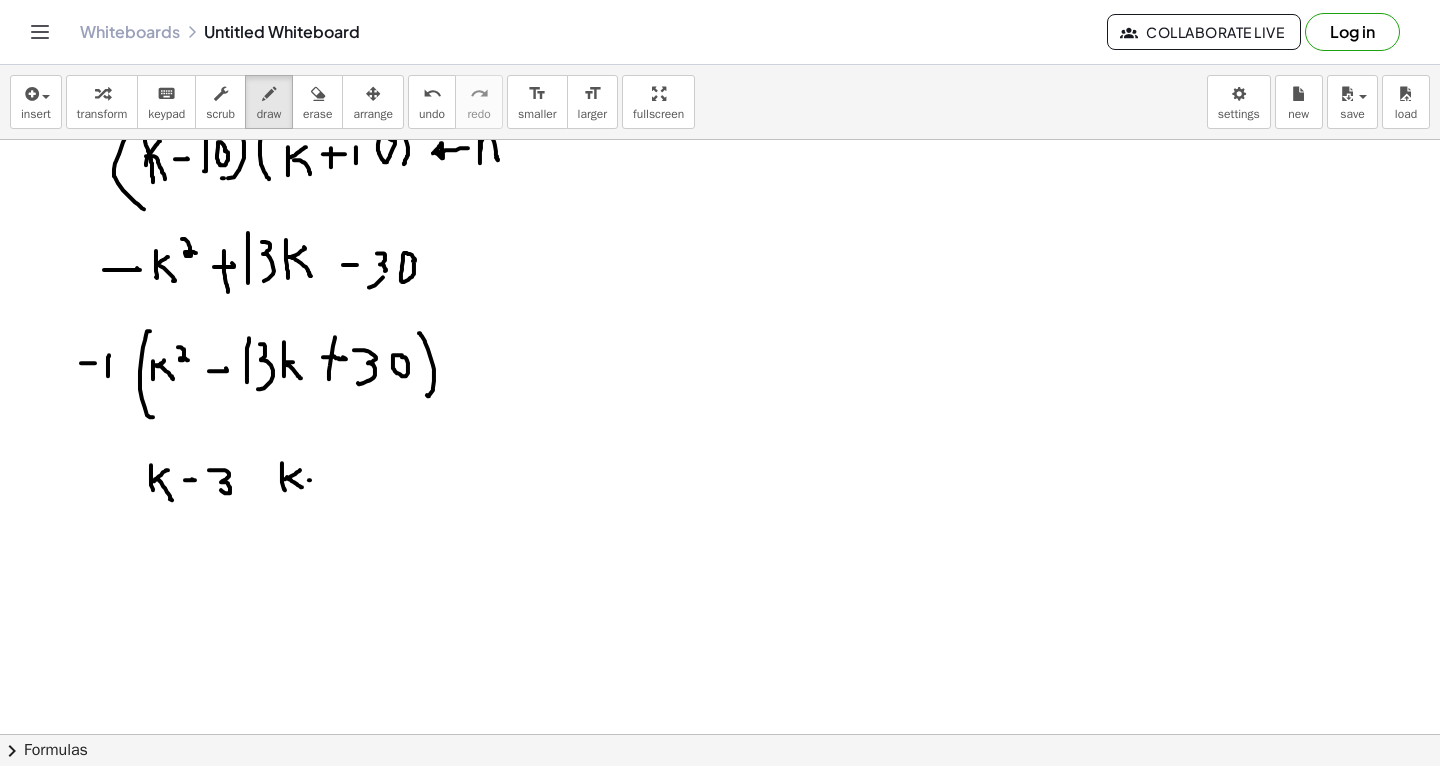 click at bounding box center (720, -1187) 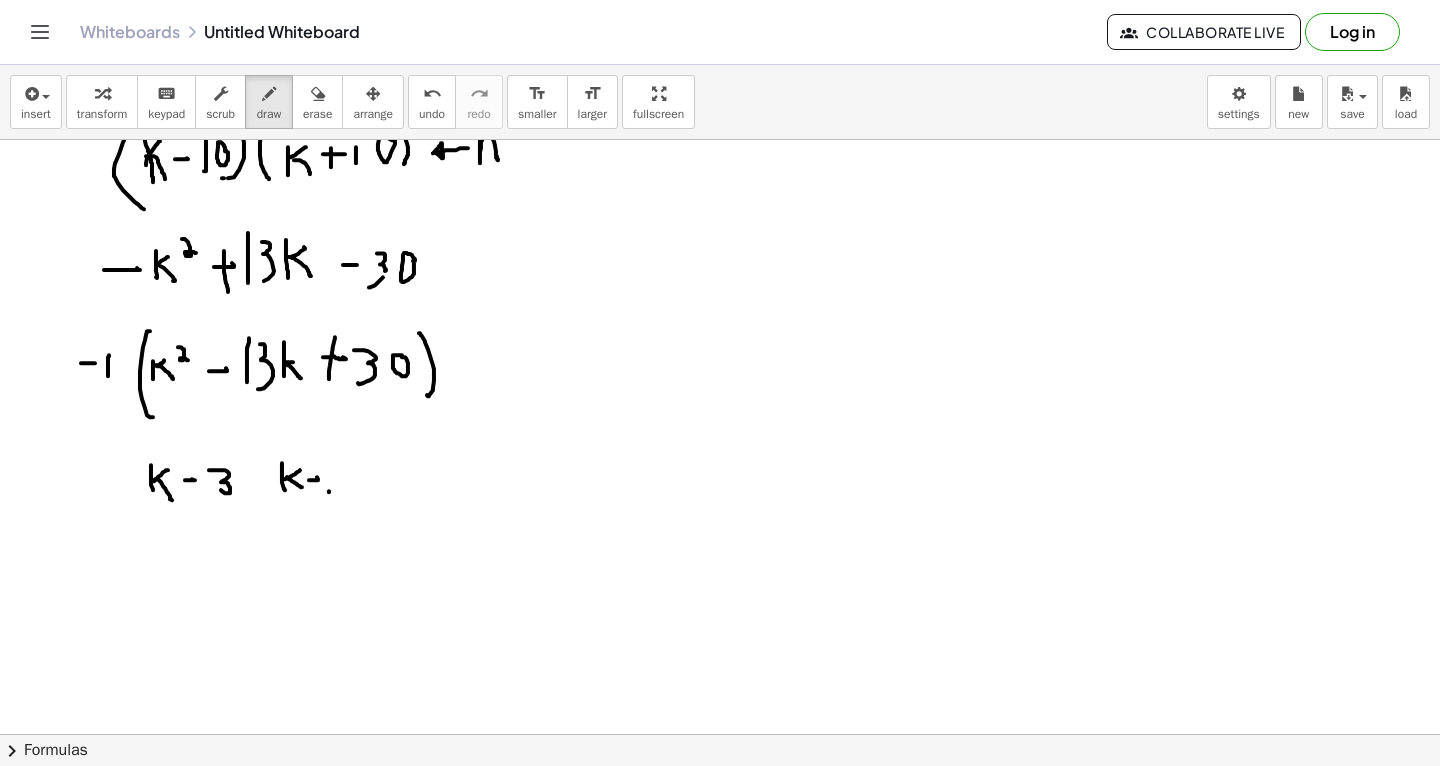 drag, startPoint x: 329, startPoint y: 492, endPoint x: 329, endPoint y: 470, distance: 22 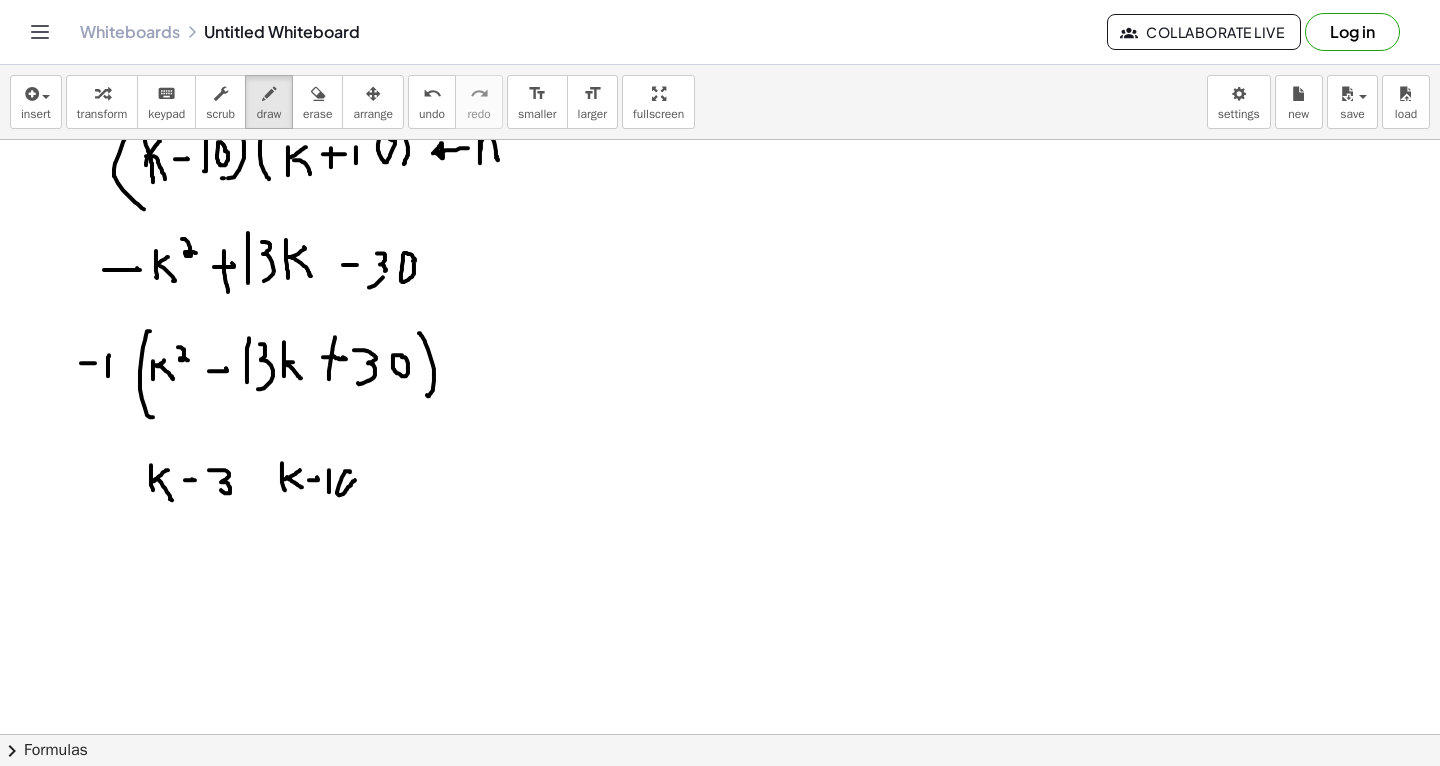 click at bounding box center [720, -1187] 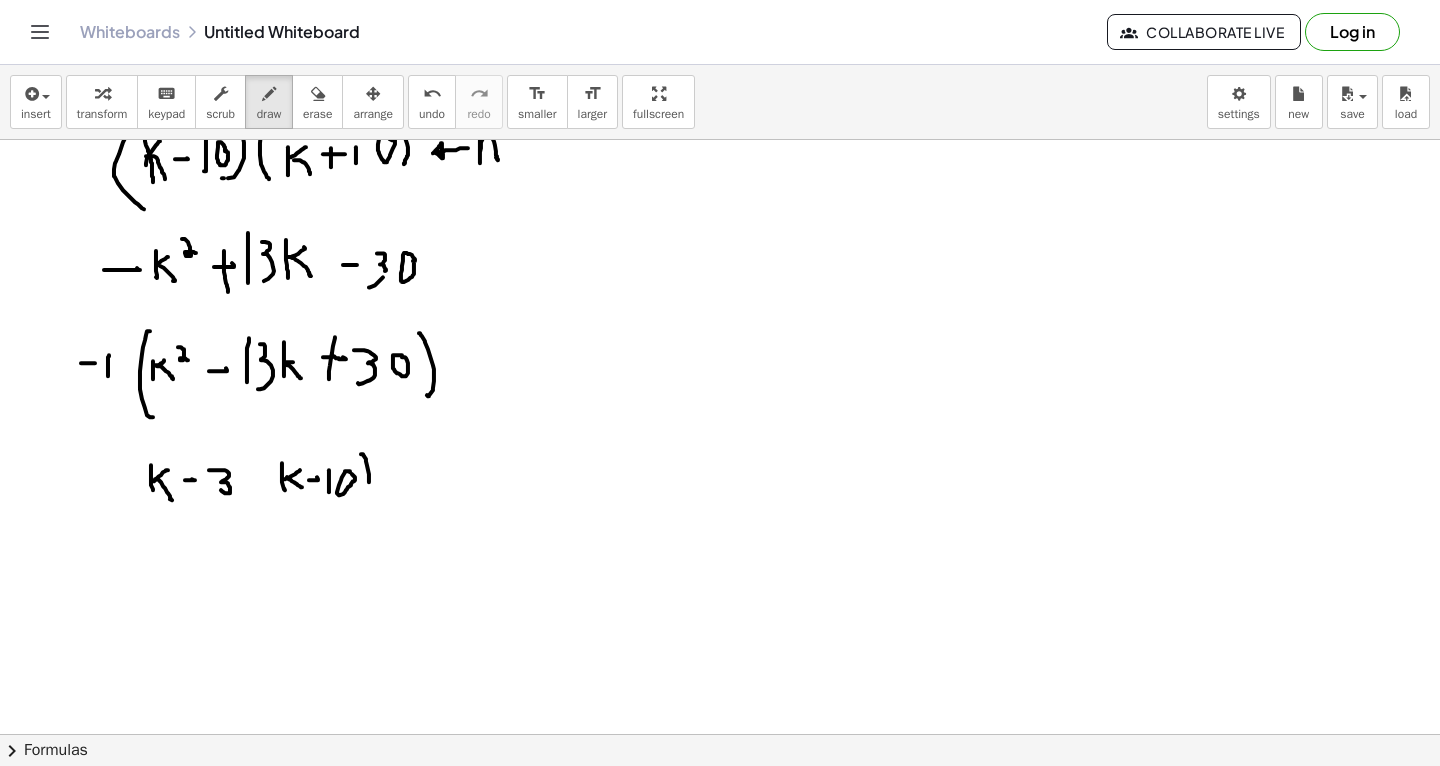 drag, startPoint x: 361, startPoint y: 454, endPoint x: 361, endPoint y: 508, distance: 54 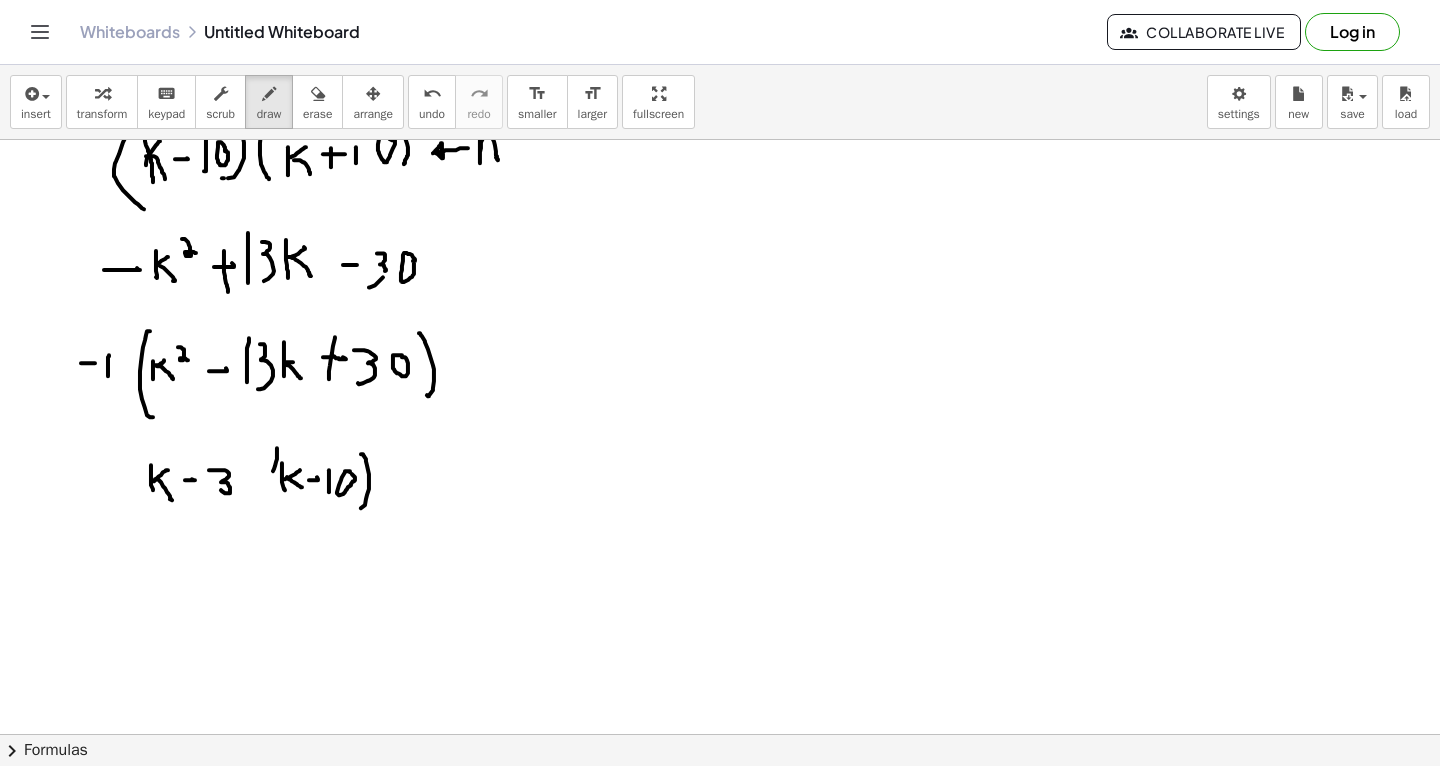 drag, startPoint x: 277, startPoint y: 448, endPoint x: 279, endPoint y: 497, distance: 49.0408 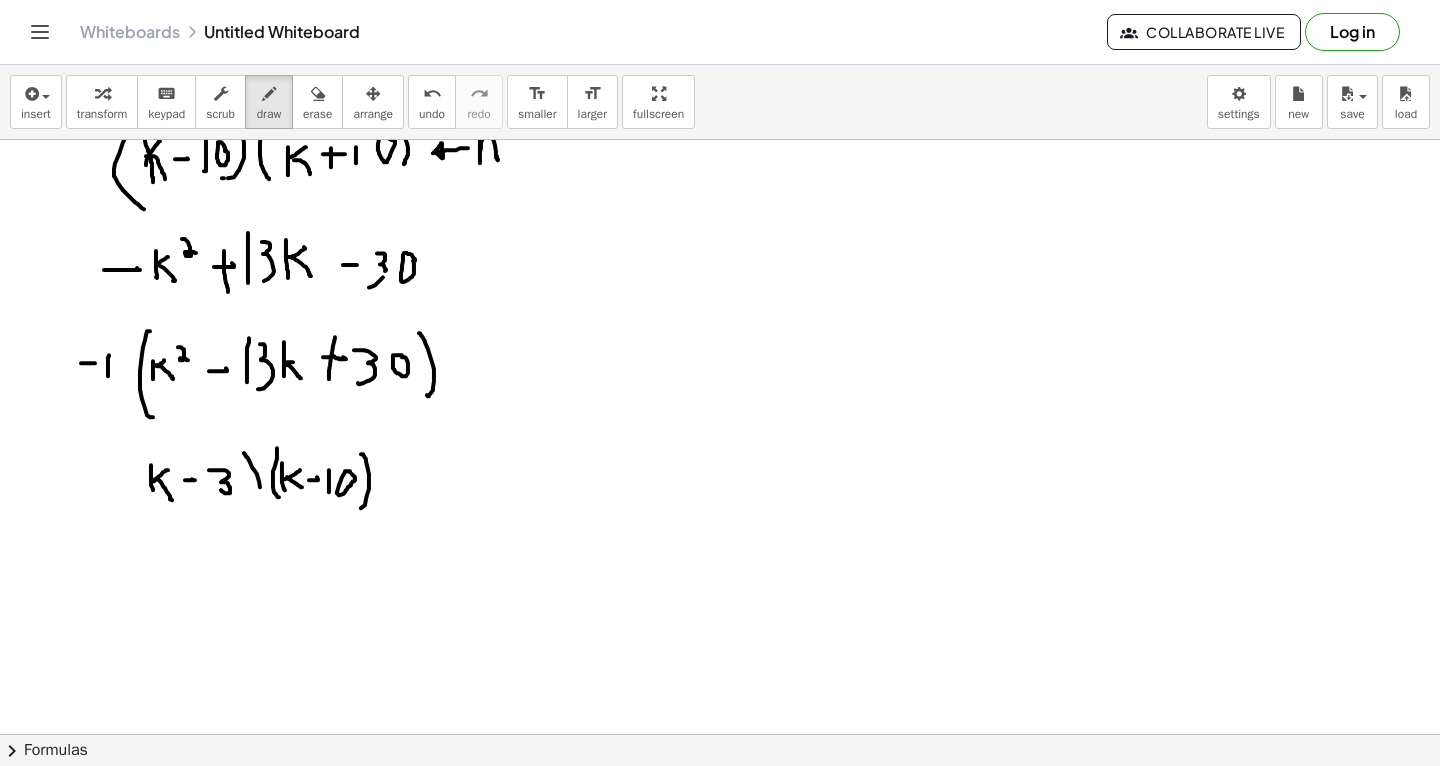 drag, startPoint x: 244, startPoint y: 453, endPoint x: 255, endPoint y: 509, distance: 57.070133 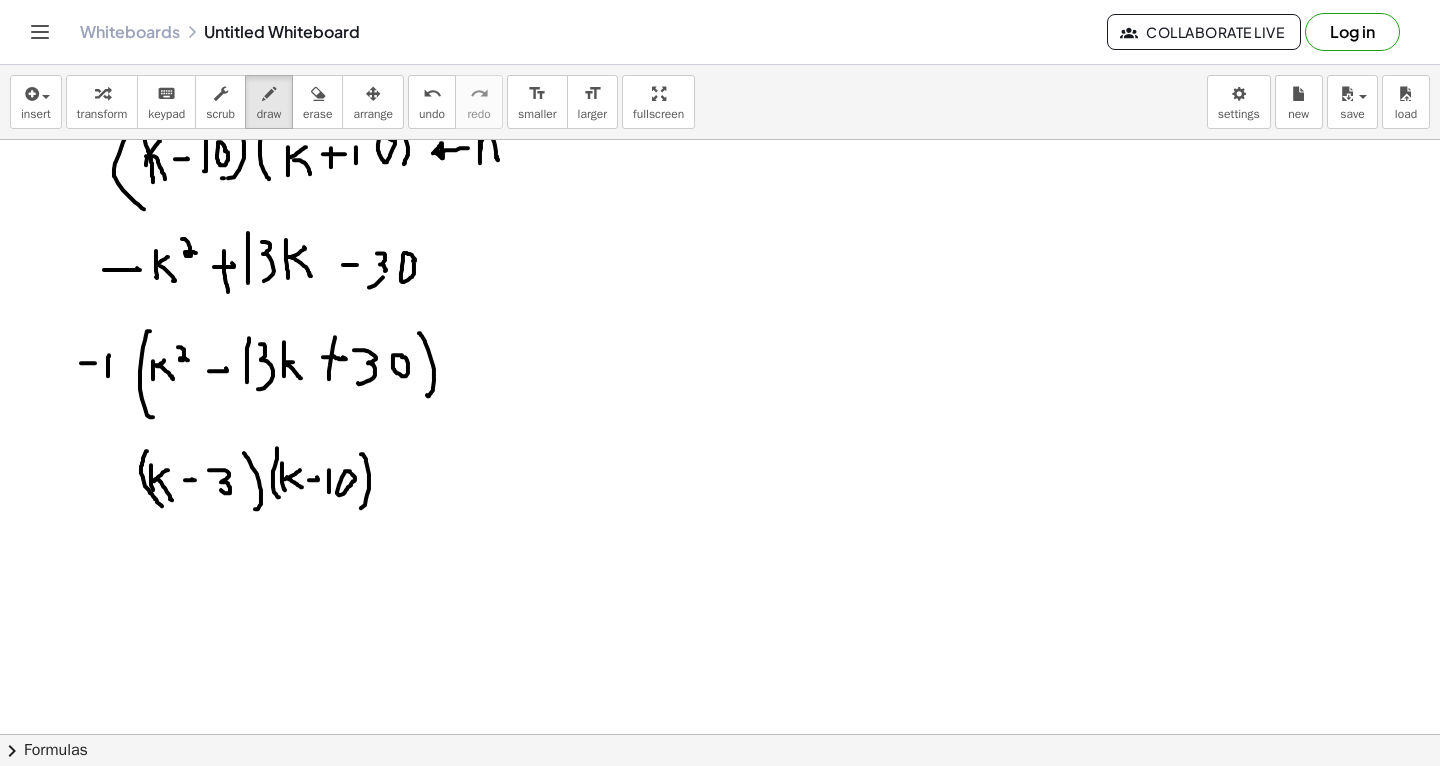 drag, startPoint x: 147, startPoint y: 451, endPoint x: 162, endPoint y: 506, distance: 57.00877 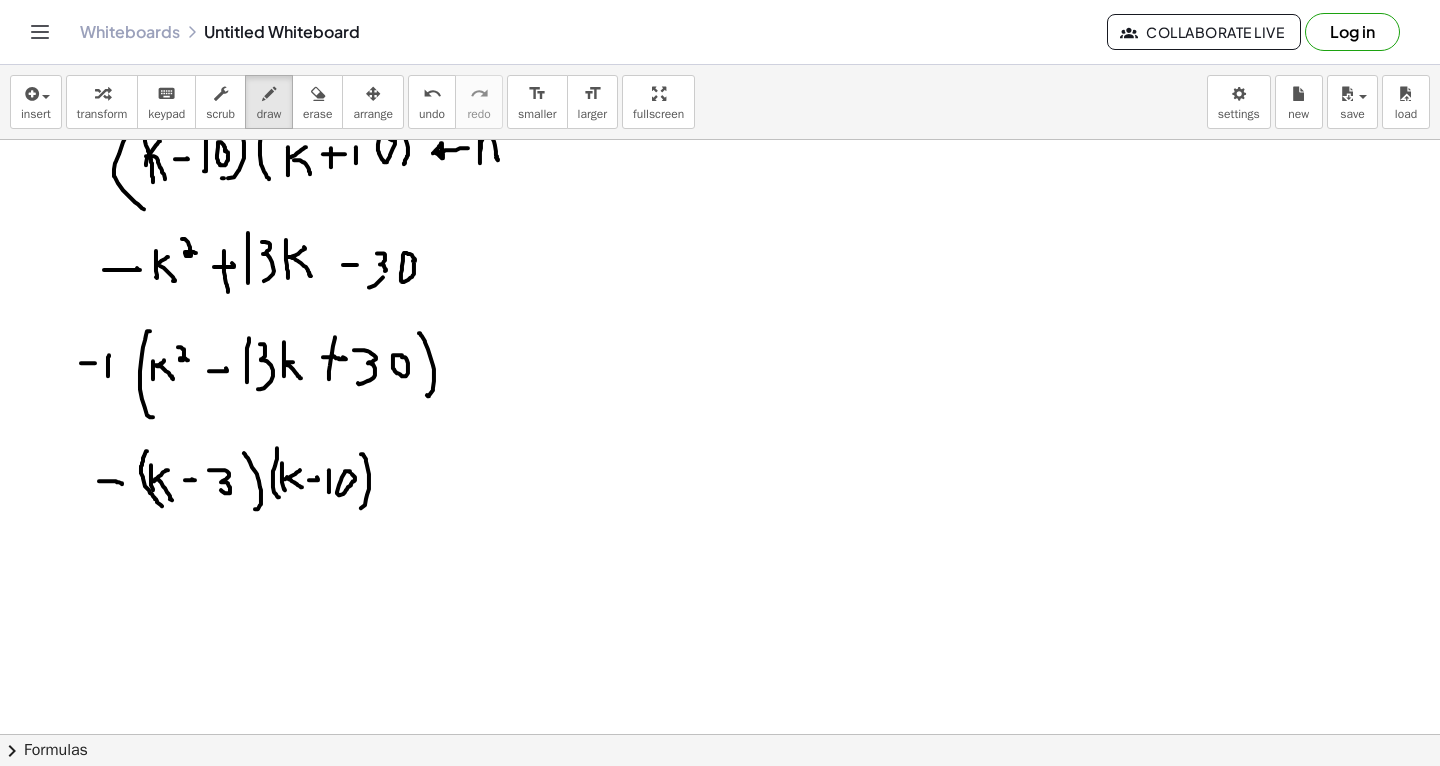 drag, startPoint x: 99, startPoint y: 481, endPoint x: 121, endPoint y: 484, distance: 22.203604 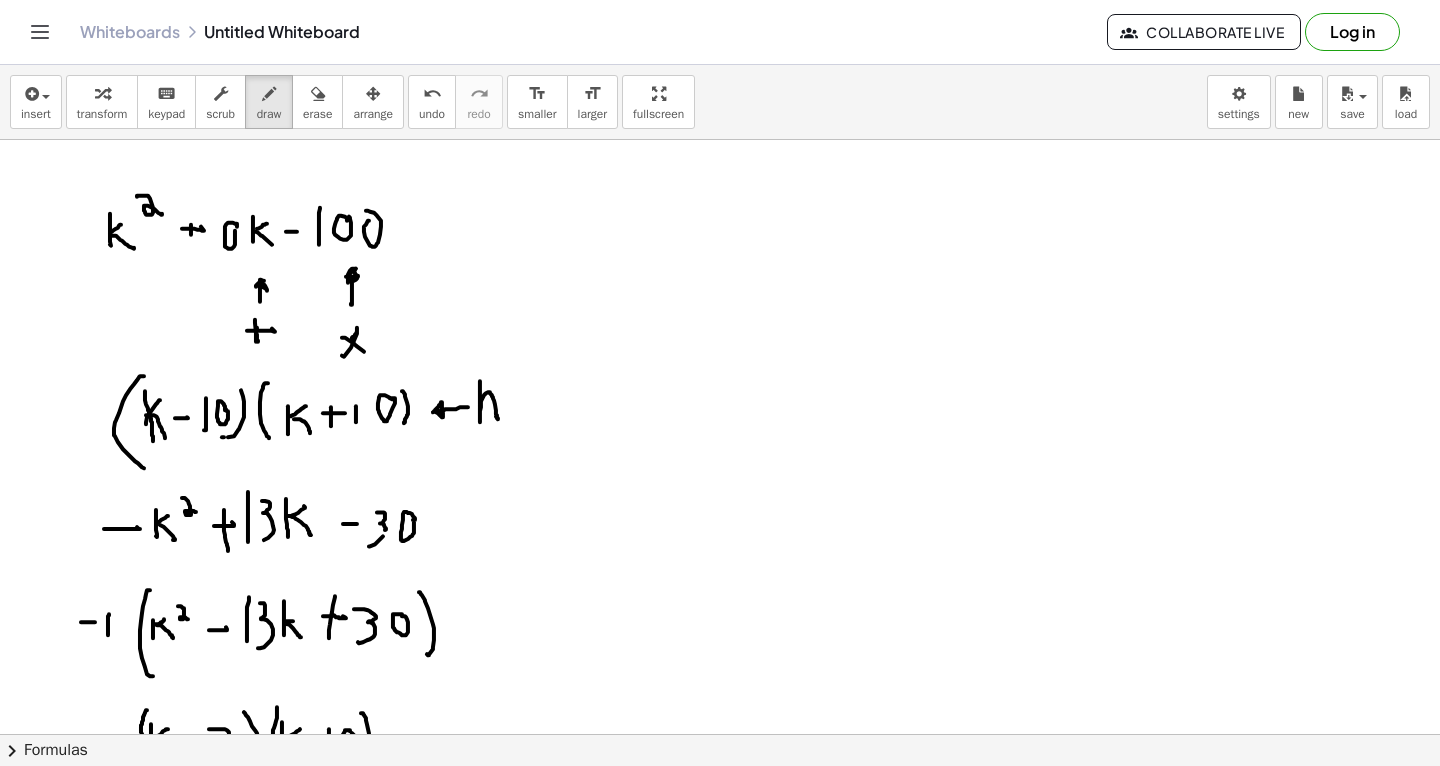 scroll, scrollTop: 3455, scrollLeft: 0, axis: vertical 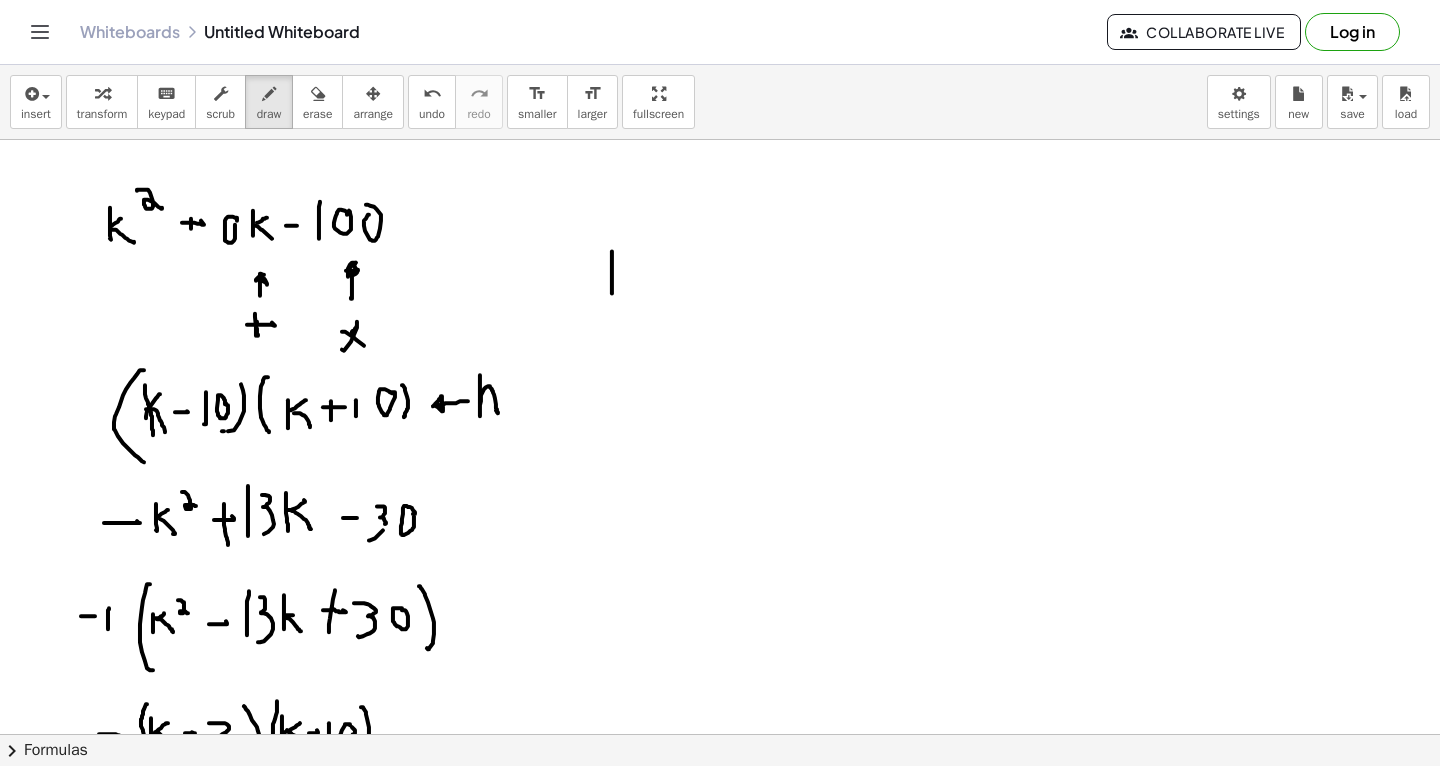 drag, startPoint x: 612, startPoint y: 251, endPoint x: 611, endPoint y: 297, distance: 46.010868 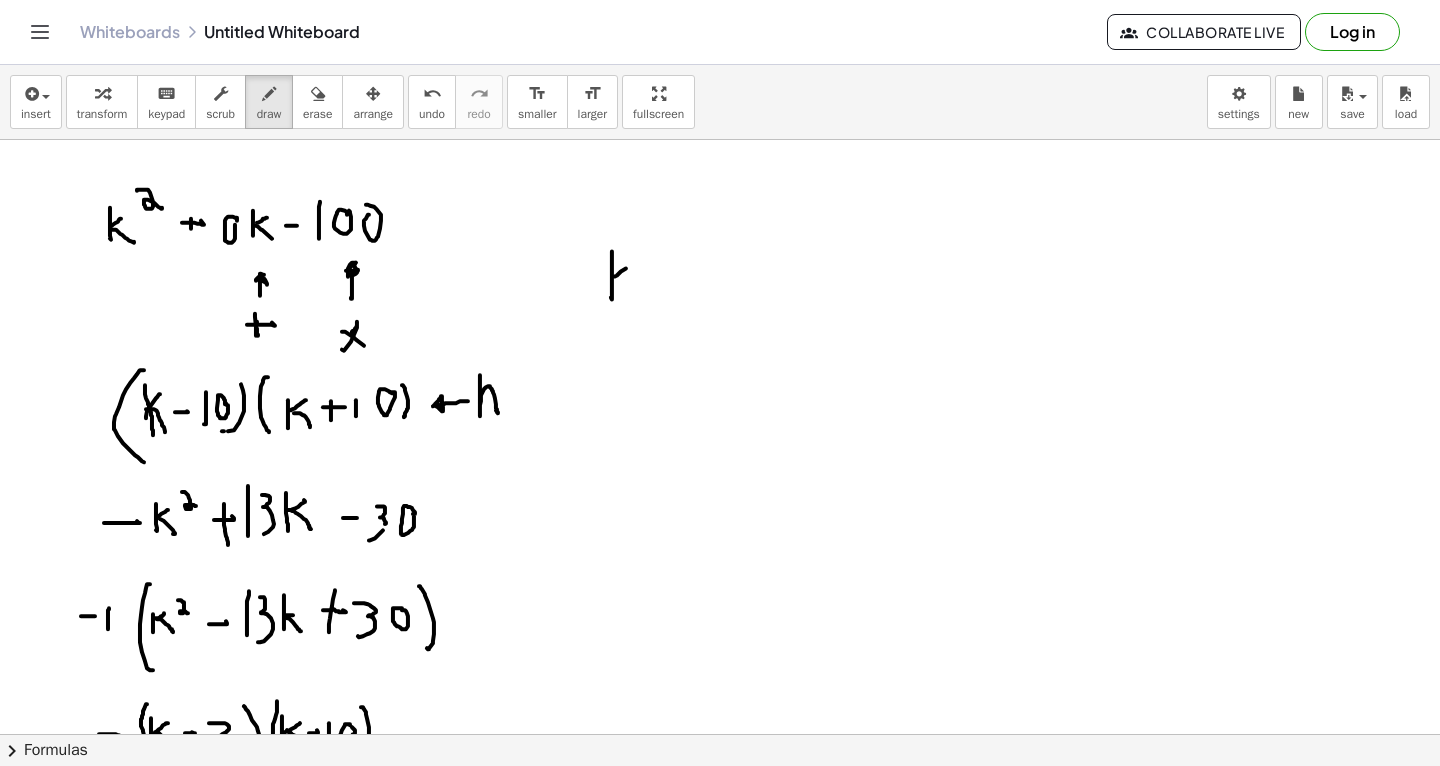 drag, startPoint x: 614, startPoint y: 276, endPoint x: 640, endPoint y: 257, distance: 32.202484 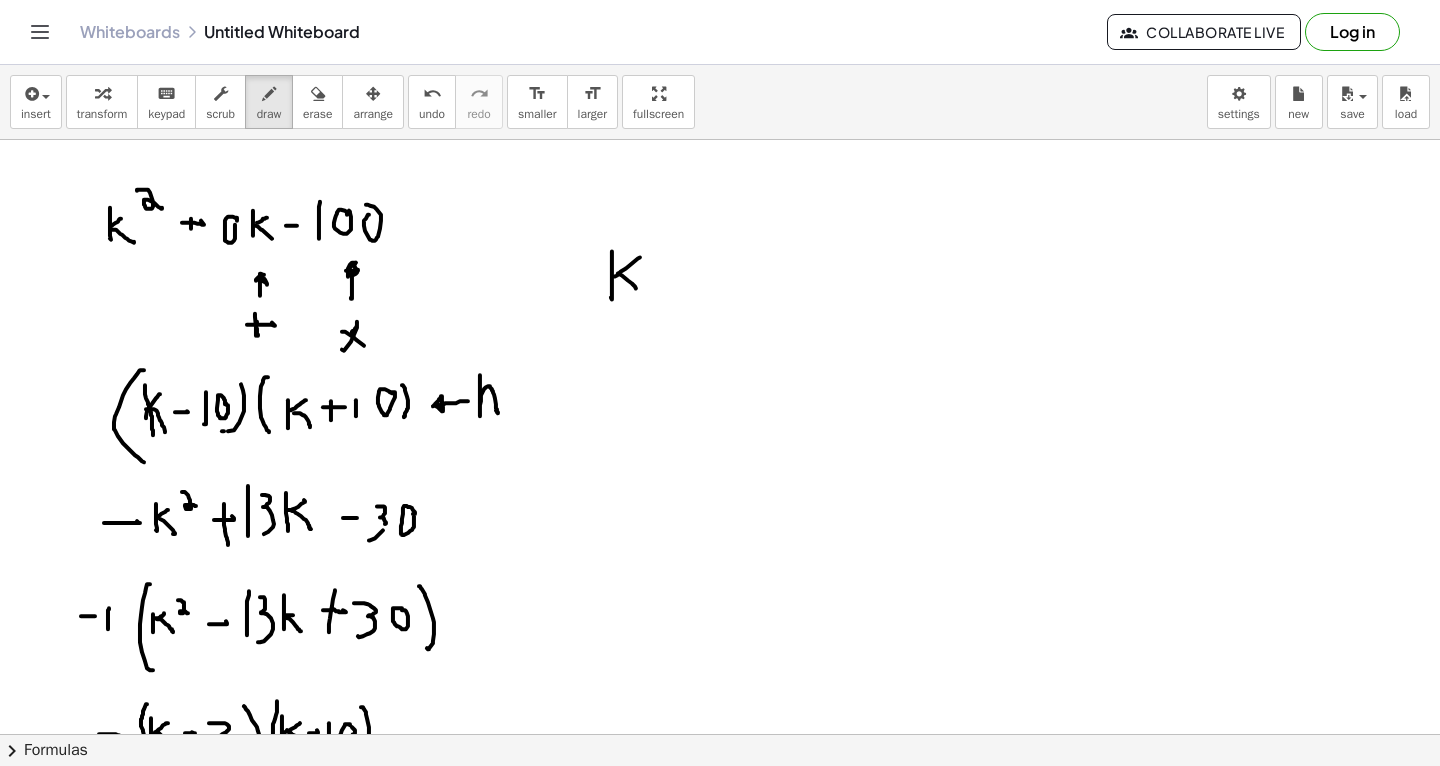 drag, startPoint x: 618, startPoint y: 273, endPoint x: 639, endPoint y: 292, distance: 28.319605 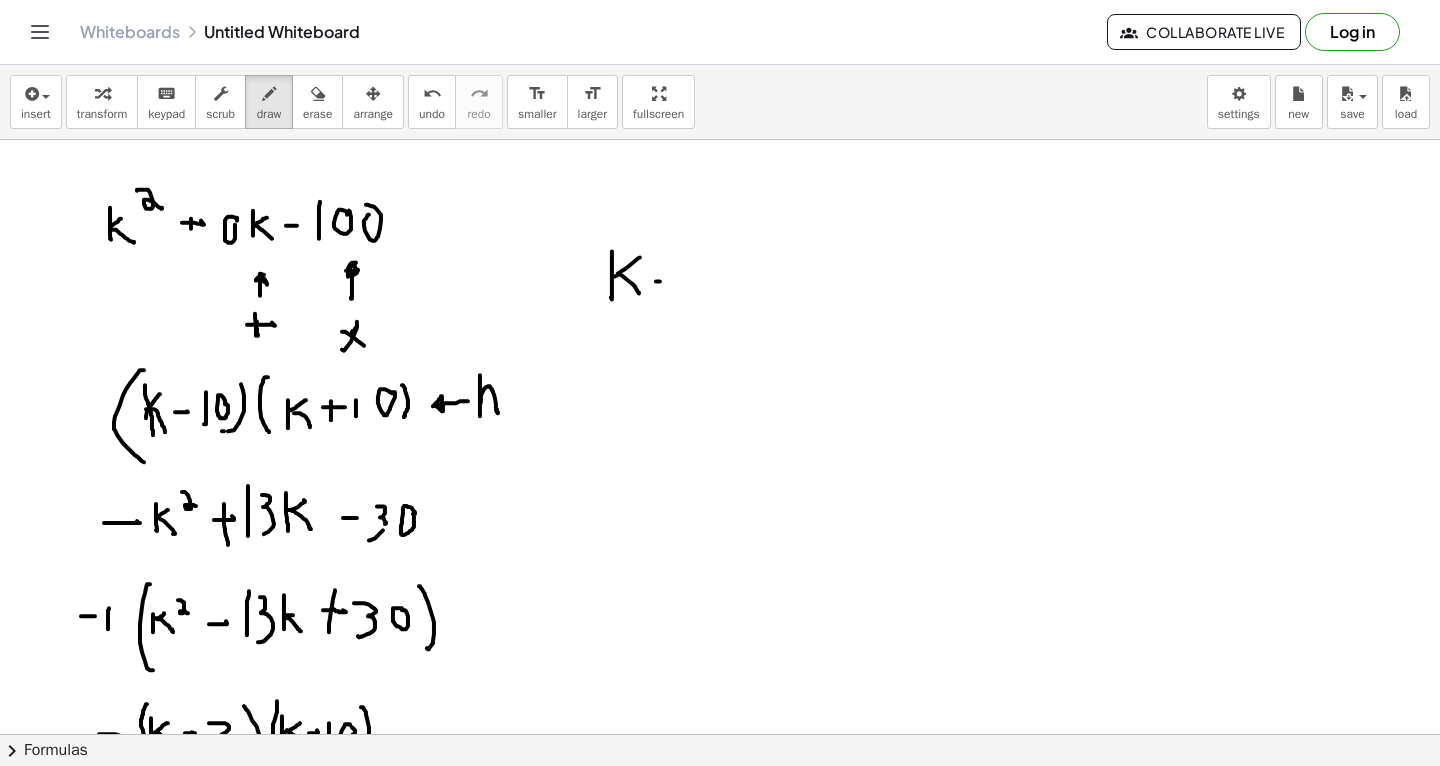 drag, startPoint x: 656, startPoint y: 281, endPoint x: 674, endPoint y: 281, distance: 18 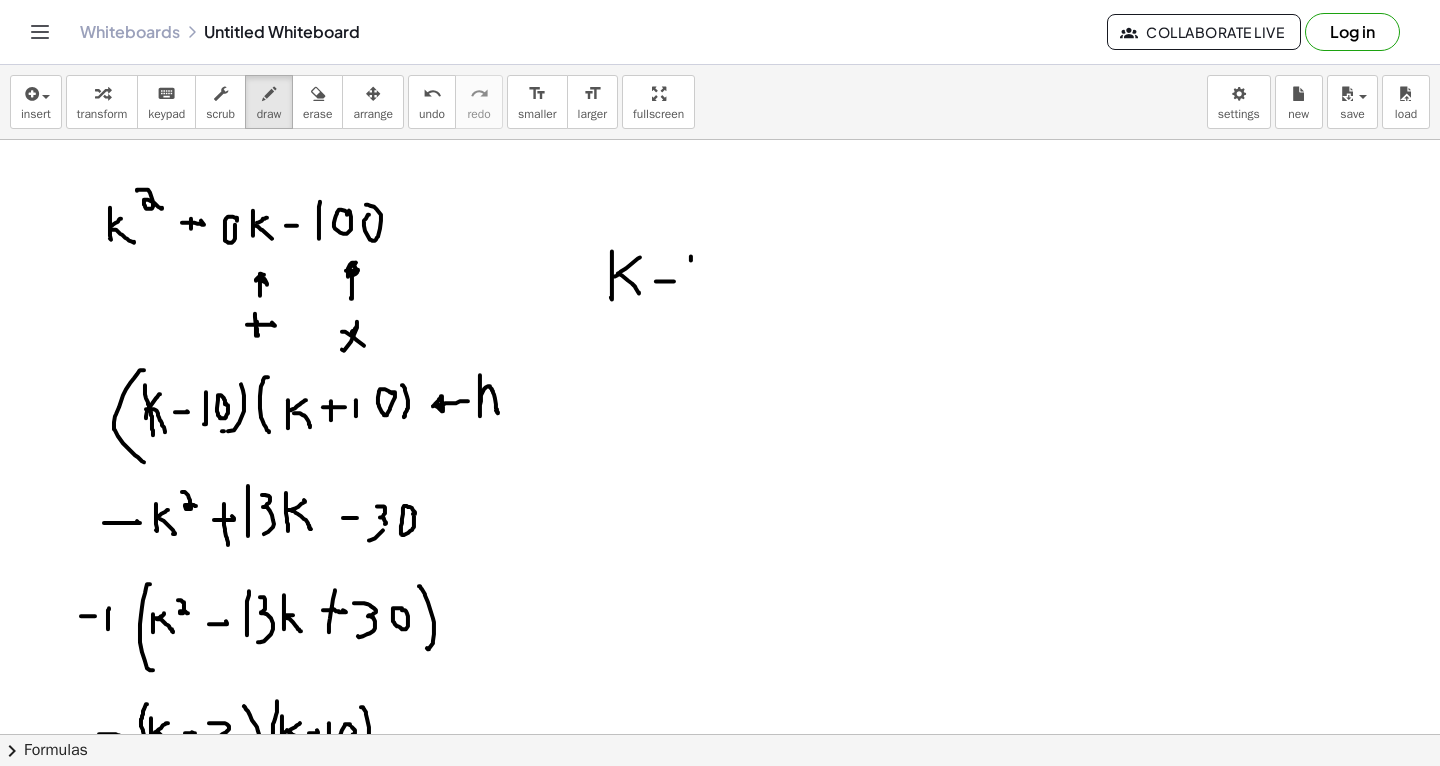 drag, startPoint x: 691, startPoint y: 256, endPoint x: 691, endPoint y: 287, distance: 31 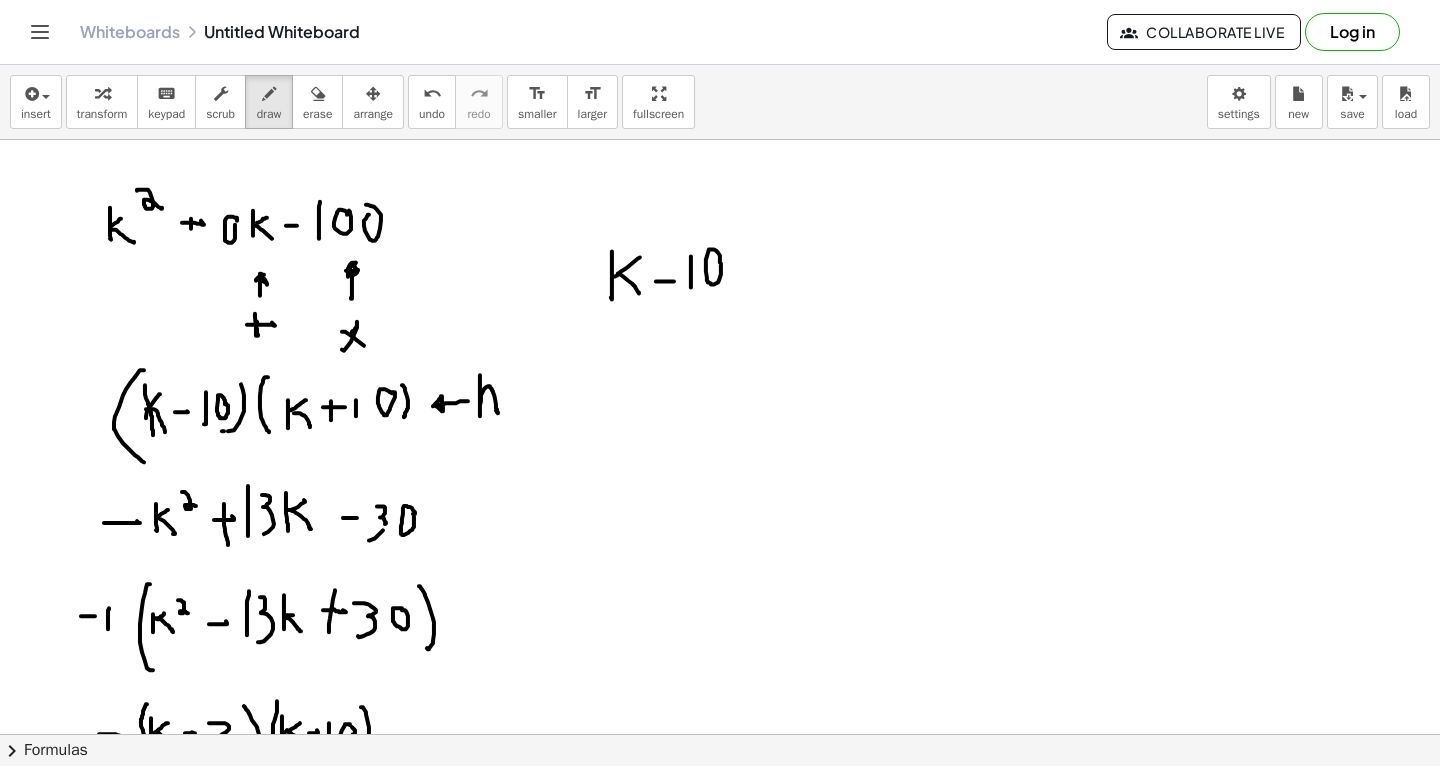 click at bounding box center (720, -934) 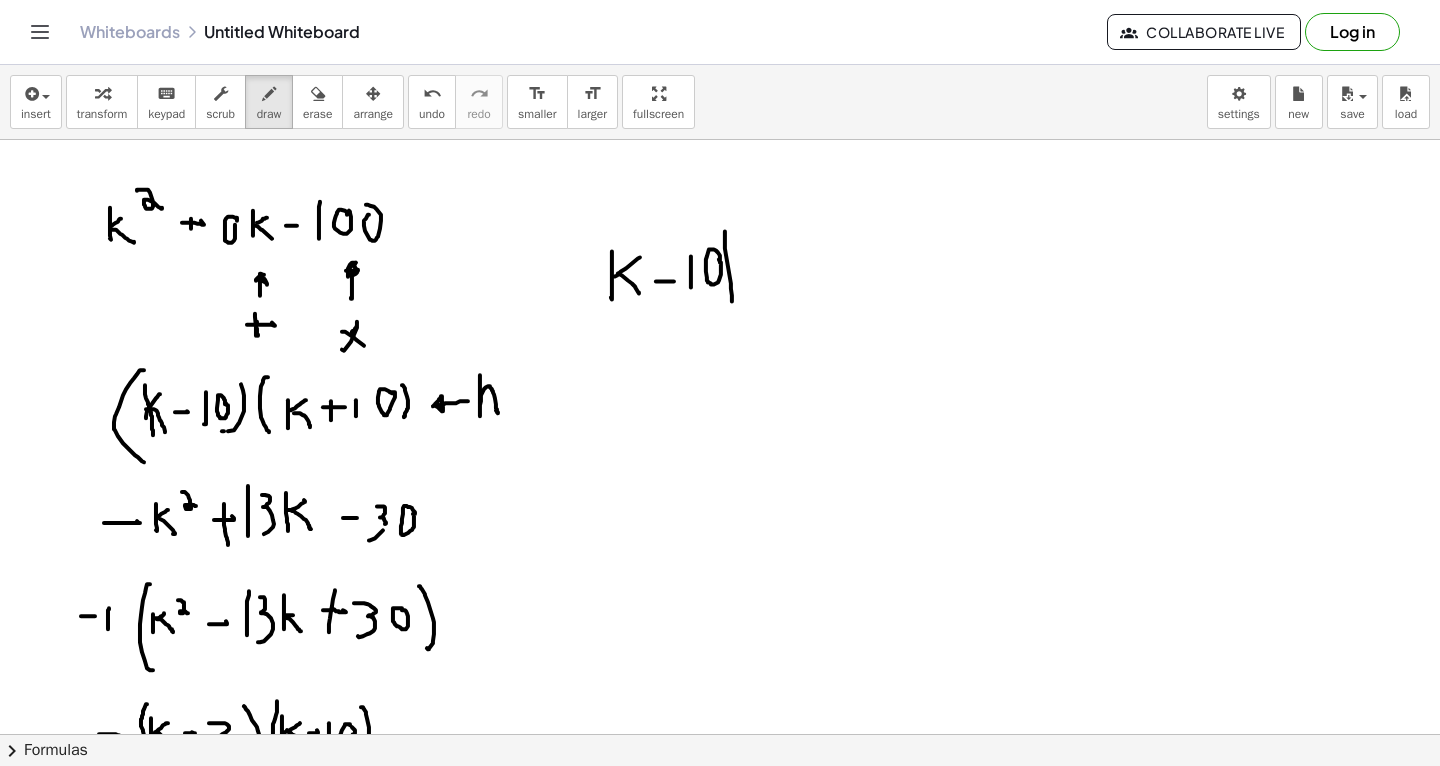 drag, startPoint x: 725, startPoint y: 231, endPoint x: 724, endPoint y: 309, distance: 78.00641 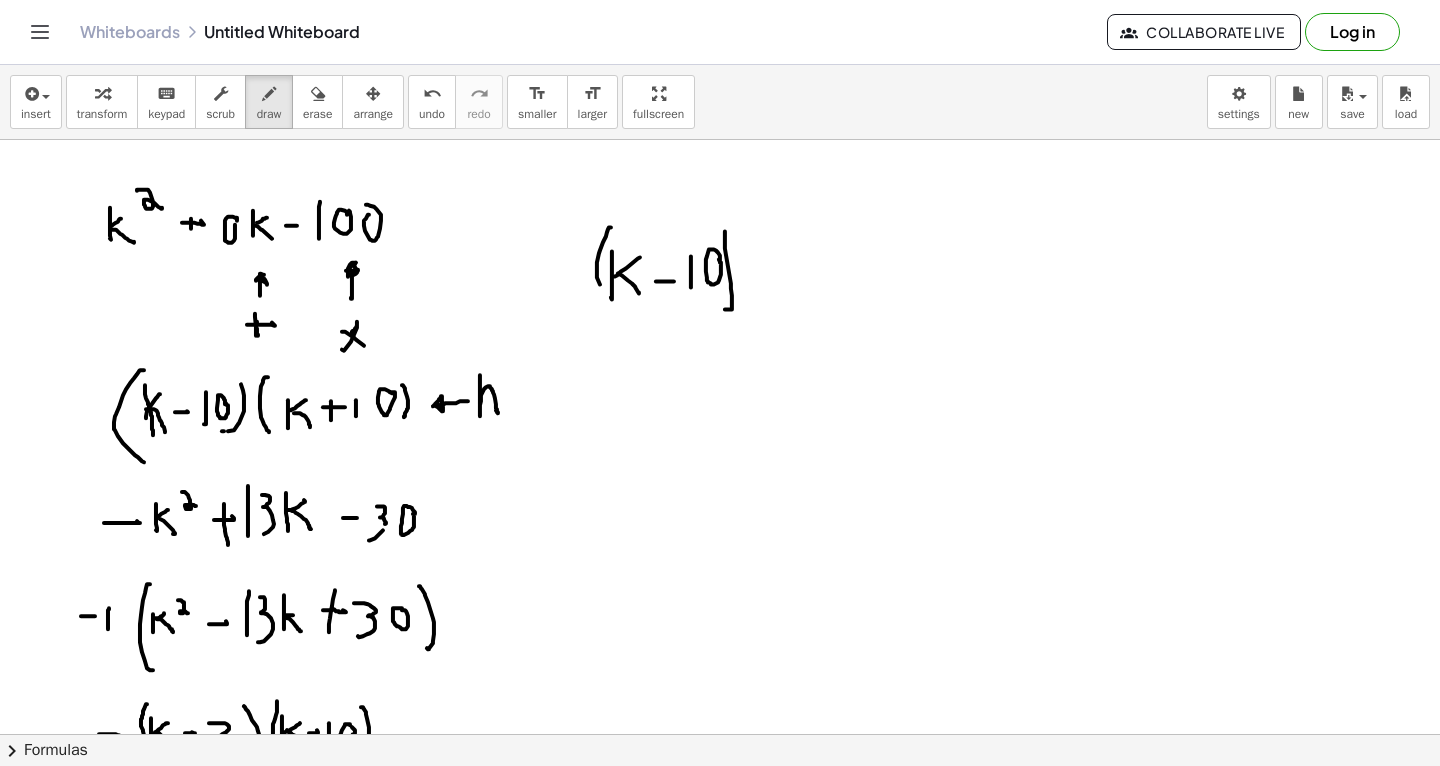 drag, startPoint x: 611, startPoint y: 227, endPoint x: 612, endPoint y: 304, distance: 77.00649 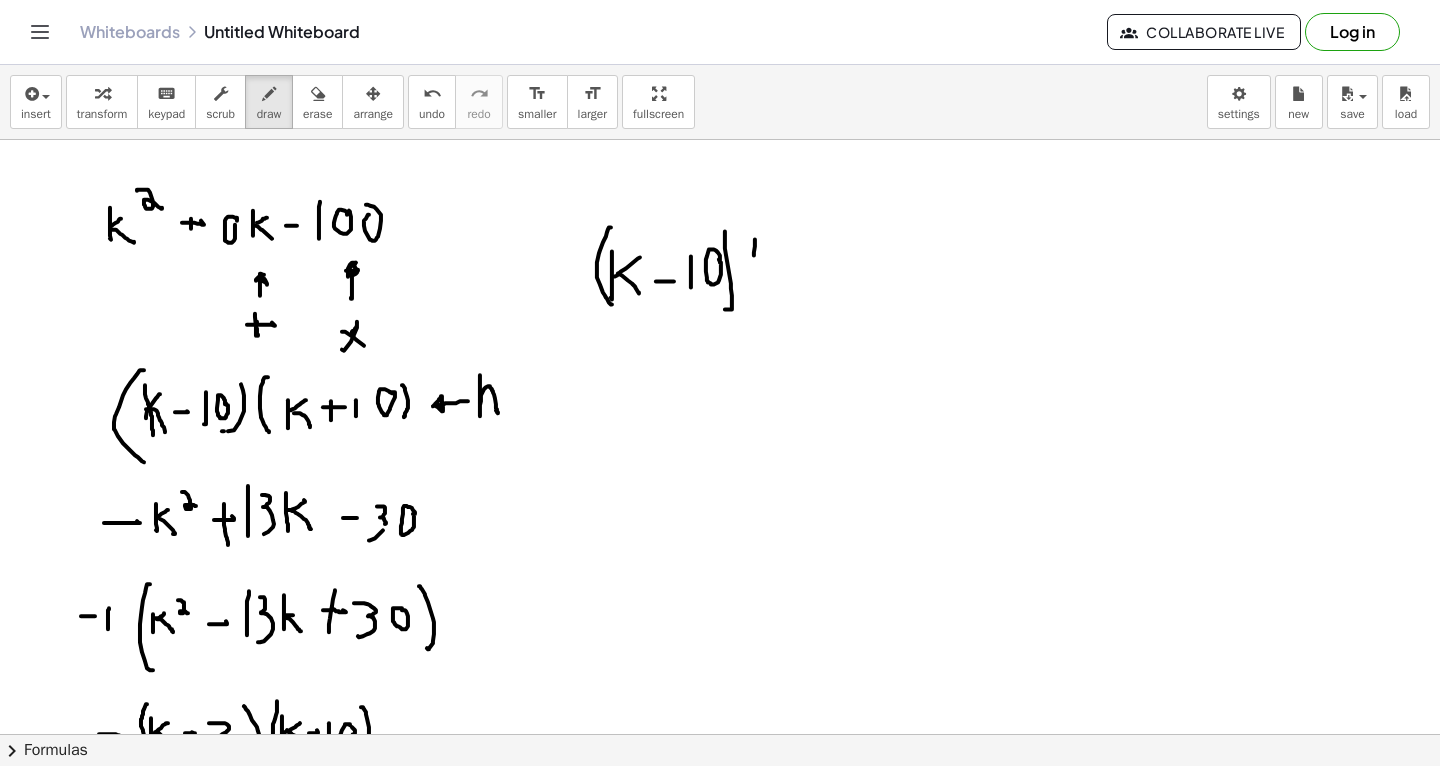 drag, startPoint x: 755, startPoint y: 239, endPoint x: 768, endPoint y: 315, distance: 77.10383 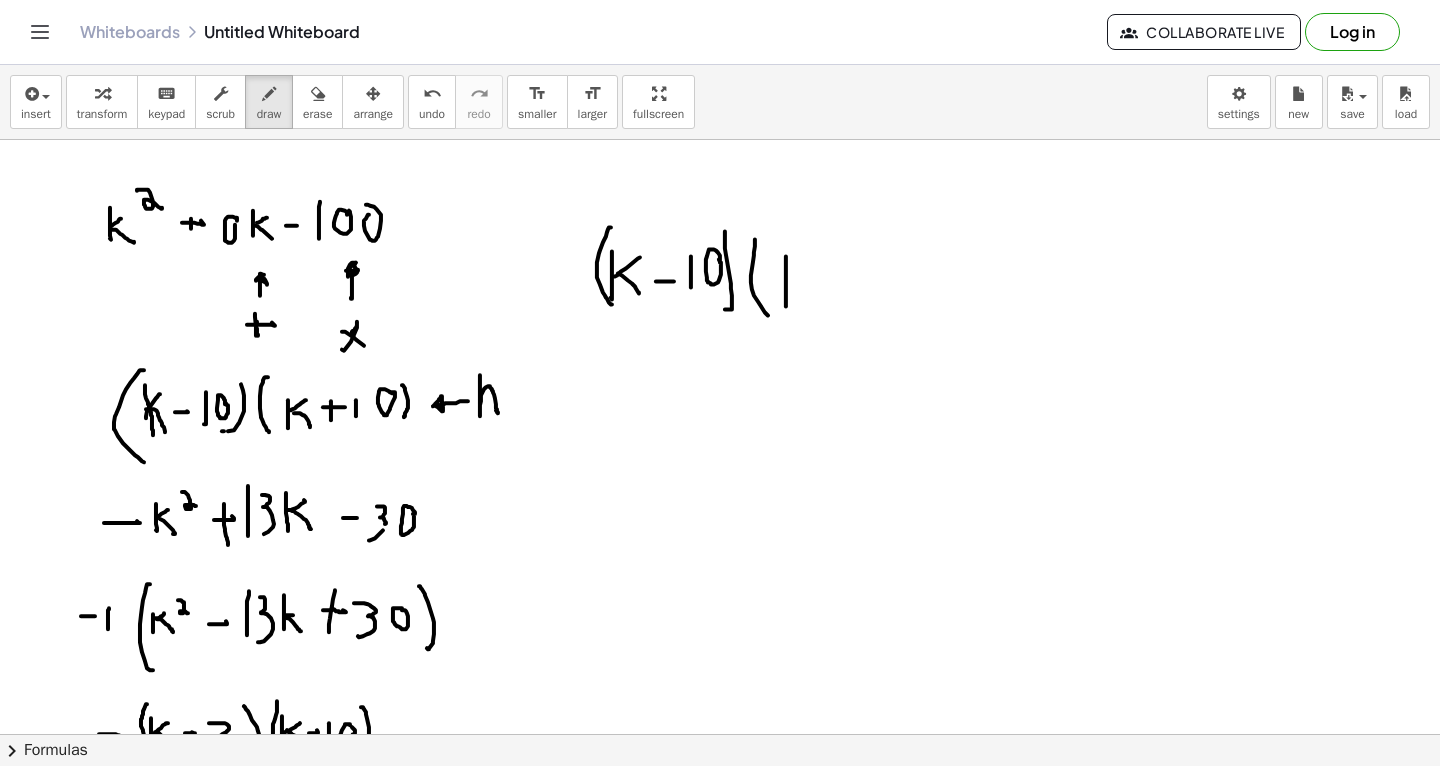 drag, startPoint x: 786, startPoint y: 306, endPoint x: 786, endPoint y: 252, distance: 54 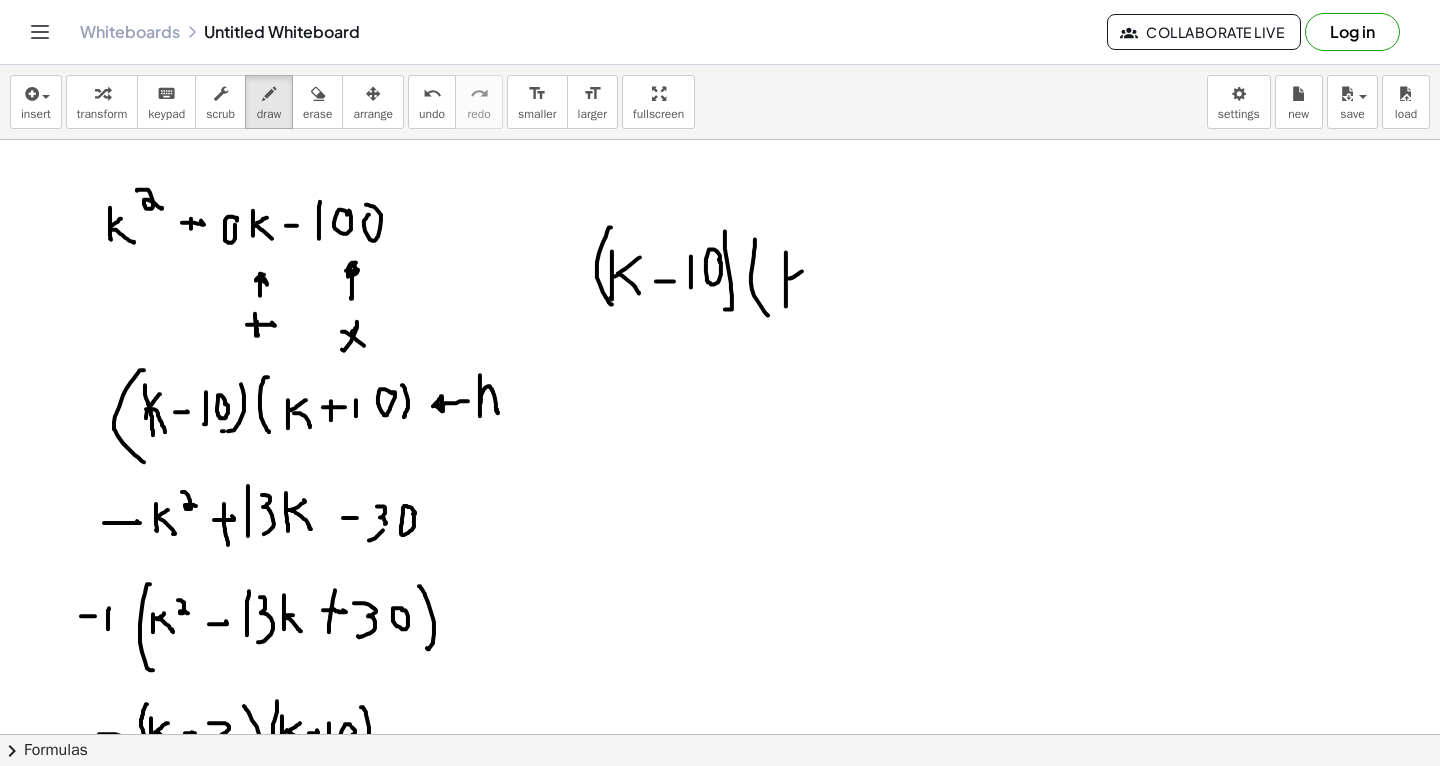 drag, startPoint x: 789, startPoint y: 278, endPoint x: 810, endPoint y: 264, distance: 25.23886 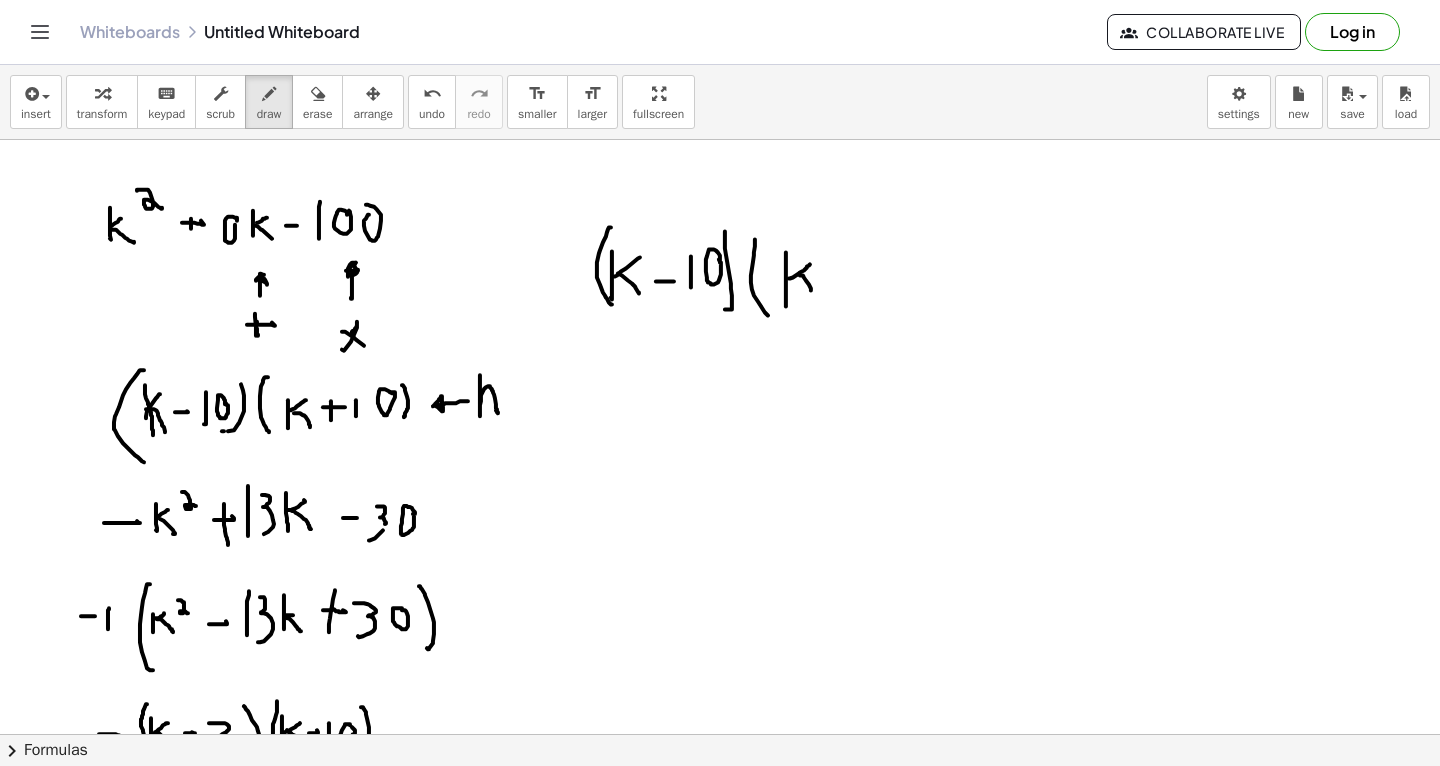 drag, startPoint x: 800, startPoint y: 275, endPoint x: 814, endPoint y: 299, distance: 27.784887 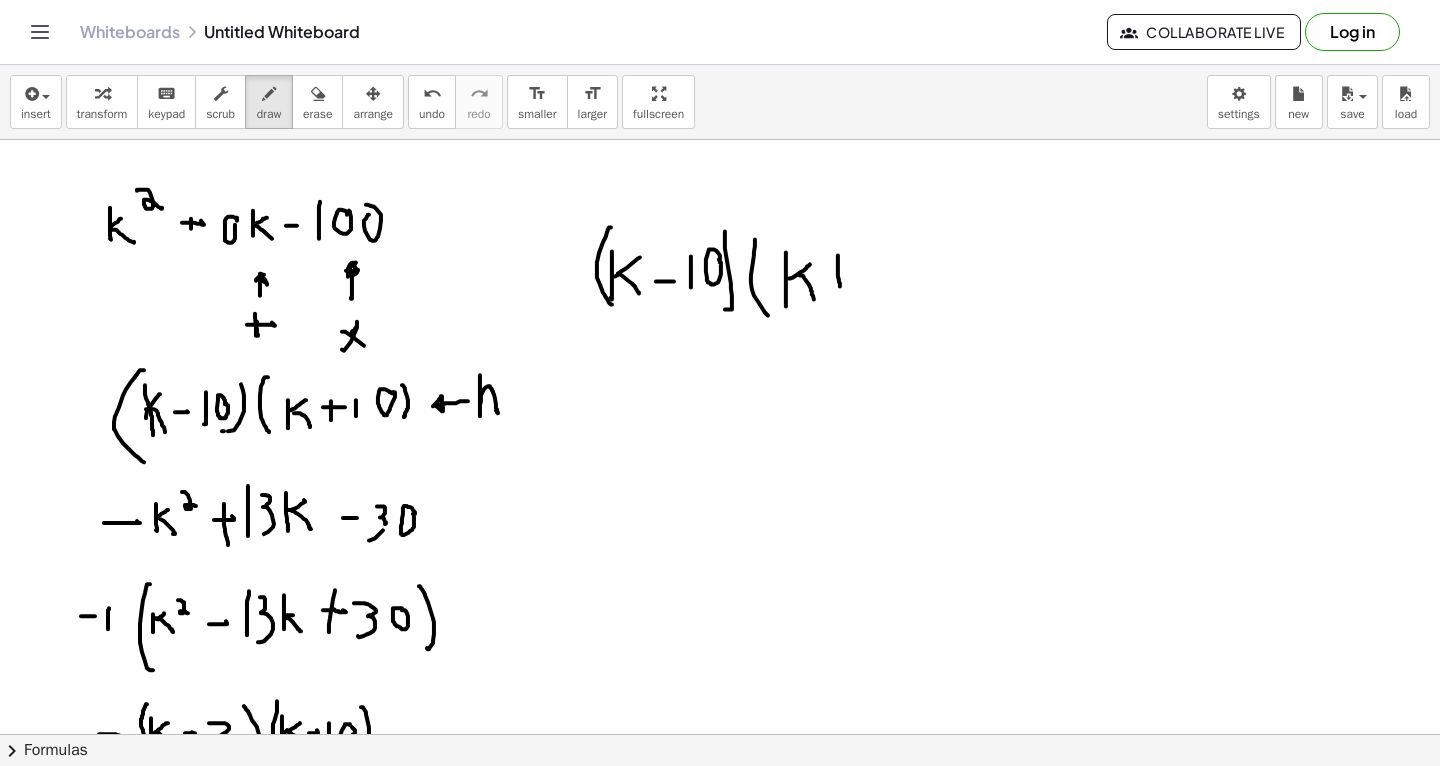 drag, startPoint x: 838, startPoint y: 255, endPoint x: 840, endPoint y: 286, distance: 31.06445 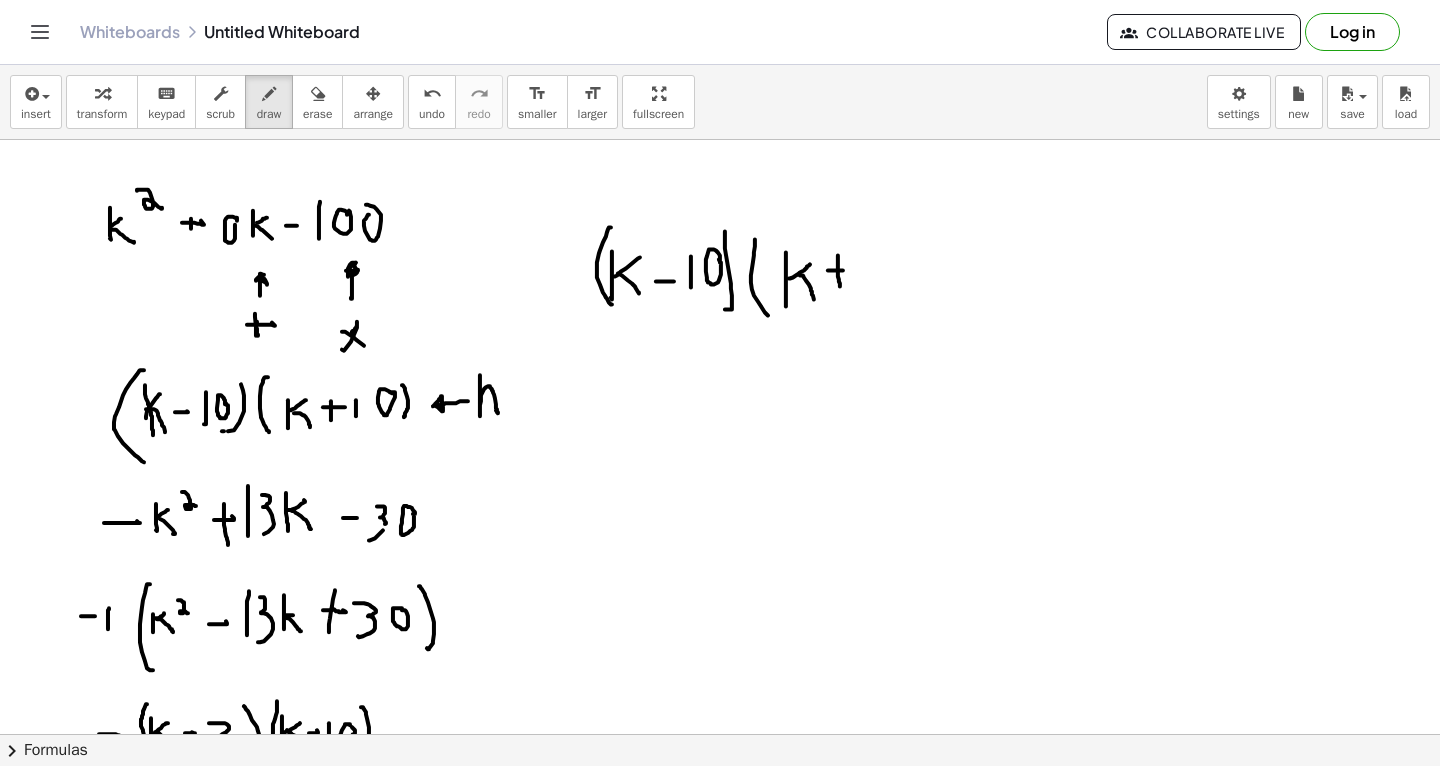 drag, startPoint x: 828, startPoint y: 270, endPoint x: 844, endPoint y: 270, distance: 16 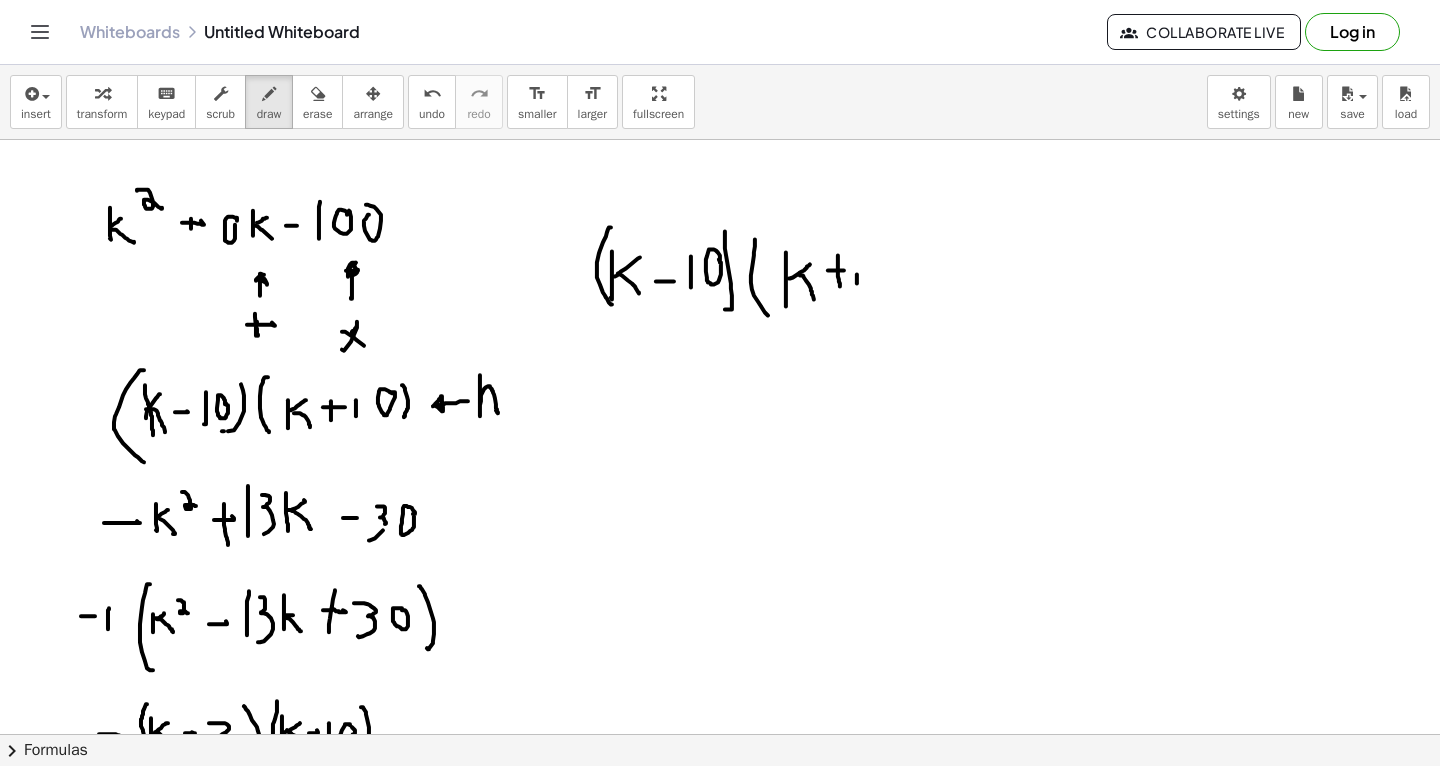 drag, startPoint x: 857, startPoint y: 283, endPoint x: 857, endPoint y: 250, distance: 33 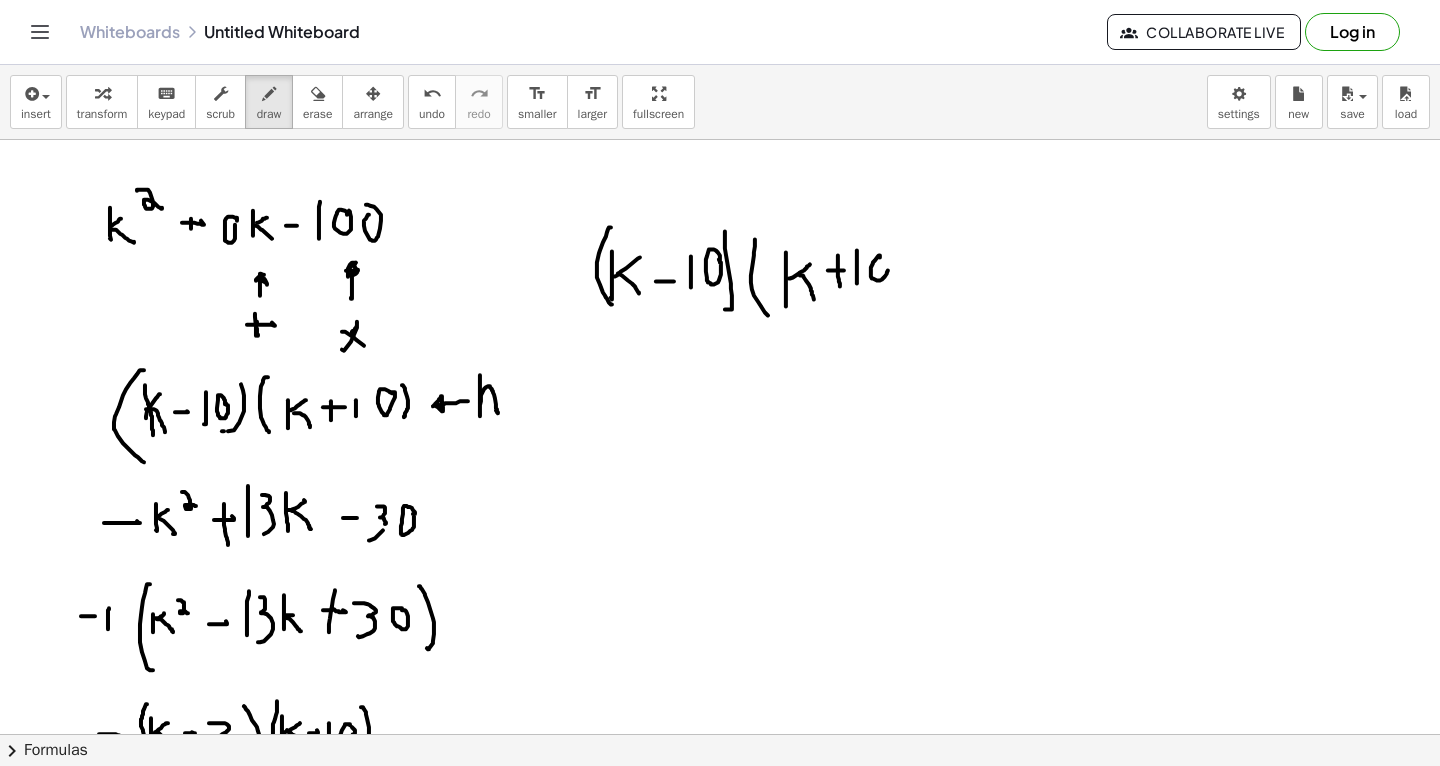 click at bounding box center [720, -934] 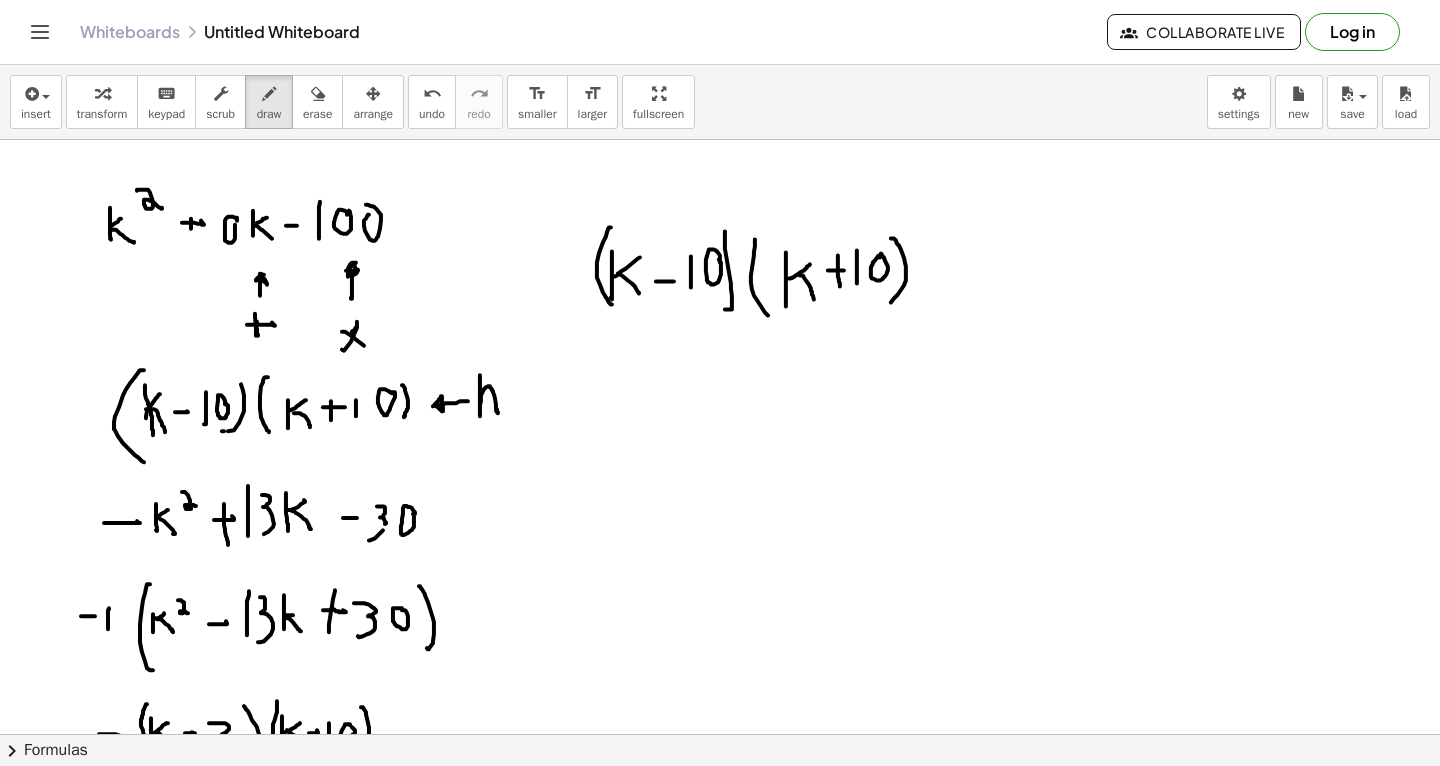 drag, startPoint x: 891, startPoint y: 238, endPoint x: 884, endPoint y: 303, distance: 65.37584 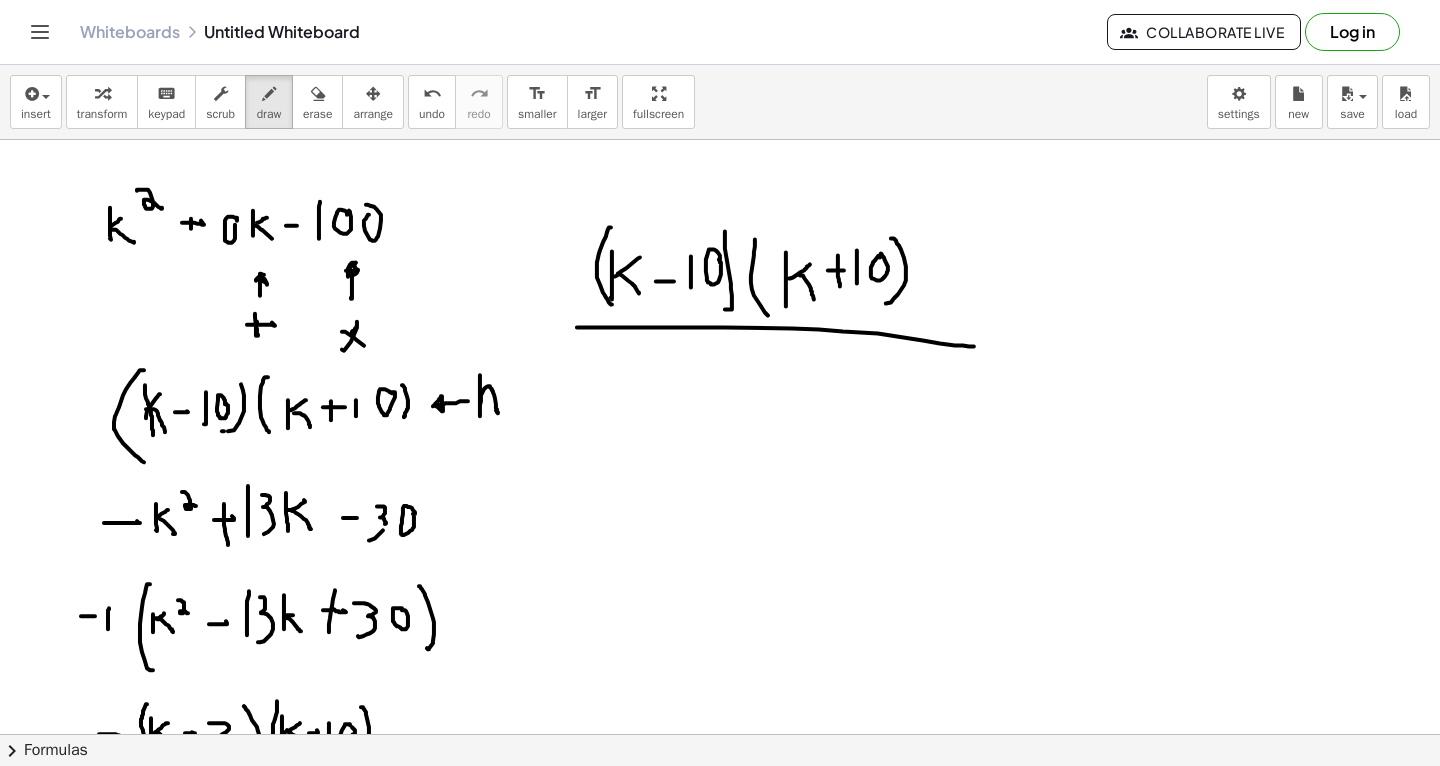 drag, startPoint x: 577, startPoint y: 327, endPoint x: 972, endPoint y: 346, distance: 395.4567 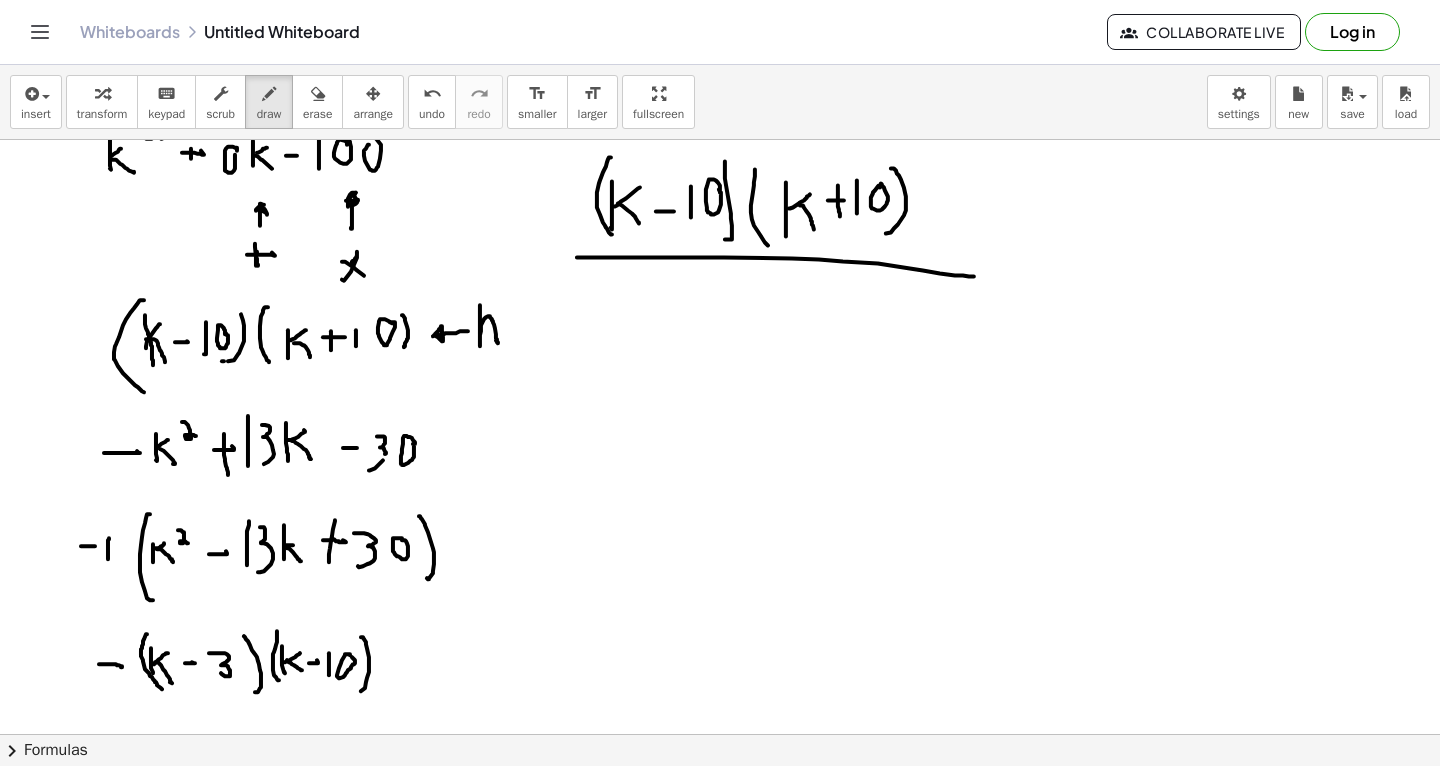 scroll, scrollTop: 3528, scrollLeft: 0, axis: vertical 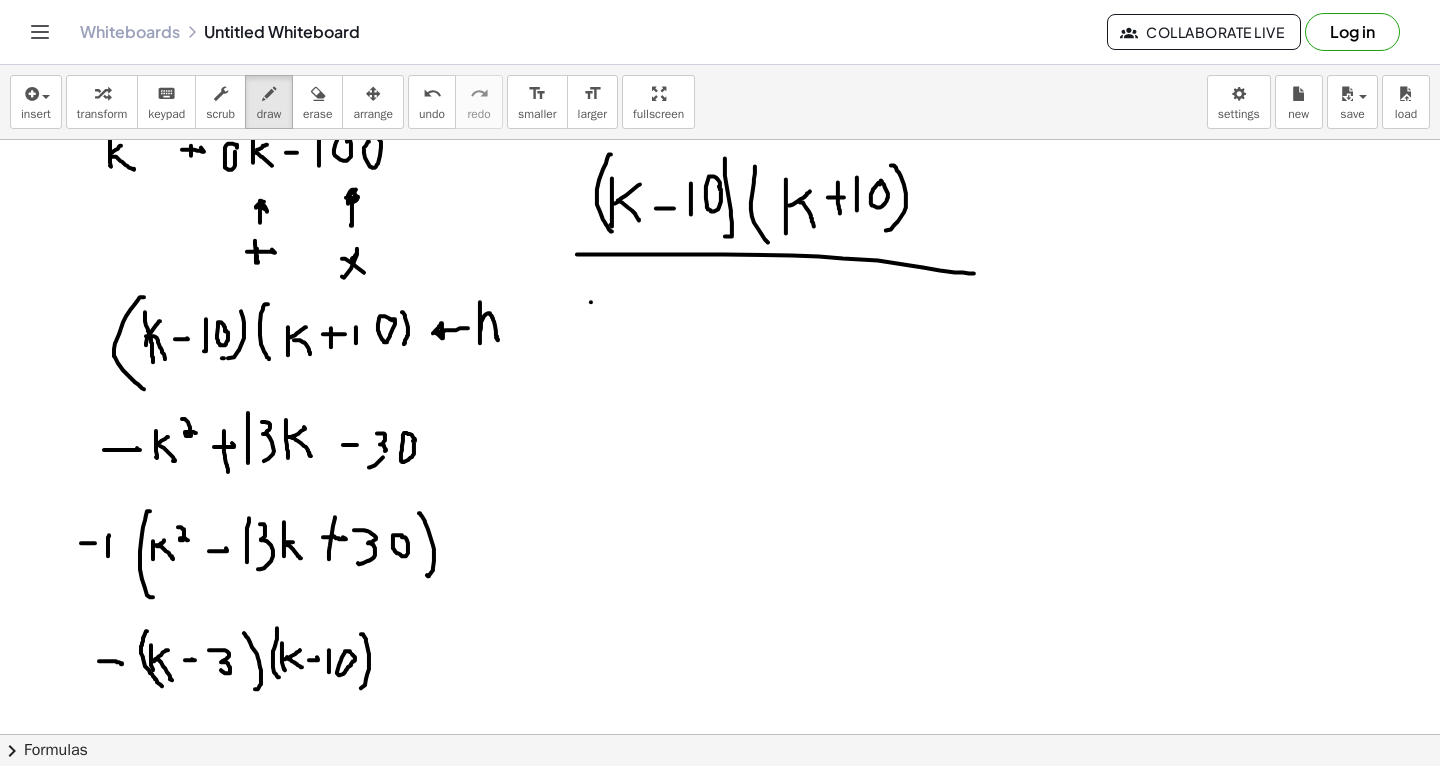 drag, startPoint x: 591, startPoint y: 302, endPoint x: 610, endPoint y: 299, distance: 19.235384 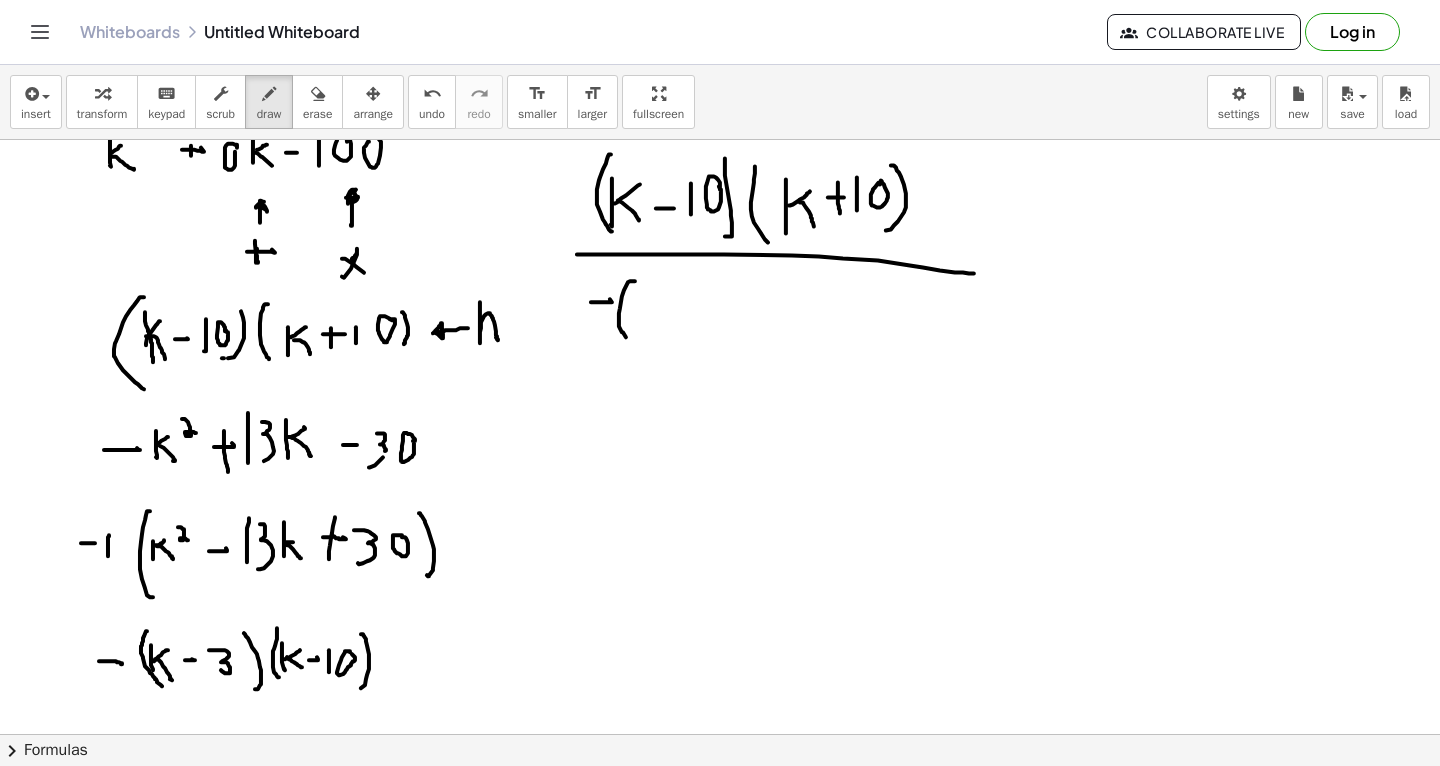drag, startPoint x: 635, startPoint y: 281, endPoint x: 628, endPoint y: 338, distance: 57.428215 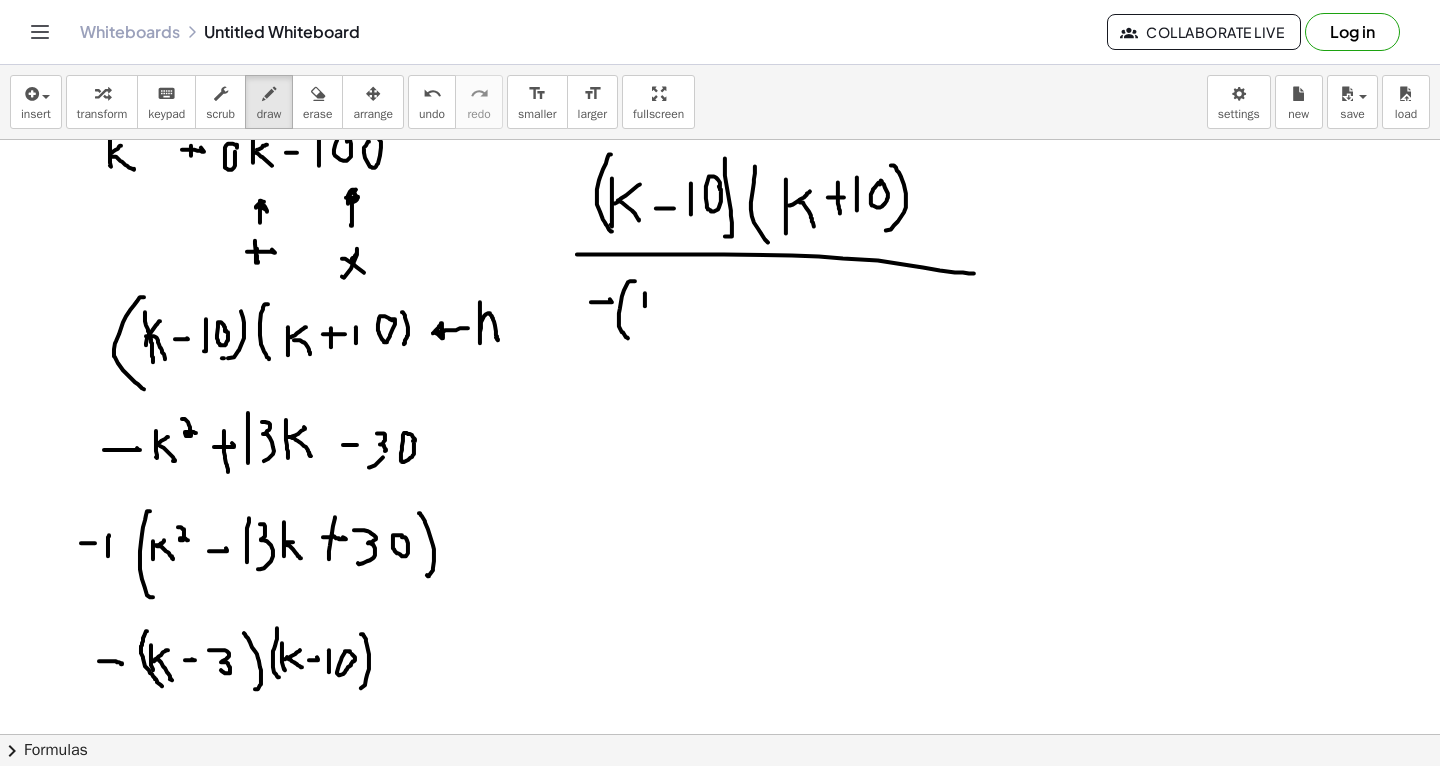 drag, startPoint x: 645, startPoint y: 293, endPoint x: 648, endPoint y: 335, distance: 42.107006 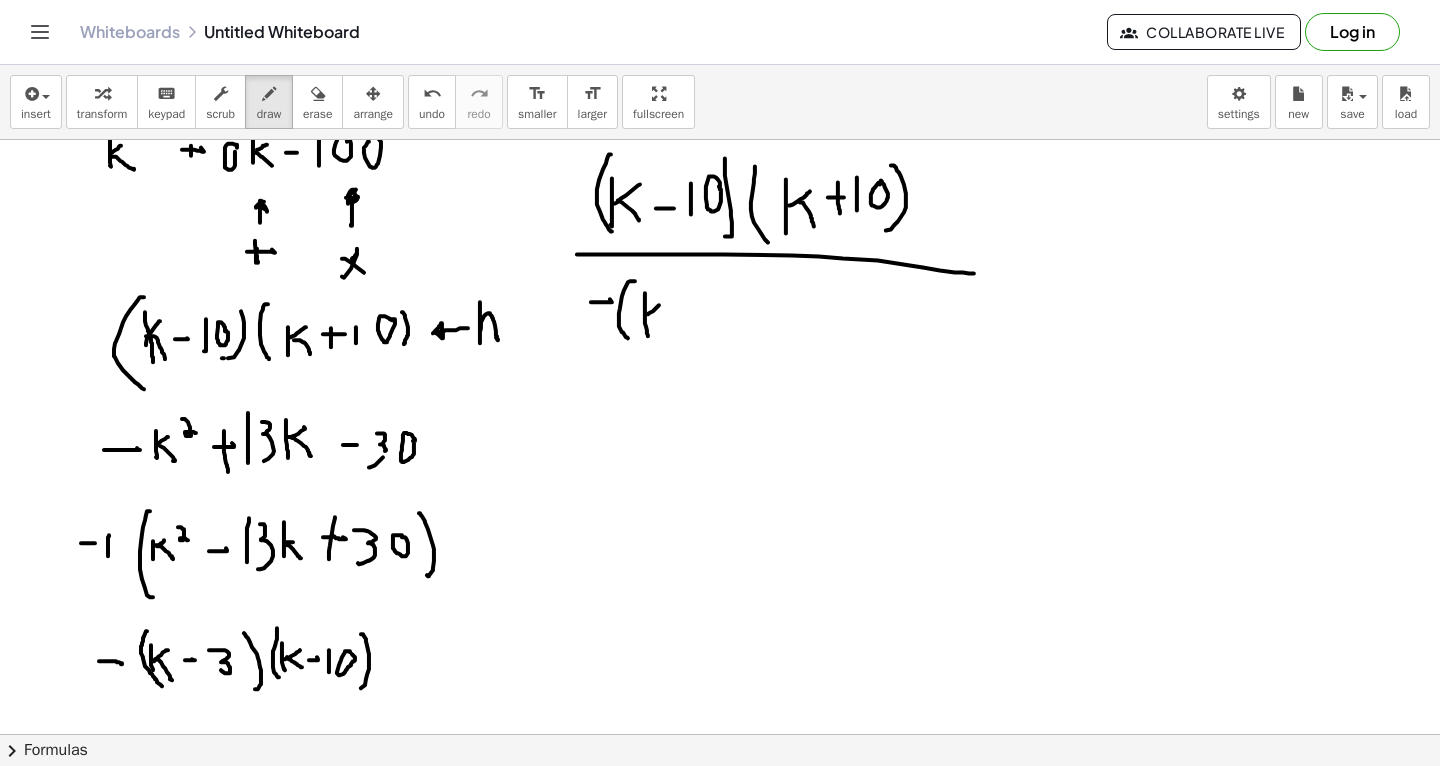 drag, startPoint x: 647, startPoint y: 314, endPoint x: 660, endPoint y: 305, distance: 15.811388 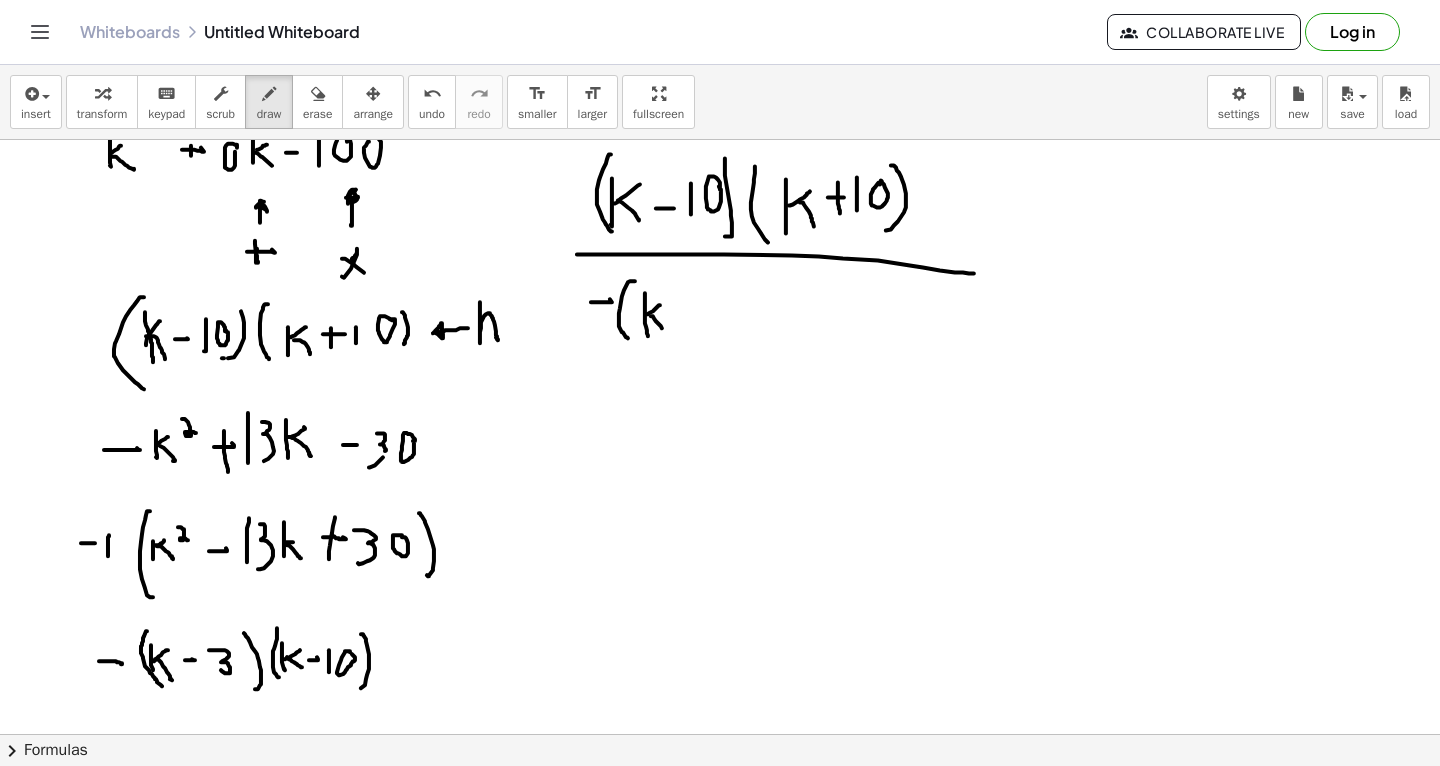 drag, startPoint x: 651, startPoint y: 316, endPoint x: 663, endPoint y: 330, distance: 18.439089 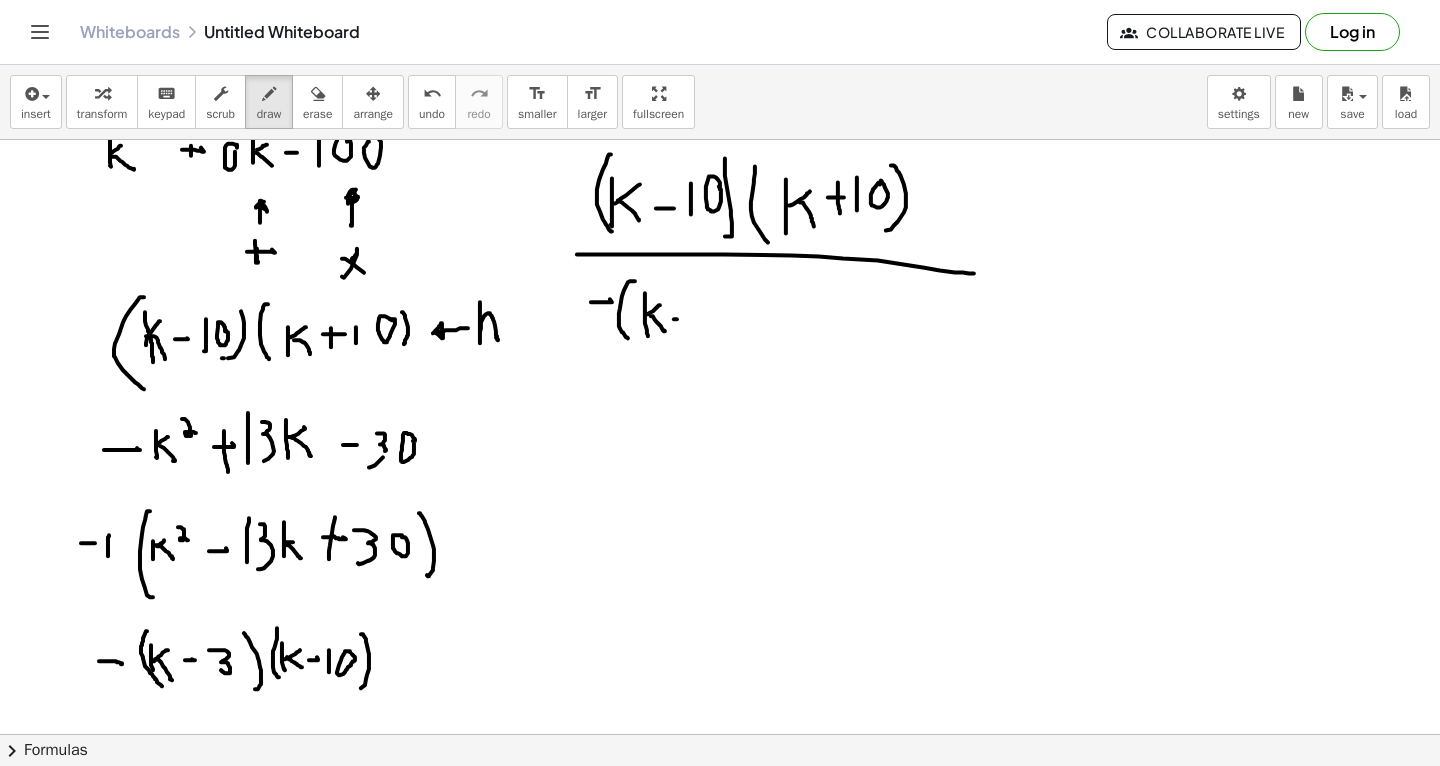 drag, startPoint x: 674, startPoint y: 319, endPoint x: 695, endPoint y: 318, distance: 21.023796 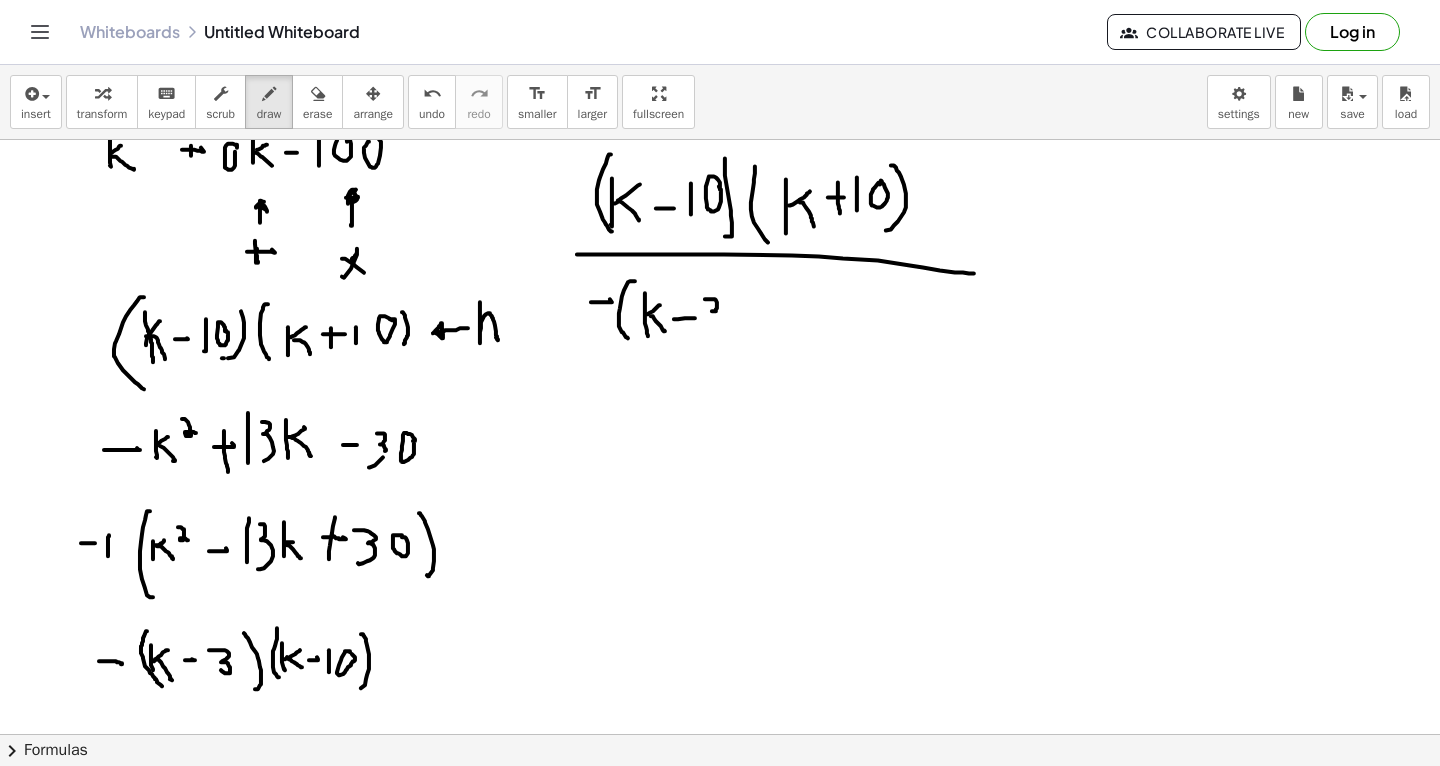 drag, startPoint x: 705, startPoint y: 299, endPoint x: 720, endPoint y: 325, distance: 30.016663 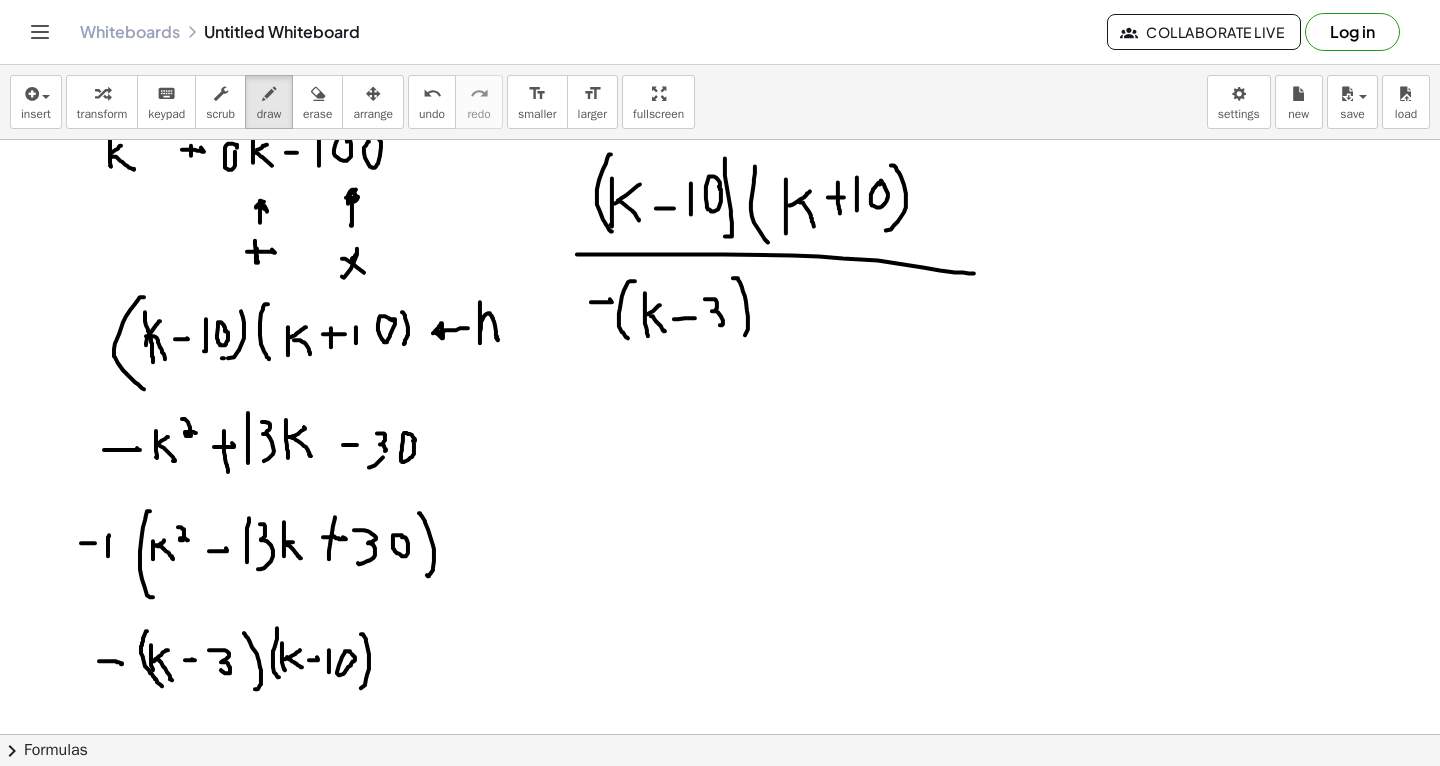 drag, startPoint x: 733, startPoint y: 278, endPoint x: 742, endPoint y: 338, distance: 60.671246 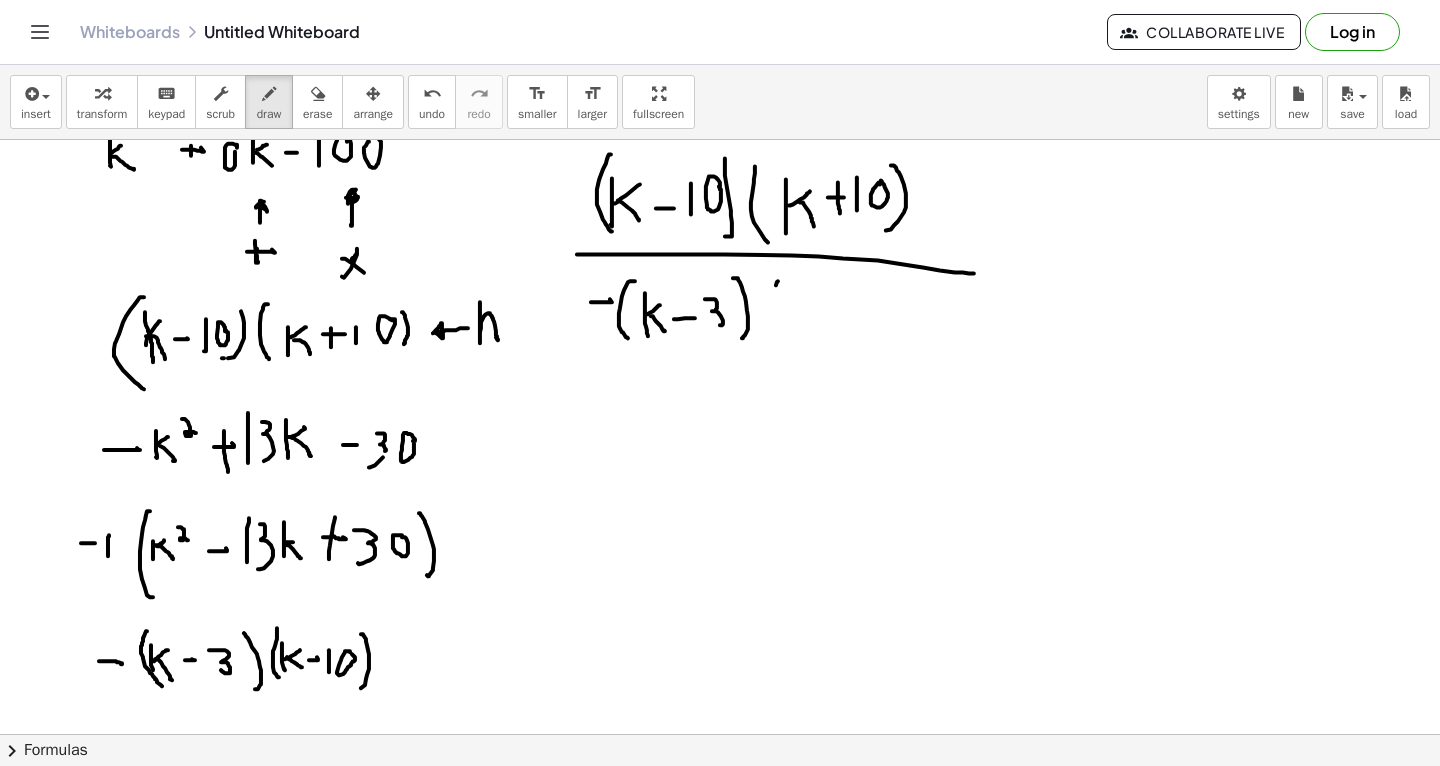 drag, startPoint x: 778, startPoint y: 281, endPoint x: 781, endPoint y: 334, distance: 53.08484 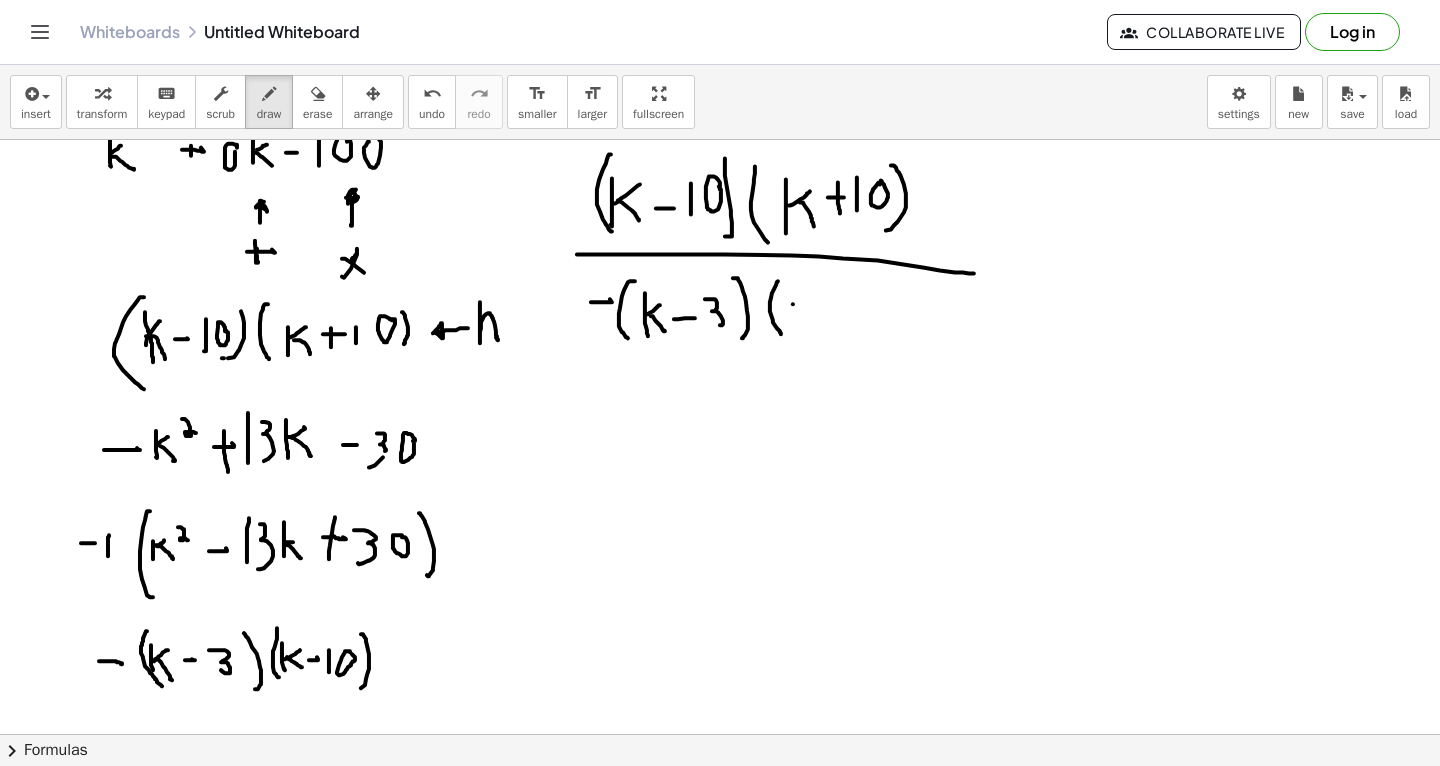 drag, startPoint x: 793, startPoint y: 304, endPoint x: 793, endPoint y: 320, distance: 16 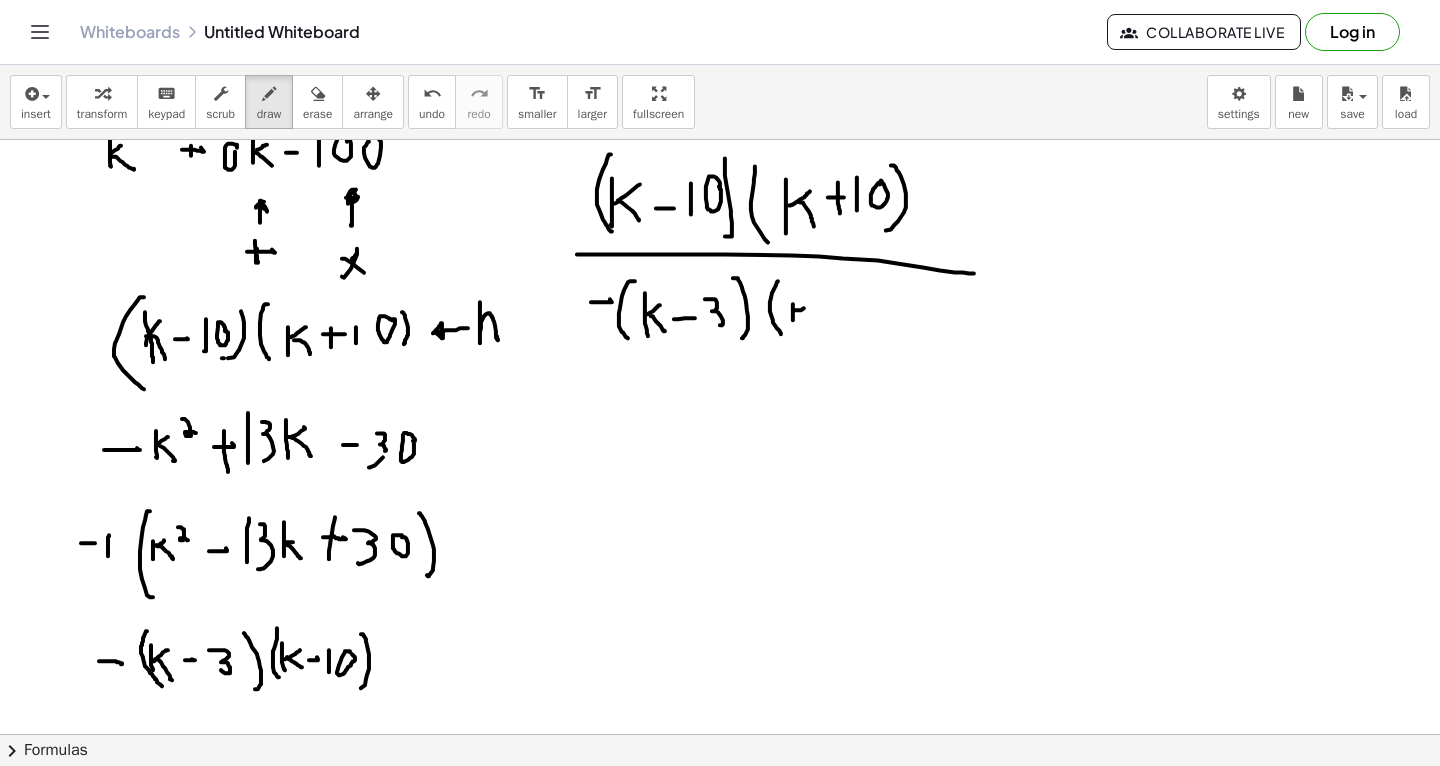 click at bounding box center (720, -1007) 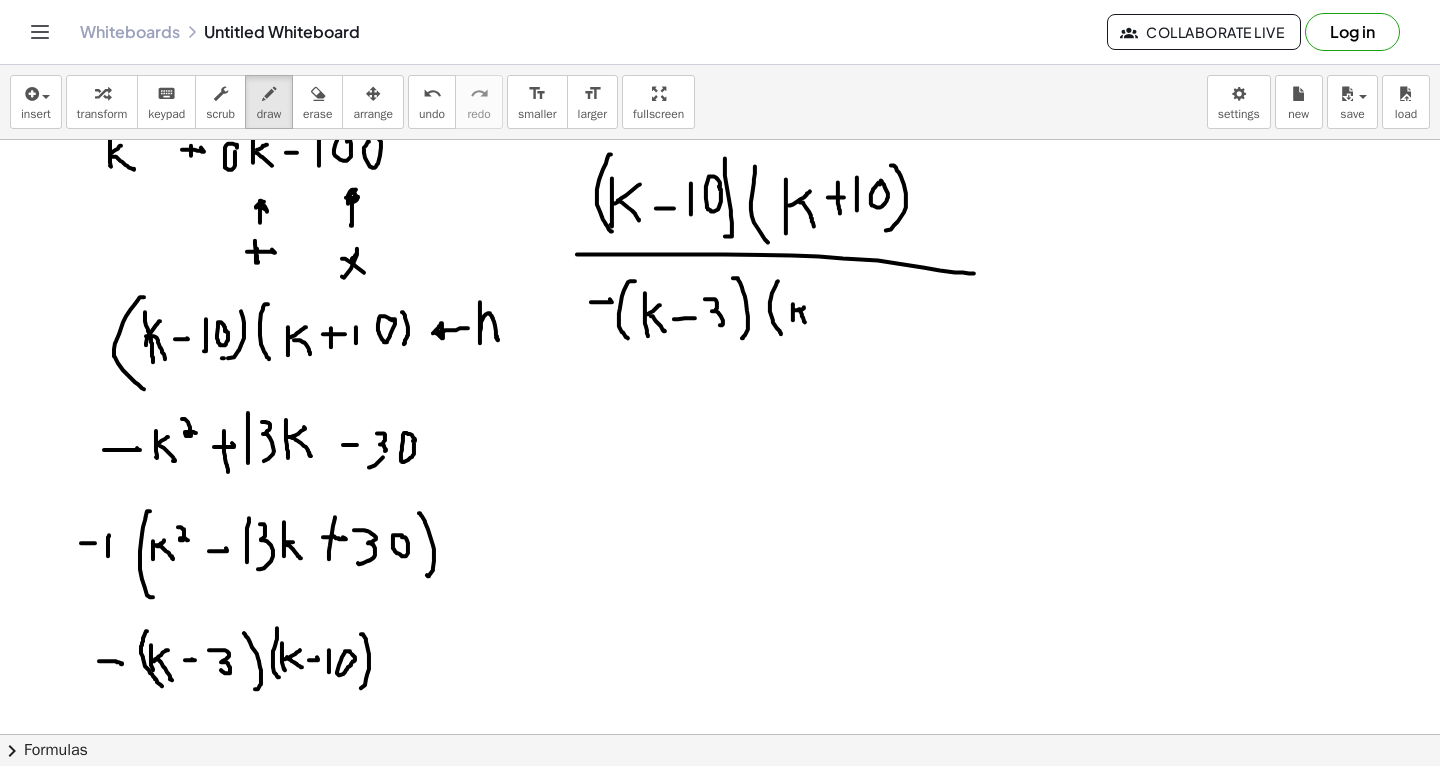 drag, startPoint x: 799, startPoint y: 309, endPoint x: 805, endPoint y: 321, distance: 13.416408 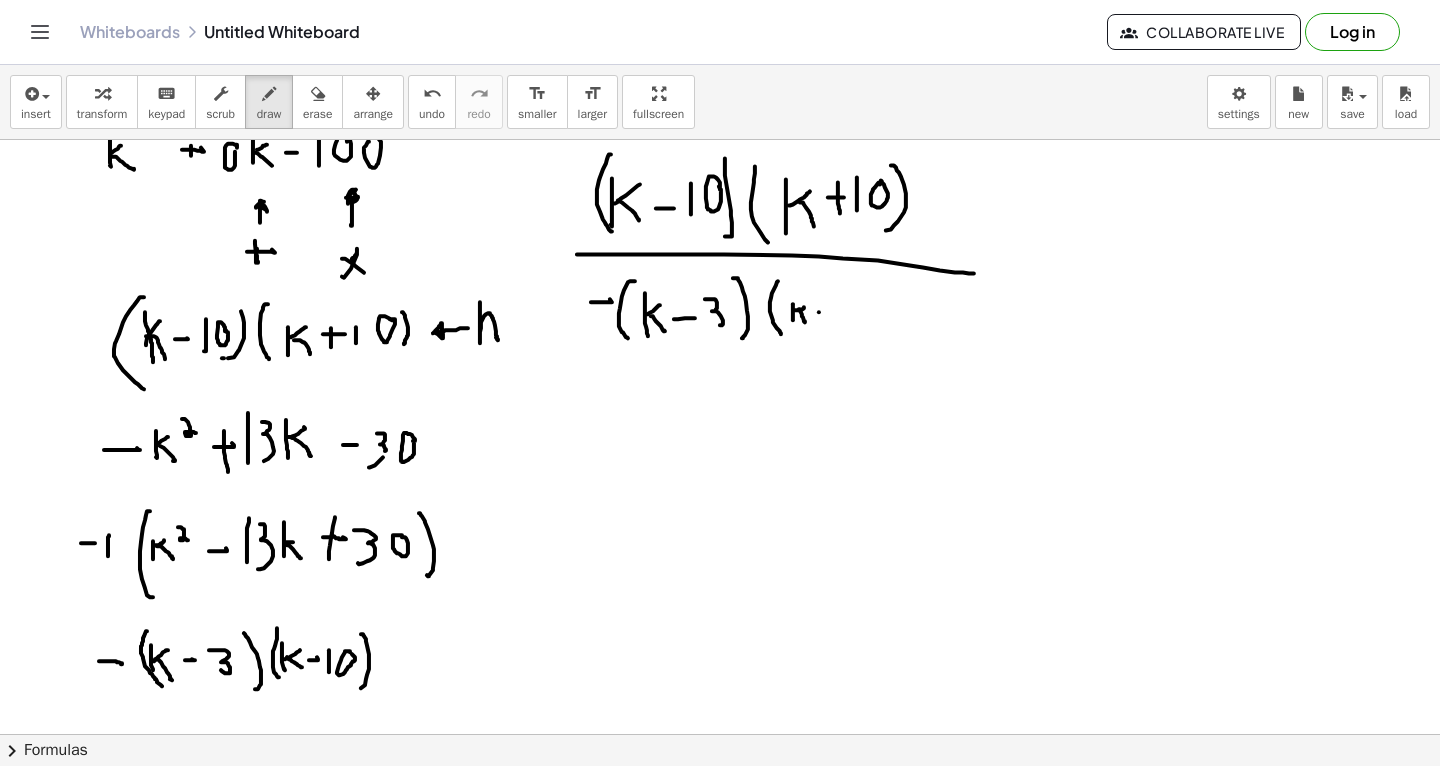 drag, startPoint x: 819, startPoint y: 312, endPoint x: 835, endPoint y: 312, distance: 16 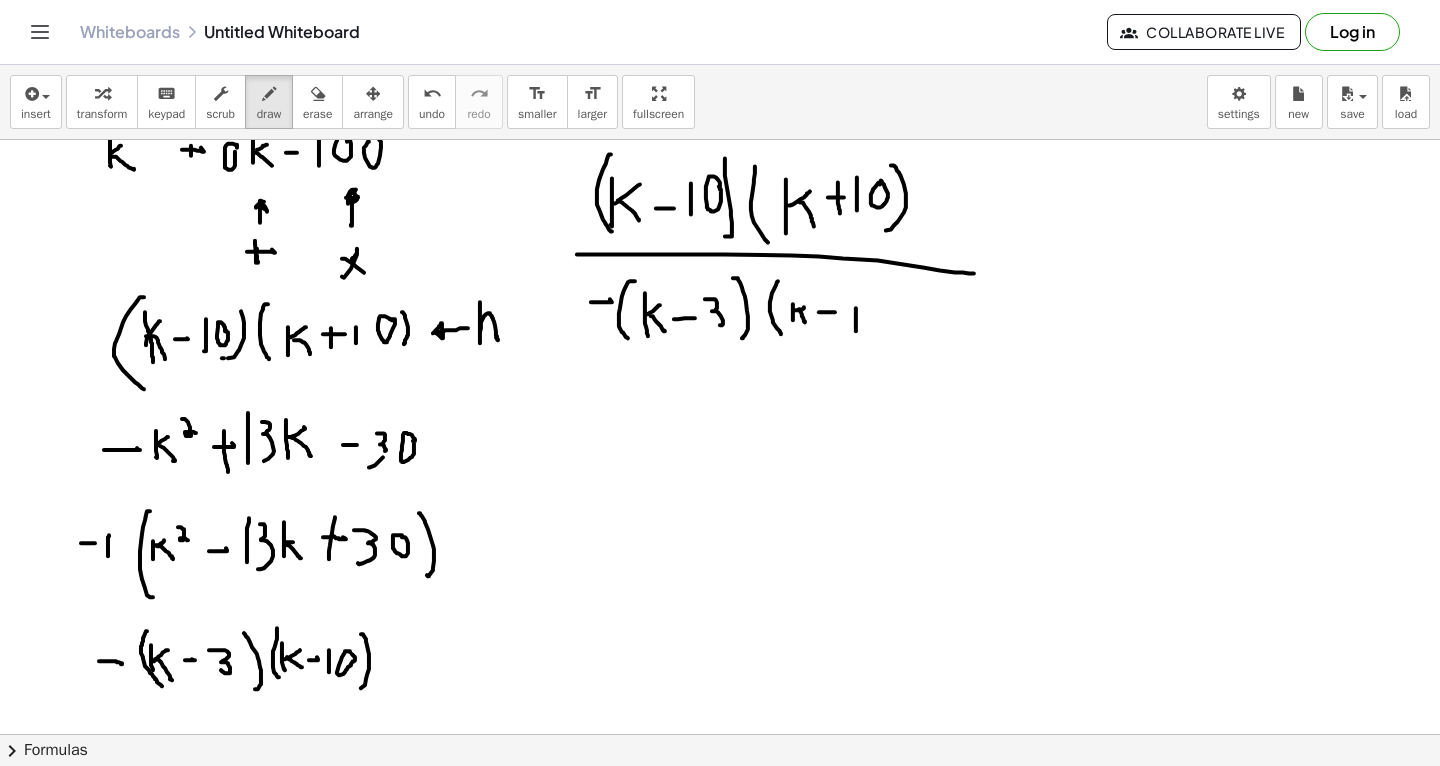 drag, startPoint x: 856, startPoint y: 331, endPoint x: 856, endPoint y: 300, distance: 31 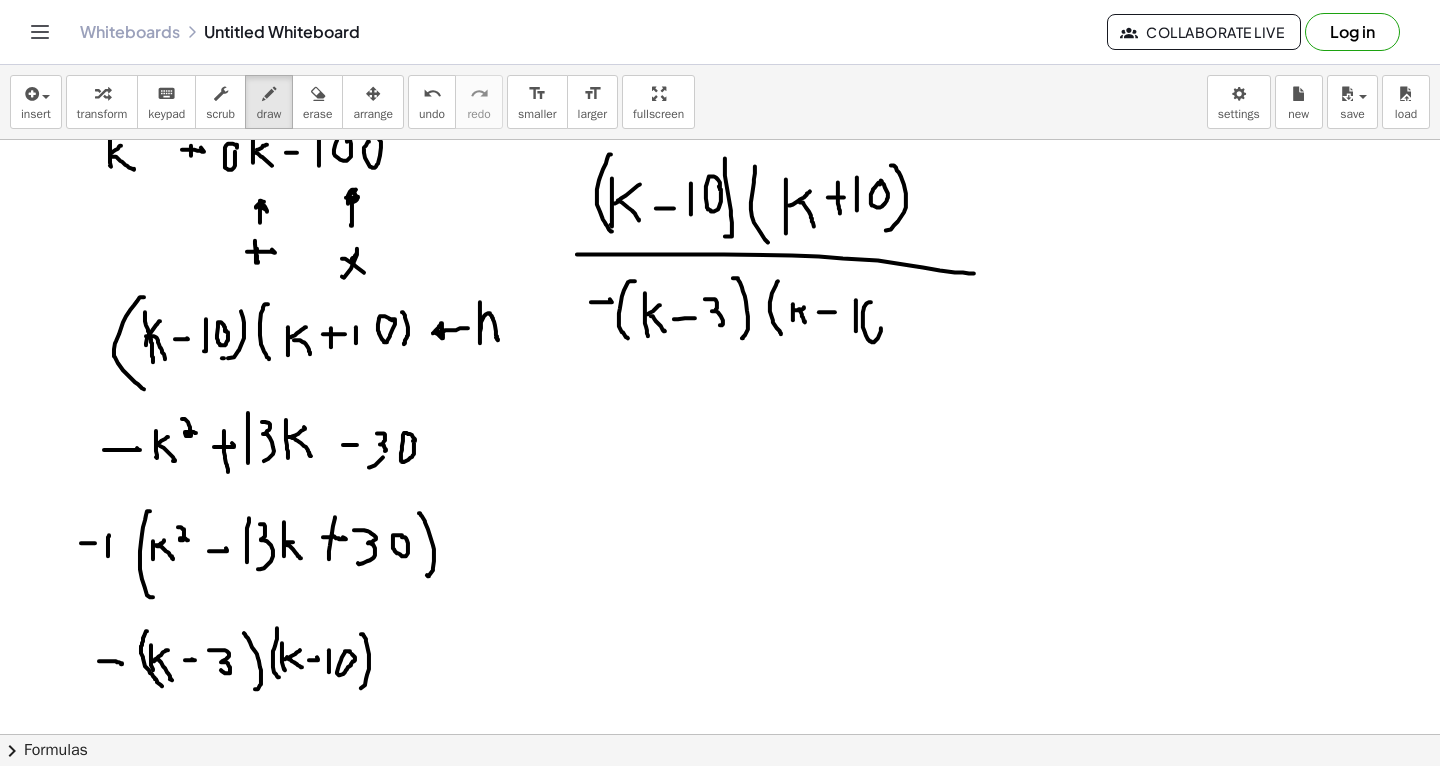 click at bounding box center (720, -1007) 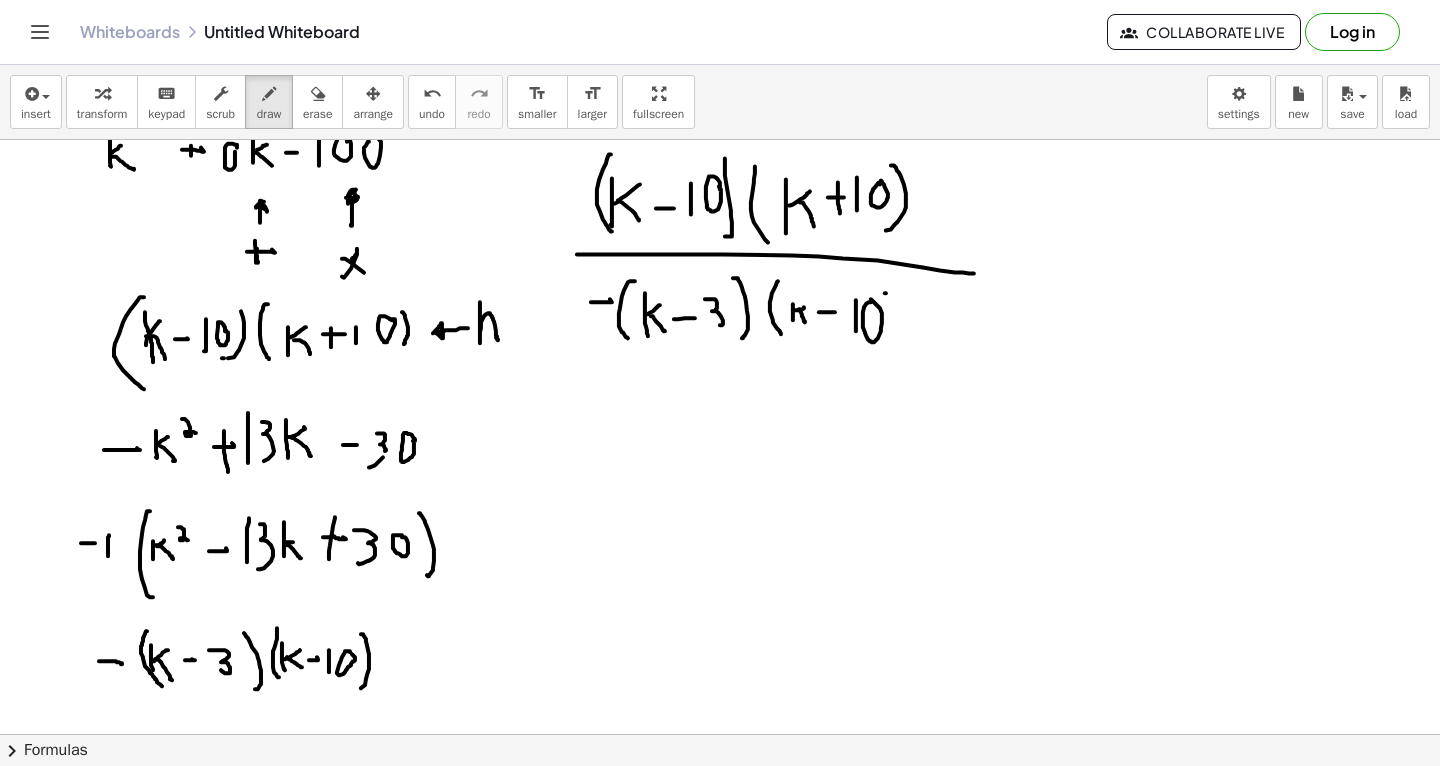 drag, startPoint x: 885, startPoint y: 293, endPoint x: 879, endPoint y: 343, distance: 50.358715 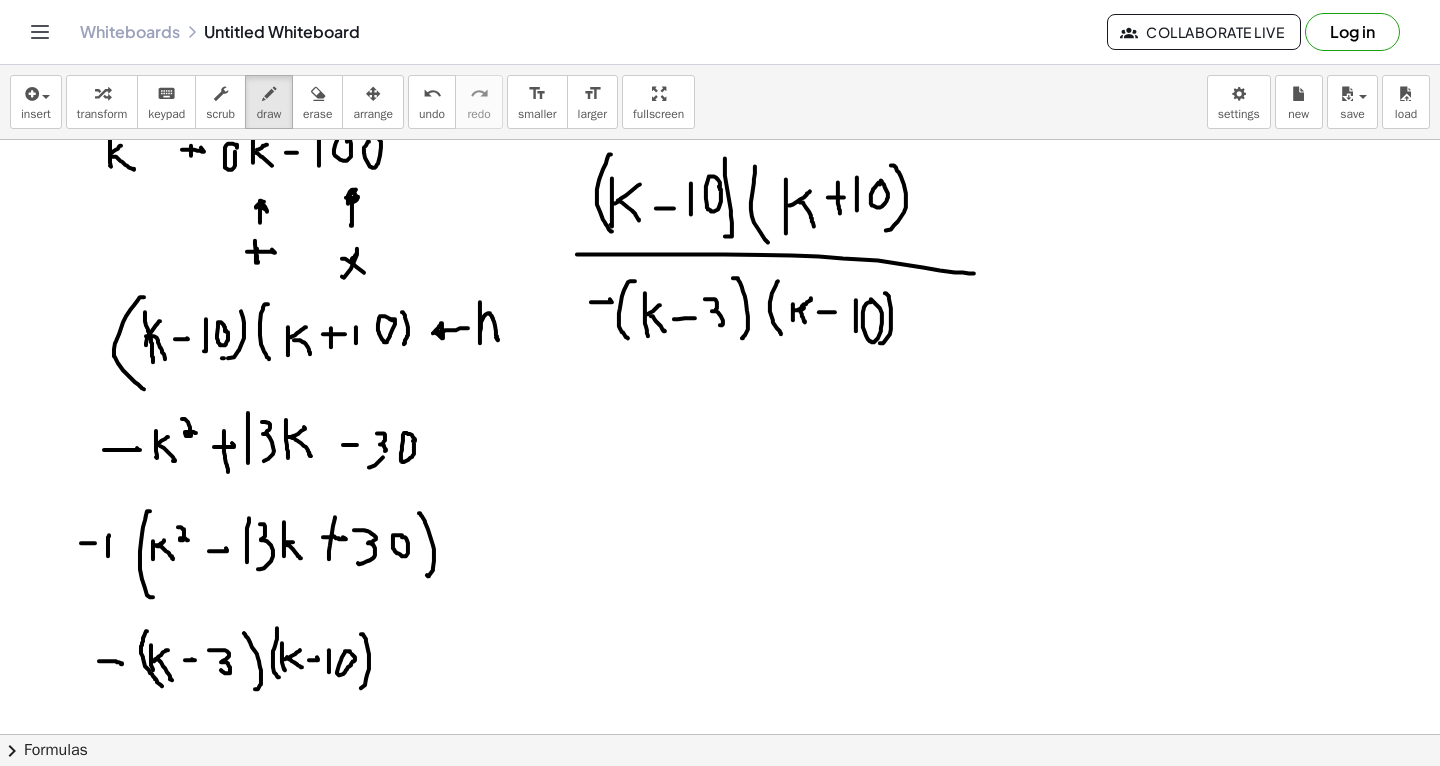 click at bounding box center [720, -1007] 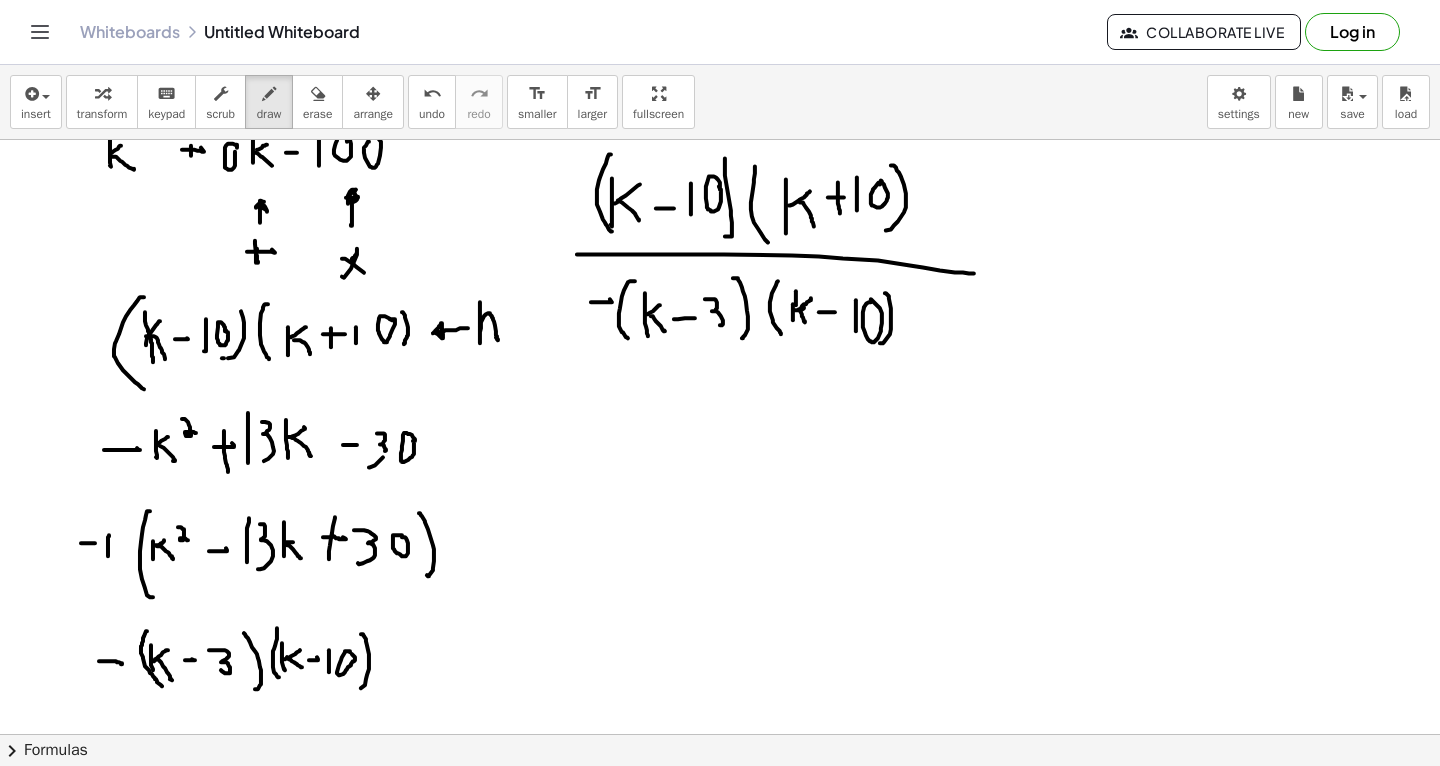 click at bounding box center [720, -1007] 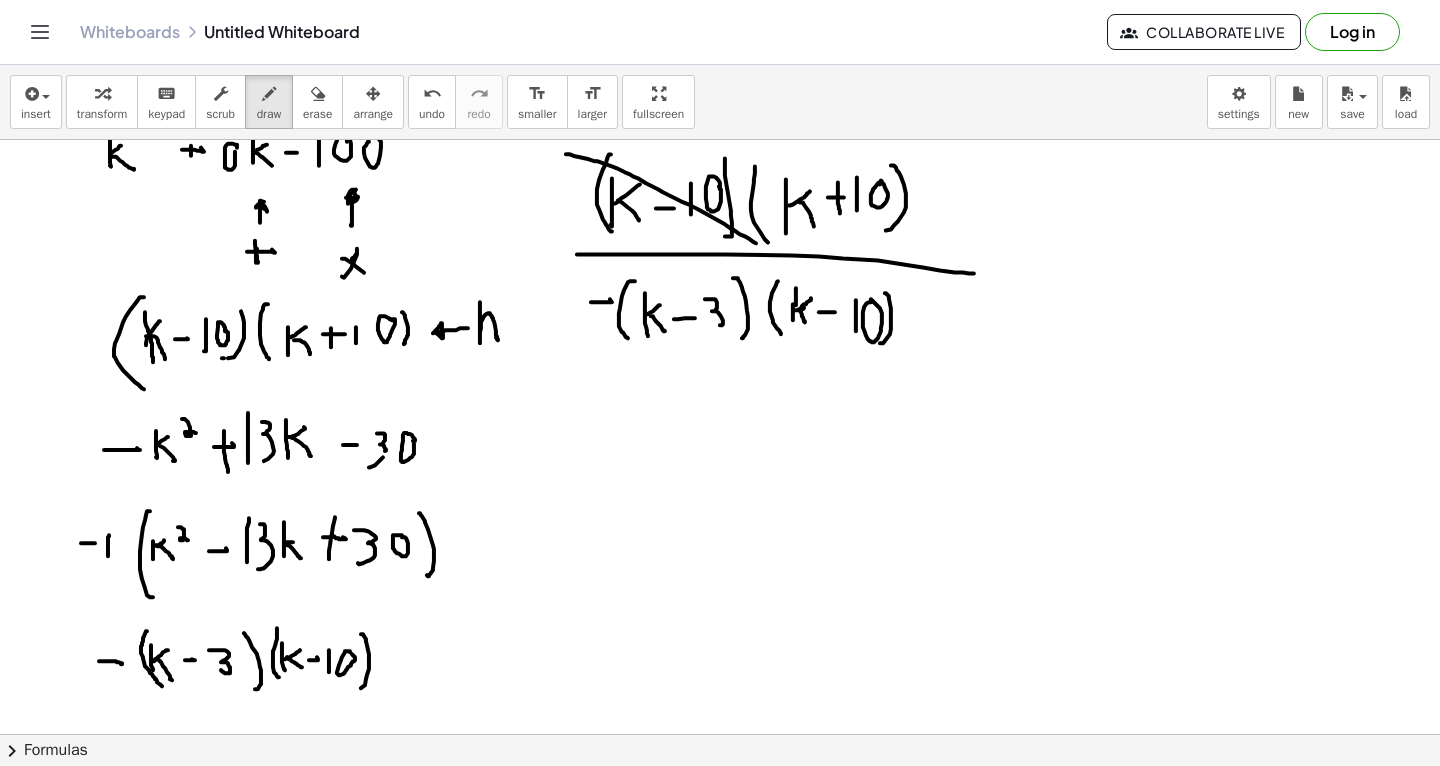 drag, startPoint x: 566, startPoint y: 154, endPoint x: 751, endPoint y: 239, distance: 203.59273 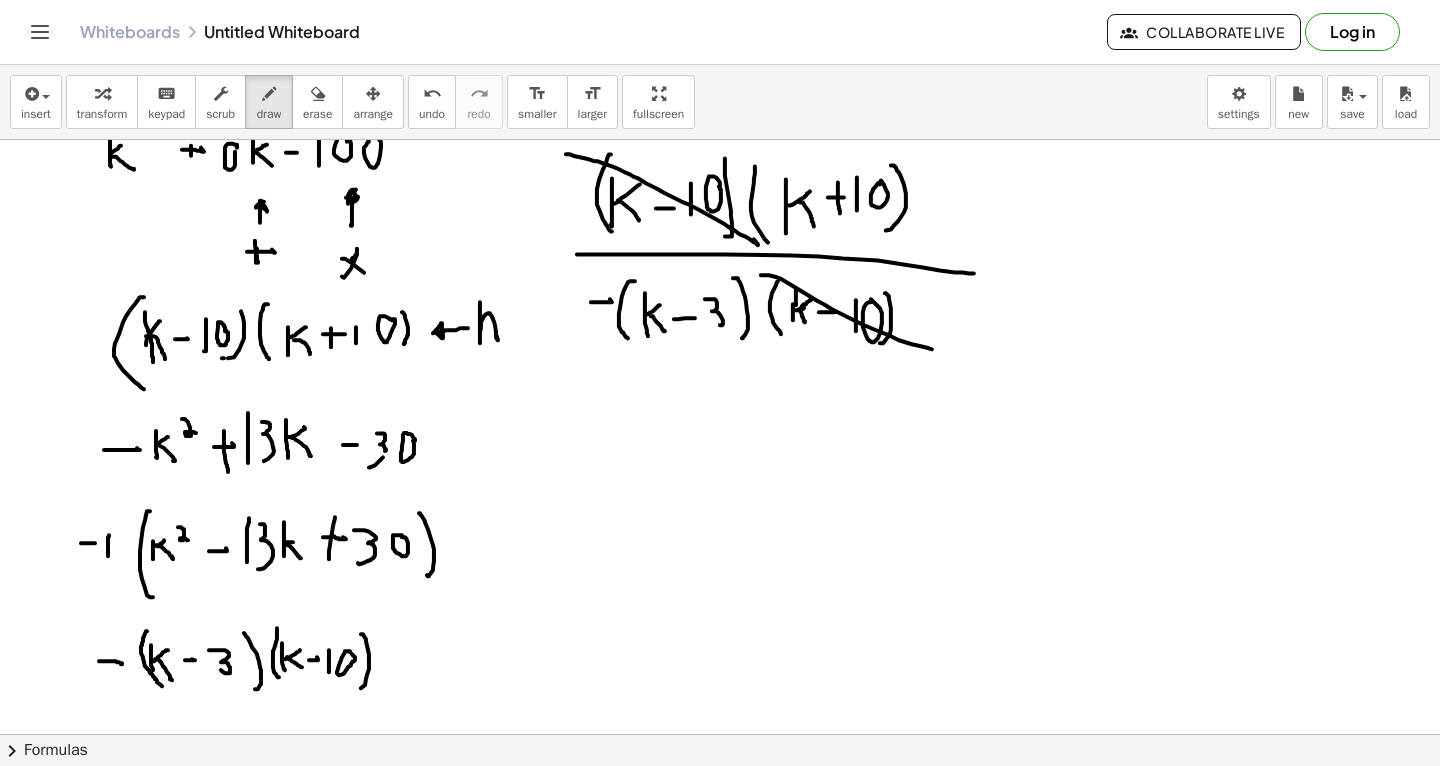 drag, startPoint x: 761, startPoint y: 275, endPoint x: 936, endPoint y: 348, distance: 189.6154 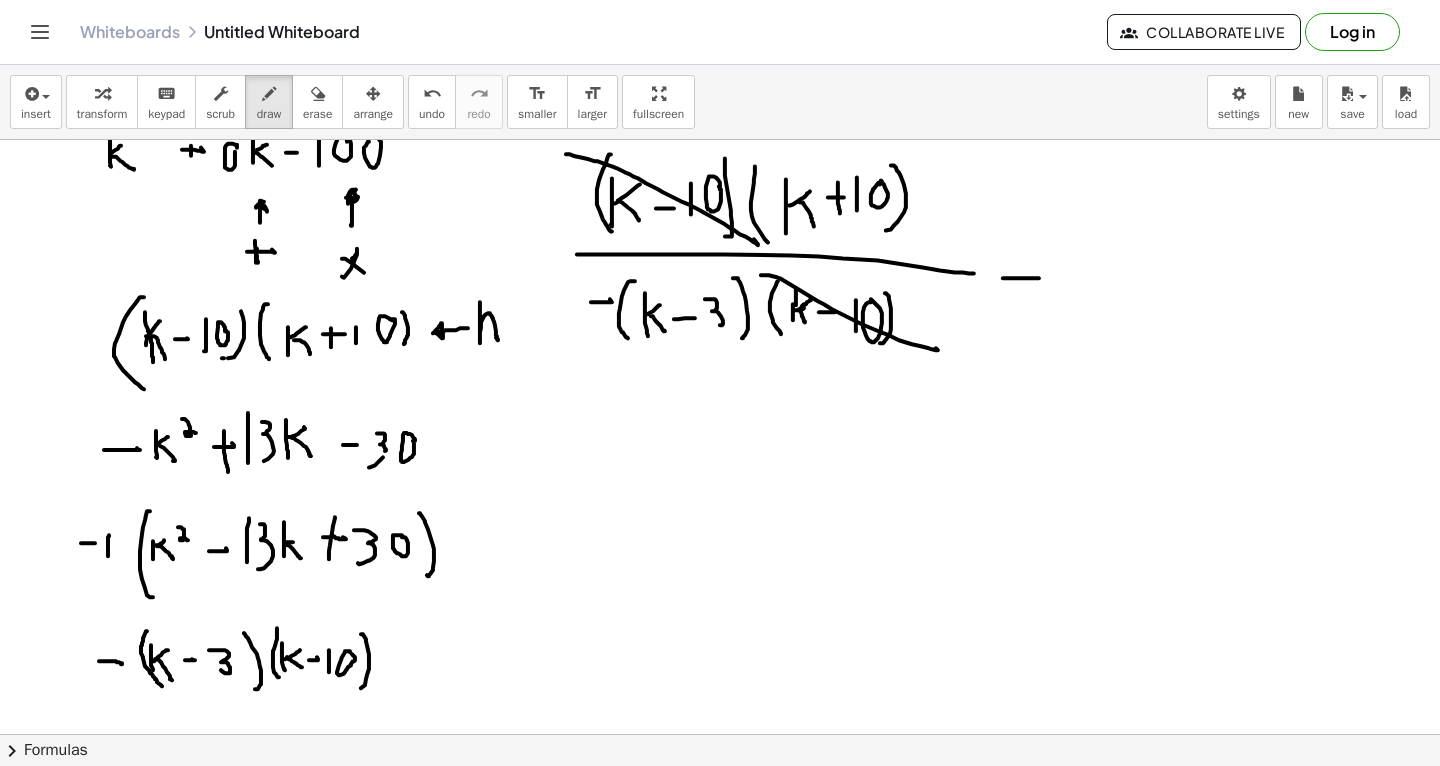 drag, startPoint x: 1003, startPoint y: 278, endPoint x: 1048, endPoint y: 276, distance: 45.044422 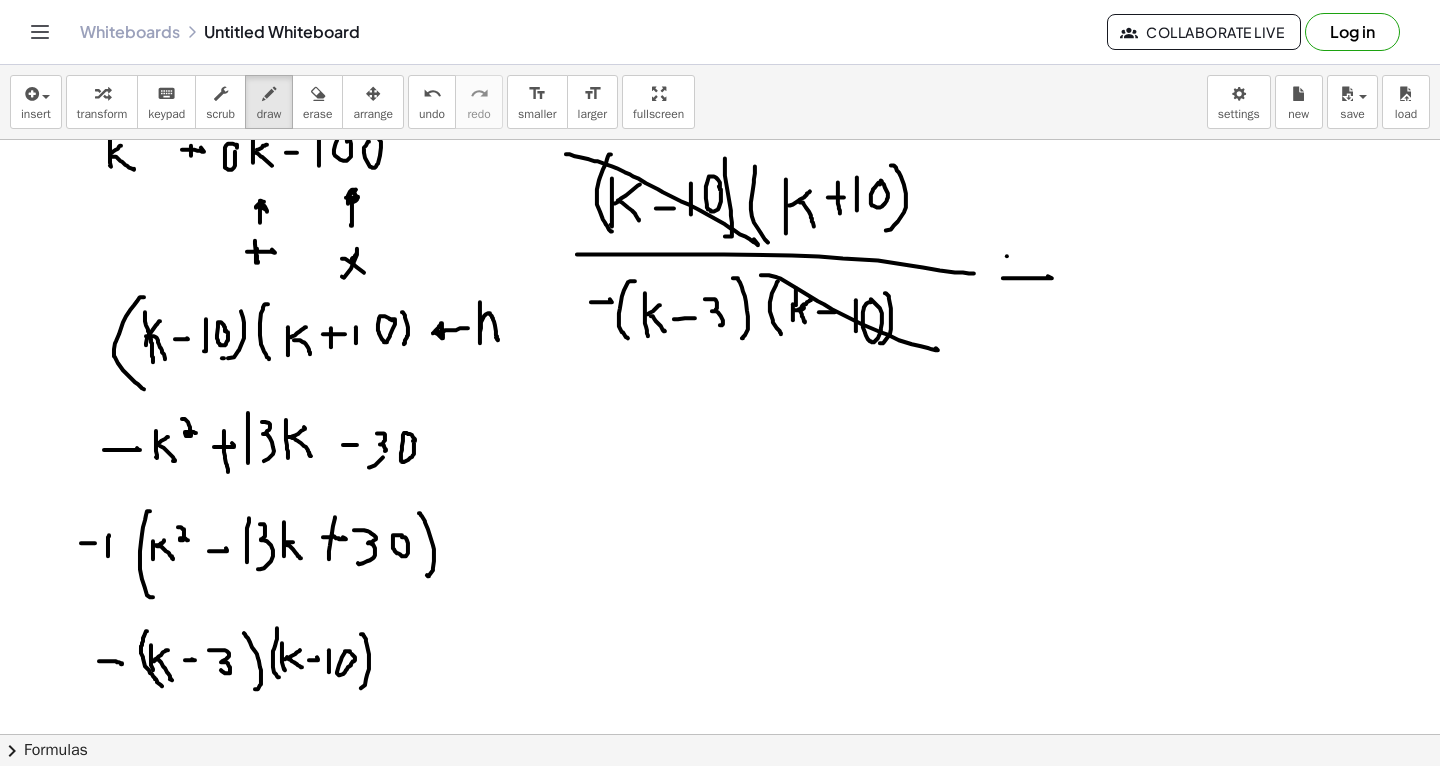 drag, startPoint x: 1007, startPoint y: 256, endPoint x: 1033, endPoint y: 254, distance: 26.076809 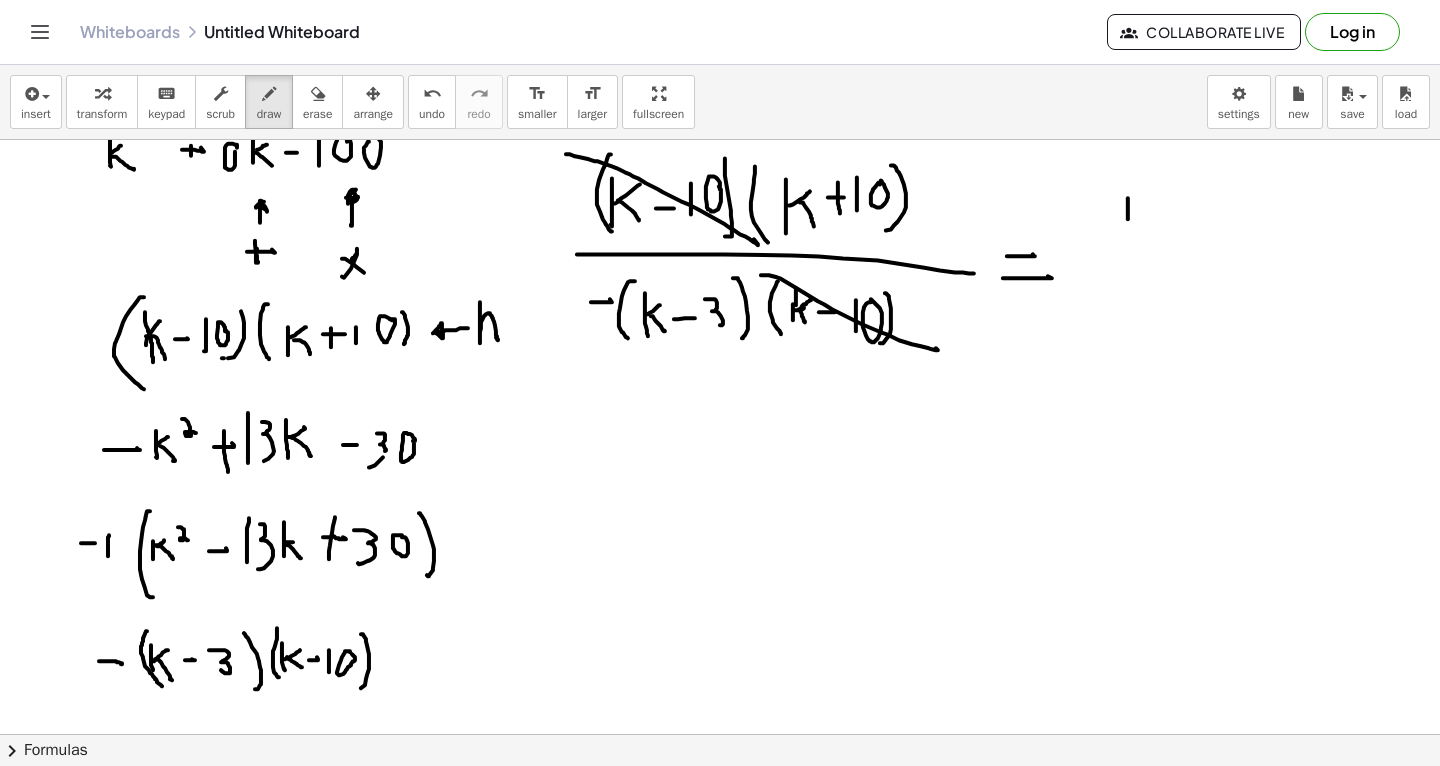 drag, startPoint x: 1128, startPoint y: 198, endPoint x: 1127, endPoint y: 218, distance: 20.024984 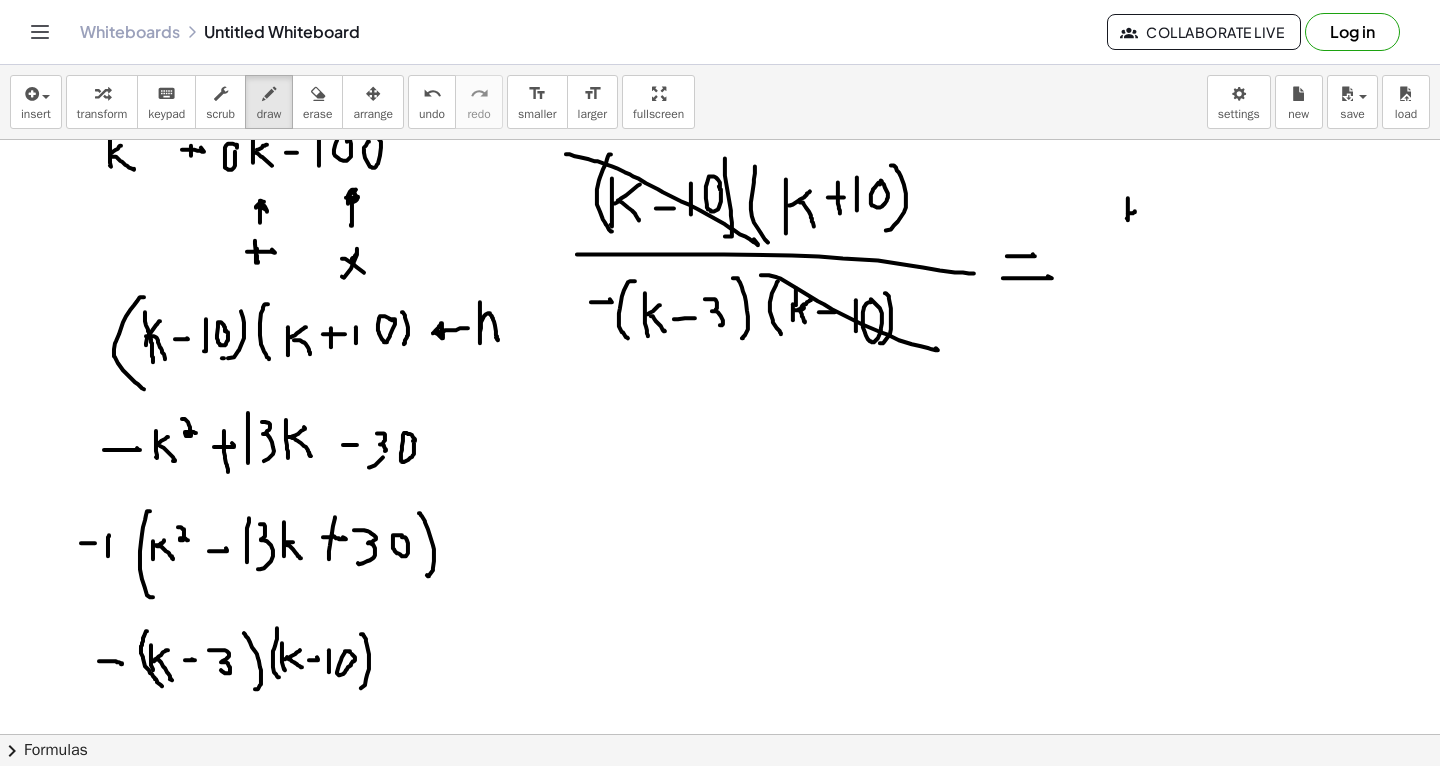 click at bounding box center [720, -1007] 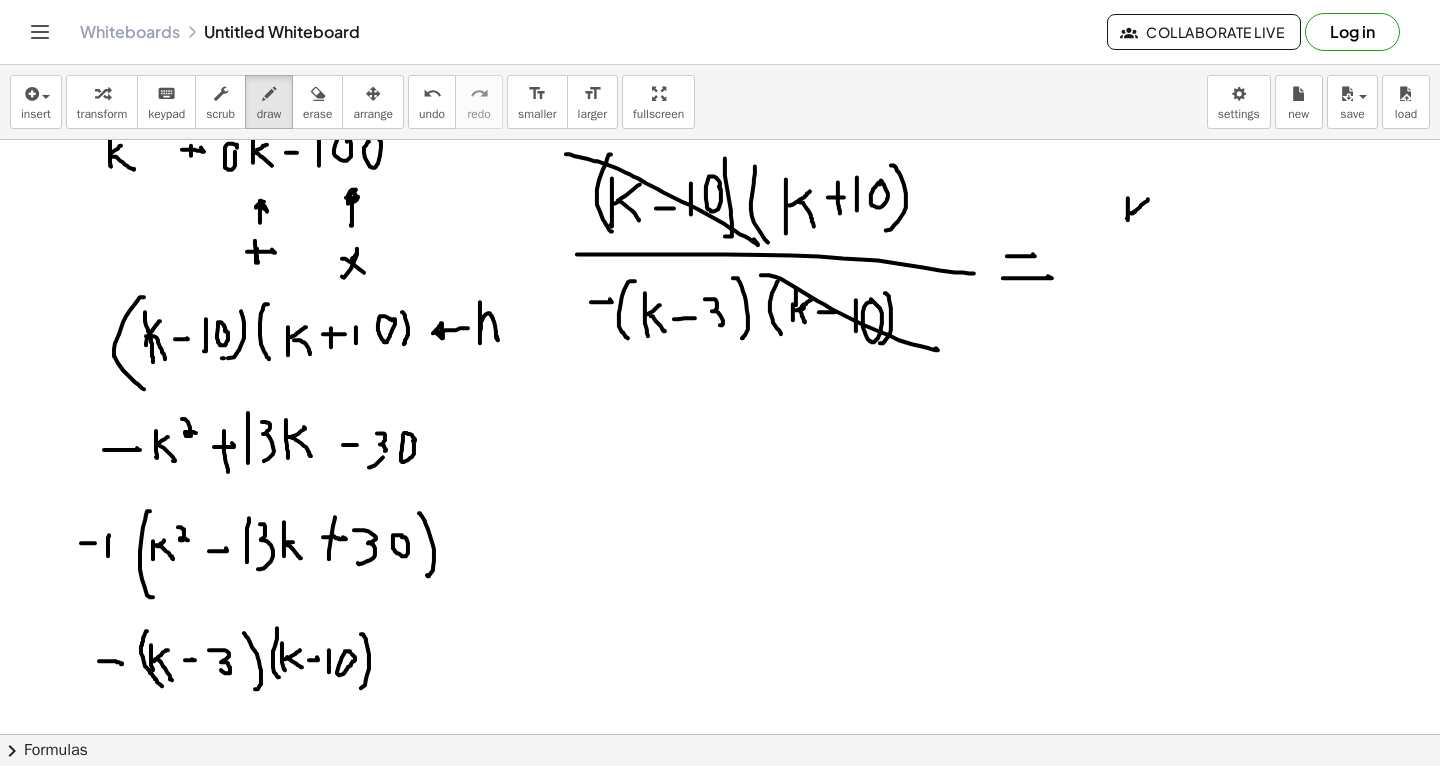 drag, startPoint x: 1132, startPoint y: 213, endPoint x: 1148, endPoint y: 199, distance: 21.260292 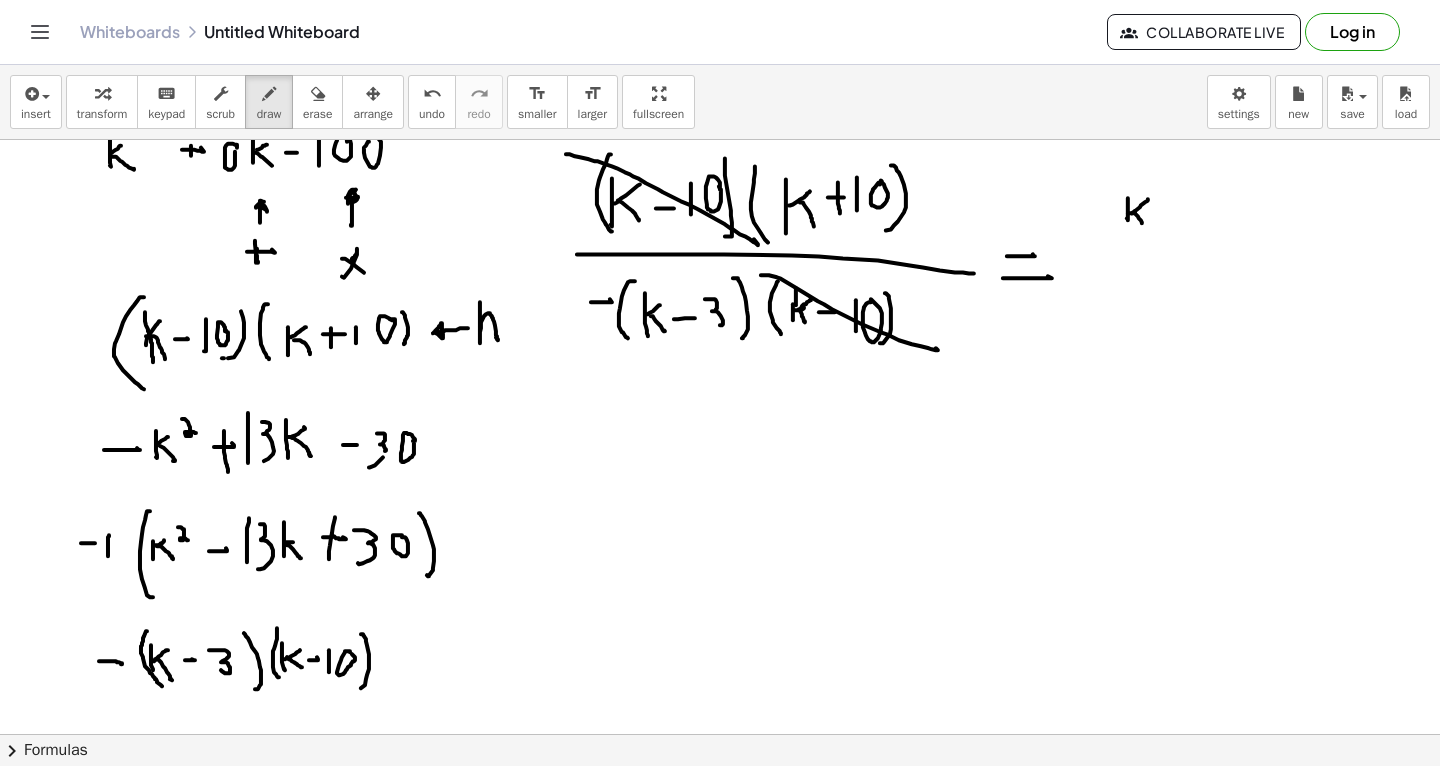 drag, startPoint x: 1135, startPoint y: 211, endPoint x: 1147, endPoint y: 232, distance: 24.186773 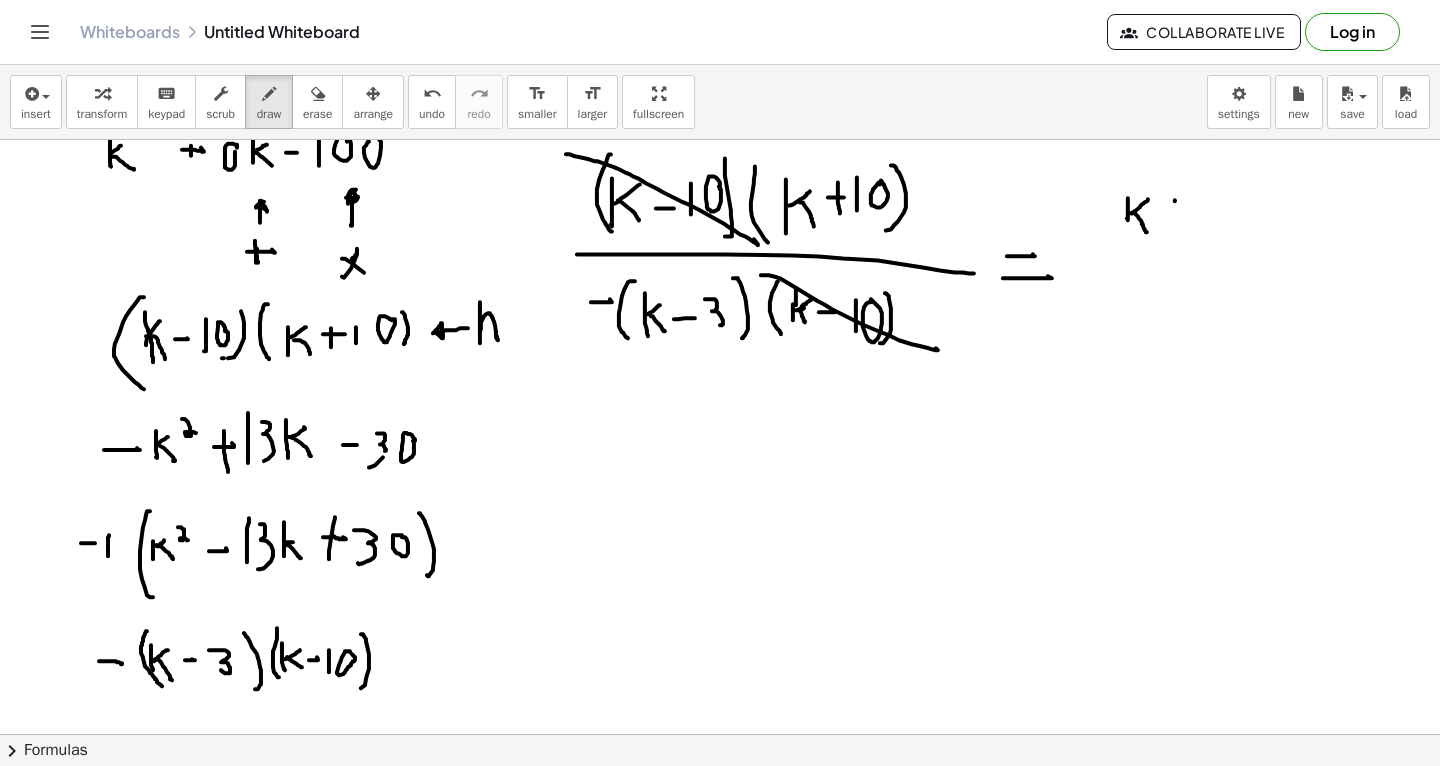 drag, startPoint x: 1175, startPoint y: 200, endPoint x: 1175, endPoint y: 217, distance: 17 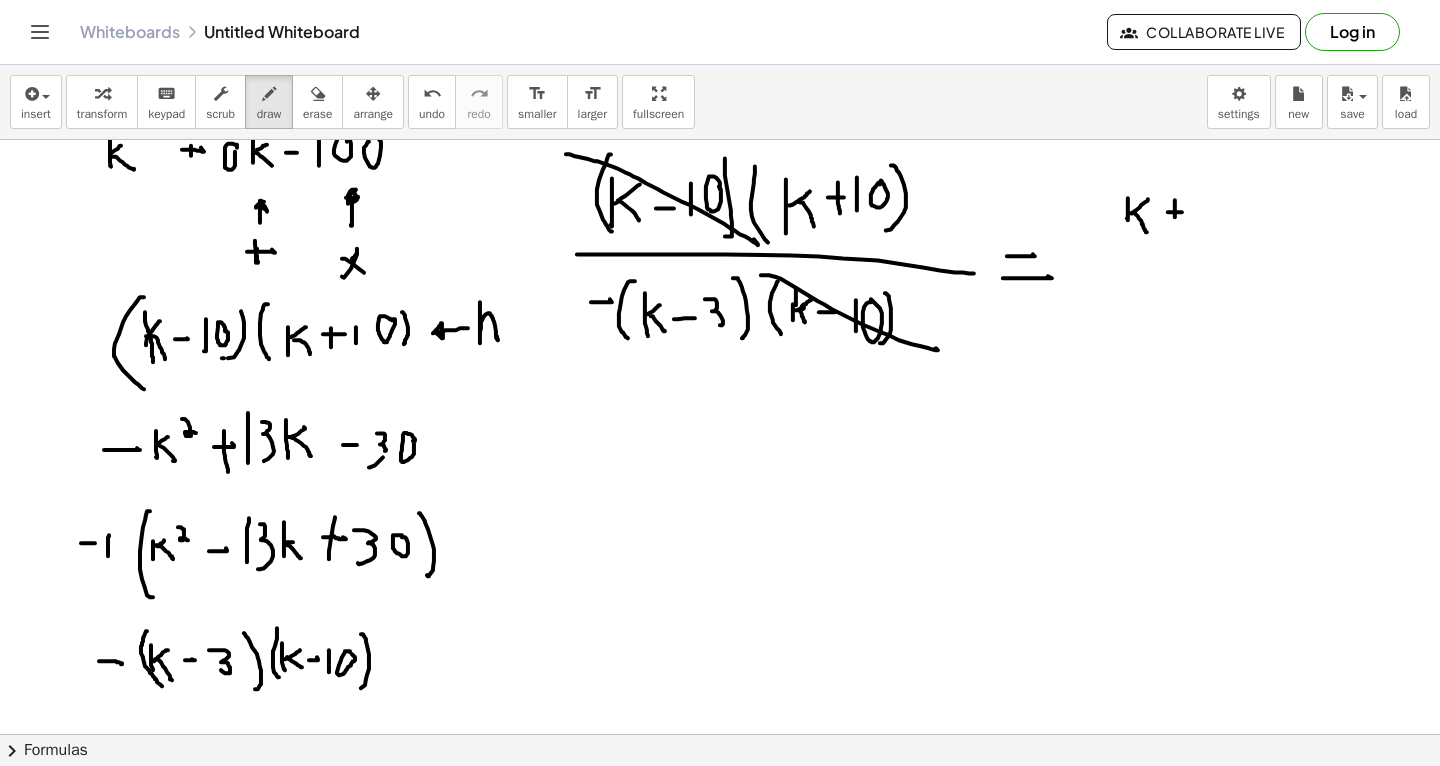 drag, startPoint x: 1168, startPoint y: 212, endPoint x: 1182, endPoint y: 212, distance: 14 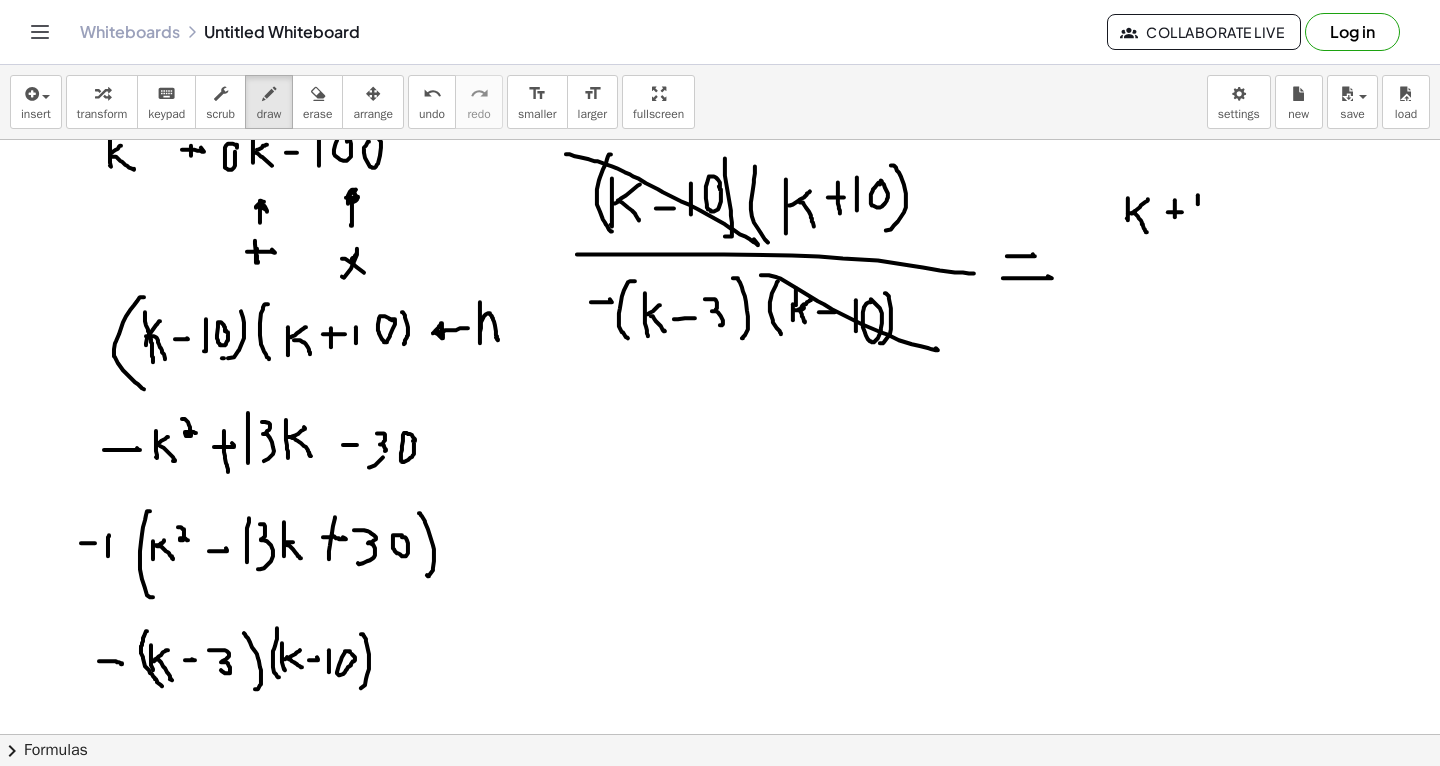 drag, startPoint x: 1198, startPoint y: 195, endPoint x: 1198, endPoint y: 222, distance: 27 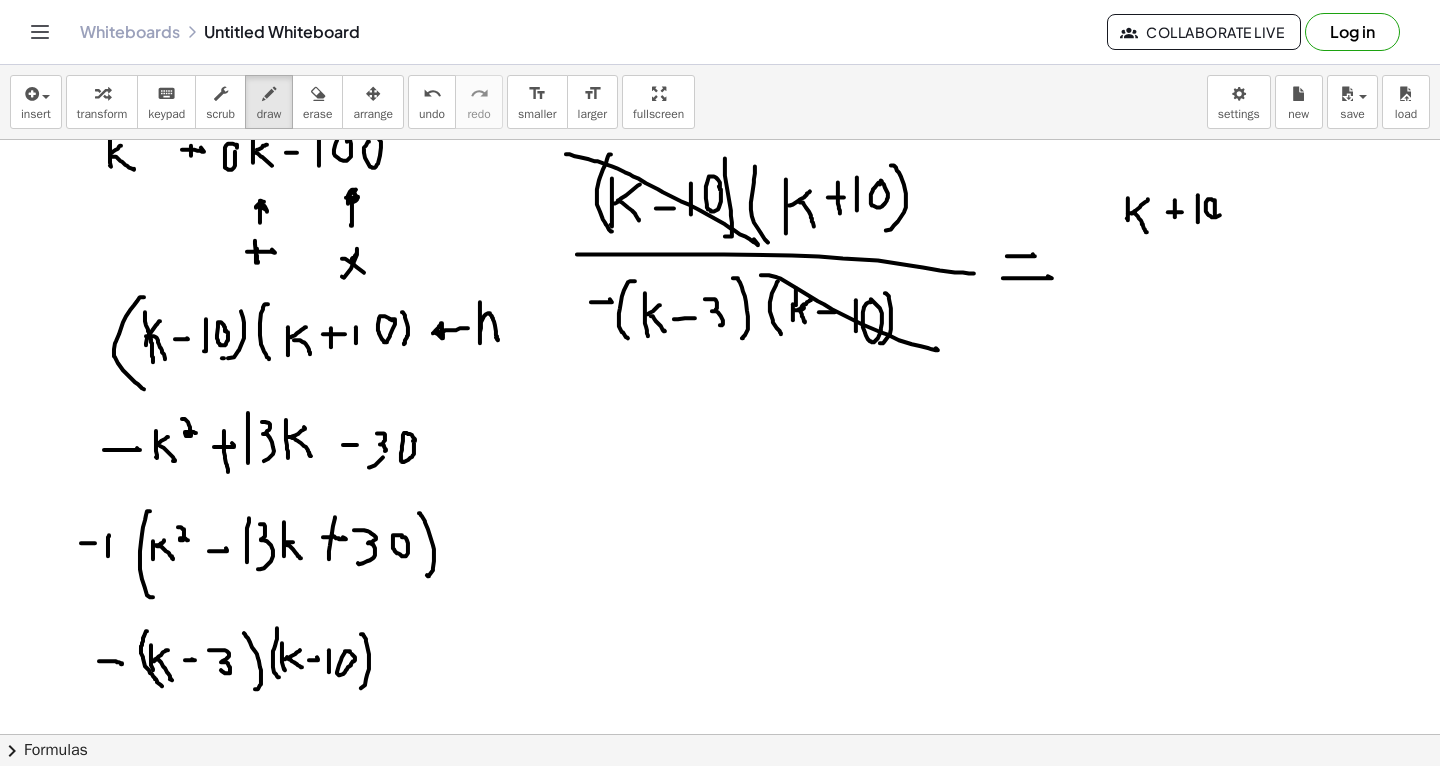 drag, startPoint x: 1215, startPoint y: 214, endPoint x: 1219, endPoint y: 203, distance: 11.7046995 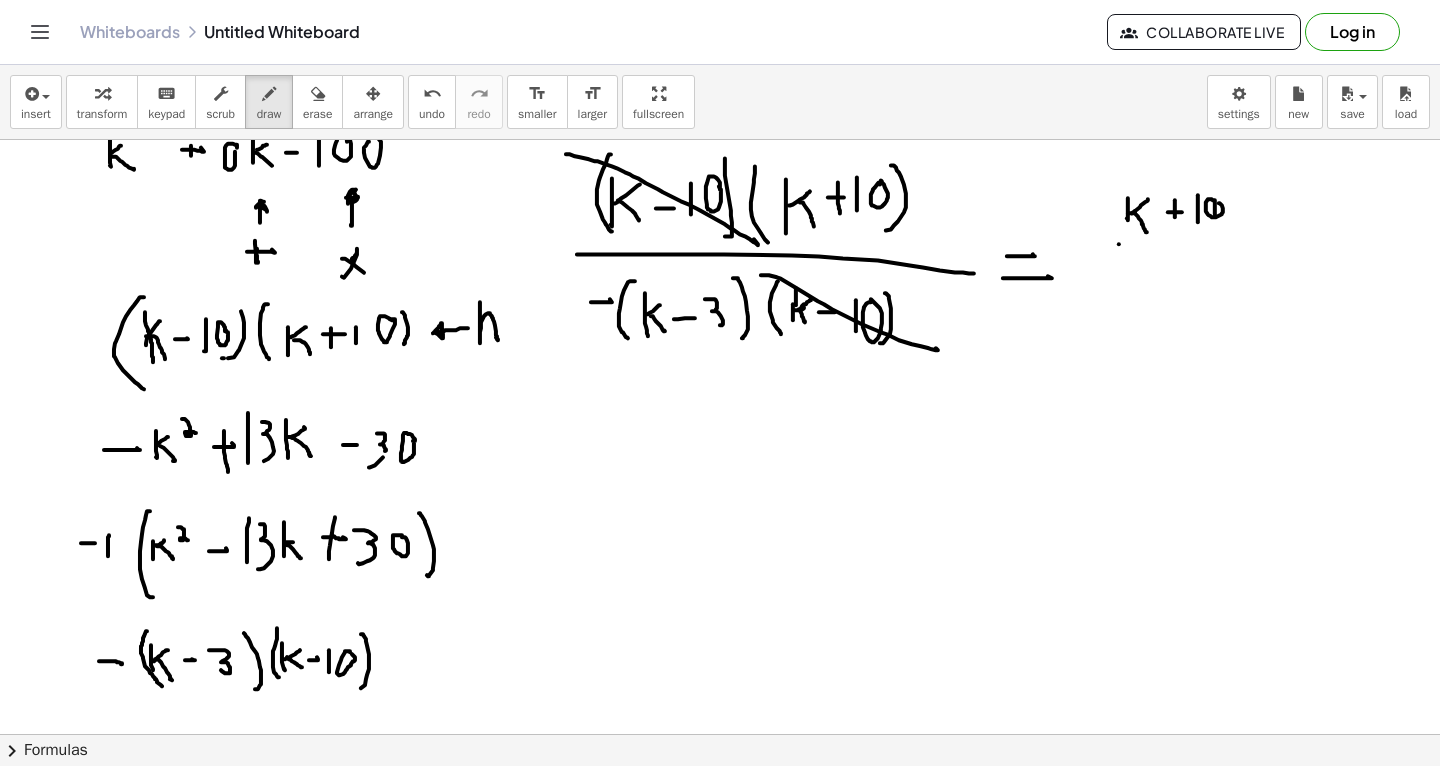 drag, startPoint x: 1119, startPoint y: 244, endPoint x: 1232, endPoint y: 242, distance: 113.0177 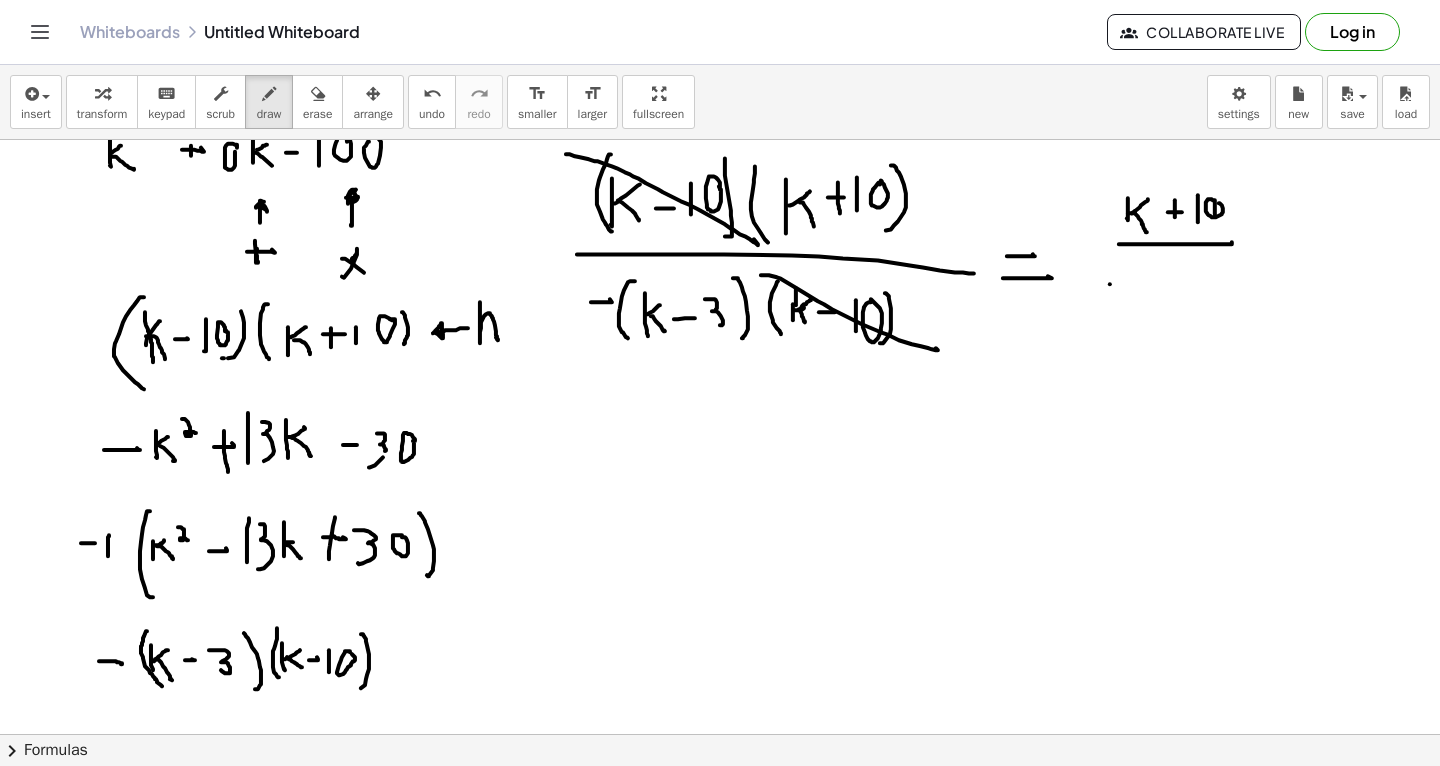 drag, startPoint x: 1110, startPoint y: 284, endPoint x: 1127, endPoint y: 281, distance: 17.262676 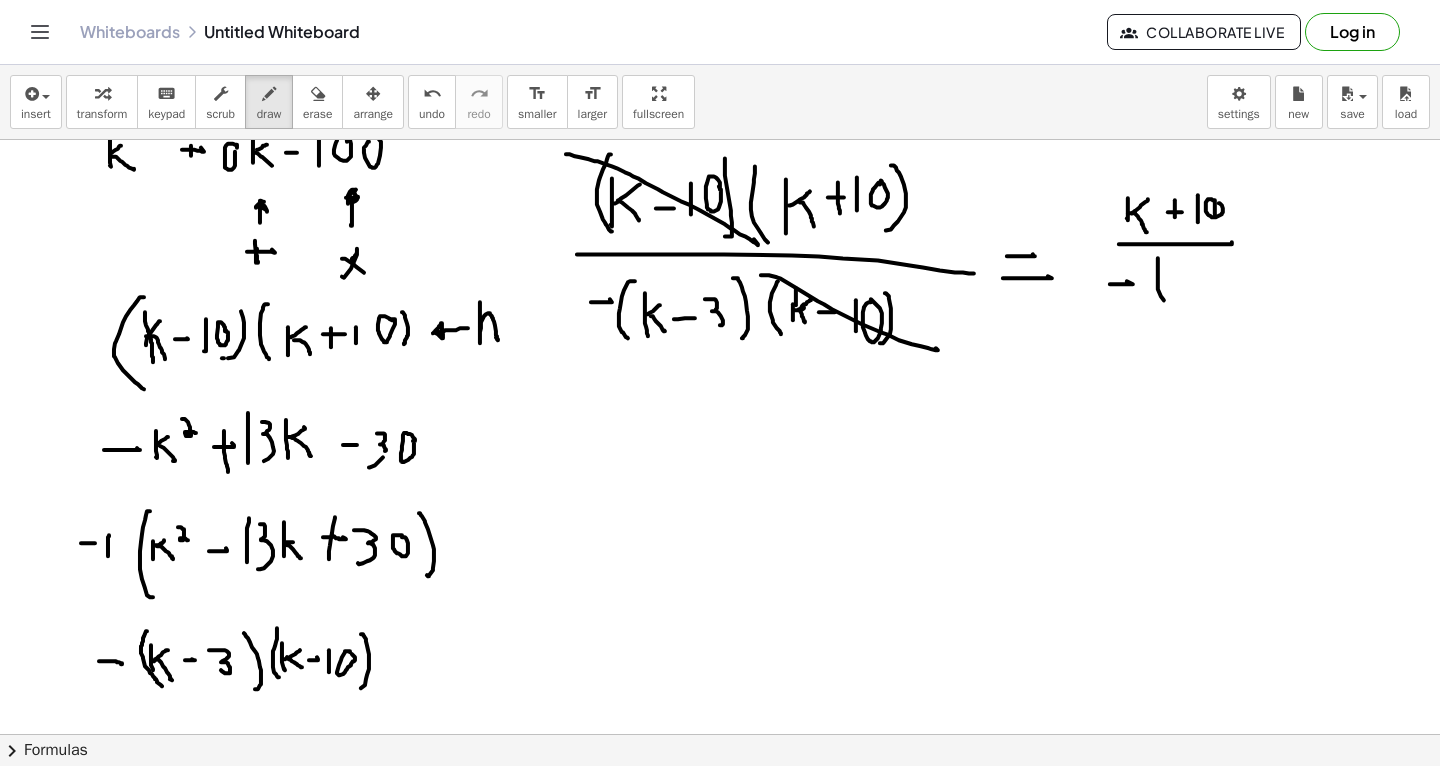 drag, startPoint x: 1158, startPoint y: 258, endPoint x: 1175, endPoint y: 311, distance: 55.65968 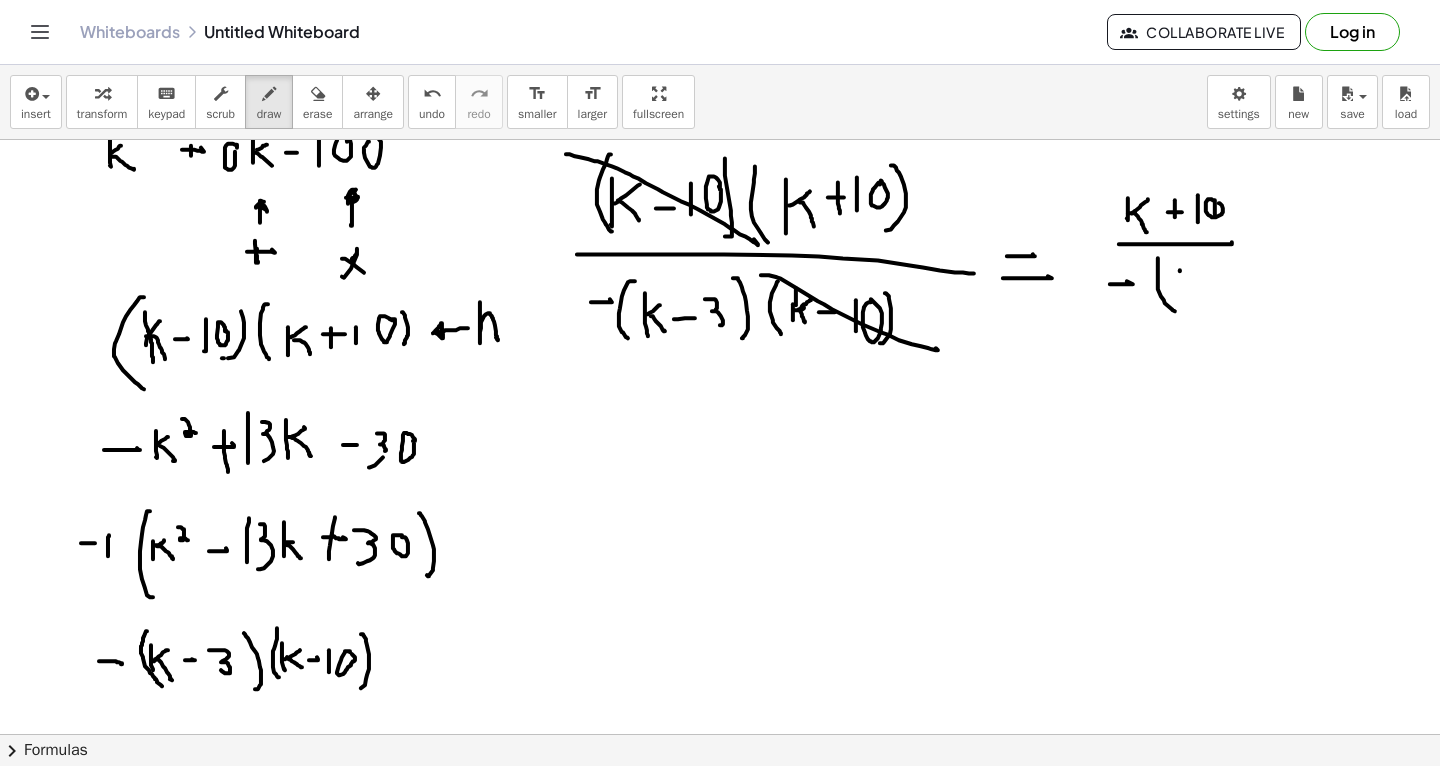 drag, startPoint x: 1180, startPoint y: 270, endPoint x: 1186, endPoint y: 300, distance: 30.594116 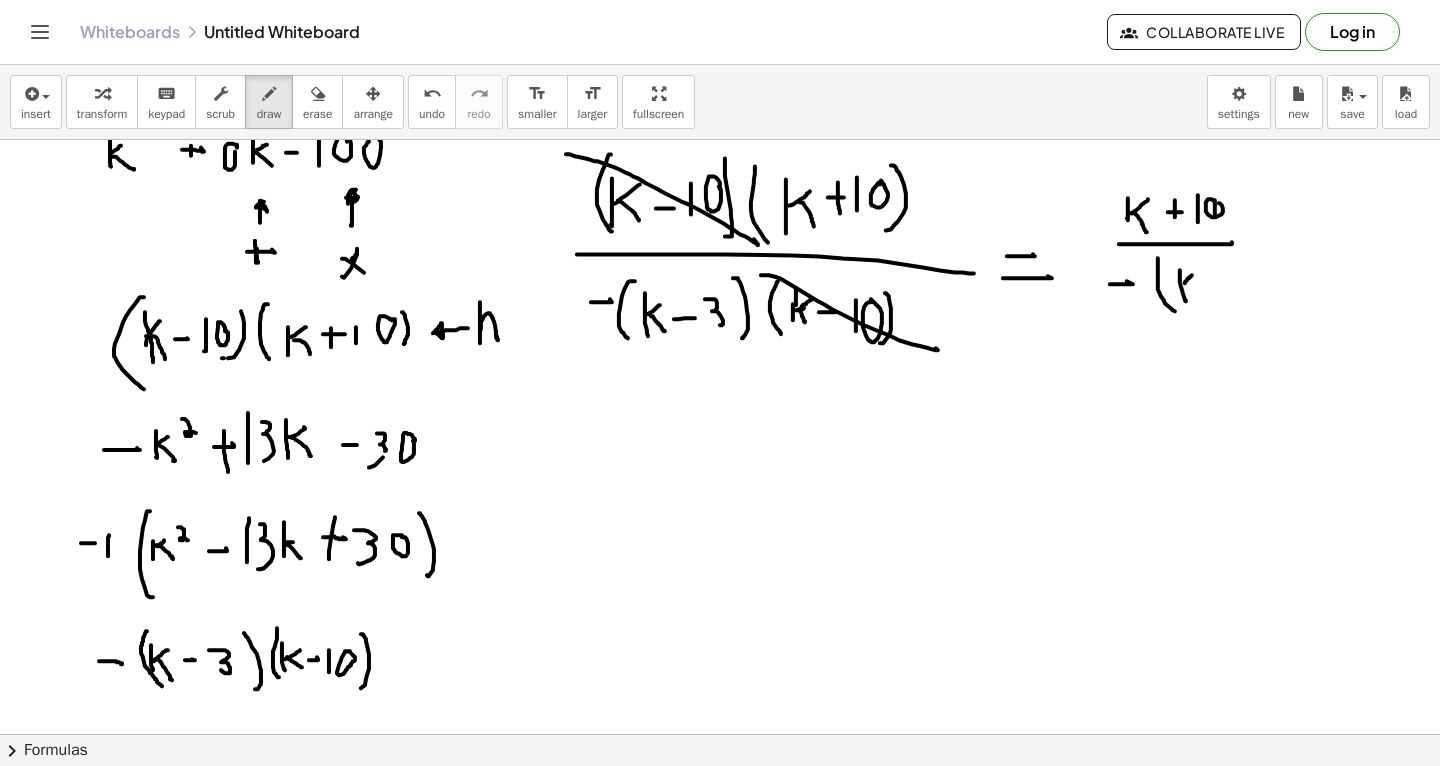 drag, startPoint x: 1185, startPoint y: 283, endPoint x: 1197, endPoint y: 271, distance: 16.970562 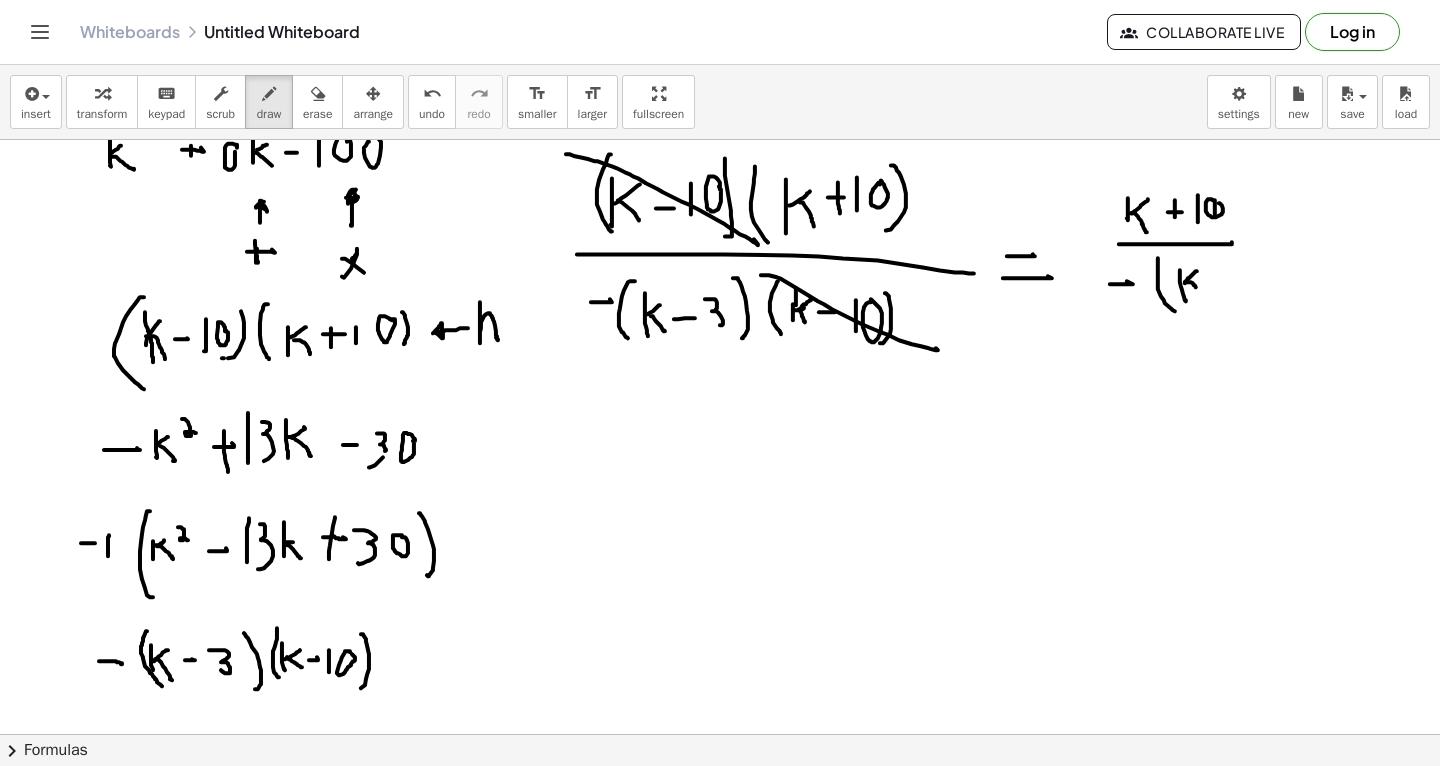 drag, startPoint x: 1185, startPoint y: 282, endPoint x: 1200, endPoint y: 292, distance: 18.027756 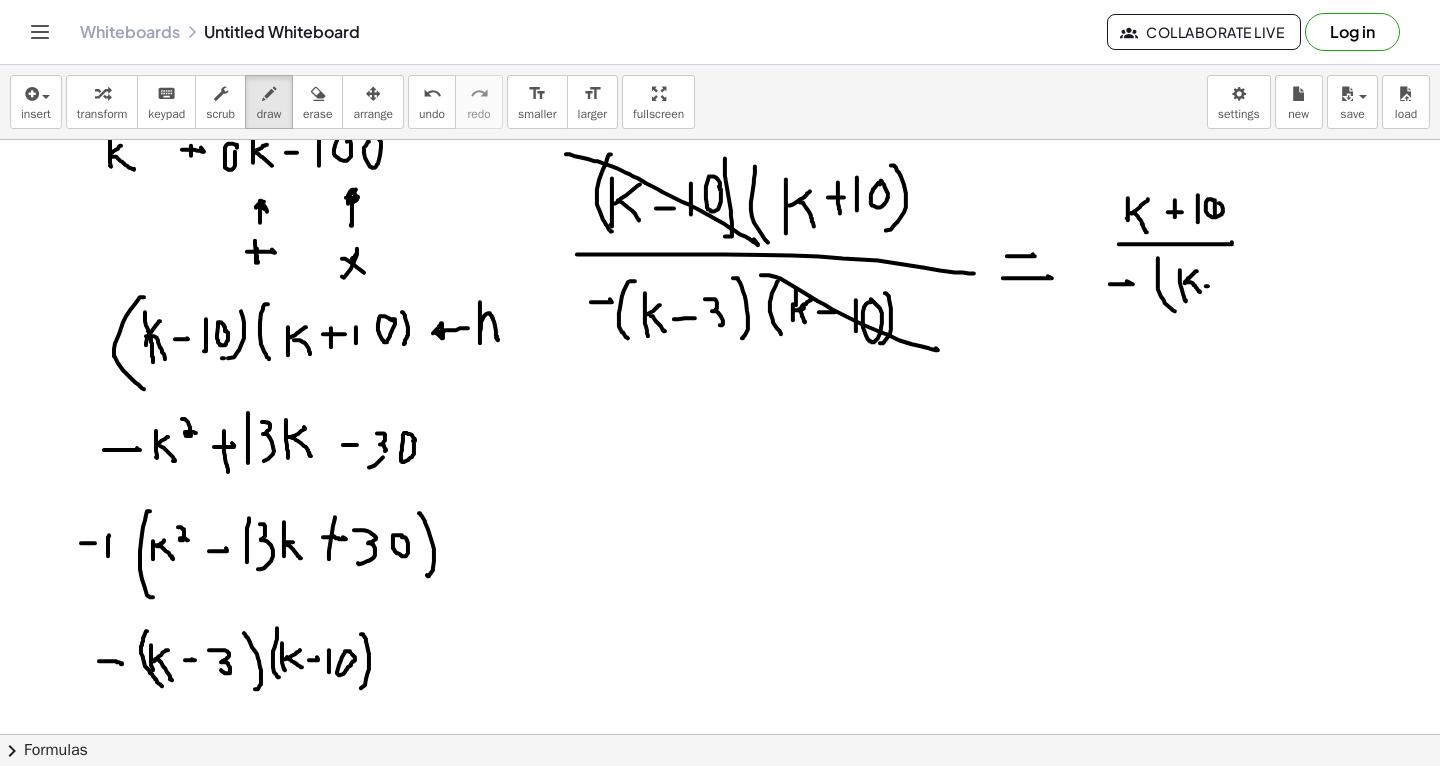 click at bounding box center [720, -1007] 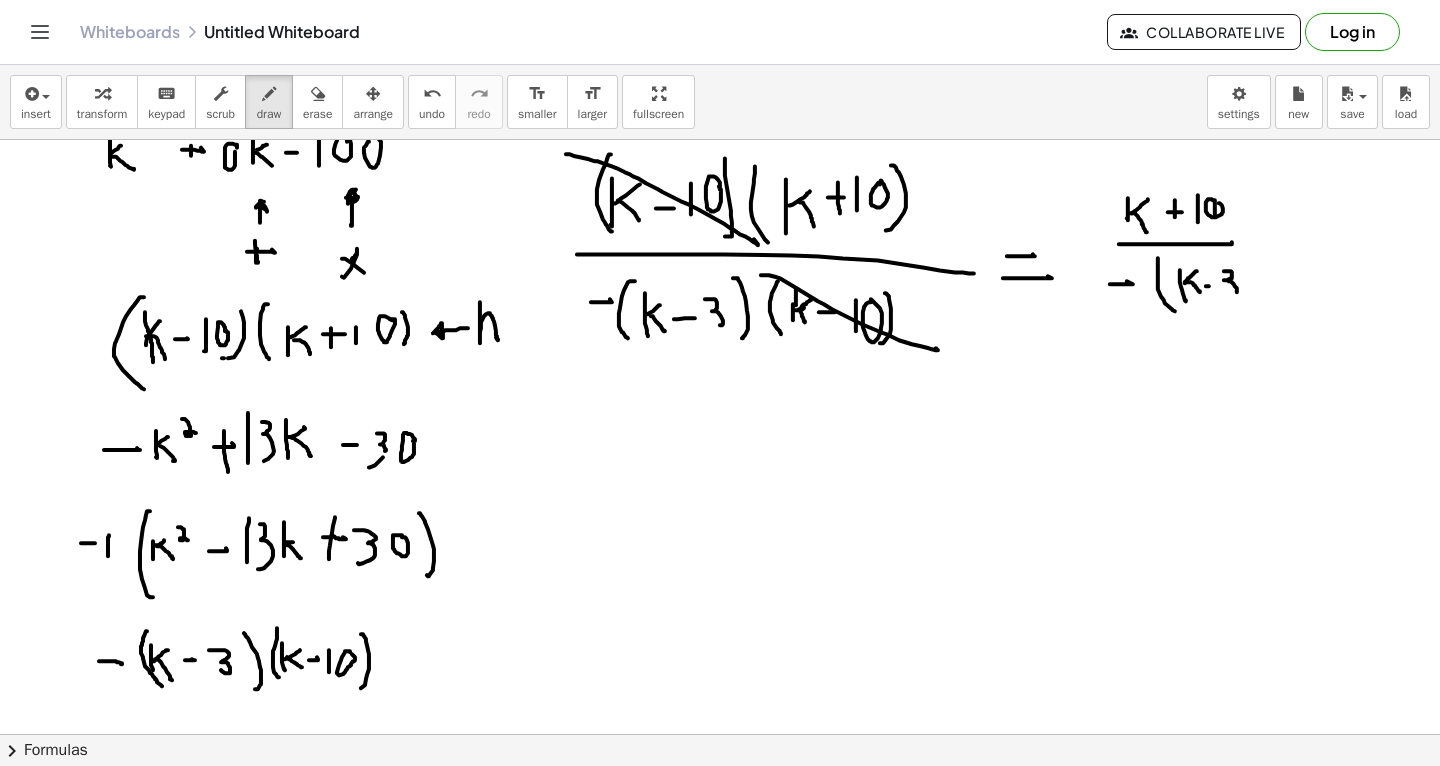 drag, startPoint x: 1224, startPoint y: 271, endPoint x: 1229, endPoint y: 291, distance: 20.615528 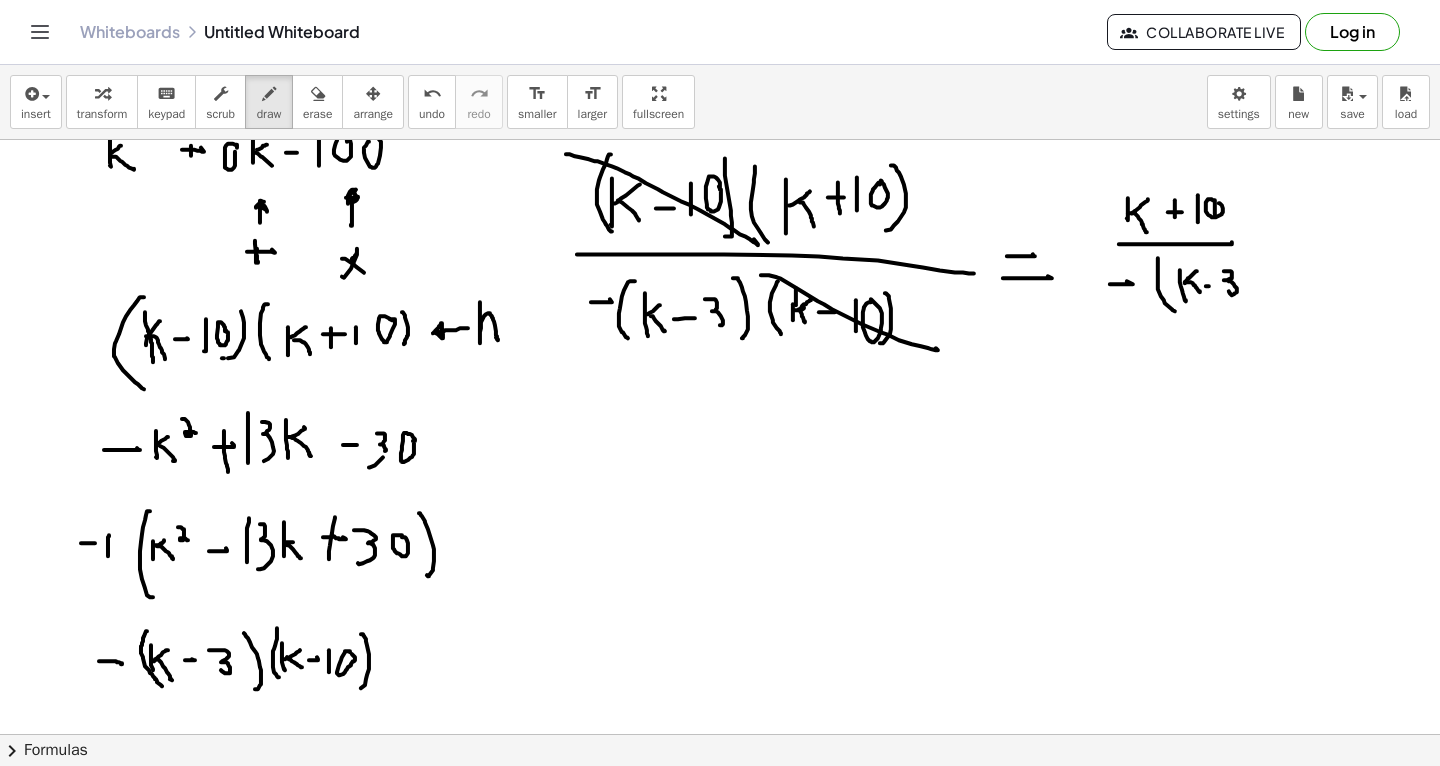 click at bounding box center [720, -1007] 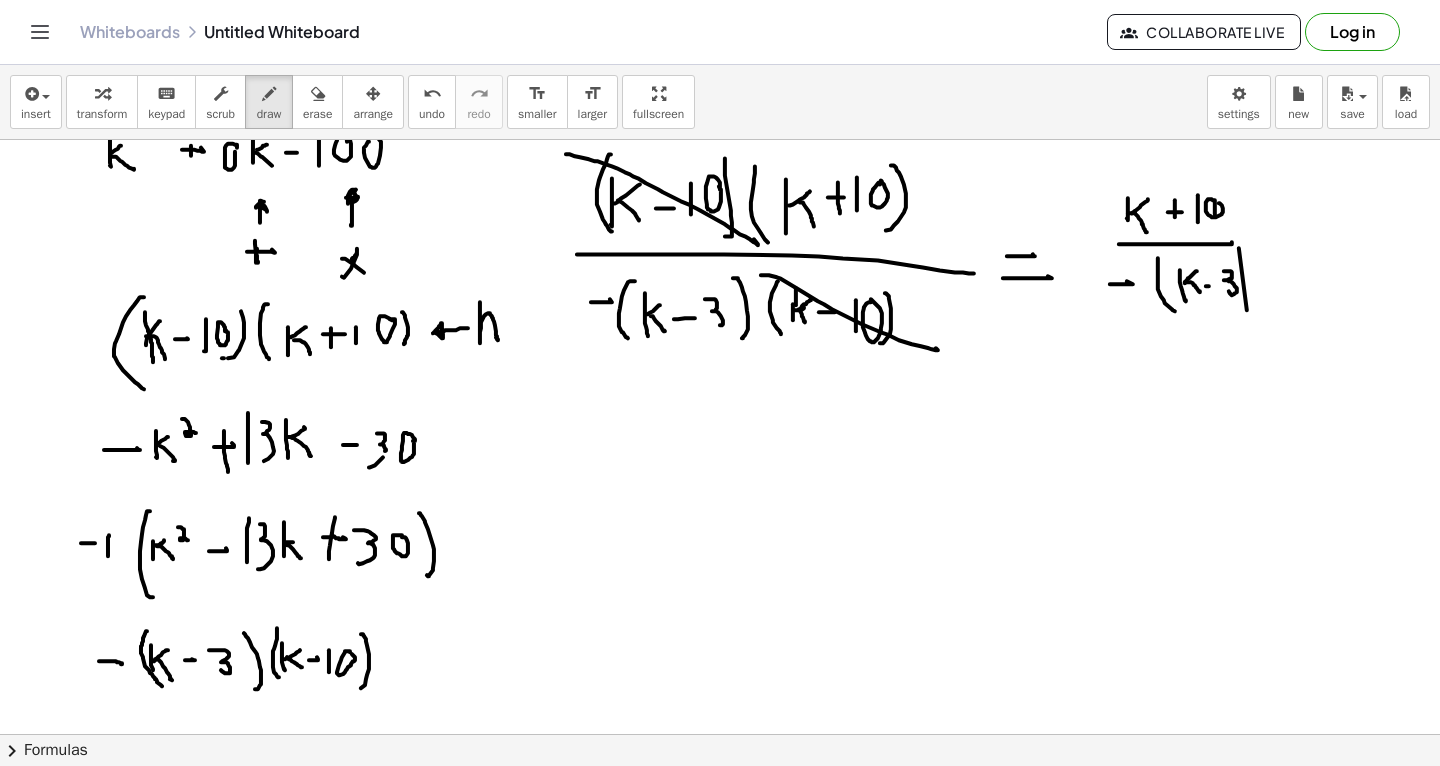 scroll, scrollTop: 3536, scrollLeft: 0, axis: vertical 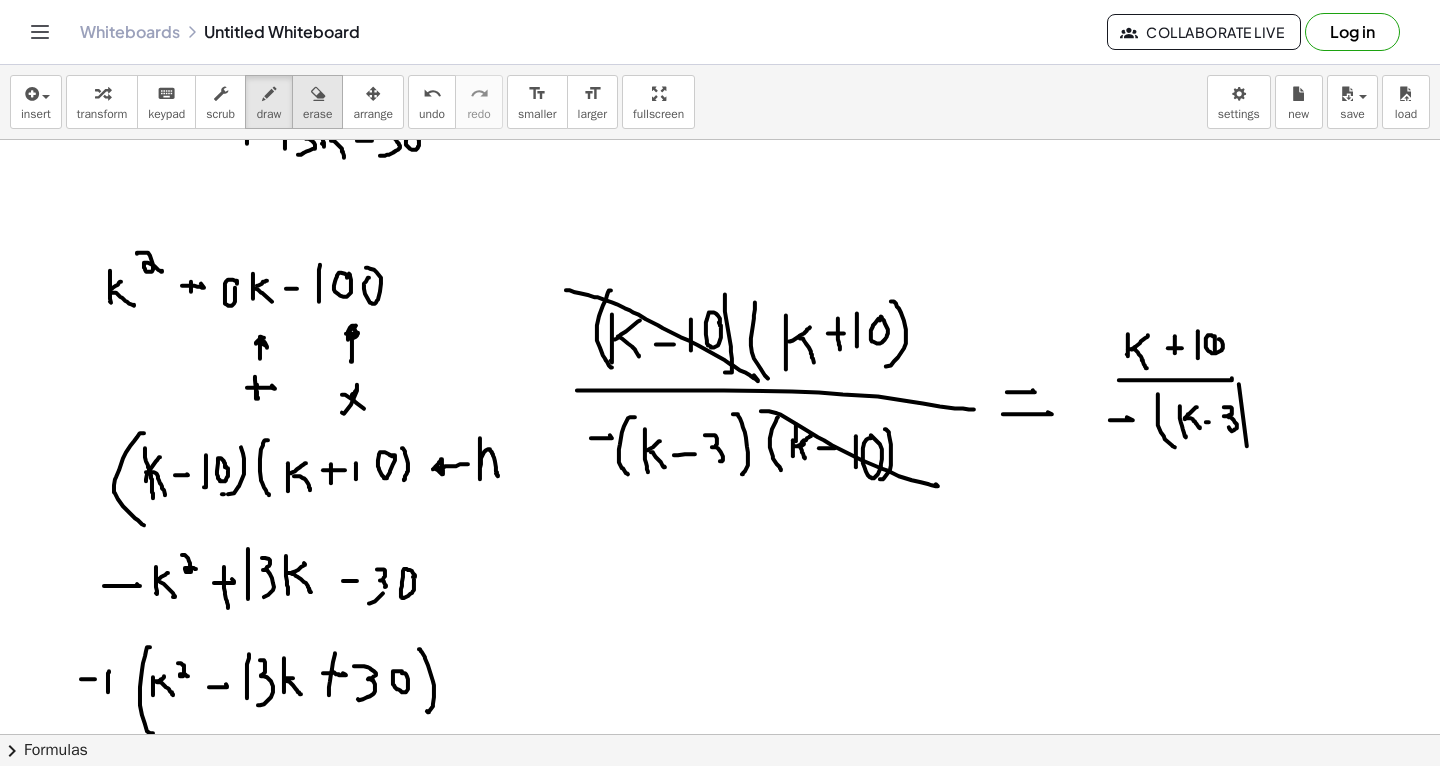 click at bounding box center (318, 94) 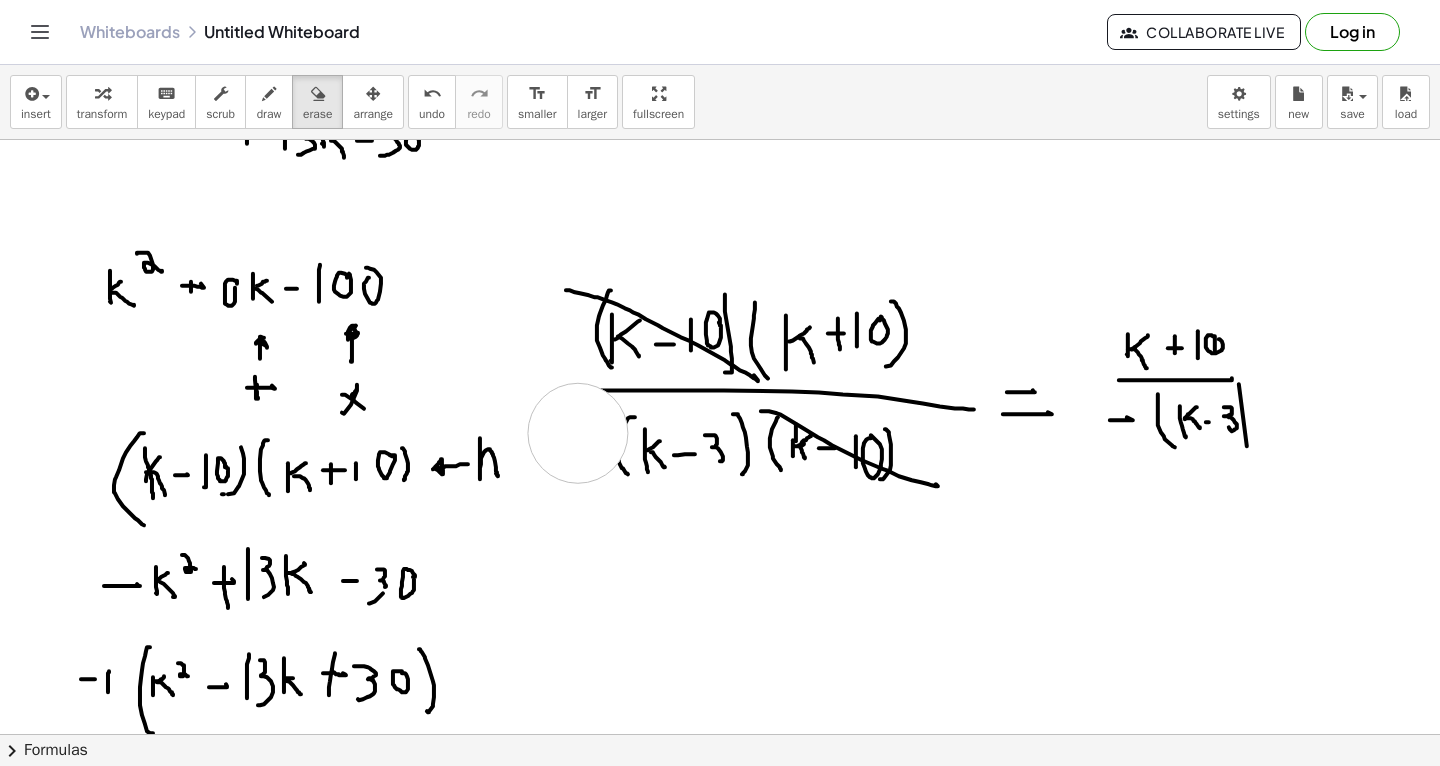 drag, startPoint x: 578, startPoint y: 433, endPoint x: 496, endPoint y: 363, distance: 107.81466 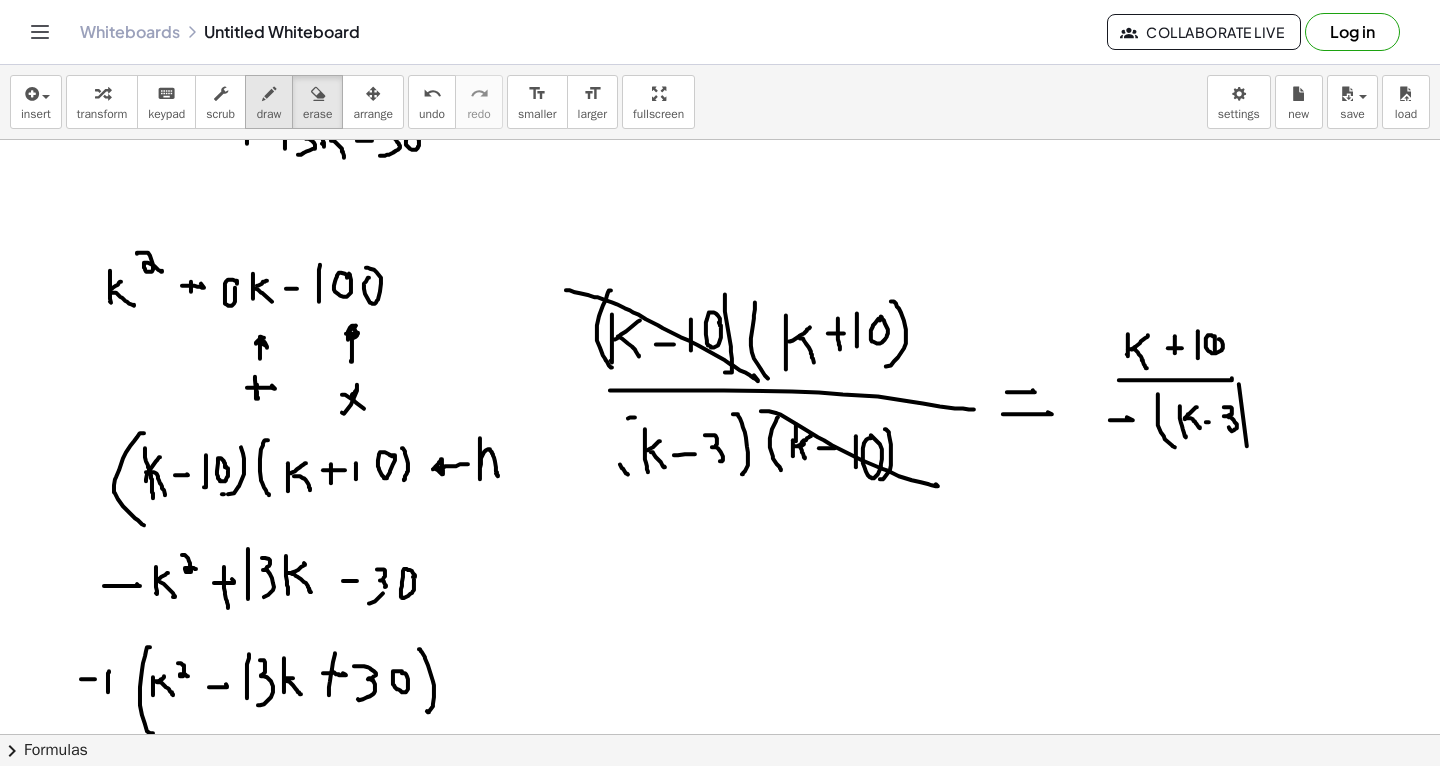 click at bounding box center (269, 94) 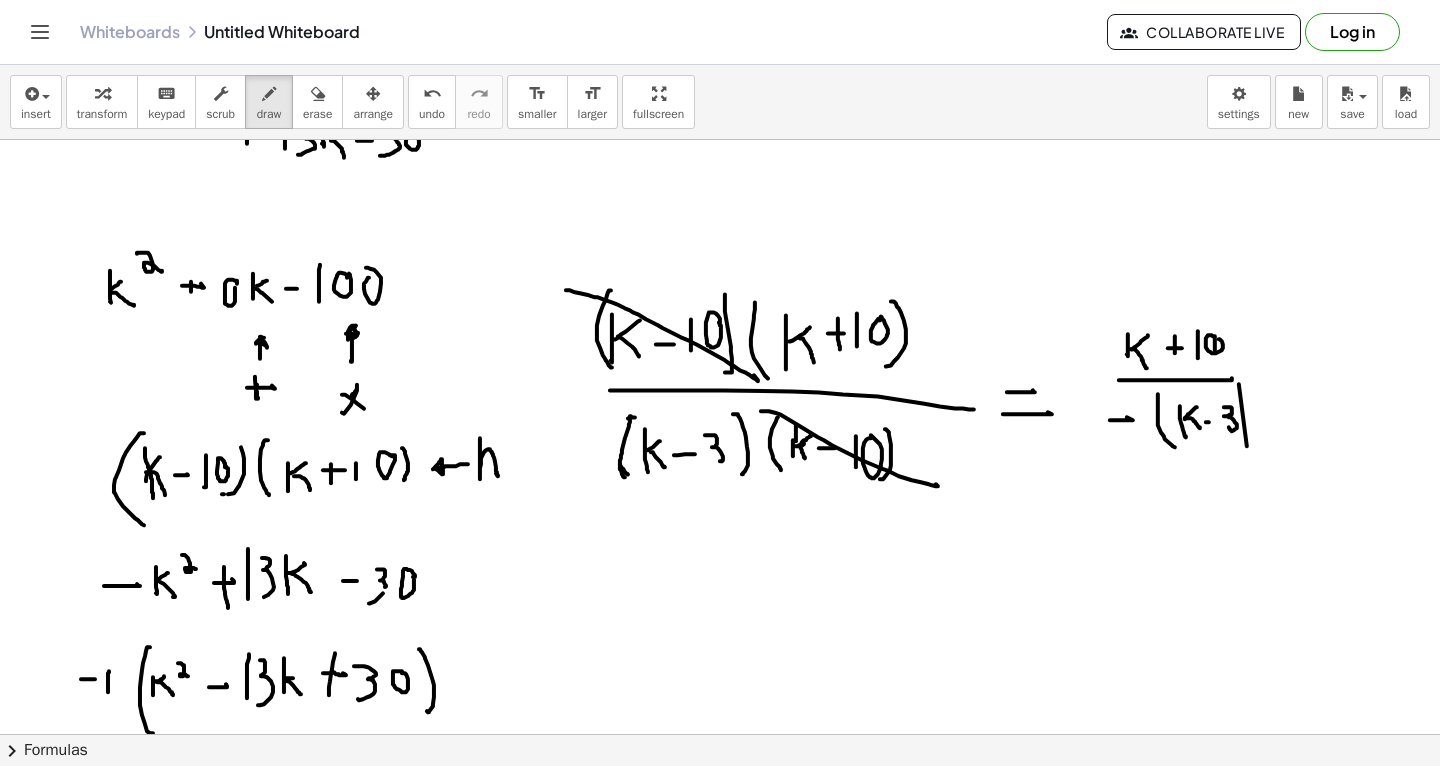 drag, startPoint x: 631, startPoint y: 416, endPoint x: 625, endPoint y: 477, distance: 61.294373 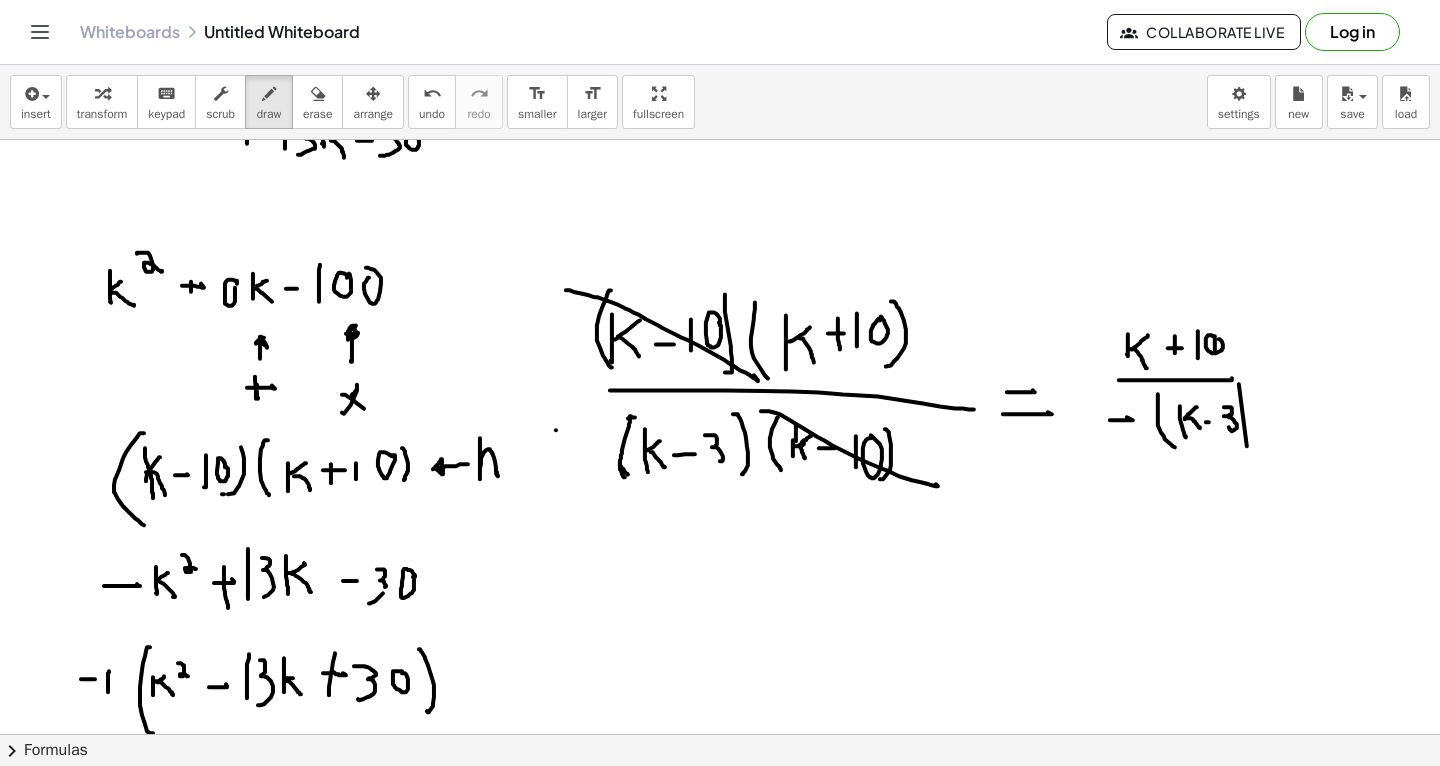 drag, startPoint x: 556, startPoint y: 430, endPoint x: 558, endPoint y: 468, distance: 38.052597 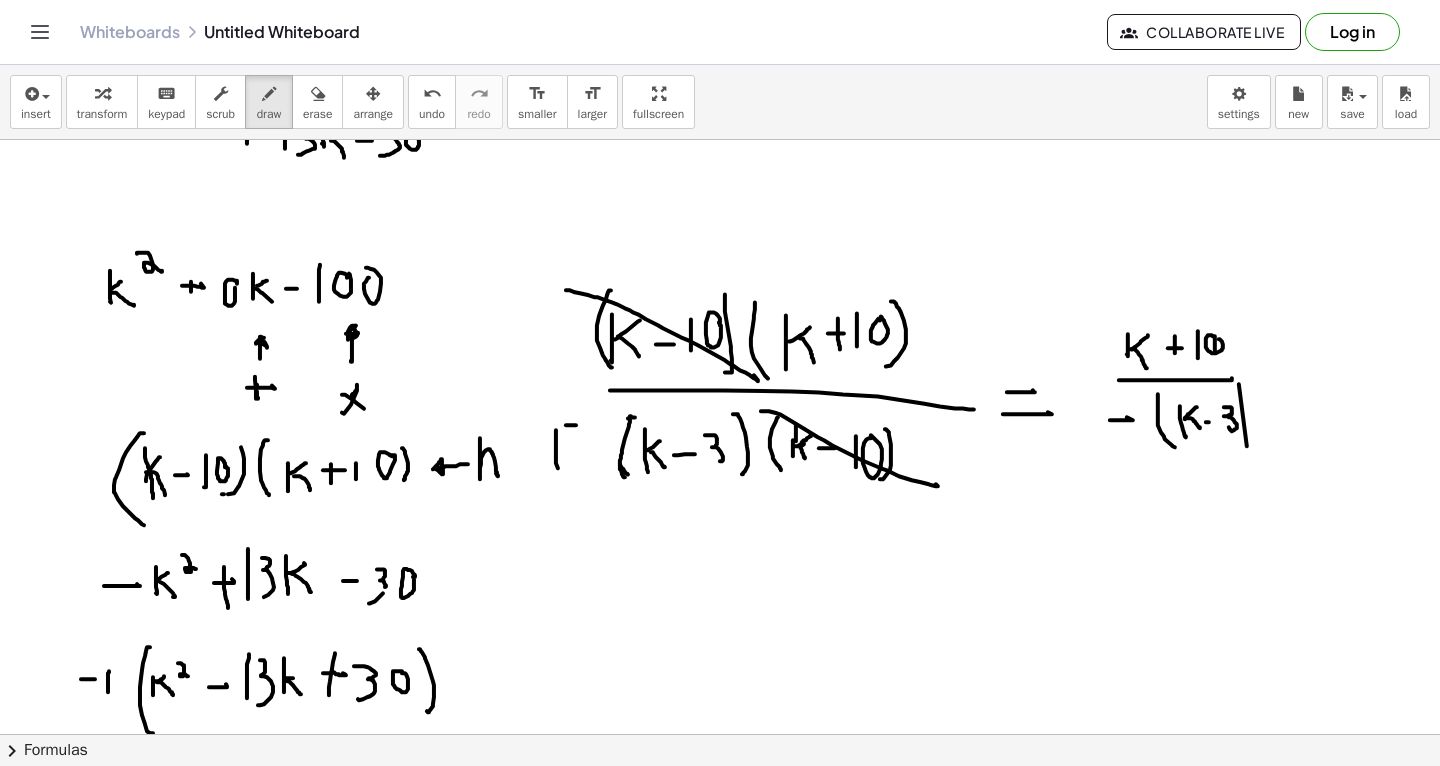 click at bounding box center (720, -871) 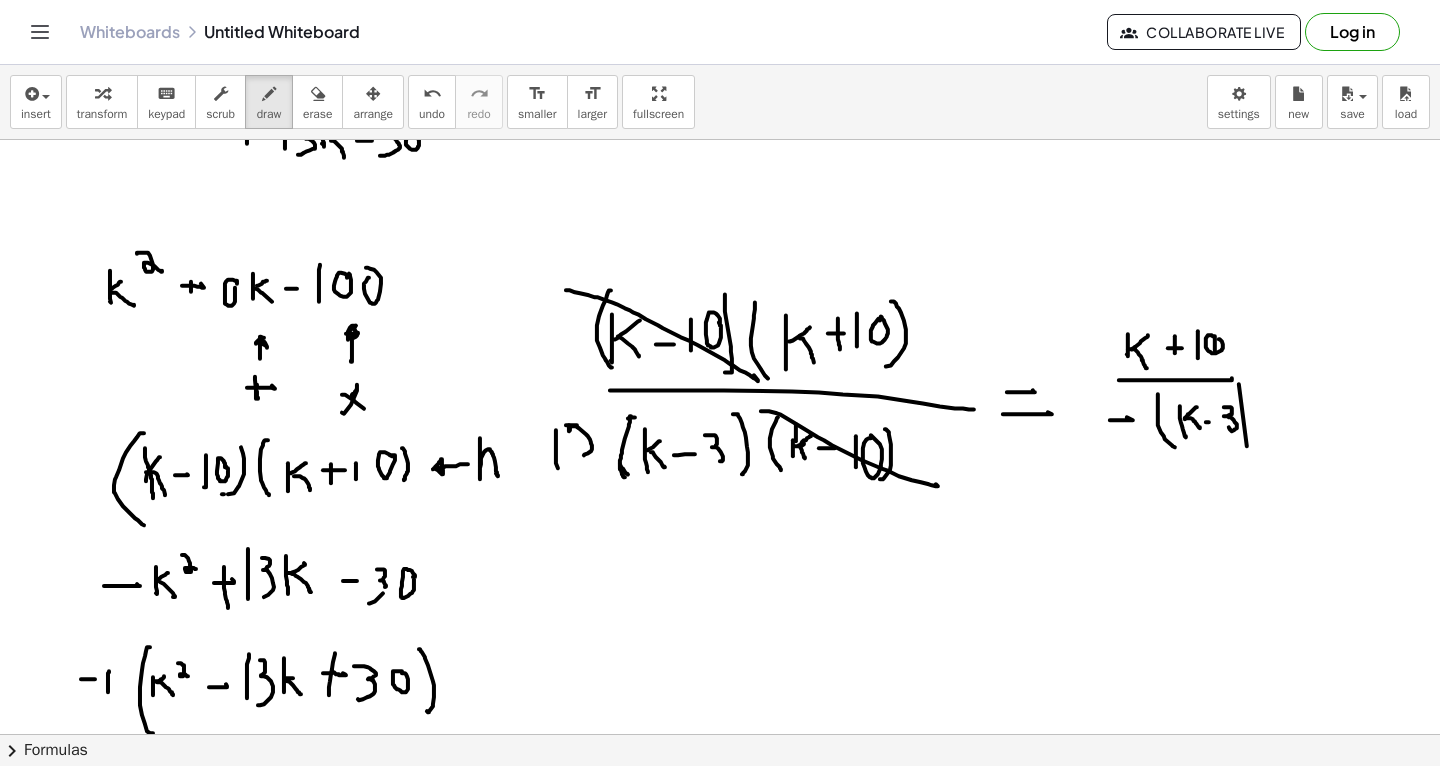 drag, startPoint x: 569, startPoint y: 425, endPoint x: 567, endPoint y: 458, distance: 33.06055 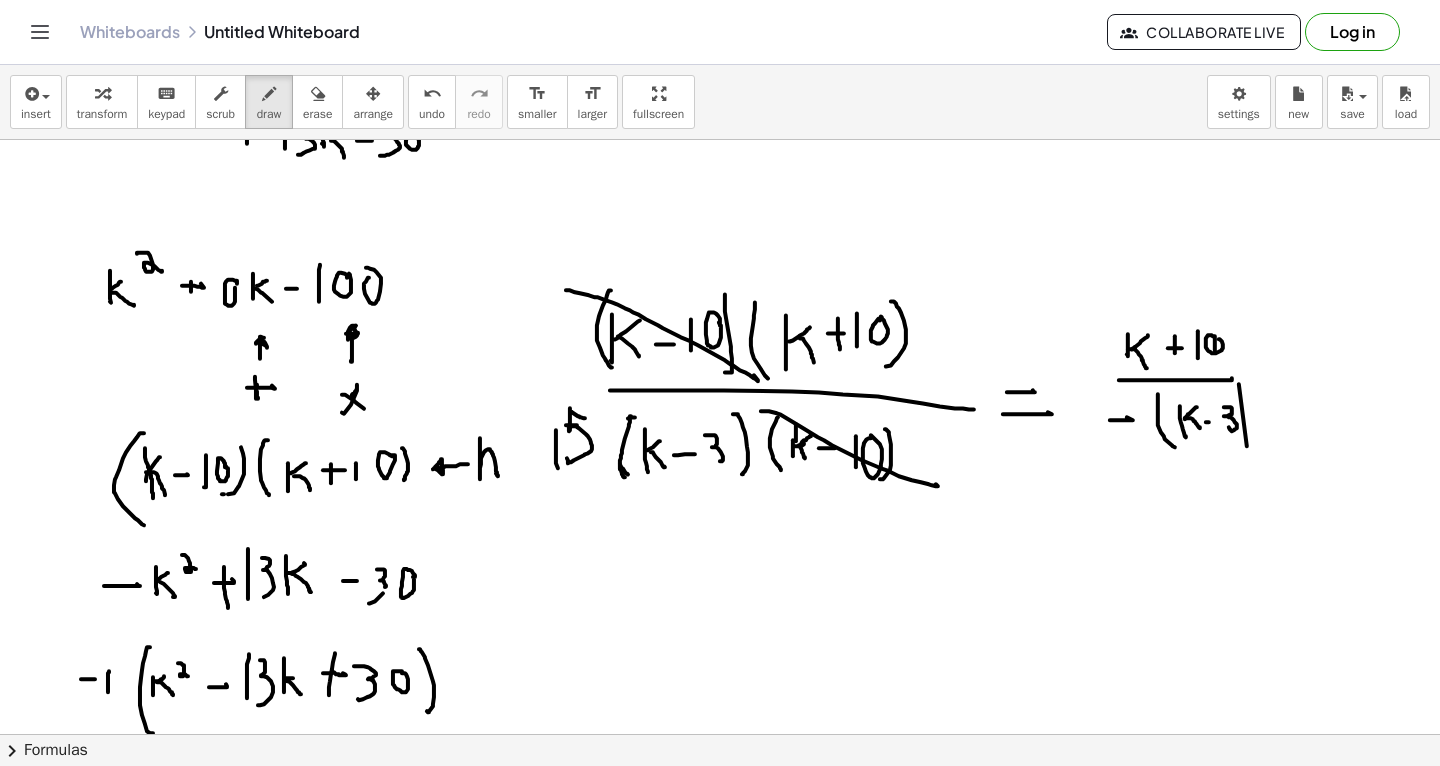 drag, startPoint x: 570, startPoint y: 427, endPoint x: 585, endPoint y: 419, distance: 17 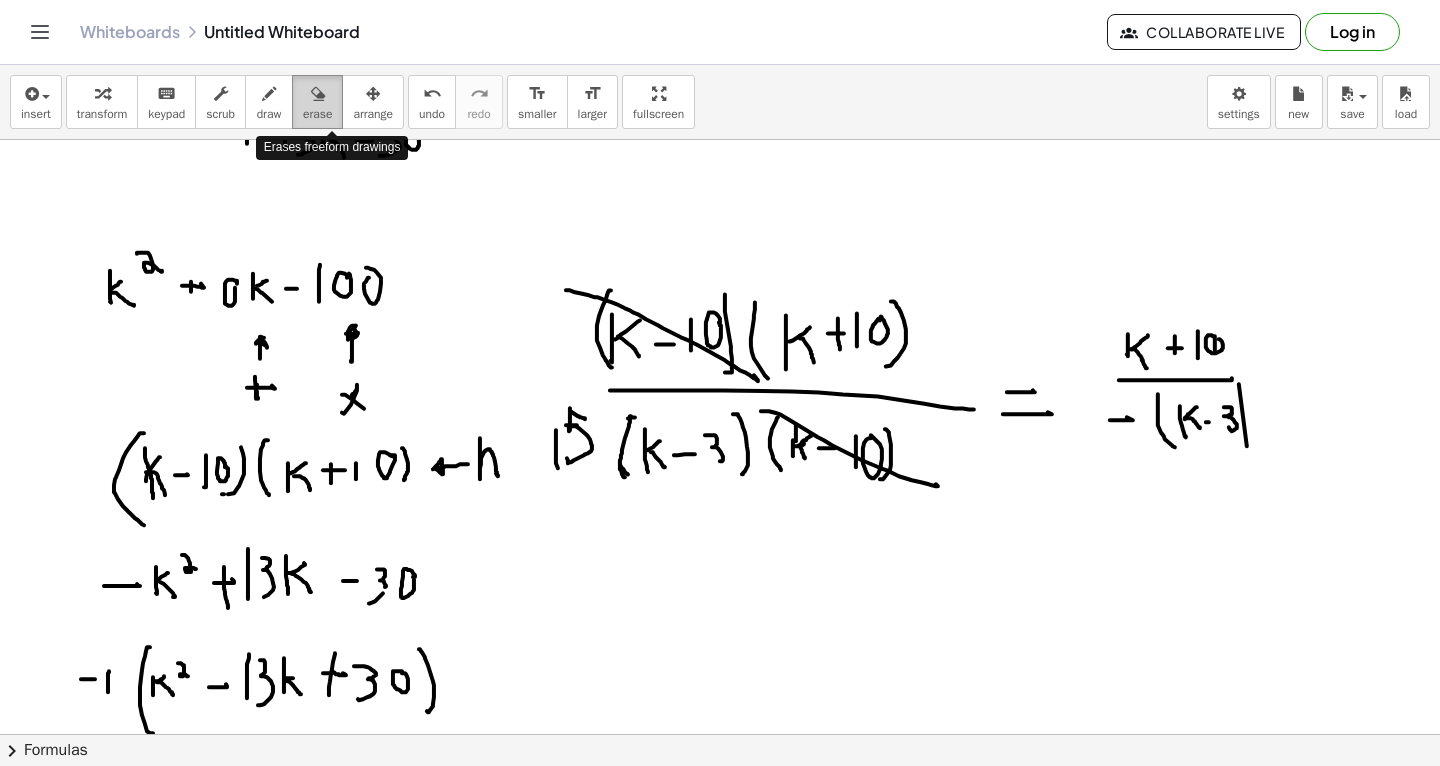 click at bounding box center (317, 93) 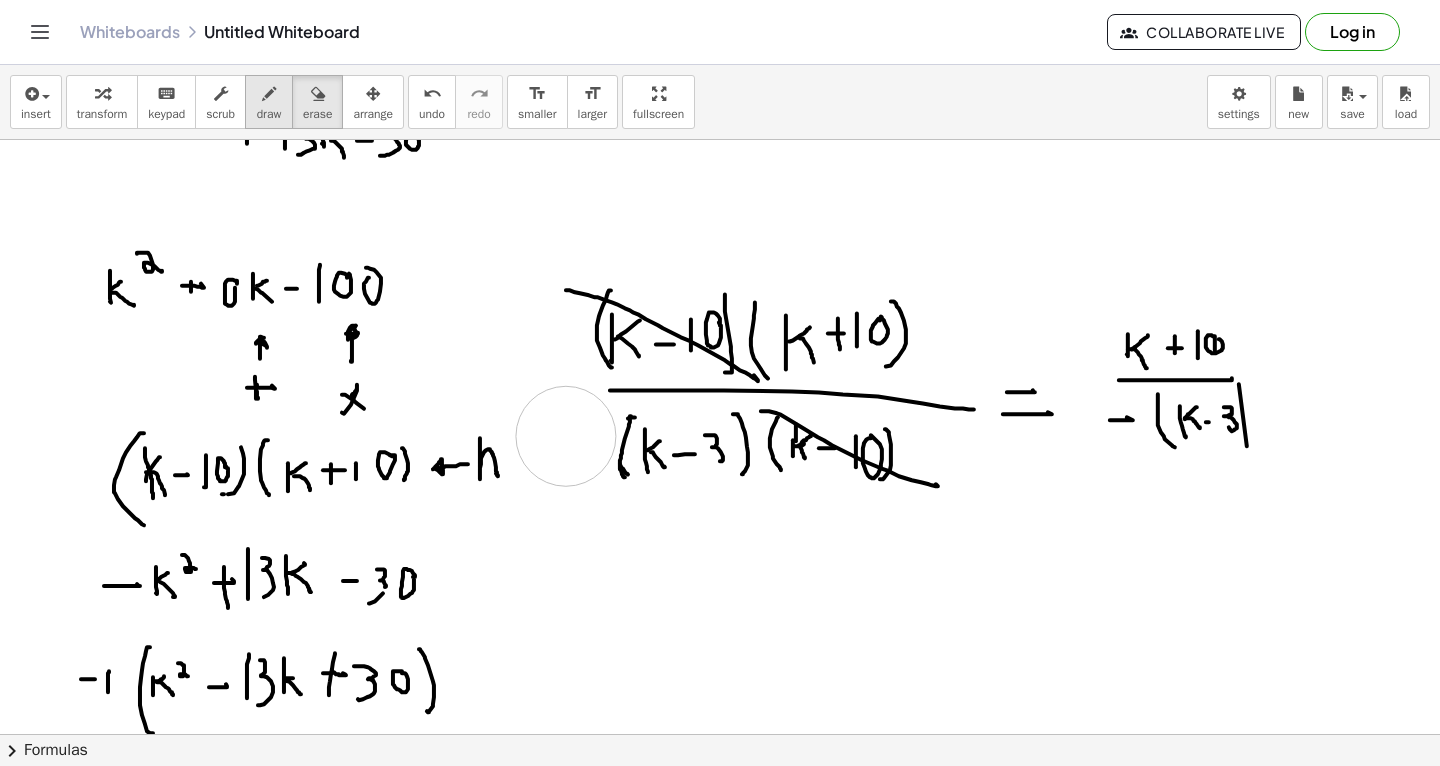 drag, startPoint x: 566, startPoint y: 436, endPoint x: 282, endPoint y: 97, distance: 442.24088 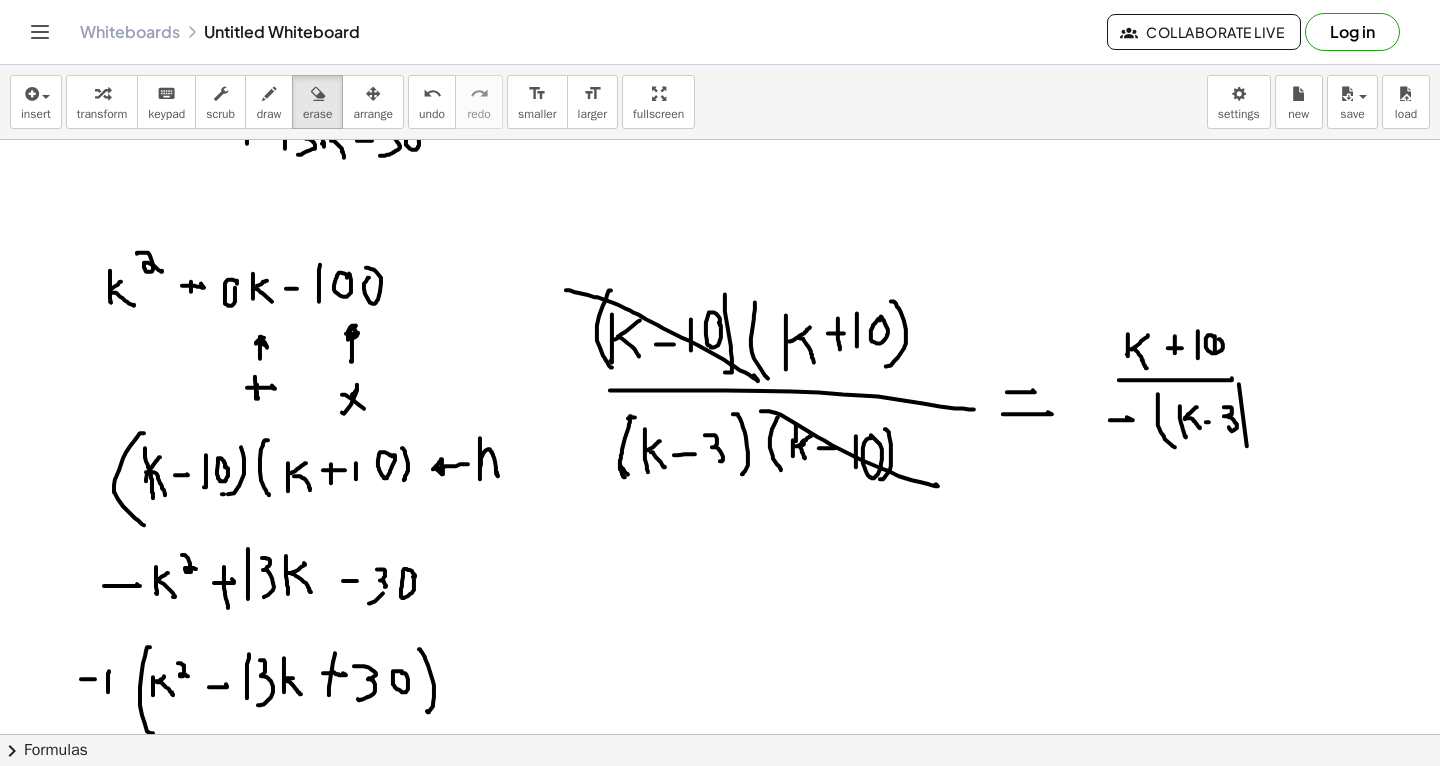 click at bounding box center (269, 94) 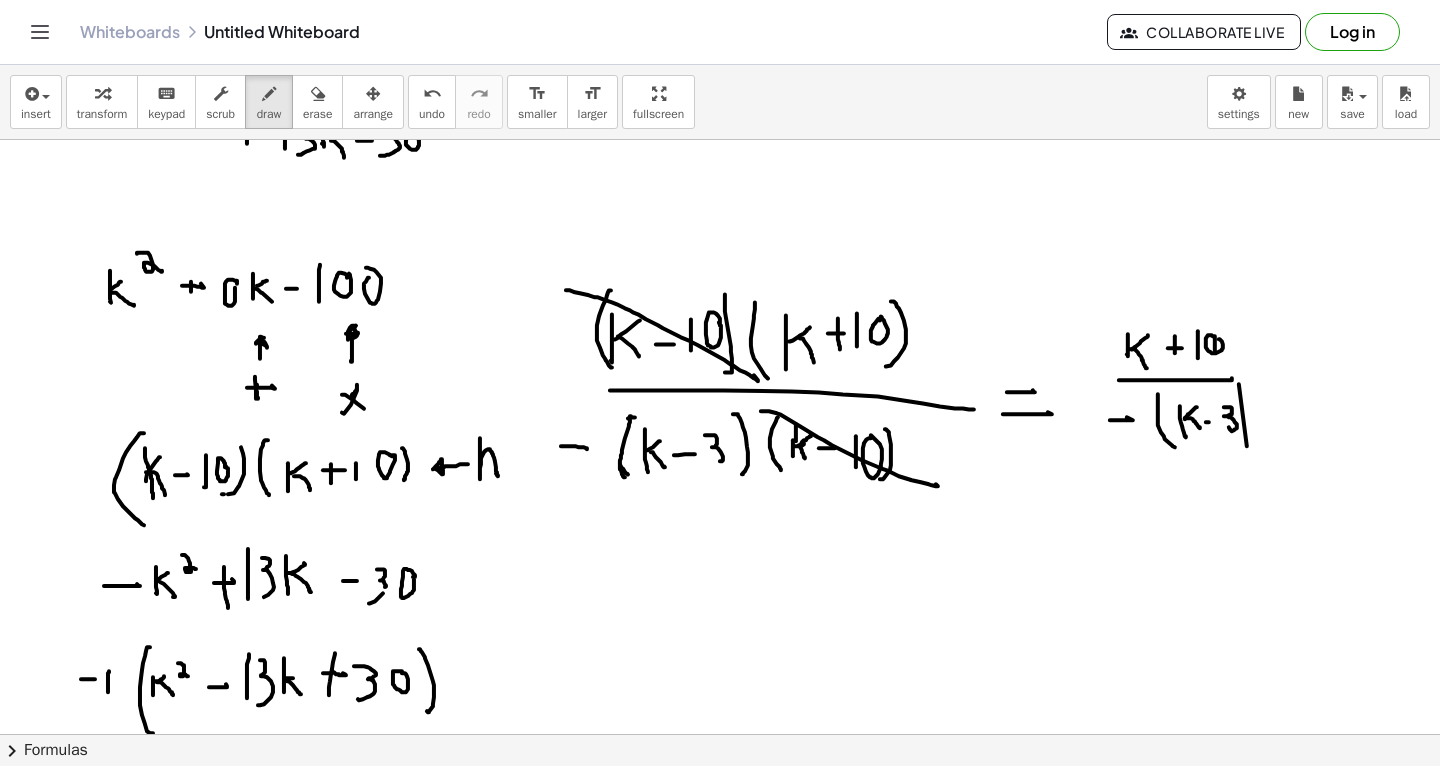 drag, startPoint x: 561, startPoint y: 446, endPoint x: 588, endPoint y: 449, distance: 27.166155 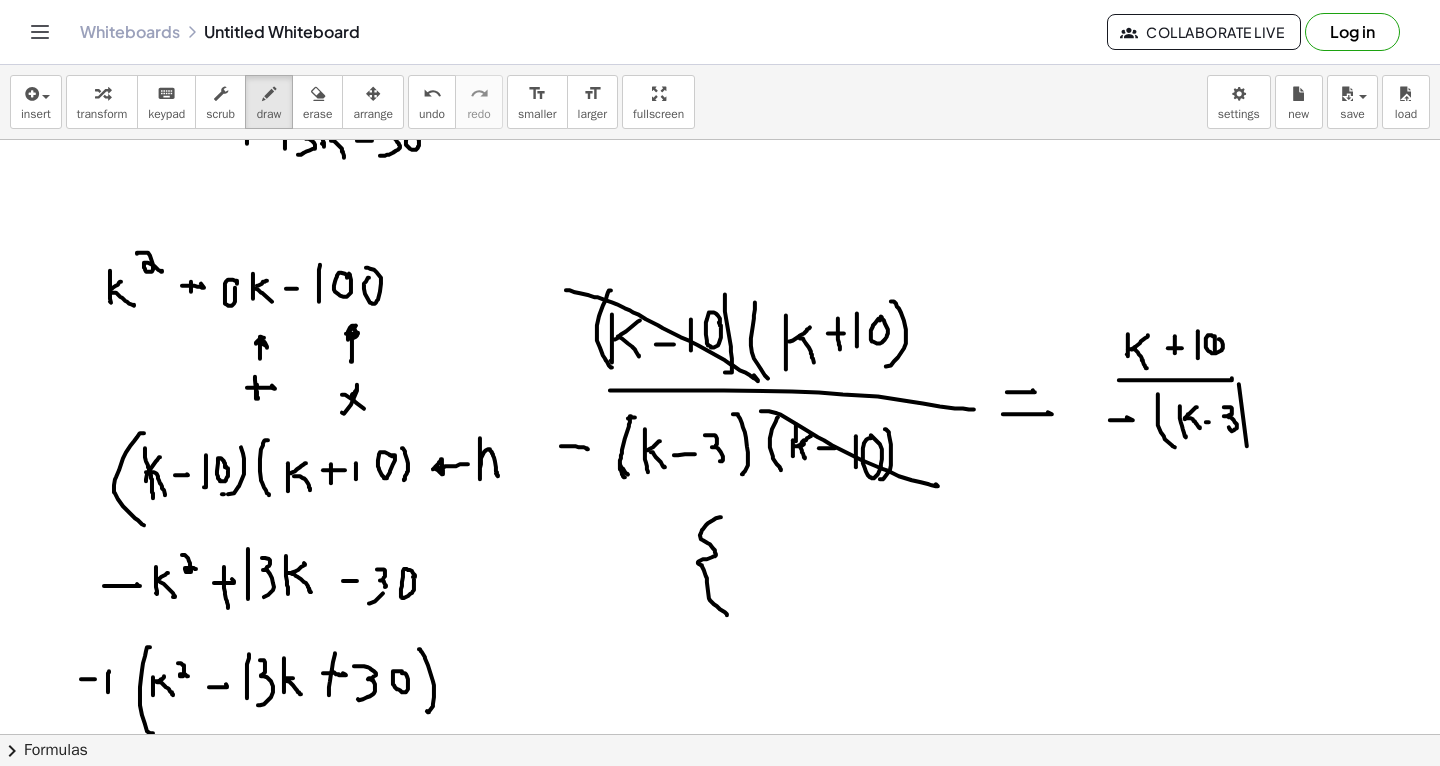 drag, startPoint x: 721, startPoint y: 517, endPoint x: 727, endPoint y: 616, distance: 99.18165 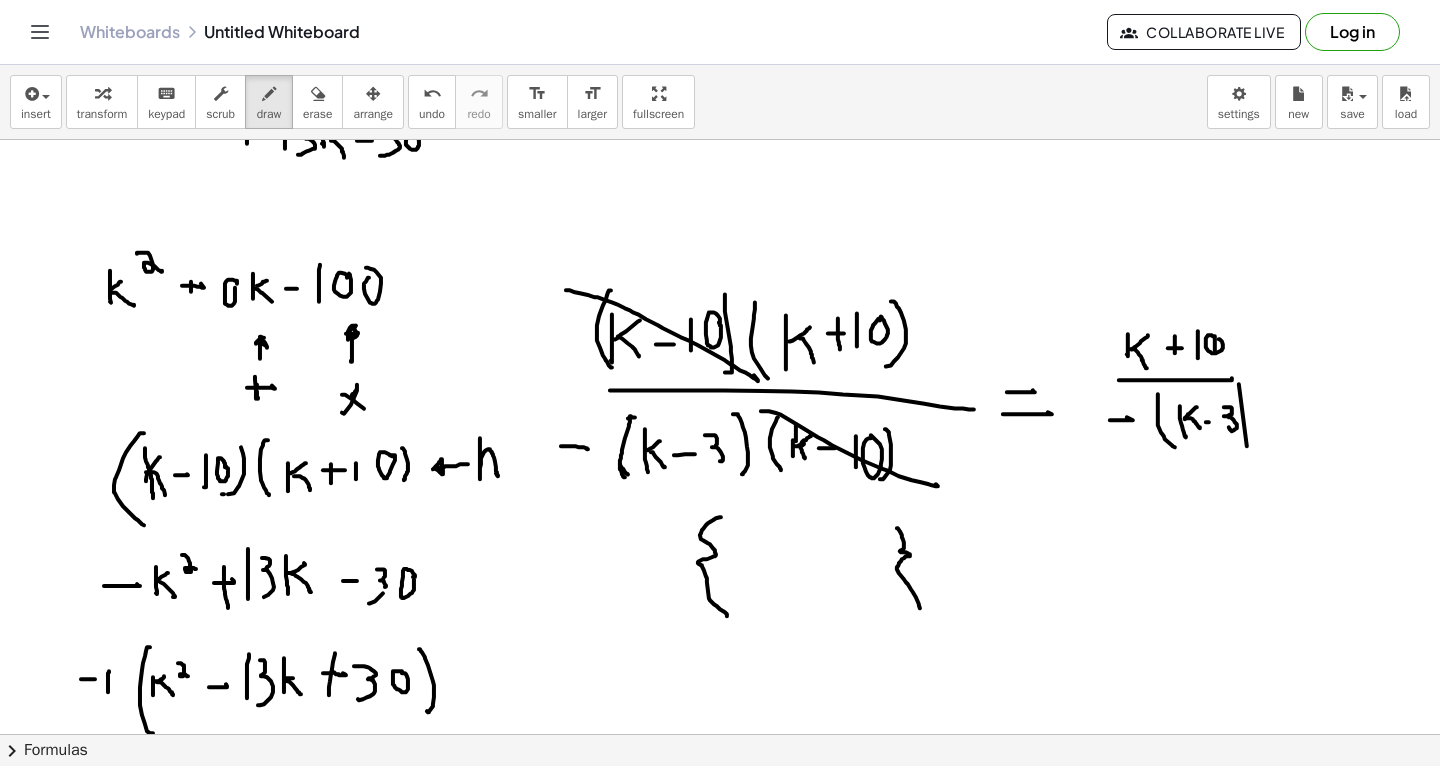 drag, startPoint x: 897, startPoint y: 528, endPoint x: 903, endPoint y: 624, distance: 96.18732 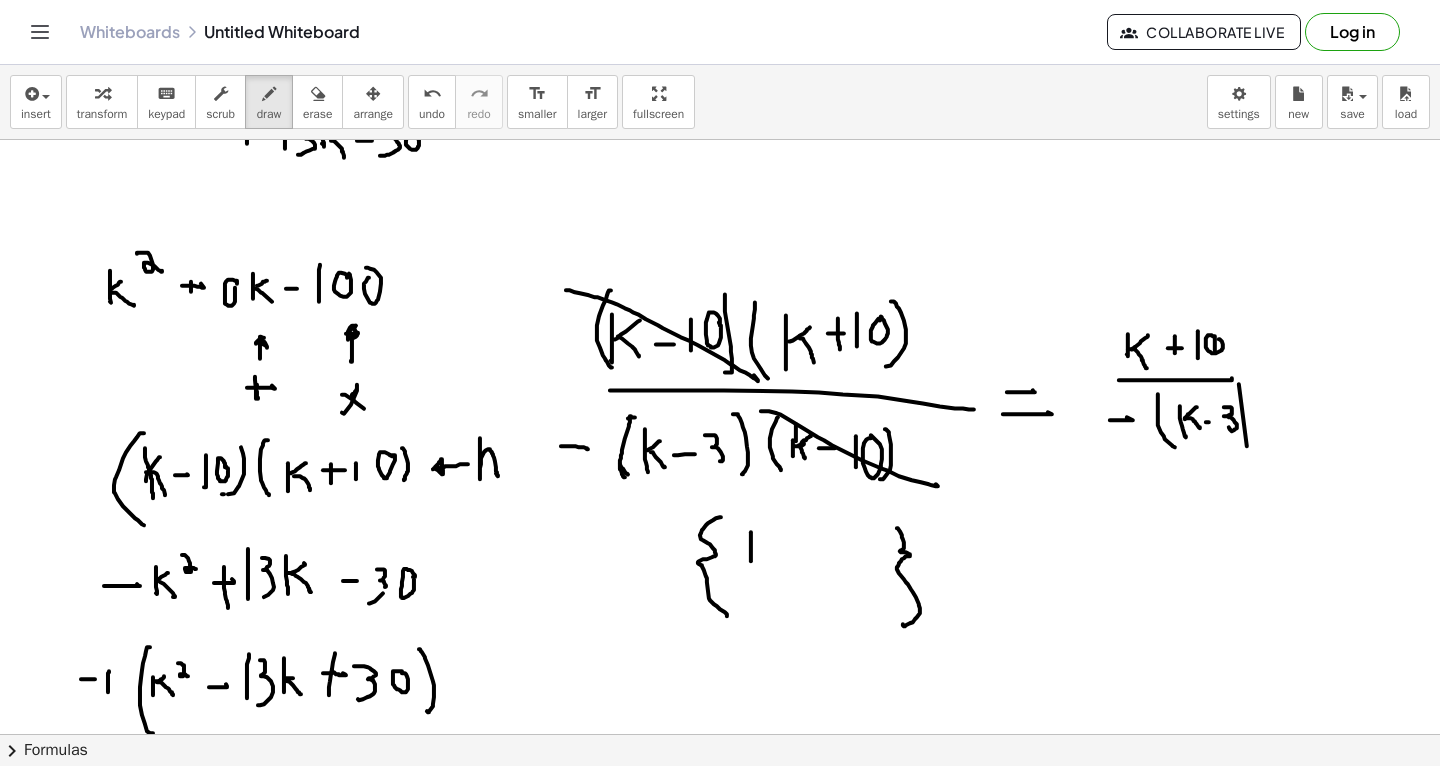 drag, startPoint x: 751, startPoint y: 532, endPoint x: 750, endPoint y: 563, distance: 31.016125 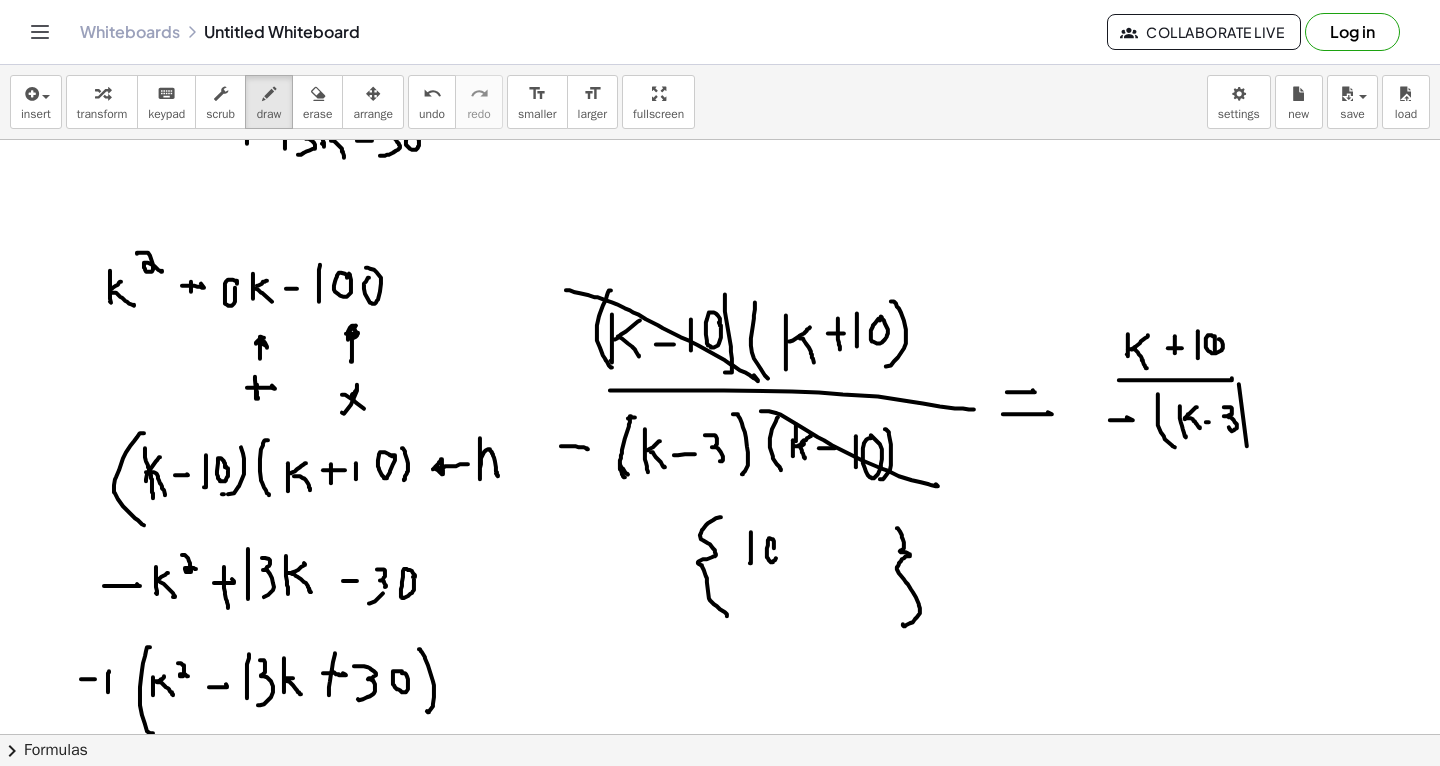 click at bounding box center (720, -871) 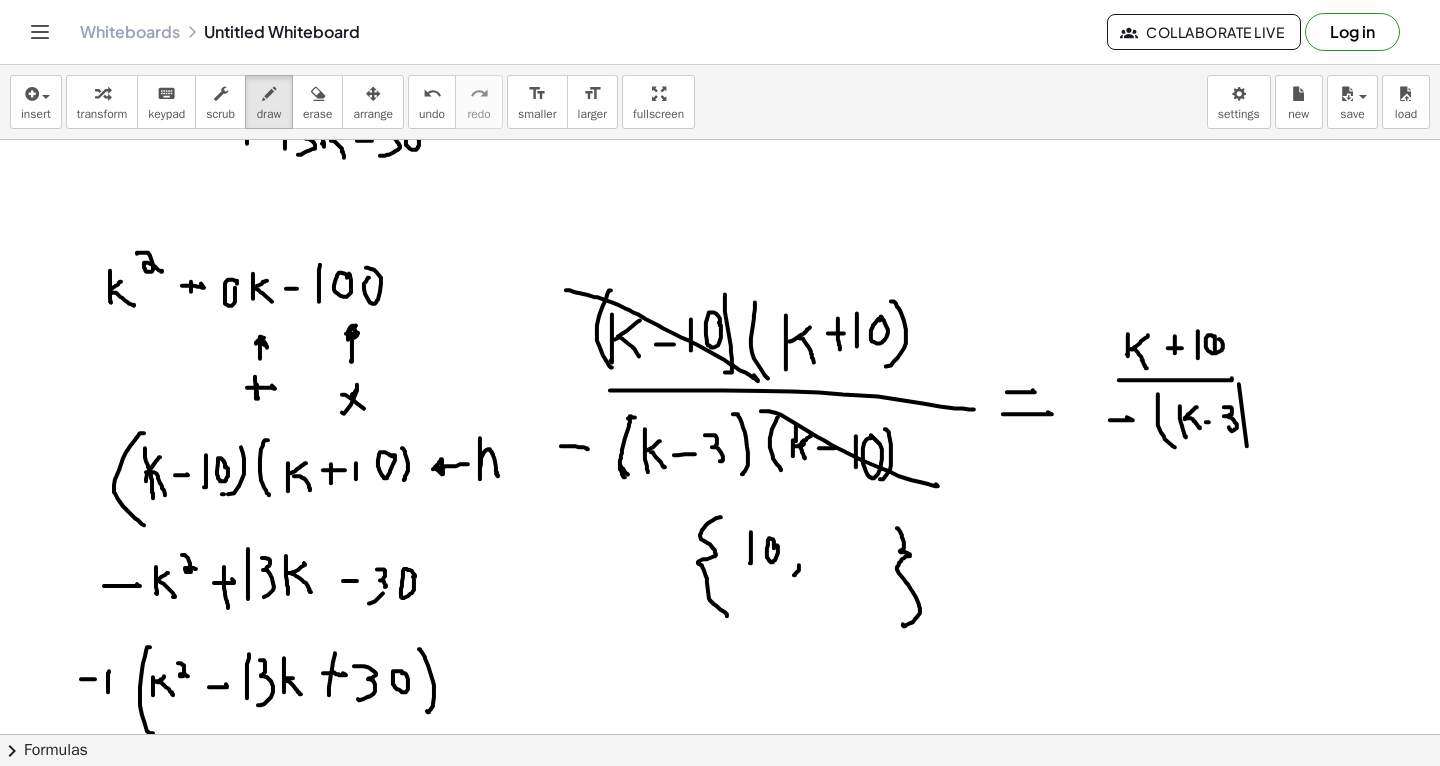 drag, startPoint x: 799, startPoint y: 565, endPoint x: 793, endPoint y: 575, distance: 11.661903 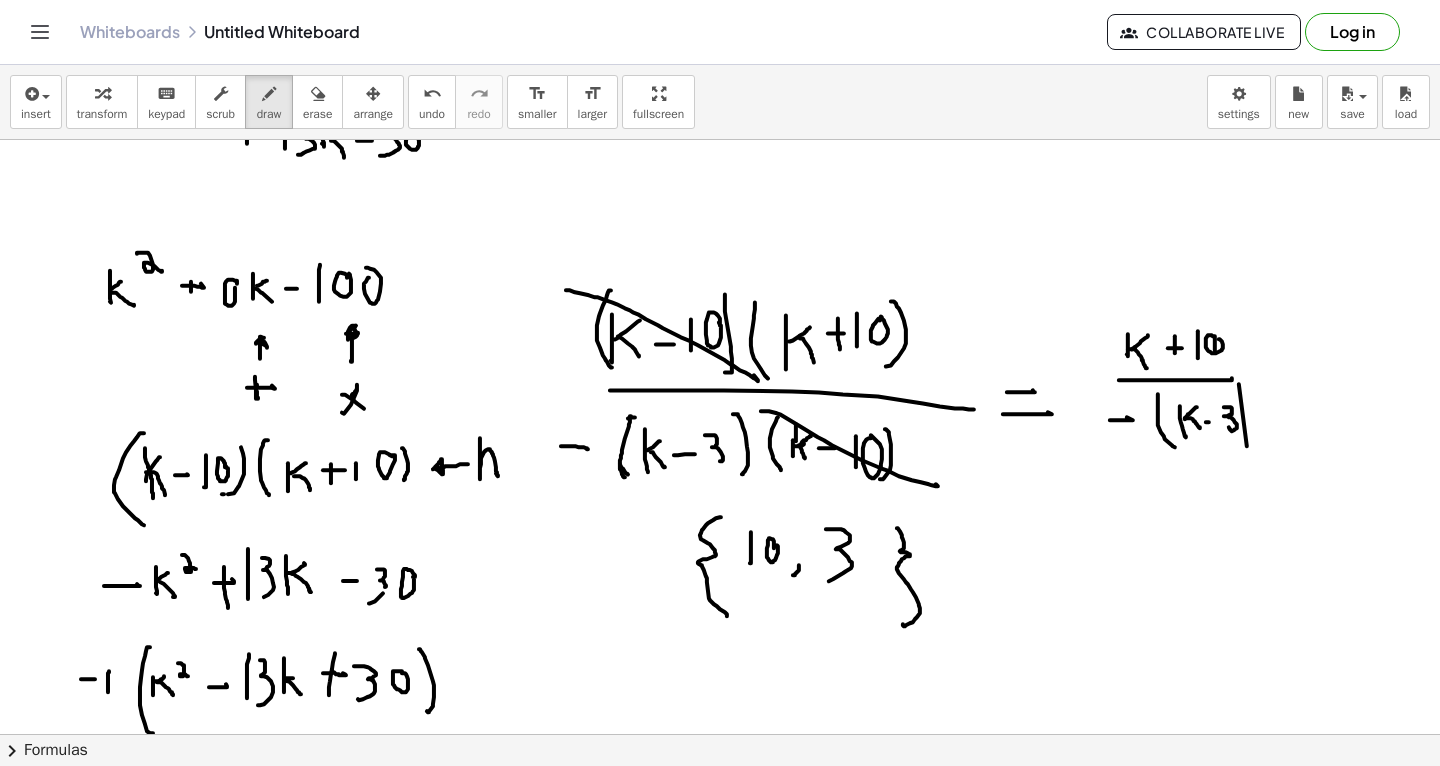 drag, startPoint x: 826, startPoint y: 529, endPoint x: 828, endPoint y: 578, distance: 49.0408 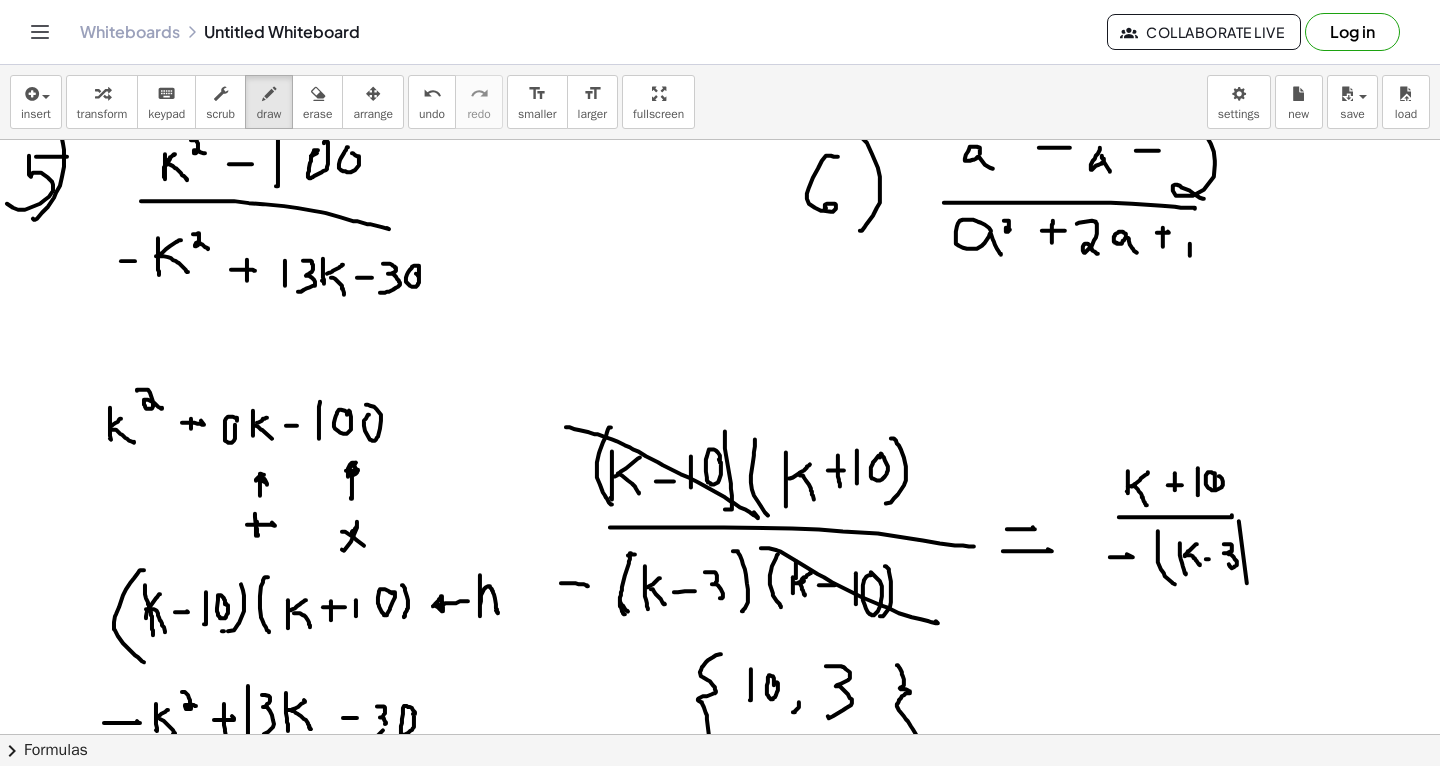 scroll, scrollTop: 3254, scrollLeft: 0, axis: vertical 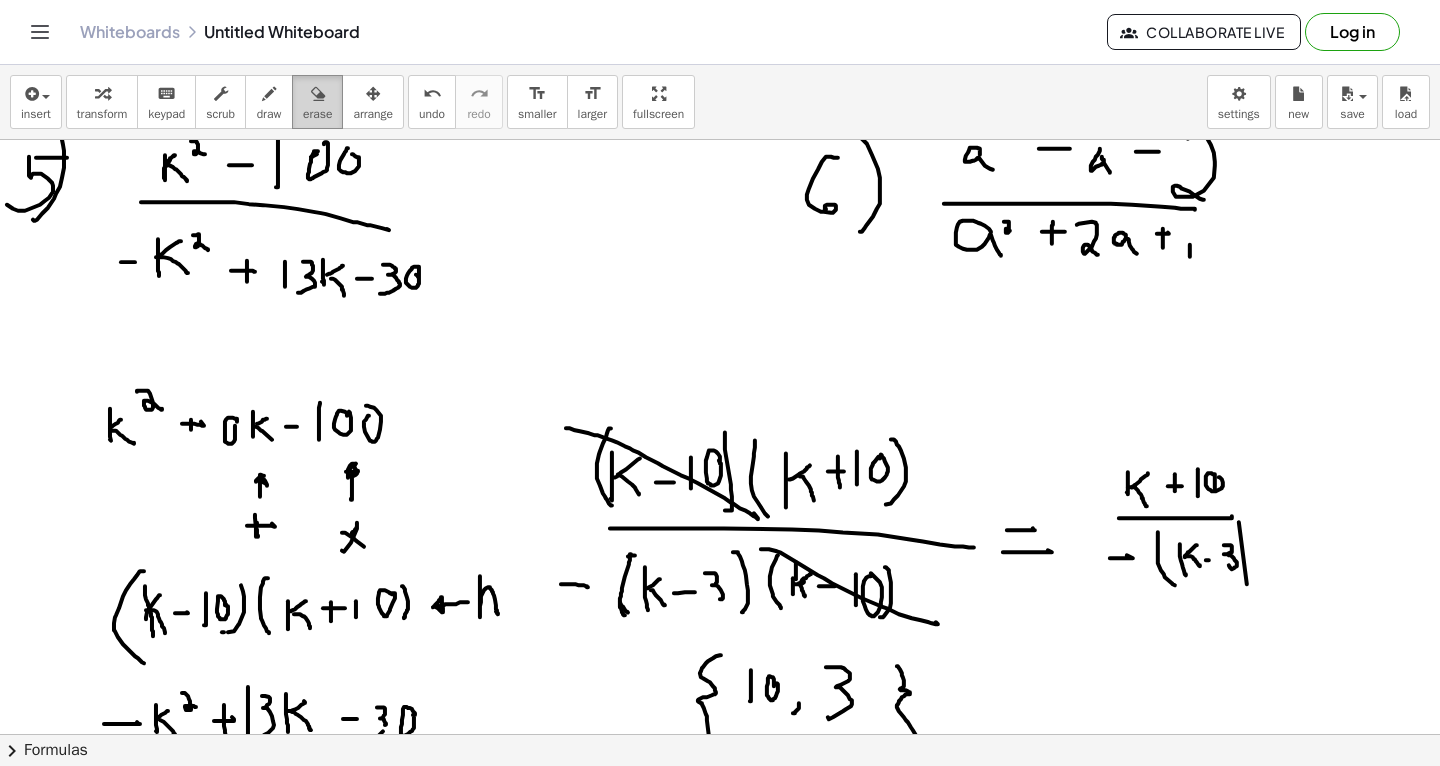 click at bounding box center [318, 94] 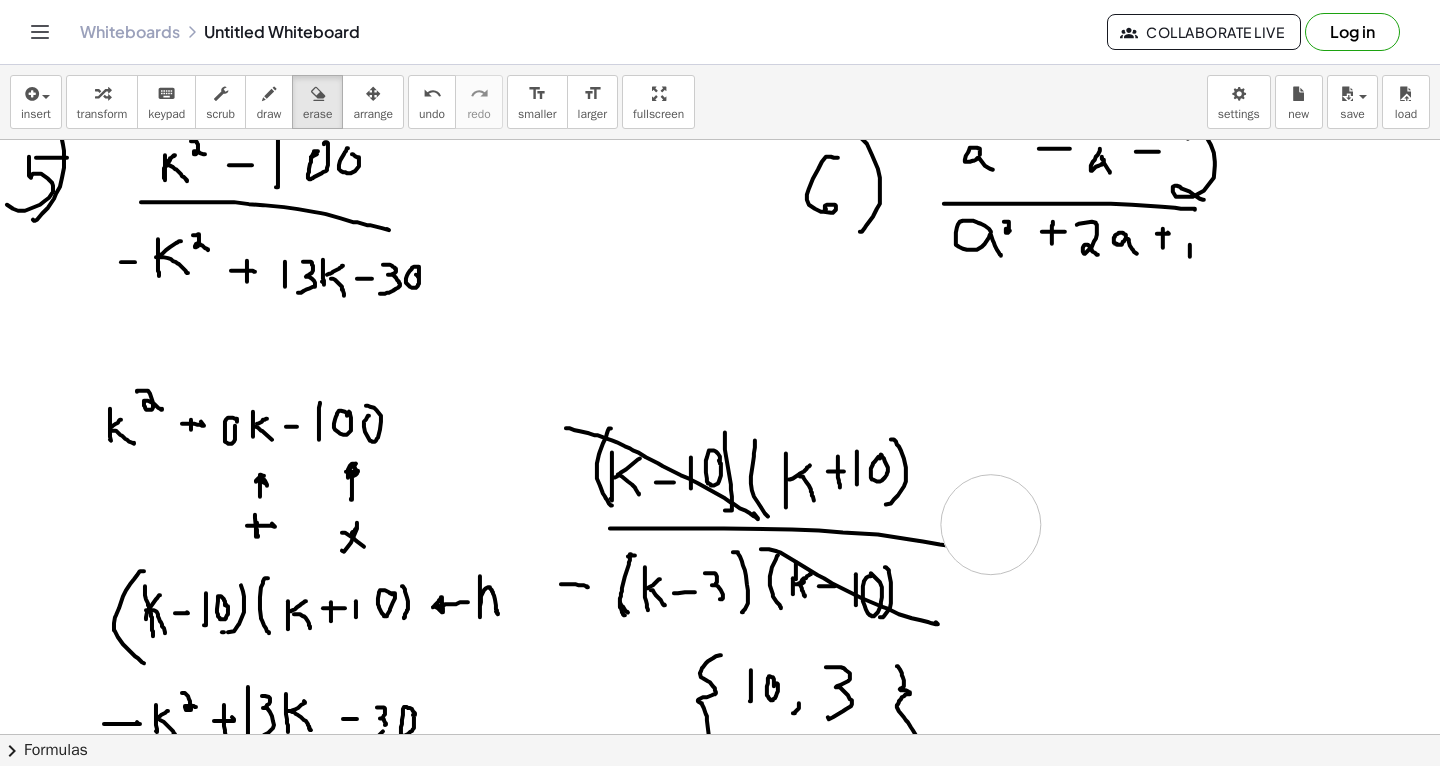 drag, startPoint x: 1189, startPoint y: 485, endPoint x: 991, endPoint y: 524, distance: 201.80437 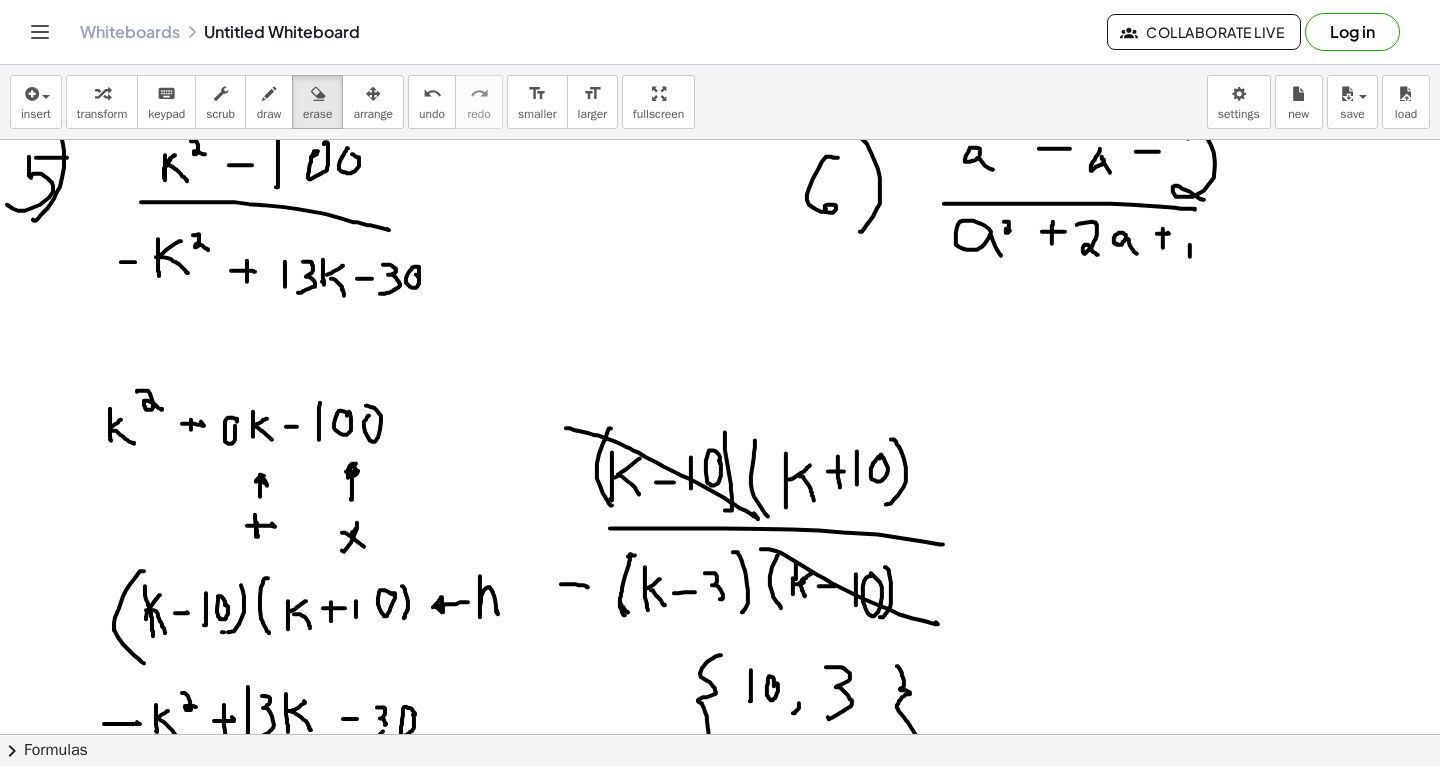 scroll, scrollTop: 3979, scrollLeft: 0, axis: vertical 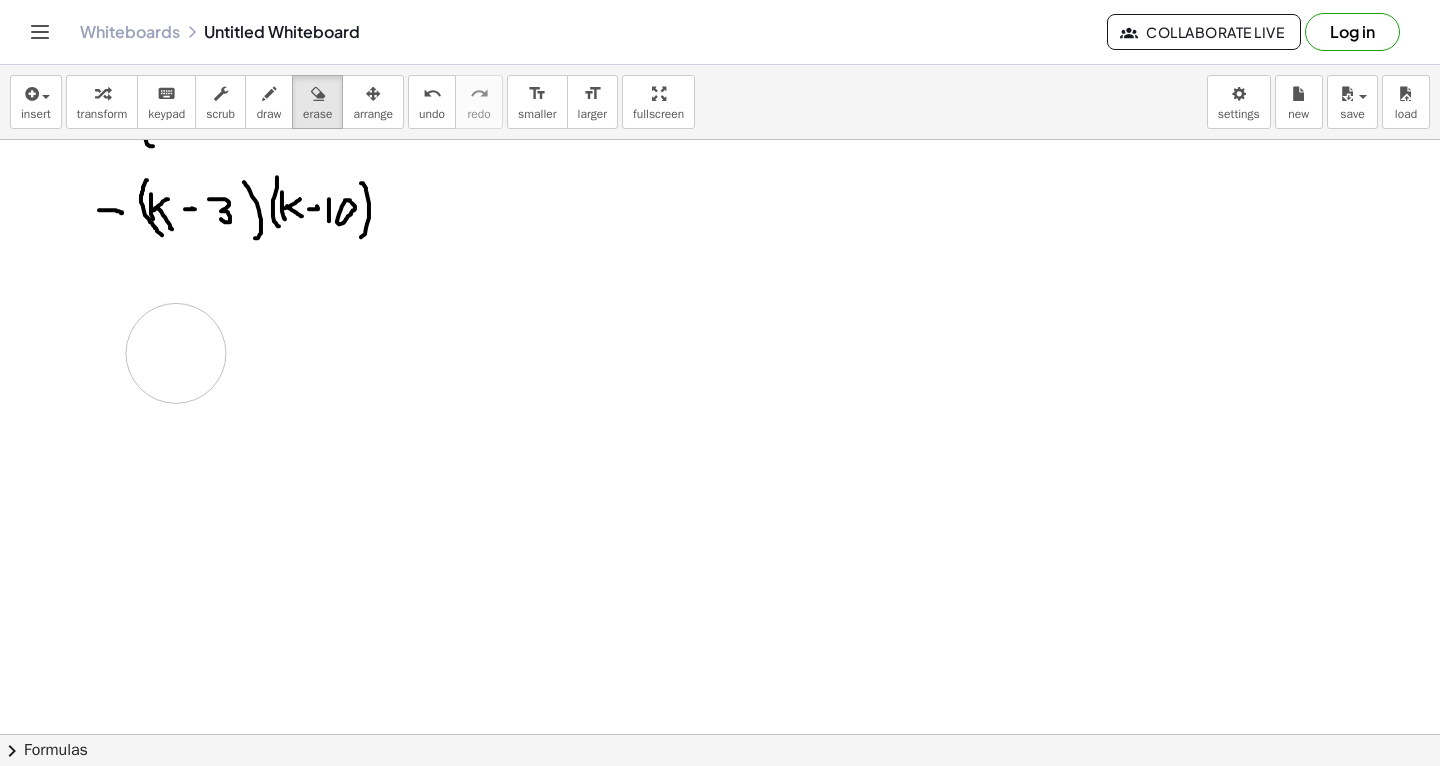 drag, startPoint x: 158, startPoint y: 396, endPoint x: 190, endPoint y: 337, distance: 67.11929 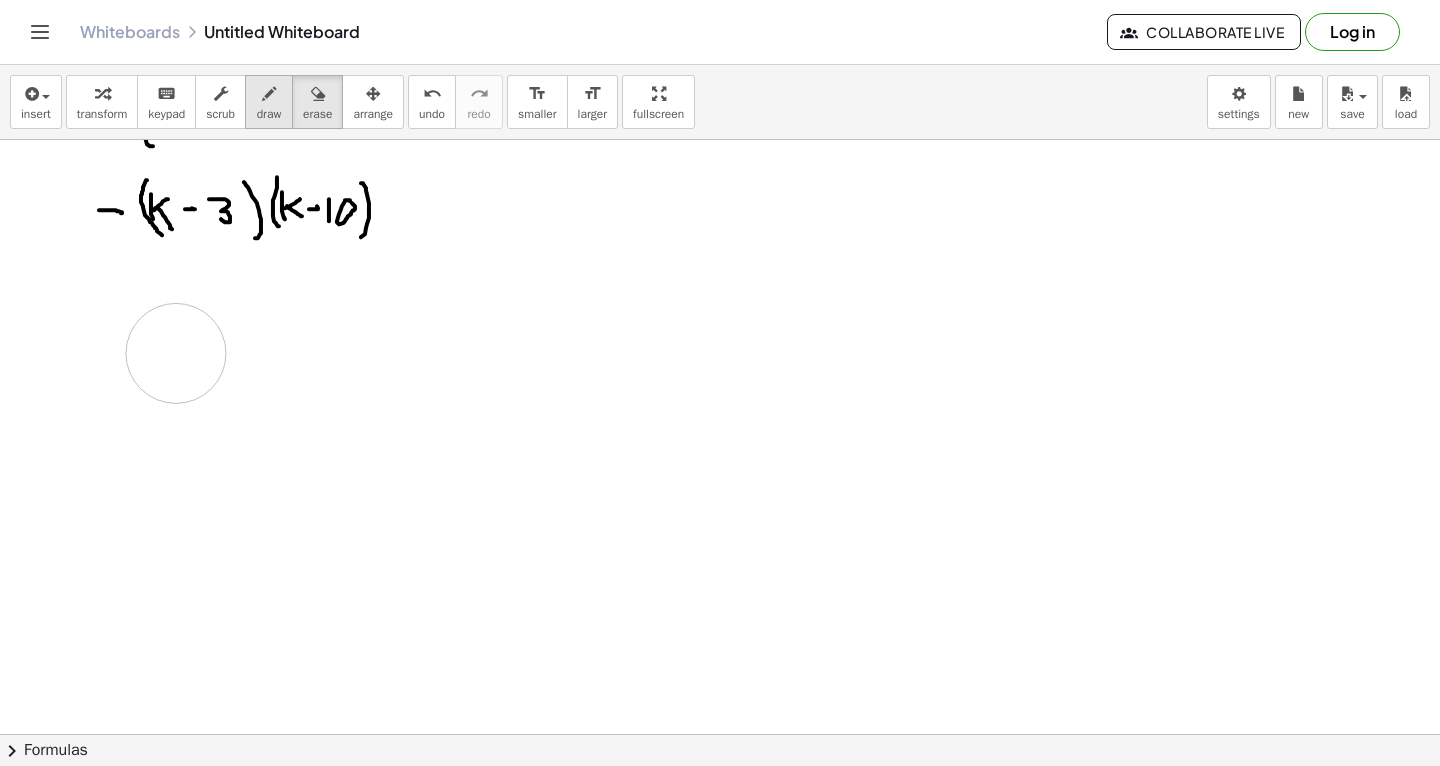 click at bounding box center [269, 94] 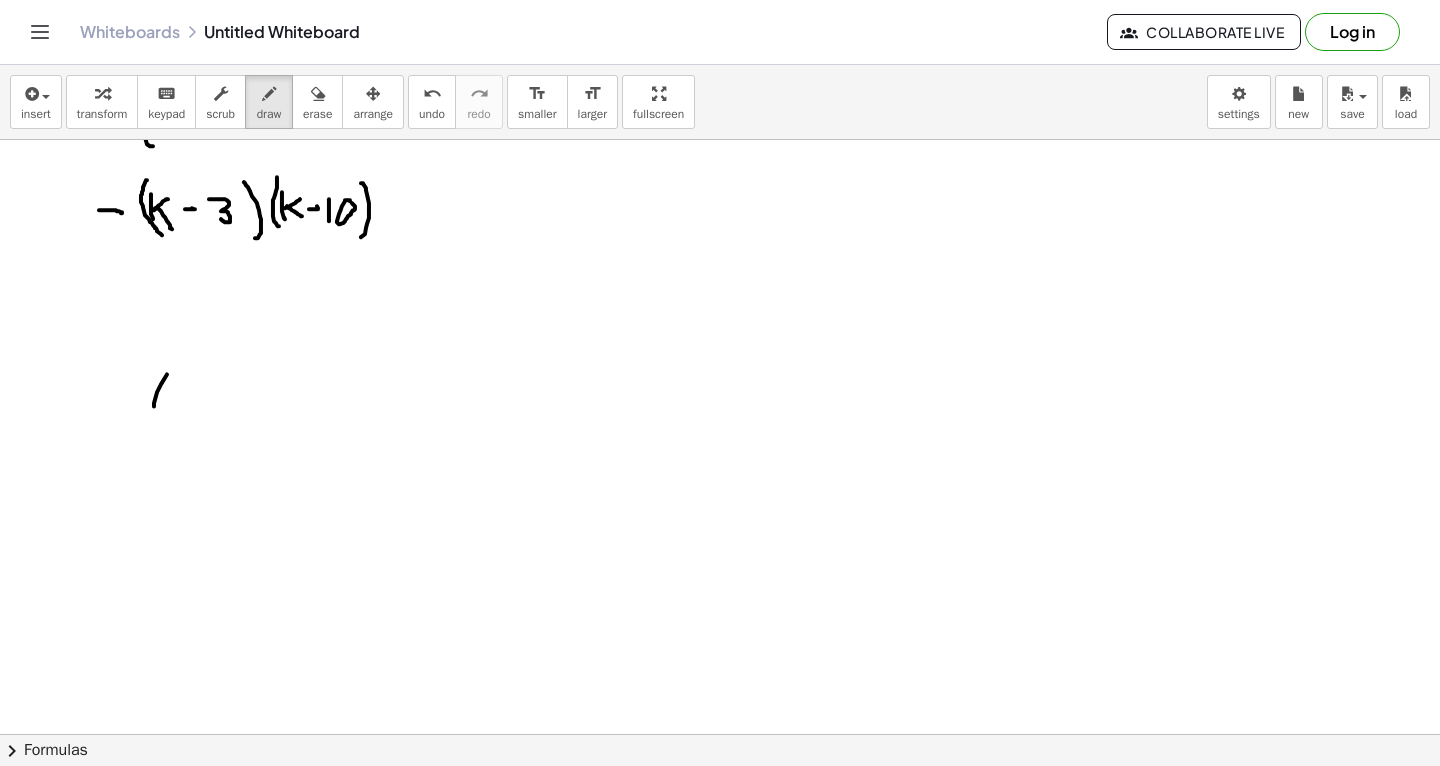 drag, startPoint x: 154, startPoint y: 406, endPoint x: 189, endPoint y: 341, distance: 73.82411 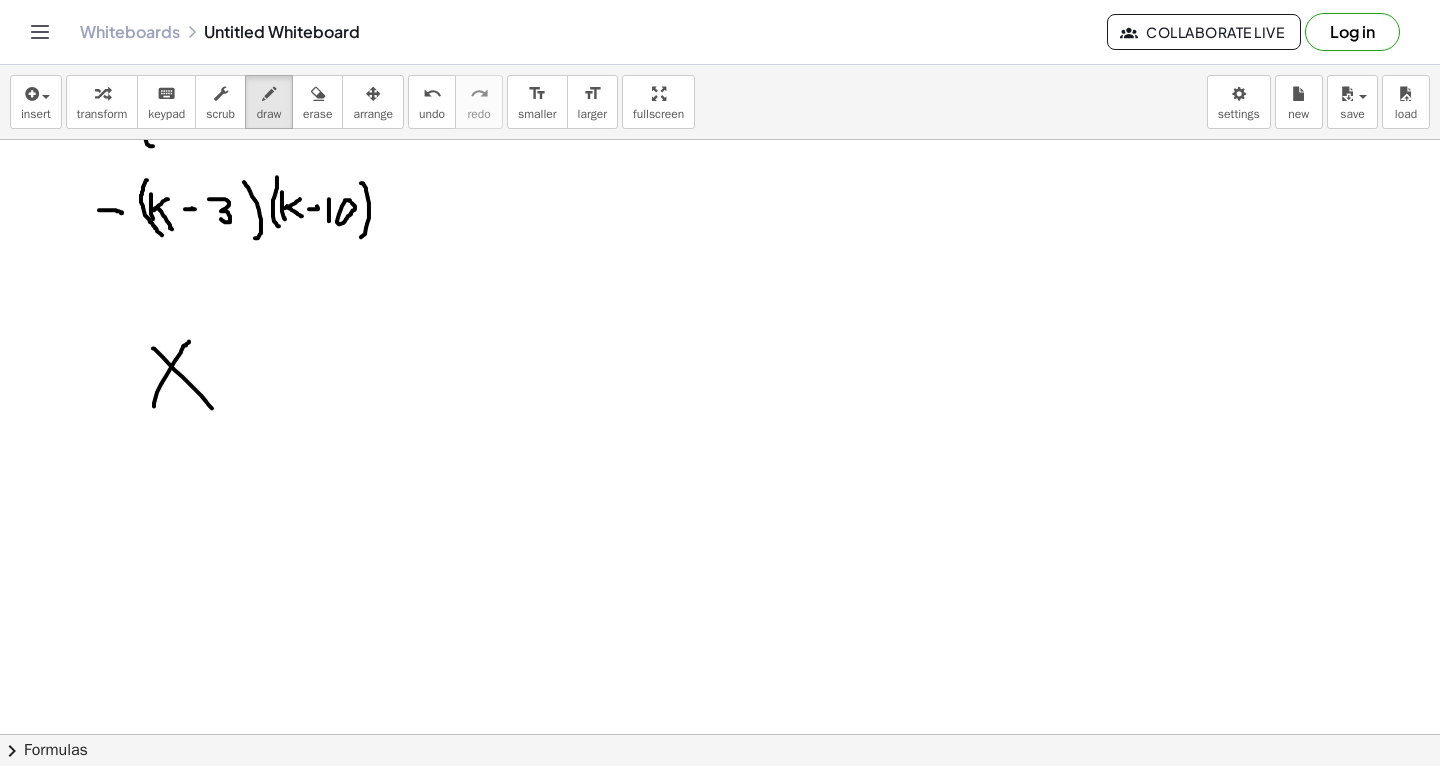 drag, startPoint x: 153, startPoint y: 348, endPoint x: 213, endPoint y: 408, distance: 84.85281 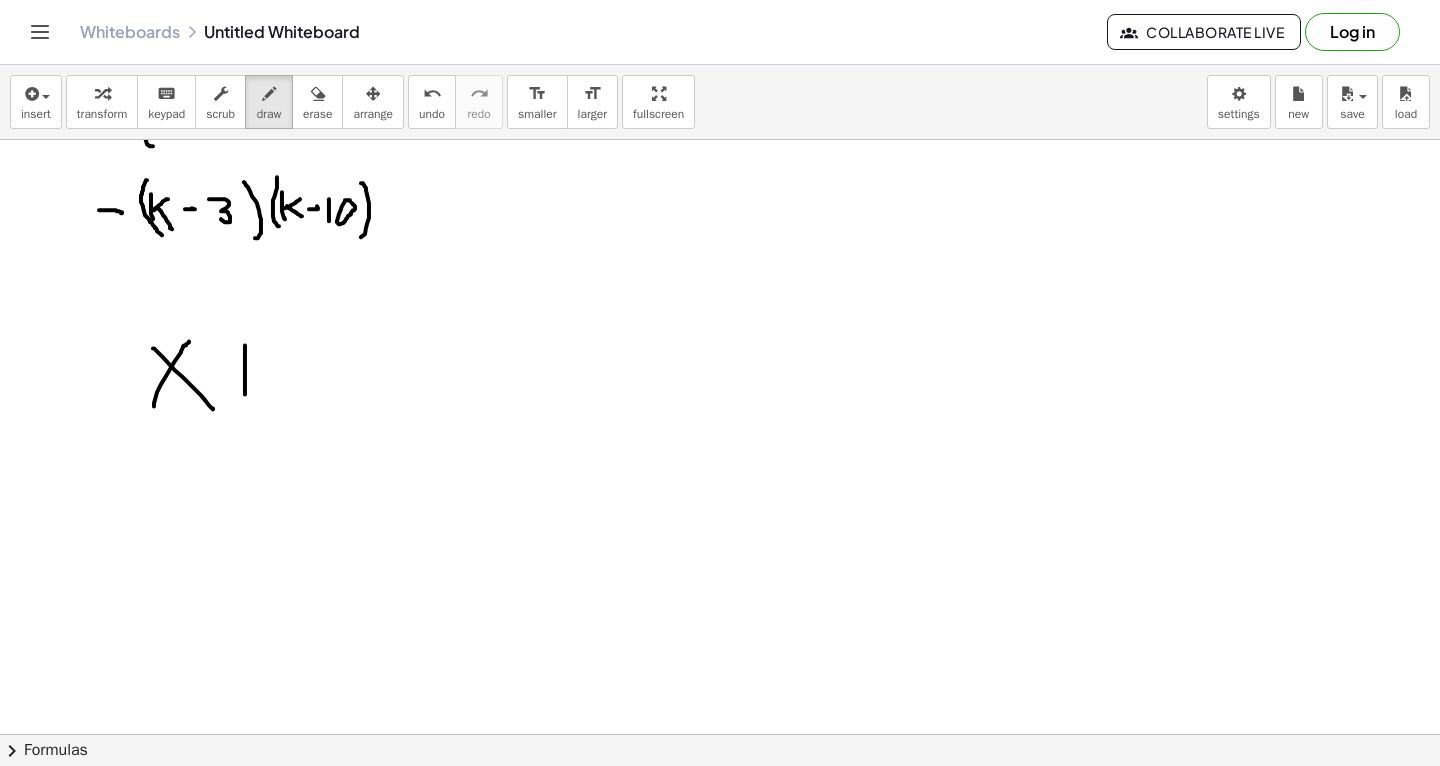 drag, startPoint x: 245, startPoint y: 345, endPoint x: 247, endPoint y: 400, distance: 55.03635 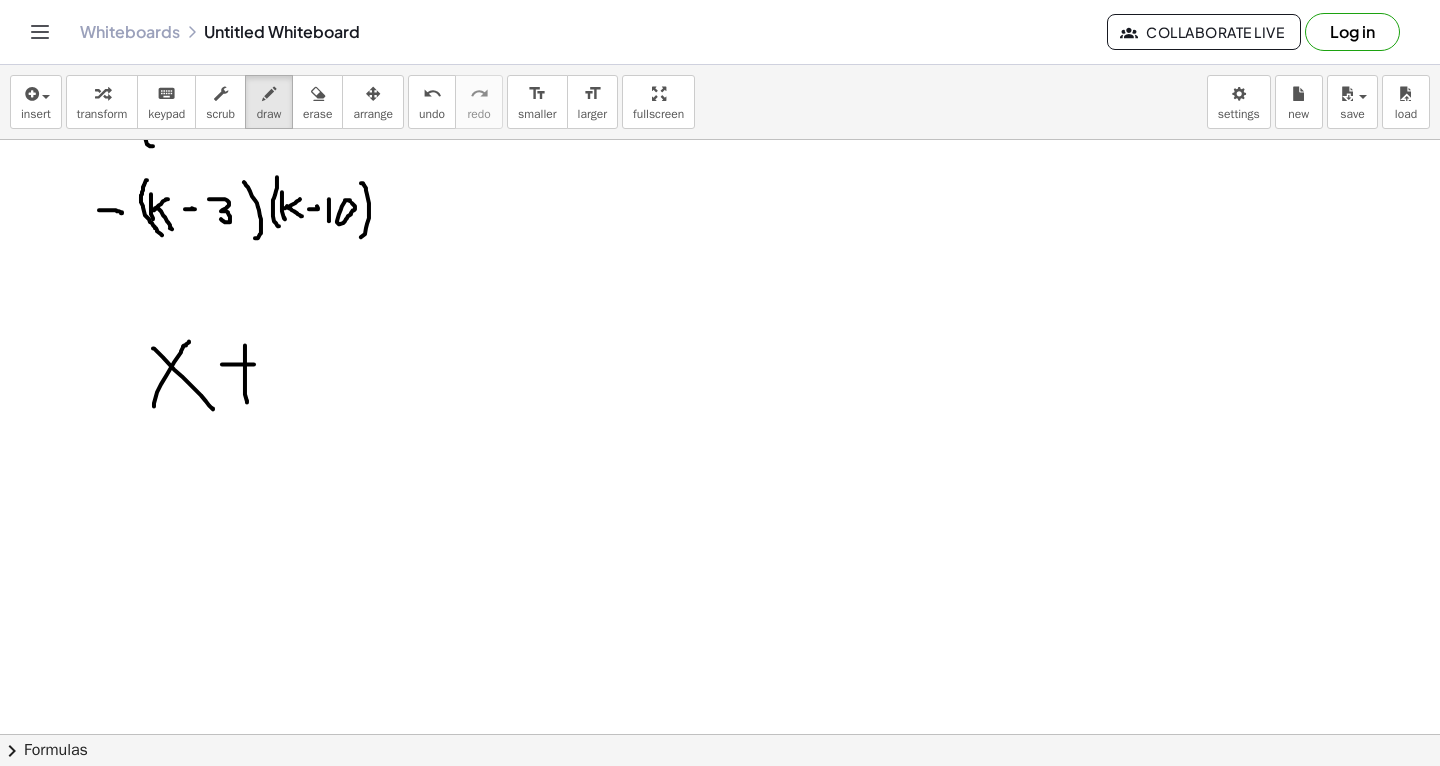 drag, startPoint x: 222, startPoint y: 364, endPoint x: 267, endPoint y: 361, distance: 45.099888 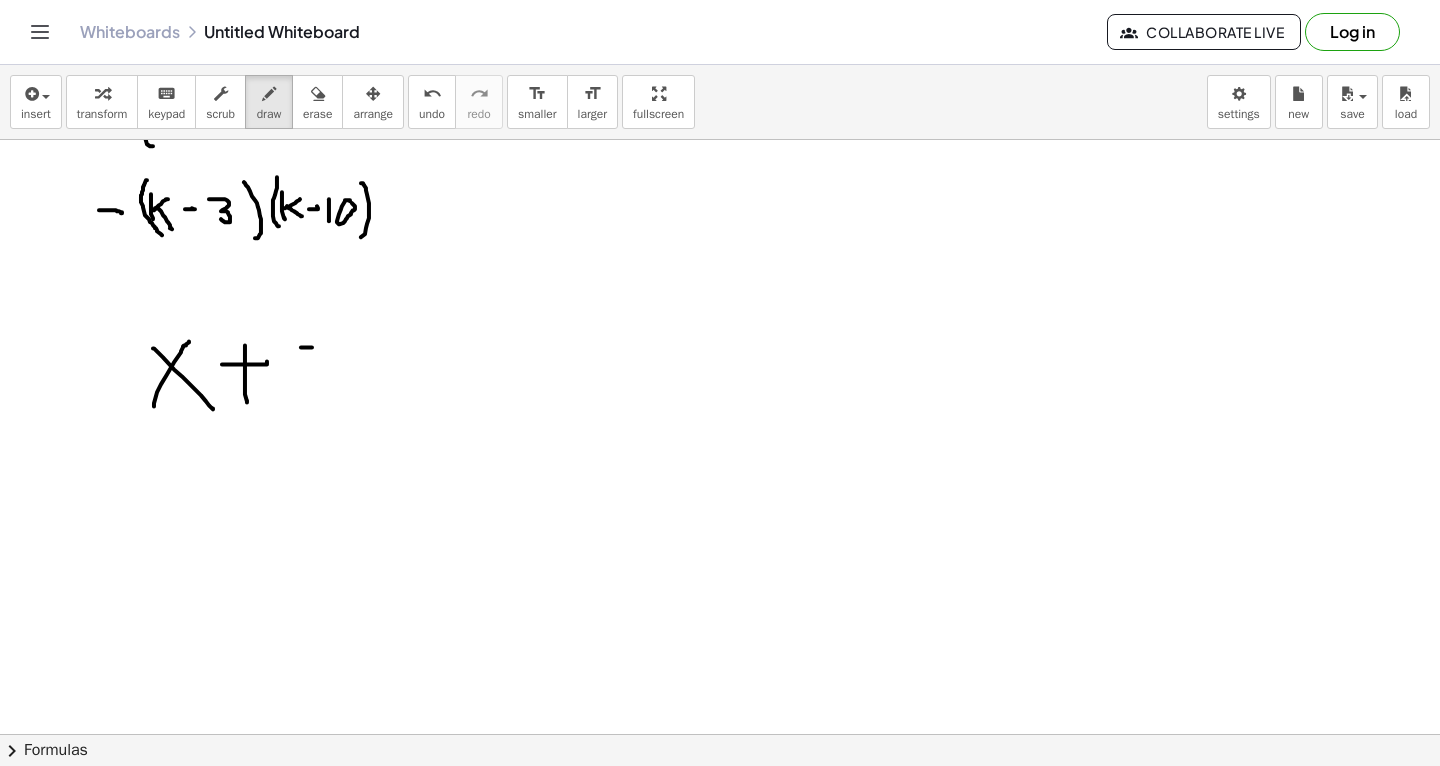 drag, startPoint x: 301, startPoint y: 347, endPoint x: 338, endPoint y: 346, distance: 37.01351 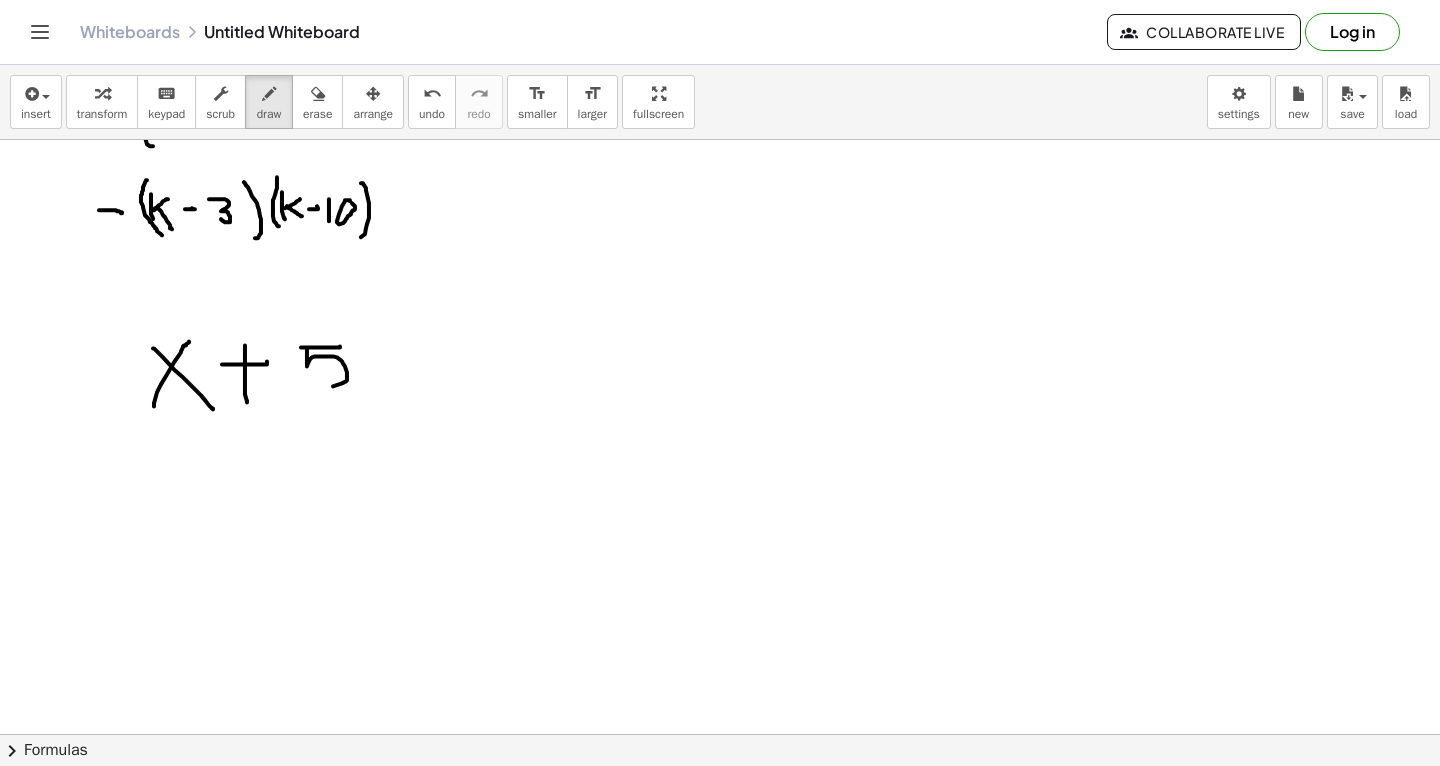 drag, startPoint x: 307, startPoint y: 349, endPoint x: 306, endPoint y: 389, distance: 40.012497 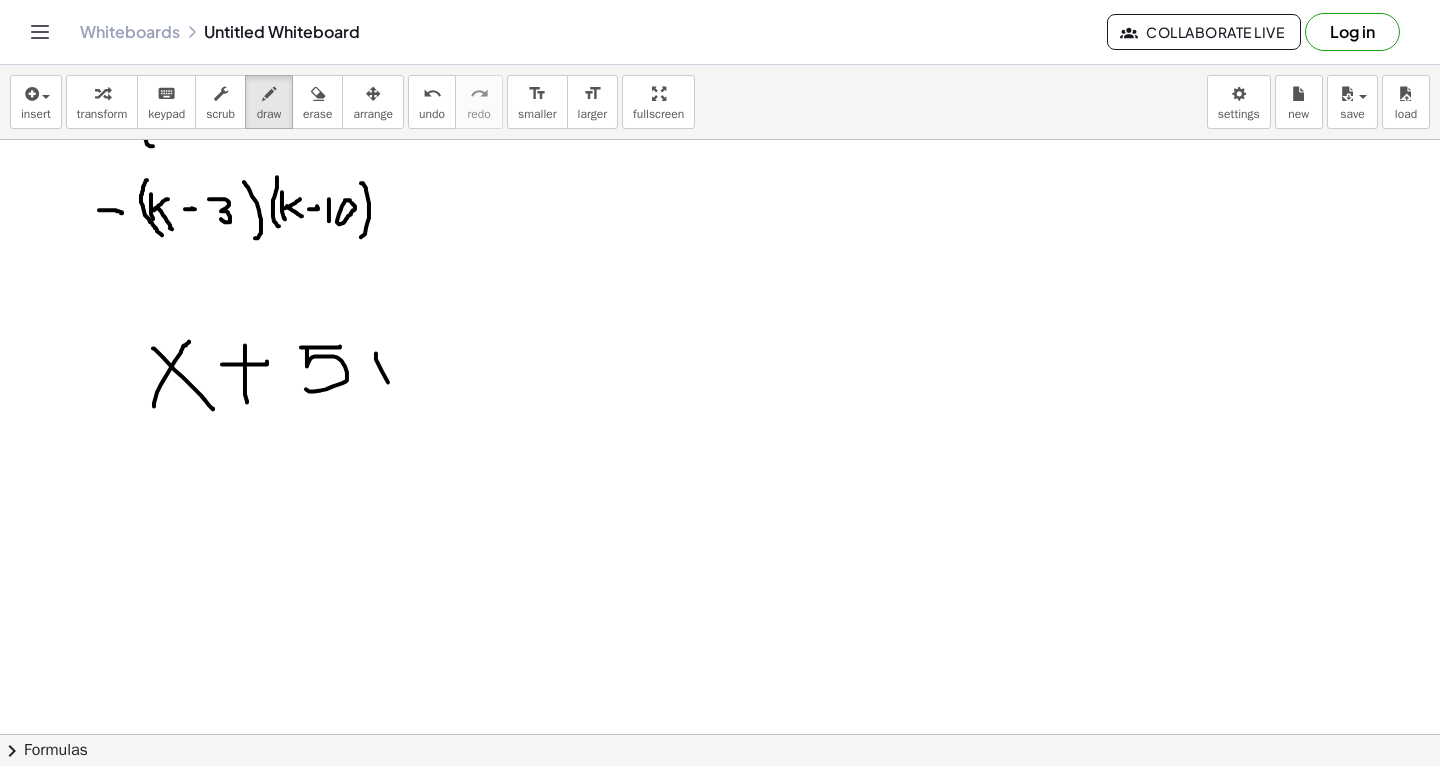 drag, startPoint x: 376, startPoint y: 353, endPoint x: 385, endPoint y: 385, distance: 33.24154 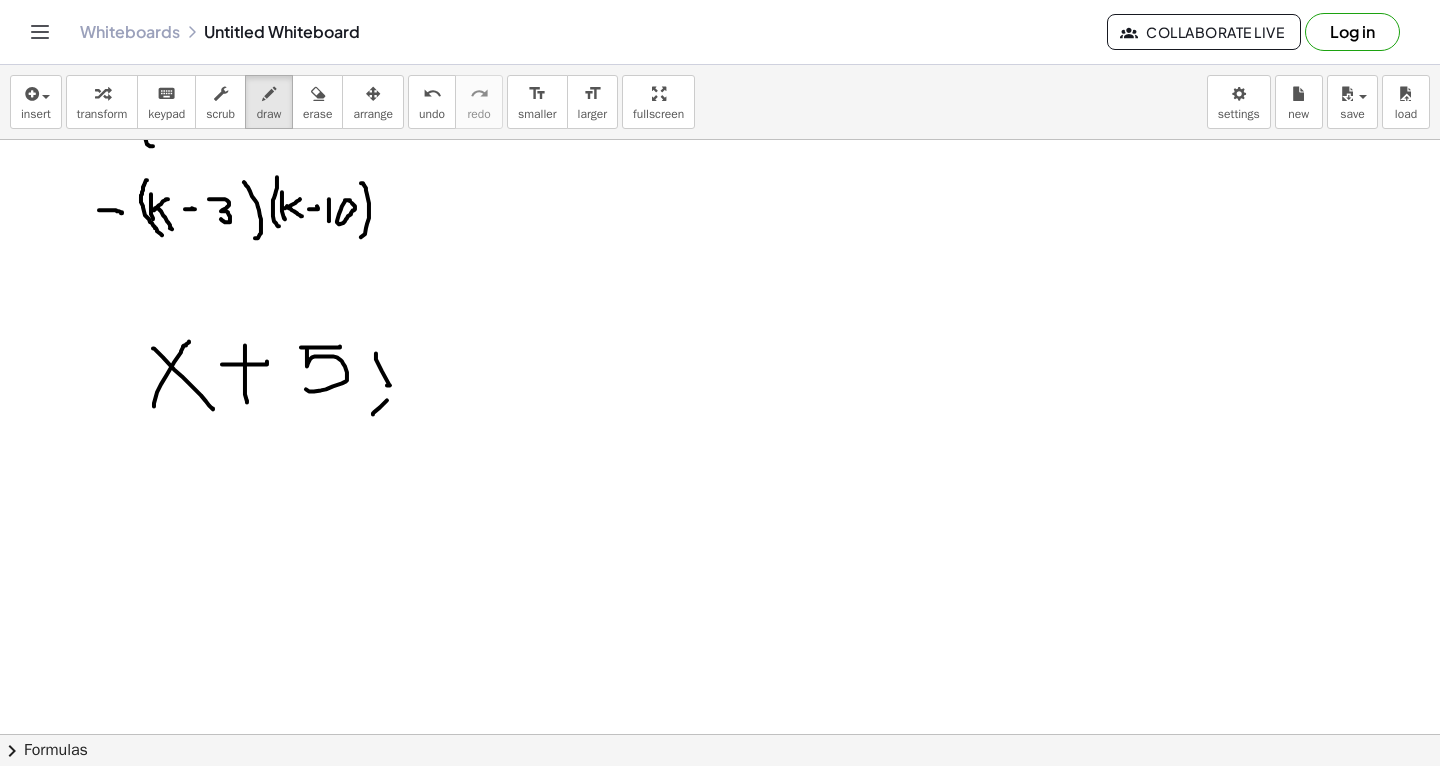 drag, startPoint x: 373, startPoint y: 414, endPoint x: 418, endPoint y: 359, distance: 71.063354 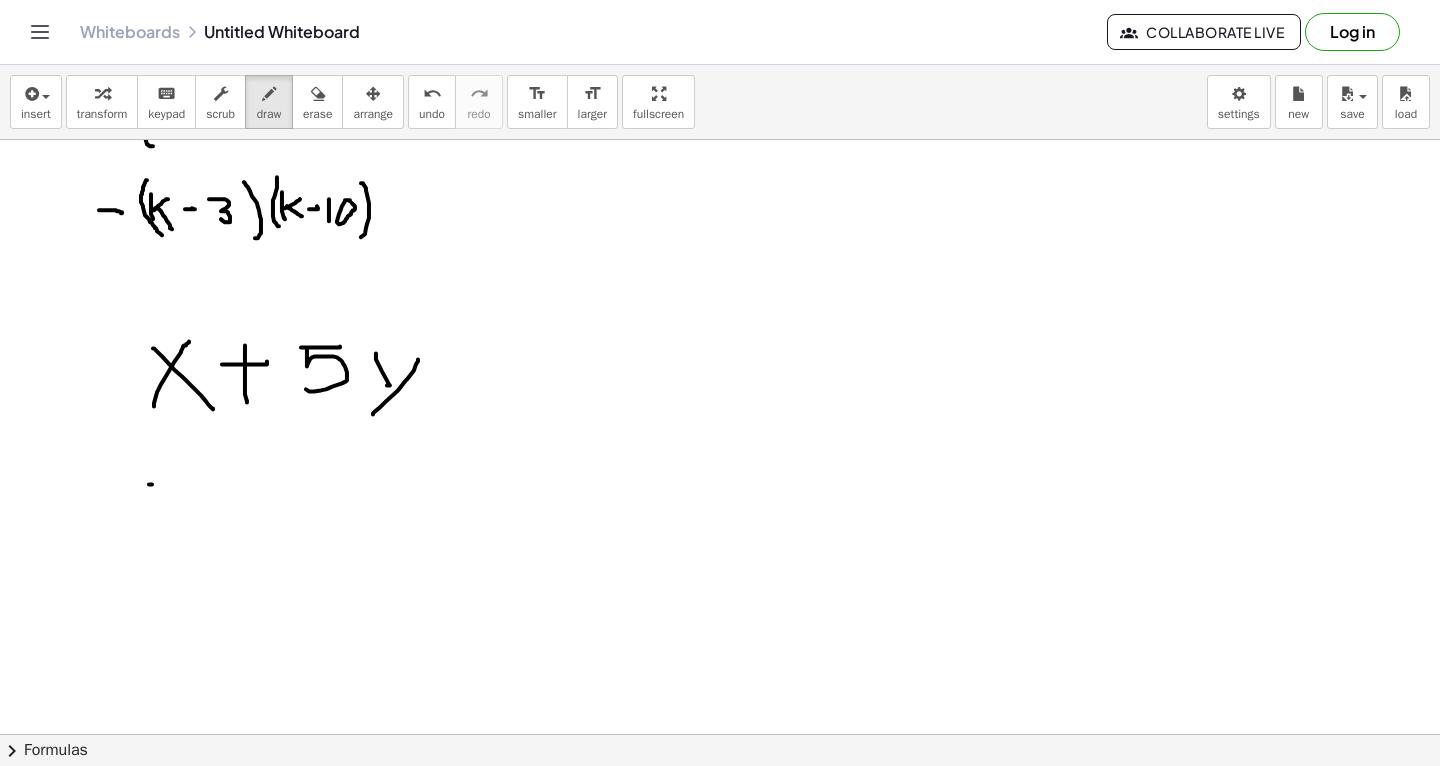 drag, startPoint x: 149, startPoint y: 484, endPoint x: 368, endPoint y: 479, distance: 219.05707 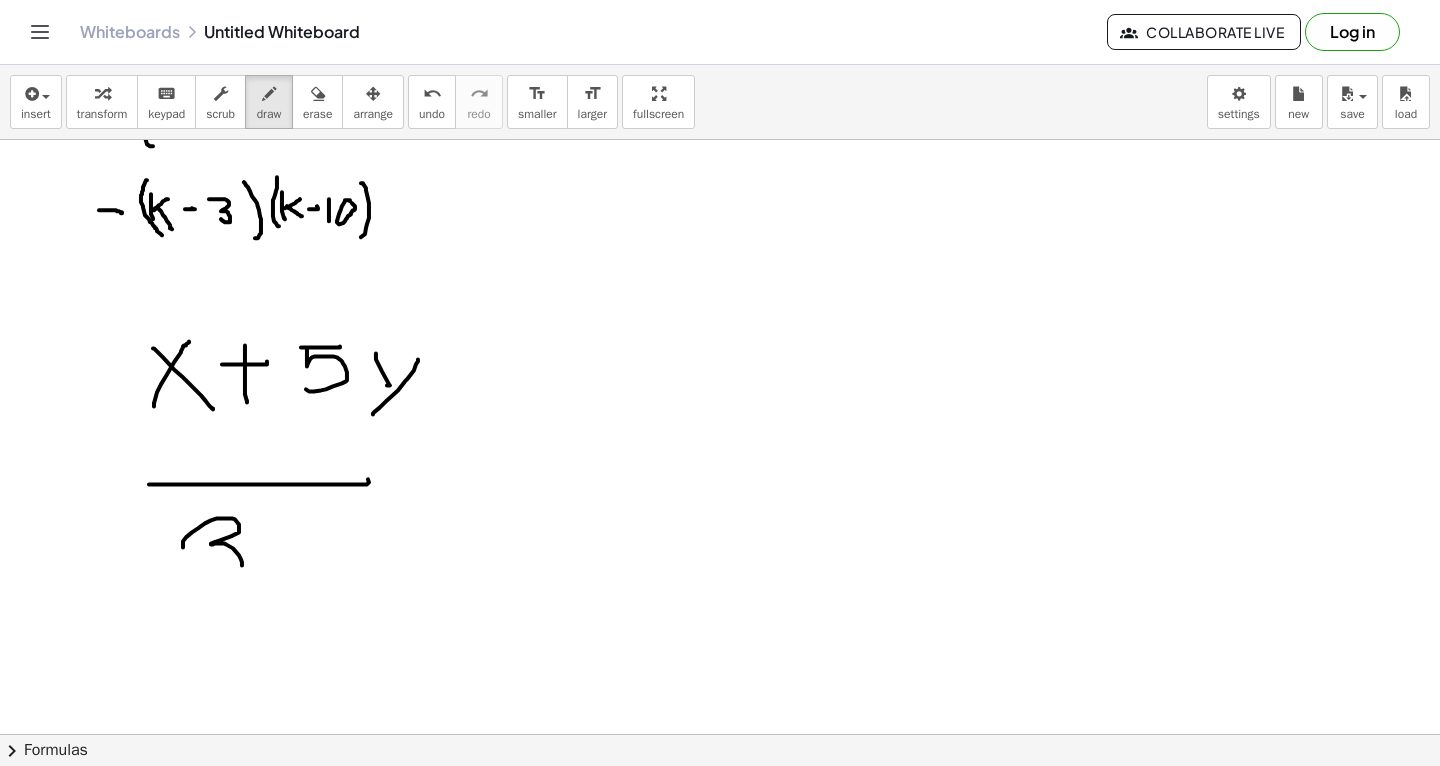 drag, startPoint x: 183, startPoint y: 547, endPoint x: 191, endPoint y: 580, distance: 33.955853 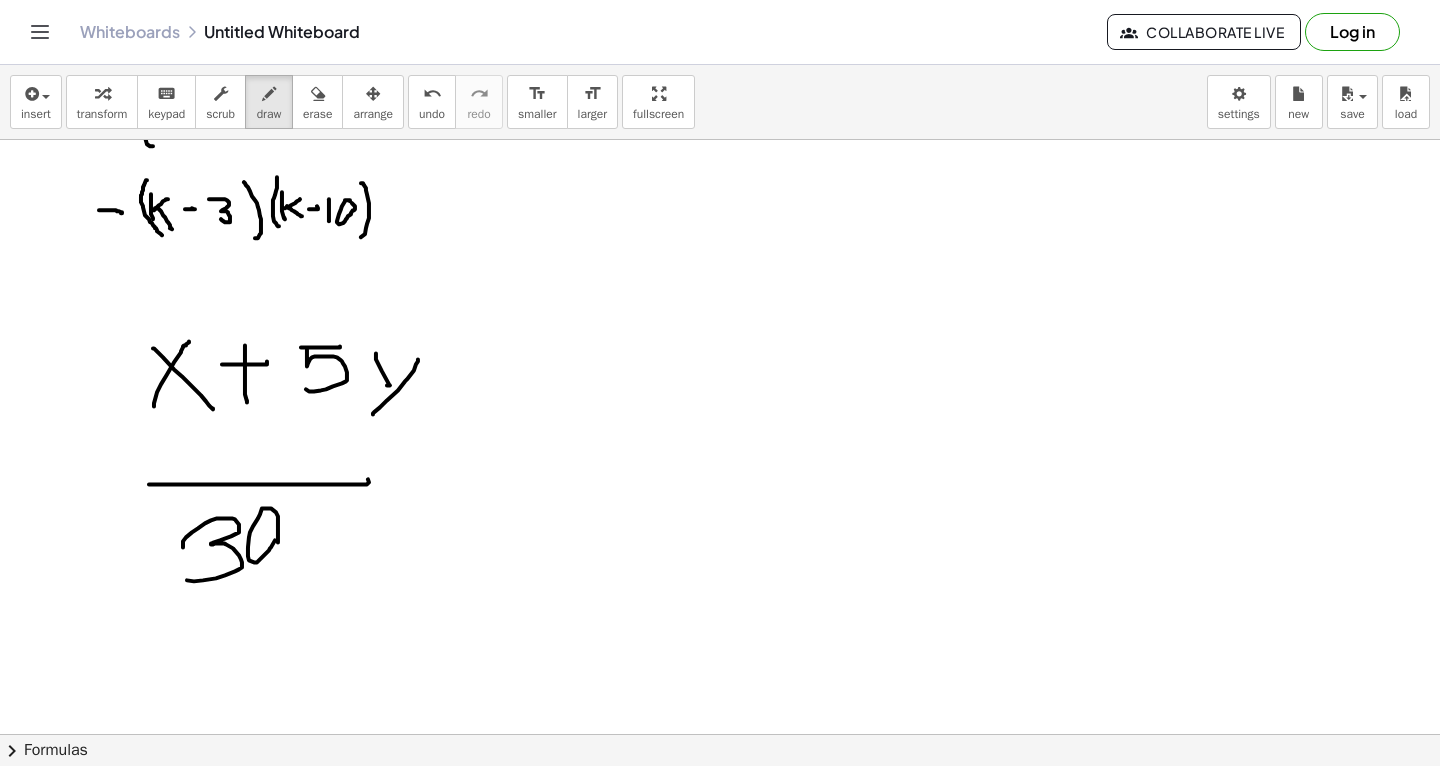 drag, startPoint x: 278, startPoint y: 542, endPoint x: 272, endPoint y: 524, distance: 18.973665 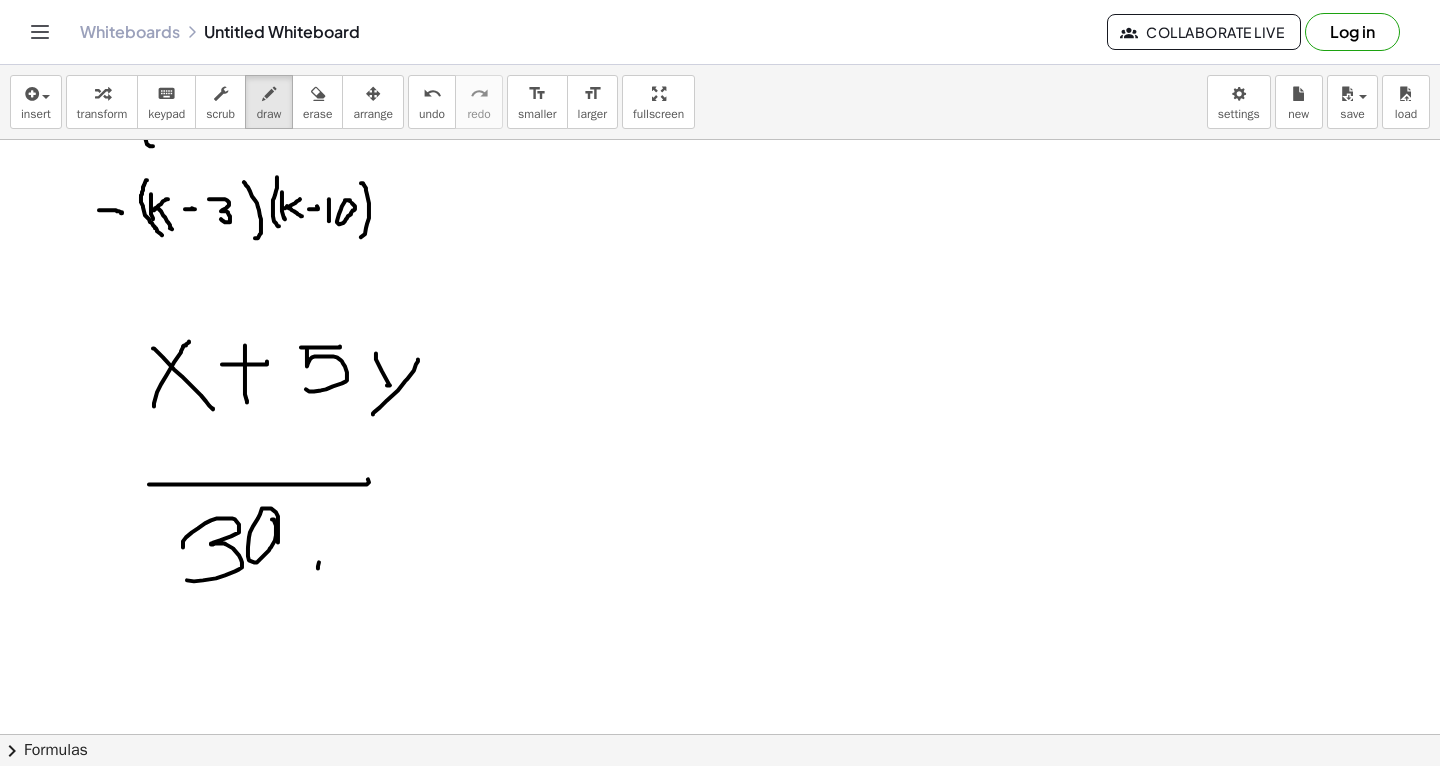 drag, startPoint x: 318, startPoint y: 568, endPoint x: 354, endPoint y: 514, distance: 64.899925 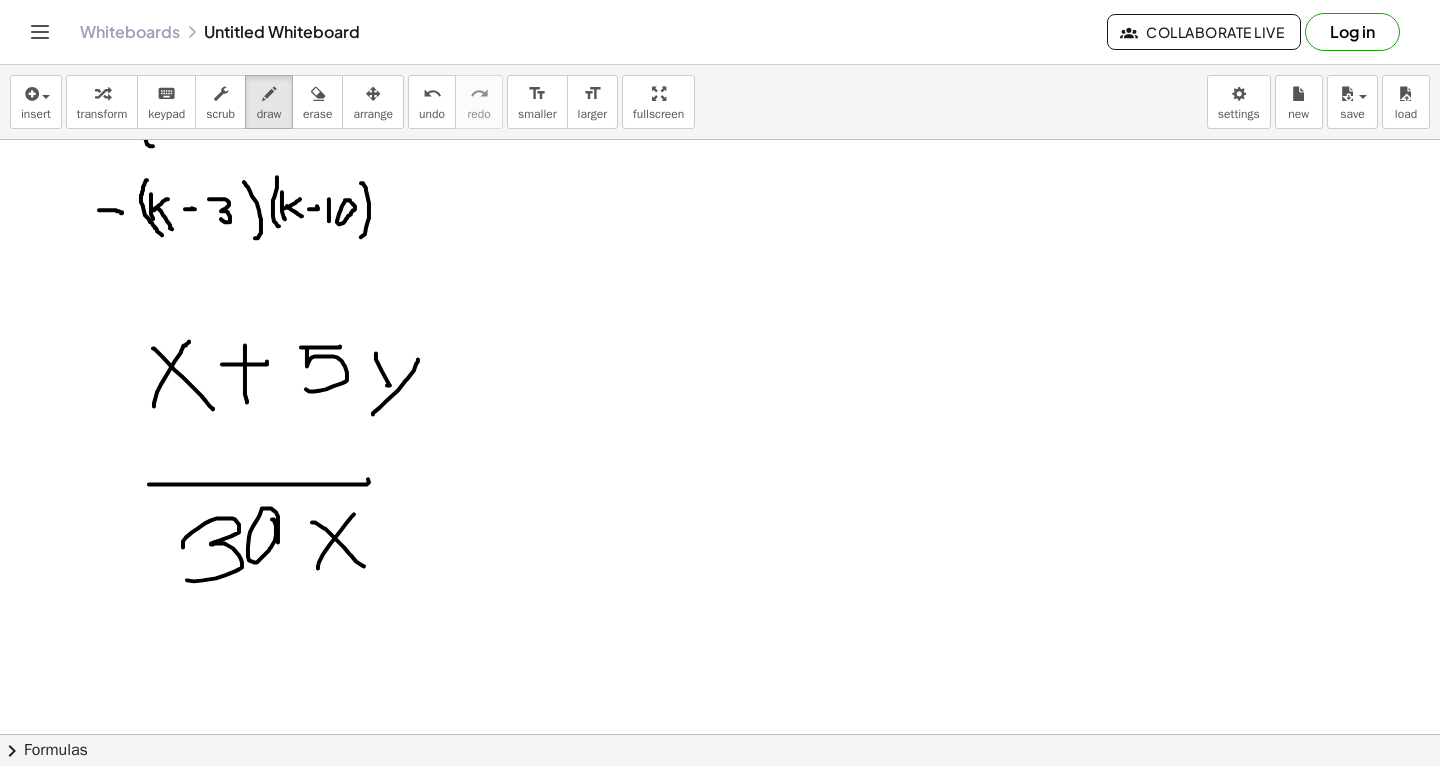 drag, startPoint x: 312, startPoint y: 522, endPoint x: 364, endPoint y: 566, distance: 68.117546 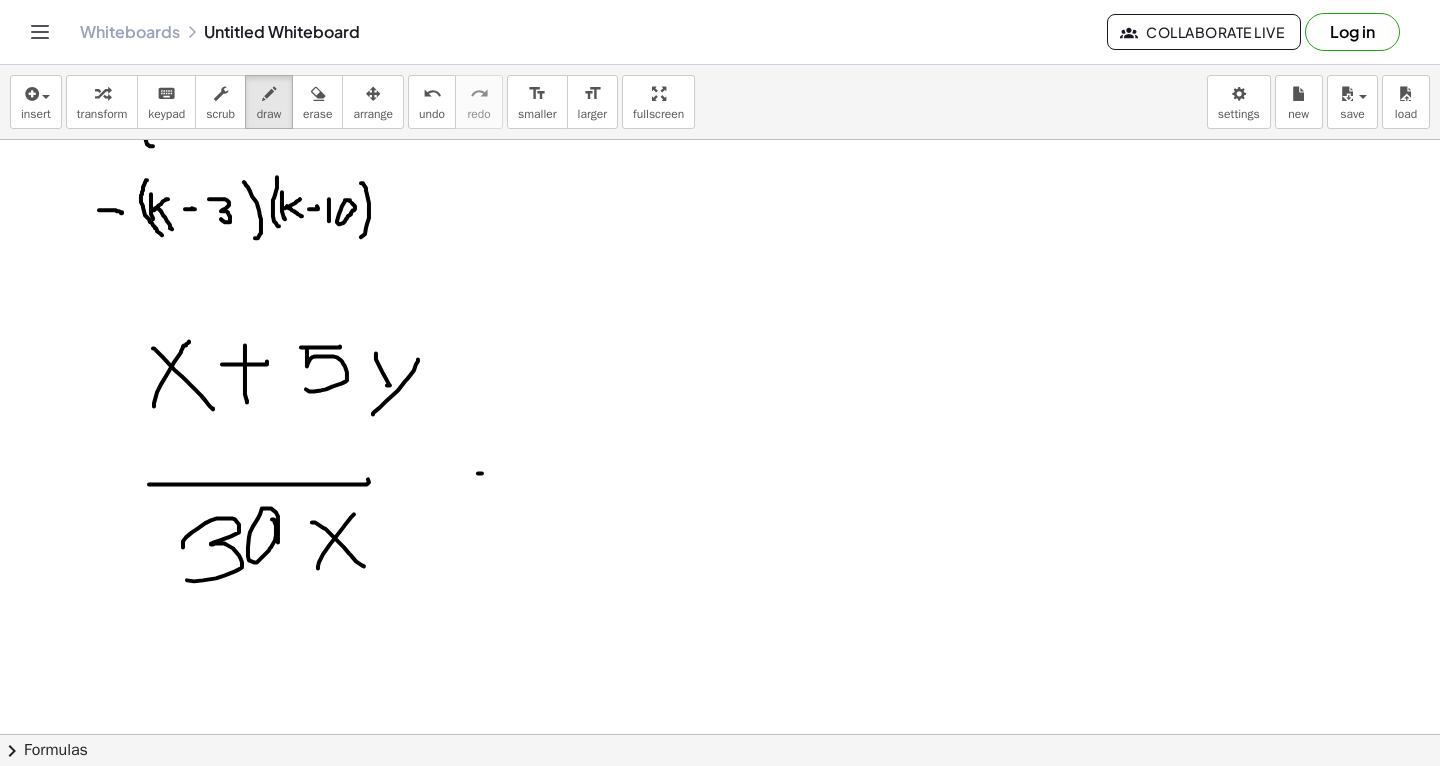 drag, startPoint x: 478, startPoint y: 473, endPoint x: 521, endPoint y: 471, distance: 43.046486 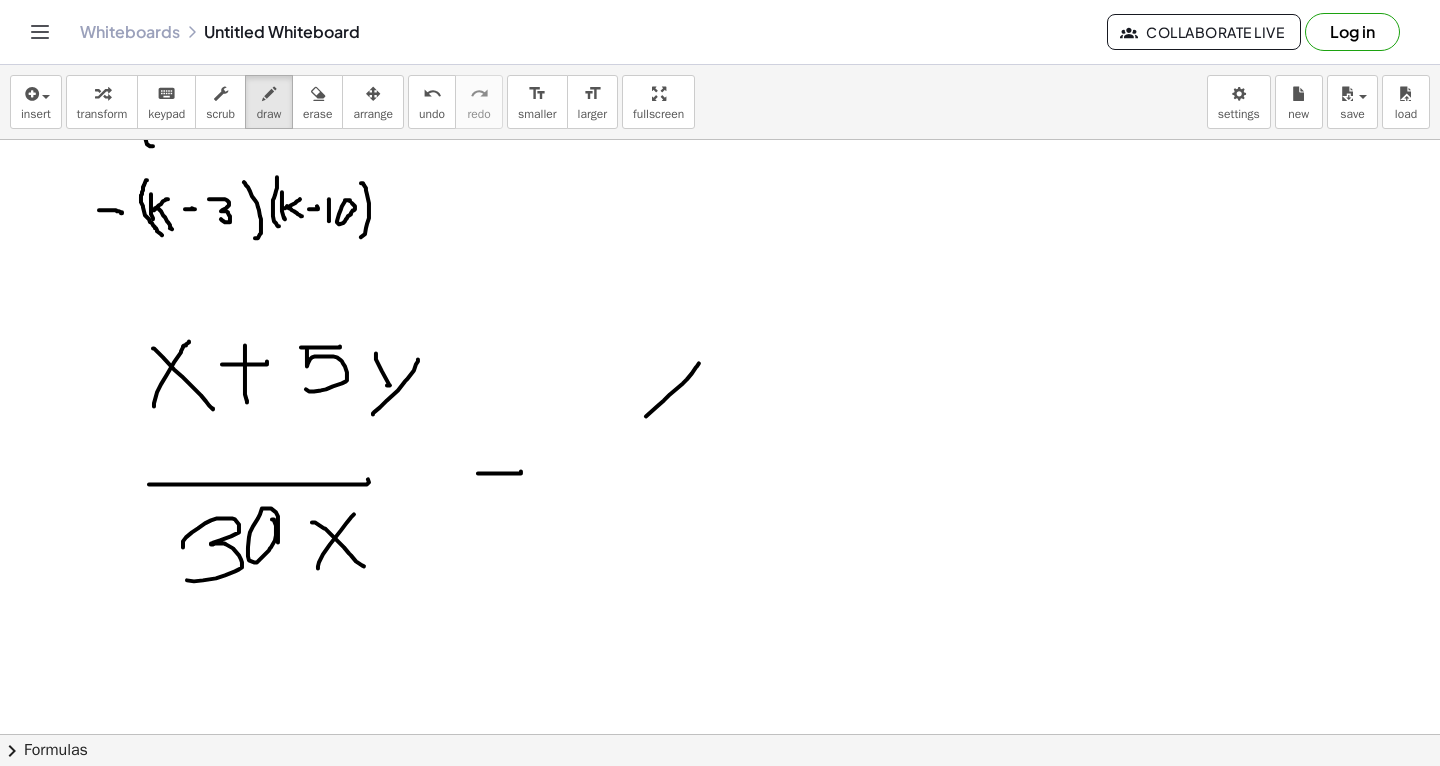 drag, startPoint x: 646, startPoint y: 416, endPoint x: 708, endPoint y: 354, distance: 87.681244 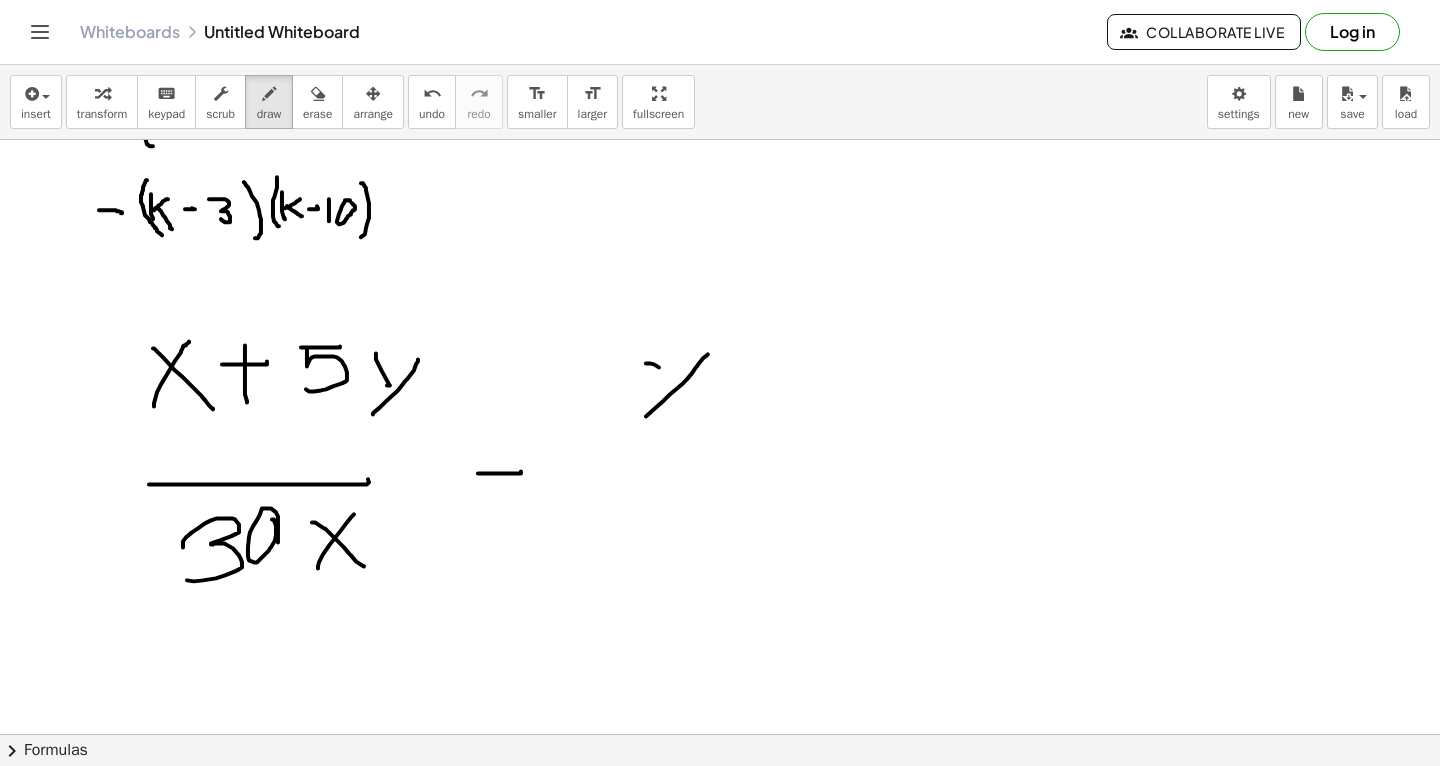 drag, startPoint x: 646, startPoint y: 363, endPoint x: 705, endPoint y: 401, distance: 70.178345 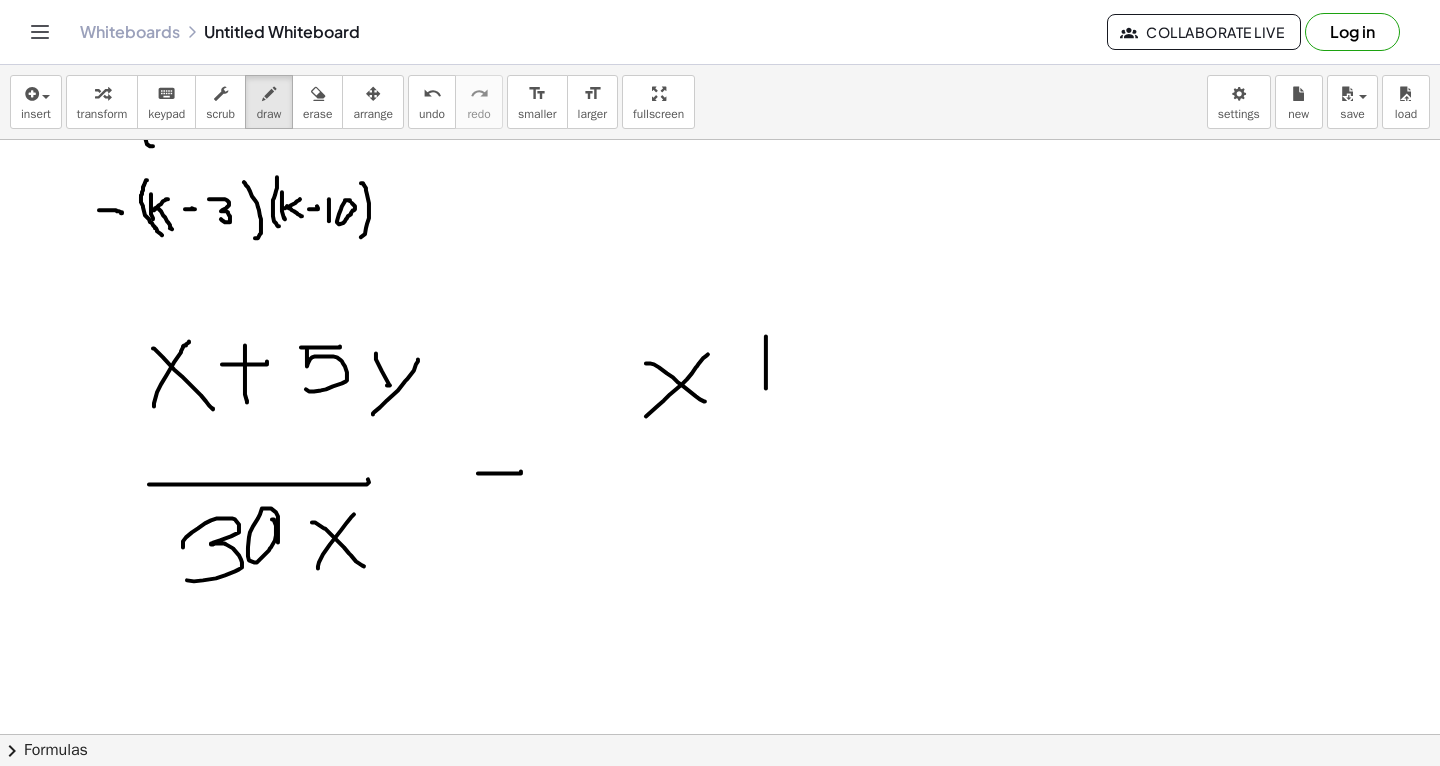 drag, startPoint x: 766, startPoint y: 336, endPoint x: 766, endPoint y: 388, distance: 52 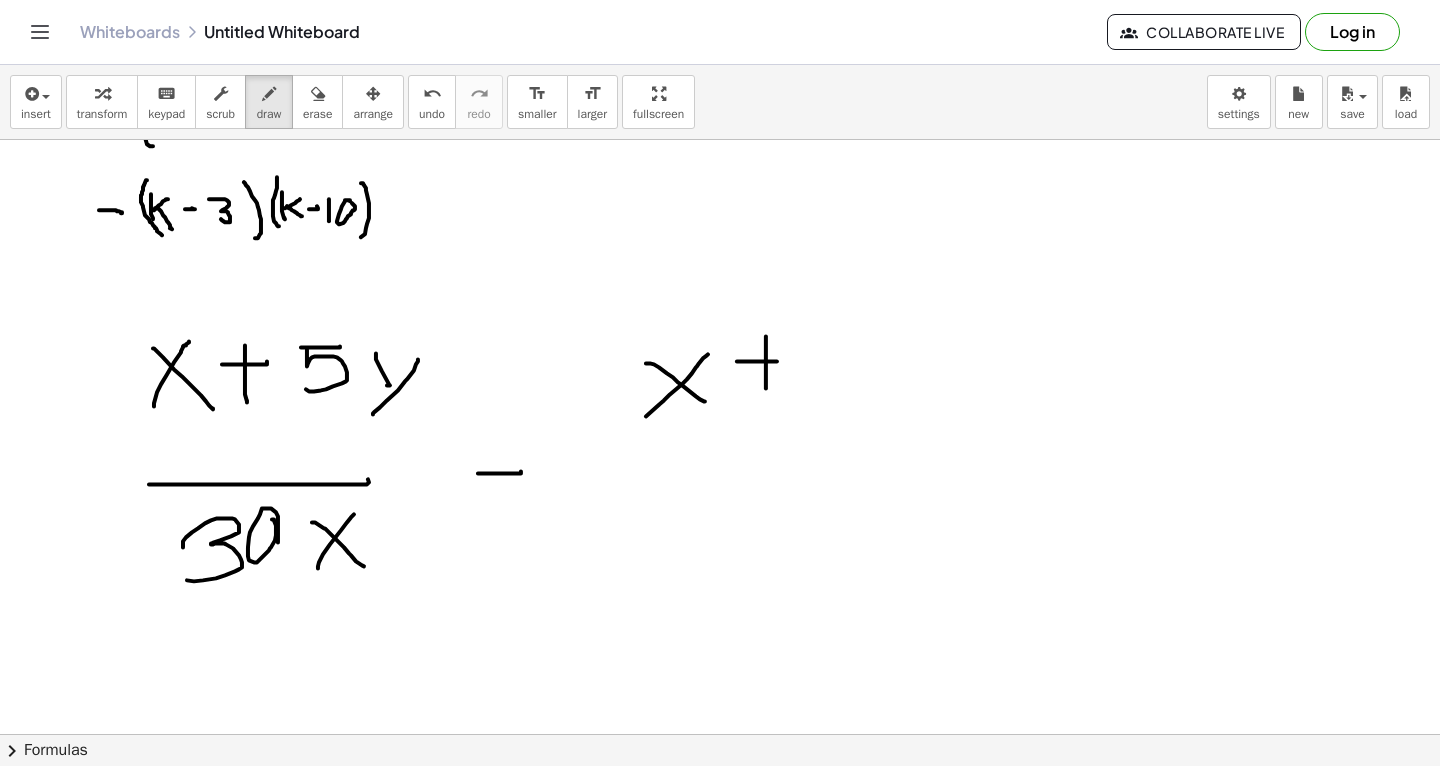 drag, startPoint x: 737, startPoint y: 361, endPoint x: 778, endPoint y: 360, distance: 41.01219 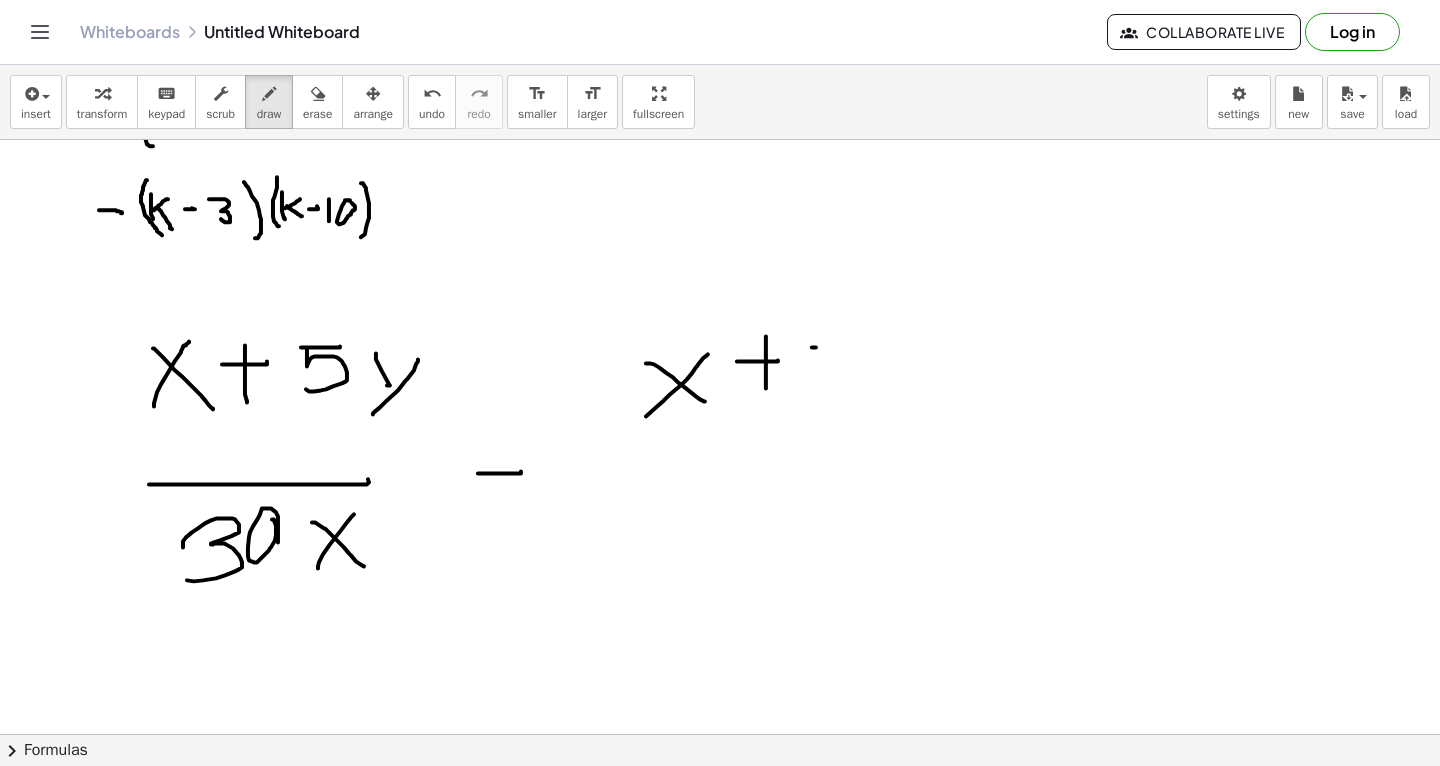 drag, startPoint x: 812, startPoint y: 347, endPoint x: 831, endPoint y: 346, distance: 19.026299 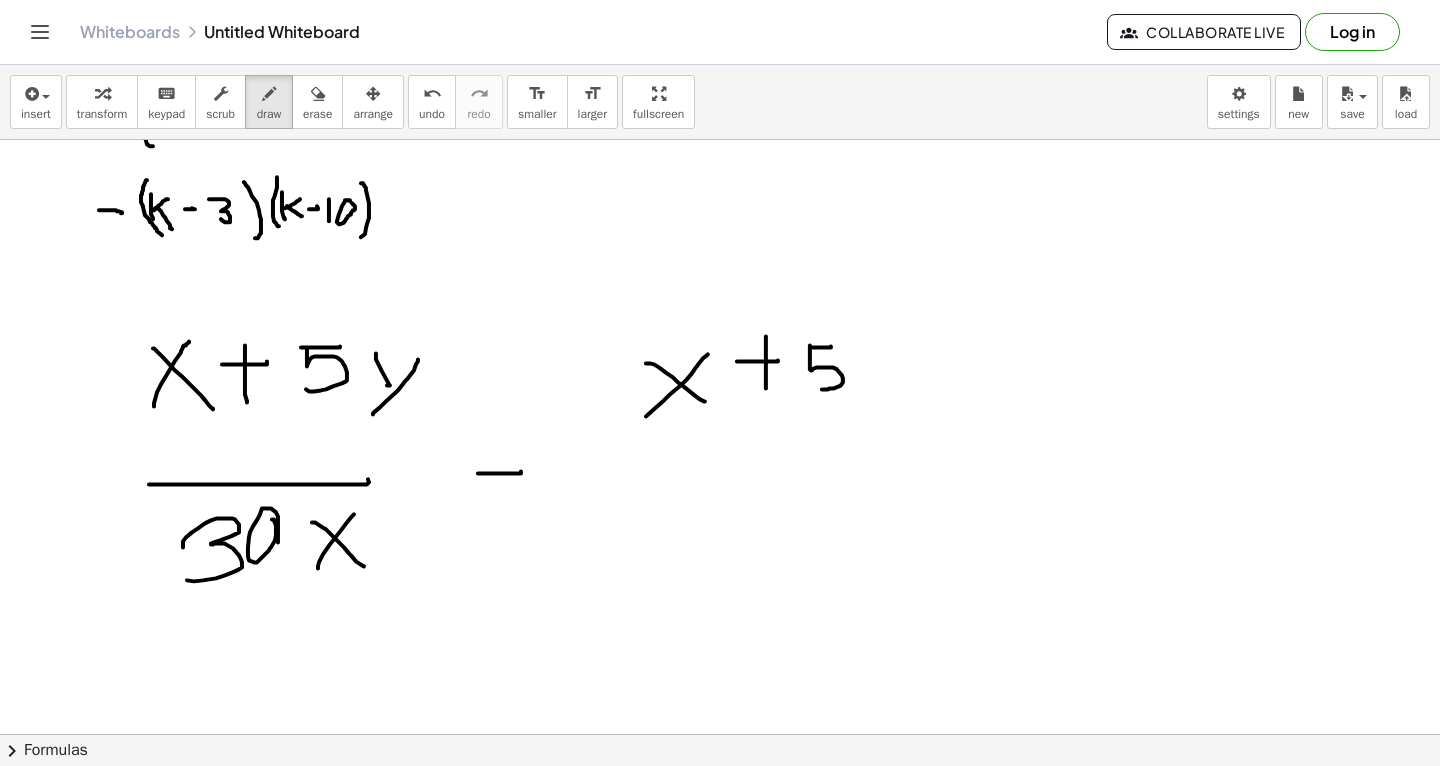 drag, startPoint x: 810, startPoint y: 345, endPoint x: 815, endPoint y: 389, distance: 44.28318 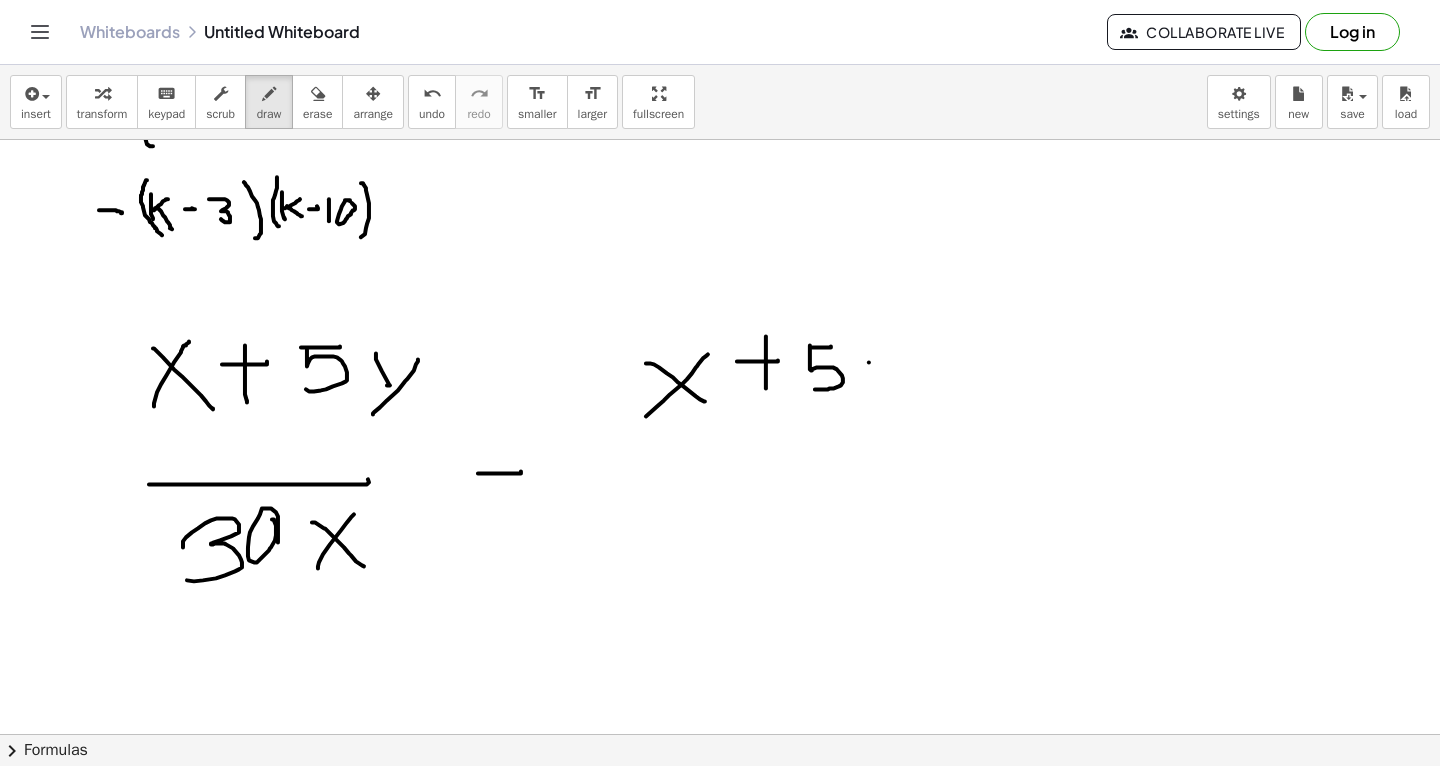 drag, startPoint x: 869, startPoint y: 362, endPoint x: 875, endPoint y: 377, distance: 16.155495 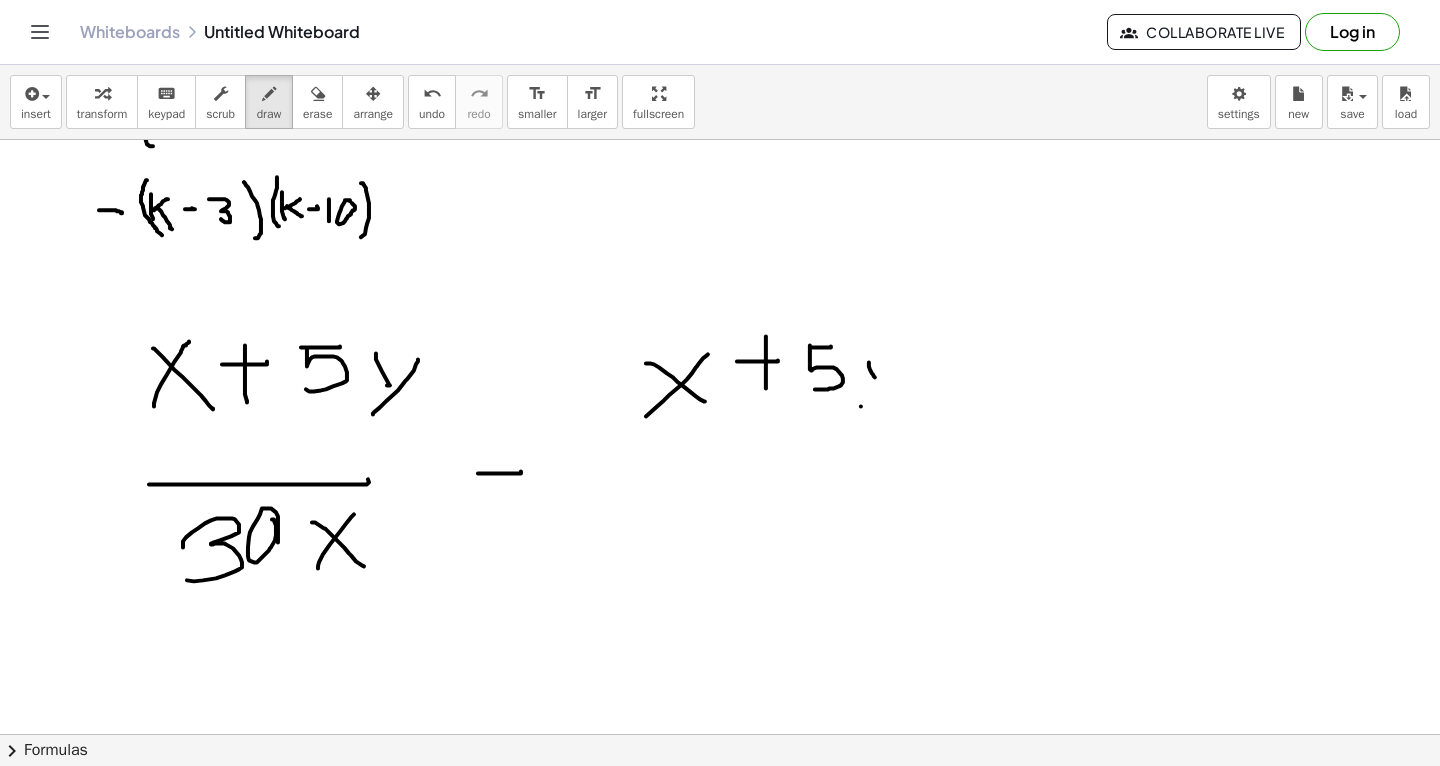 drag, startPoint x: 861, startPoint y: 406, endPoint x: 904, endPoint y: 358, distance: 64.44377 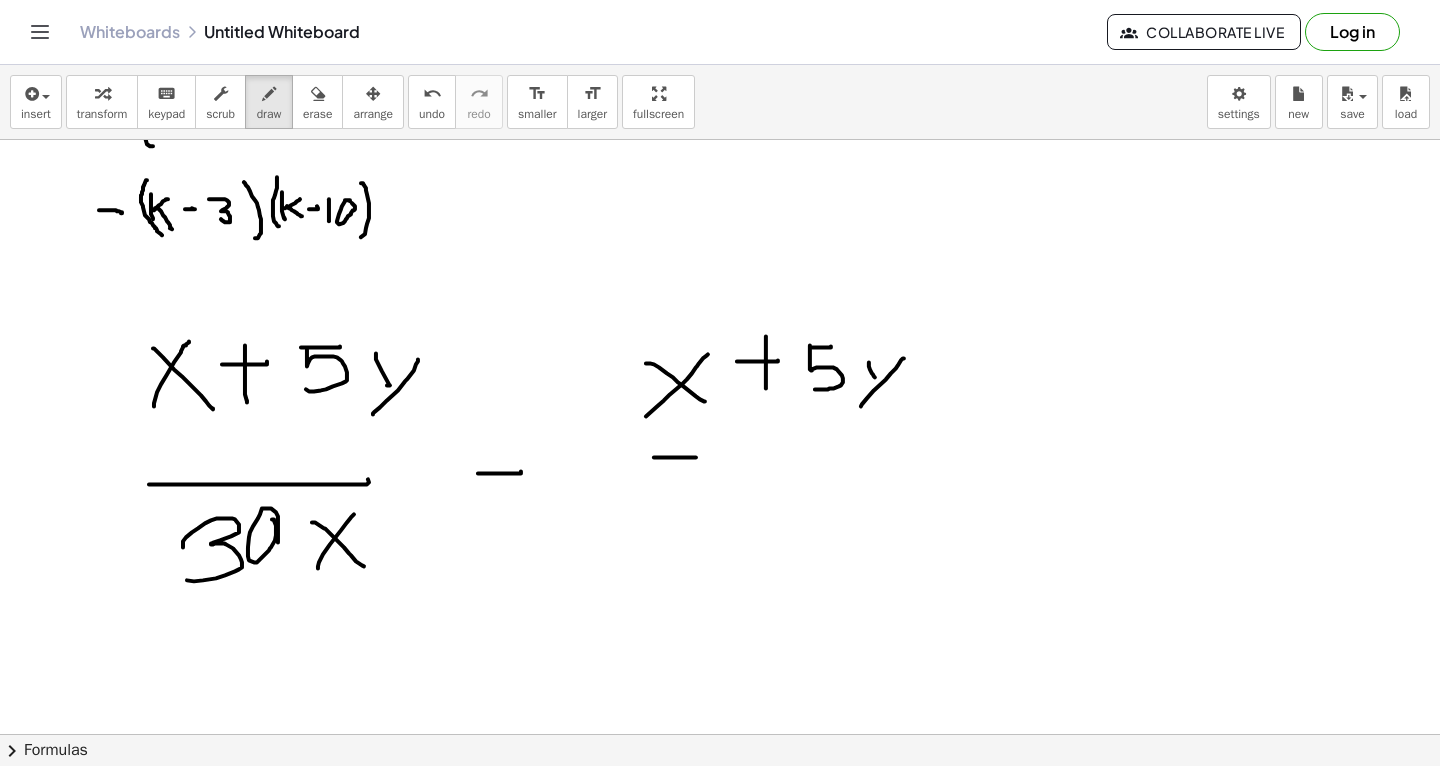 drag, startPoint x: 654, startPoint y: 457, endPoint x: 900, endPoint y: 458, distance: 246.00203 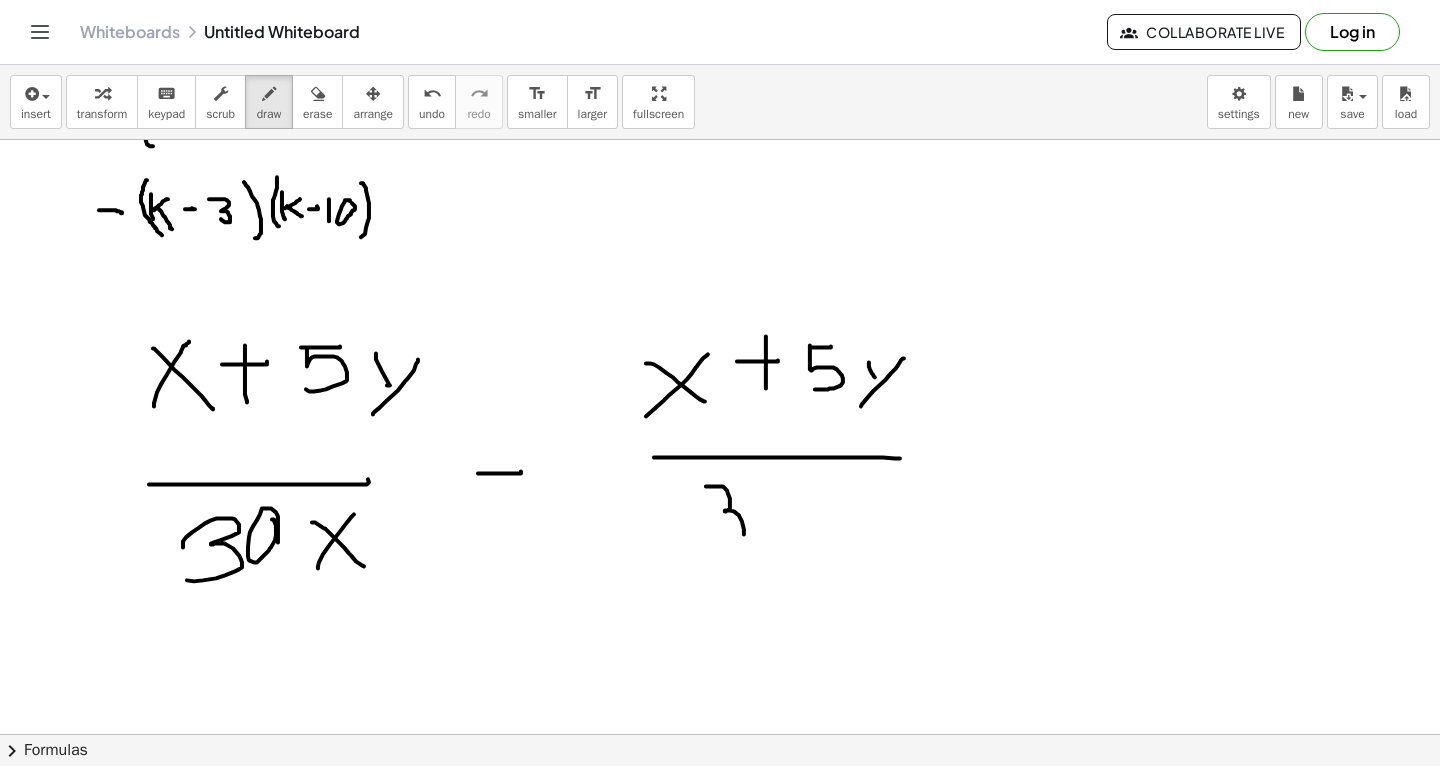 drag, startPoint x: 706, startPoint y: 486, endPoint x: 707, endPoint y: 549, distance: 63.007935 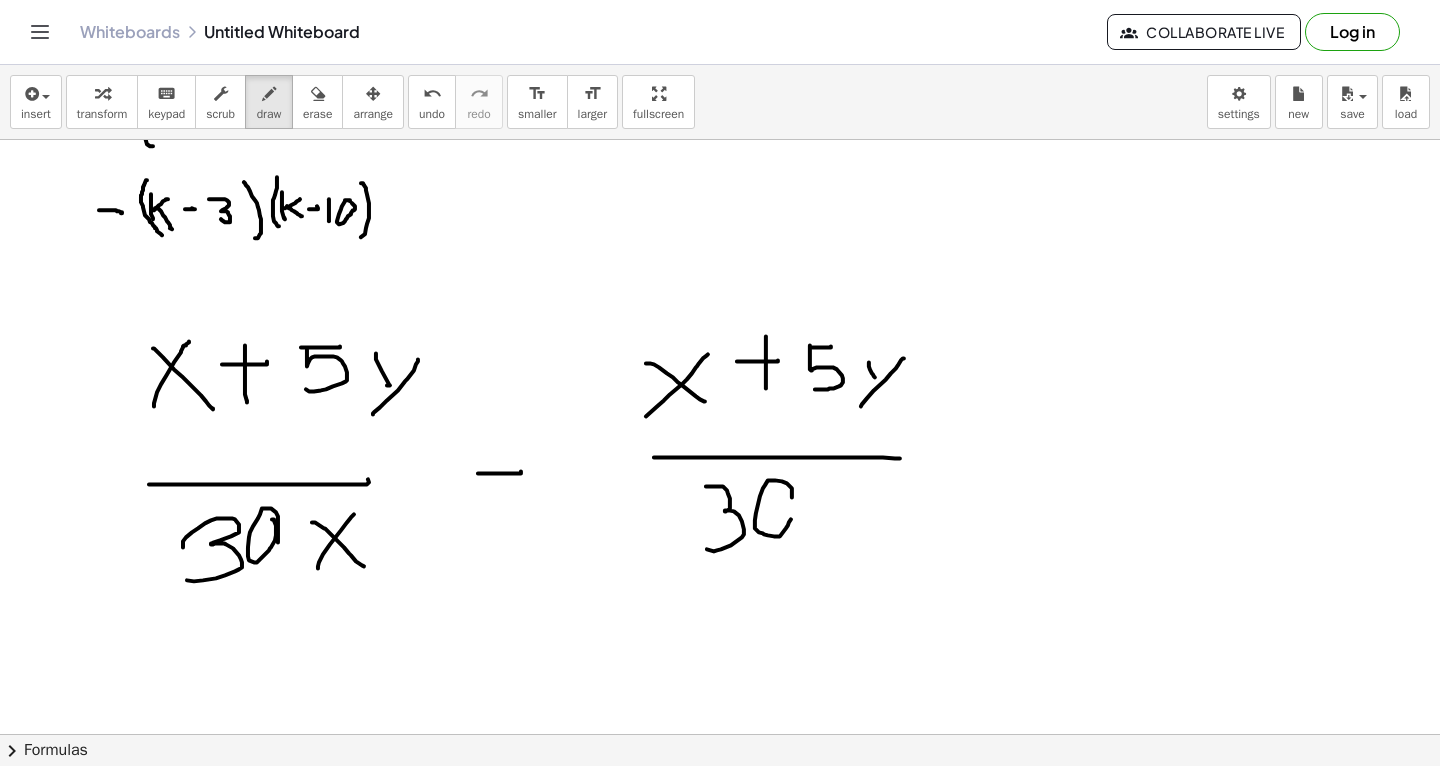 click at bounding box center (720, -1458) 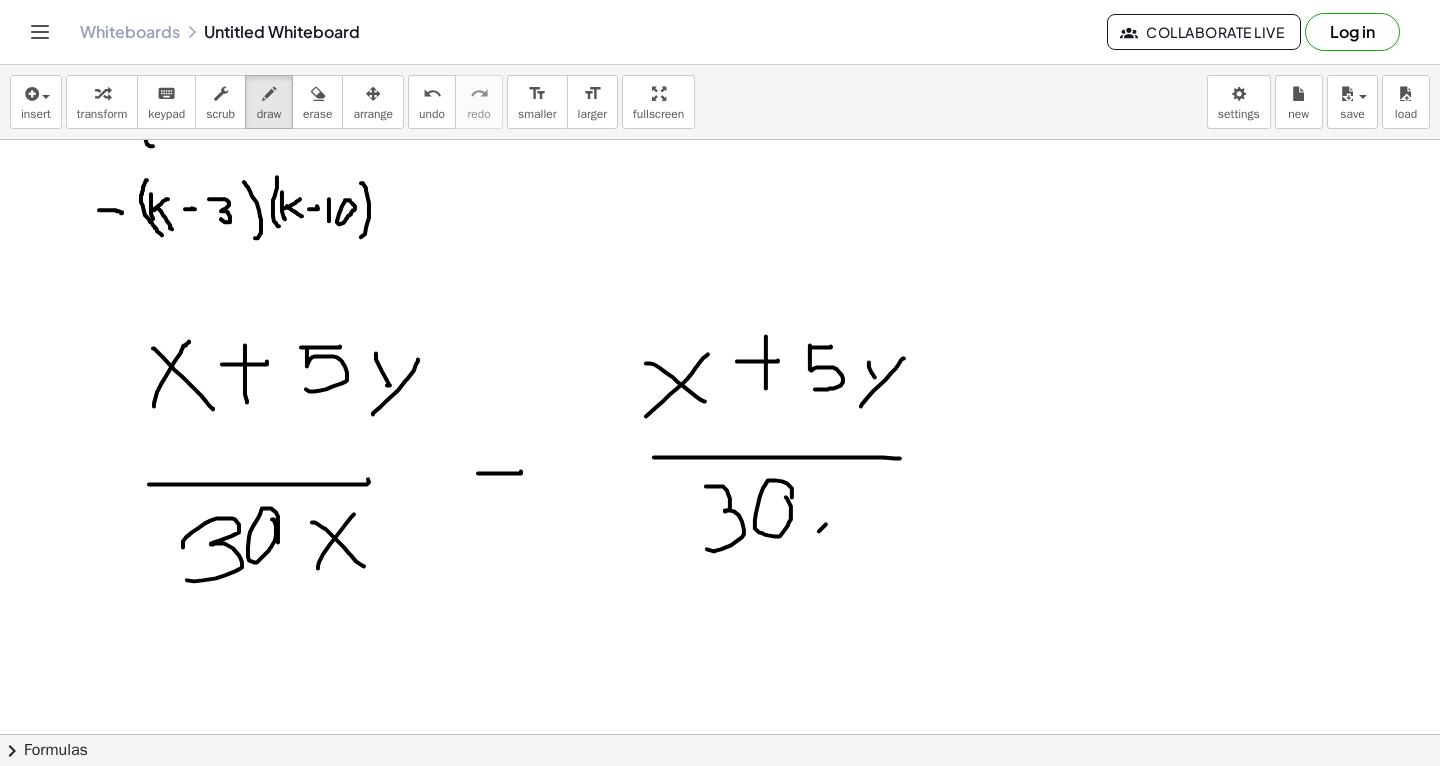 drag, startPoint x: 819, startPoint y: 531, endPoint x: 869, endPoint y: 487, distance: 66.6033 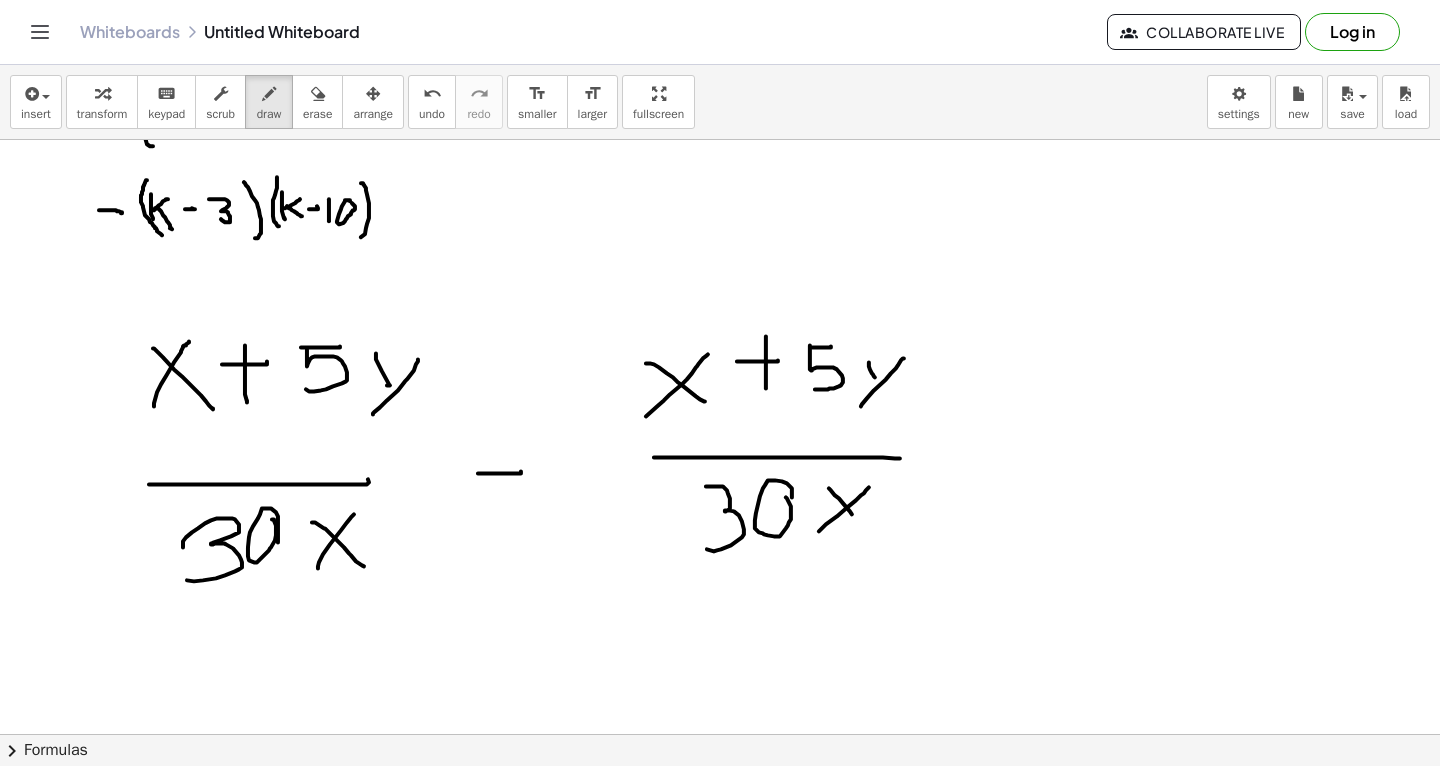 drag, startPoint x: 829, startPoint y: 488, endPoint x: 878, endPoint y: 542, distance: 72.91776 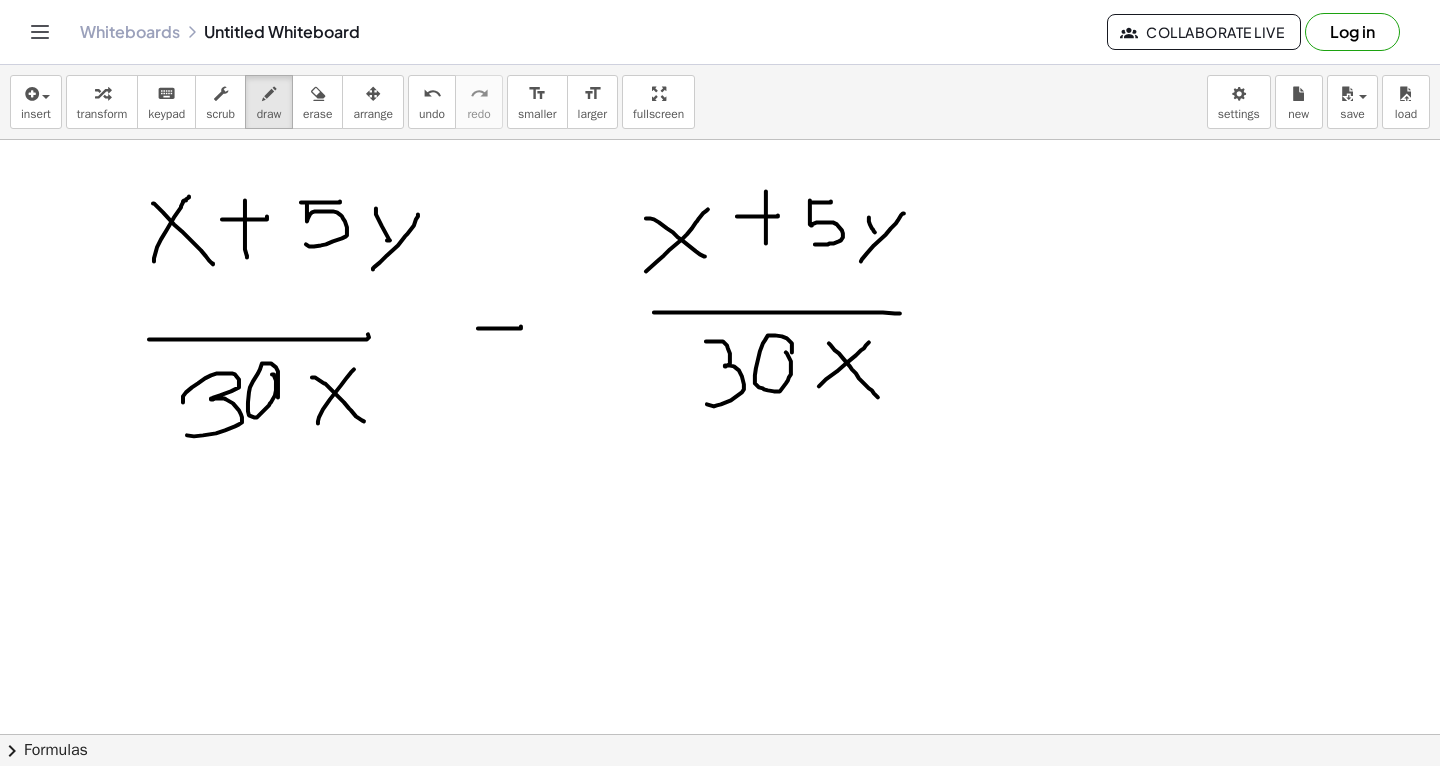 scroll, scrollTop: 4123, scrollLeft: 0, axis: vertical 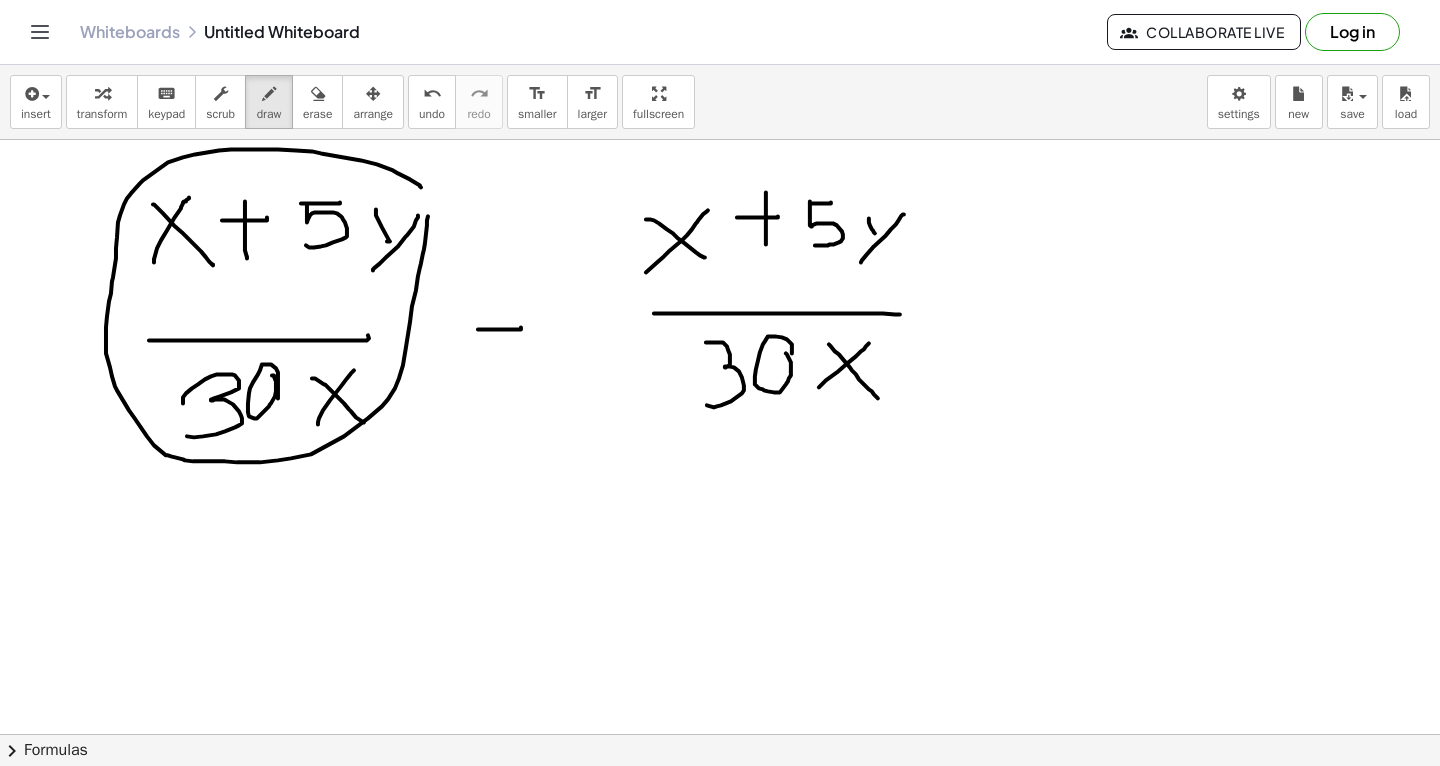 click at bounding box center [720, -1602] 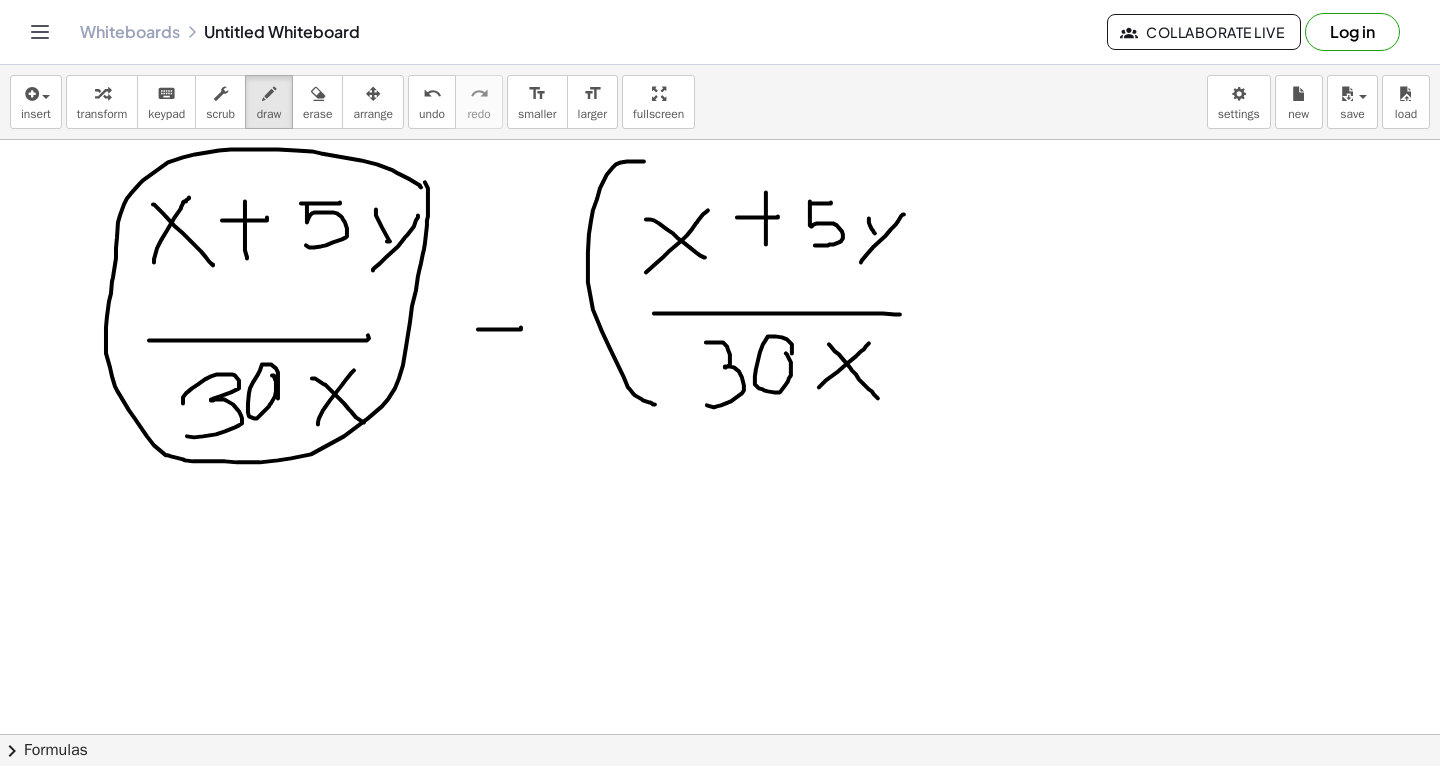 drag, startPoint x: 644, startPoint y: 161, endPoint x: 655, endPoint y: 404, distance: 243.24884 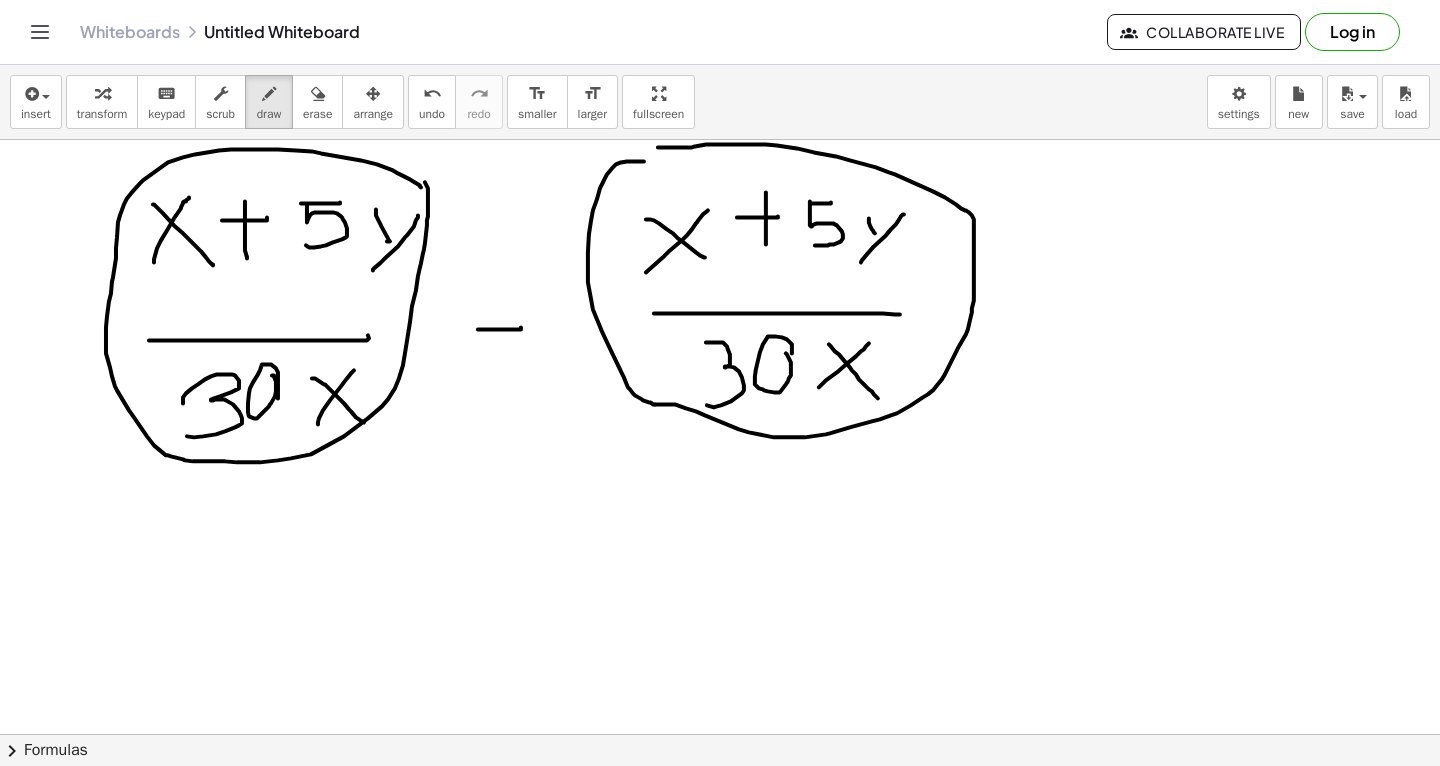 drag, startPoint x: 655, startPoint y: 404, endPoint x: 641, endPoint y: 155, distance: 249.39326 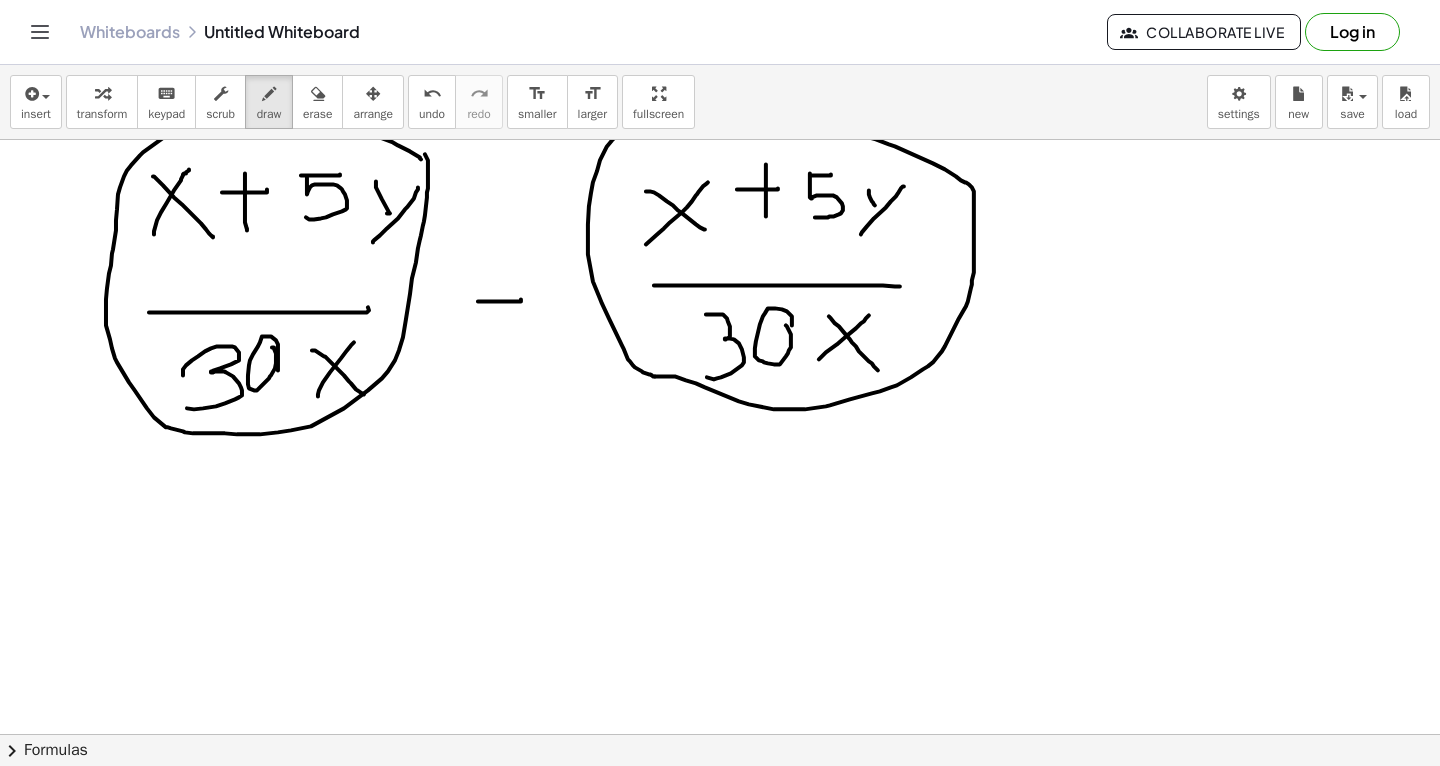 scroll, scrollTop: 4158, scrollLeft: 0, axis: vertical 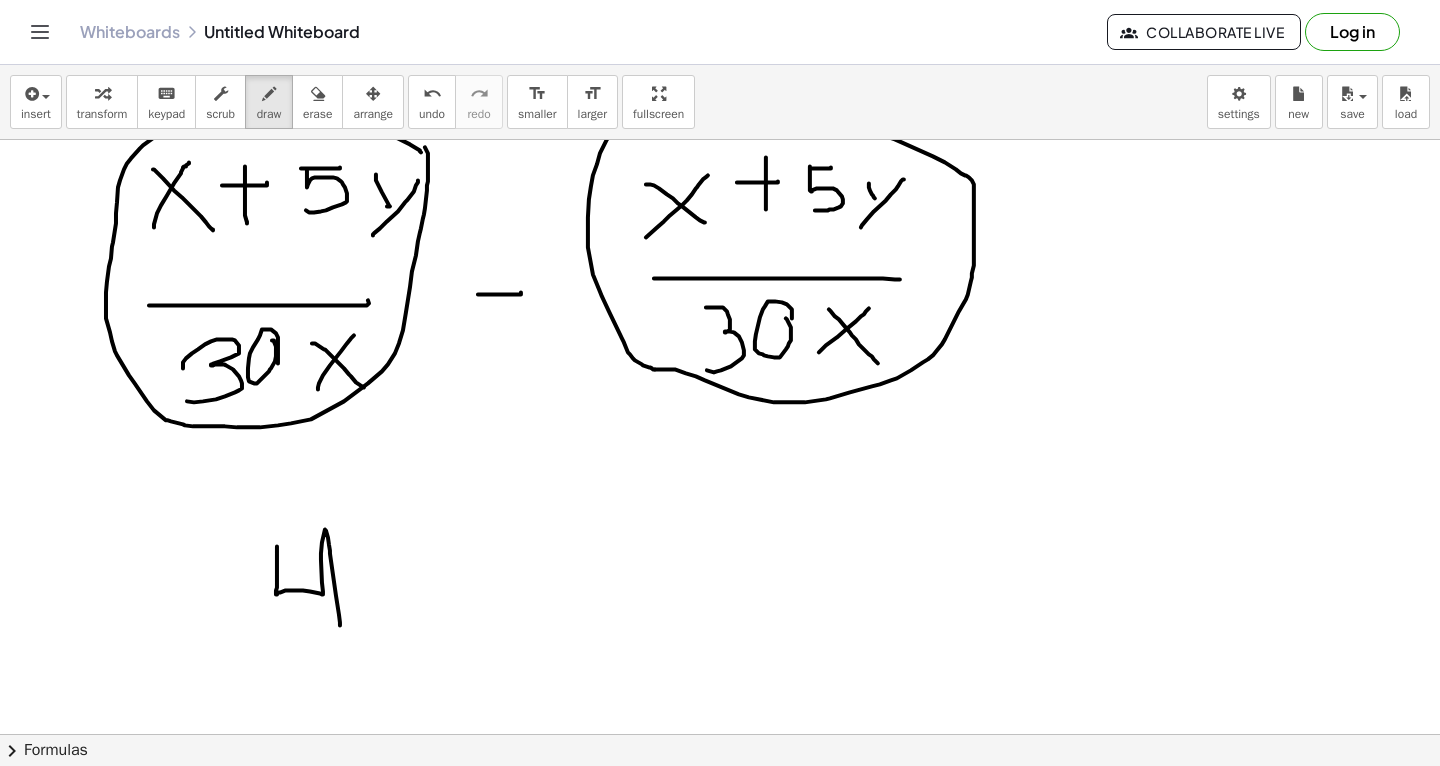 drag, startPoint x: 277, startPoint y: 546, endPoint x: 343, endPoint y: 638, distance: 113.22544 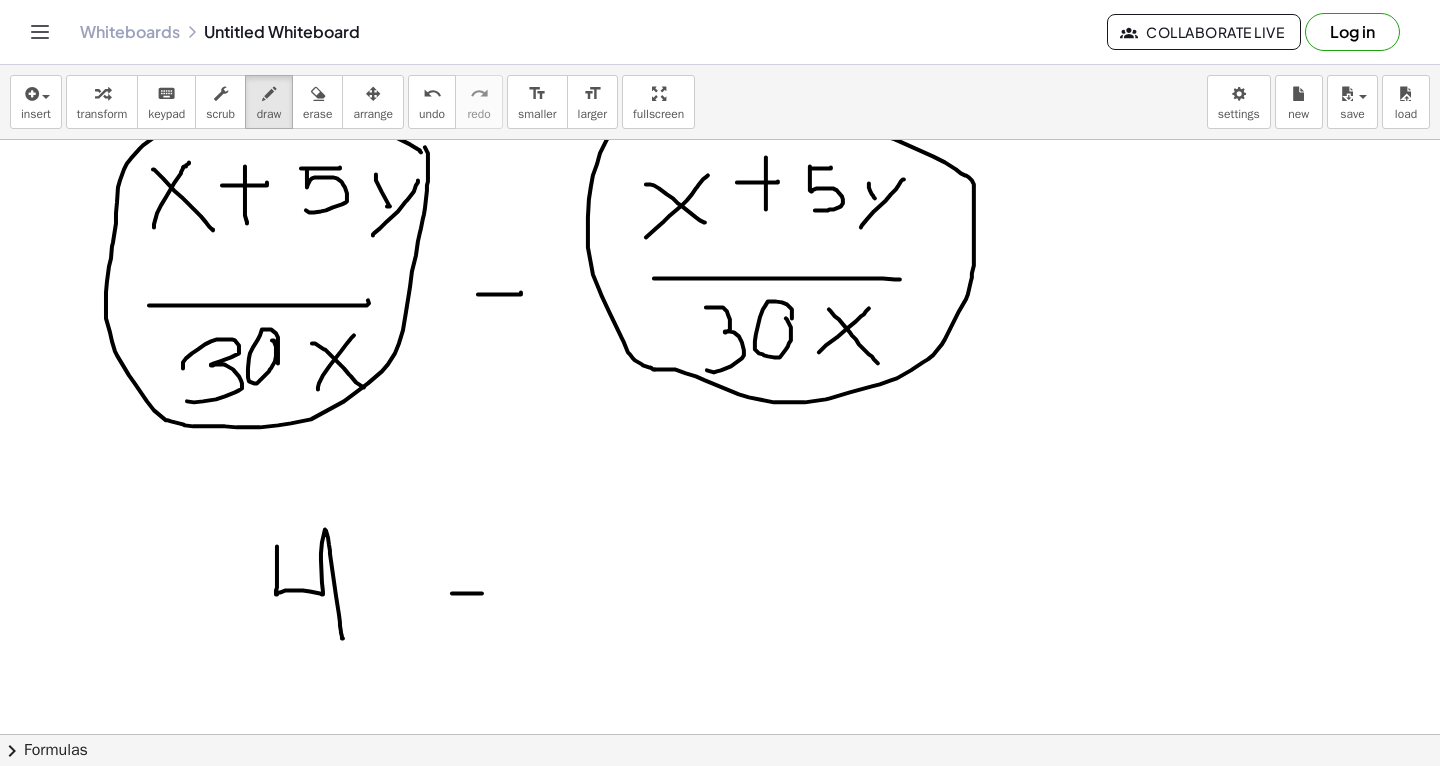 drag, startPoint x: 452, startPoint y: 593, endPoint x: 522, endPoint y: 590, distance: 70.064255 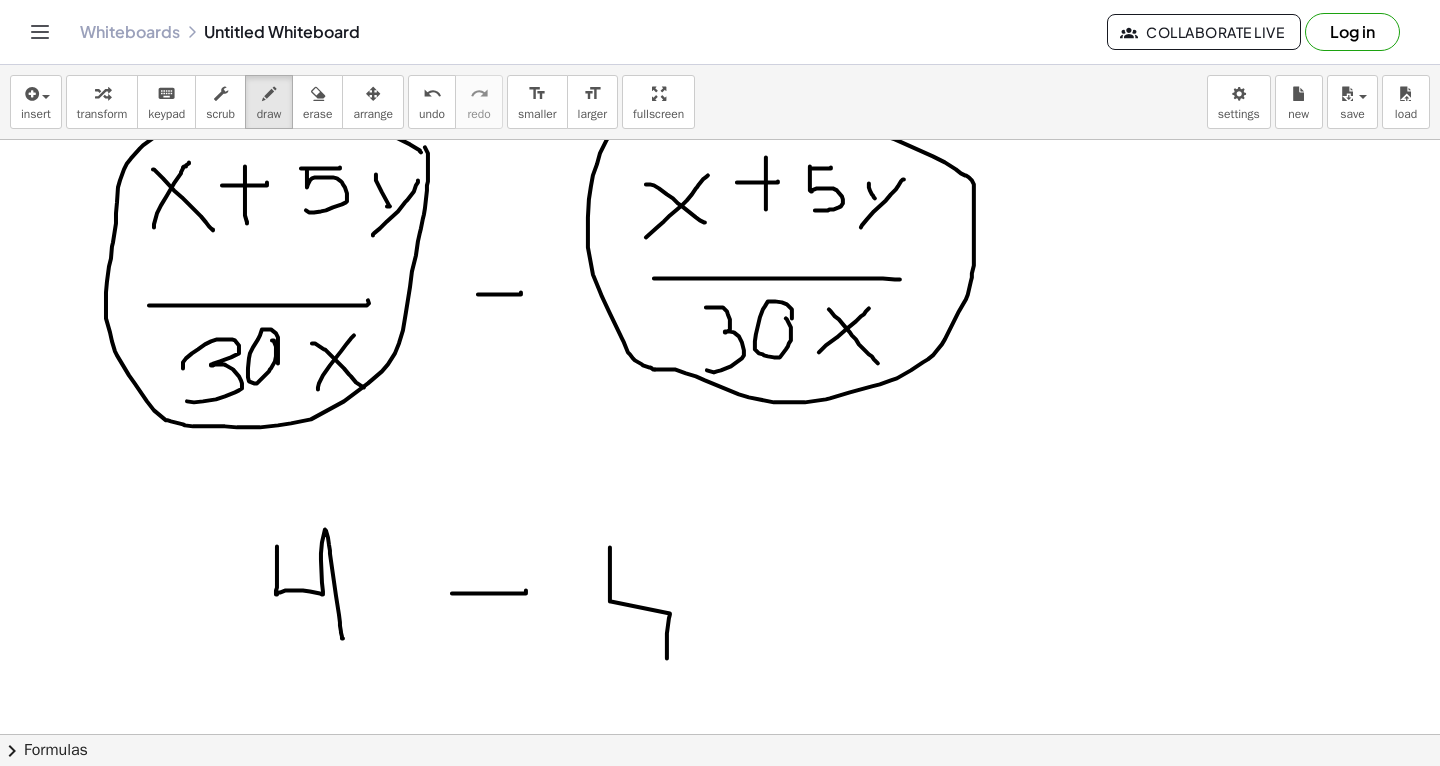 drag, startPoint x: 610, startPoint y: 547, endPoint x: 667, endPoint y: 657, distance: 123.89108 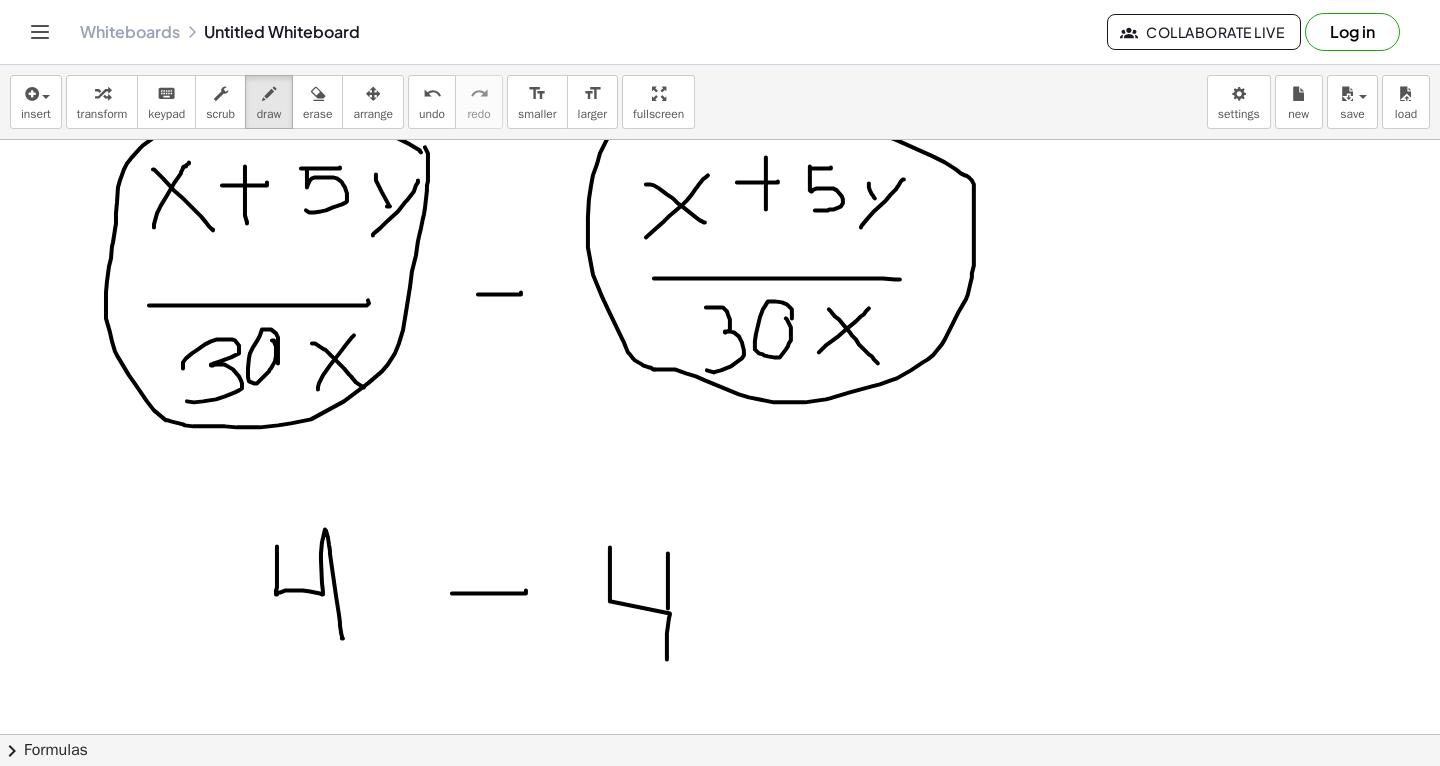drag, startPoint x: 668, startPoint y: 608, endPoint x: 669, endPoint y: 547, distance: 61.008198 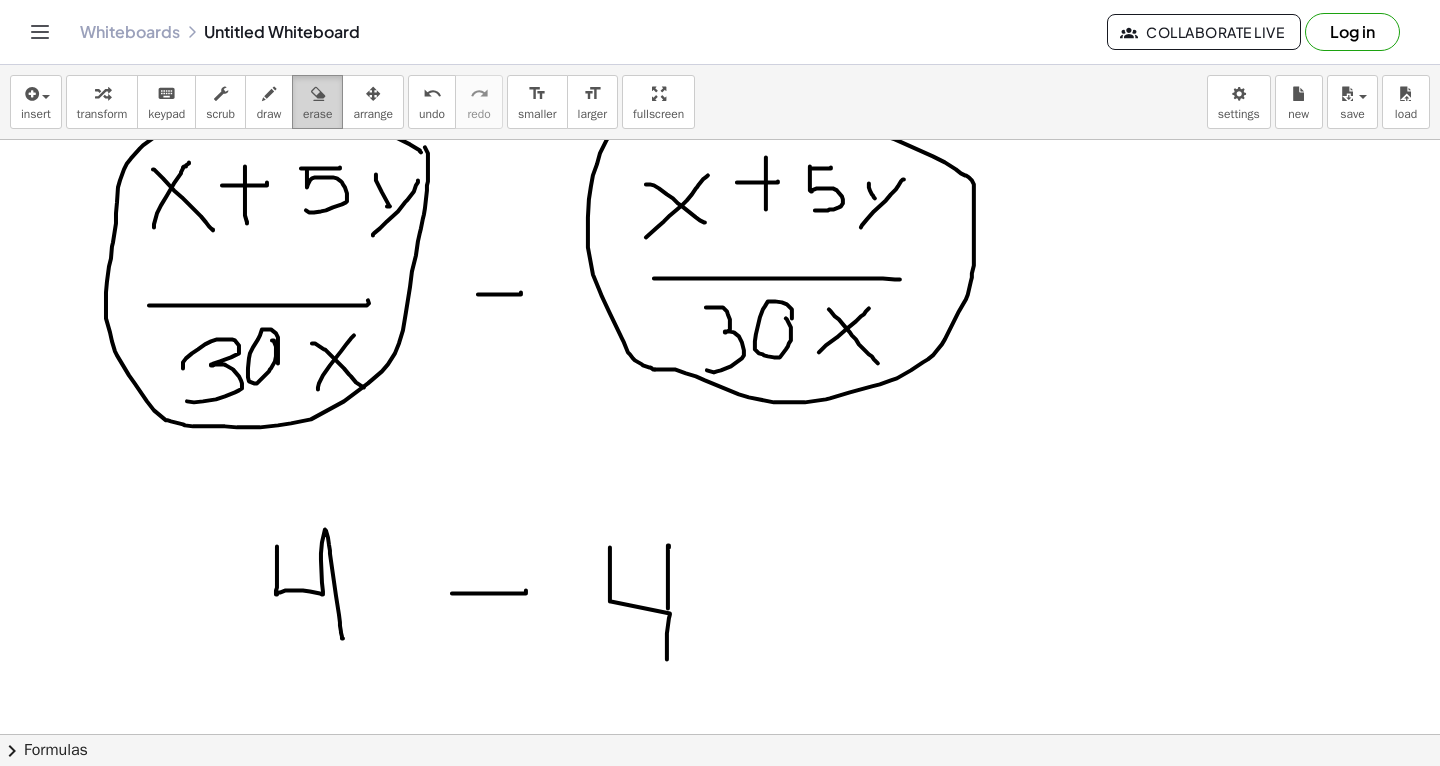 click on "erase" at bounding box center (317, 114) 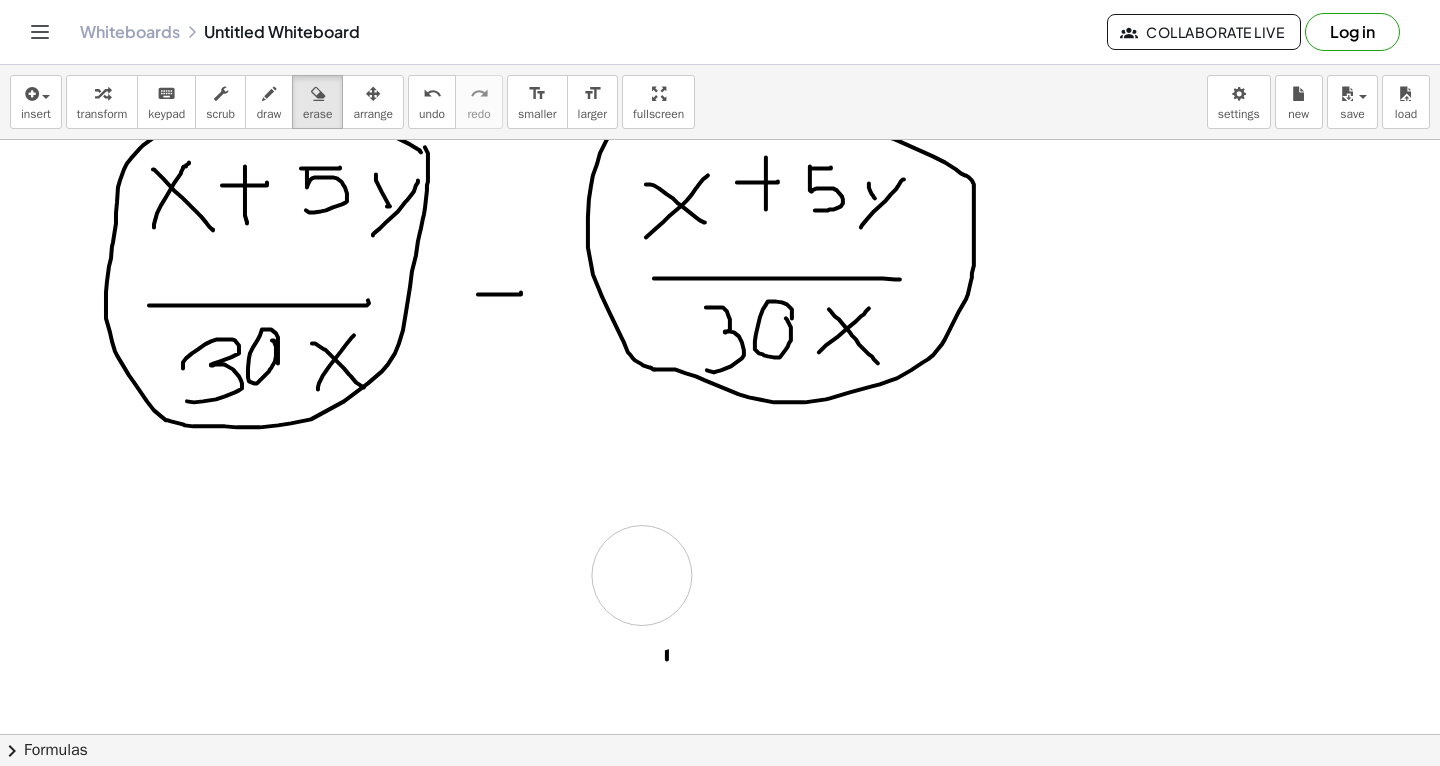 drag, startPoint x: 333, startPoint y: 708, endPoint x: 1168, endPoint y: 19, distance: 1082.5646 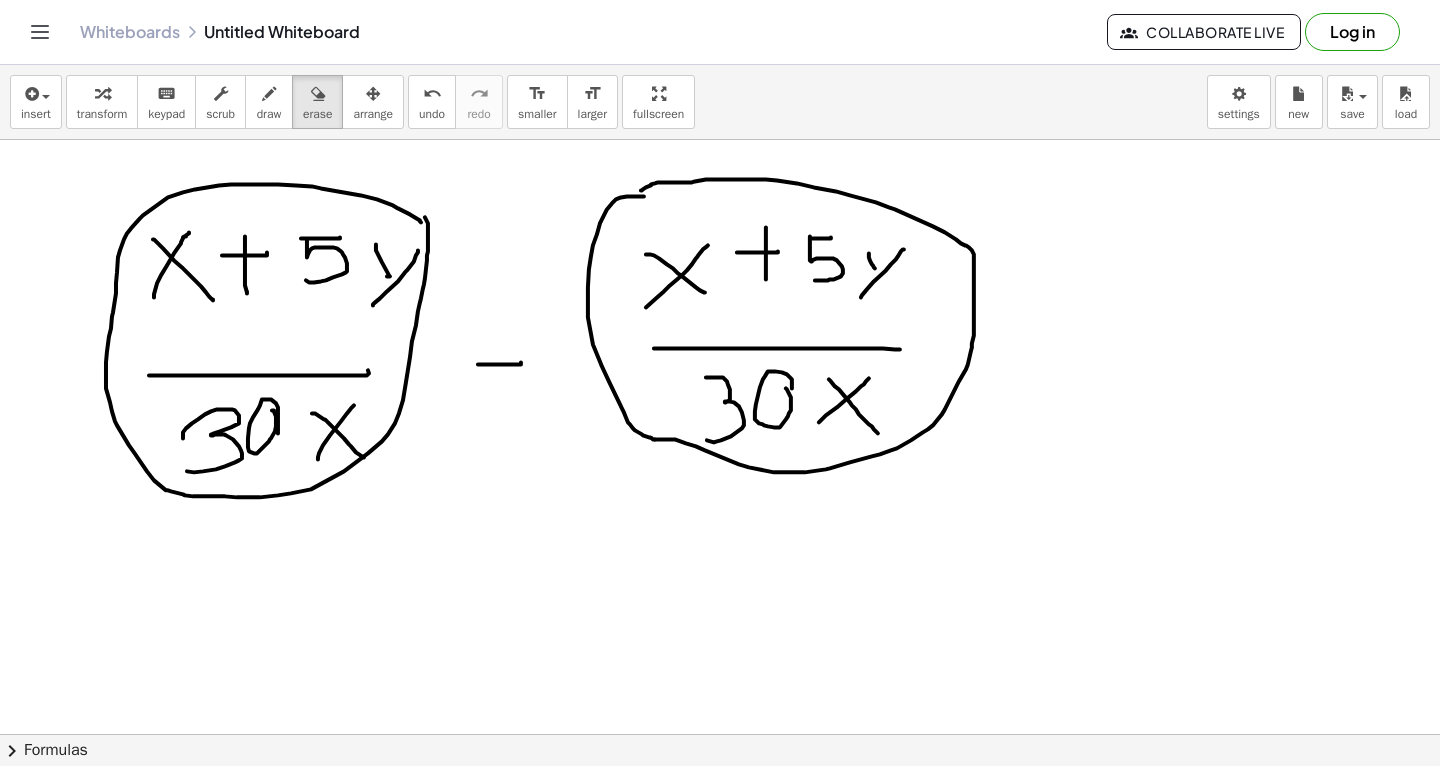 scroll, scrollTop: 4076, scrollLeft: 0, axis: vertical 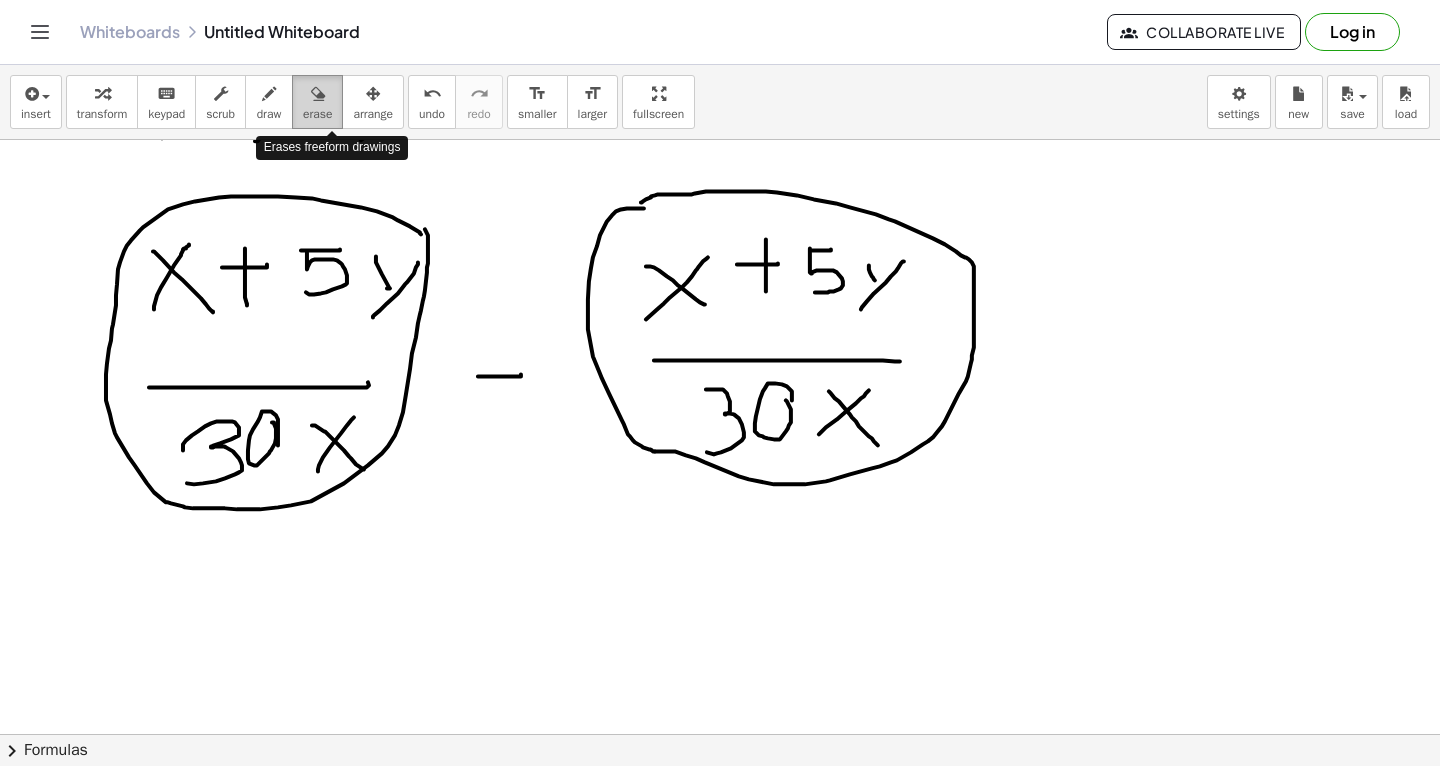 click at bounding box center [317, 93] 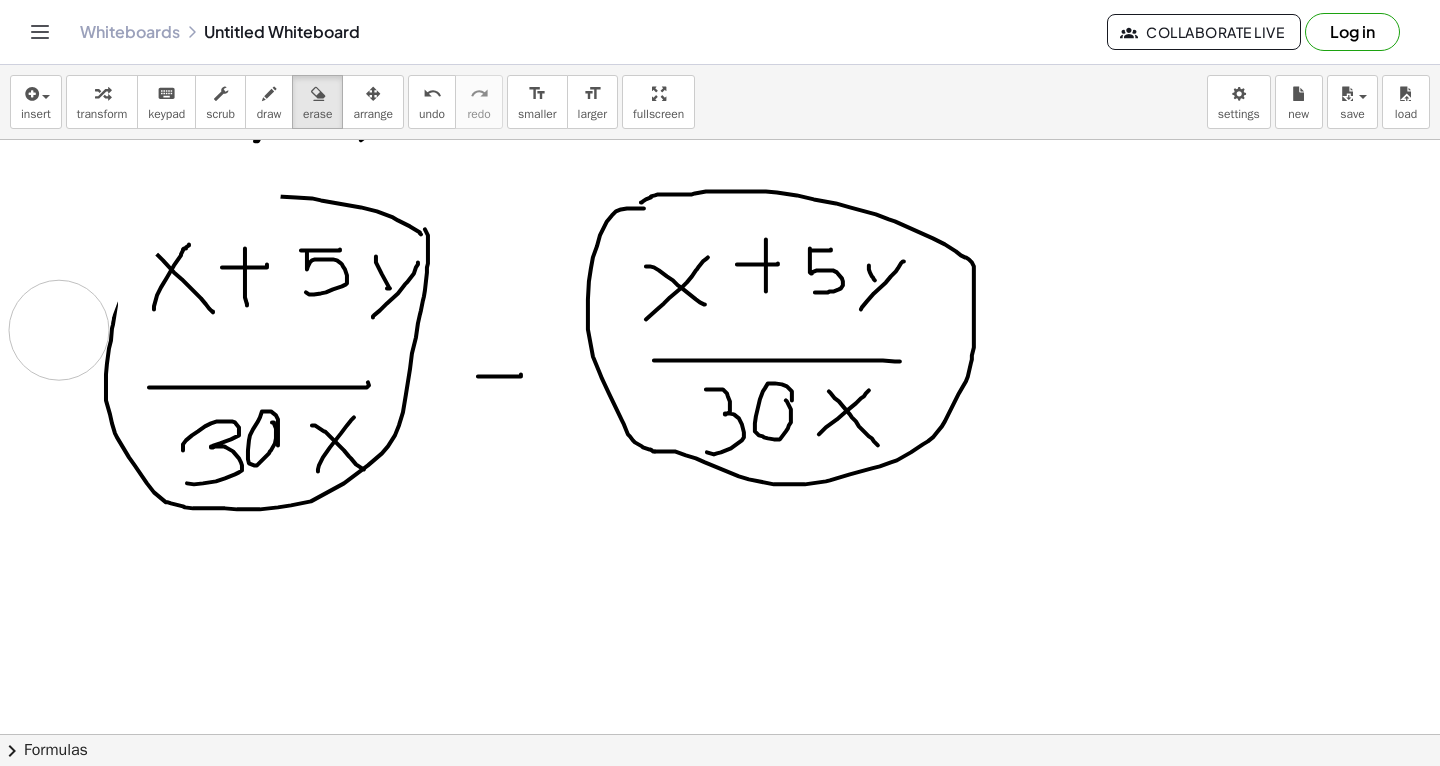 drag, startPoint x: 231, startPoint y: 191, endPoint x: 146, endPoint y: 506, distance: 326.26675 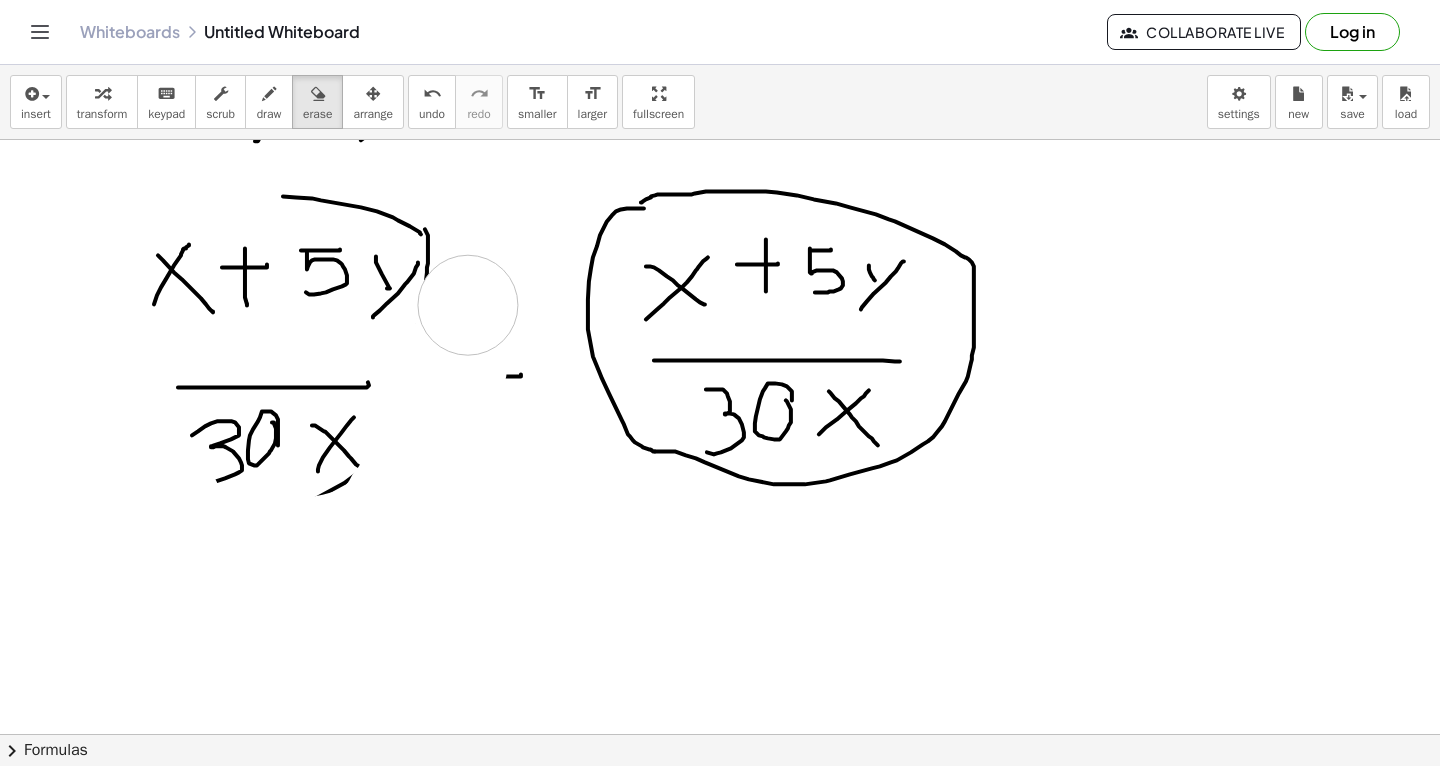 drag, startPoint x: 172, startPoint y: 504, endPoint x: 830, endPoint y: 170, distance: 737.91595 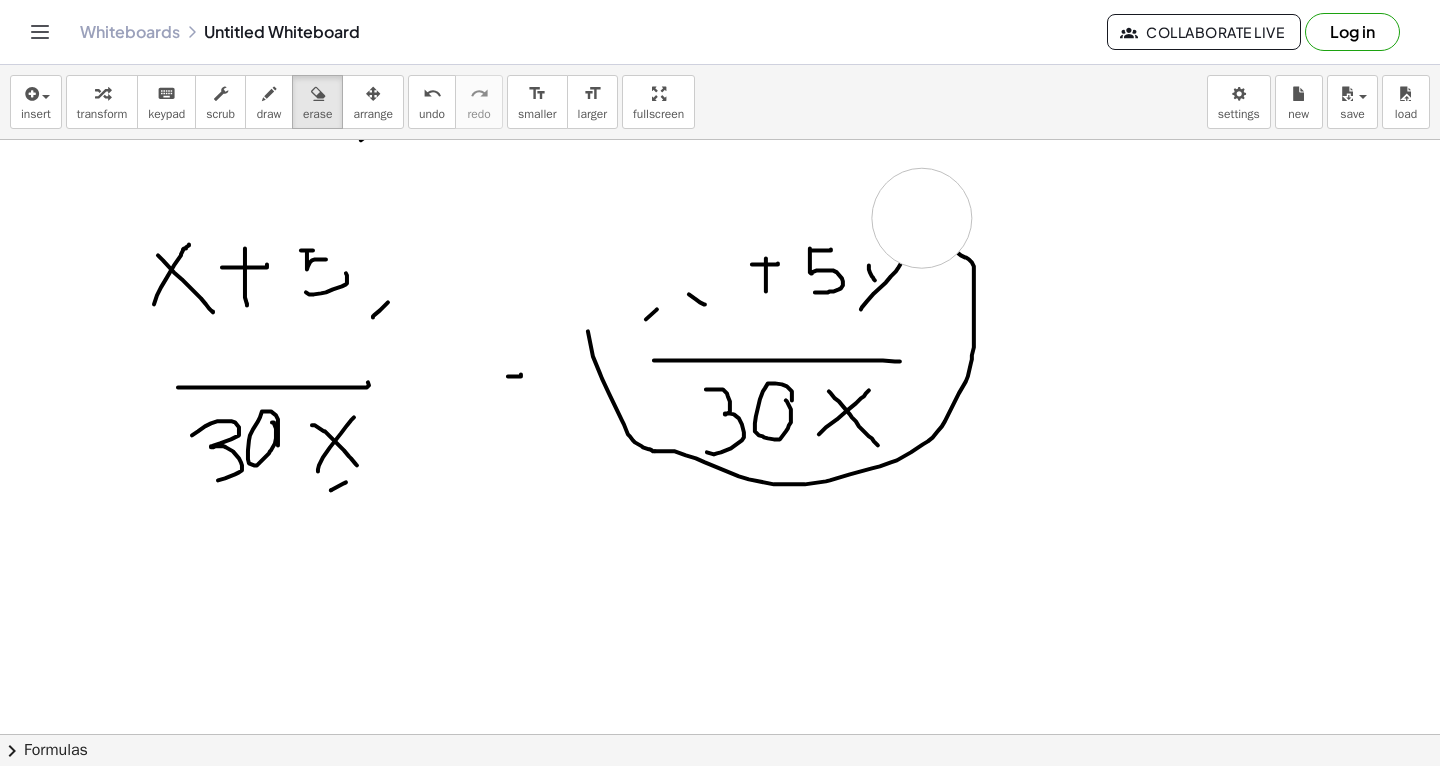 drag, startPoint x: 610, startPoint y: 196, endPoint x: 959, endPoint y: 370, distance: 389.97052 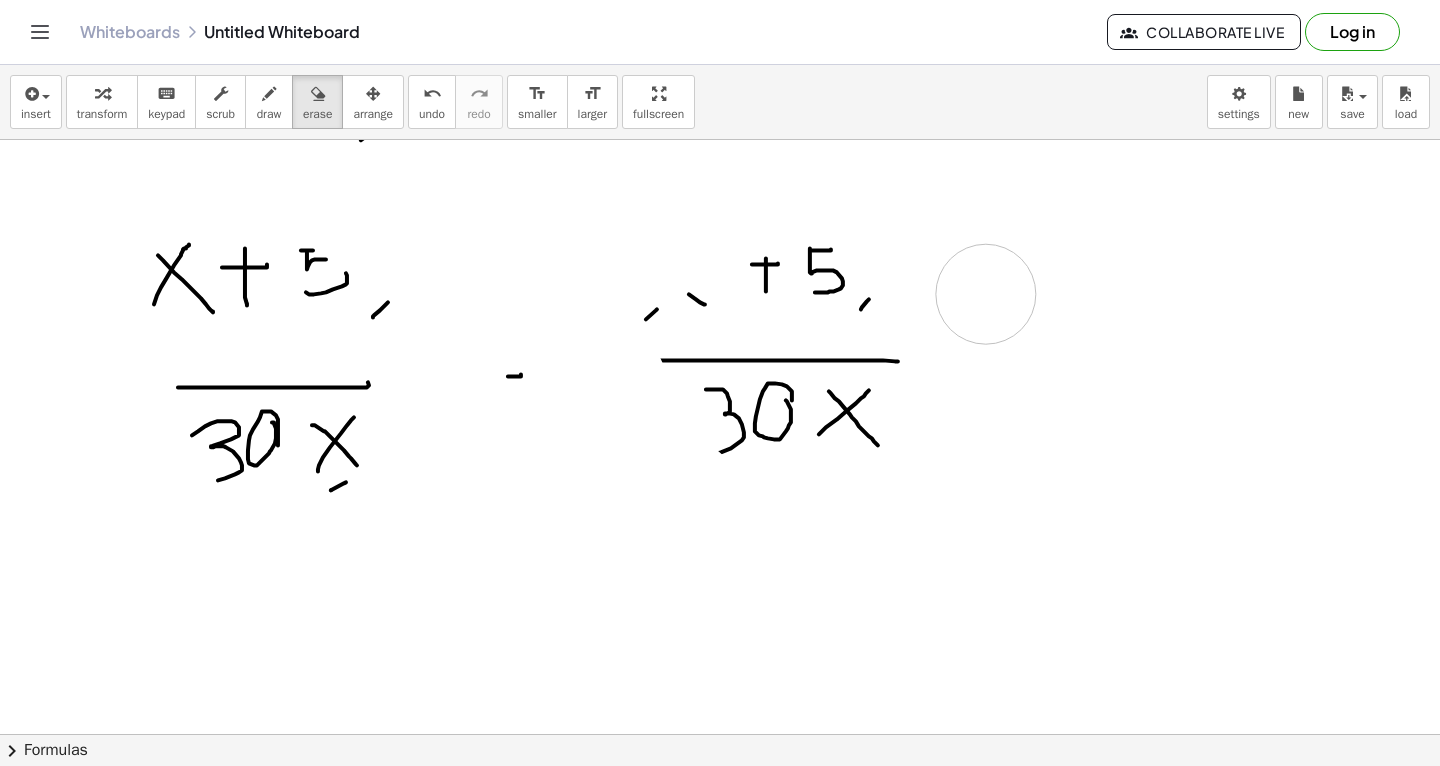 drag, startPoint x: 969, startPoint y: 391, endPoint x: 718, endPoint y: 236, distance: 295.0017 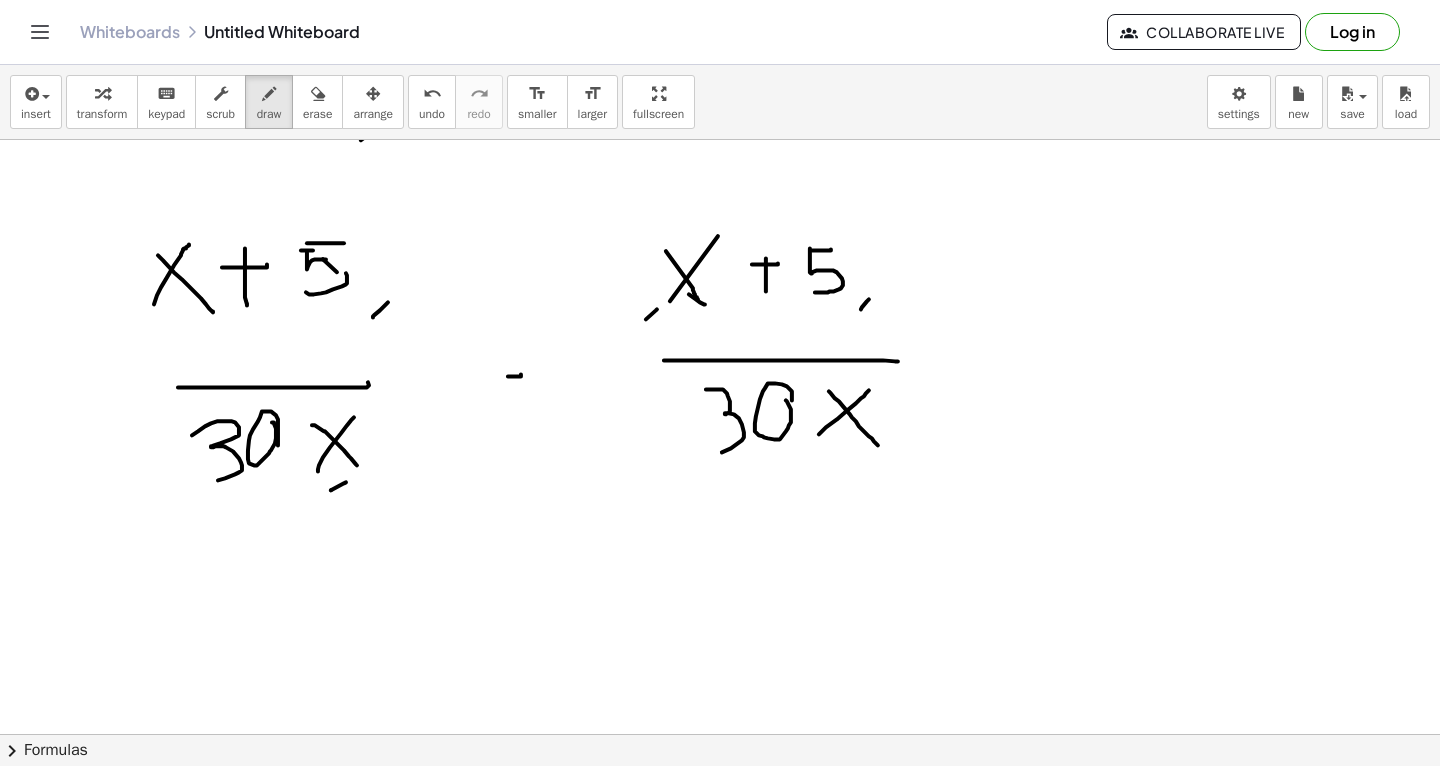 click at bounding box center [720, -1555] 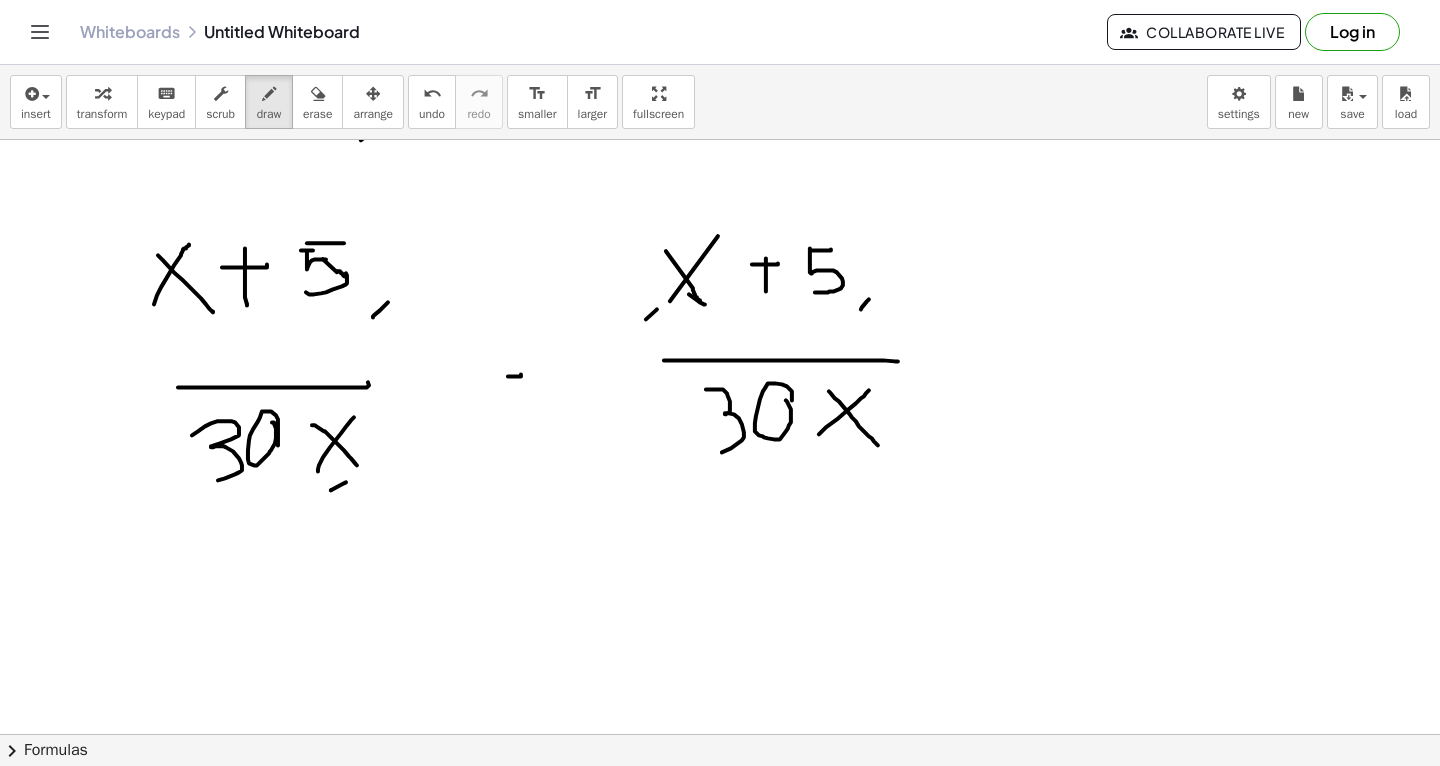 click at bounding box center [720, -1555] 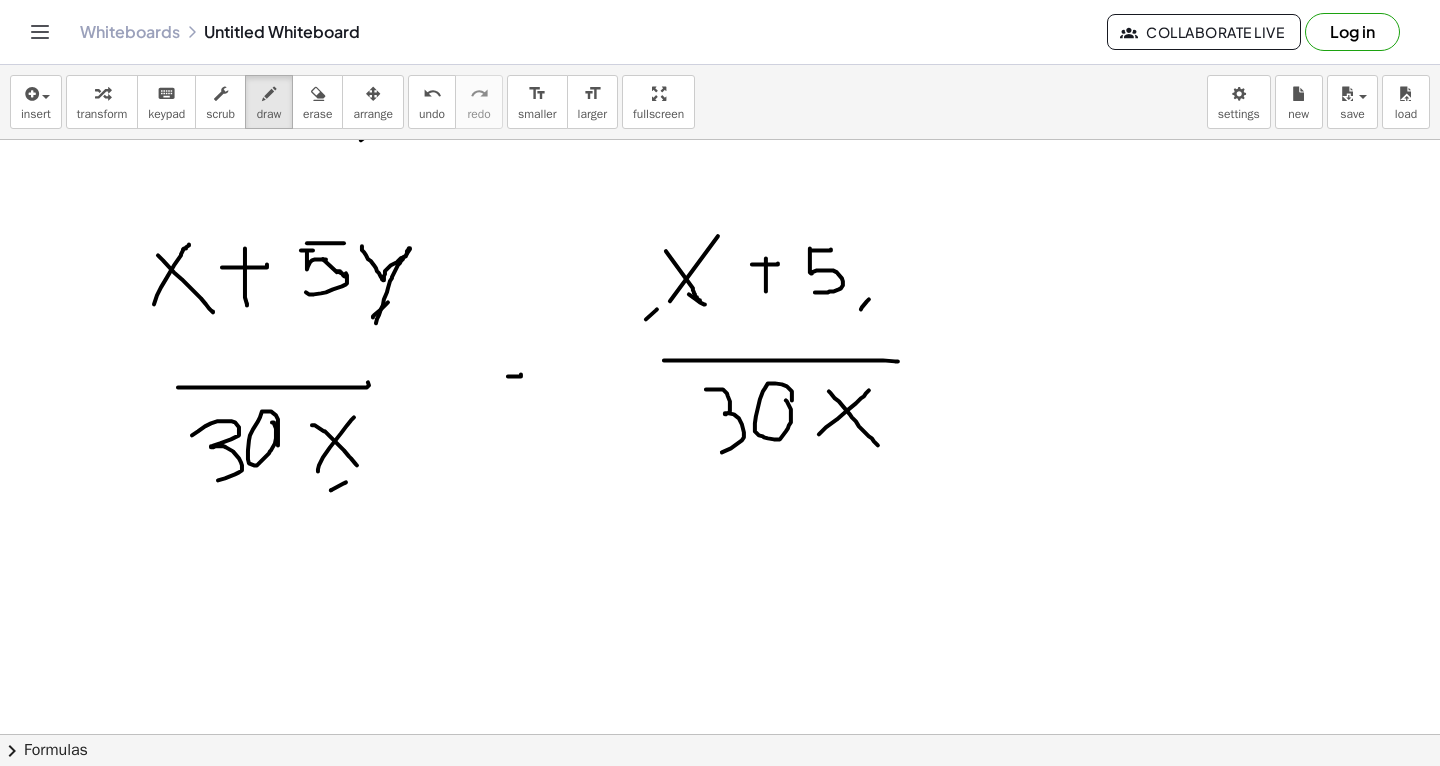 drag, startPoint x: 362, startPoint y: 246, endPoint x: 369, endPoint y: 330, distance: 84.29116 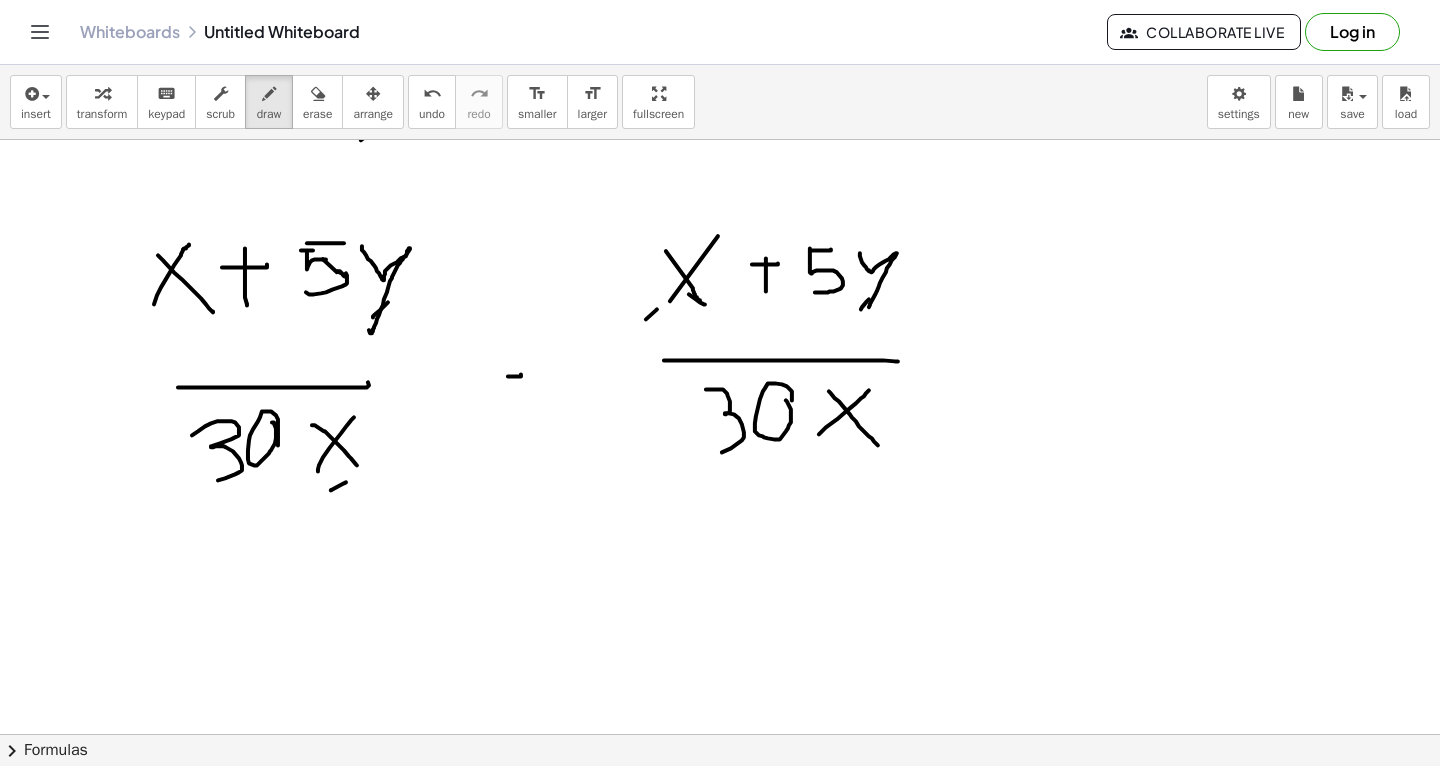 drag, startPoint x: 860, startPoint y: 253, endPoint x: 864, endPoint y: 310, distance: 57.14018 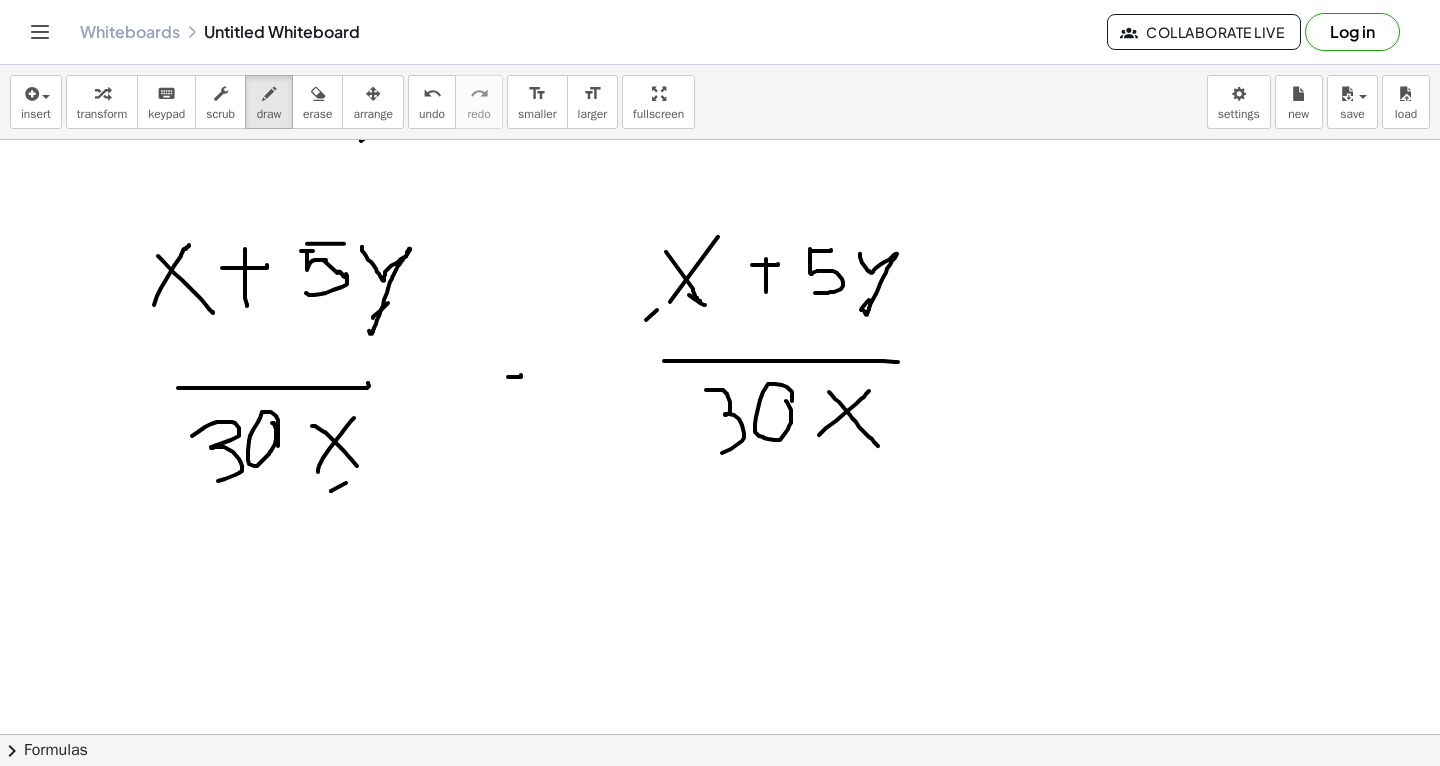 scroll, scrollTop: 4199, scrollLeft: 0, axis: vertical 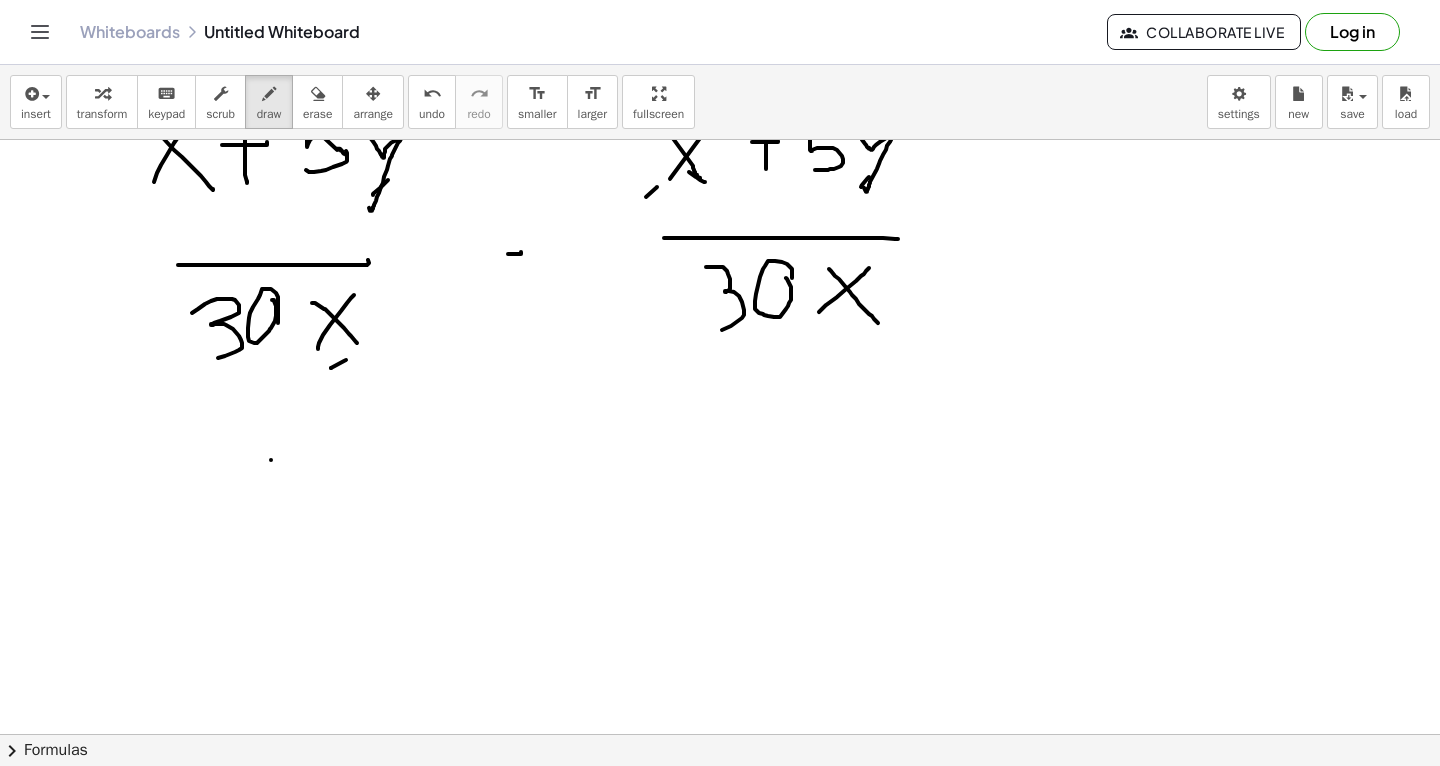 drag, startPoint x: 271, startPoint y: 459, endPoint x: 266, endPoint y: 493, distance: 34.36568 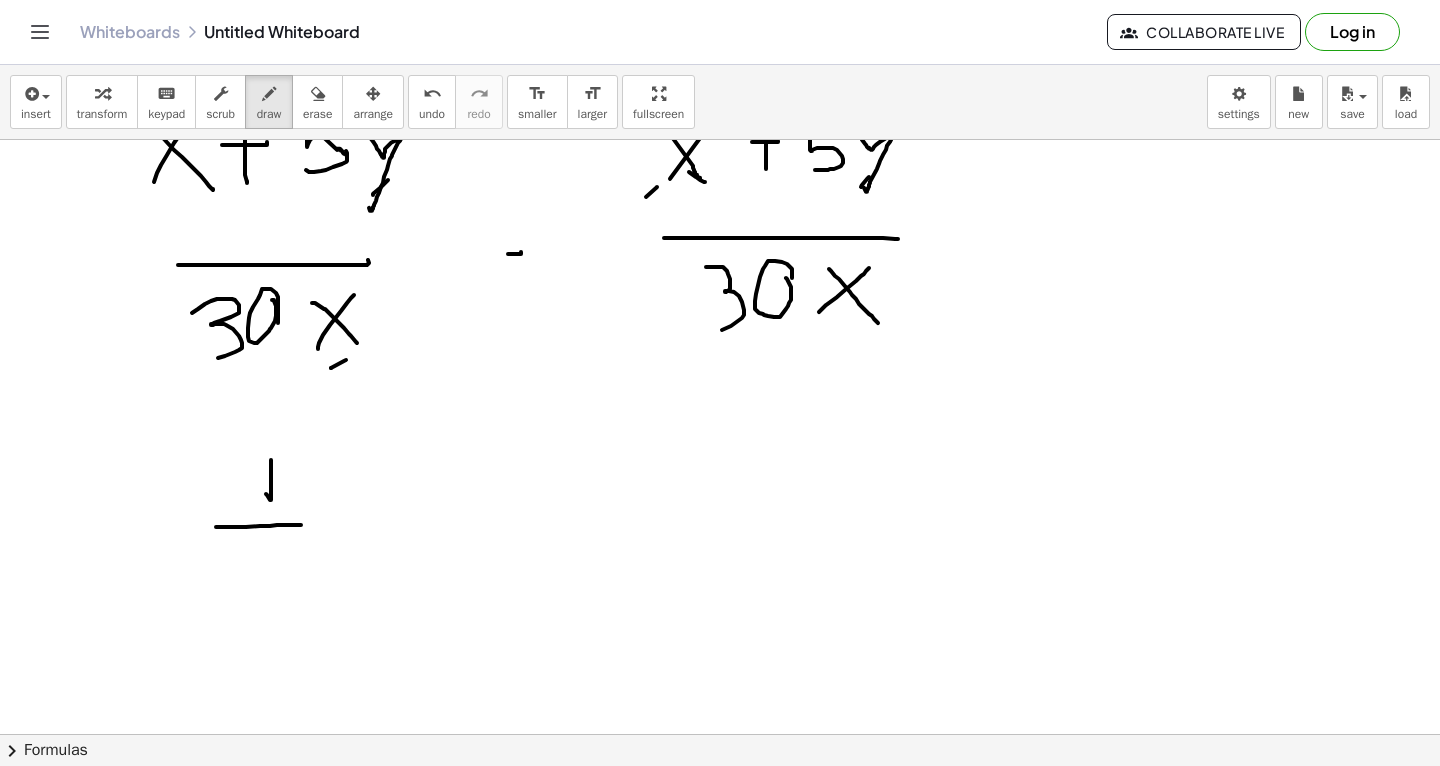 drag, startPoint x: 216, startPoint y: 526, endPoint x: 301, endPoint y: 524, distance: 85.02353 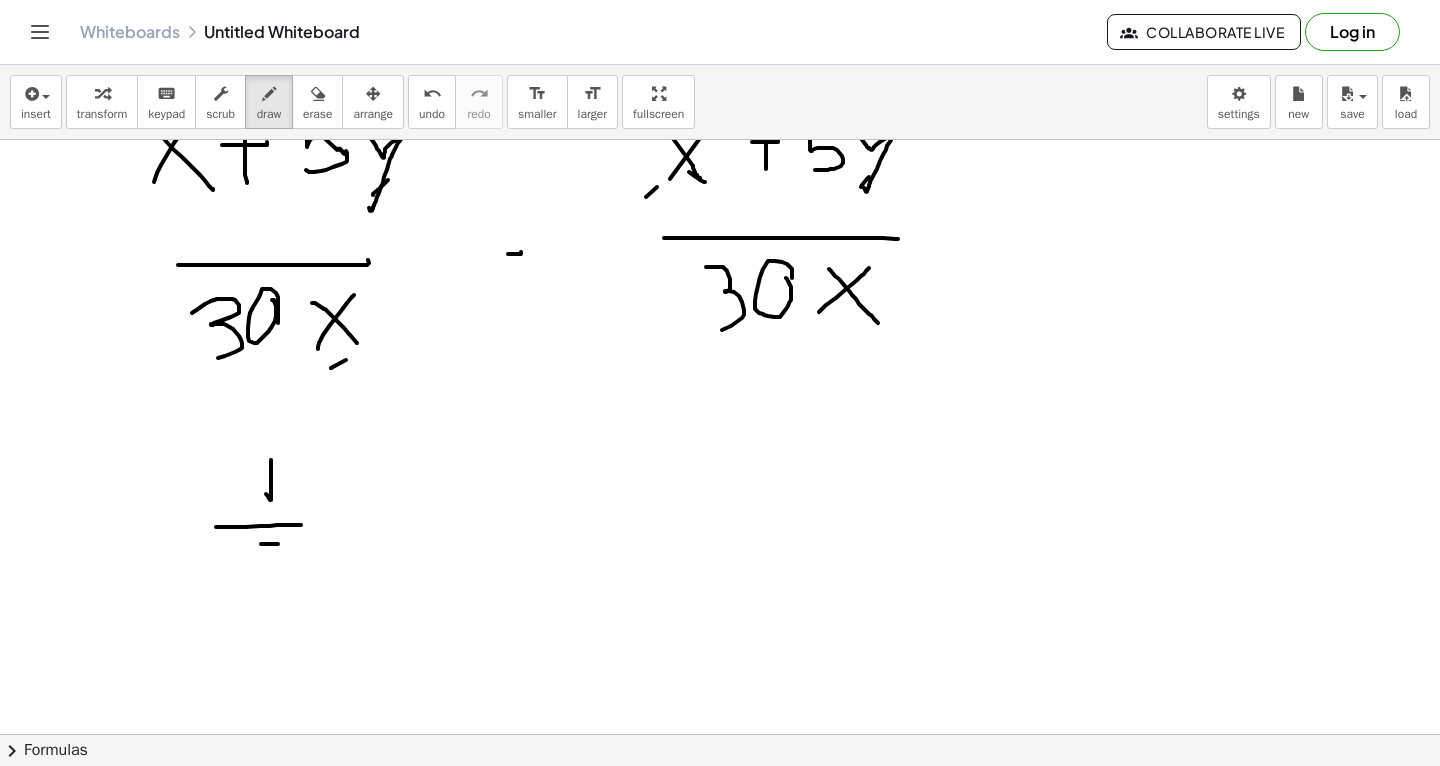 drag, startPoint x: 261, startPoint y: 543, endPoint x: 290, endPoint y: 539, distance: 29.274563 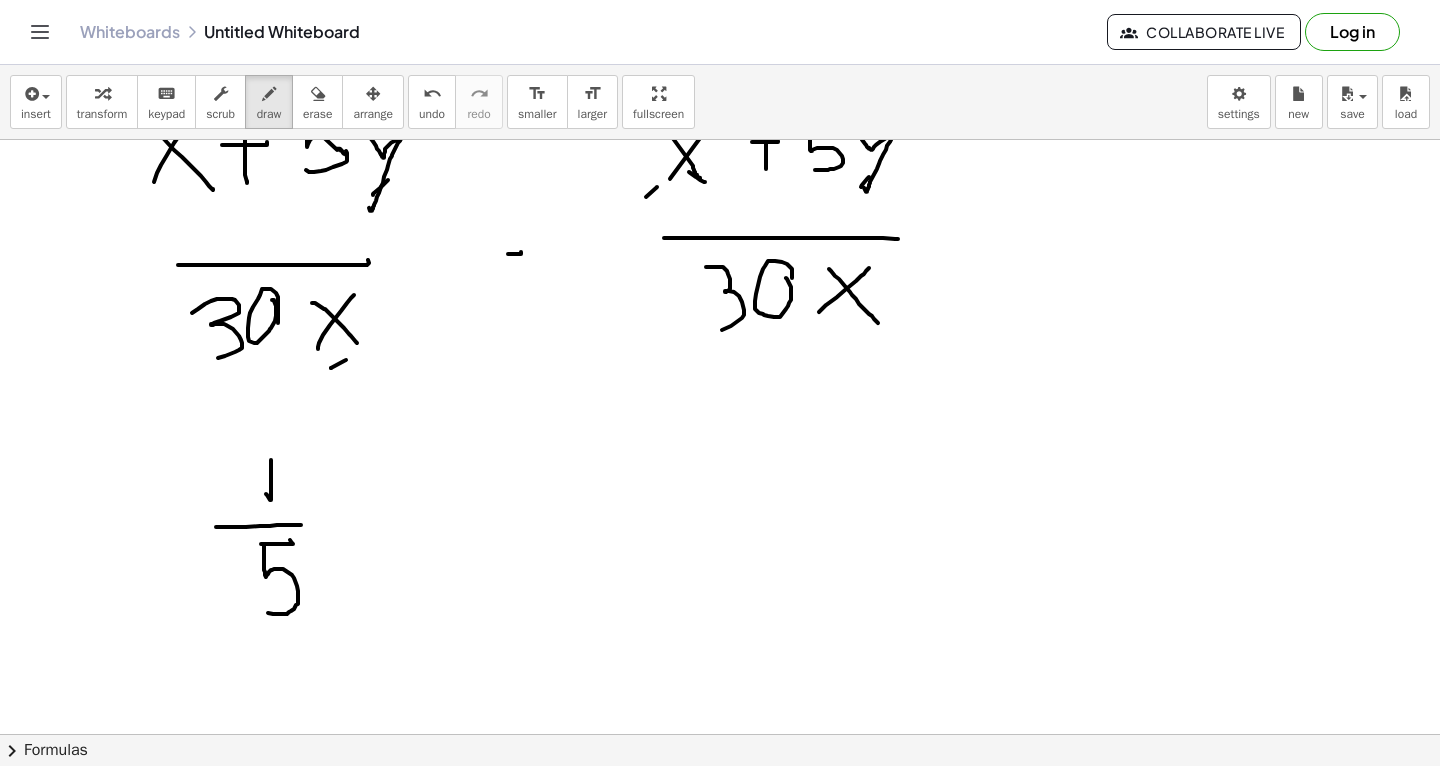 drag, startPoint x: 264, startPoint y: 543, endPoint x: 266, endPoint y: 610, distance: 67.02985 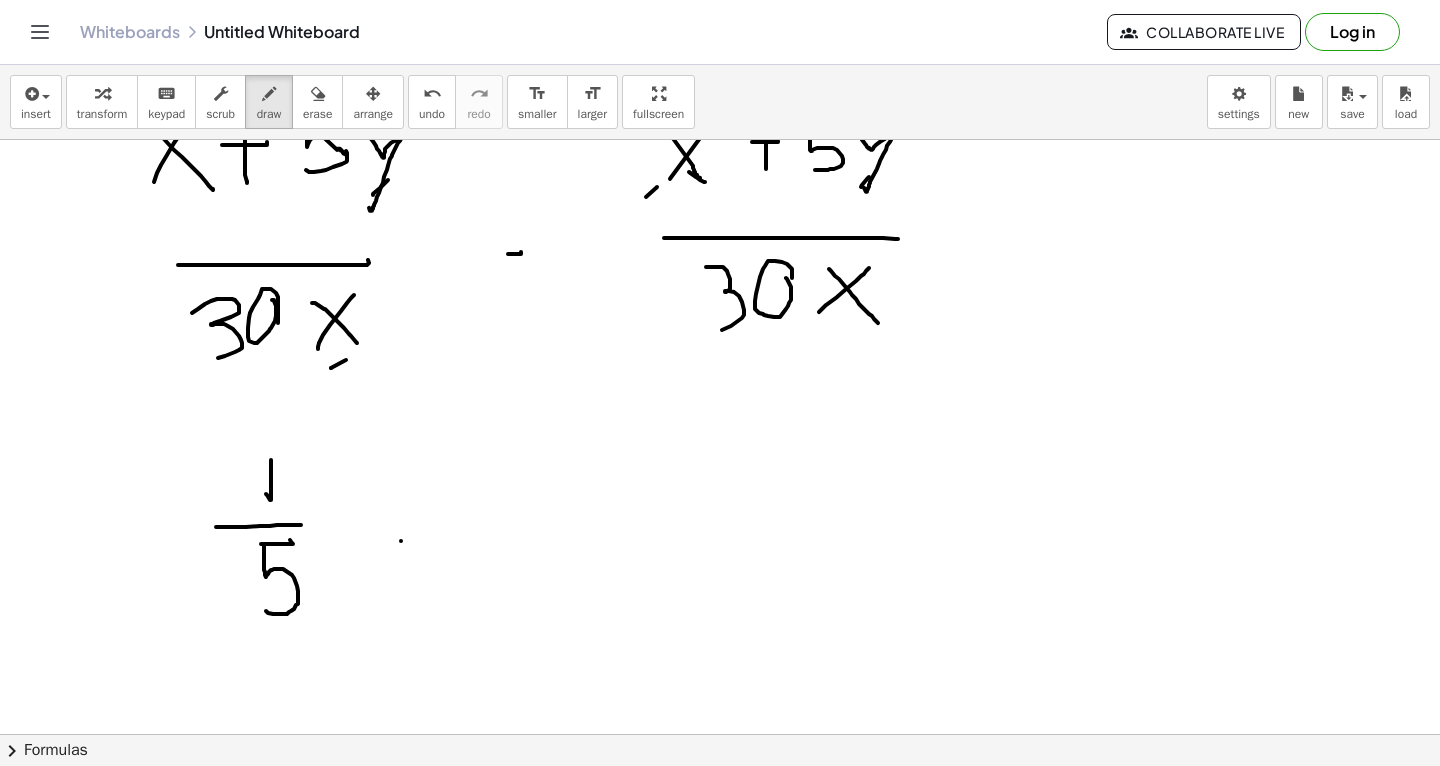 click at bounding box center (720, -1381) 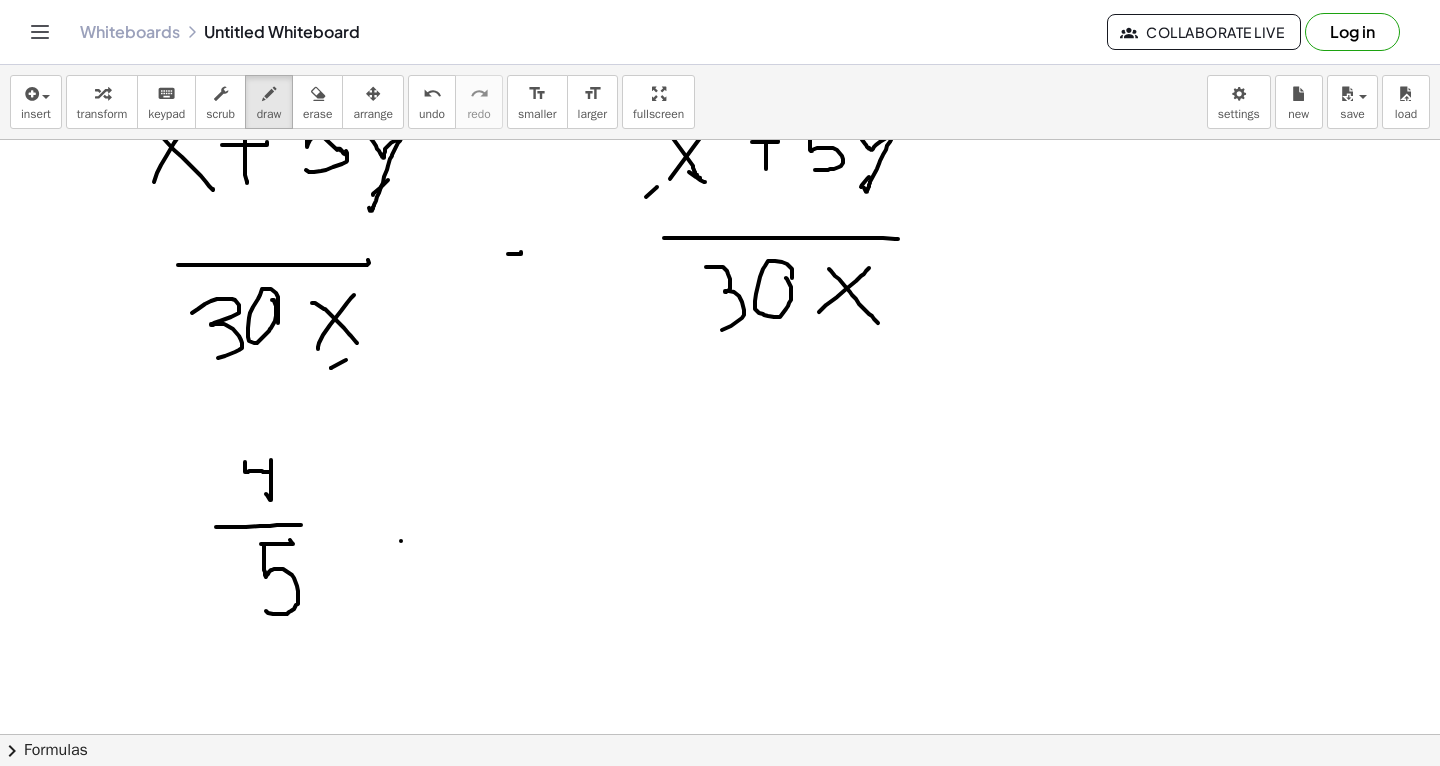 drag, startPoint x: 245, startPoint y: 461, endPoint x: 273, endPoint y: 472, distance: 30.083218 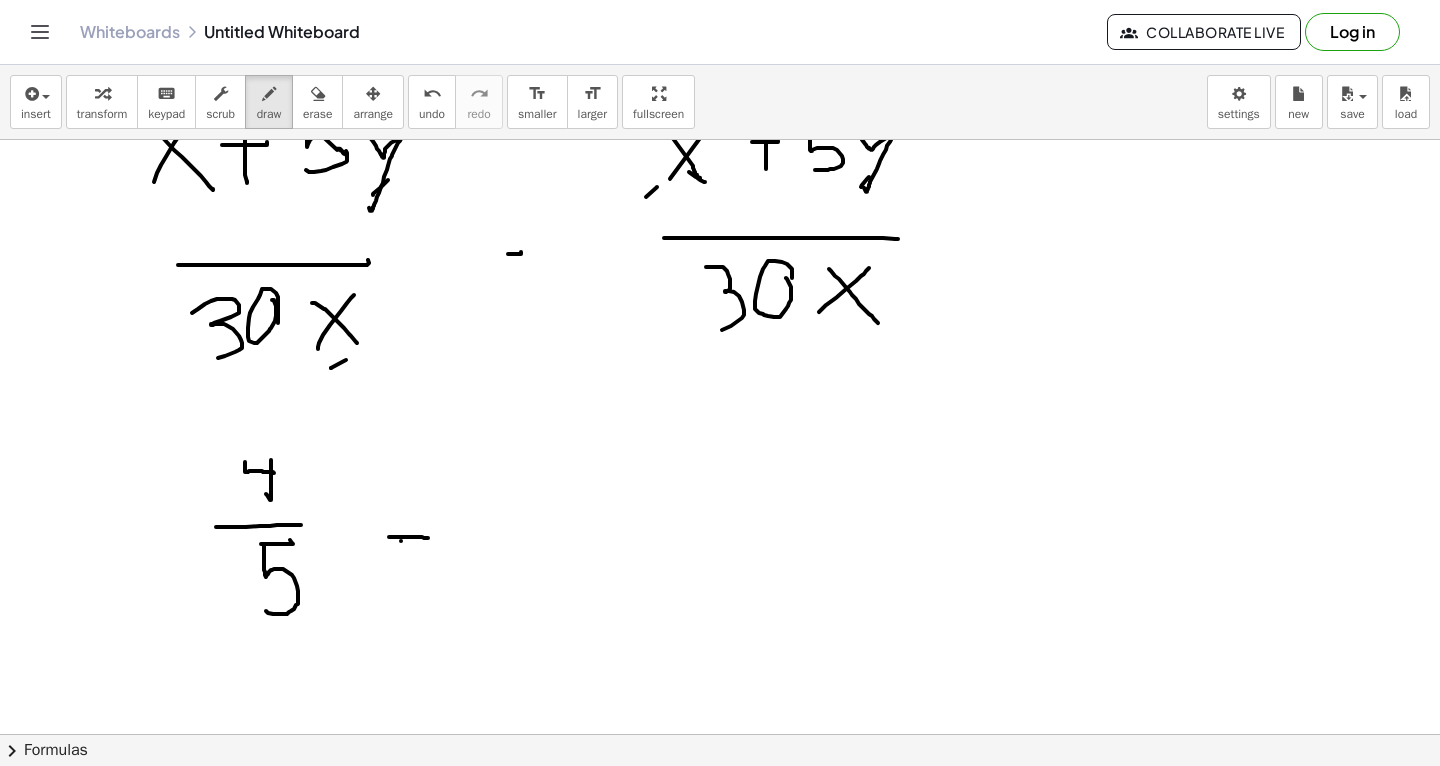 drag, startPoint x: 389, startPoint y: 536, endPoint x: 430, endPoint y: 536, distance: 41 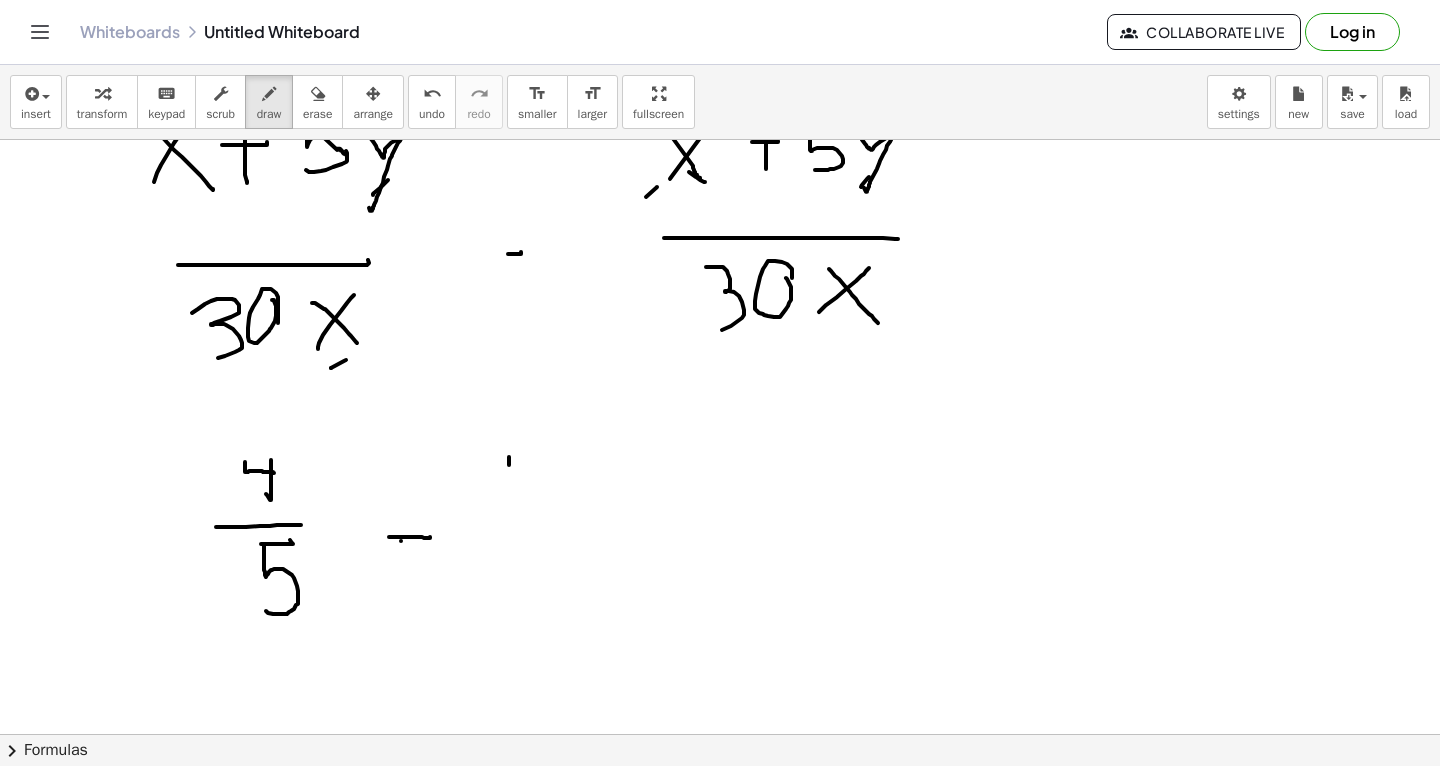 drag, startPoint x: 509, startPoint y: 456, endPoint x: 508, endPoint y: 482, distance: 26.019224 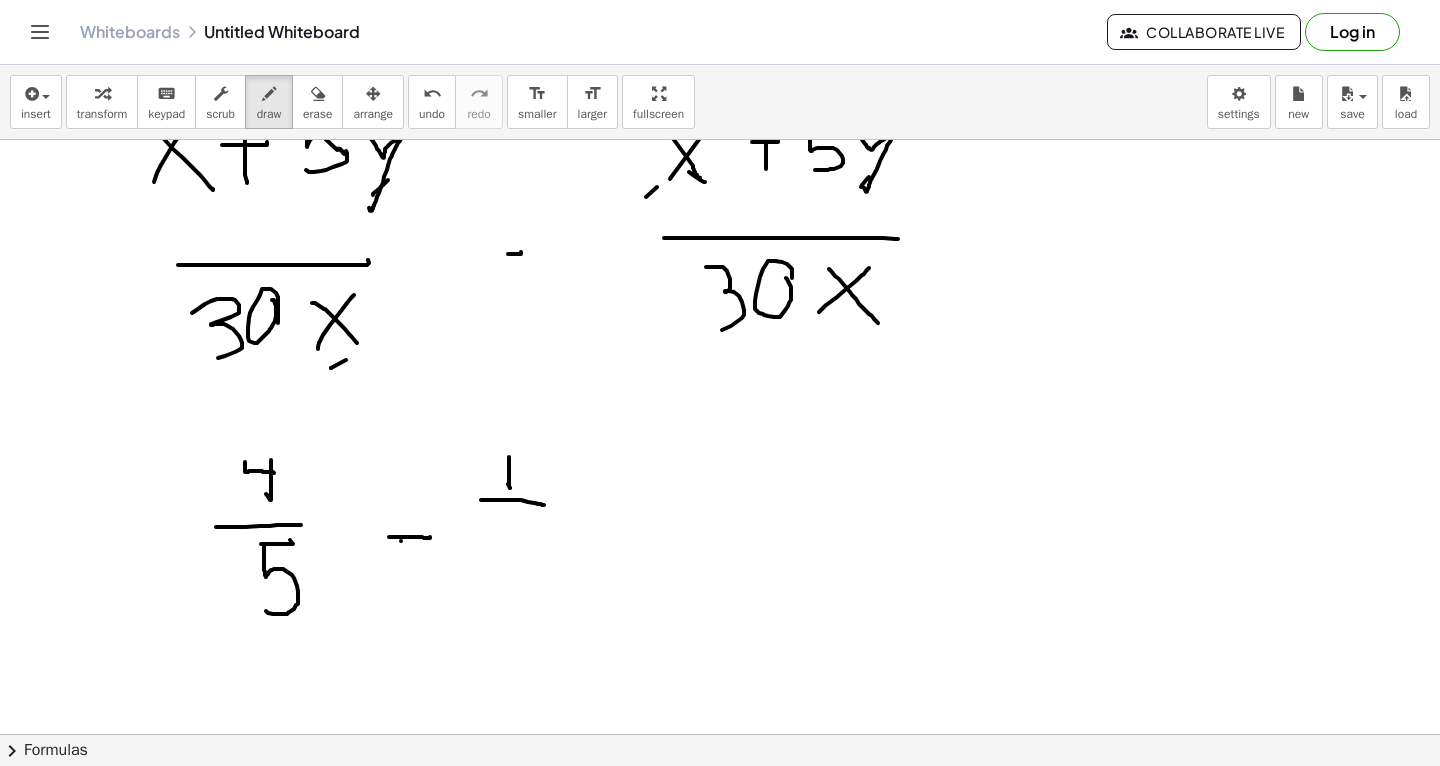 drag, startPoint x: 481, startPoint y: 499, endPoint x: 544, endPoint y: 504, distance: 63.1981 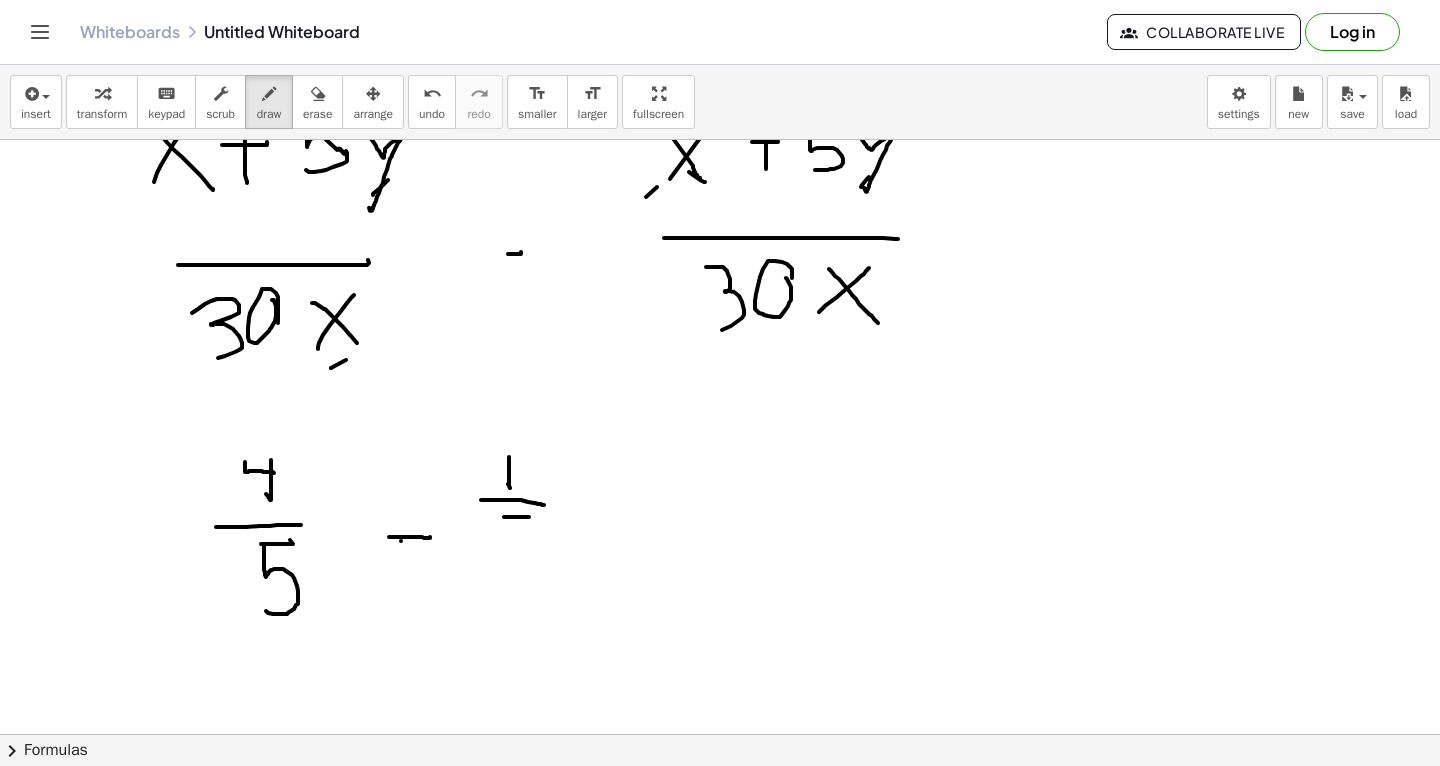 drag, startPoint x: 504, startPoint y: 516, endPoint x: 536, endPoint y: 519, distance: 32.140316 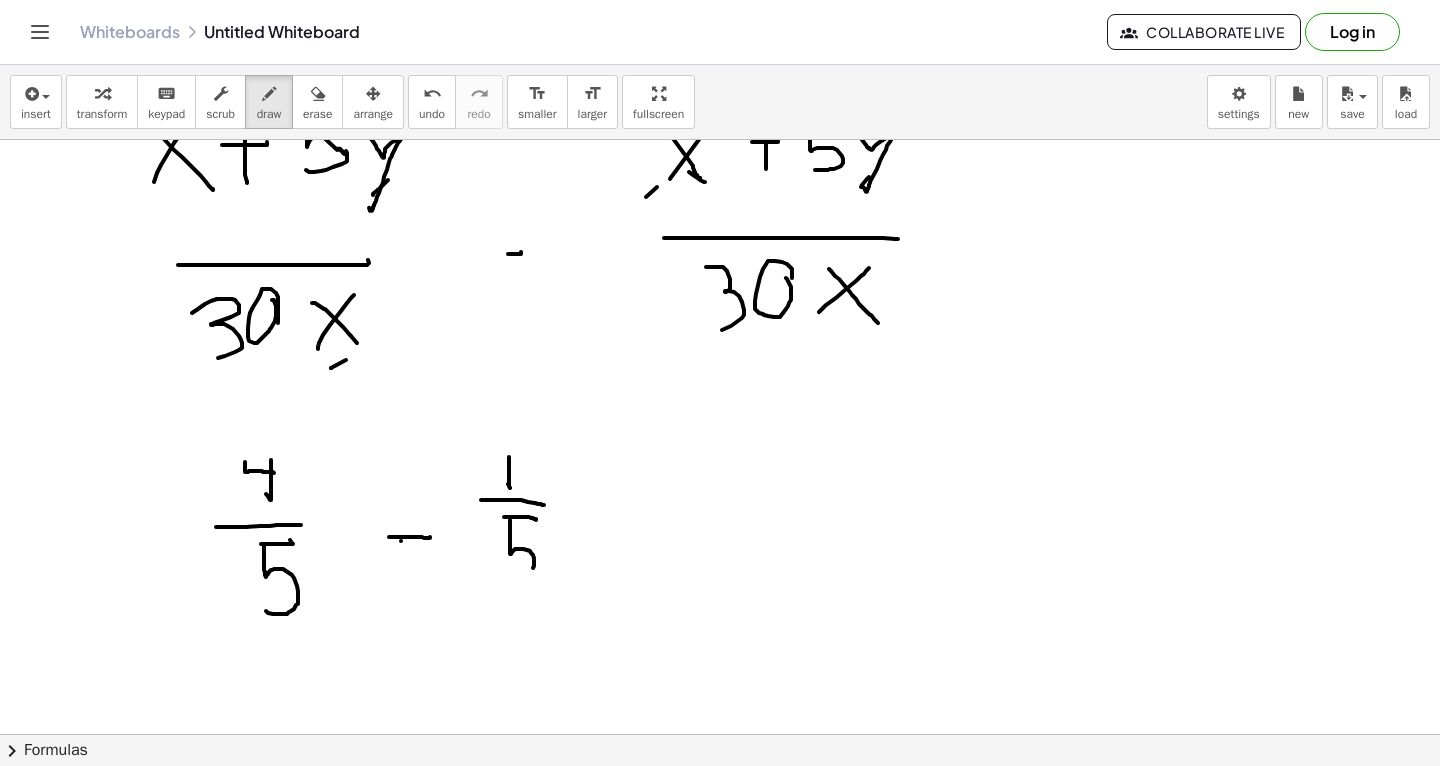 drag, startPoint x: 510, startPoint y: 519, endPoint x: 515, endPoint y: 570, distance: 51.24451 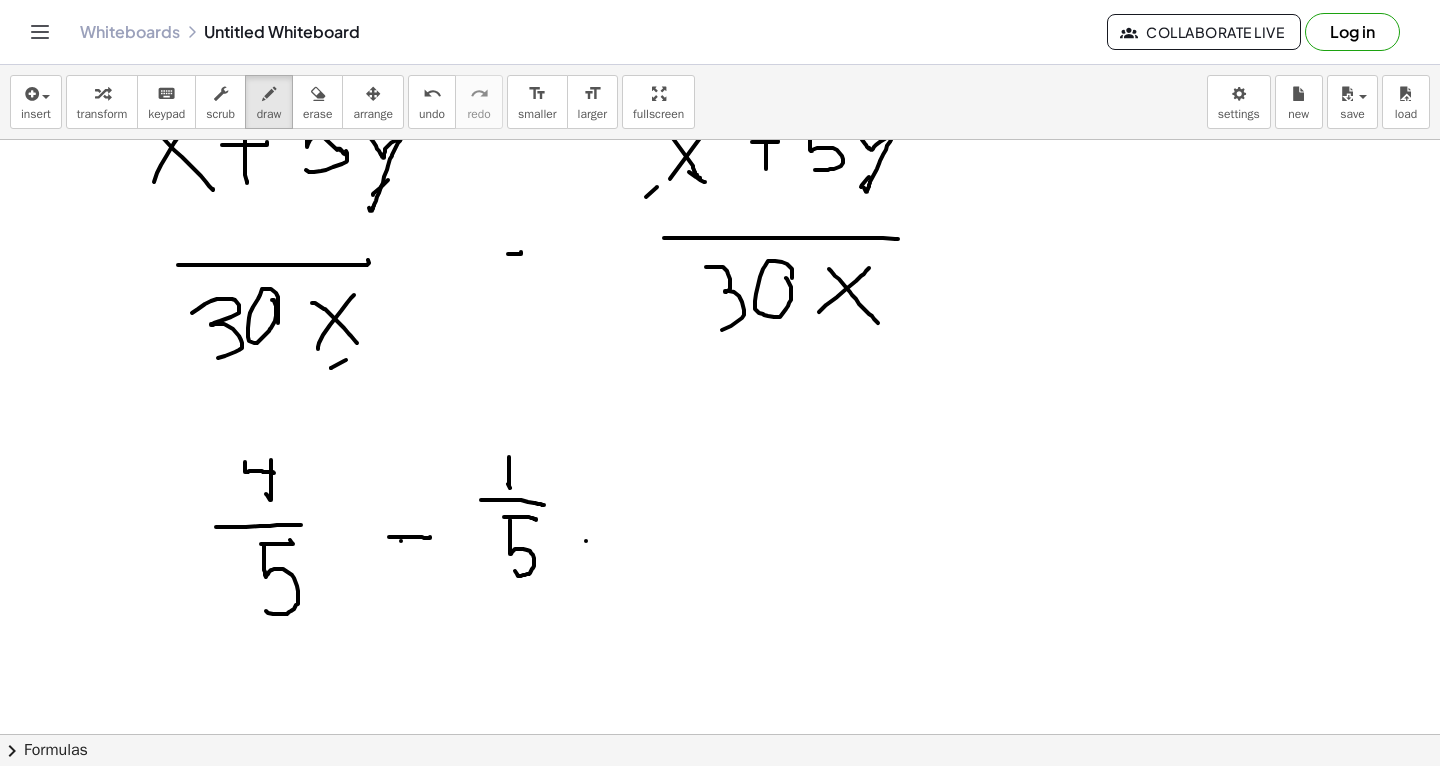 drag, startPoint x: 586, startPoint y: 540, endPoint x: 620, endPoint y: 539, distance: 34.0147 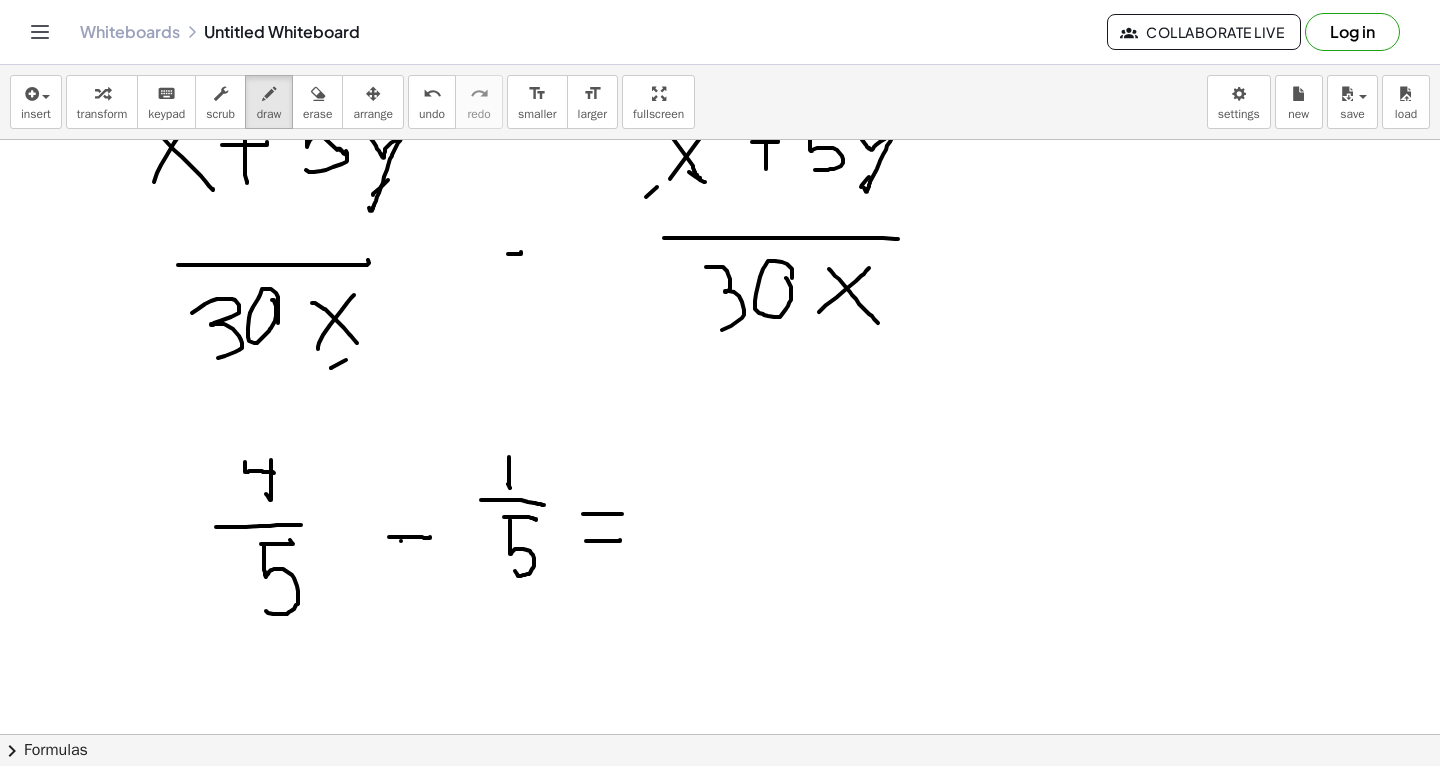 drag, startPoint x: 583, startPoint y: 513, endPoint x: 623, endPoint y: 512, distance: 40.012497 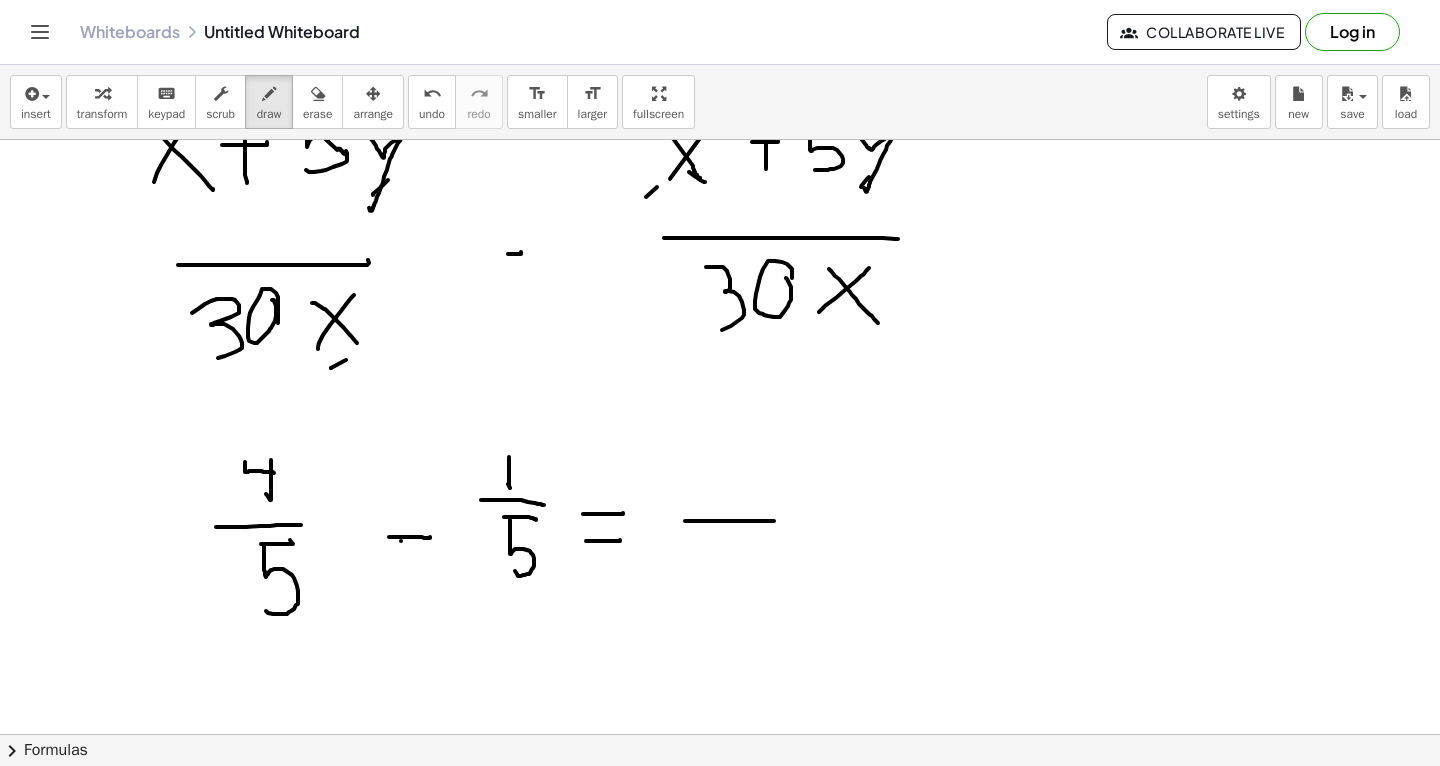 drag, startPoint x: 685, startPoint y: 520, endPoint x: 784, endPoint y: 519, distance: 99.00505 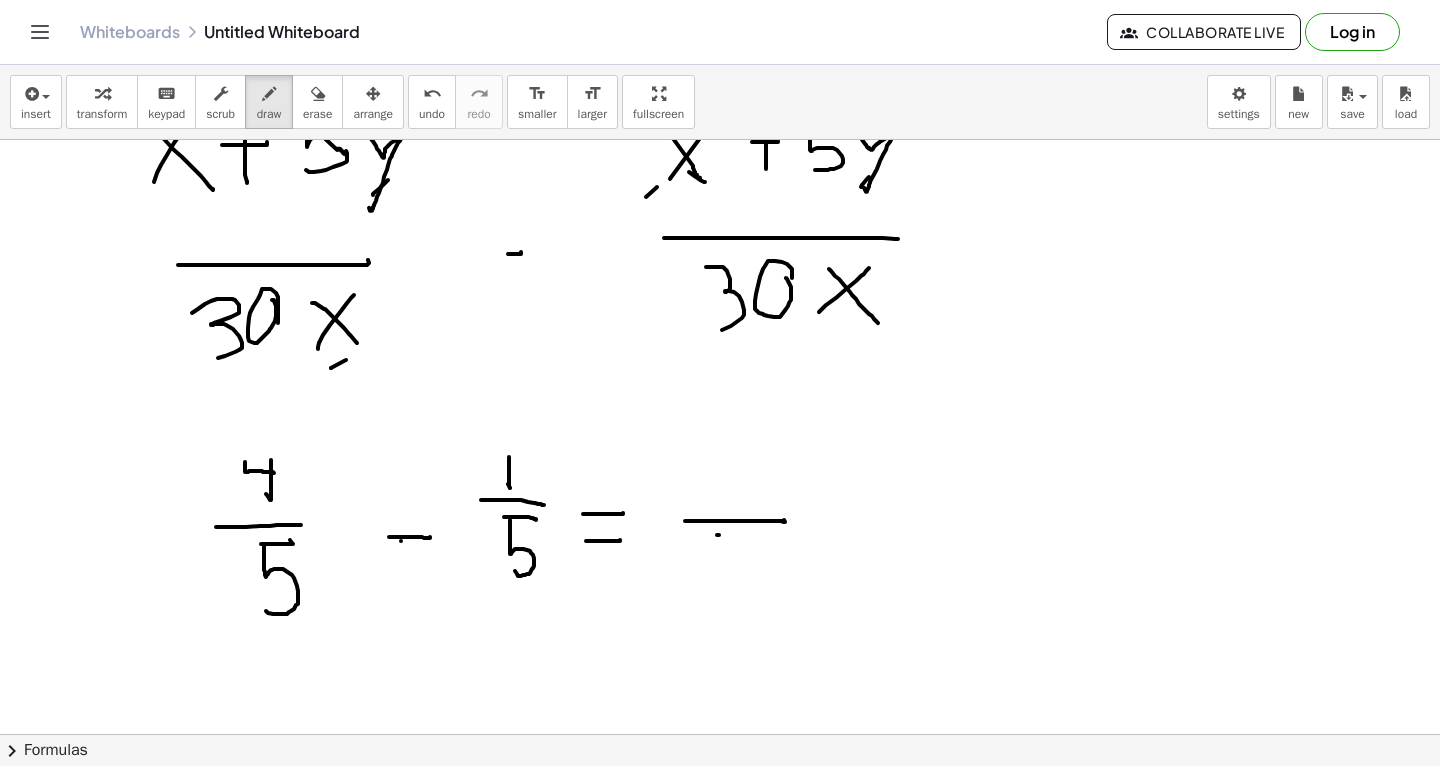 drag, startPoint x: 717, startPoint y: 534, endPoint x: 733, endPoint y: 532, distance: 16.124516 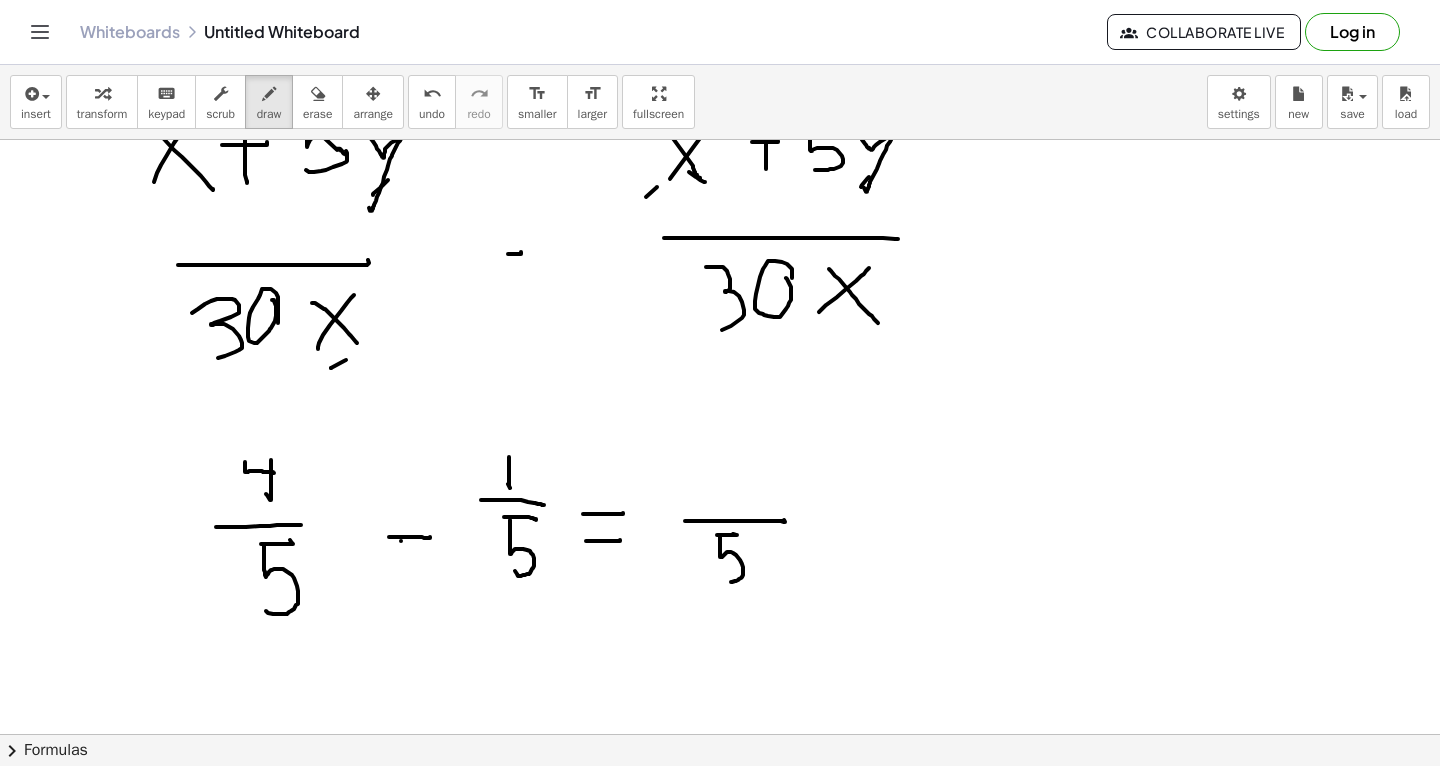drag, startPoint x: 720, startPoint y: 534, endPoint x: 723, endPoint y: 580, distance: 46.09772 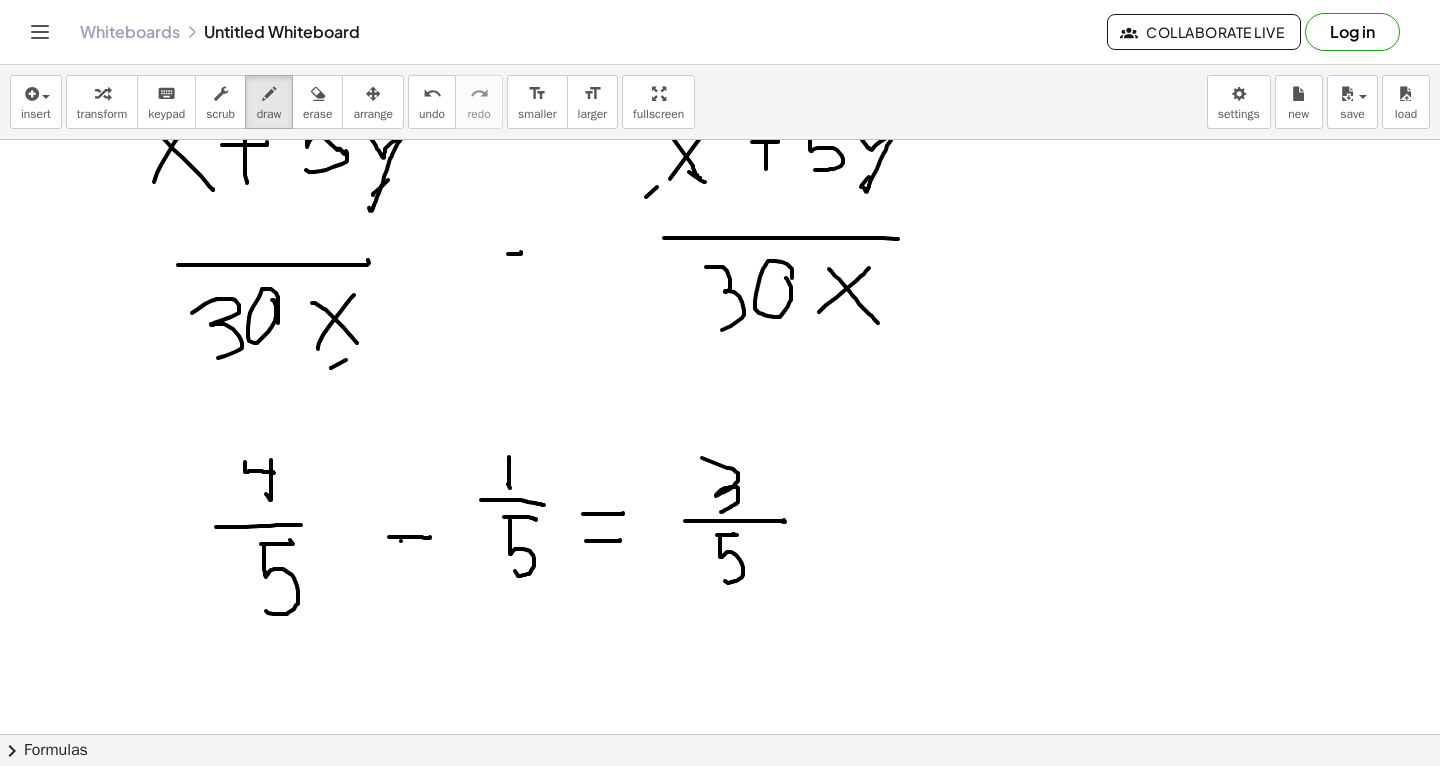 drag, startPoint x: 727, startPoint y: 467, endPoint x: 717, endPoint y: 506, distance: 40.261642 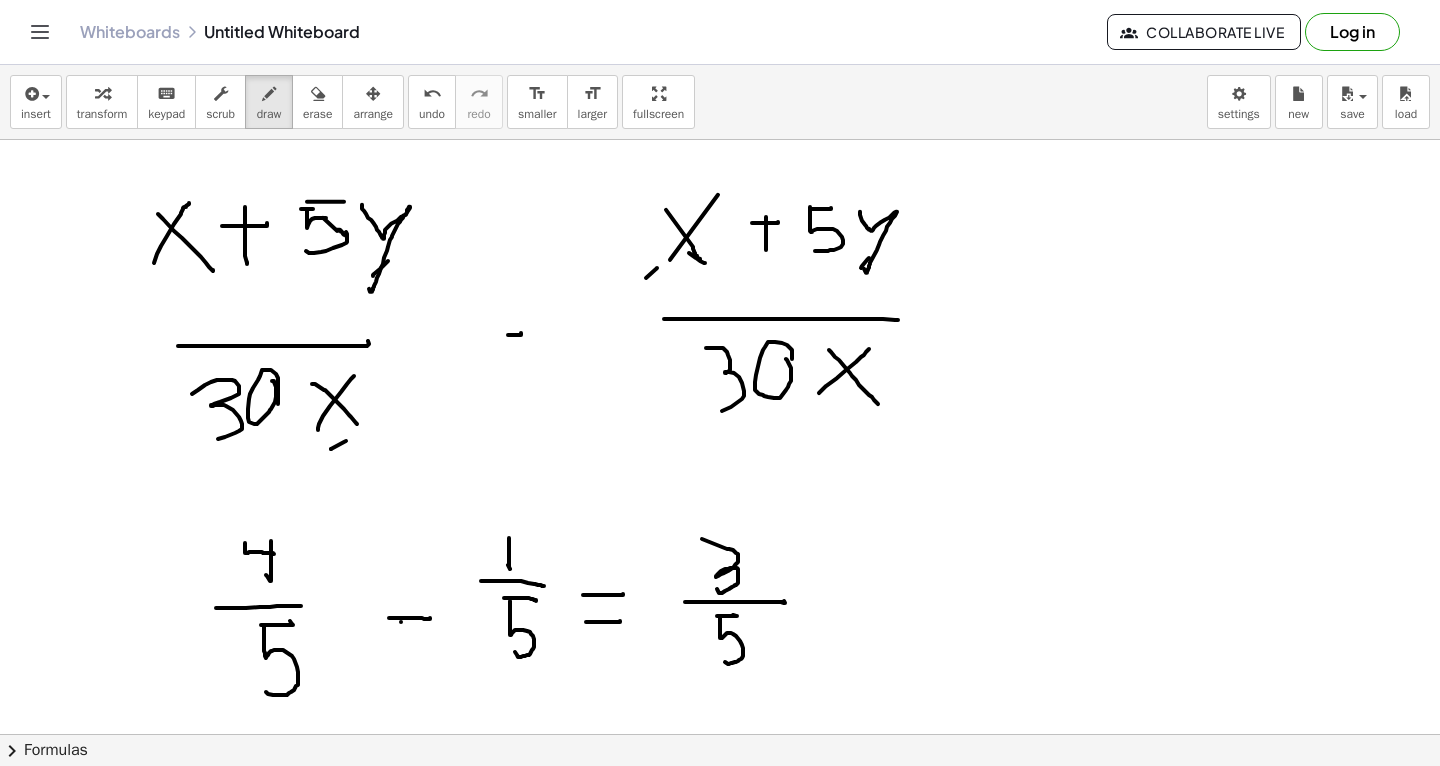 scroll, scrollTop: 4120, scrollLeft: 0, axis: vertical 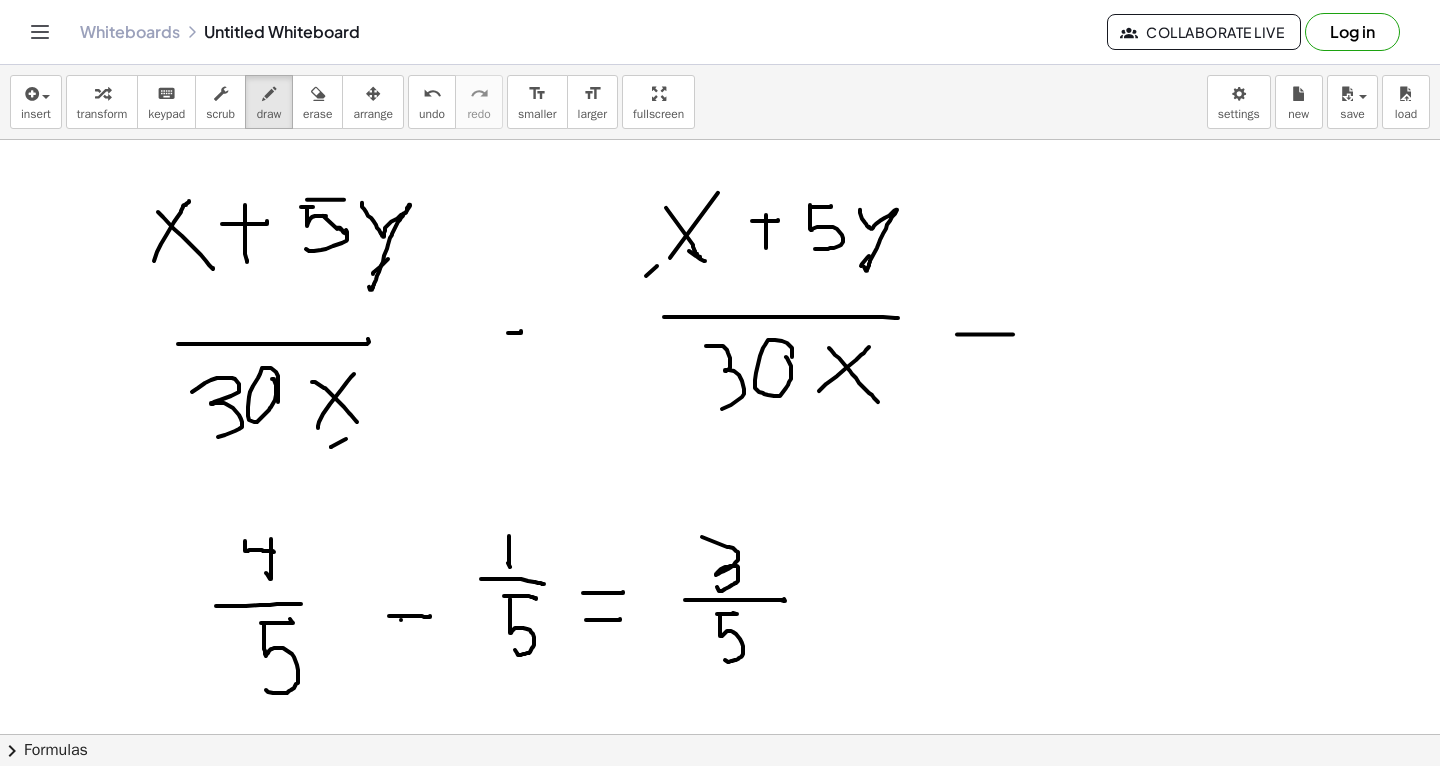 drag, startPoint x: 957, startPoint y: 333, endPoint x: 1012, endPoint y: 330, distance: 55.081757 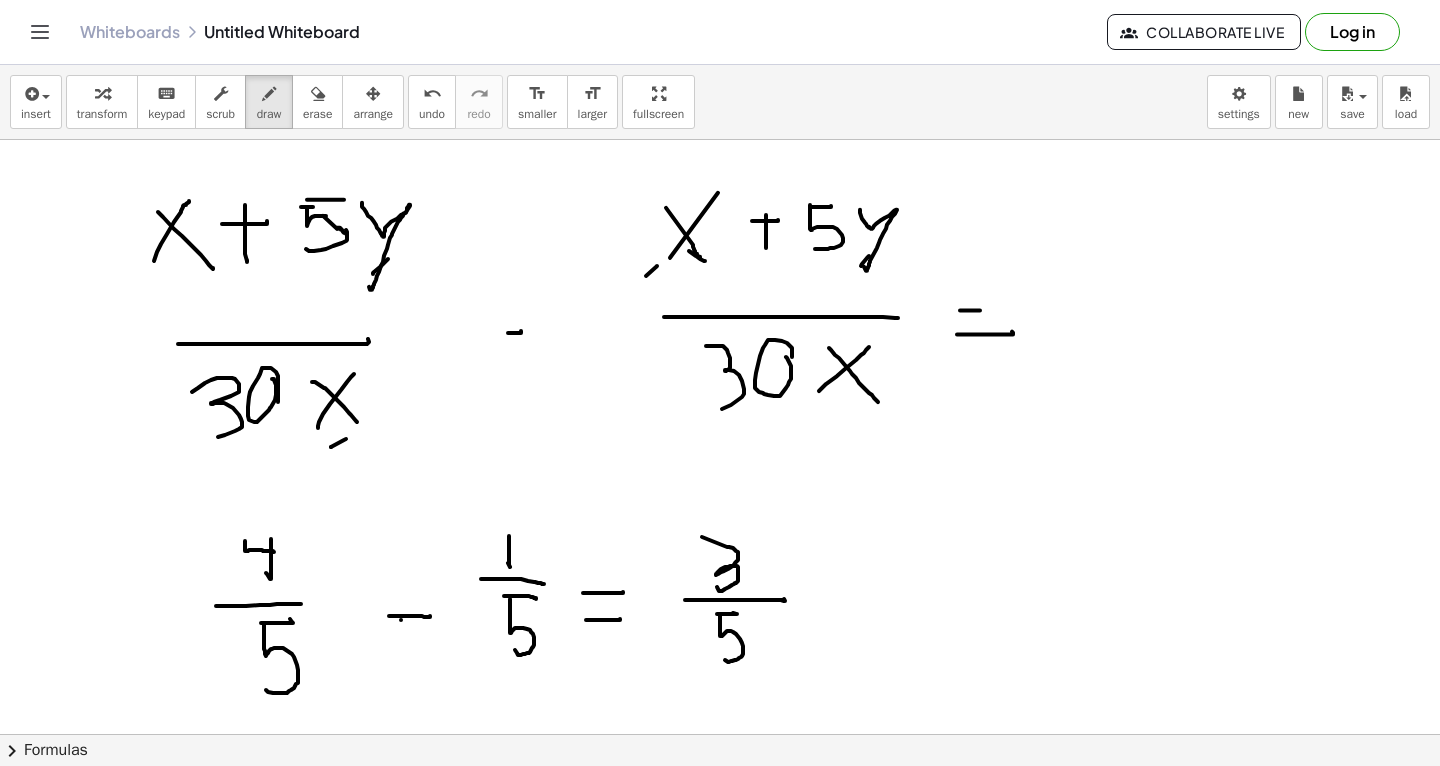 drag, startPoint x: 960, startPoint y: 309, endPoint x: 1005, endPoint y: 307, distance: 45.044422 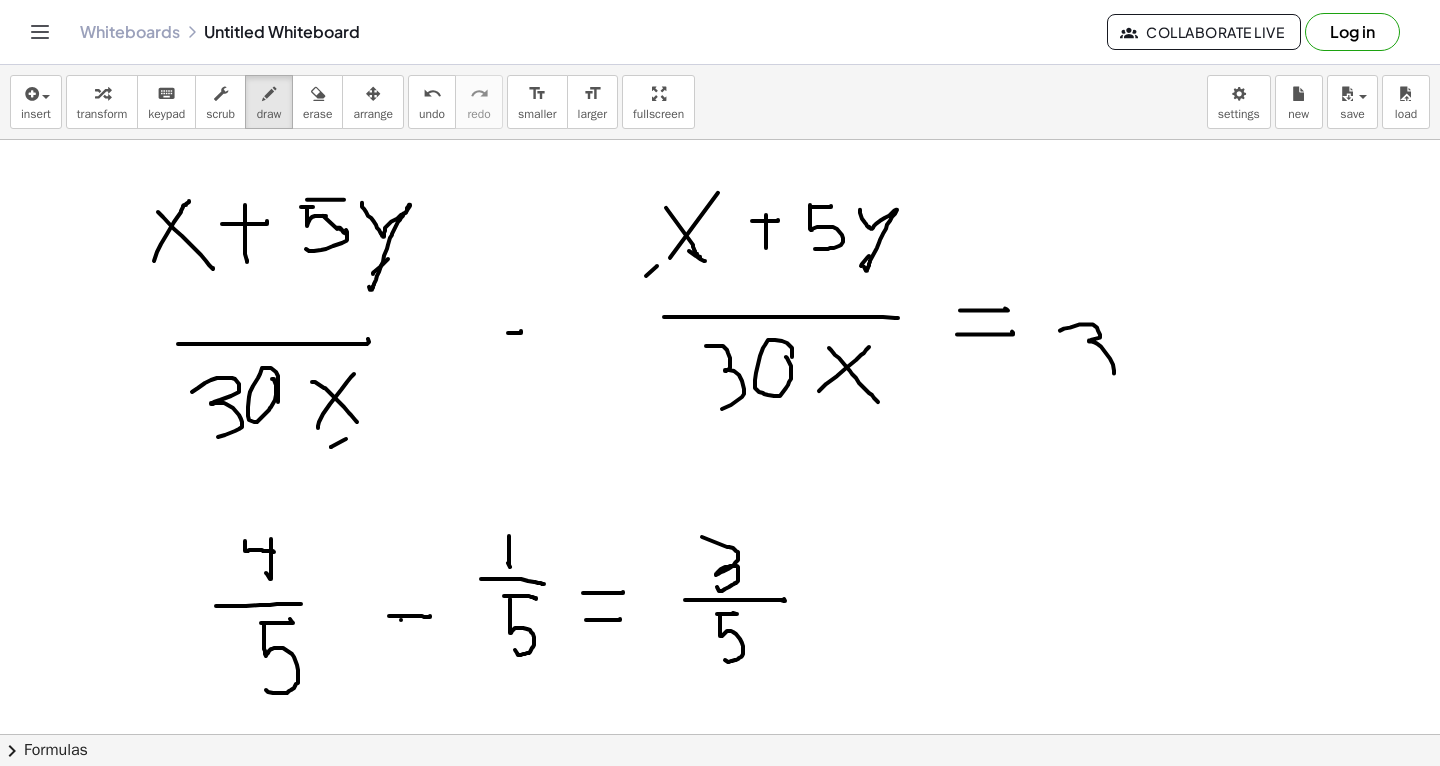 drag, startPoint x: 1060, startPoint y: 329, endPoint x: 1071, endPoint y: 397, distance: 68.88396 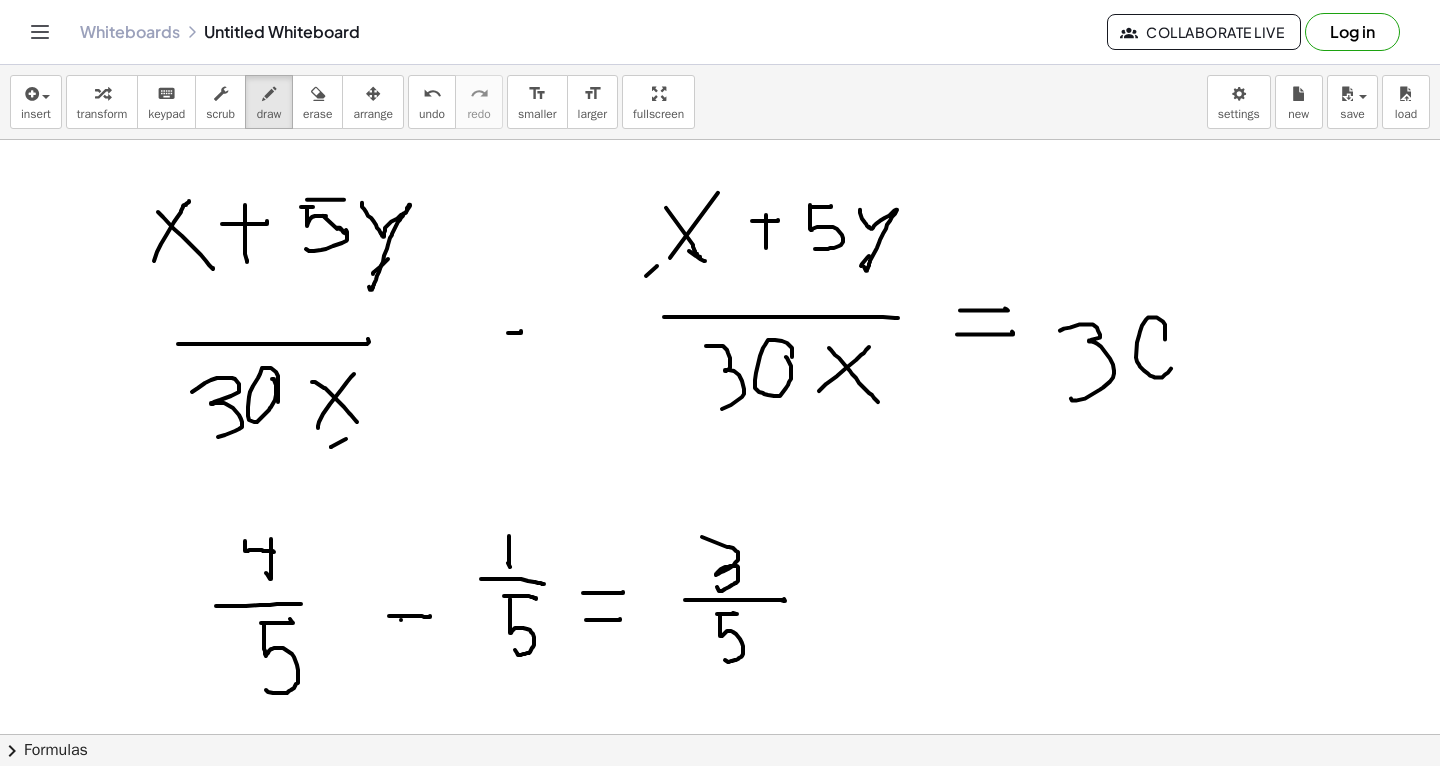 click at bounding box center (720, -1302) 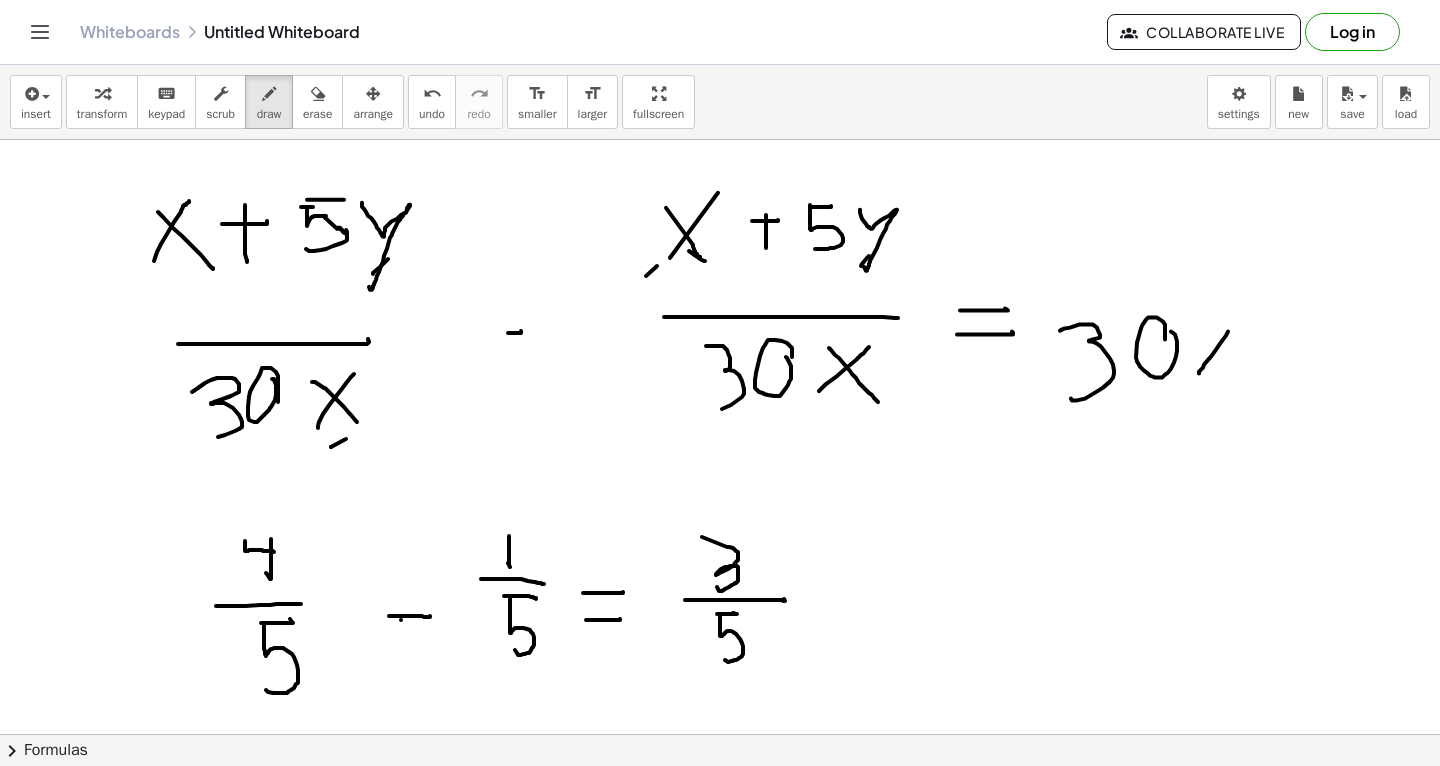 drag, startPoint x: 1199, startPoint y: 372, endPoint x: 1224, endPoint y: 329, distance: 49.73932 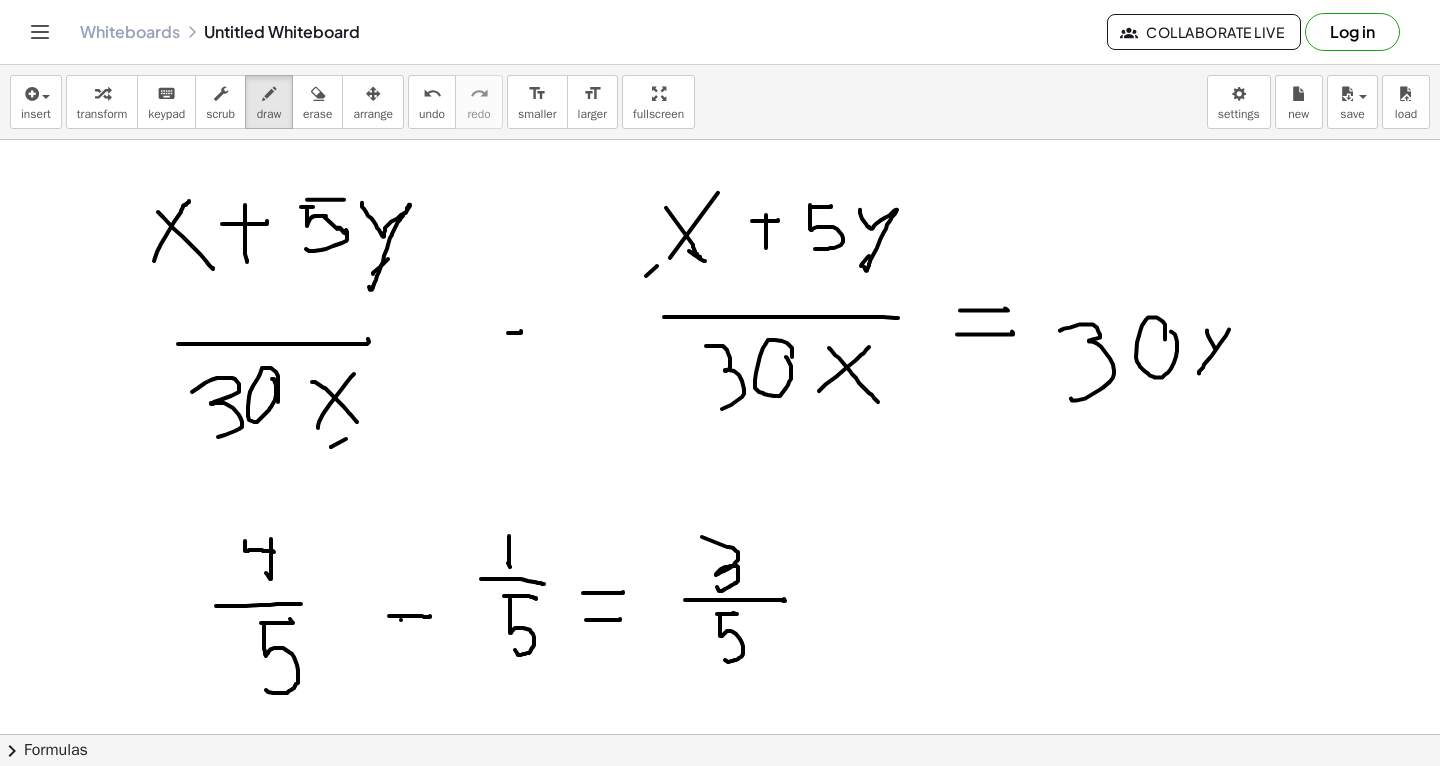 drag, startPoint x: 1207, startPoint y: 329, endPoint x: 1231, endPoint y: 372, distance: 49.24429 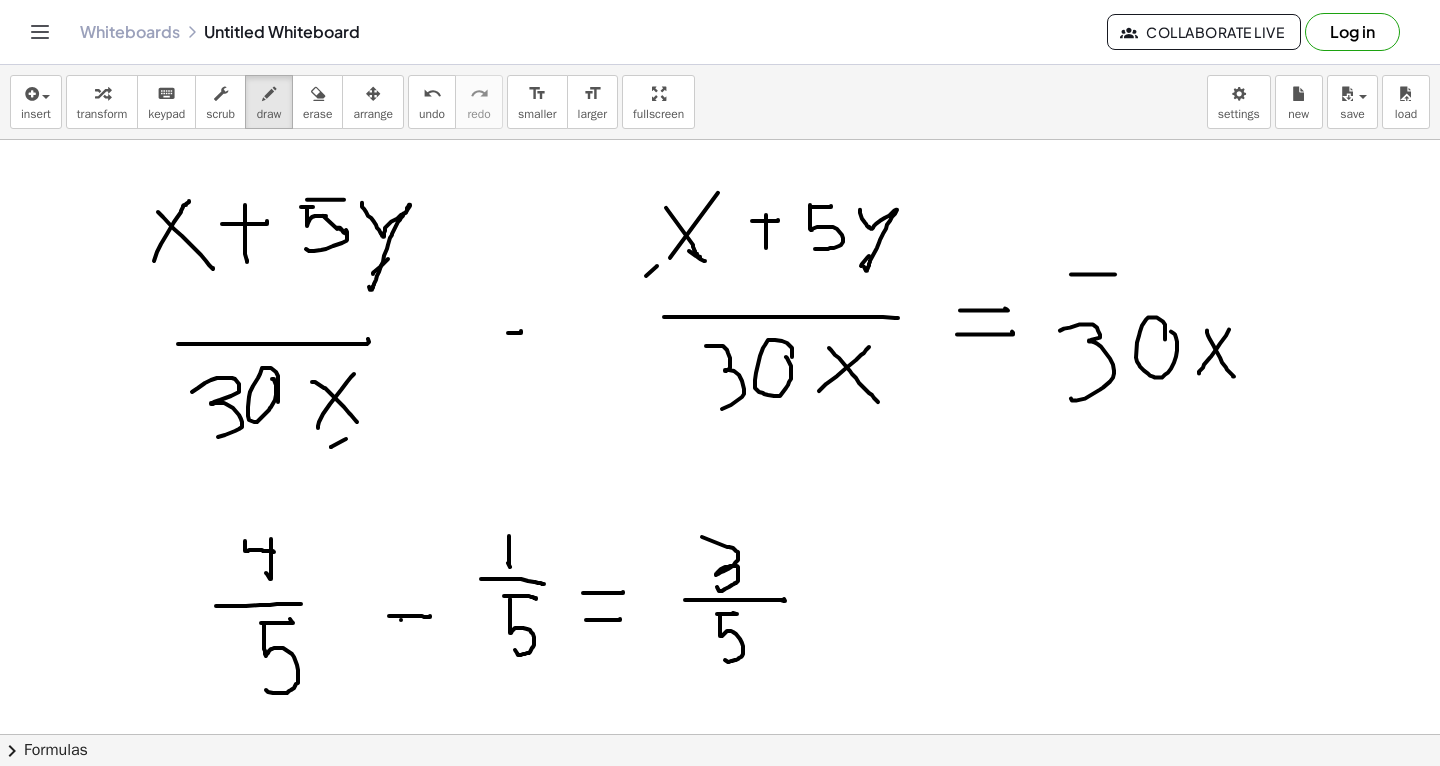 drag, startPoint x: 1071, startPoint y: 273, endPoint x: 1172, endPoint y: 272, distance: 101.00495 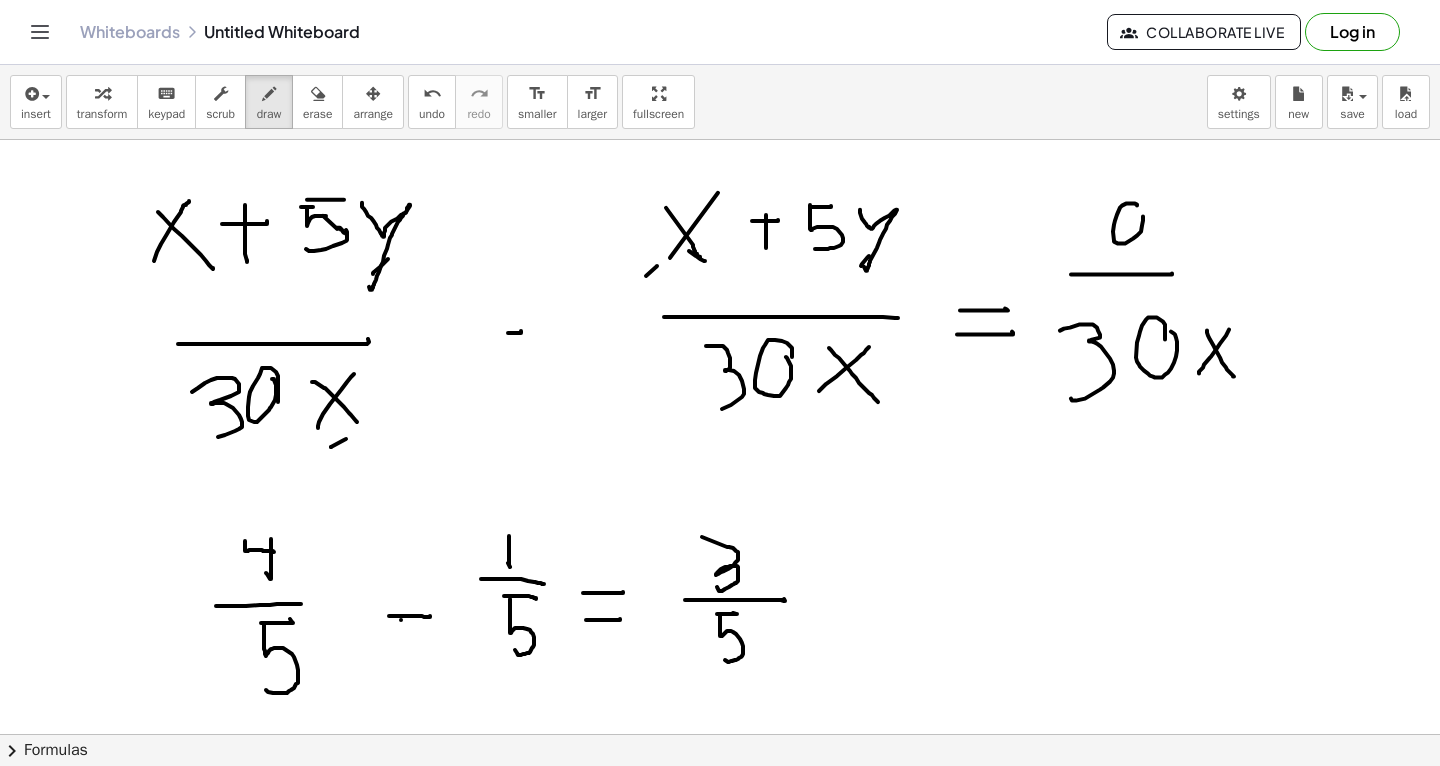 click at bounding box center [720, -1302] 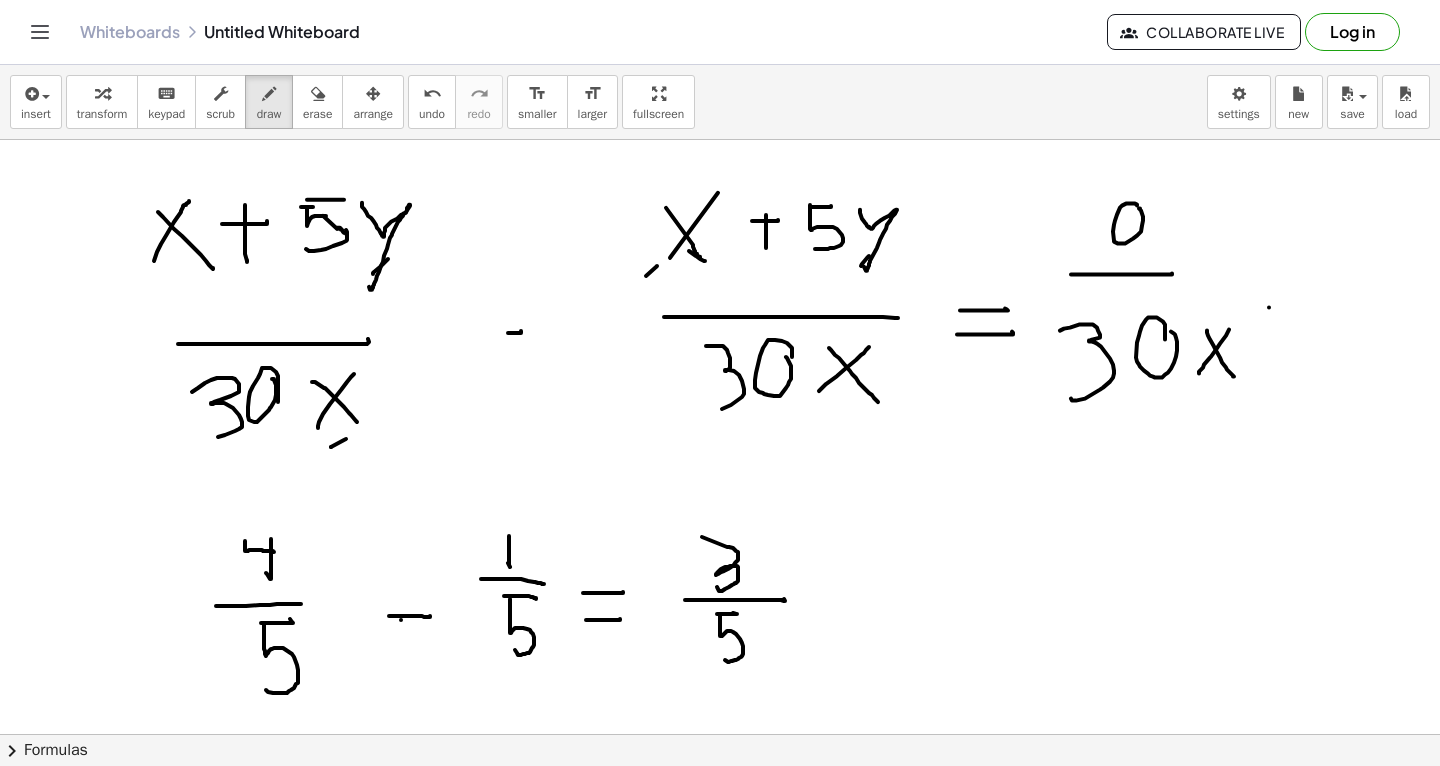 drag, startPoint x: 1269, startPoint y: 306, endPoint x: 1284, endPoint y: 303, distance: 15.297058 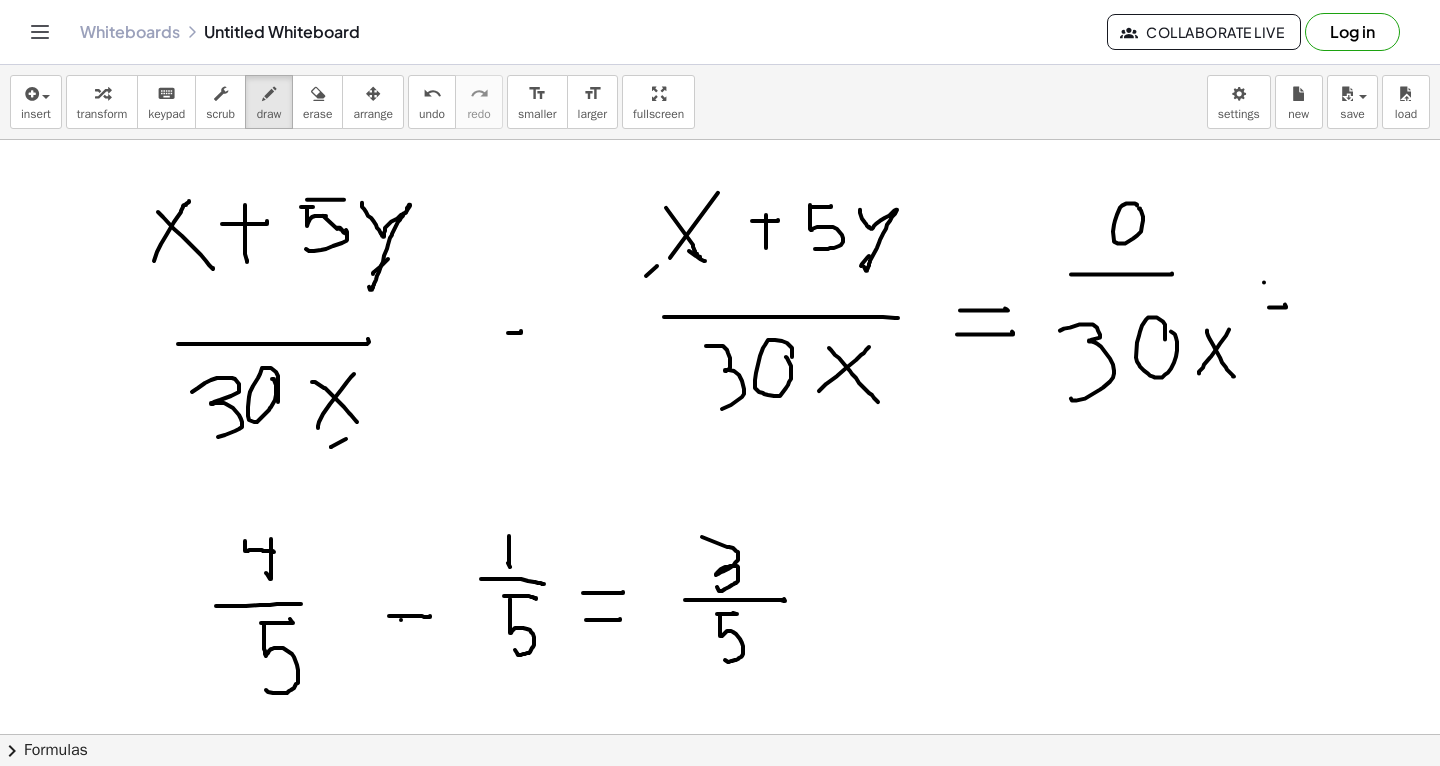 drag, startPoint x: 1264, startPoint y: 281, endPoint x: 1280, endPoint y: 279, distance: 16.124516 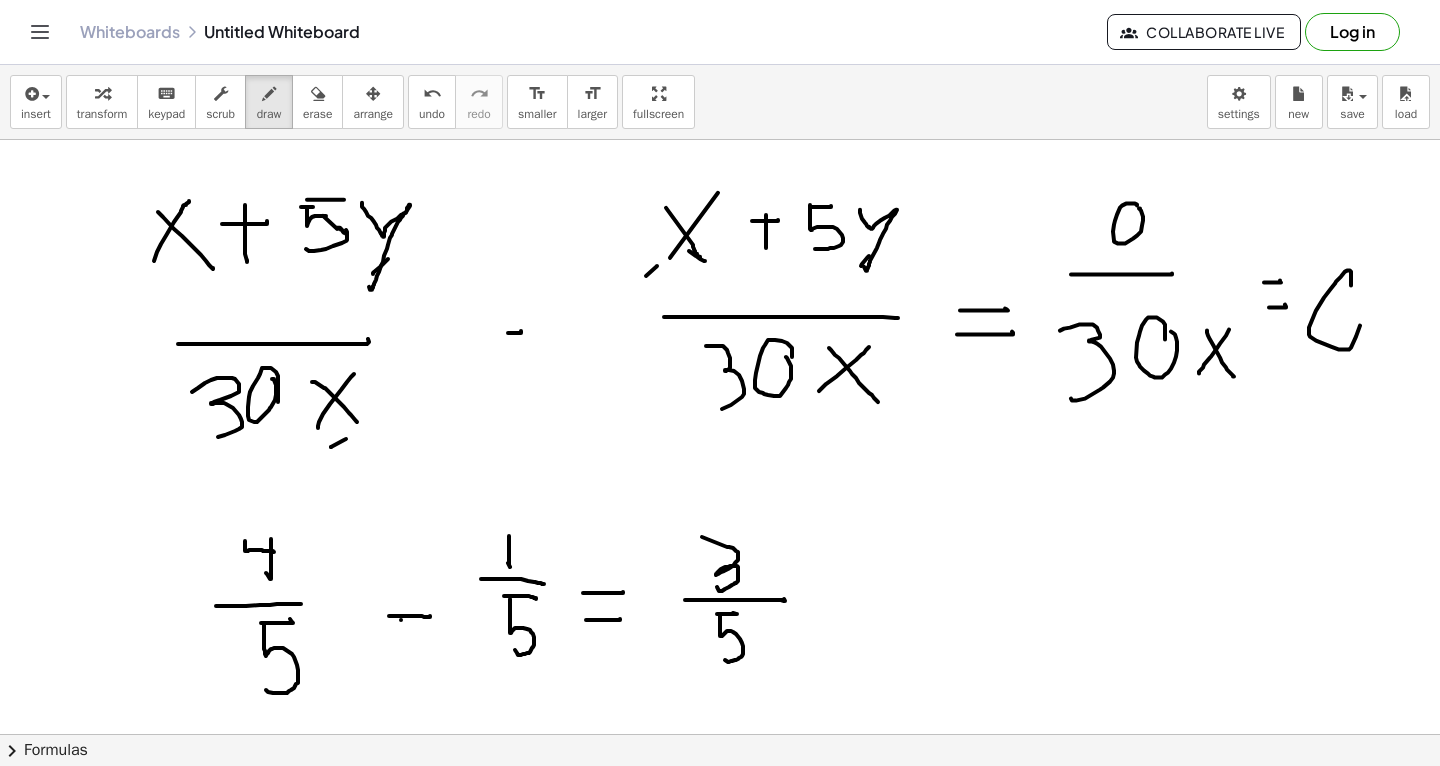 drag, startPoint x: 1351, startPoint y: 284, endPoint x: 1349, endPoint y: 258, distance: 26.076809 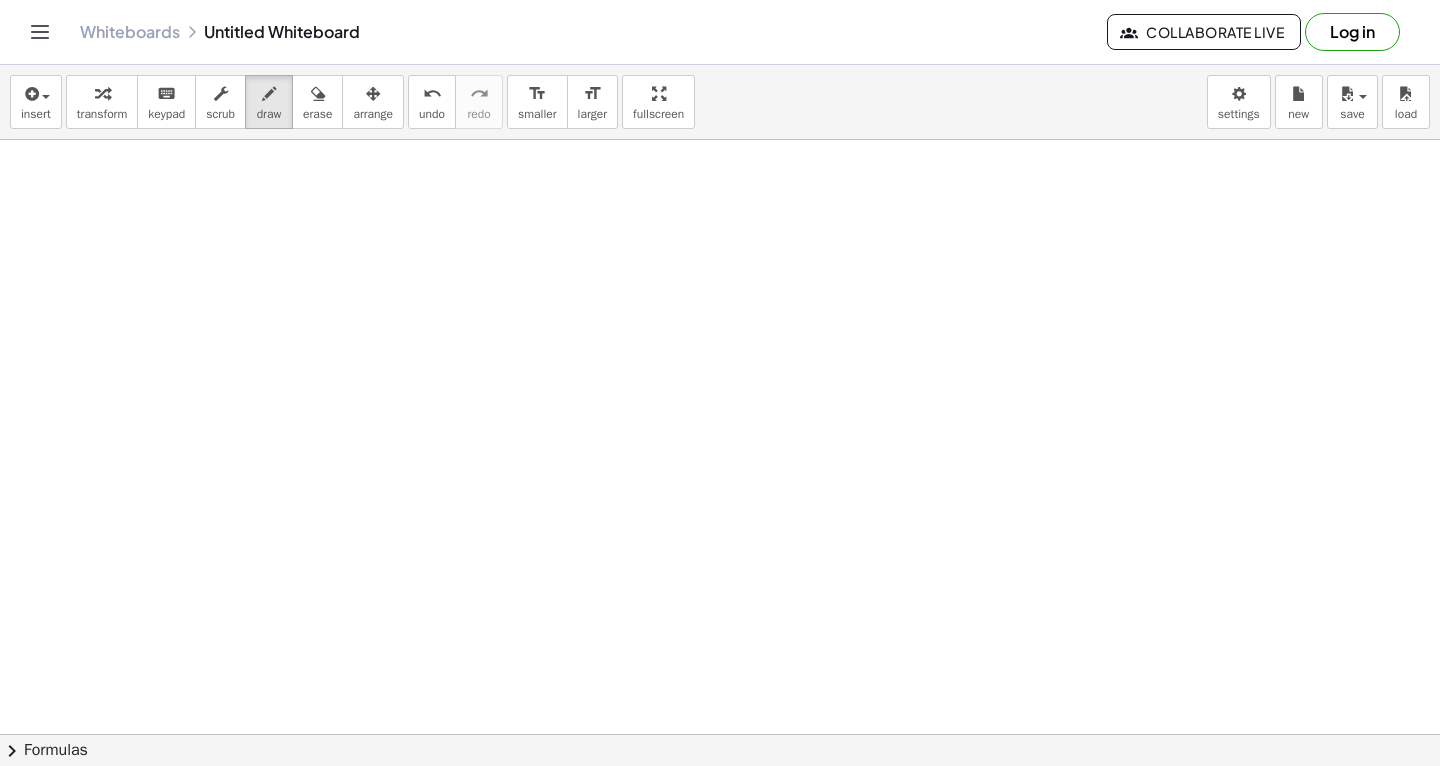 scroll, scrollTop: 4701, scrollLeft: 0, axis: vertical 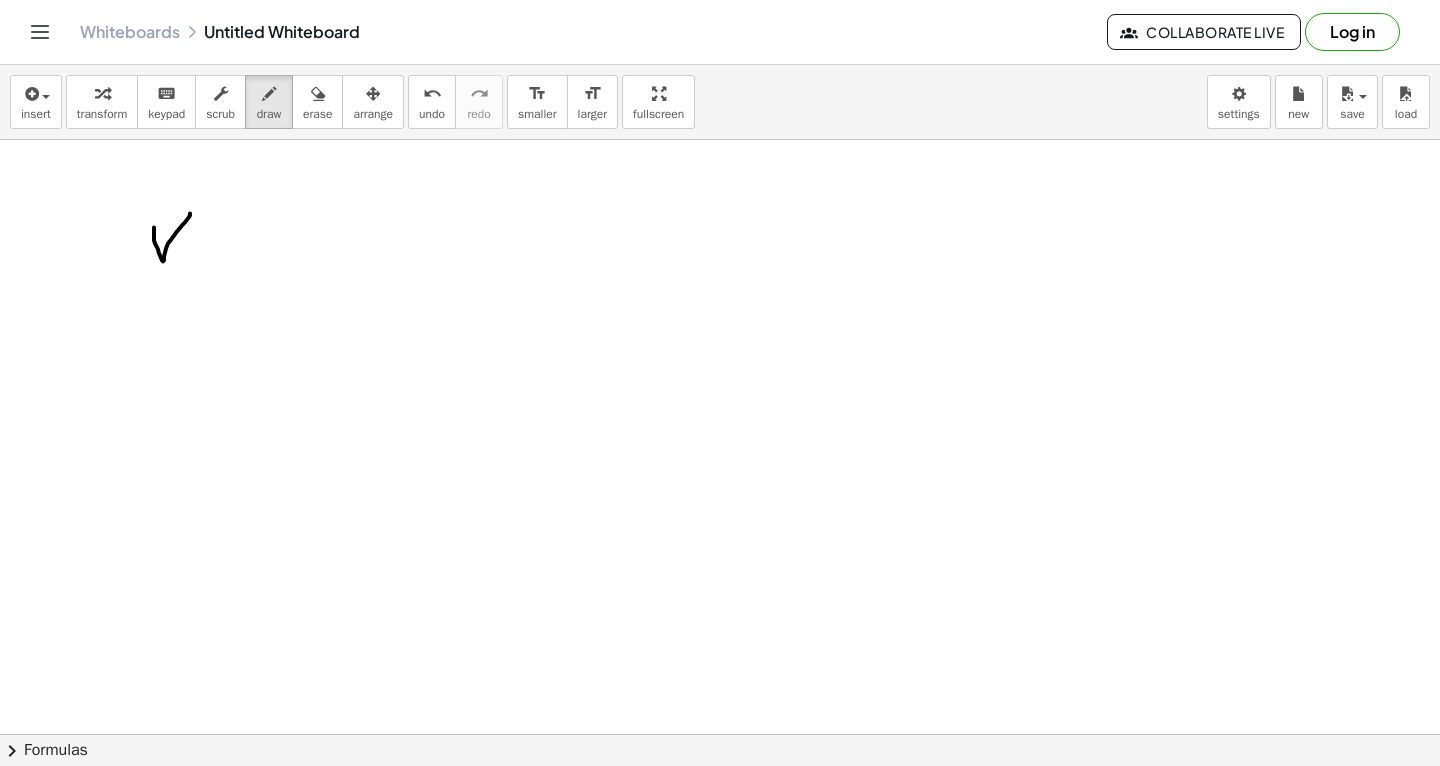 drag, startPoint x: 154, startPoint y: 226, endPoint x: 190, endPoint y: 212, distance: 38.626415 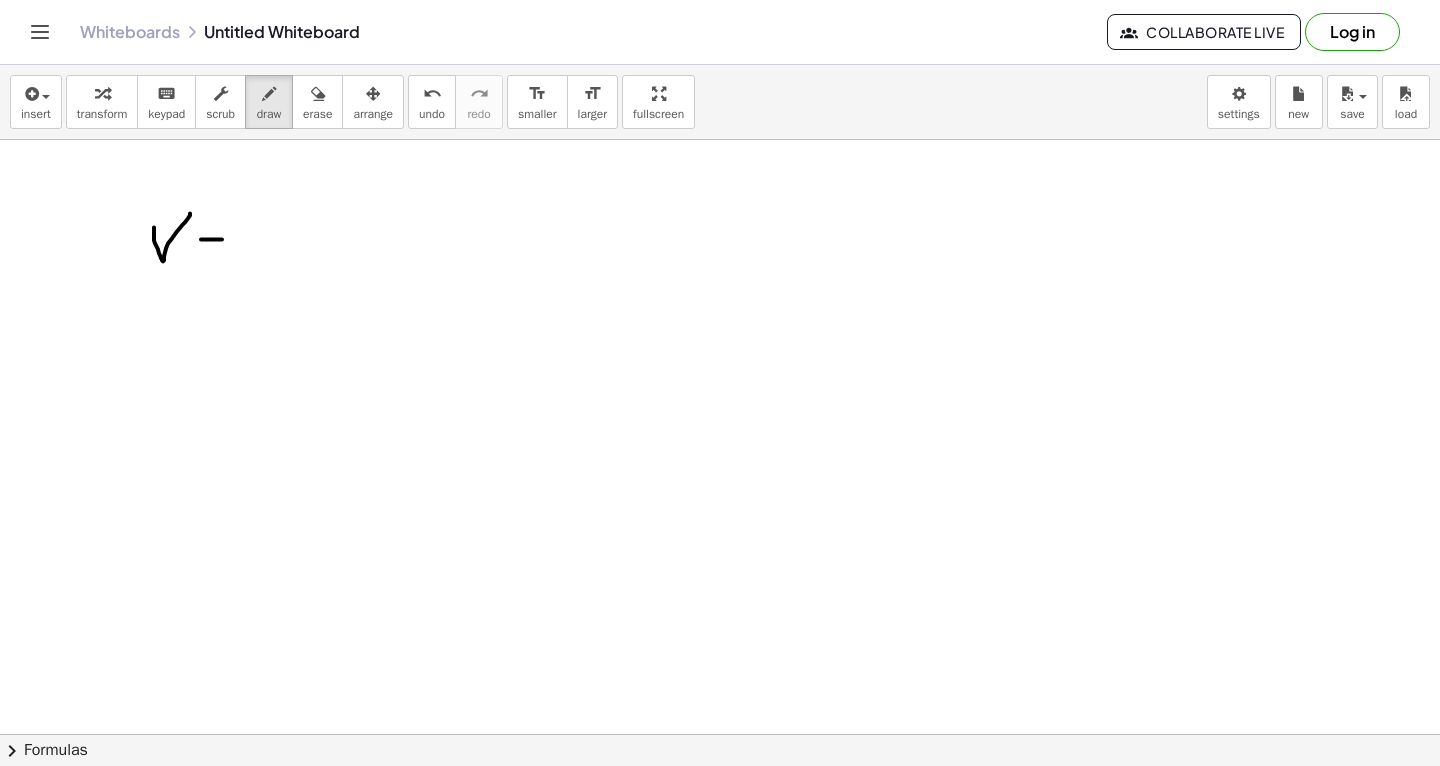 drag, startPoint x: 201, startPoint y: 238, endPoint x: 218, endPoint y: 232, distance: 18.027756 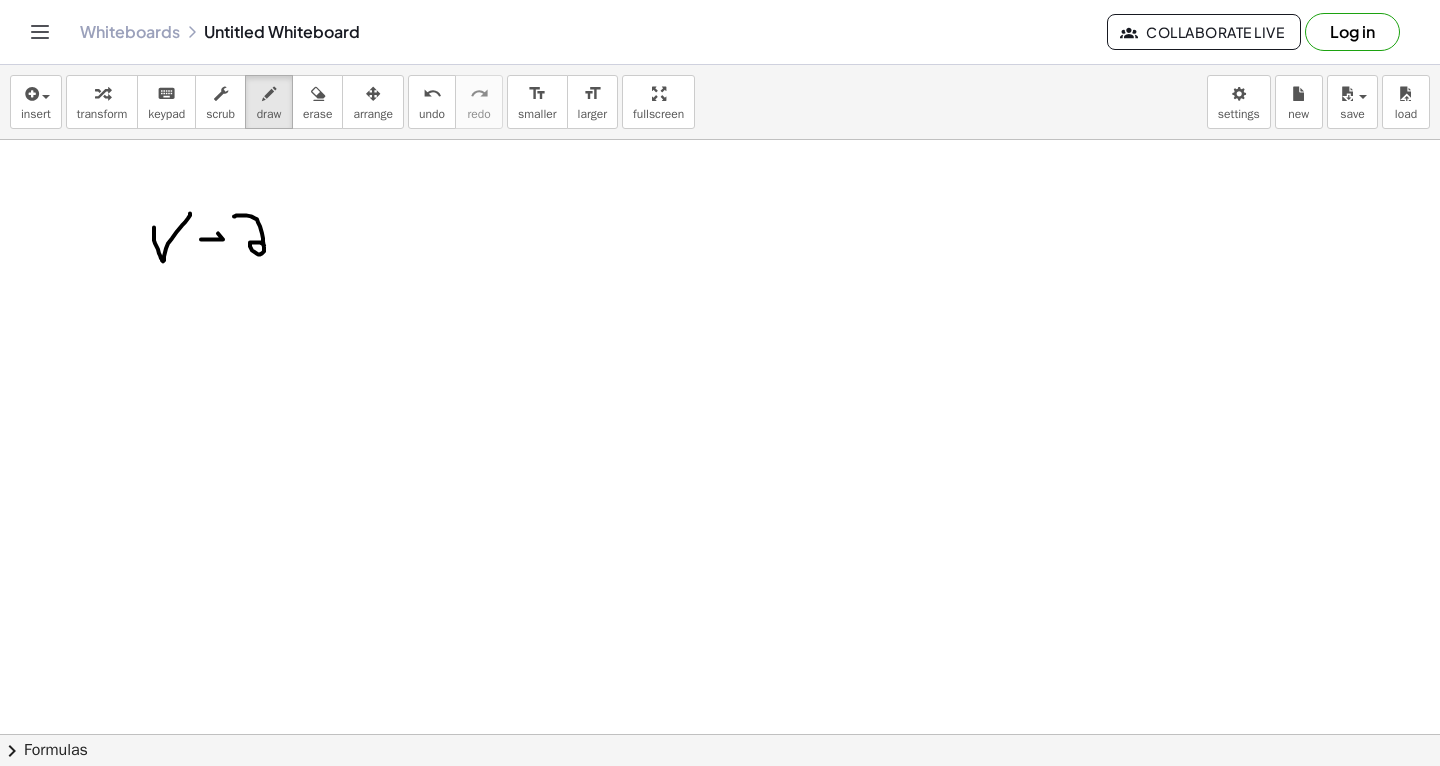 drag, startPoint x: 234, startPoint y: 215, endPoint x: 280, endPoint y: 250, distance: 57.801384 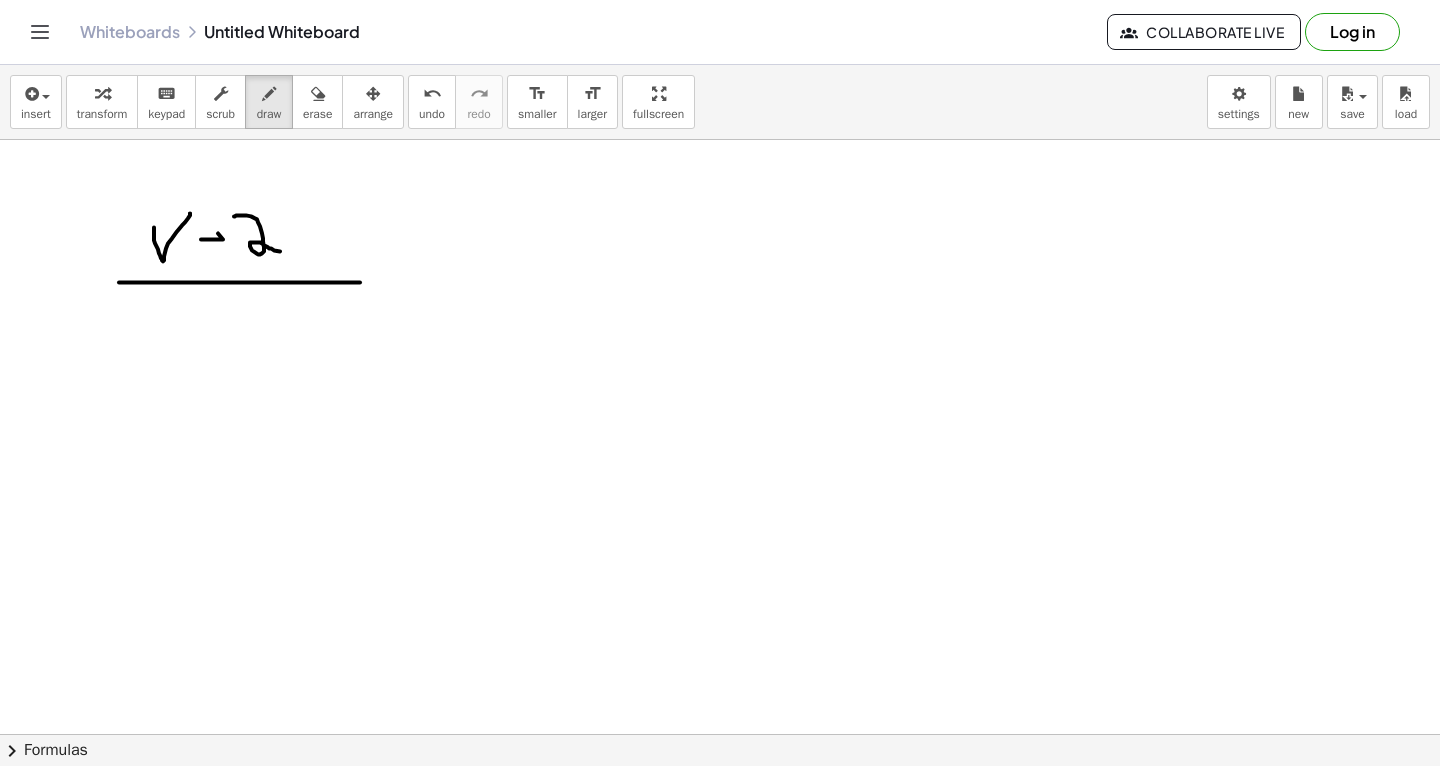 drag, startPoint x: 119, startPoint y: 281, endPoint x: 357, endPoint y: 276, distance: 238.05252 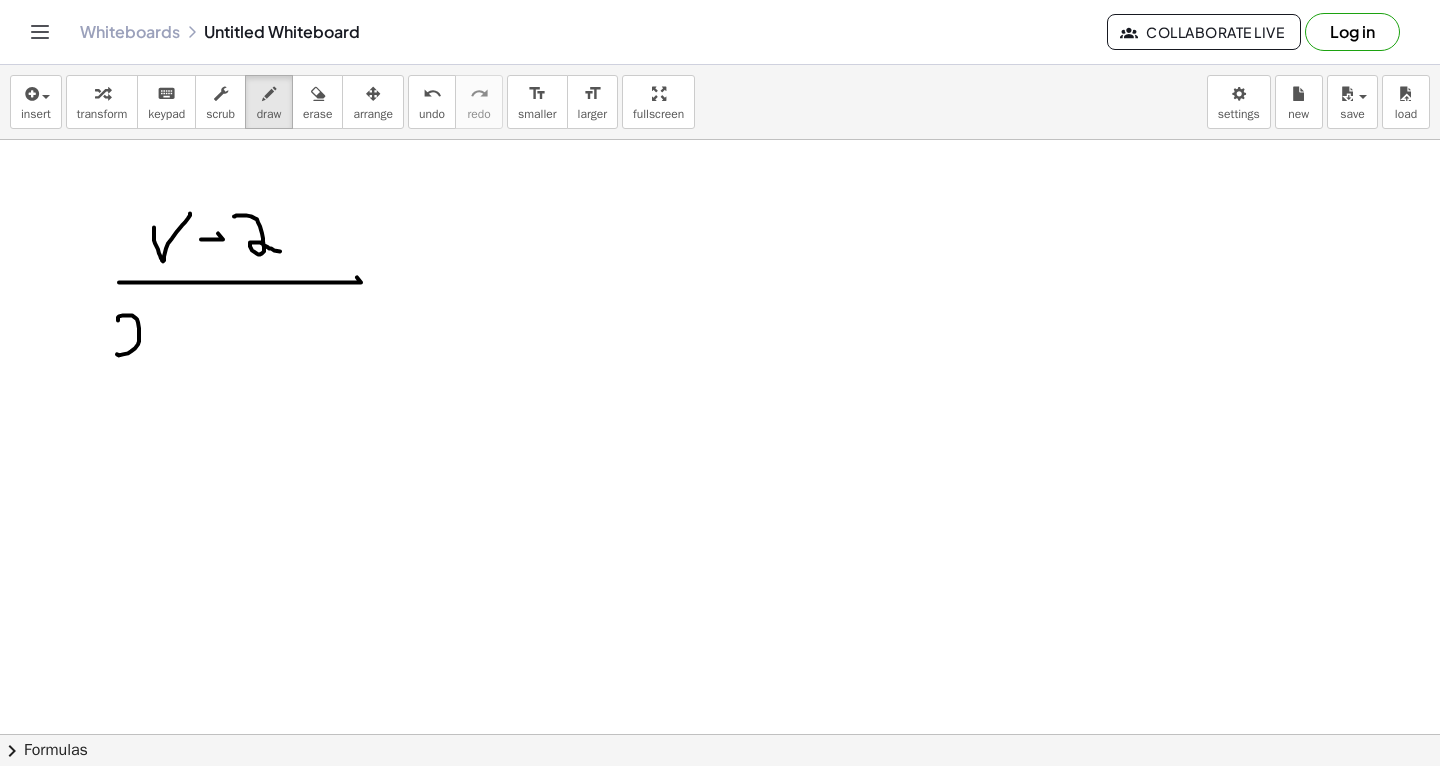 drag, startPoint x: 118, startPoint y: 319, endPoint x: 138, endPoint y: 349, distance: 36.05551 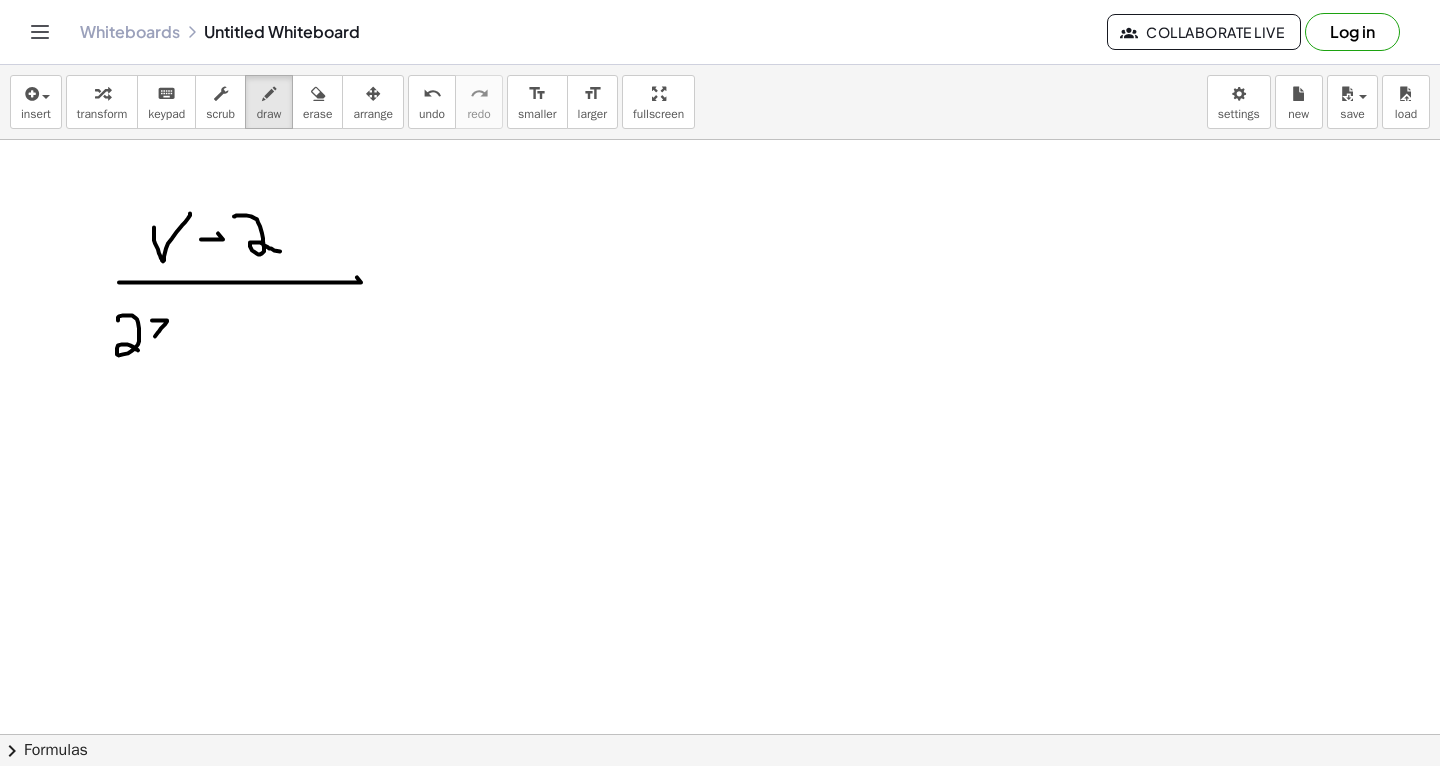 drag, startPoint x: 152, startPoint y: 319, endPoint x: 143, endPoint y: 357, distance: 39.051247 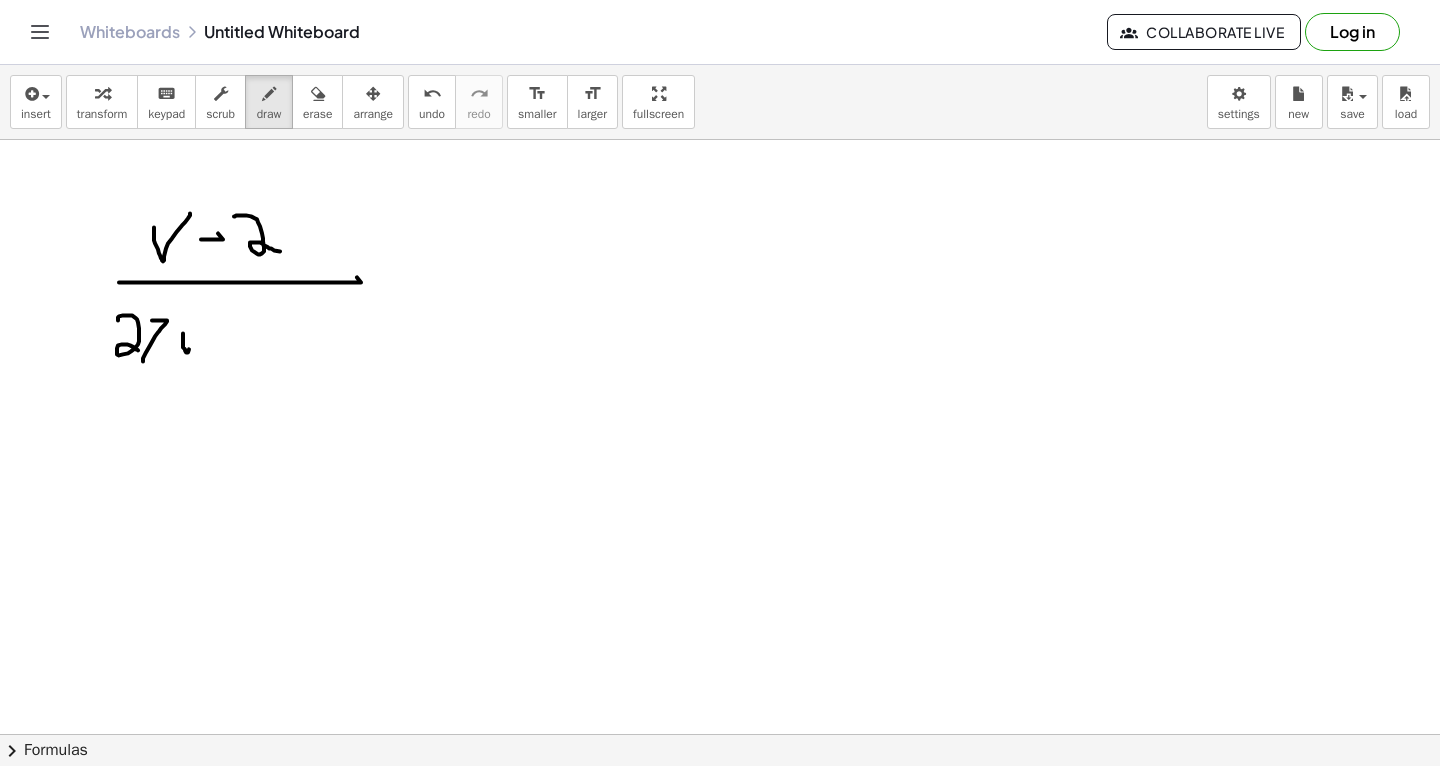 drag, startPoint x: 183, startPoint y: 332, endPoint x: 208, endPoint y: 322, distance: 26.925823 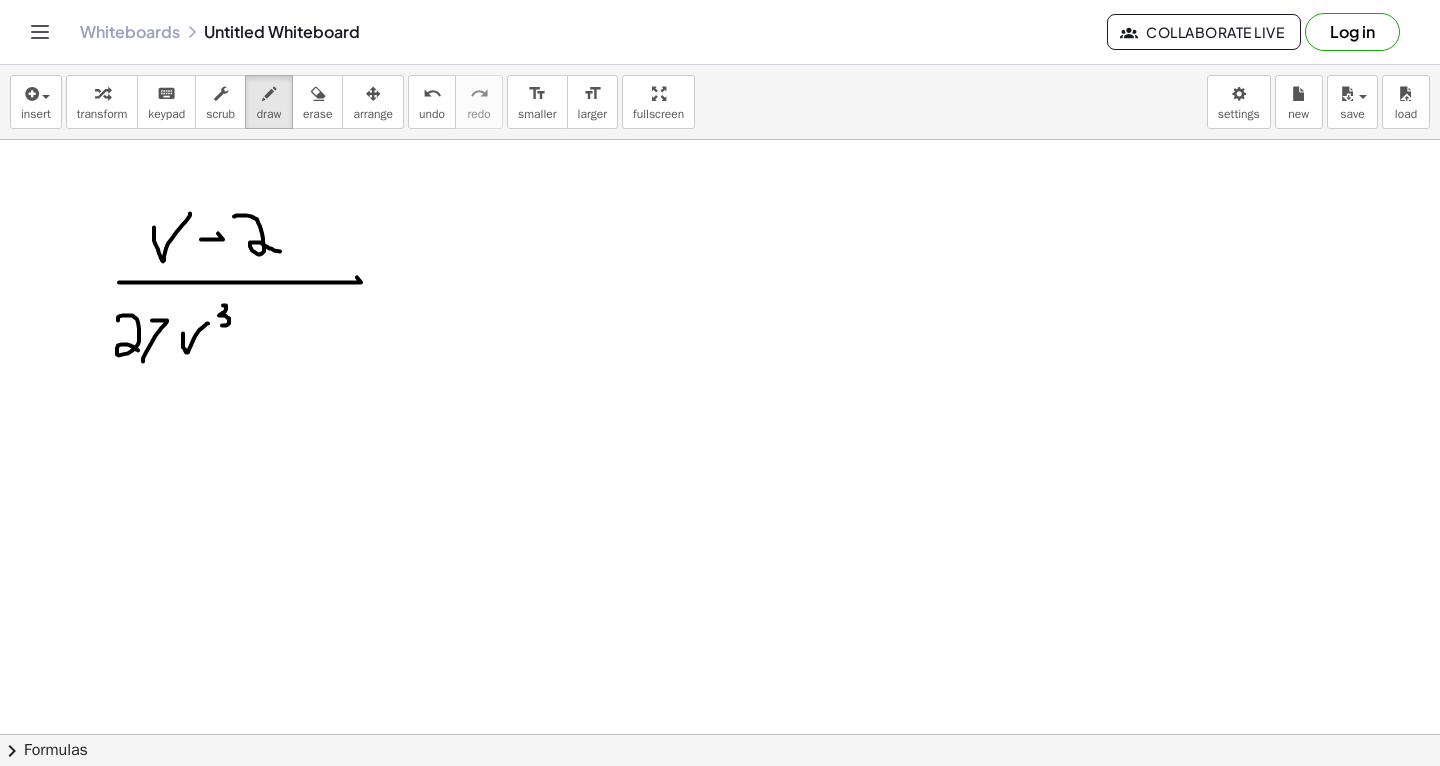 drag, startPoint x: 223, startPoint y: 304, endPoint x: 221, endPoint y: 321, distance: 17.117243 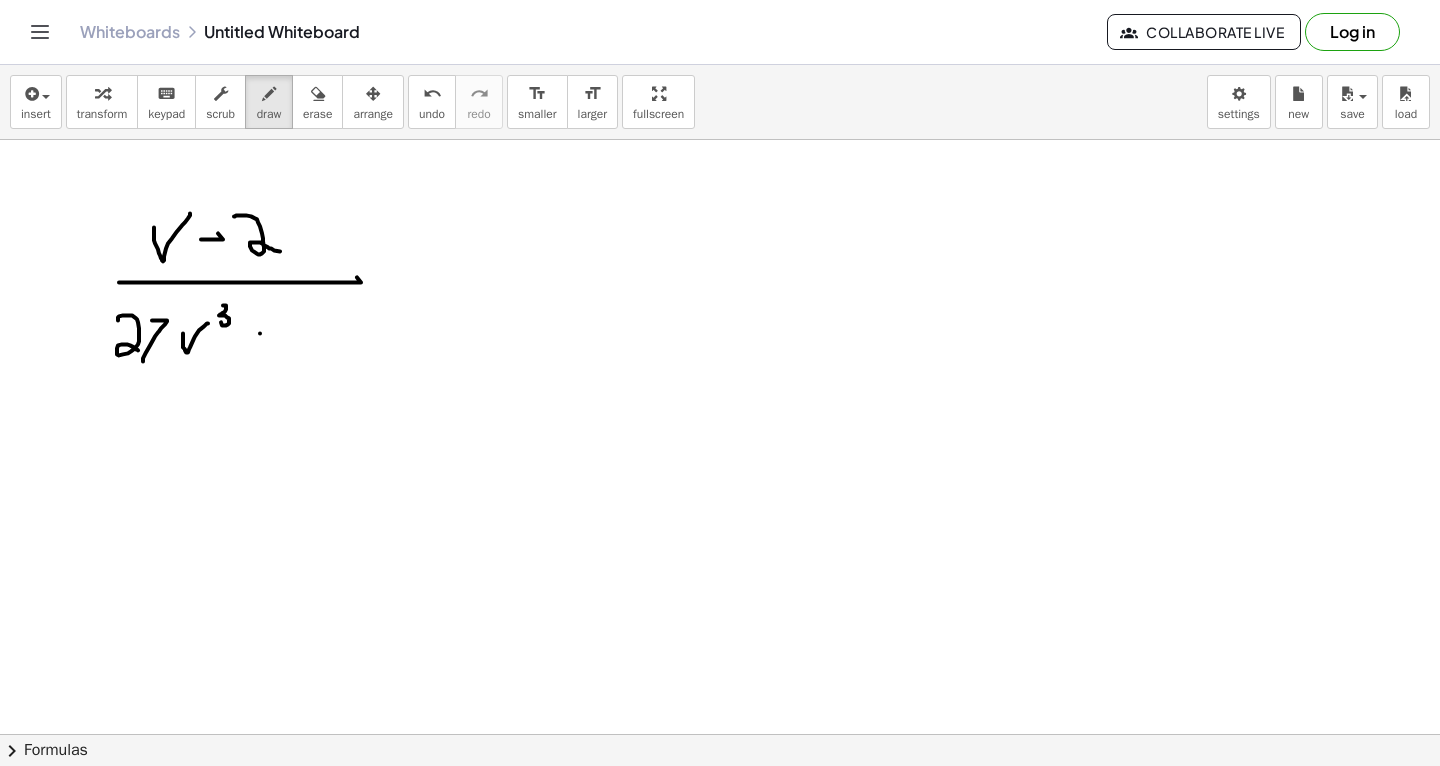 drag, startPoint x: 260, startPoint y: 332, endPoint x: 284, endPoint y: 331, distance: 24.020824 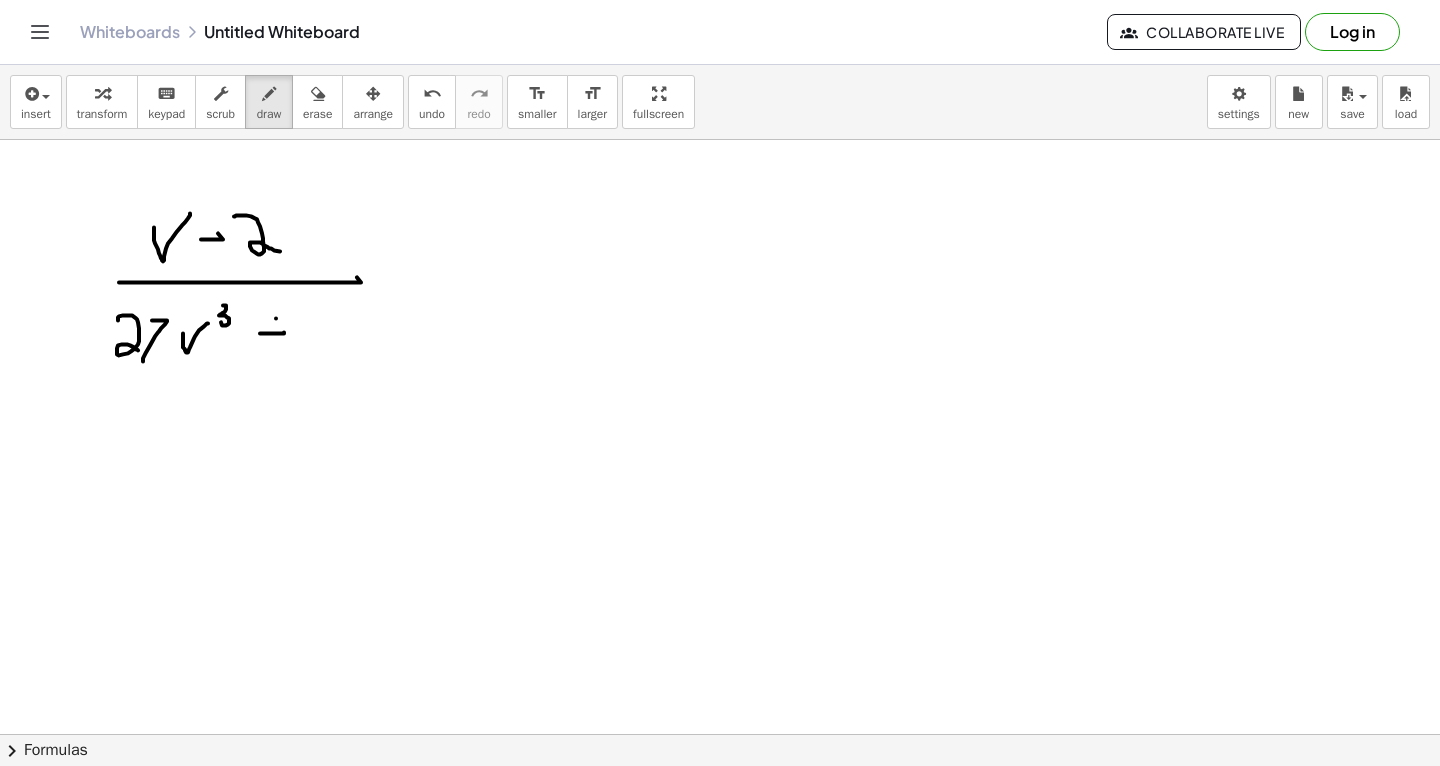 drag, startPoint x: 276, startPoint y: 317, endPoint x: 276, endPoint y: 340, distance: 23 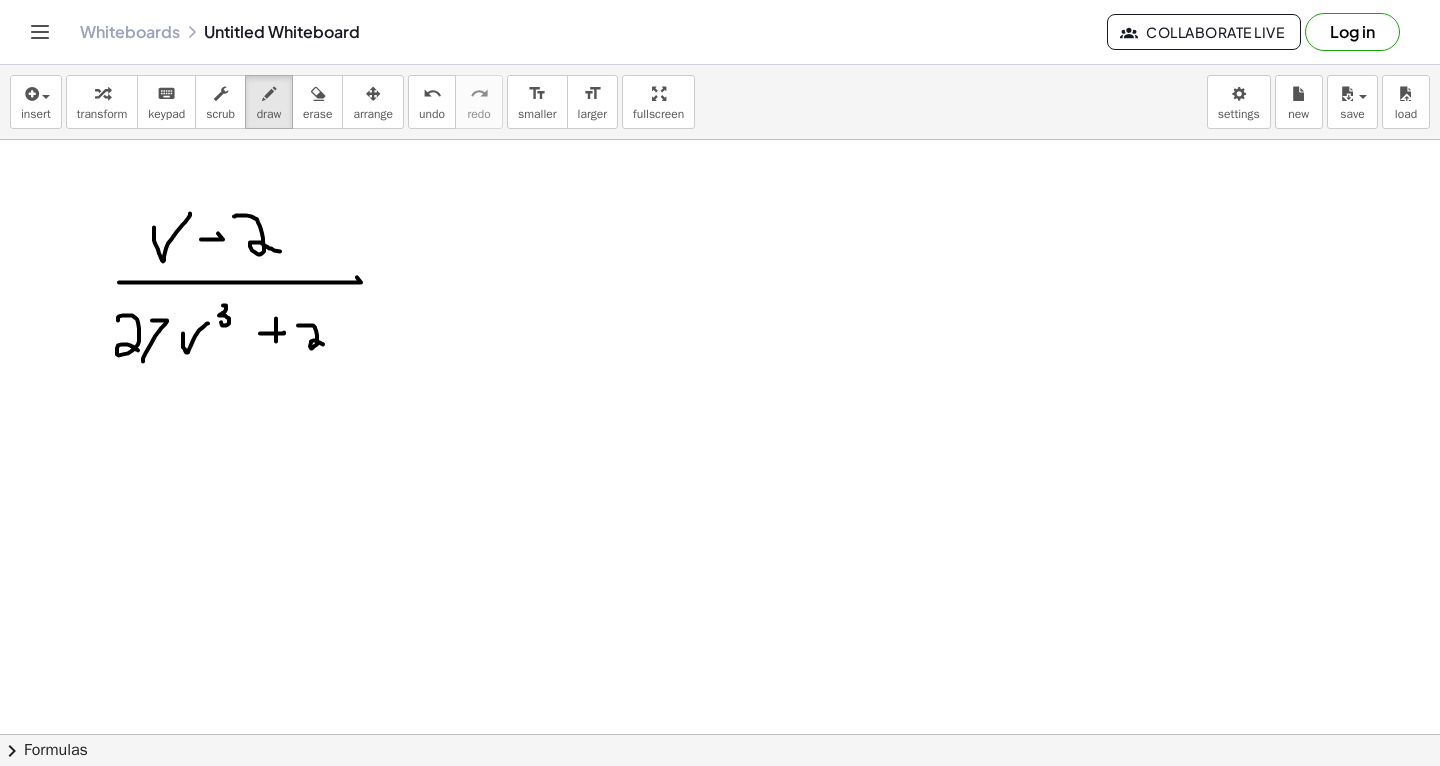 drag, startPoint x: 298, startPoint y: 324, endPoint x: 326, endPoint y: 346, distance: 35.608986 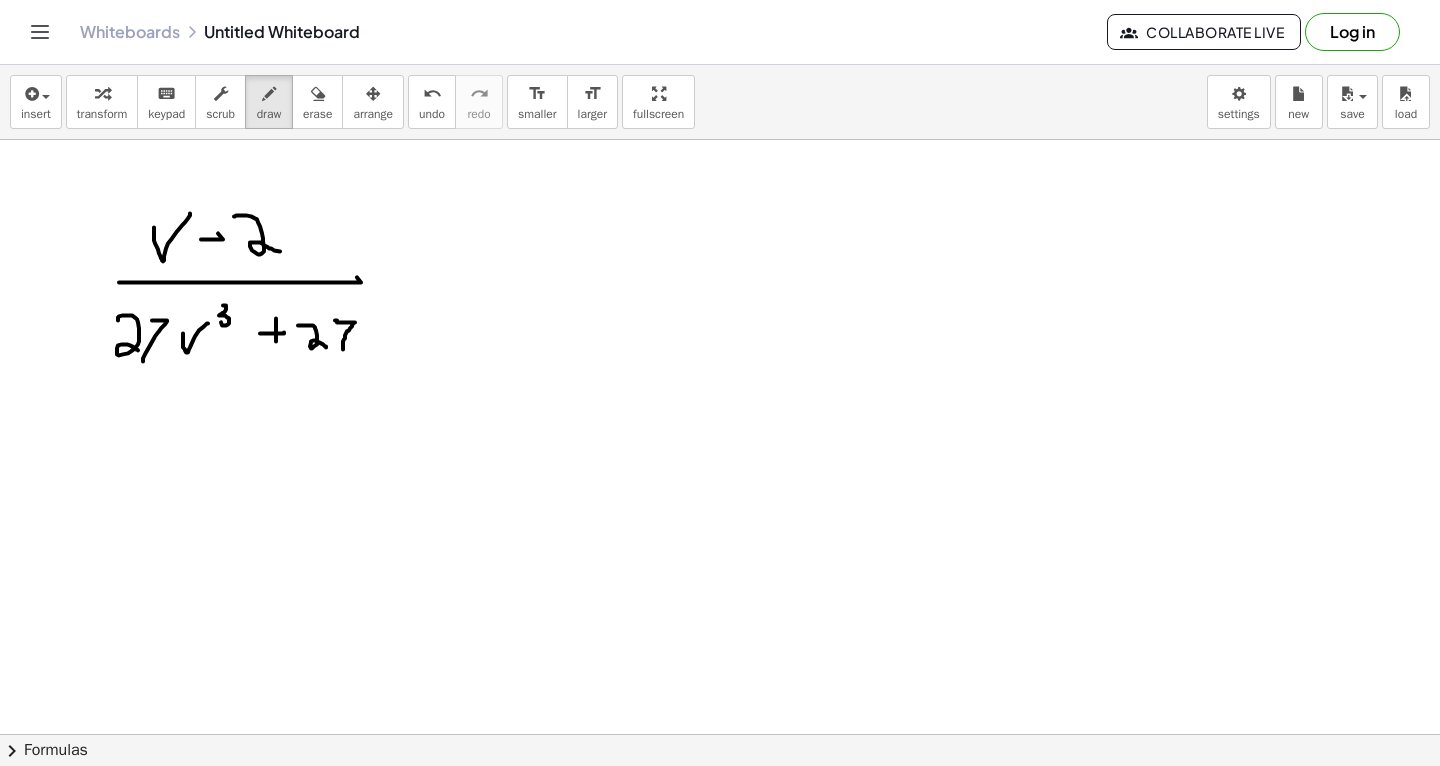 drag, startPoint x: 343, startPoint y: 348, endPoint x: 327, endPoint y: 315, distance: 36.67424 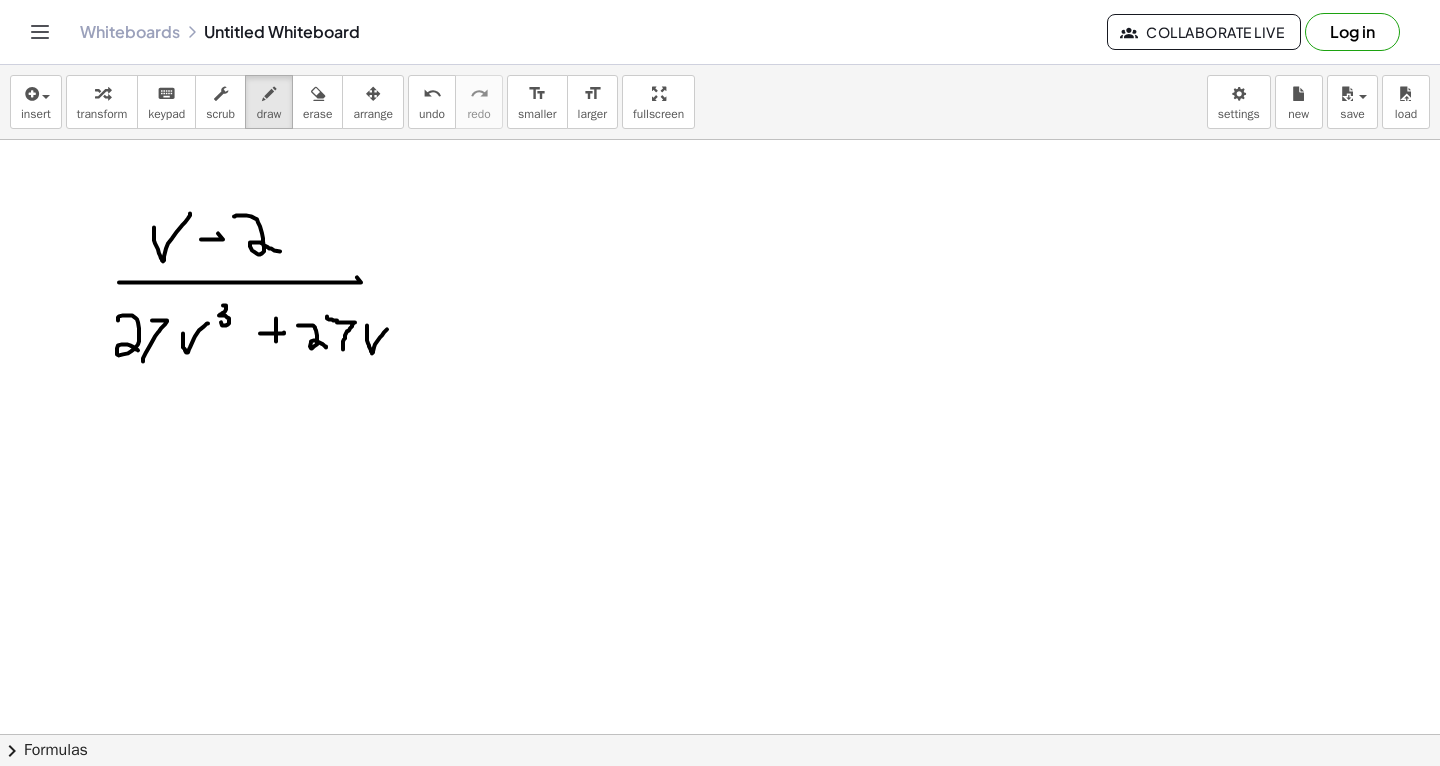 drag, startPoint x: 367, startPoint y: 325, endPoint x: 389, endPoint y: 327, distance: 22.090721 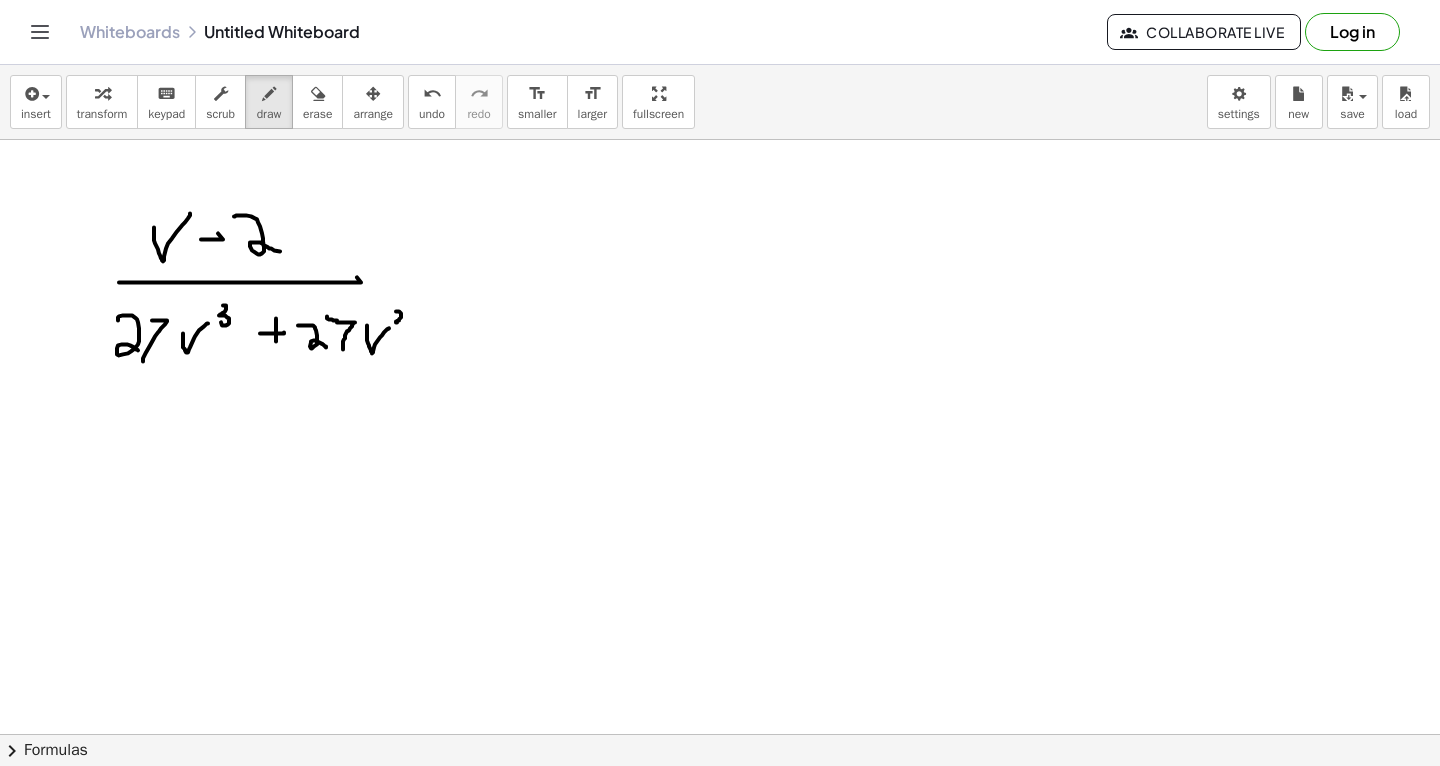 drag, startPoint x: 396, startPoint y: 310, endPoint x: 407, endPoint y: 320, distance: 14.866069 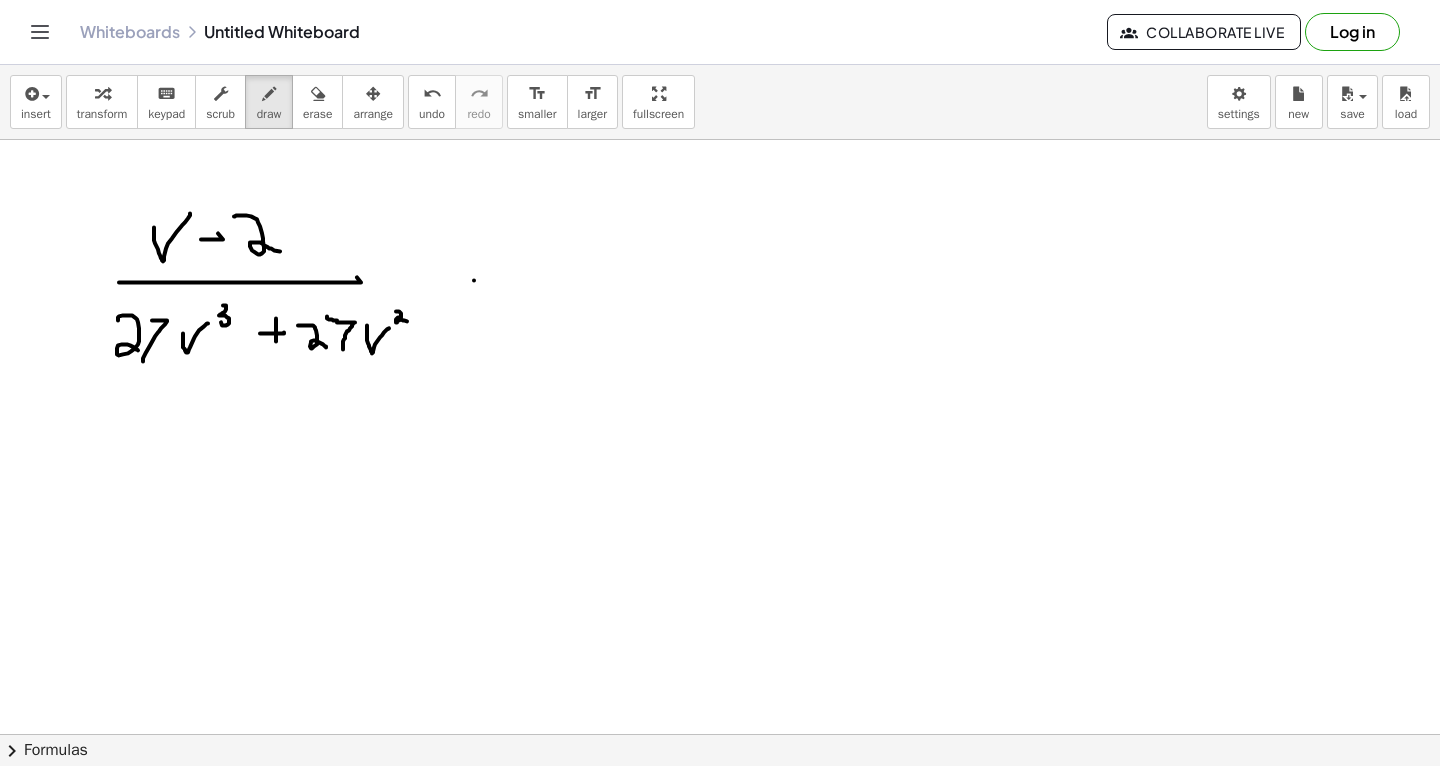 drag, startPoint x: 474, startPoint y: 279, endPoint x: 498, endPoint y: 278, distance: 24.020824 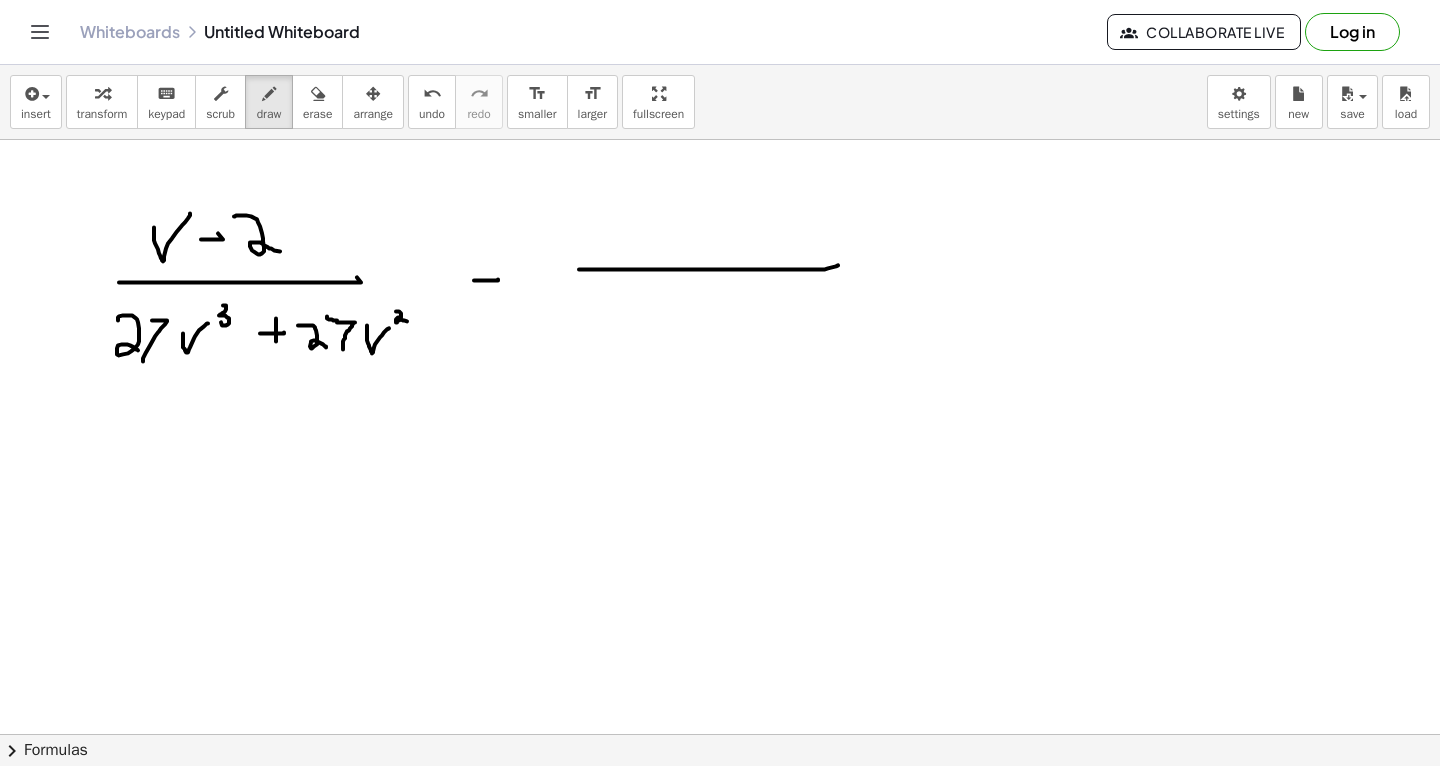 drag, startPoint x: 579, startPoint y: 268, endPoint x: 835, endPoint y: 263, distance: 256.04883 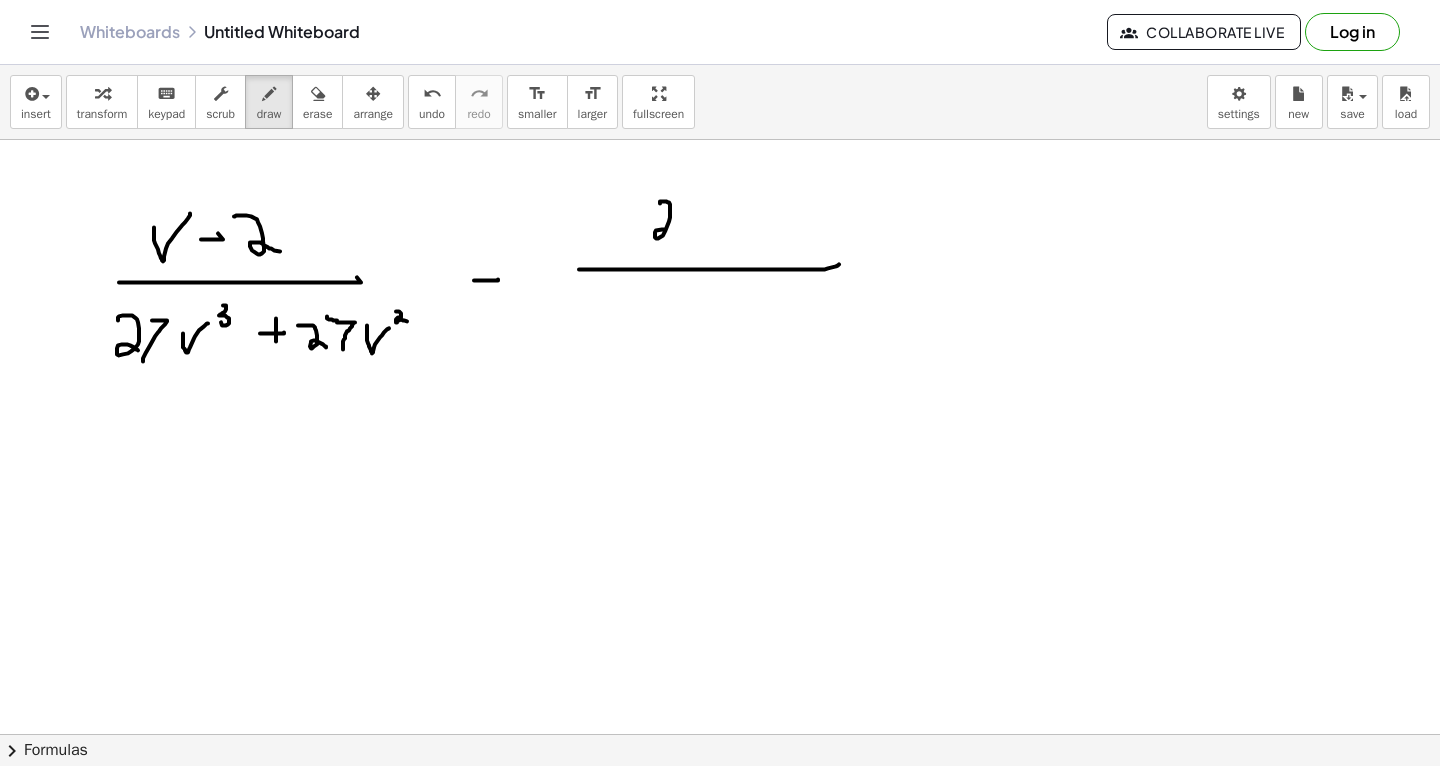 drag, startPoint x: 660, startPoint y: 202, endPoint x: 686, endPoint y: 235, distance: 42.0119 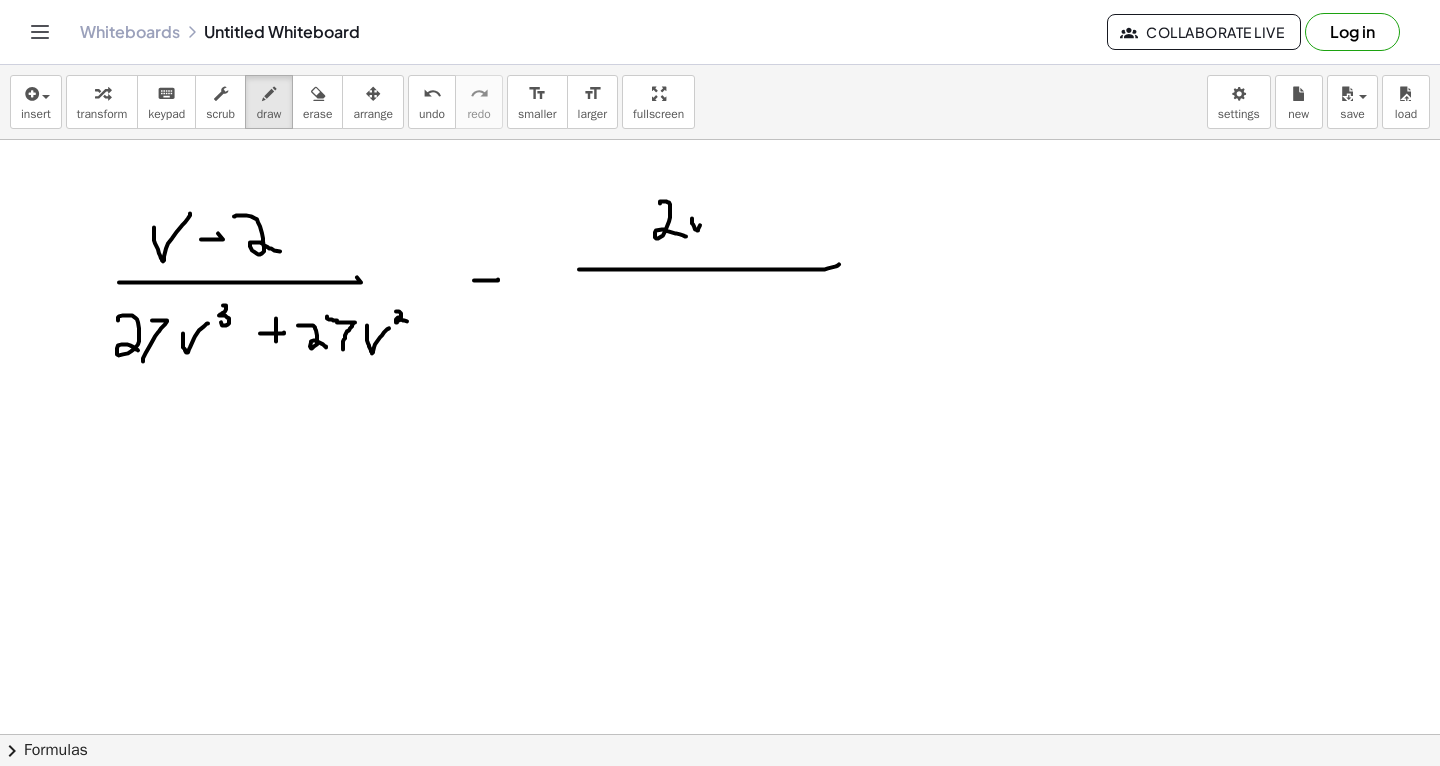 drag, startPoint x: 692, startPoint y: 217, endPoint x: 711, endPoint y: 213, distance: 19.416489 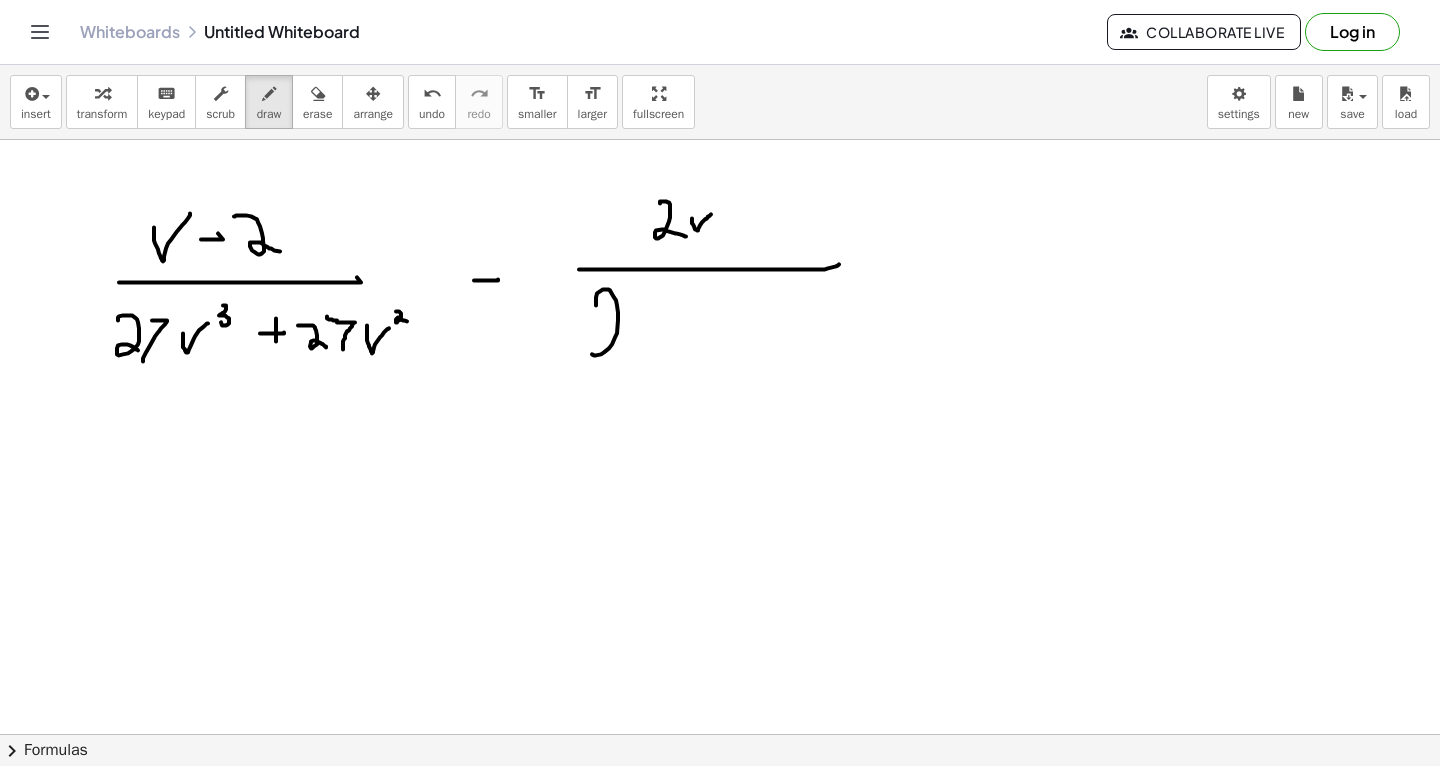 drag, startPoint x: 596, startPoint y: 304, endPoint x: 622, endPoint y: 347, distance: 50.24938 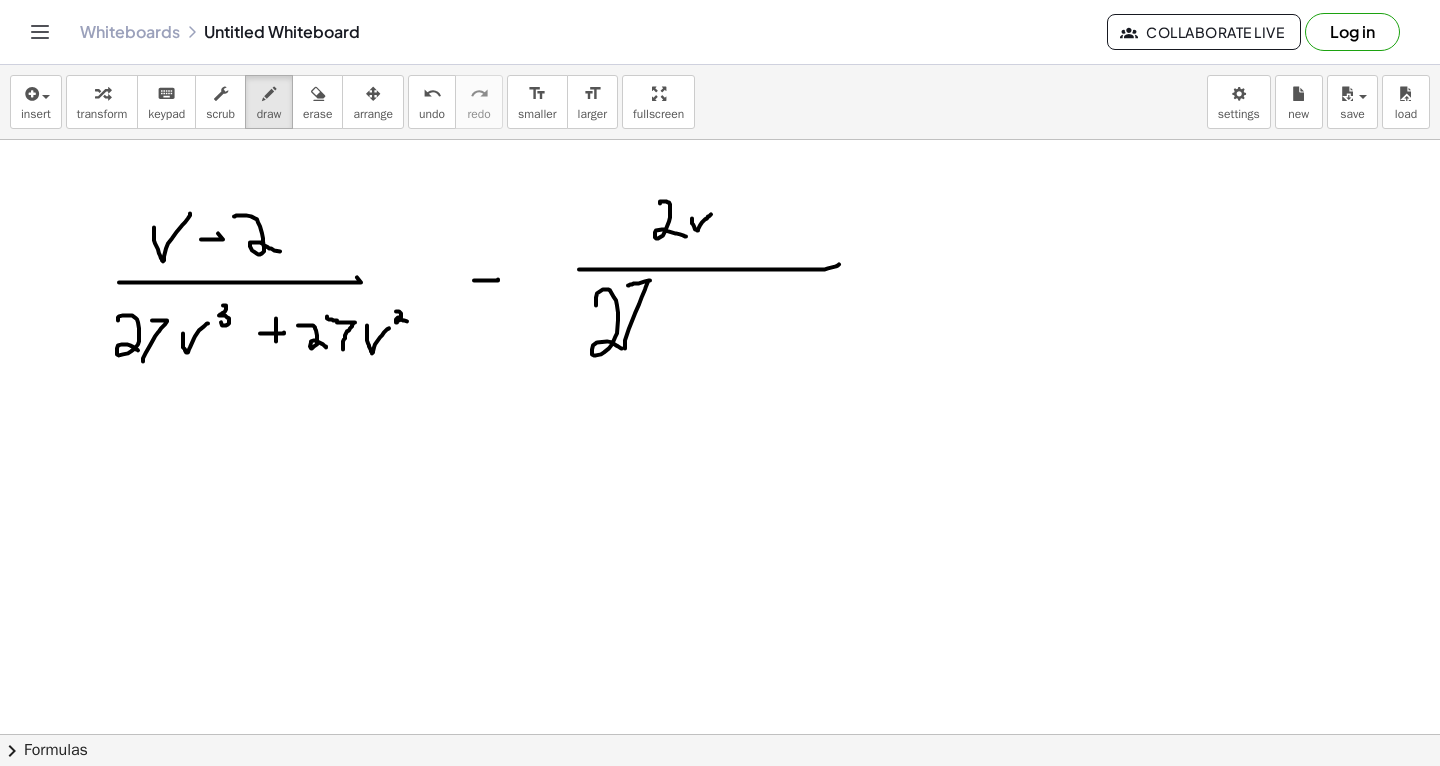 drag, startPoint x: 625, startPoint y: 347, endPoint x: 627, endPoint y: 283, distance: 64.03124 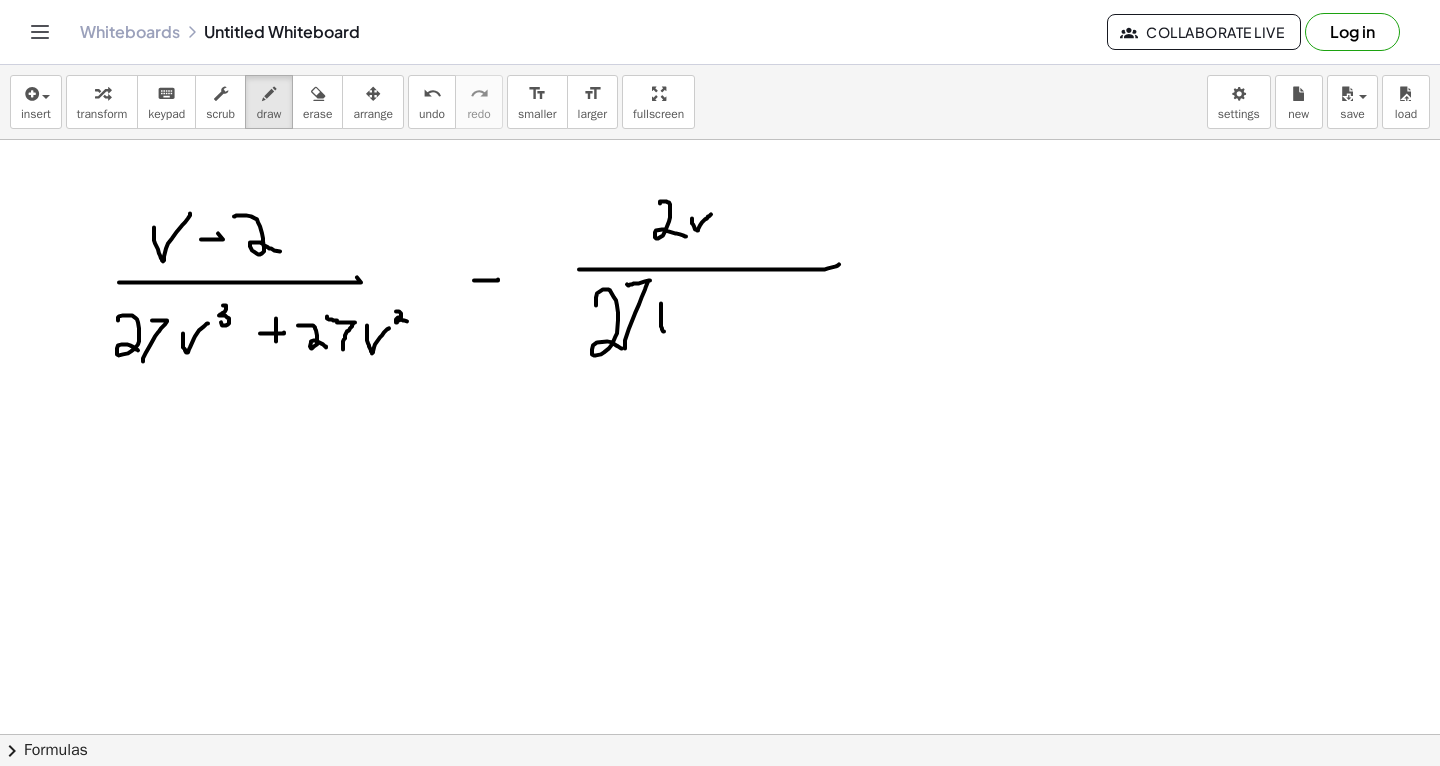 drag, startPoint x: 661, startPoint y: 302, endPoint x: 682, endPoint y: 301, distance: 21.023796 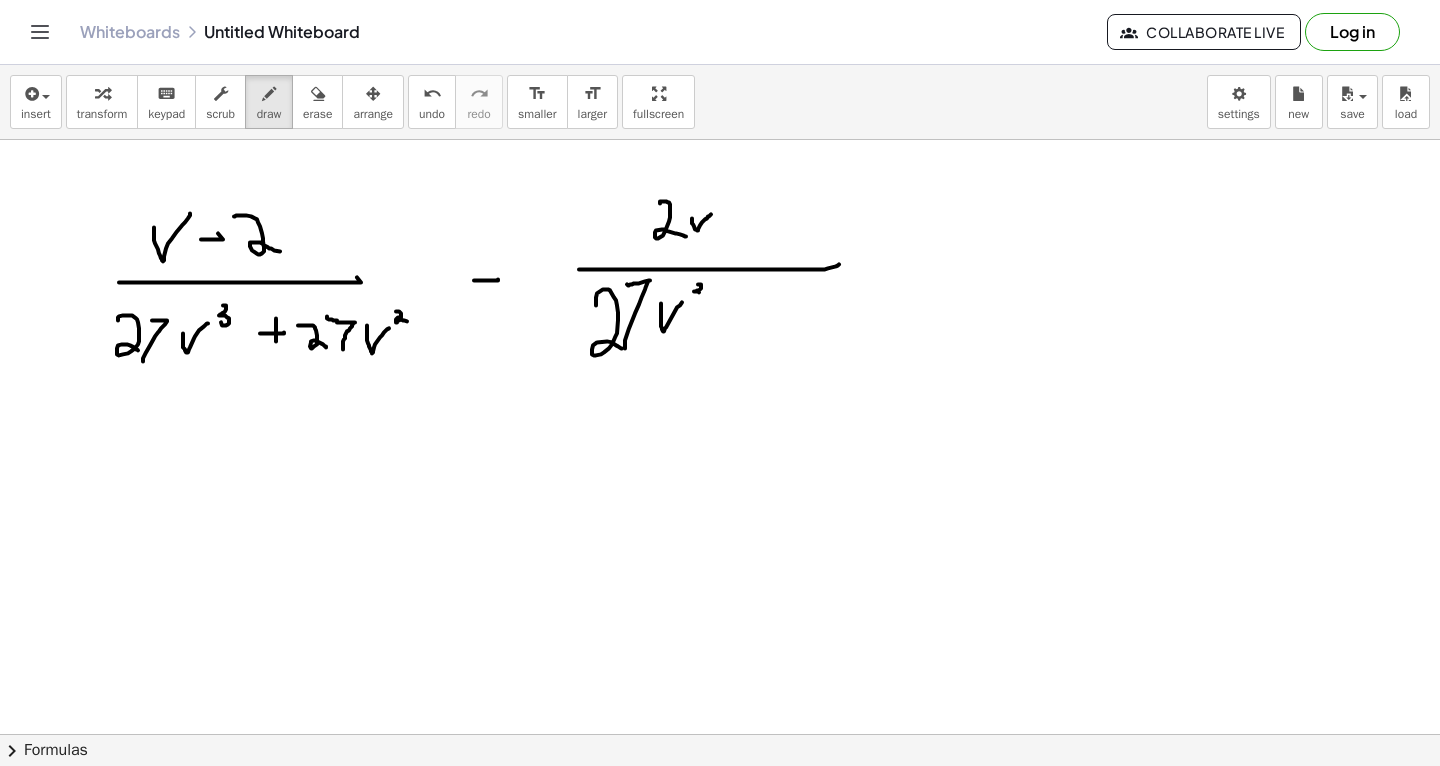 drag, startPoint x: 698, startPoint y: 283, endPoint x: 692, endPoint y: 299, distance: 17.088007 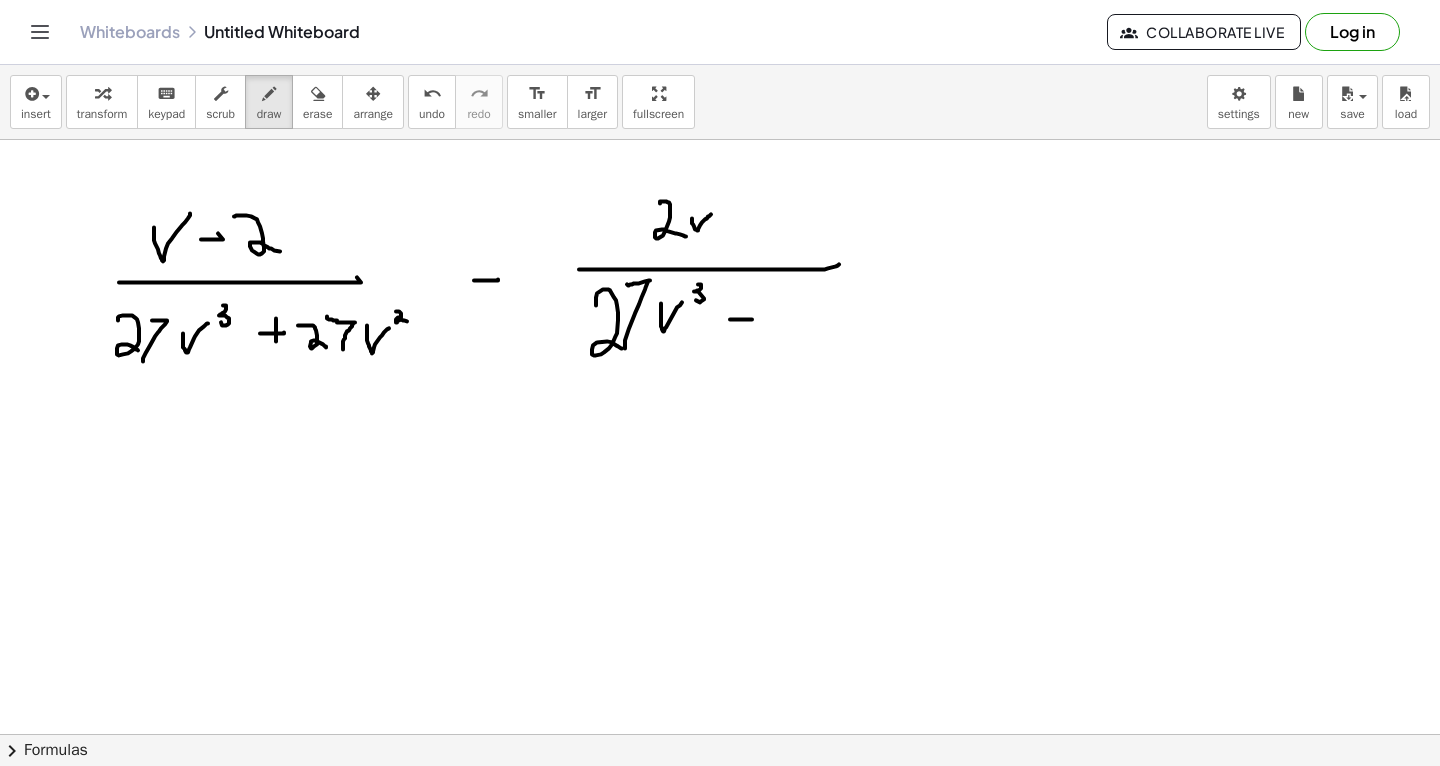 drag, startPoint x: 730, startPoint y: 318, endPoint x: 753, endPoint y: 316, distance: 23.086792 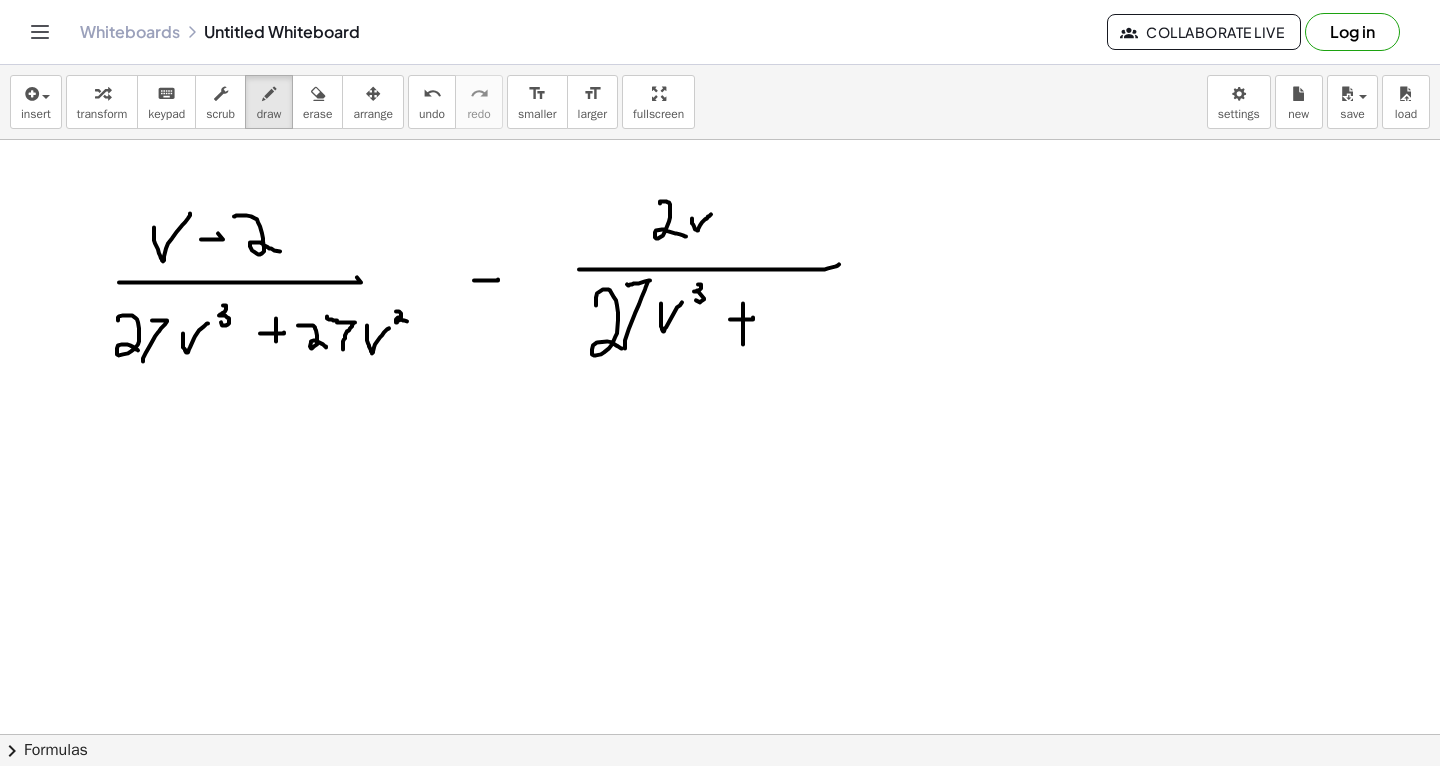 drag, startPoint x: 743, startPoint y: 302, endPoint x: 742, endPoint y: 343, distance: 41.01219 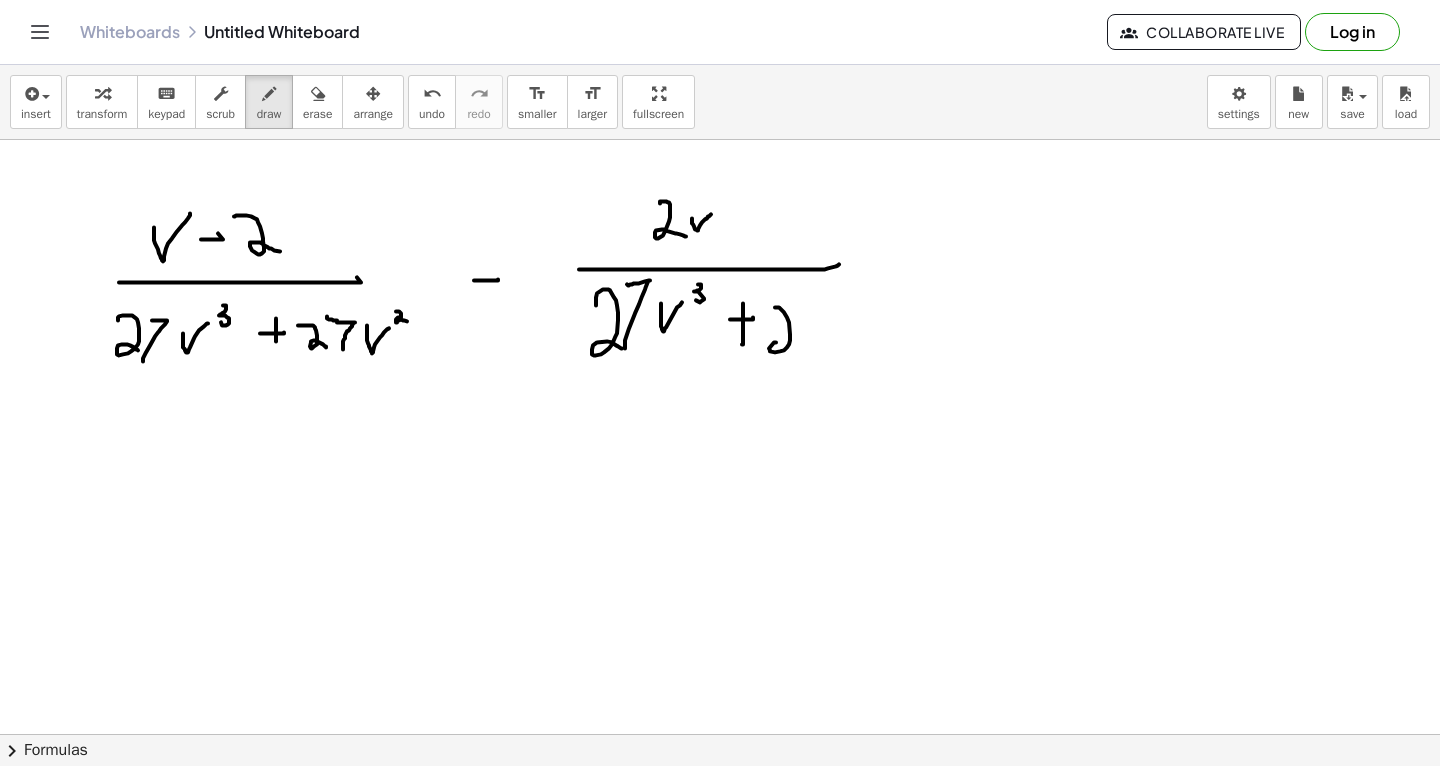 drag, startPoint x: 775, startPoint y: 306, endPoint x: 789, endPoint y: 349, distance: 45.221676 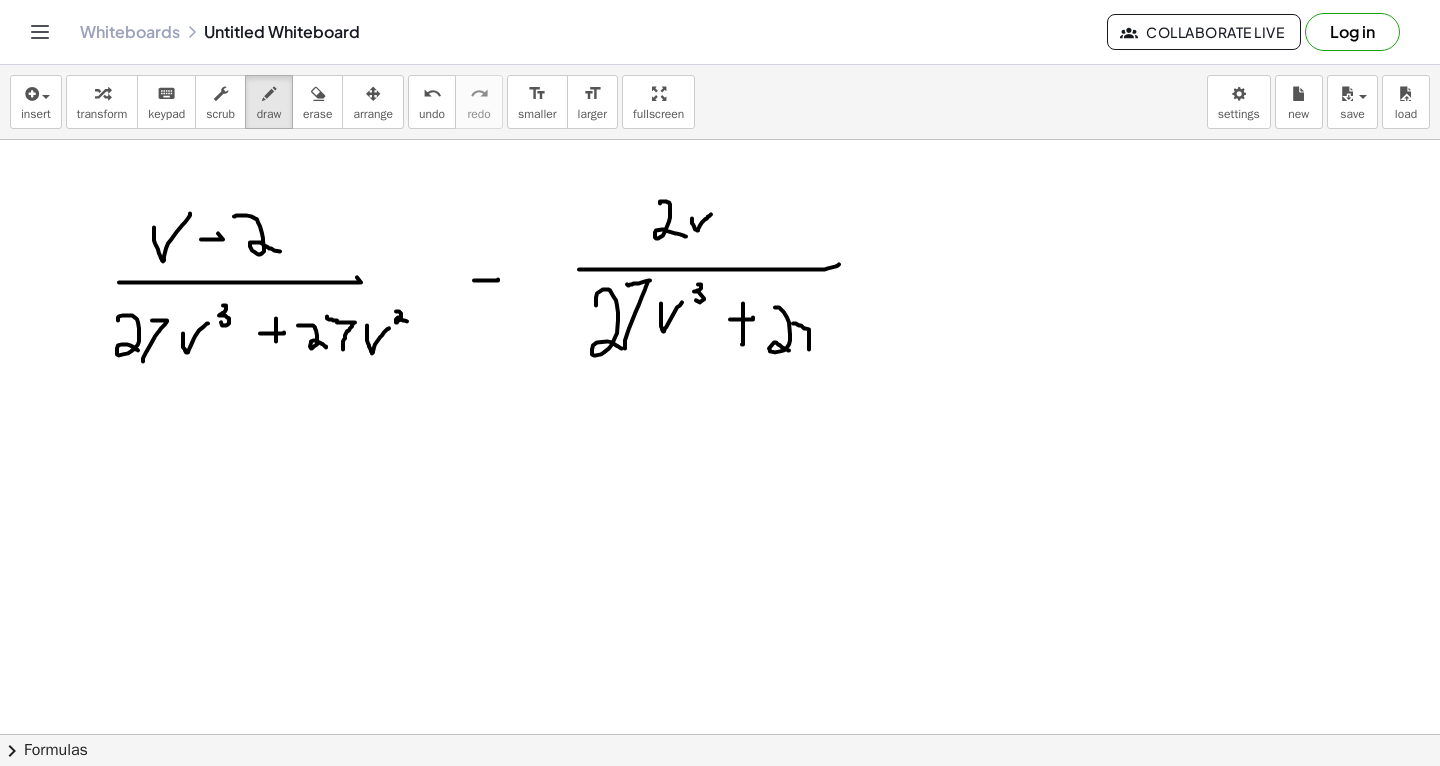 drag, startPoint x: 809, startPoint y: 348, endPoint x: 794, endPoint y: 321, distance: 30.88689 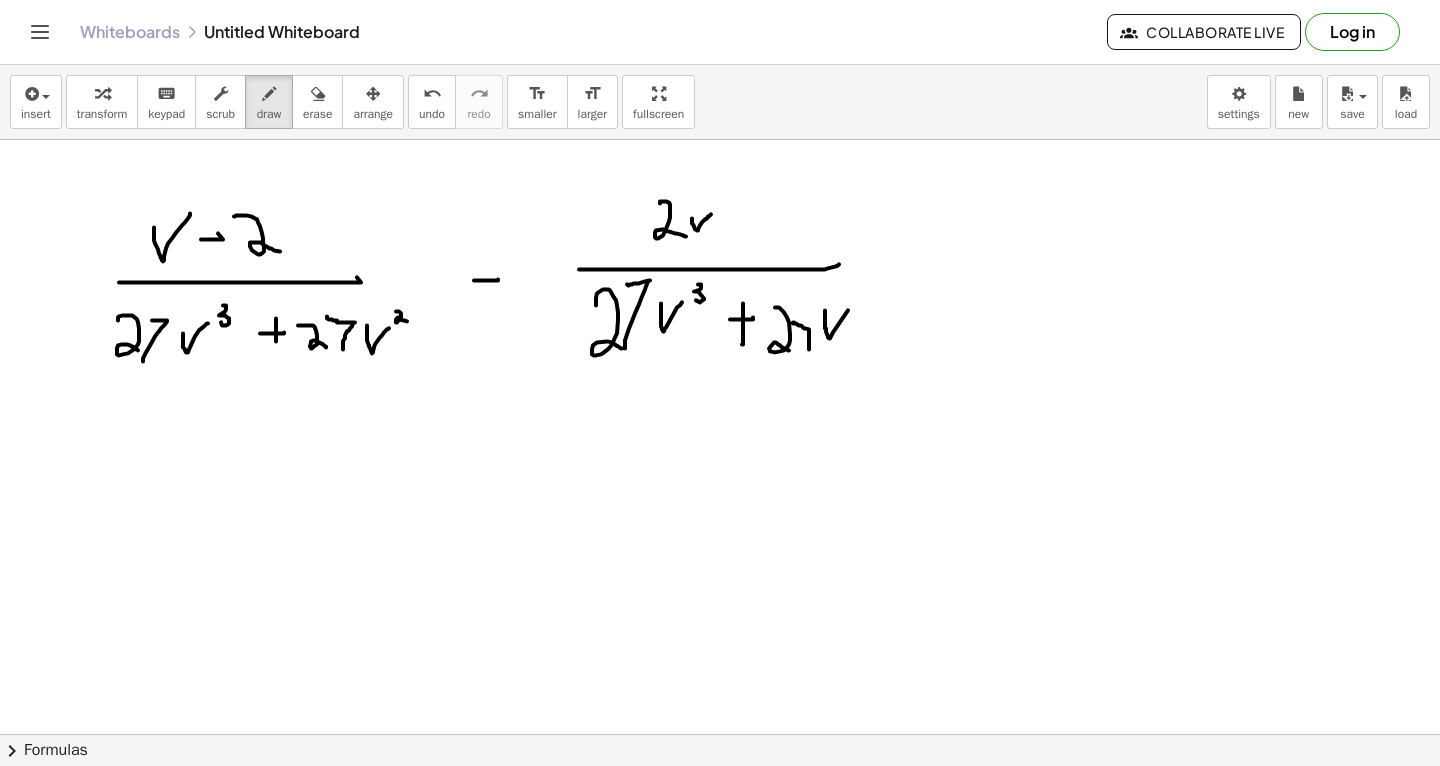 drag, startPoint x: 825, startPoint y: 309, endPoint x: 848, endPoint y: 309, distance: 23 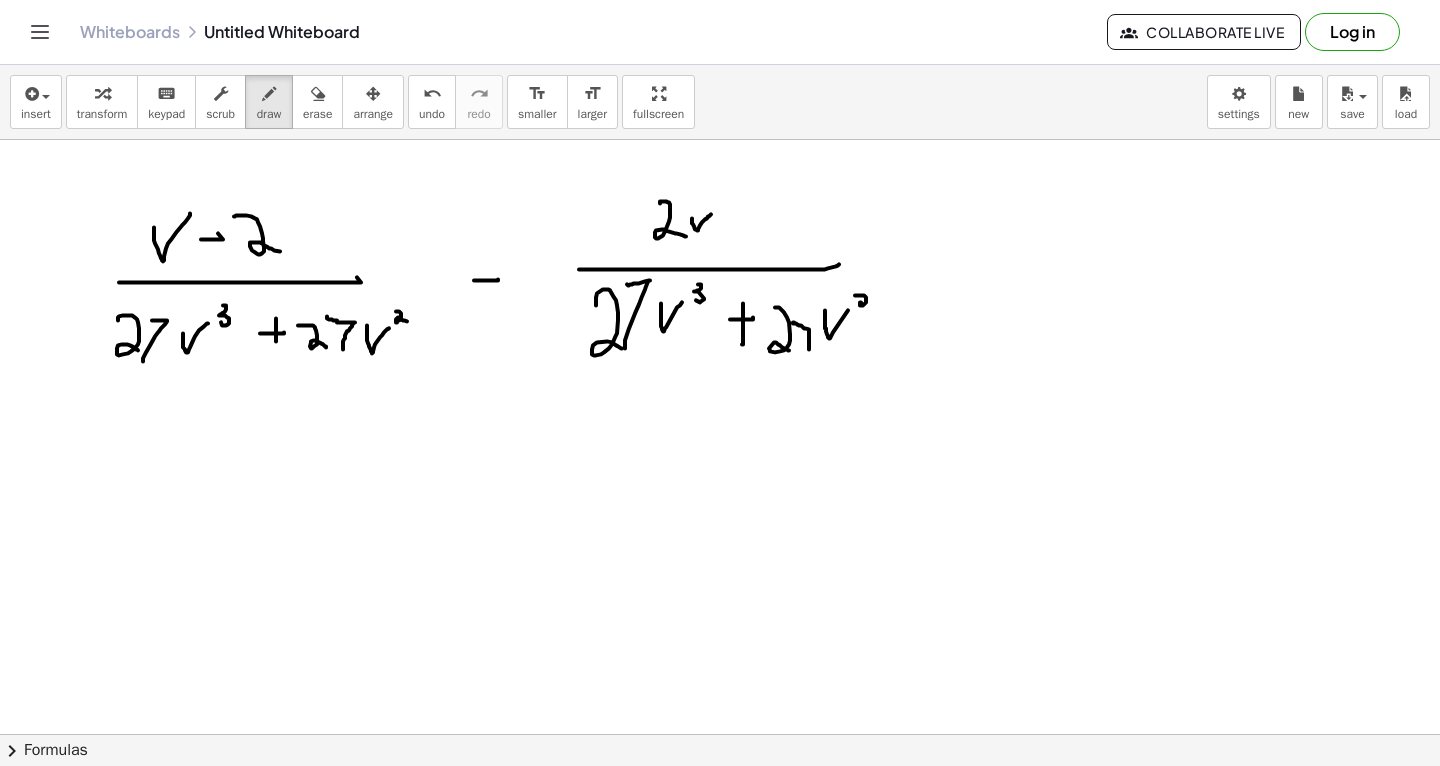 drag, startPoint x: 855, startPoint y: 294, endPoint x: 867, endPoint y: 304, distance: 15.6205 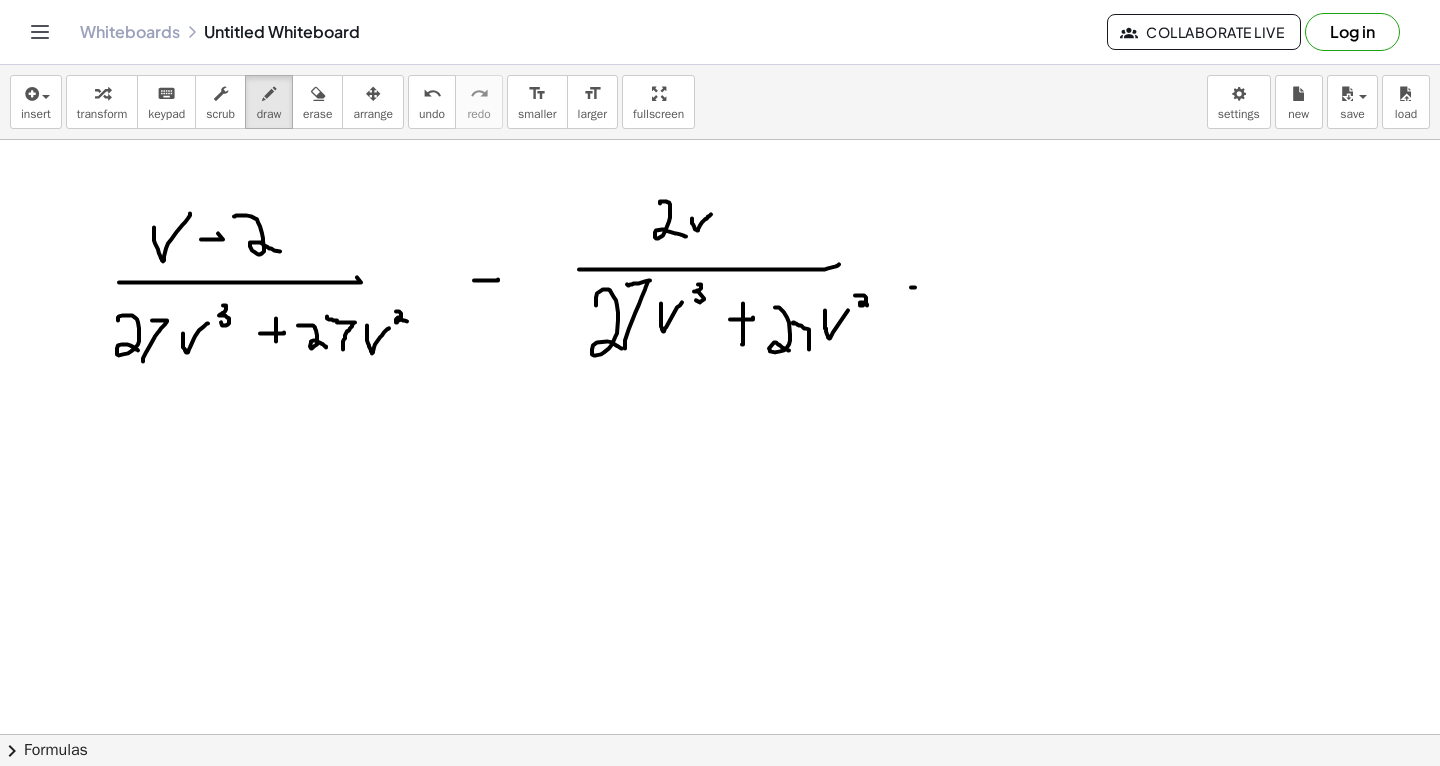drag, startPoint x: 911, startPoint y: 286, endPoint x: 951, endPoint y: 285, distance: 40.012497 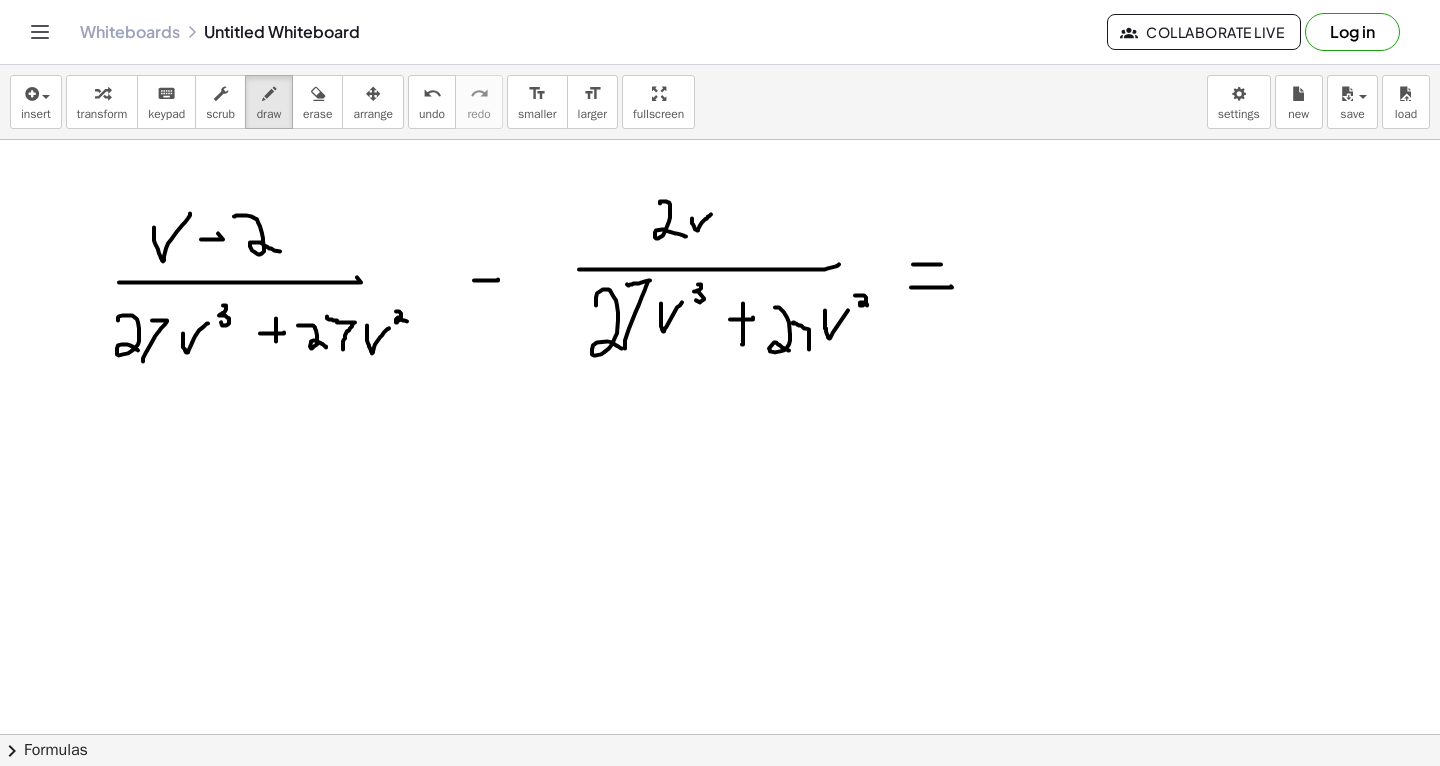 drag, startPoint x: 913, startPoint y: 263, endPoint x: 944, endPoint y: 263, distance: 31 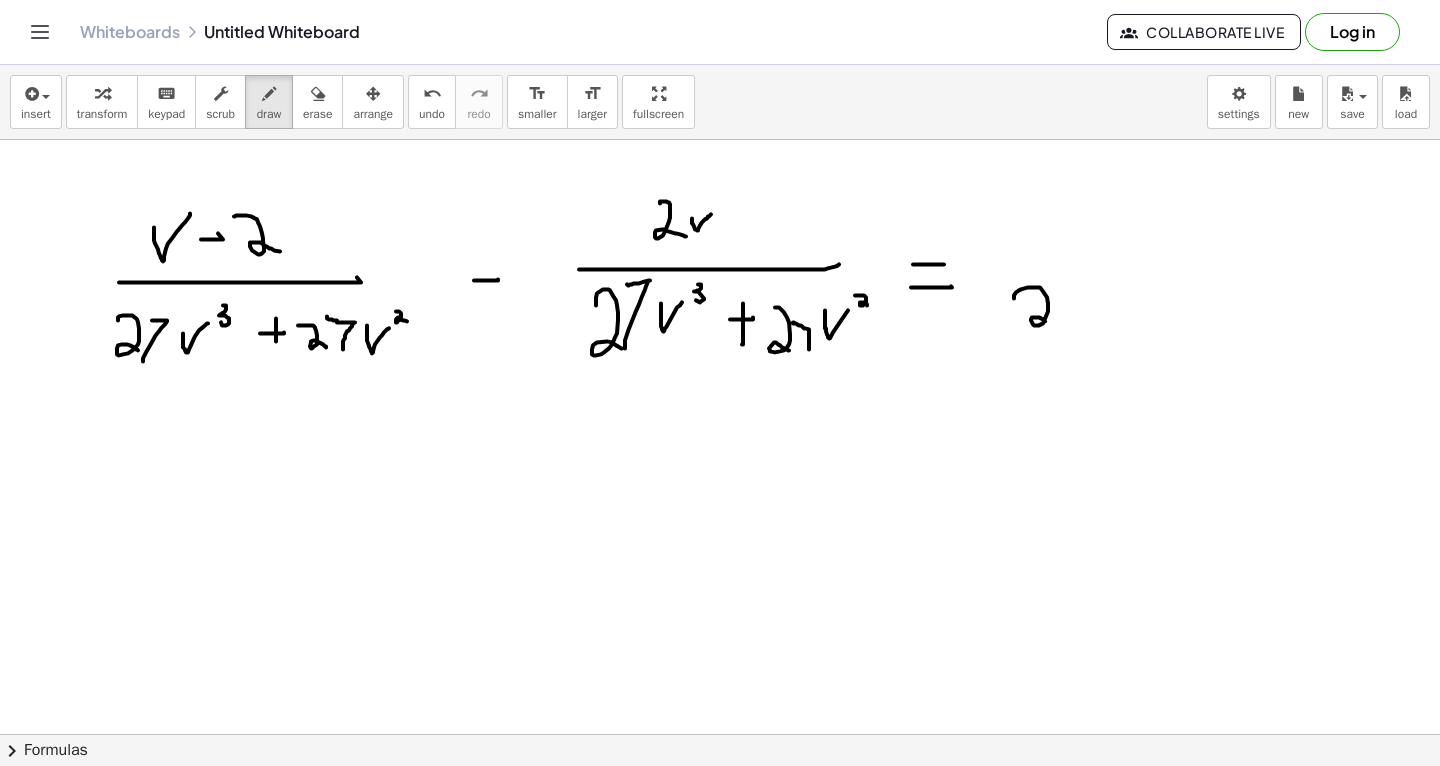 drag, startPoint x: 1014, startPoint y: 297, endPoint x: 1051, endPoint y: 323, distance: 45.221676 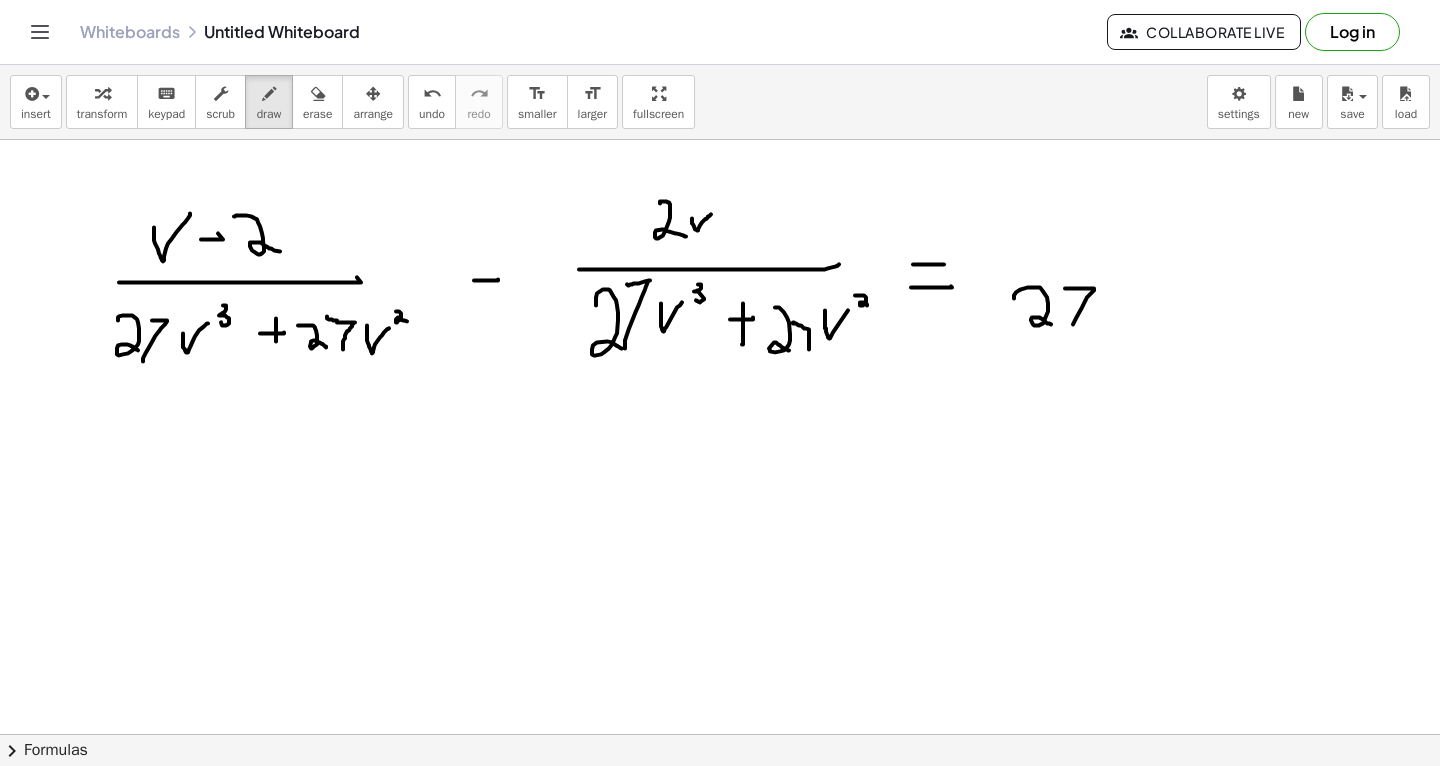 drag, startPoint x: 1065, startPoint y: 287, endPoint x: 1070, endPoint y: 331, distance: 44.28318 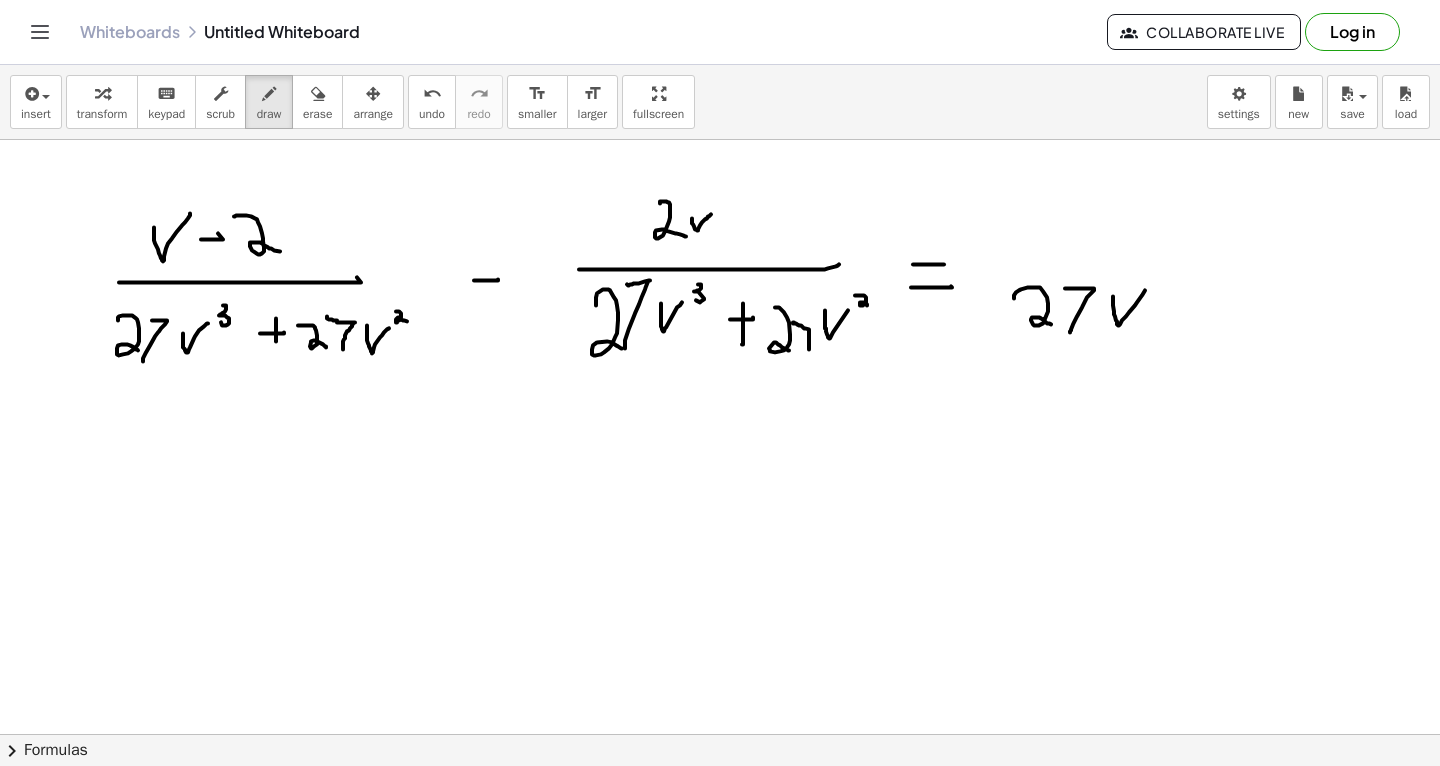 drag, startPoint x: 1113, startPoint y: 295, endPoint x: 1146, endPoint y: 289, distance: 33.54102 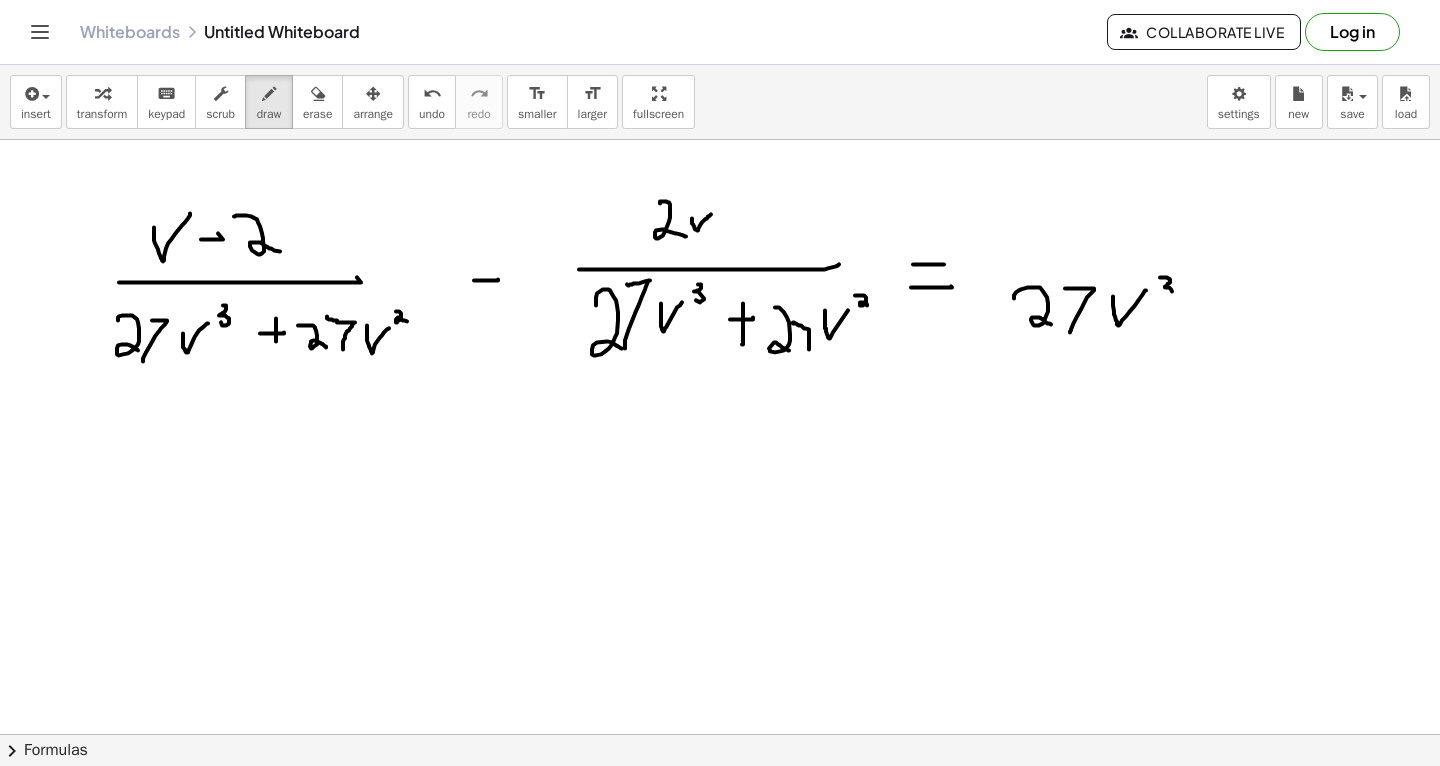 drag, startPoint x: 1160, startPoint y: 276, endPoint x: 1163, endPoint y: 296, distance: 20.22375 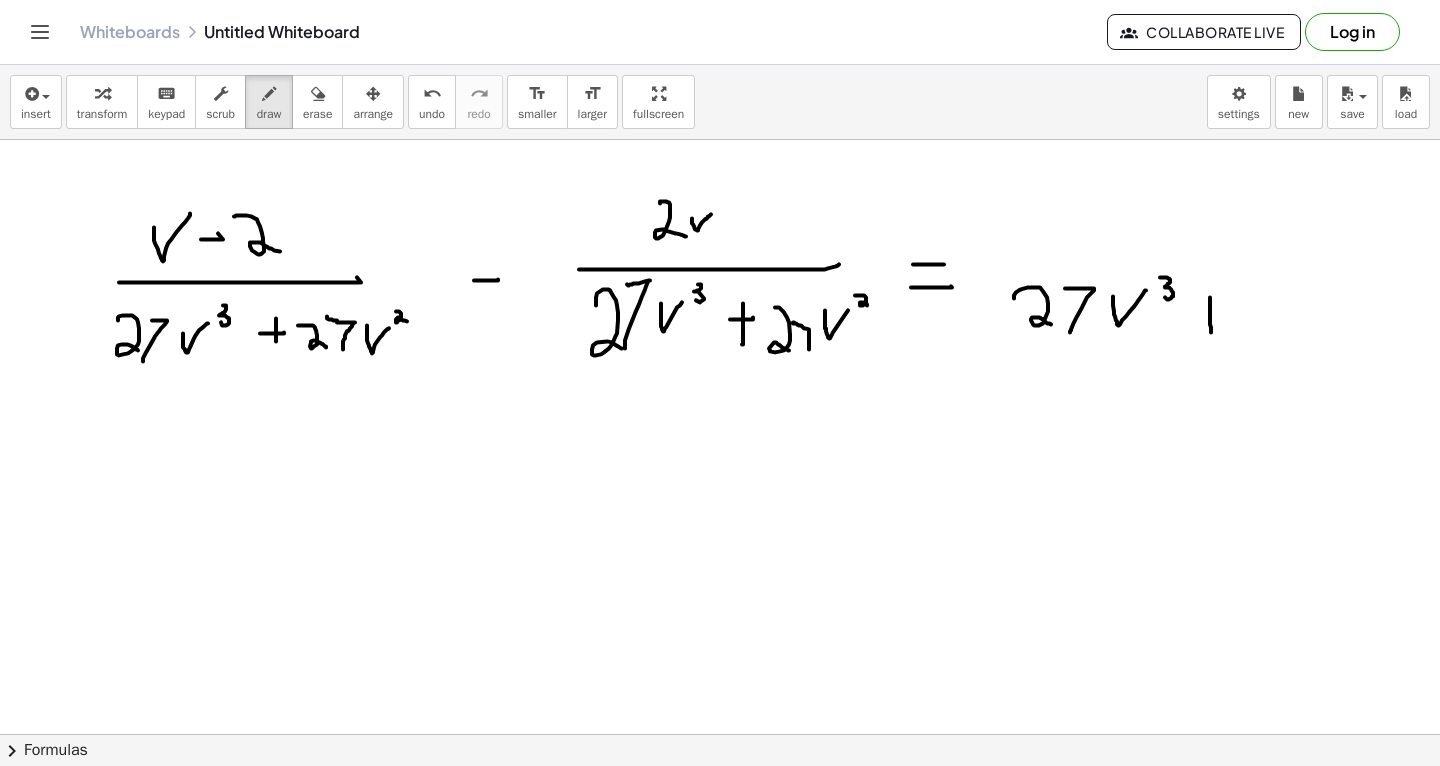 drag, startPoint x: 1210, startPoint y: 296, endPoint x: 1211, endPoint y: 331, distance: 35.014282 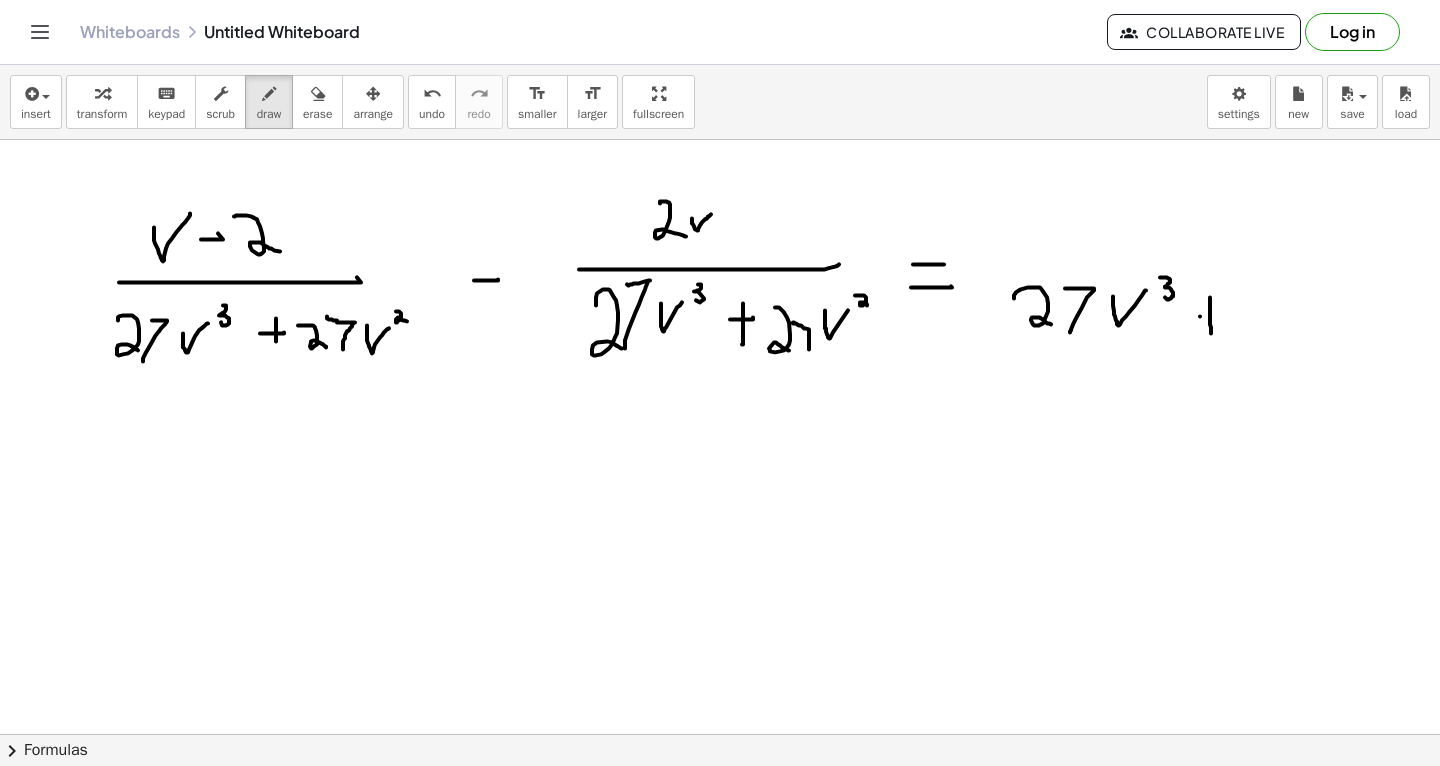 drag, startPoint x: 1200, startPoint y: 315, endPoint x: 1219, endPoint y: 314, distance: 19.026299 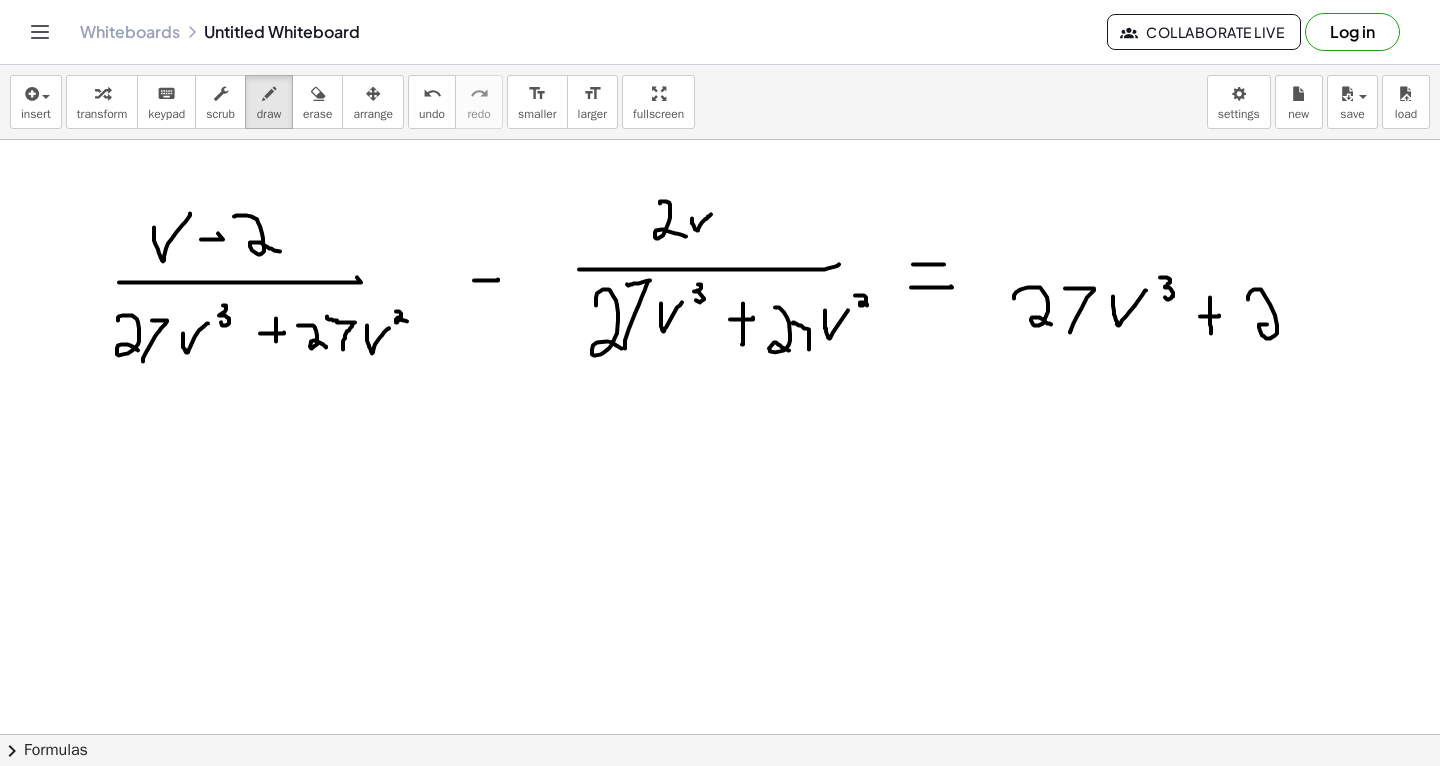 drag, startPoint x: 1248, startPoint y: 298, endPoint x: 1280, endPoint y: 334, distance: 48.166378 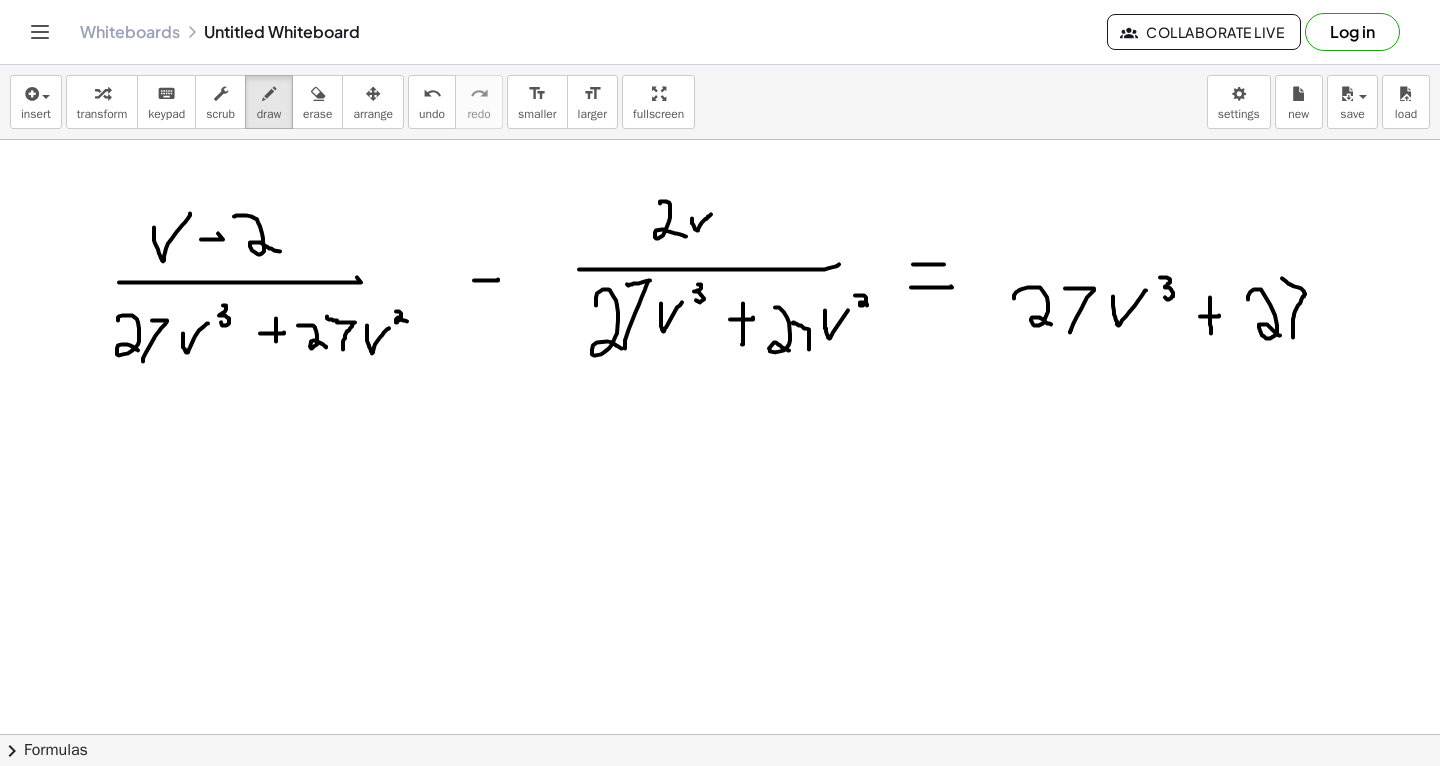 drag, startPoint x: 1293, startPoint y: 336, endPoint x: 1282, endPoint y: 277, distance: 60.016663 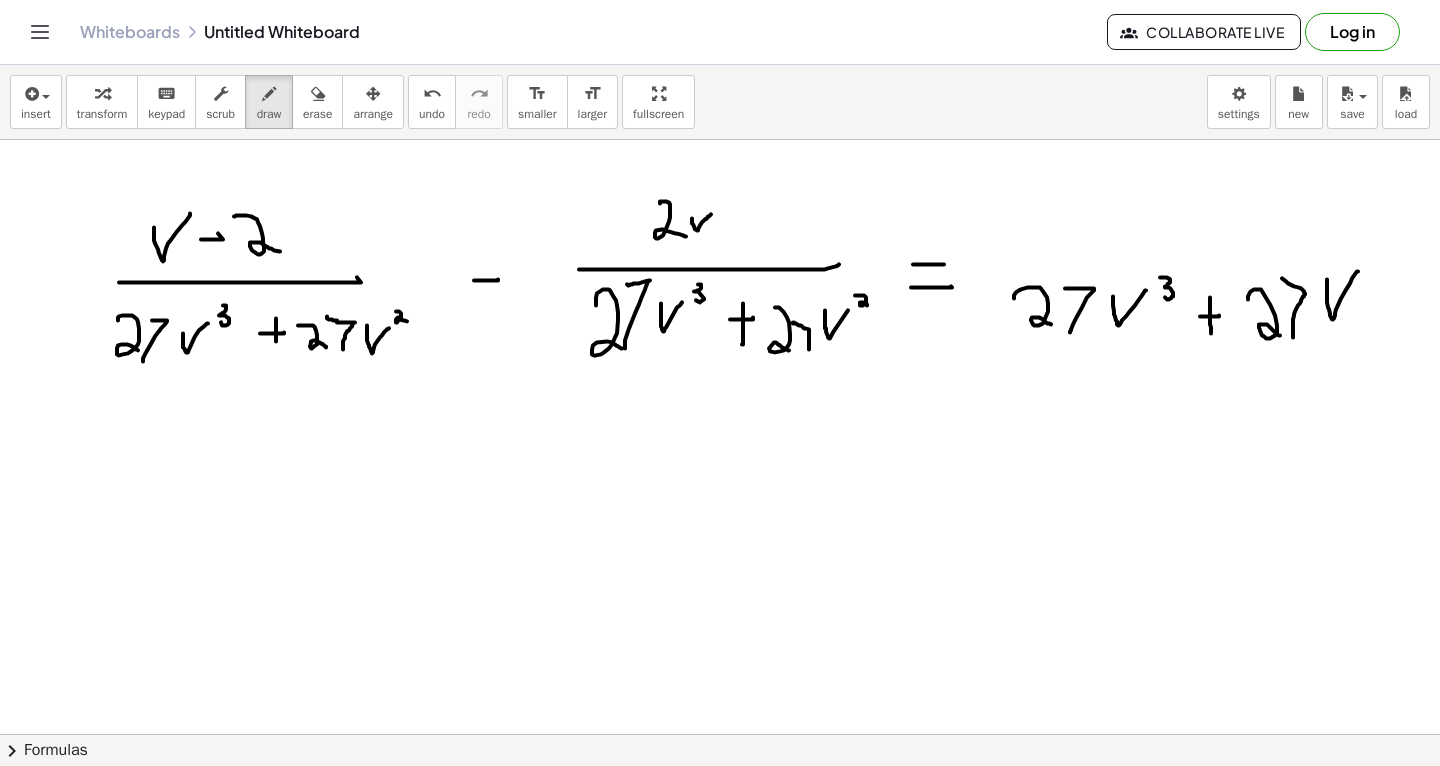 drag, startPoint x: 1327, startPoint y: 279, endPoint x: 1358, endPoint y: 270, distance: 32.280025 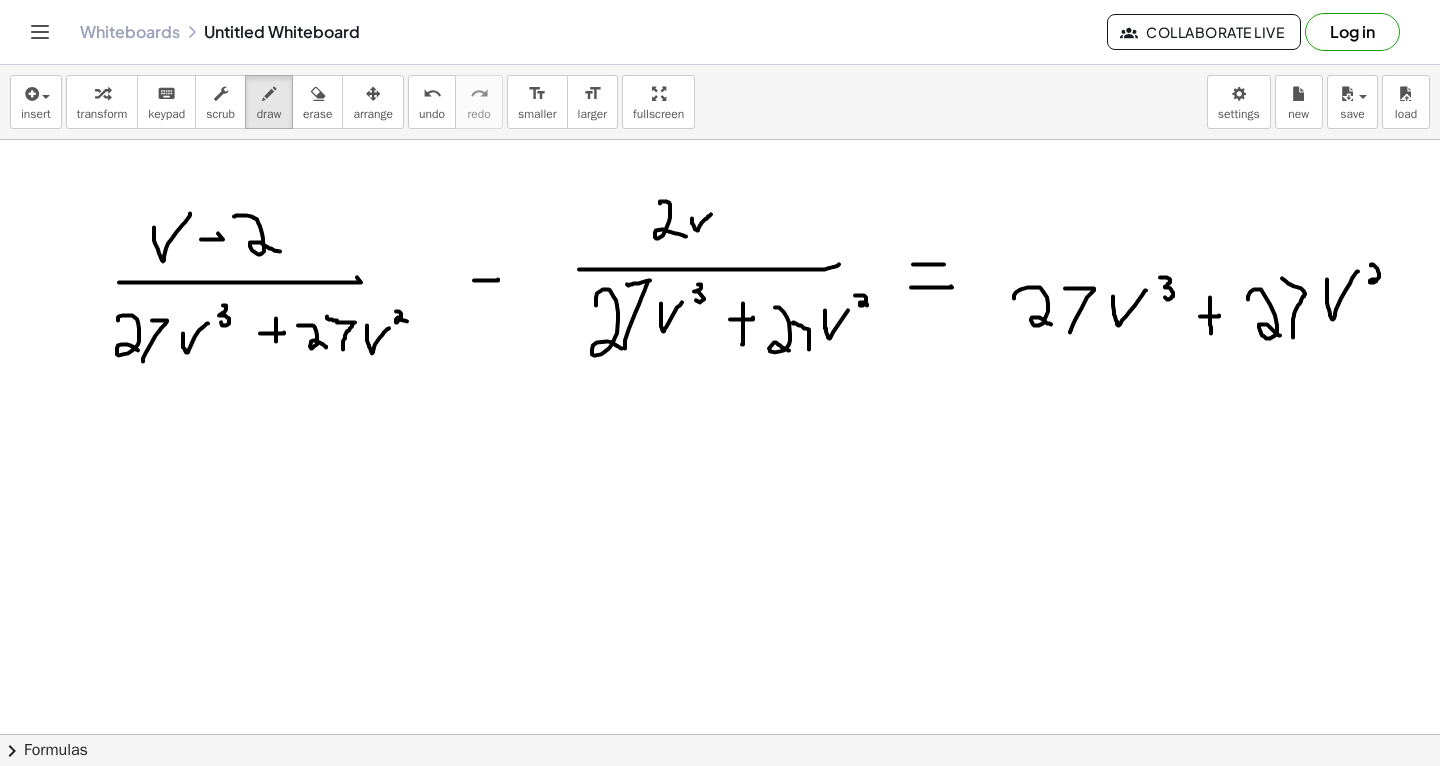 drag, startPoint x: 1371, startPoint y: 264, endPoint x: 1382, endPoint y: 280, distance: 19.416489 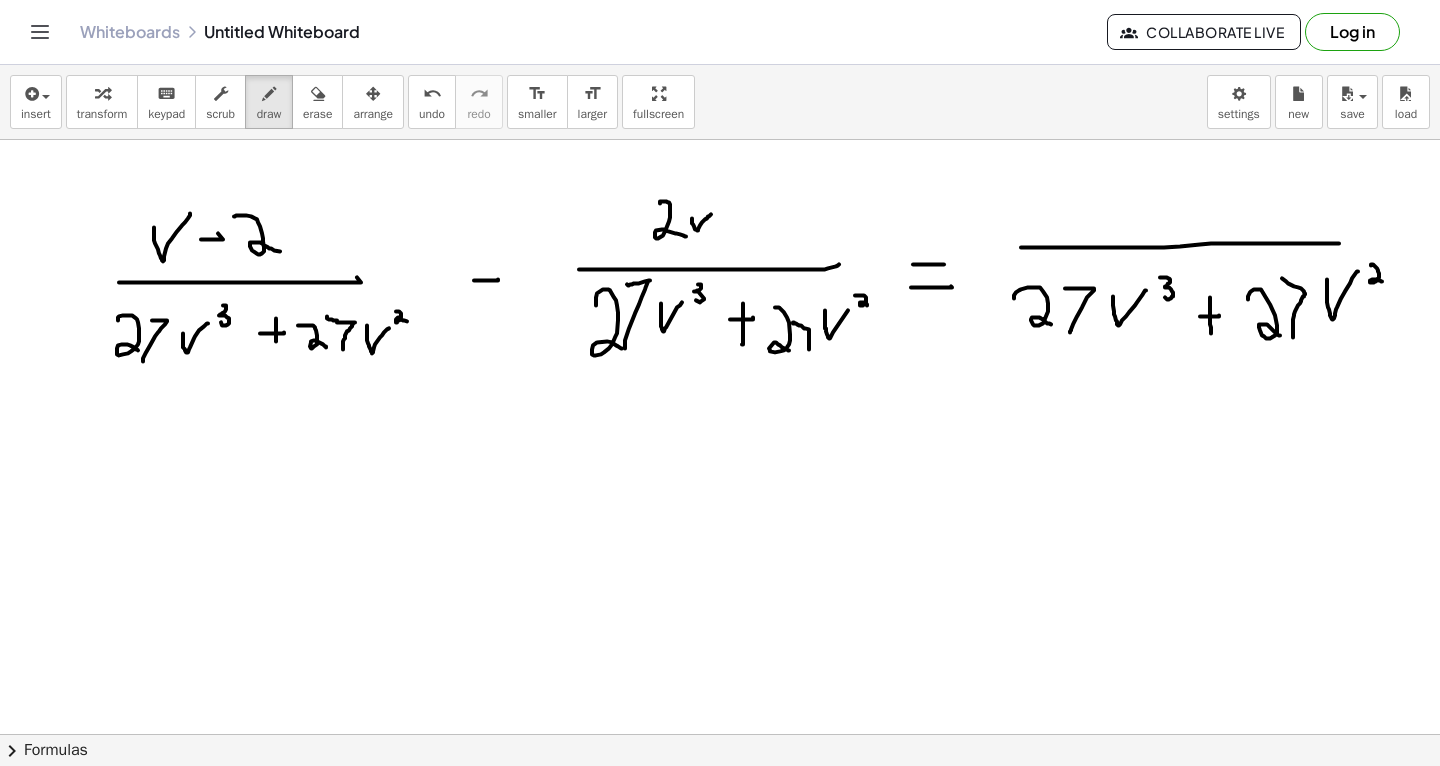 drag, startPoint x: 1021, startPoint y: 246, endPoint x: 1105, endPoint y: 201, distance: 95.29428 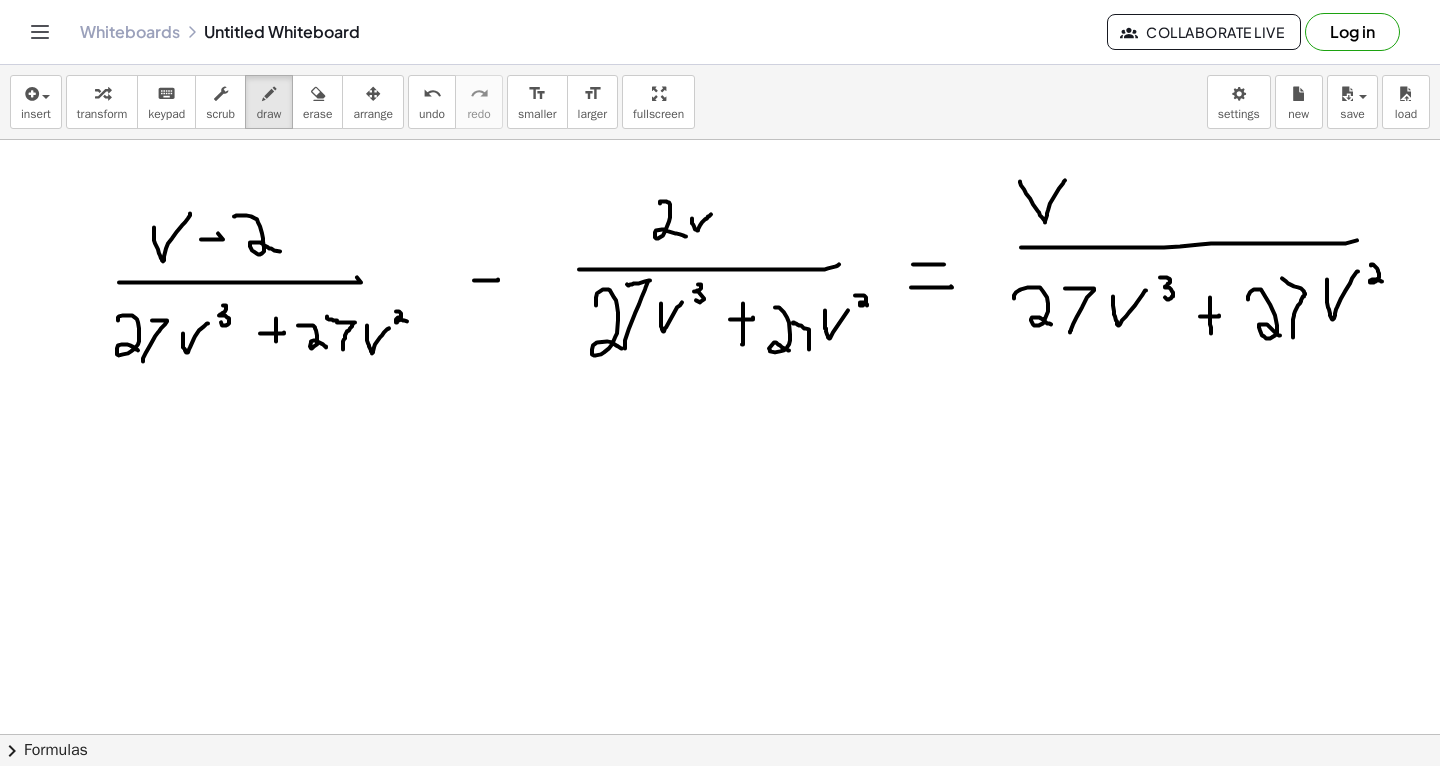 drag, startPoint x: 1020, startPoint y: 180, endPoint x: 1065, endPoint y: 179, distance: 45.01111 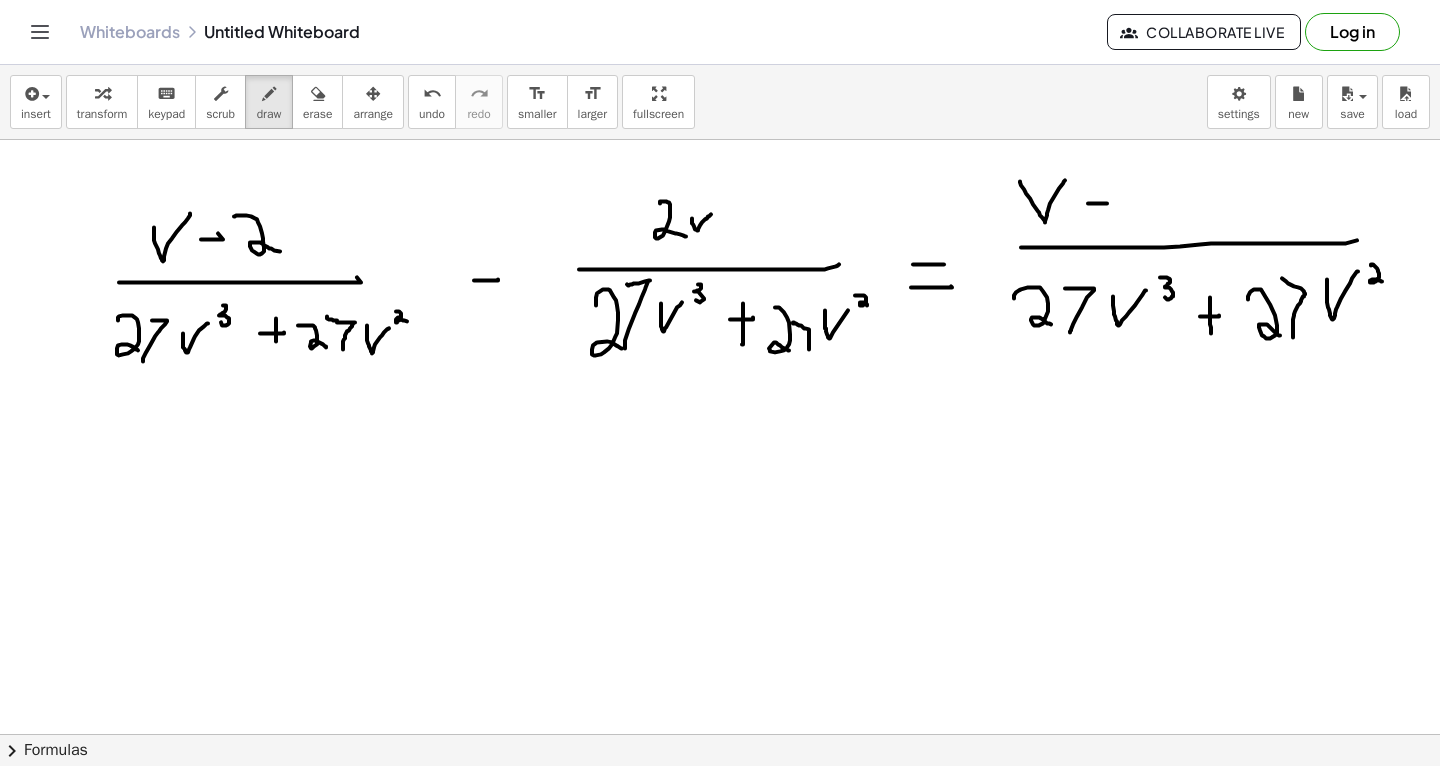 drag, startPoint x: 1089, startPoint y: 202, endPoint x: 1106, endPoint y: 200, distance: 17.117243 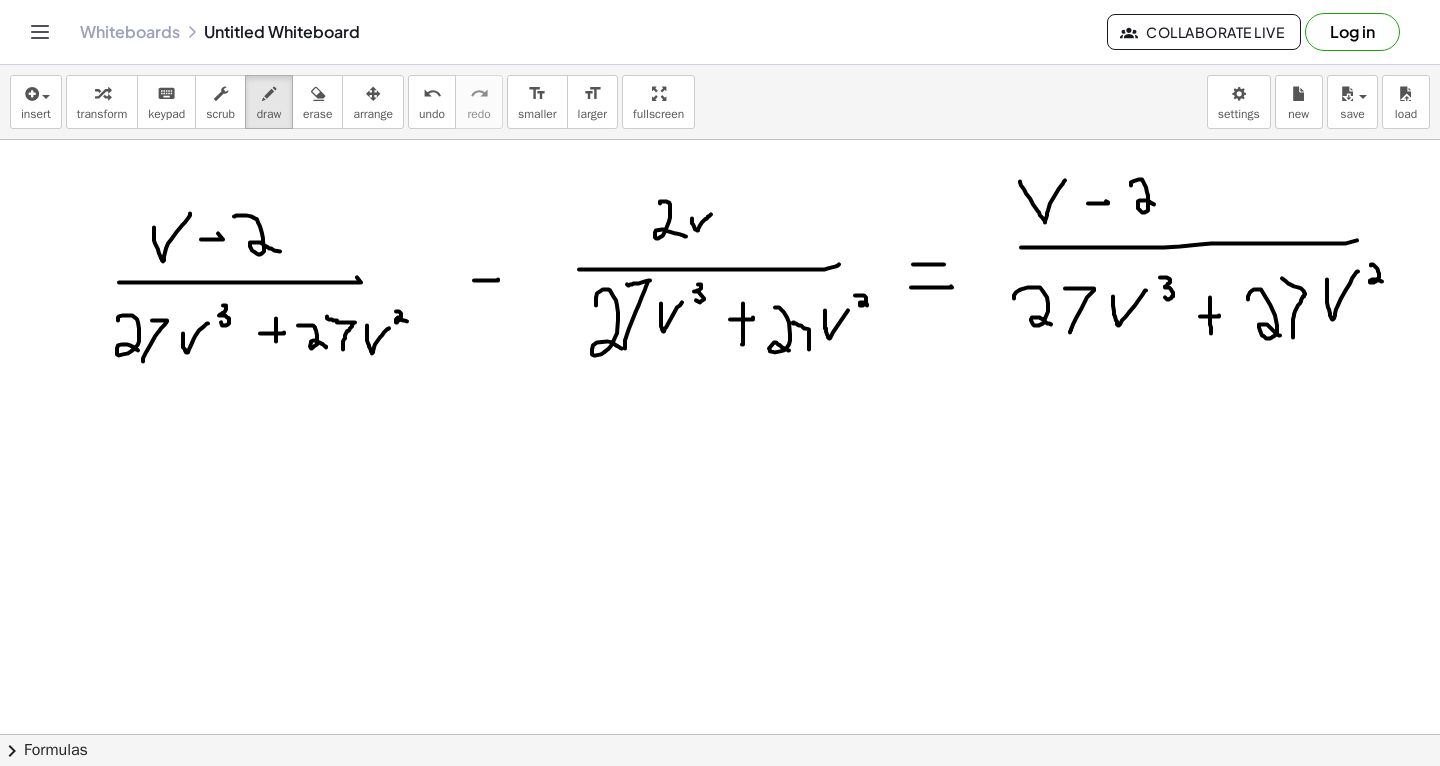 drag, startPoint x: 1131, startPoint y: 184, endPoint x: 1164, endPoint y: 206, distance: 39.661064 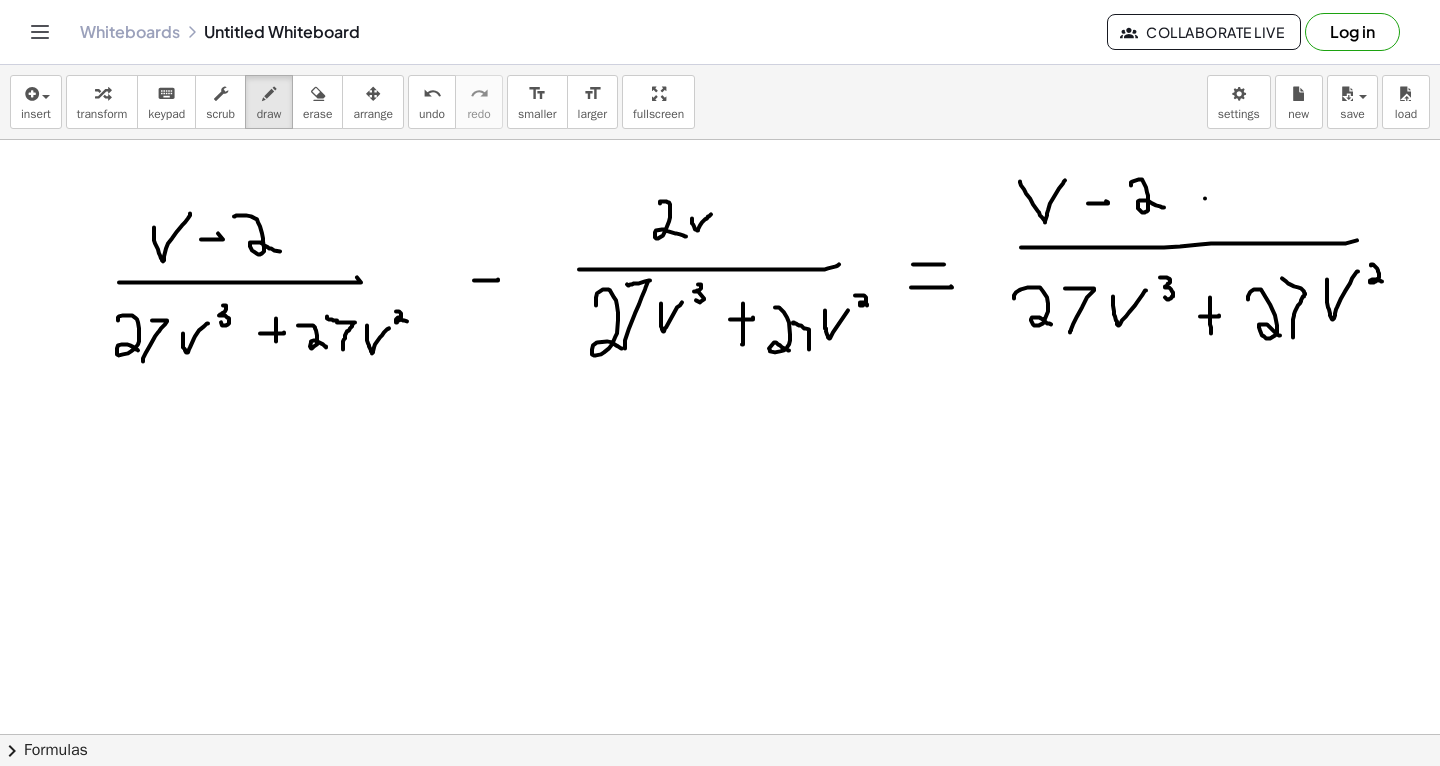 drag, startPoint x: 1205, startPoint y: 197, endPoint x: 1218, endPoint y: 197, distance: 13 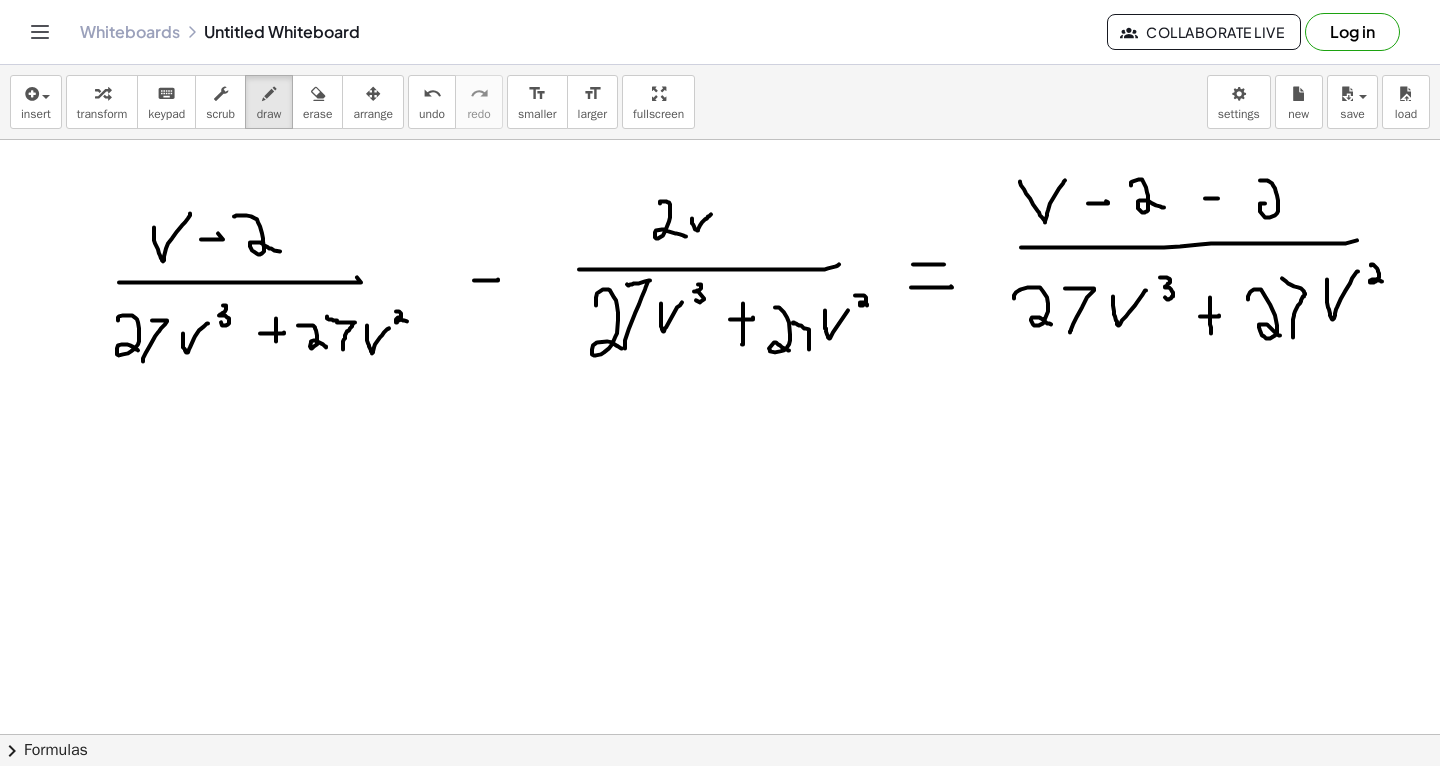 drag, startPoint x: 1260, startPoint y: 179, endPoint x: 1292, endPoint y: 218, distance: 50.447994 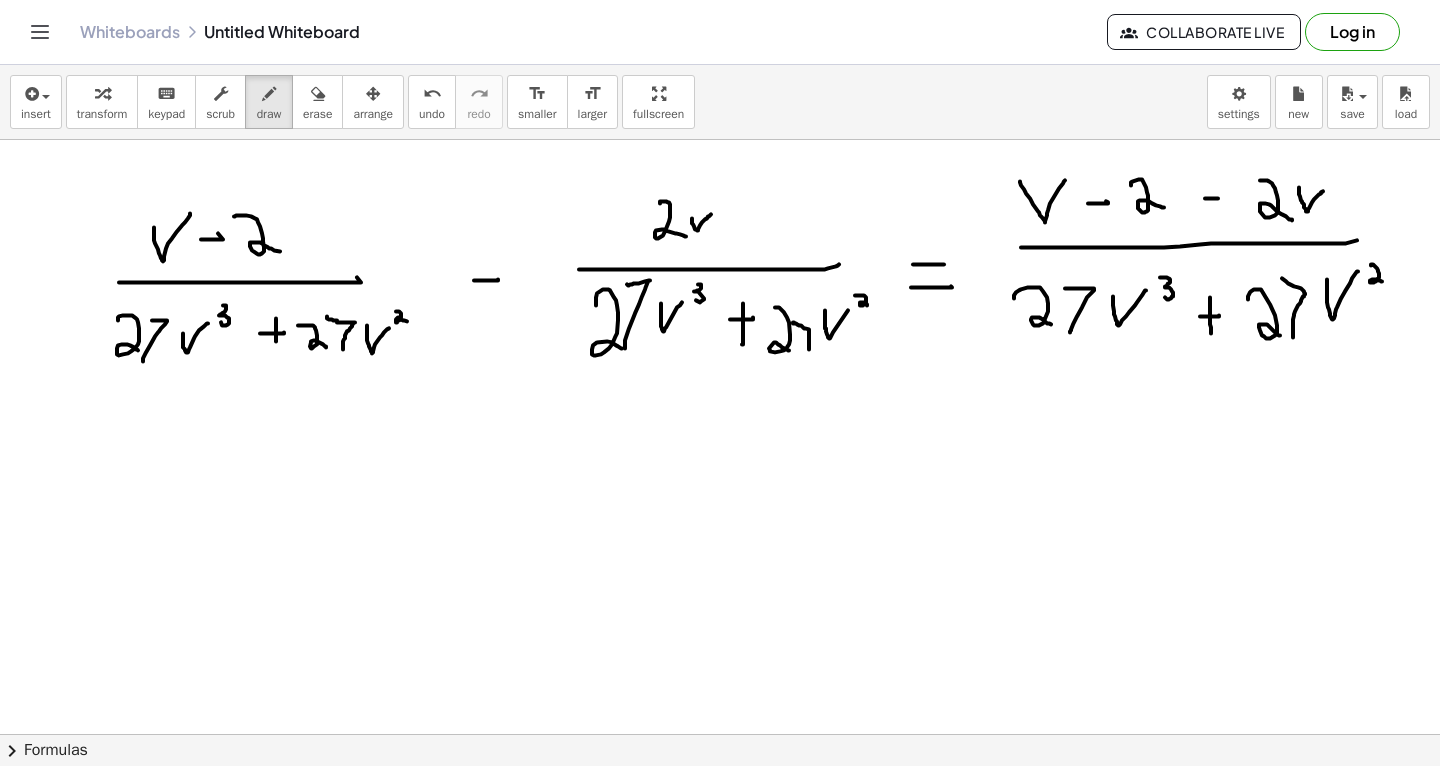 drag, startPoint x: 1299, startPoint y: 186, endPoint x: 1323, endPoint y: 189, distance: 24.186773 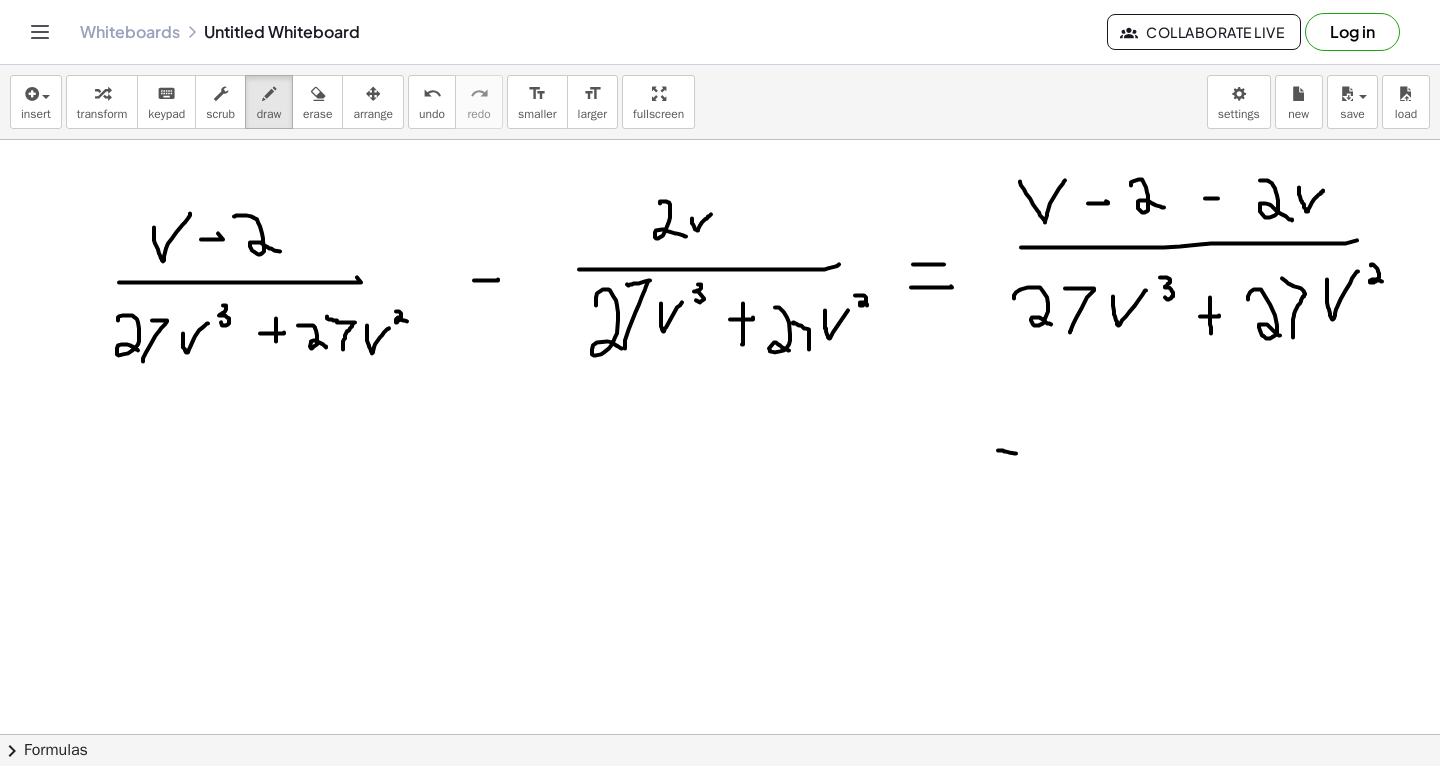 drag, startPoint x: 998, startPoint y: 449, endPoint x: 1023, endPoint y: 452, distance: 25.179358 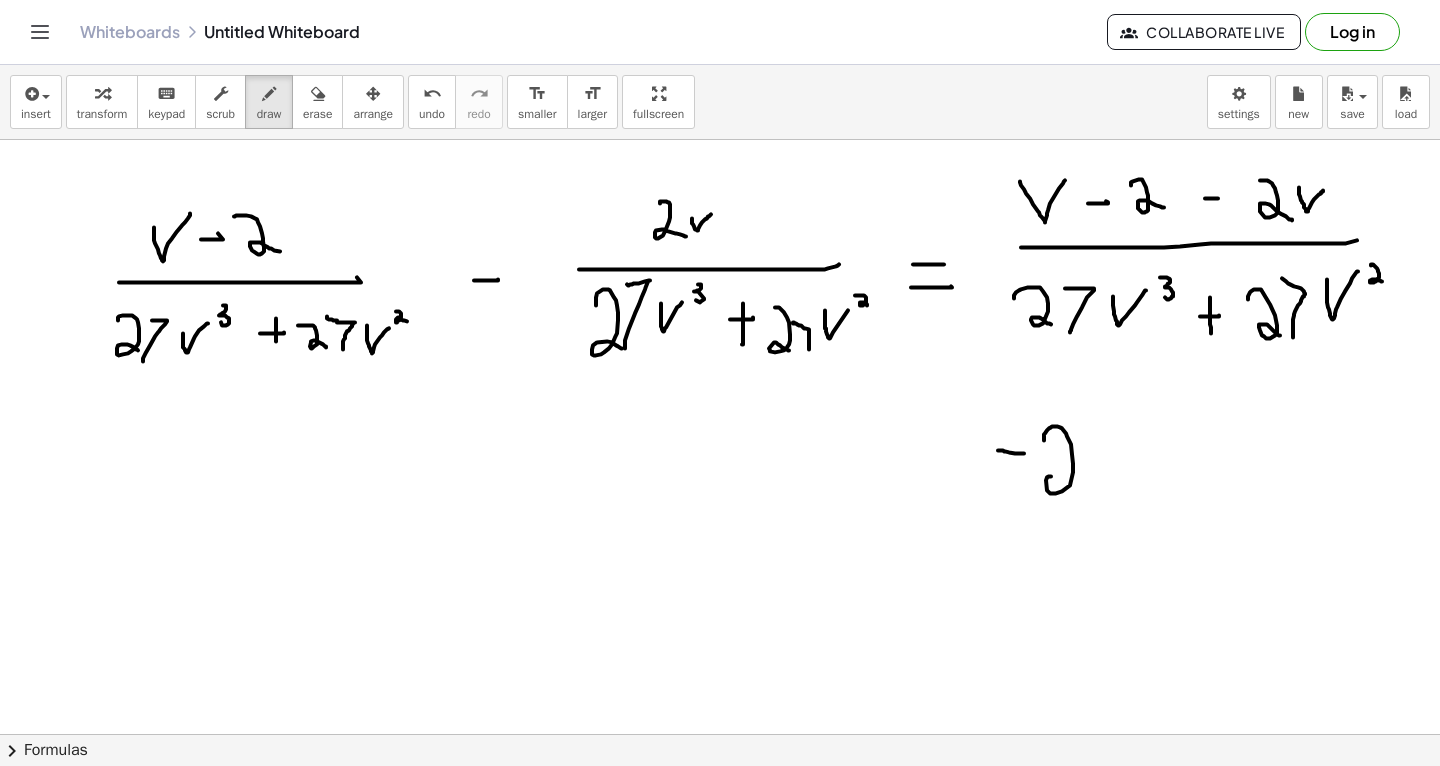 drag, startPoint x: 1044, startPoint y: 439, endPoint x: 1078, endPoint y: 477, distance: 50.990196 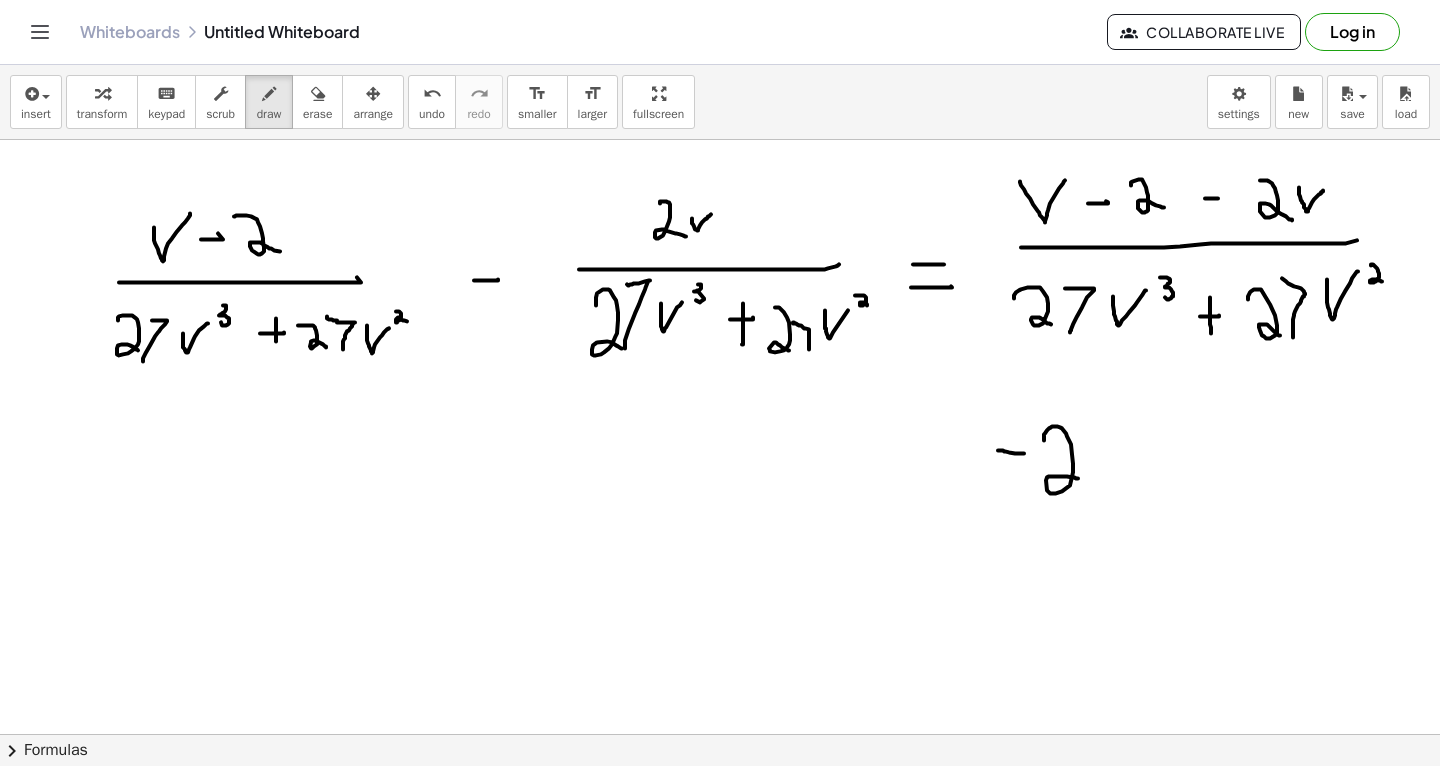 click at bounding box center (720, -1883) 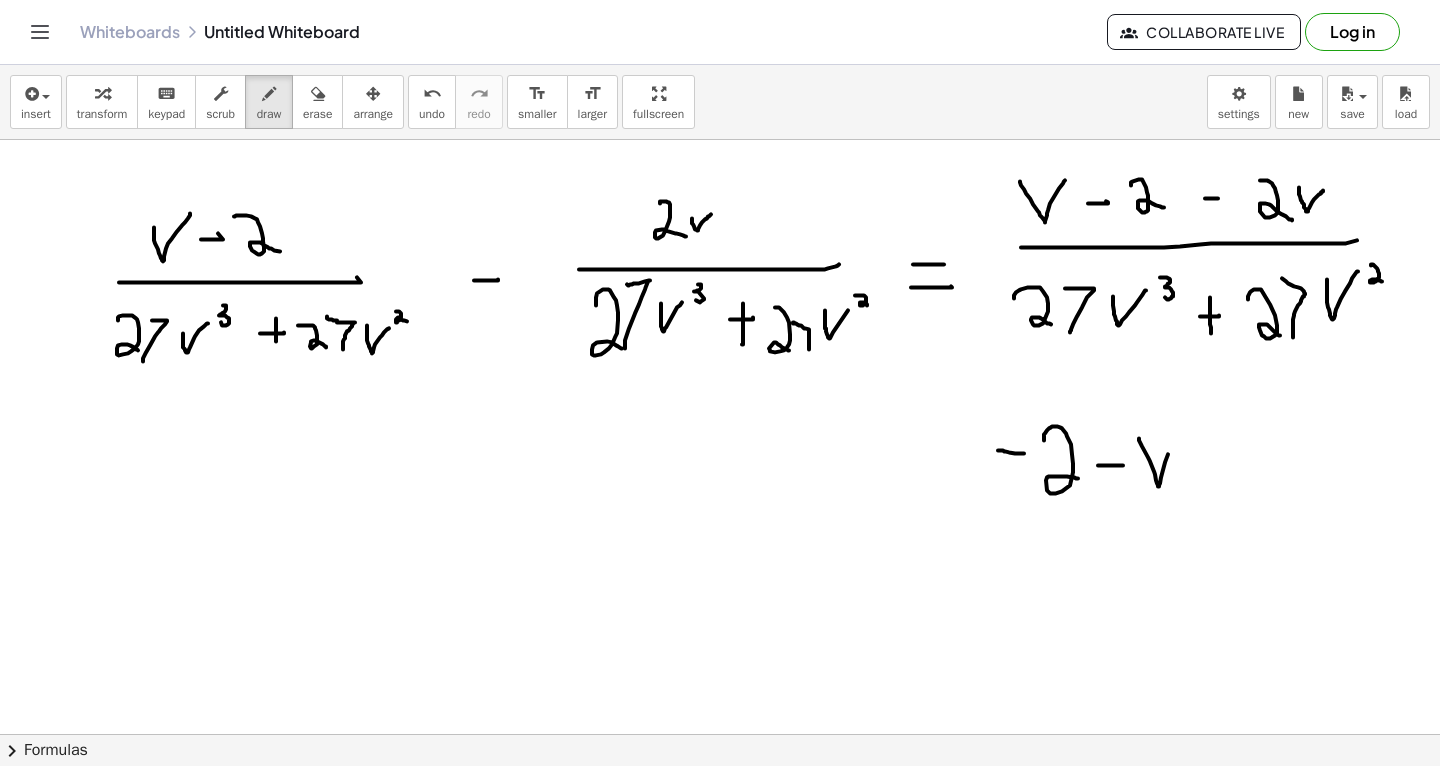 drag, startPoint x: 1139, startPoint y: 437, endPoint x: 1181, endPoint y: 426, distance: 43.416588 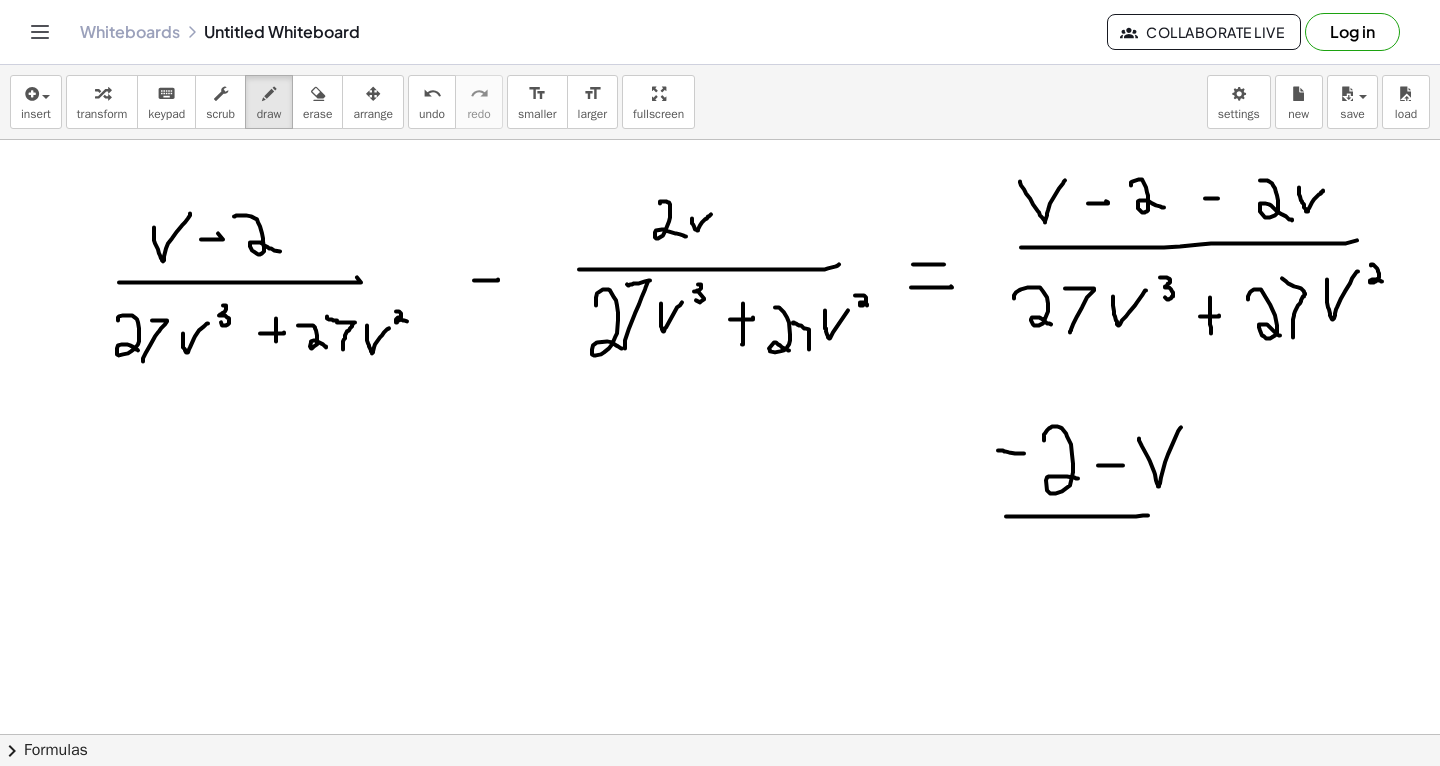 drag, startPoint x: 1006, startPoint y: 515, endPoint x: 1194, endPoint y: 503, distance: 188.38258 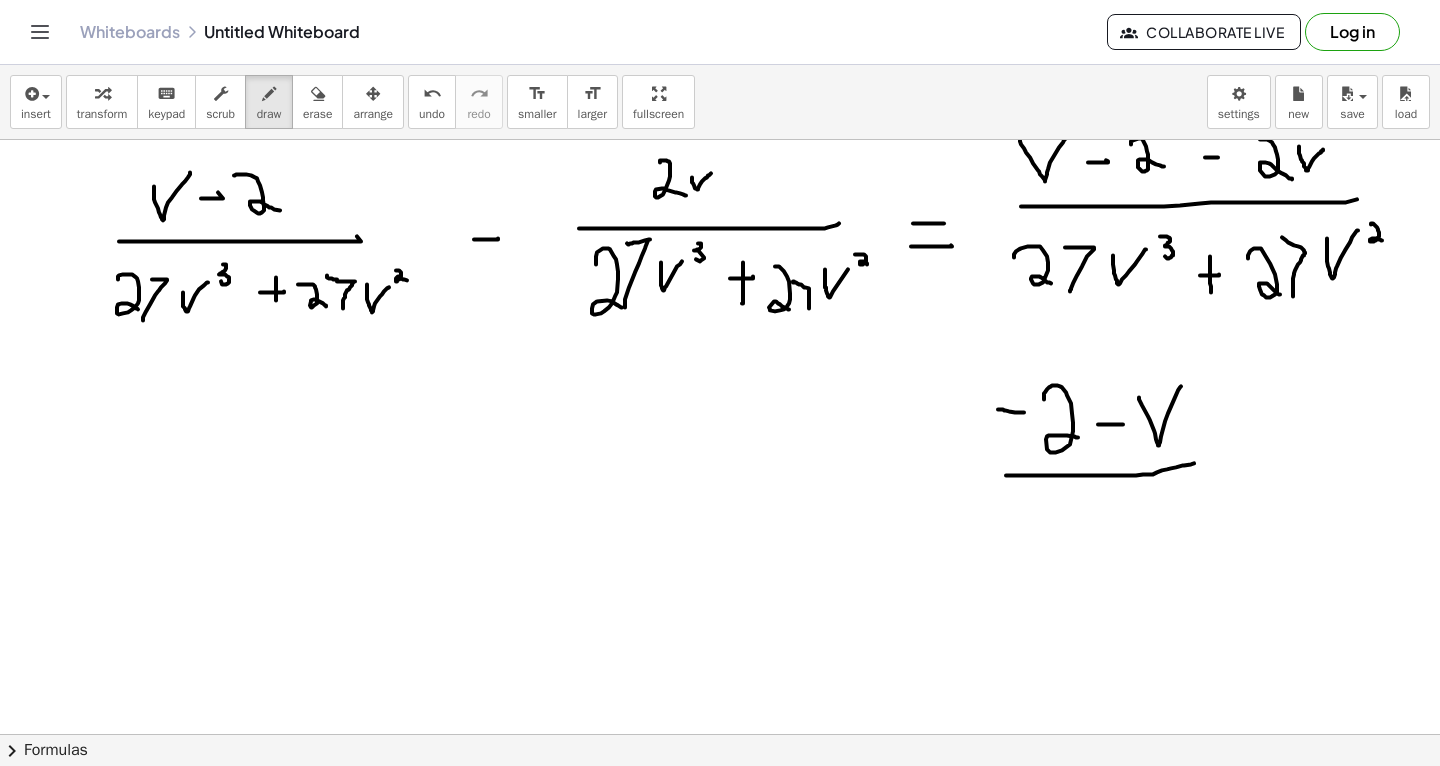 scroll, scrollTop: 4746, scrollLeft: 0, axis: vertical 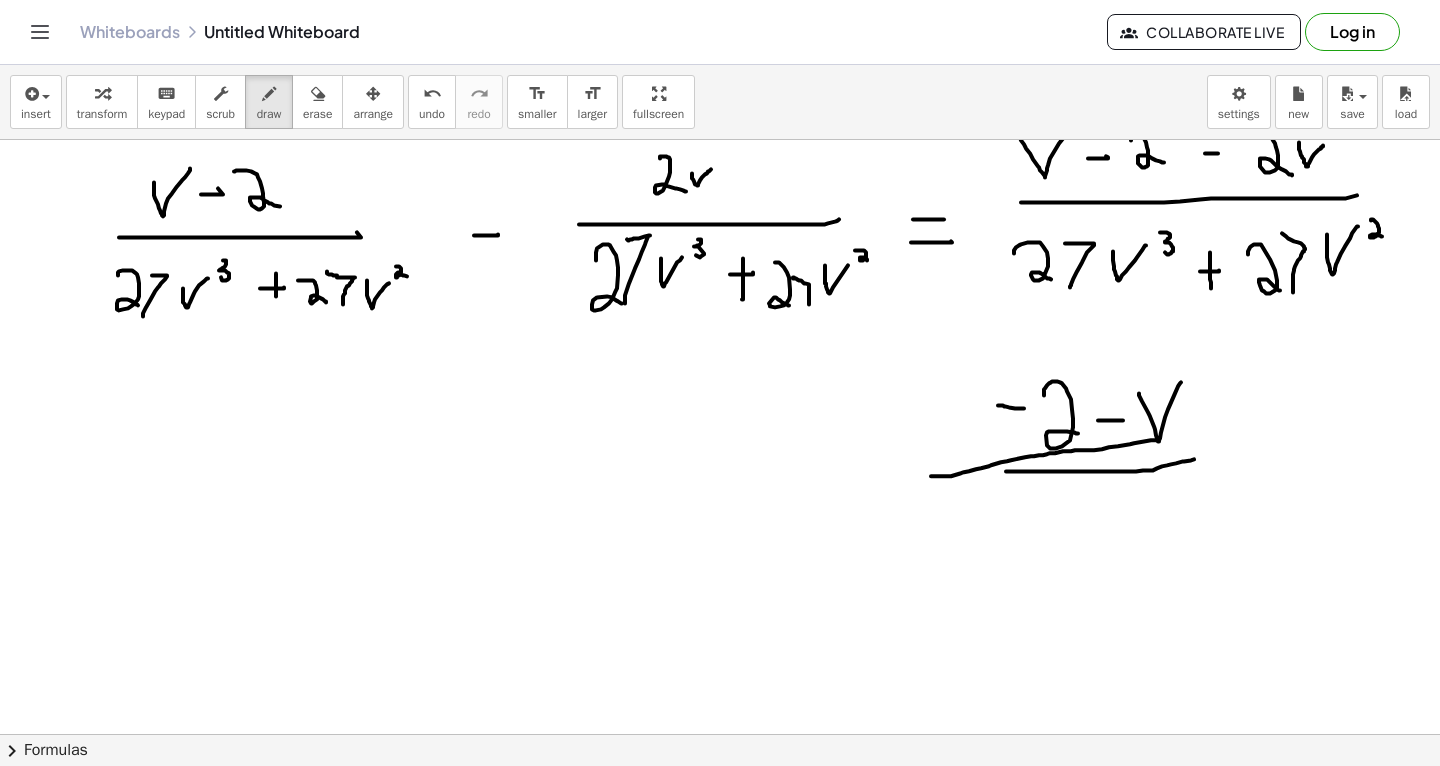 drag, startPoint x: 931, startPoint y: 475, endPoint x: 1203, endPoint y: 434, distance: 275.07272 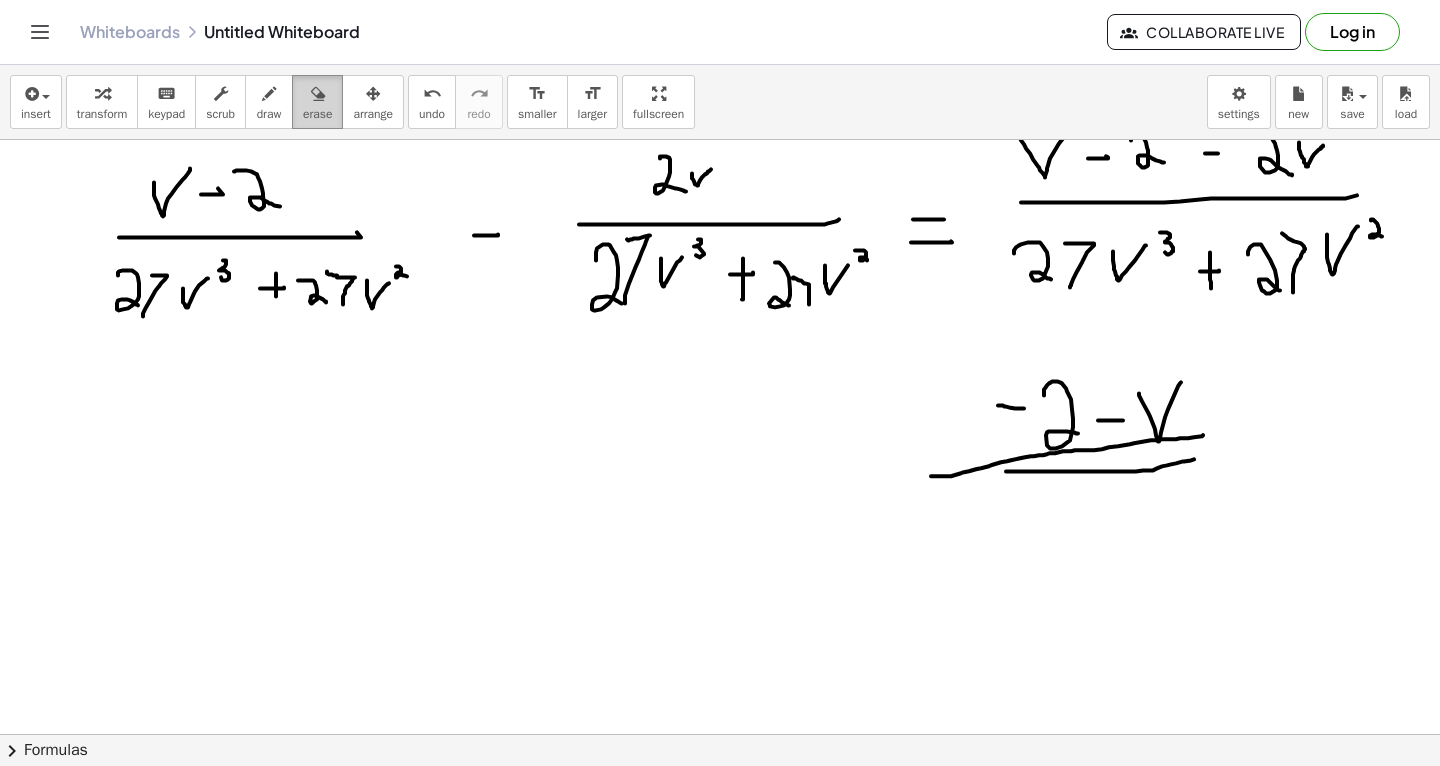 click on "erase" at bounding box center [317, 114] 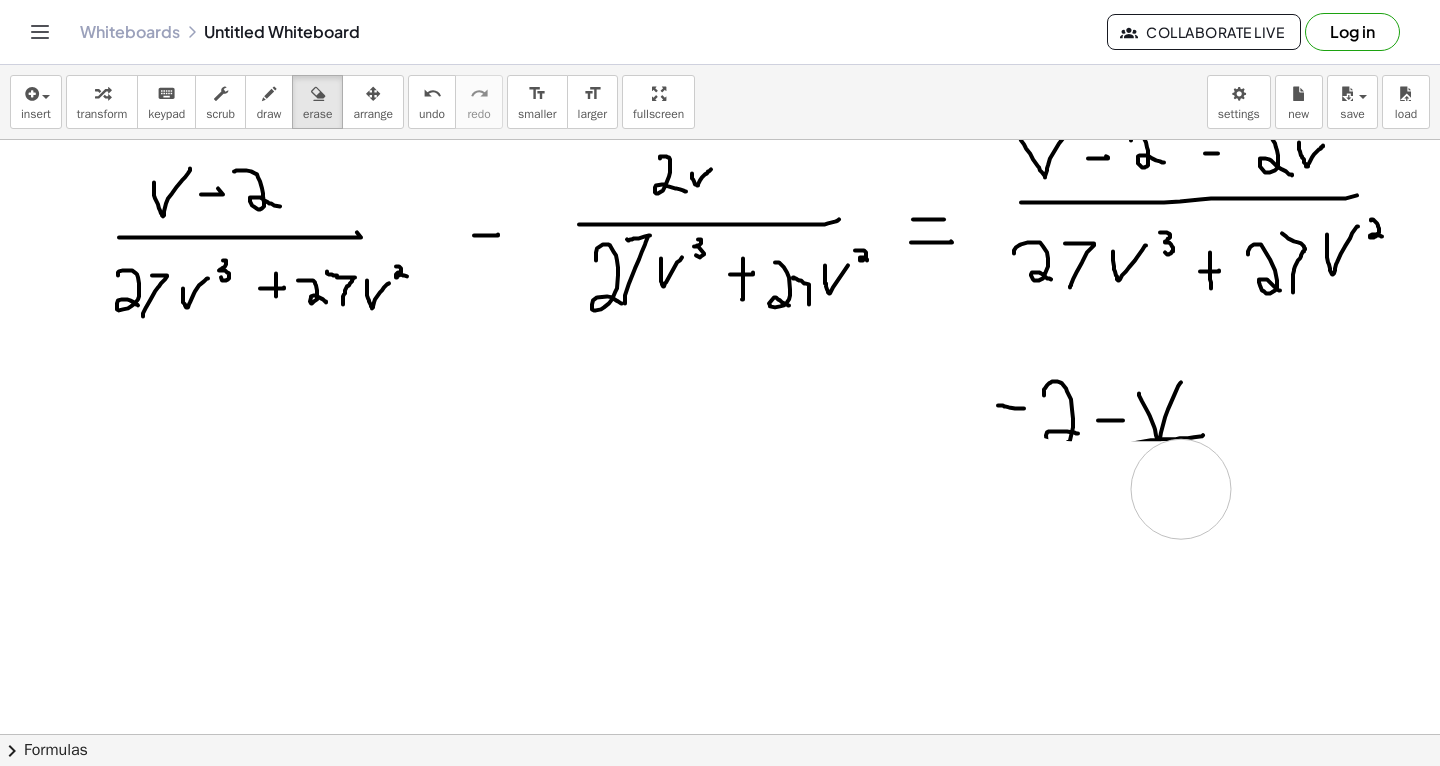 drag, startPoint x: 929, startPoint y: 475, endPoint x: 1060, endPoint y: 428, distance: 139.17615 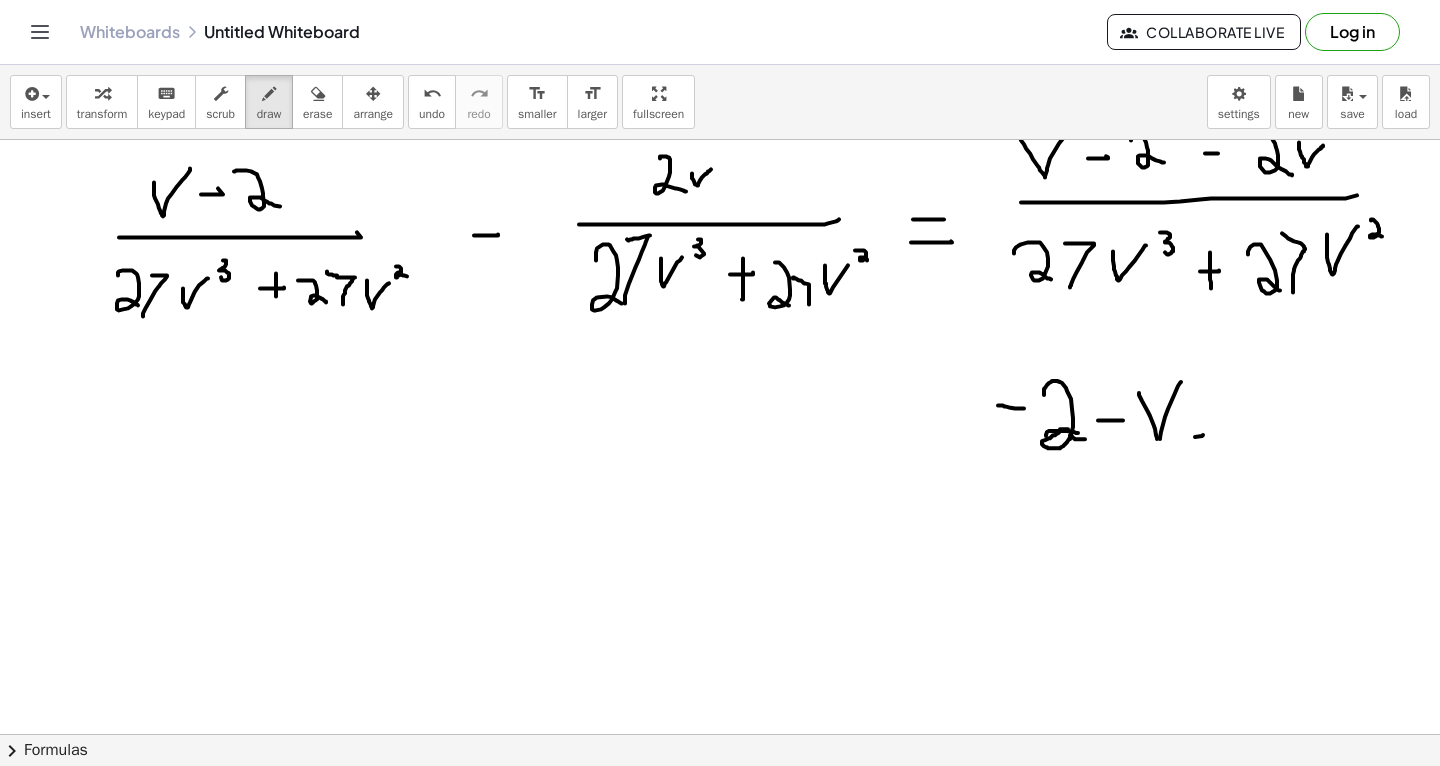 drag, startPoint x: 1060, startPoint y: 428, endPoint x: 1085, endPoint y: 439, distance: 27.313 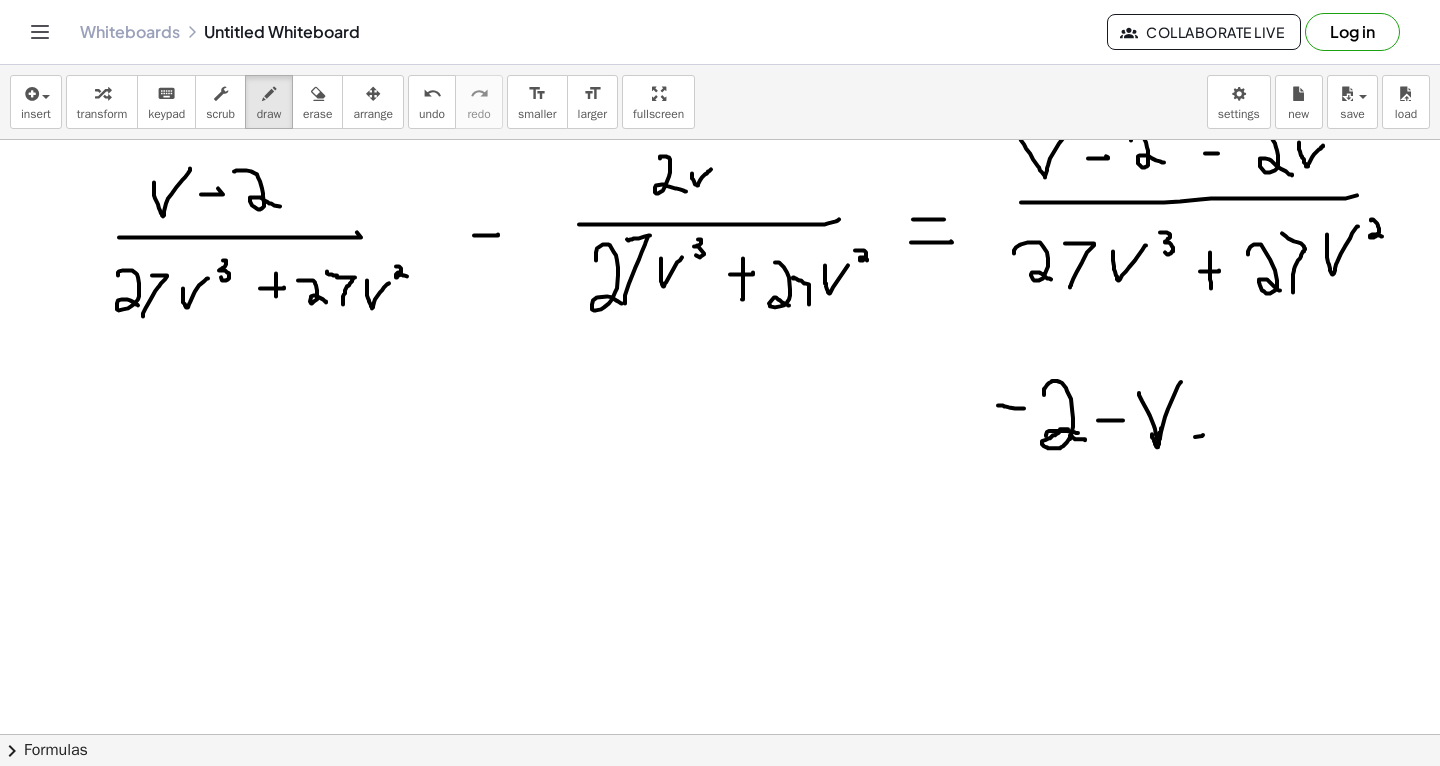 drag, startPoint x: 1152, startPoint y: 433, endPoint x: 1167, endPoint y: 417, distance: 21.931713 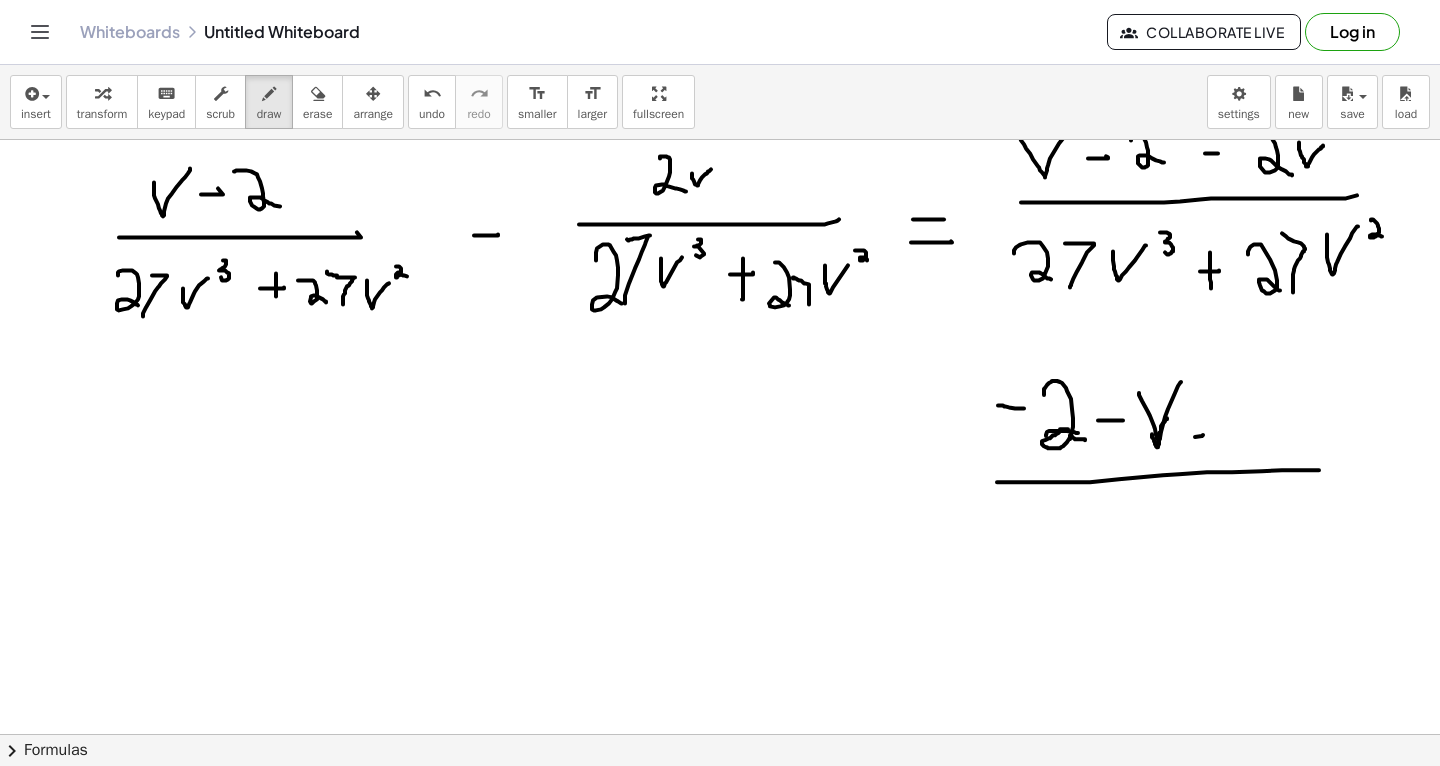 drag, startPoint x: 997, startPoint y: 481, endPoint x: 1318, endPoint y: 467, distance: 321.30515 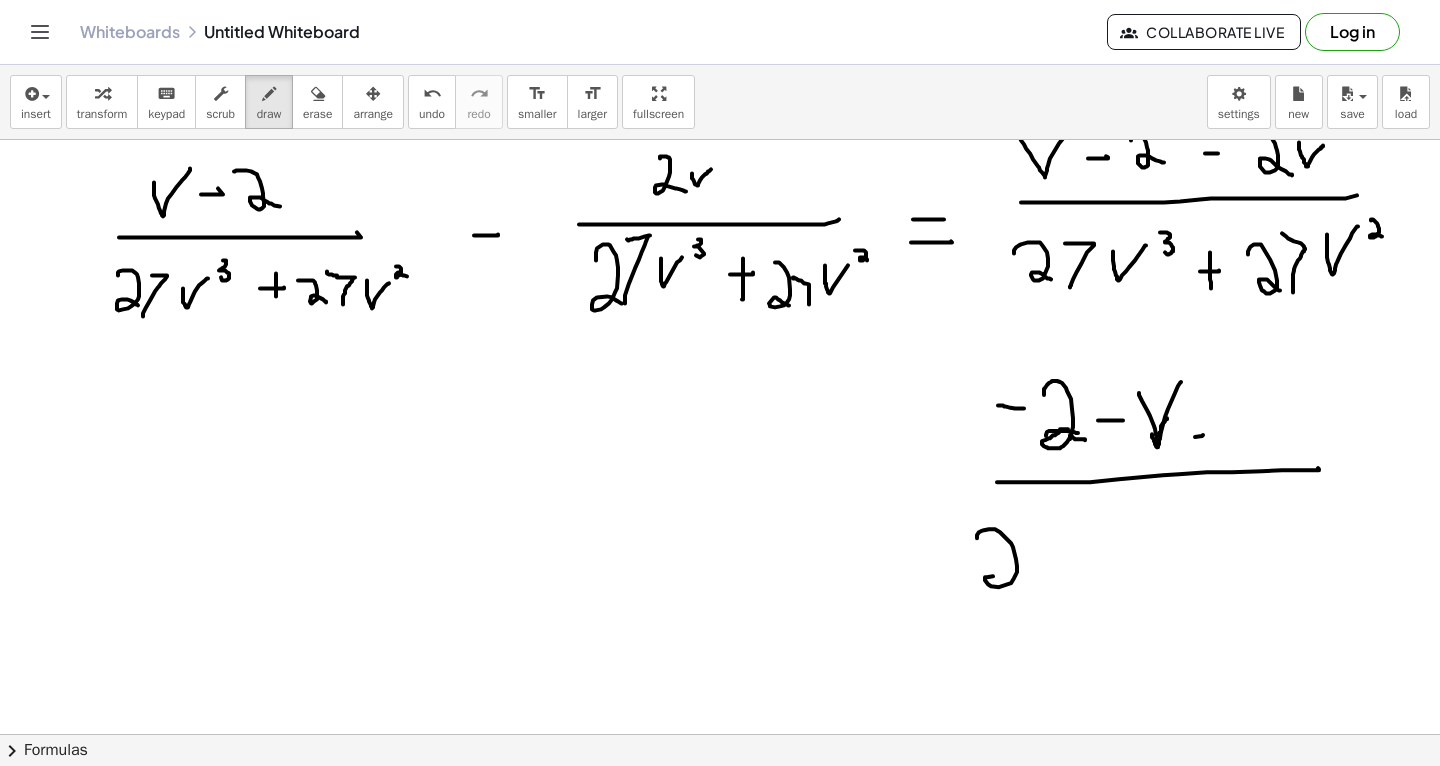 drag, startPoint x: 977, startPoint y: 537, endPoint x: 1026, endPoint y: 581, distance: 65.8559 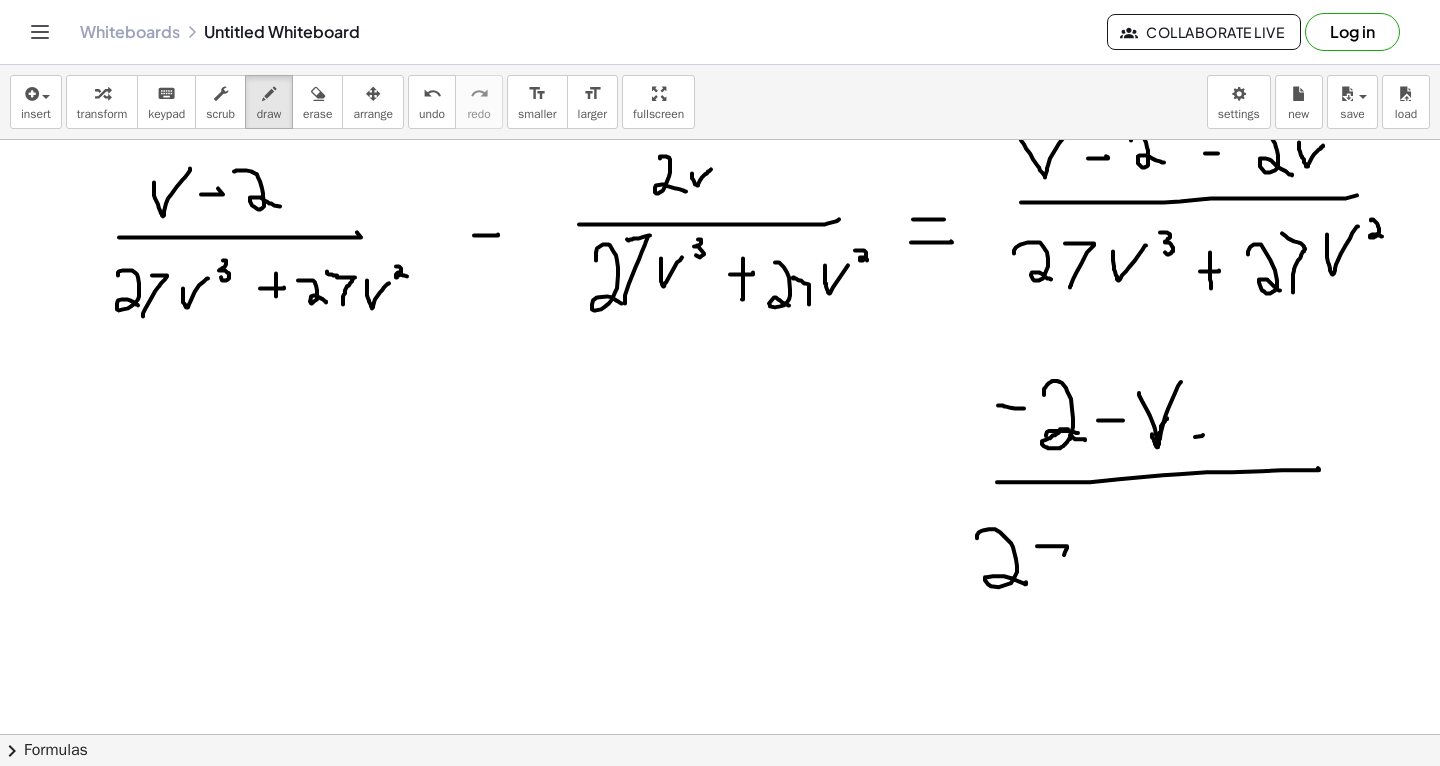 drag, startPoint x: 1037, startPoint y: 545, endPoint x: 1050, endPoint y: 586, distance: 43.011627 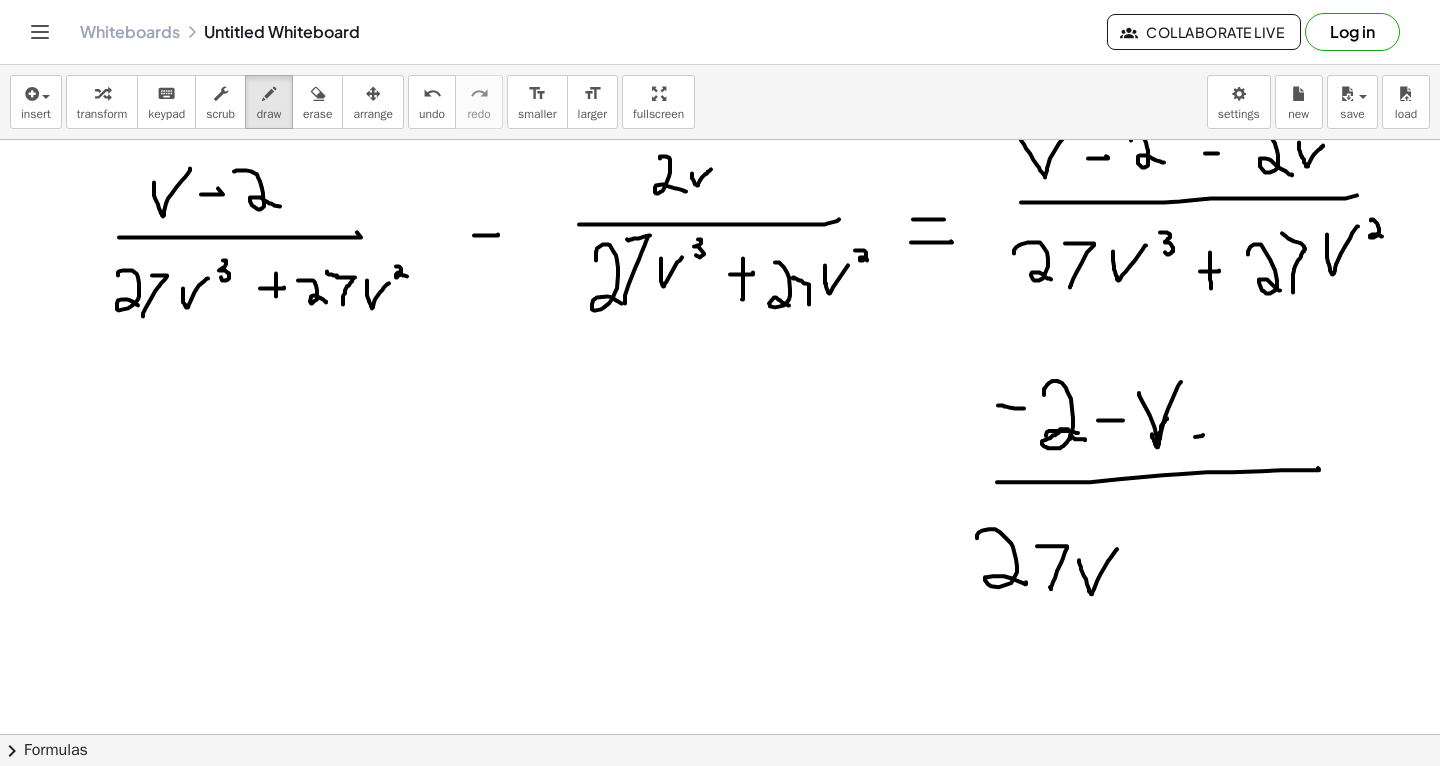 drag, startPoint x: 1079, startPoint y: 560, endPoint x: 1116, endPoint y: 544, distance: 40.311287 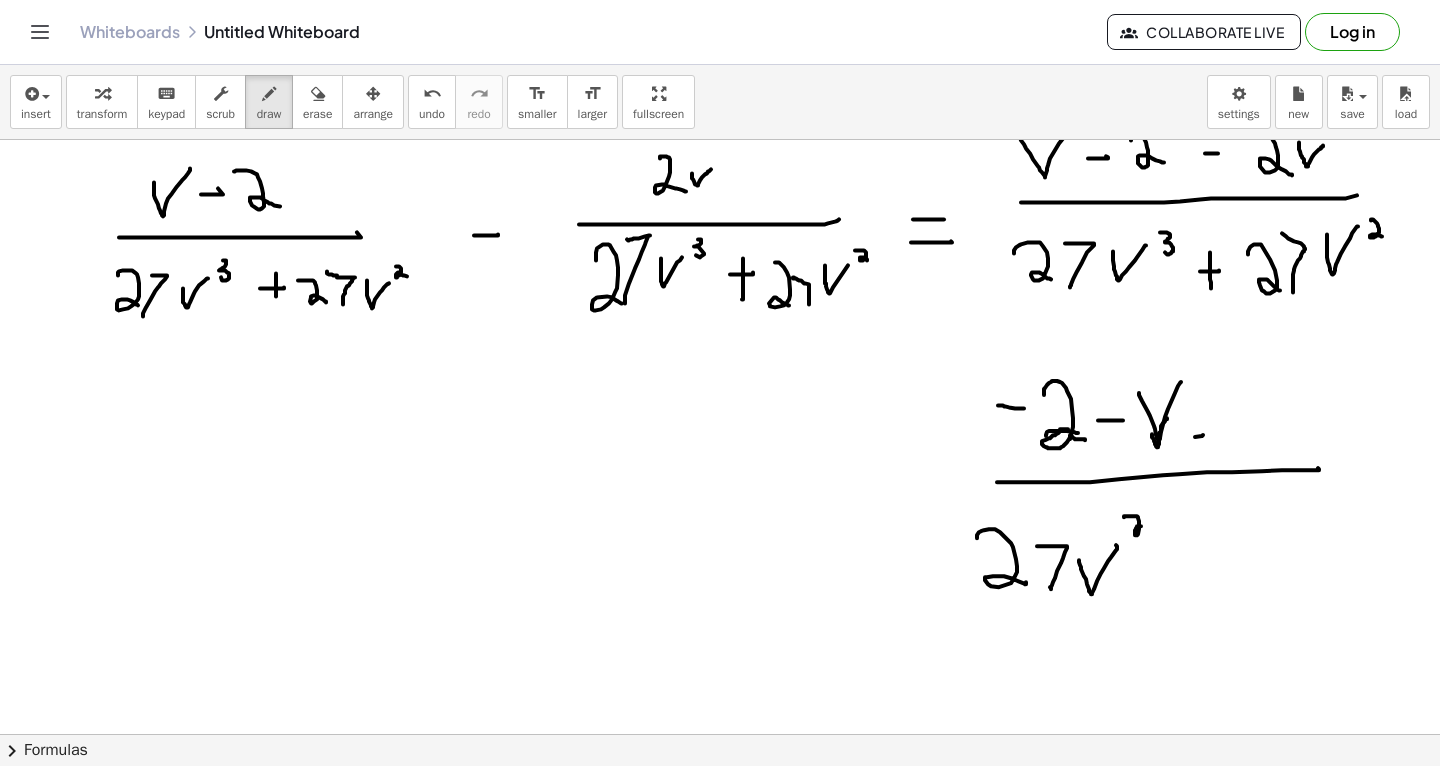 drag, startPoint x: 1124, startPoint y: 516, endPoint x: 1143, endPoint y: 525, distance: 21.023796 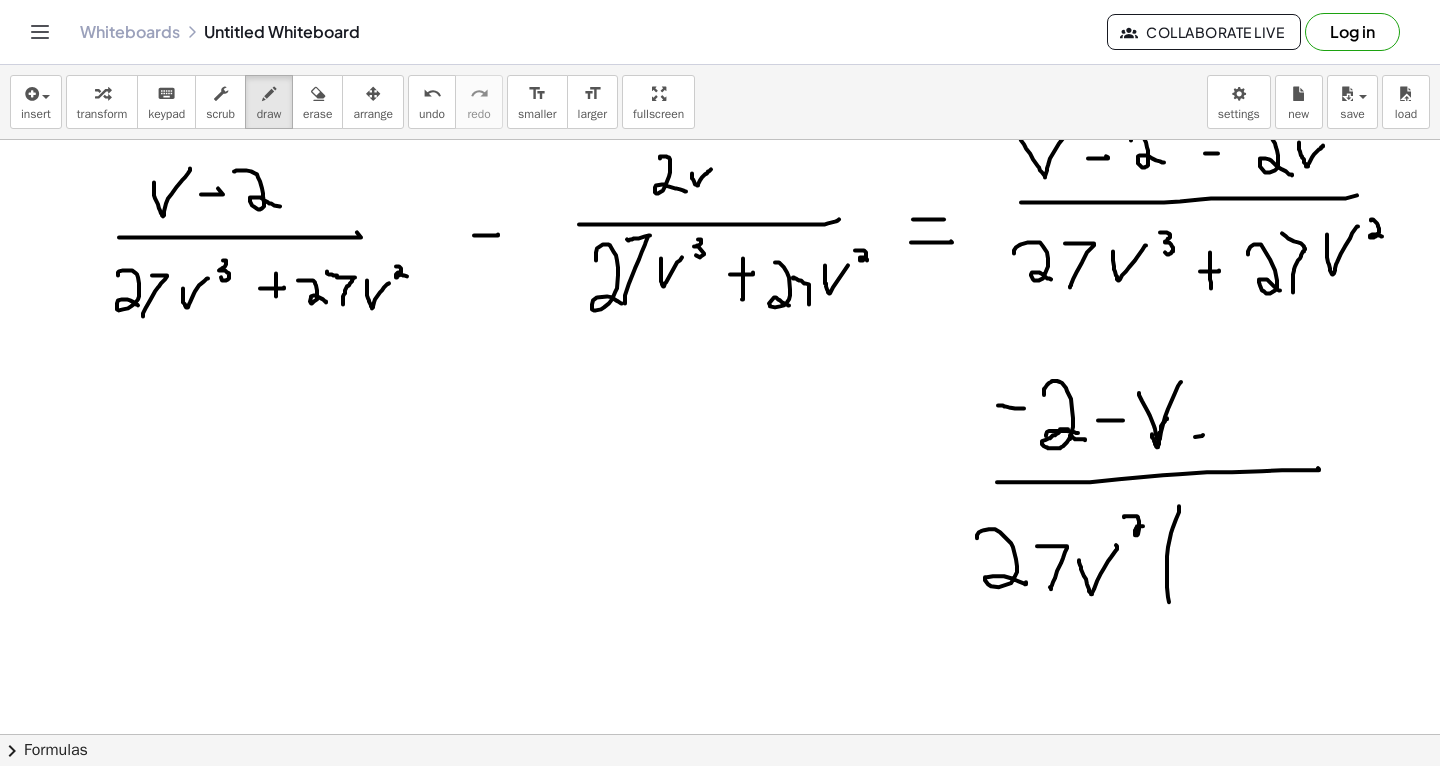 drag, startPoint x: 1179, startPoint y: 505, endPoint x: 1180, endPoint y: 617, distance: 112.00446 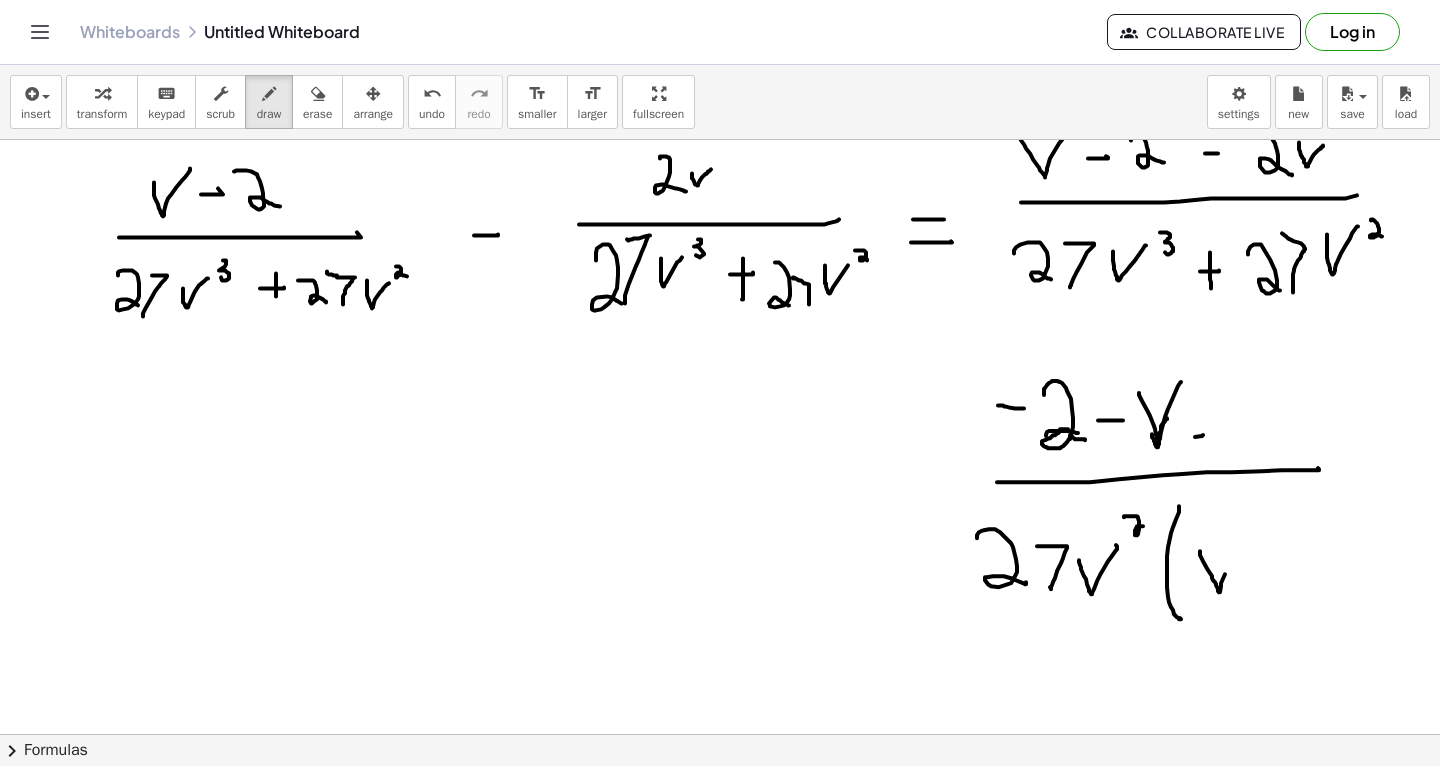 drag, startPoint x: 1200, startPoint y: 550, endPoint x: 1245, endPoint y: 547, distance: 45.099888 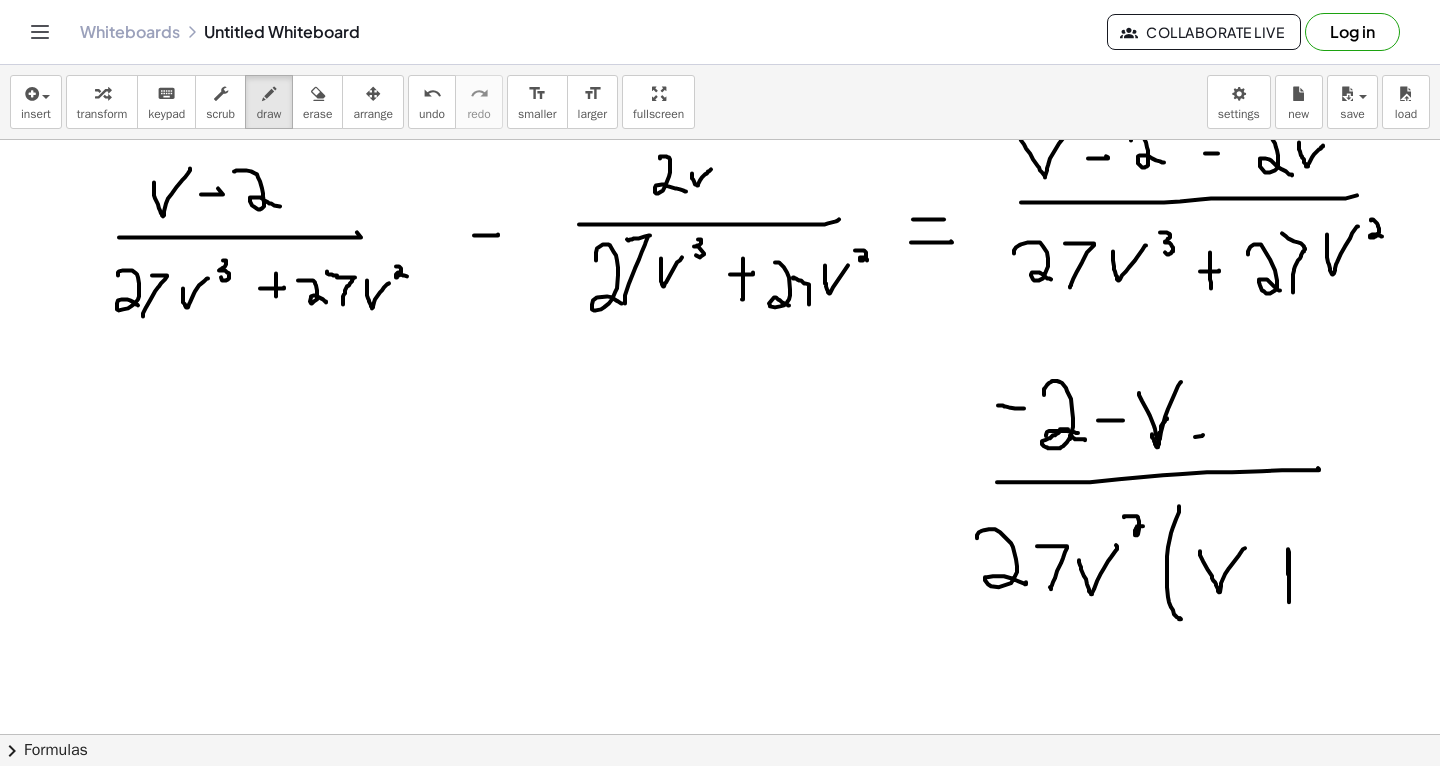 drag, startPoint x: 1288, startPoint y: 573, endPoint x: 1288, endPoint y: 599, distance: 26 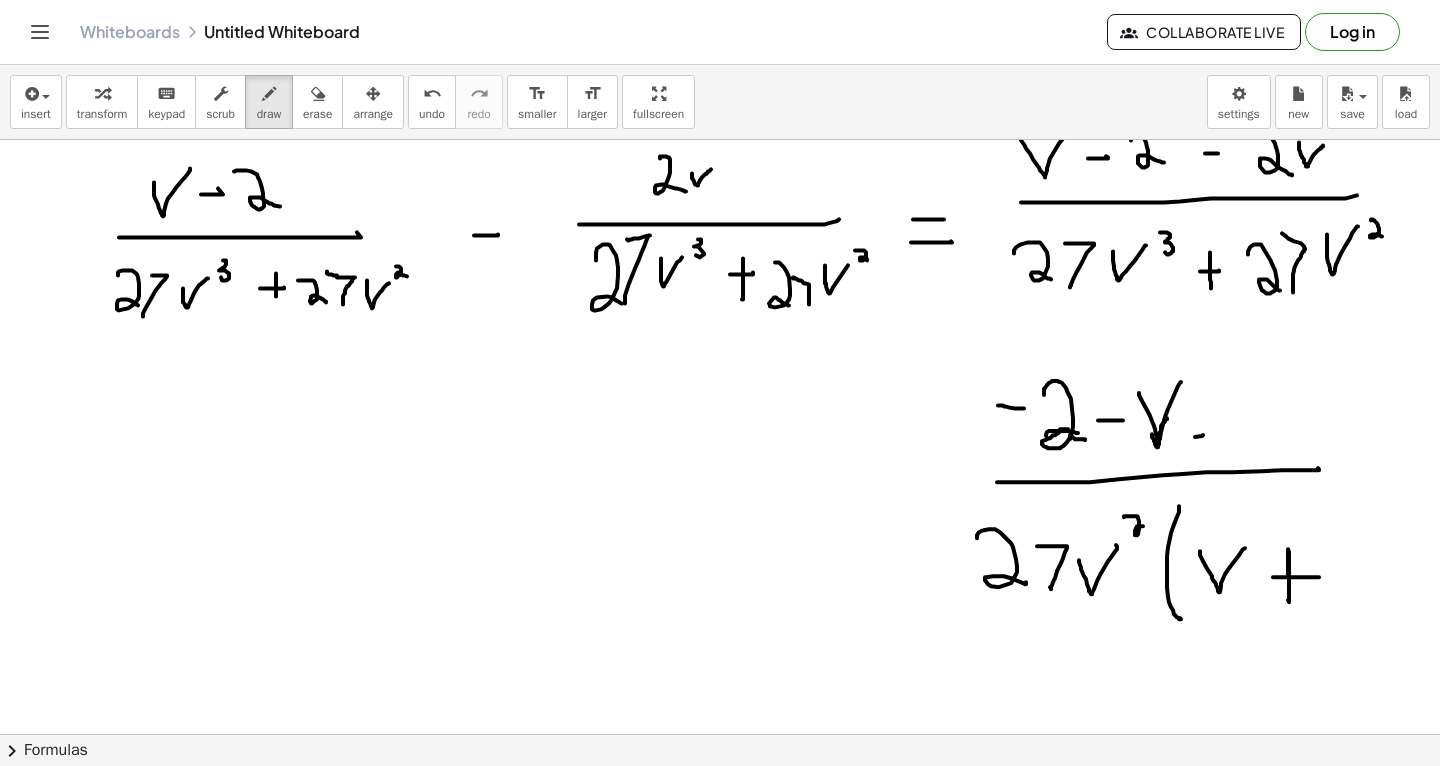 drag, startPoint x: 1273, startPoint y: 576, endPoint x: 1317, endPoint y: 576, distance: 44 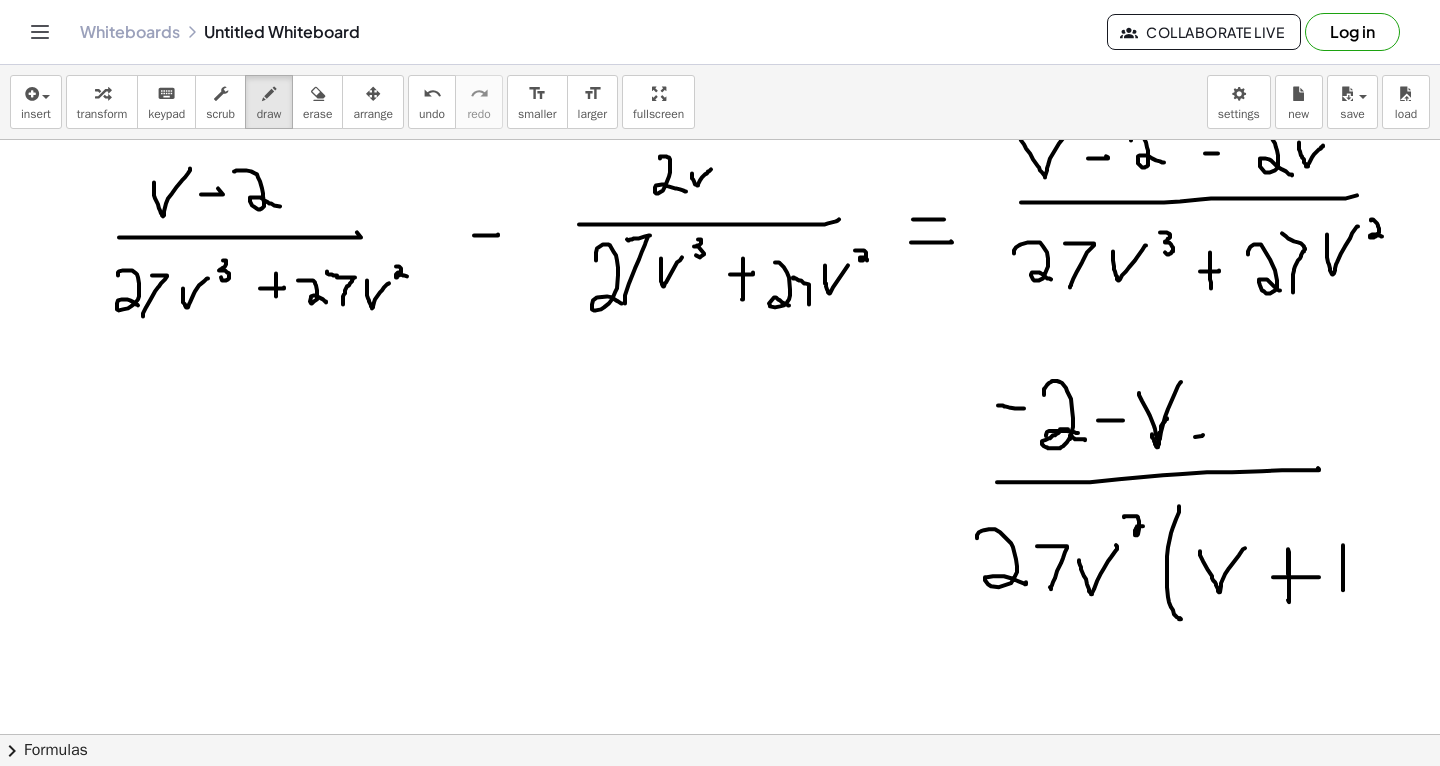 drag, startPoint x: 1343, startPoint y: 544, endPoint x: 1345, endPoint y: 602, distance: 58.034473 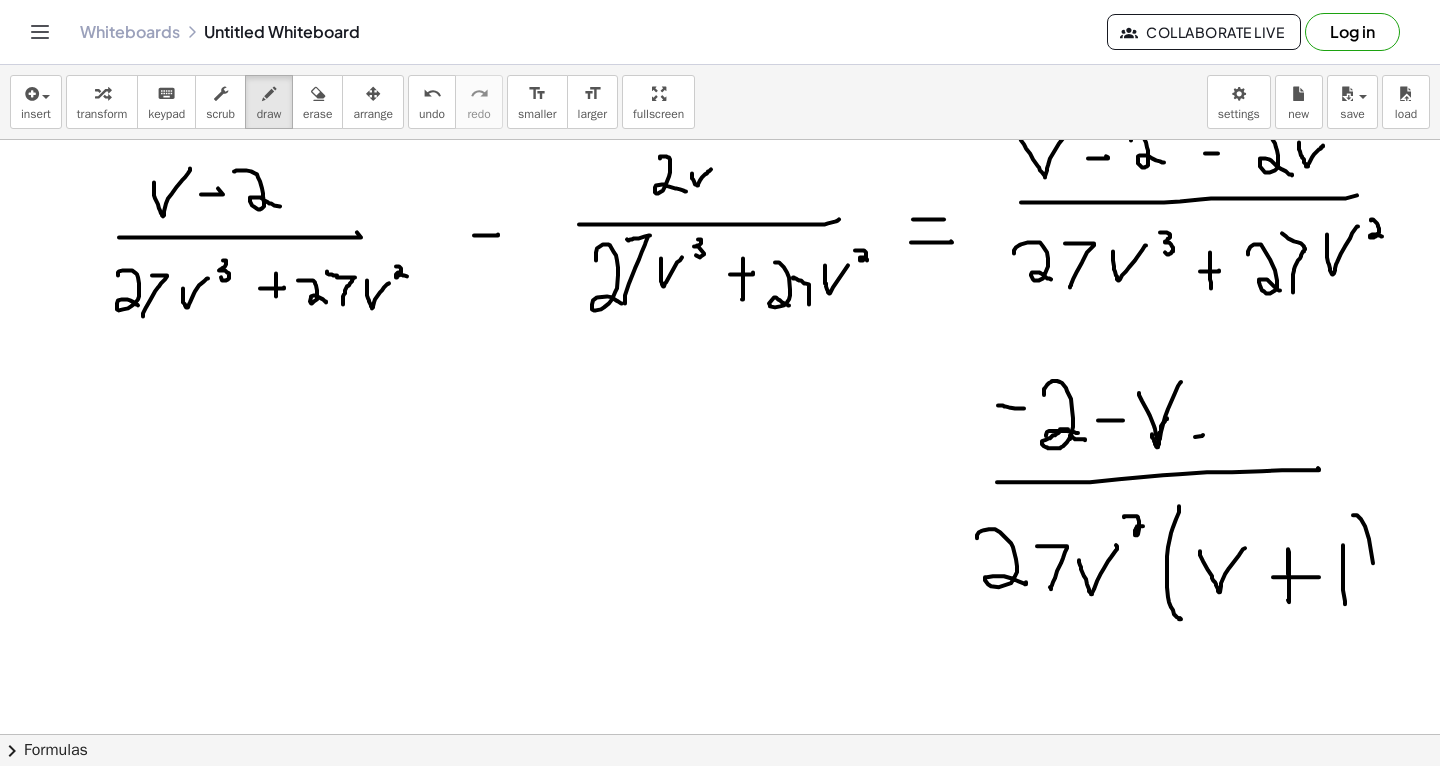 drag, startPoint x: 1353, startPoint y: 514, endPoint x: 1356, endPoint y: 621, distance: 107.042046 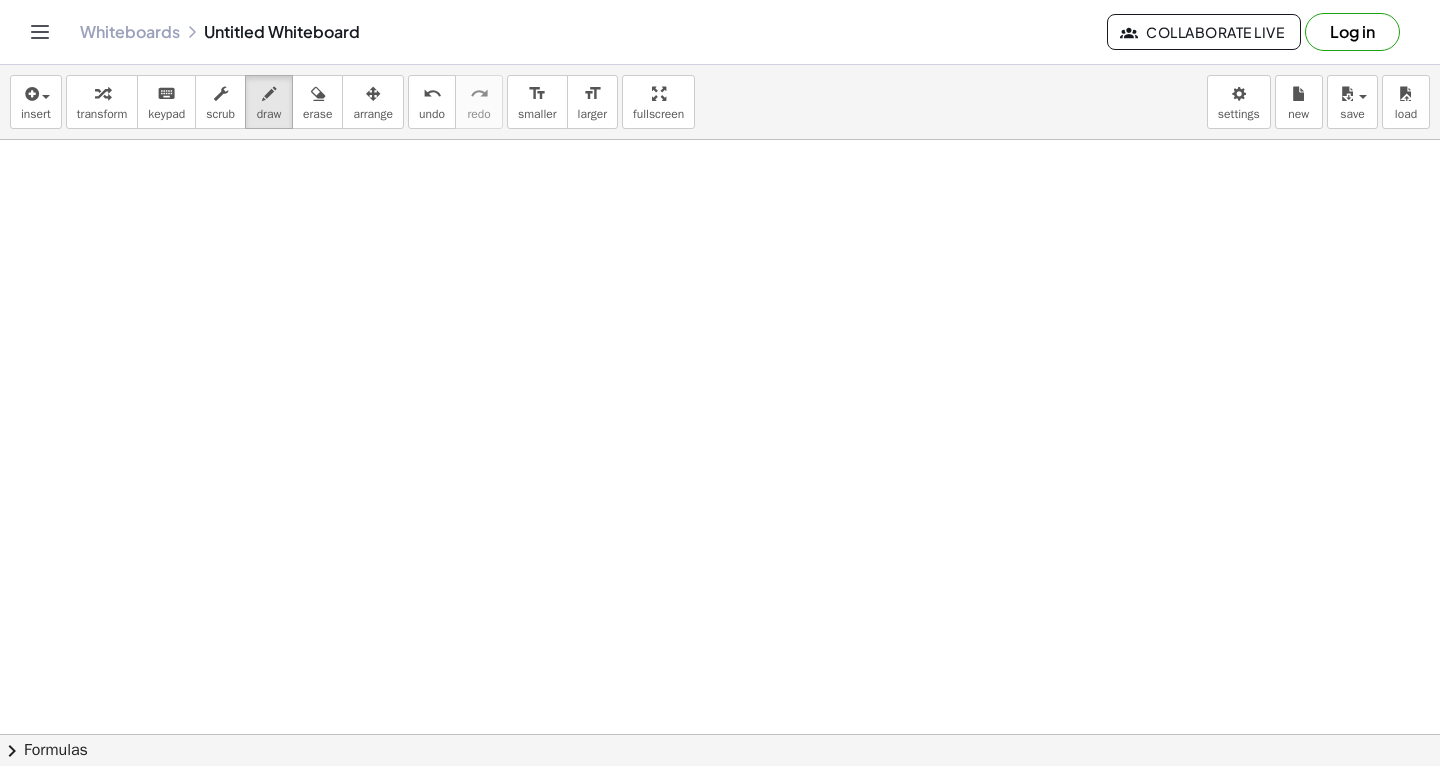 scroll, scrollTop: 5333, scrollLeft: 0, axis: vertical 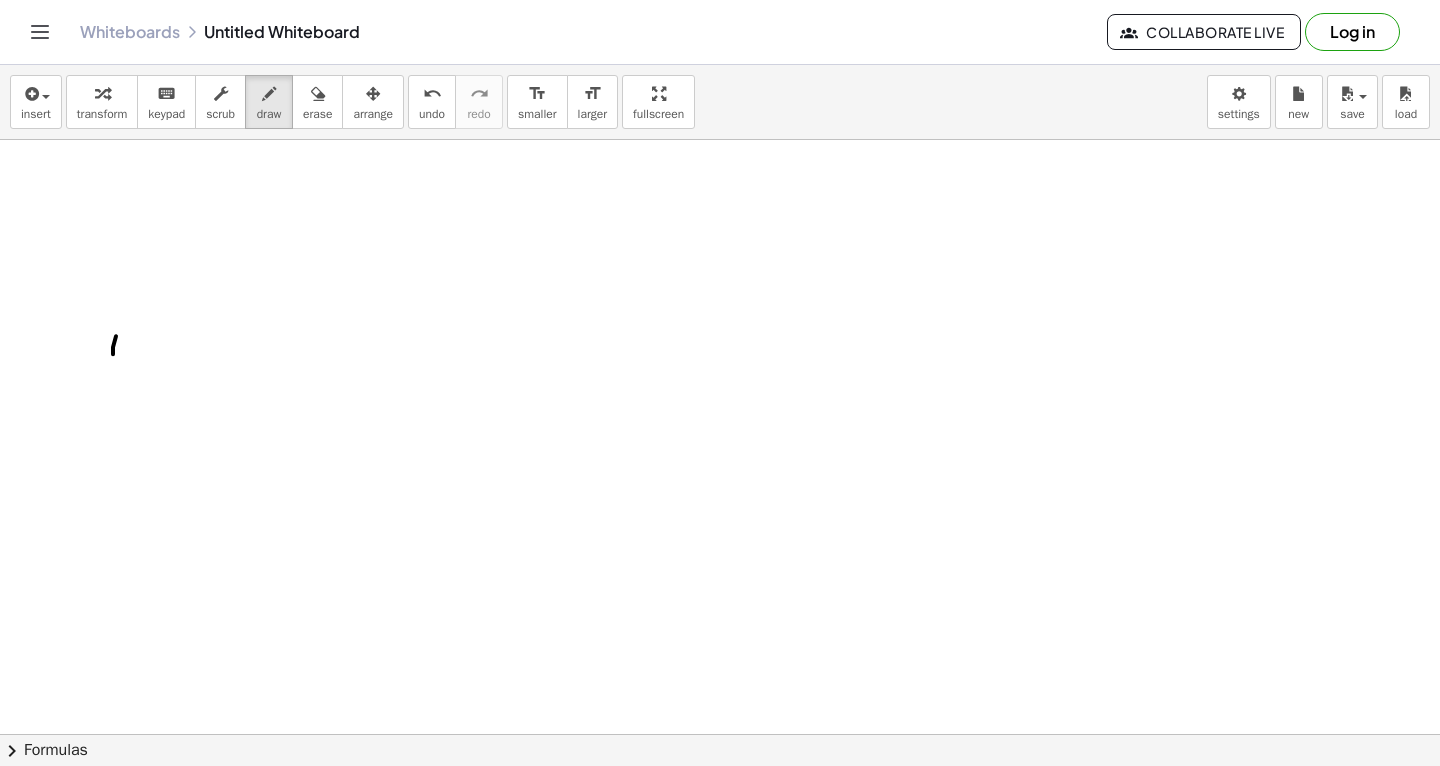 drag, startPoint x: 116, startPoint y: 335, endPoint x: 132, endPoint y: 302, distance: 36.67424 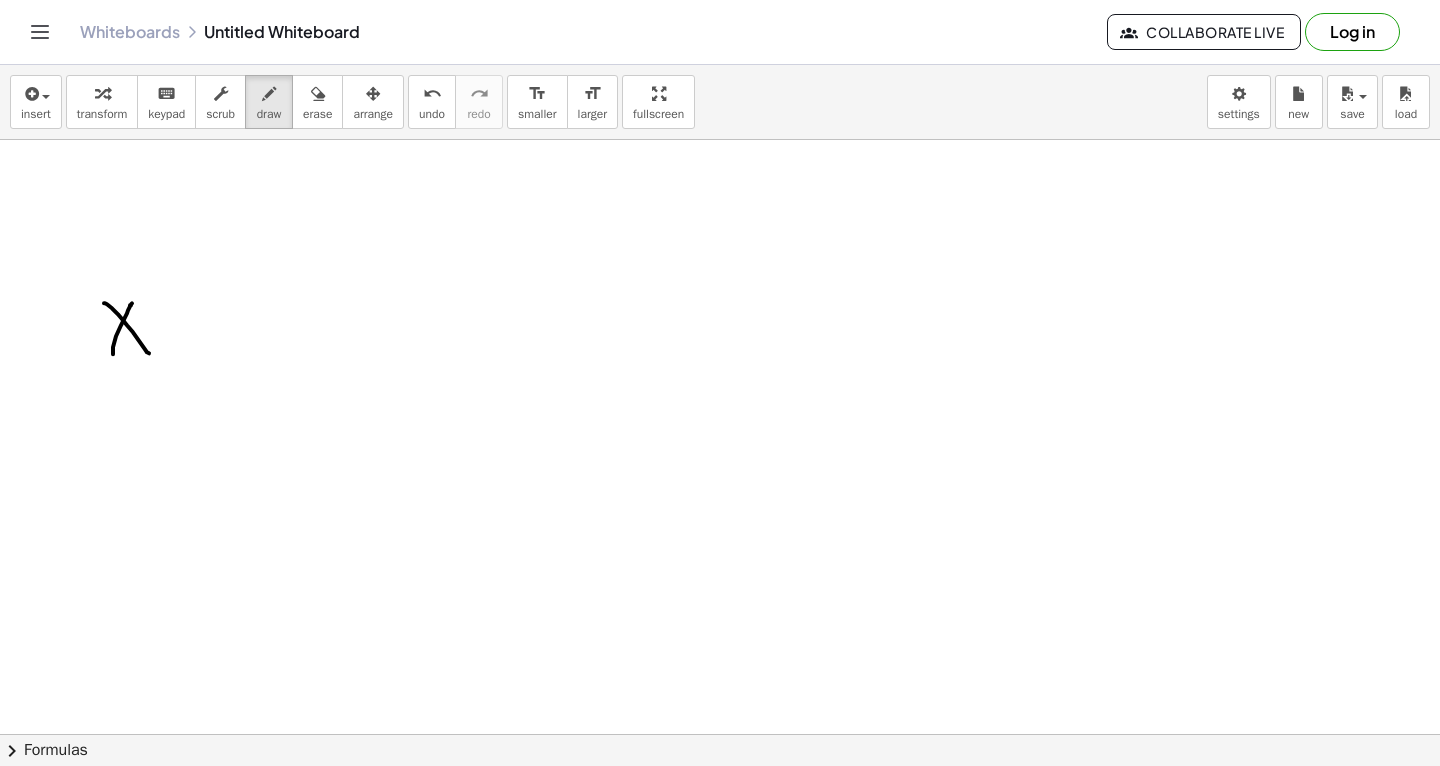 drag, startPoint x: 104, startPoint y: 302, endPoint x: 148, endPoint y: 351, distance: 65.8559 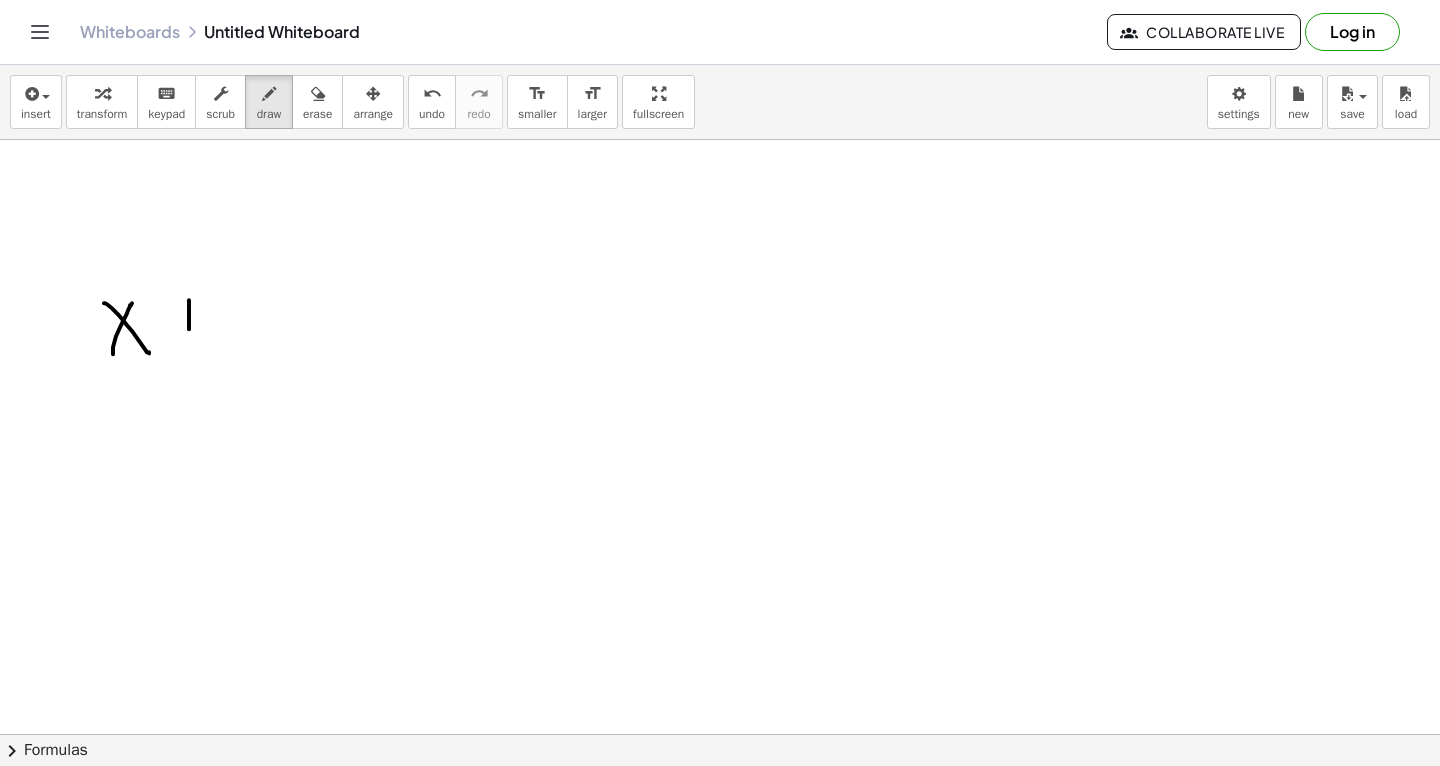 drag, startPoint x: 189, startPoint y: 299, endPoint x: 188, endPoint y: 343, distance: 44.011364 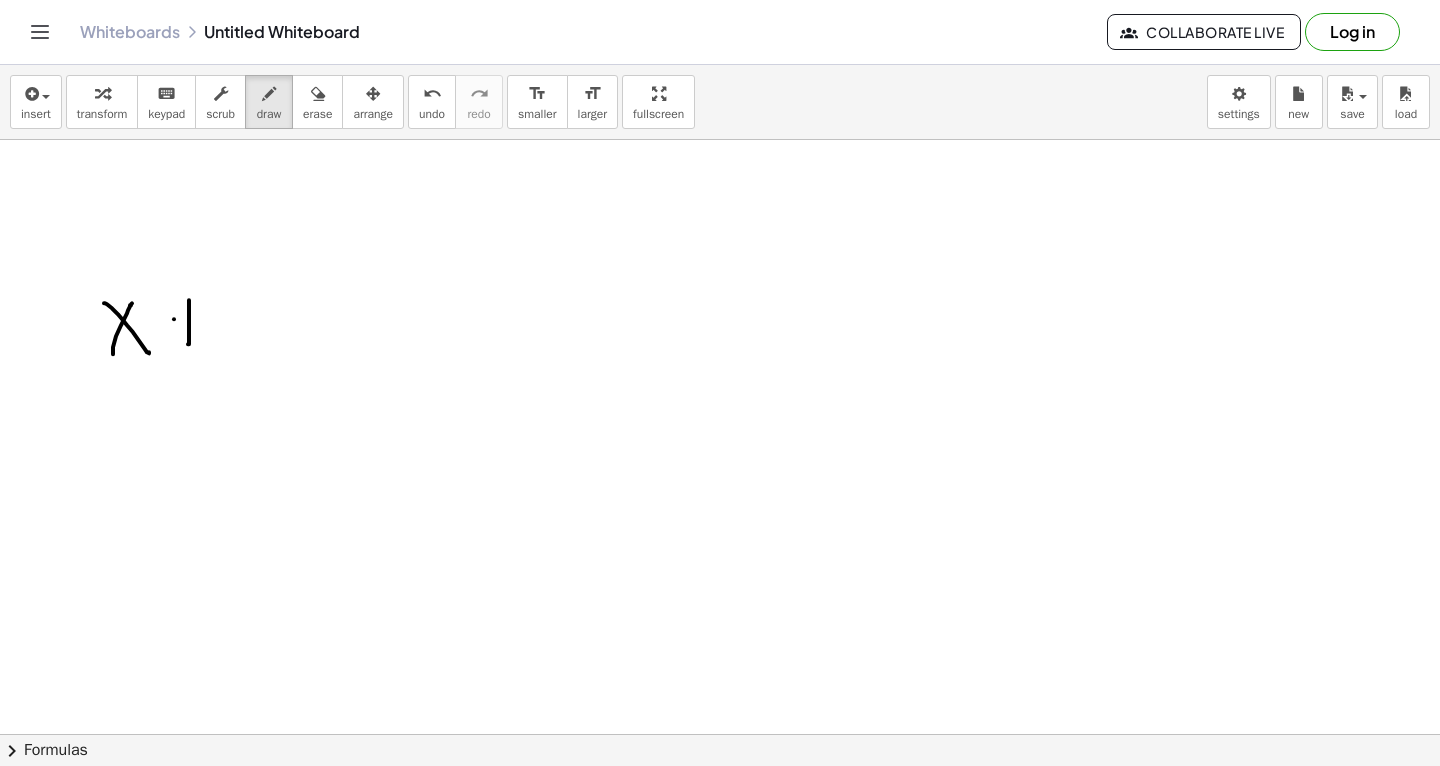 drag, startPoint x: 174, startPoint y: 318, endPoint x: 206, endPoint y: 314, distance: 32.24903 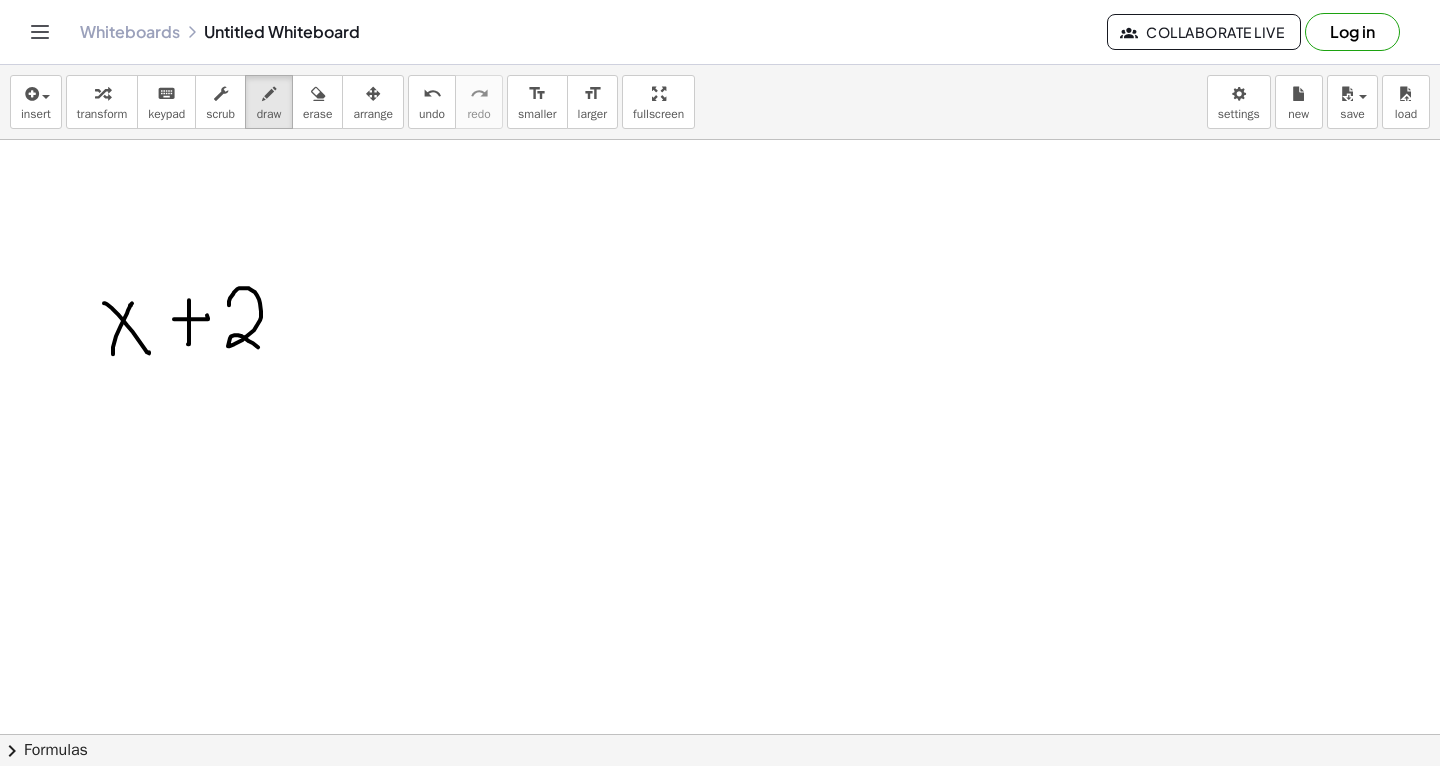 drag, startPoint x: 229, startPoint y: 304, endPoint x: 266, endPoint y: 350, distance: 59.03389 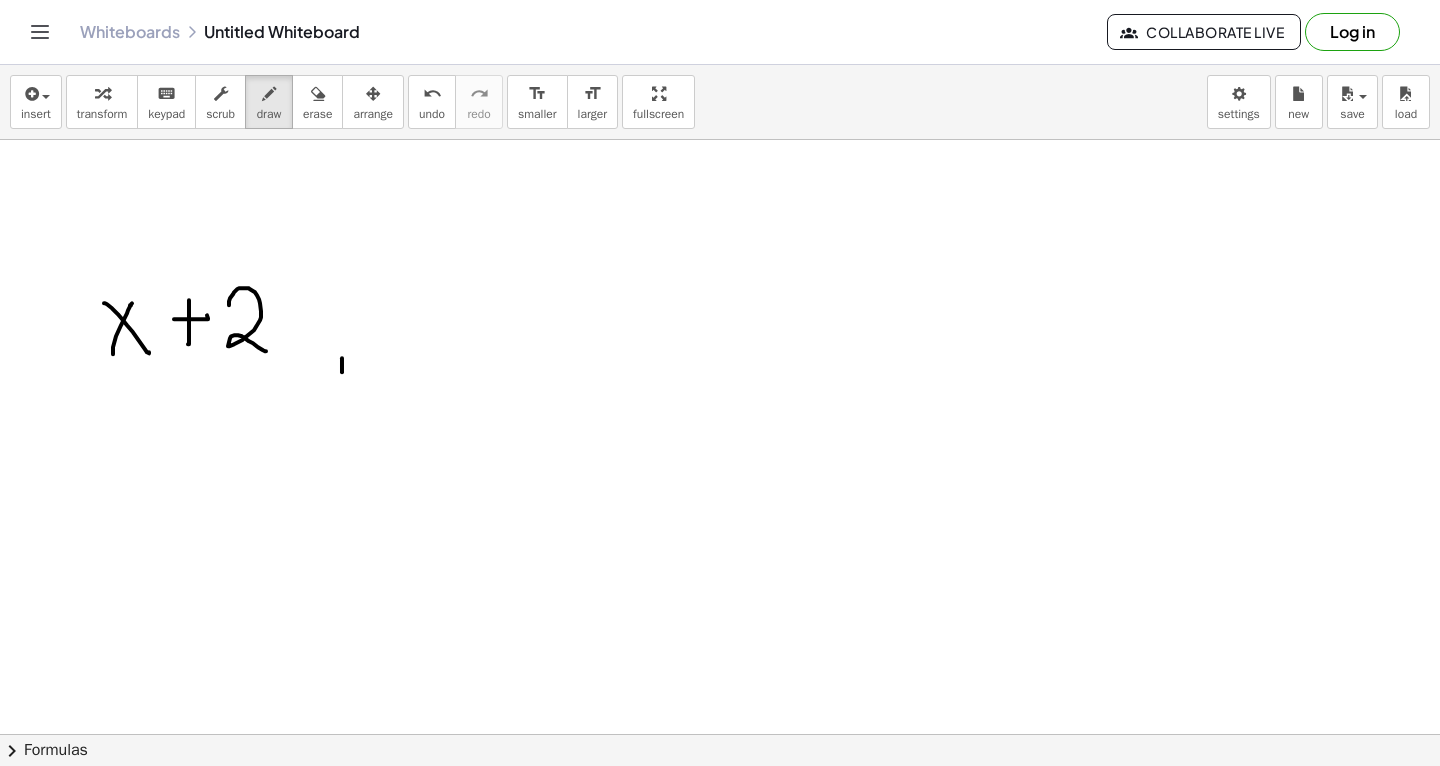 drag, startPoint x: 342, startPoint y: 357, endPoint x: 343, endPoint y: 394, distance: 37.01351 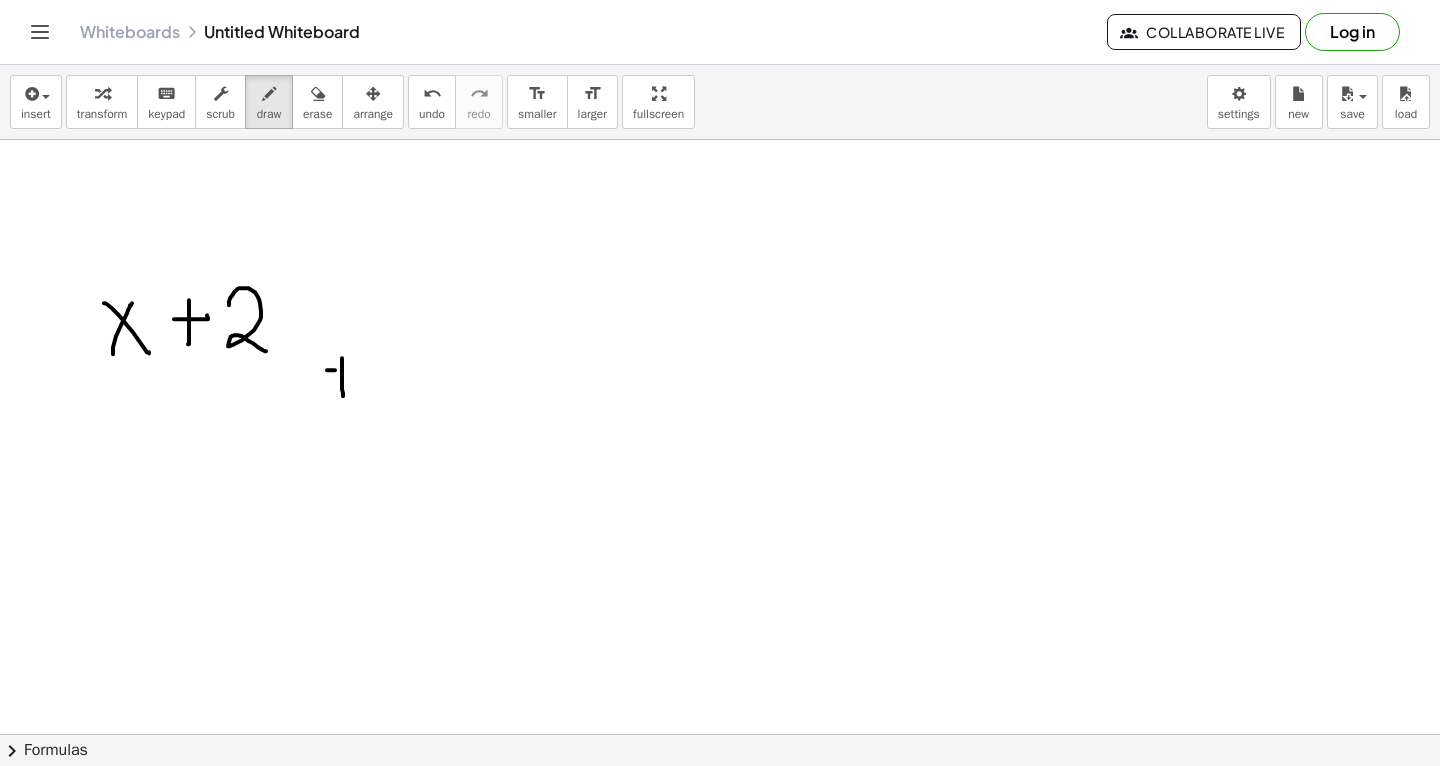 drag, startPoint x: 327, startPoint y: 369, endPoint x: 363, endPoint y: 368, distance: 36.013885 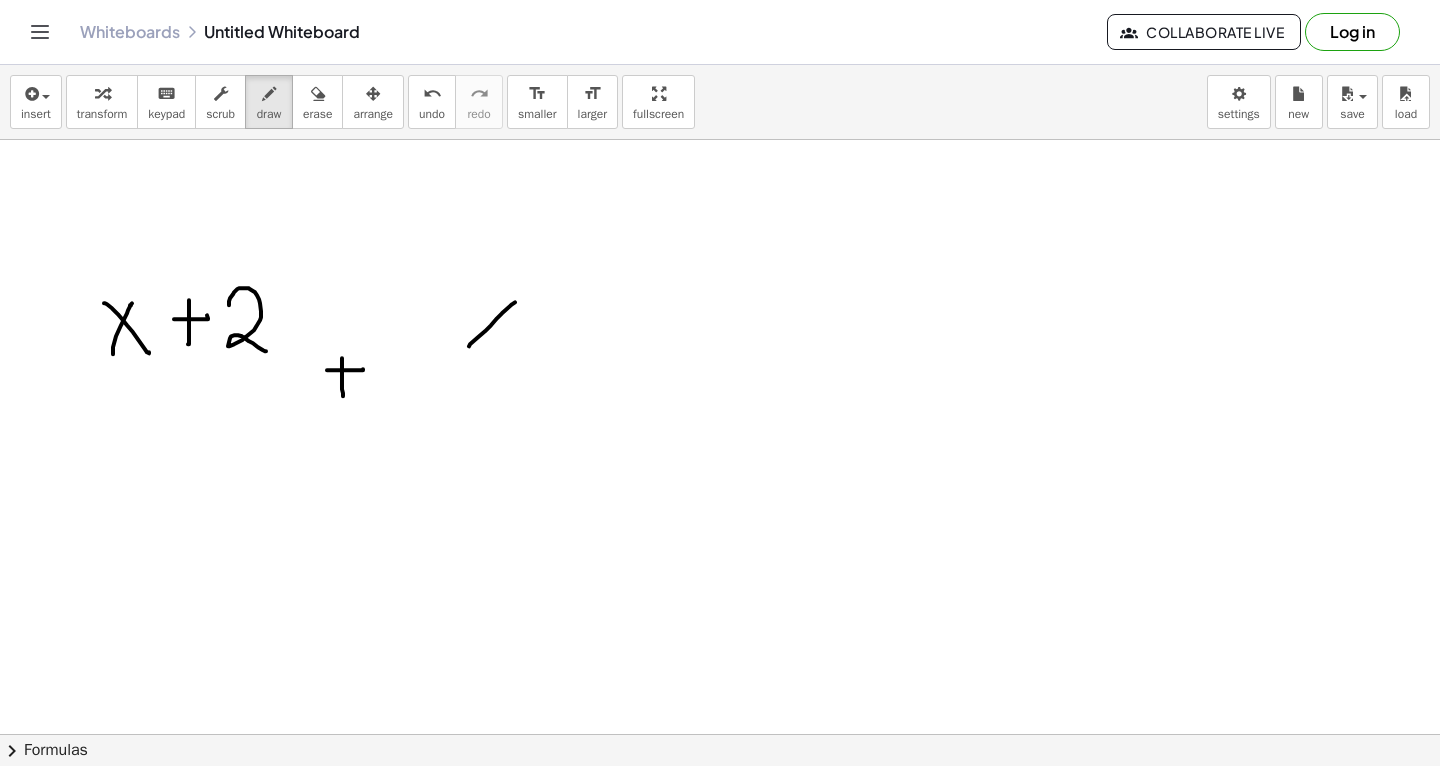 drag, startPoint x: 469, startPoint y: 345, endPoint x: 519, endPoint y: 298, distance: 68.622154 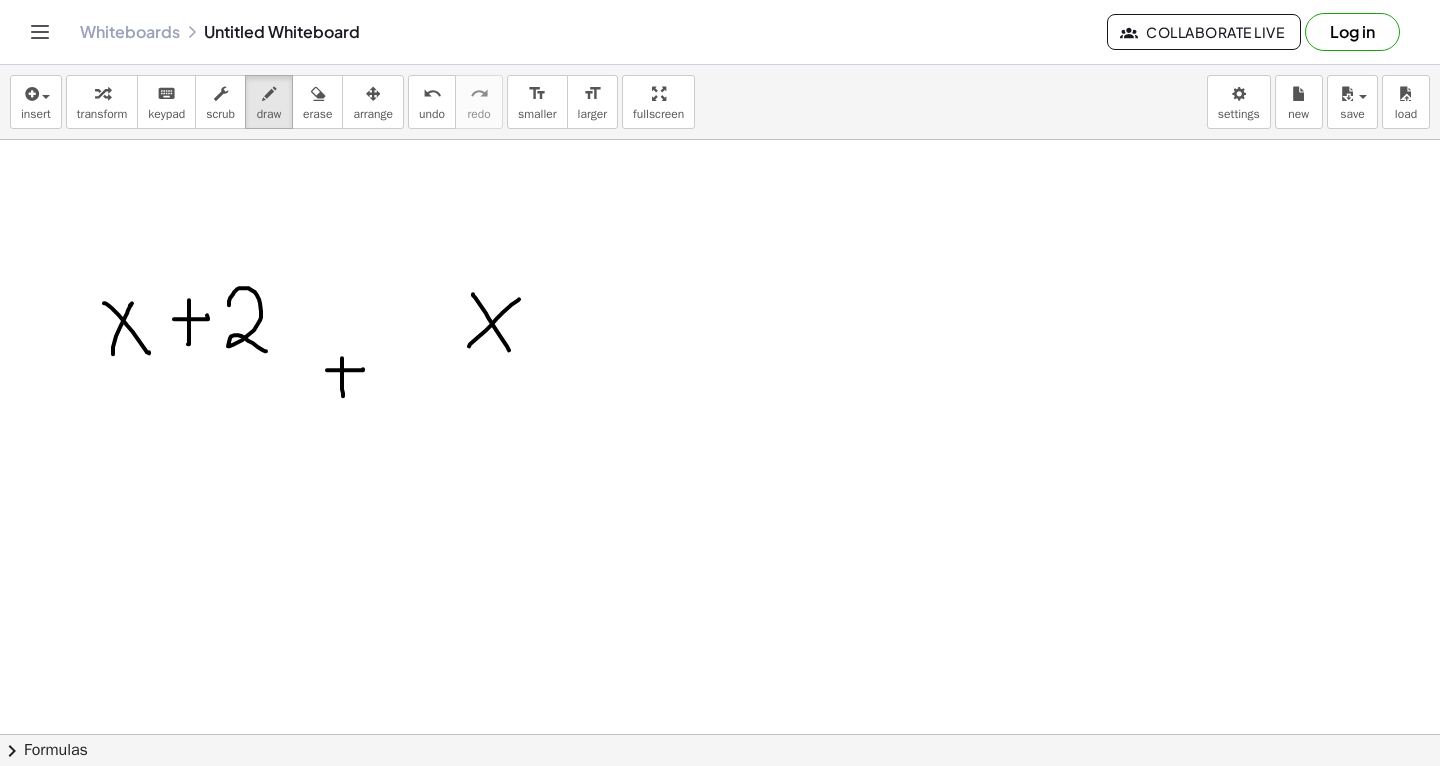 drag, startPoint x: 473, startPoint y: 293, endPoint x: 508, endPoint y: 347, distance: 64.3506 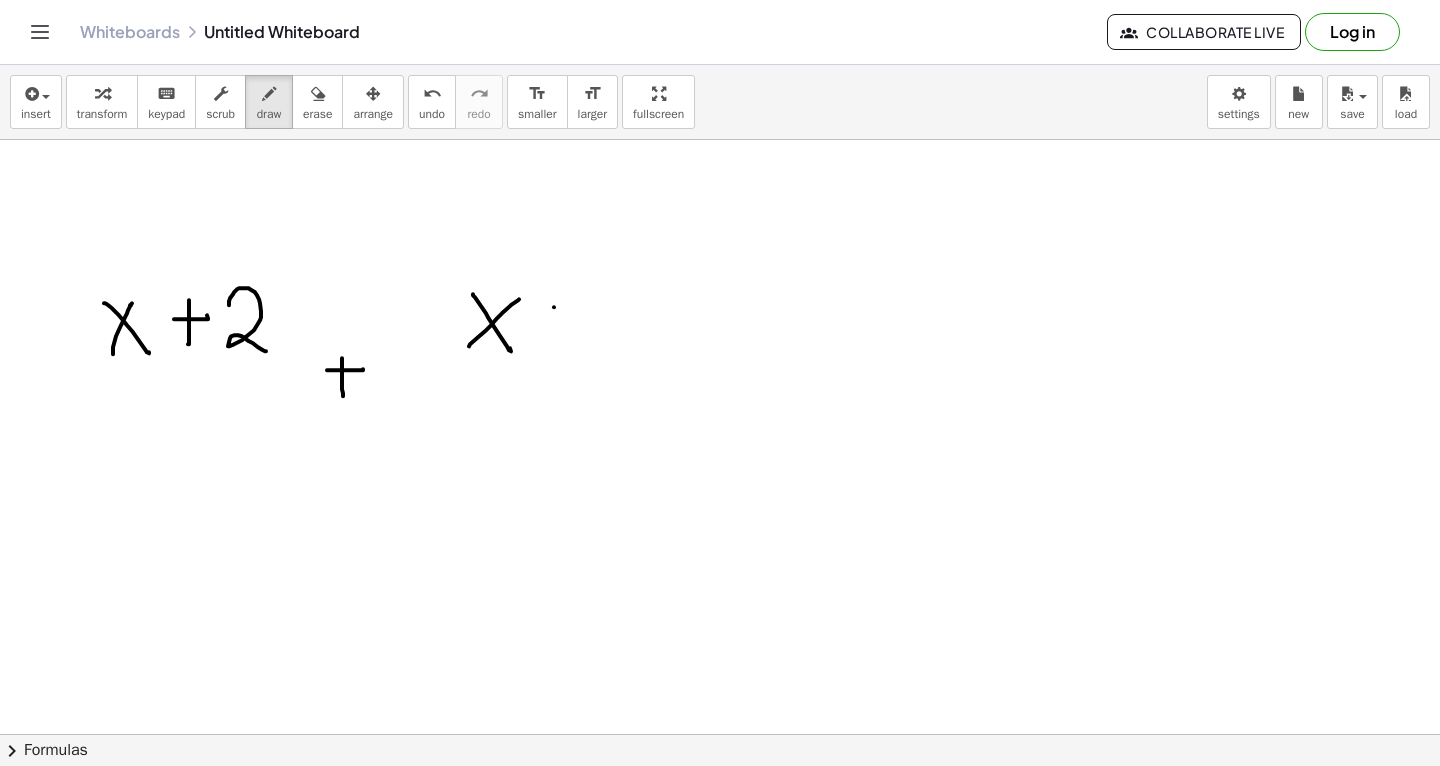 drag, startPoint x: 554, startPoint y: 306, endPoint x: 555, endPoint y: 343, distance: 37.01351 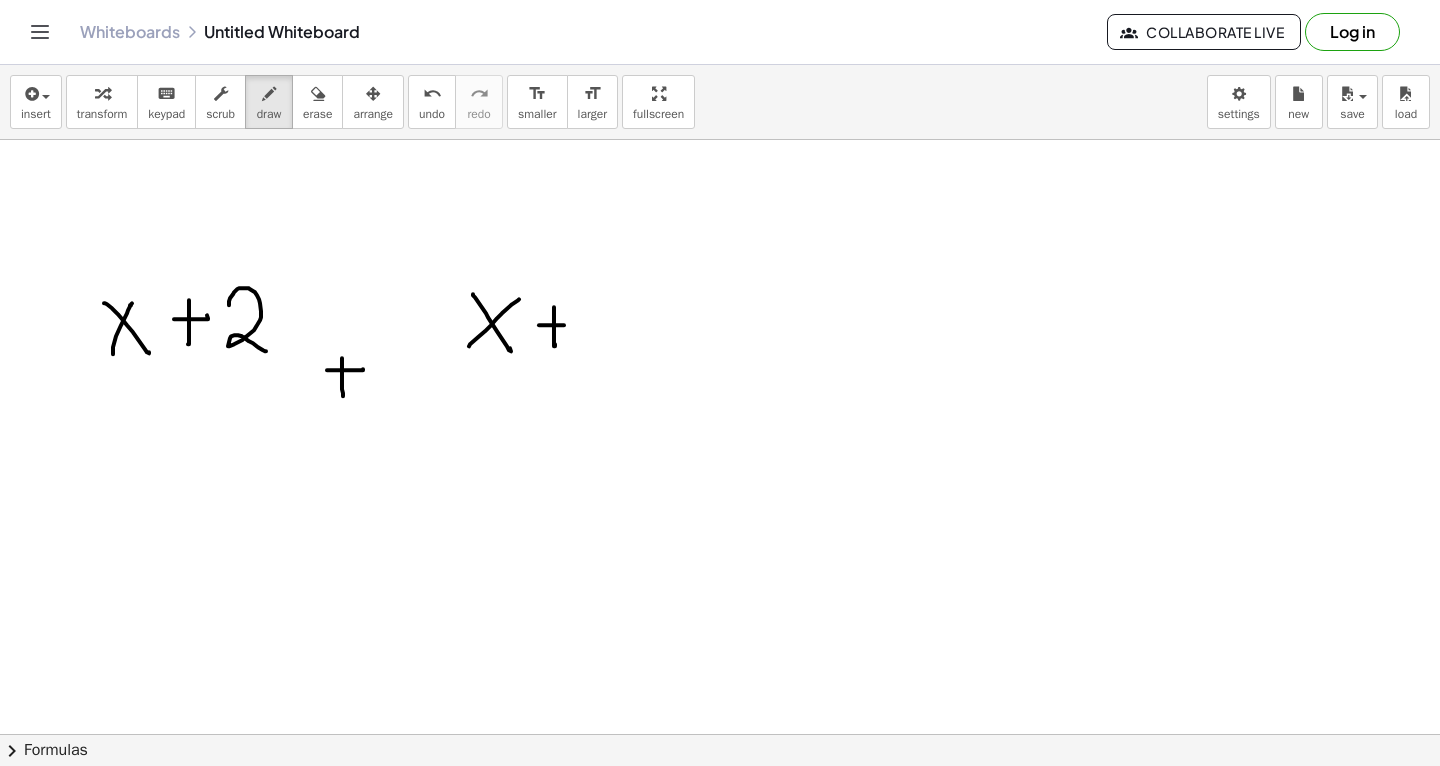 drag, startPoint x: 539, startPoint y: 324, endPoint x: 565, endPoint y: 324, distance: 26 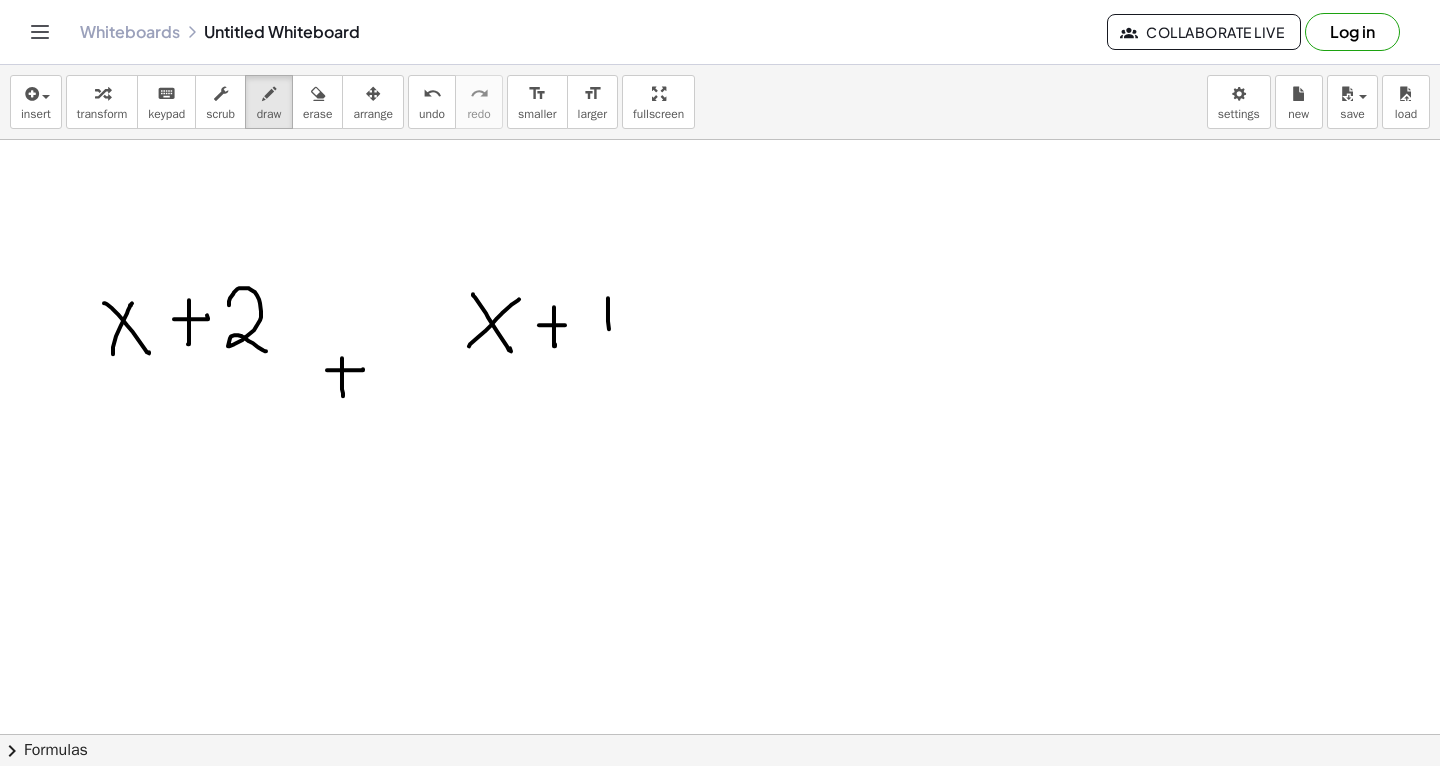 drag, startPoint x: 608, startPoint y: 297, endPoint x: 611, endPoint y: 351, distance: 54.08327 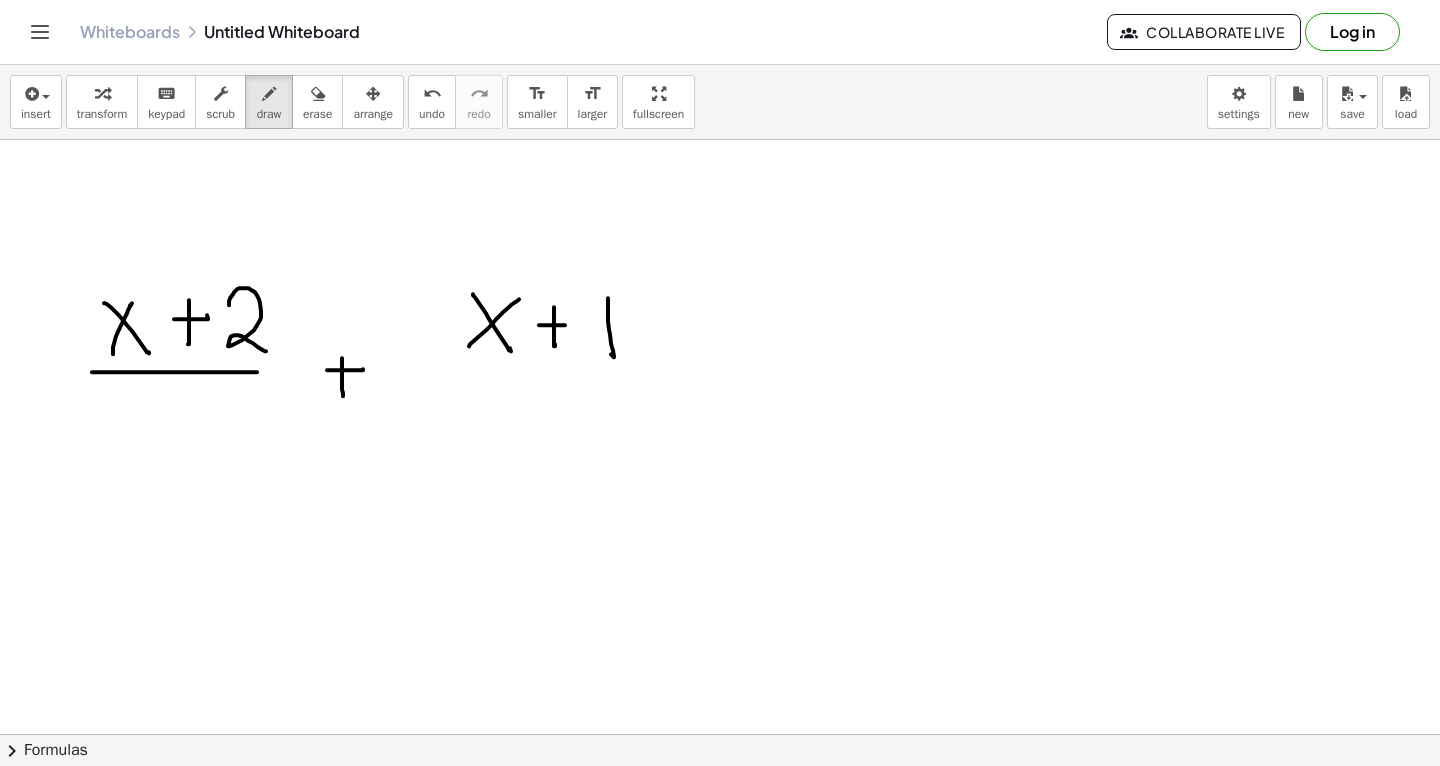 drag, startPoint x: 92, startPoint y: 371, endPoint x: 256, endPoint y: 372, distance: 164.00305 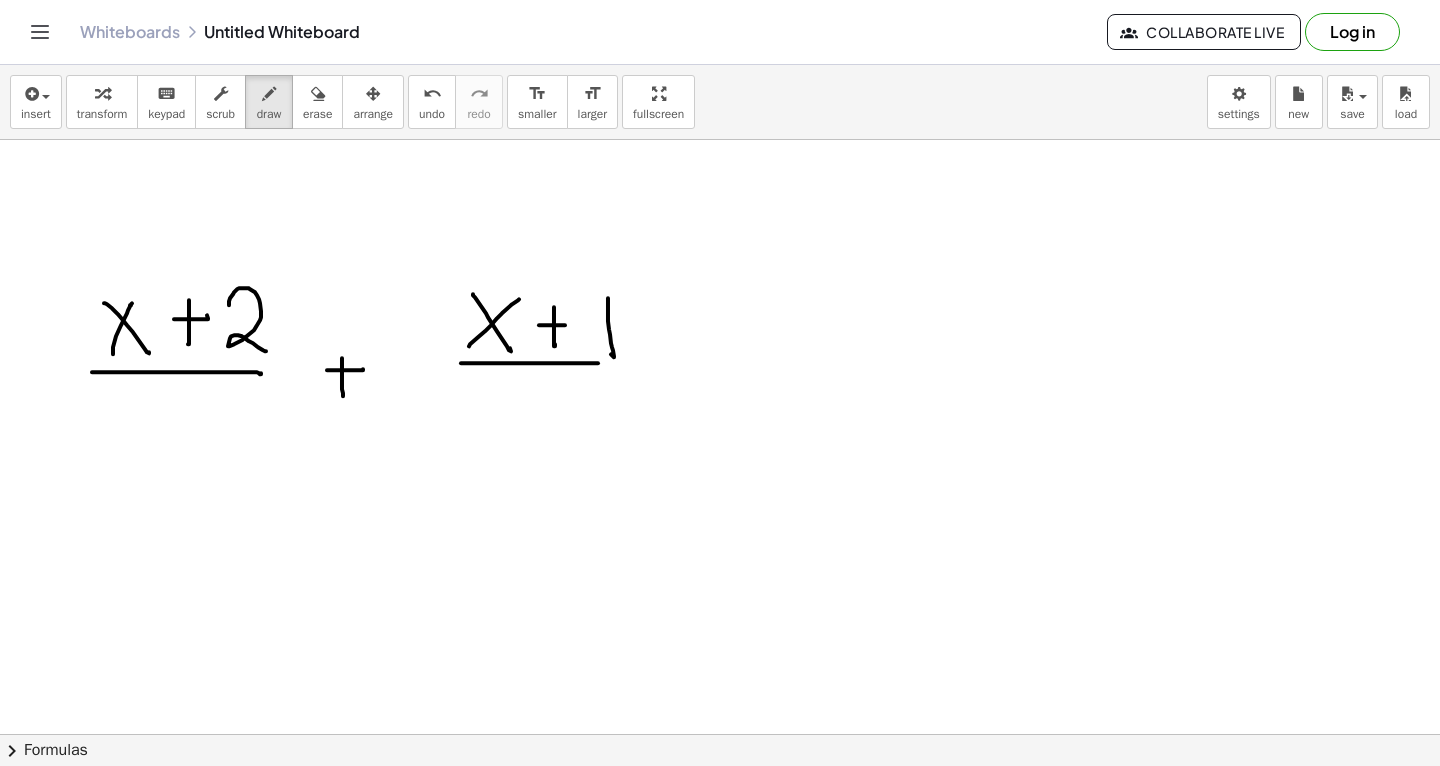 drag, startPoint x: 461, startPoint y: 362, endPoint x: 659, endPoint y: 369, distance: 198.1237 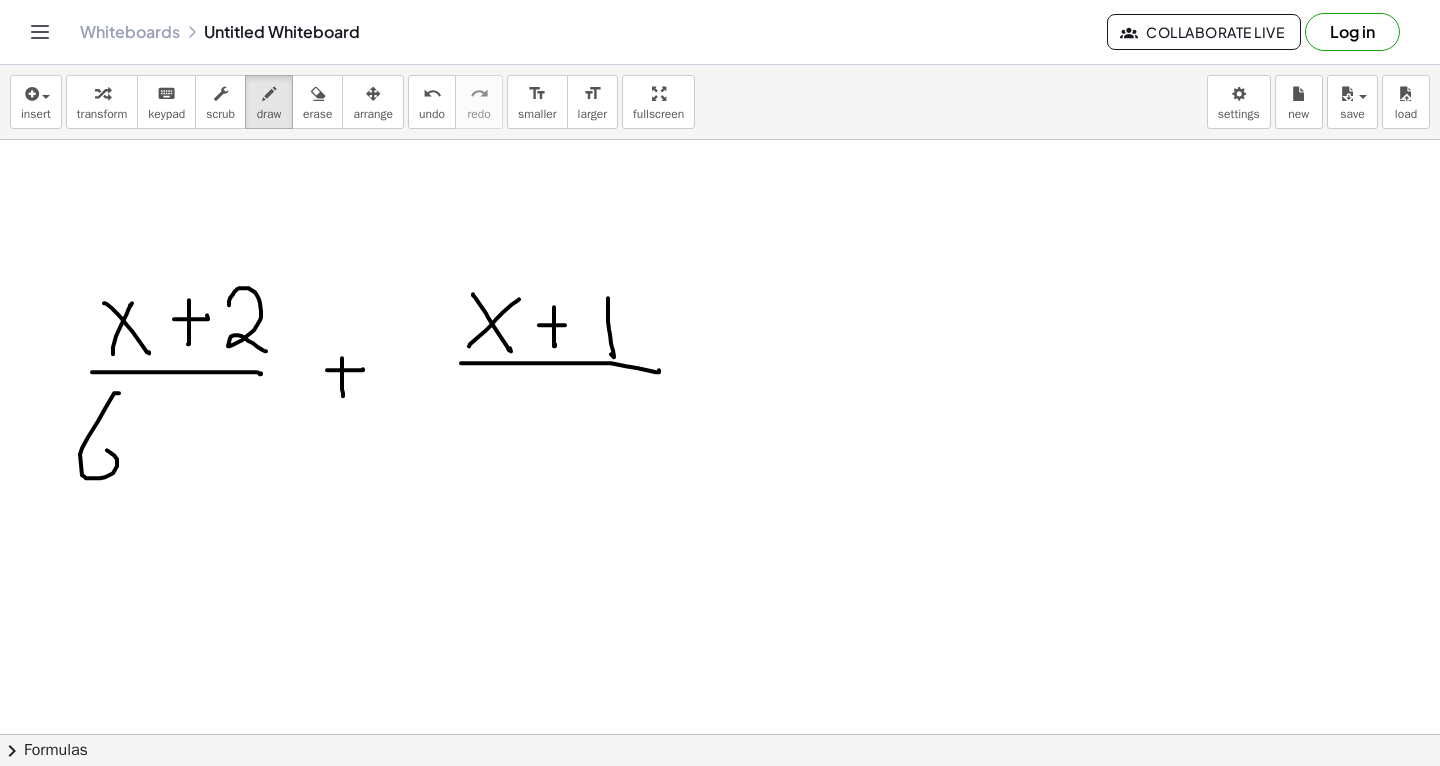 drag, startPoint x: 119, startPoint y: 392, endPoint x: 93, endPoint y: 453, distance: 66.309875 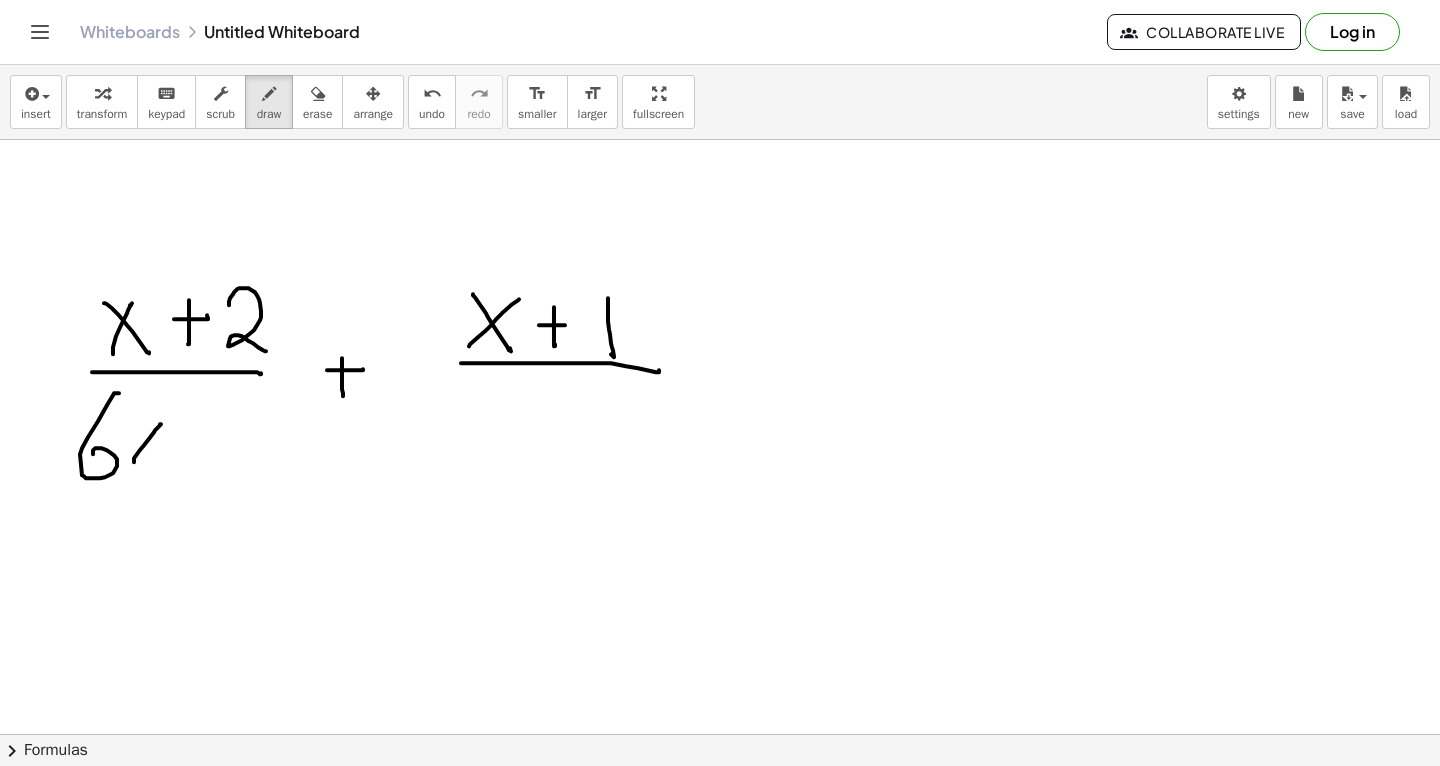 drag, startPoint x: 134, startPoint y: 461, endPoint x: 161, endPoint y: 423, distance: 46.615448 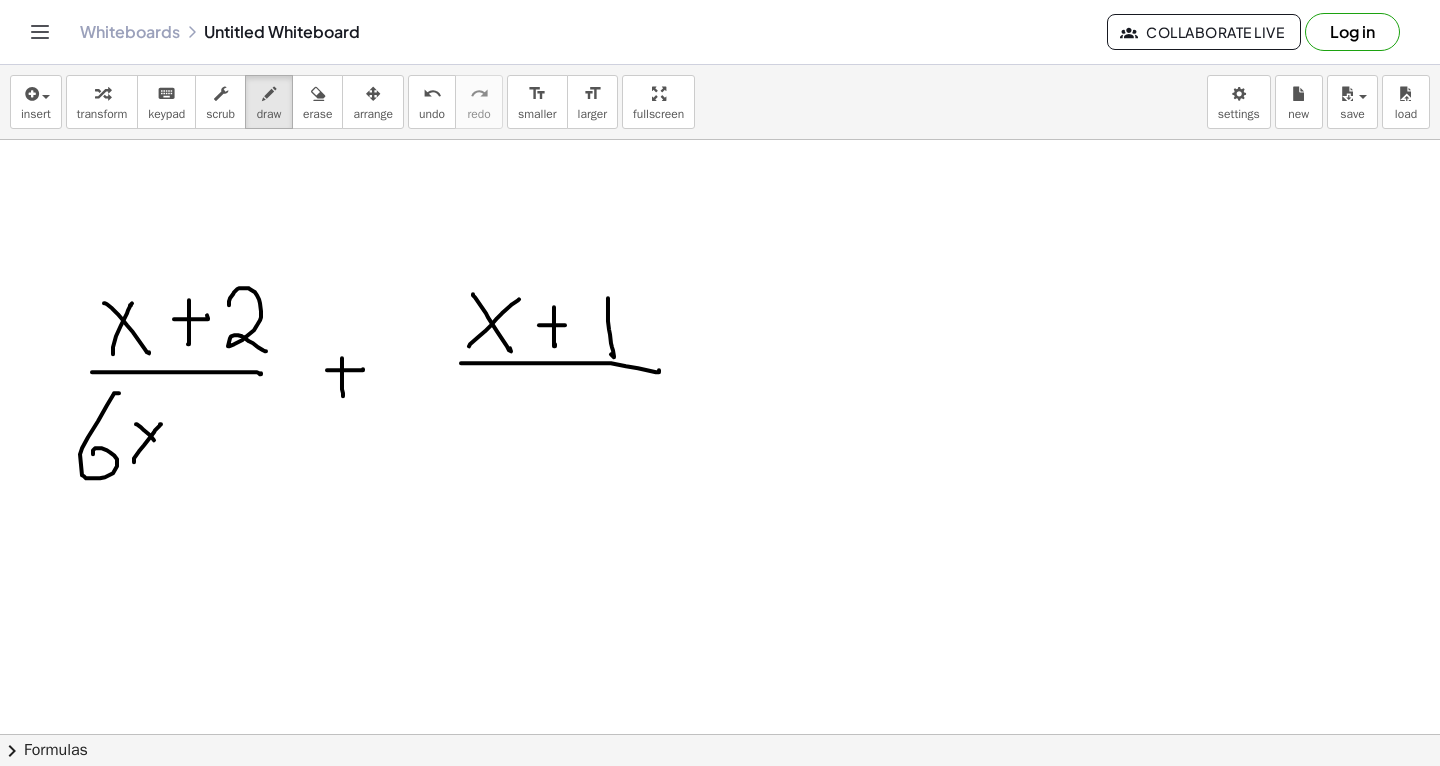 drag, startPoint x: 136, startPoint y: 423, endPoint x: 162, endPoint y: 448, distance: 36.069378 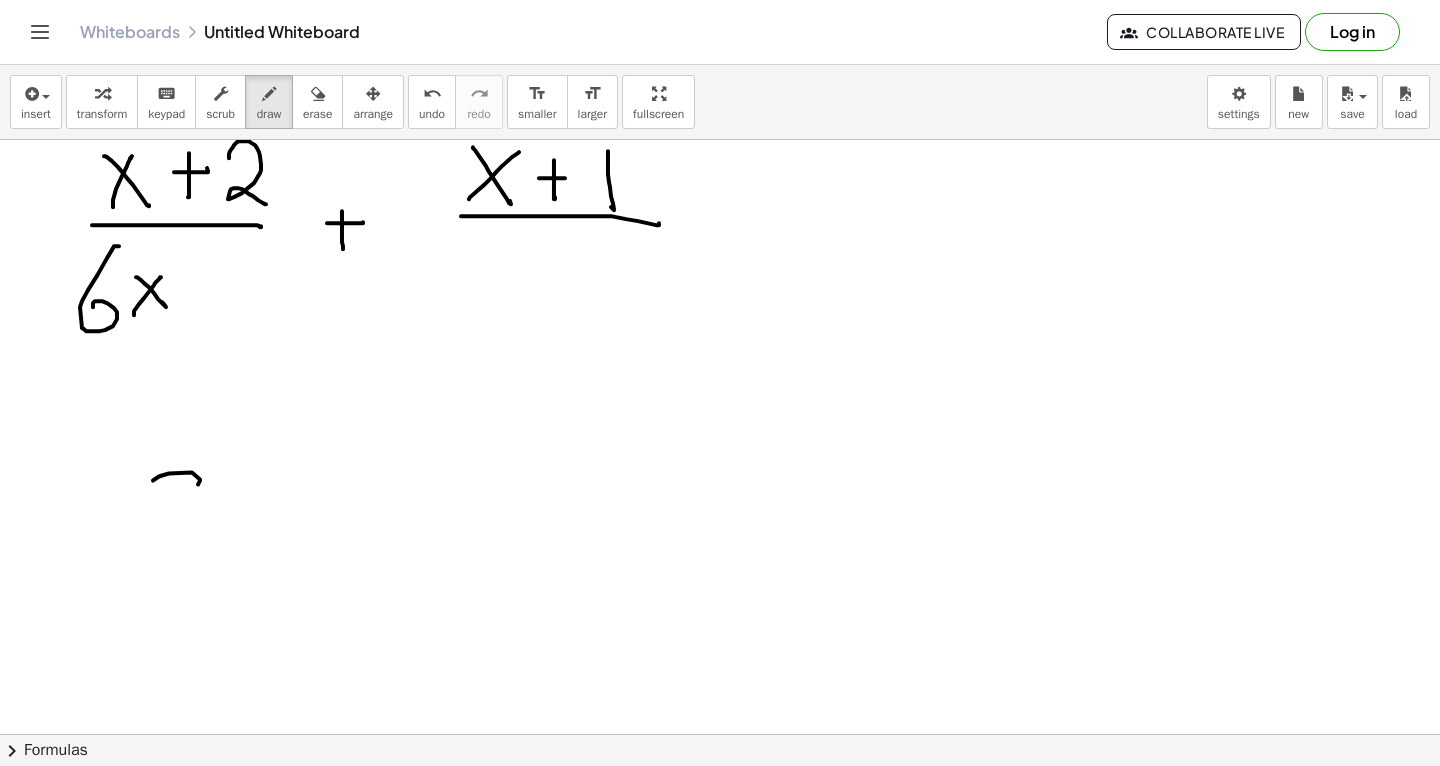 scroll, scrollTop: 5749, scrollLeft: 0, axis: vertical 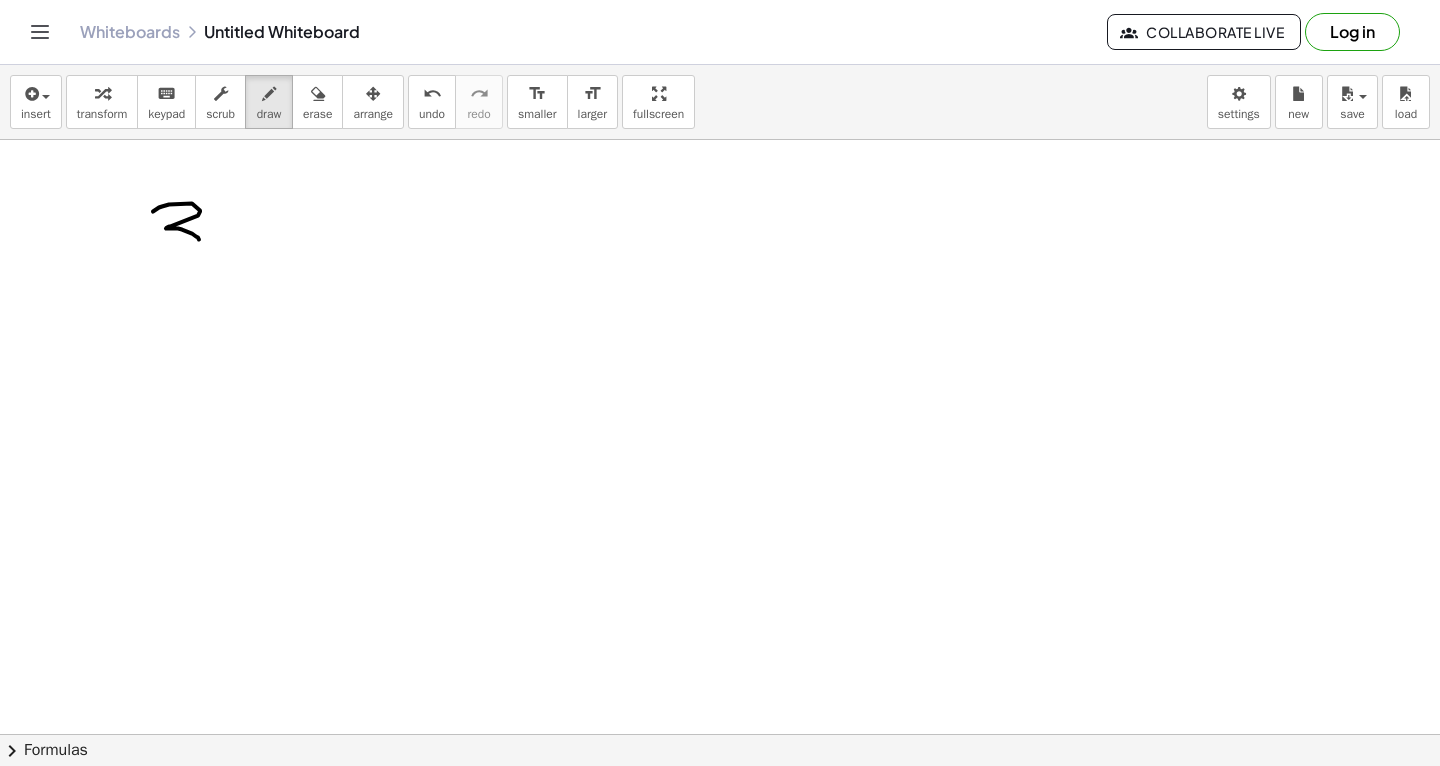 drag, startPoint x: 159, startPoint y: 248, endPoint x: 167, endPoint y: 285, distance: 37.85499 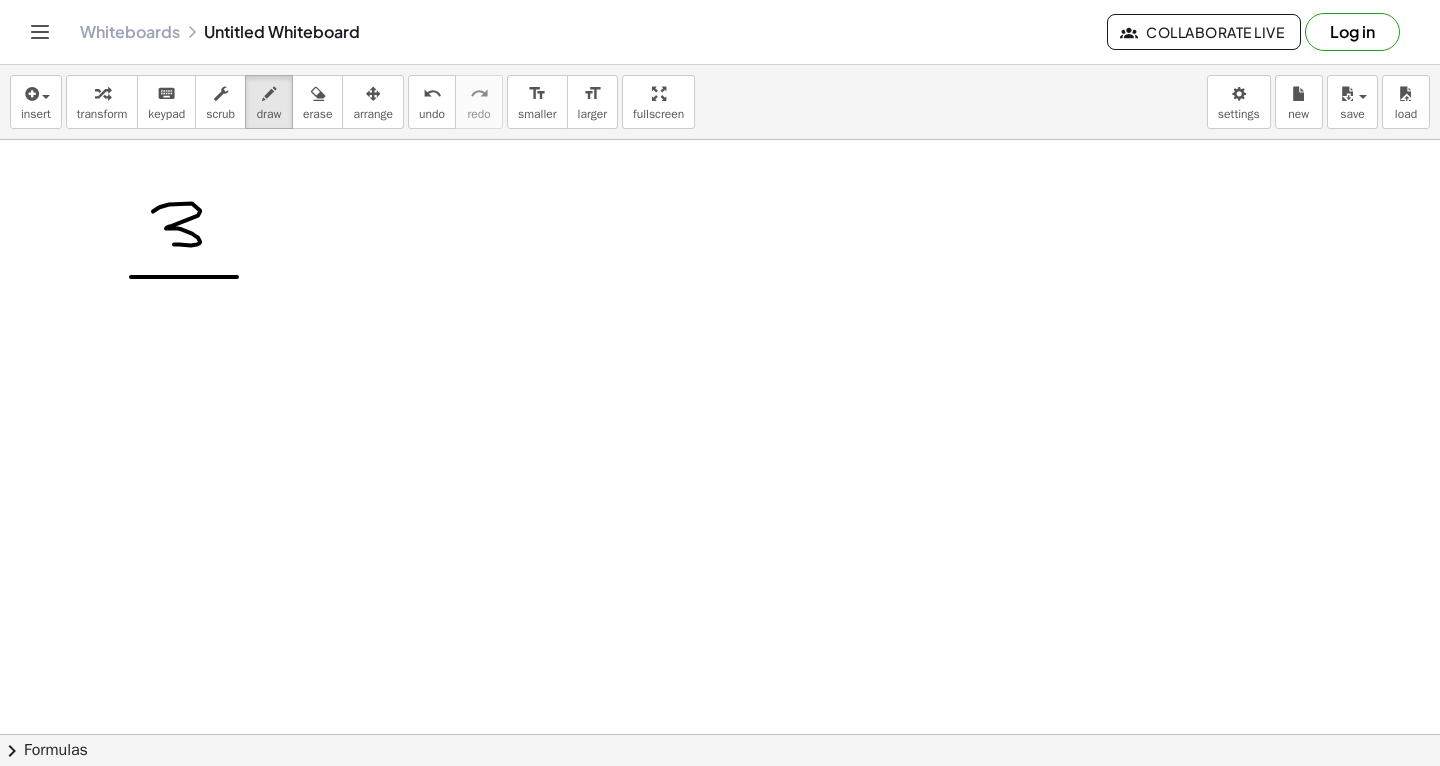 drag, startPoint x: 131, startPoint y: 276, endPoint x: 242, endPoint y: 271, distance: 111.11256 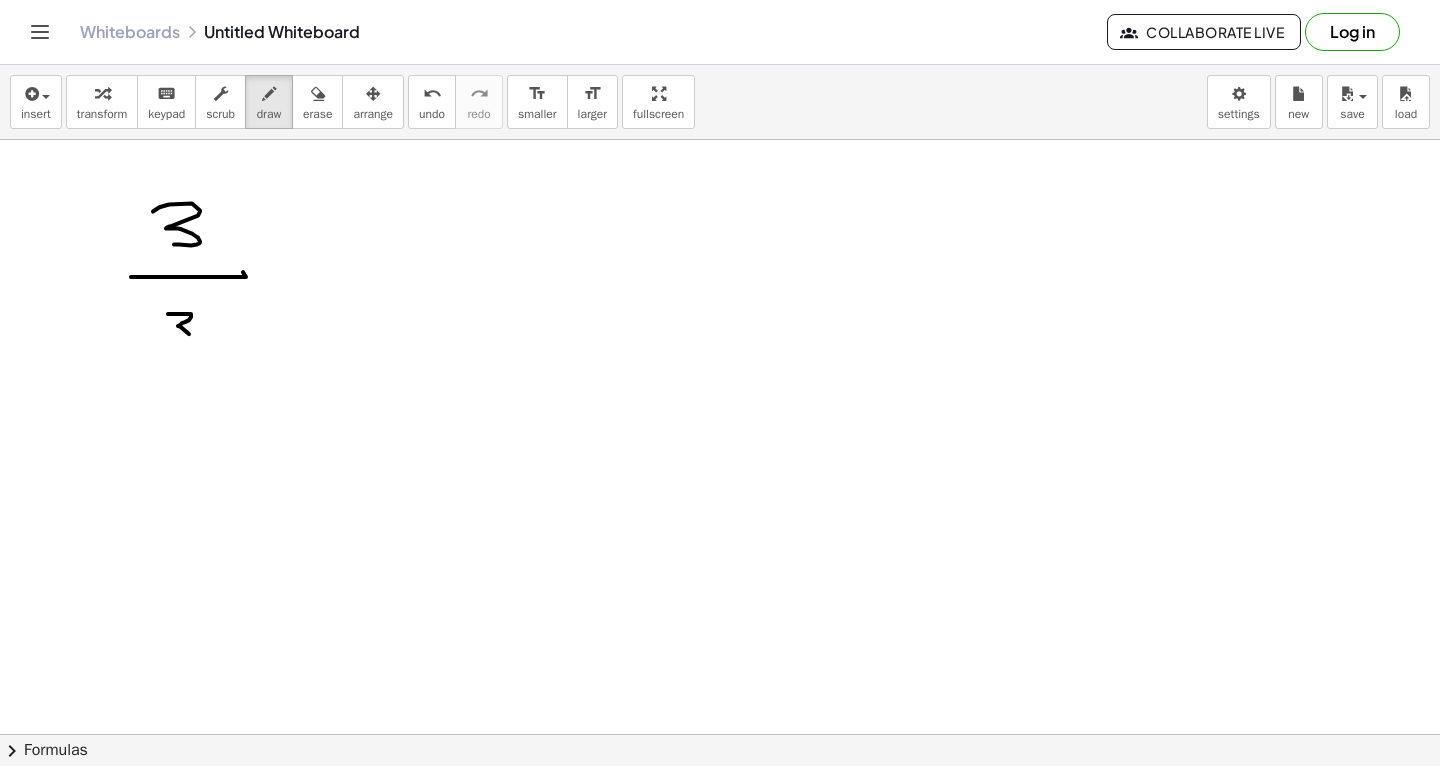 drag, startPoint x: 168, startPoint y: 313, endPoint x: 150, endPoint y: 347, distance: 38.470768 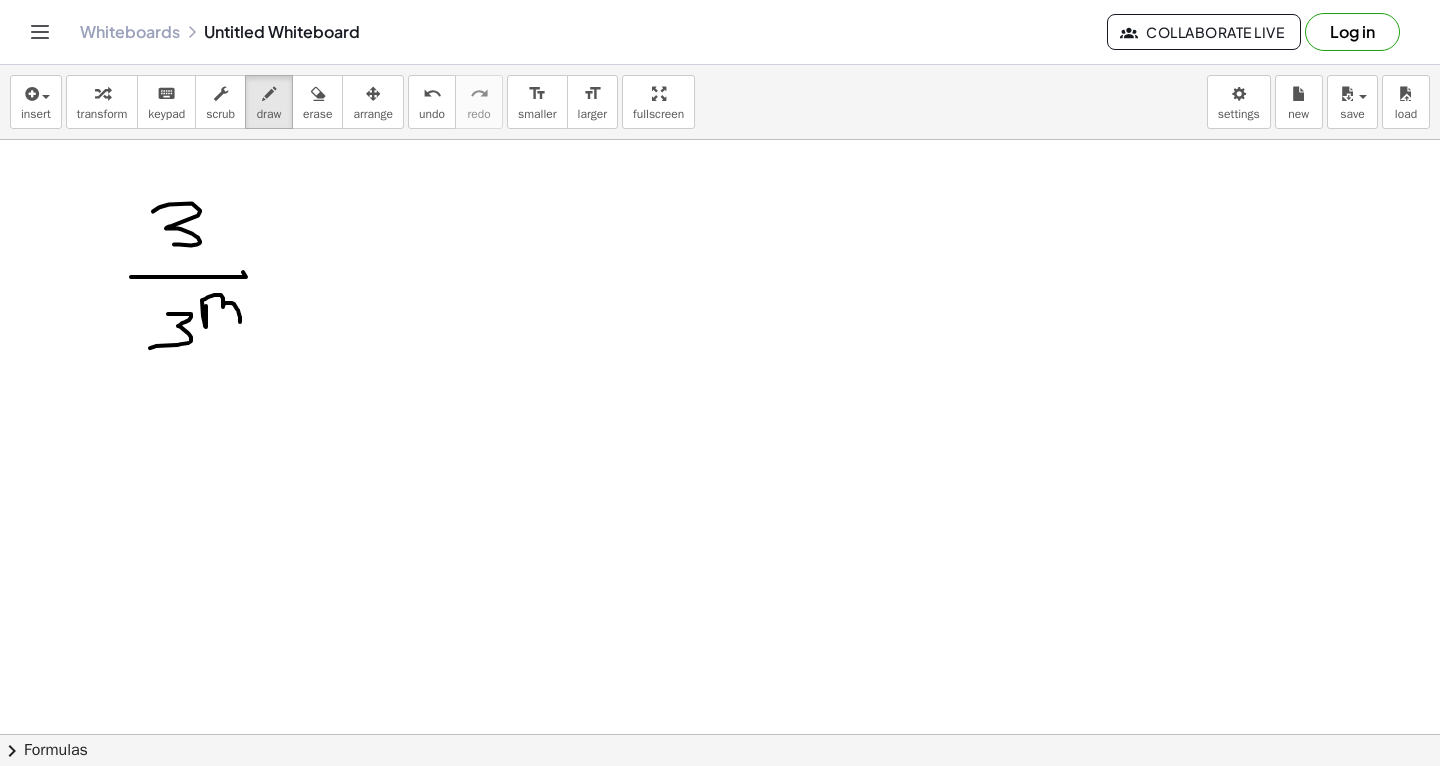 drag, startPoint x: 206, startPoint y: 305, endPoint x: 237, endPoint y: 331, distance: 40.459858 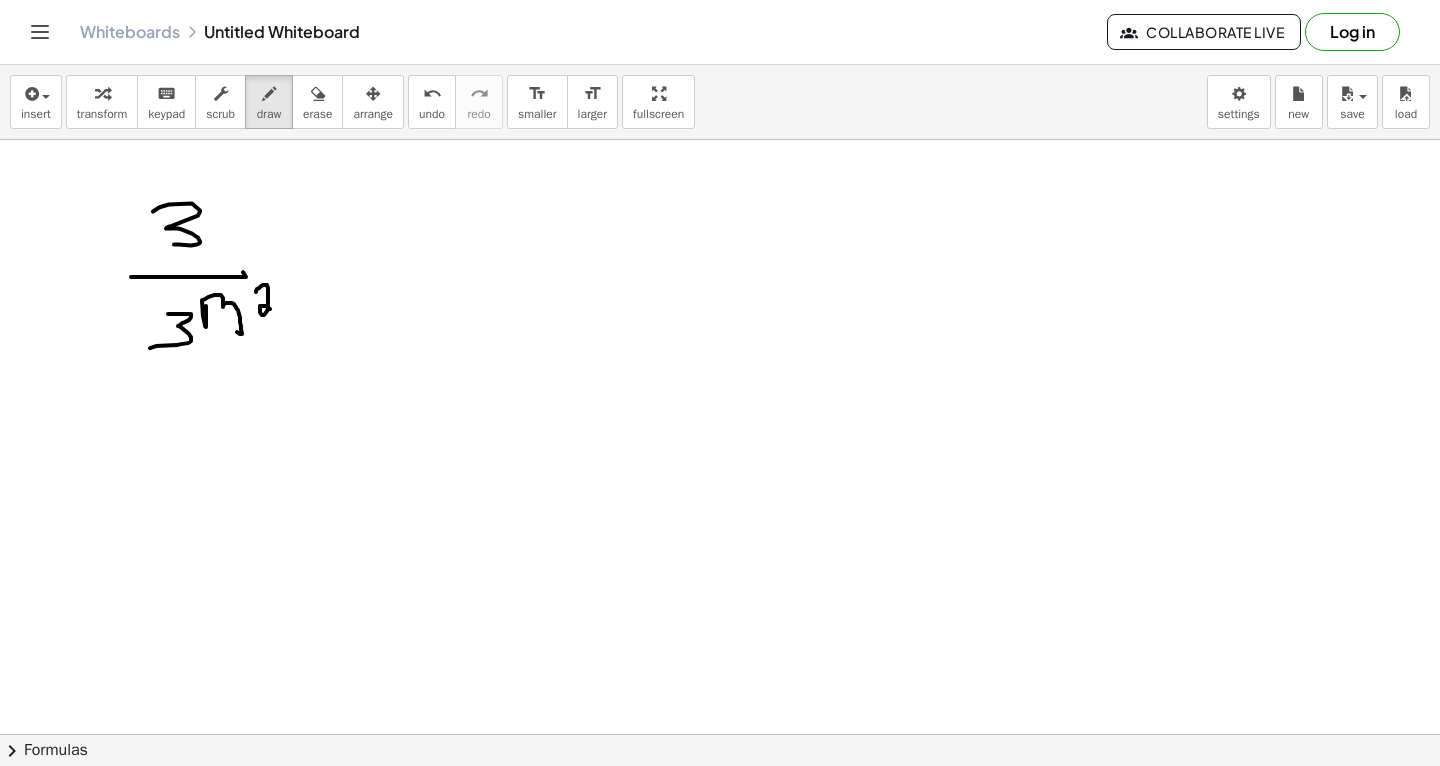 drag, startPoint x: 256, startPoint y: 291, endPoint x: 278, endPoint y: 312, distance: 30.413813 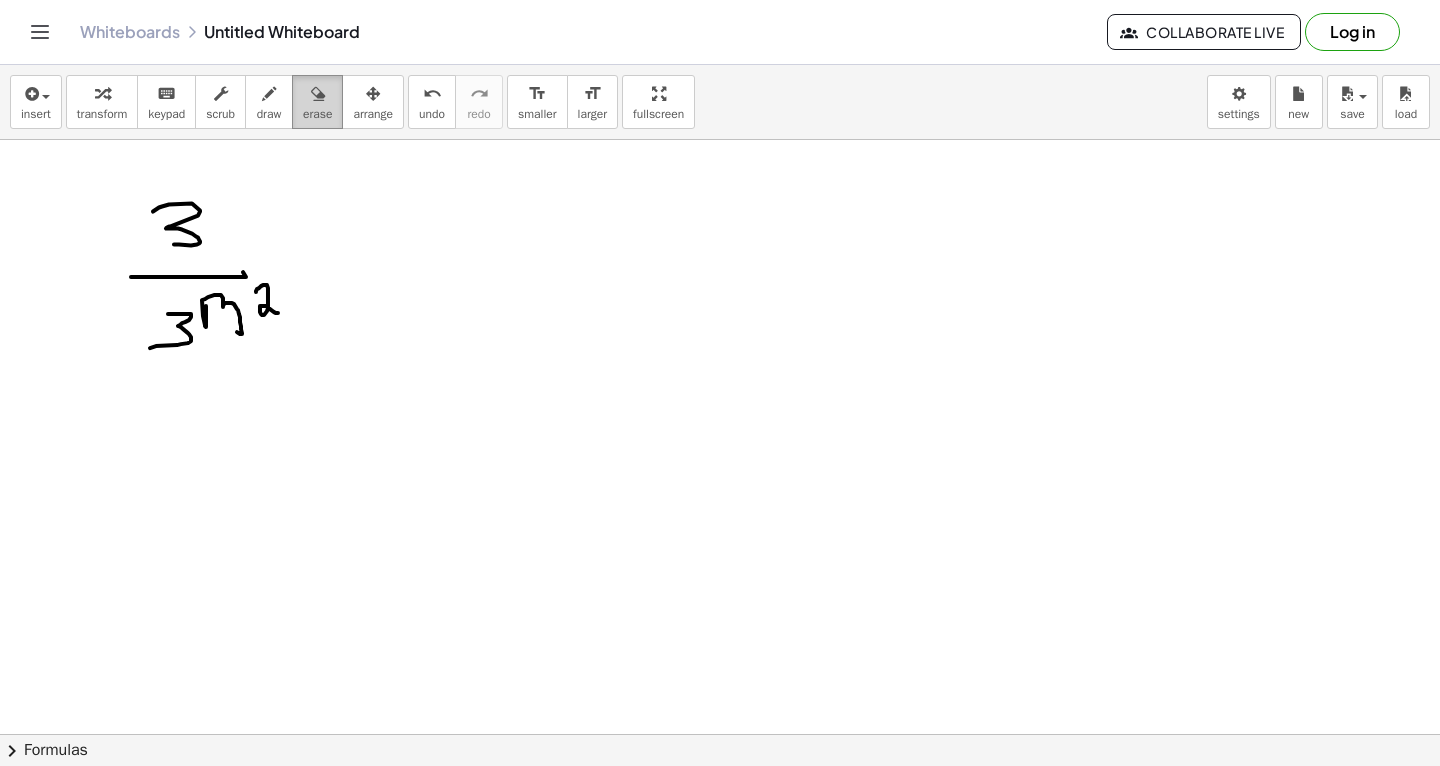 click at bounding box center (317, 93) 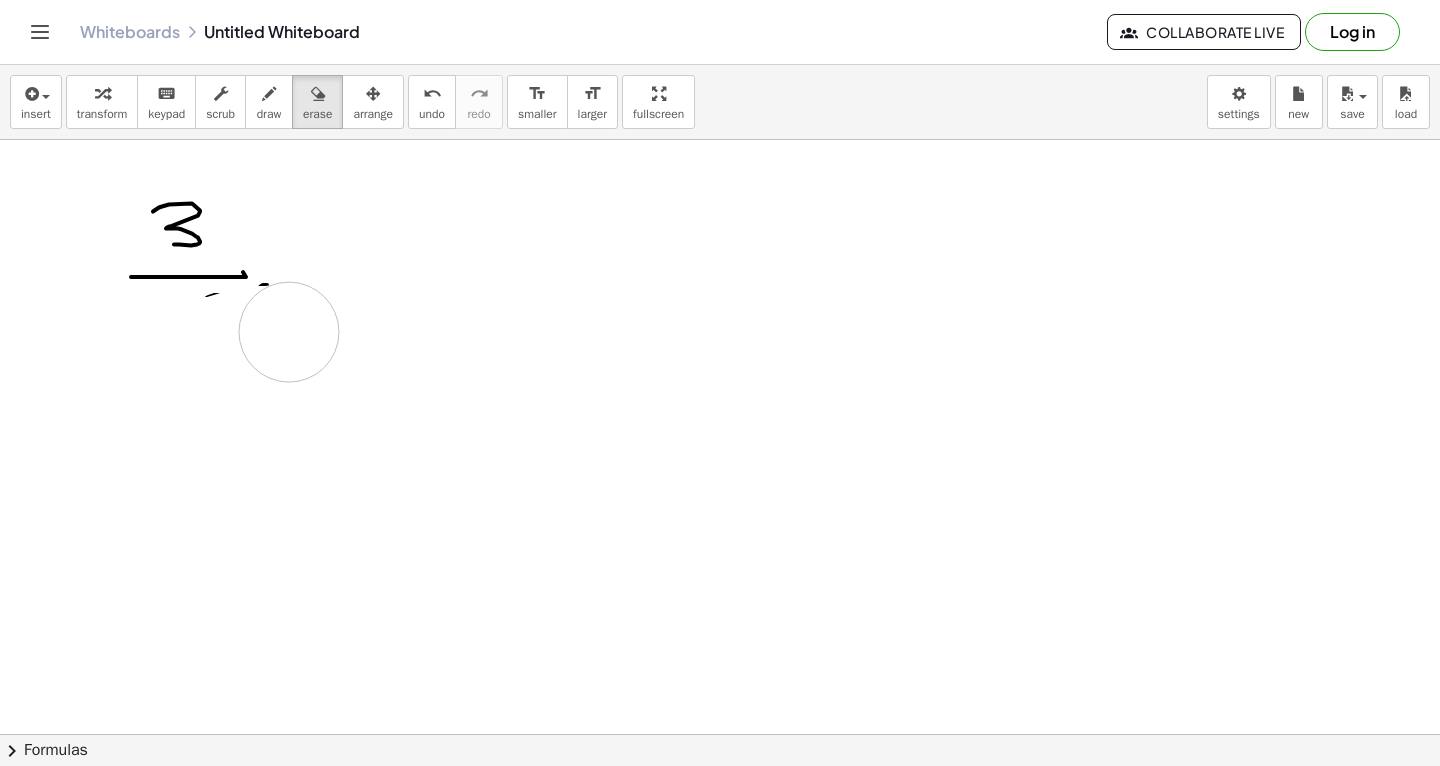 drag, startPoint x: 170, startPoint y: 346, endPoint x: 165, endPoint y: 262, distance: 84.14868 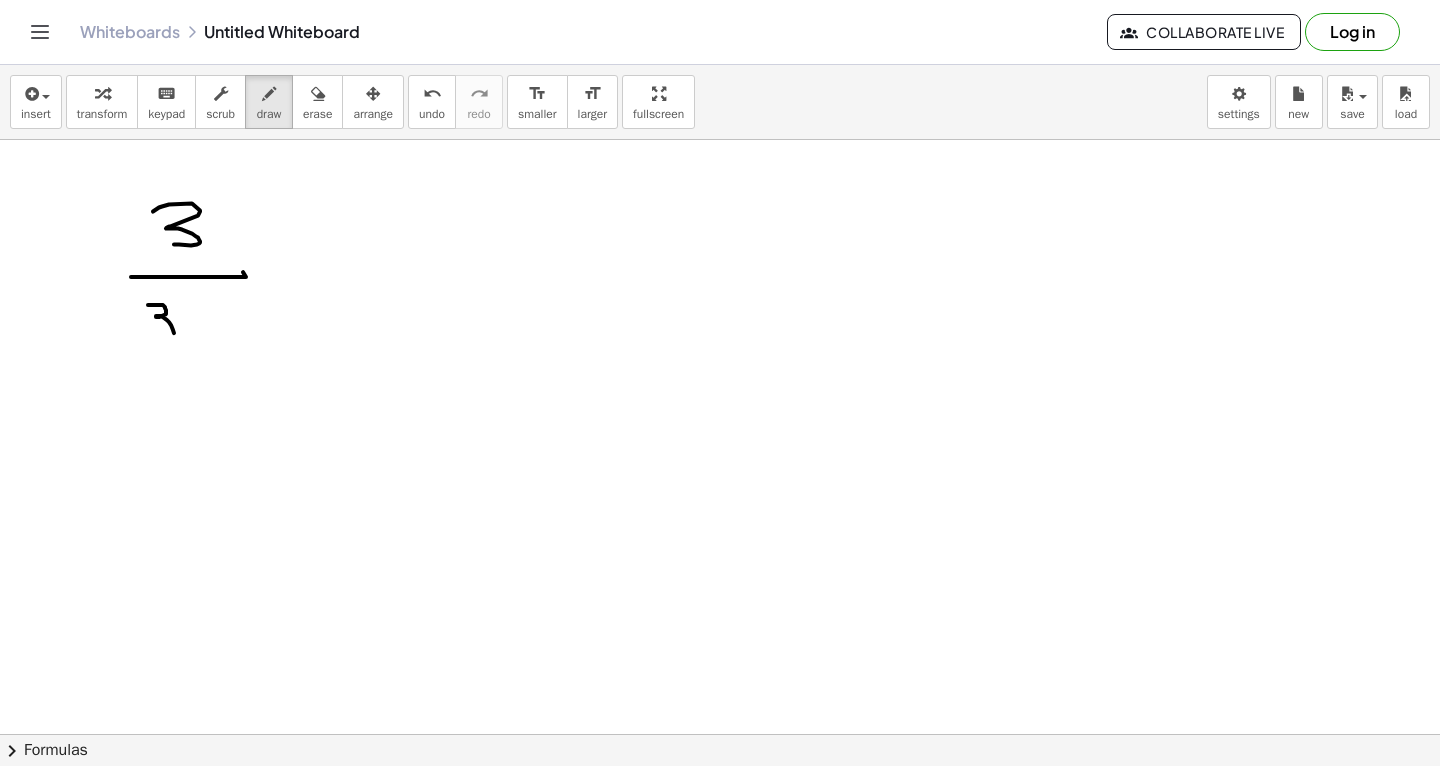 drag, startPoint x: 148, startPoint y: 304, endPoint x: 131, endPoint y: 348, distance: 47.169907 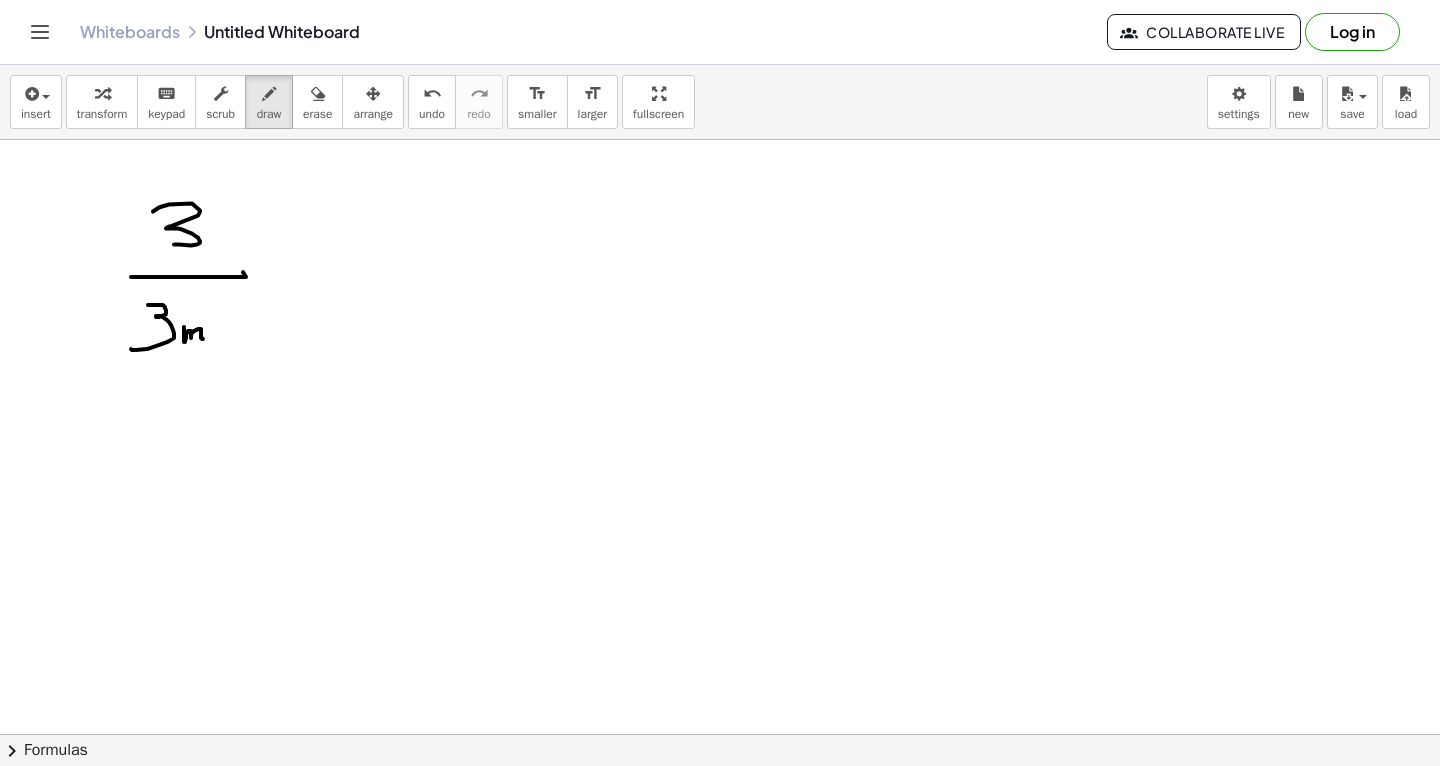 drag, startPoint x: 184, startPoint y: 327, endPoint x: 202, endPoint y: 337, distance: 20.59126 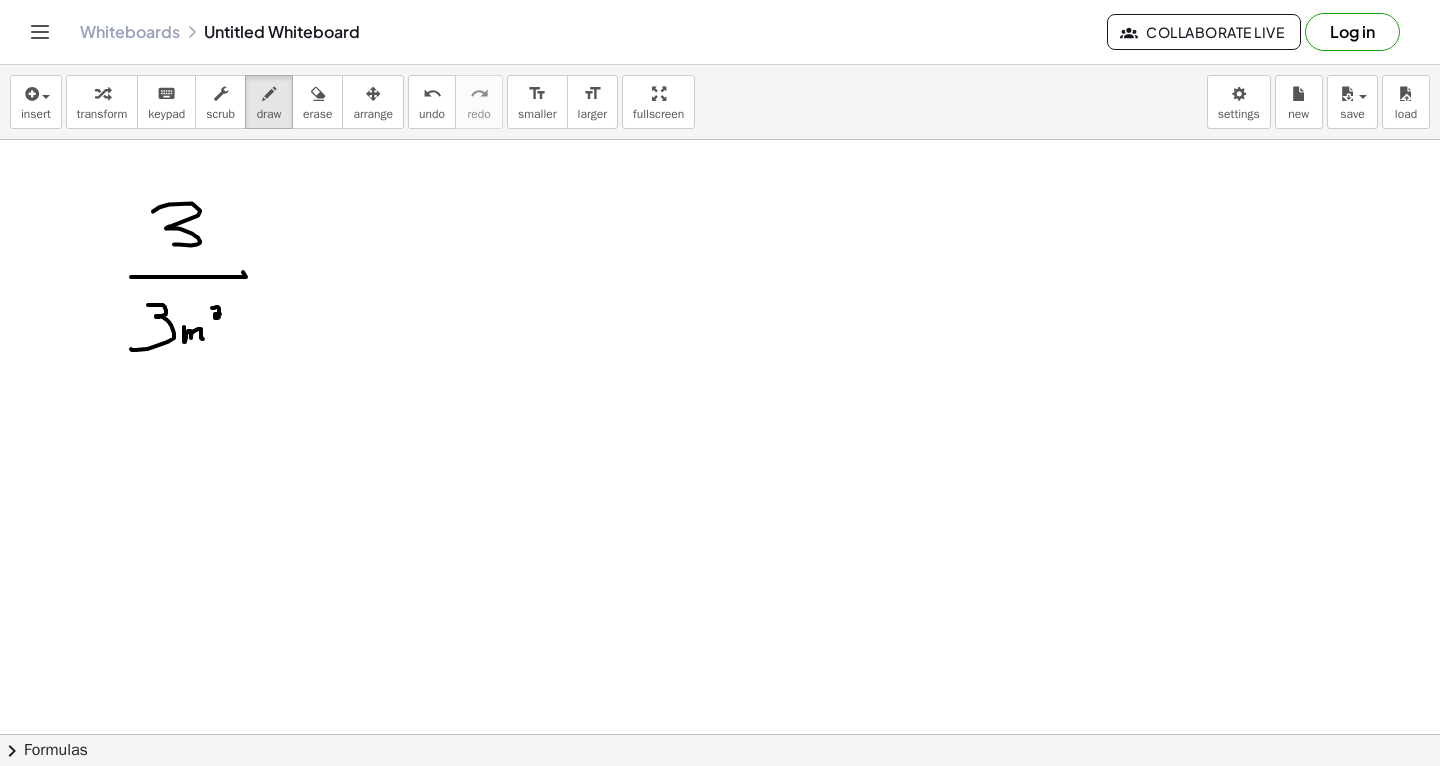 drag, startPoint x: 212, startPoint y: 307, endPoint x: 223, endPoint y: 314, distance: 13.038404 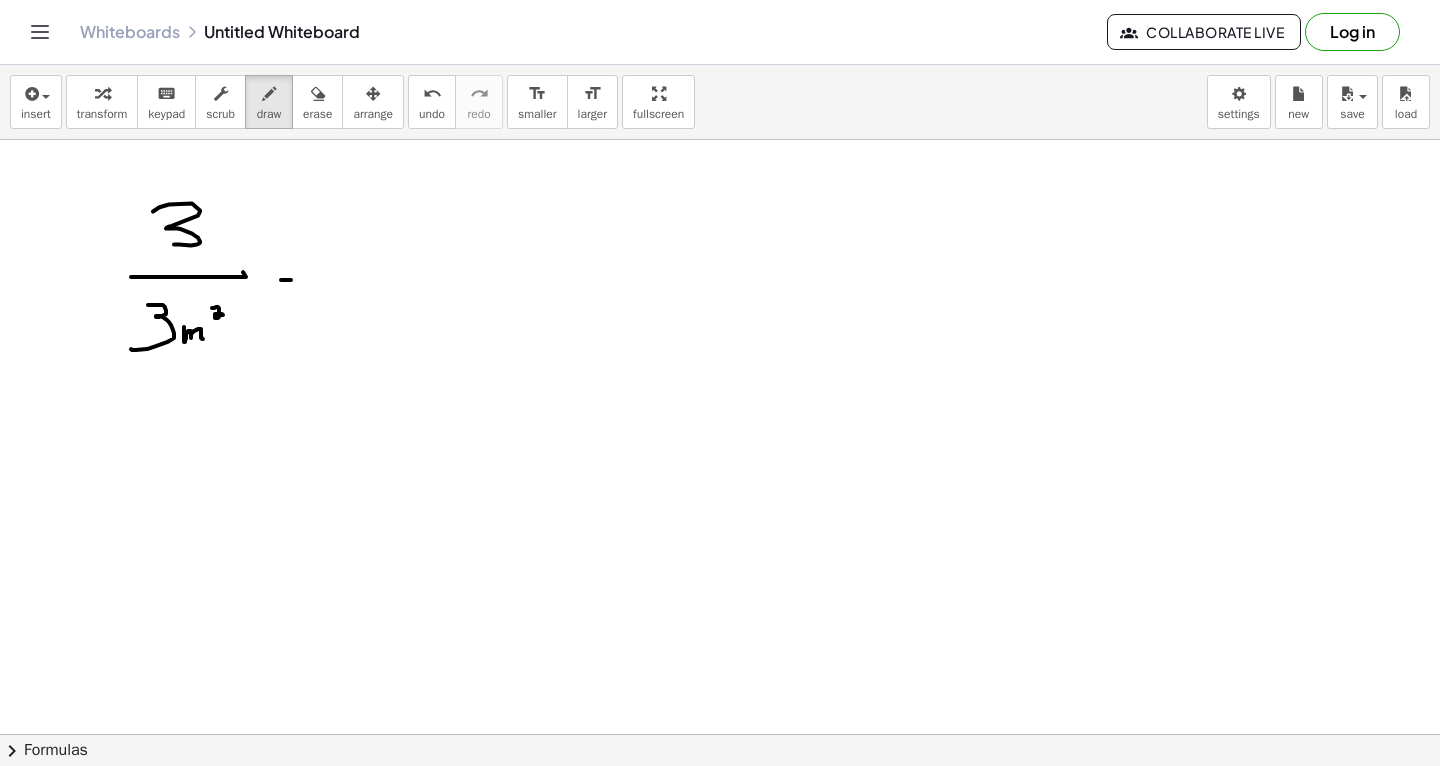 drag, startPoint x: 281, startPoint y: 279, endPoint x: 303, endPoint y: 279, distance: 22 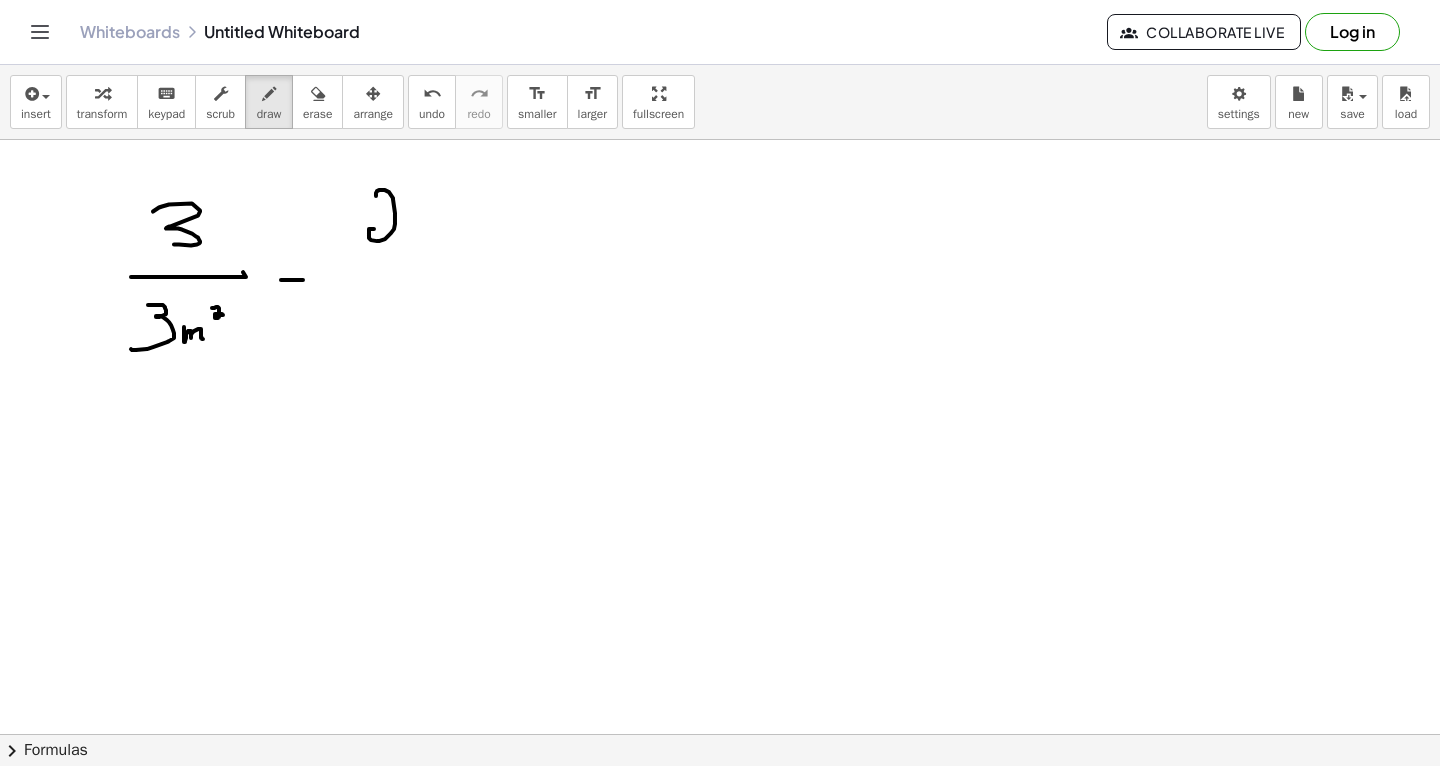 drag, startPoint x: 376, startPoint y: 195, endPoint x: 405, endPoint y: 244, distance: 56.938564 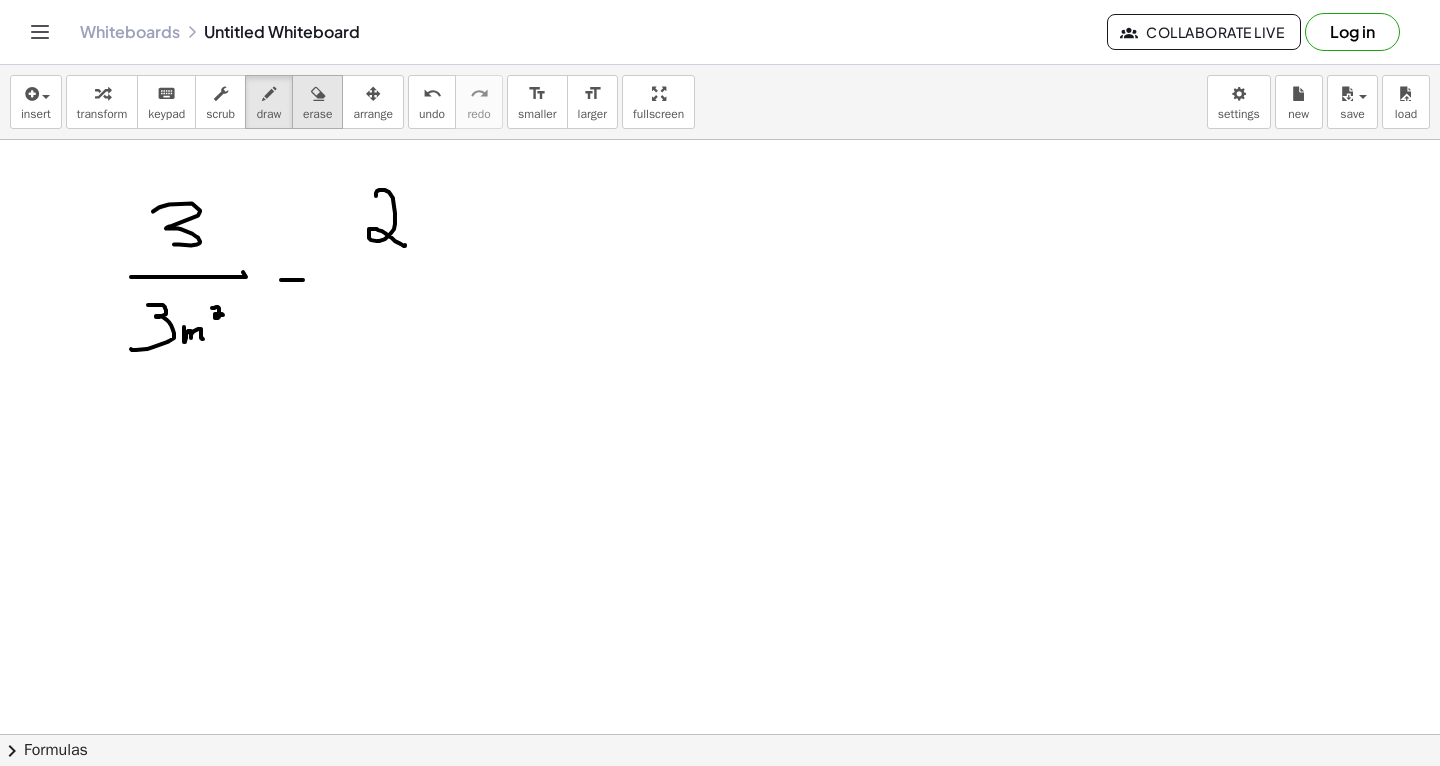 click at bounding box center (318, 94) 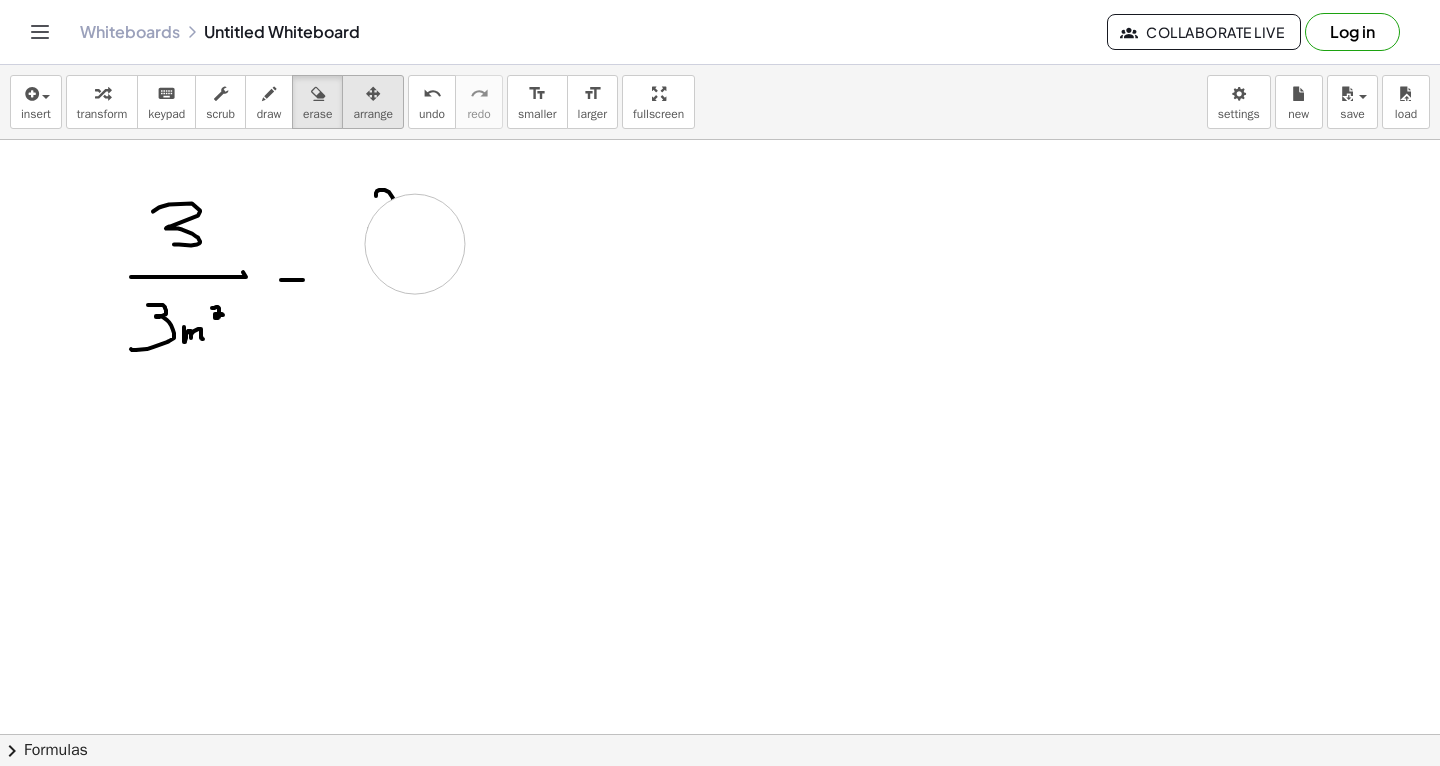 drag, startPoint x: 415, startPoint y: 255, endPoint x: 388, endPoint y: 127, distance: 130.81667 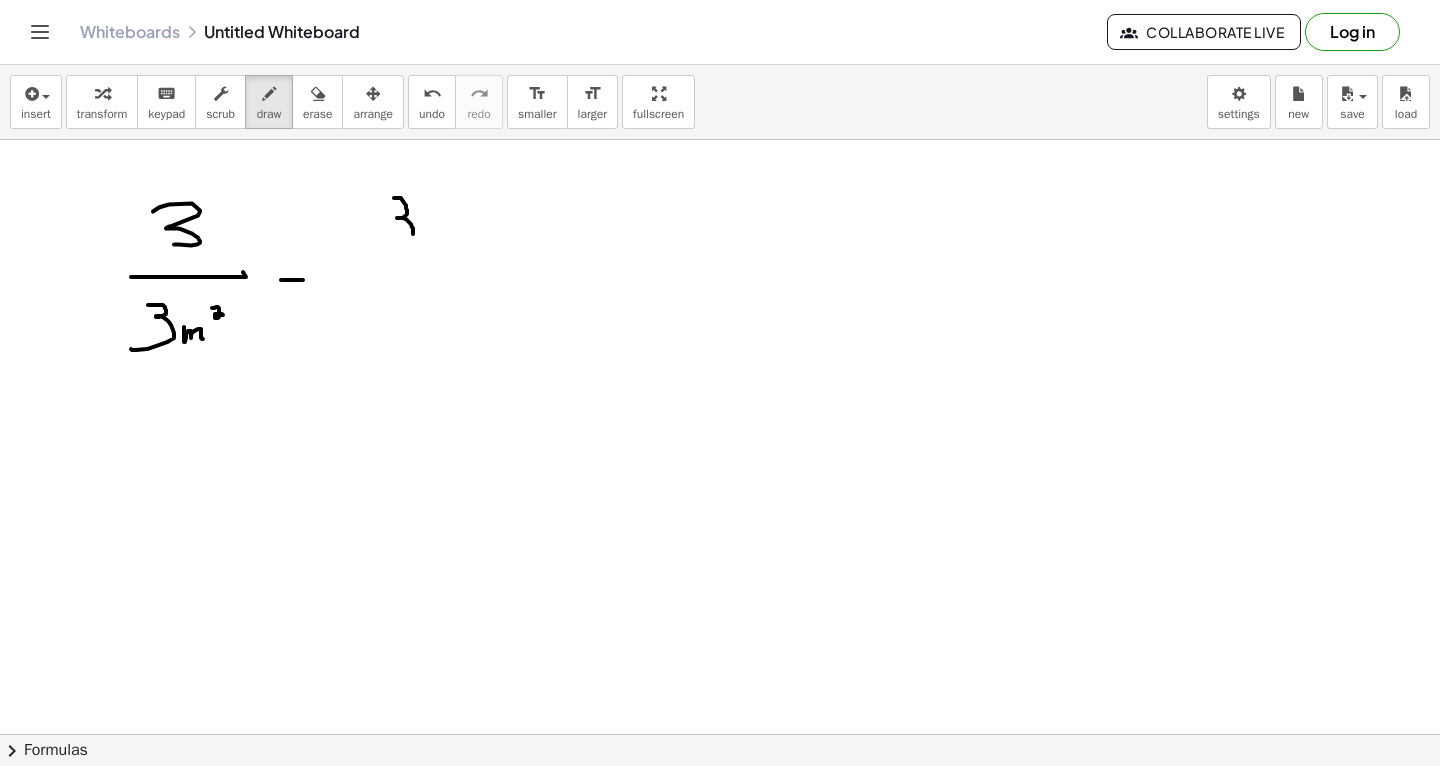 drag, startPoint x: 394, startPoint y: 197, endPoint x: 394, endPoint y: 246, distance: 49 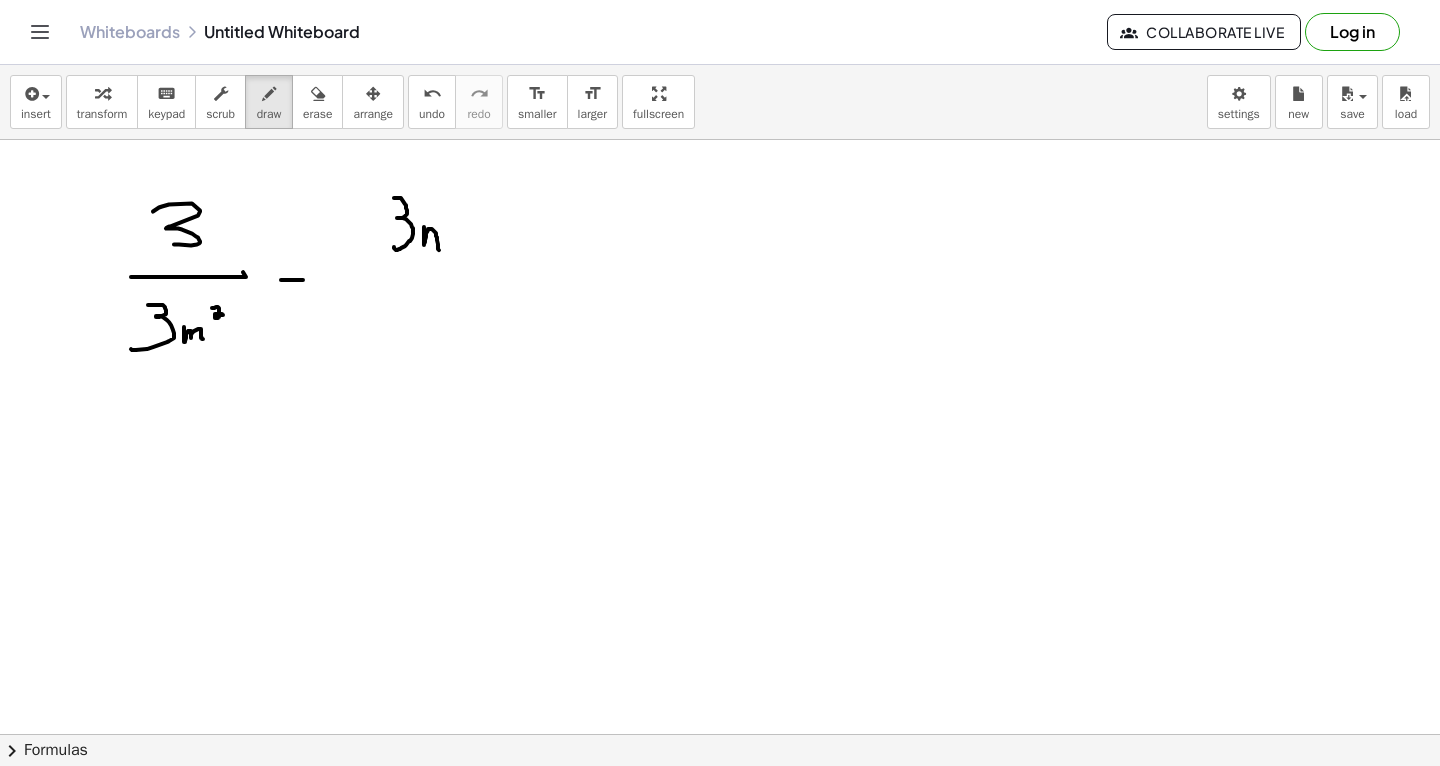 drag, startPoint x: 424, startPoint y: 226, endPoint x: 440, endPoint y: 248, distance: 27.202942 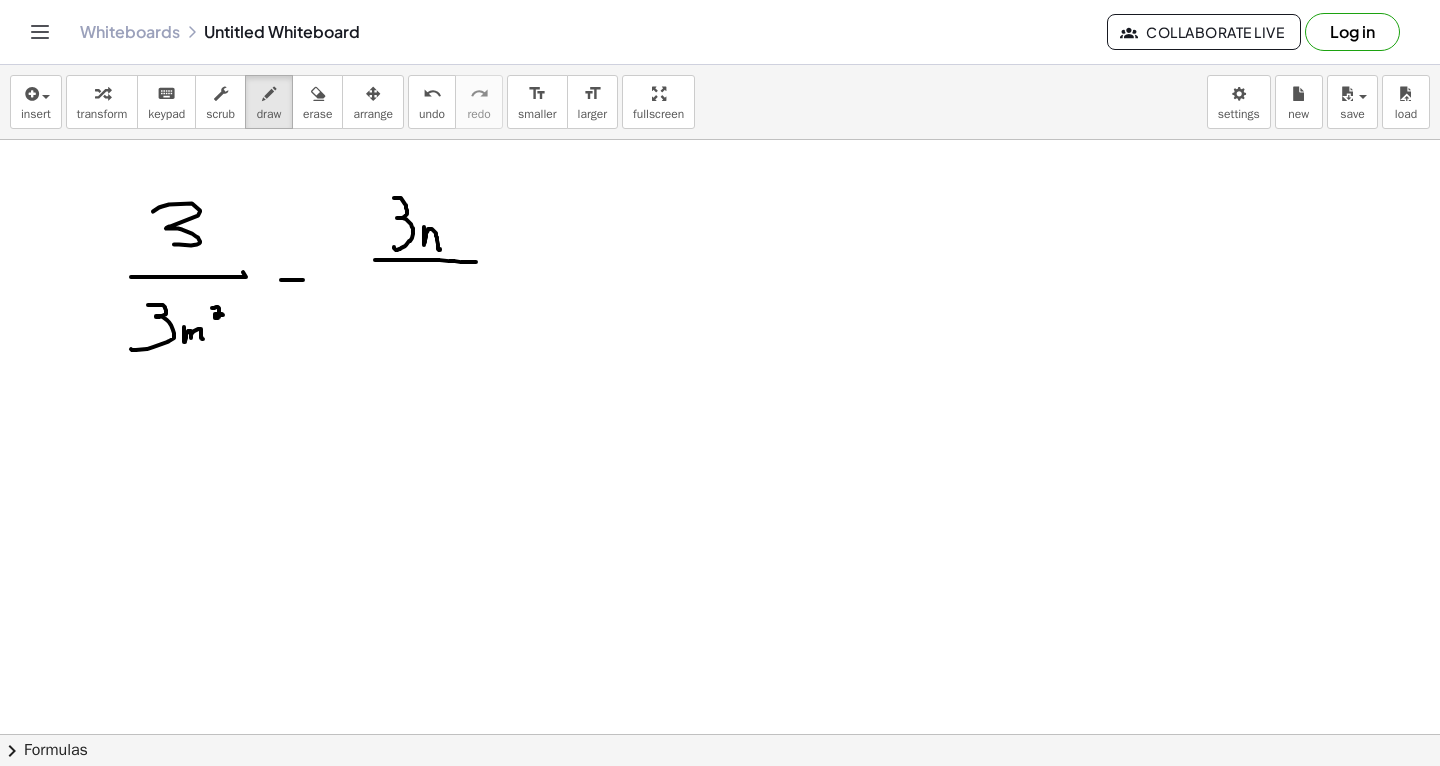 drag, startPoint x: 375, startPoint y: 259, endPoint x: 484, endPoint y: 257, distance: 109.01835 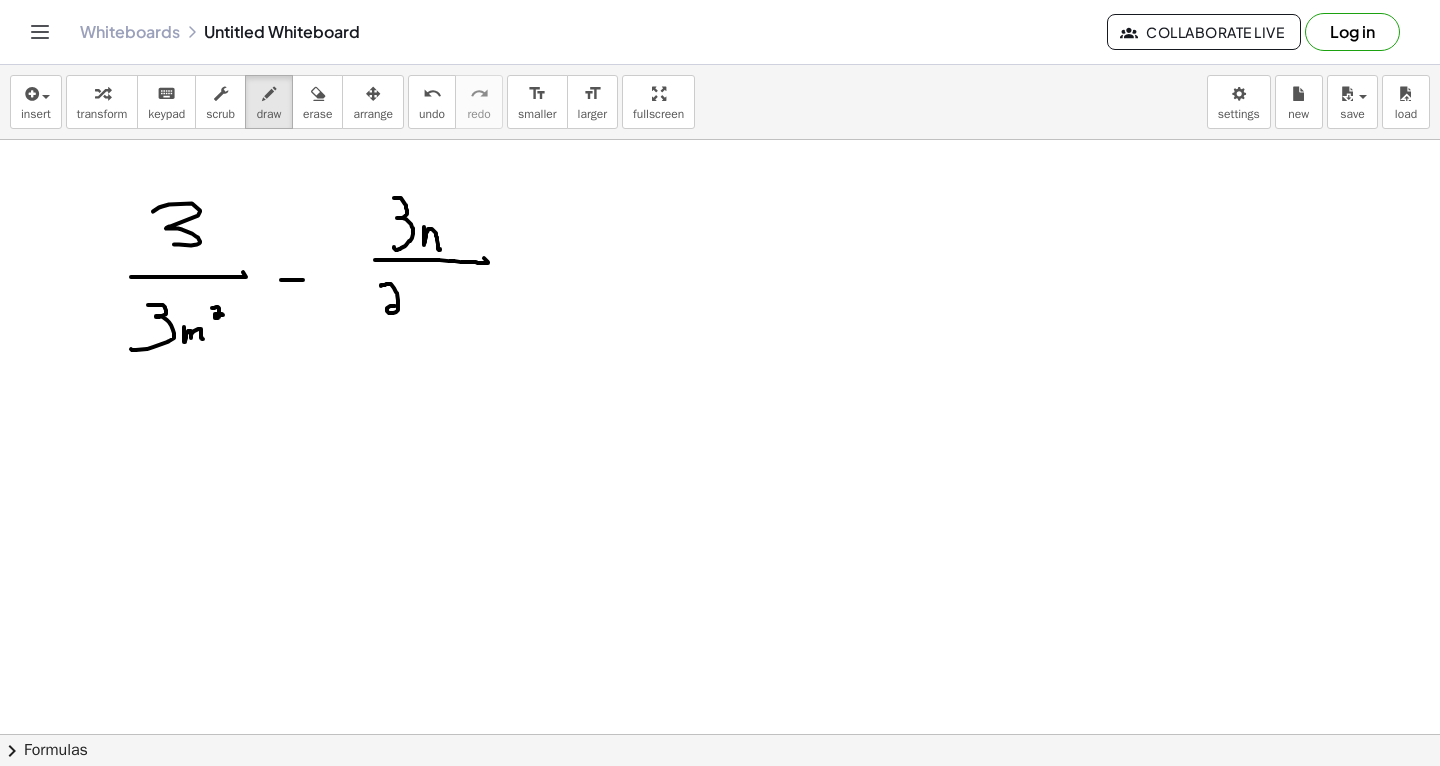 drag, startPoint x: 381, startPoint y: 285, endPoint x: 407, endPoint y: 311, distance: 36.769554 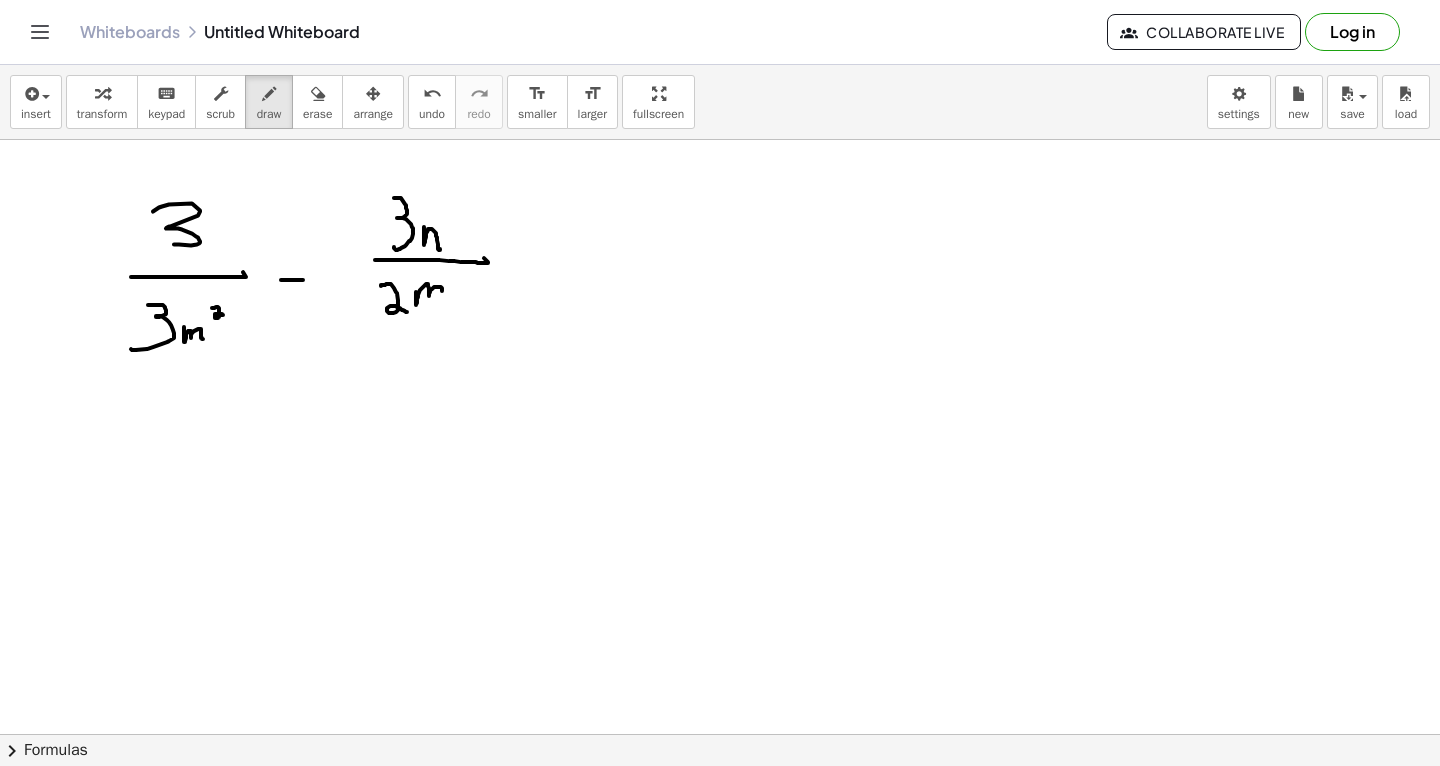 drag, startPoint x: 416, startPoint y: 291, endPoint x: 446, endPoint y: 306, distance: 33.54102 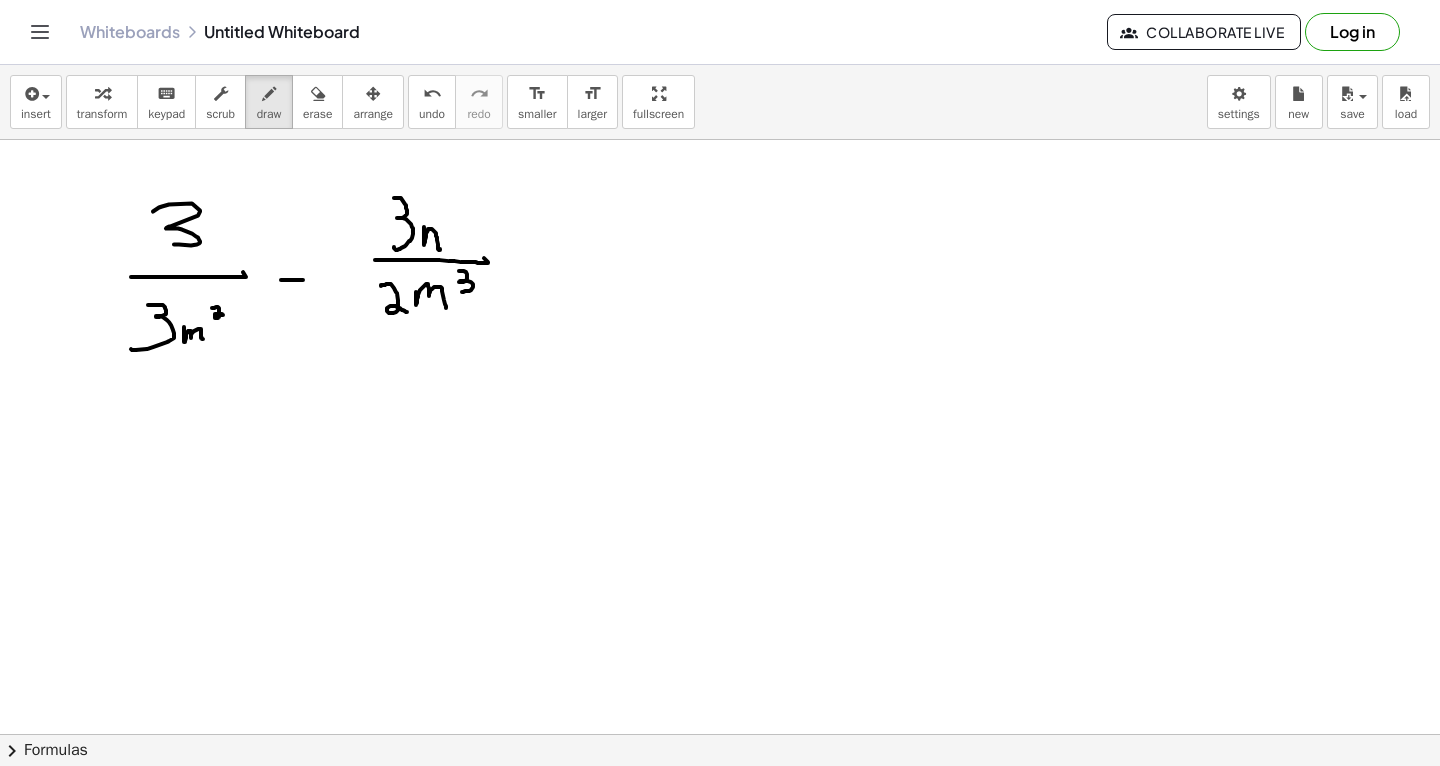drag, startPoint x: 459, startPoint y: 270, endPoint x: 460, endPoint y: 290, distance: 20.024984 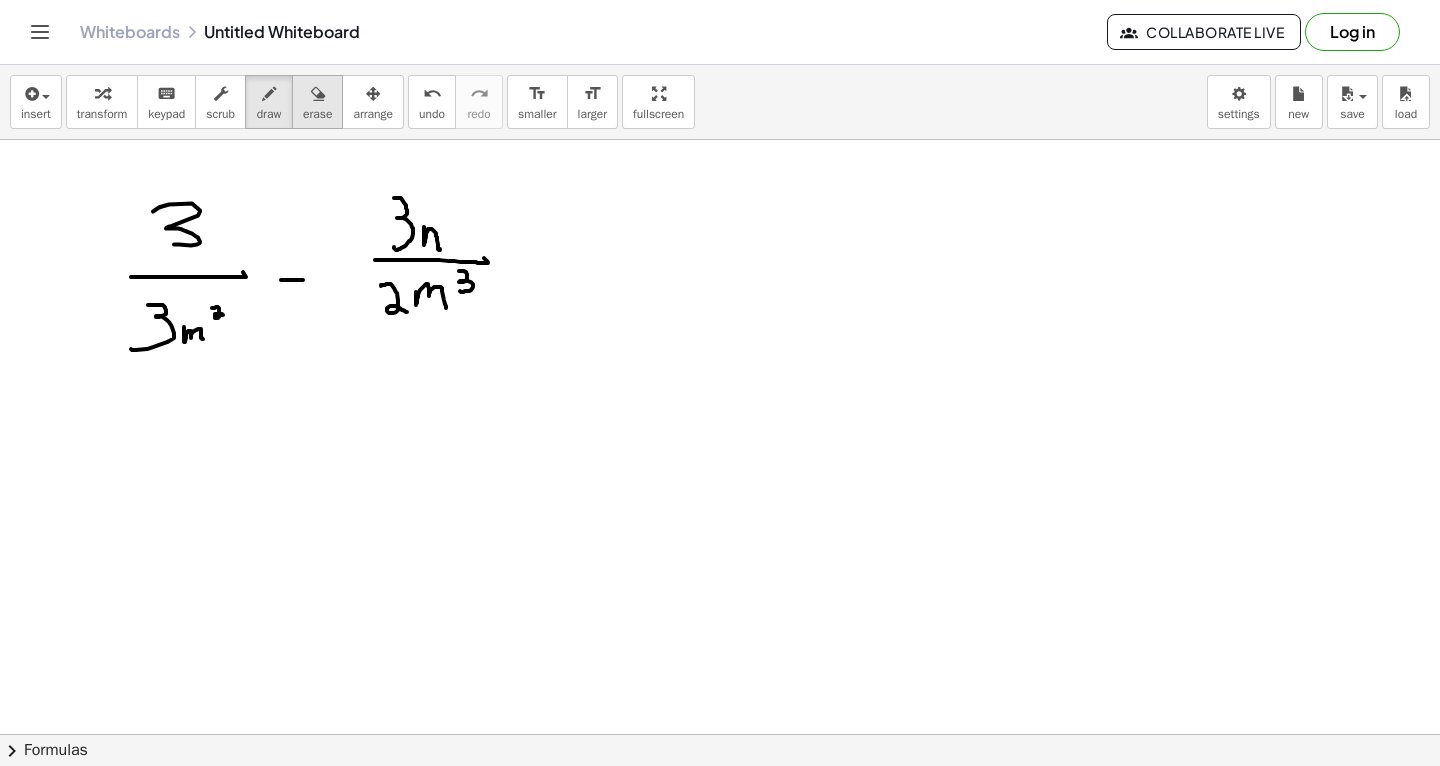 click at bounding box center (318, 94) 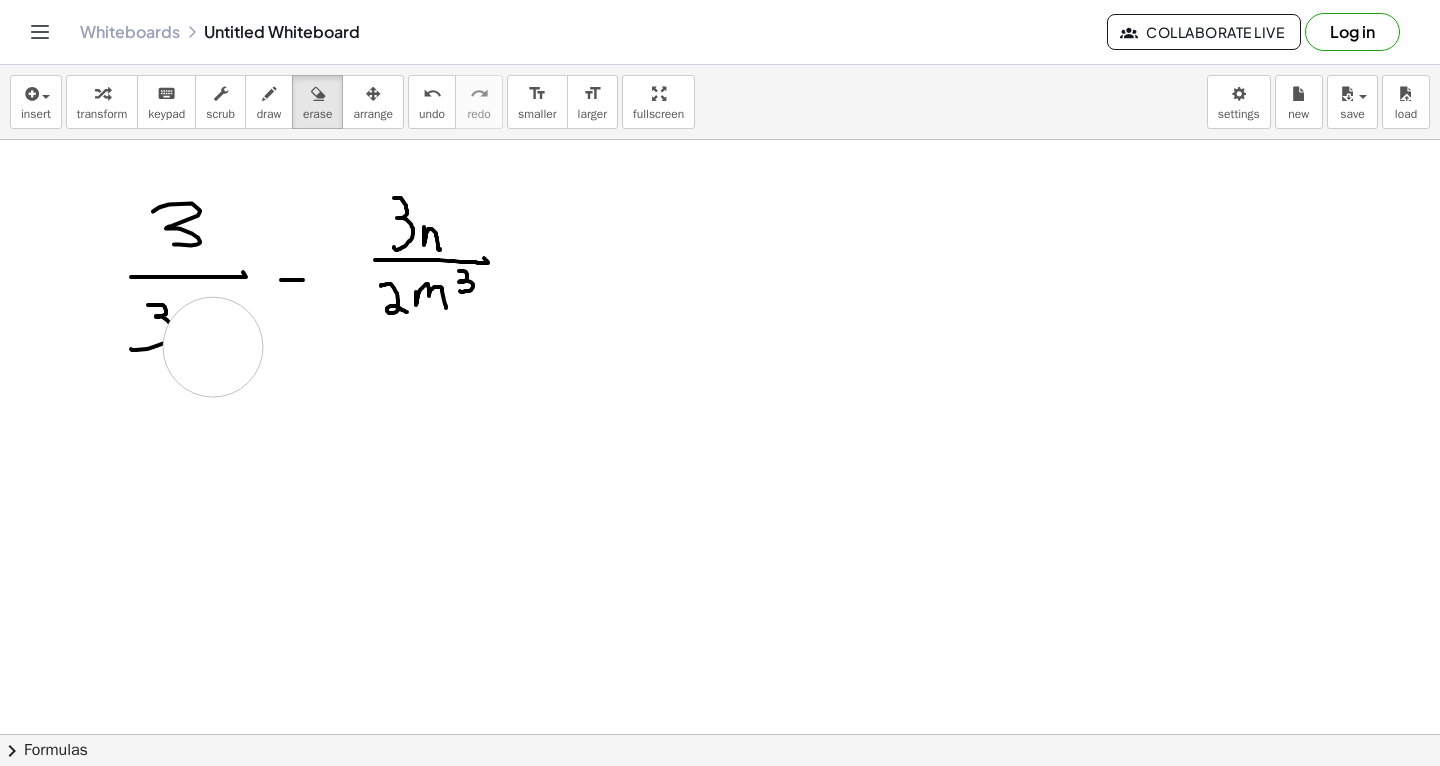 click at bounding box center [720, -2336] 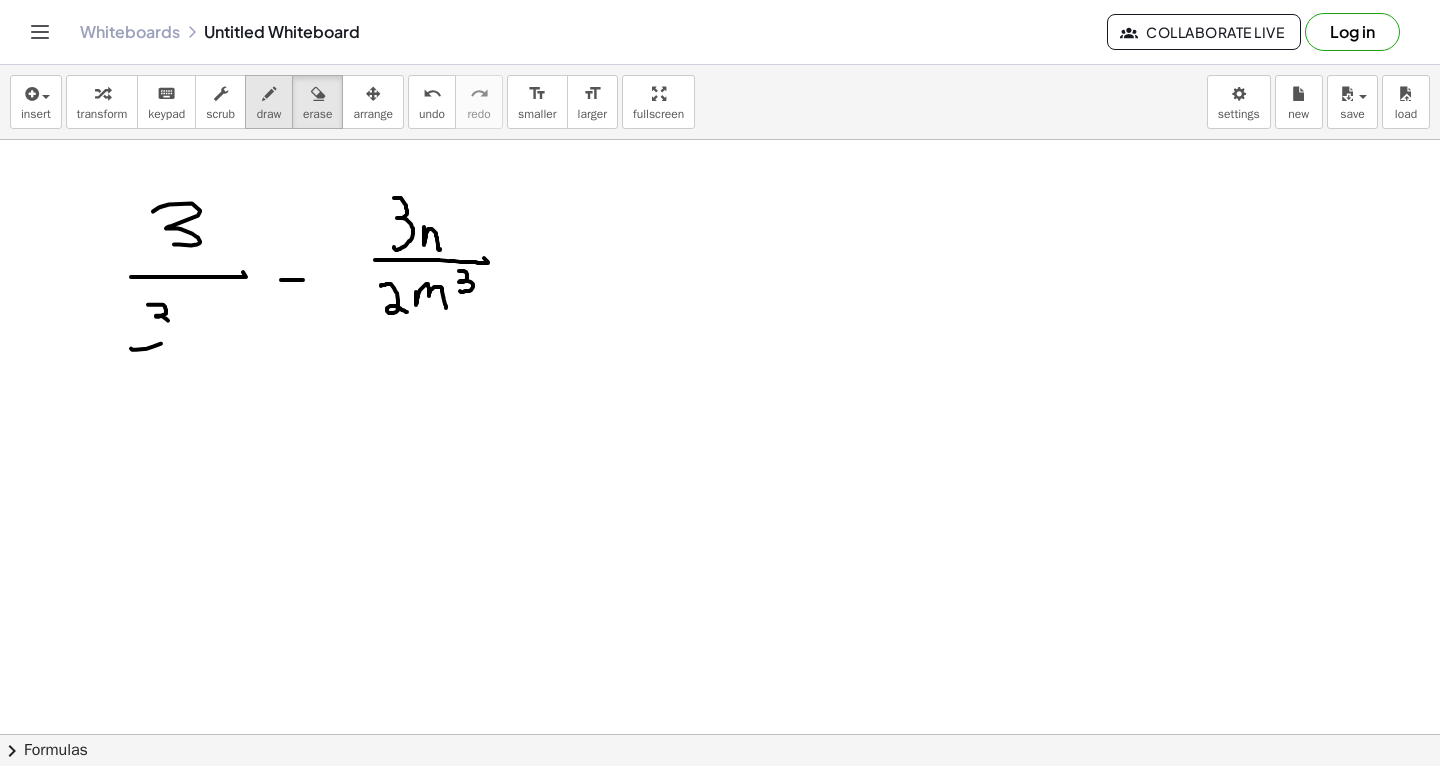 click at bounding box center (269, 93) 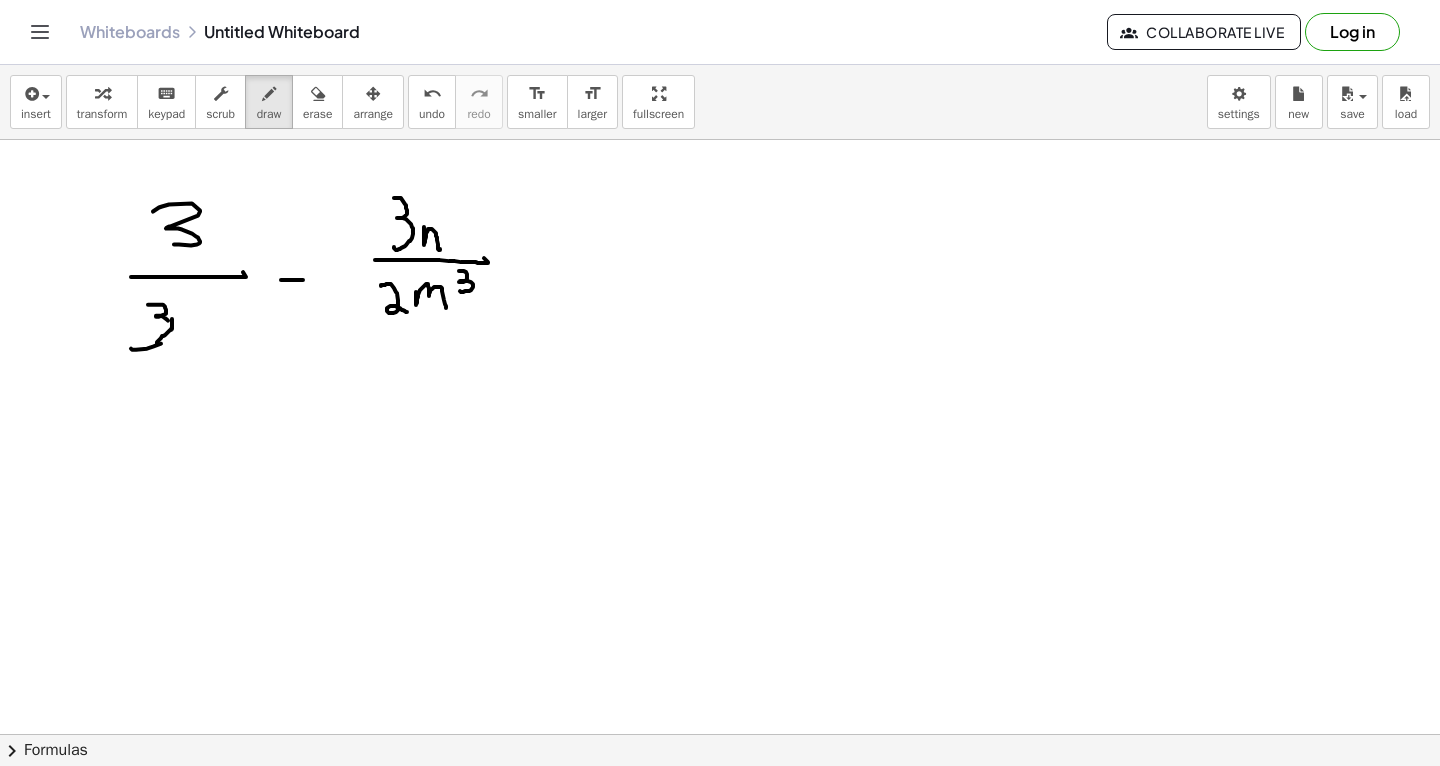 drag, startPoint x: 157, startPoint y: 343, endPoint x: 168, endPoint y: 317, distance: 28.231188 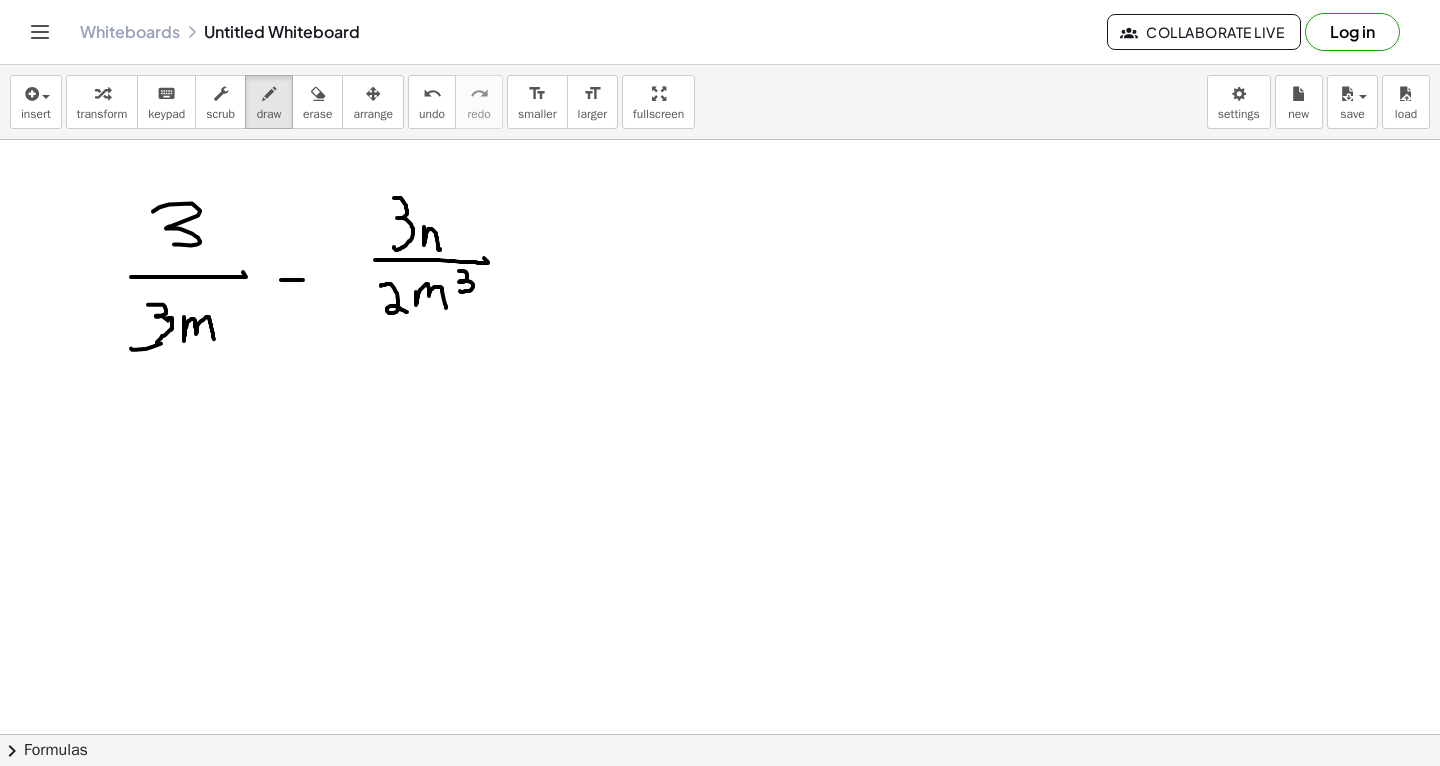 drag, startPoint x: 184, startPoint y: 316, endPoint x: 213, endPoint y: 337, distance: 35.805027 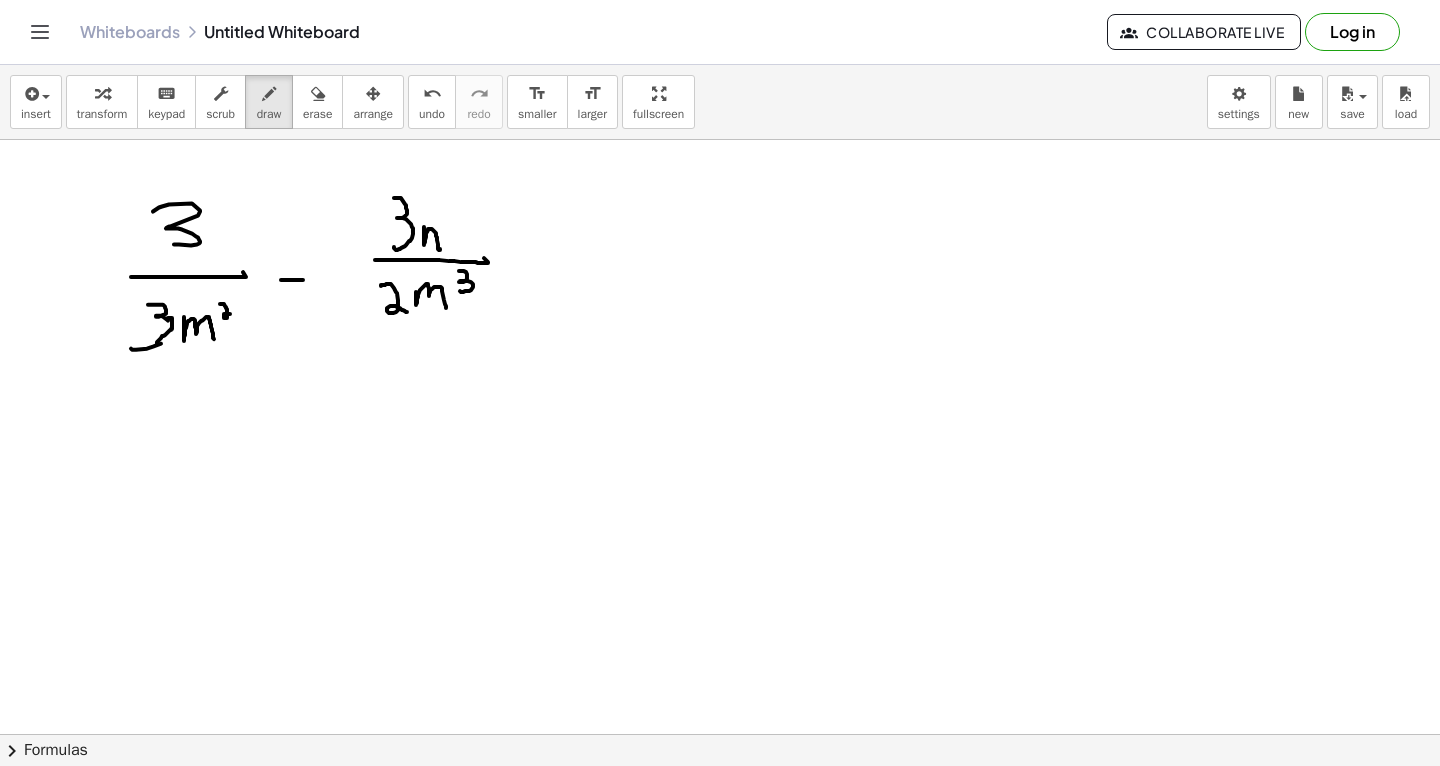 drag, startPoint x: 220, startPoint y: 303, endPoint x: 236, endPoint y: 317, distance: 21.260292 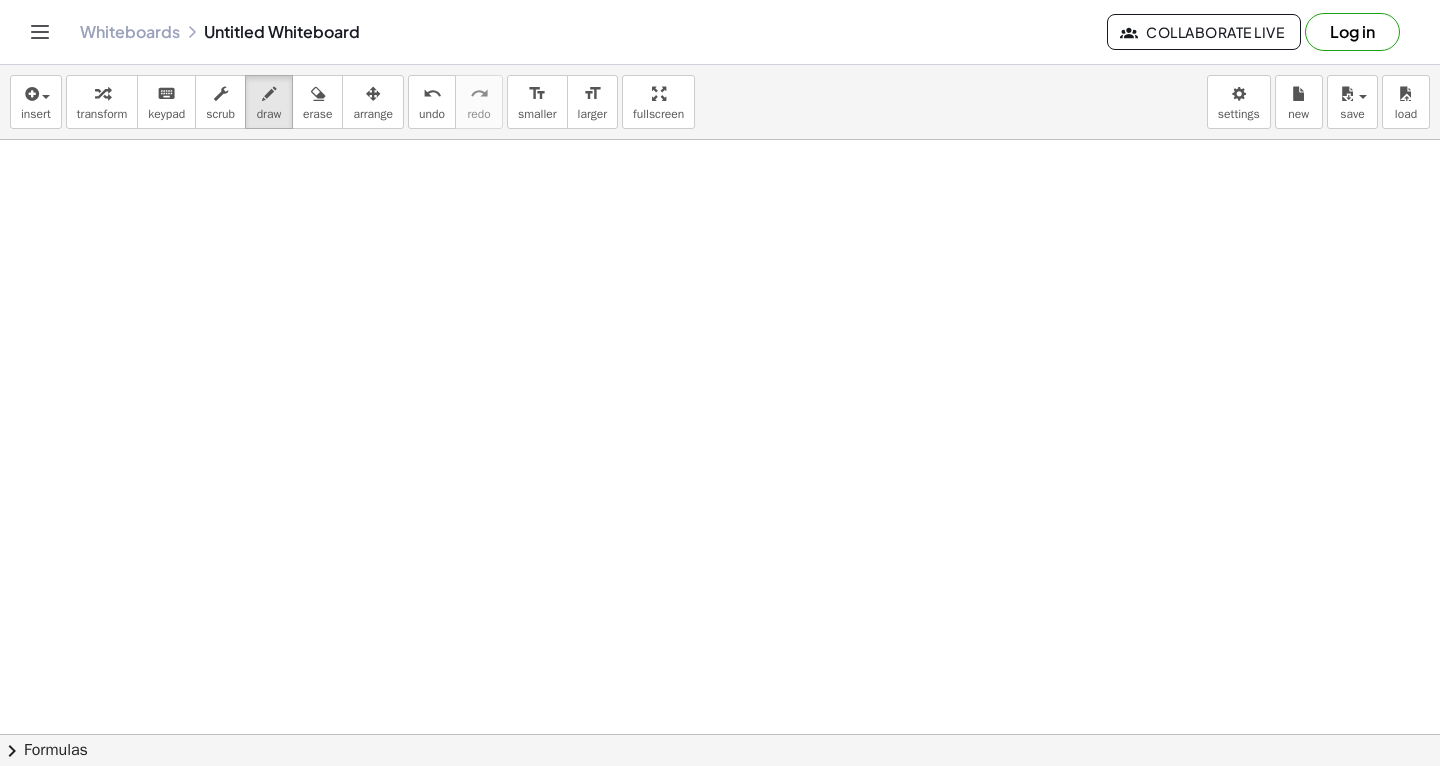 scroll, scrollTop: 6251, scrollLeft: 0, axis: vertical 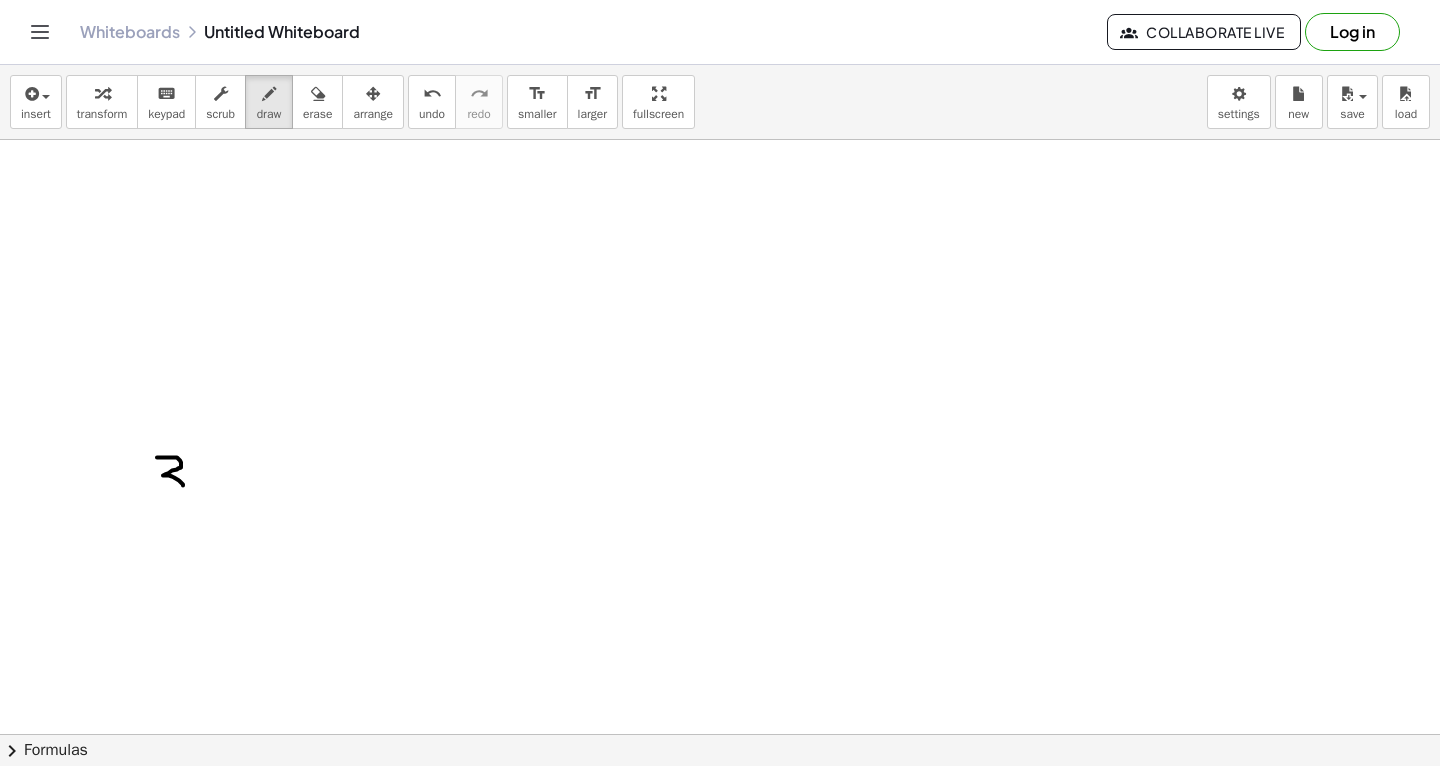 drag, startPoint x: 157, startPoint y: 457, endPoint x: 151, endPoint y: 493, distance: 36.496574 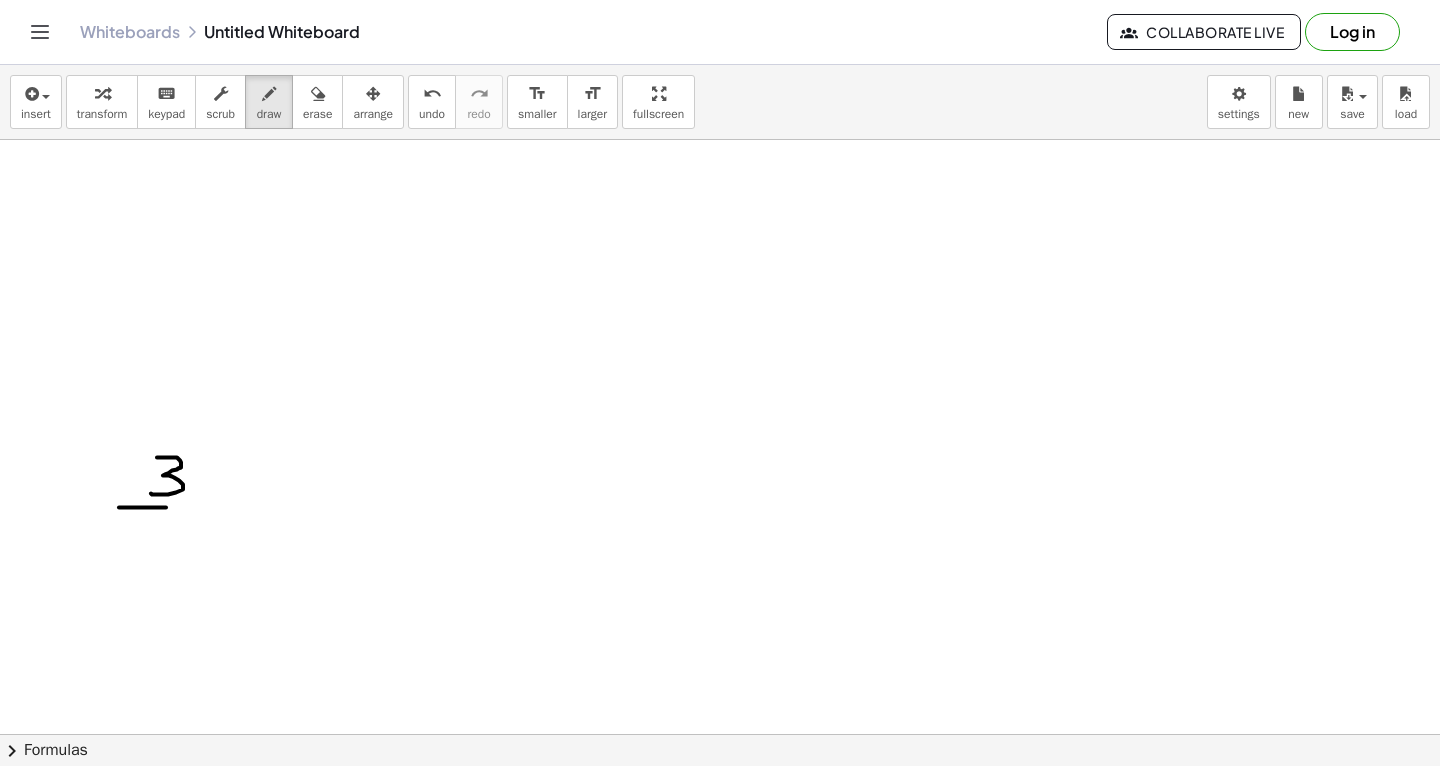 drag, startPoint x: 119, startPoint y: 507, endPoint x: 300, endPoint y: 505, distance: 181.01105 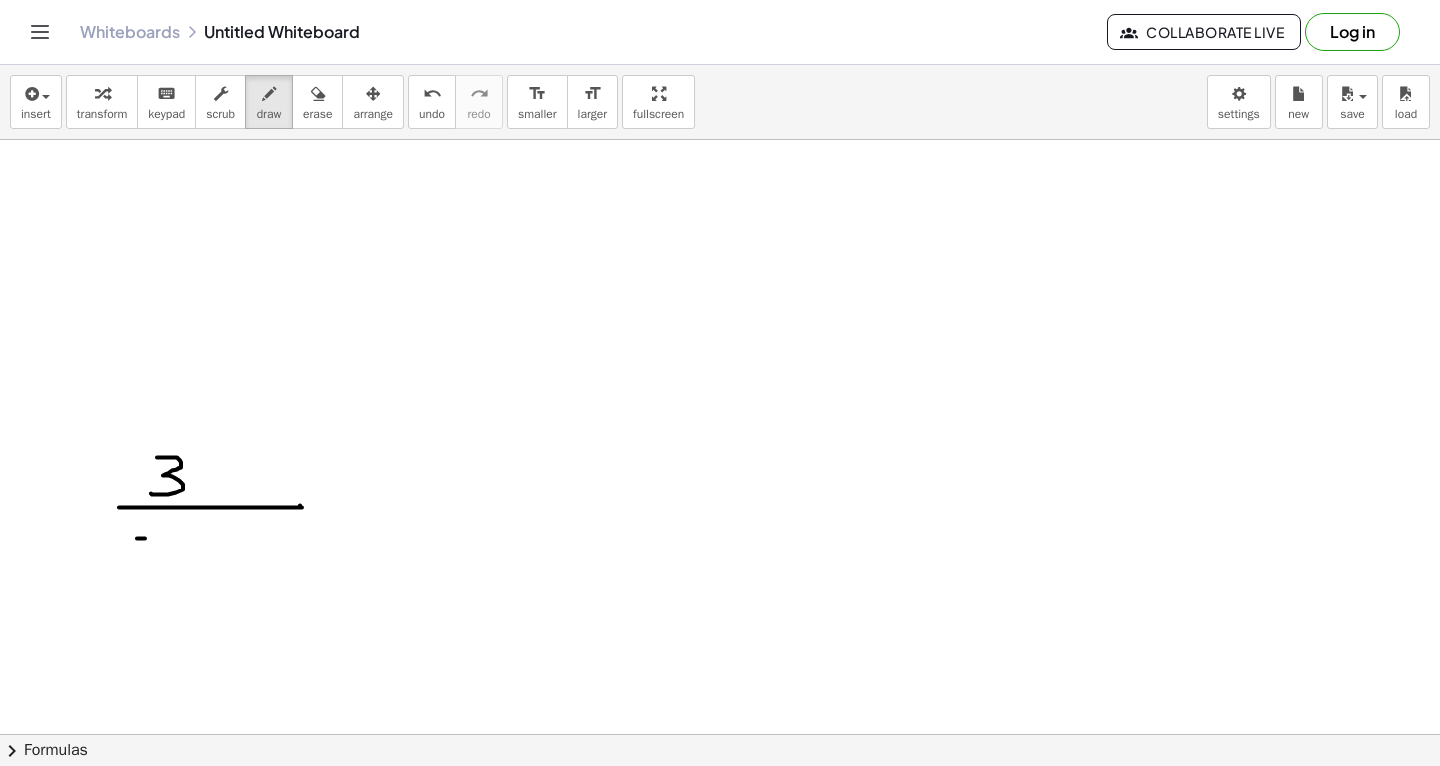 drag, startPoint x: 137, startPoint y: 538, endPoint x: 171, endPoint y: 537, distance: 34.0147 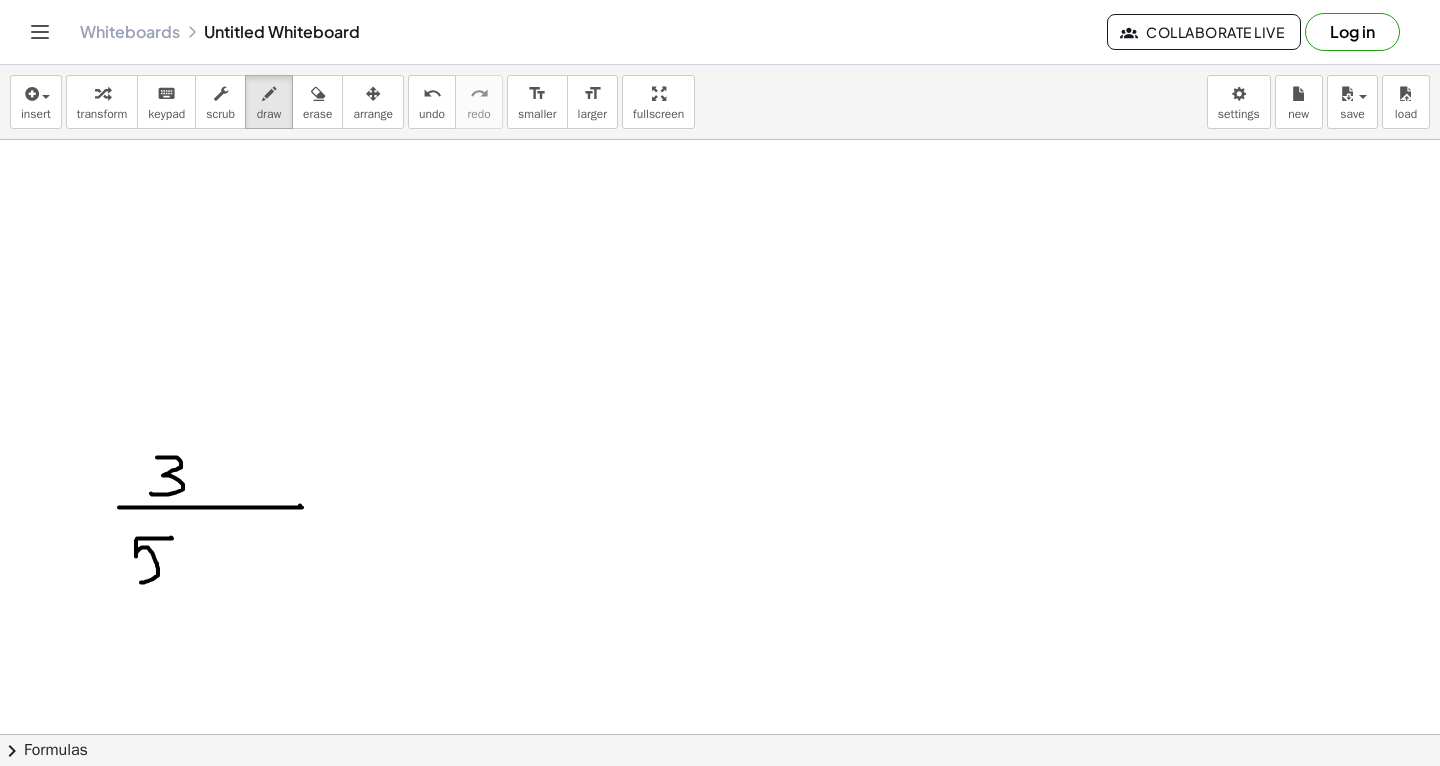 drag, startPoint x: 136, startPoint y: 540, endPoint x: 141, endPoint y: 582, distance: 42.296574 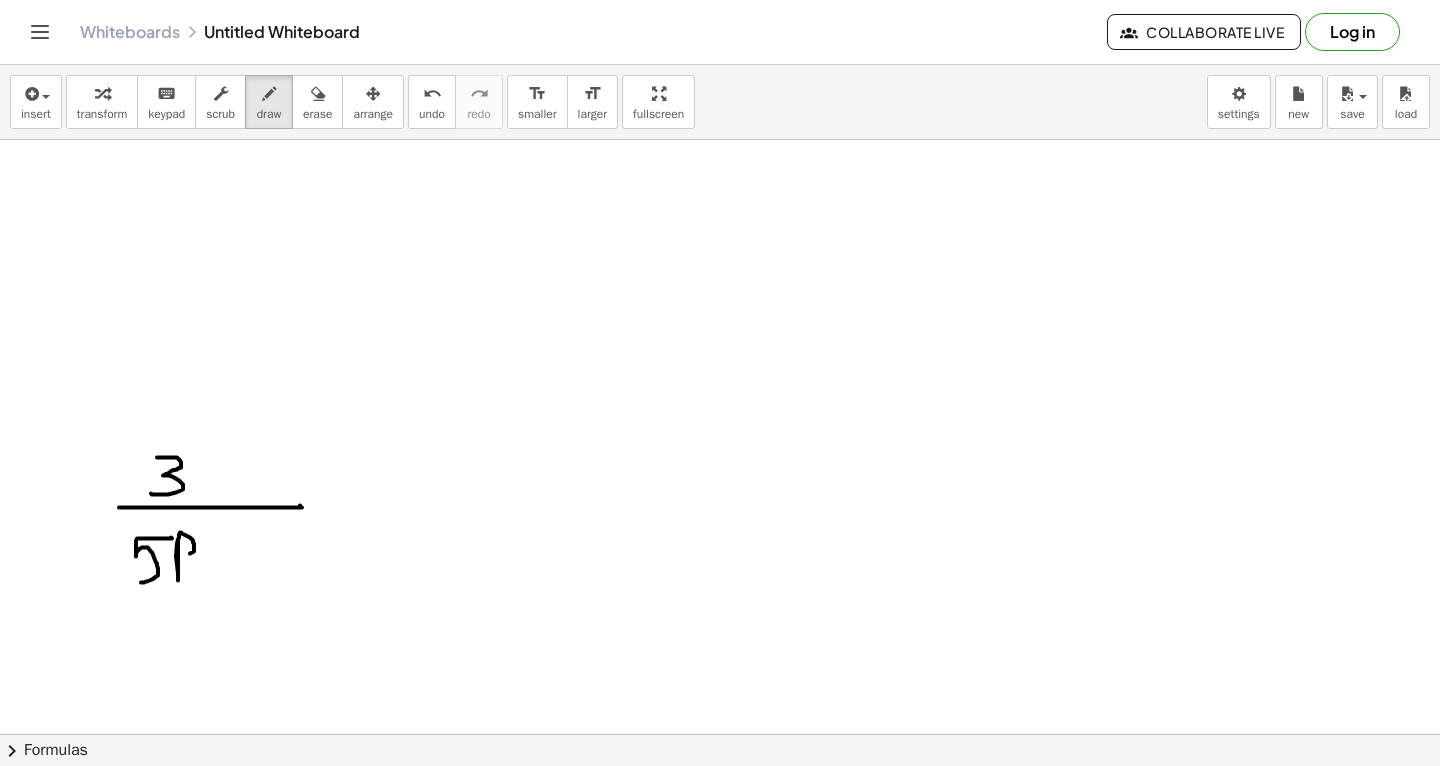 drag, startPoint x: 178, startPoint y: 539, endPoint x: 181, endPoint y: 554, distance: 15.297058 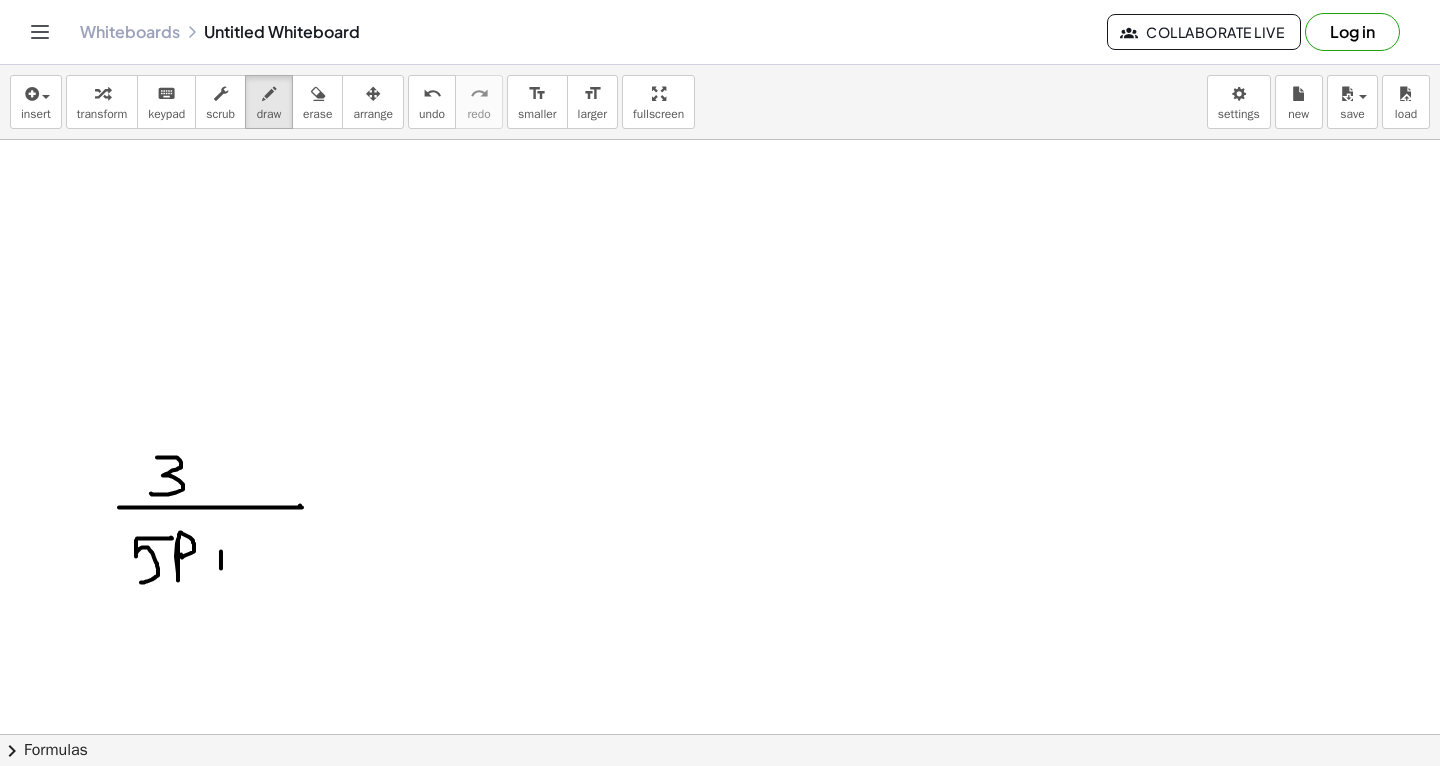 drag, startPoint x: 221, startPoint y: 551, endPoint x: 220, endPoint y: 568, distance: 17.029387 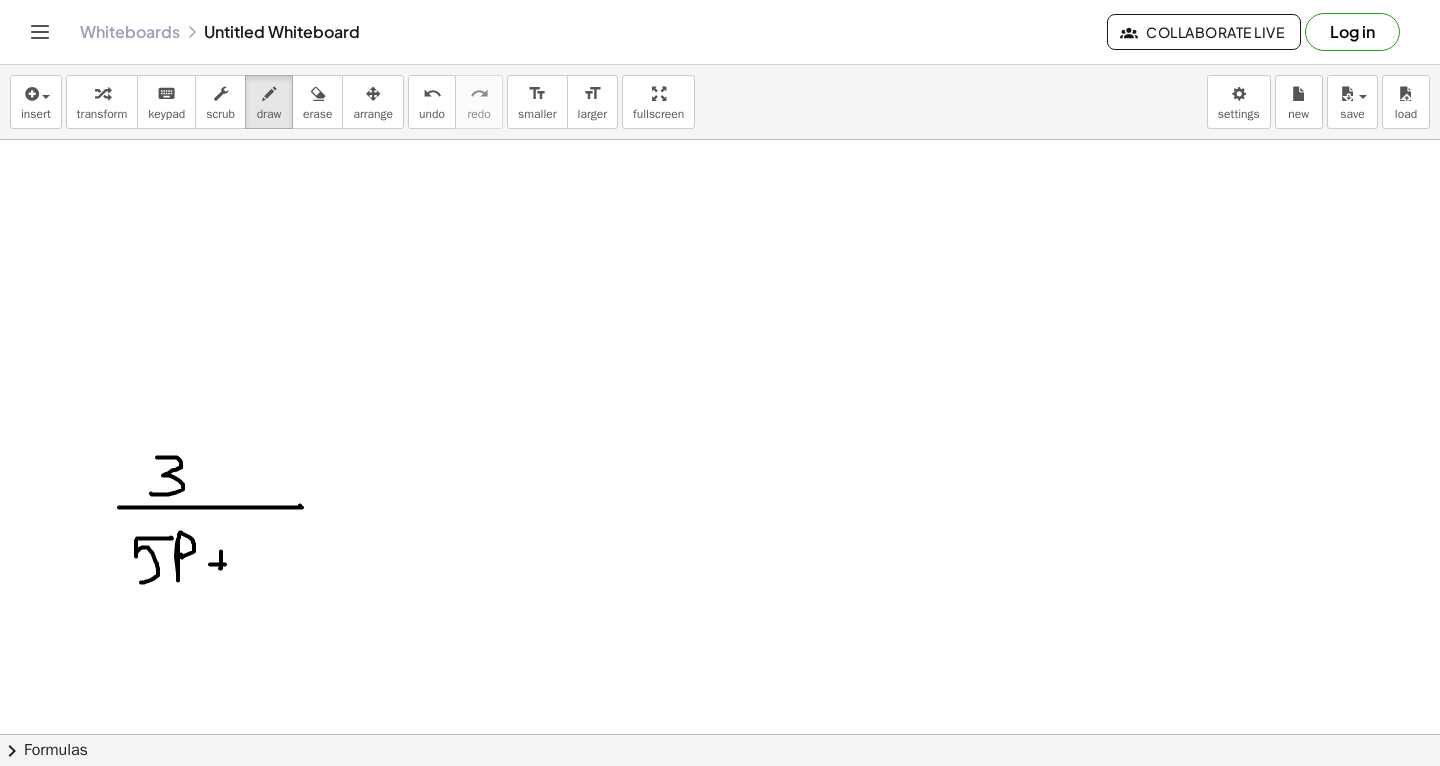drag, startPoint x: 210, startPoint y: 564, endPoint x: 229, endPoint y: 564, distance: 19 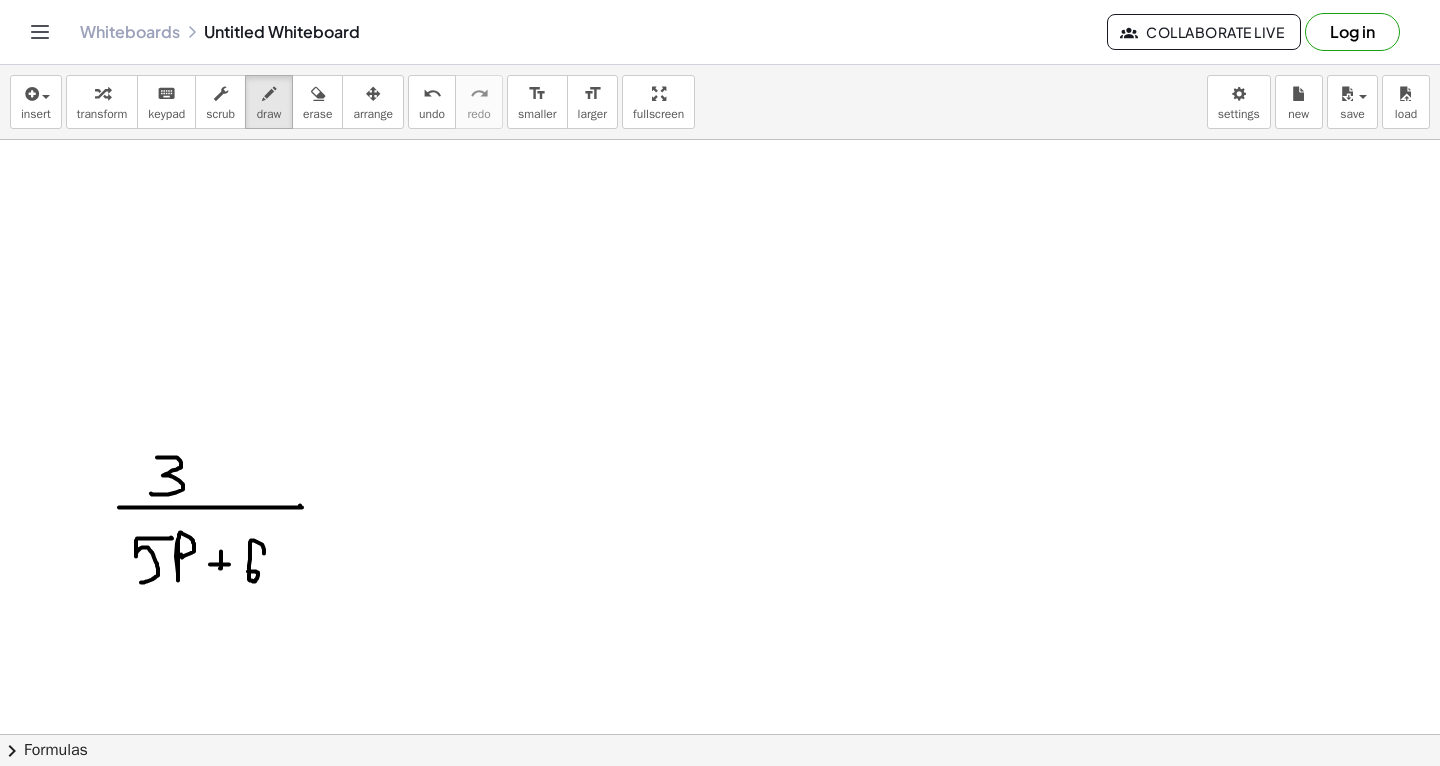 drag, startPoint x: 264, startPoint y: 553, endPoint x: 248, endPoint y: 572, distance: 24.839485 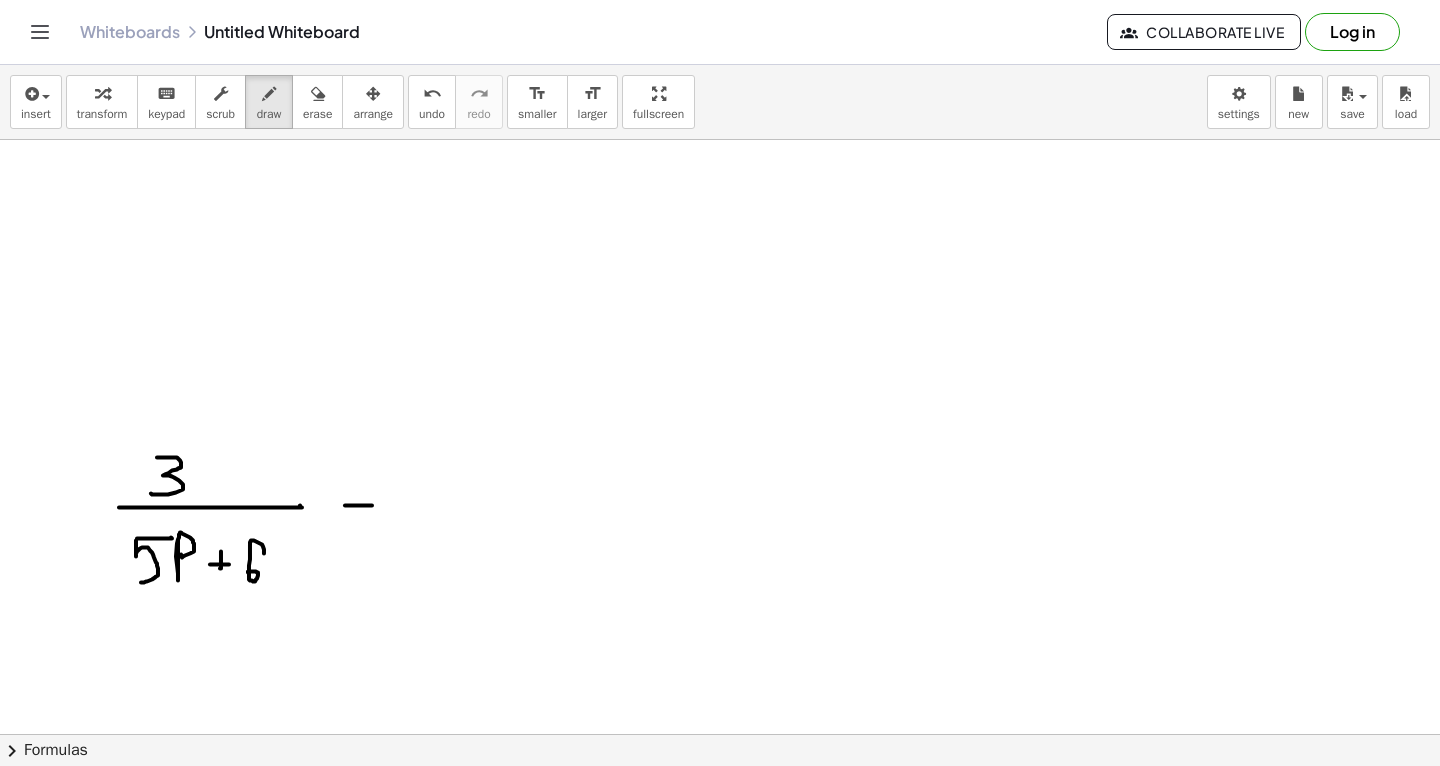 drag, startPoint x: 345, startPoint y: 505, endPoint x: 378, endPoint y: 506, distance: 33.01515 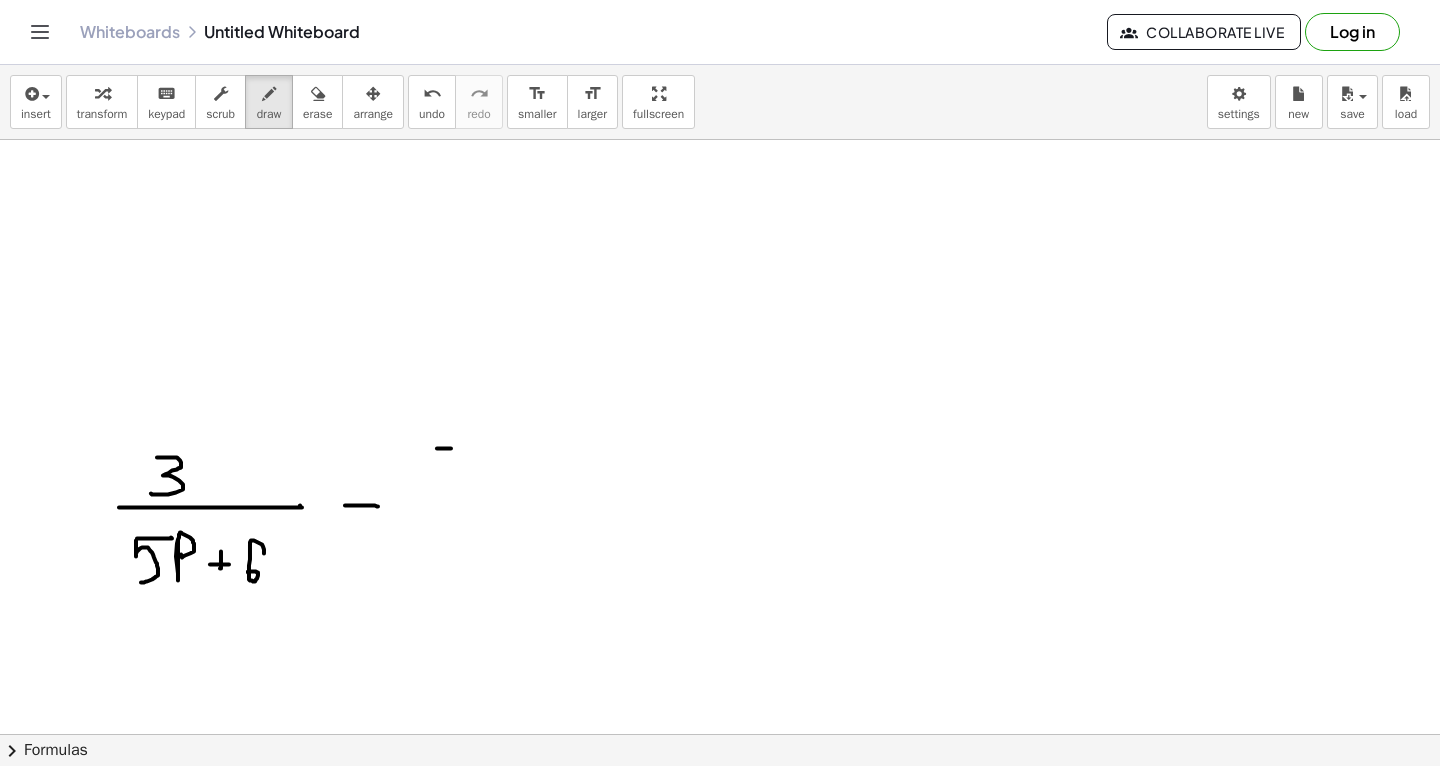 drag, startPoint x: 437, startPoint y: 448, endPoint x: 459, endPoint y: 449, distance: 22.022715 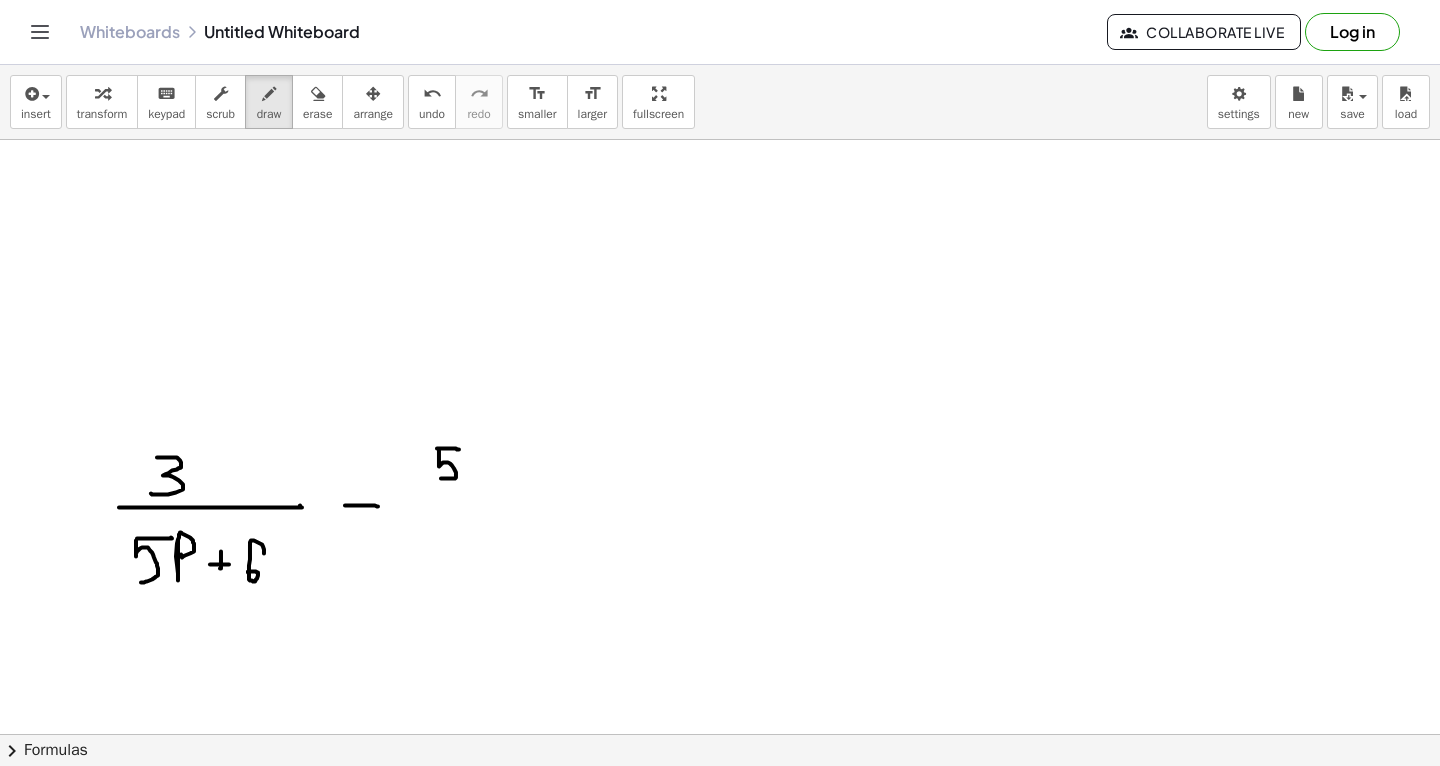 drag, startPoint x: 439, startPoint y: 450, endPoint x: 431, endPoint y: 473, distance: 24.351591 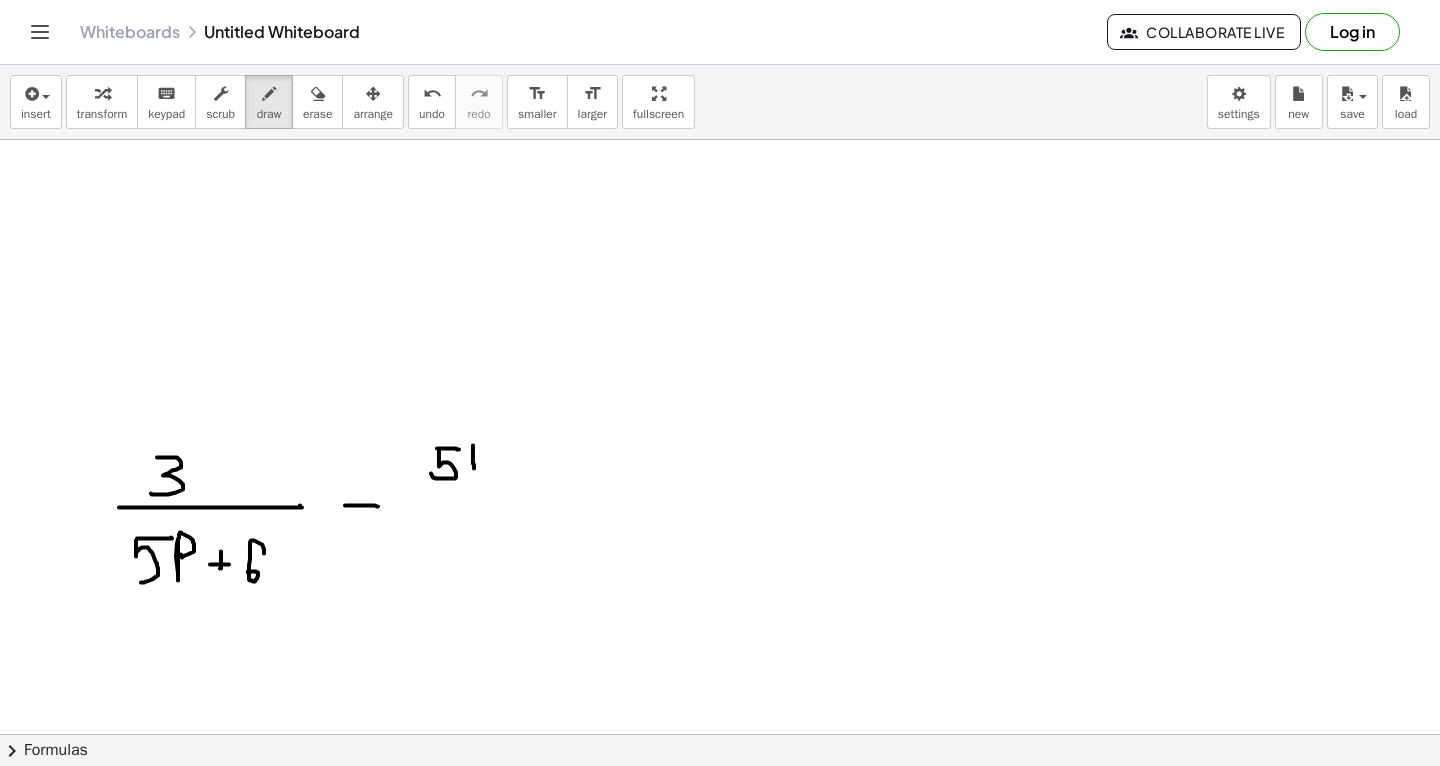 drag, startPoint x: 473, startPoint y: 445, endPoint x: 476, endPoint y: 481, distance: 36.124783 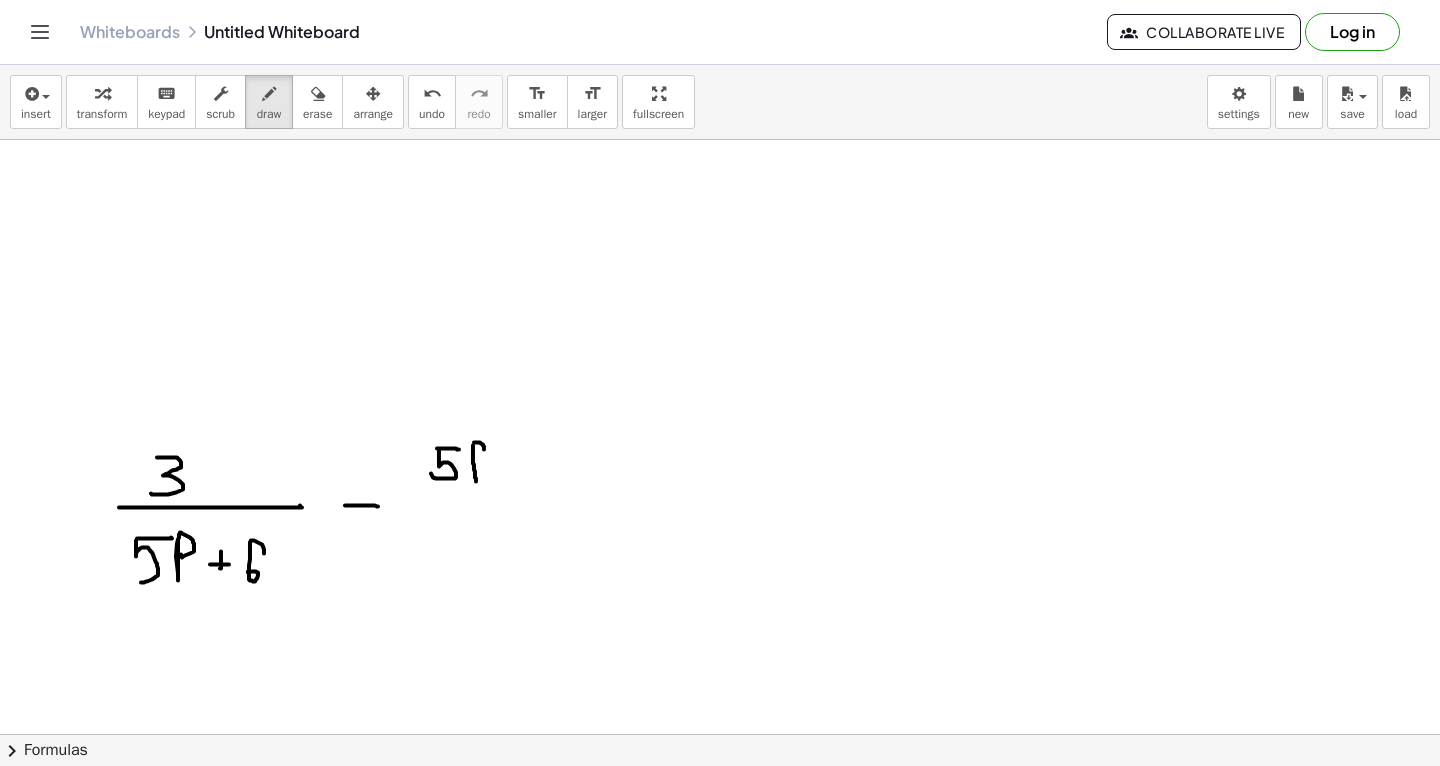 drag, startPoint x: 474, startPoint y: 442, endPoint x: 474, endPoint y: 459, distance: 17 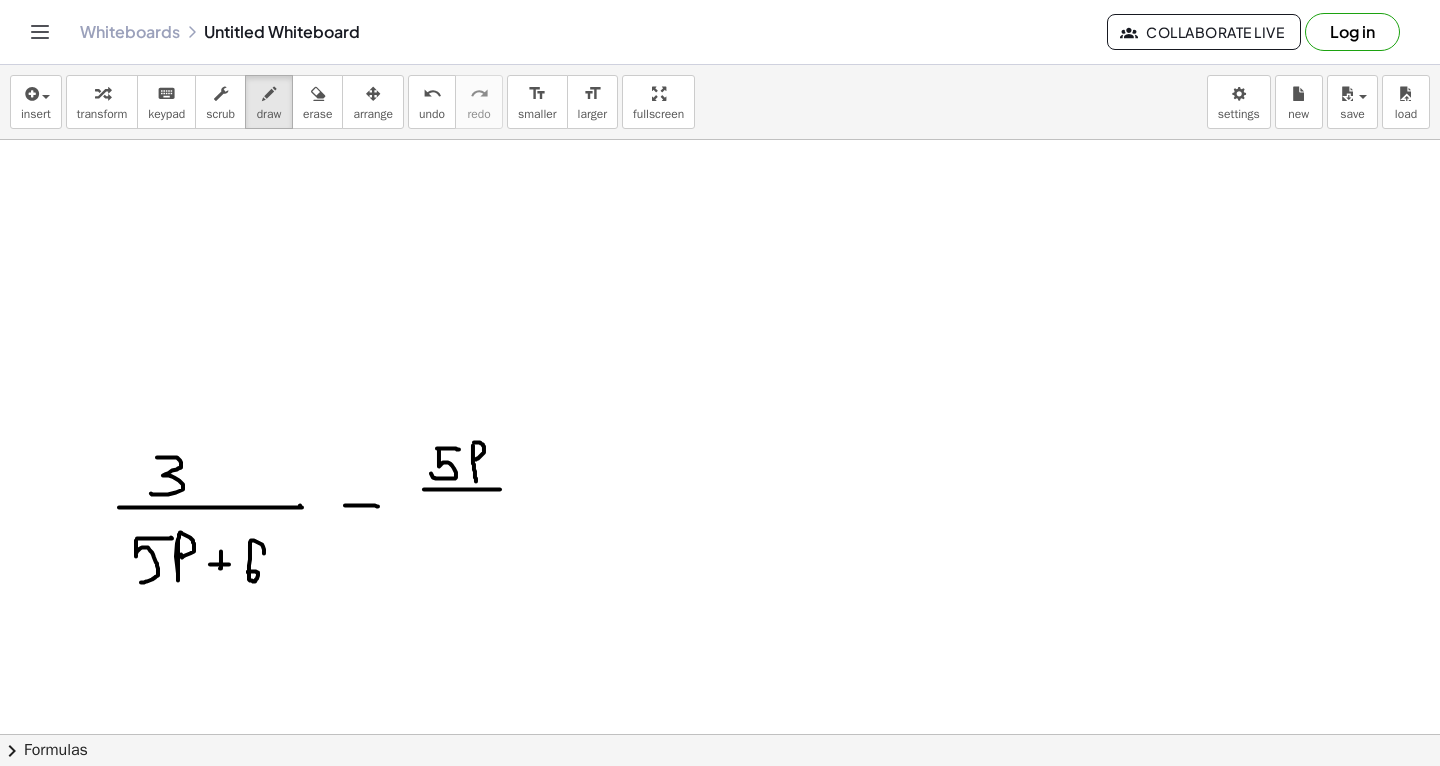 drag, startPoint x: 424, startPoint y: 489, endPoint x: 512, endPoint y: 492, distance: 88.051125 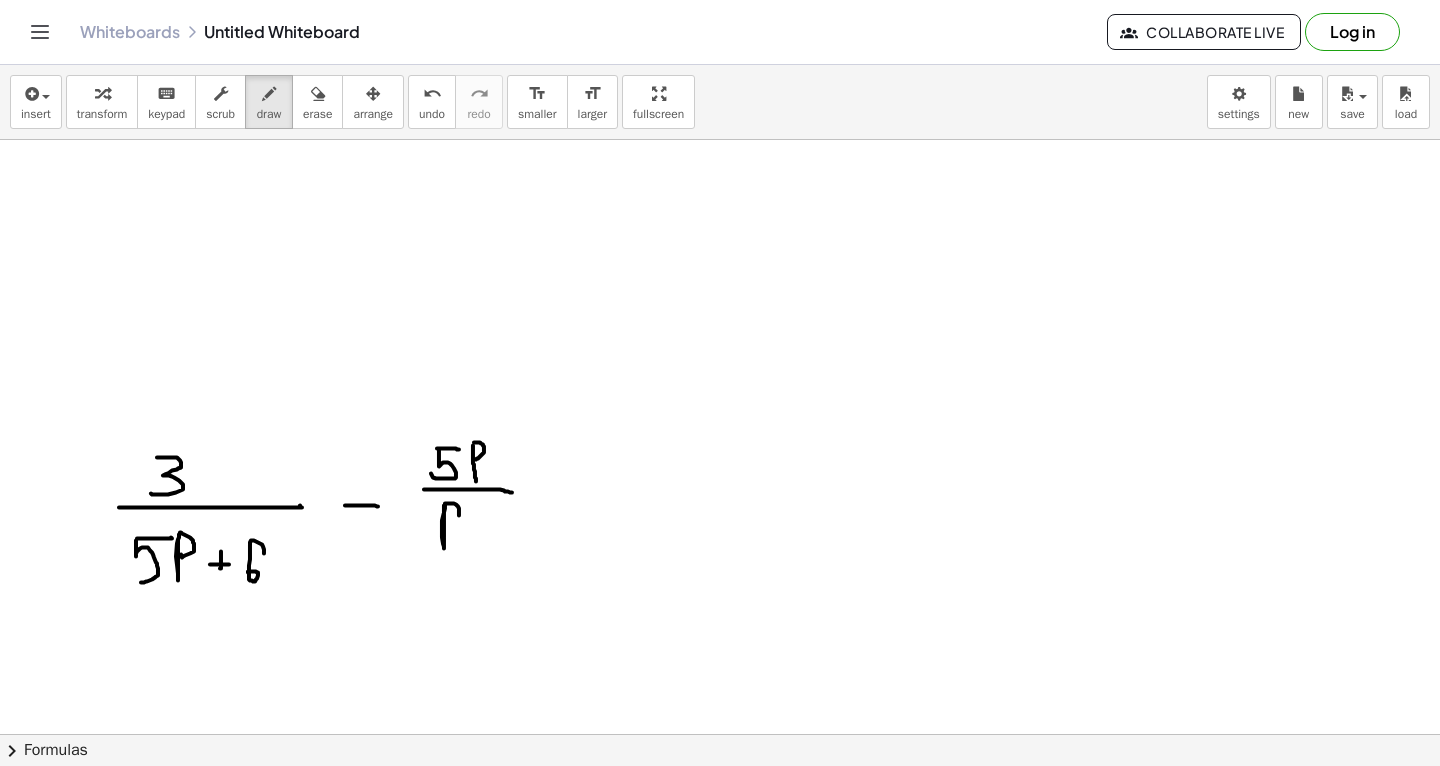 drag, startPoint x: 444, startPoint y: 505, endPoint x: 442, endPoint y: 521, distance: 16.124516 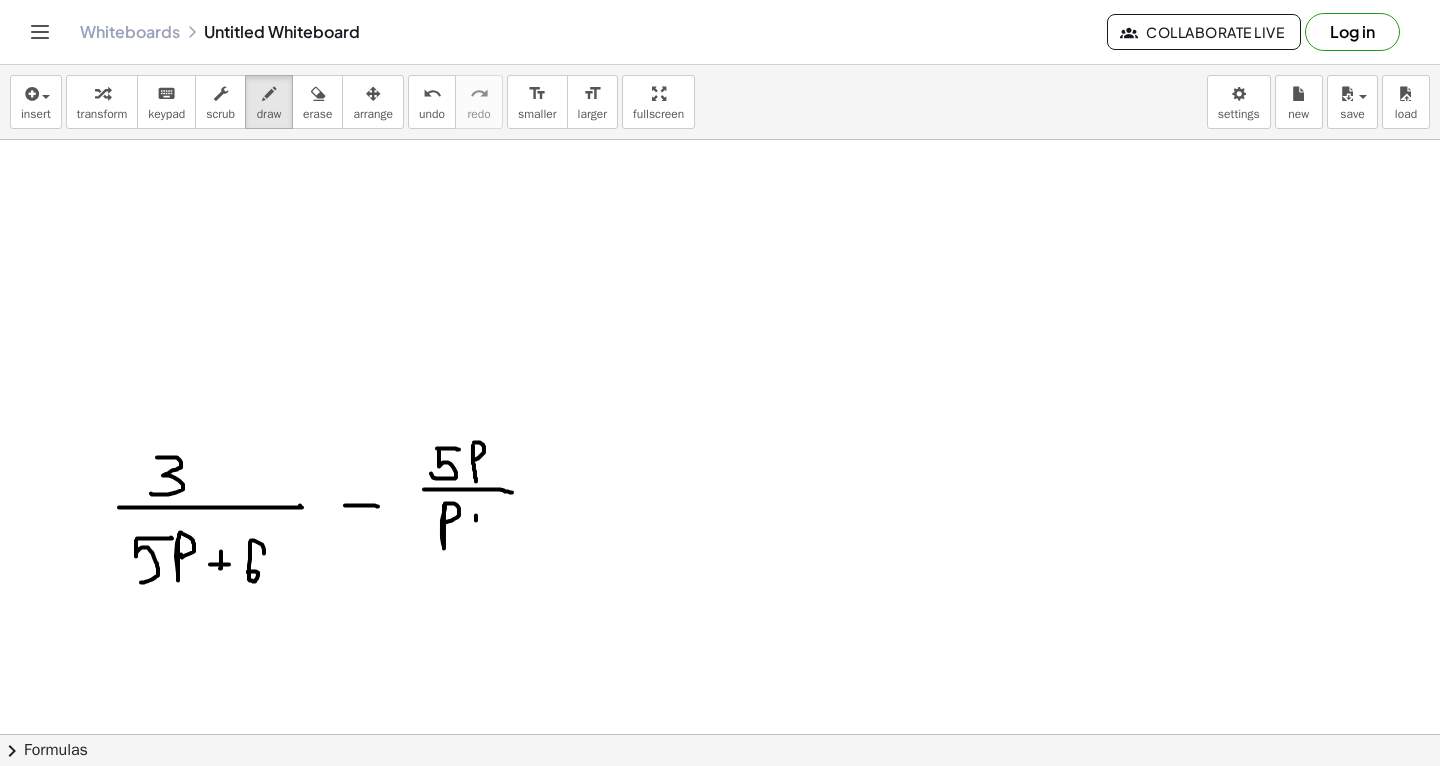 drag, startPoint x: 476, startPoint y: 515, endPoint x: 476, endPoint y: 553, distance: 38 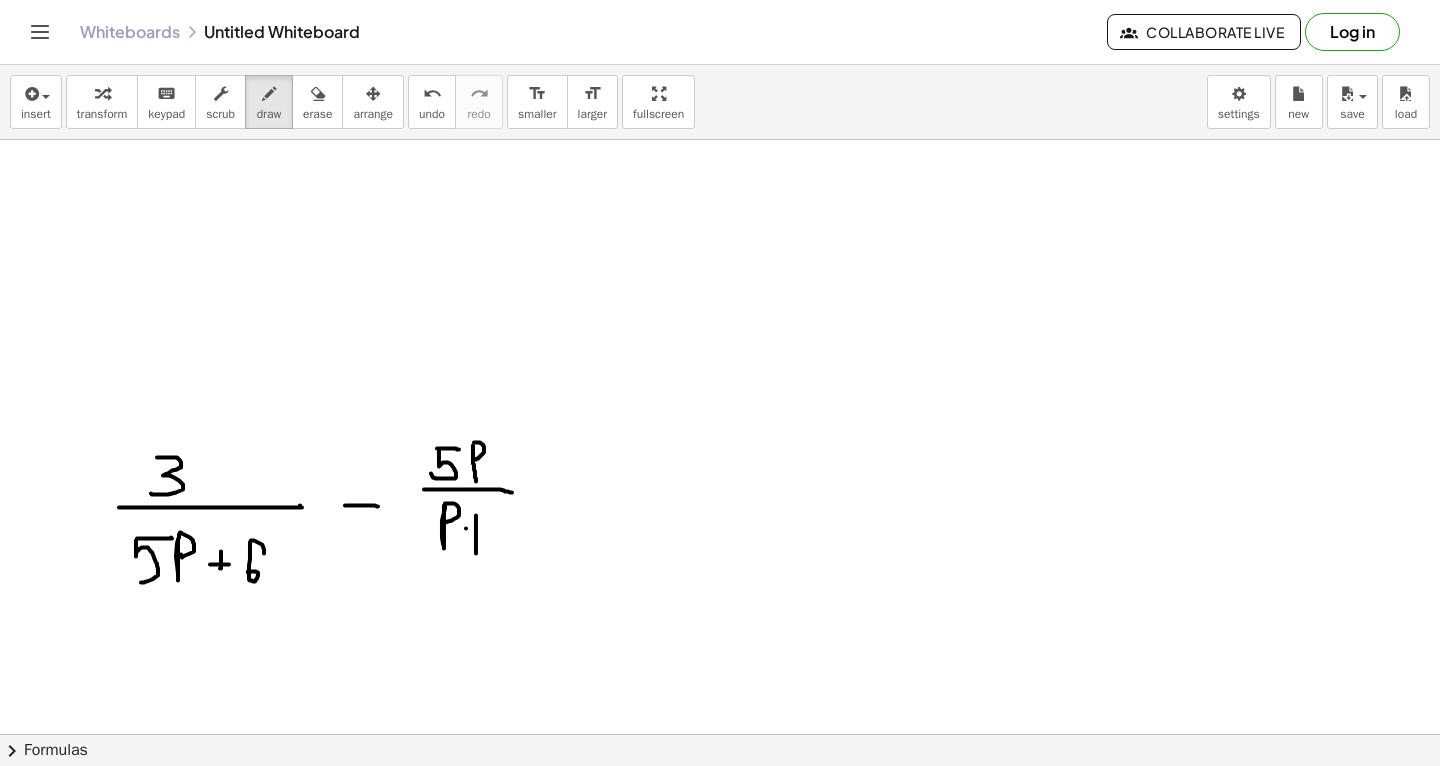drag, startPoint x: 466, startPoint y: 528, endPoint x: 491, endPoint y: 530, distance: 25.079872 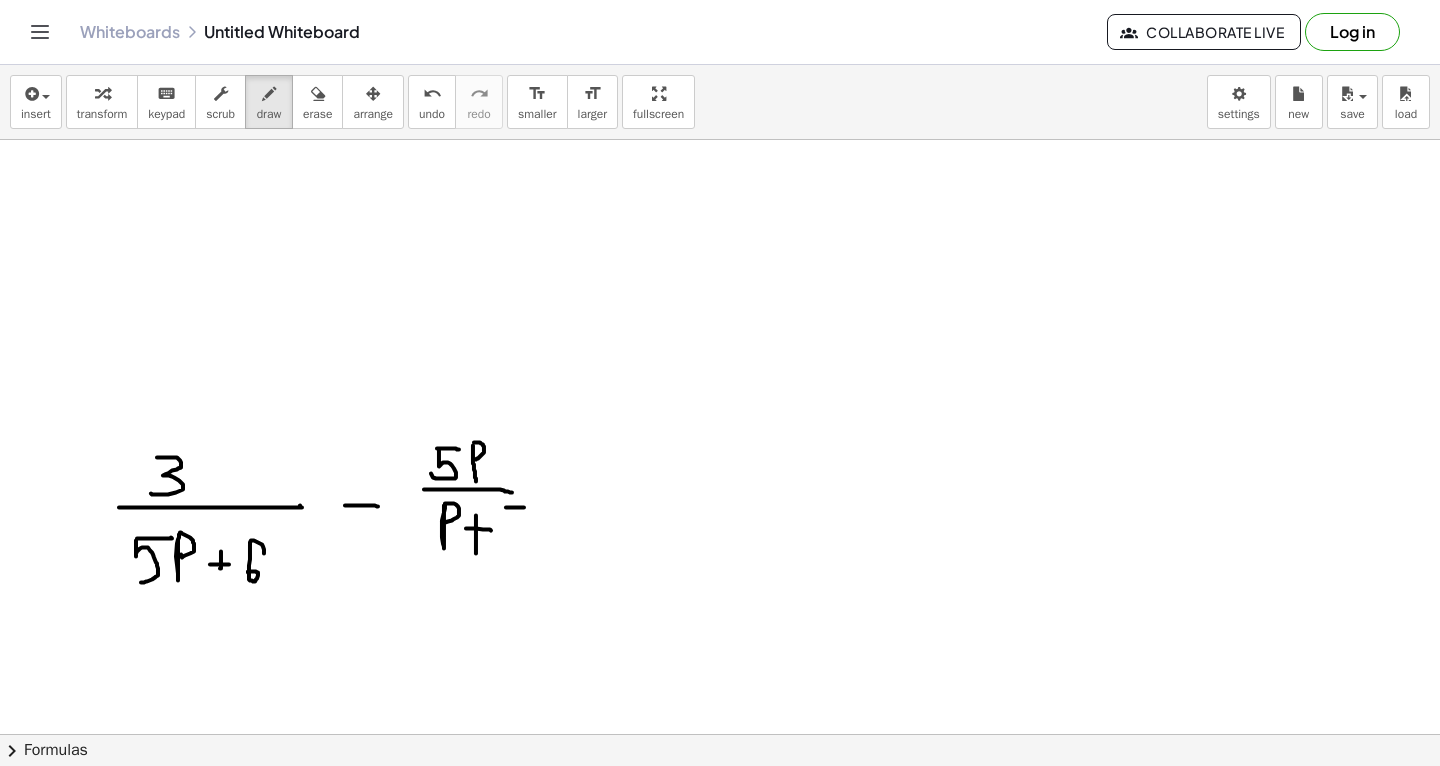 drag, startPoint x: 506, startPoint y: 507, endPoint x: 523, endPoint y: 507, distance: 17 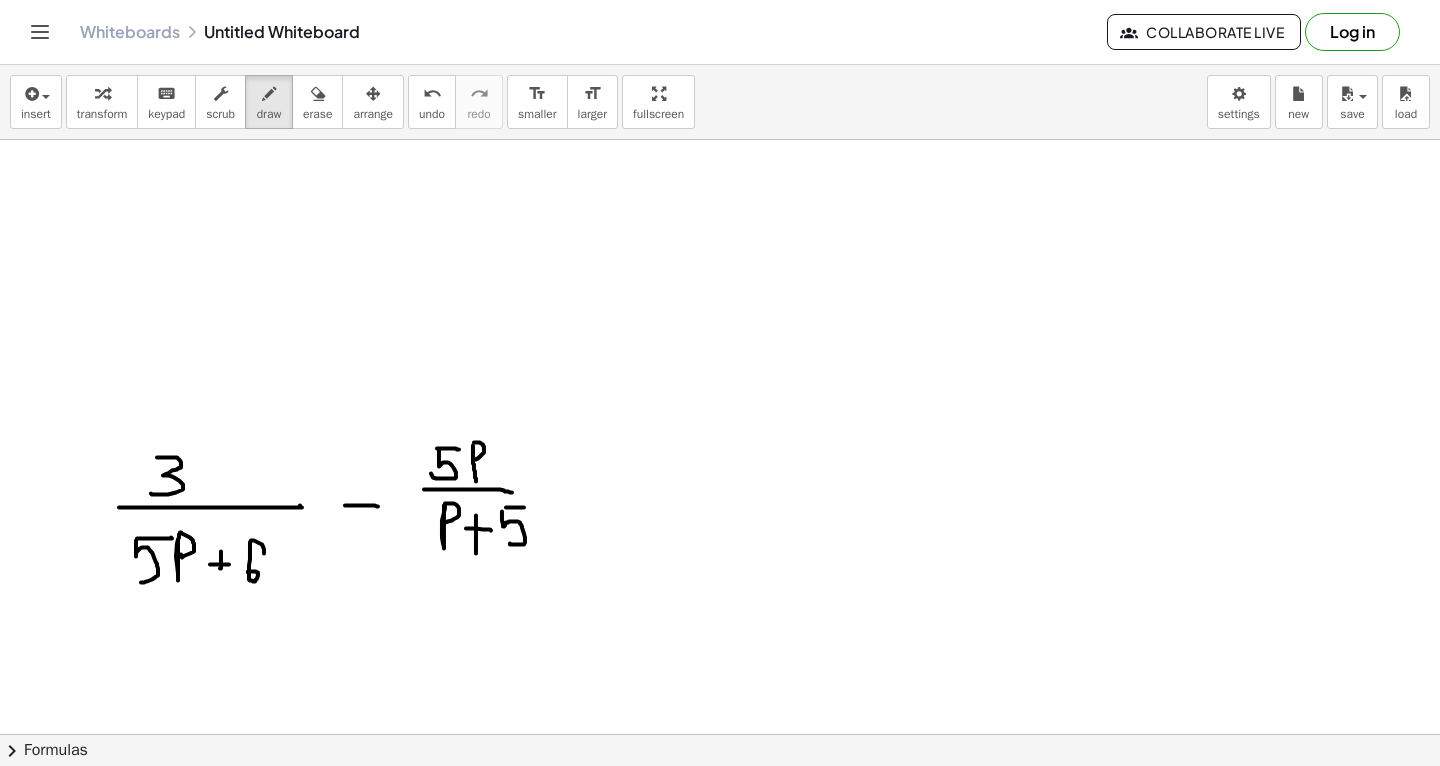 drag, startPoint x: 502, startPoint y: 511, endPoint x: 509, endPoint y: 541, distance: 30.805843 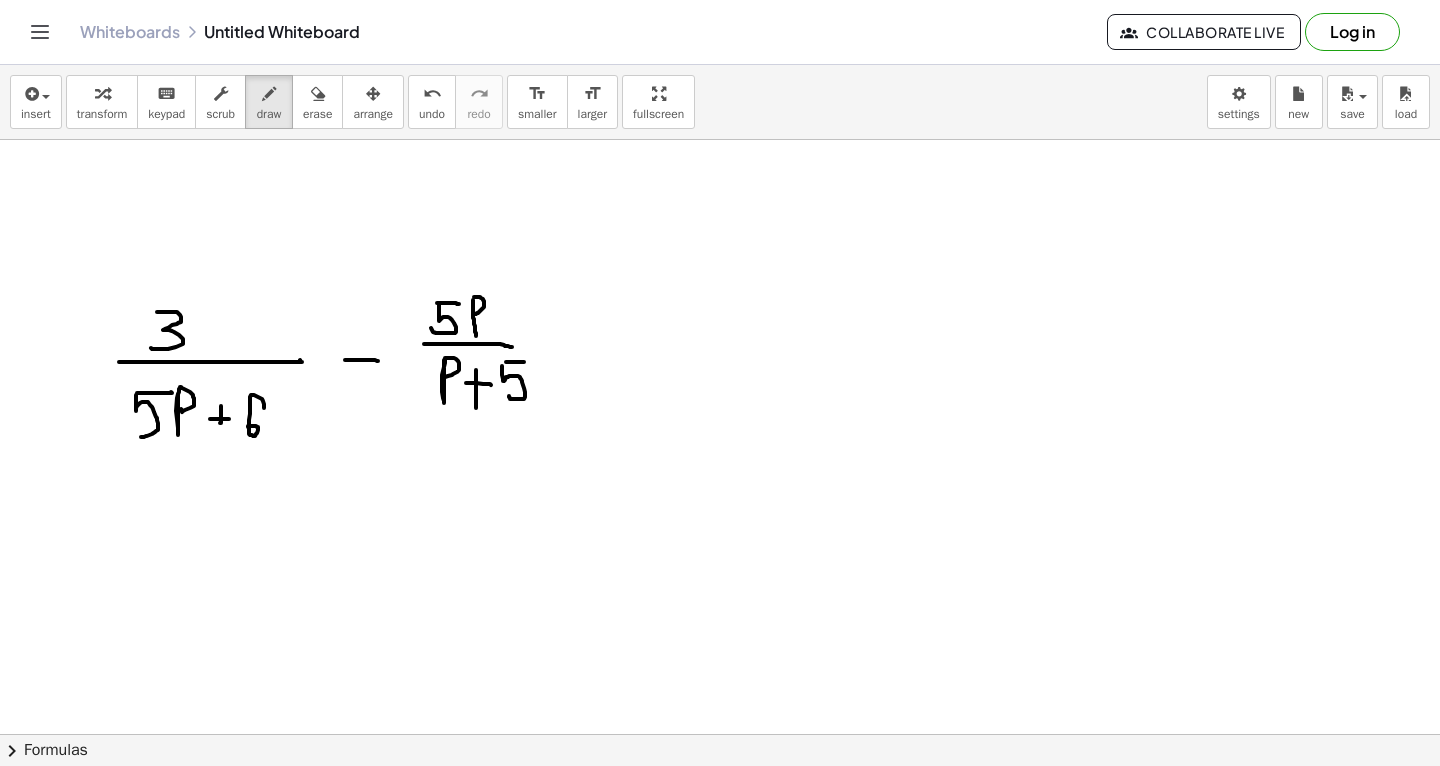 scroll, scrollTop: 6393, scrollLeft: 0, axis: vertical 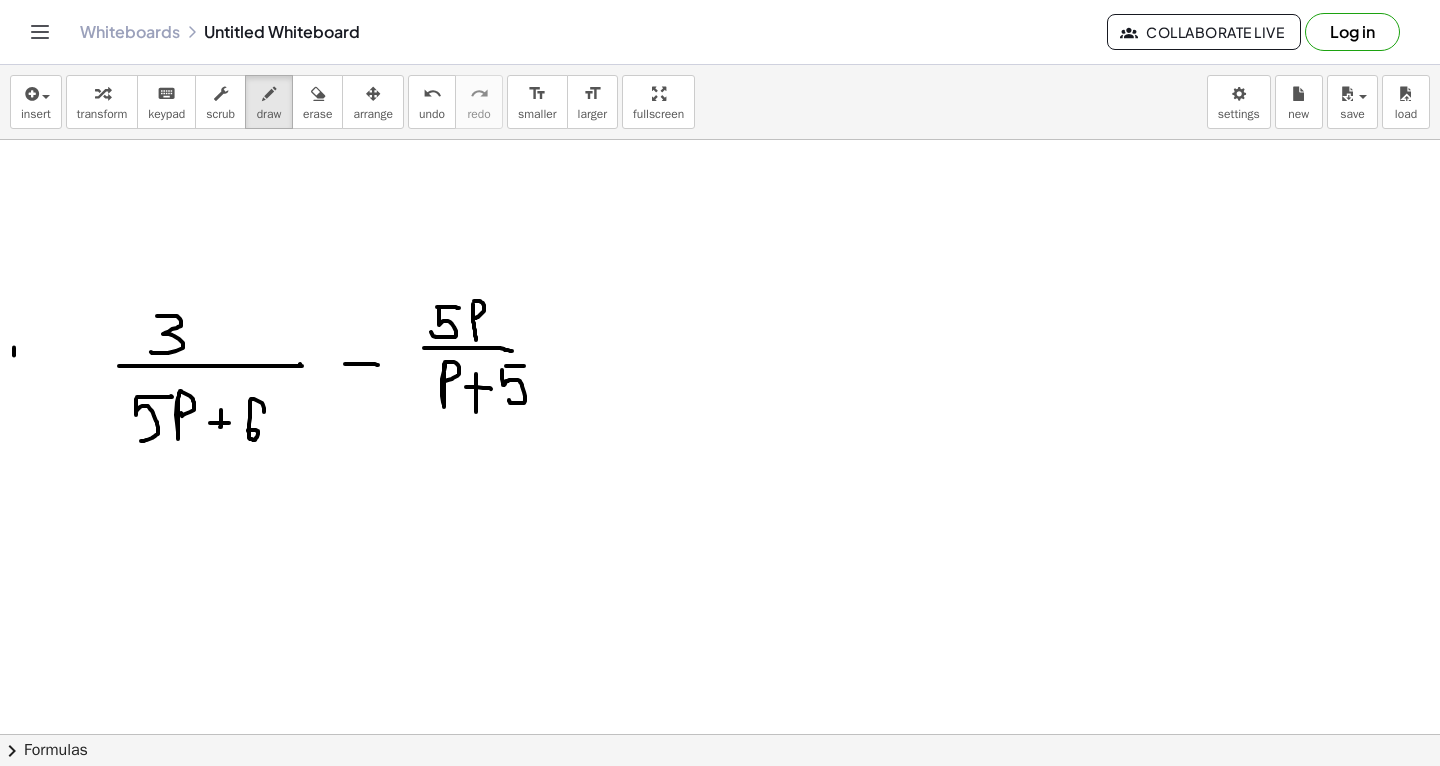 click at bounding box center [720, -2384] 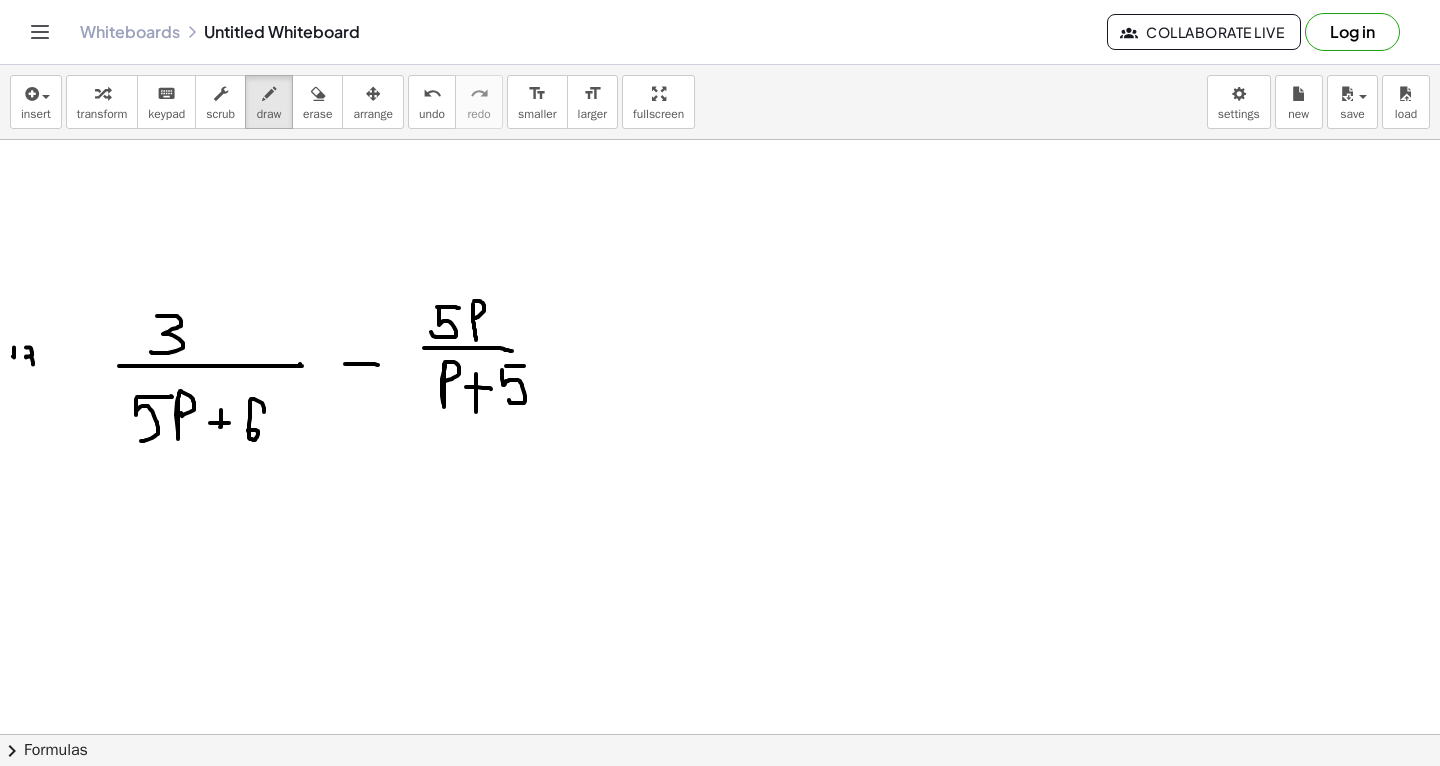 drag, startPoint x: 26, startPoint y: 346, endPoint x: 21, endPoint y: 366, distance: 20.615528 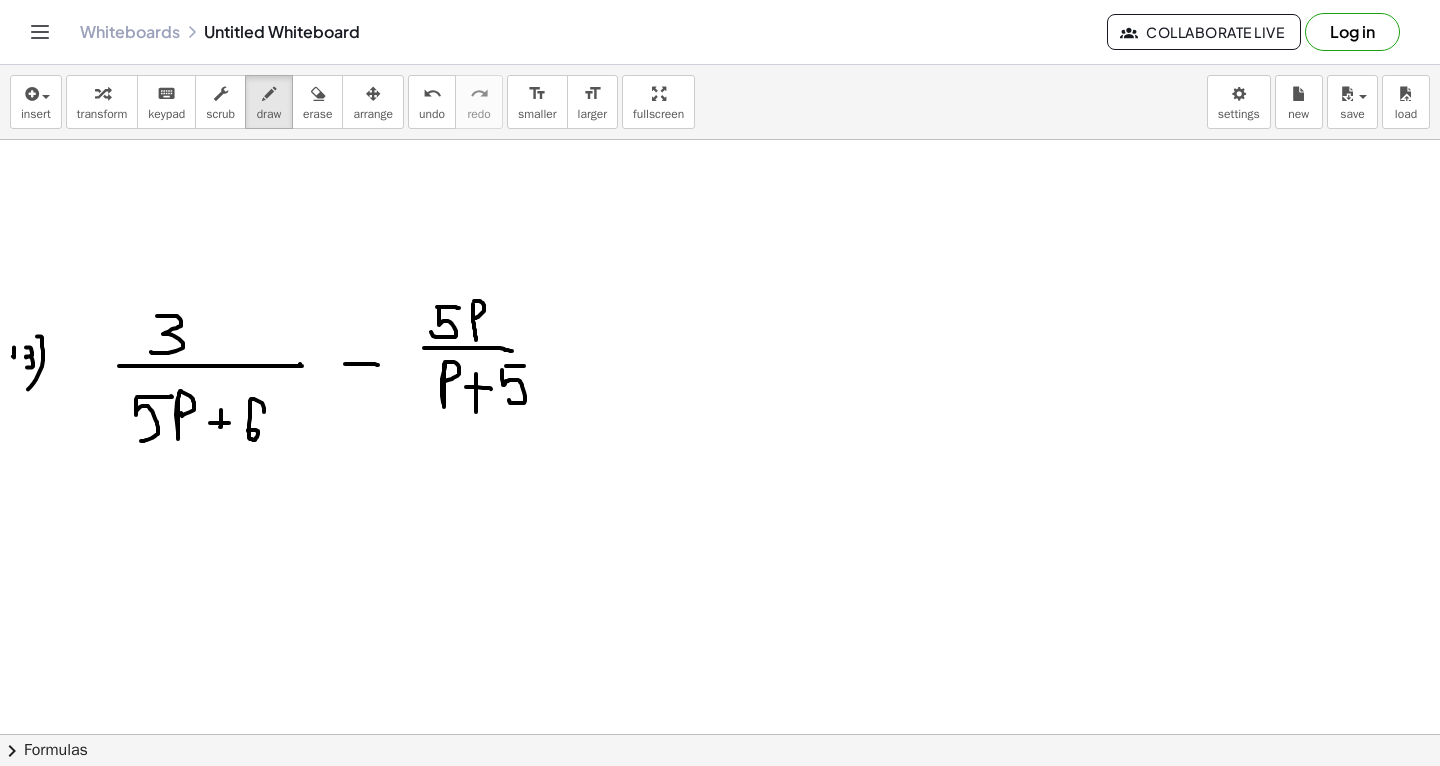 drag, startPoint x: 37, startPoint y: 335, endPoint x: 19, endPoint y: 392, distance: 59.77458 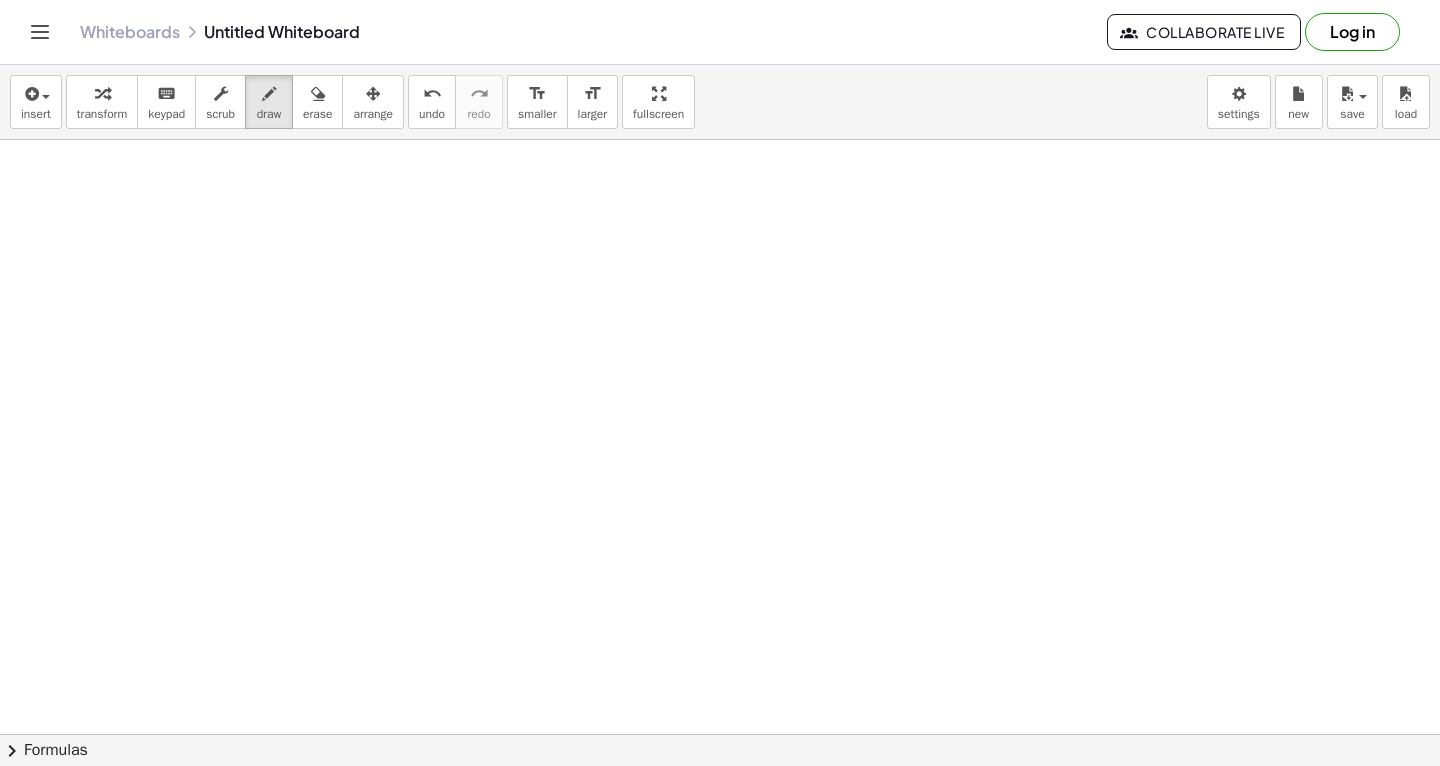 scroll, scrollTop: 7058, scrollLeft: 0, axis: vertical 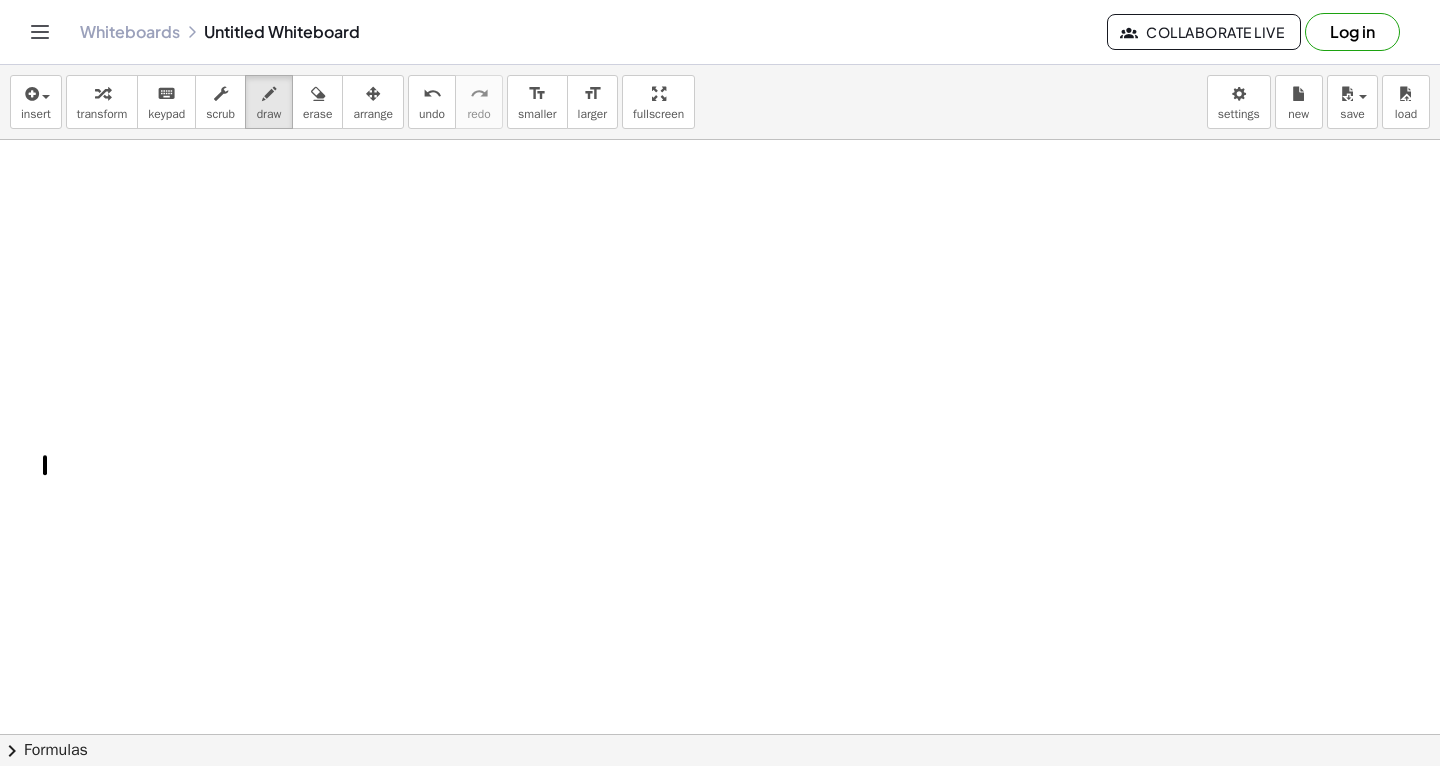 drag, startPoint x: 45, startPoint y: 456, endPoint x: 44, endPoint y: 476, distance: 20.024984 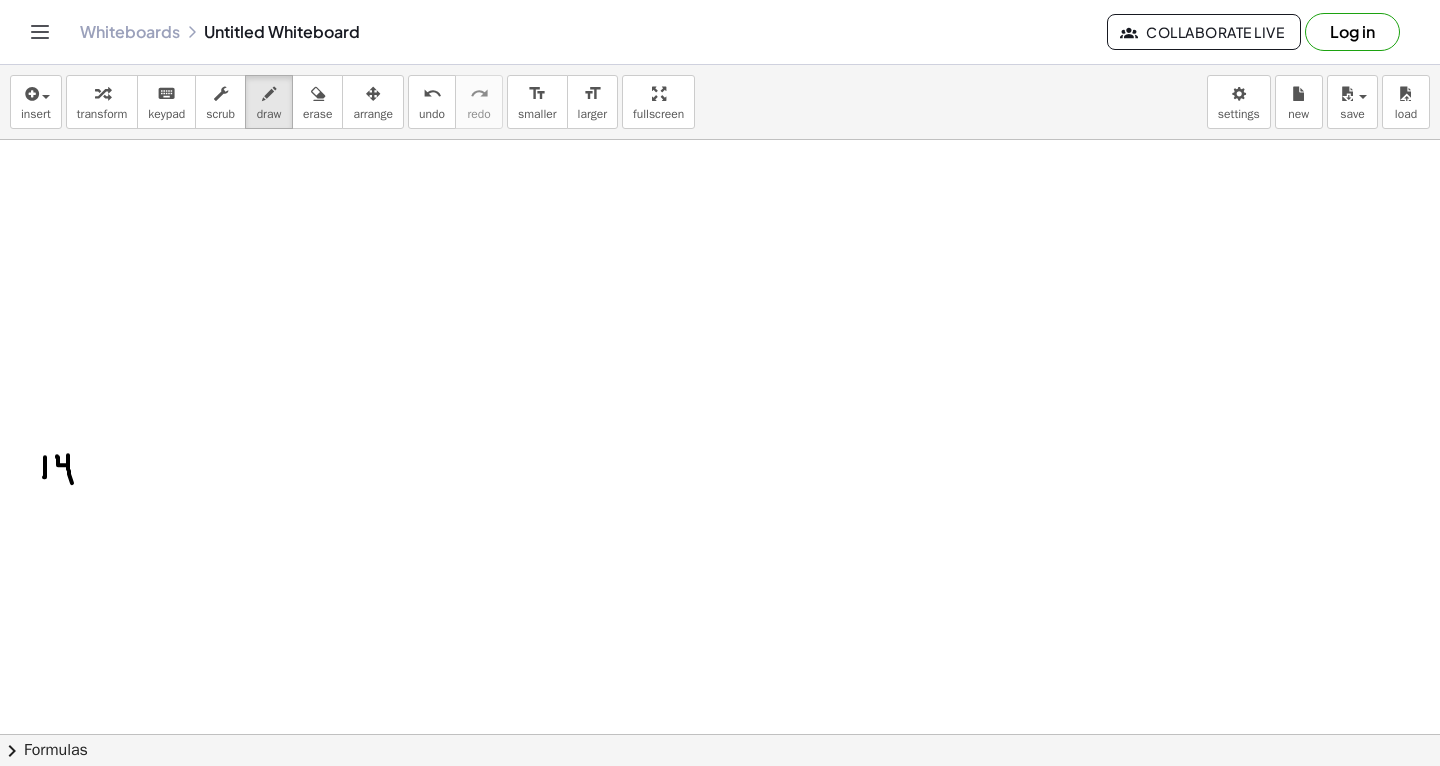 drag, startPoint x: 57, startPoint y: 455, endPoint x: 73, endPoint y: 483, distance: 32.24903 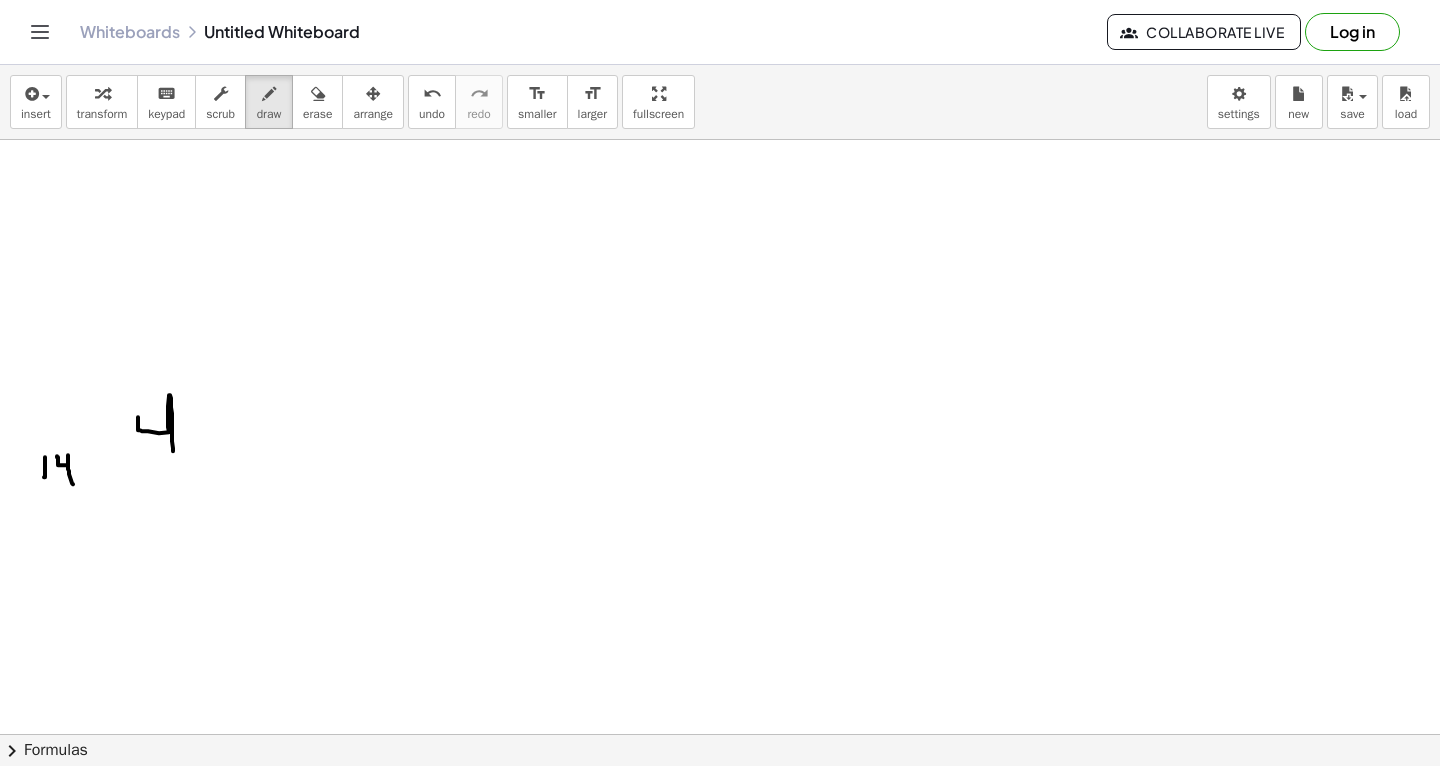 drag, startPoint x: 138, startPoint y: 416, endPoint x: 174, endPoint y: 452, distance: 50.91169 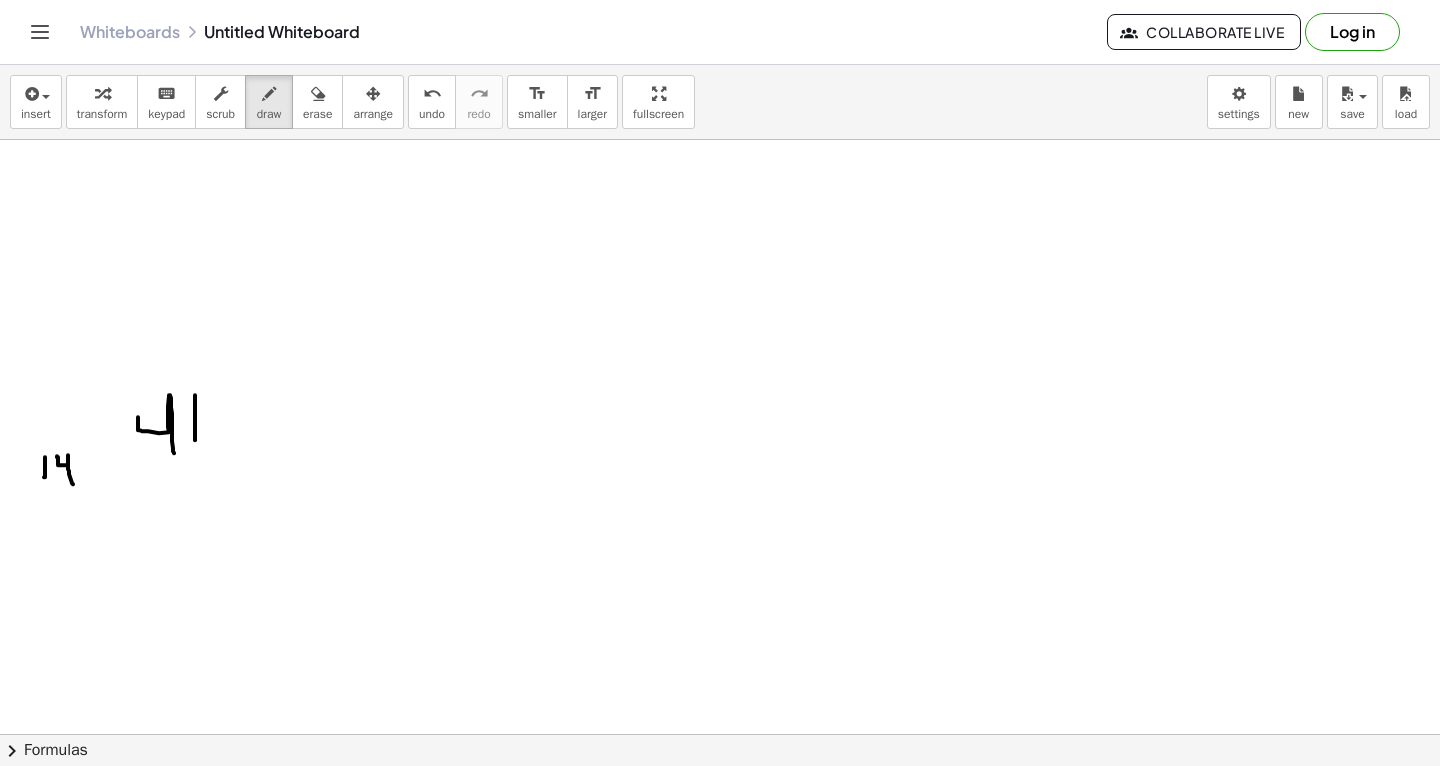 drag, startPoint x: 195, startPoint y: 394, endPoint x: 195, endPoint y: 458, distance: 64 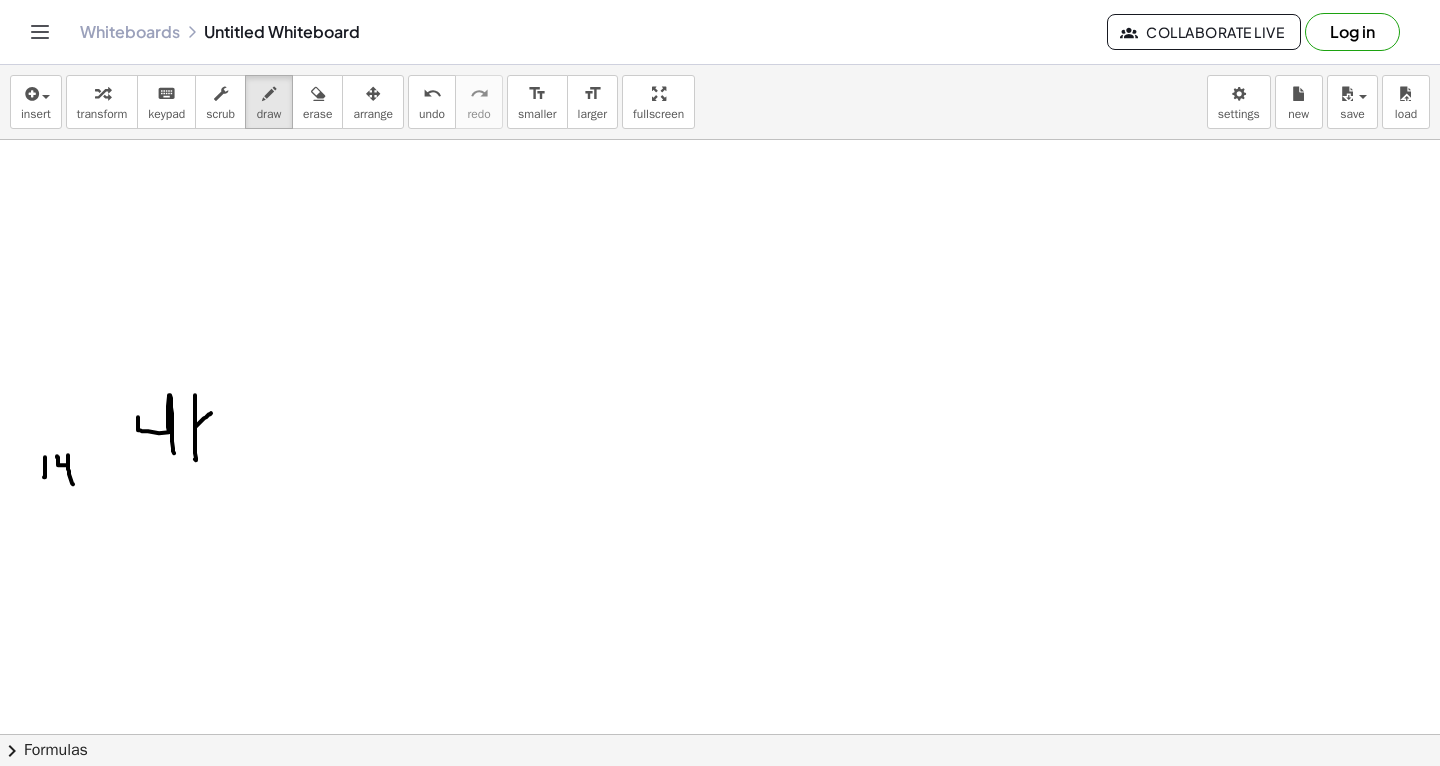 drag, startPoint x: 196, startPoint y: 425, endPoint x: 212, endPoint y: 411, distance: 21.260292 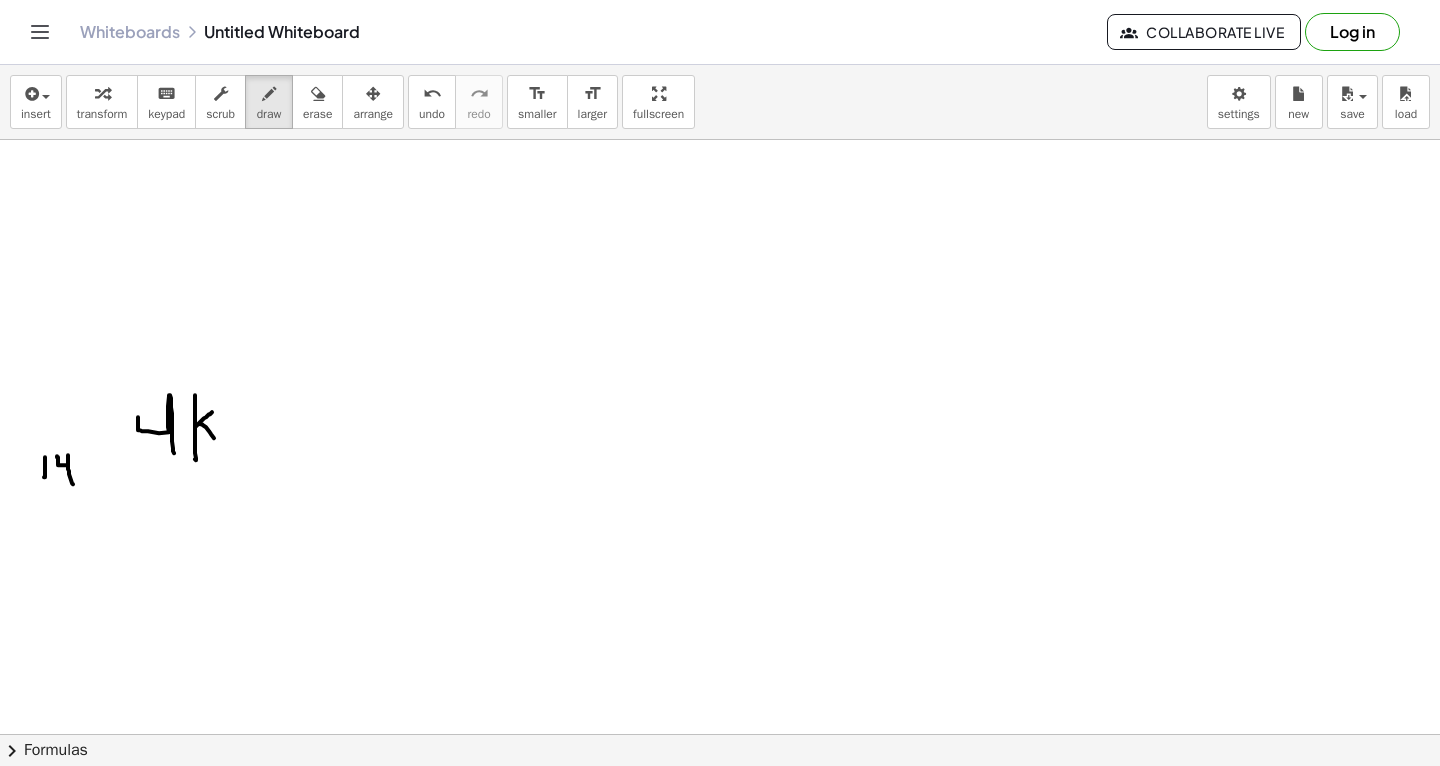 drag, startPoint x: 200, startPoint y: 423, endPoint x: 222, endPoint y: 450, distance: 34.828148 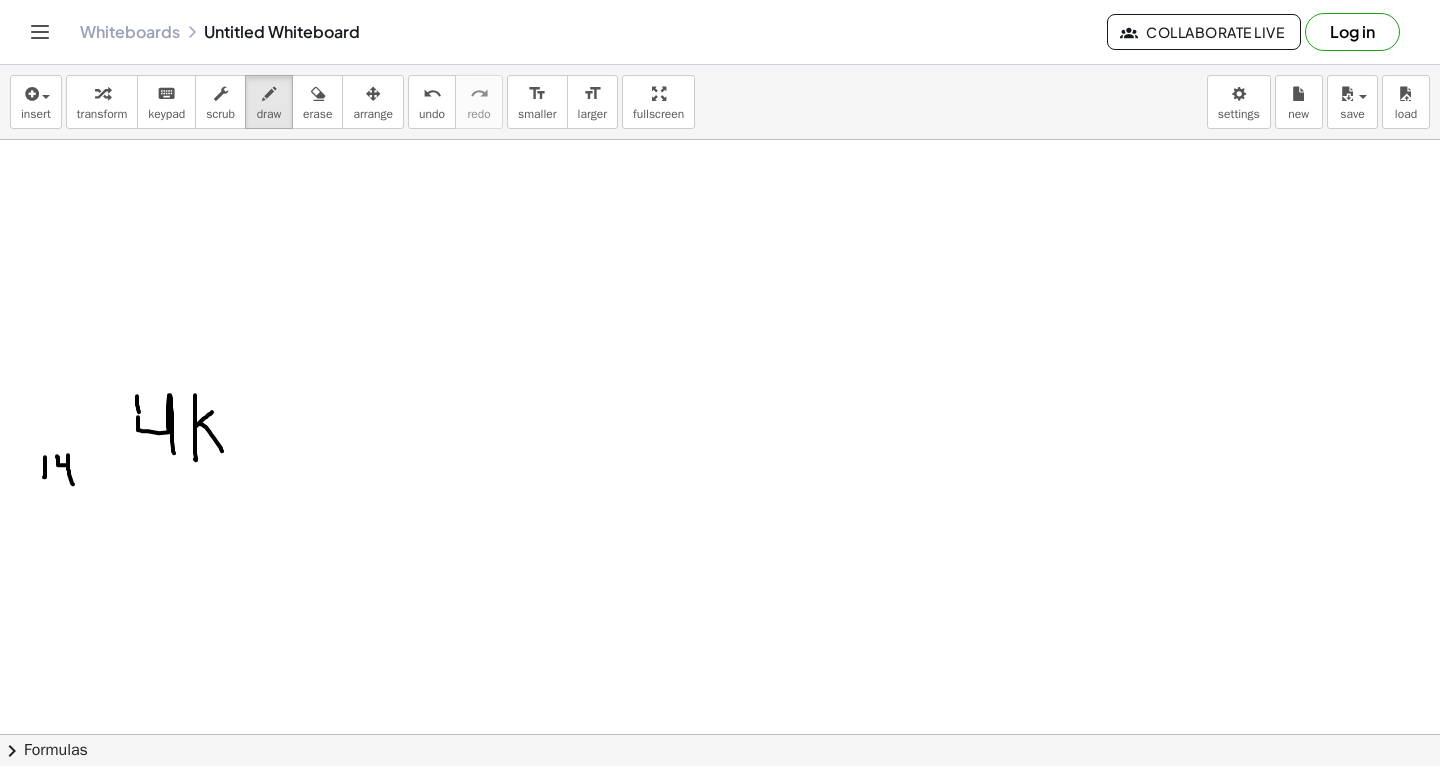 drag, startPoint x: 137, startPoint y: 395, endPoint x: 141, endPoint y: 422, distance: 27.294687 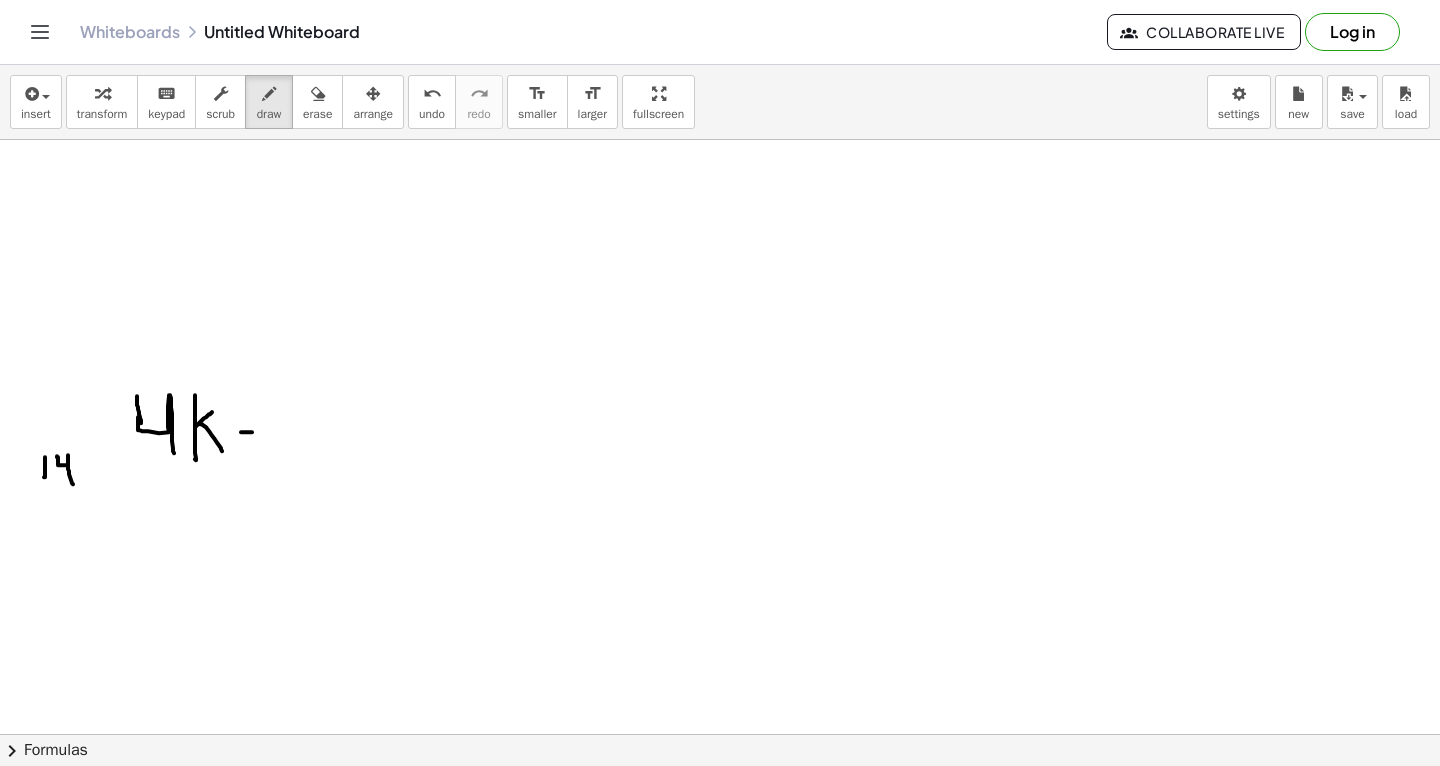 drag, startPoint x: 241, startPoint y: 431, endPoint x: 262, endPoint y: 428, distance: 21.213203 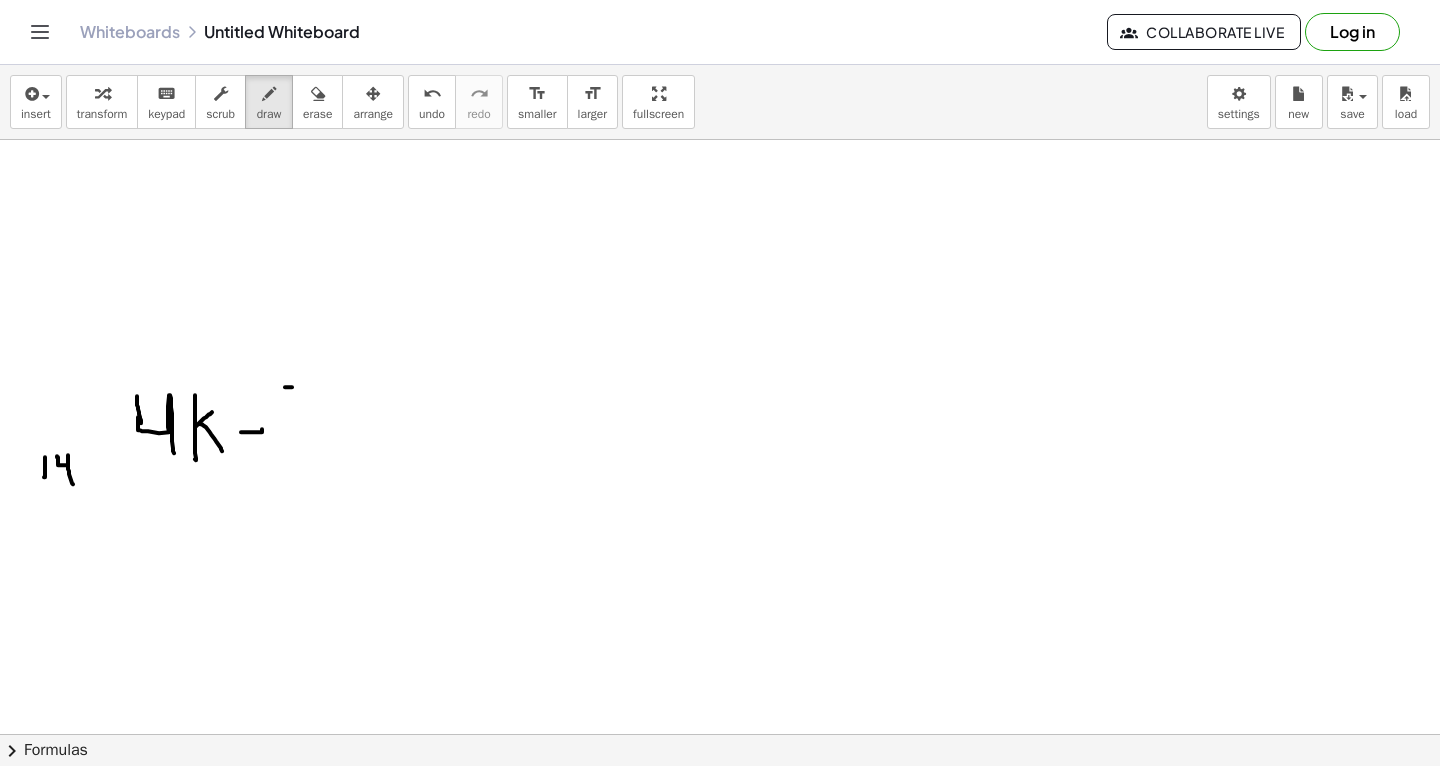 drag, startPoint x: 285, startPoint y: 386, endPoint x: 310, endPoint y: 388, distance: 25.079872 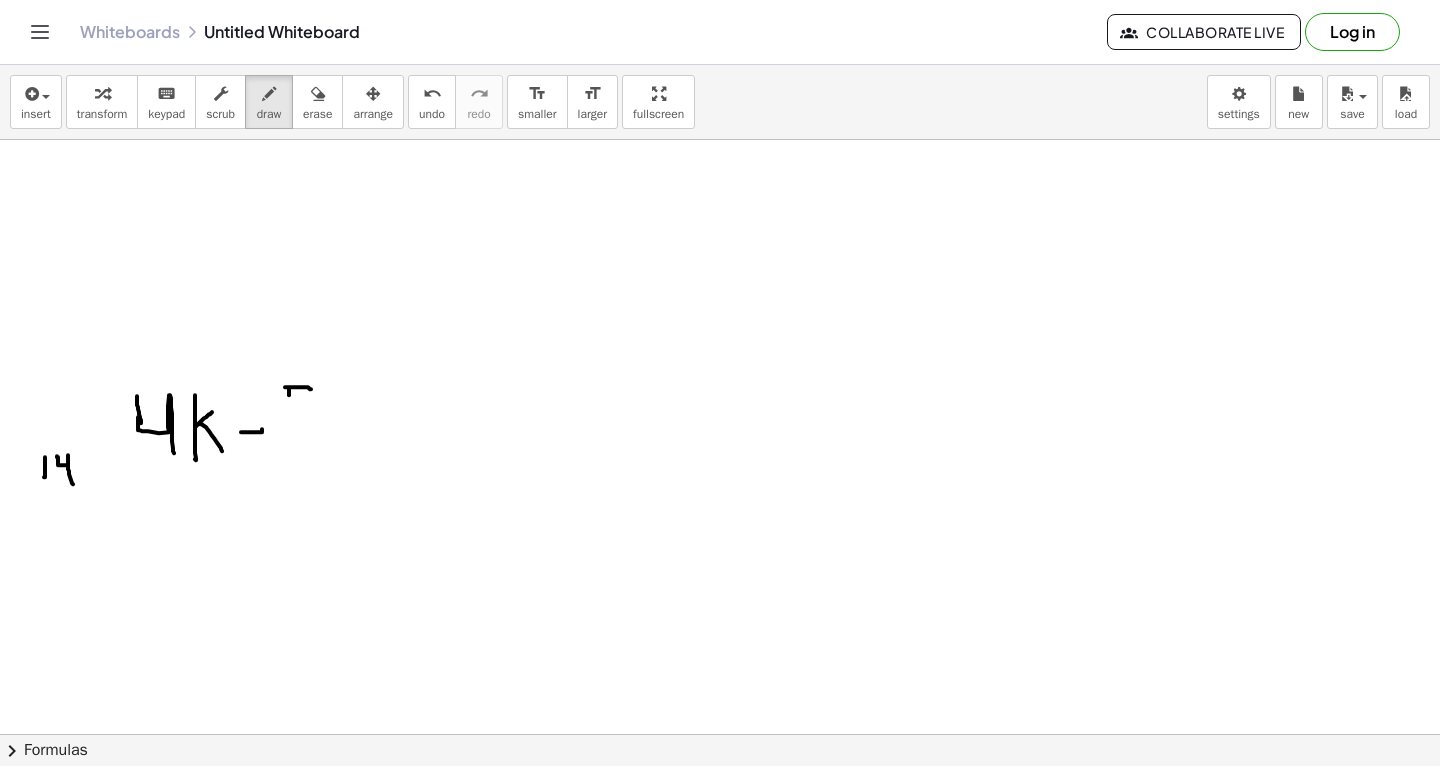 click at bounding box center (720, -3049) 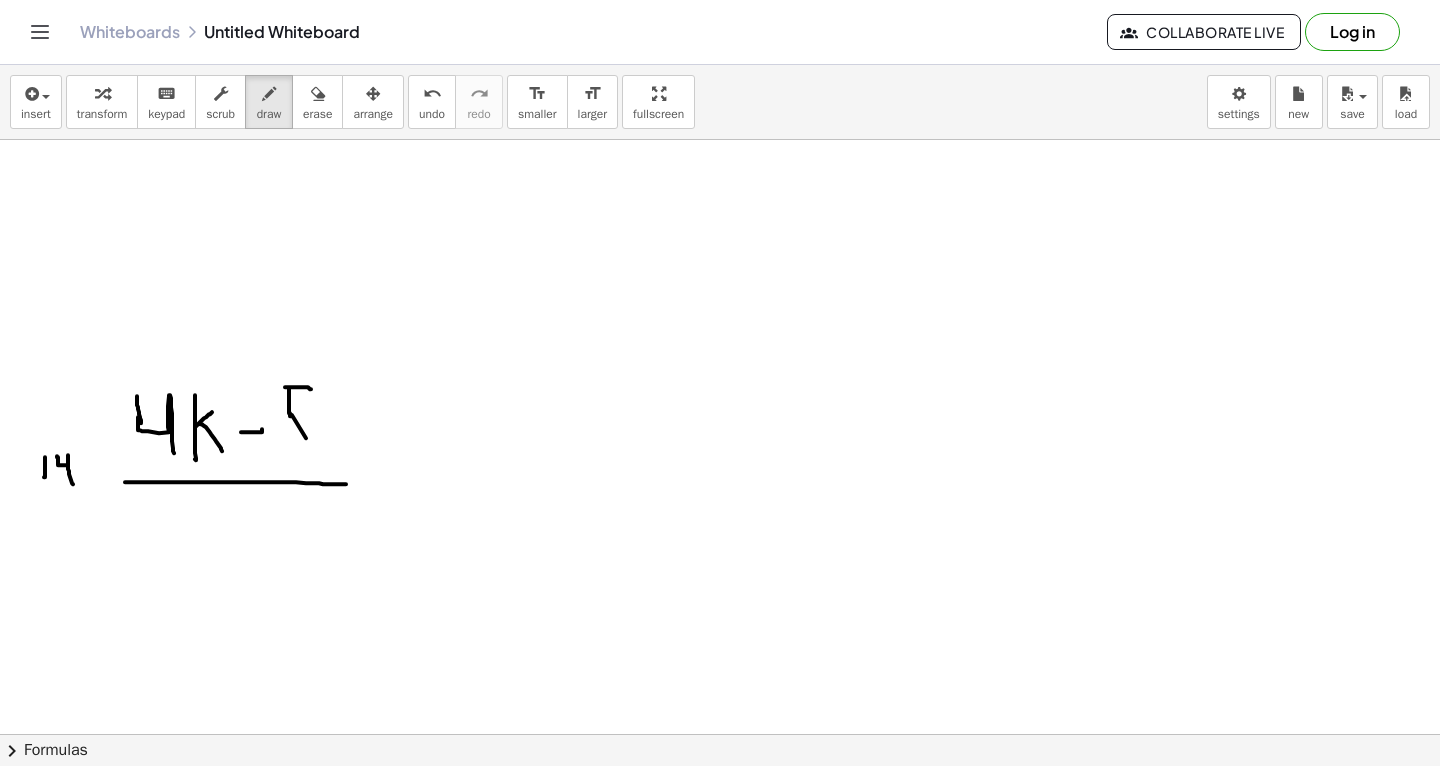 click at bounding box center [720, -3049] 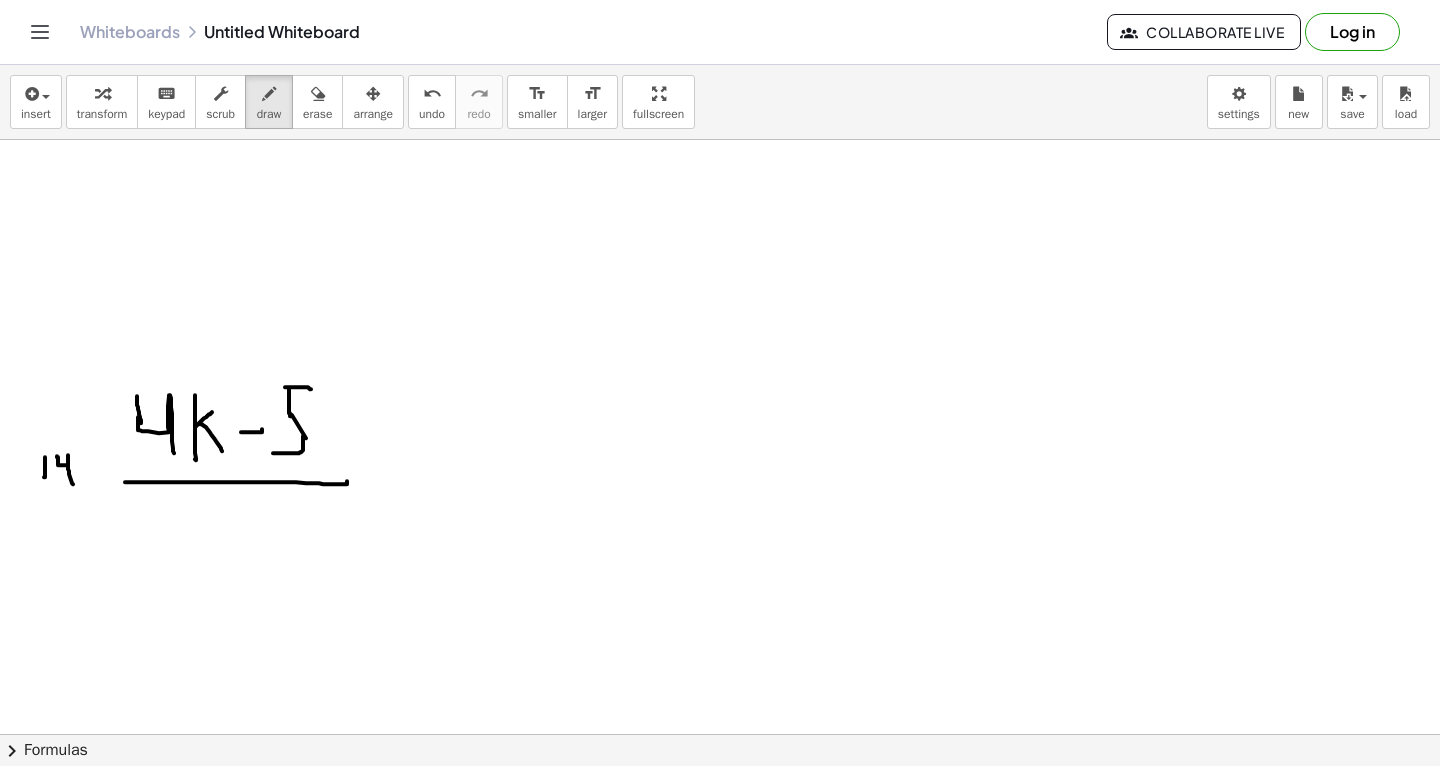 click at bounding box center [720, -3049] 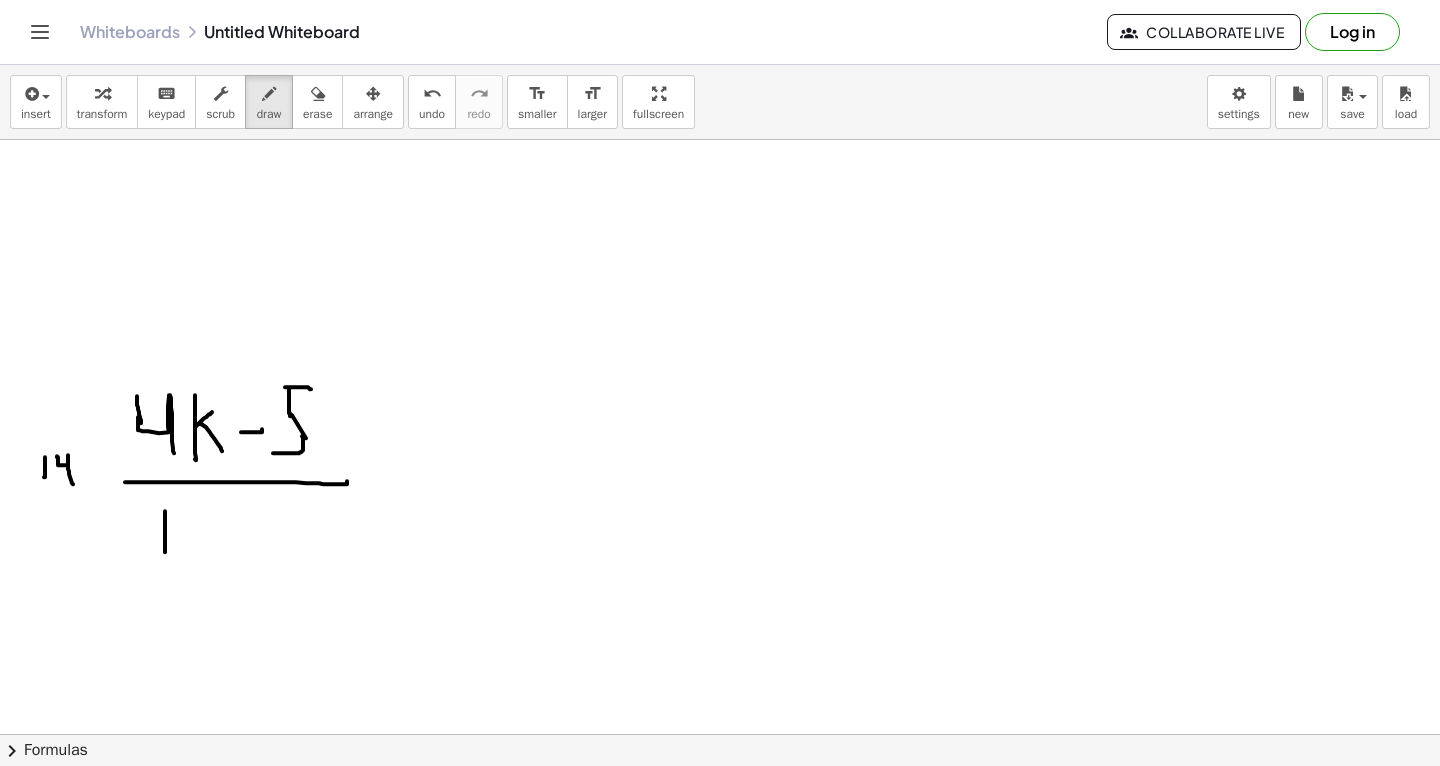 click at bounding box center [720, -3049] 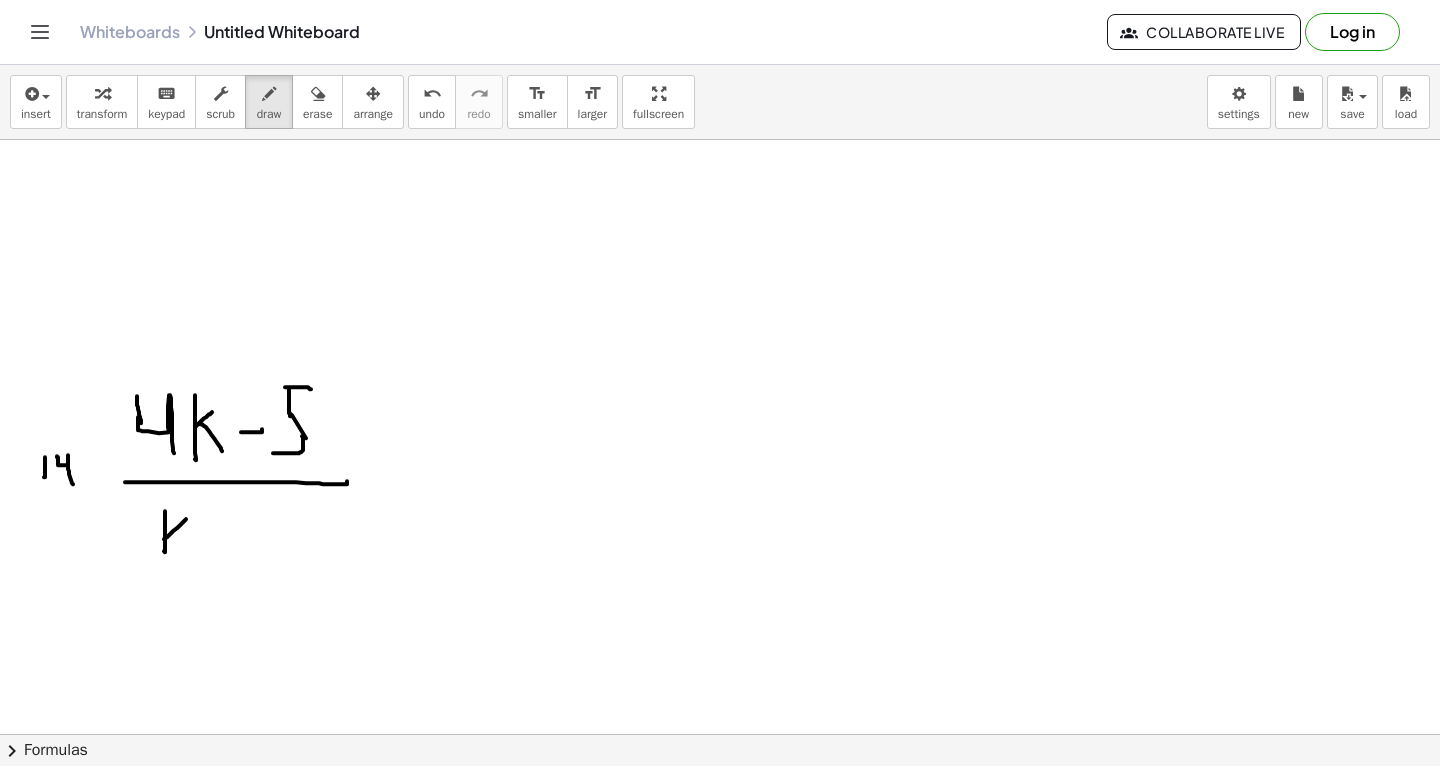 click at bounding box center (720, -3049) 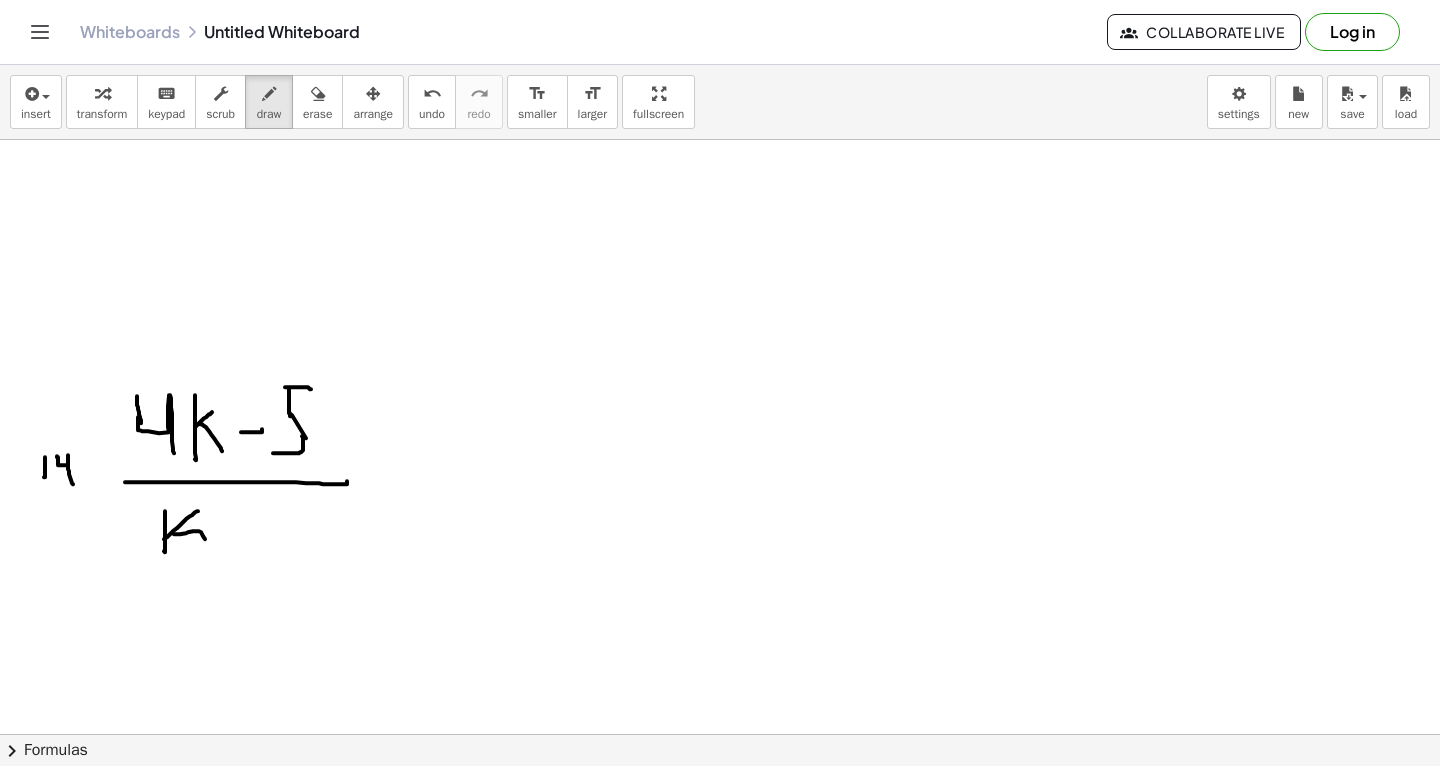 click at bounding box center (720, -3049) 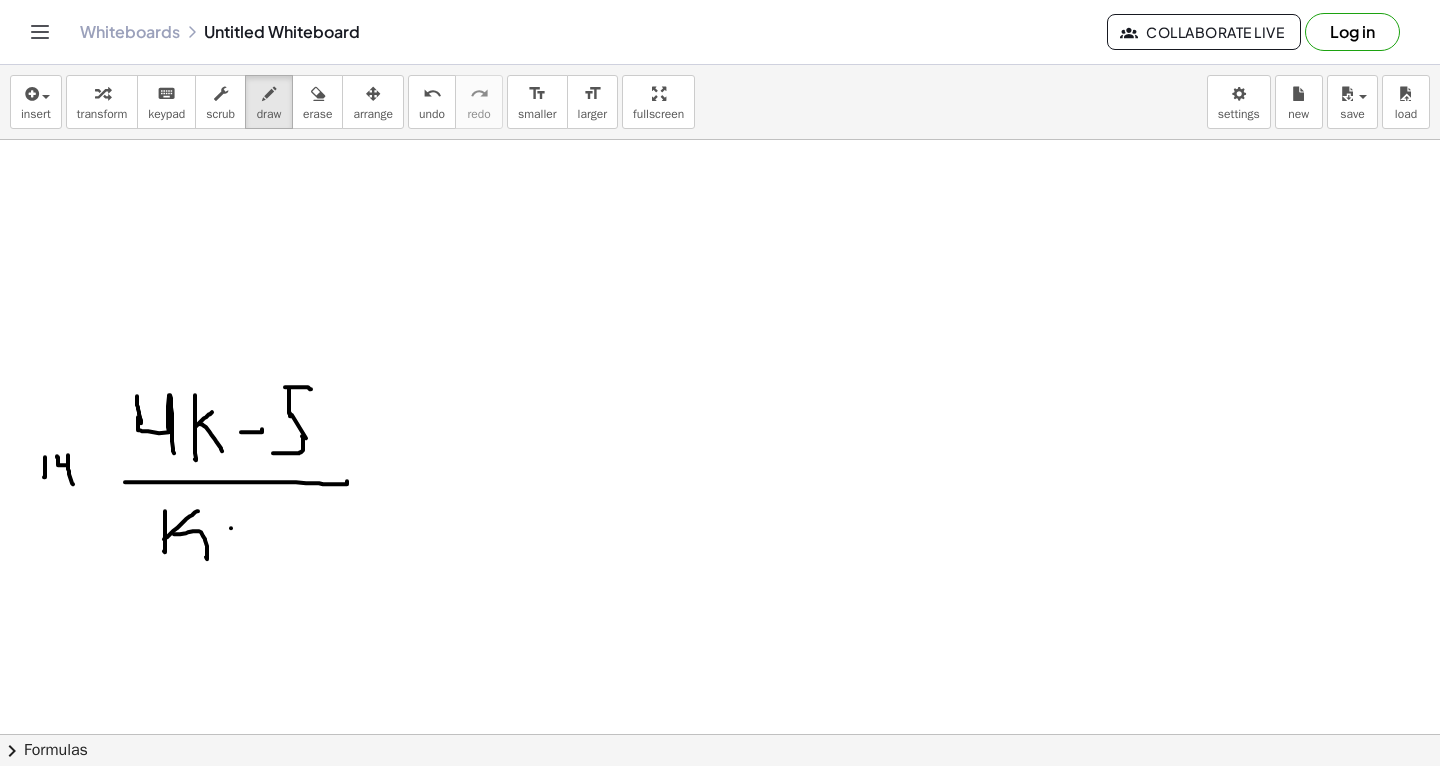 click at bounding box center [720, -3049] 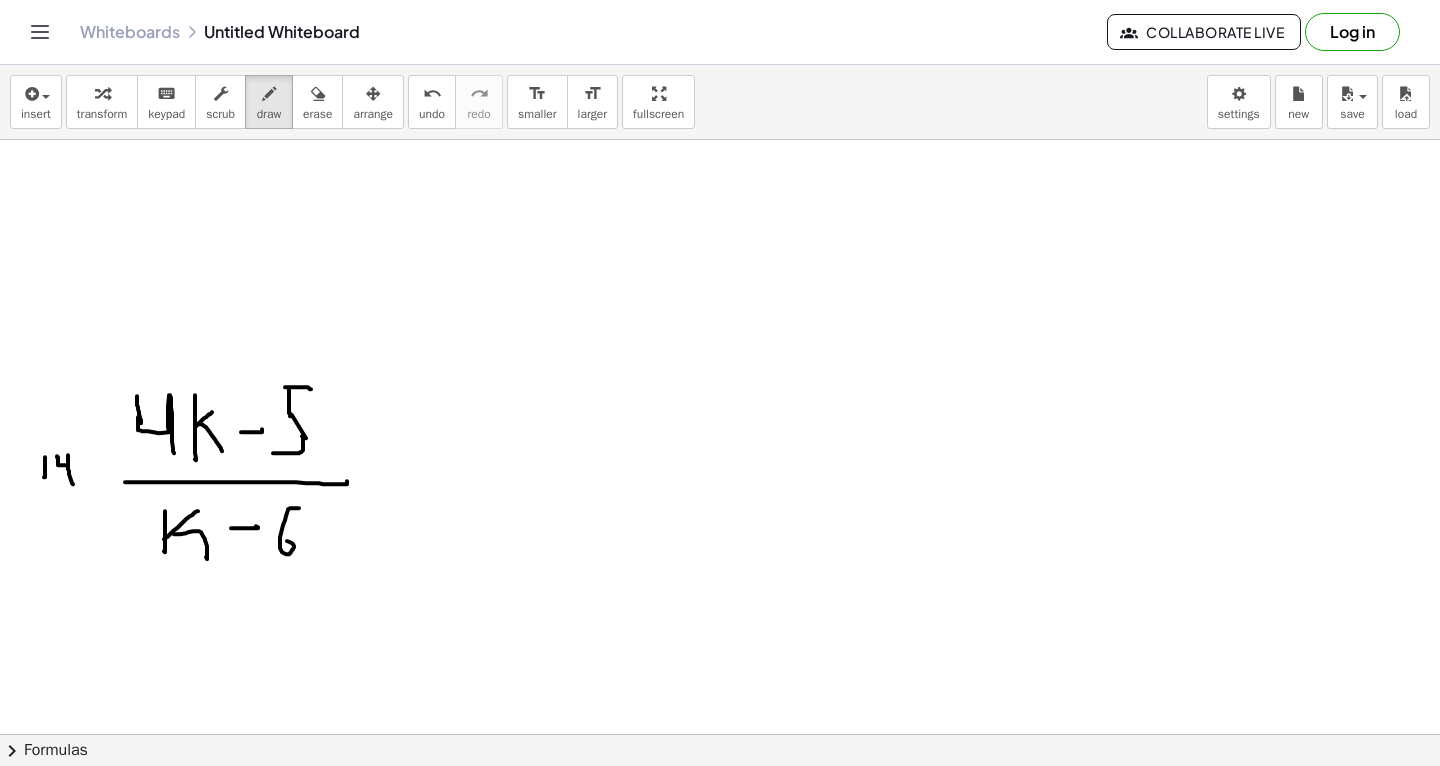 click at bounding box center (720, -3049) 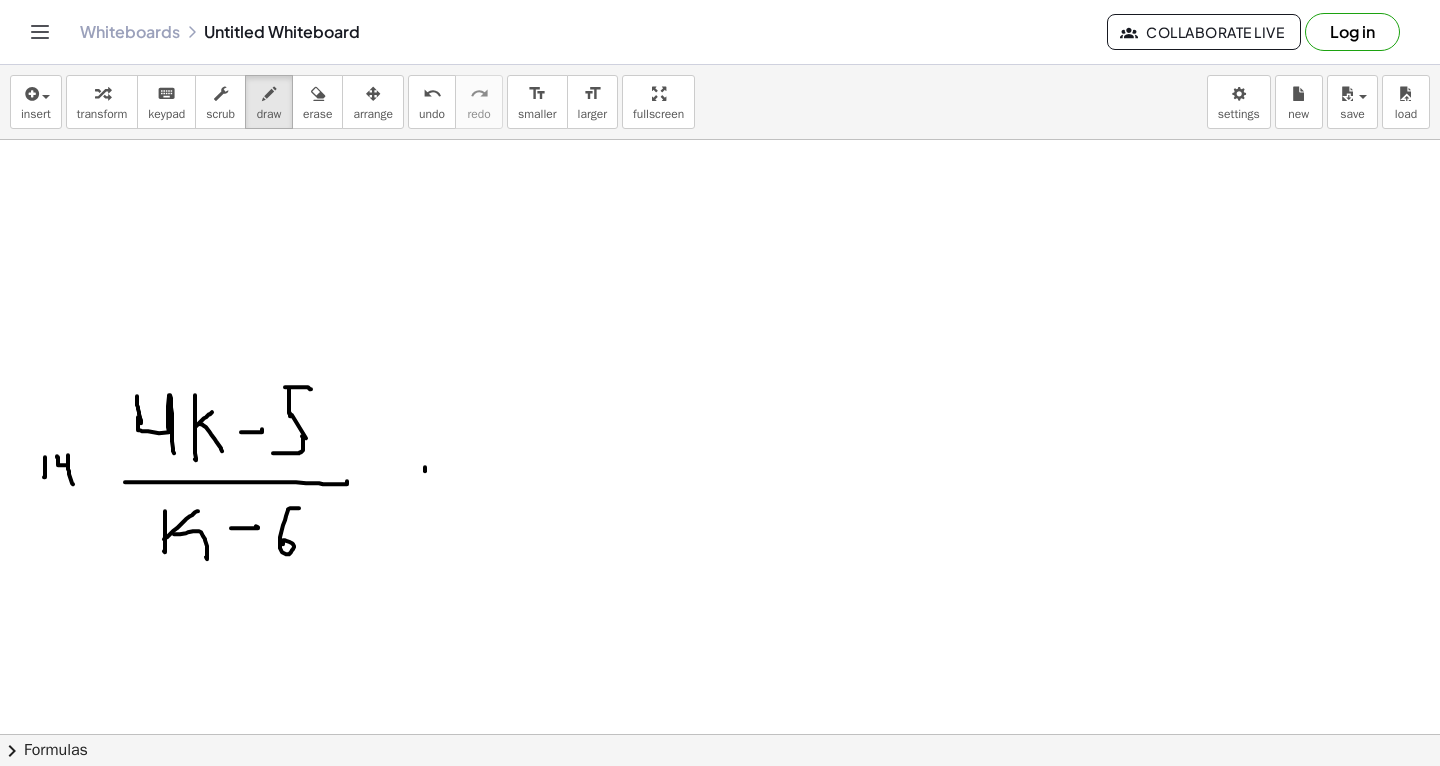 click at bounding box center (720, -3049) 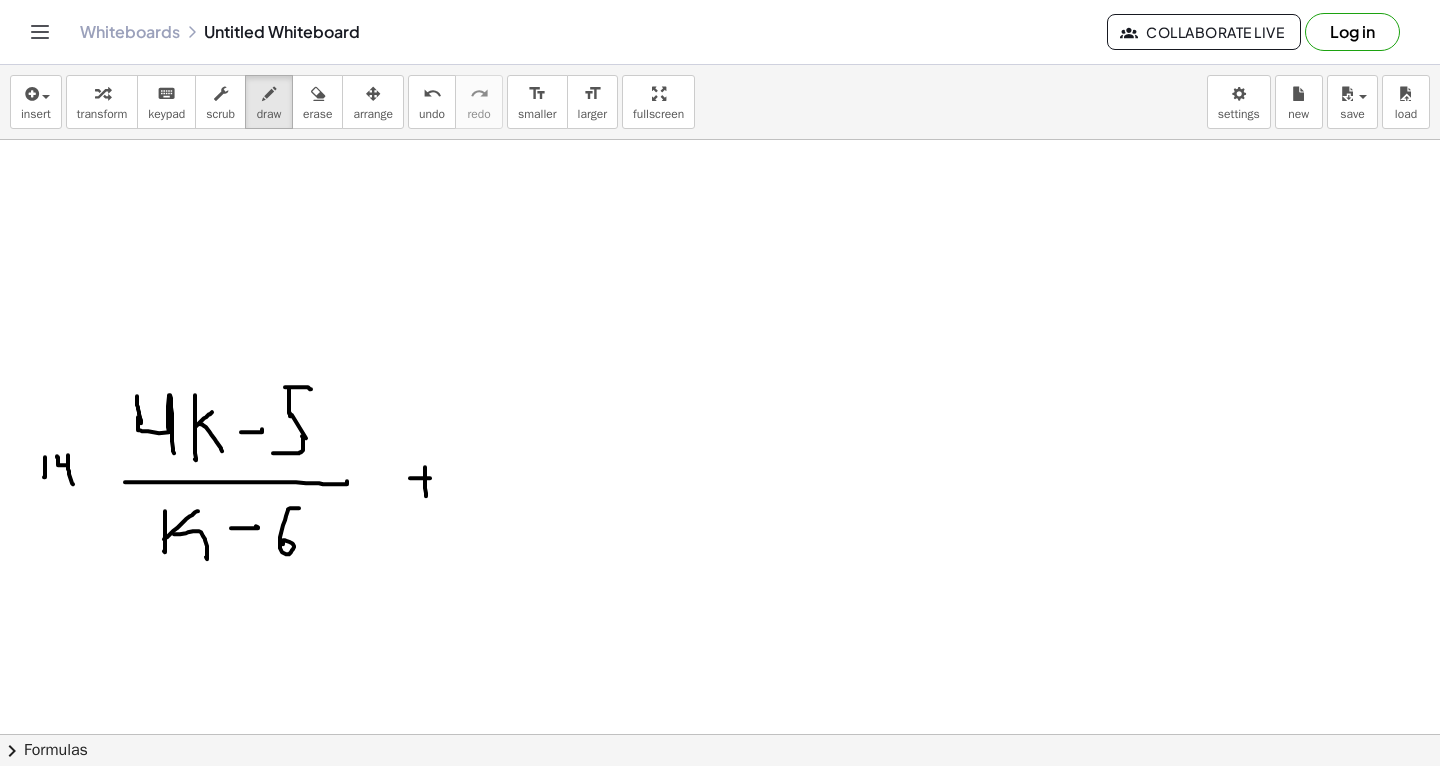 click at bounding box center [720, -3049] 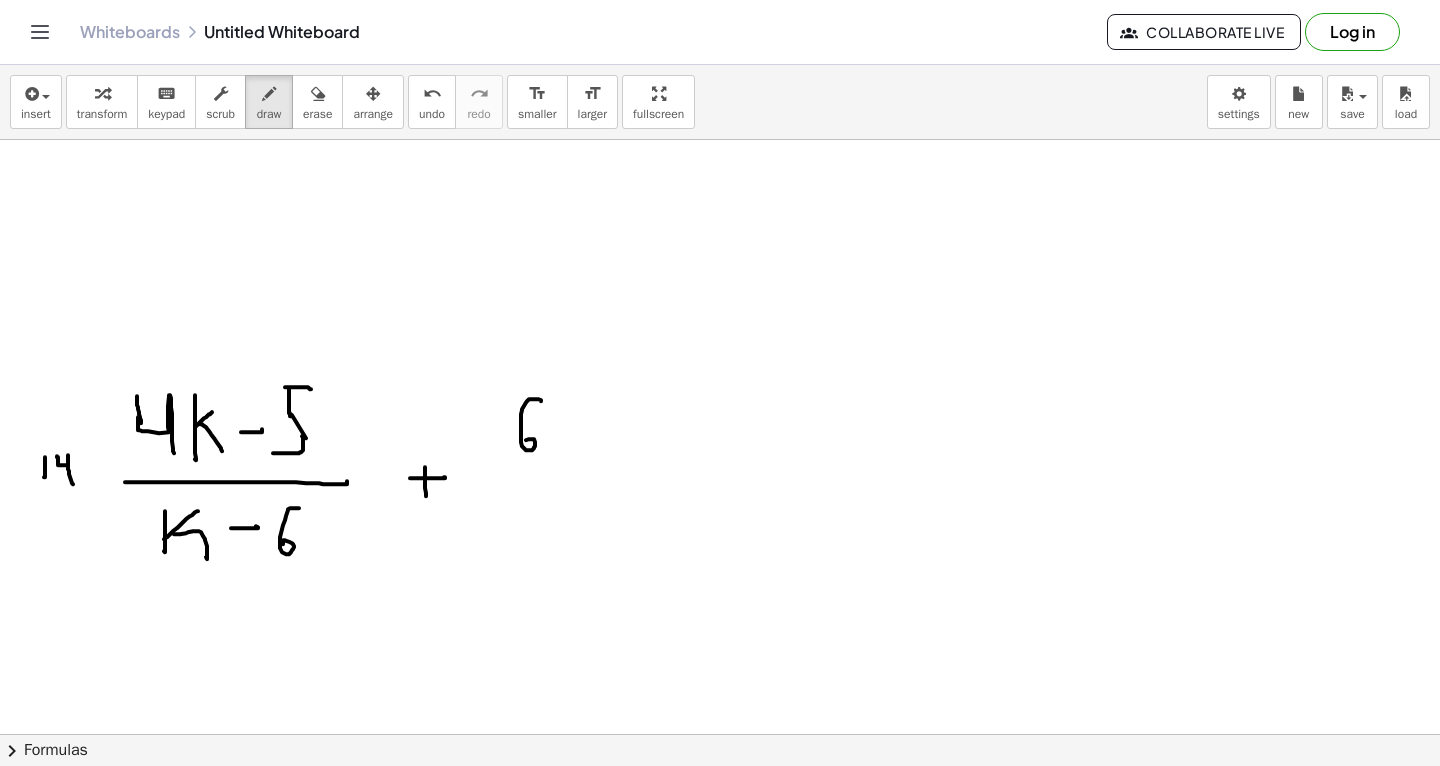 click at bounding box center (720, -3049) 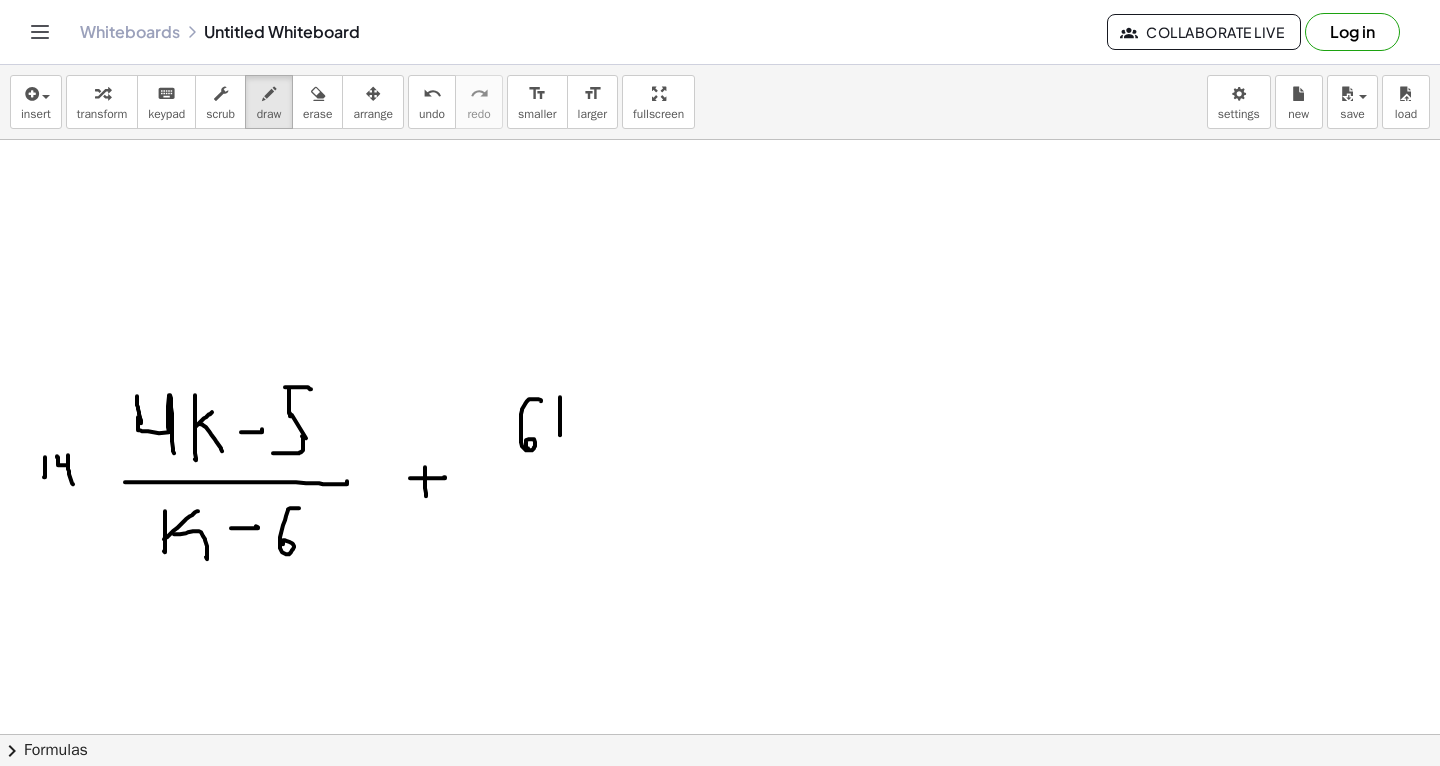 click at bounding box center (720, -3049) 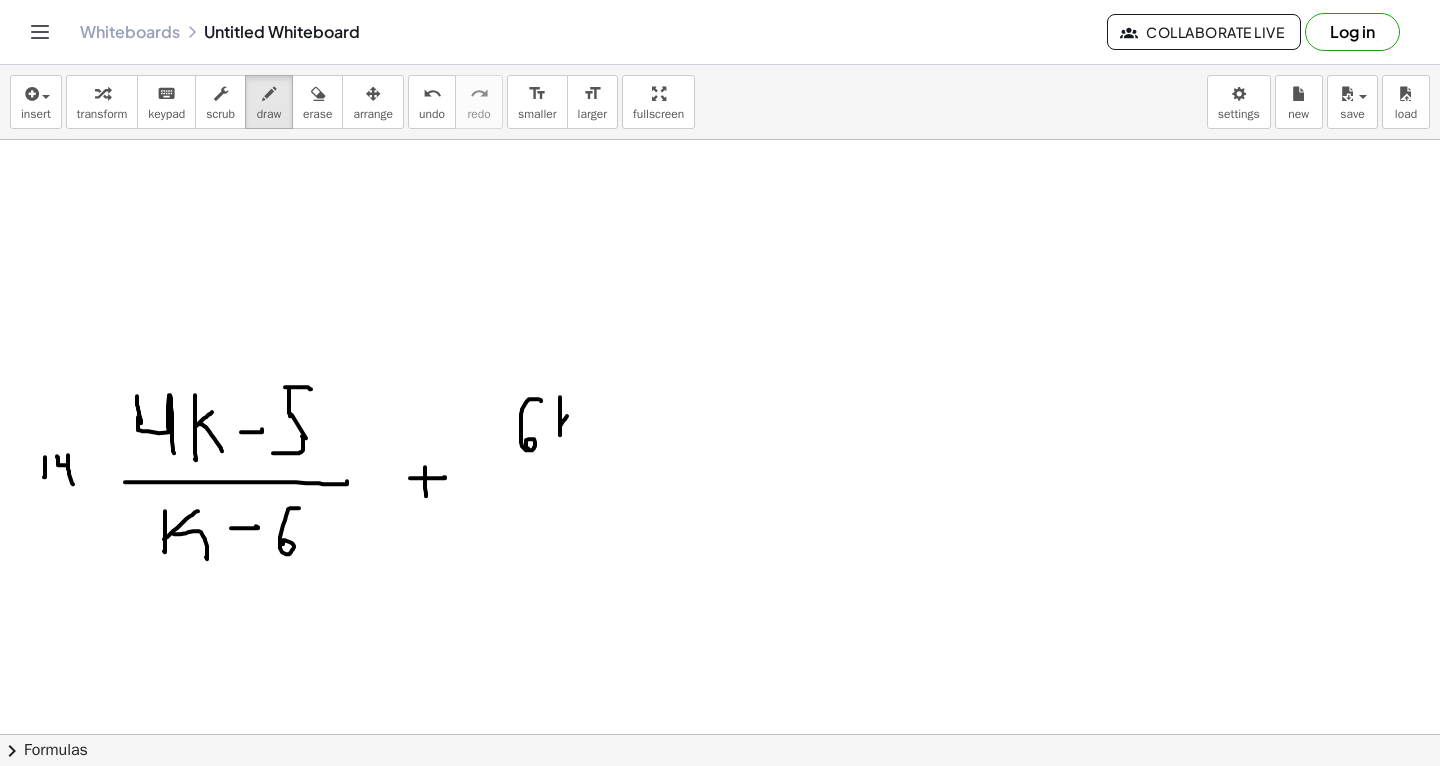 click at bounding box center [720, -3049] 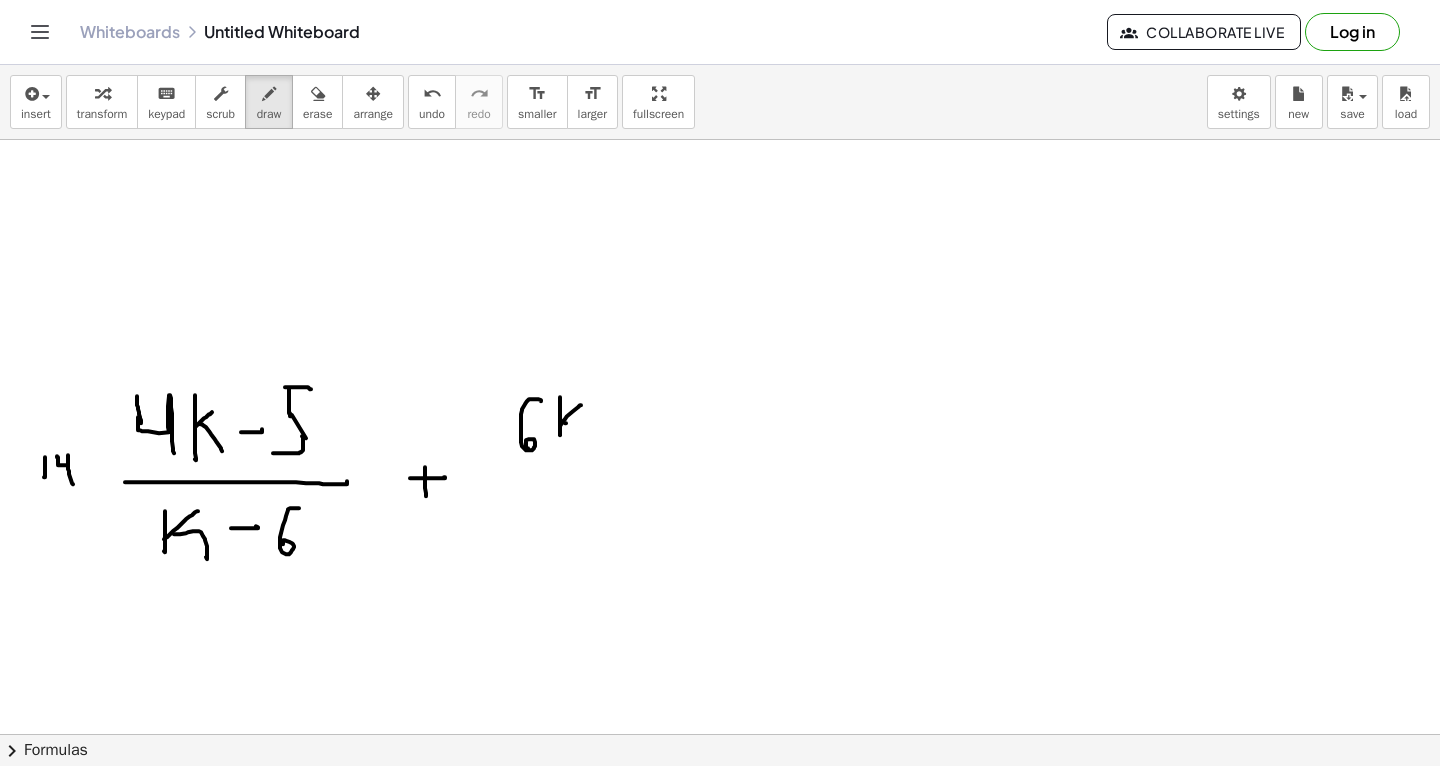 click at bounding box center [720, -3049] 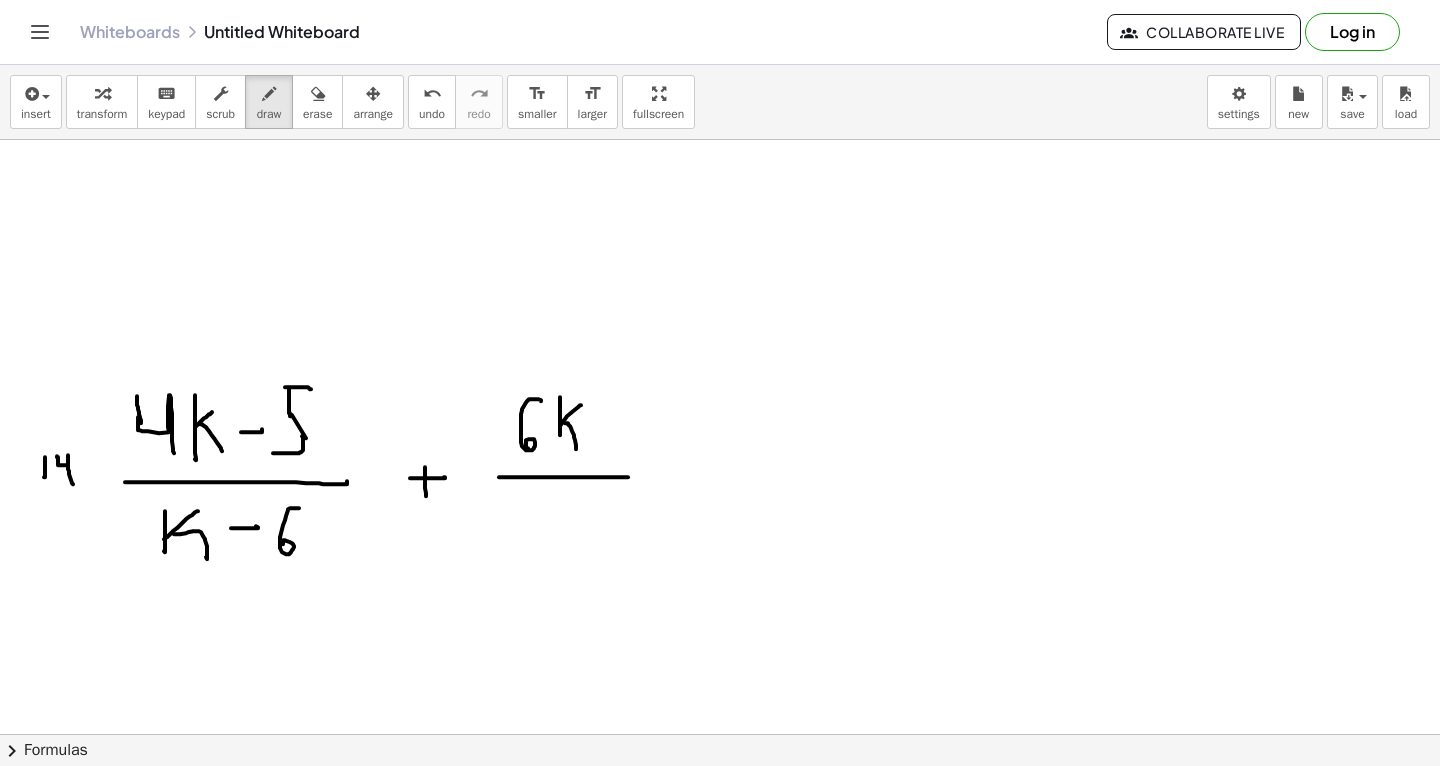 click at bounding box center (720, -3049) 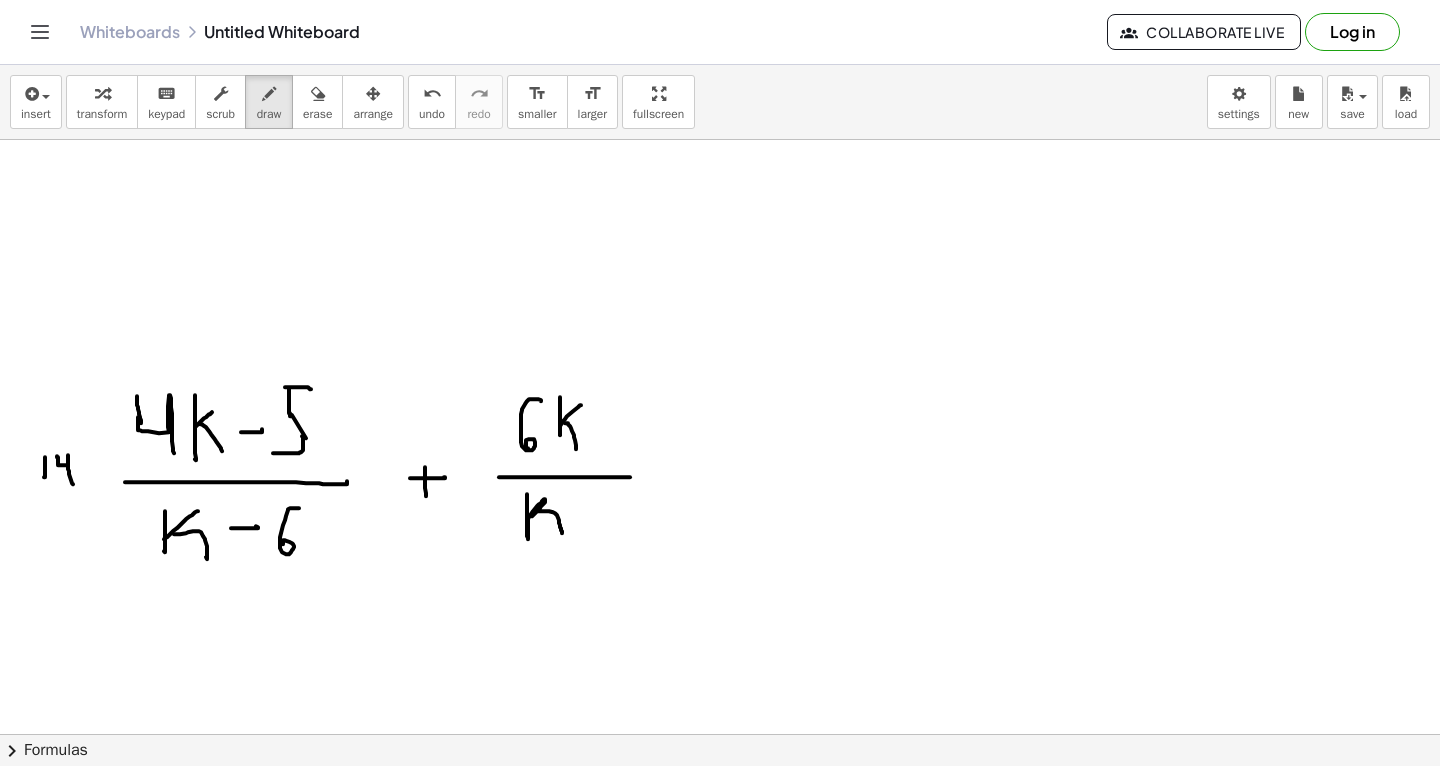 click at bounding box center [720, -3049] 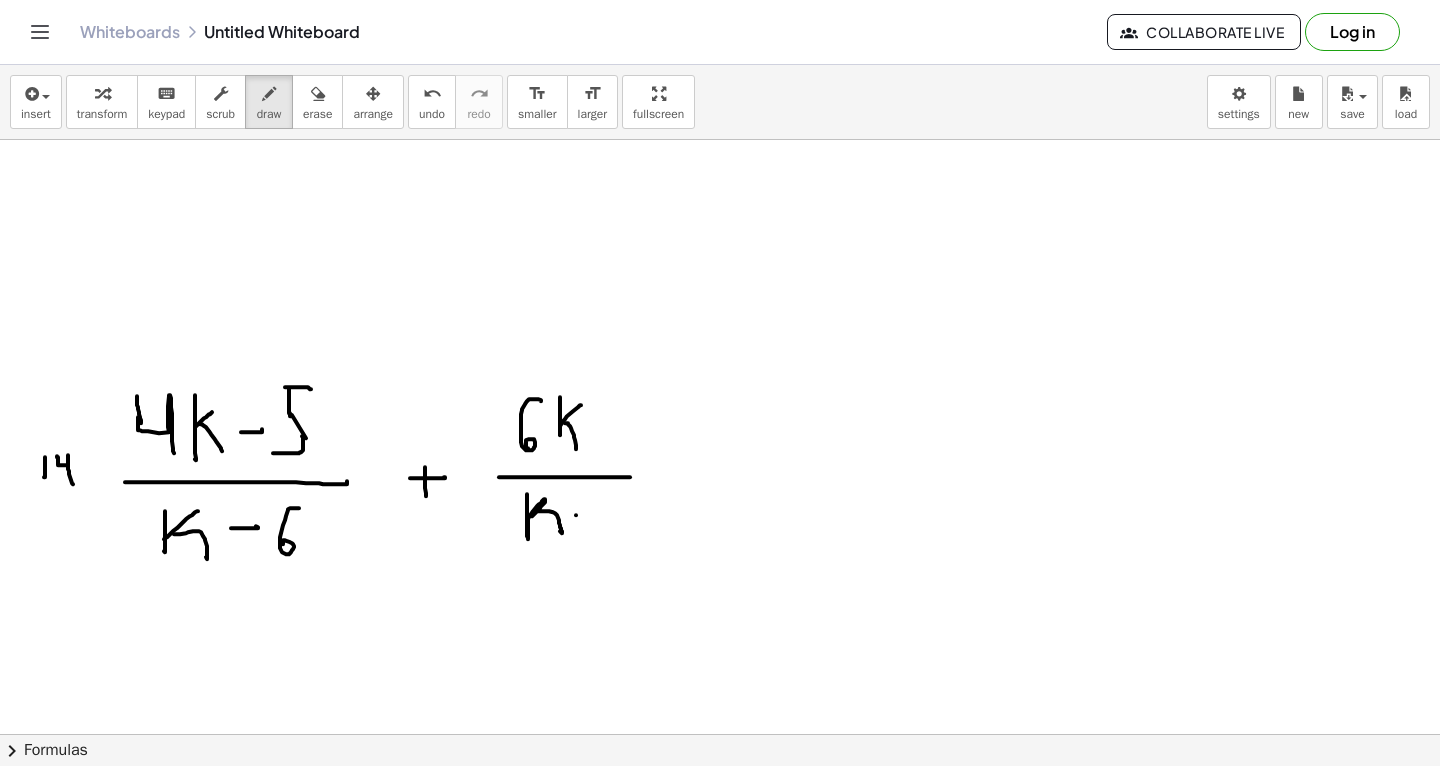 click at bounding box center [720, -3049] 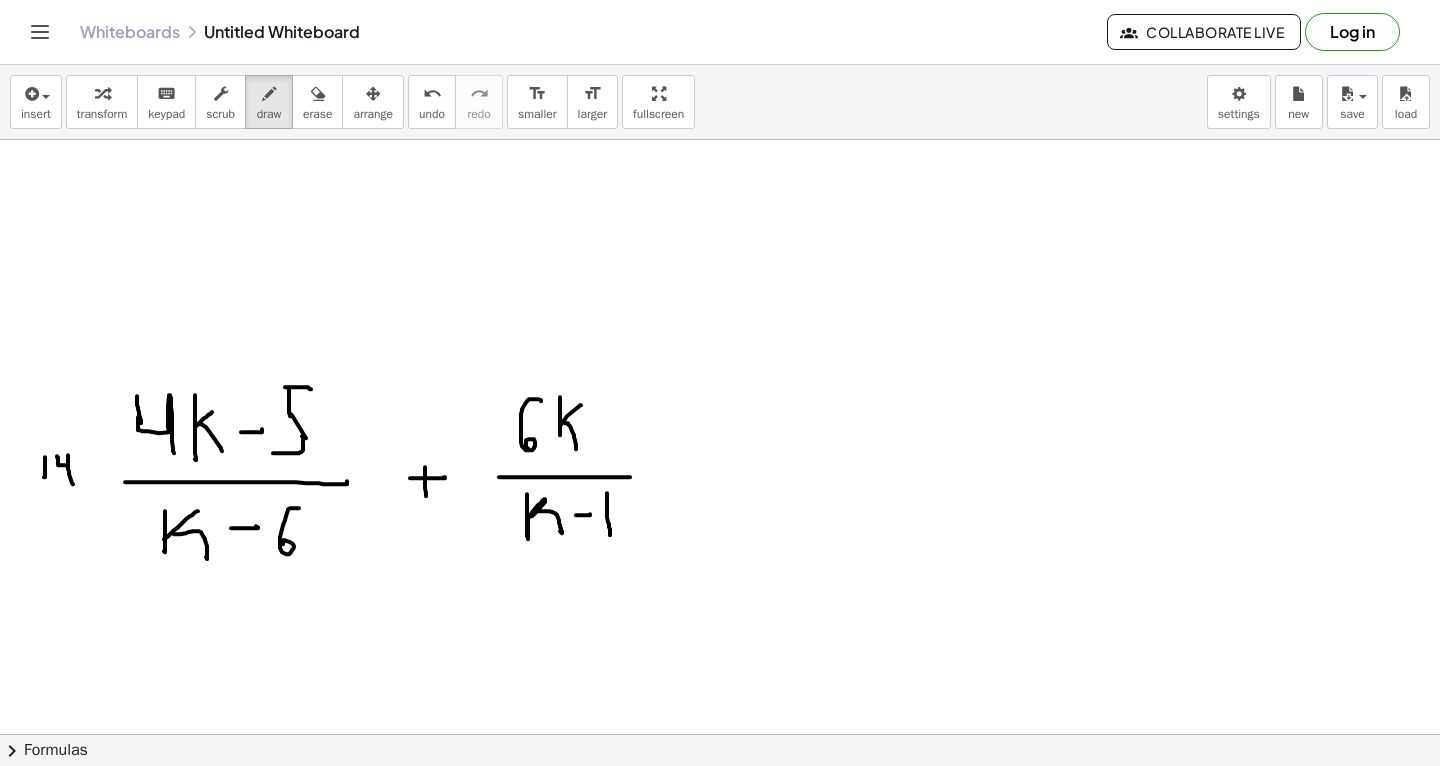 click at bounding box center [720, -3049] 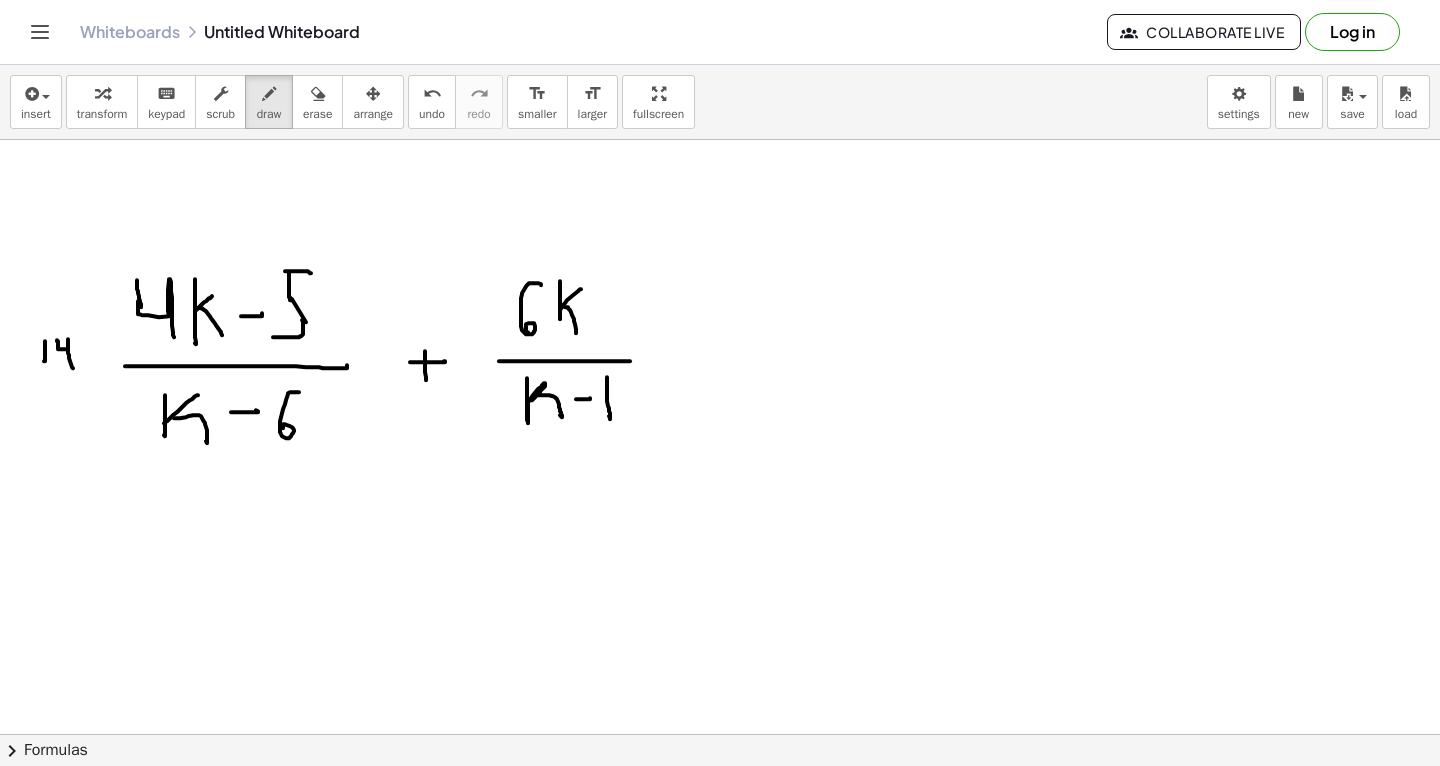 scroll, scrollTop: 7178, scrollLeft: 0, axis: vertical 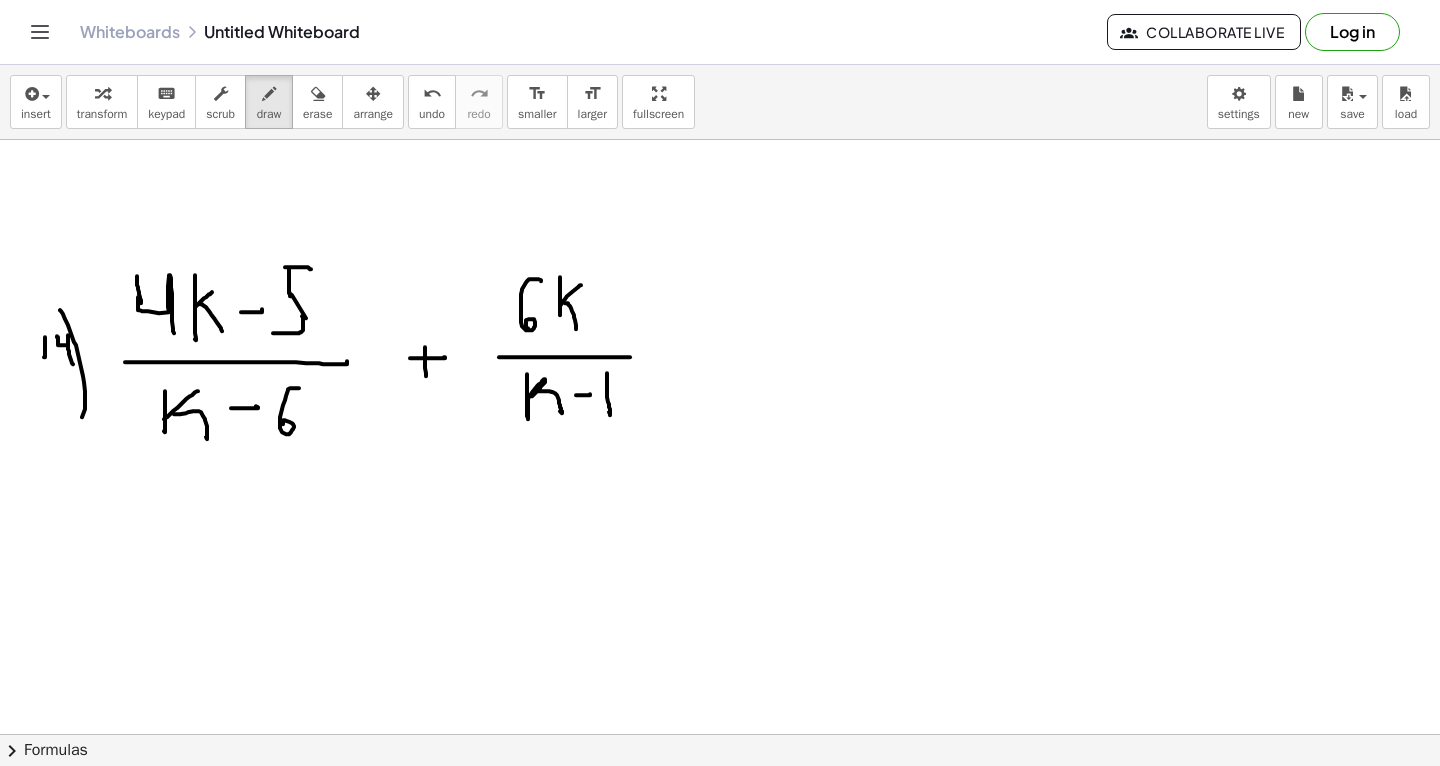 click at bounding box center [720, -2872] 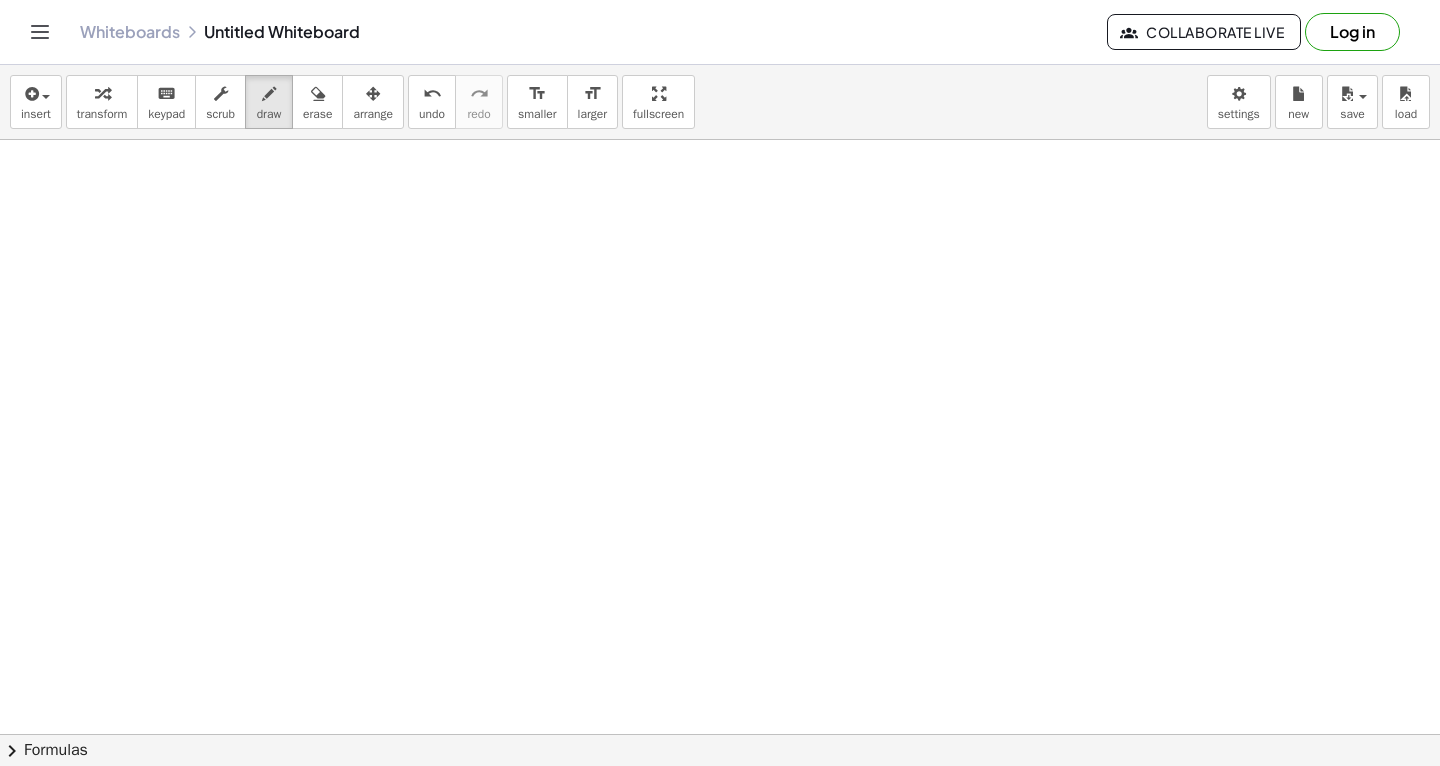 scroll, scrollTop: 7733, scrollLeft: 0, axis: vertical 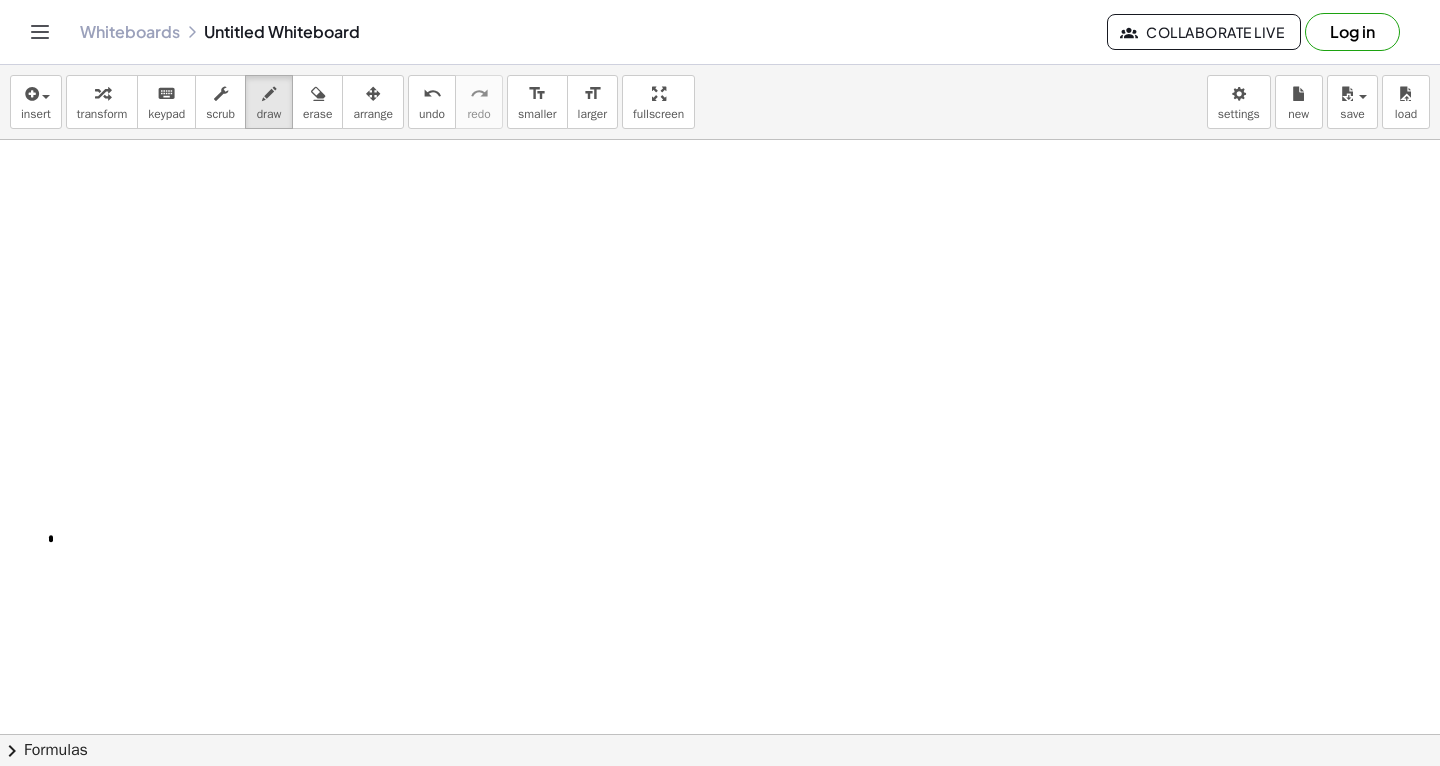 click at bounding box center [720, -3129] 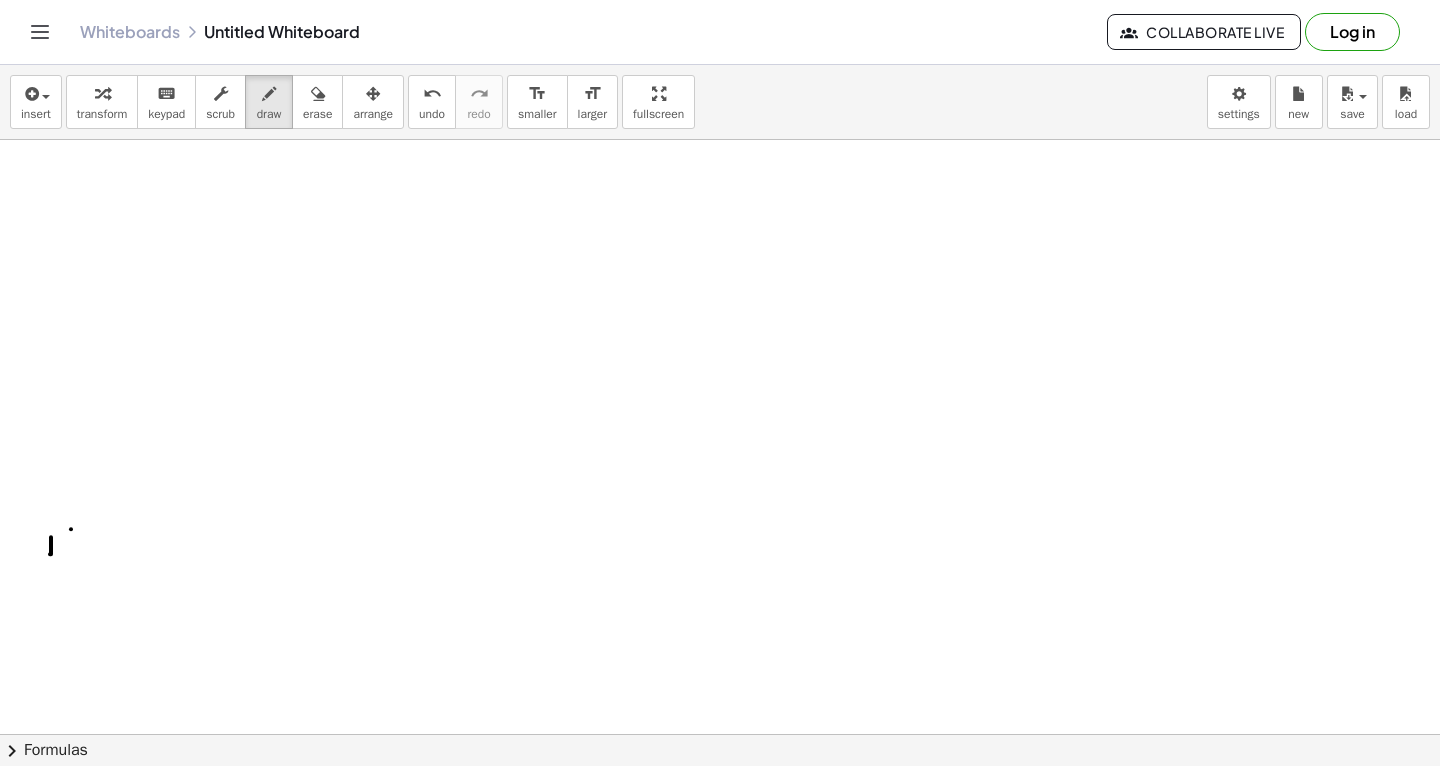 click at bounding box center (720, -3129) 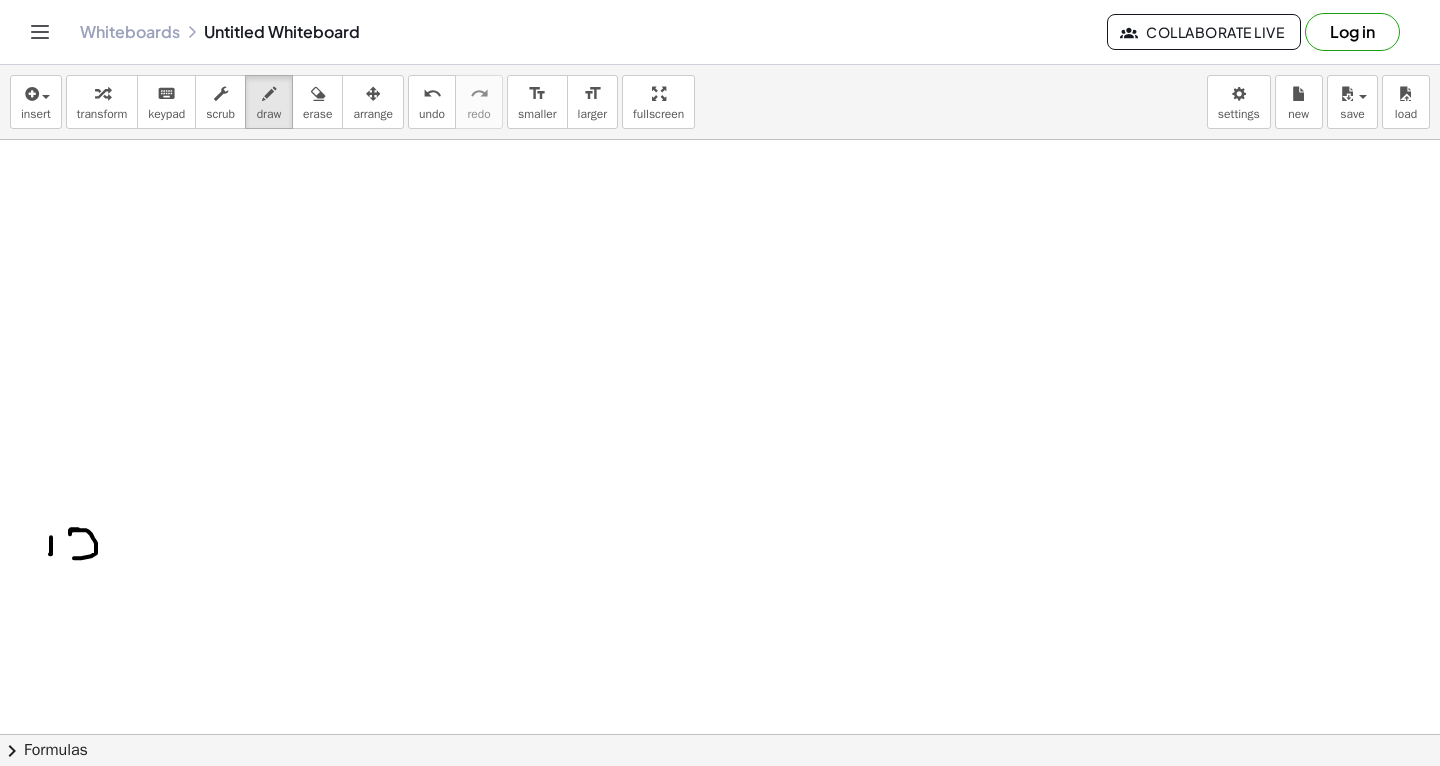 click at bounding box center [720, -3129] 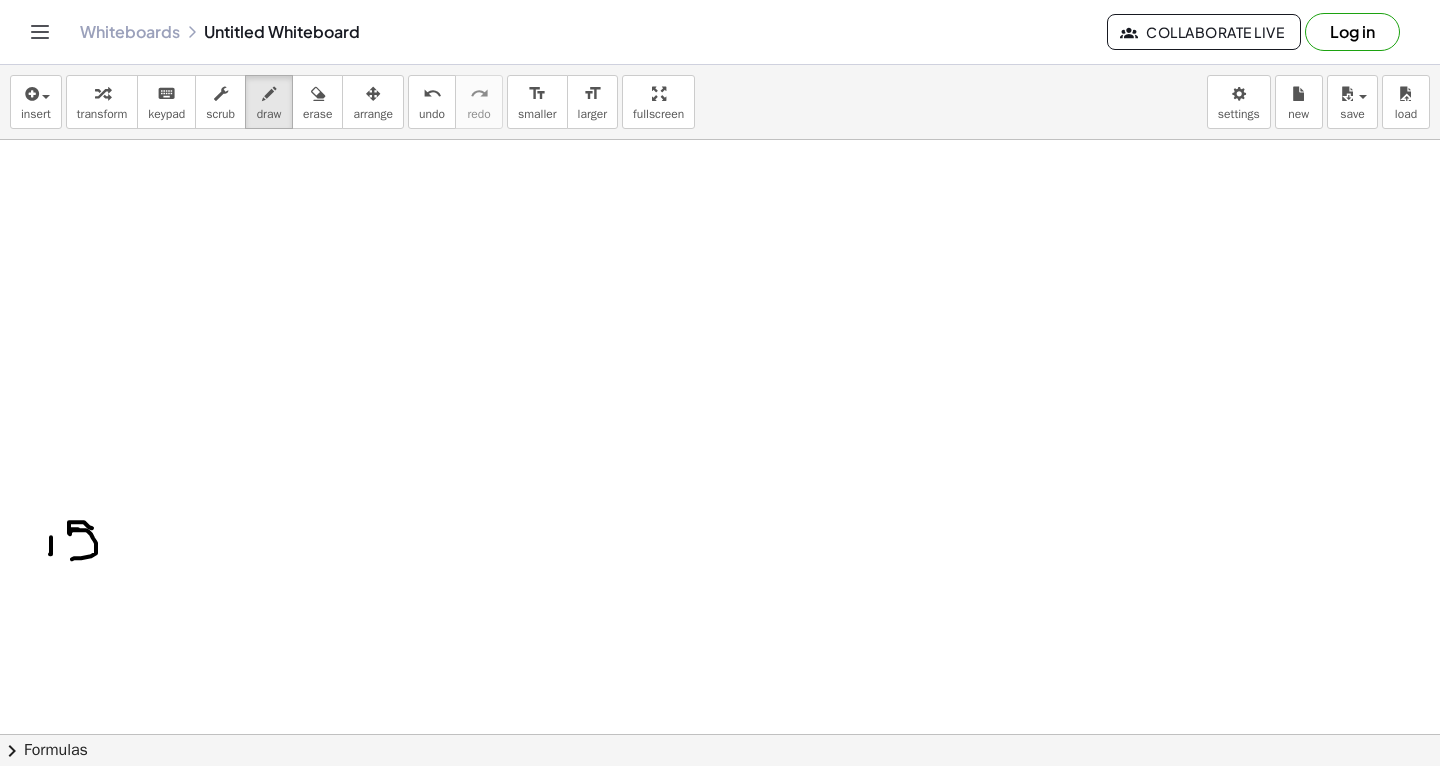 click at bounding box center (720, -3129) 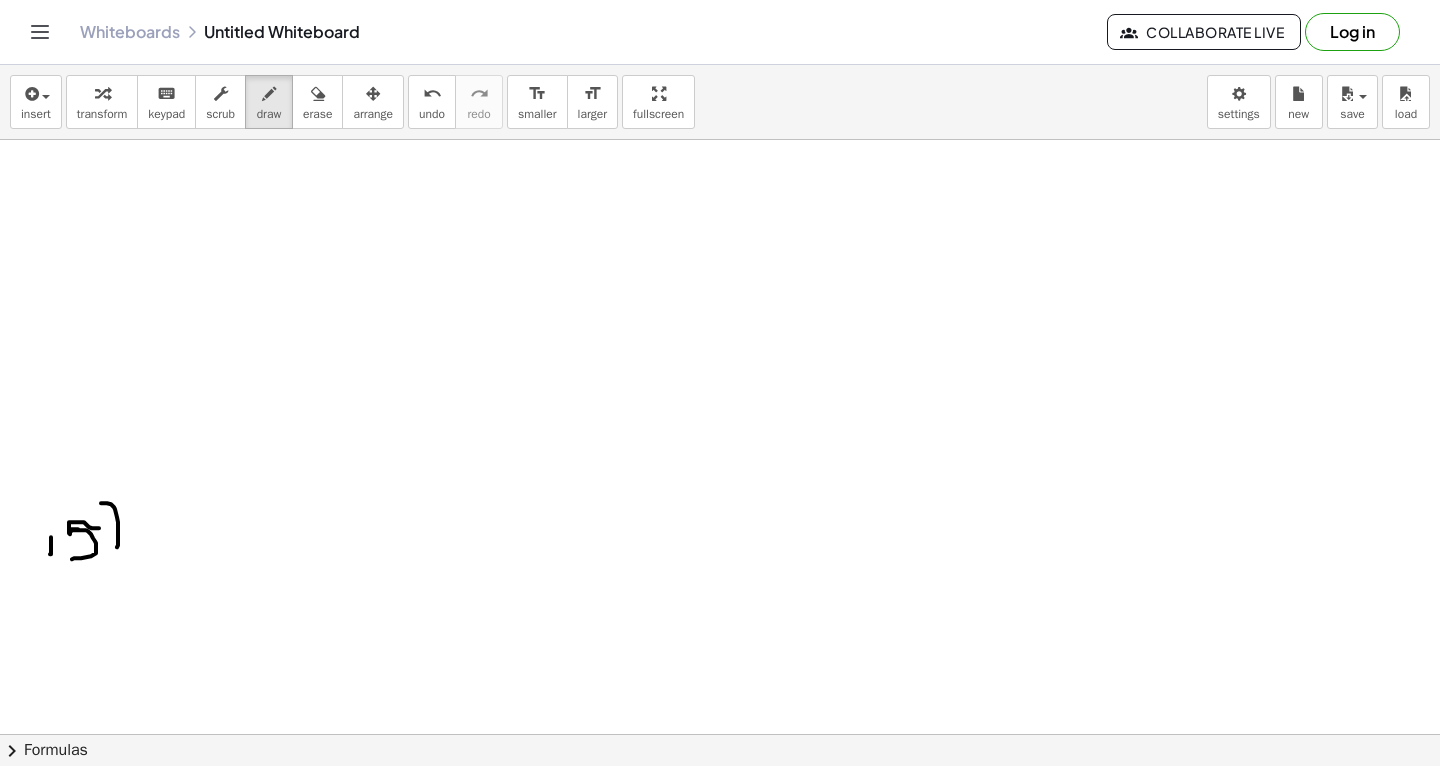 click at bounding box center (720, -3129) 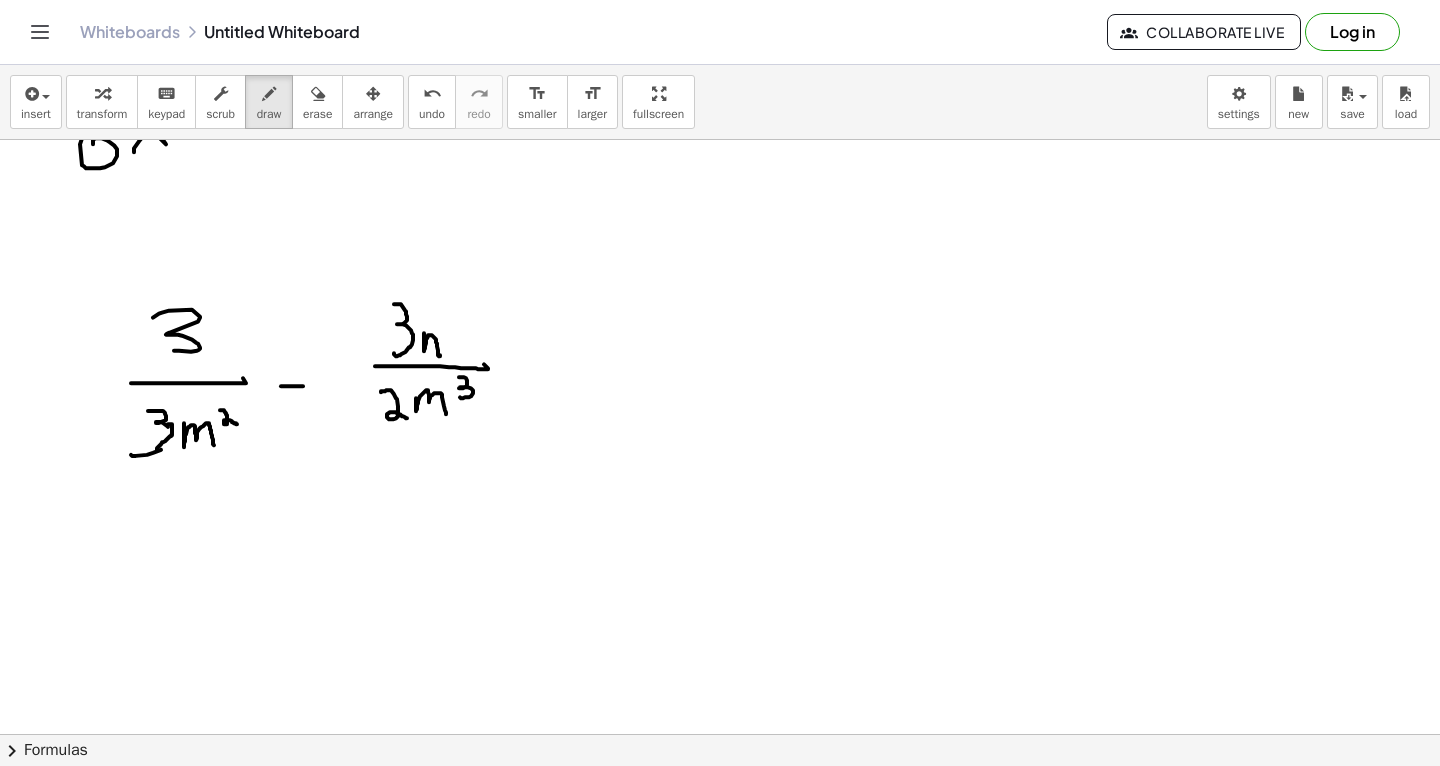 scroll, scrollTop: 5656, scrollLeft: 0, axis: vertical 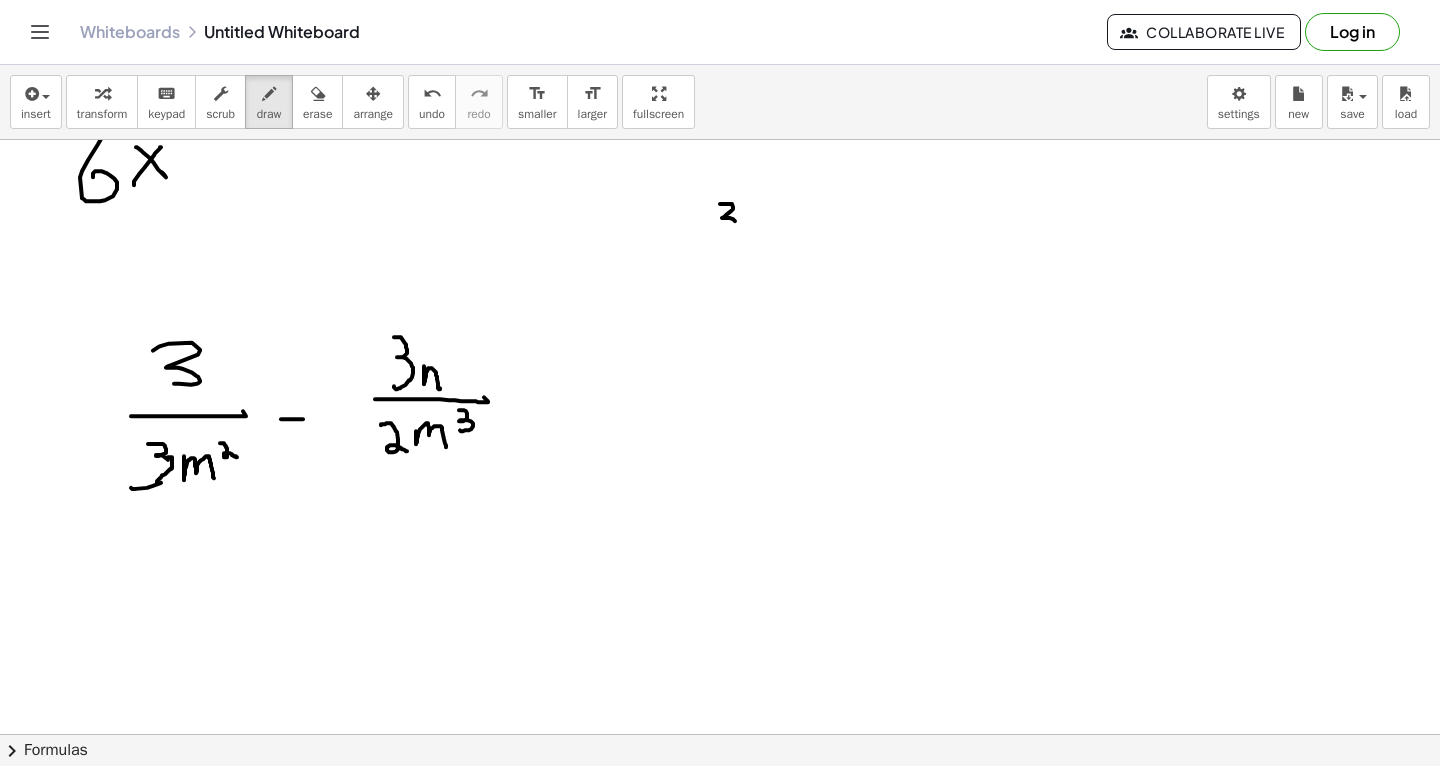 drag, startPoint x: 720, startPoint y: 203, endPoint x: 719, endPoint y: 227, distance: 24.020824 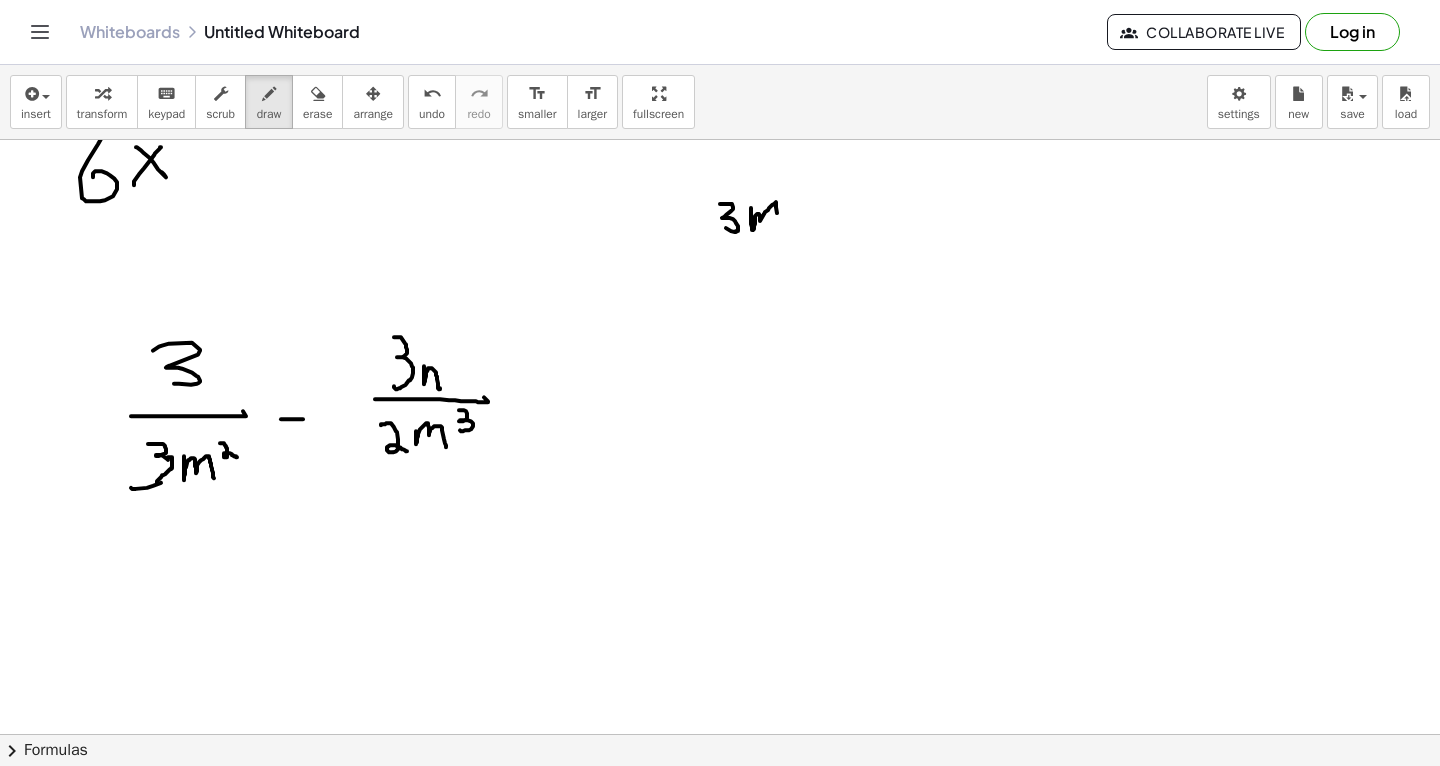 drag, startPoint x: 751, startPoint y: 207, endPoint x: 782, endPoint y: 226, distance: 36.359318 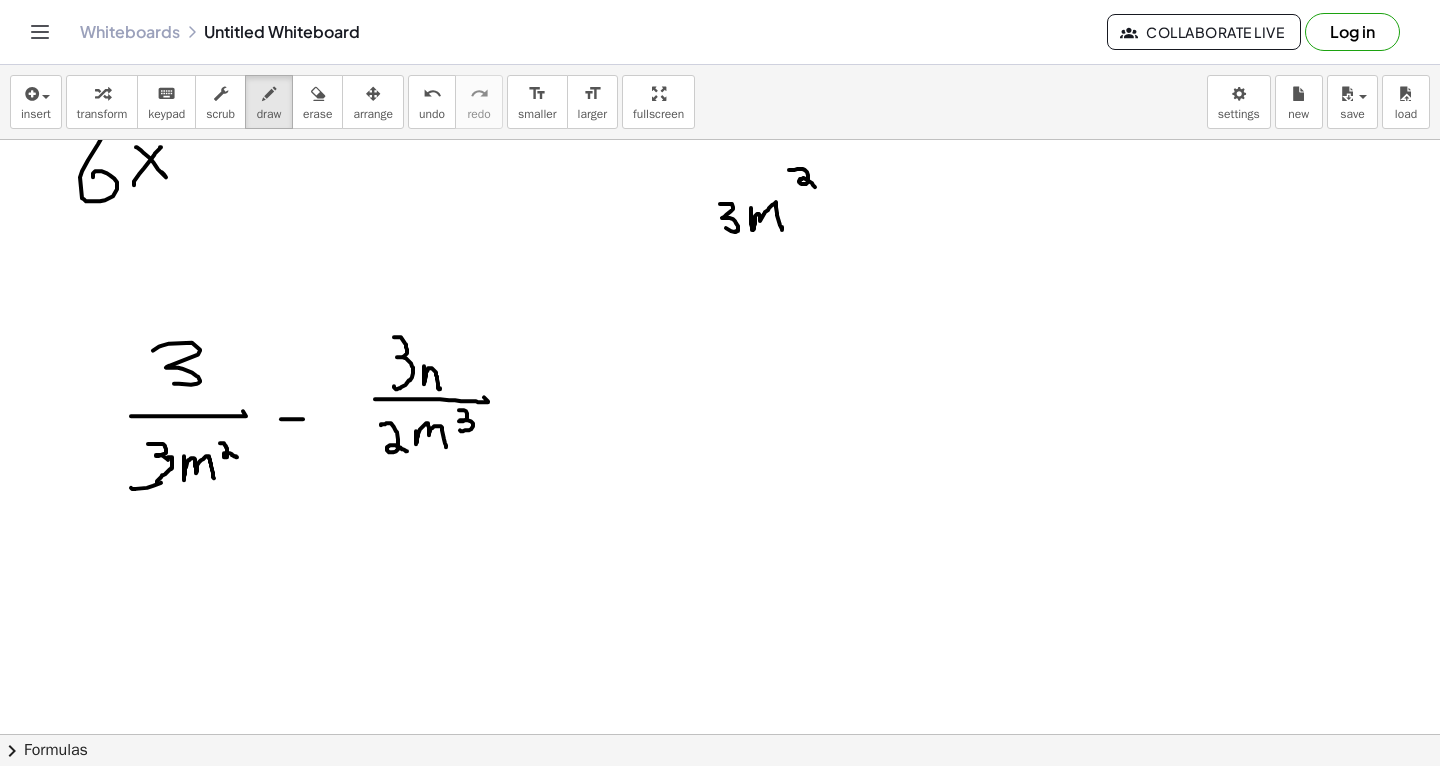 drag, startPoint x: 789, startPoint y: 169, endPoint x: 819, endPoint y: 188, distance: 35.510563 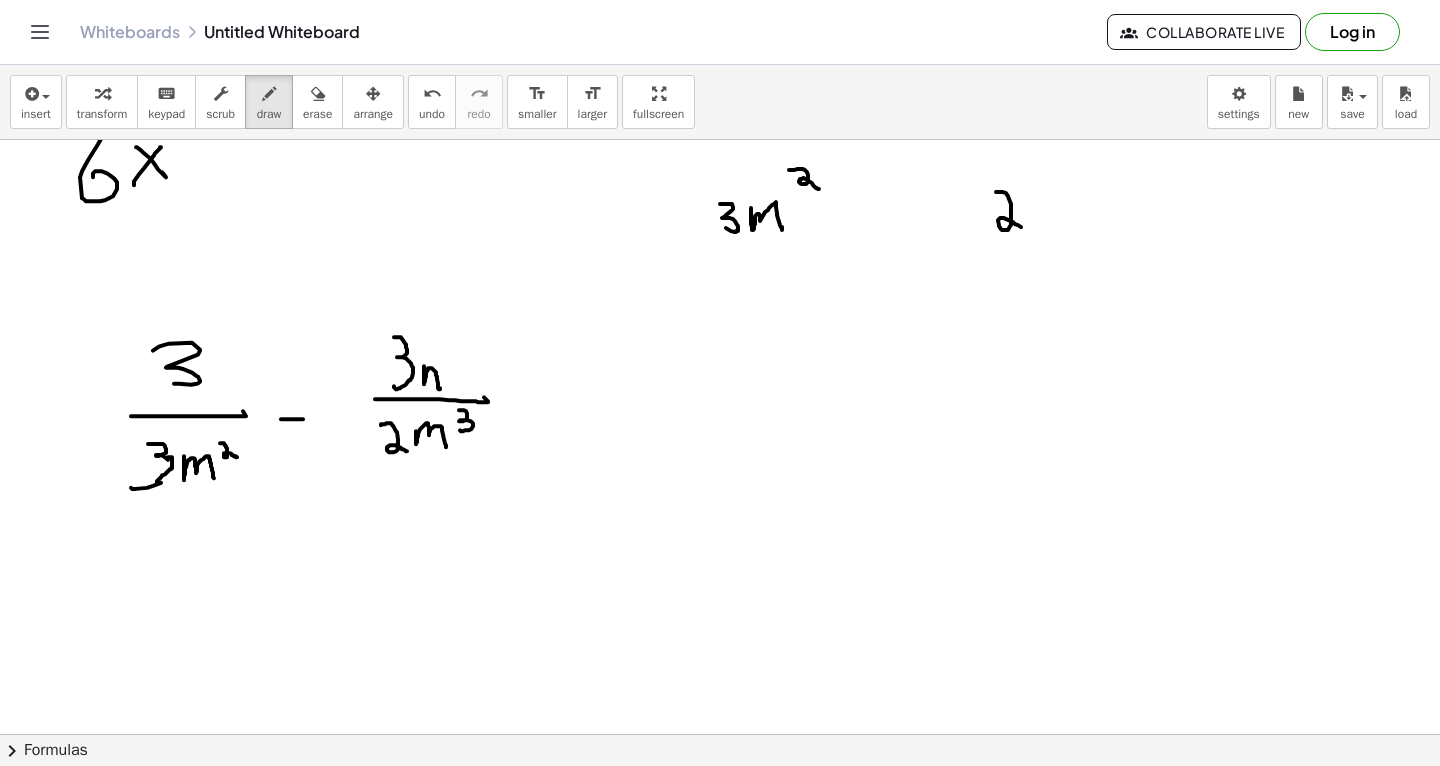drag, startPoint x: 996, startPoint y: 191, endPoint x: 1029, endPoint y: 229, distance: 50.32892 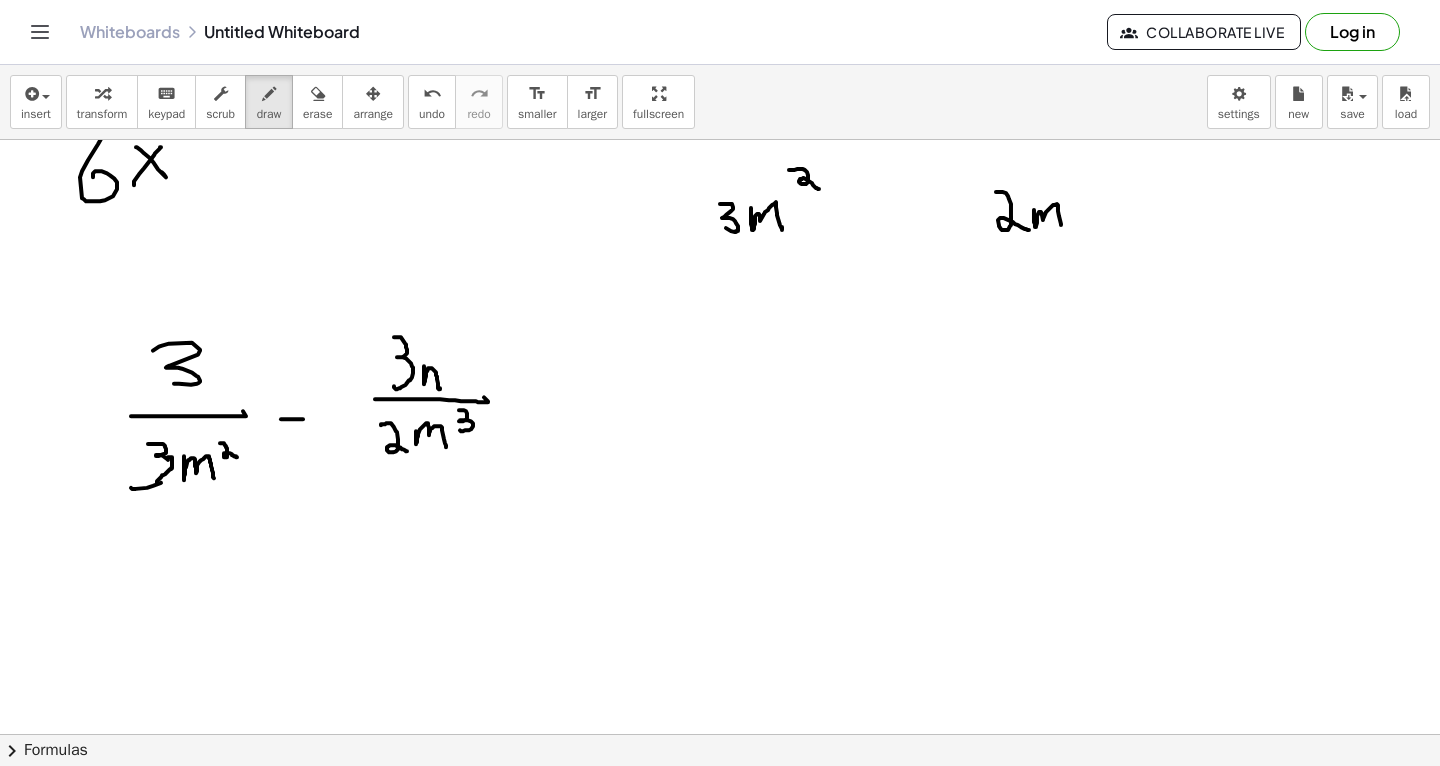 drag, startPoint x: 1034, startPoint y: 209, endPoint x: 1061, endPoint y: 221, distance: 29.546574 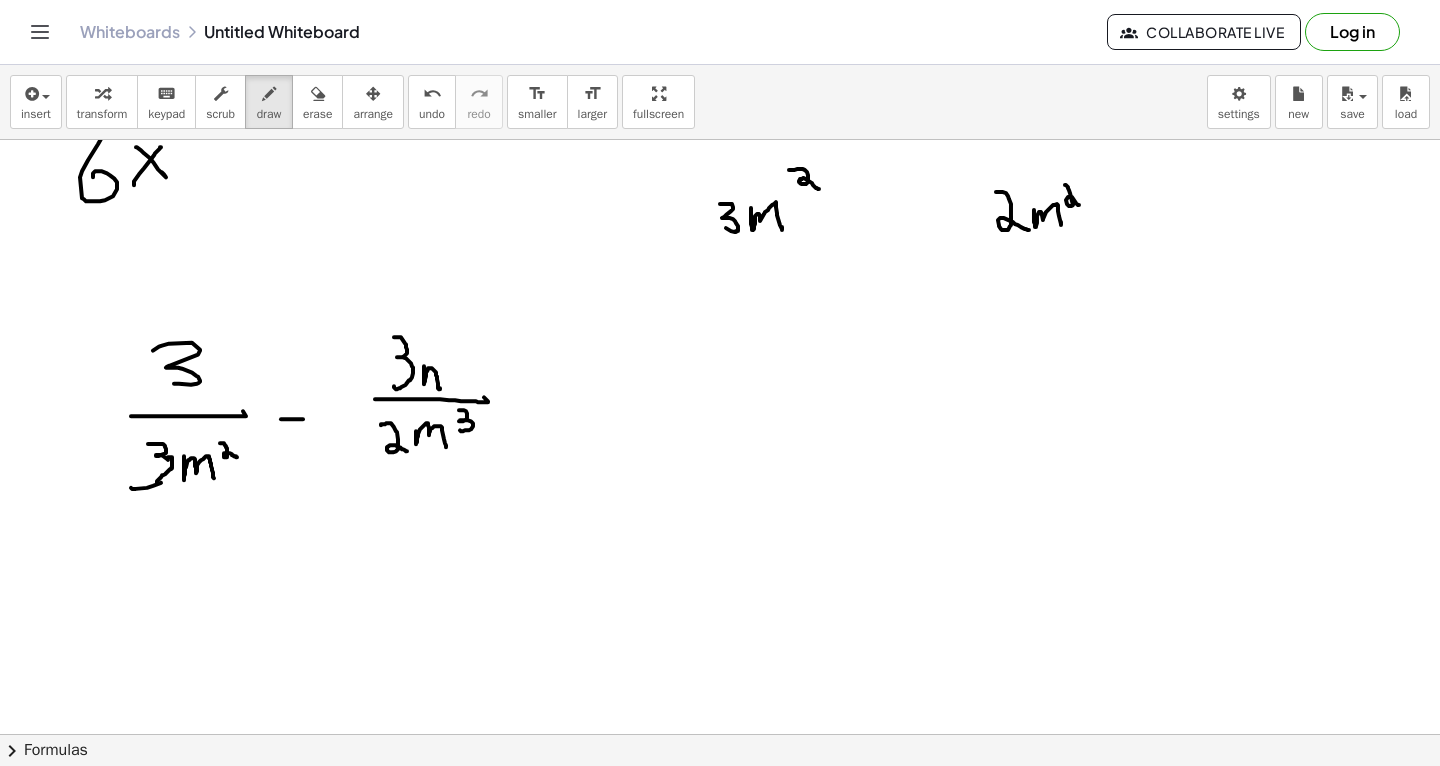 drag, startPoint x: 1065, startPoint y: 184, endPoint x: 1079, endPoint y: 202, distance: 22.803509 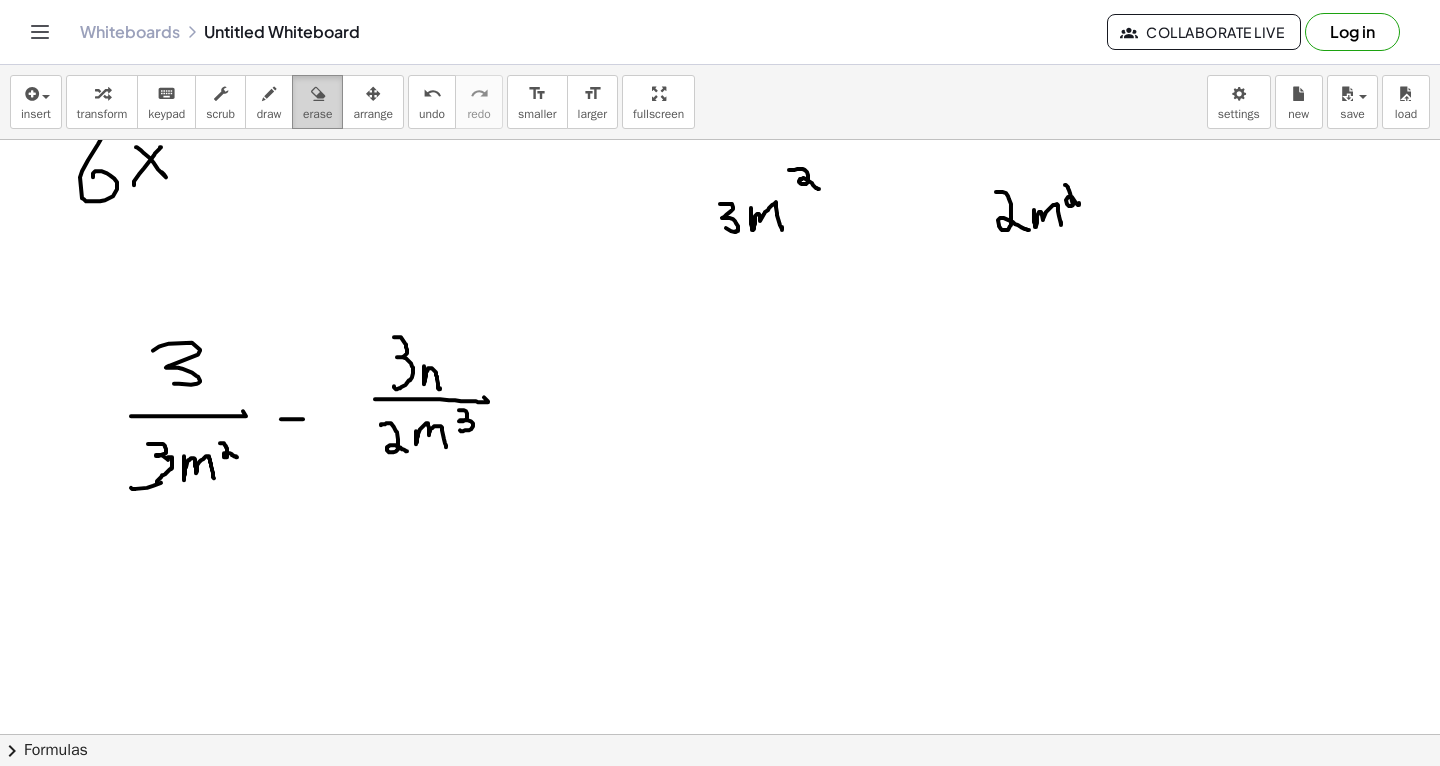 click at bounding box center (317, 93) 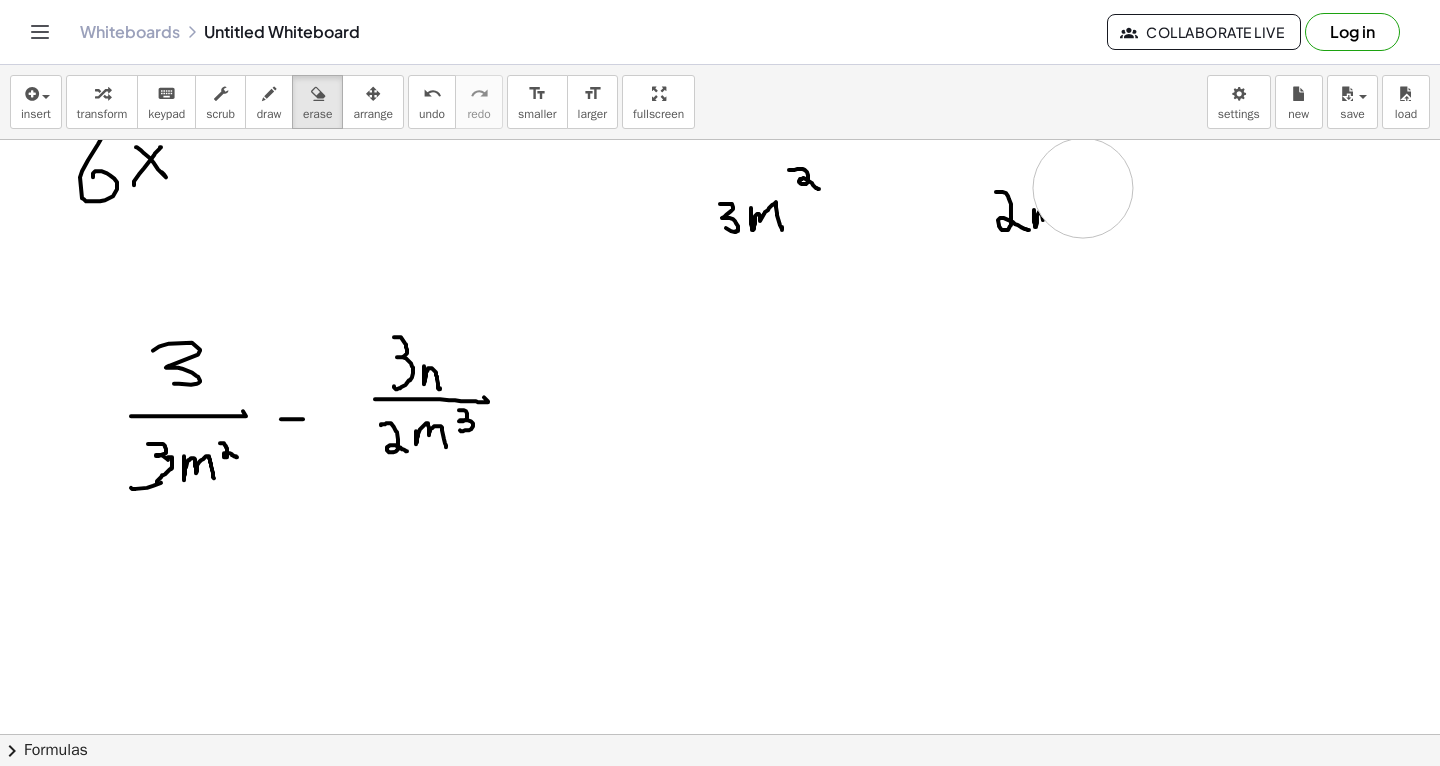 click at bounding box center [720, -1006] 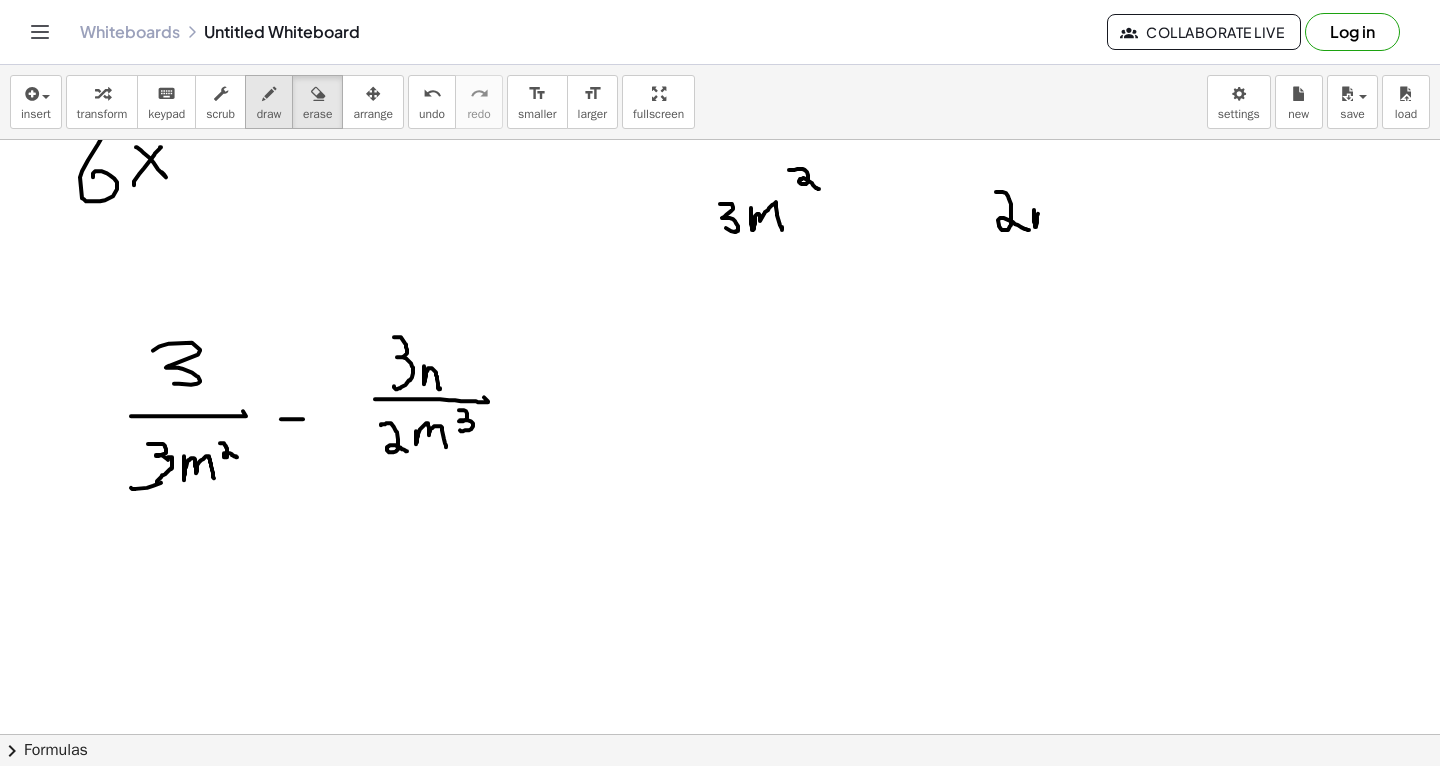 click on "draw" at bounding box center (269, 114) 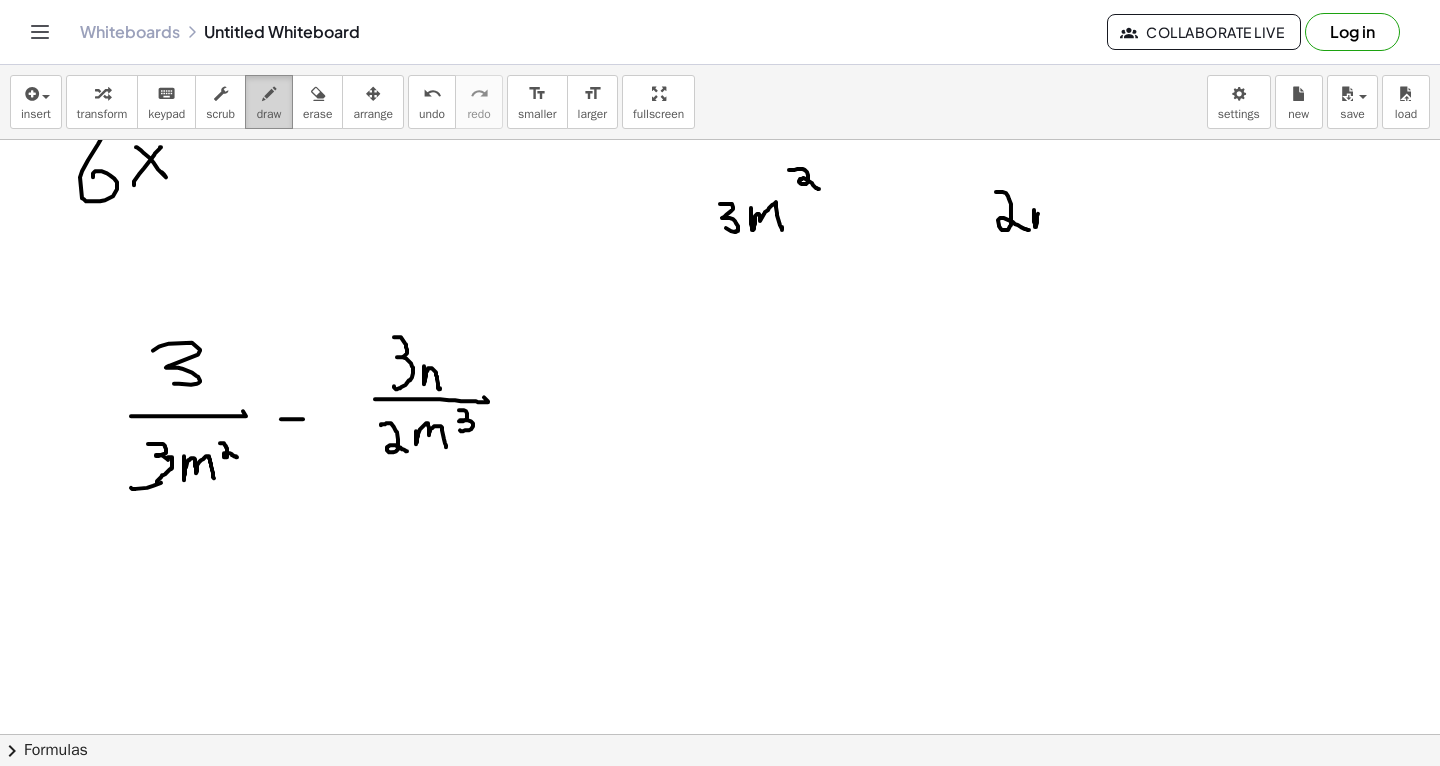 click at bounding box center [269, 94] 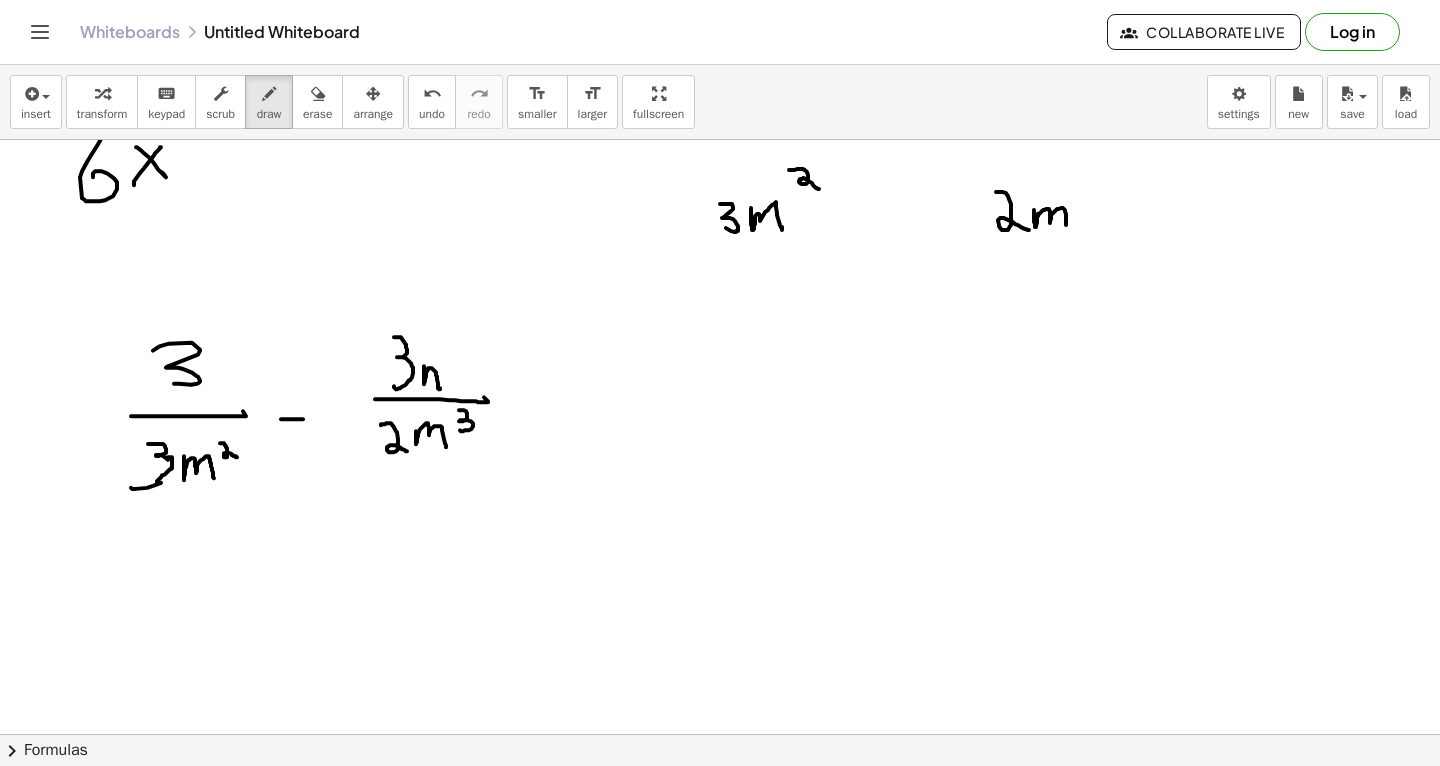 drag, startPoint x: 1037, startPoint y: 220, endPoint x: 1067, endPoint y: 227, distance: 30.805843 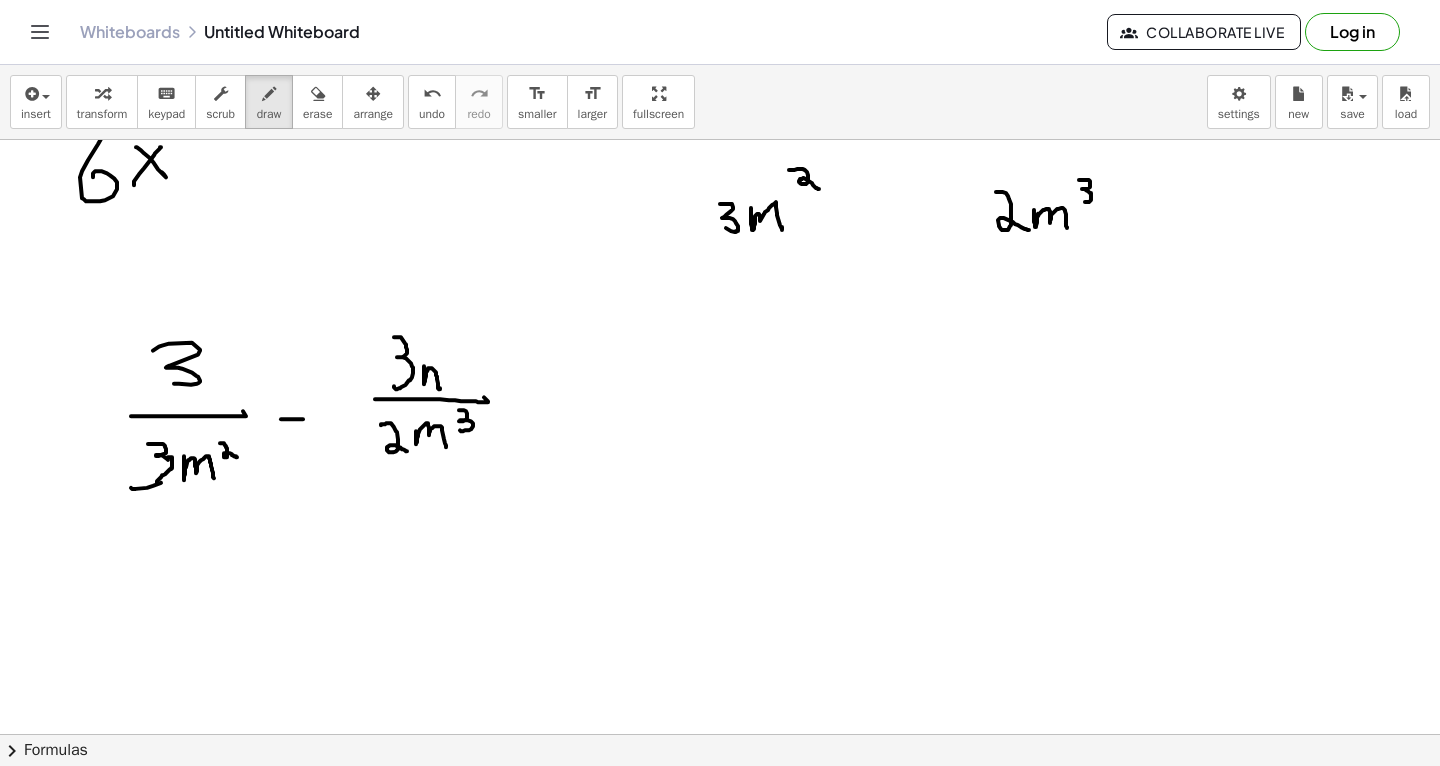drag, startPoint x: 1079, startPoint y: 179, endPoint x: 1085, endPoint y: 201, distance: 22.803509 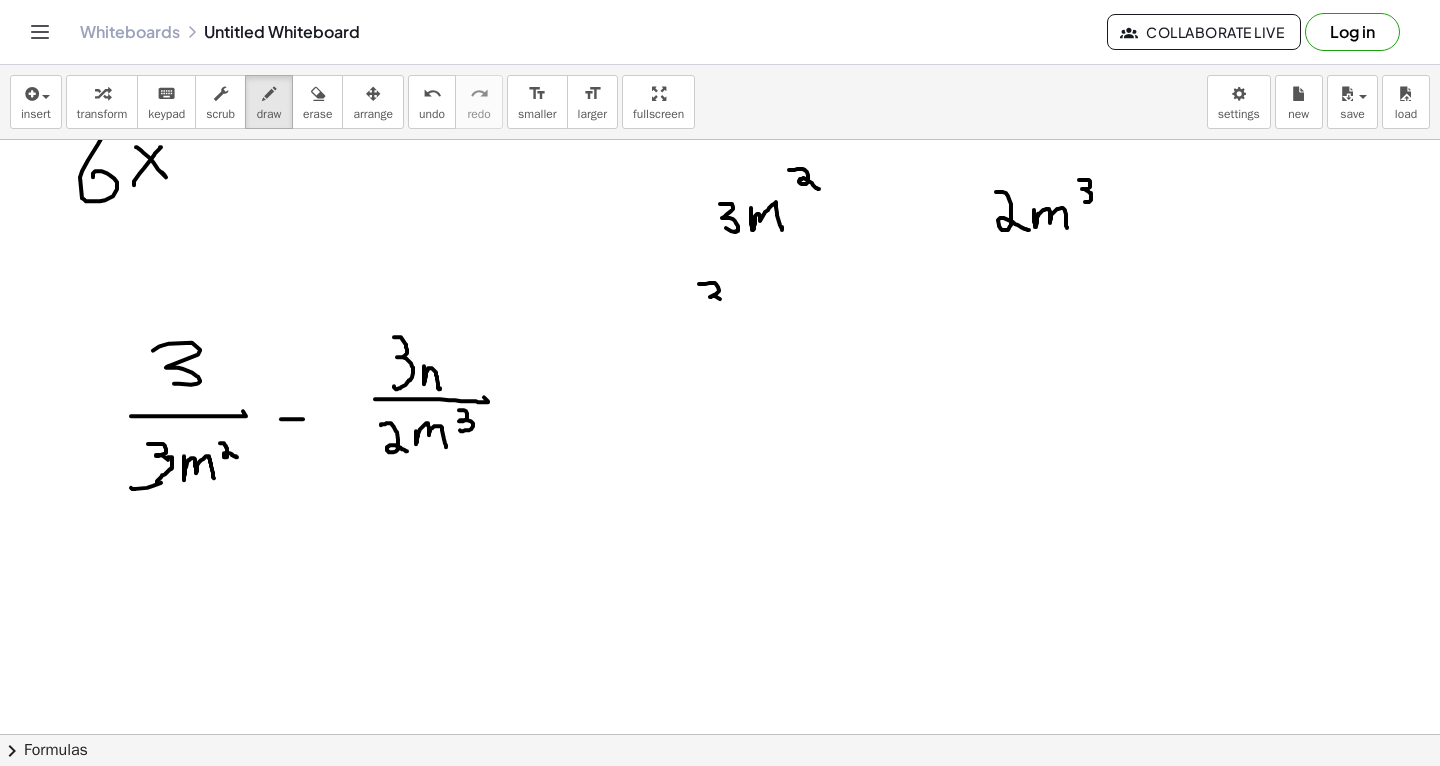 drag, startPoint x: 699, startPoint y: 283, endPoint x: 716, endPoint y: 311, distance: 32.75668 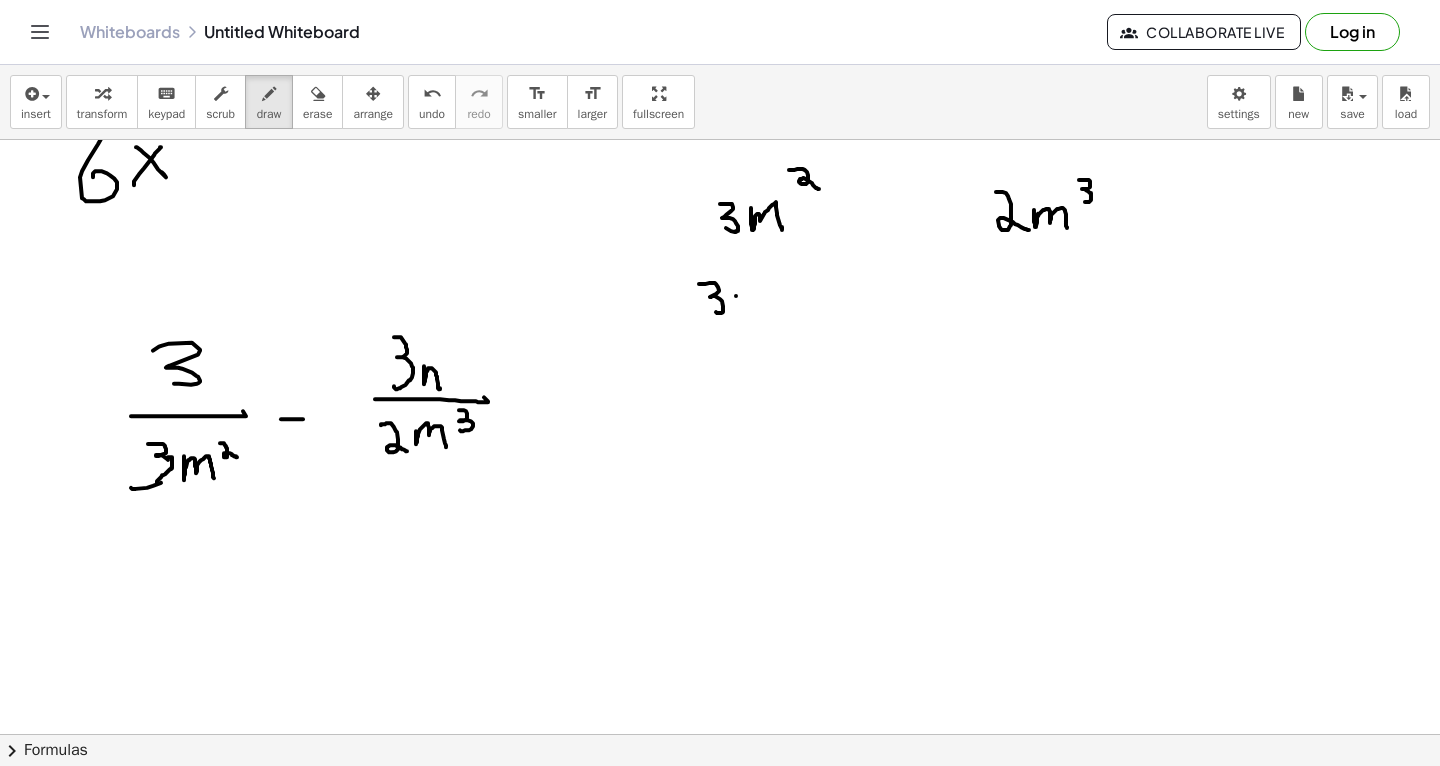 click at bounding box center (720, -1006) 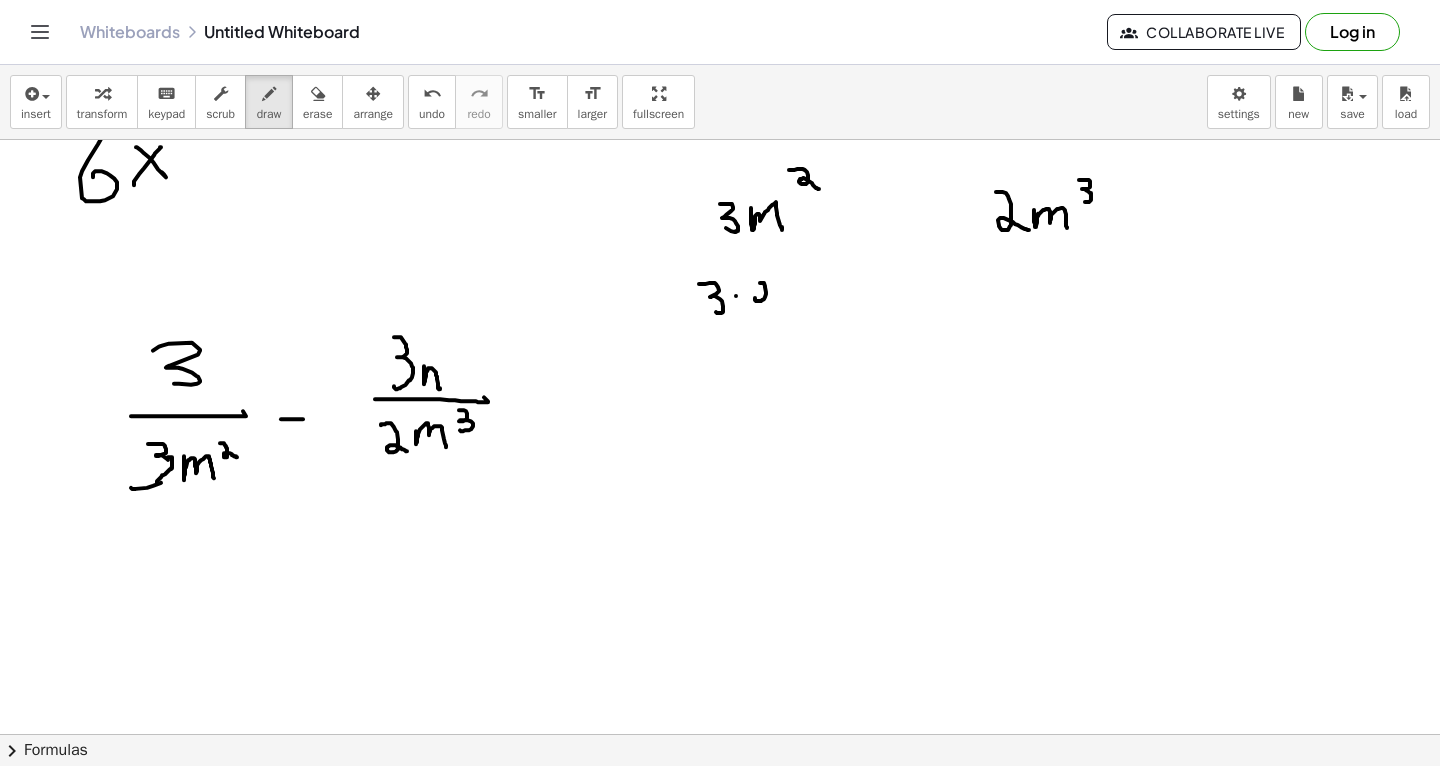 drag, startPoint x: 760, startPoint y: 282, endPoint x: 774, endPoint y: 305, distance: 26.925823 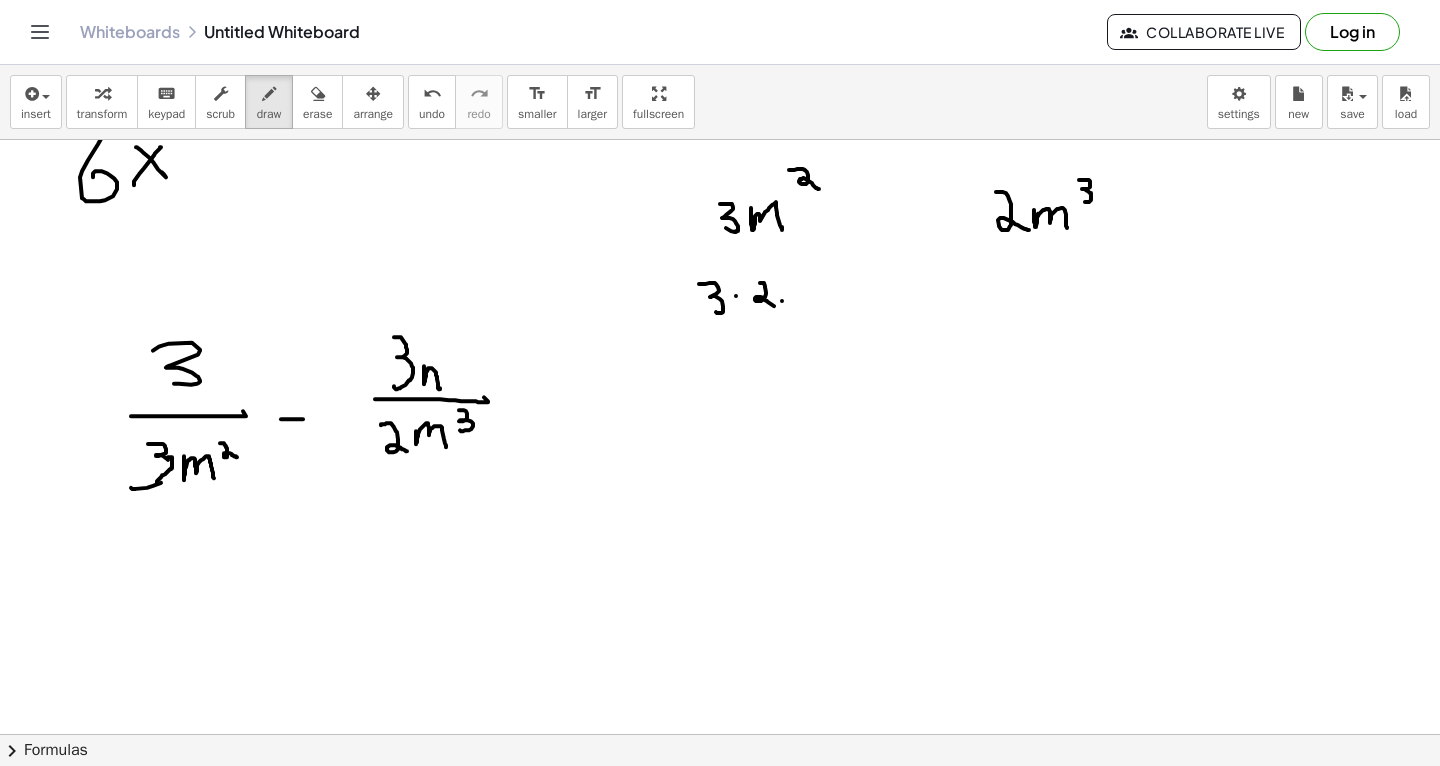 drag, startPoint x: 782, startPoint y: 300, endPoint x: 795, endPoint y: 300, distance: 13 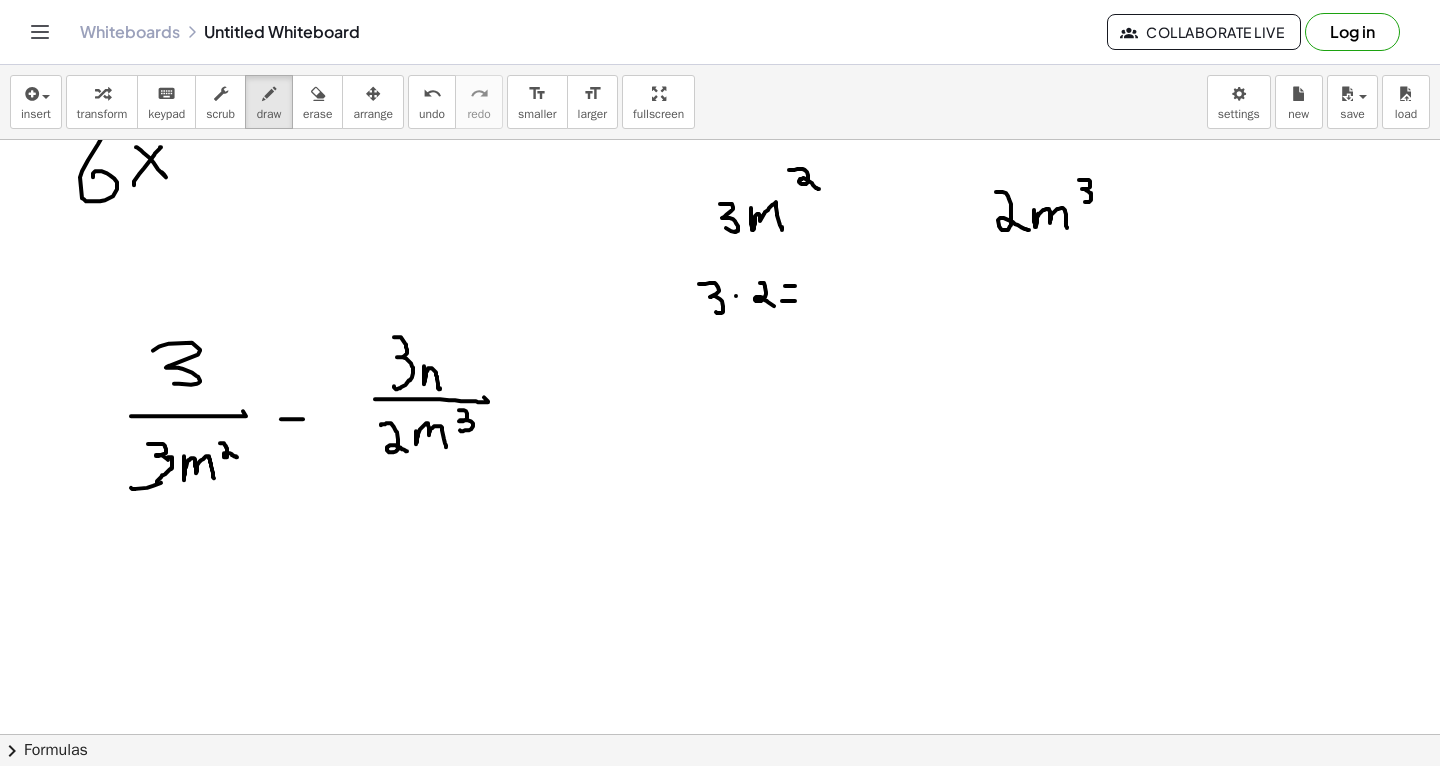 drag, startPoint x: 785, startPoint y: 285, endPoint x: 796, endPoint y: 285, distance: 11 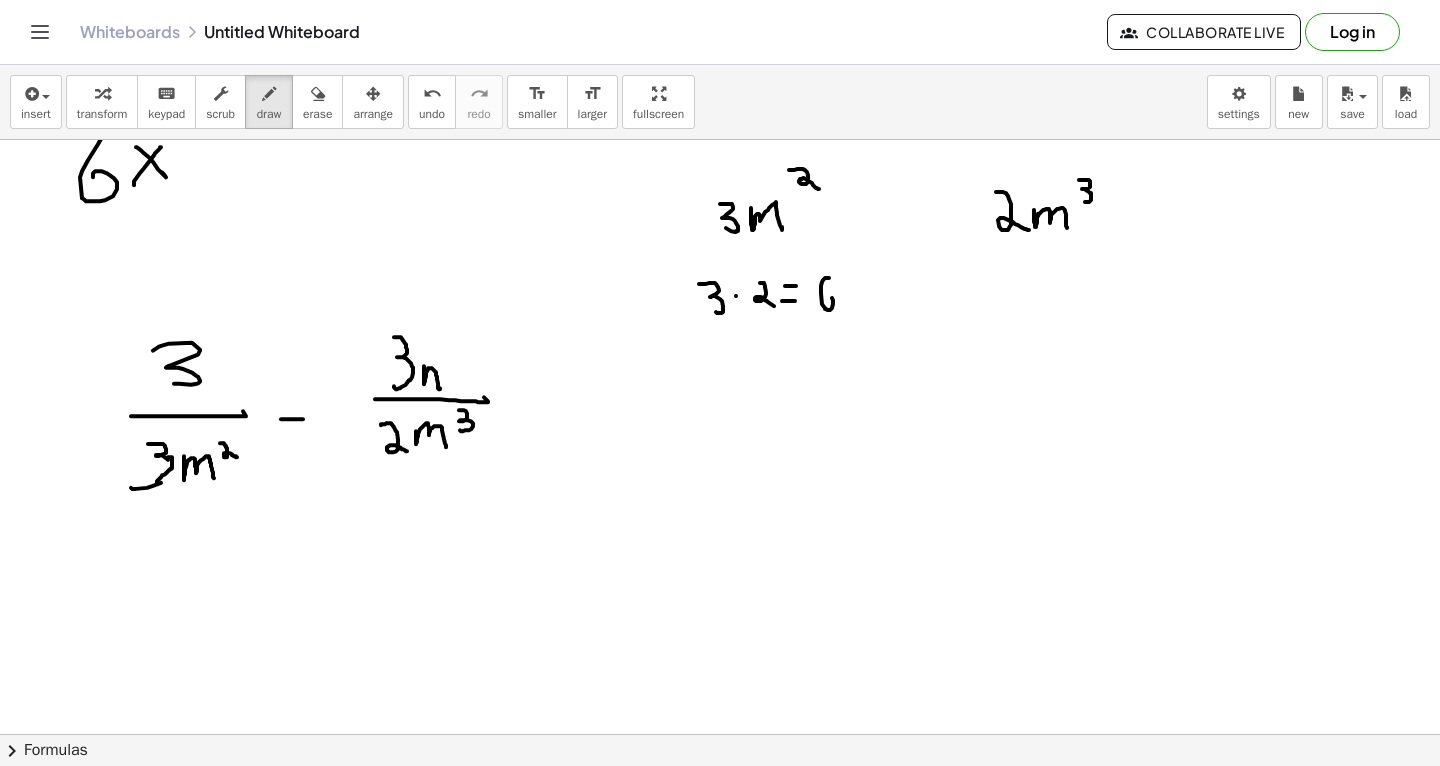 drag, startPoint x: 829, startPoint y: 277, endPoint x: 824, endPoint y: 298, distance: 21.587032 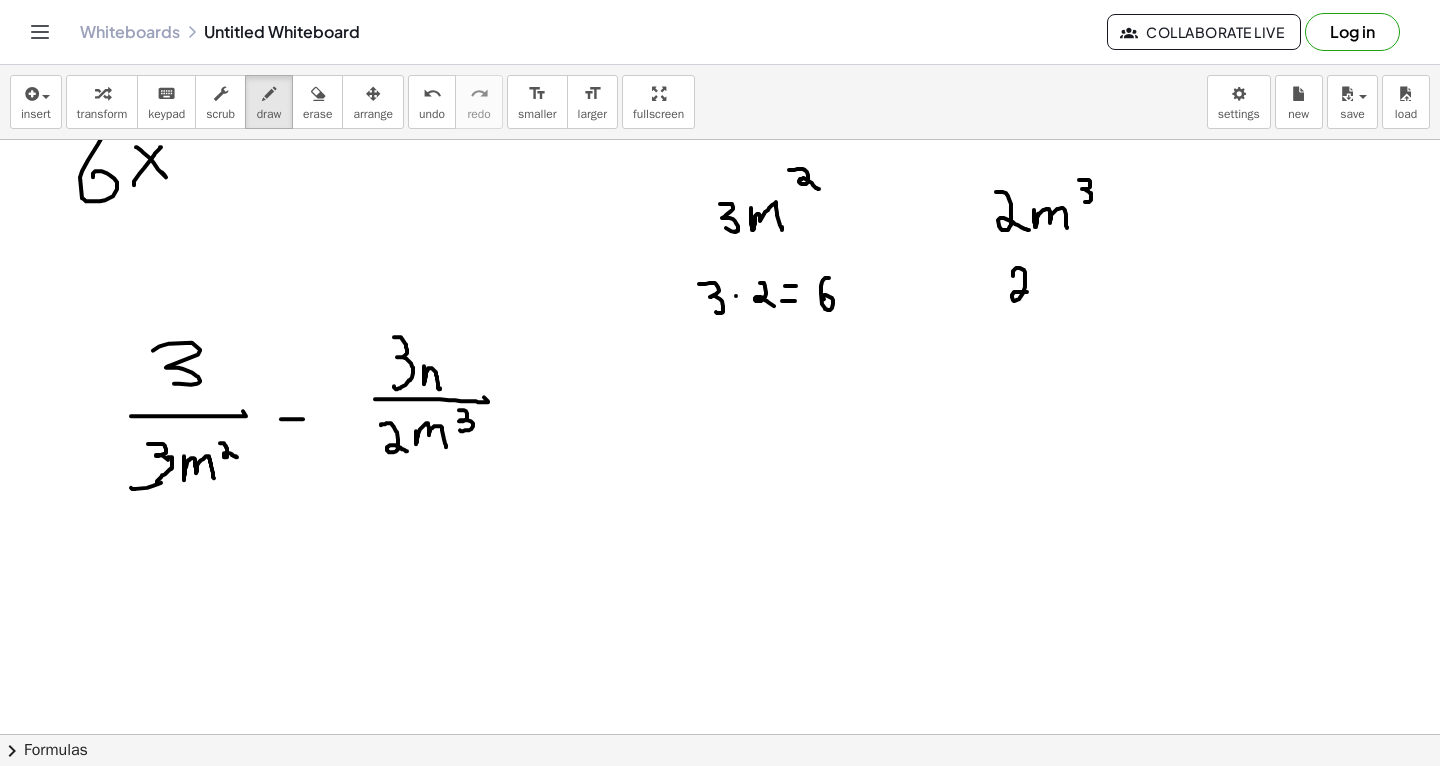 drag, startPoint x: 1013, startPoint y: 275, endPoint x: 1040, endPoint y: 299, distance: 36.124783 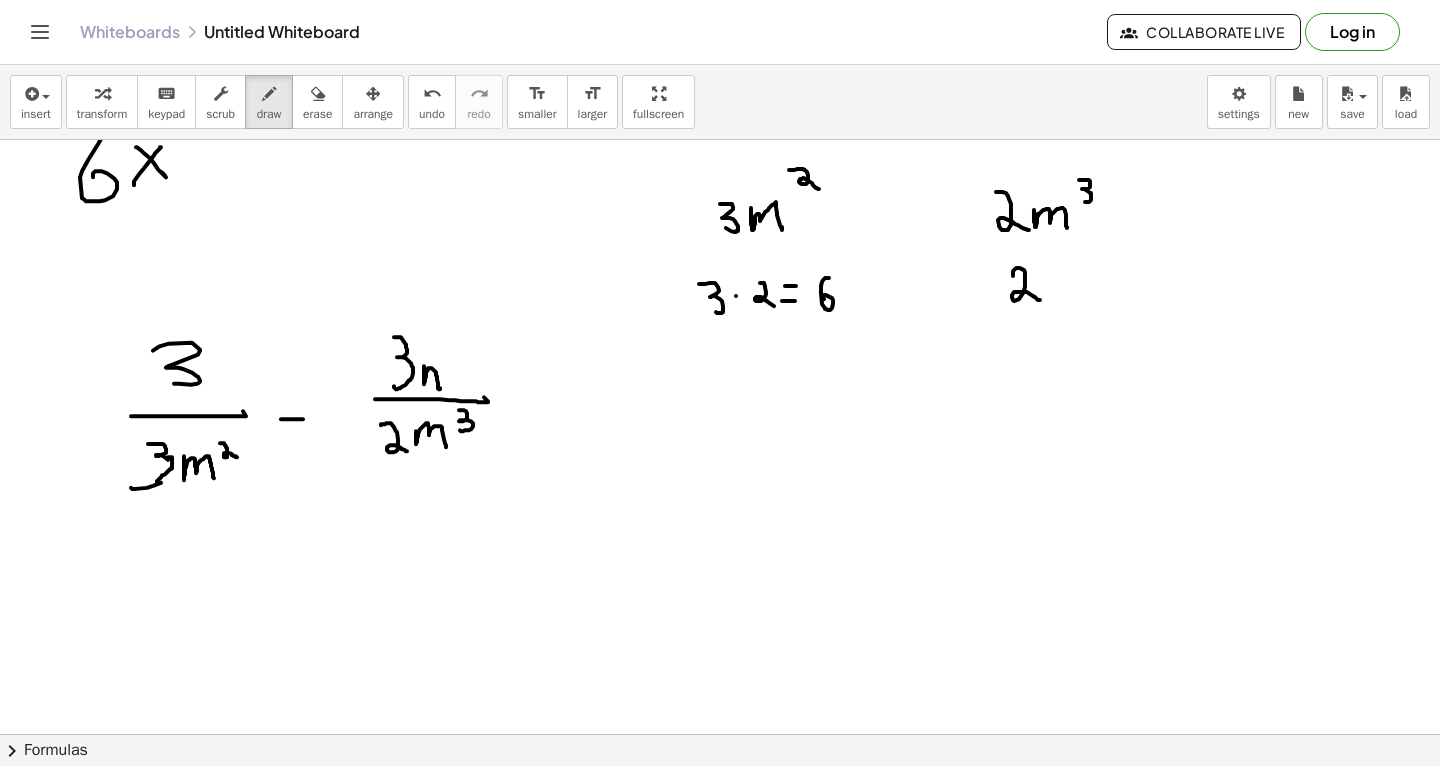 click at bounding box center [720, -1006] 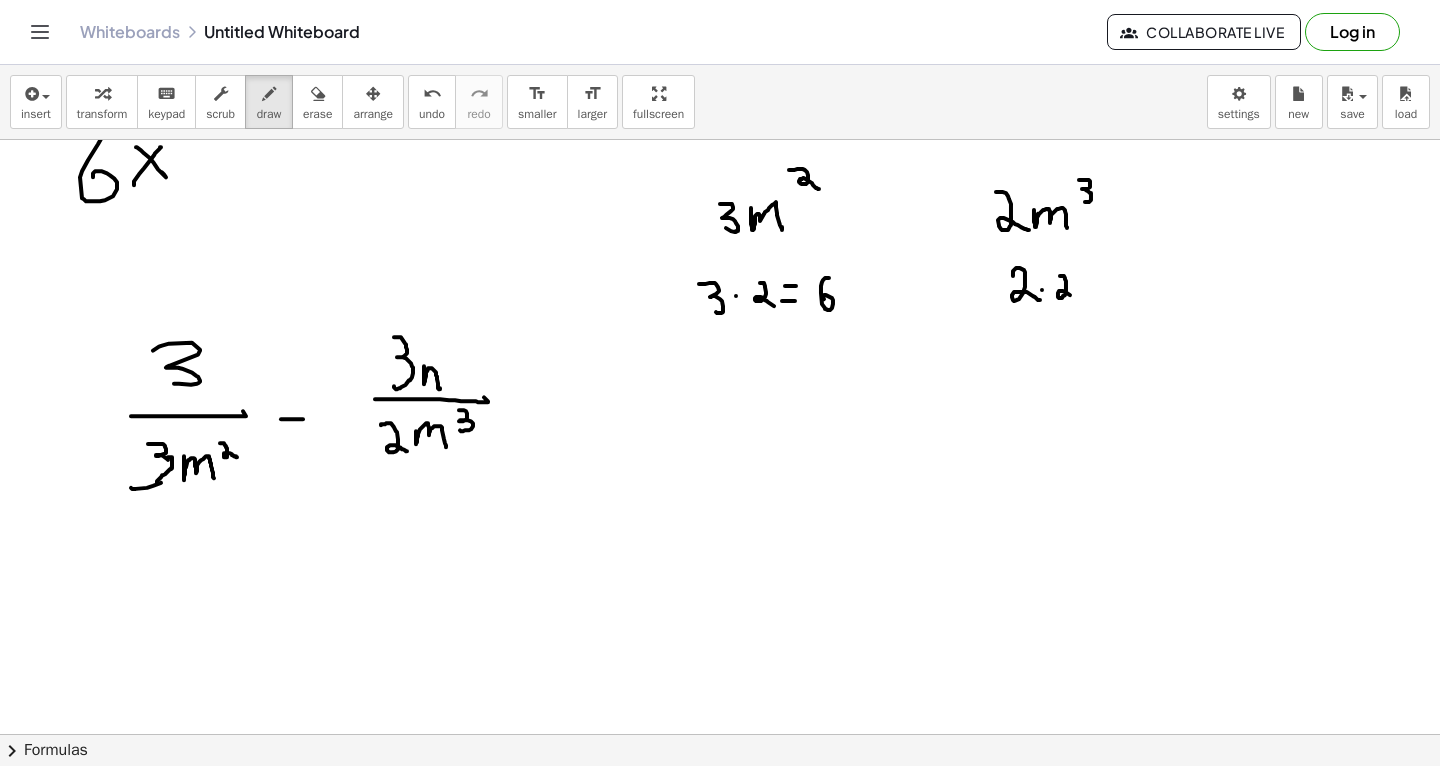 drag, startPoint x: 1060, startPoint y: 275, endPoint x: 1083, endPoint y: 304, distance: 37.01351 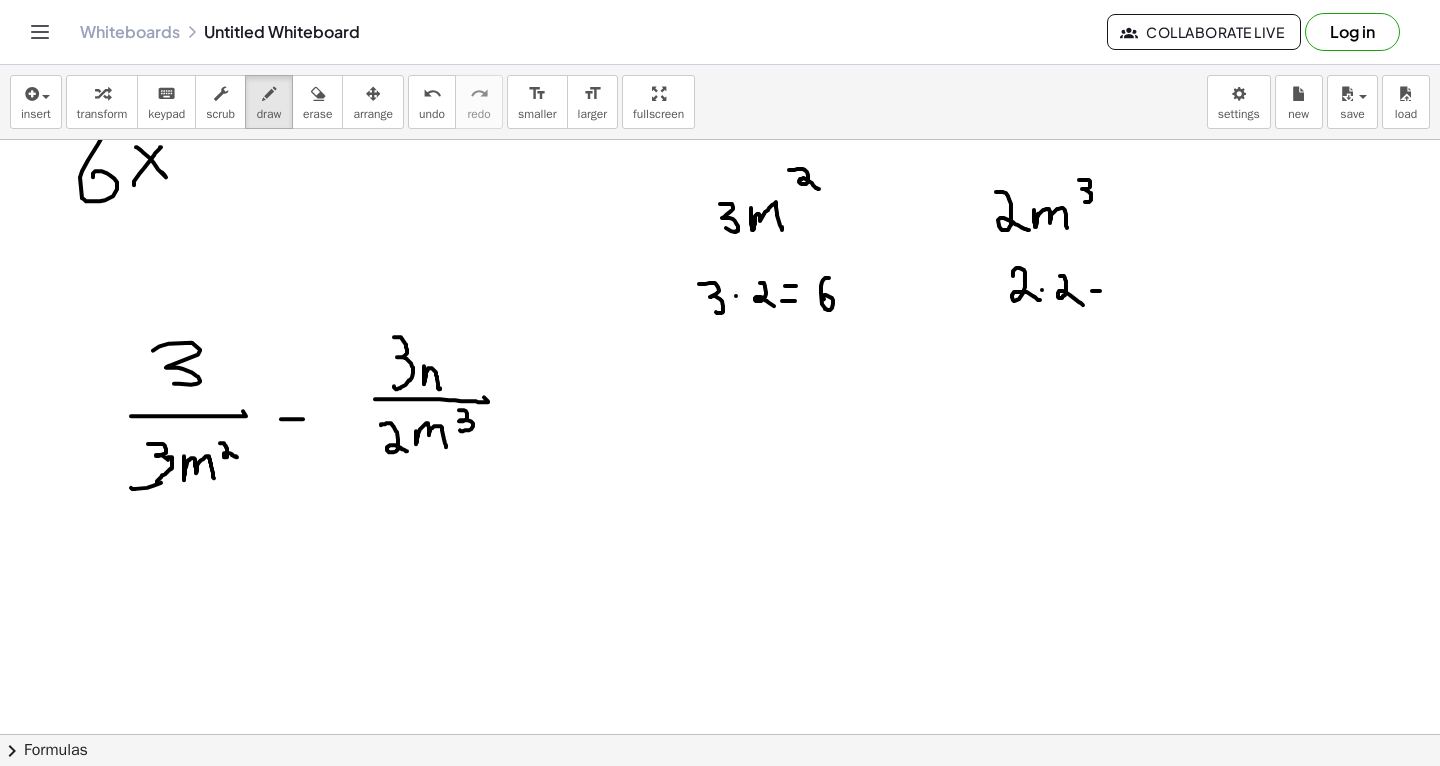 drag, startPoint x: 1092, startPoint y: 290, endPoint x: 1104, endPoint y: 289, distance: 12.0415945 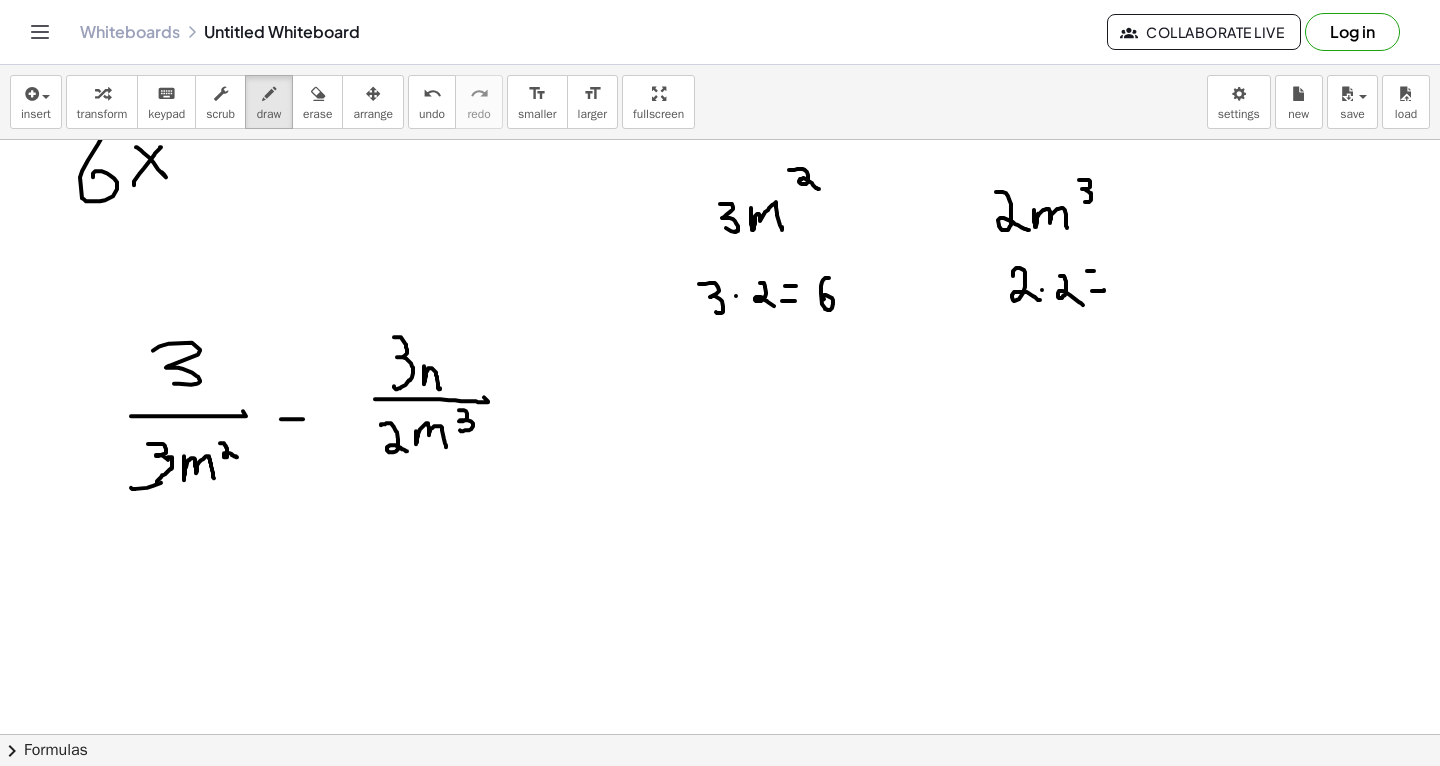 drag, startPoint x: 1087, startPoint y: 270, endPoint x: 1101, endPoint y: 269, distance: 14.035668 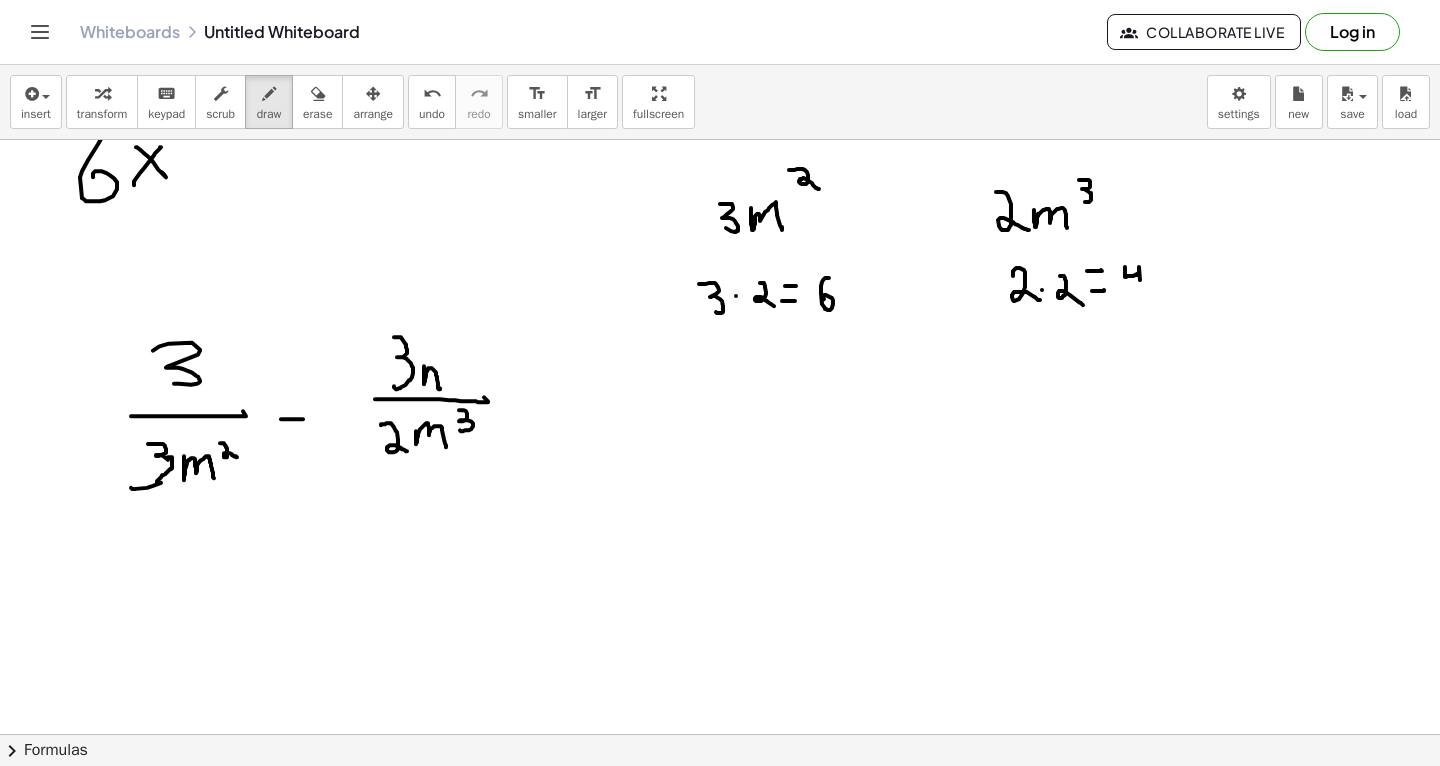 drag, startPoint x: 1125, startPoint y: 266, endPoint x: 1143, endPoint y: 297, distance: 35.846897 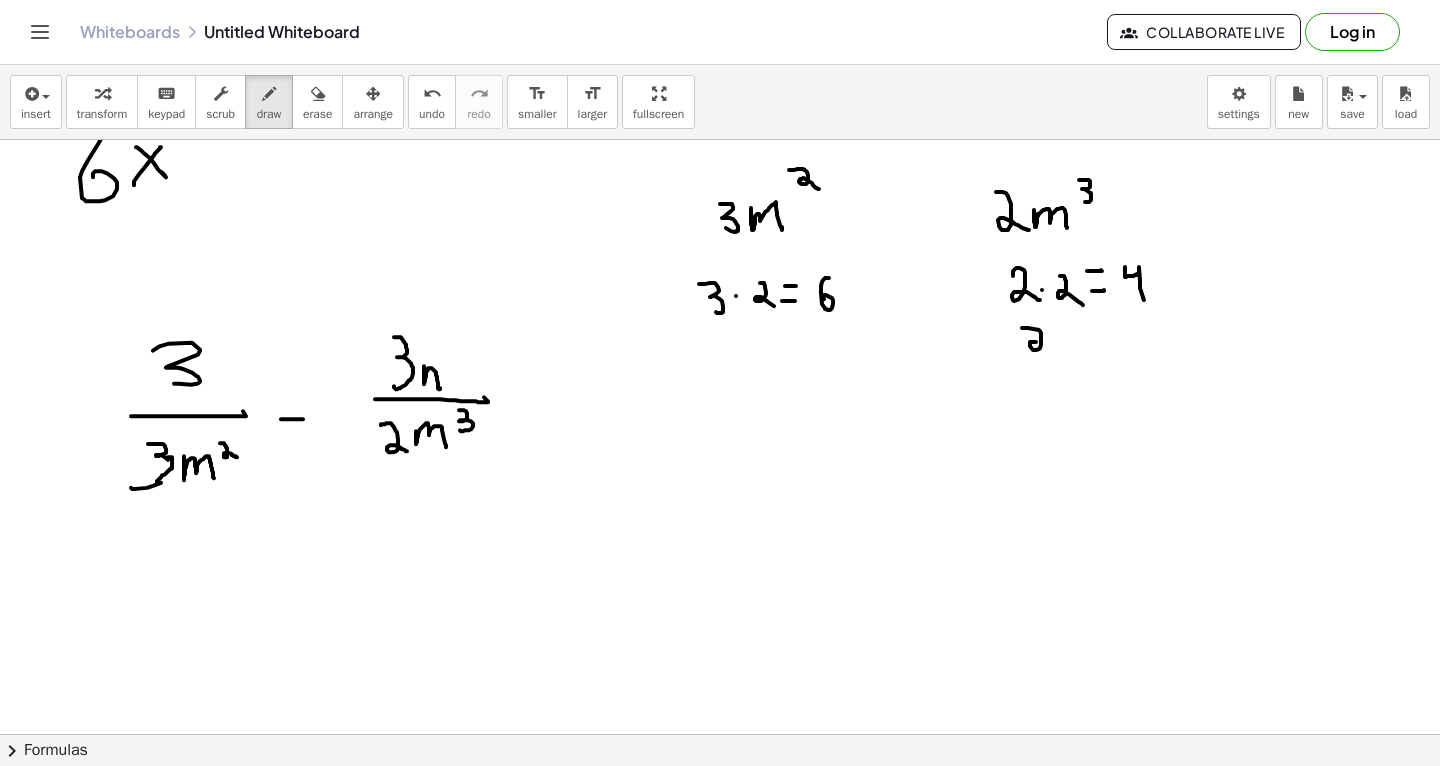 drag, startPoint x: 1022, startPoint y: 327, endPoint x: 1056, endPoint y: 352, distance: 42.201897 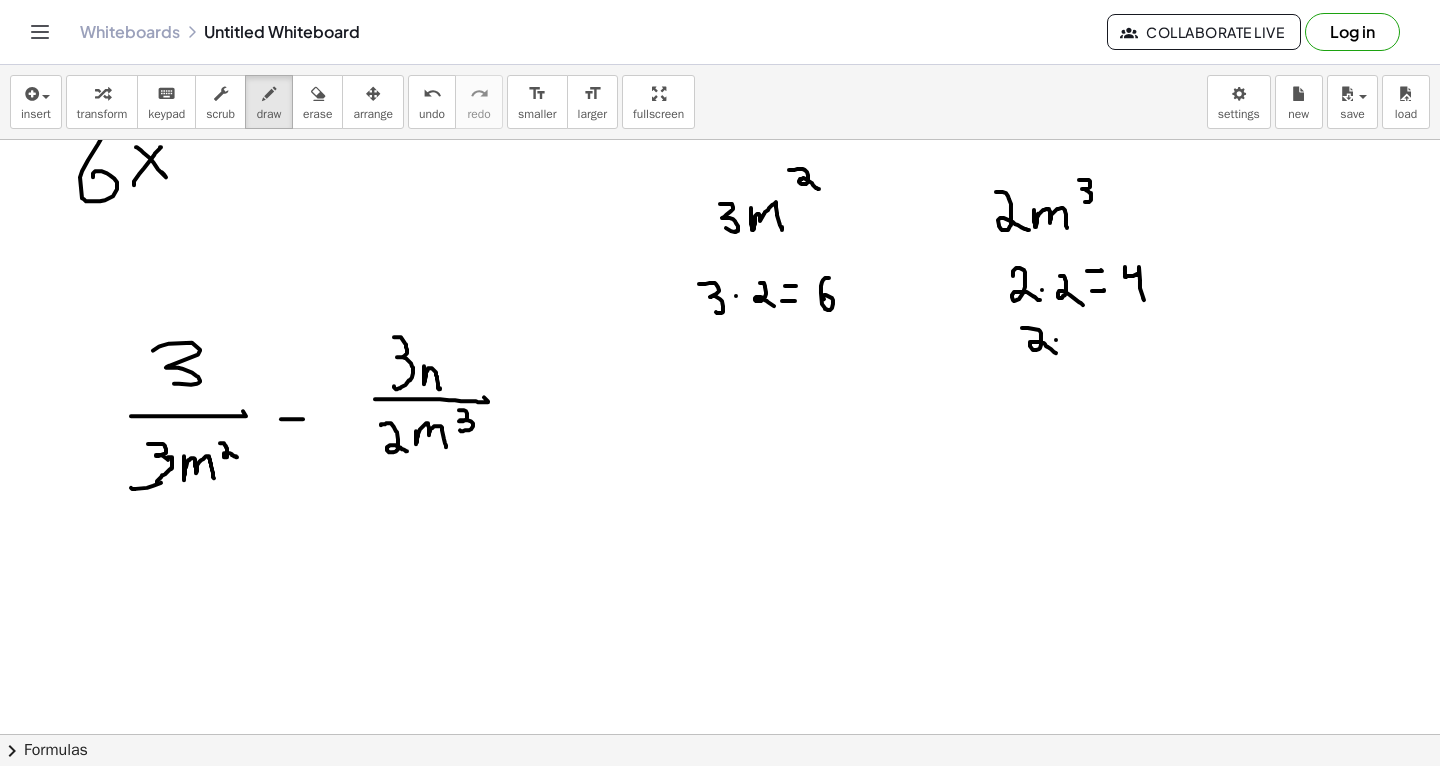 click at bounding box center (720, -1006) 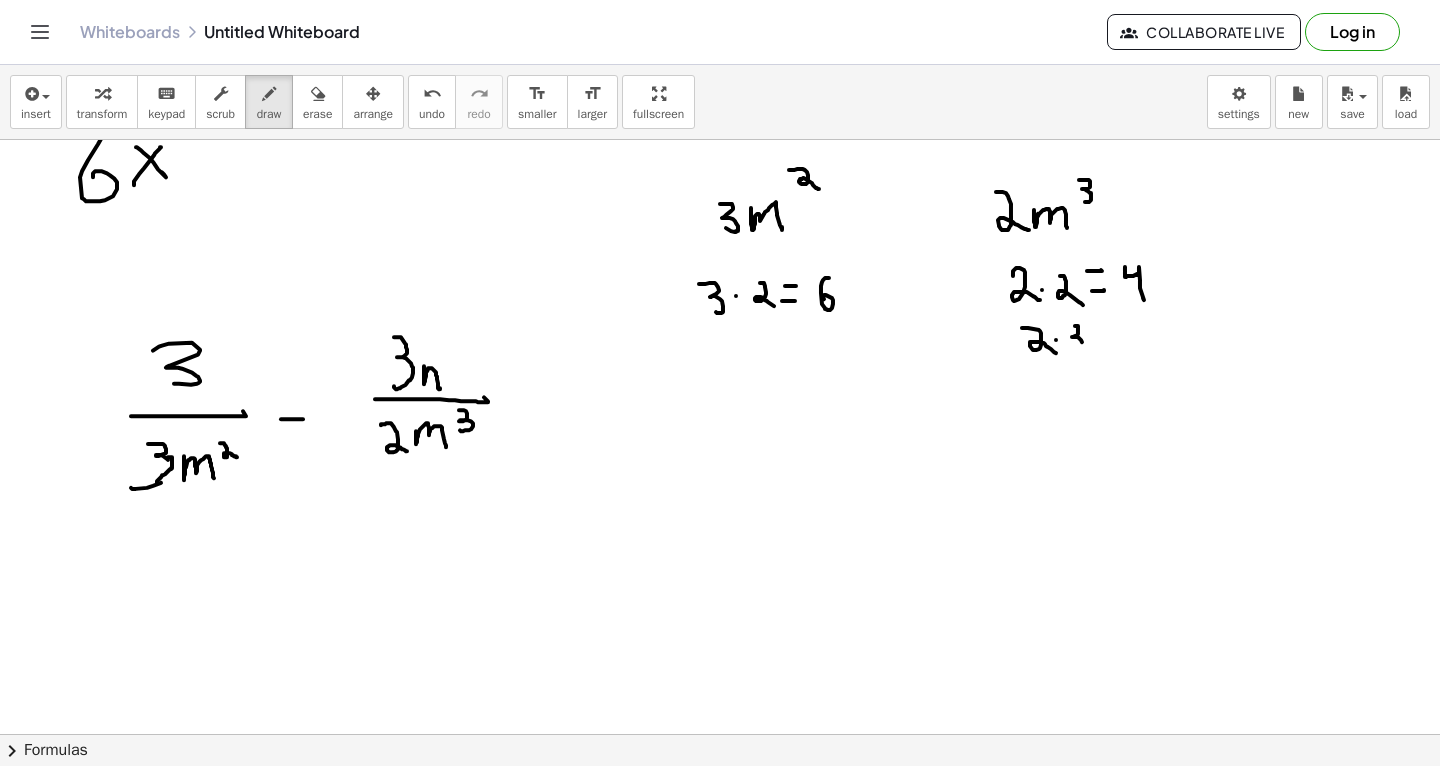 drag, startPoint x: 1075, startPoint y: 325, endPoint x: 1081, endPoint y: 349, distance: 24.738634 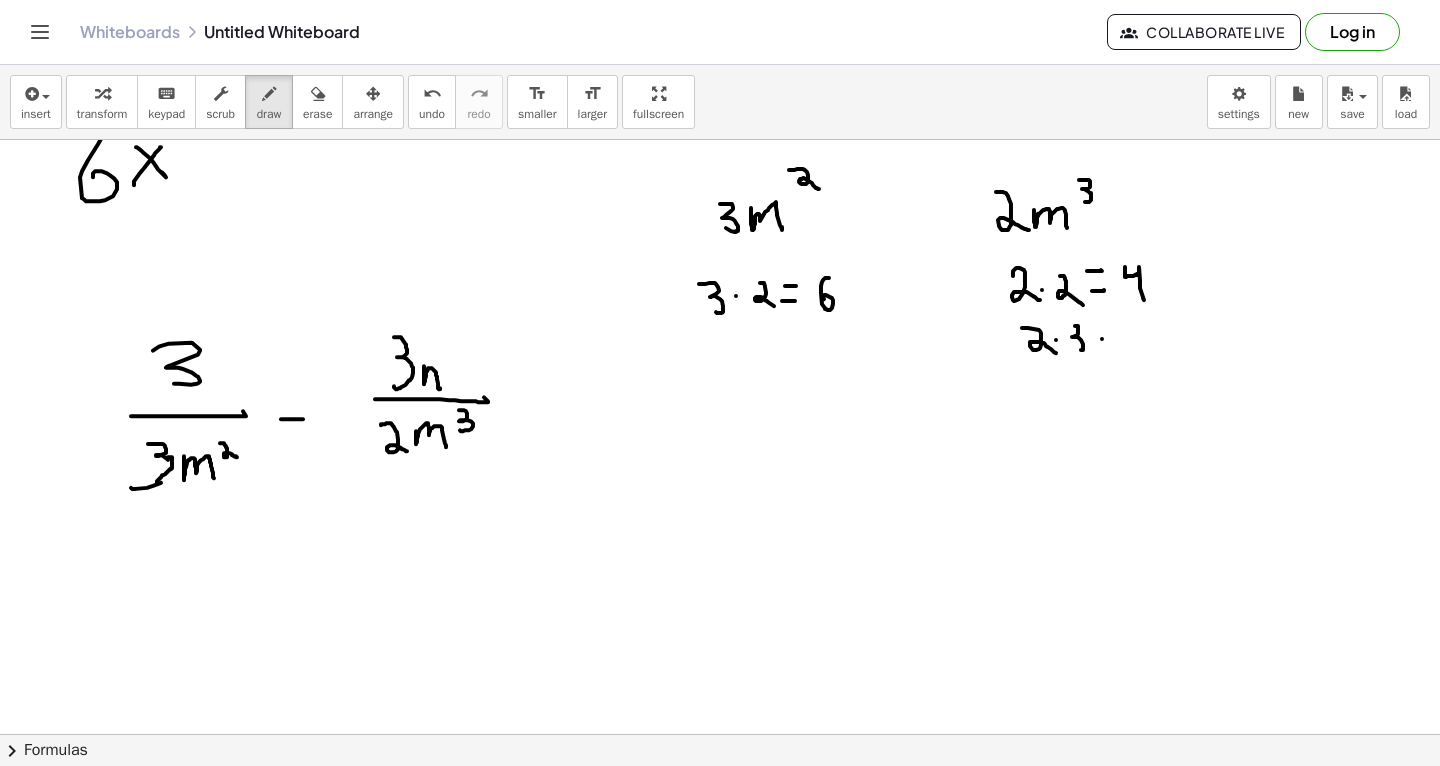 click at bounding box center (720, -1006) 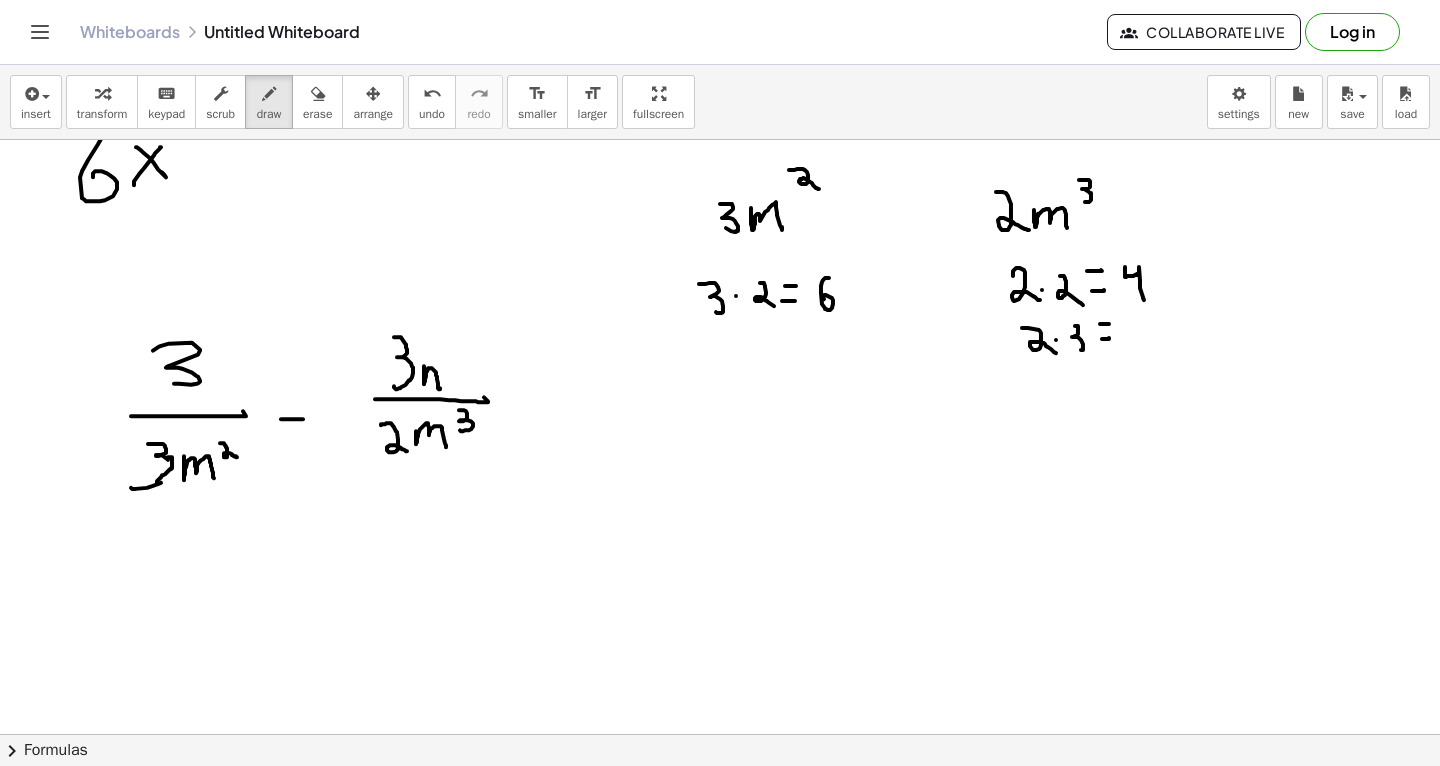 drag, startPoint x: 1100, startPoint y: 323, endPoint x: 1110, endPoint y: 322, distance: 10.049875 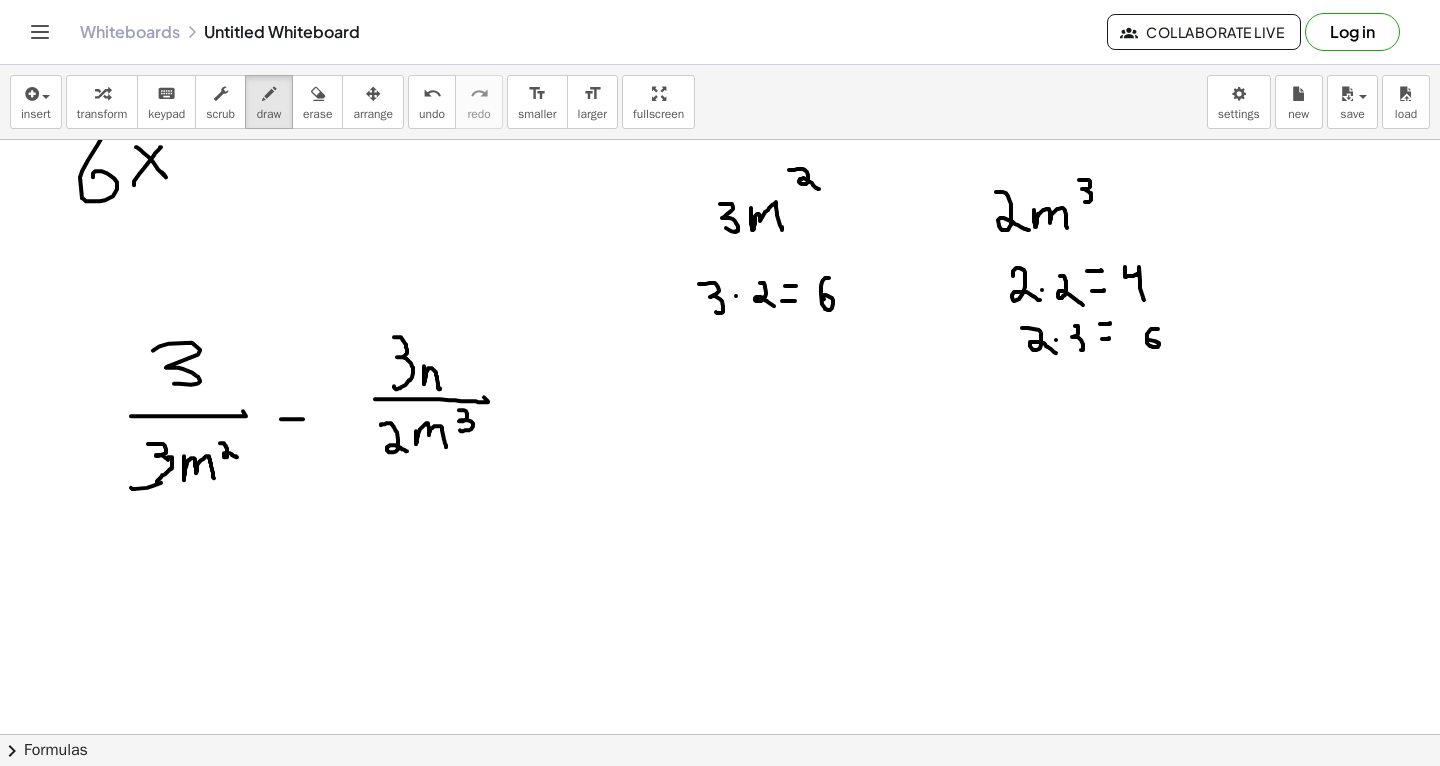 drag, startPoint x: 1158, startPoint y: 328, endPoint x: 1150, endPoint y: 340, distance: 14.422205 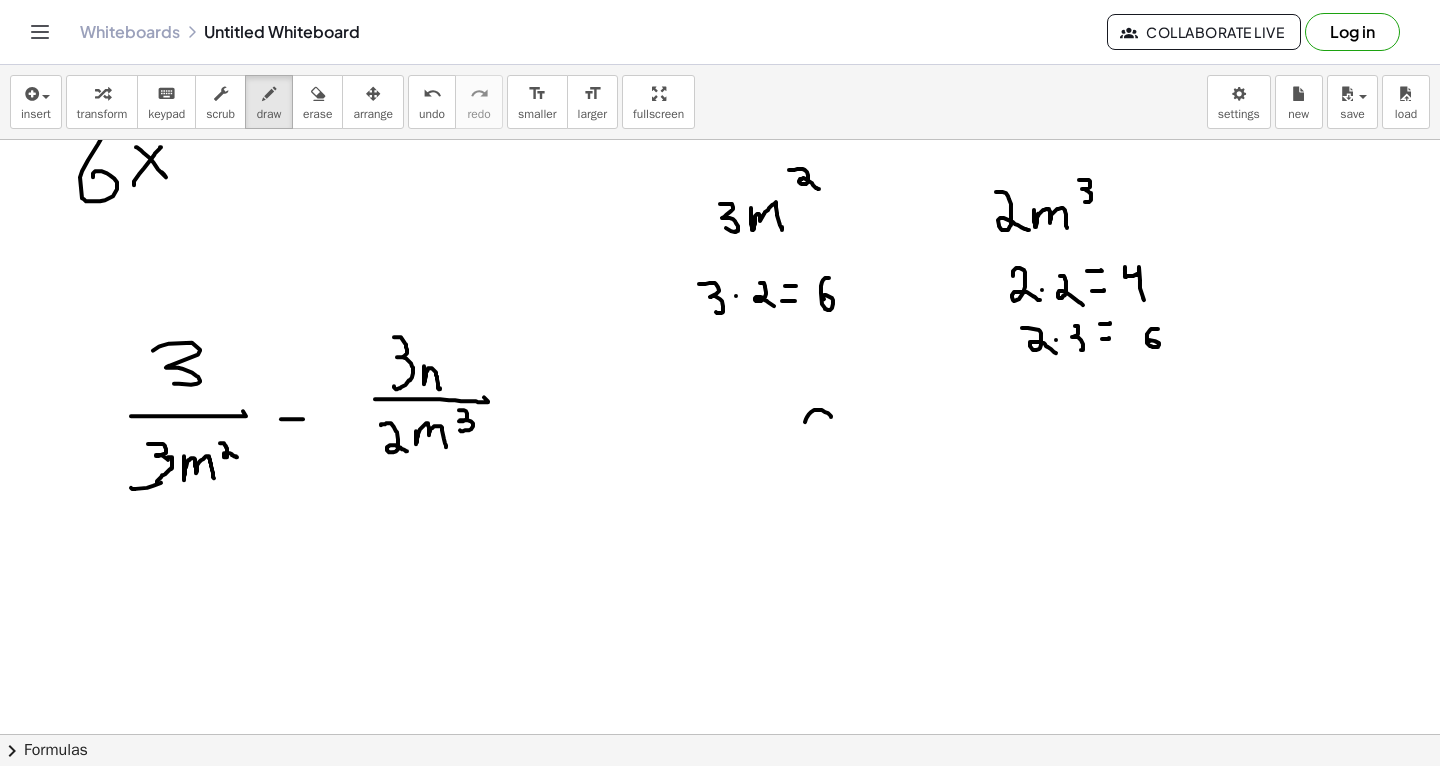 drag, startPoint x: 831, startPoint y: 416, endPoint x: 801, endPoint y: 434, distance: 34.98571 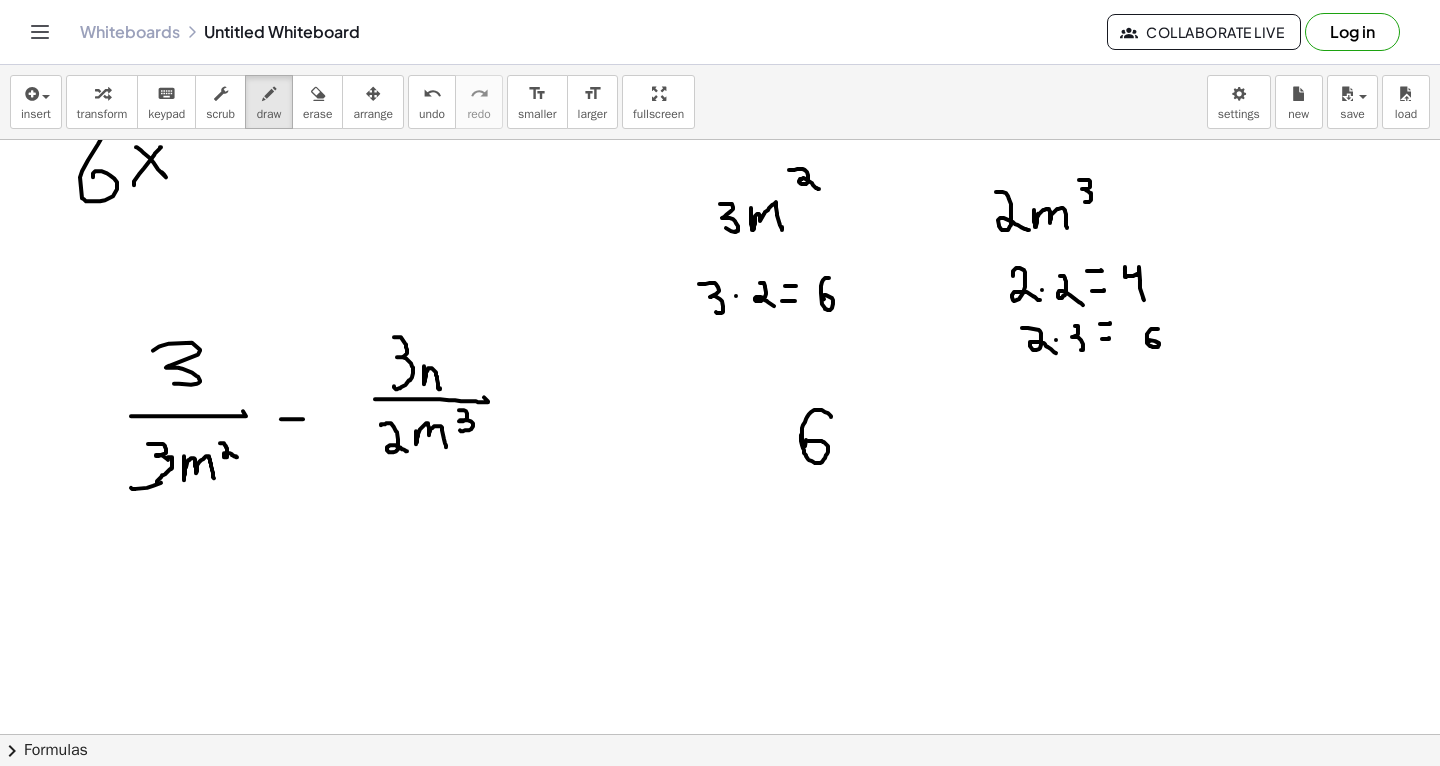 drag, startPoint x: 801, startPoint y: 434, endPoint x: 809, endPoint y: 445, distance: 13.601471 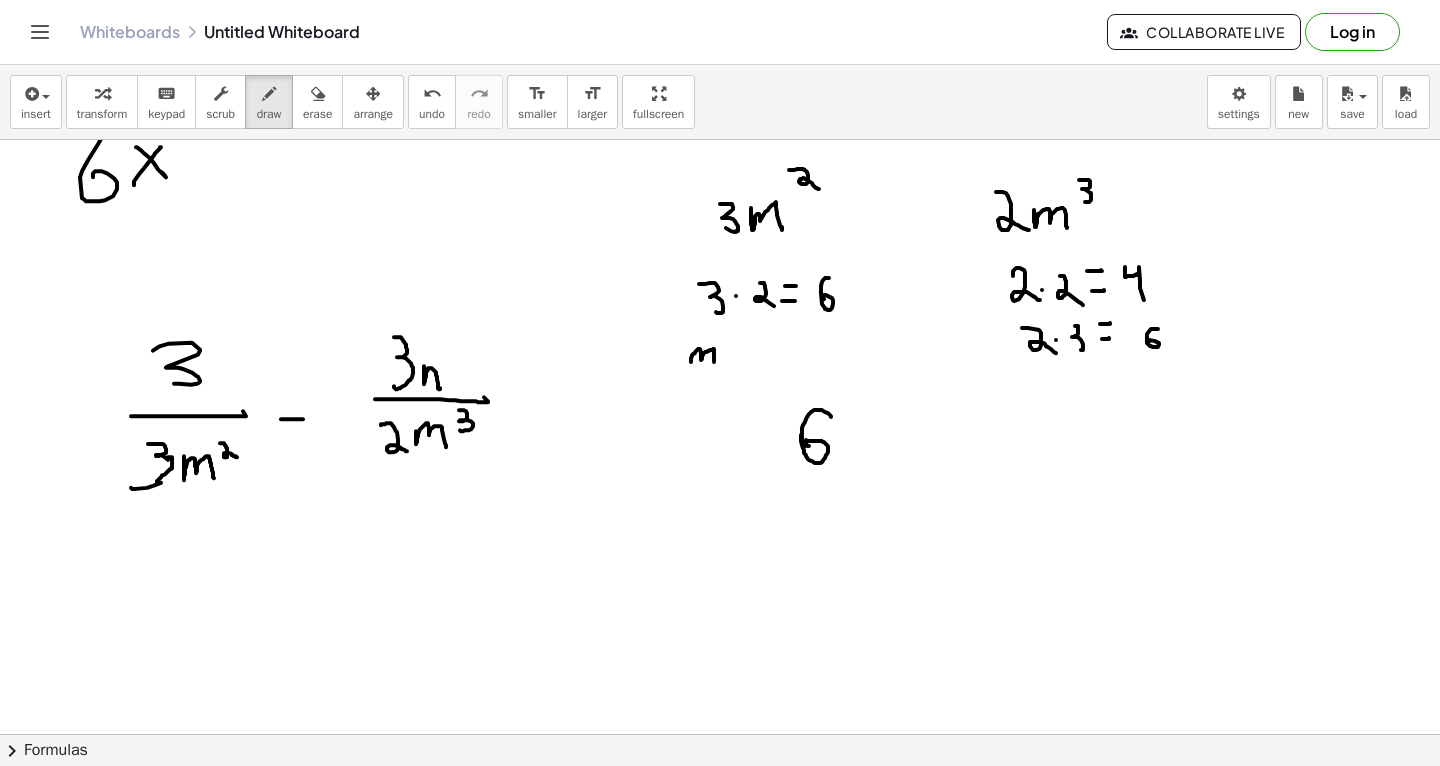 drag, startPoint x: 691, startPoint y: 361, endPoint x: 715, endPoint y: 363, distance: 24.083189 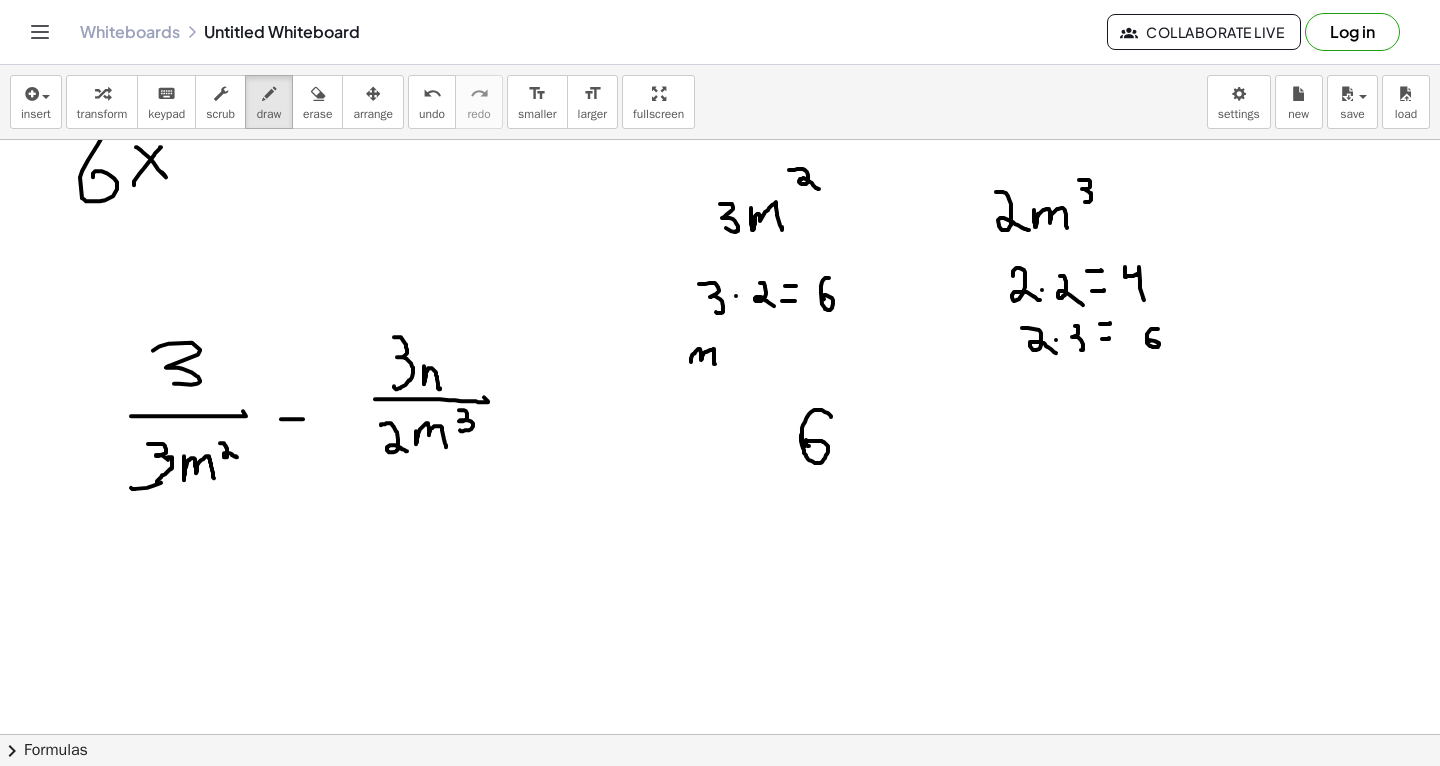 click at bounding box center [720, -1006] 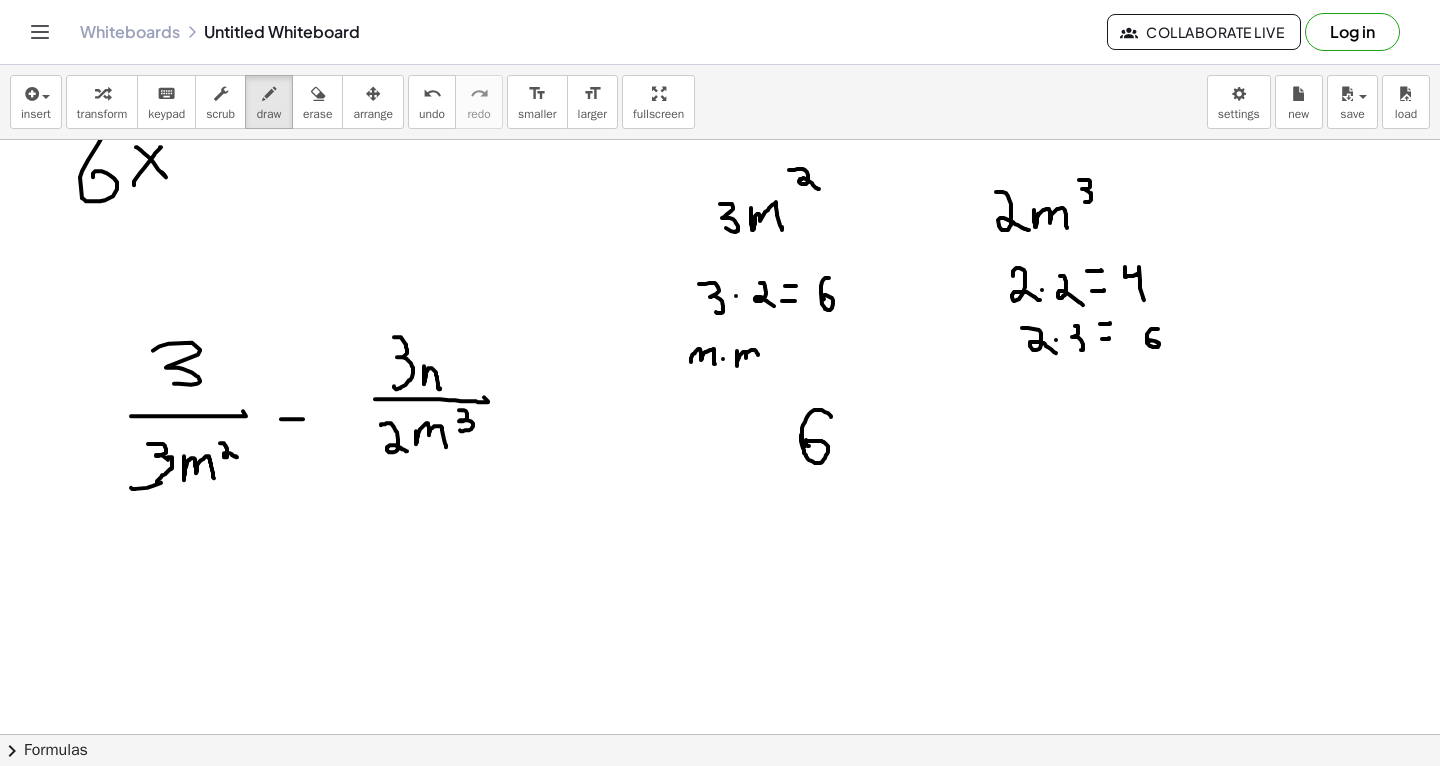 drag, startPoint x: 737, startPoint y: 351, endPoint x: 763, endPoint y: 366, distance: 30.016663 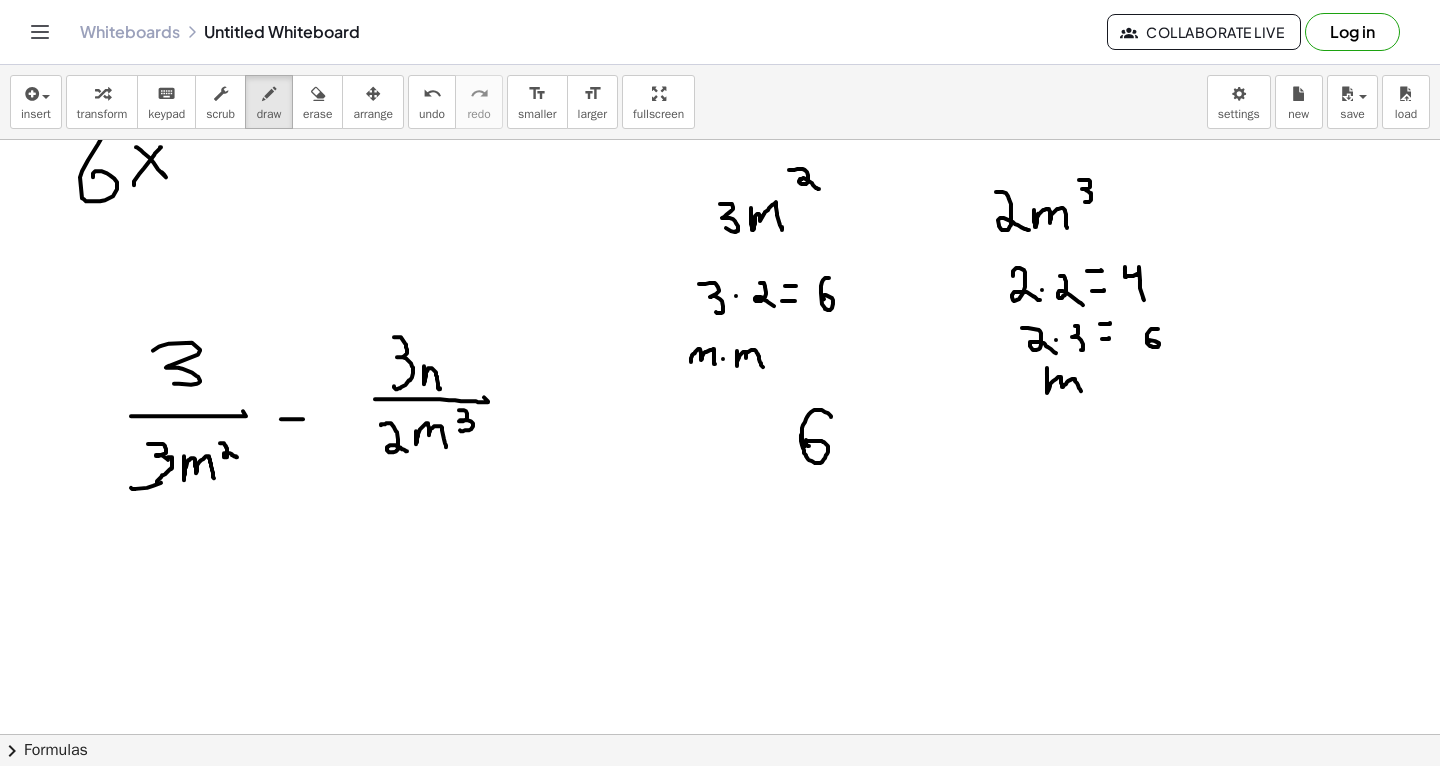 drag, startPoint x: 1047, startPoint y: 367, endPoint x: 1082, endPoint y: 392, distance: 43.011627 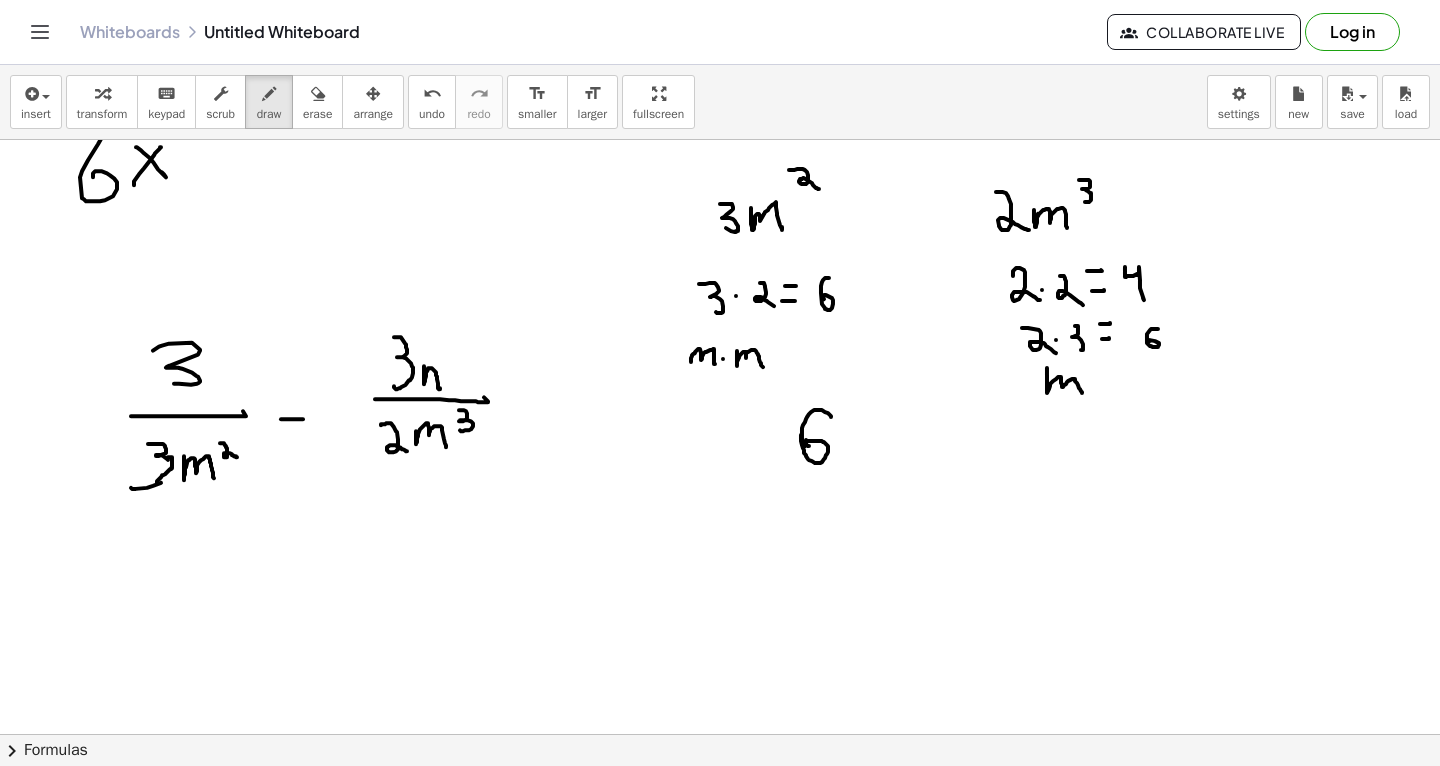 click at bounding box center [720, -1006] 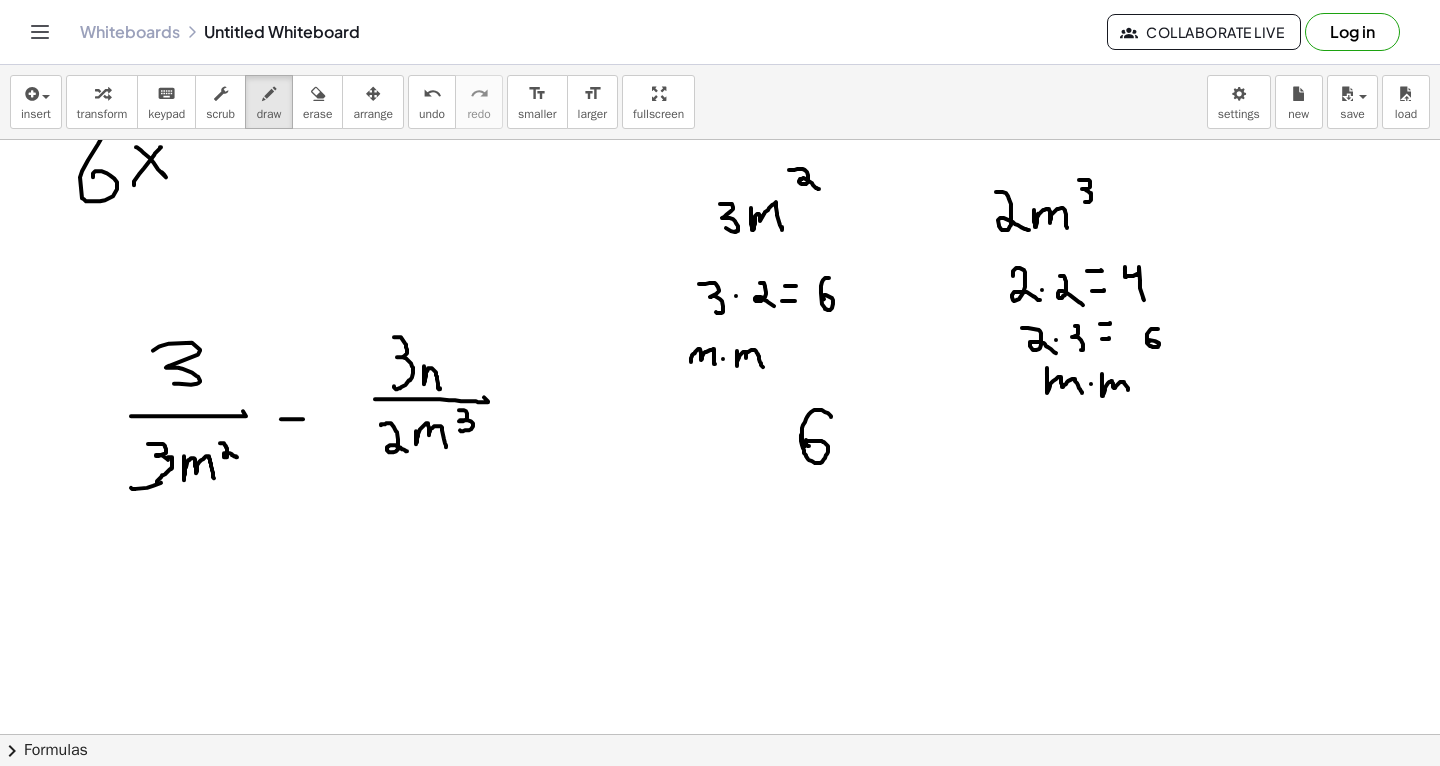 drag, startPoint x: 1102, startPoint y: 373, endPoint x: 1130, endPoint y: 391, distance: 33.286633 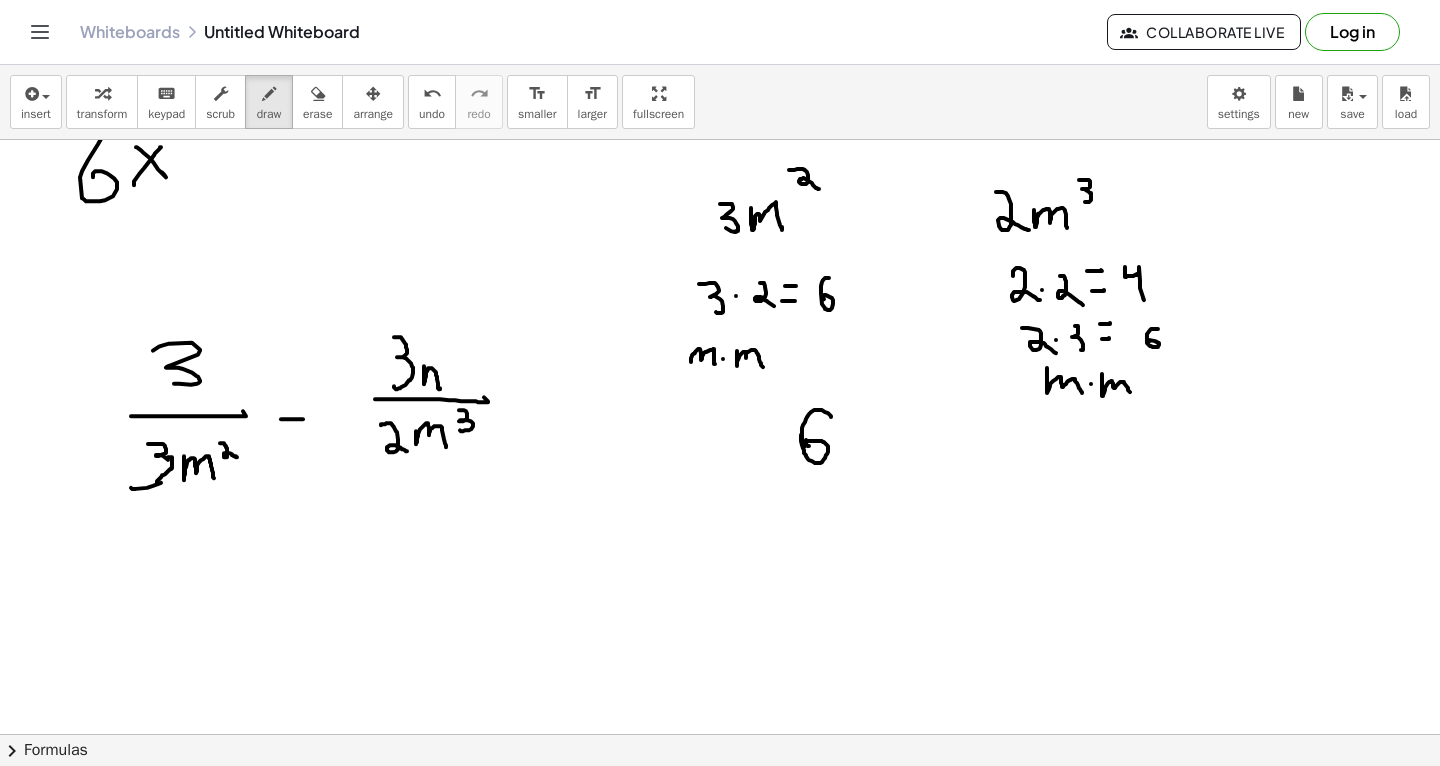 click at bounding box center (720, -1006) 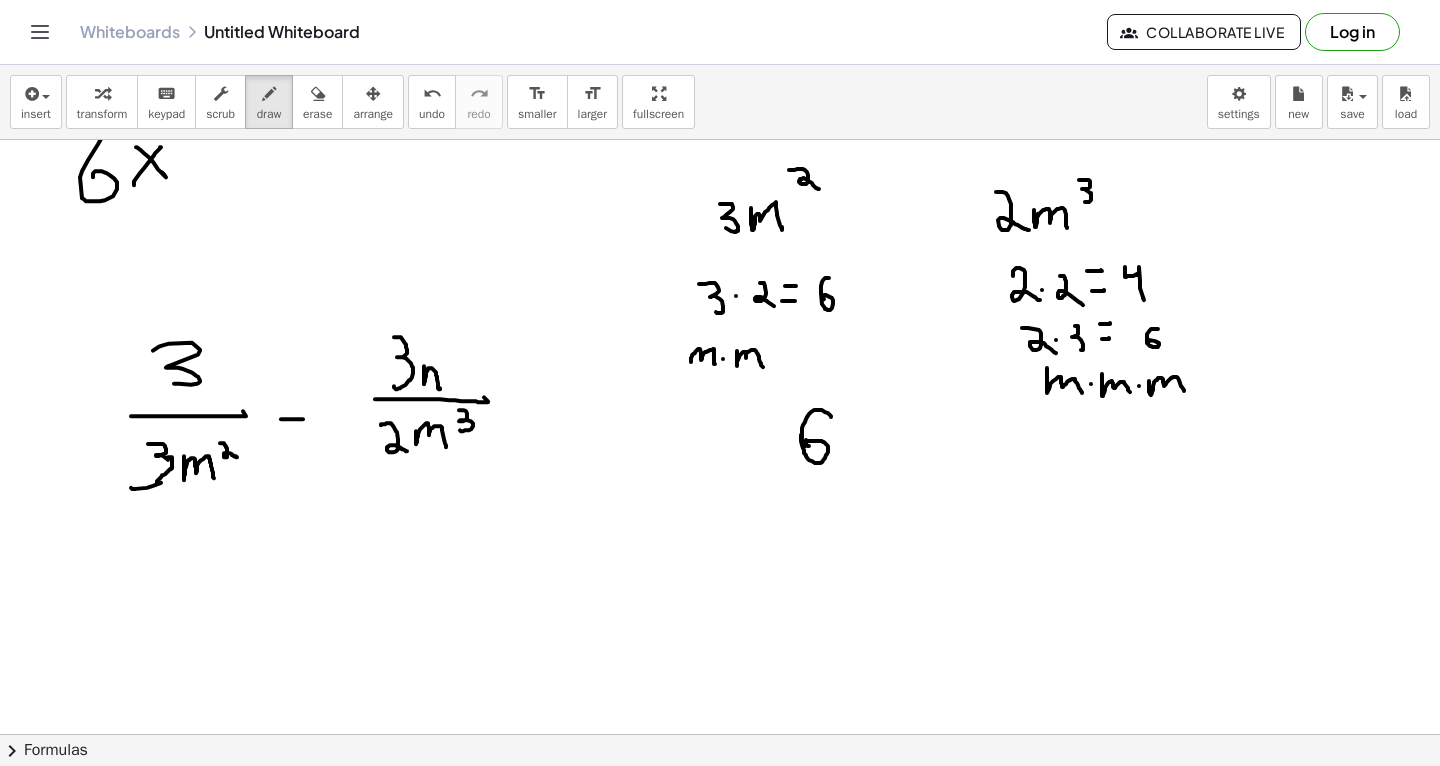 drag, startPoint x: 1149, startPoint y: 380, endPoint x: 1184, endPoint y: 390, distance: 36.40055 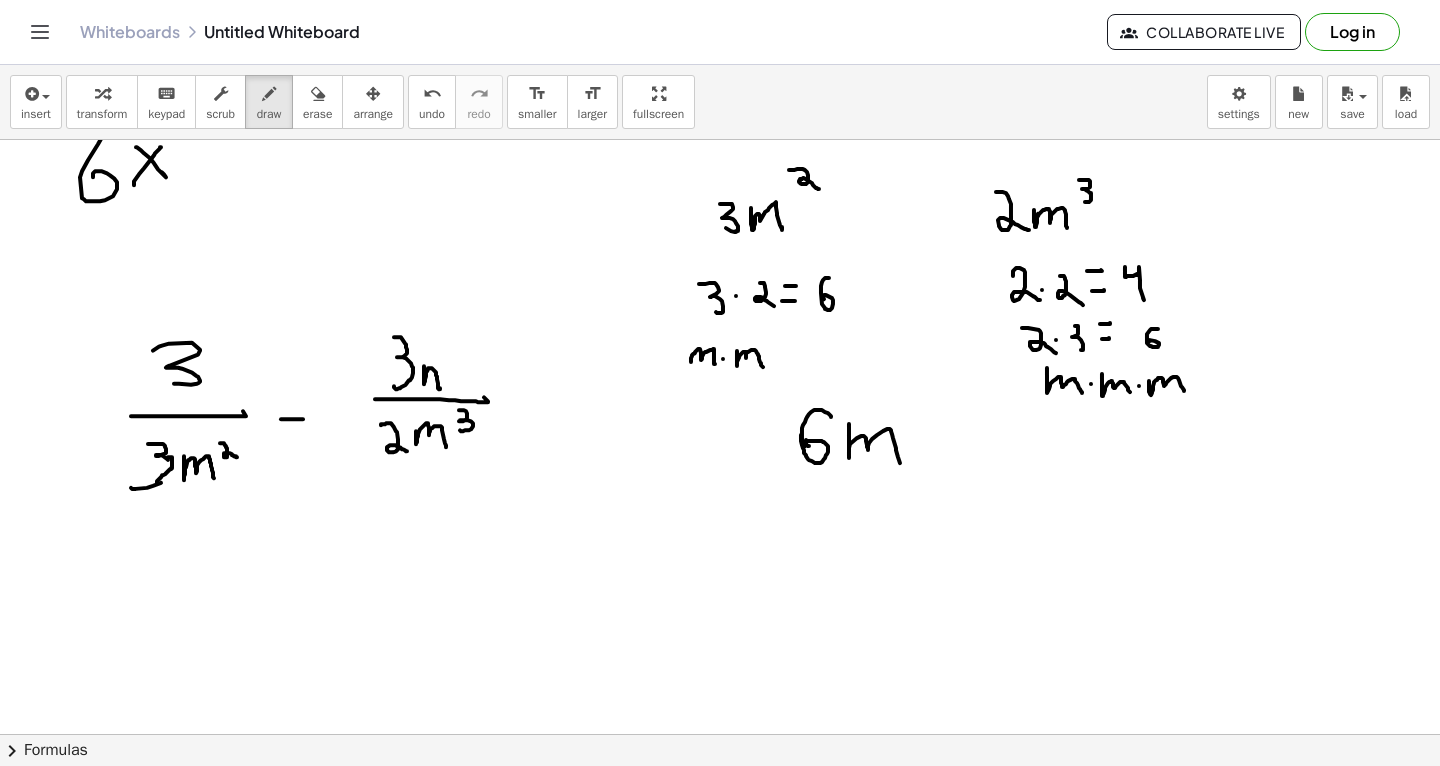 drag, startPoint x: 849, startPoint y: 423, endPoint x: 900, endPoint y: 461, distance: 63.600315 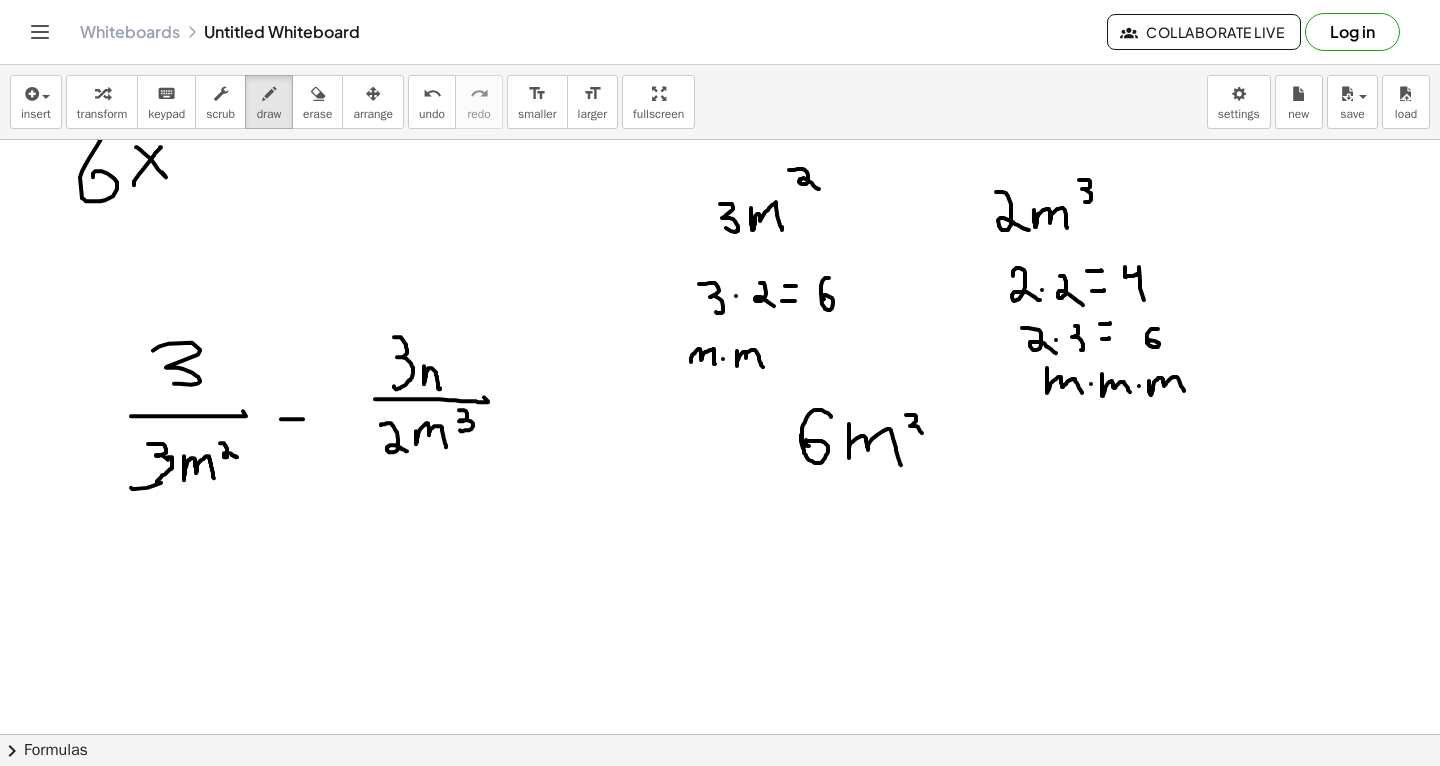 drag, startPoint x: 906, startPoint y: 414, endPoint x: 900, endPoint y: 439, distance: 25.70992 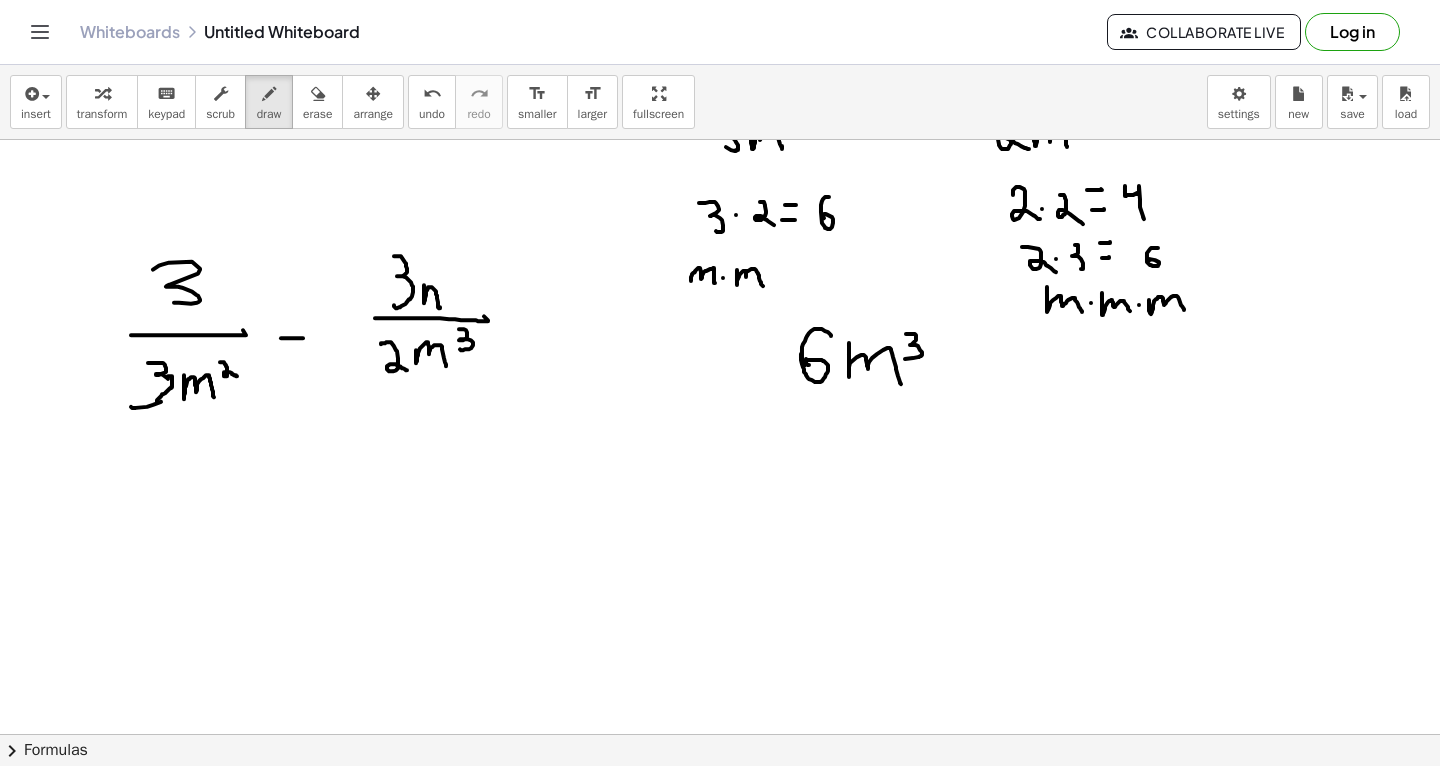 scroll, scrollTop: 5689, scrollLeft: 0, axis: vertical 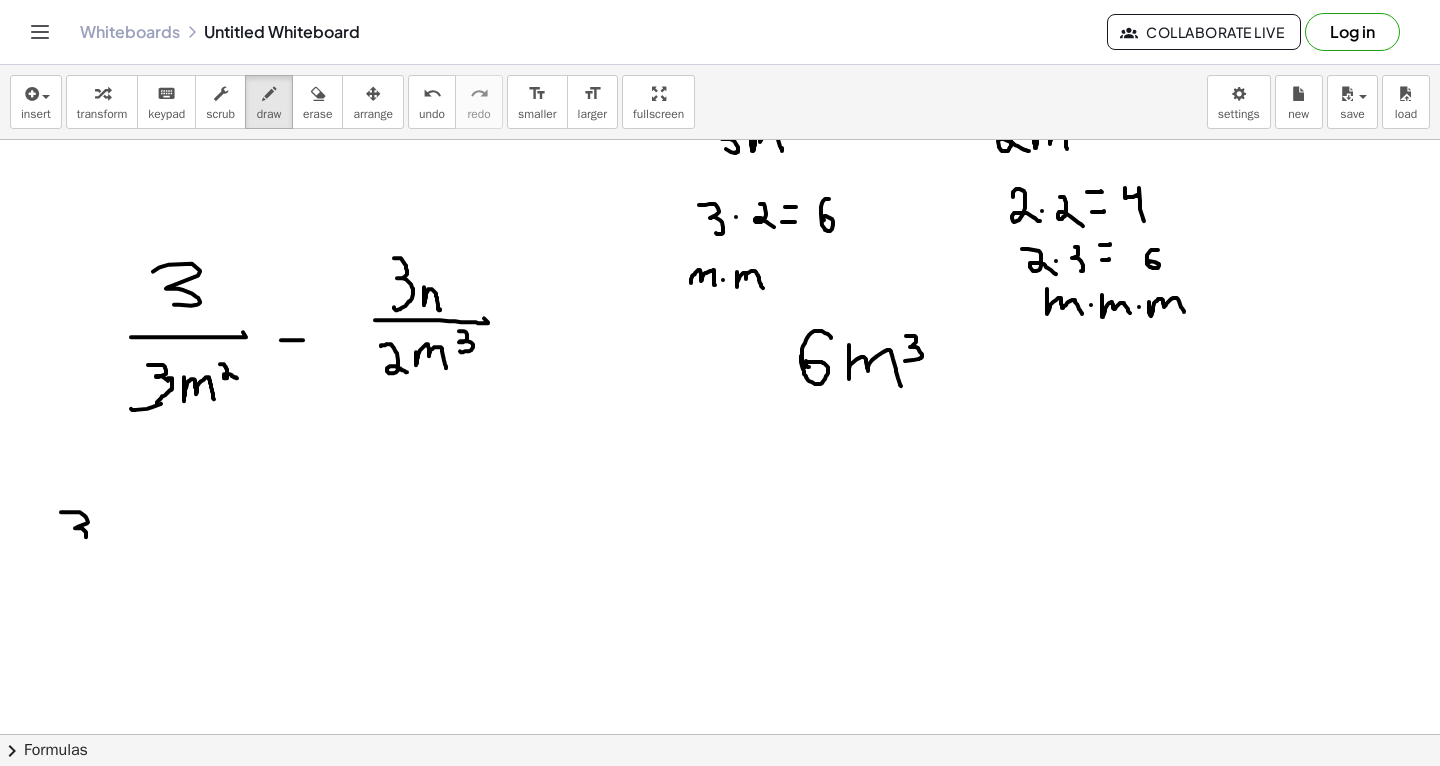 drag, startPoint x: 61, startPoint y: 511, endPoint x: 78, endPoint y: 539, distance: 32.75668 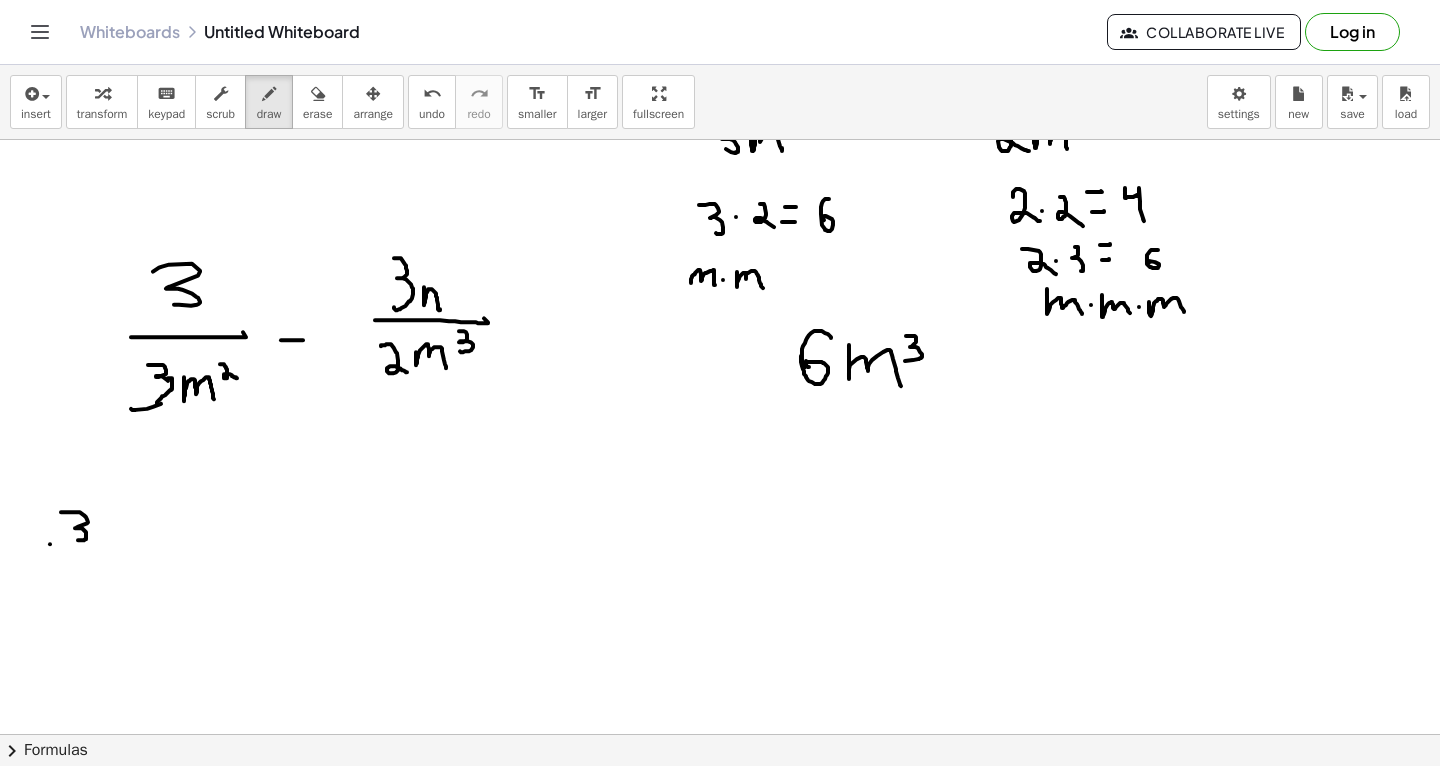 drag, startPoint x: 50, startPoint y: 543, endPoint x: 167, endPoint y: 535, distance: 117.273186 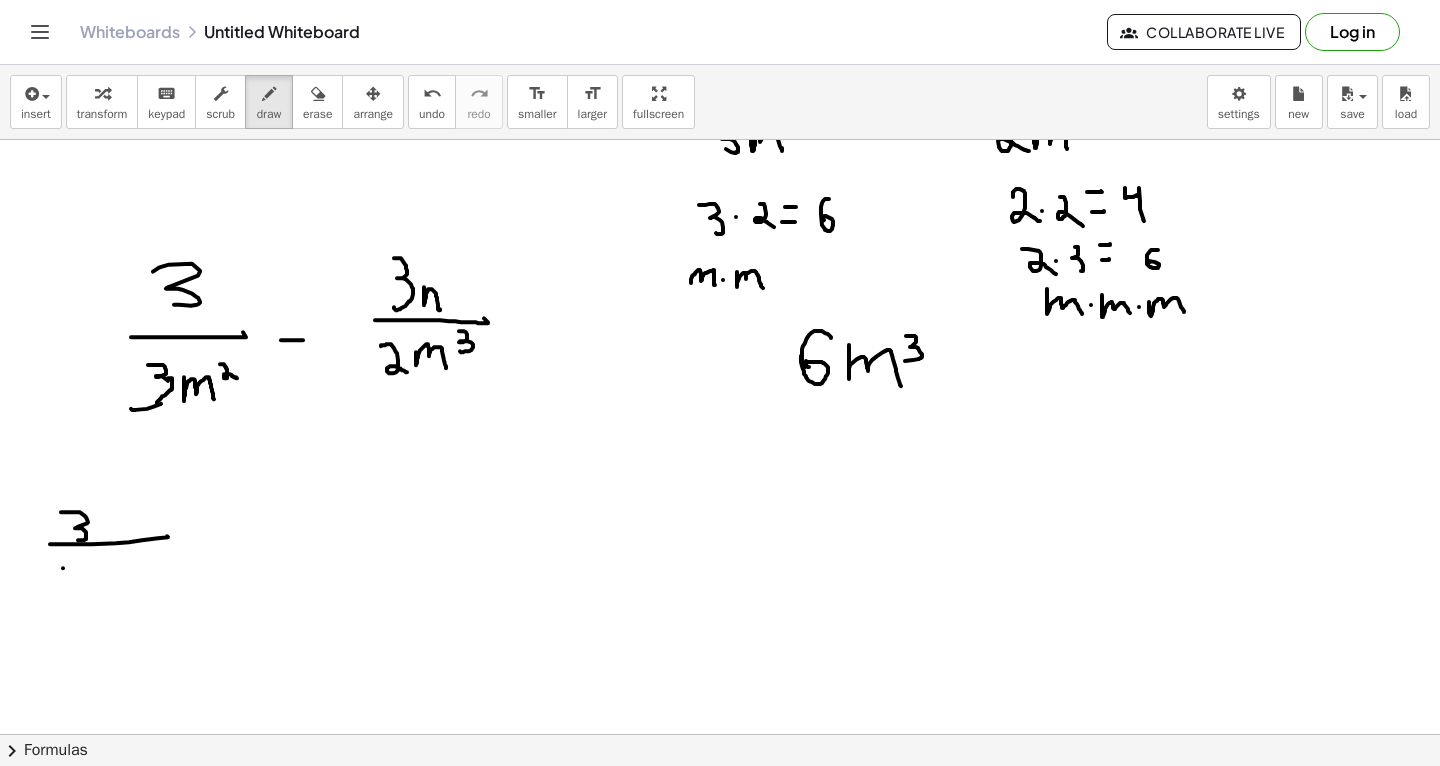 drag, startPoint x: 63, startPoint y: 567, endPoint x: 68, endPoint y: 590, distance: 23.537205 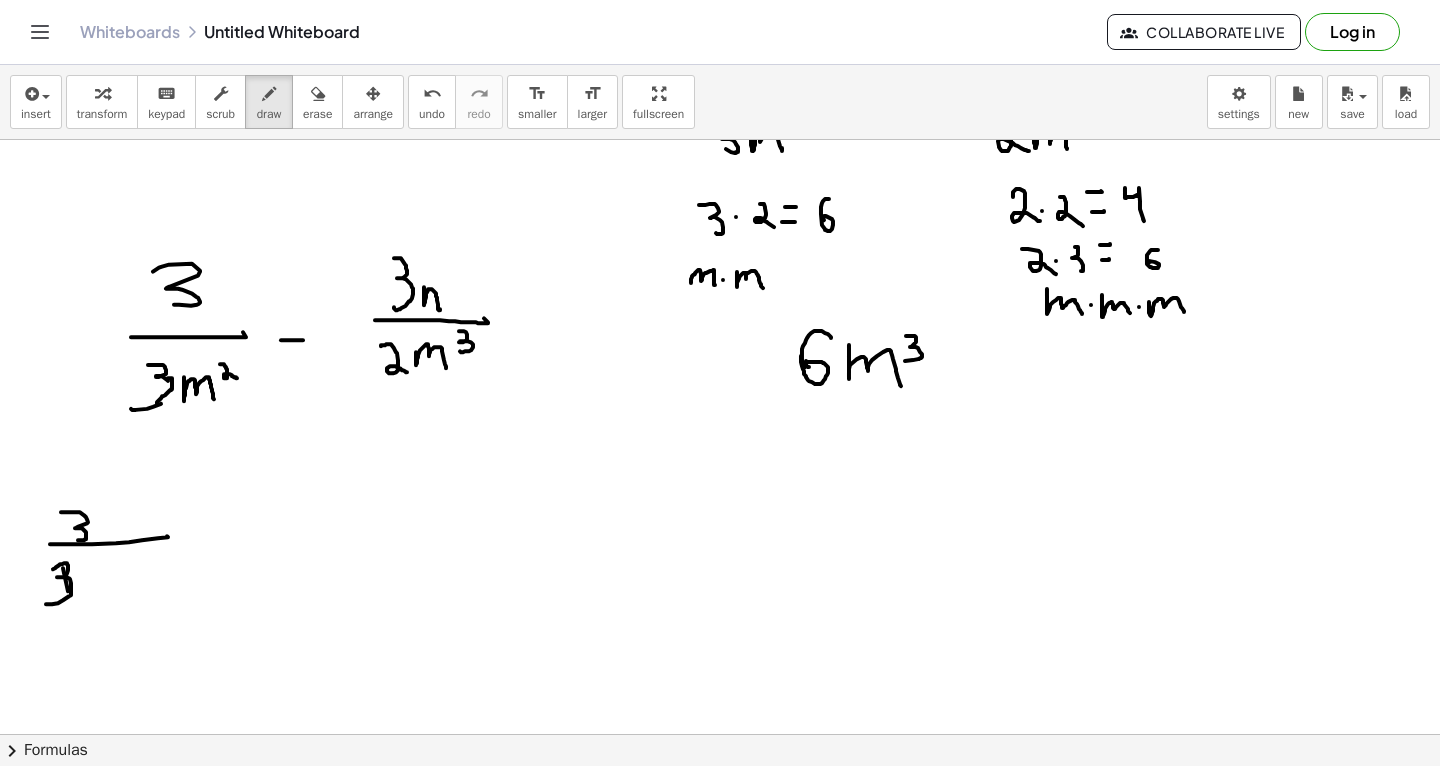 drag, startPoint x: 53, startPoint y: 568, endPoint x: 44, endPoint y: 601, distance: 34.20526 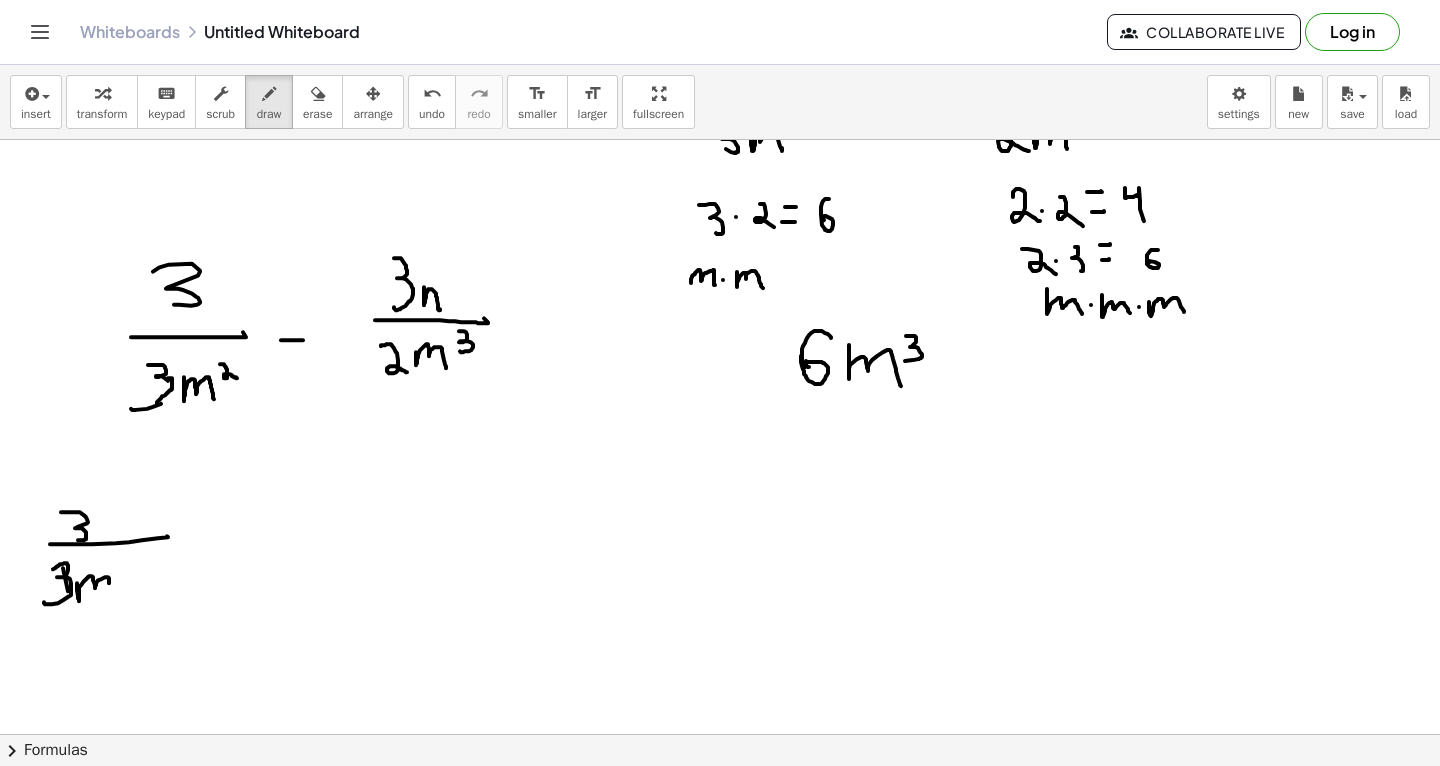 drag, startPoint x: 77, startPoint y: 582, endPoint x: 109, endPoint y: 589, distance: 32.75668 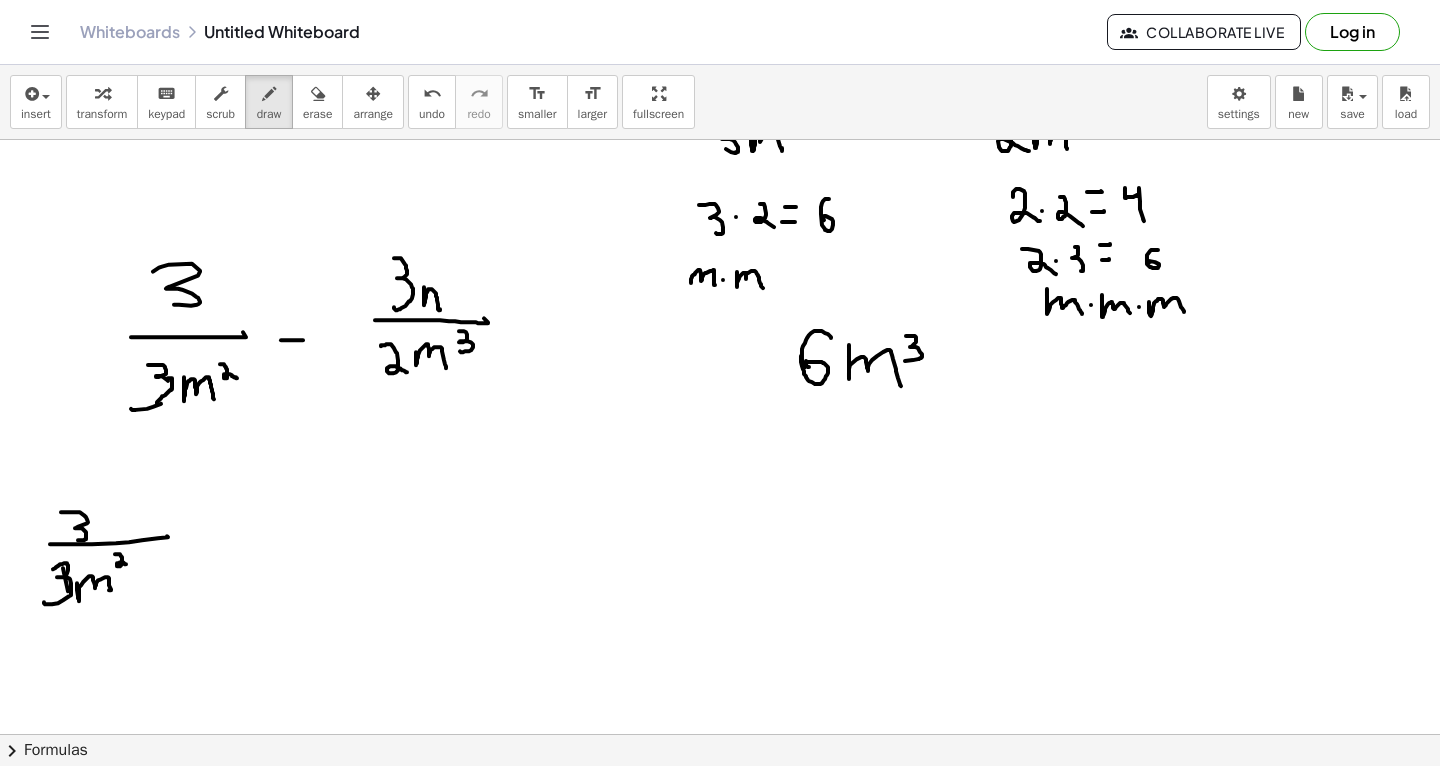 drag, startPoint x: 115, startPoint y: 553, endPoint x: 127, endPoint y: 563, distance: 15.6205 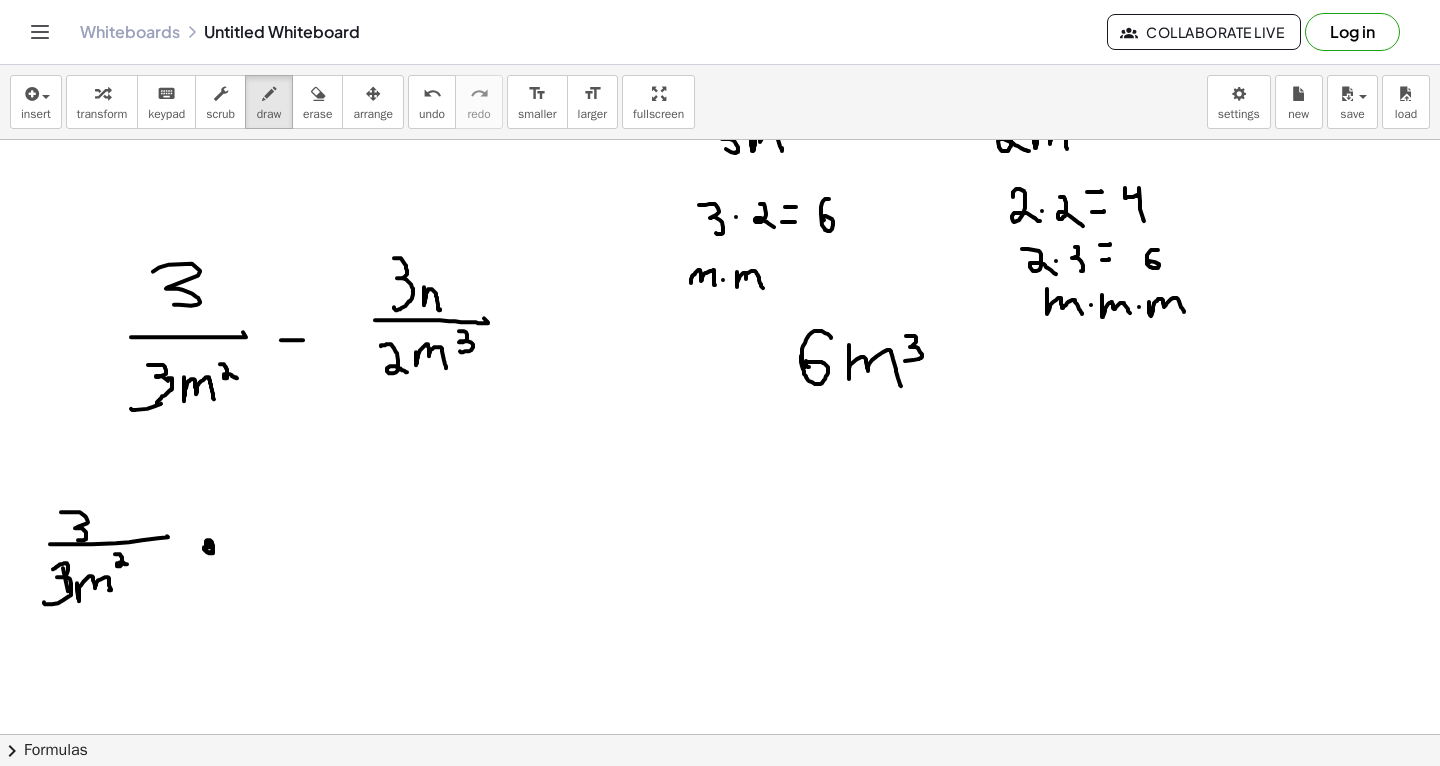 click at bounding box center [720, -1085] 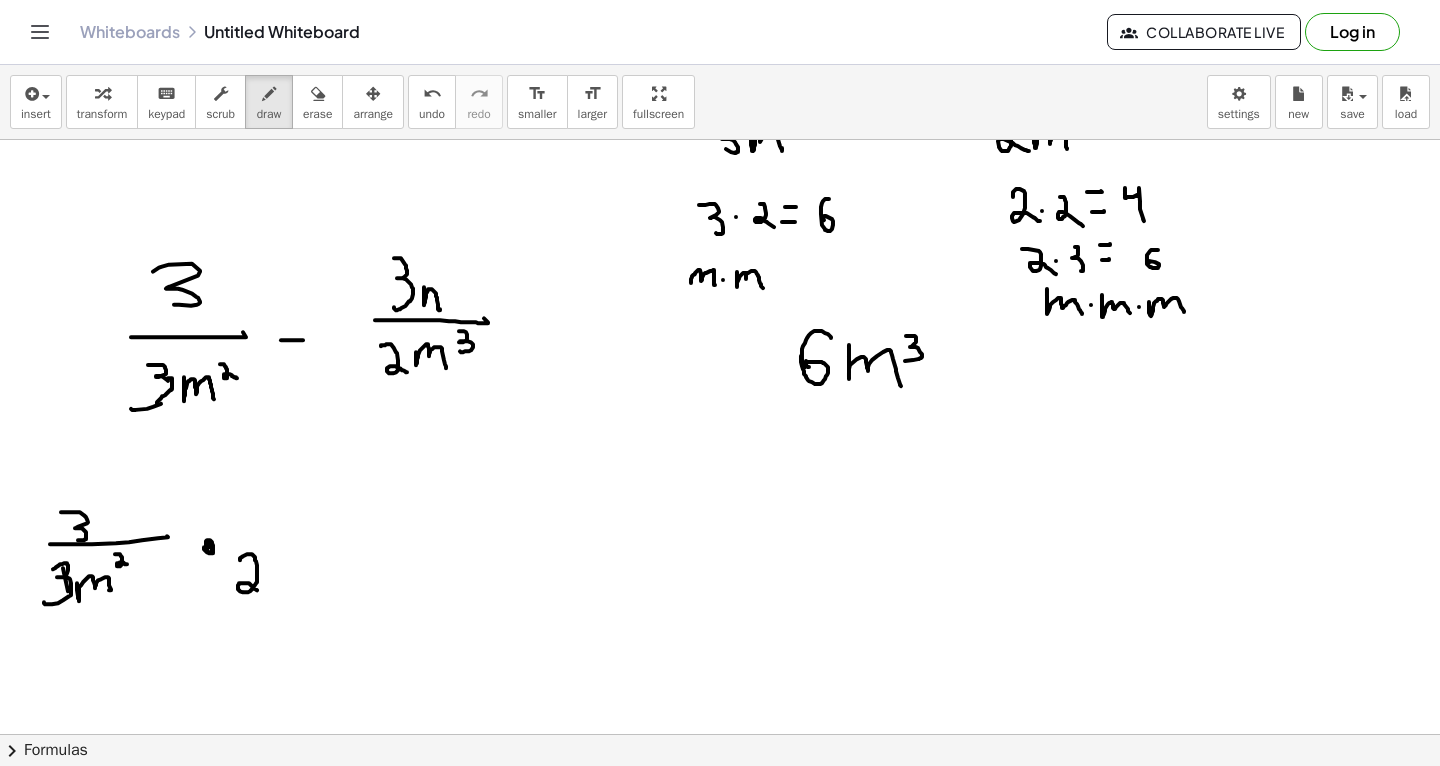 drag, startPoint x: 240, startPoint y: 559, endPoint x: 271, endPoint y: 597, distance: 49.0408 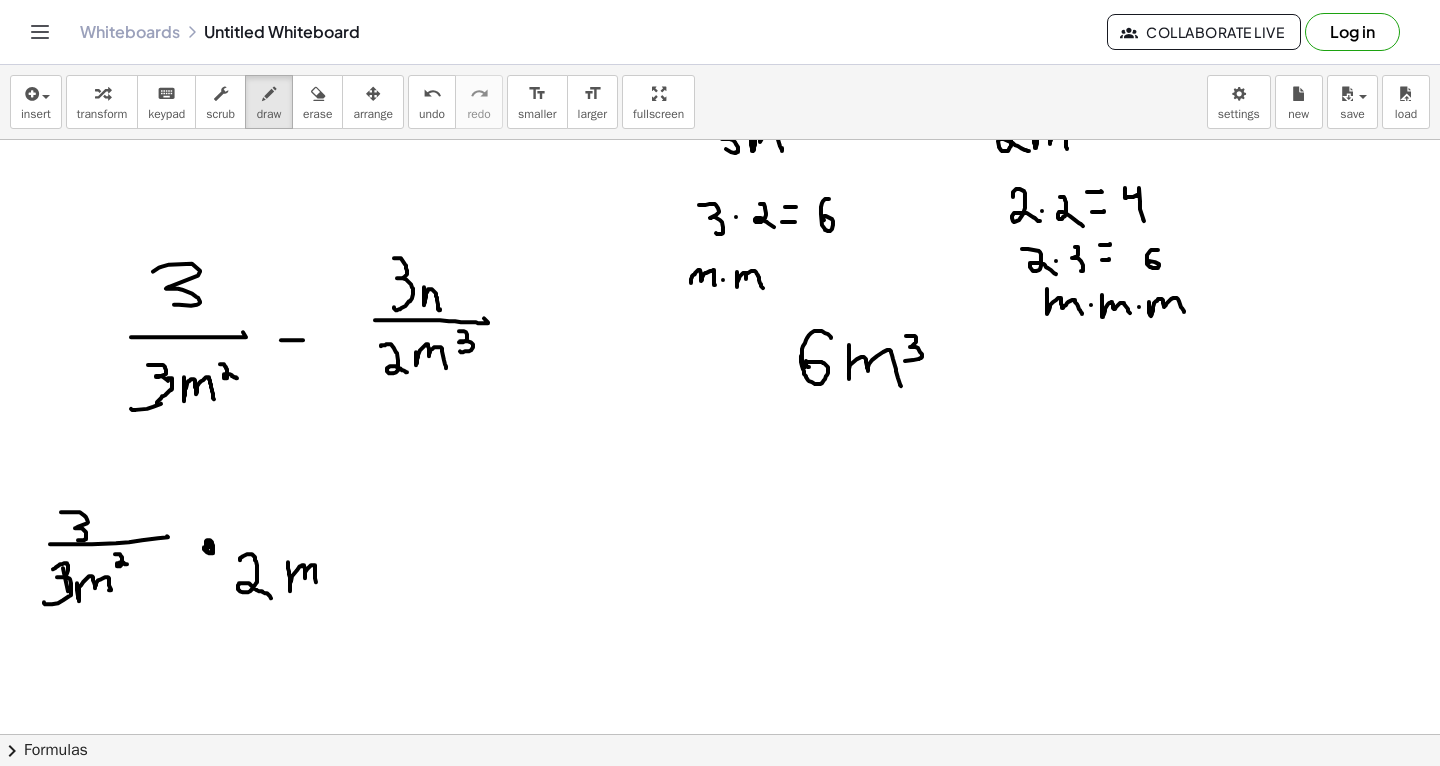 drag, startPoint x: 288, startPoint y: 561, endPoint x: 317, endPoint y: 586, distance: 38.28838 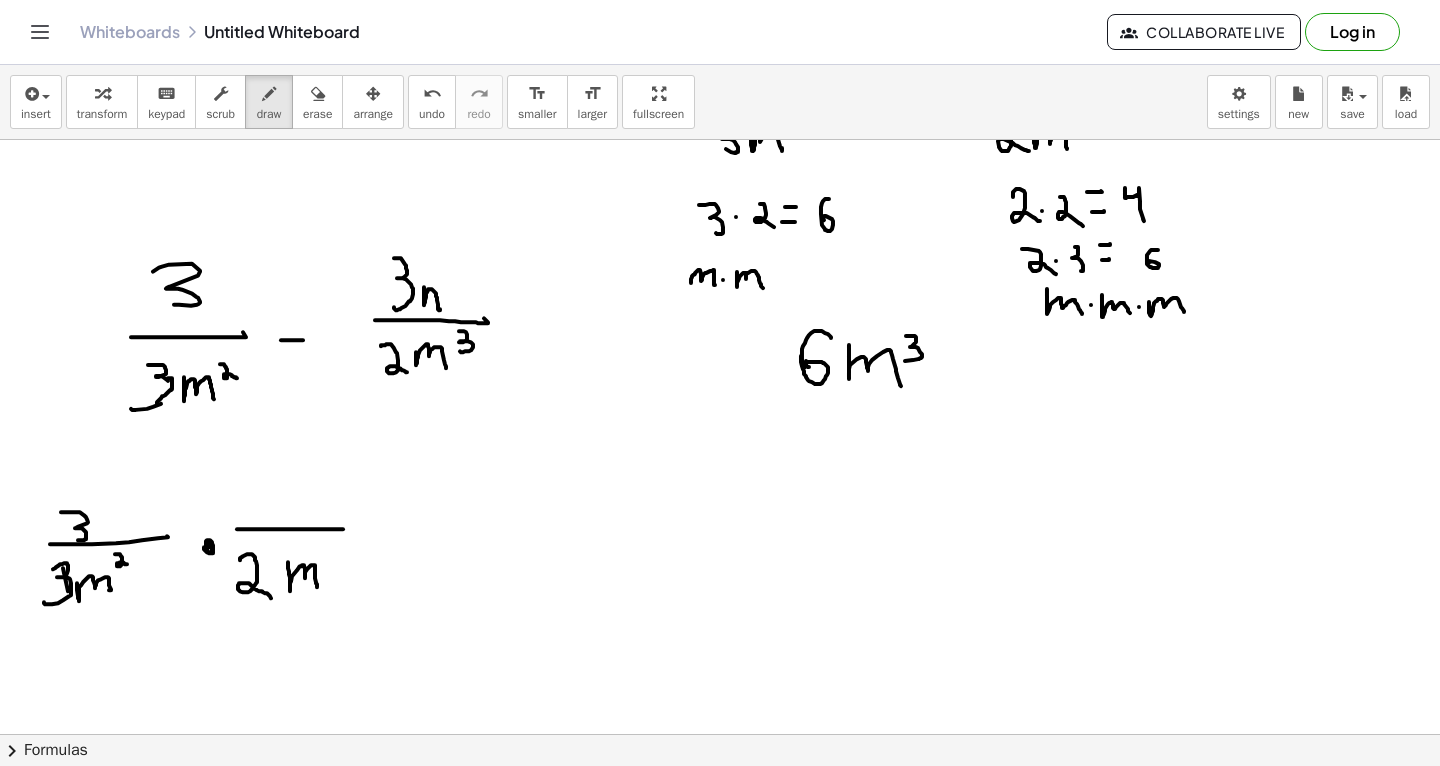drag, startPoint x: 237, startPoint y: 528, endPoint x: 344, endPoint y: 527, distance: 107.00467 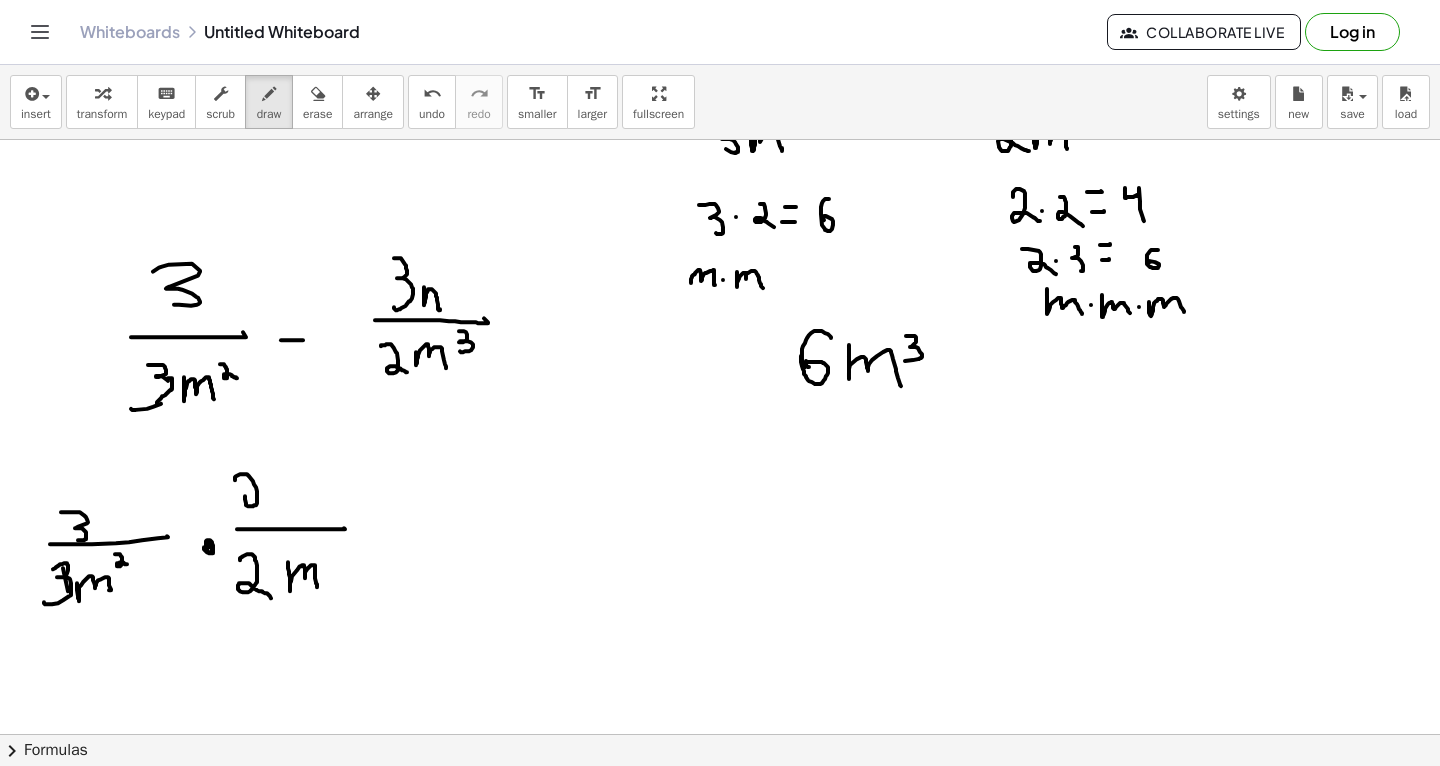 drag, startPoint x: 235, startPoint y: 479, endPoint x: 267, endPoint y: 503, distance: 40 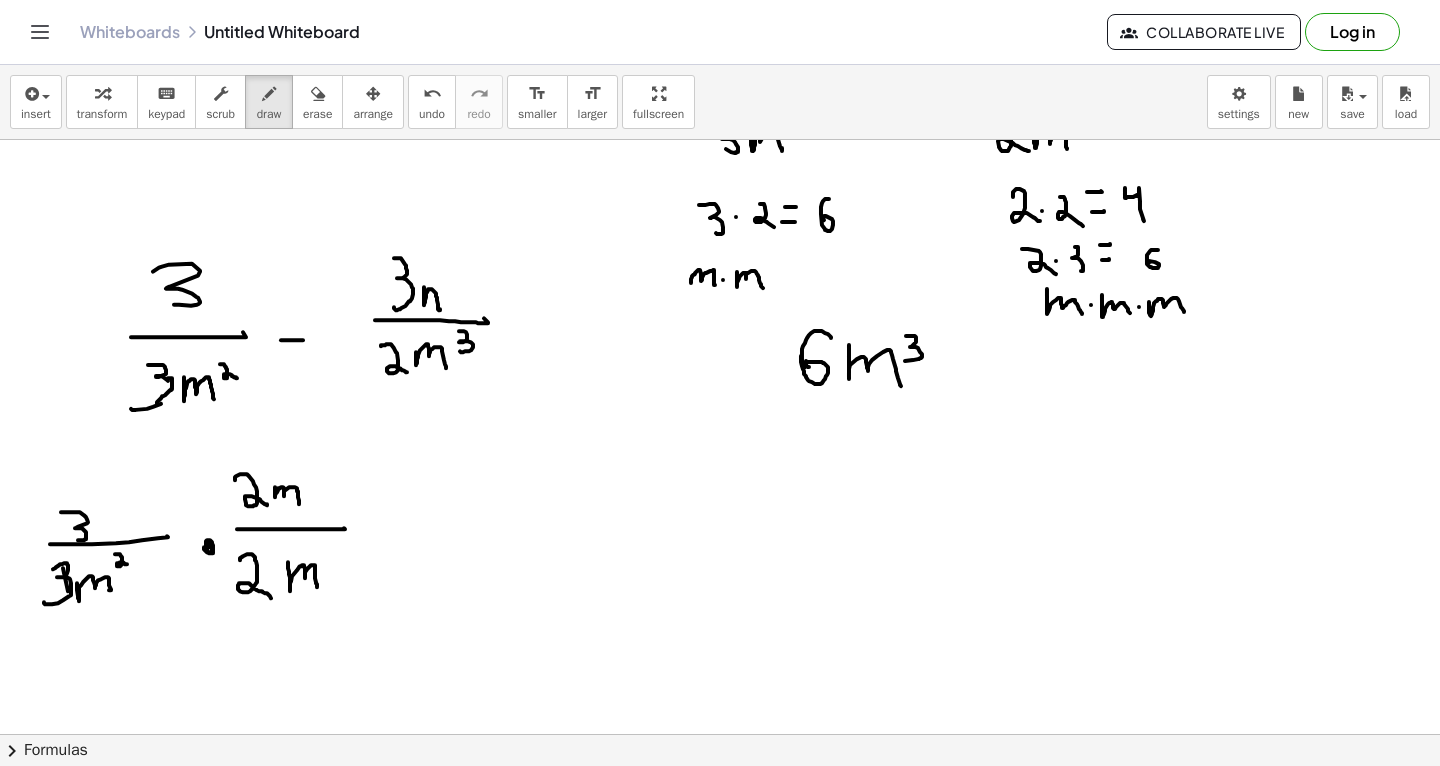 drag, startPoint x: 275, startPoint y: 486, endPoint x: 299, endPoint y: 500, distance: 27.784887 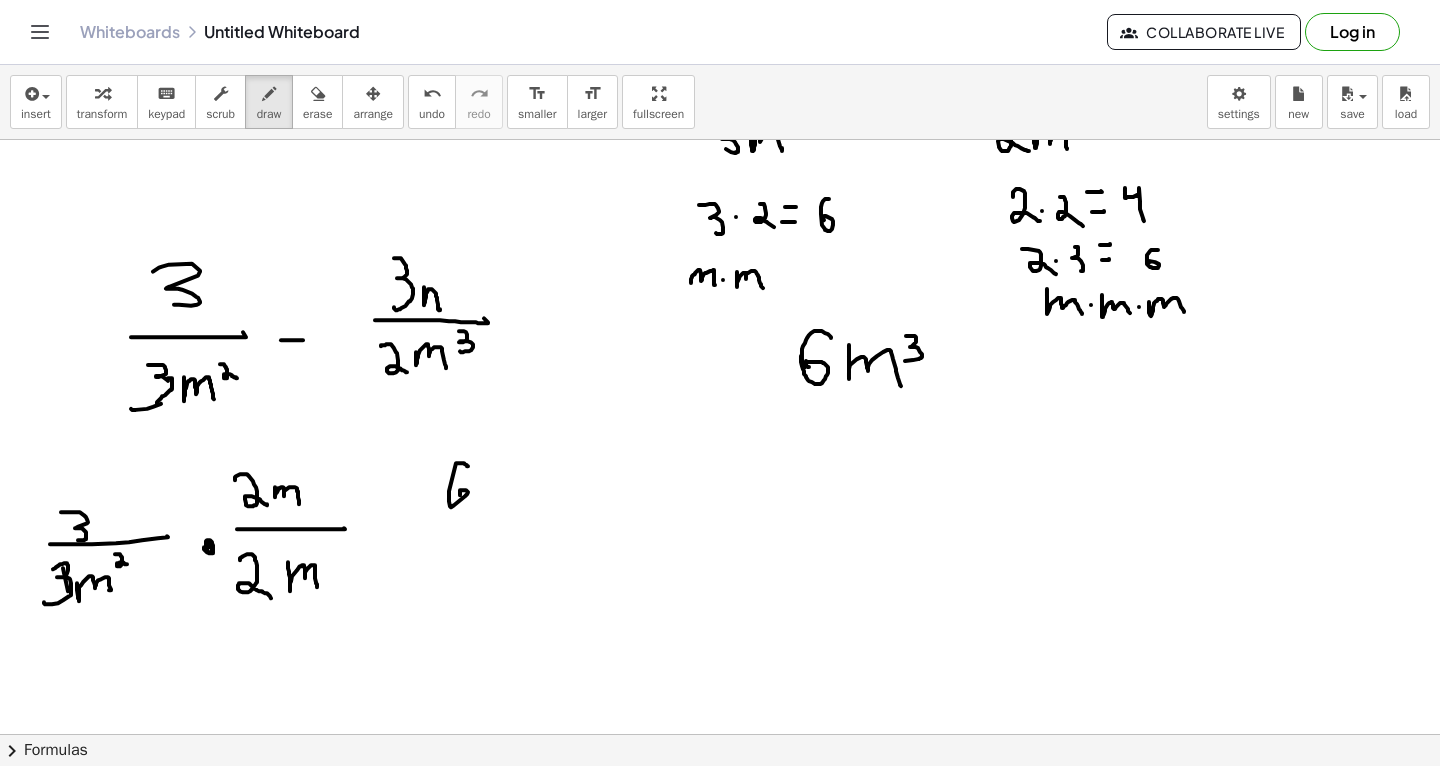 drag, startPoint x: 468, startPoint y: 465, endPoint x: 460, endPoint y: 494, distance: 30.083218 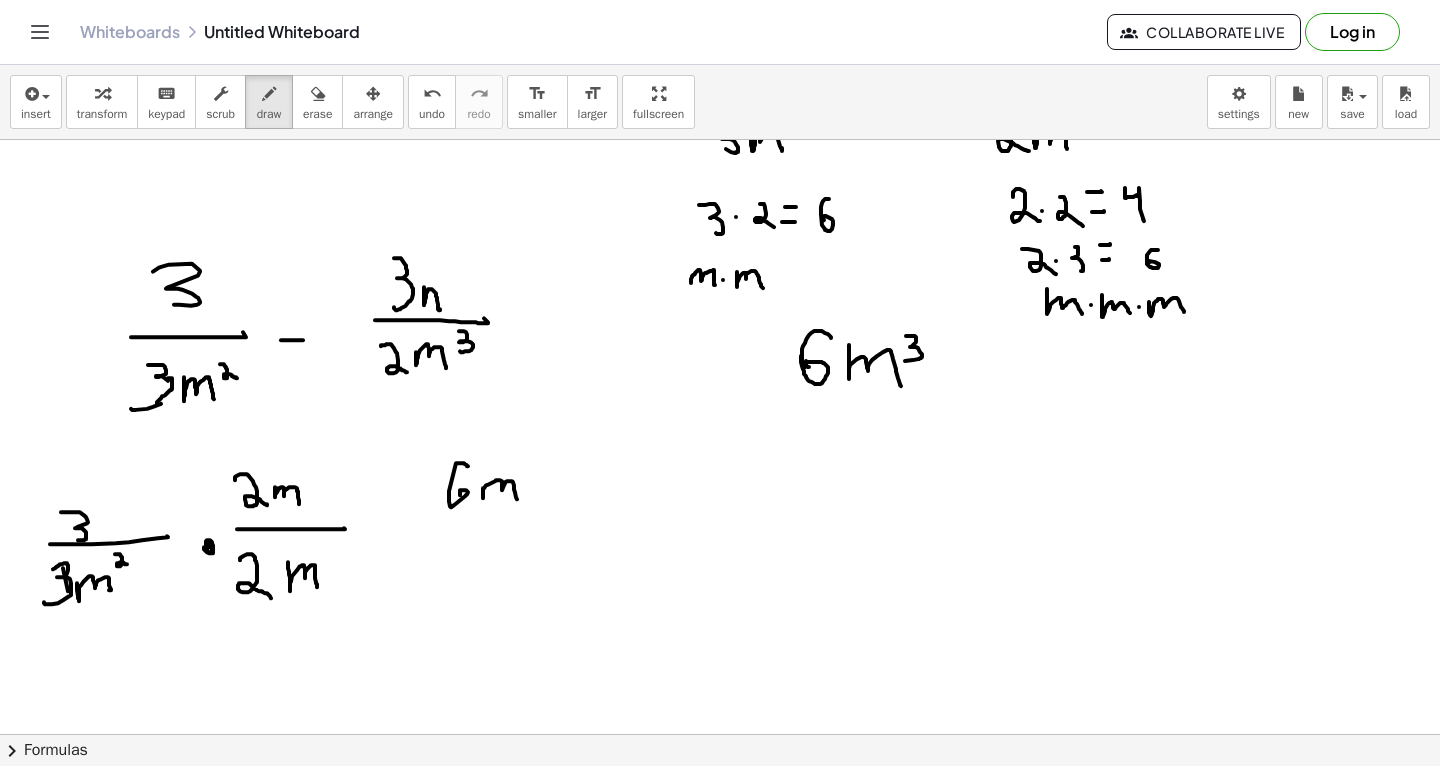 drag, startPoint x: 483, startPoint y: 487, endPoint x: 516, endPoint y: 500, distance: 35.468296 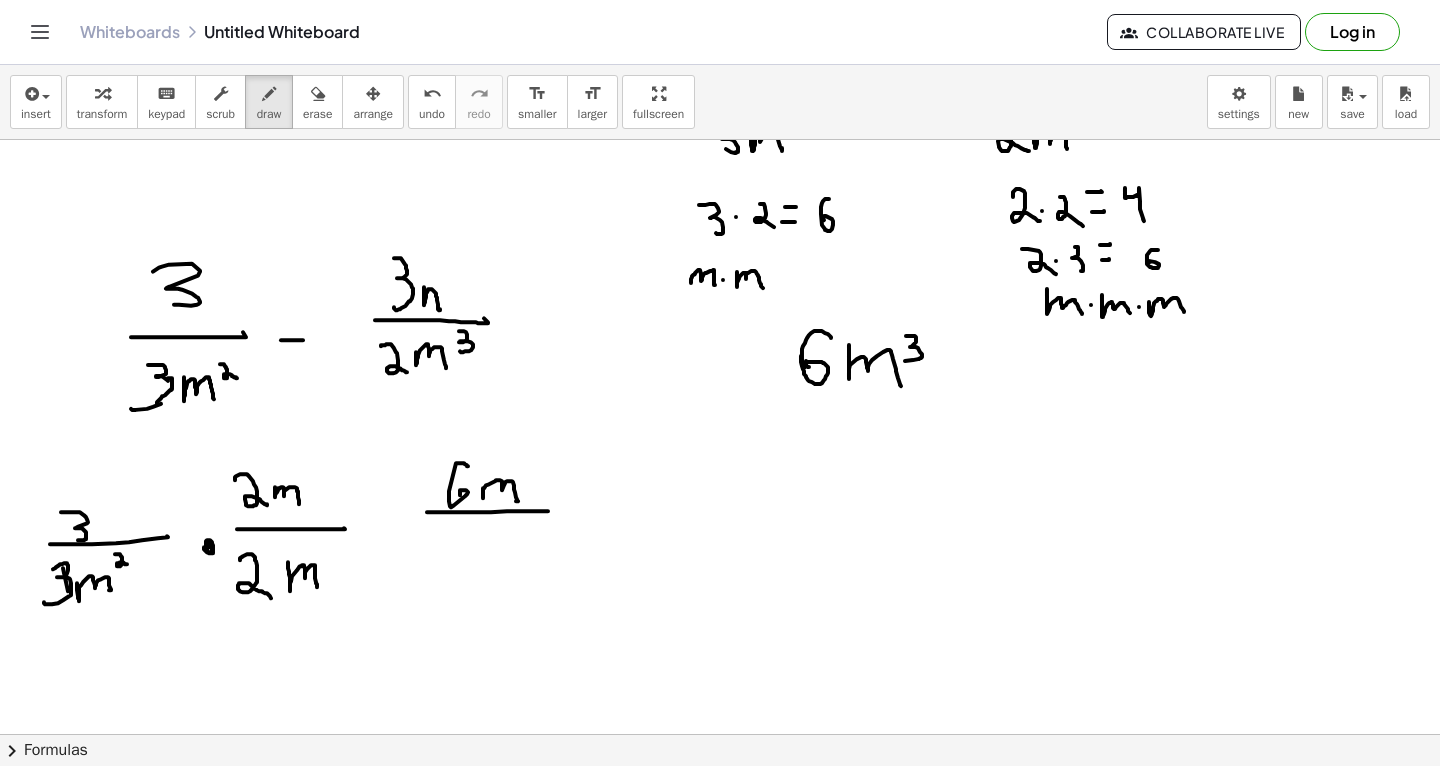 drag, startPoint x: 427, startPoint y: 511, endPoint x: 575, endPoint y: 509, distance: 148.01352 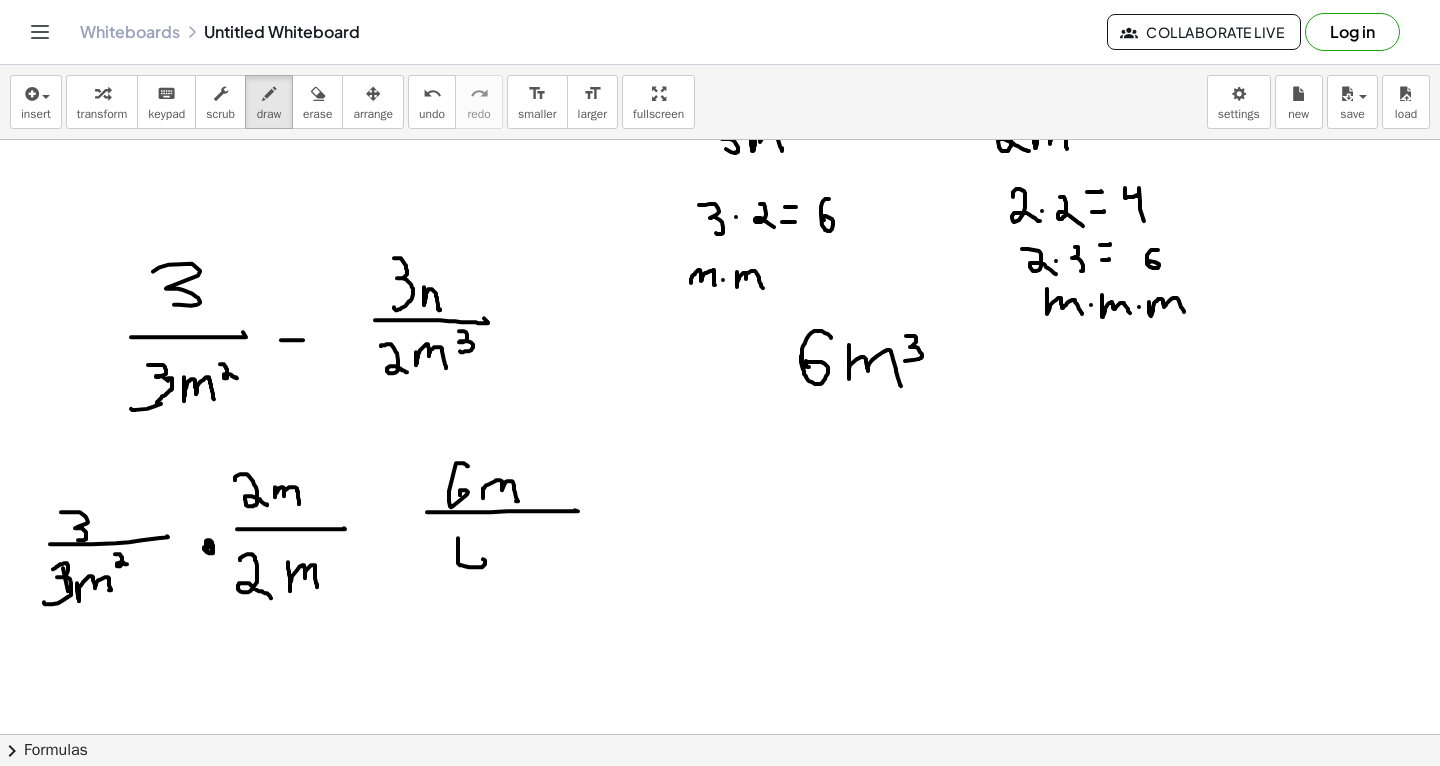 drag, startPoint x: 458, startPoint y: 537, endPoint x: 469, endPoint y: 563, distance: 28.231188 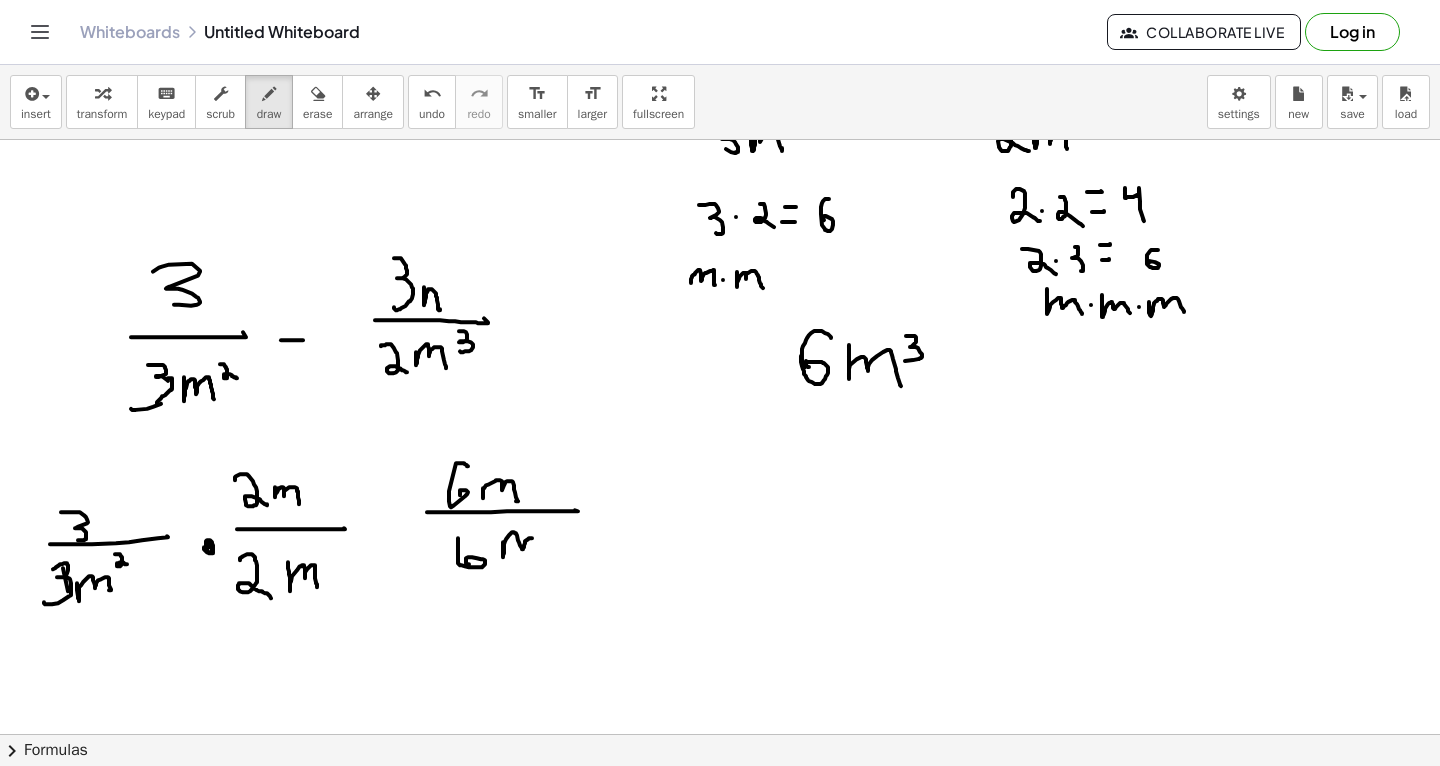 drag, startPoint x: 503, startPoint y: 541, endPoint x: 543, endPoint y: 561, distance: 44.72136 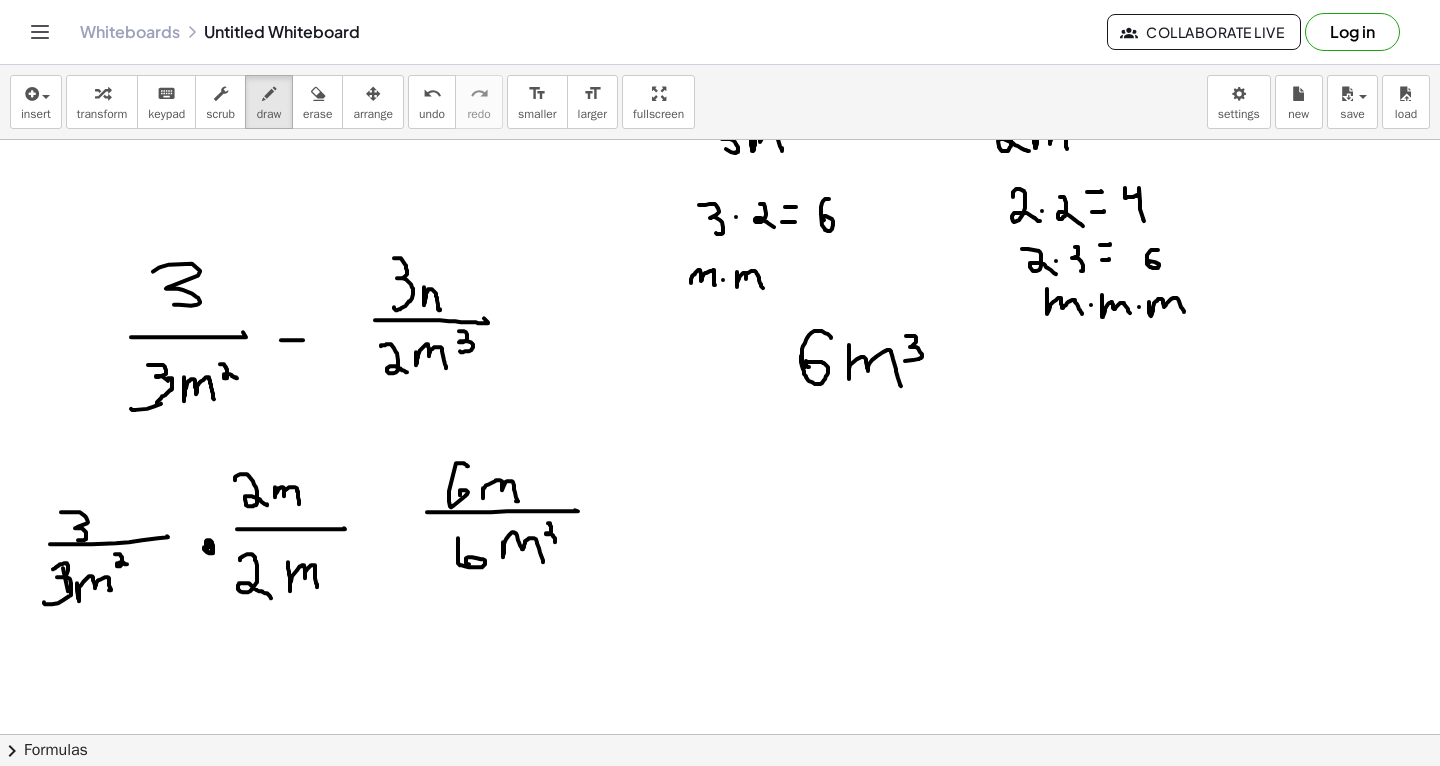 drag, startPoint x: 548, startPoint y: 522, endPoint x: 547, endPoint y: 541, distance: 19.026299 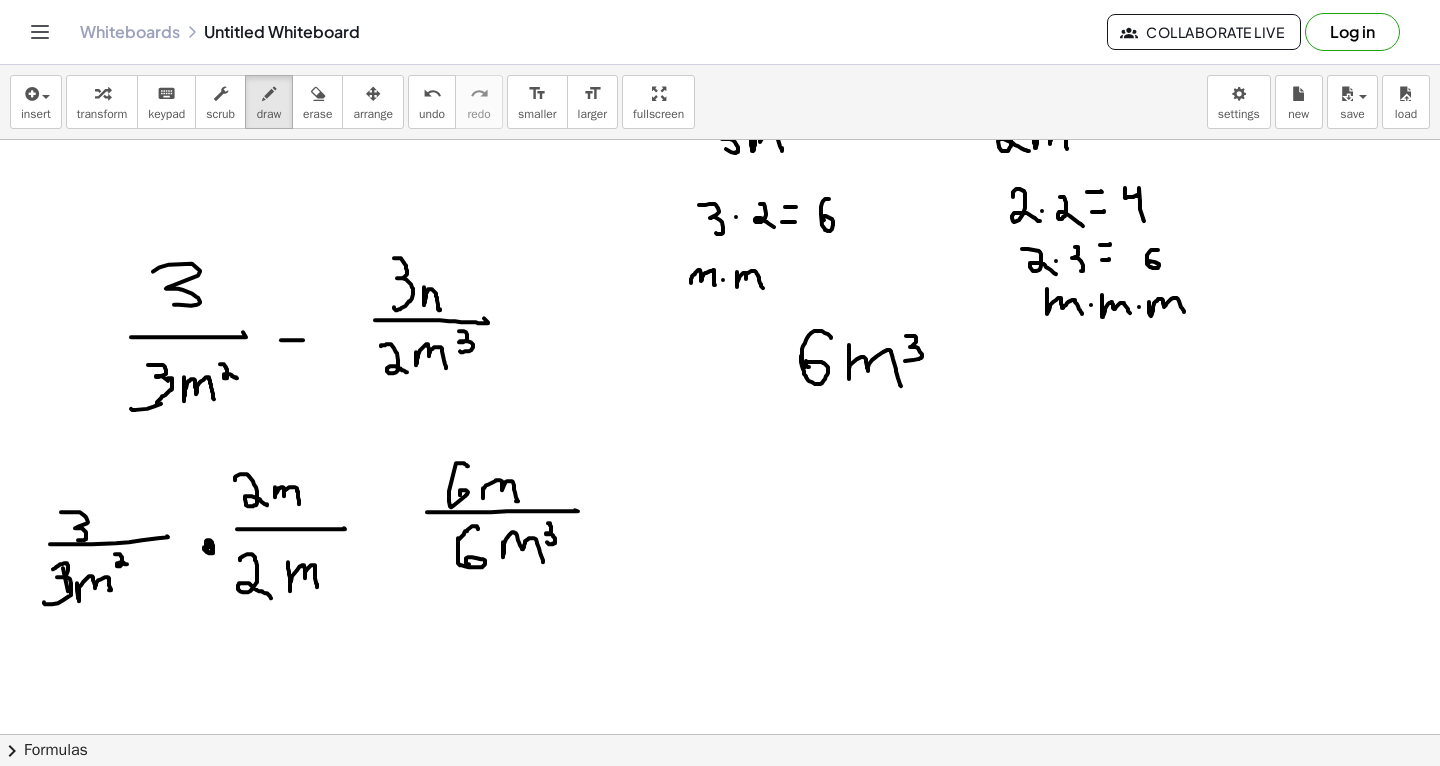 drag, startPoint x: 459, startPoint y: 538, endPoint x: 478, endPoint y: 530, distance: 20.615528 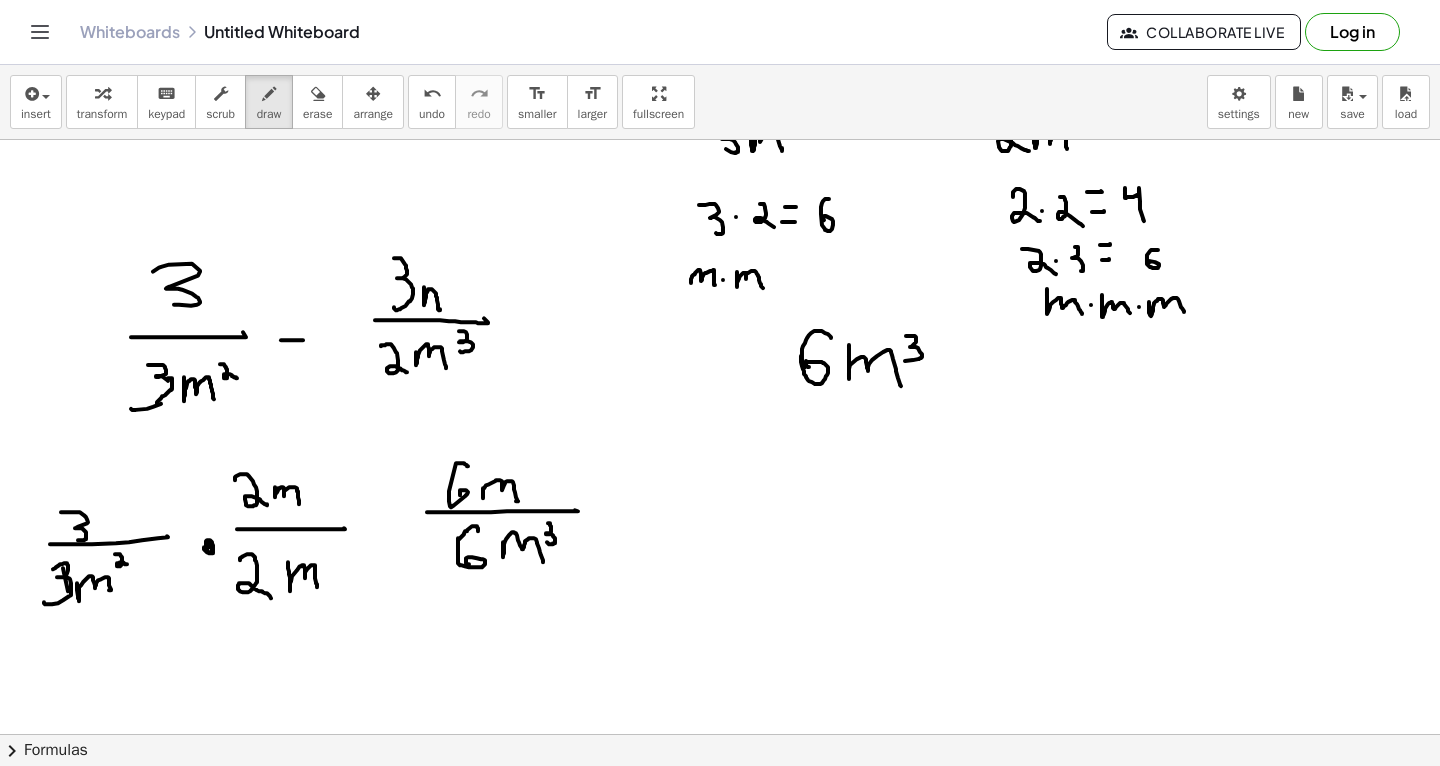 scroll, scrollTop: 5795, scrollLeft: 0, axis: vertical 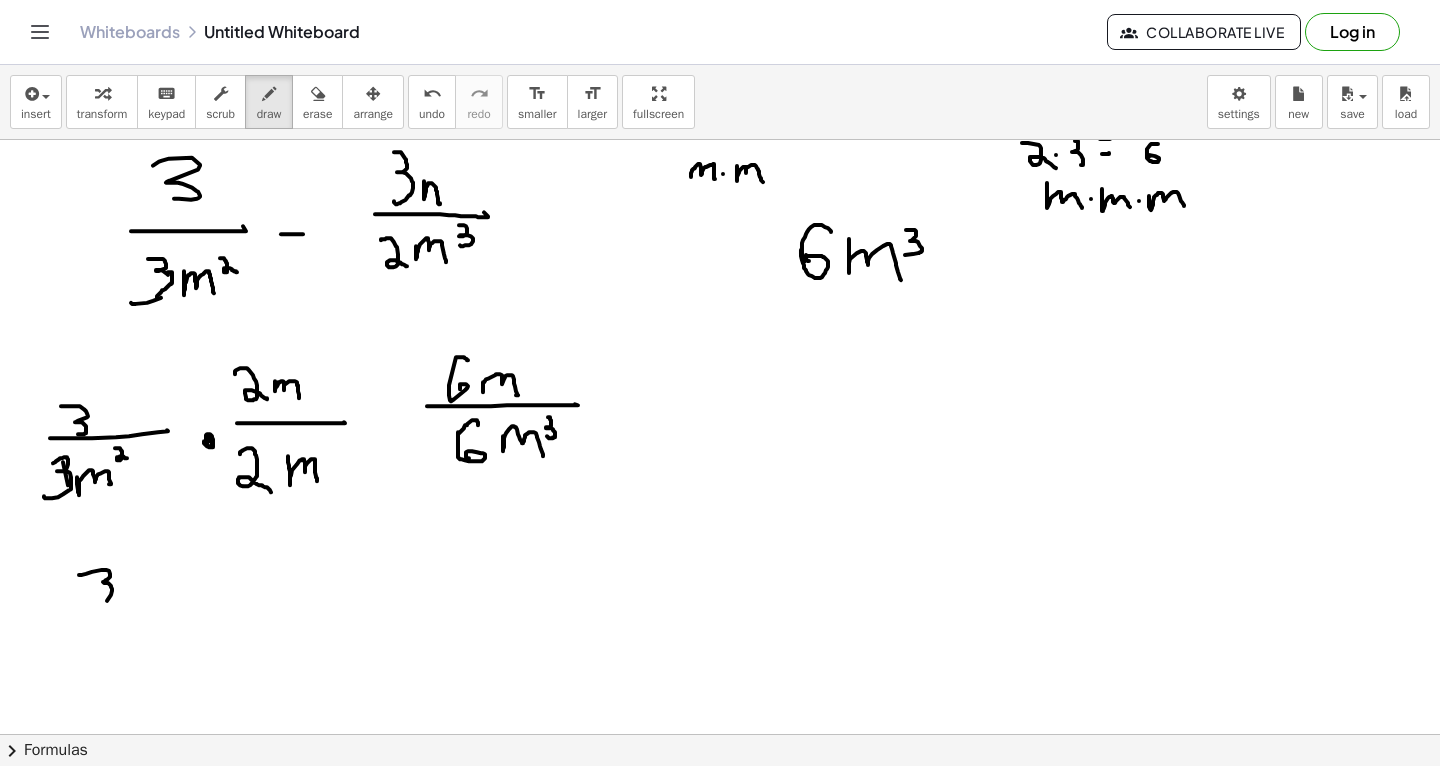 drag, startPoint x: 79, startPoint y: 574, endPoint x: 91, endPoint y: 605, distance: 33.24154 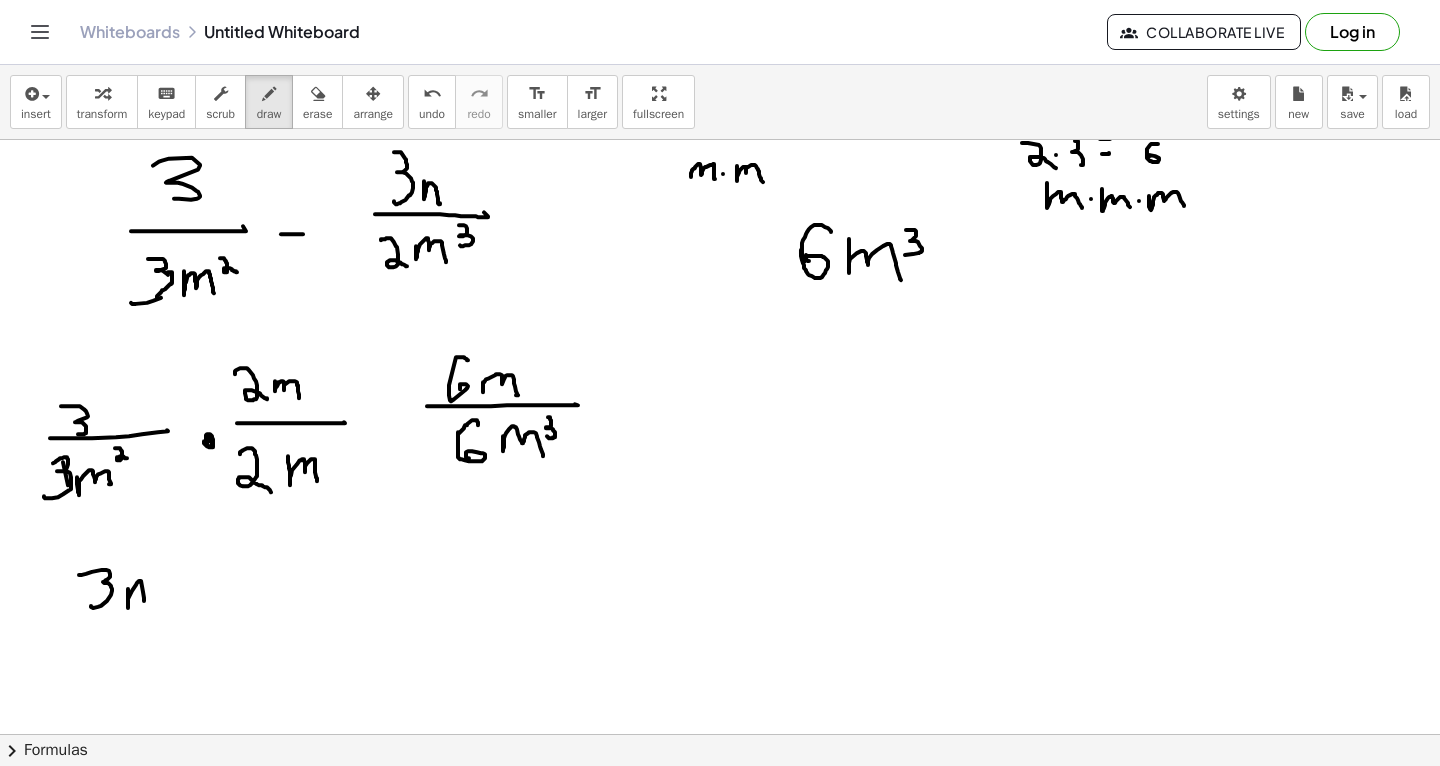 drag, startPoint x: 128, startPoint y: 588, endPoint x: 144, endPoint y: 602, distance: 21.260292 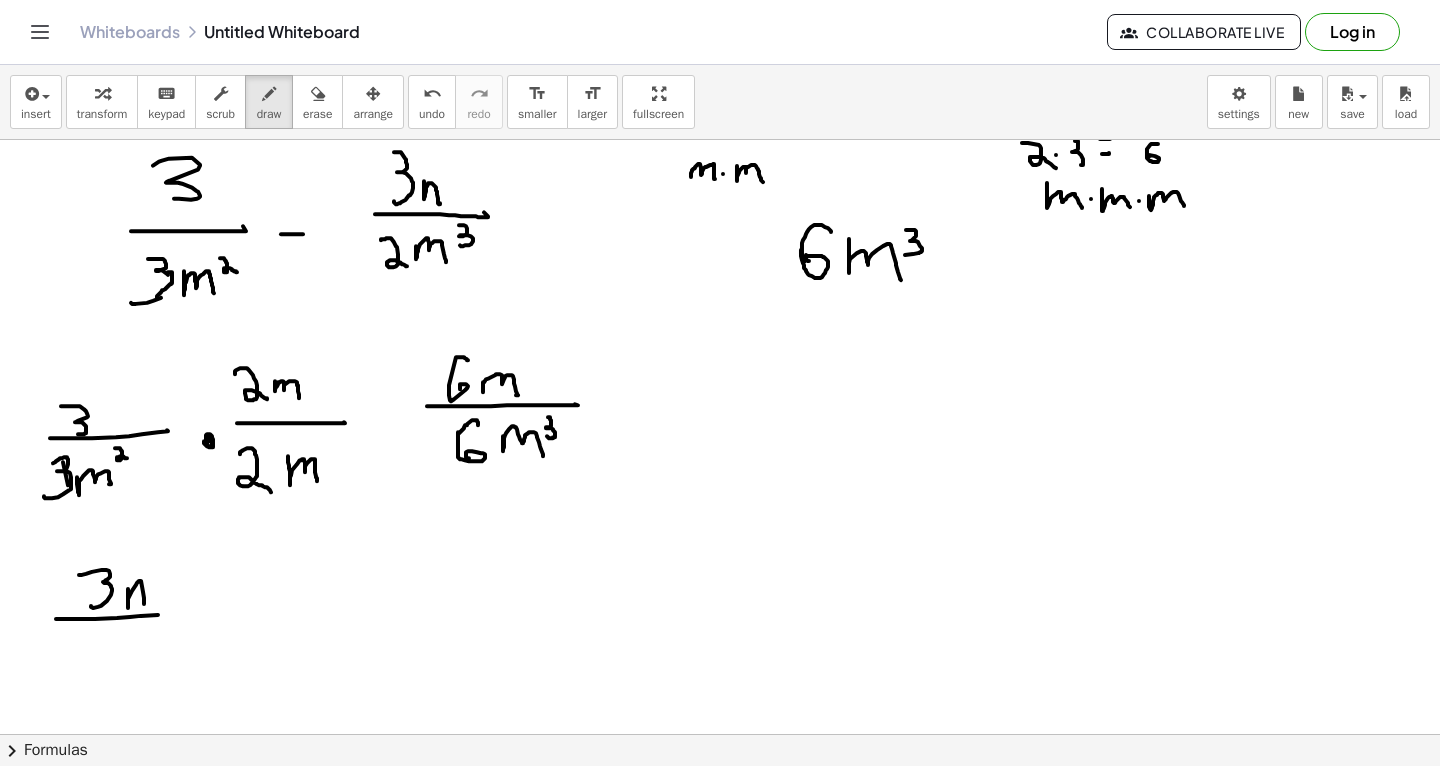drag, startPoint x: 56, startPoint y: 618, endPoint x: 194, endPoint y: 615, distance: 138.03261 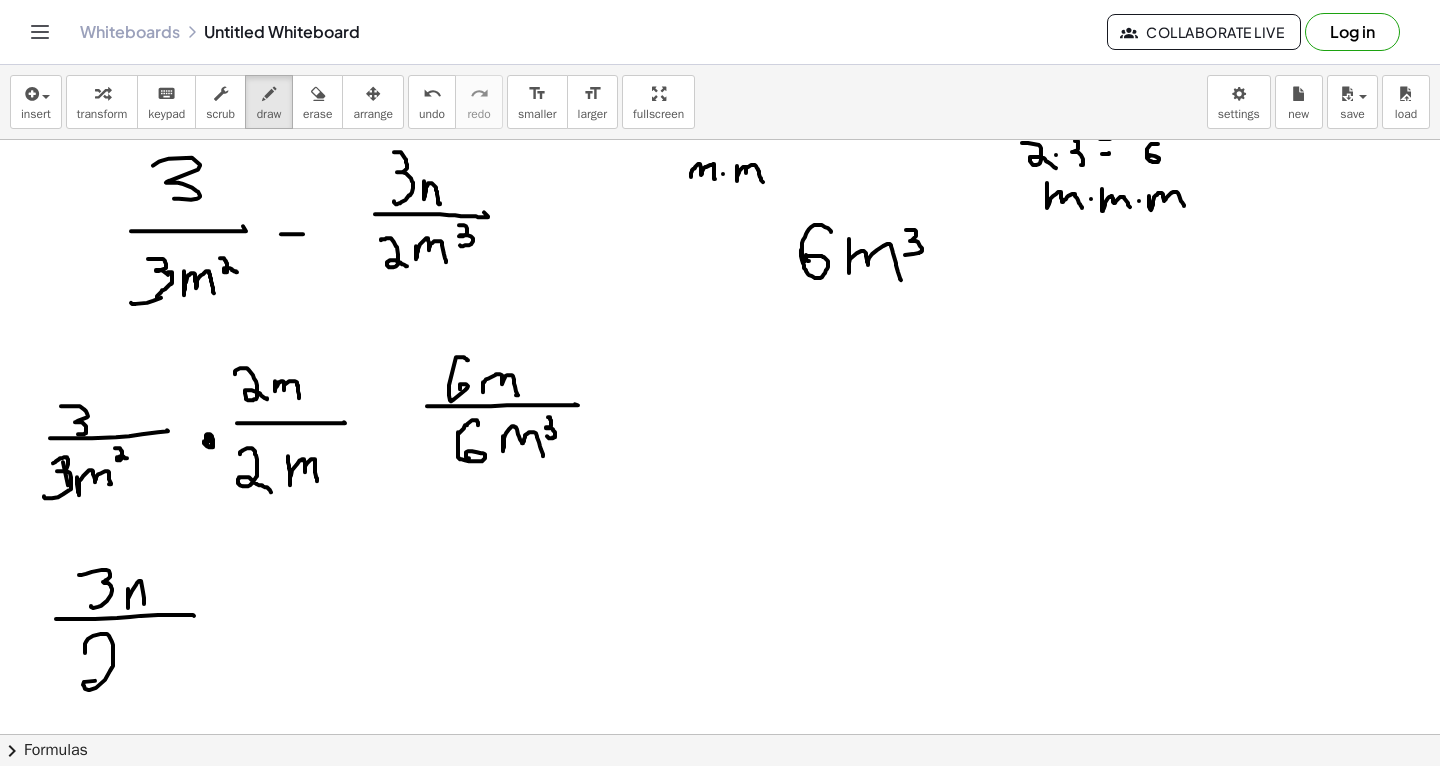drag, startPoint x: 85, startPoint y: 652, endPoint x: 119, endPoint y: 689, distance: 50.24938 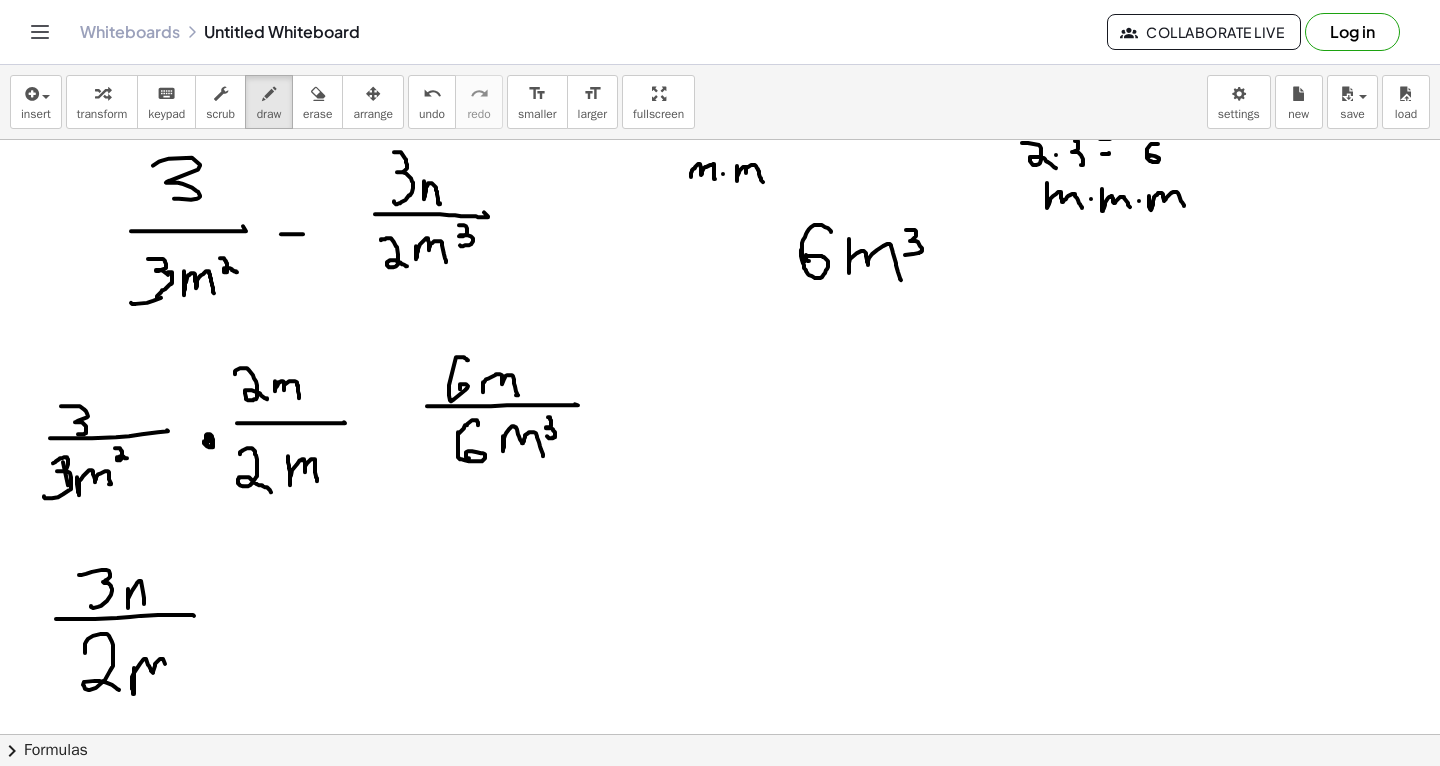 drag, startPoint x: 134, startPoint y: 667, endPoint x: 170, endPoint y: 689, distance: 42.190044 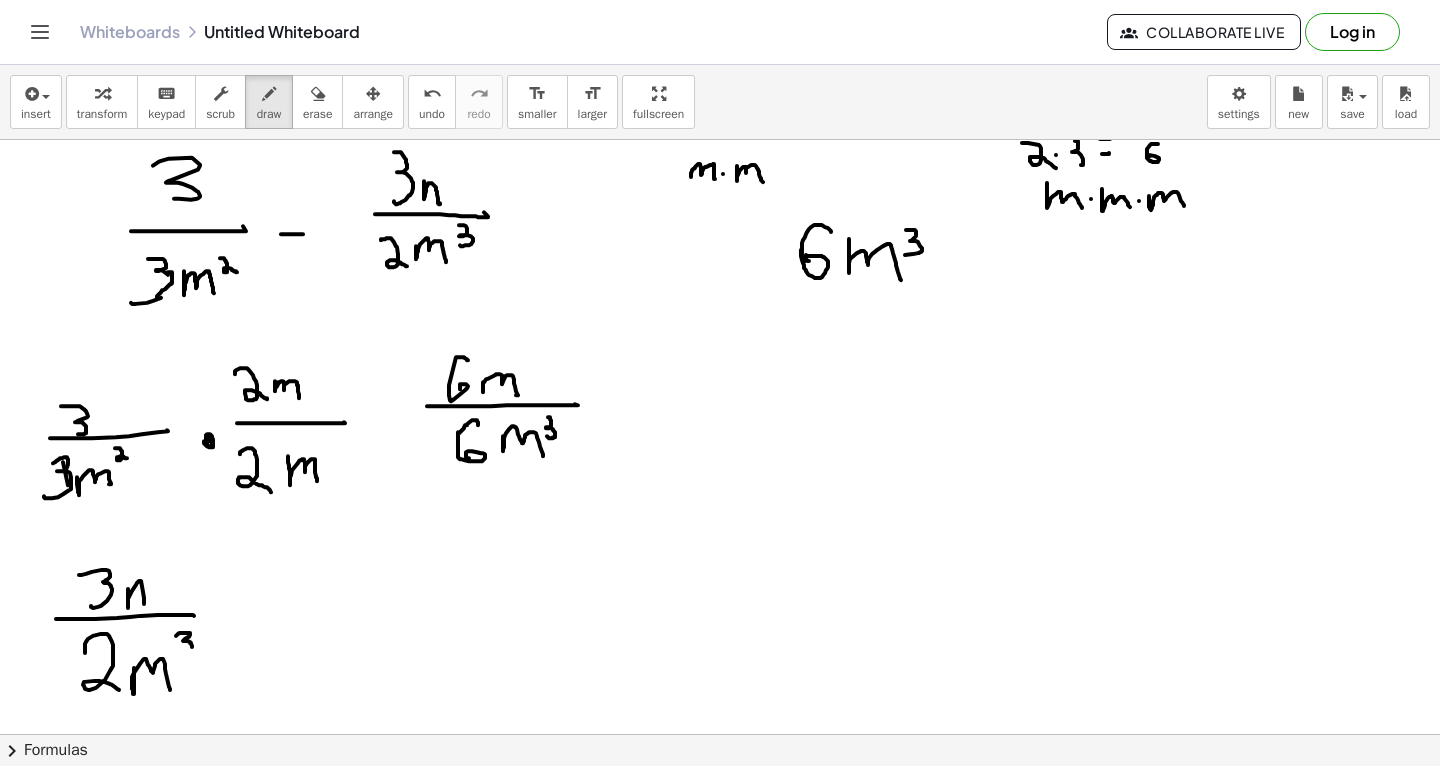 drag, startPoint x: 176, startPoint y: 635, endPoint x: 178, endPoint y: 652, distance: 17.117243 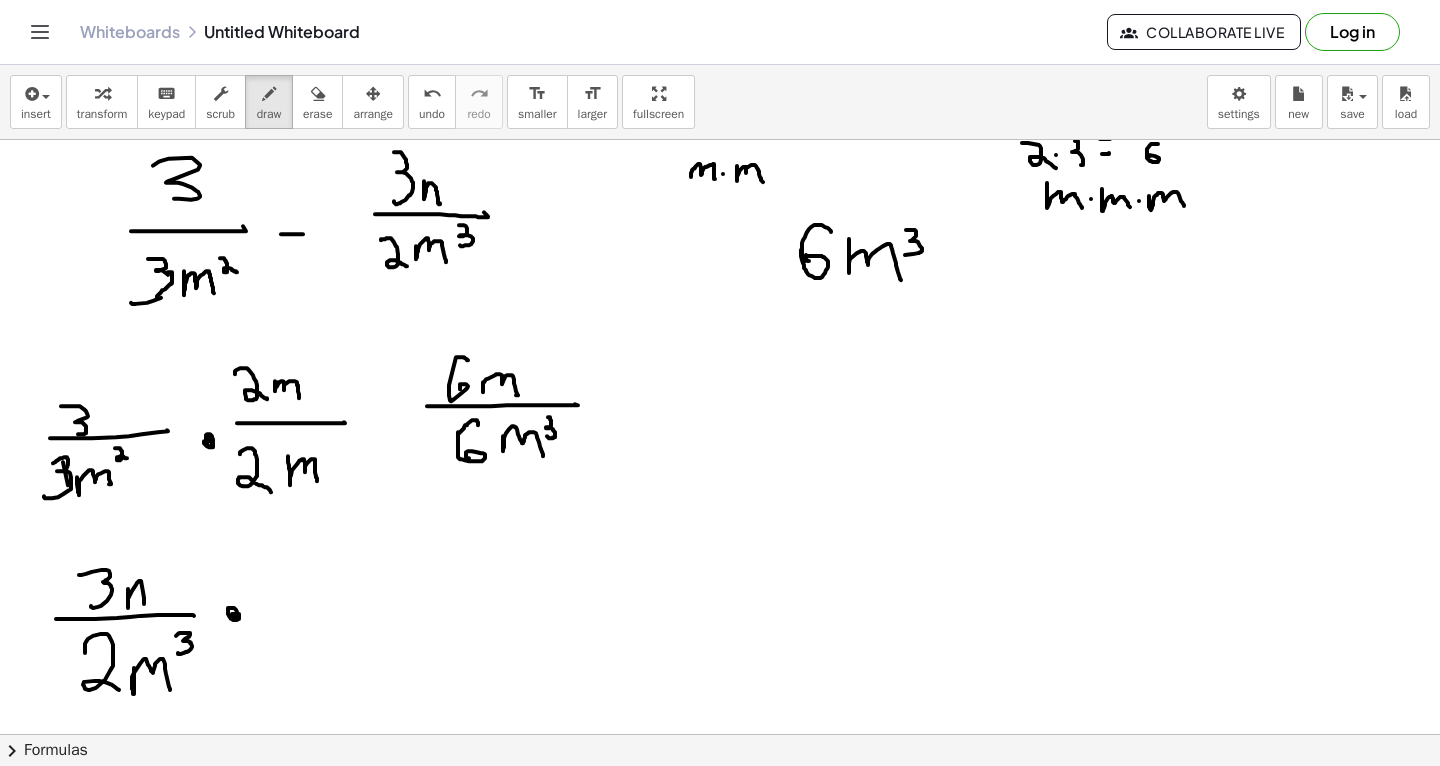 click at bounding box center (720, -1191) 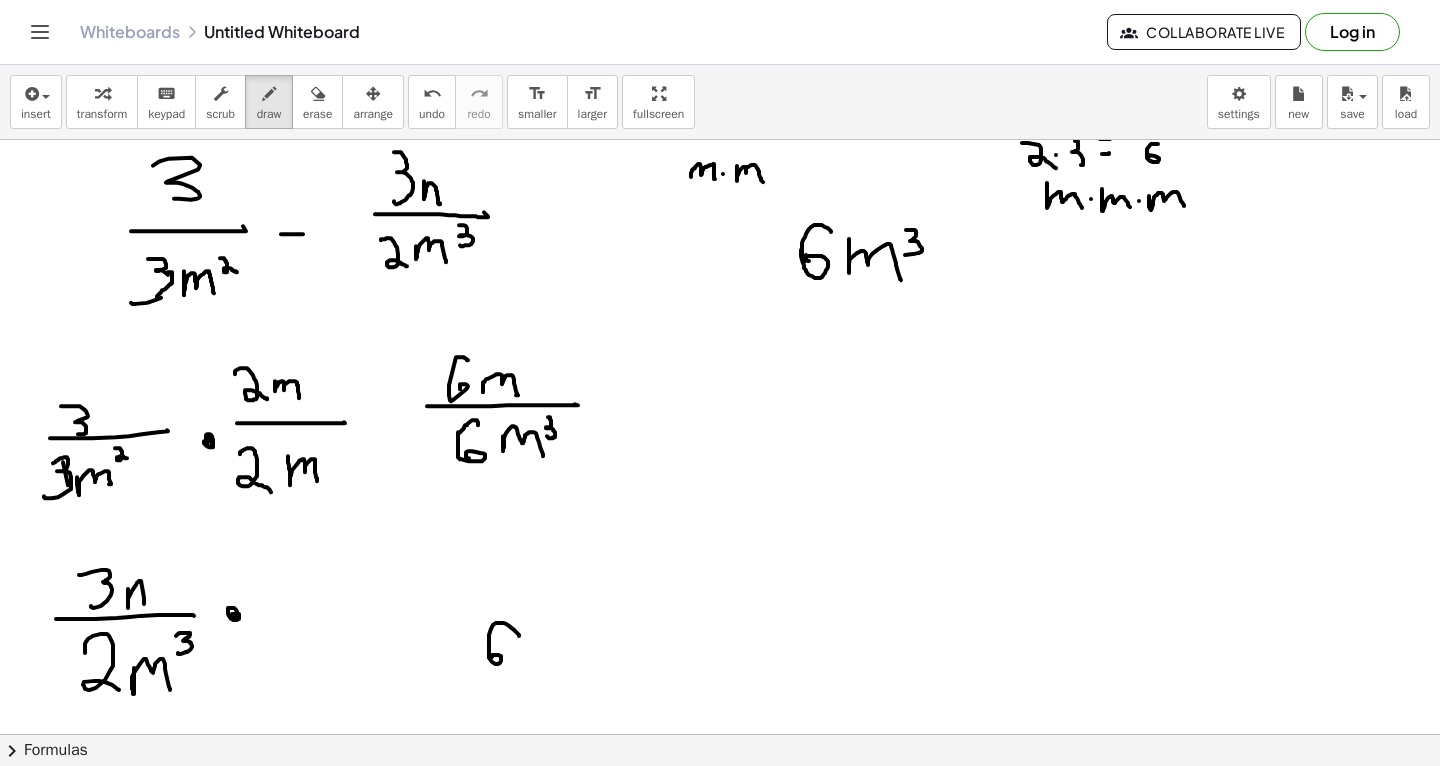 drag, startPoint x: 519, startPoint y: 635, endPoint x: 492, endPoint y: 659, distance: 36.124783 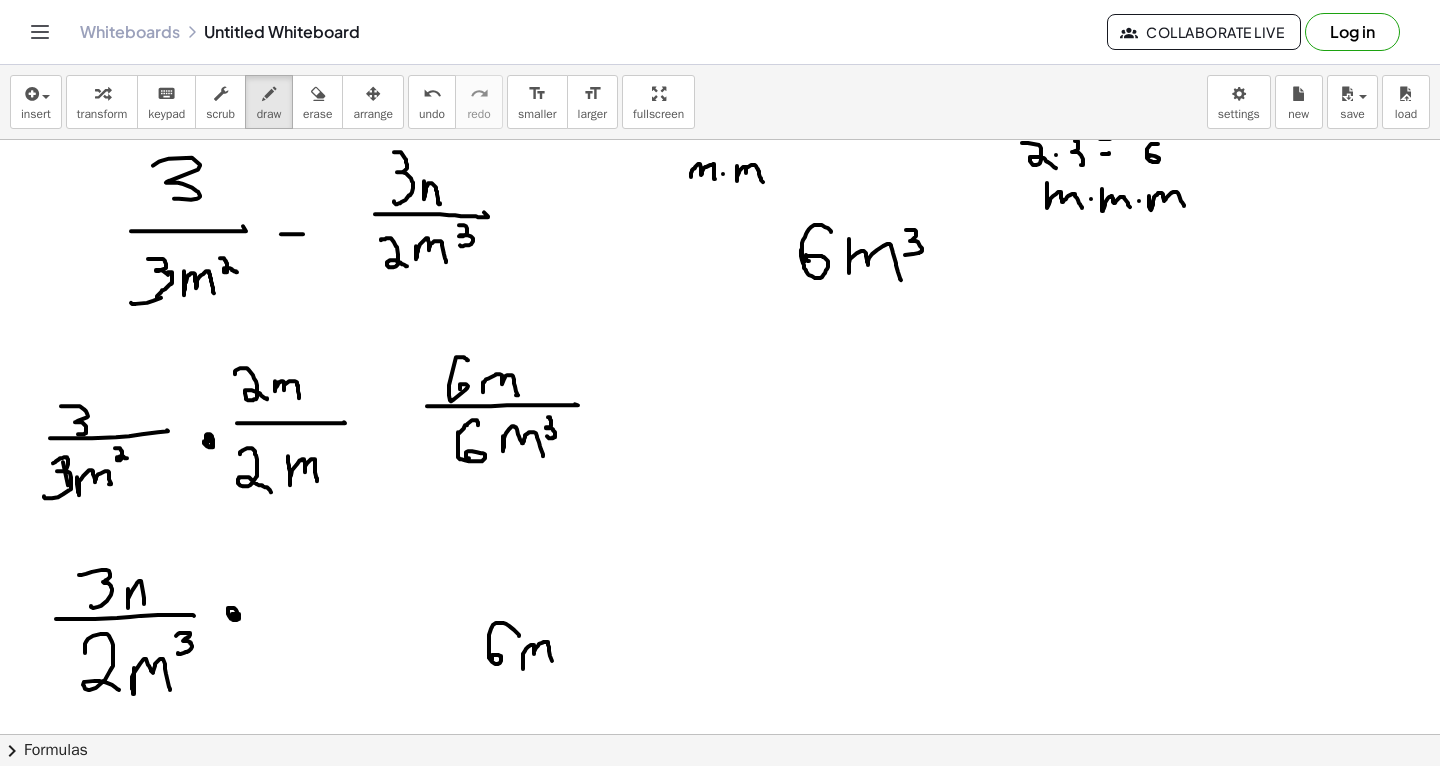 drag, startPoint x: 523, startPoint y: 657, endPoint x: 555, endPoint y: 664, distance: 32.75668 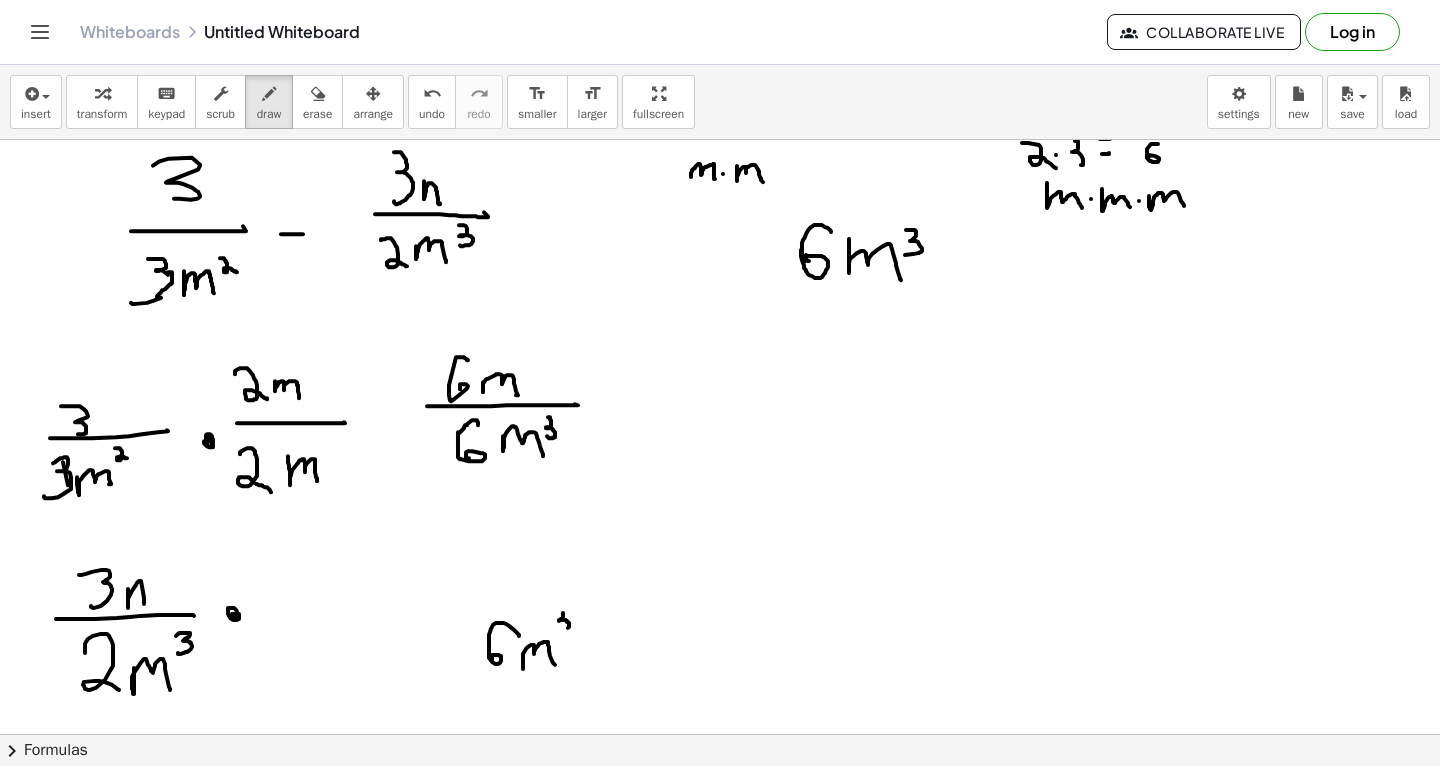 drag, startPoint x: 563, startPoint y: 612, endPoint x: 562, endPoint y: 629, distance: 17.029387 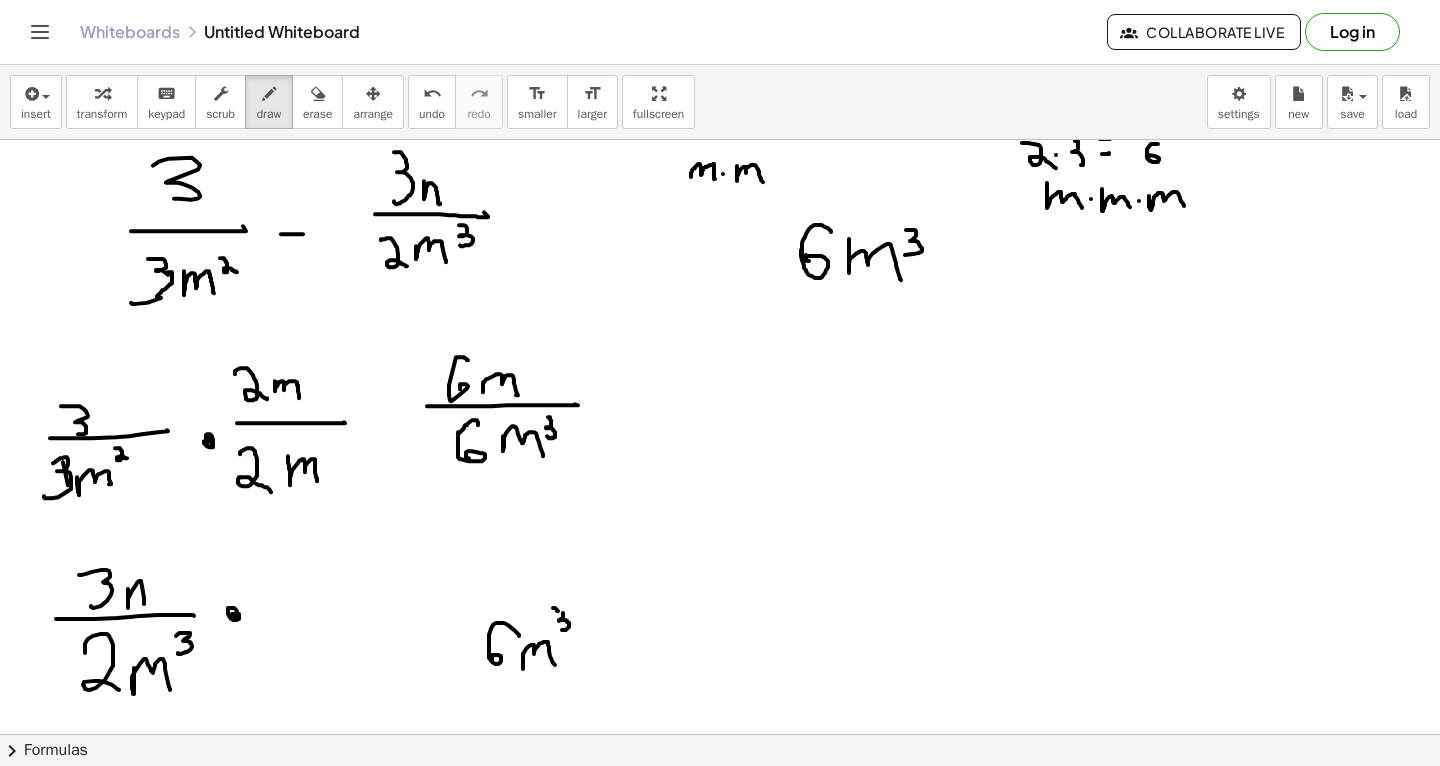 click at bounding box center [720, -1191] 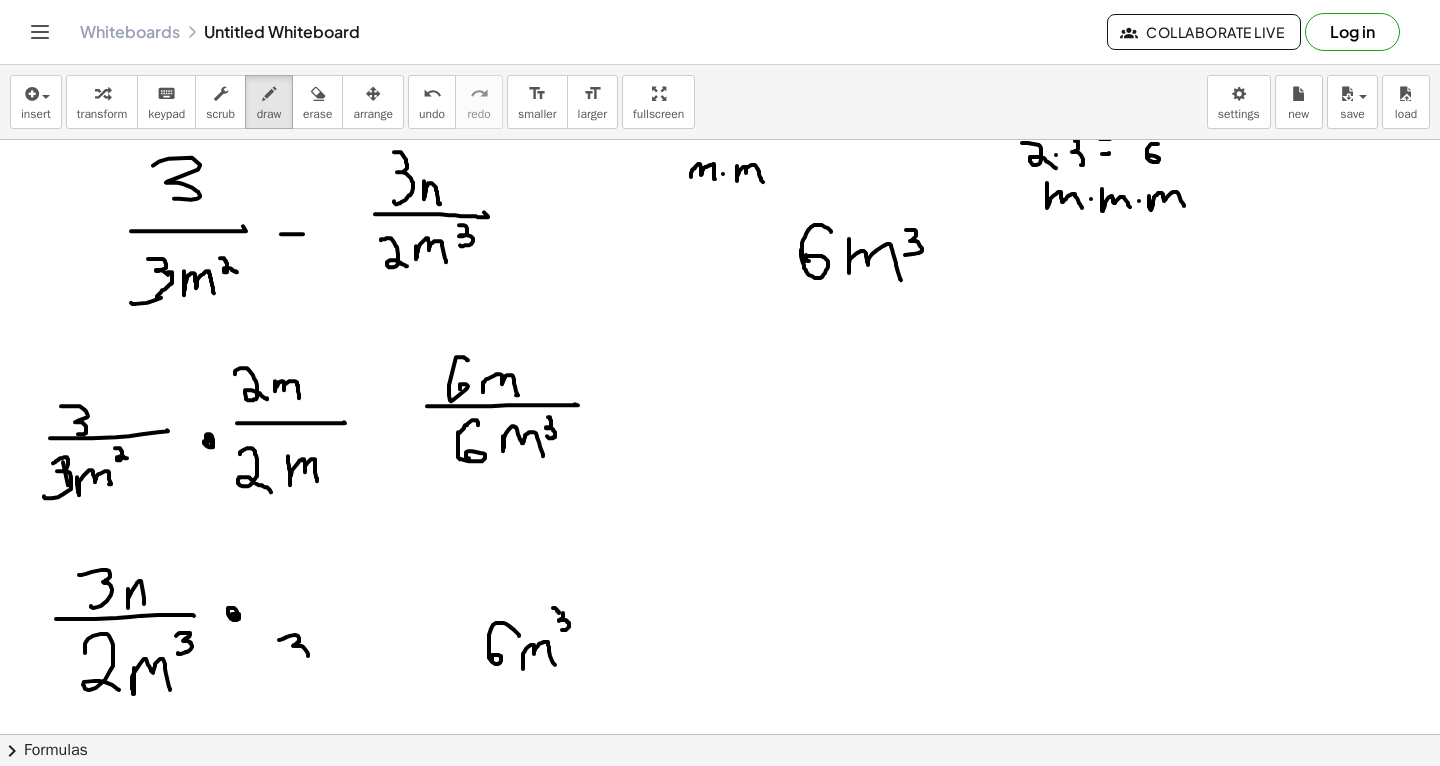 drag, startPoint x: 279, startPoint y: 639, endPoint x: 279, endPoint y: 671, distance: 32 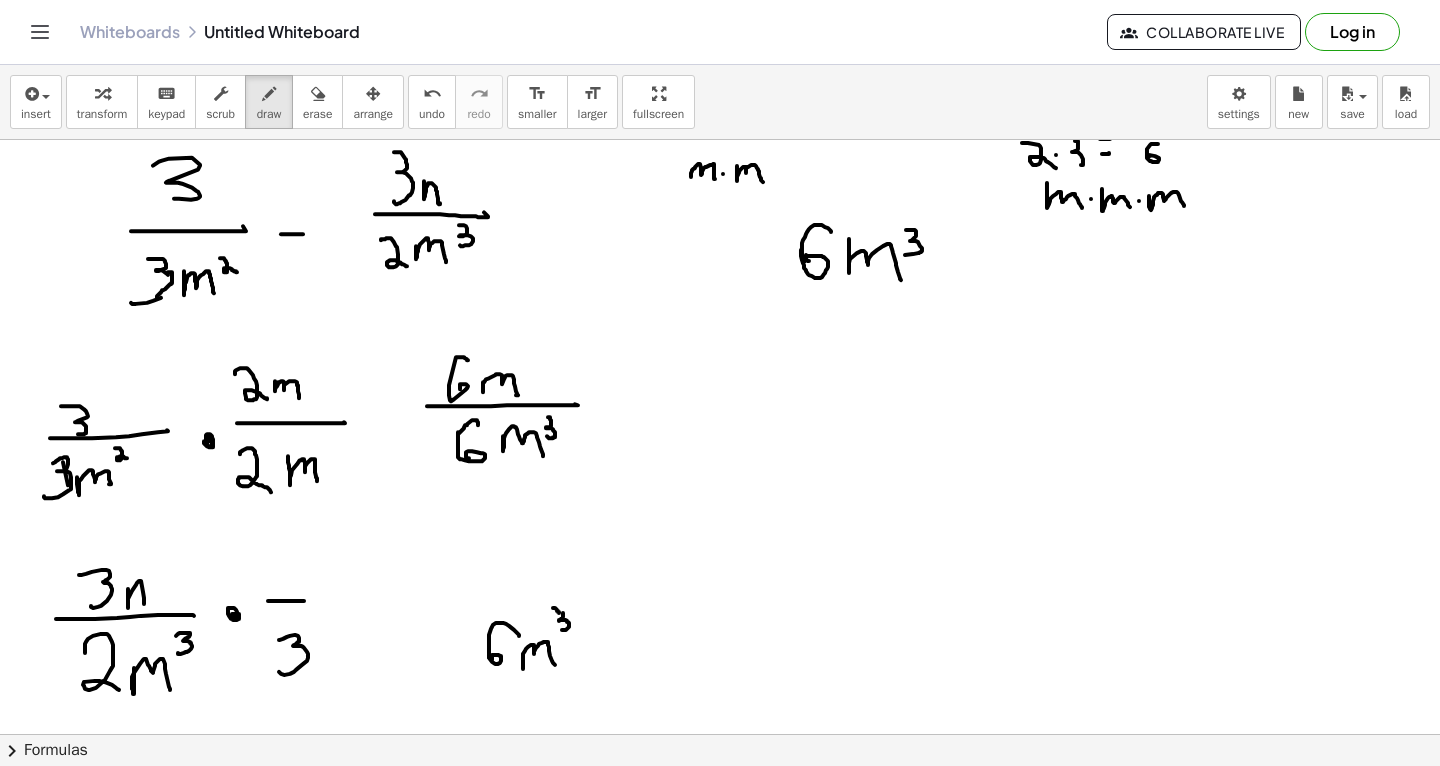 drag, startPoint x: 268, startPoint y: 600, endPoint x: 326, endPoint y: 601, distance: 58.00862 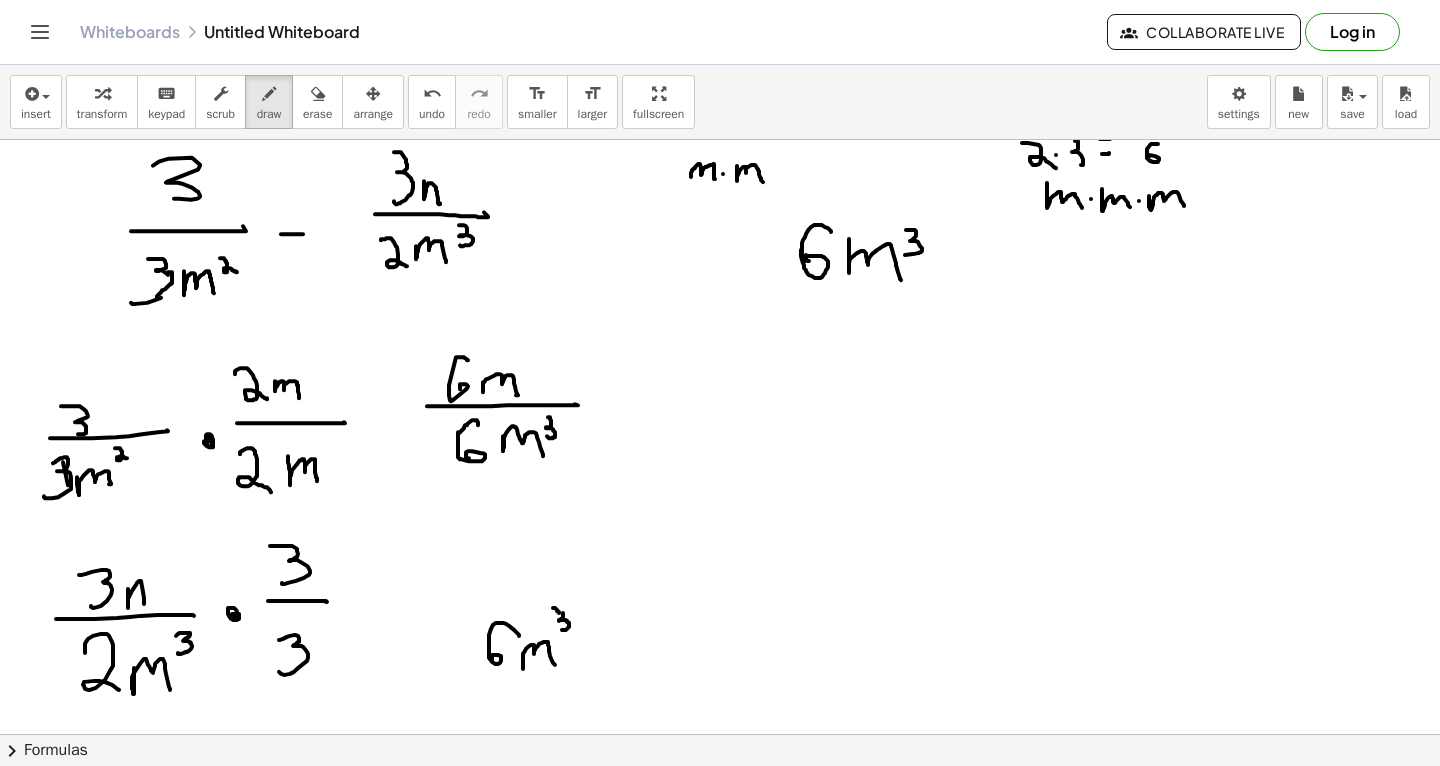 drag, startPoint x: 270, startPoint y: 545, endPoint x: 282, endPoint y: 582, distance: 38.8973 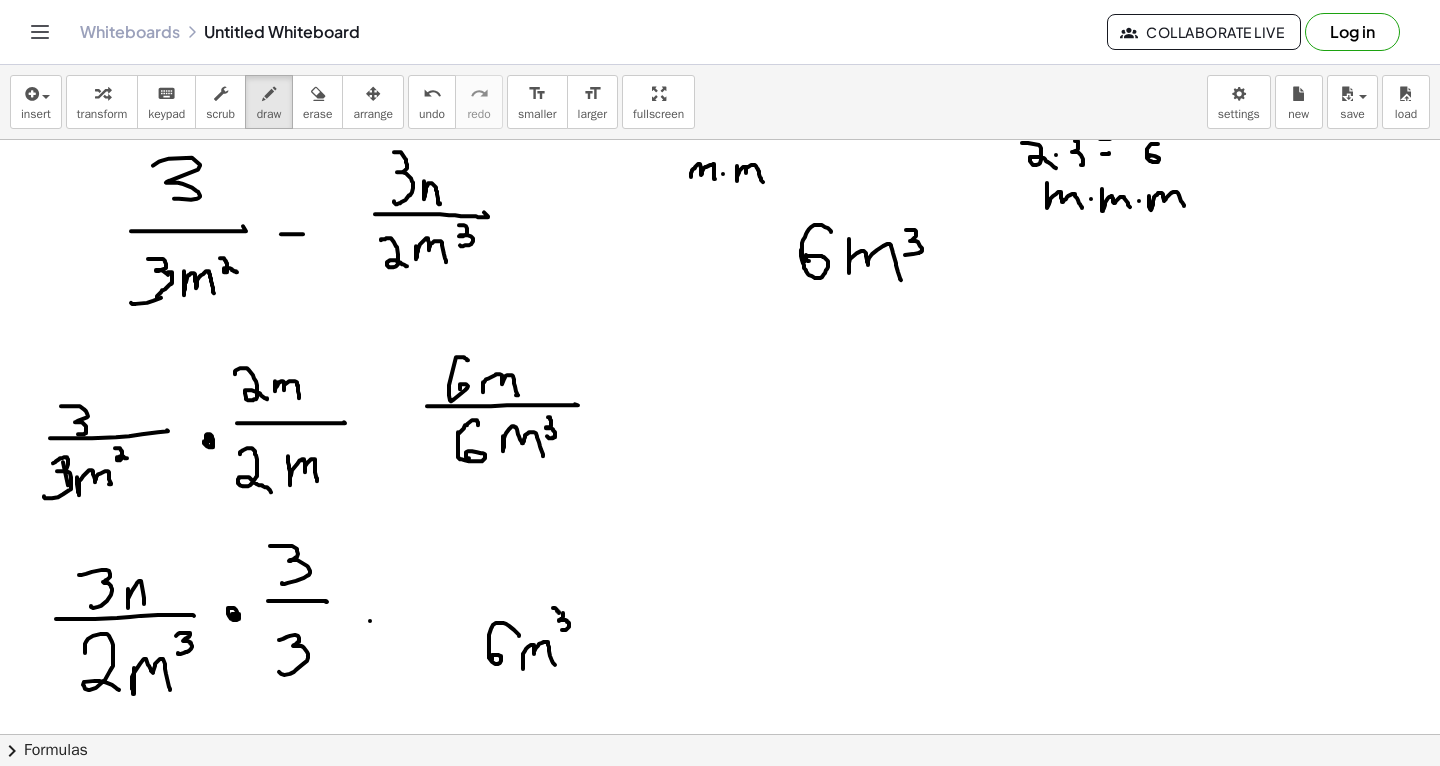 drag, startPoint x: 370, startPoint y: 620, endPoint x: 427, endPoint y: 616, distance: 57.14018 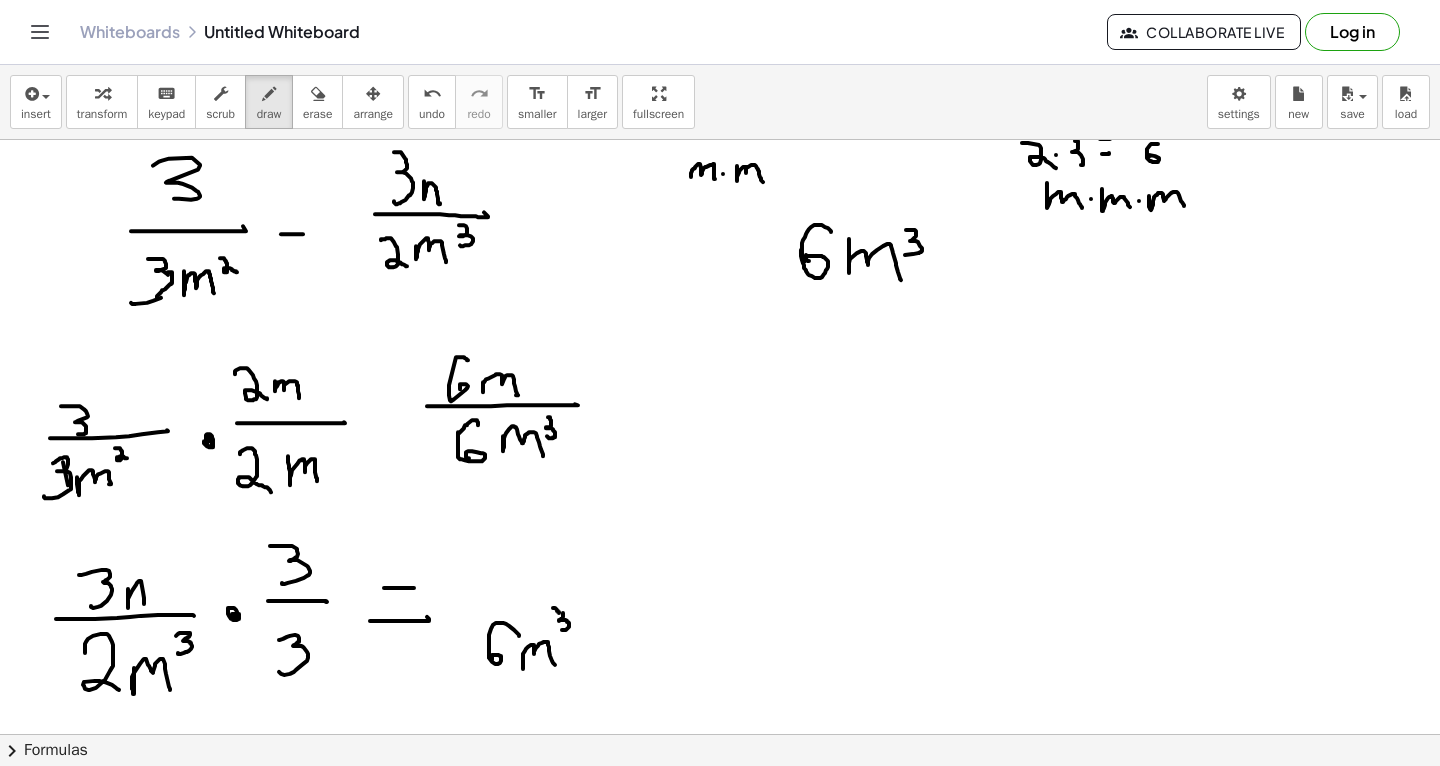 drag, startPoint x: 384, startPoint y: 587, endPoint x: 424, endPoint y: 586, distance: 40.012497 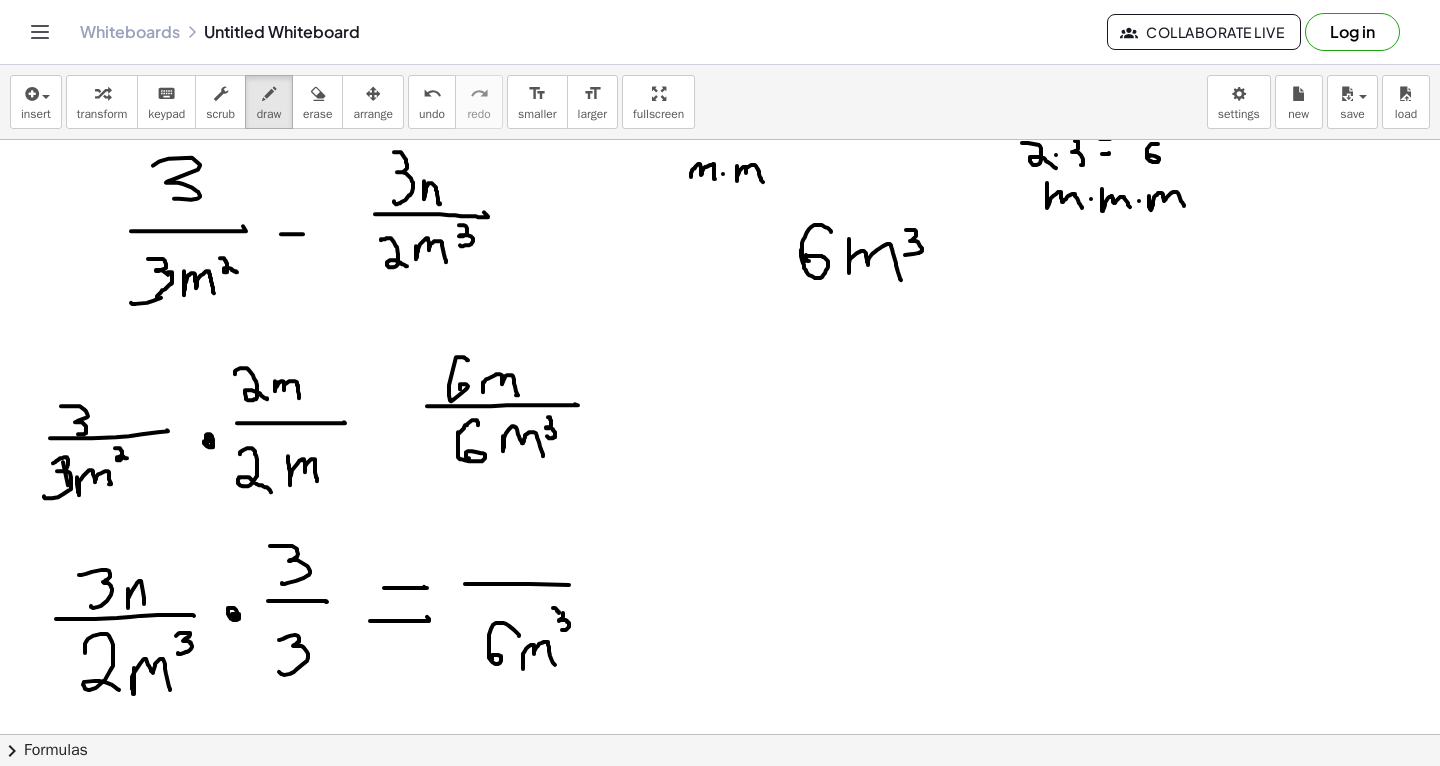 drag, startPoint x: 465, startPoint y: 583, endPoint x: 538, endPoint y: 529, distance: 90.80198 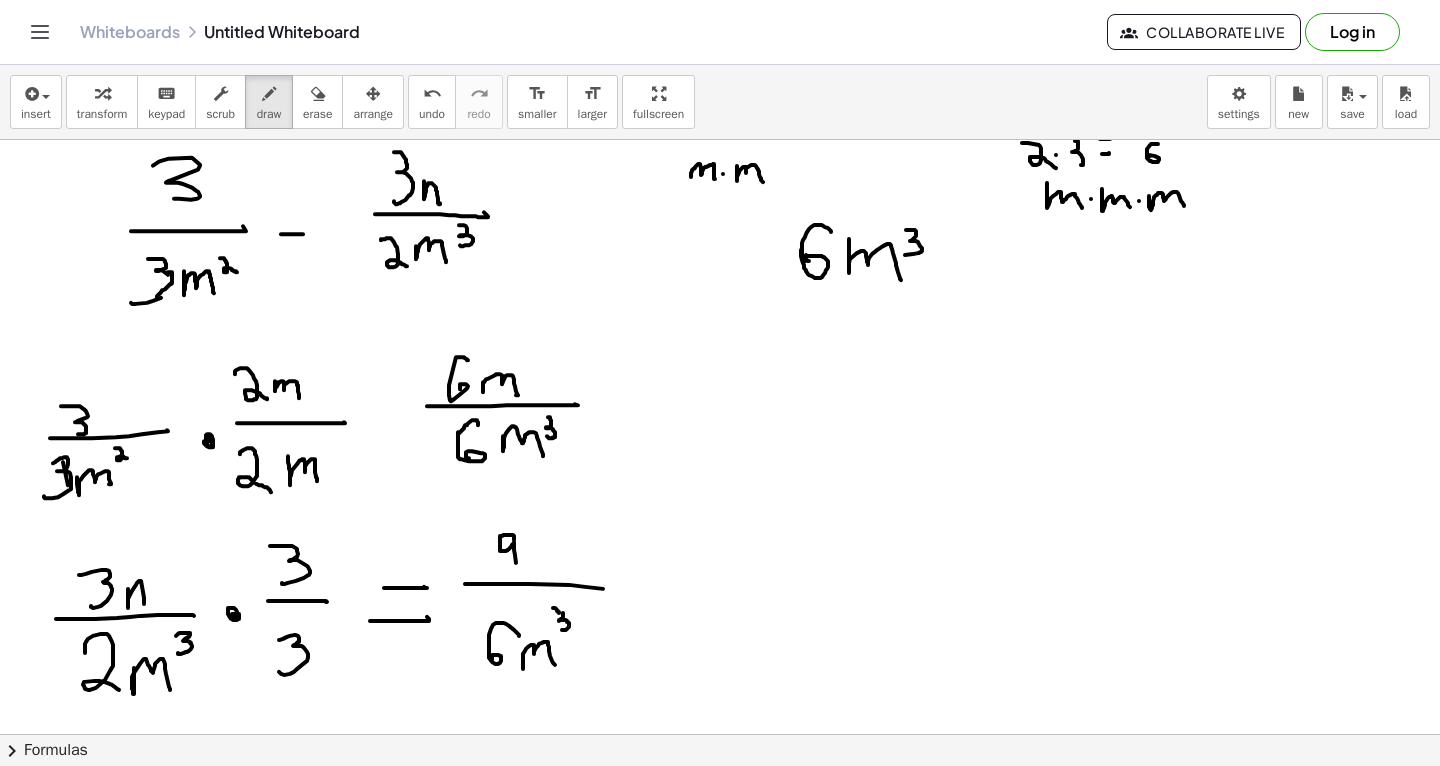 drag, startPoint x: 514, startPoint y: 539, endPoint x: 519, endPoint y: 574, distance: 35.35534 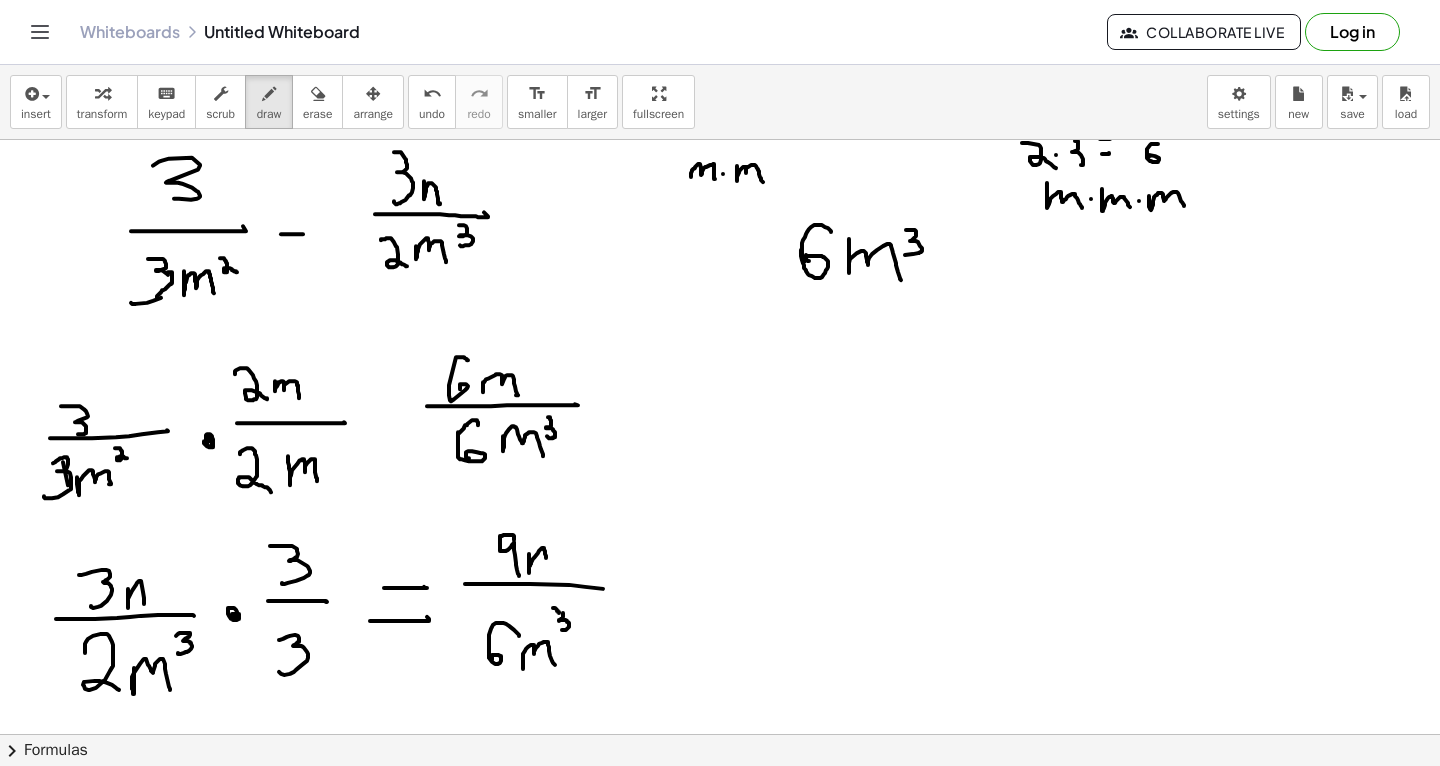 drag, startPoint x: 529, startPoint y: 553, endPoint x: 547, endPoint y: 570, distance: 24.758837 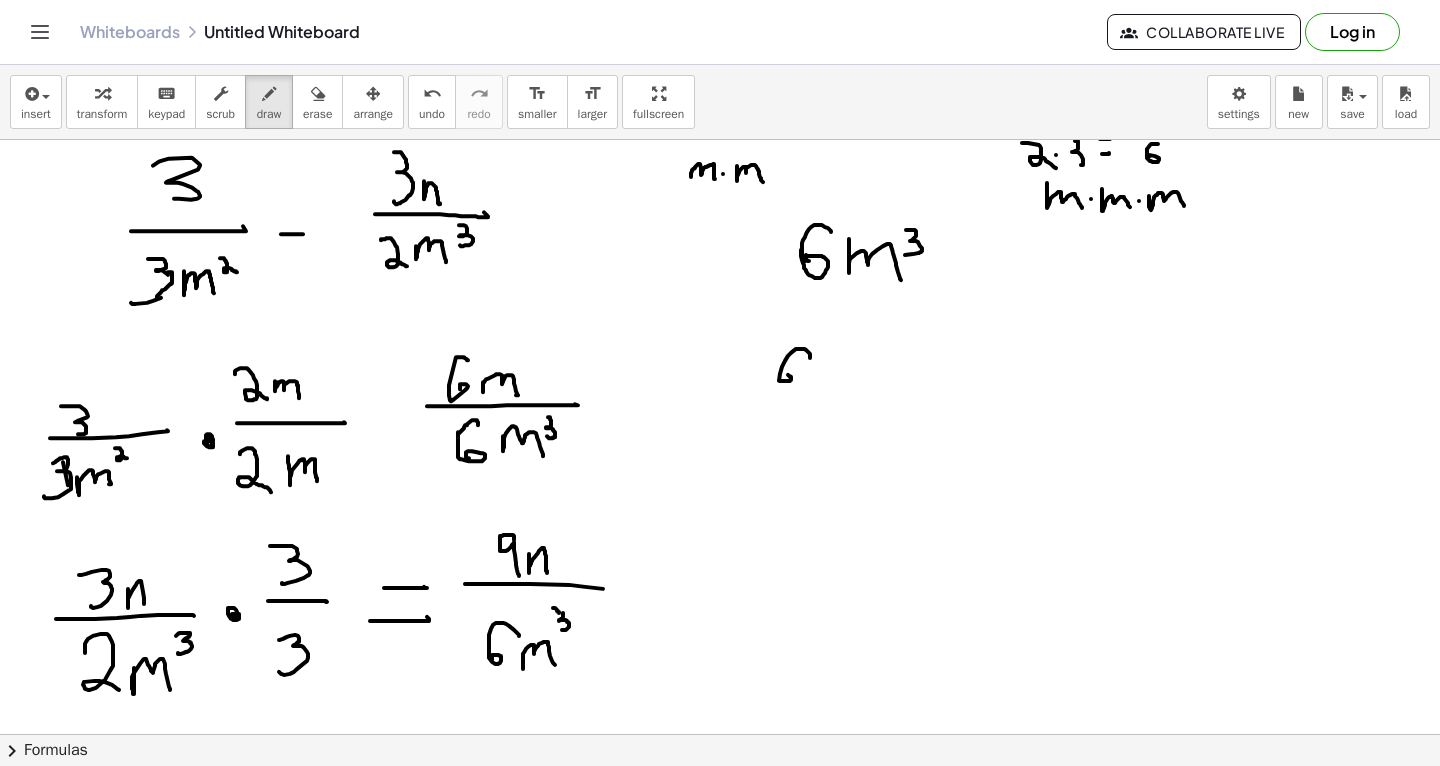 drag, startPoint x: 810, startPoint y: 357, endPoint x: 783, endPoint y: 374, distance: 31.906113 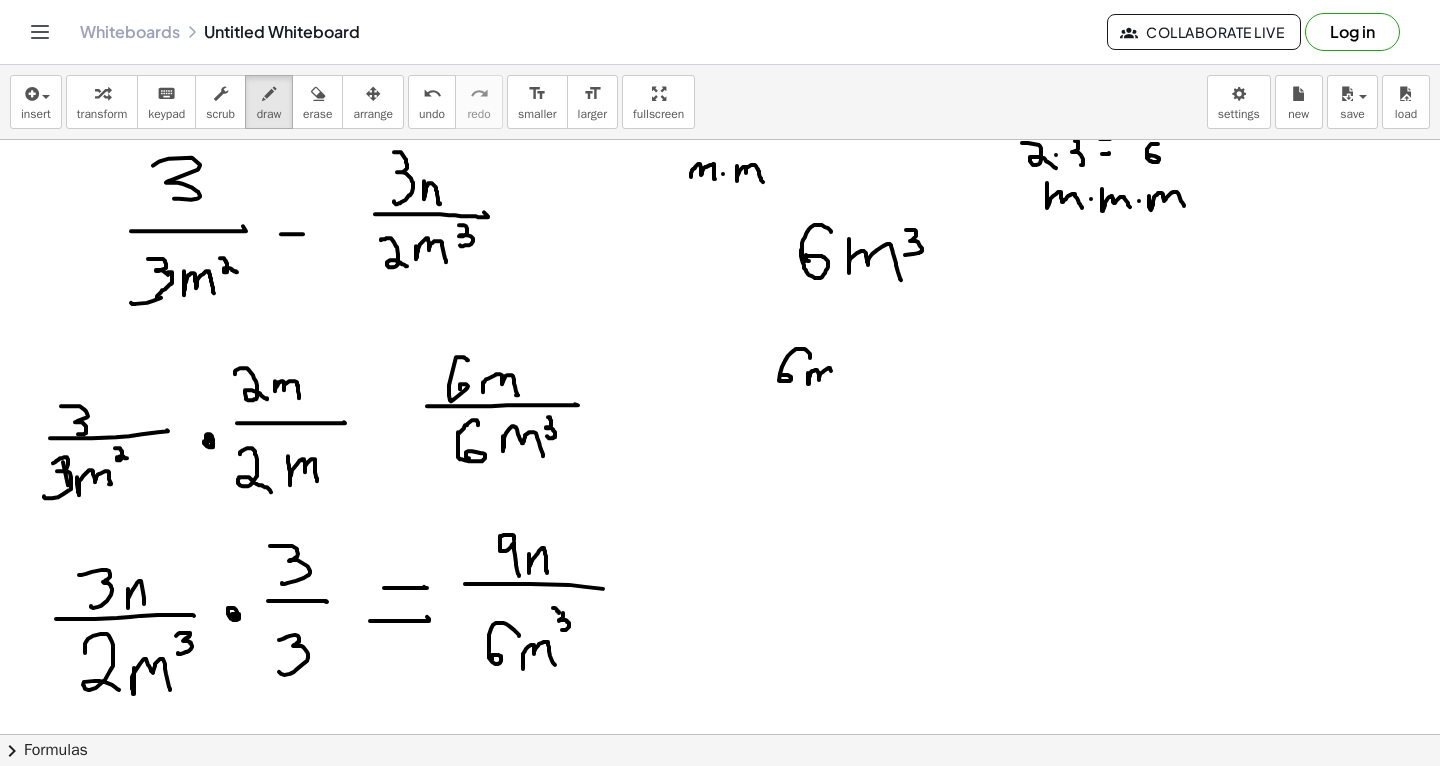 drag, startPoint x: 808, startPoint y: 372, endPoint x: 835, endPoint y: 388, distance: 31.38471 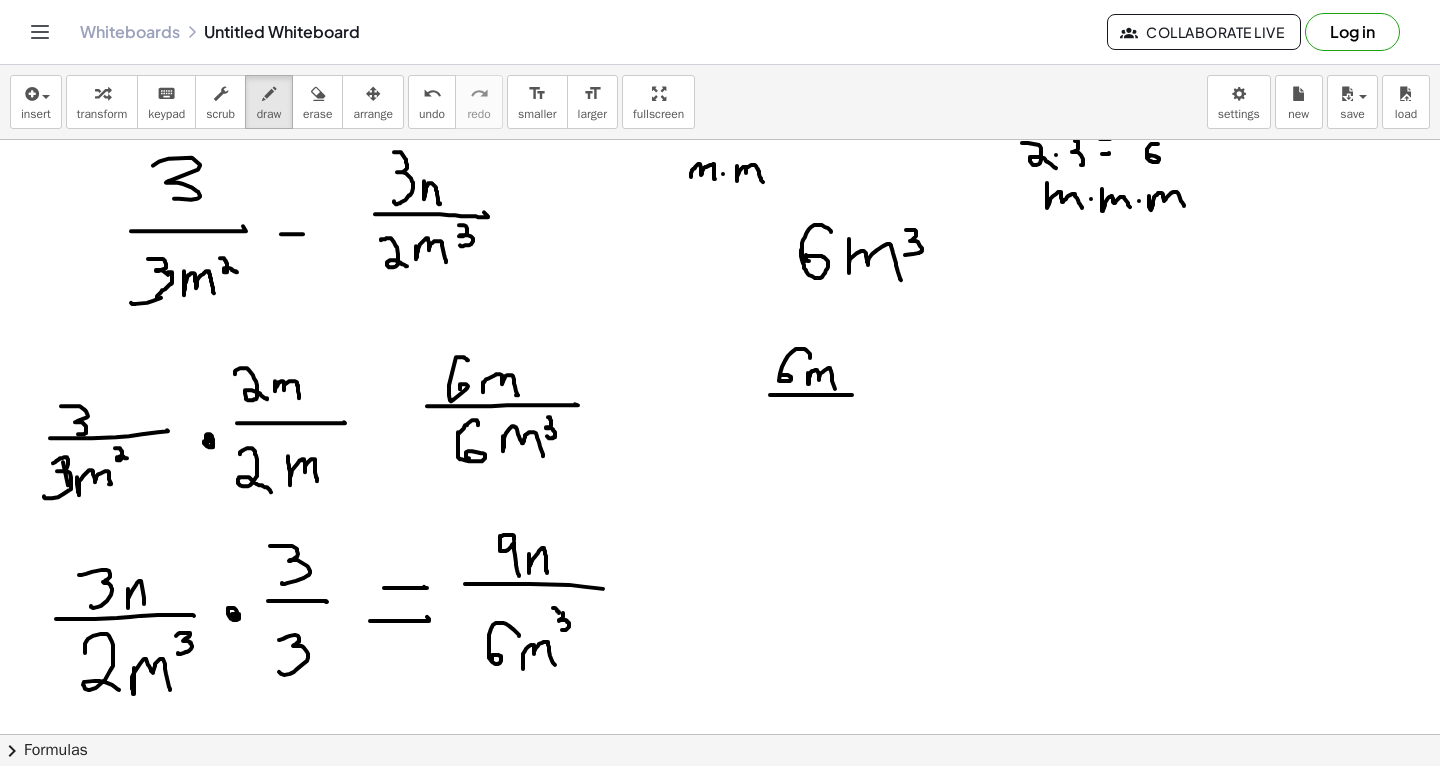 drag, startPoint x: 770, startPoint y: 394, endPoint x: 921, endPoint y: 394, distance: 151 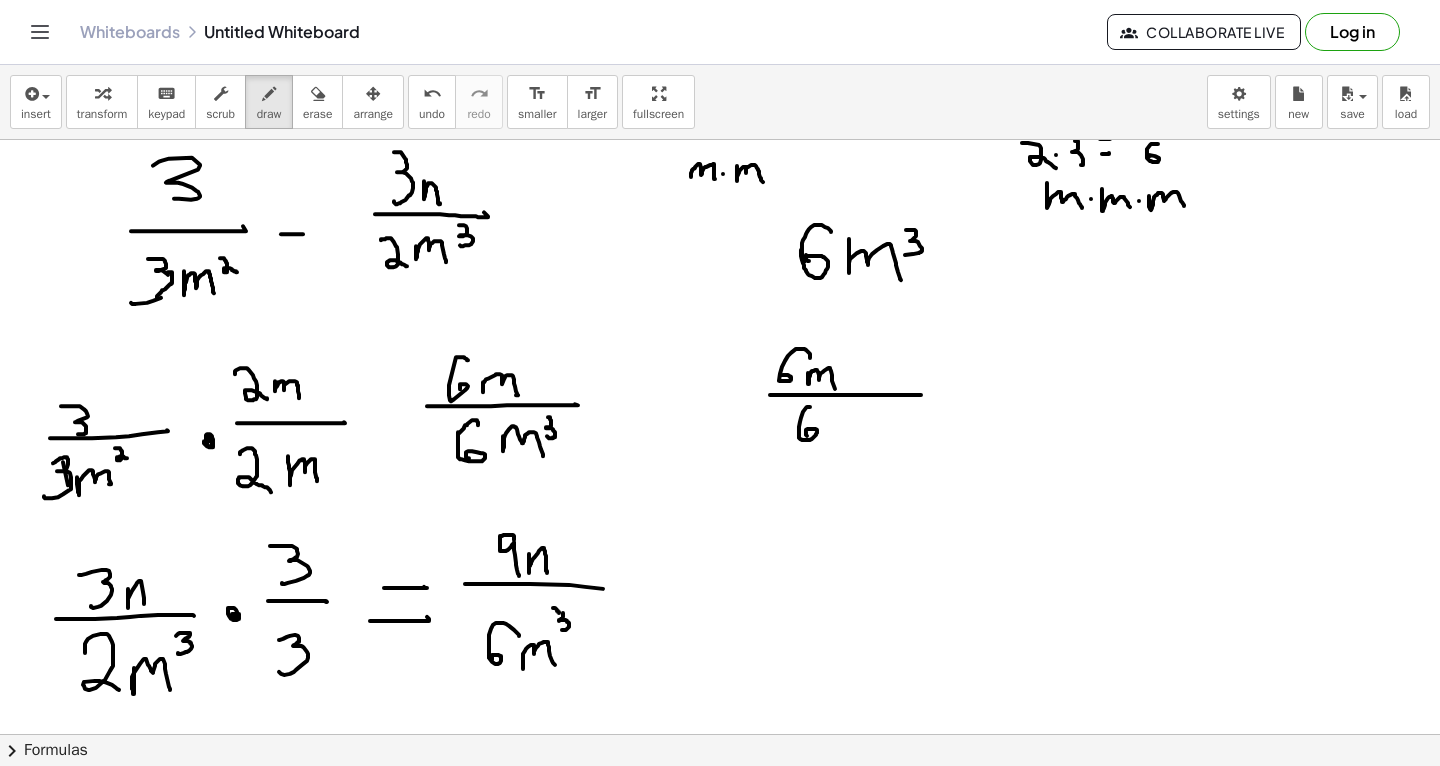 drag, startPoint x: 810, startPoint y: 406, endPoint x: 808, endPoint y: 437, distance: 31.06445 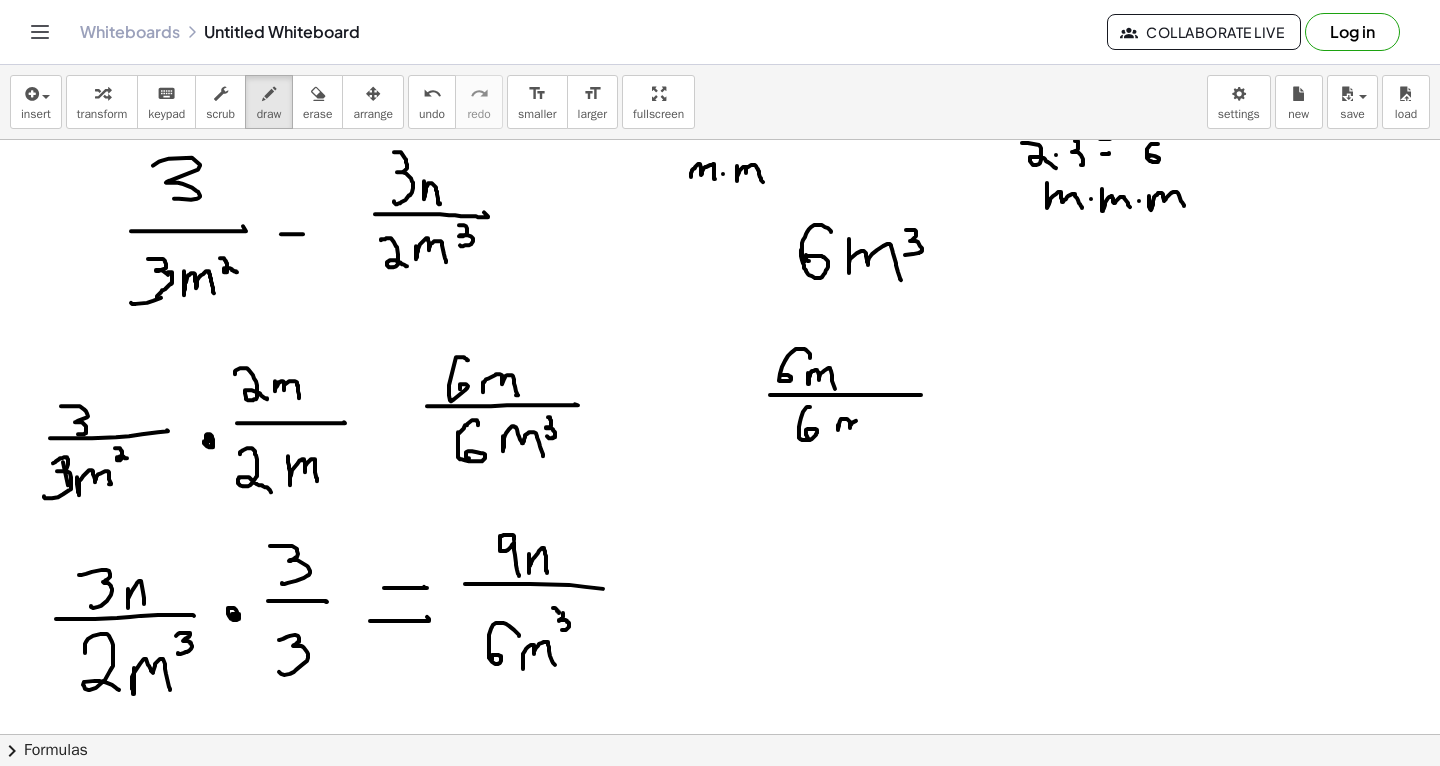 drag, startPoint x: 838, startPoint y: 424, endPoint x: 865, endPoint y: 435, distance: 29.15476 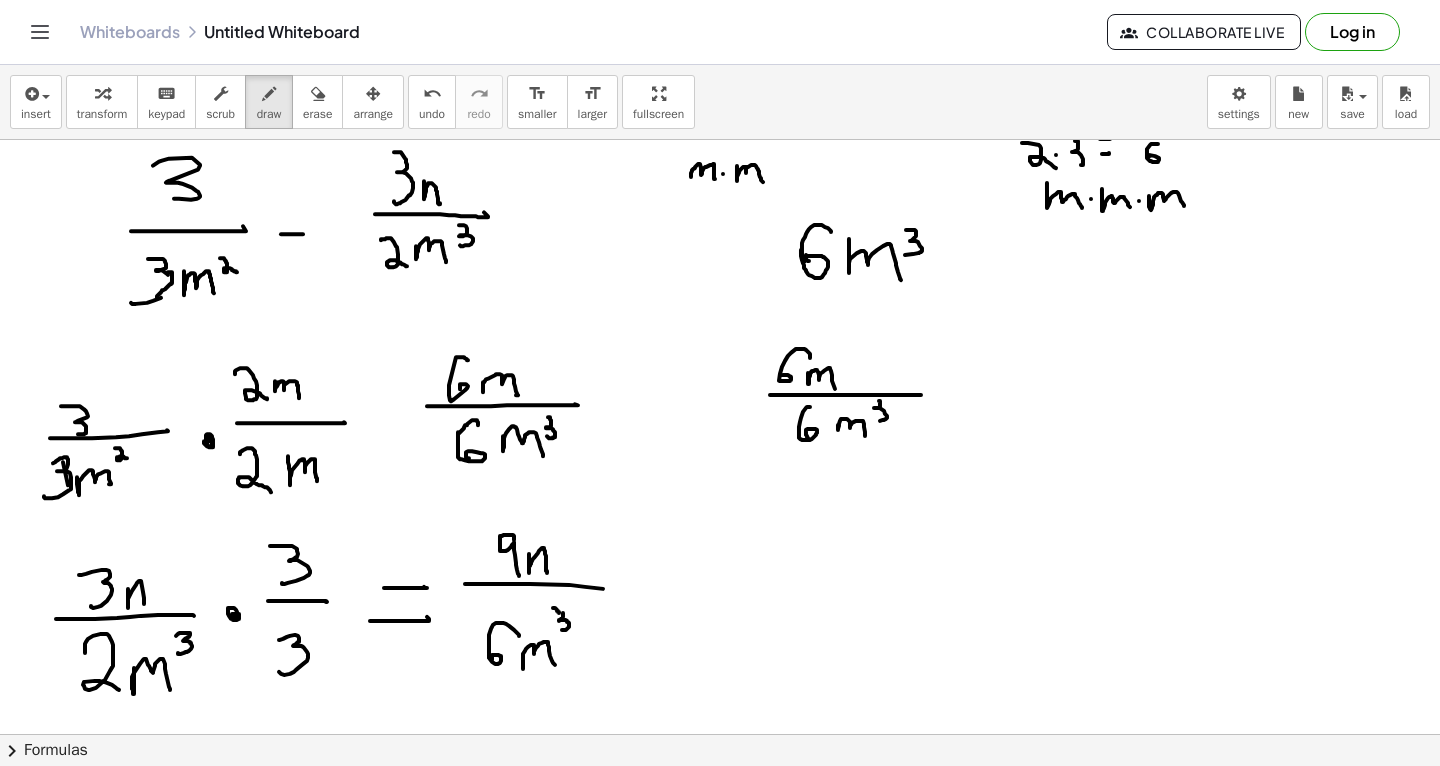 drag, startPoint x: 879, startPoint y: 400, endPoint x: 879, endPoint y: 419, distance: 19 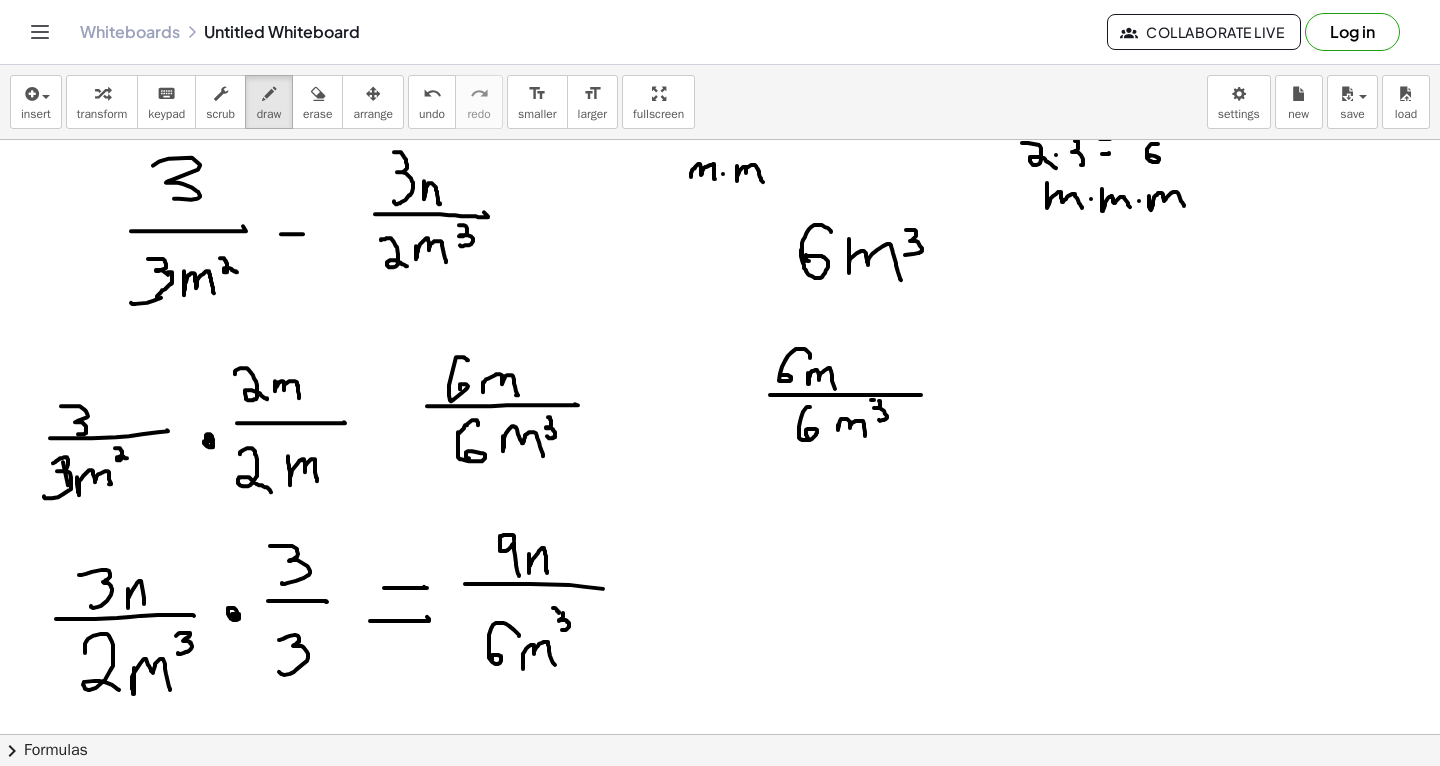 click at bounding box center [720, -1191] 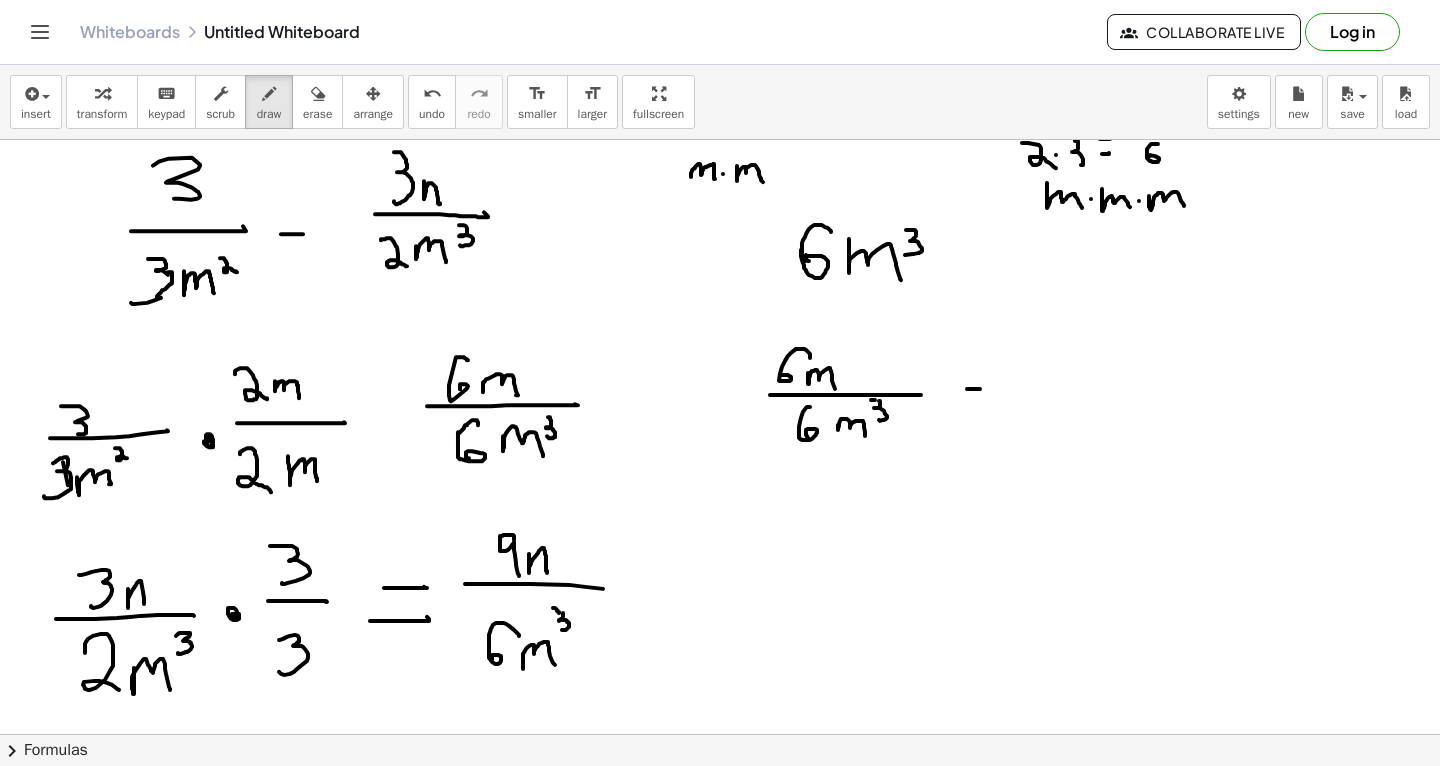 drag, startPoint x: 967, startPoint y: 388, endPoint x: 996, endPoint y: 388, distance: 29 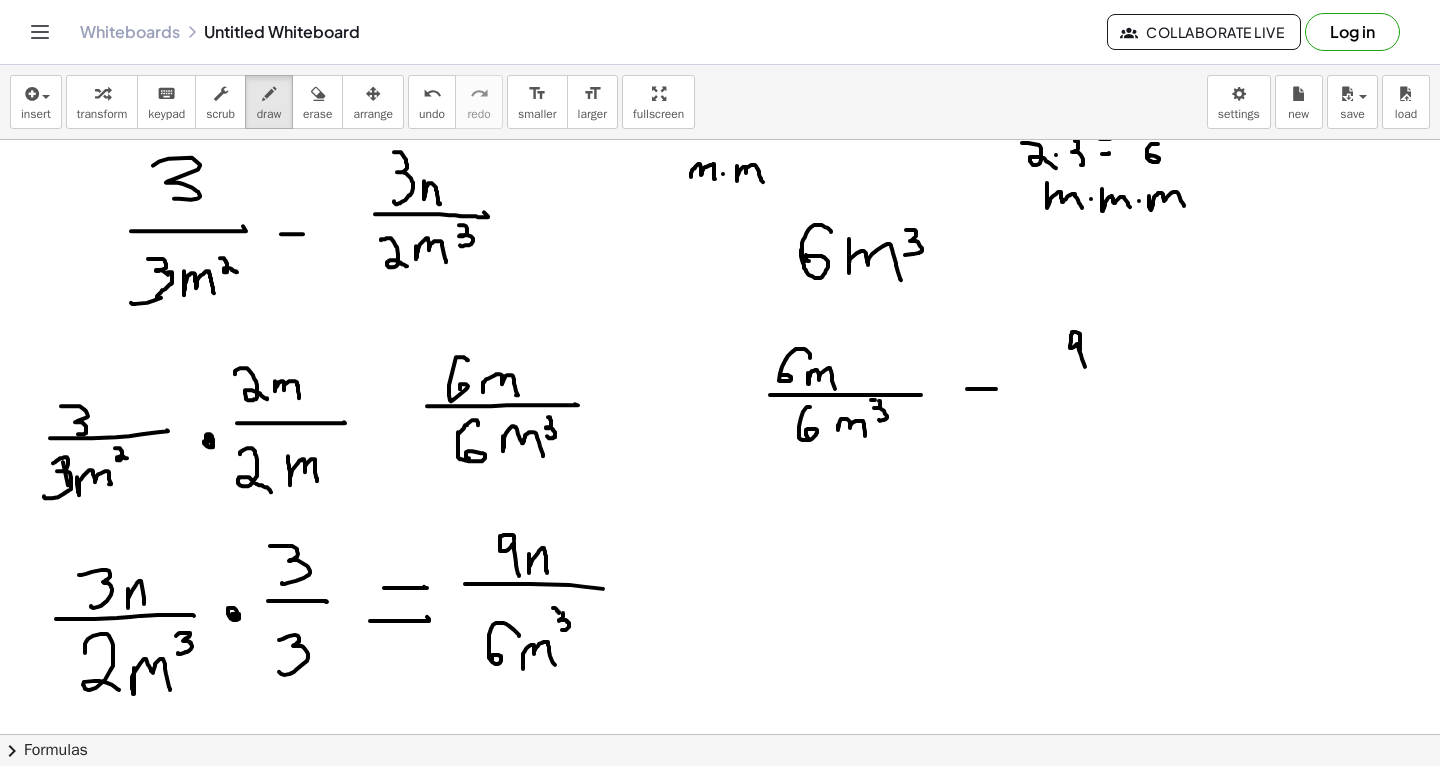 drag, startPoint x: 1080, startPoint y: 350, endPoint x: 1087, endPoint y: 370, distance: 21.189621 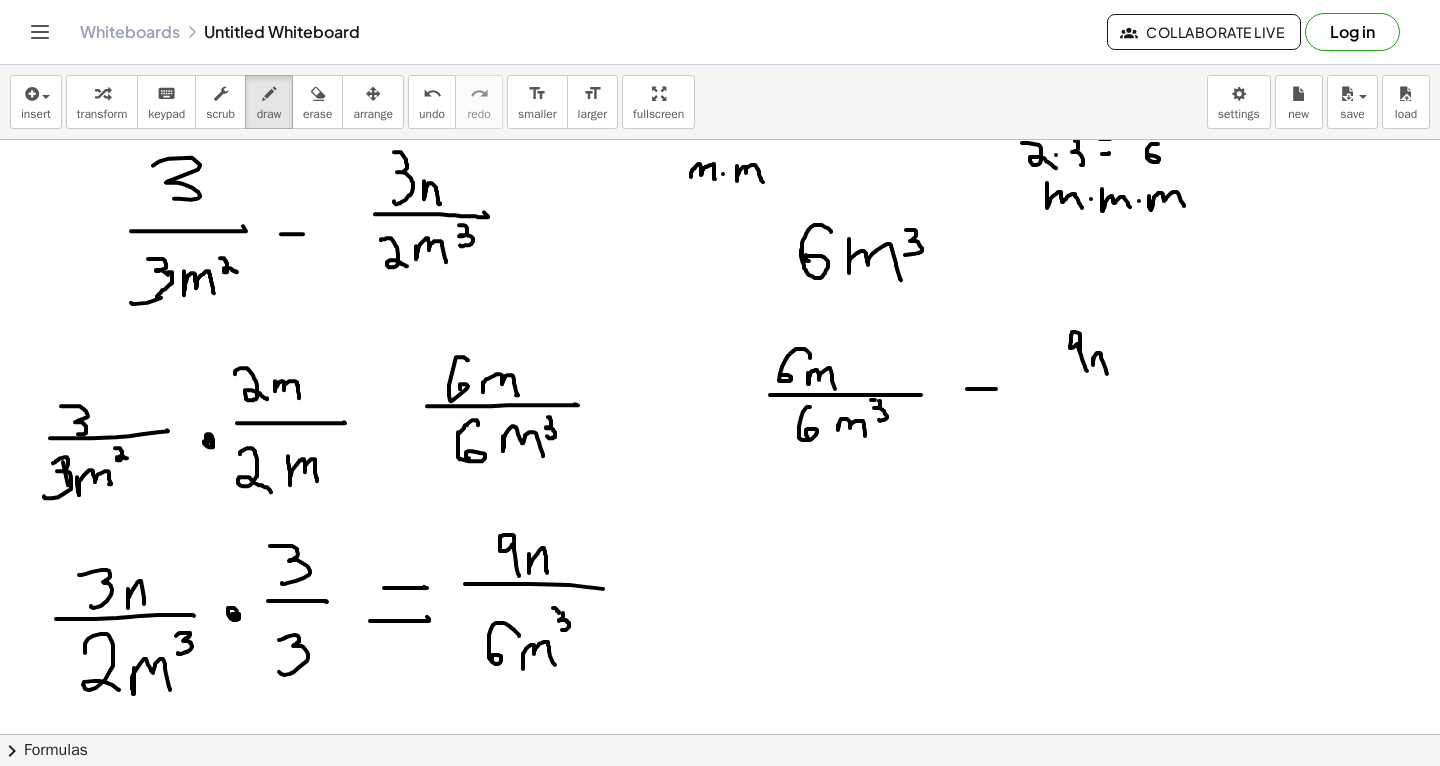 drag, startPoint x: 1093, startPoint y: 357, endPoint x: 1108, endPoint y: 374, distance: 22.671568 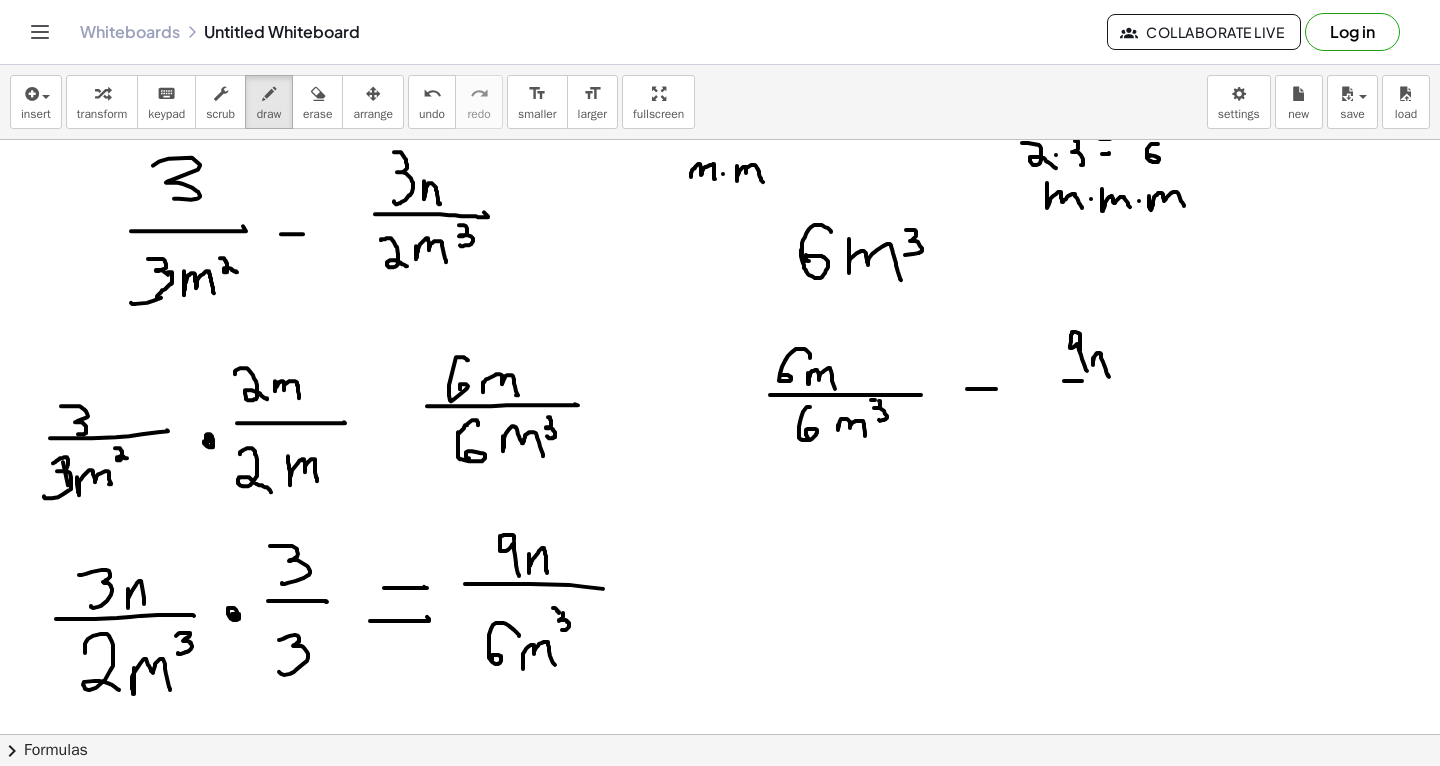 drag, startPoint x: 1064, startPoint y: 380, endPoint x: 1140, endPoint y: 380, distance: 76 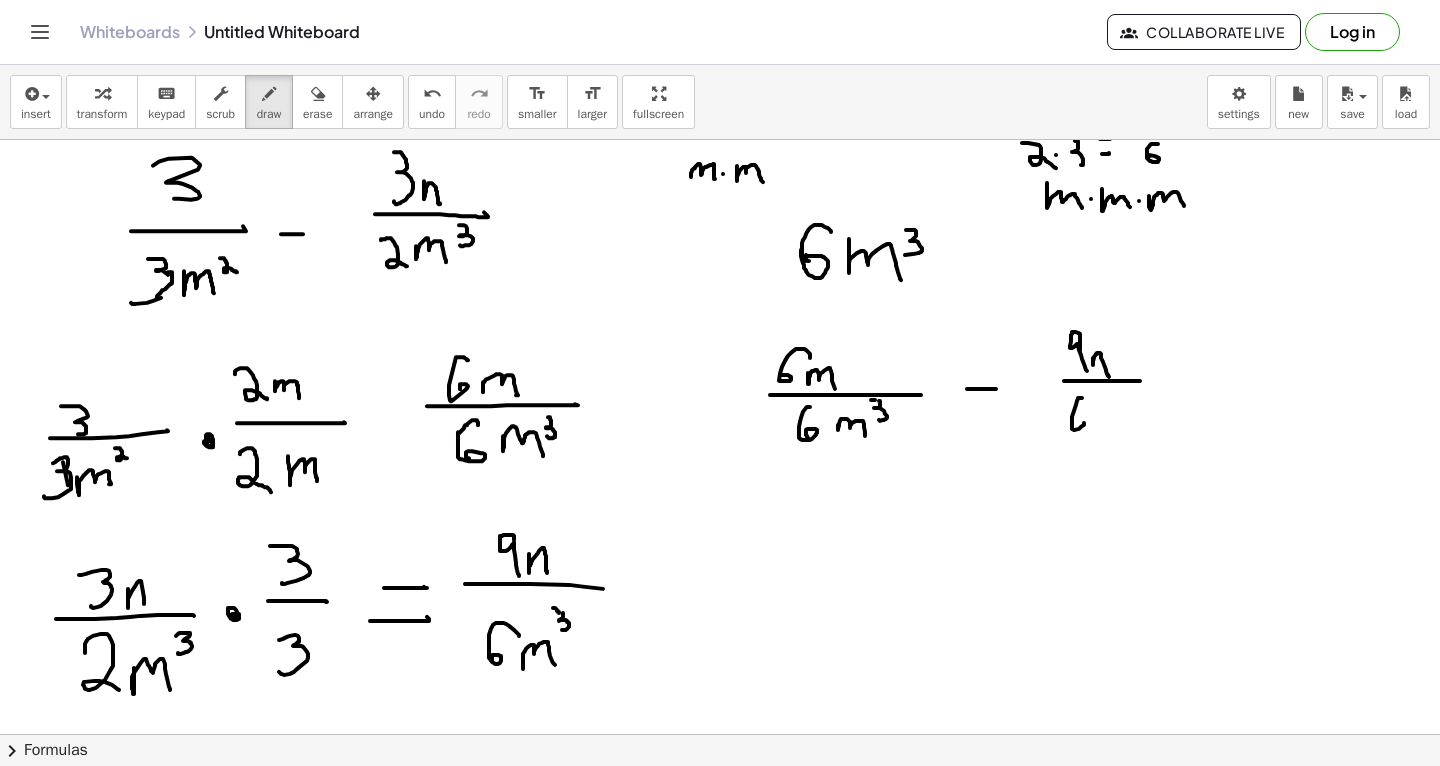 drag, startPoint x: 1082, startPoint y: 397, endPoint x: 1077, endPoint y: 422, distance: 25.495098 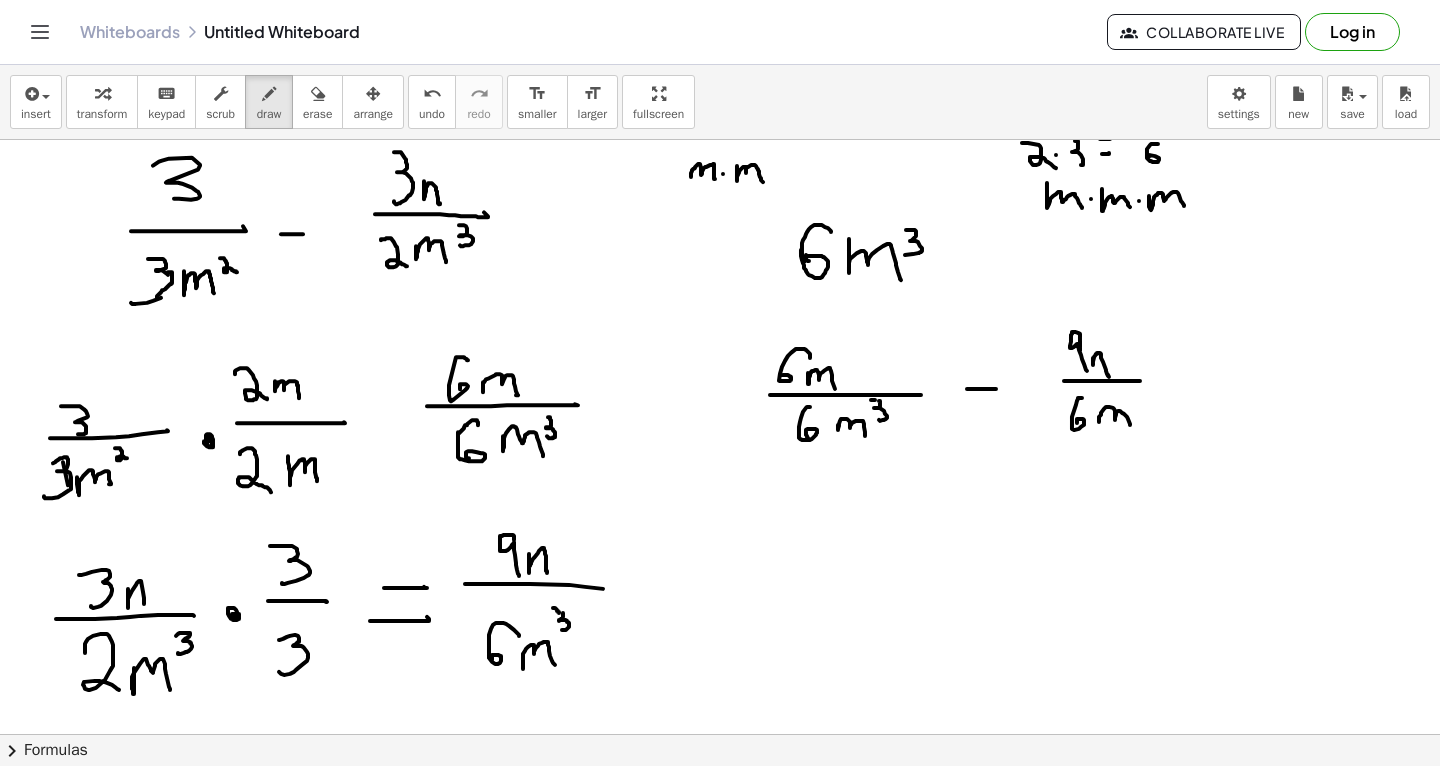 drag, startPoint x: 1099, startPoint y: 416, endPoint x: 1133, endPoint y: 433, distance: 38.013157 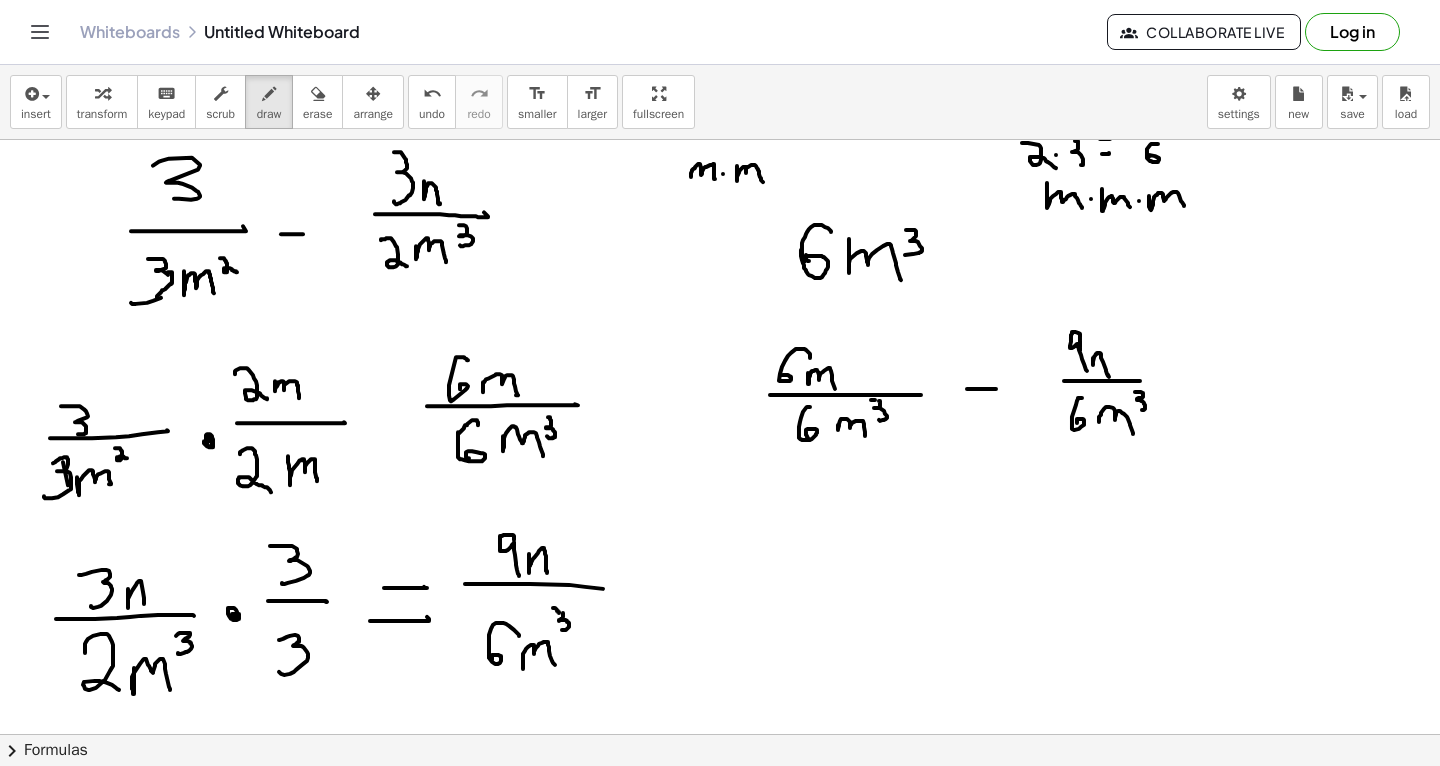 drag, startPoint x: 1135, startPoint y: 391, endPoint x: 1139, endPoint y: 407, distance: 16.492422 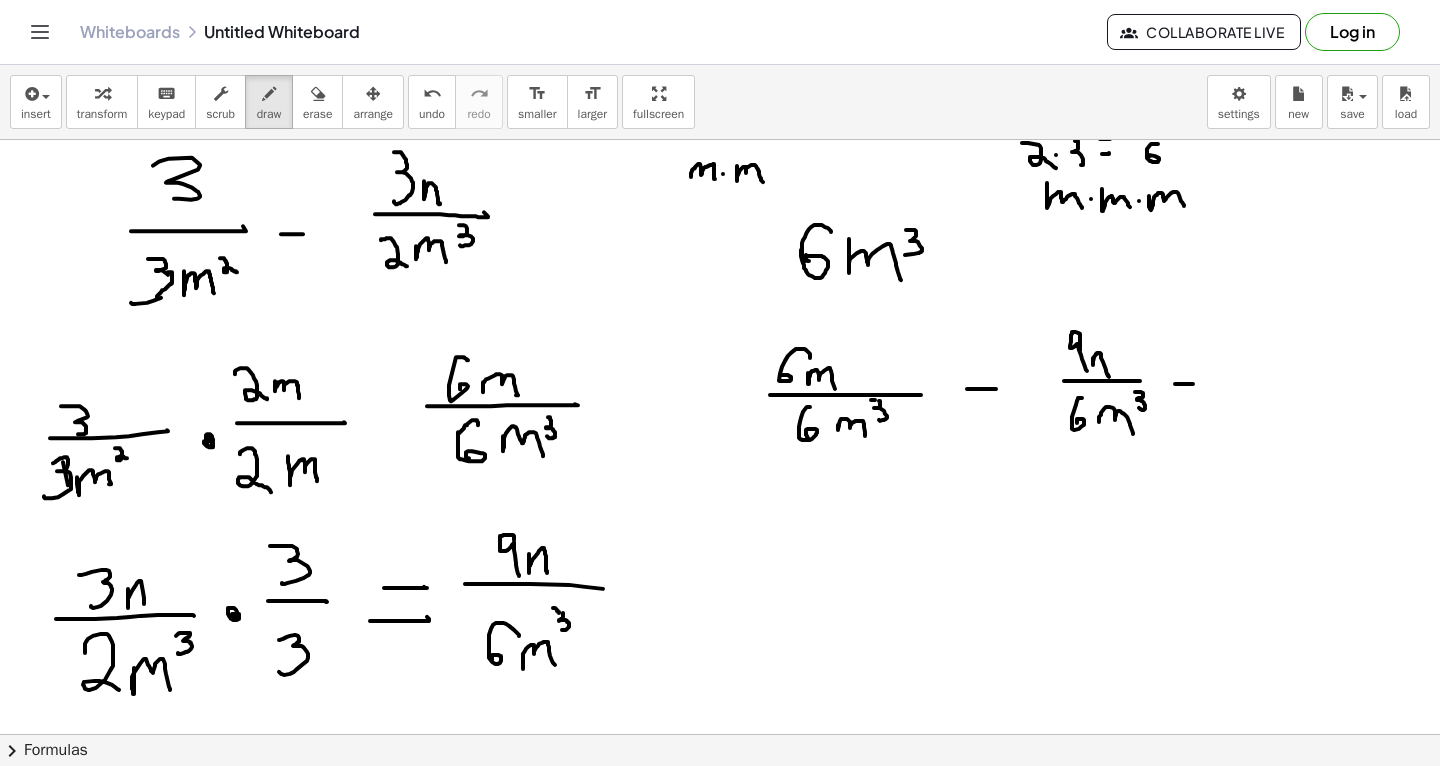 drag, startPoint x: 1175, startPoint y: 383, endPoint x: 1202, endPoint y: 382, distance: 27.018513 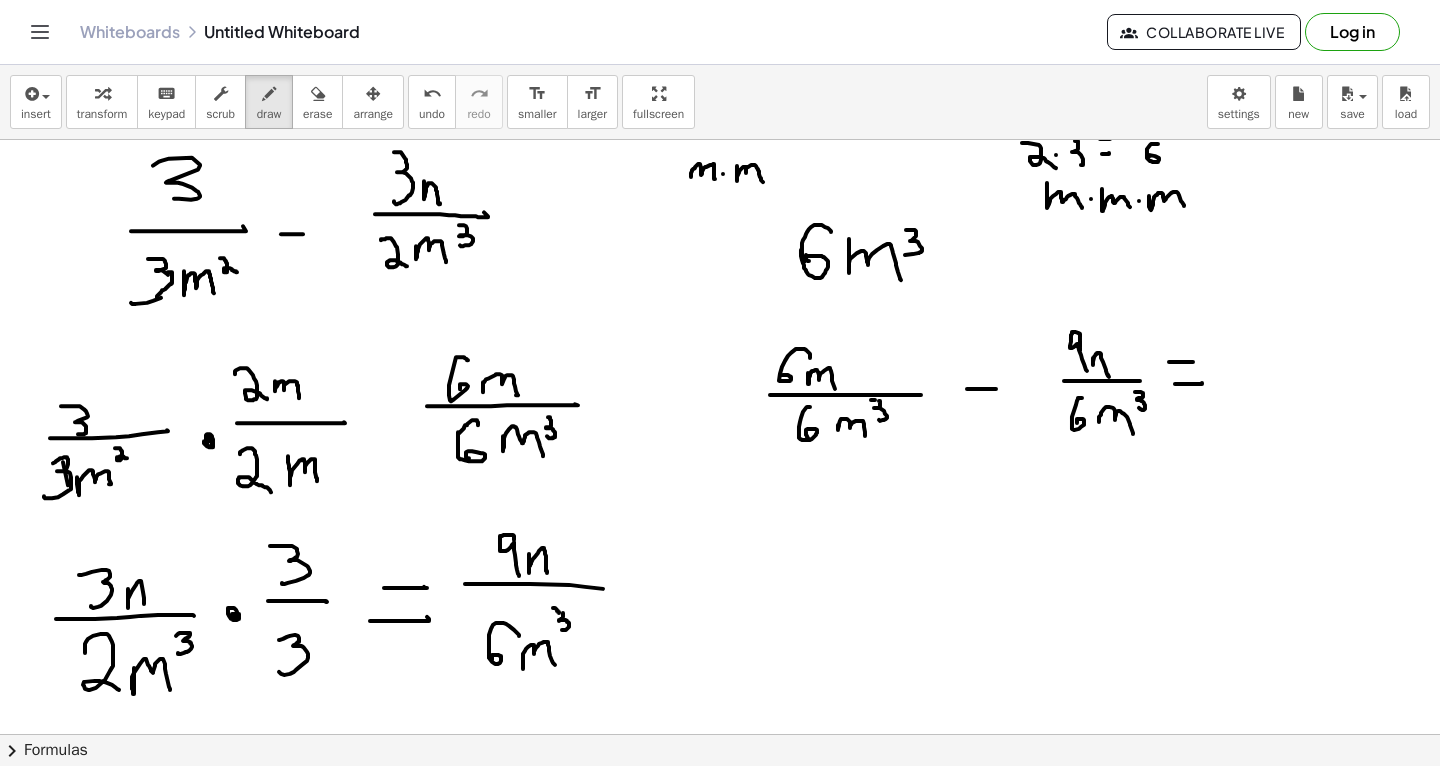 drag, startPoint x: 1169, startPoint y: 361, endPoint x: 1202, endPoint y: 366, distance: 33.37664 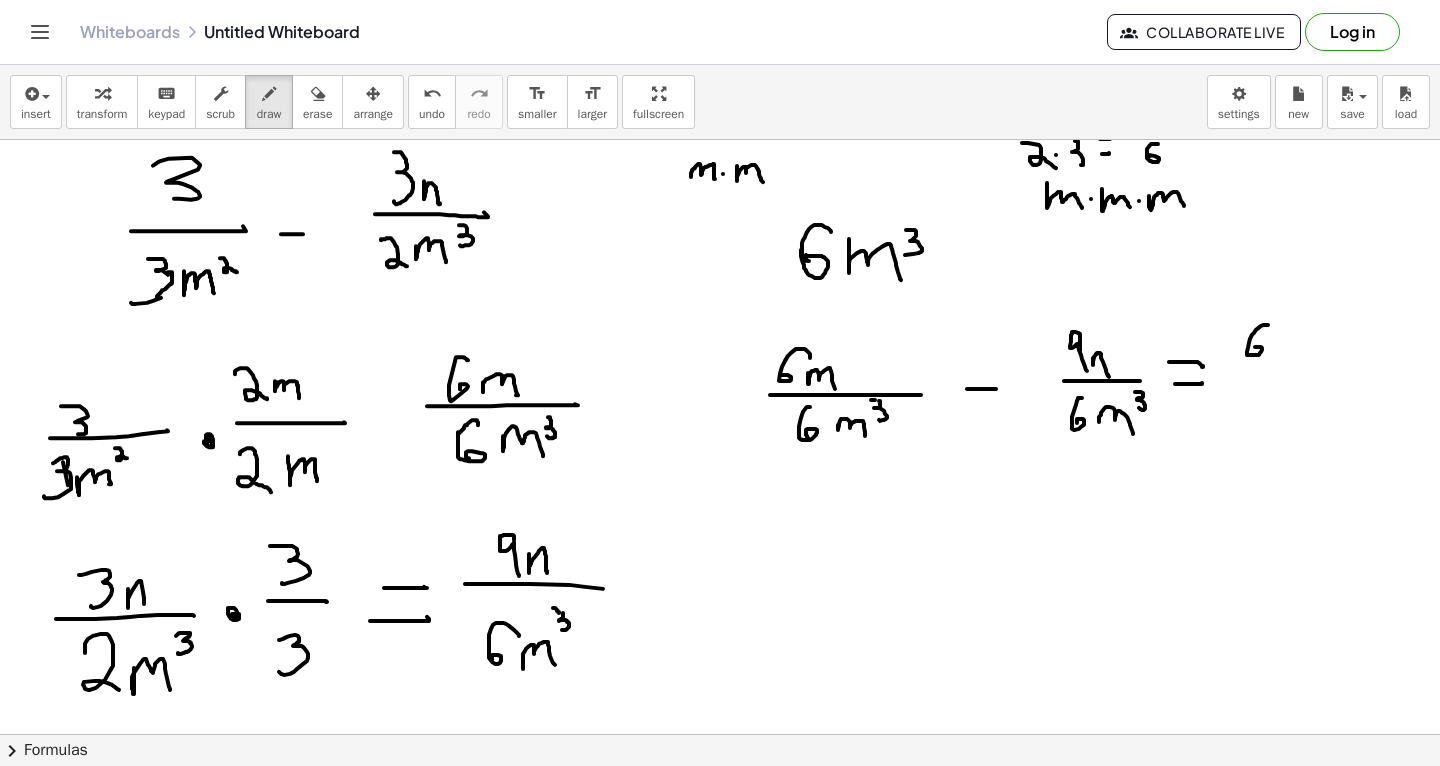 drag, startPoint x: 1268, startPoint y: 324, endPoint x: 1255, endPoint y: 349, distance: 28.178005 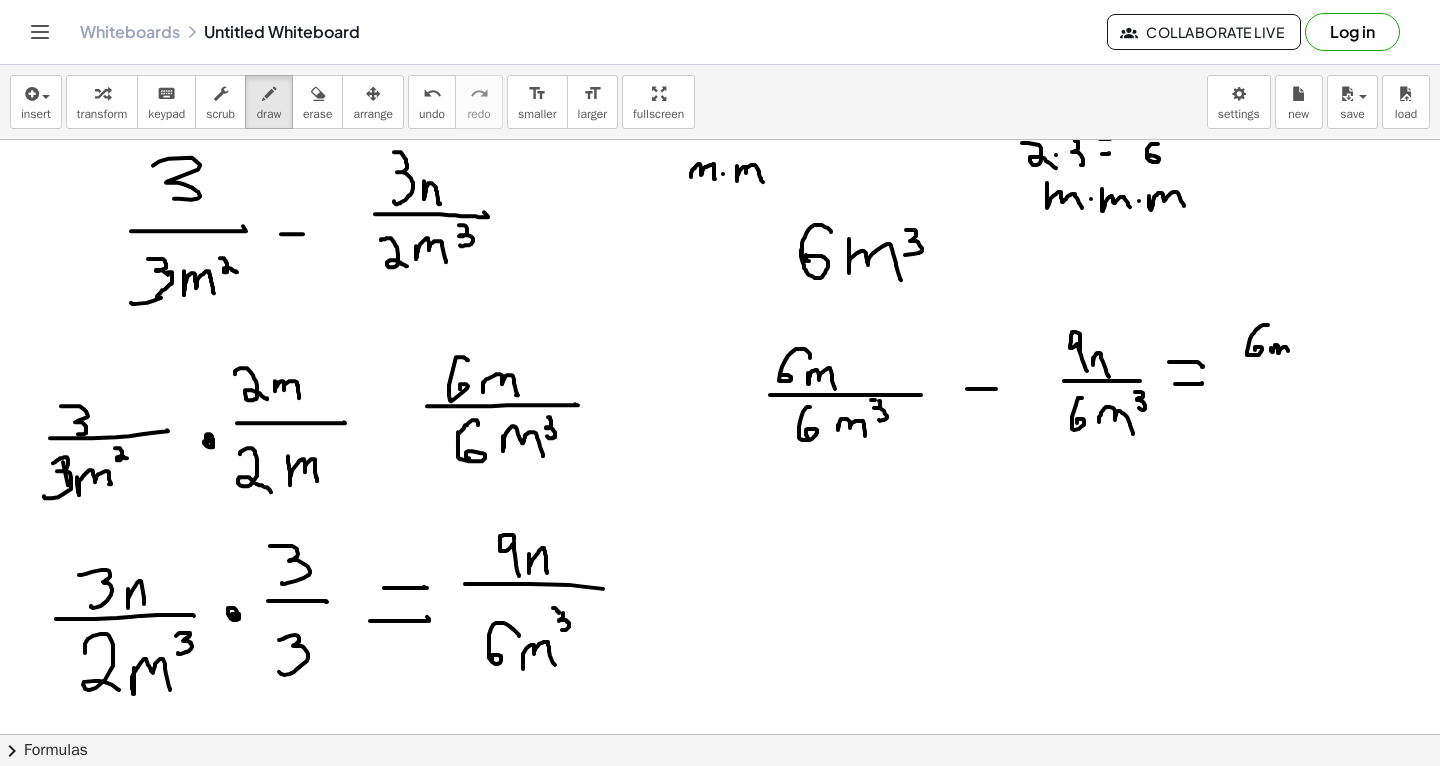drag, startPoint x: 1271, startPoint y: 347, endPoint x: 1290, endPoint y: 353, distance: 19.924858 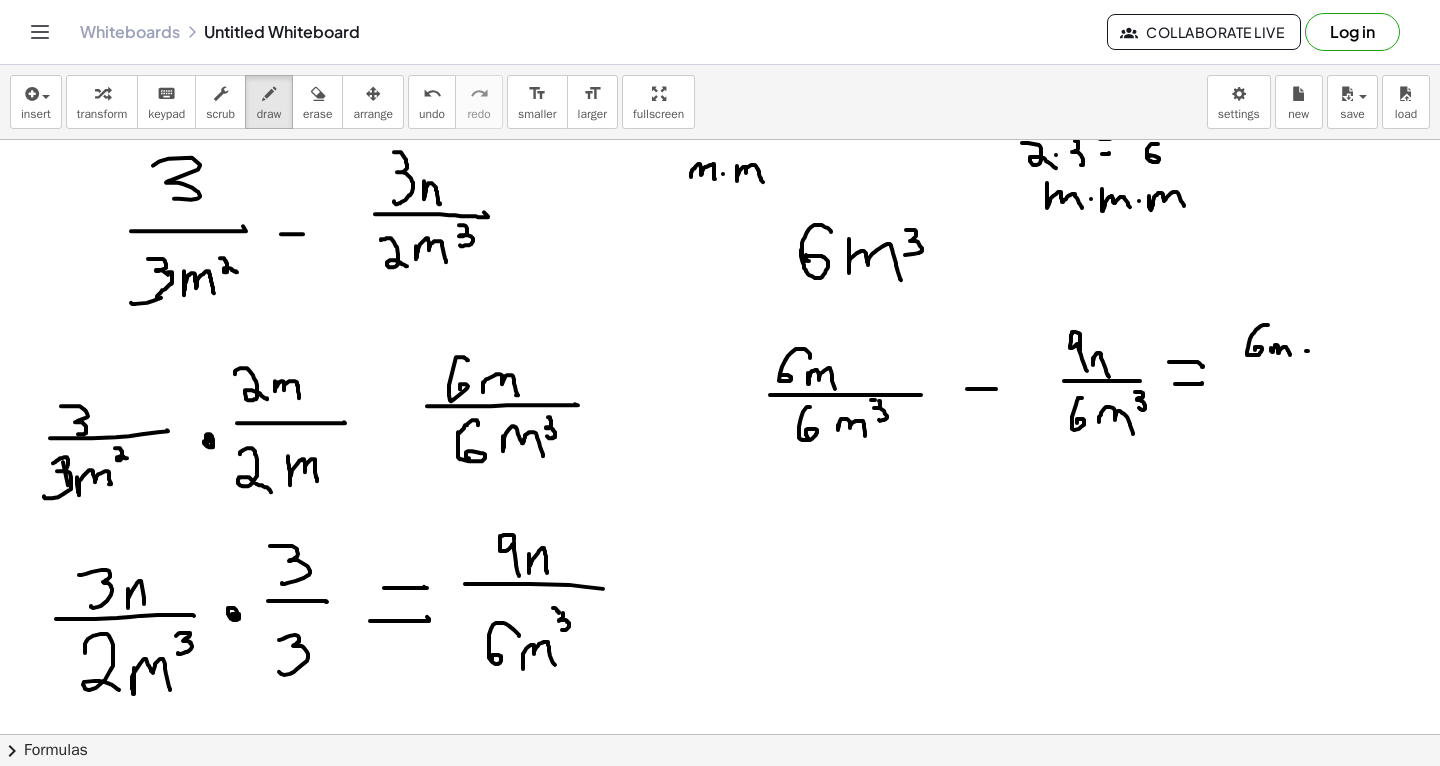 drag, startPoint x: 1306, startPoint y: 350, endPoint x: 1327, endPoint y: 349, distance: 21.023796 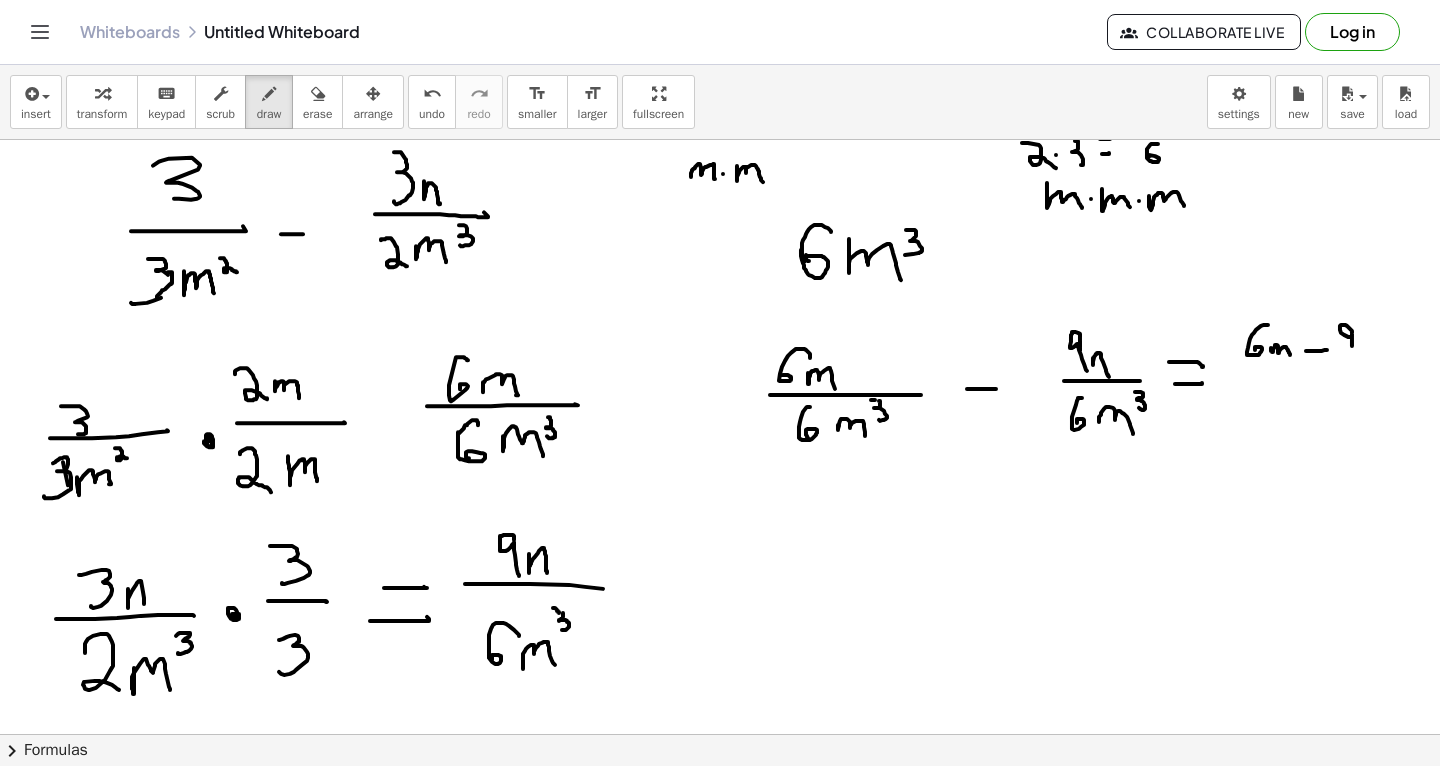 drag, startPoint x: 1352, startPoint y: 332, endPoint x: 1354, endPoint y: 351, distance: 19.104973 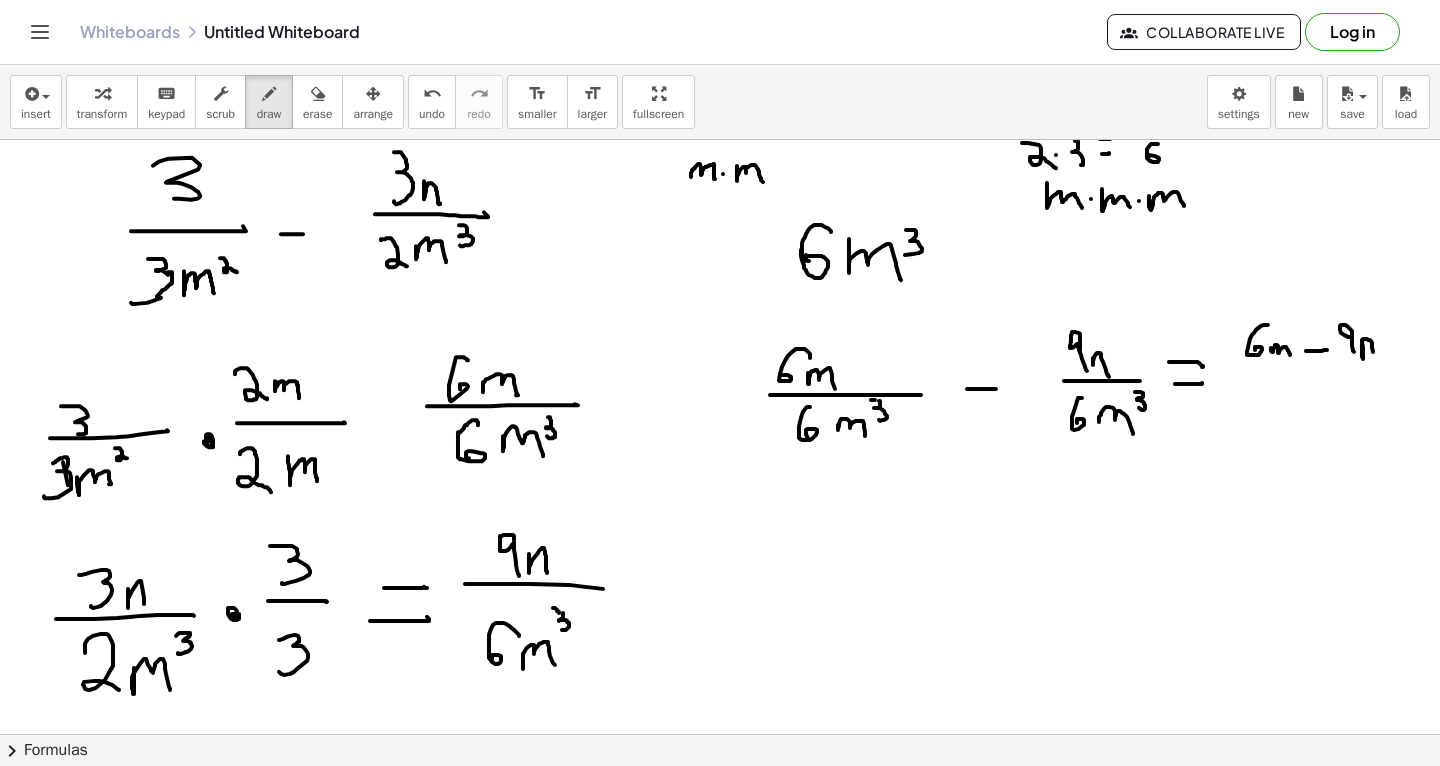 drag, startPoint x: 1362, startPoint y: 343, endPoint x: 1374, endPoint y: 353, distance: 15.6205 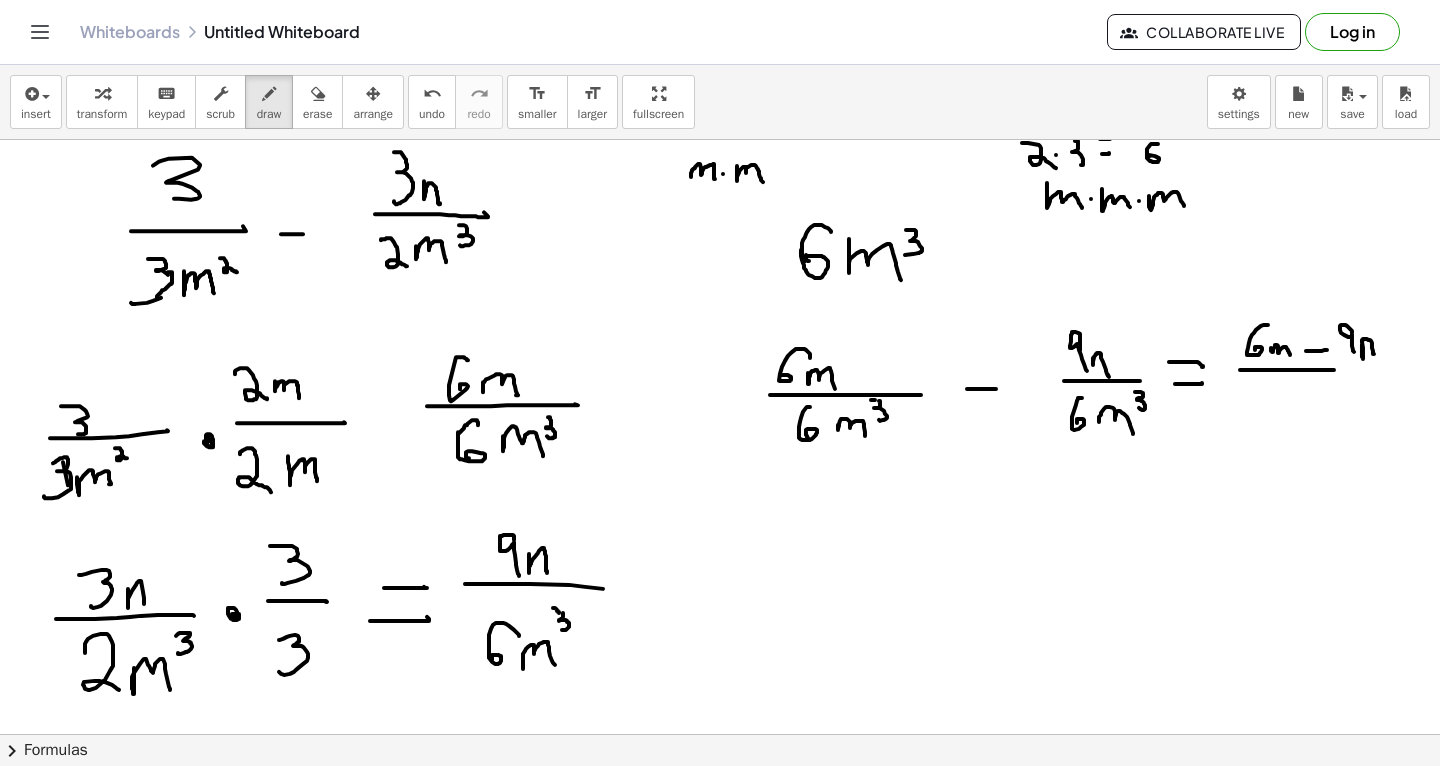drag, startPoint x: 1240, startPoint y: 369, endPoint x: 1362, endPoint y: 370, distance: 122.0041 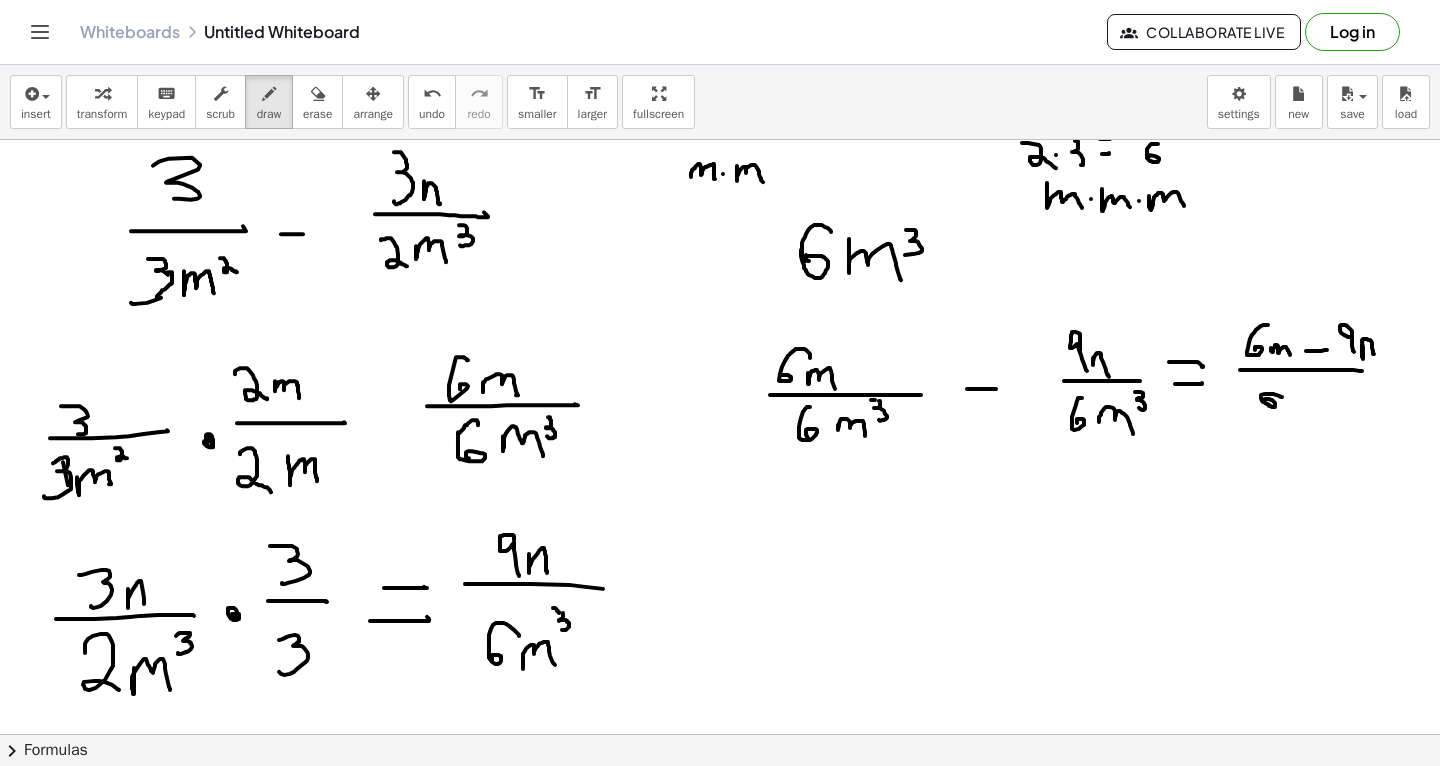 drag, startPoint x: 1282, startPoint y: 396, endPoint x: 1264, endPoint y: 403, distance: 19.313208 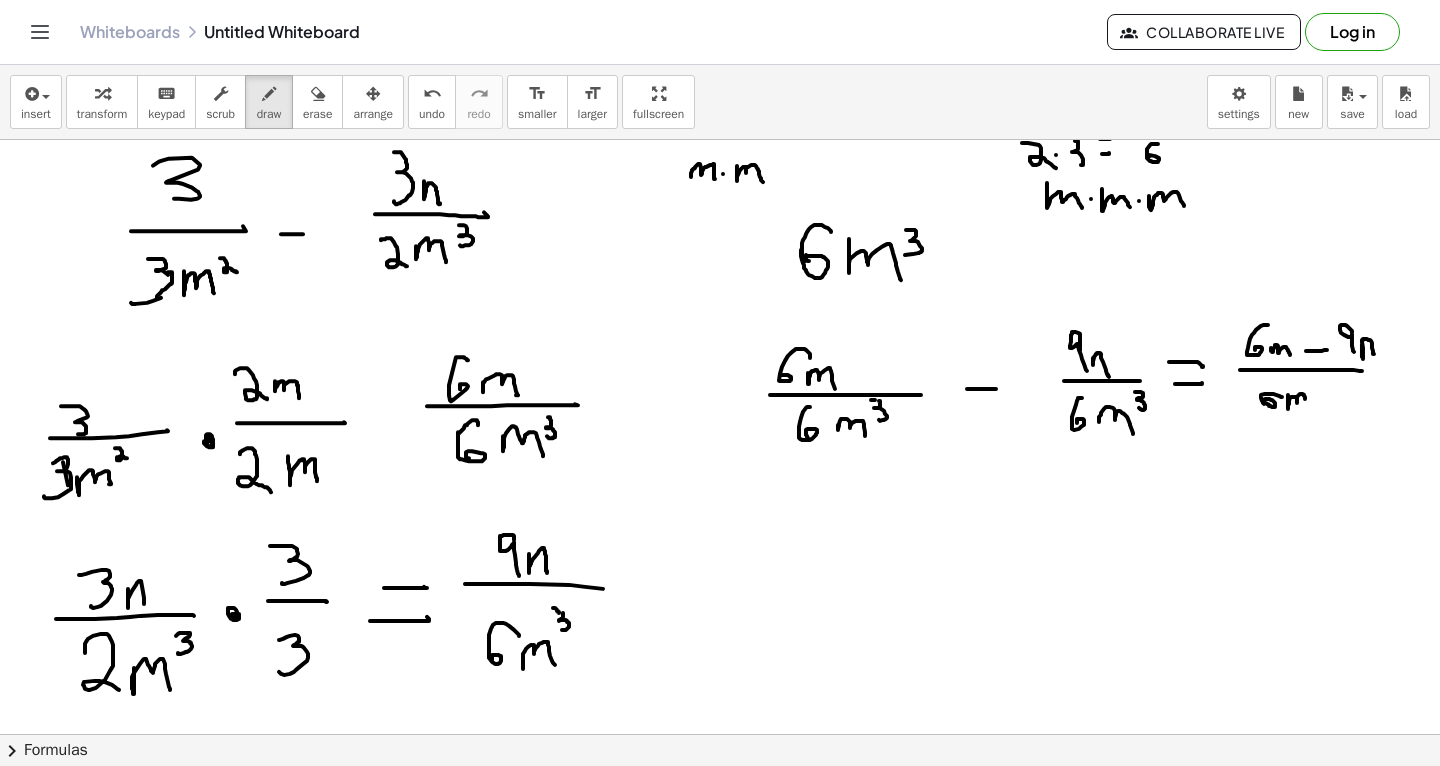 drag, startPoint x: 1288, startPoint y: 394, endPoint x: 1309, endPoint y: 407, distance: 24.698177 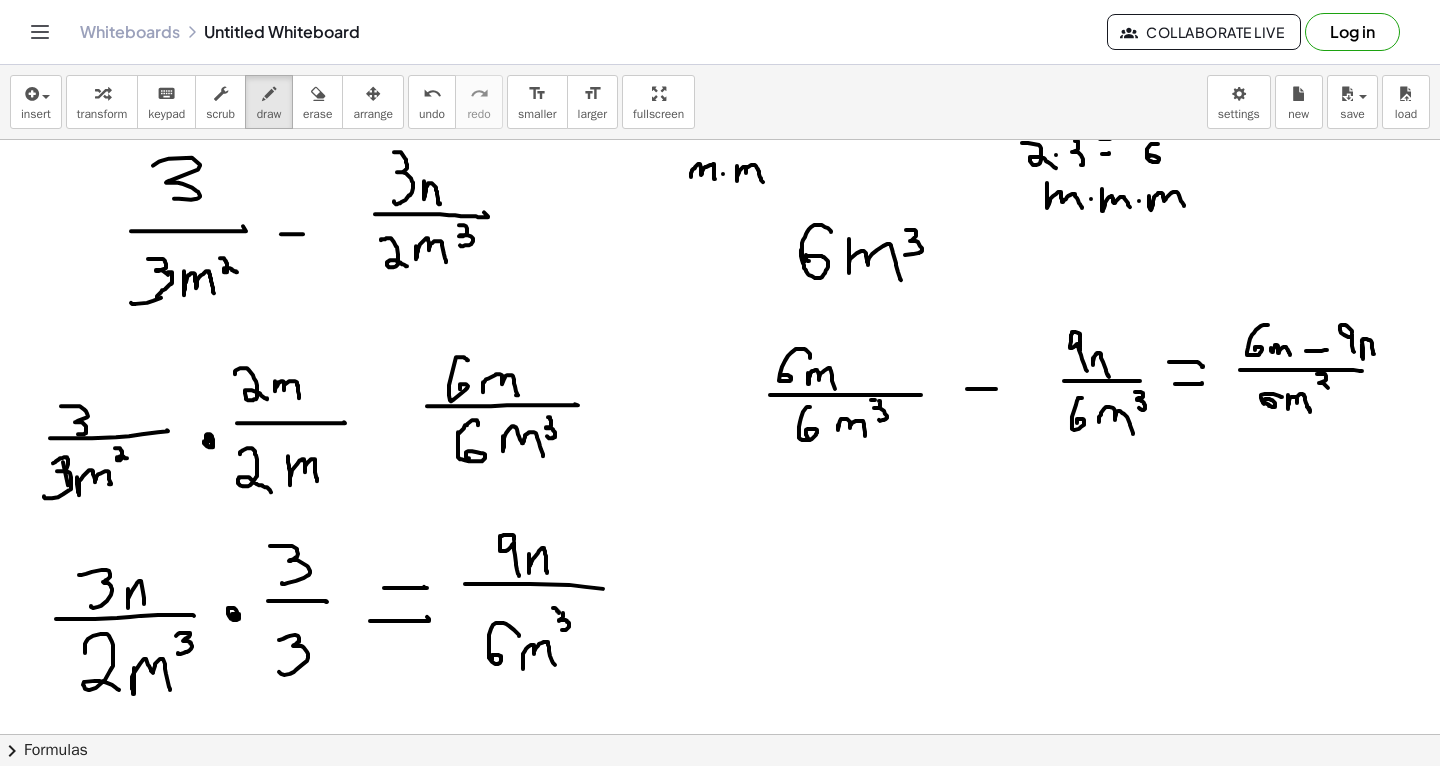 drag, startPoint x: 1317, startPoint y: 373, endPoint x: 1318, endPoint y: 393, distance: 20.024984 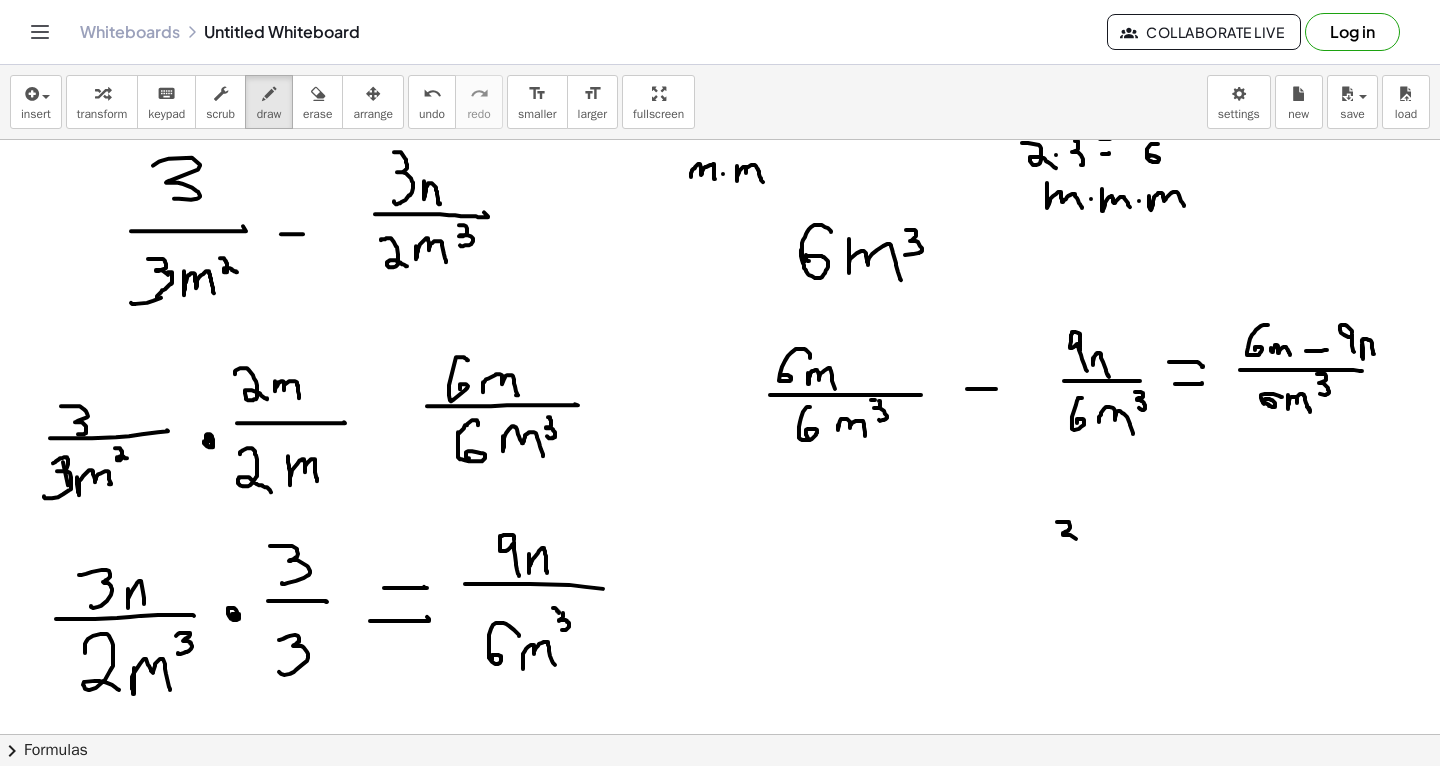 drag, startPoint x: 1057, startPoint y: 521, endPoint x: 1068, endPoint y: 551, distance: 31.95309 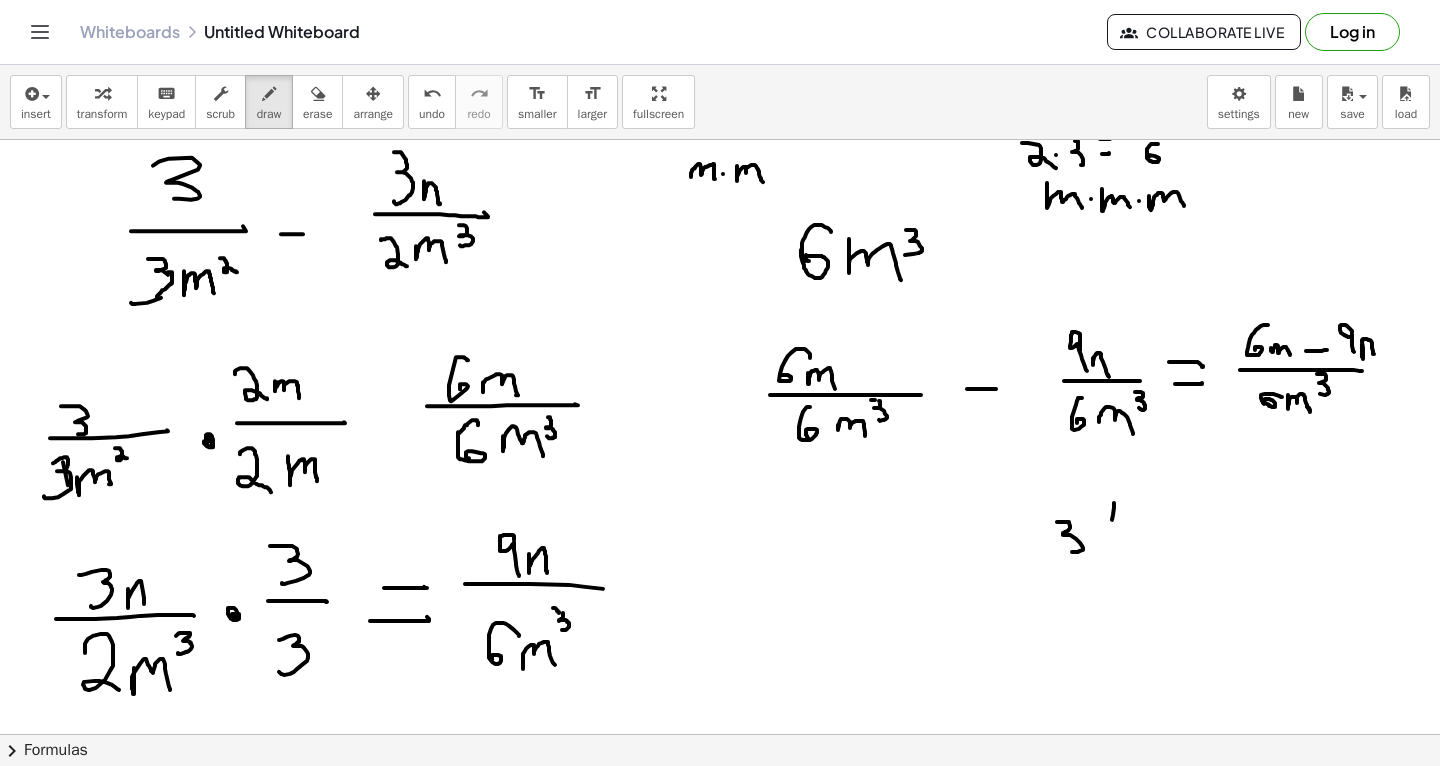 drag, startPoint x: 1114, startPoint y: 502, endPoint x: 1121, endPoint y: 552, distance: 50.48762 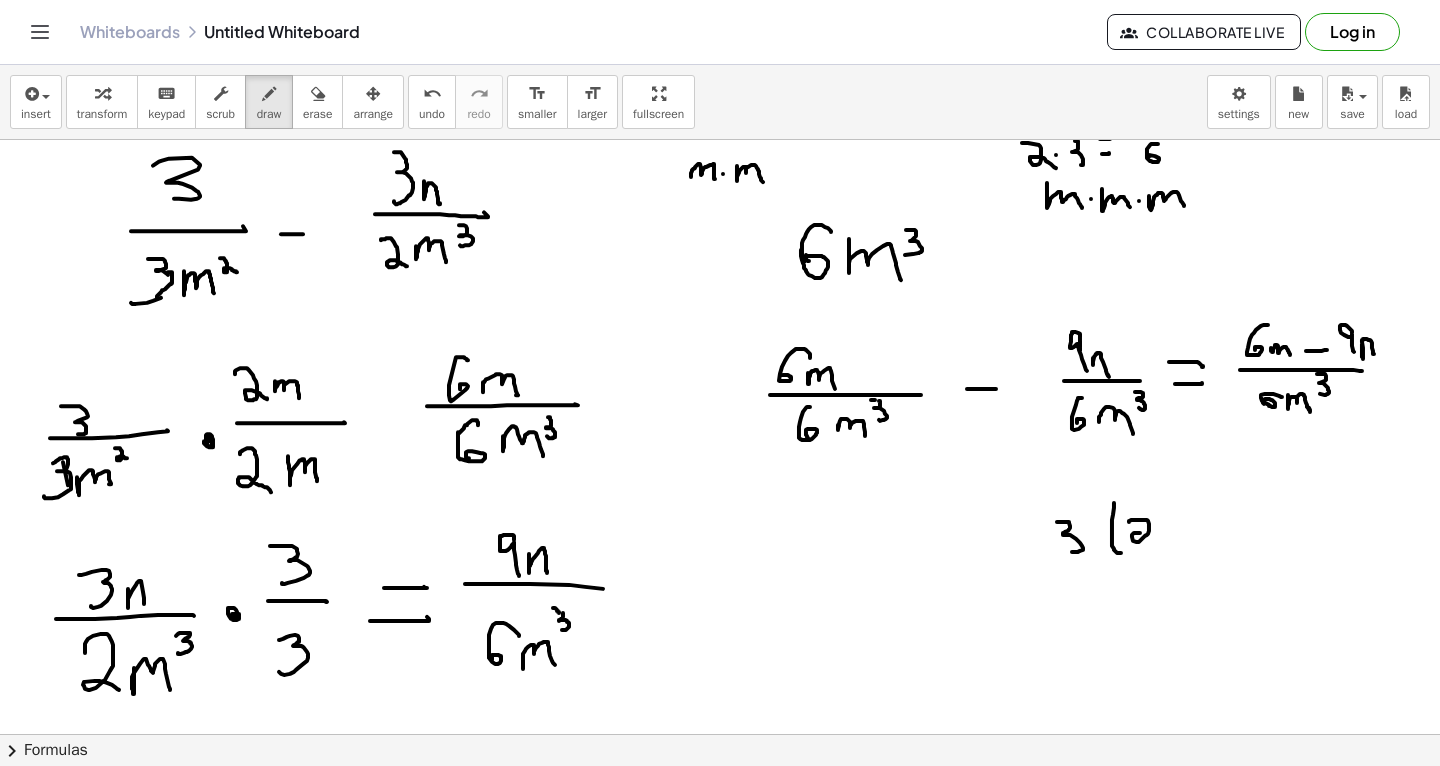 drag, startPoint x: 1129, startPoint y: 521, endPoint x: 1150, endPoint y: 540, distance: 28.319605 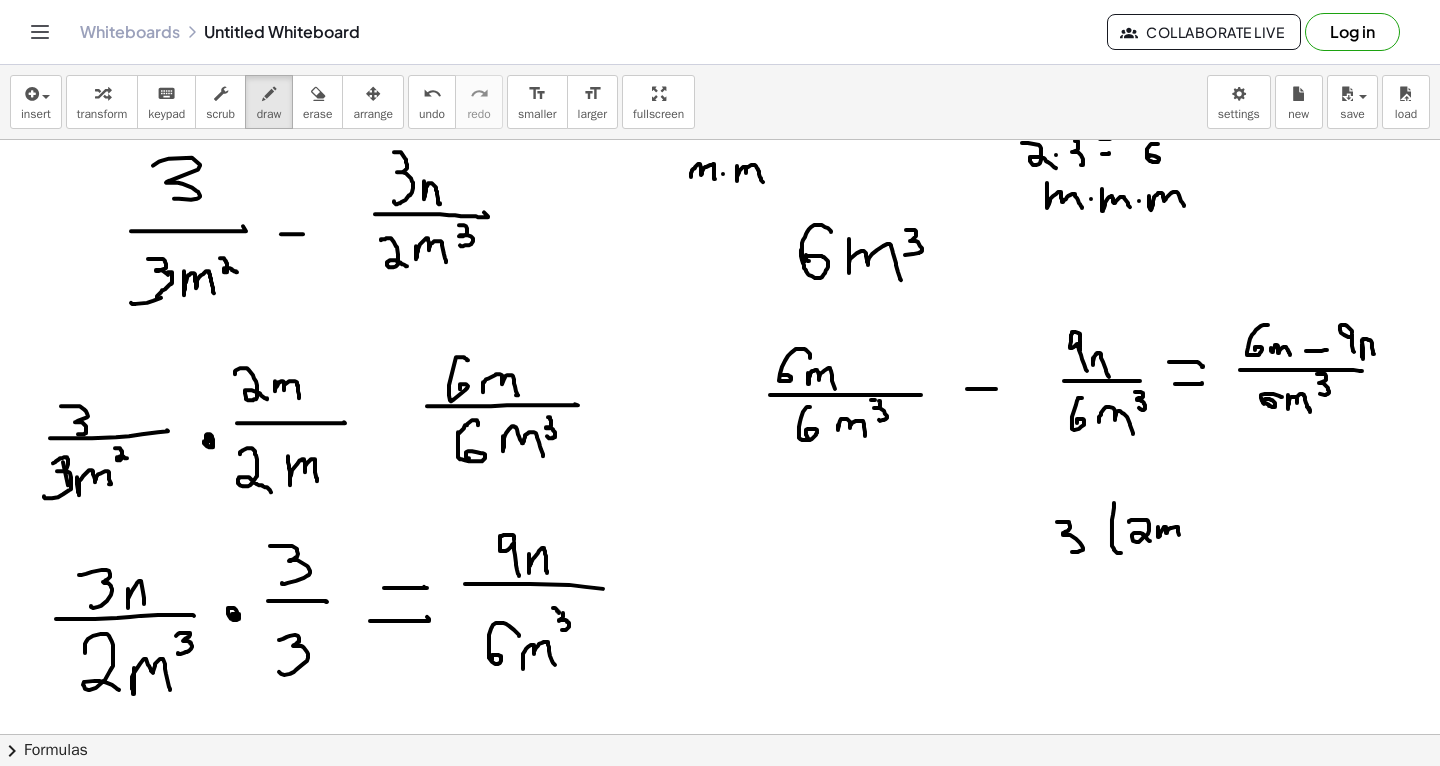 drag, startPoint x: 1158, startPoint y: 526, endPoint x: 1182, endPoint y: 537, distance: 26.400757 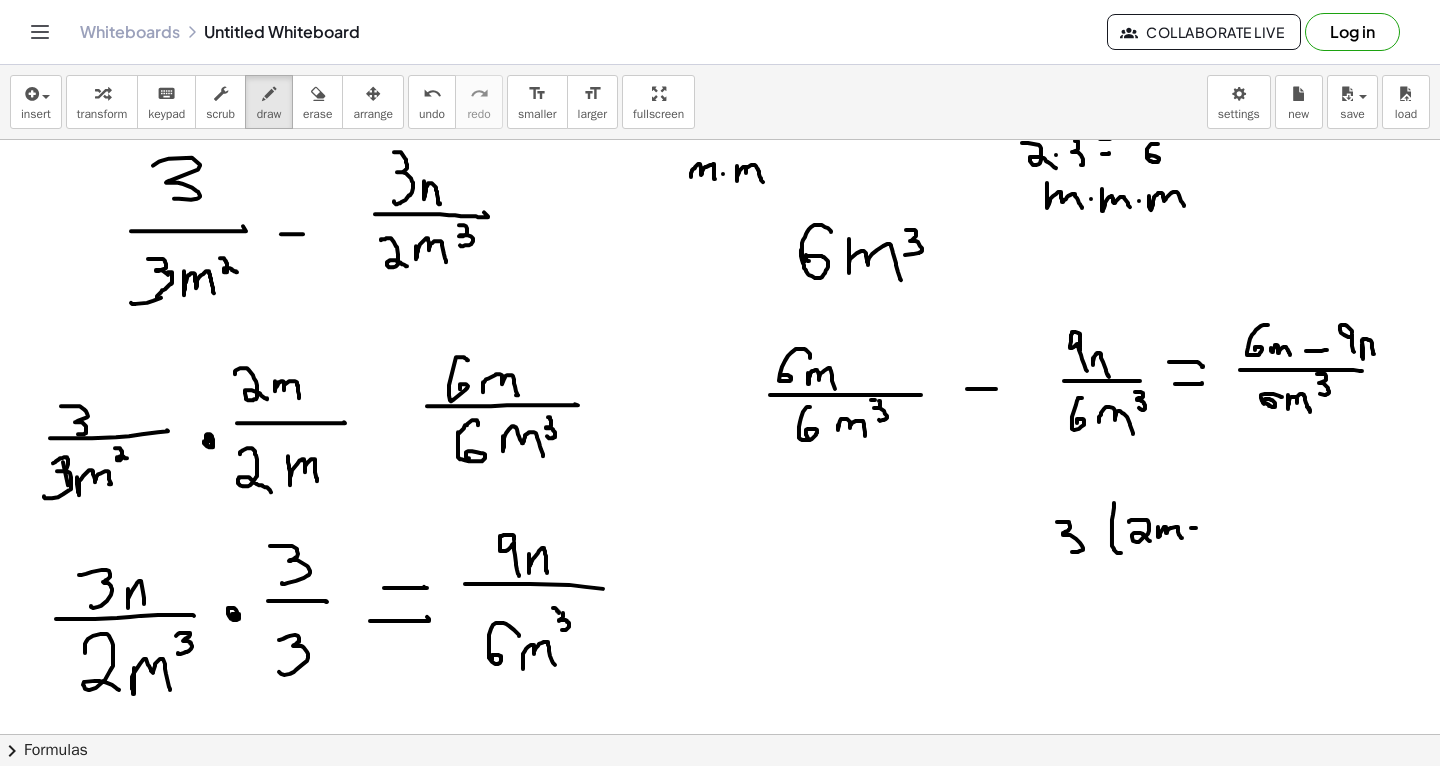drag, startPoint x: 1191, startPoint y: 527, endPoint x: 1205, endPoint y: 526, distance: 14.035668 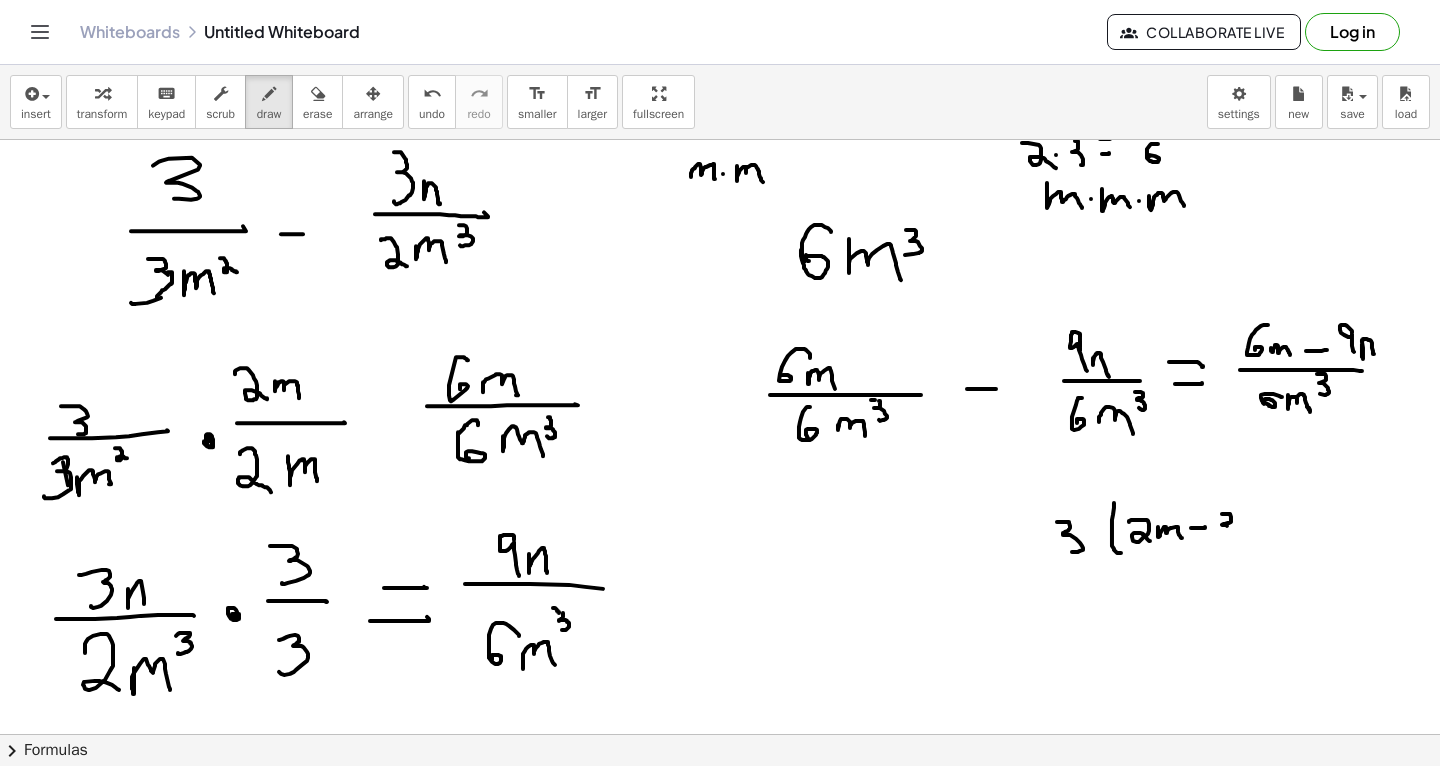 drag, startPoint x: 1222, startPoint y: 513, endPoint x: 1223, endPoint y: 536, distance: 23.021729 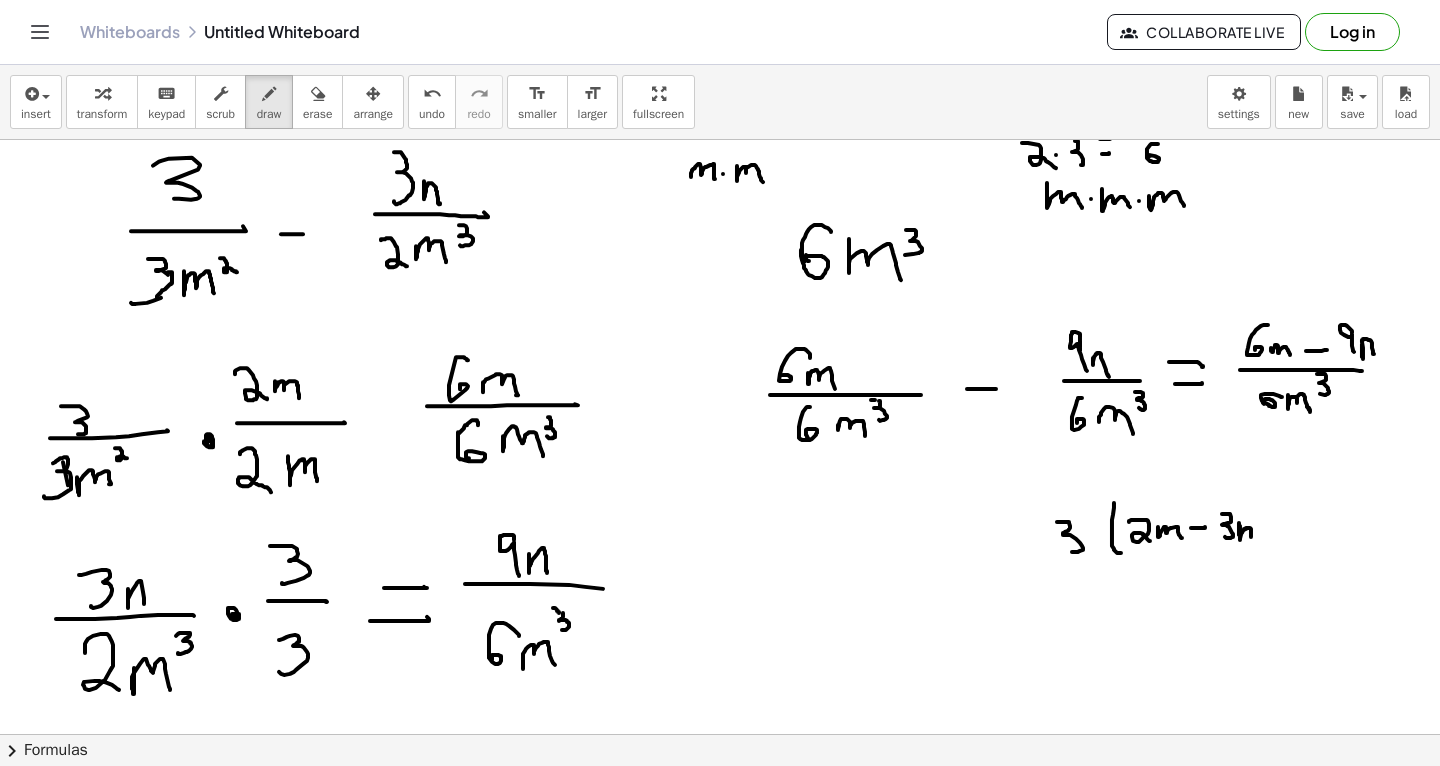drag, startPoint x: 1240, startPoint y: 530, endPoint x: 1251, endPoint y: 535, distance: 12.083046 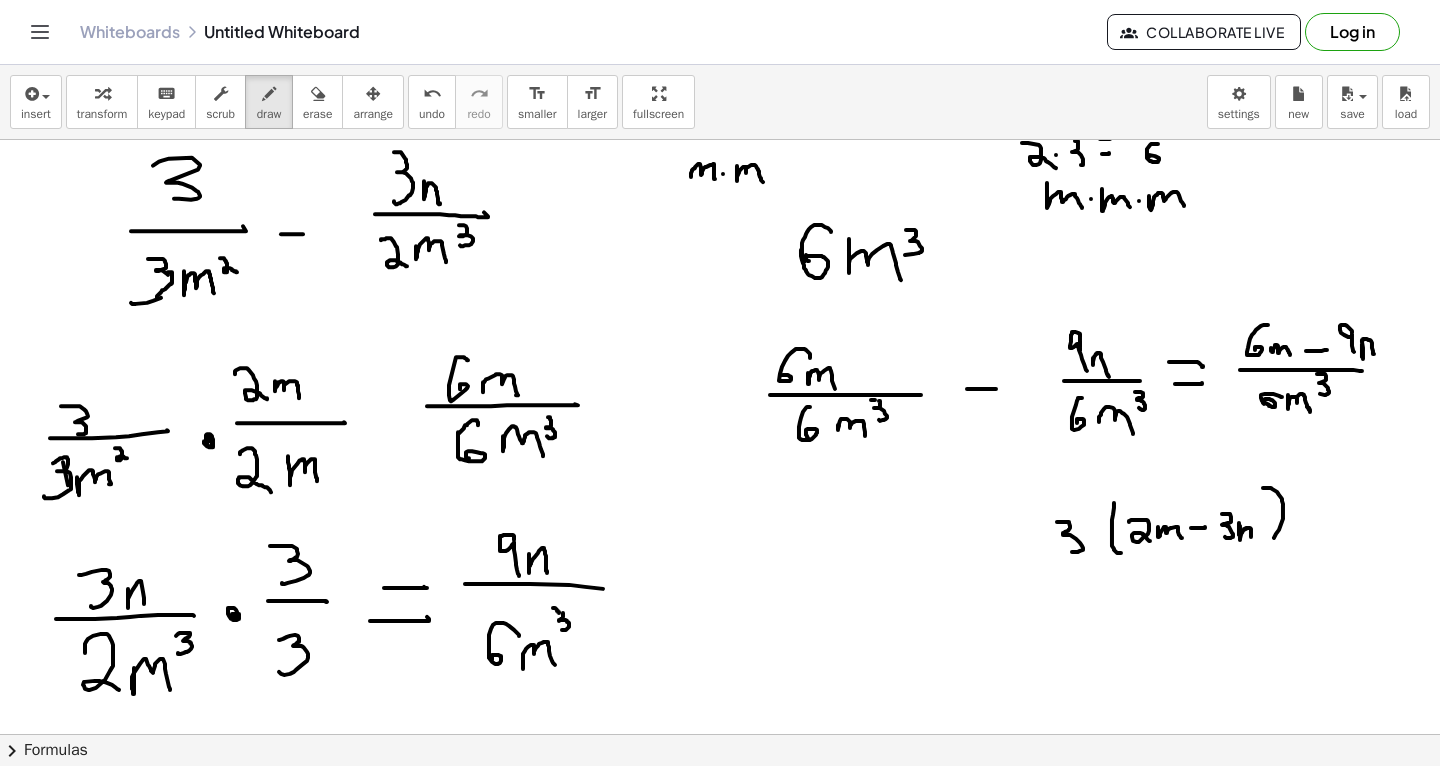 drag, startPoint x: 1263, startPoint y: 487, endPoint x: 1260, endPoint y: 557, distance: 70.064255 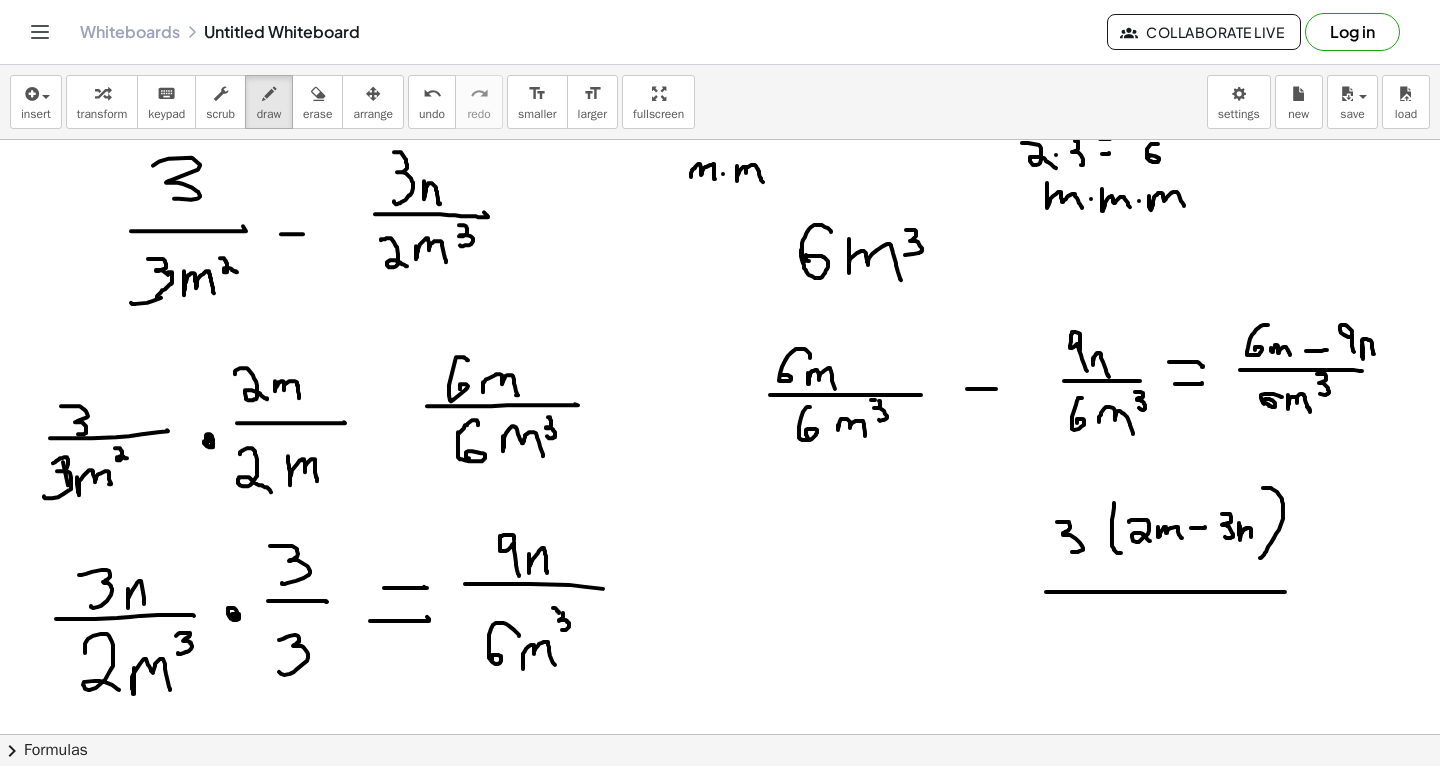drag, startPoint x: 1046, startPoint y: 591, endPoint x: 1307, endPoint y: 592, distance: 261.00192 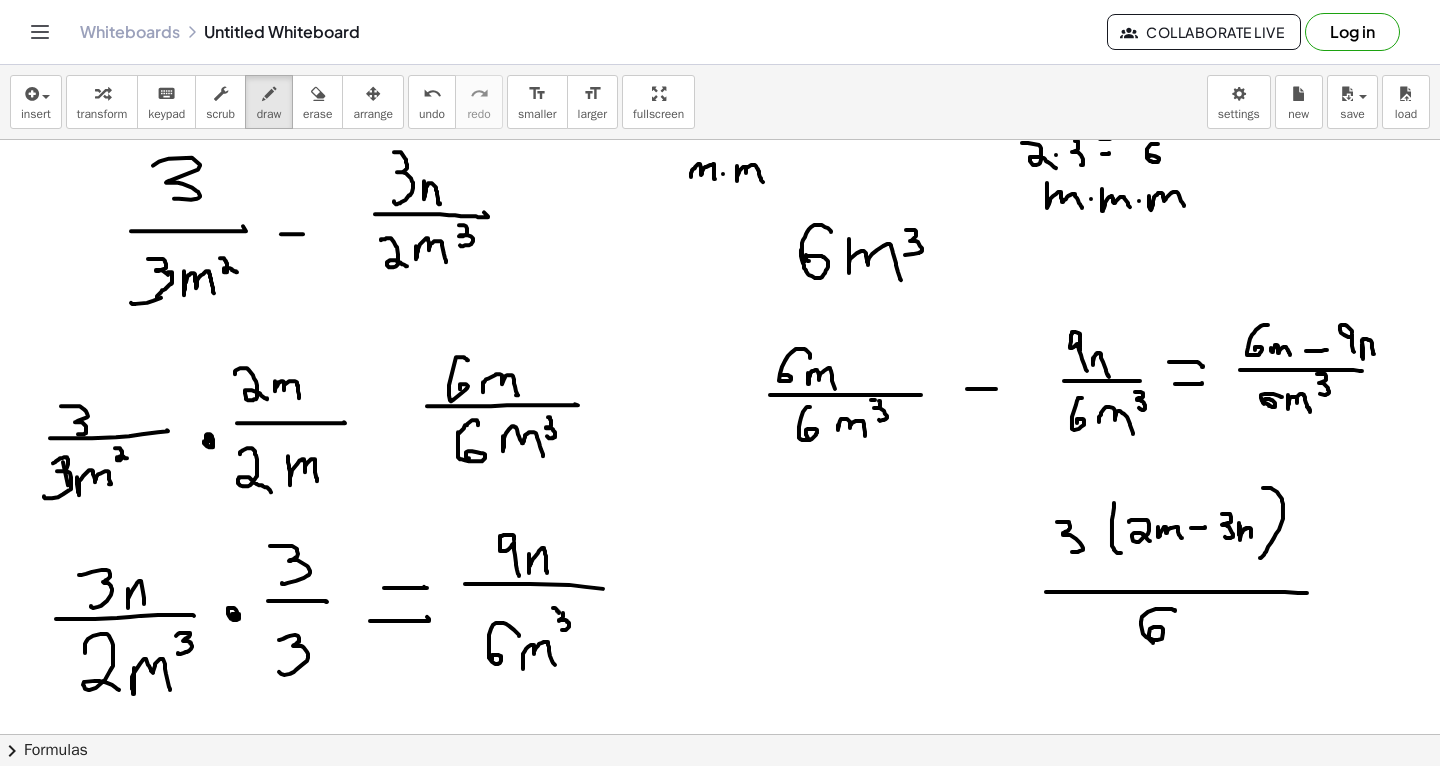 drag, startPoint x: 1175, startPoint y: 610, endPoint x: 1154, endPoint y: 643, distance: 39.115215 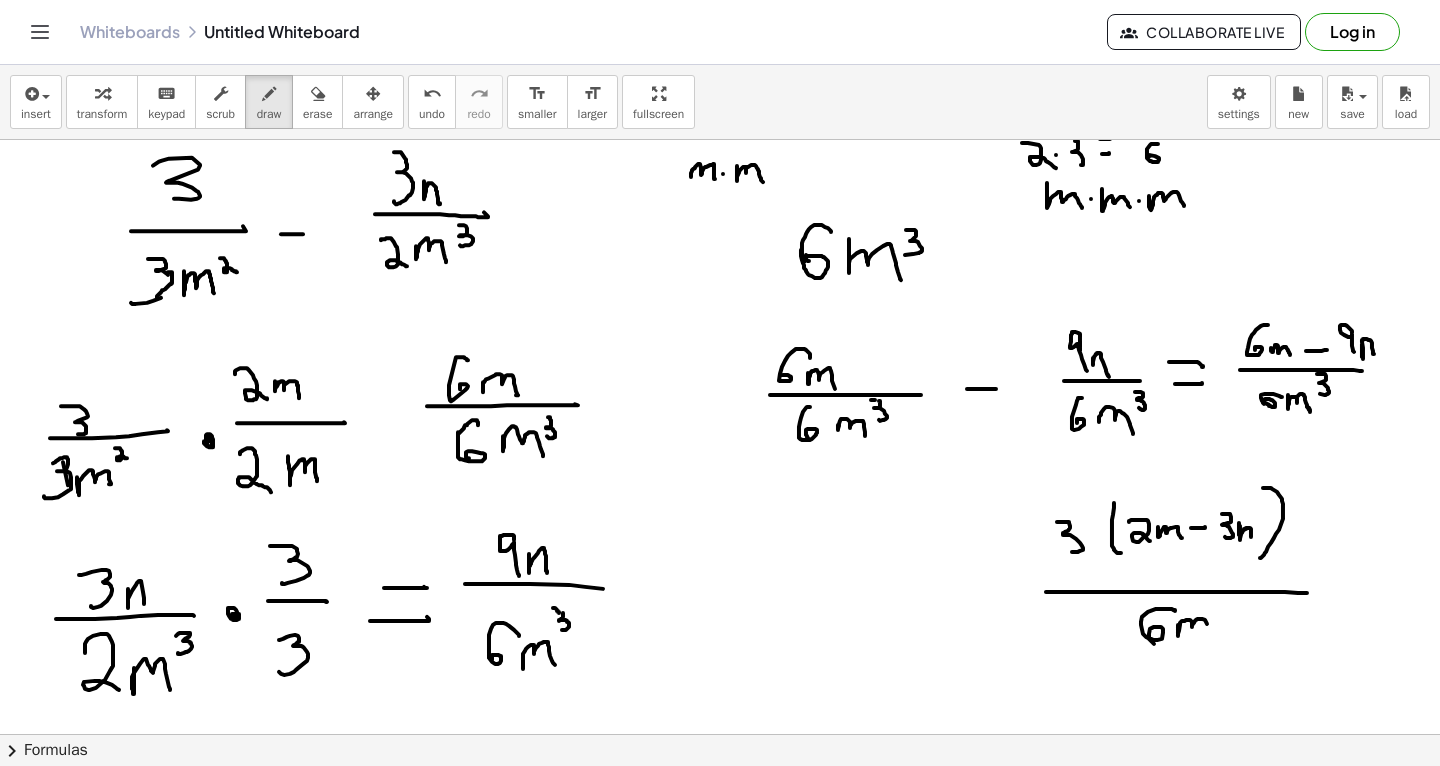 drag, startPoint x: 1178, startPoint y: 624, endPoint x: 1208, endPoint y: 628, distance: 30.265491 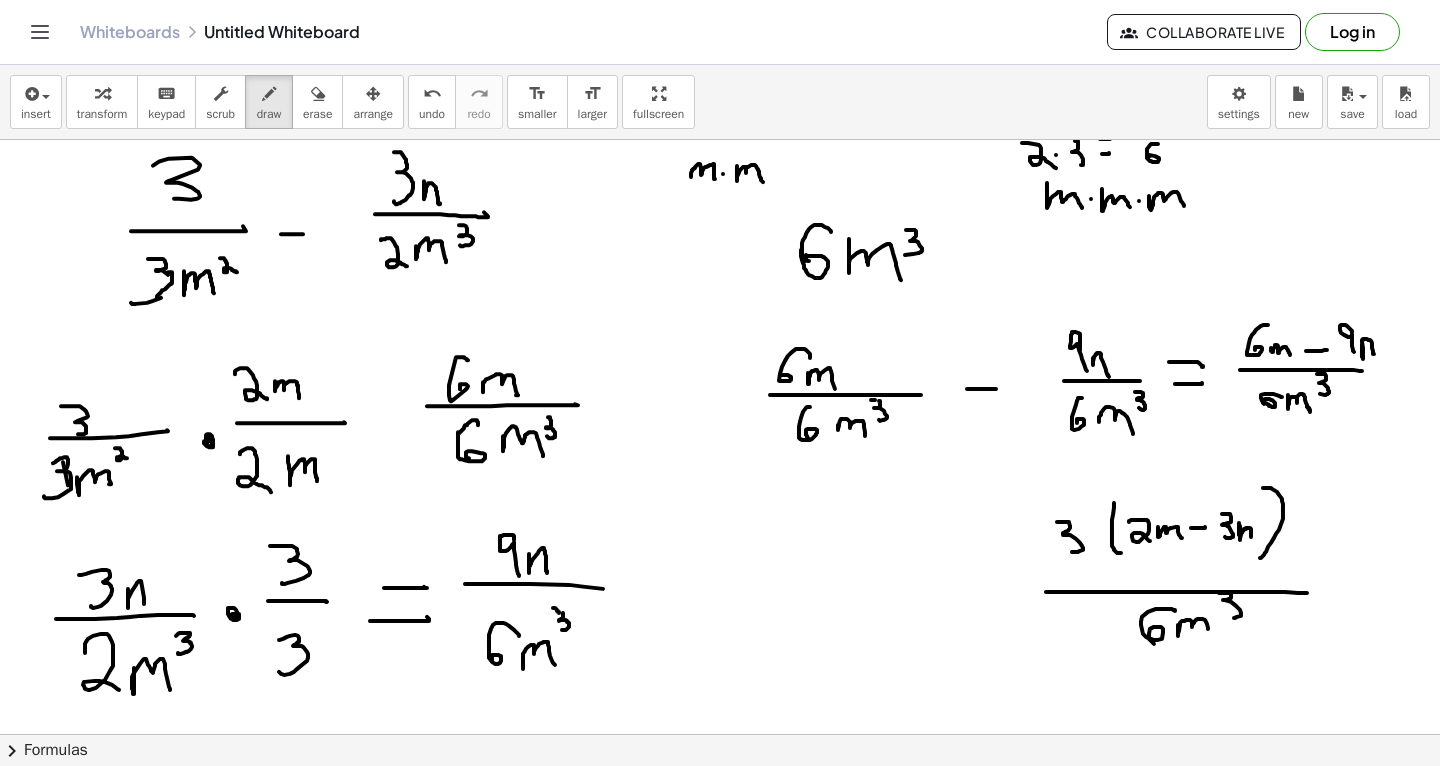drag, startPoint x: 1219, startPoint y: 592, endPoint x: 1230, endPoint y: 617, distance: 27.313 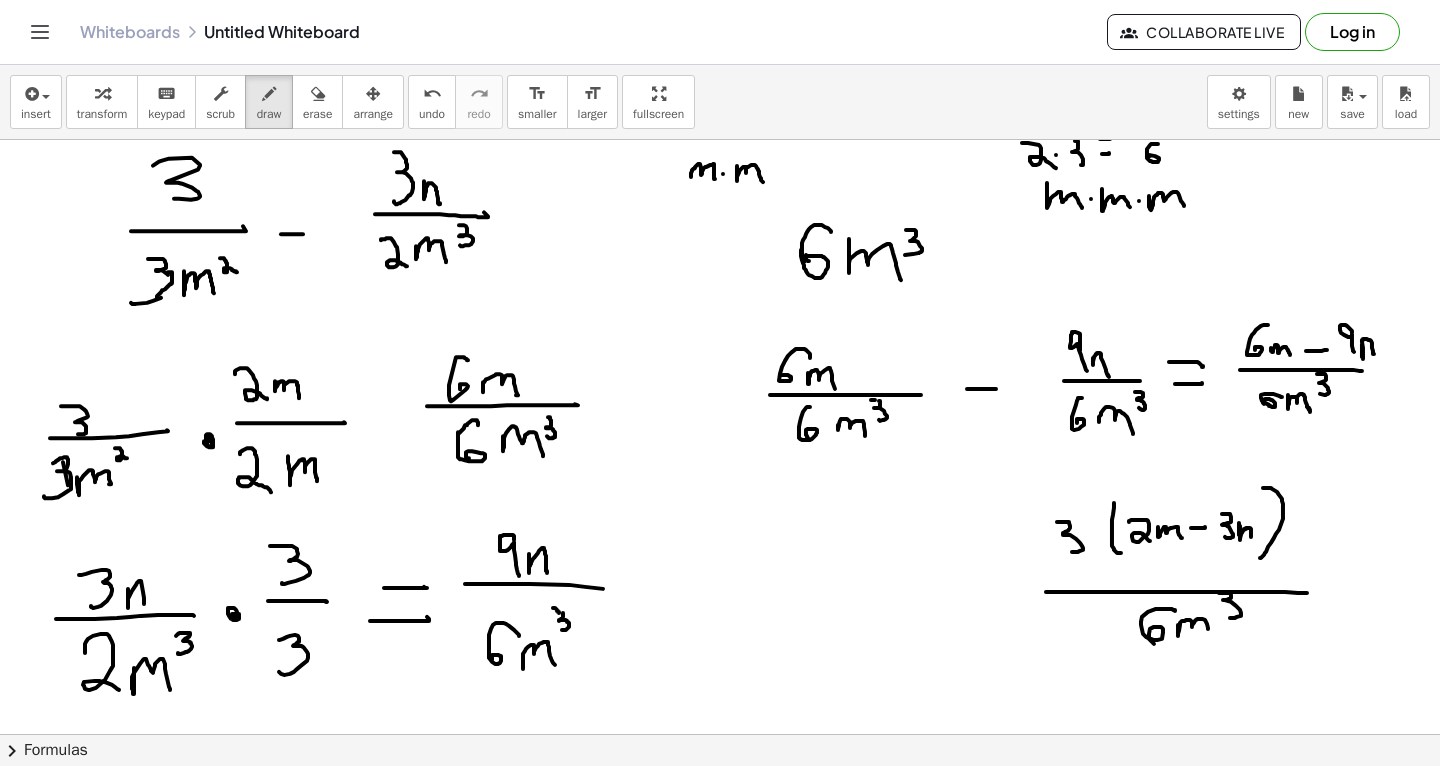 scroll, scrollTop: 5821, scrollLeft: 0, axis: vertical 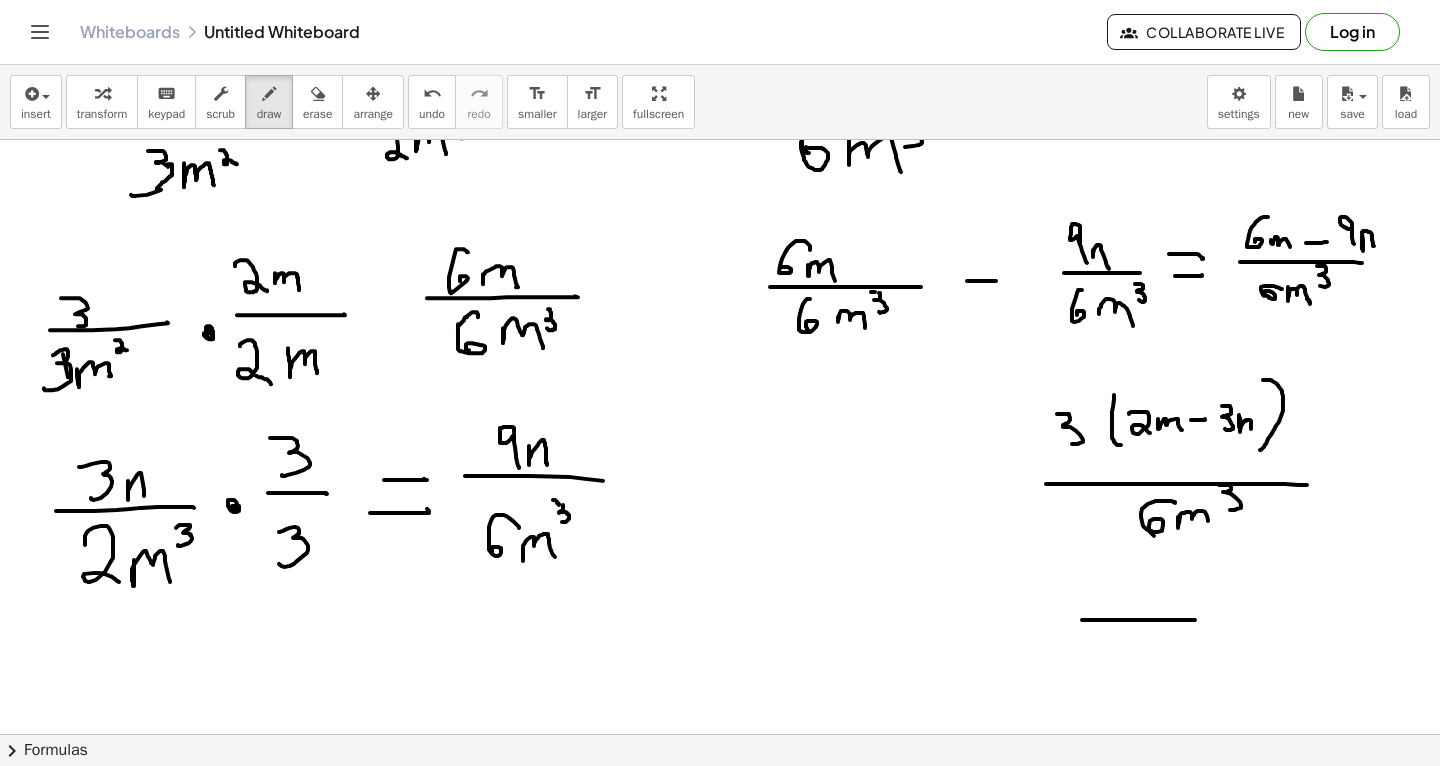 drag, startPoint x: 1175, startPoint y: 619, endPoint x: 1312, endPoint y: 622, distance: 137.03284 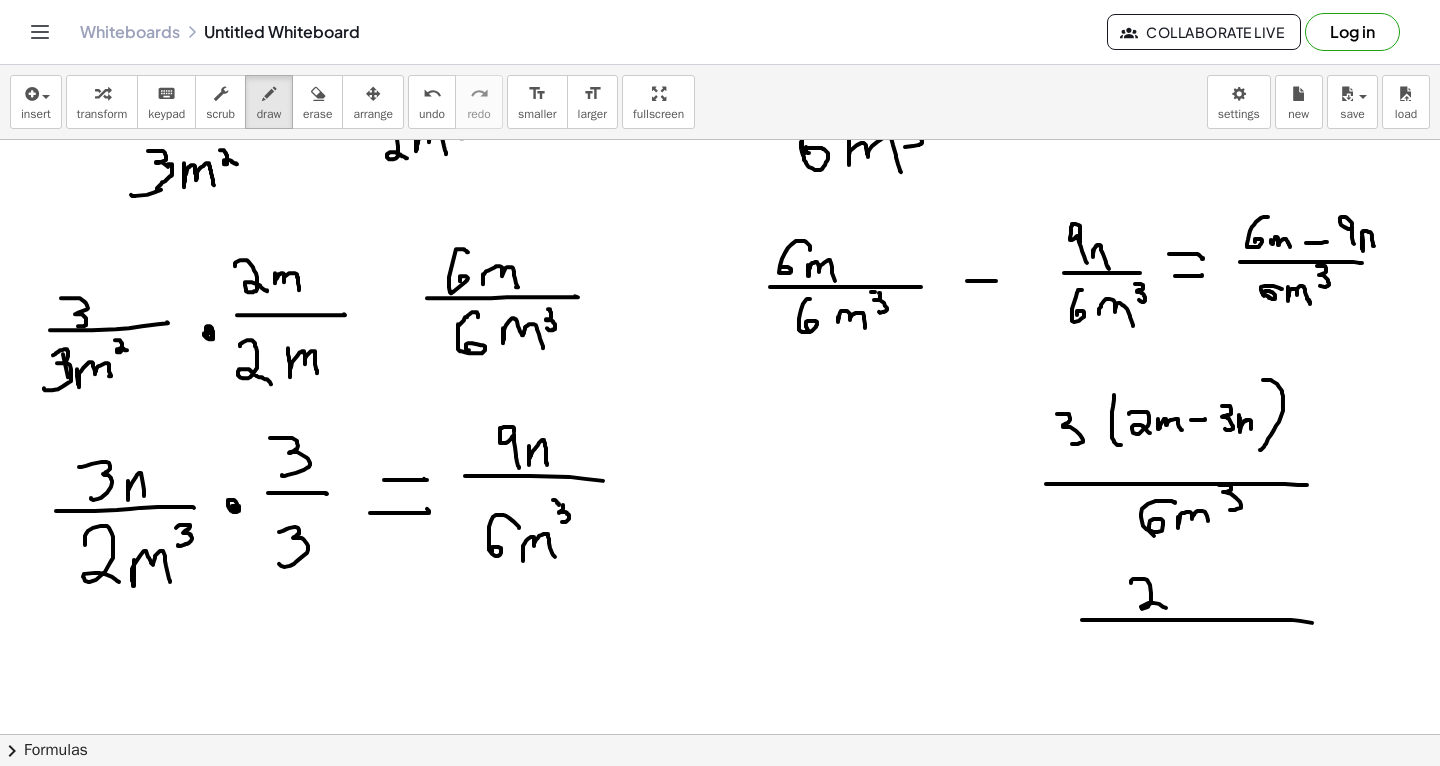 drag, startPoint x: 1131, startPoint y: 582, endPoint x: 1168, endPoint y: 608, distance: 45.221676 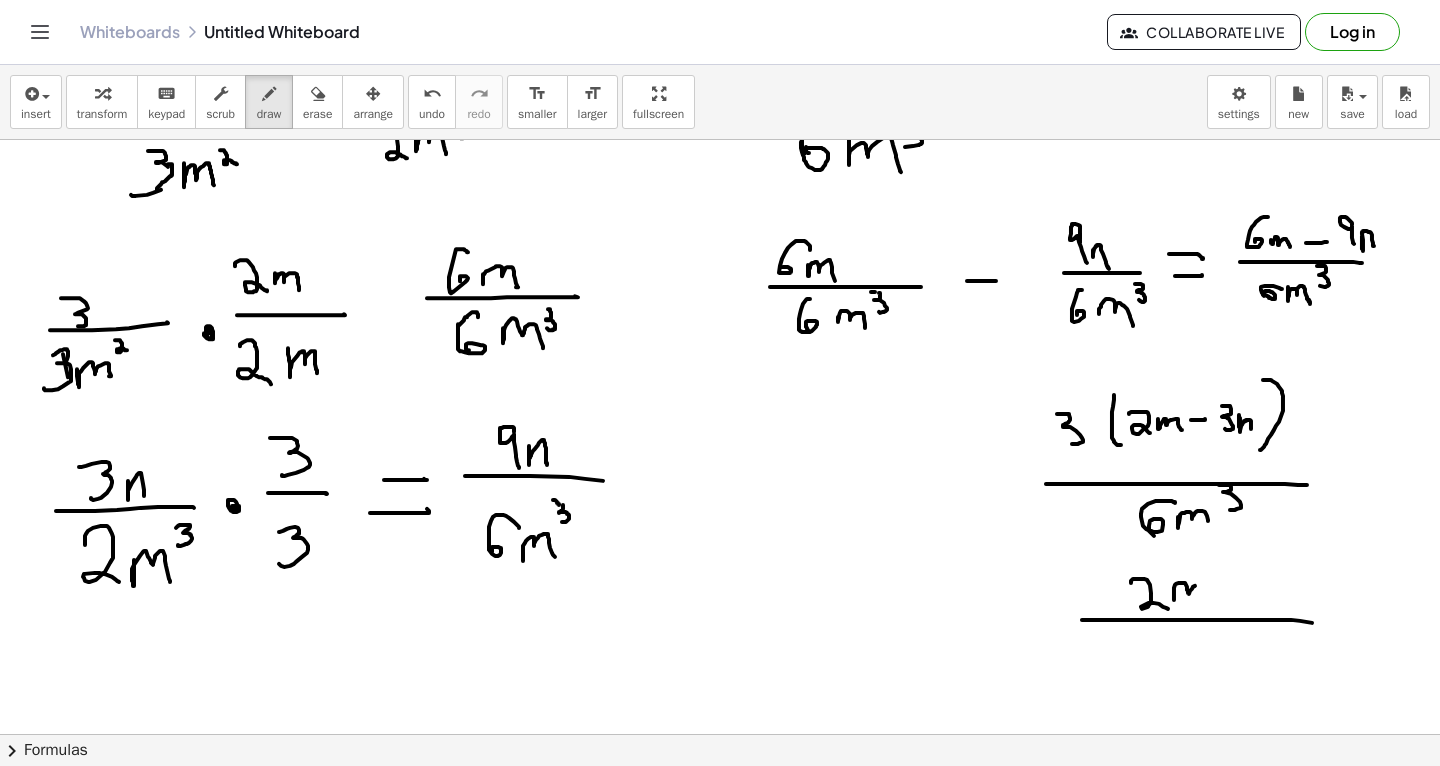 drag, startPoint x: 1174, startPoint y: 592, endPoint x: 1205, endPoint y: 596, distance: 31.257 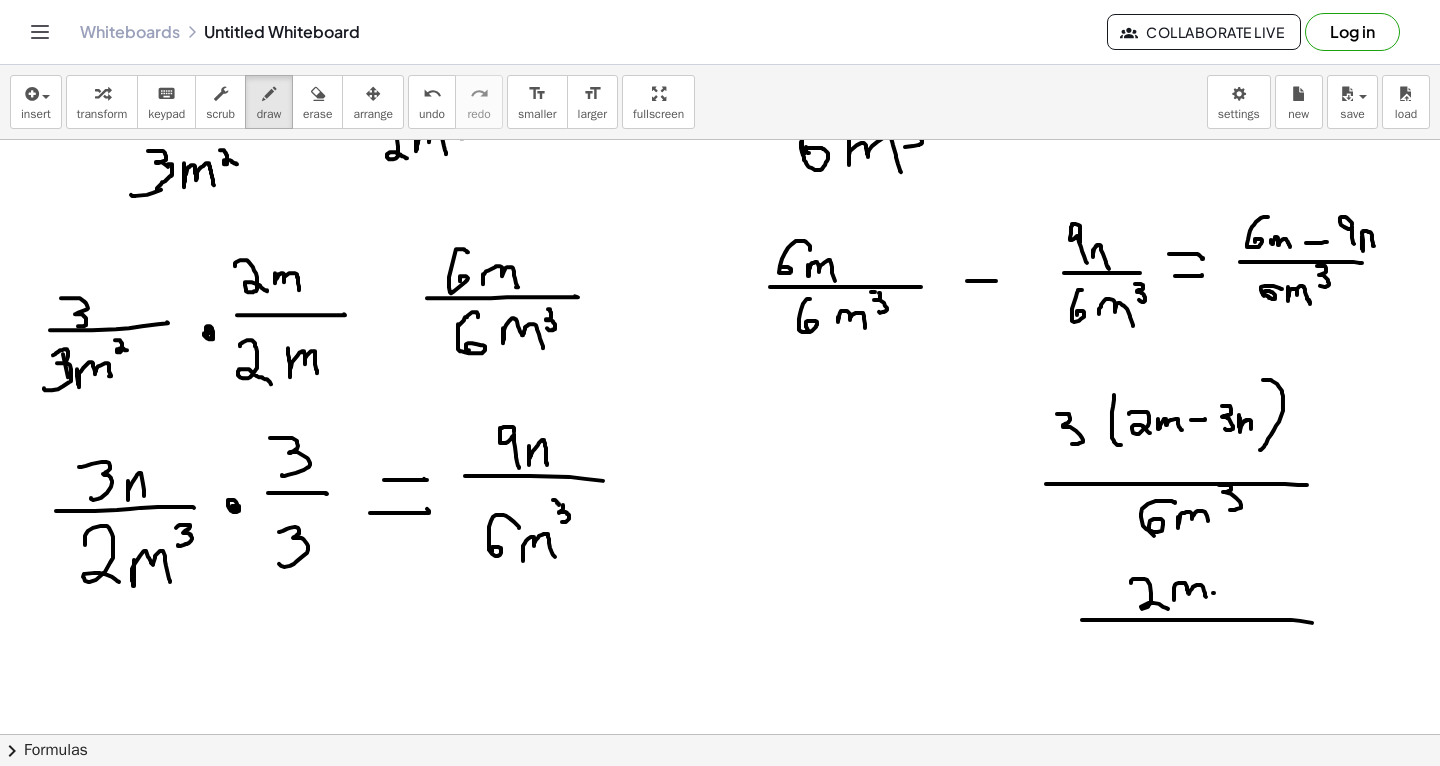 click at bounding box center (720, -1299) 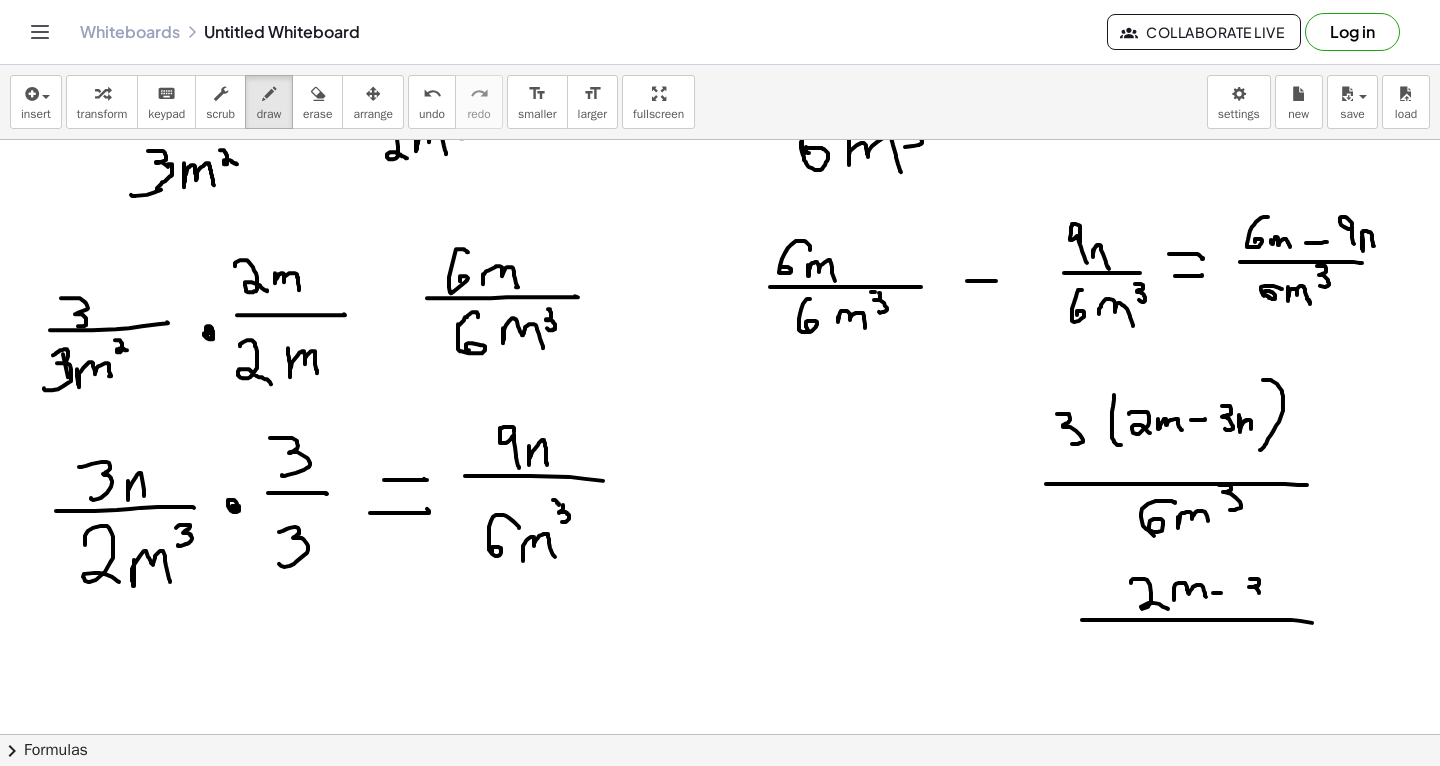 drag, startPoint x: 1250, startPoint y: 578, endPoint x: 1243, endPoint y: 601, distance: 24.04163 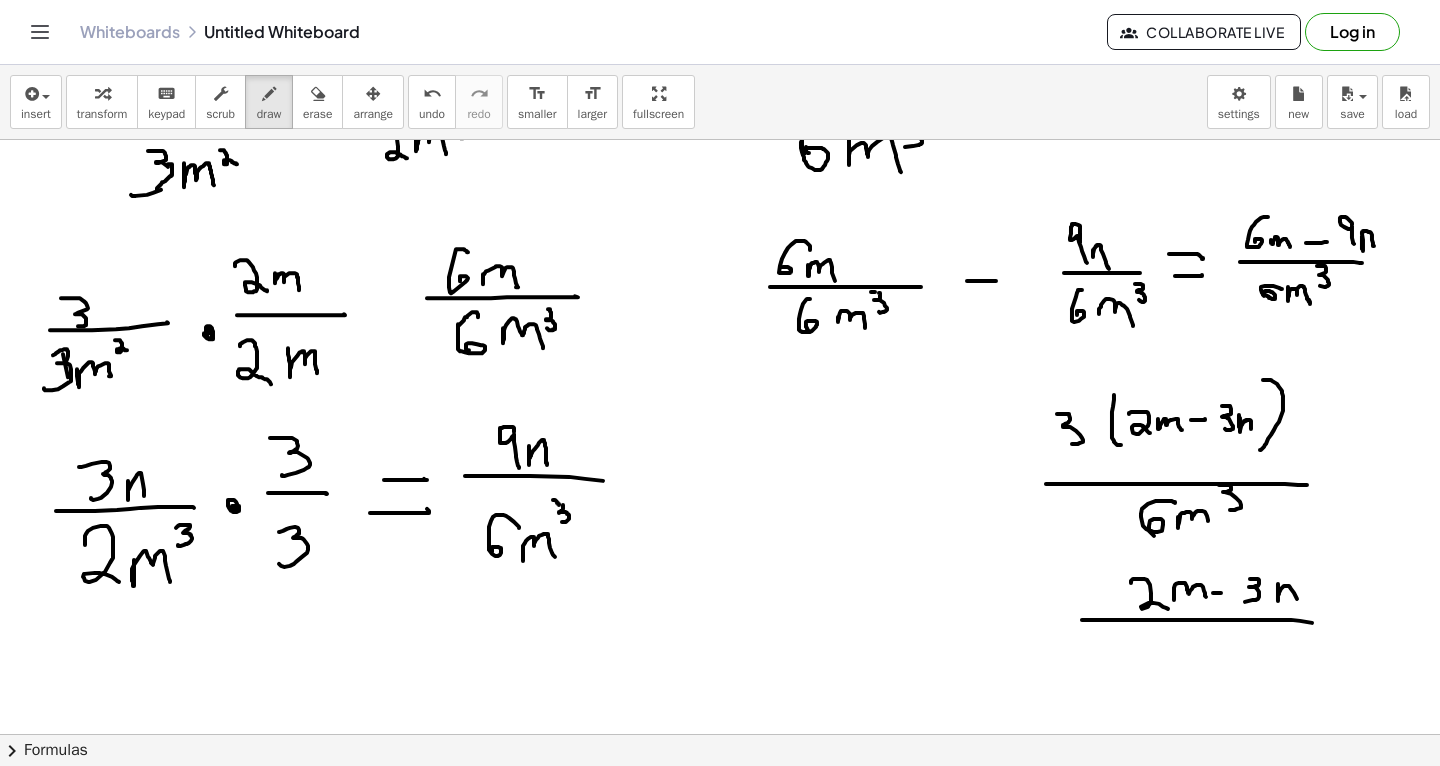 drag, startPoint x: 1278, startPoint y: 583, endPoint x: 1300, endPoint y: 609, distance: 34.058773 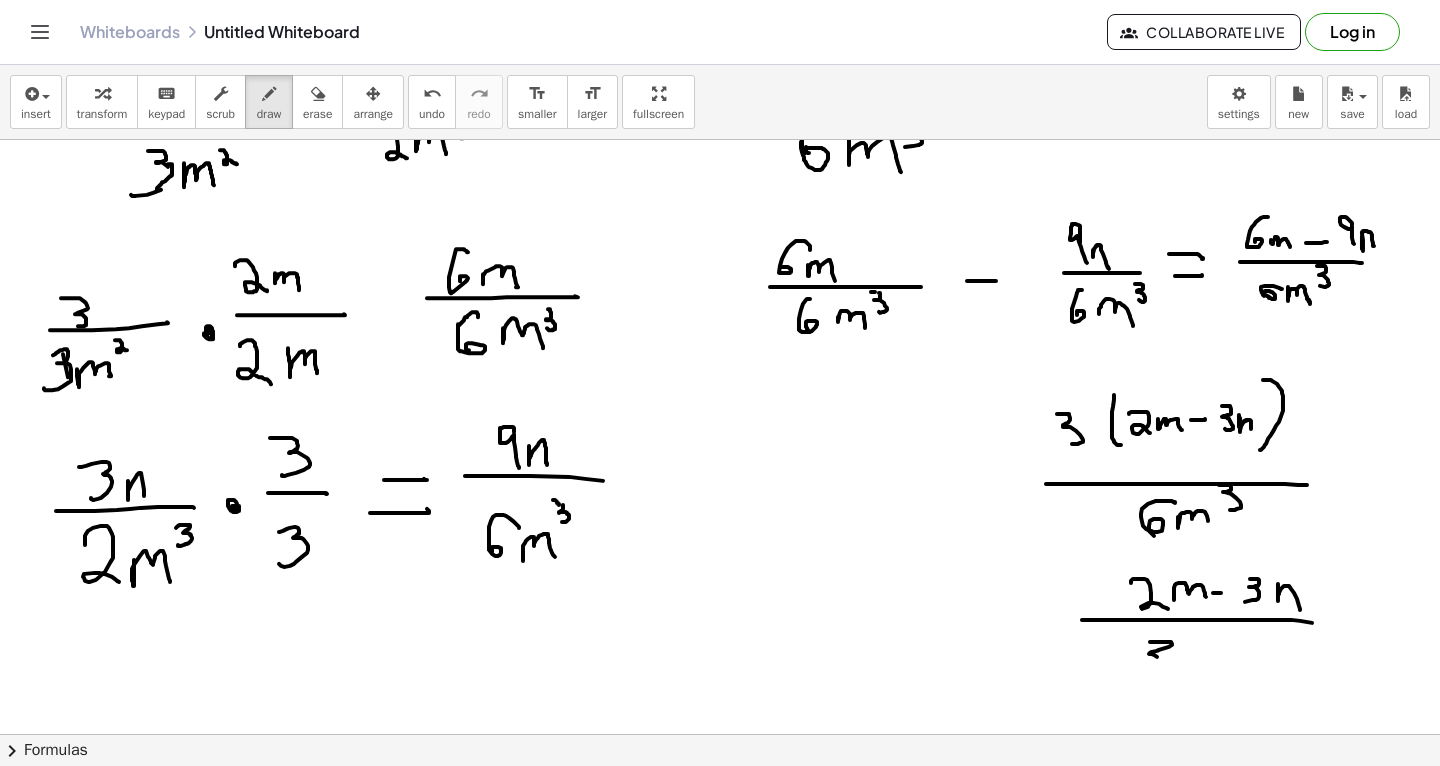 drag, startPoint x: 1150, startPoint y: 641, endPoint x: 1147, endPoint y: 670, distance: 29.15476 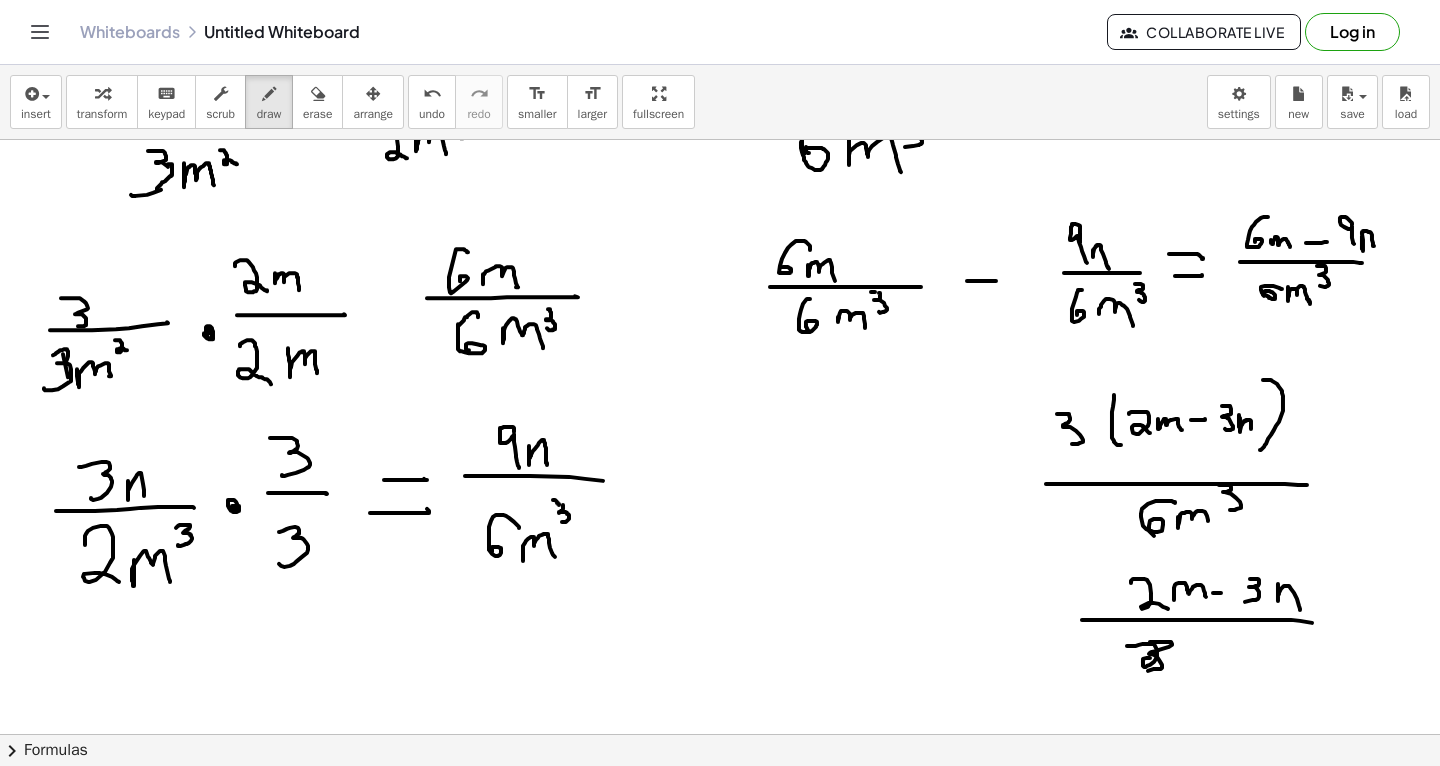 drag, startPoint x: 1127, startPoint y: 645, endPoint x: 1188, endPoint y: 676, distance: 68.42514 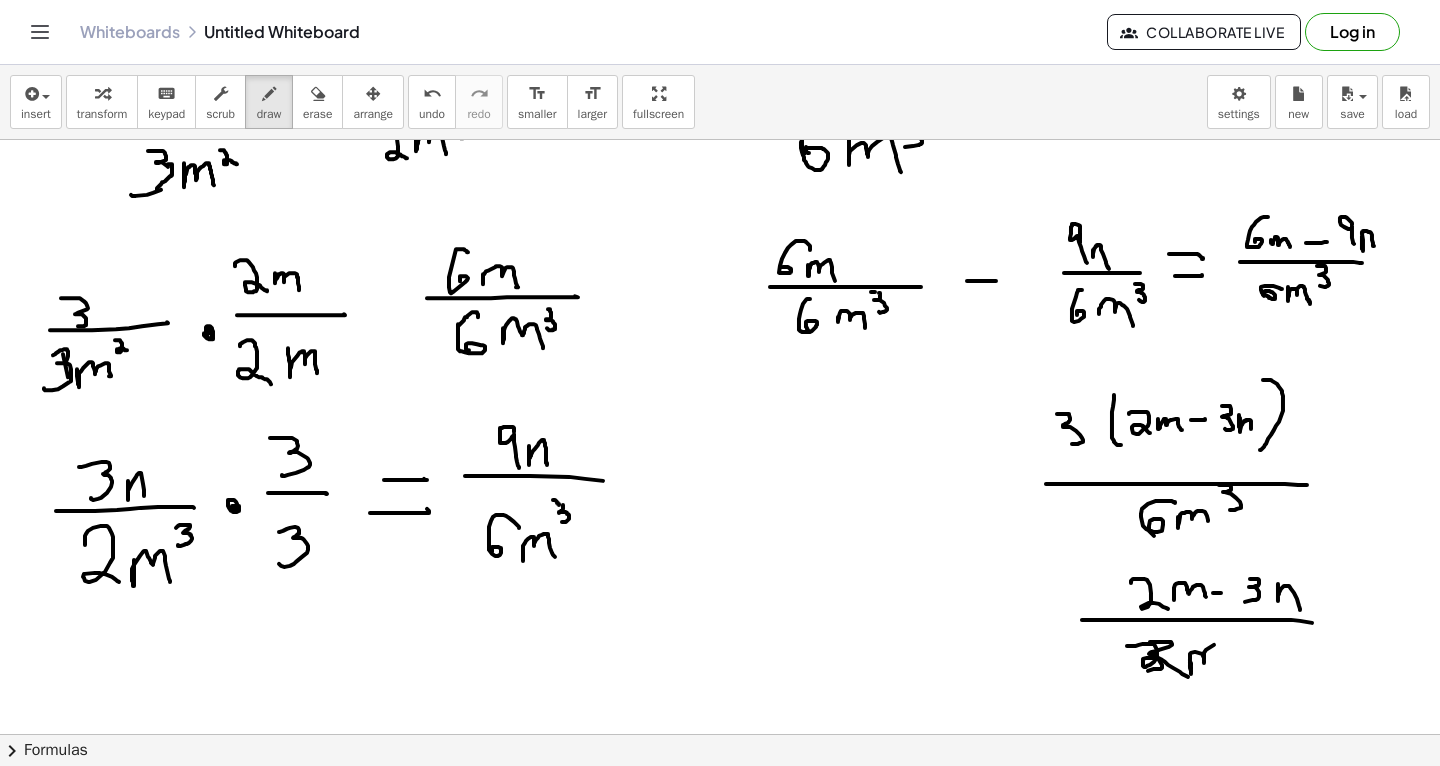 drag, startPoint x: 1191, startPoint y: 662, endPoint x: 1222, endPoint y: 657, distance: 31.400637 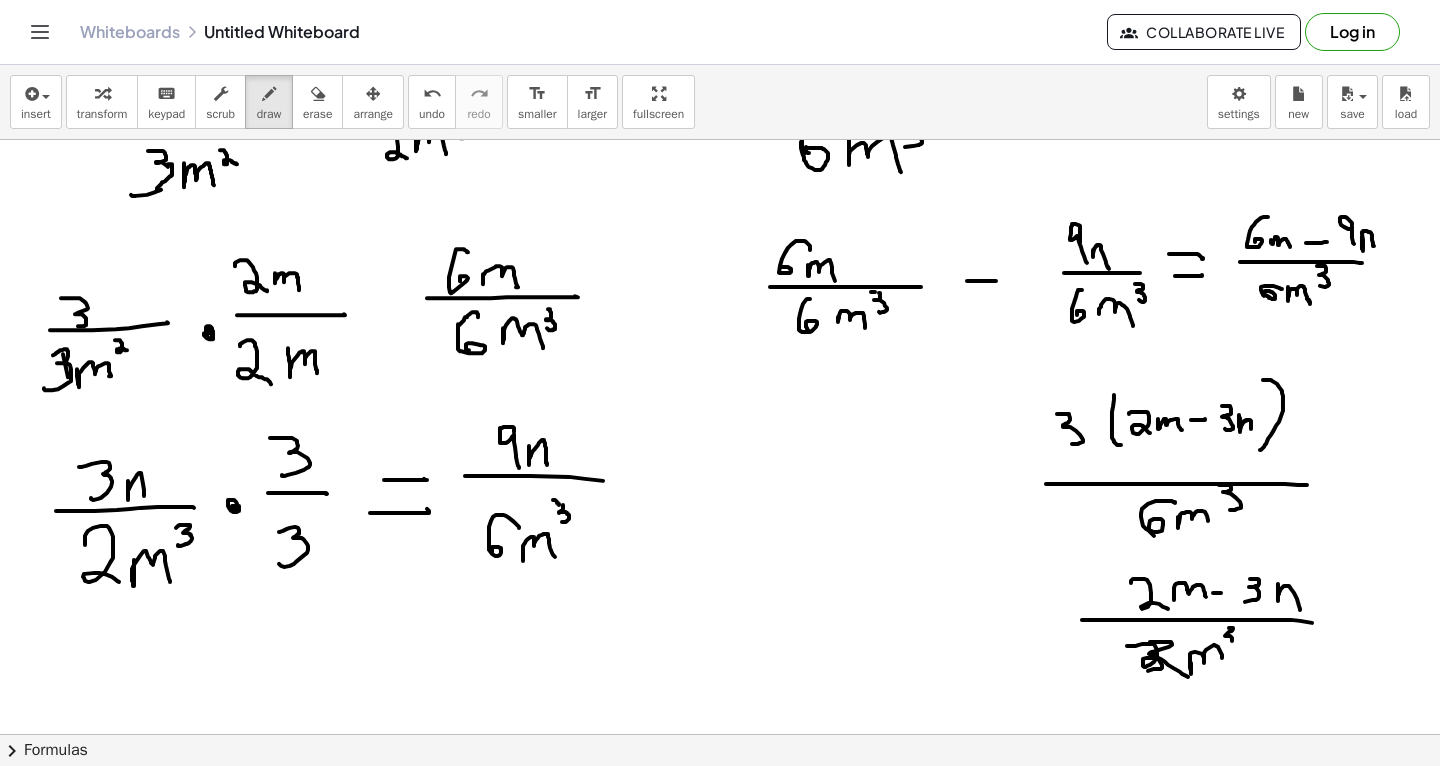 drag, startPoint x: 1229, startPoint y: 627, endPoint x: 1227, endPoint y: 639, distance: 12.165525 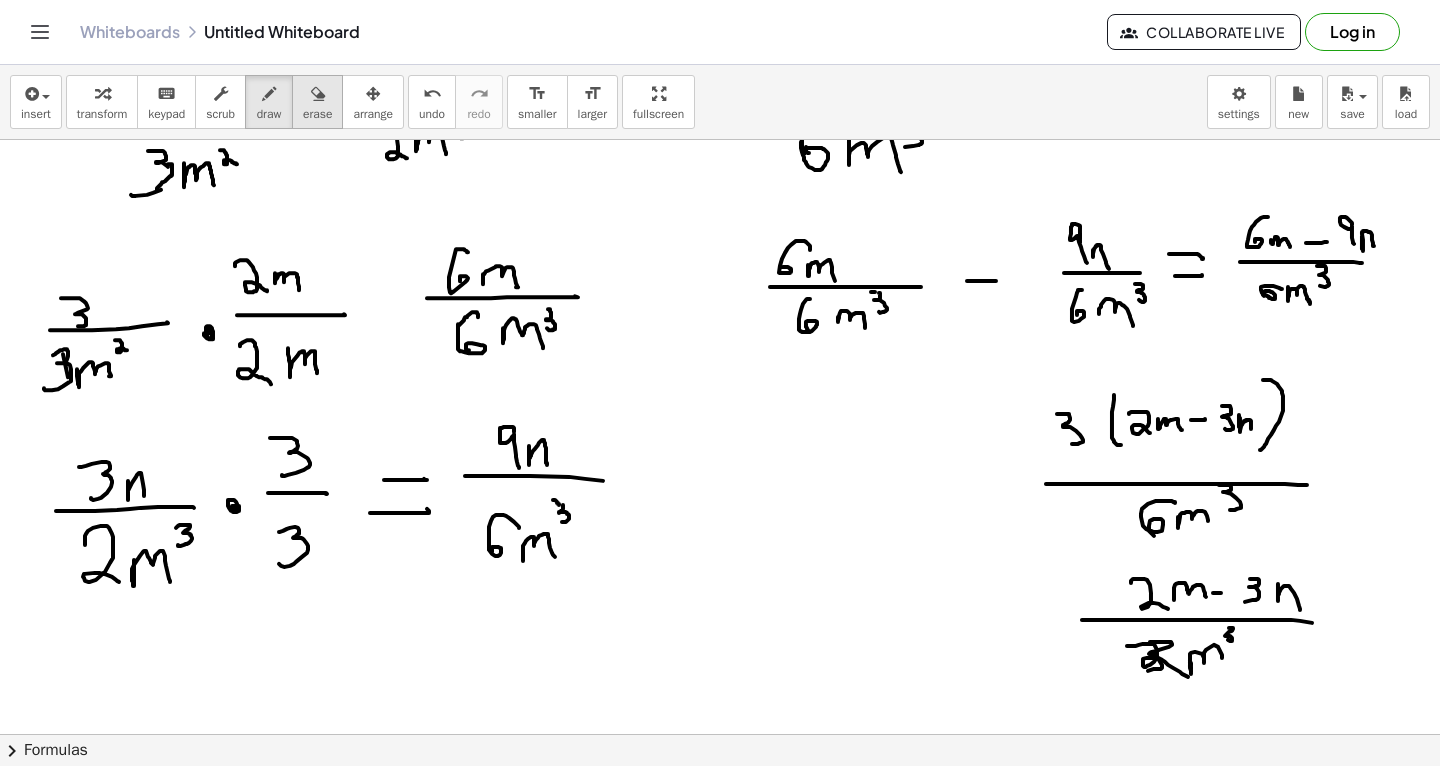 click at bounding box center [317, 93] 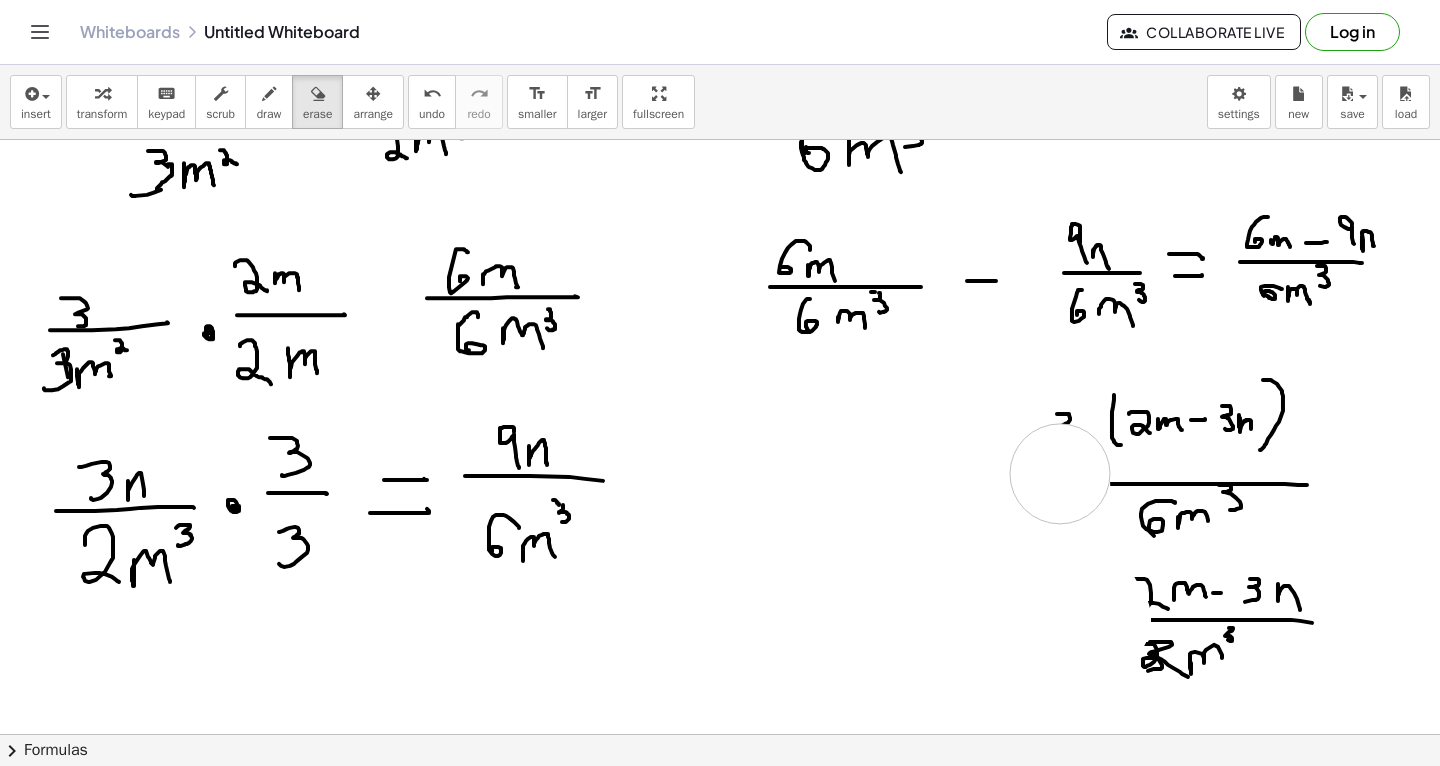 drag, startPoint x: 1101, startPoint y: 620, endPoint x: 1328, endPoint y: 414, distance: 306.5371 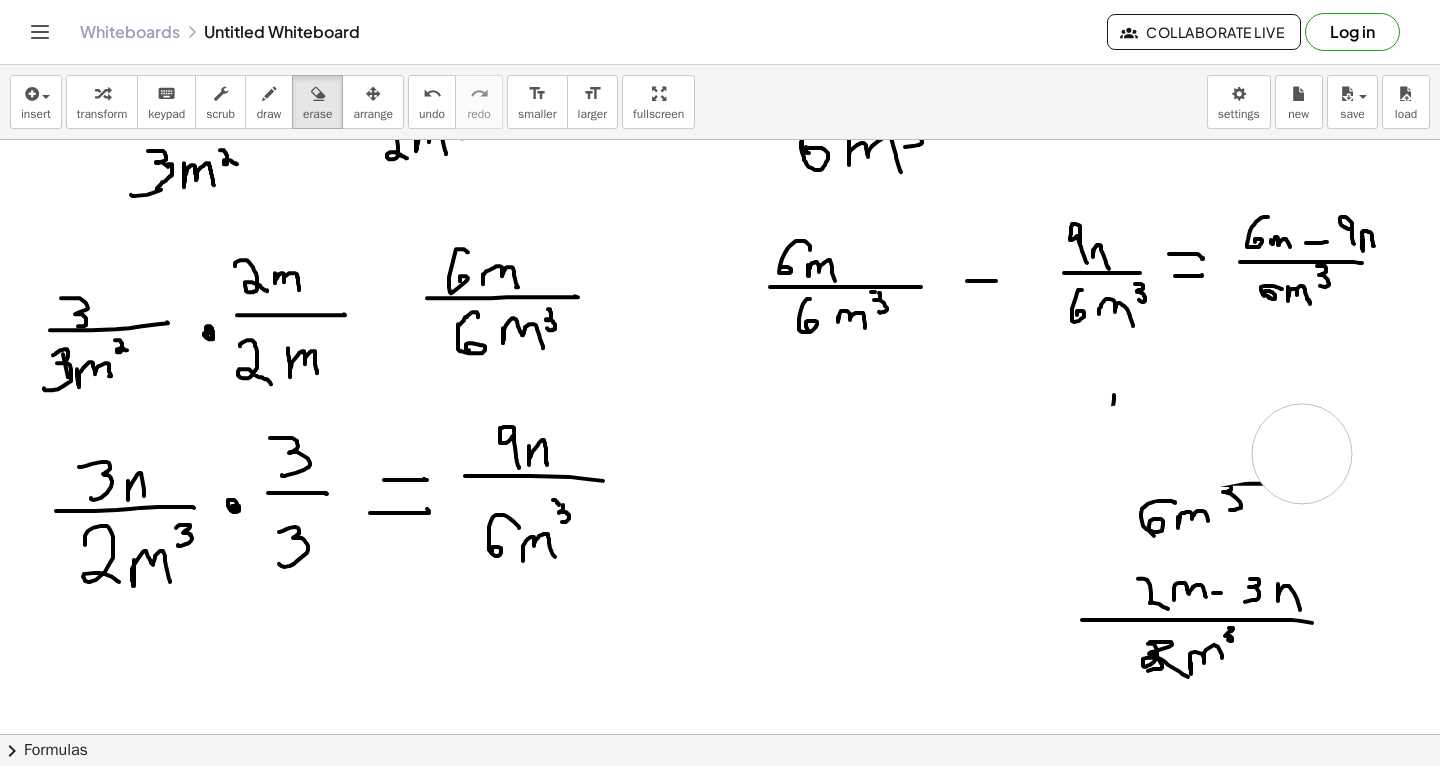 drag, startPoint x: 1328, startPoint y: 414, endPoint x: 1101, endPoint y: 560, distance: 269.89813 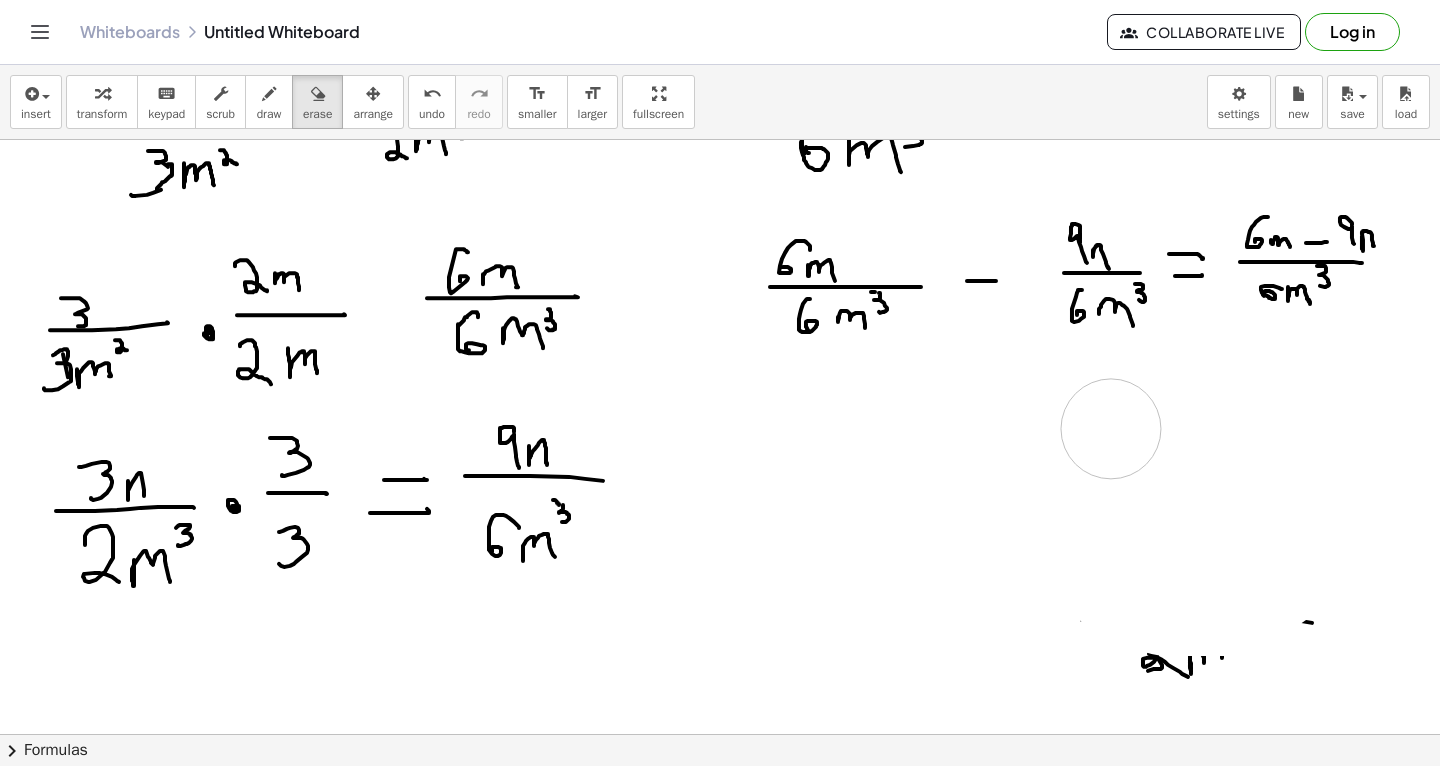 drag, startPoint x: 1101, startPoint y: 560, endPoint x: 1265, endPoint y: 221, distance: 376.58597 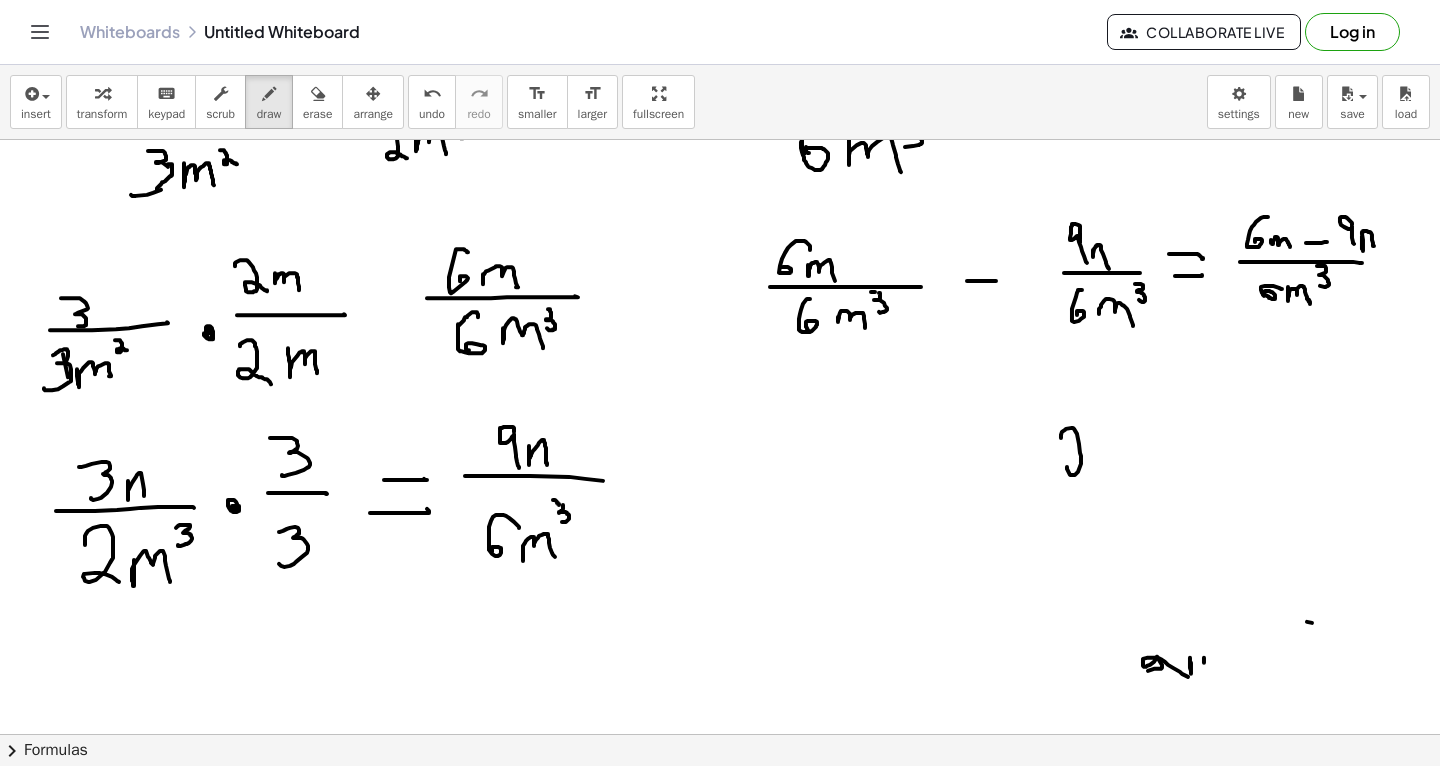 drag, startPoint x: 1061, startPoint y: 437, endPoint x: 1094, endPoint y: 472, distance: 48.104053 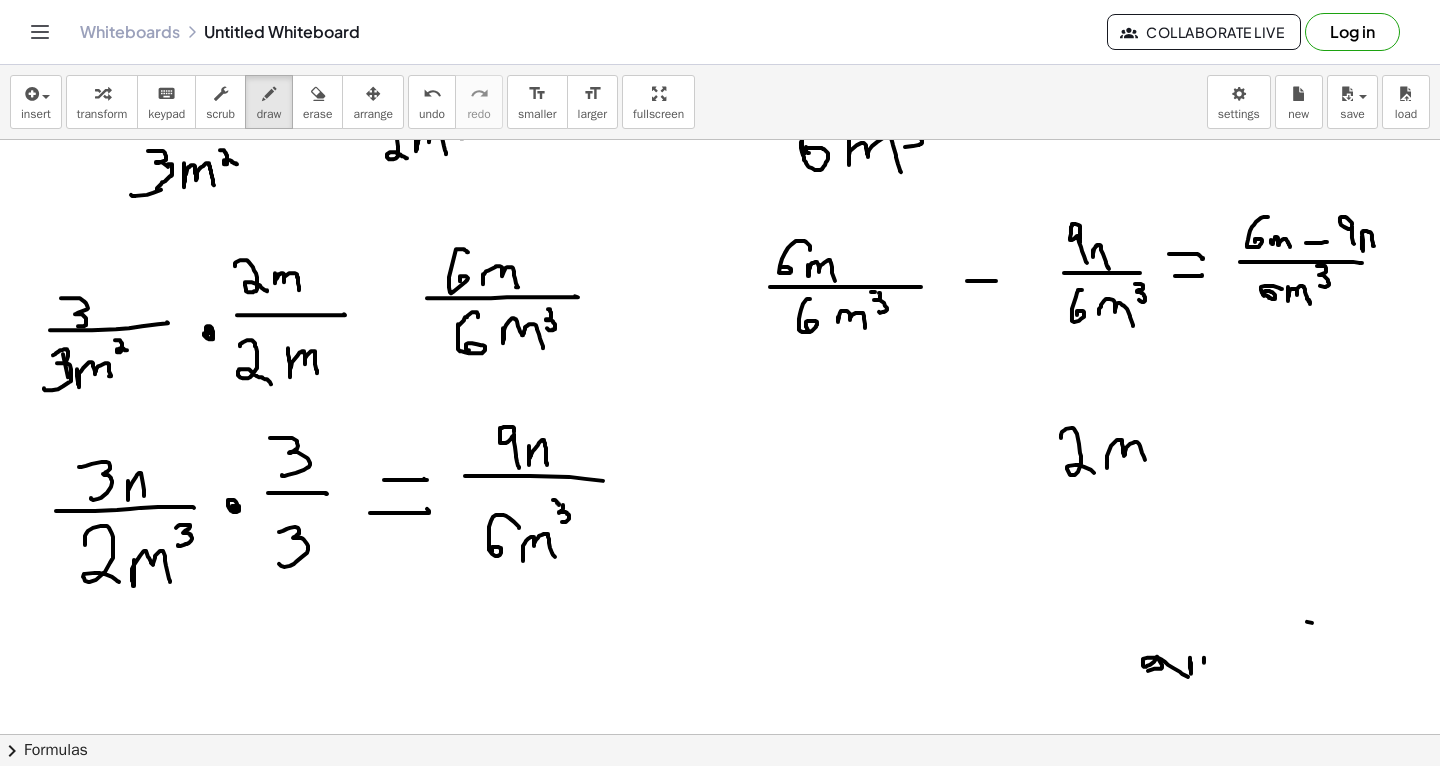 drag, startPoint x: 1107, startPoint y: 456, endPoint x: 1148, endPoint y: 469, distance: 43.011627 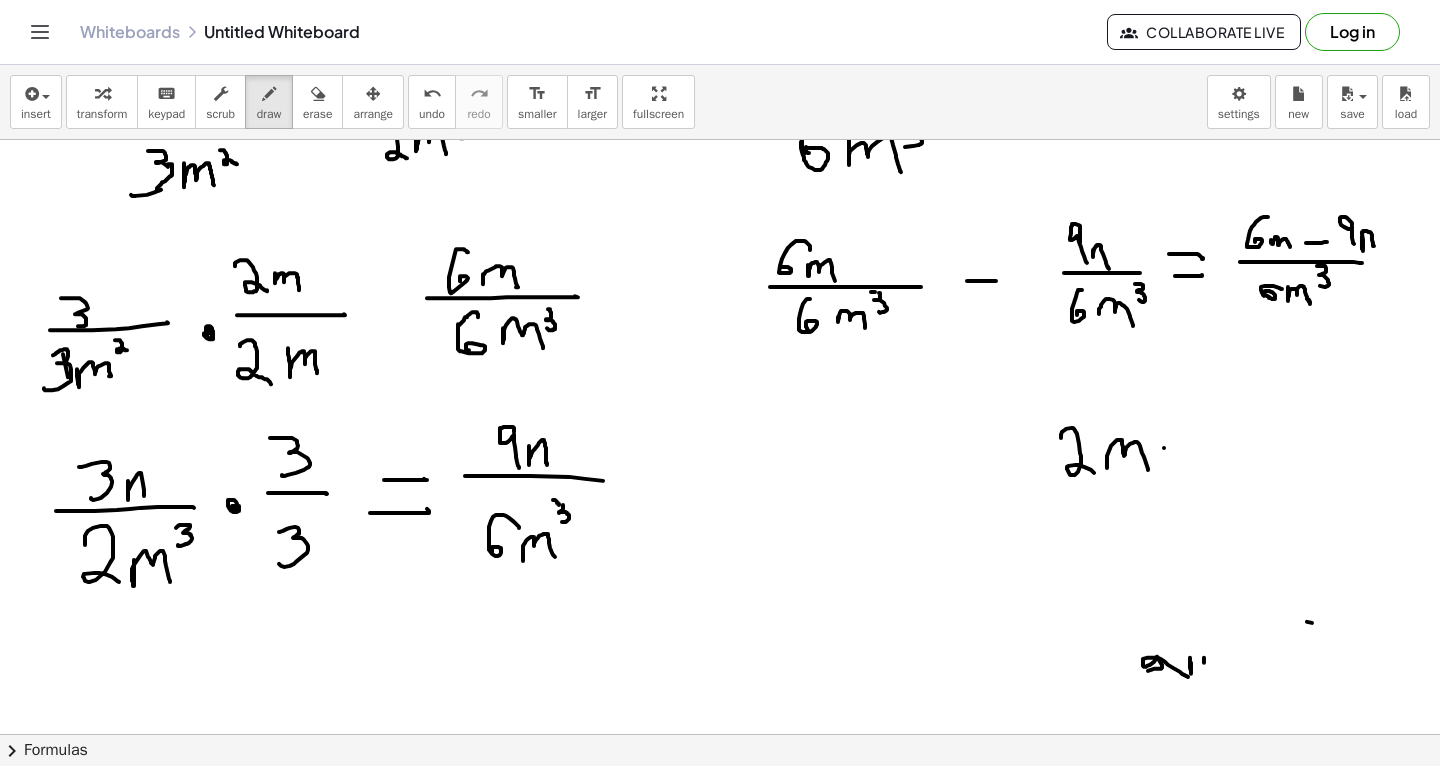 drag, startPoint x: 1164, startPoint y: 447, endPoint x: 1191, endPoint y: 448, distance: 27.018513 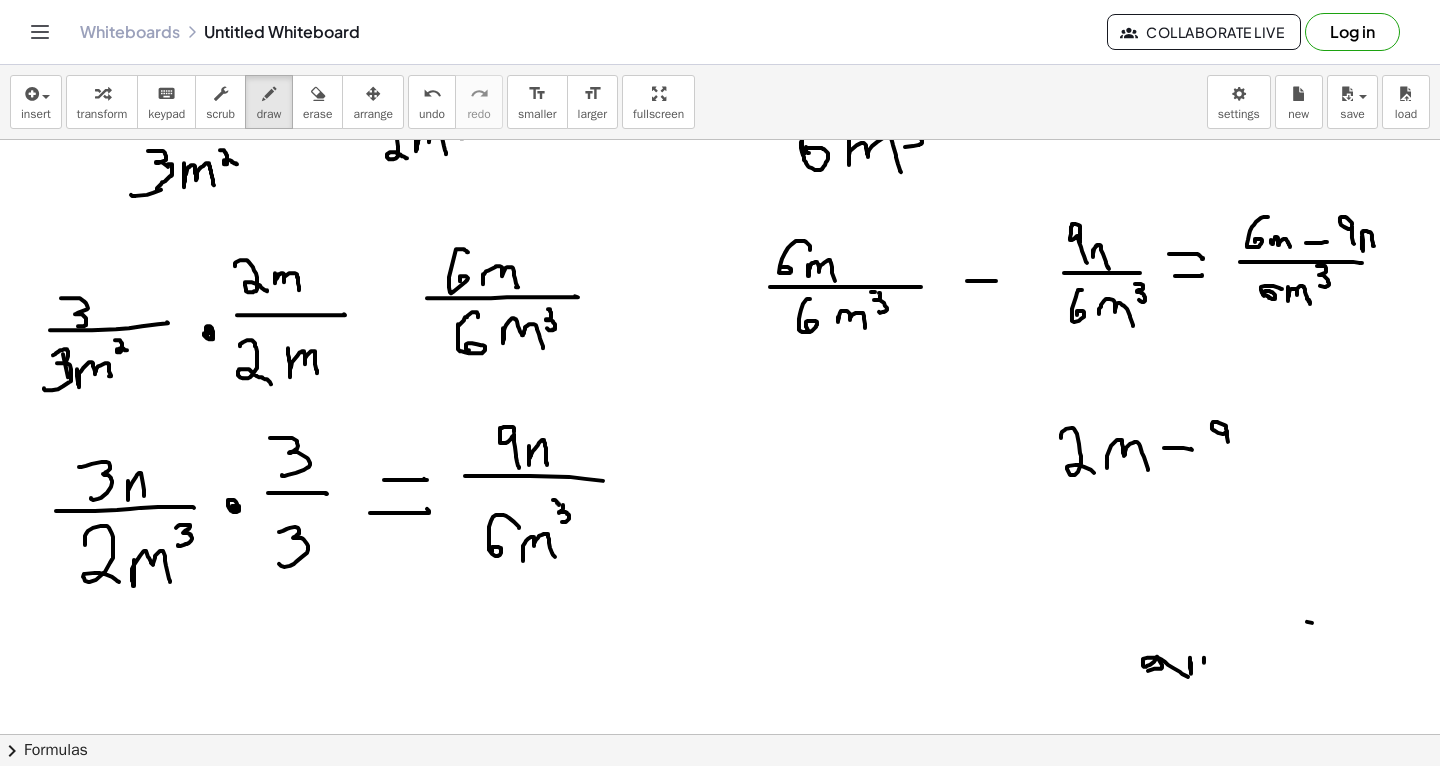 drag, startPoint x: 1226, startPoint y: 428, endPoint x: 1234, endPoint y: 464, distance: 36.878178 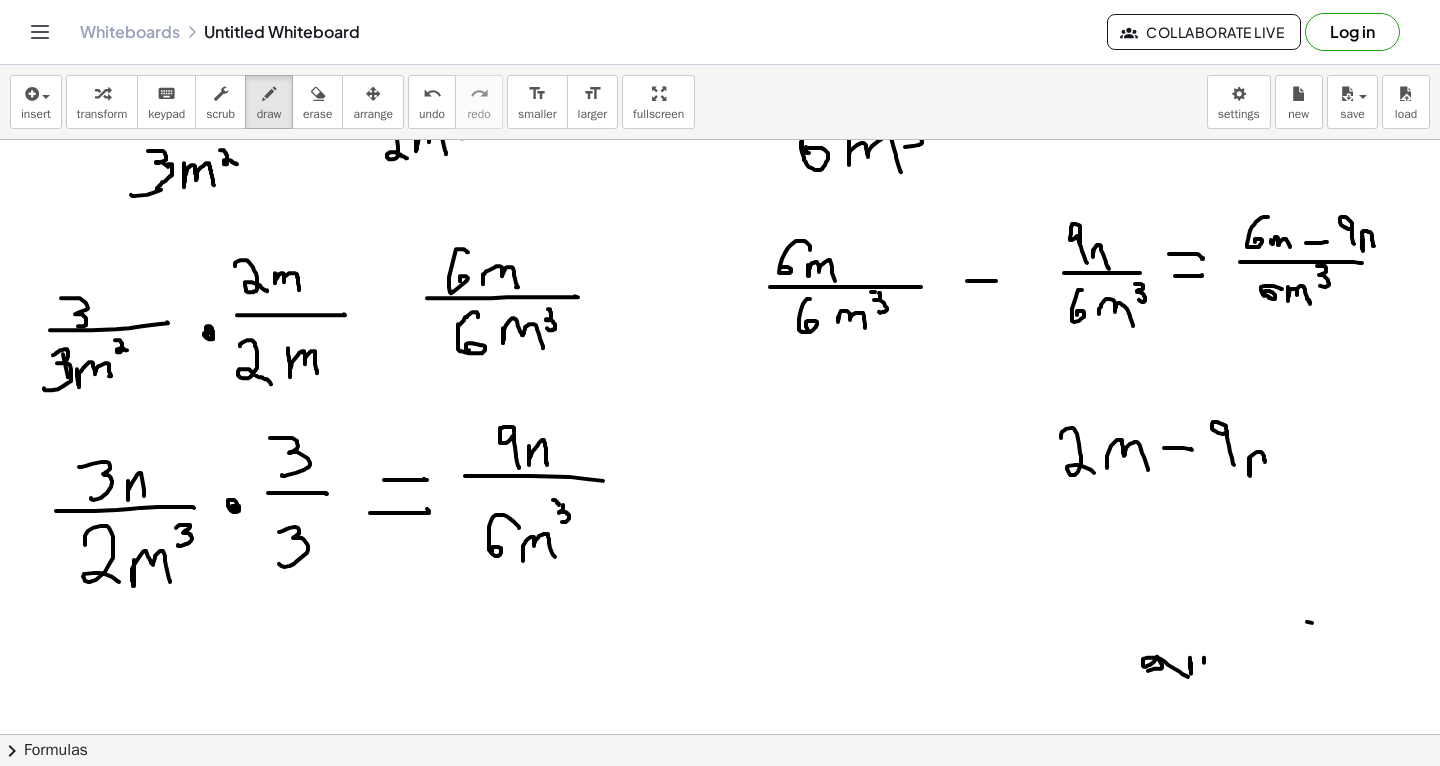 drag, startPoint x: 1250, startPoint y: 457, endPoint x: 1262, endPoint y: 457, distance: 12 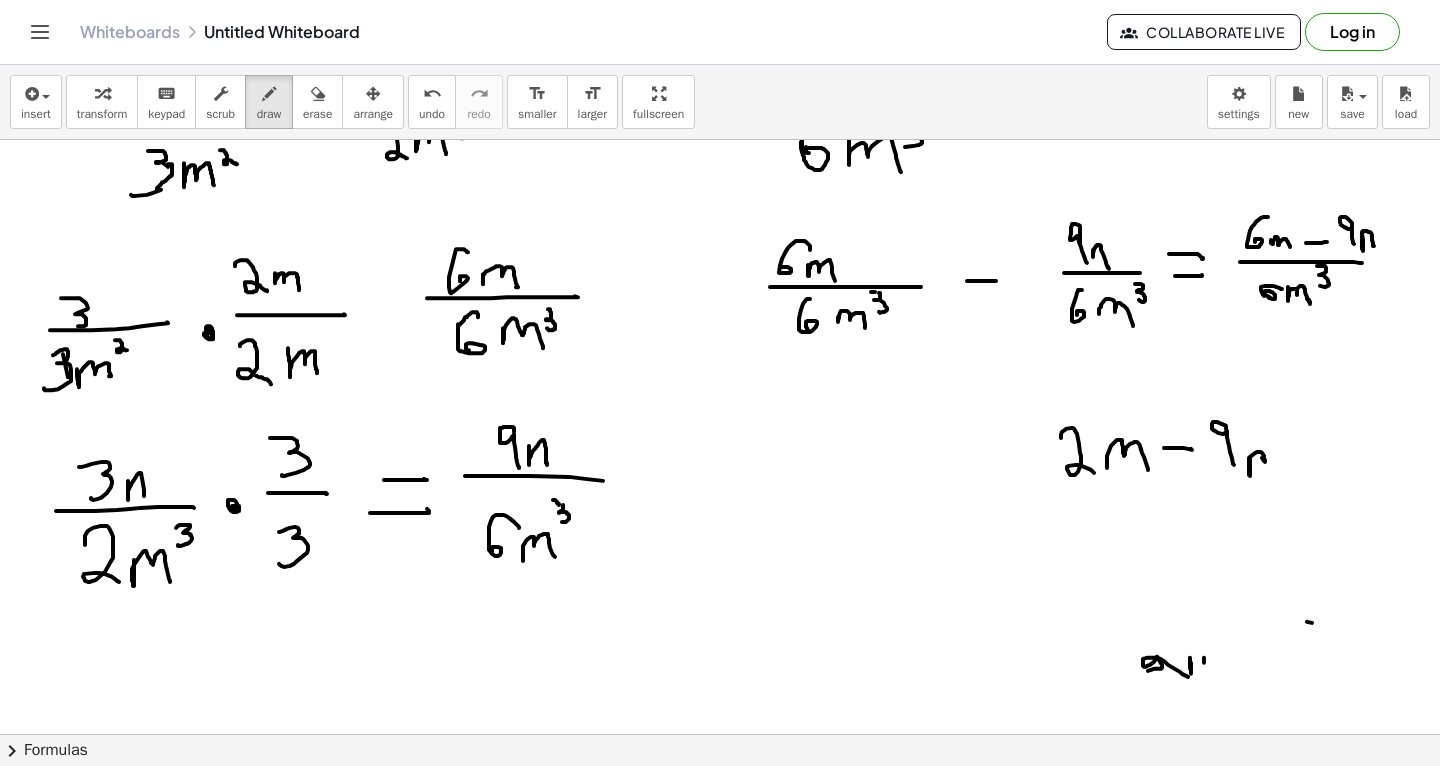 click at bounding box center [317, 93] 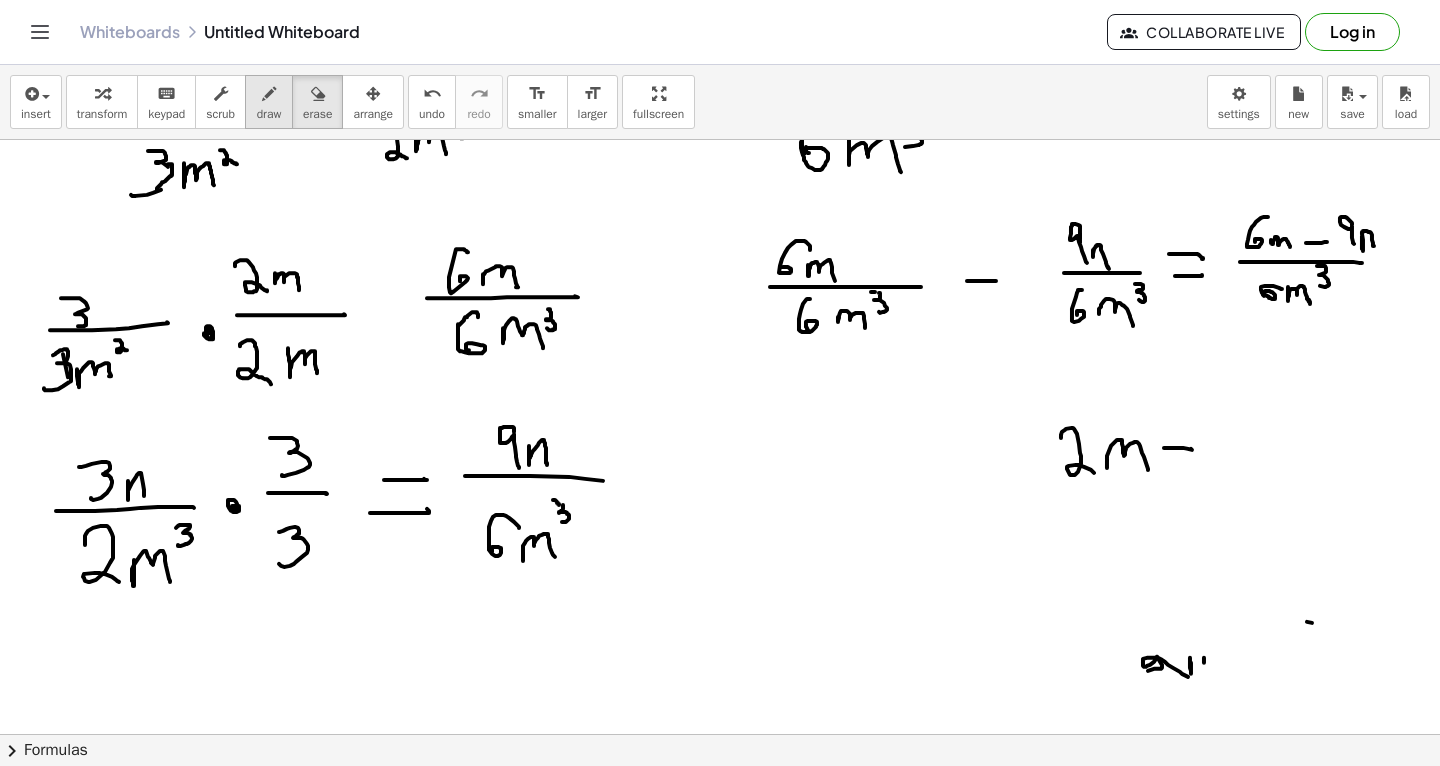 click at bounding box center [269, 94] 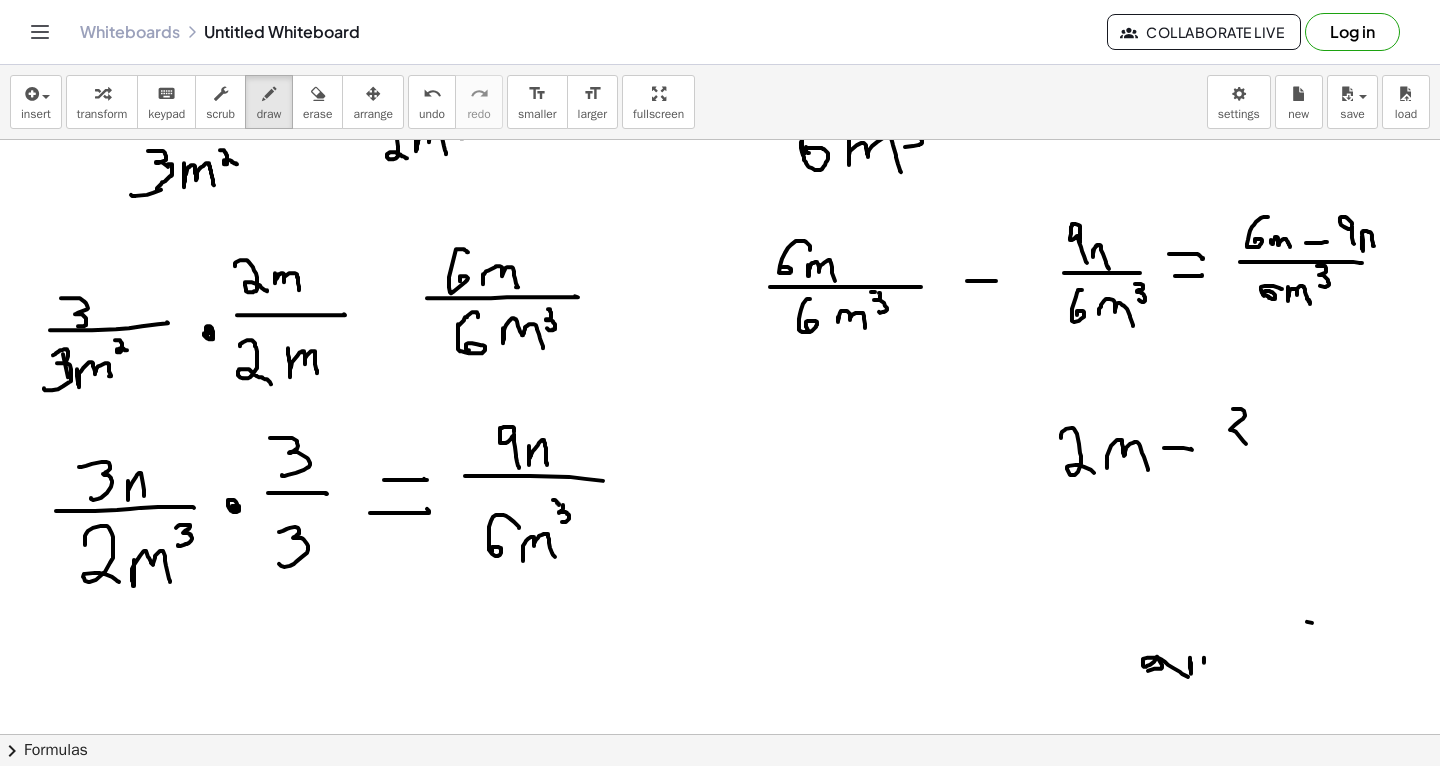 drag, startPoint x: 1233, startPoint y: 408, endPoint x: 1228, endPoint y: 462, distance: 54.230988 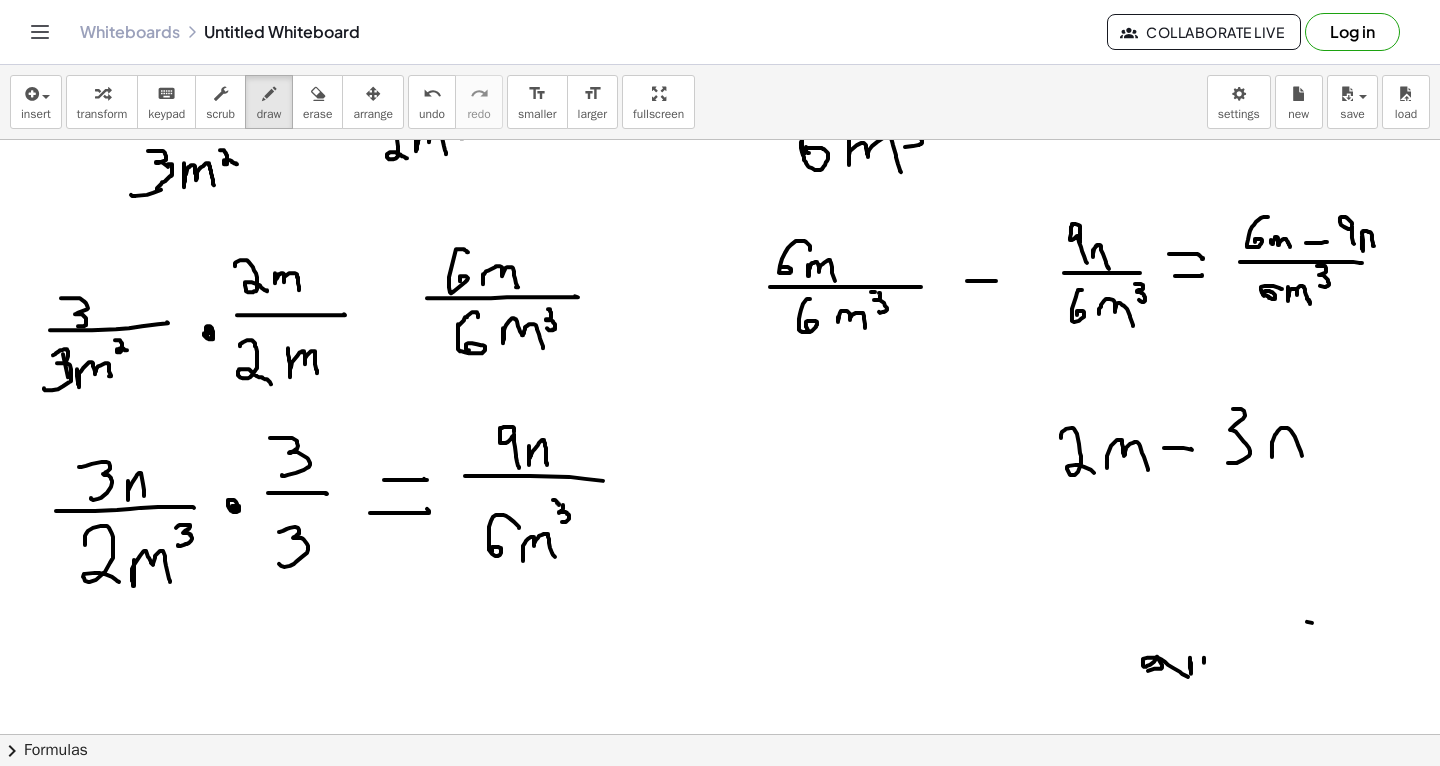 drag, startPoint x: 1272, startPoint y: 441, endPoint x: 1303, endPoint y: 459, distance: 35.846897 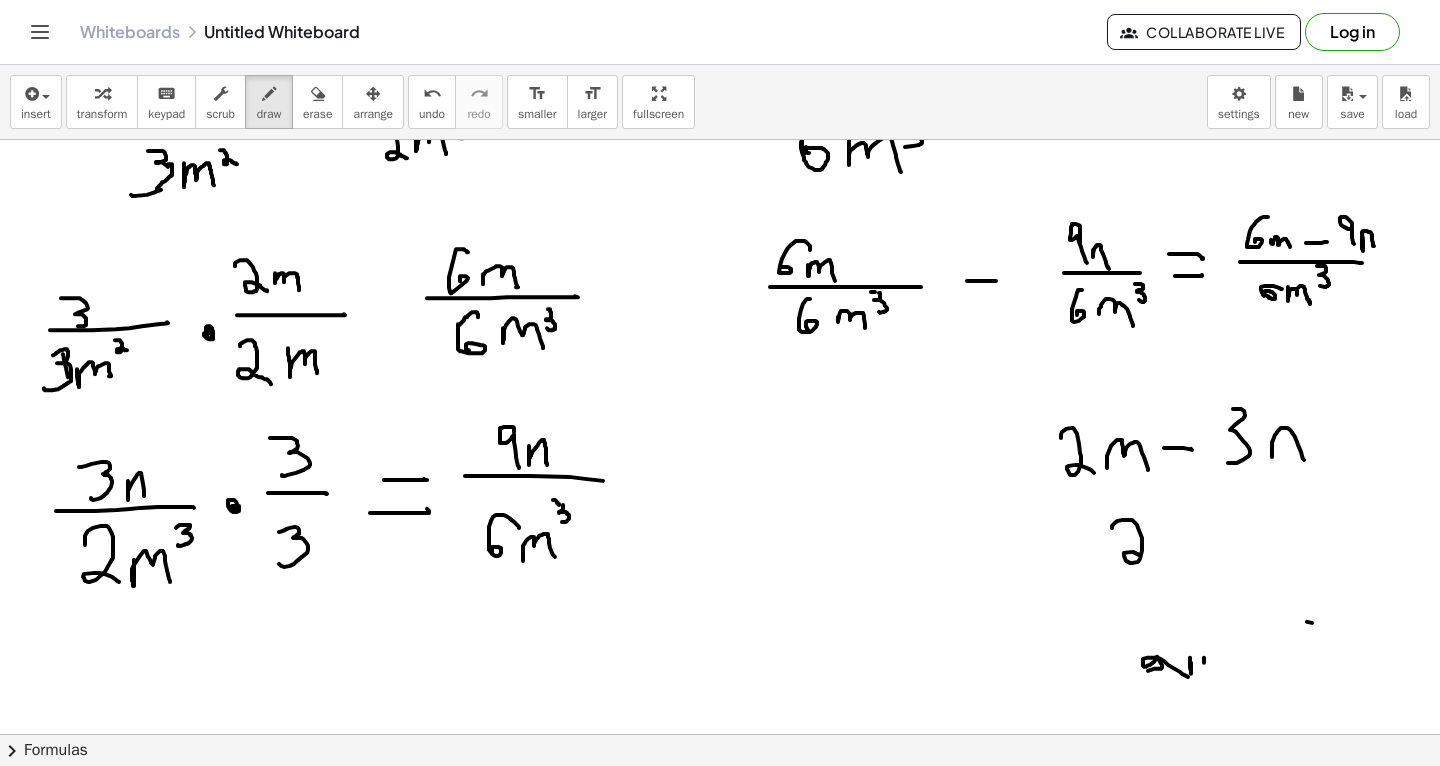 drag, startPoint x: 1112, startPoint y: 527, endPoint x: 1157, endPoint y: 564, distance: 58.258045 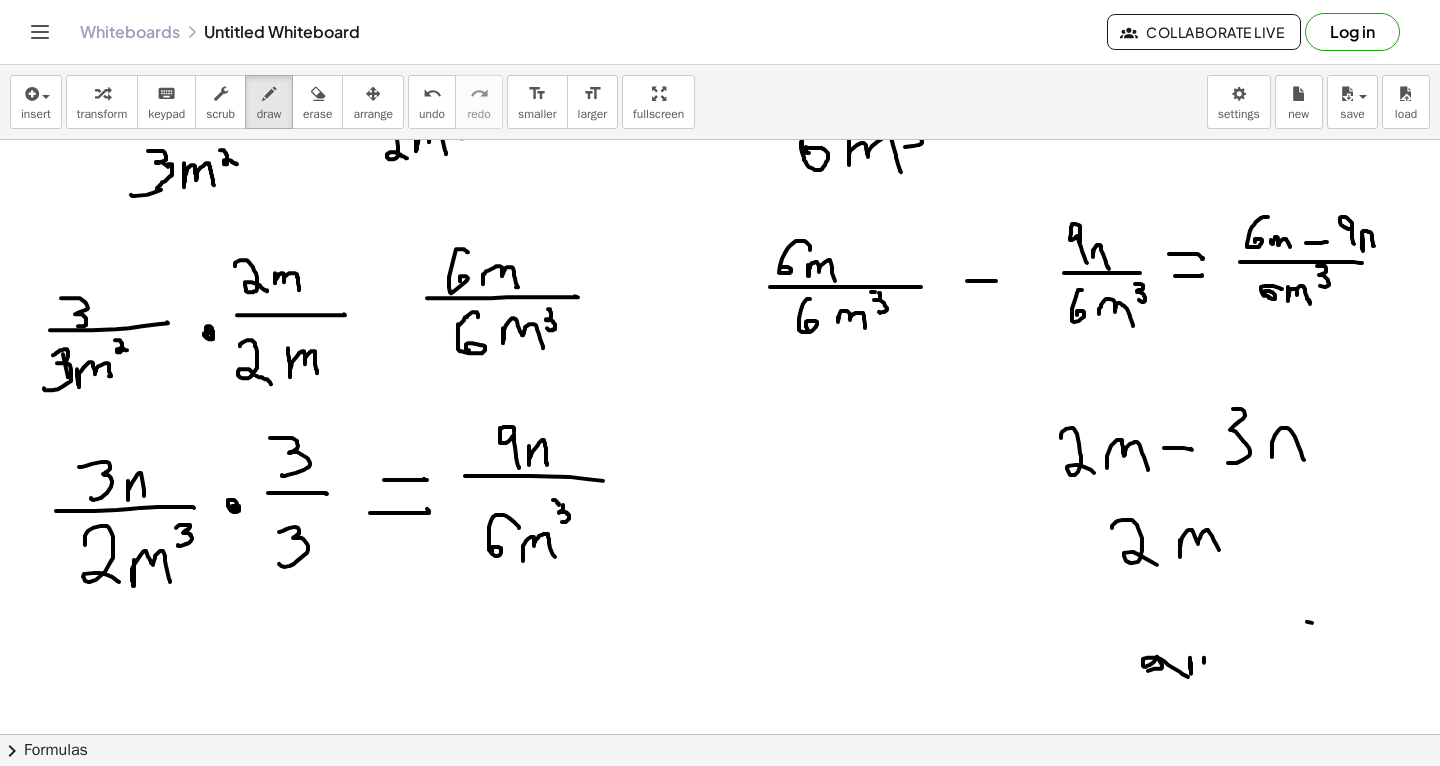 drag, startPoint x: 1180, startPoint y: 539, endPoint x: 1220, endPoint y: 556, distance: 43.462627 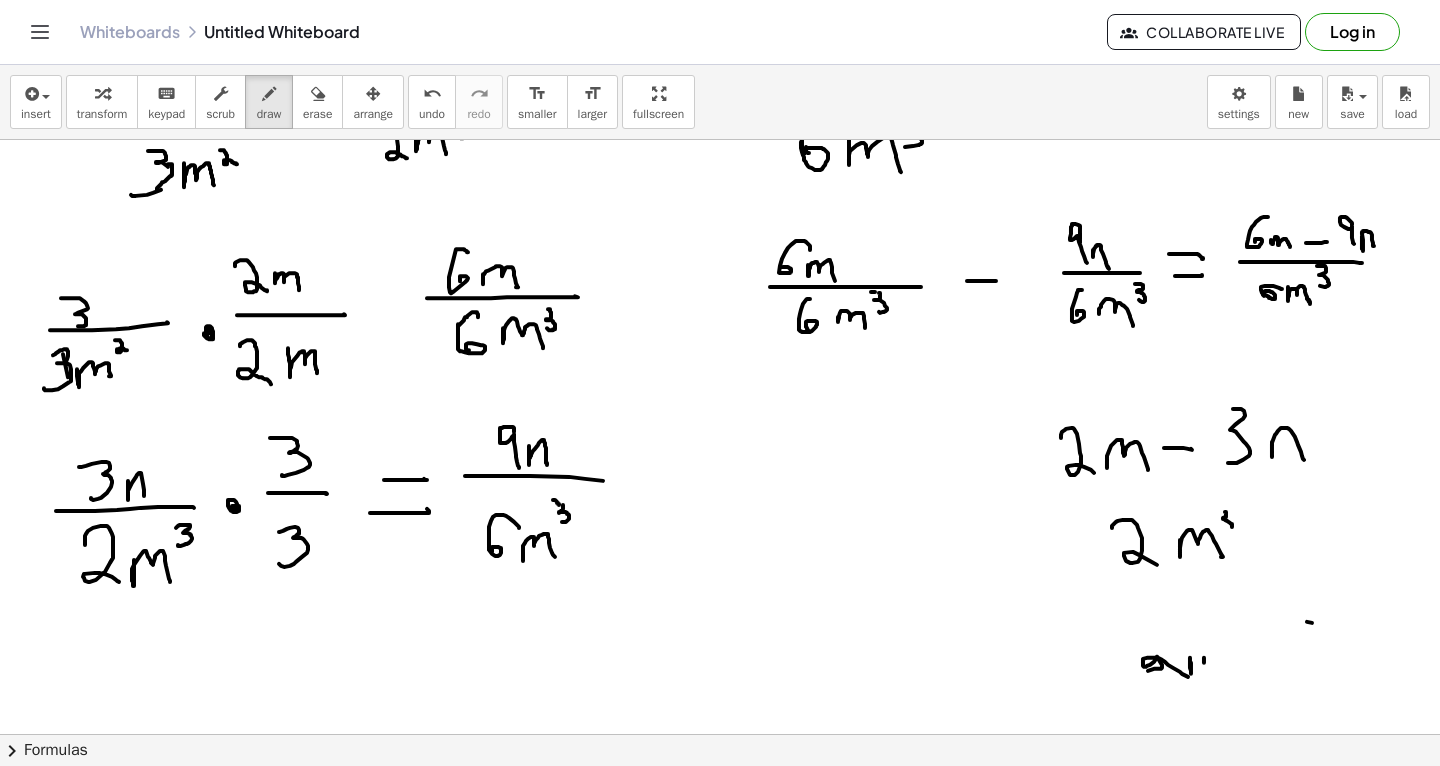 drag, startPoint x: 1225, startPoint y: 511, endPoint x: 1223, endPoint y: 524, distance: 13.152946 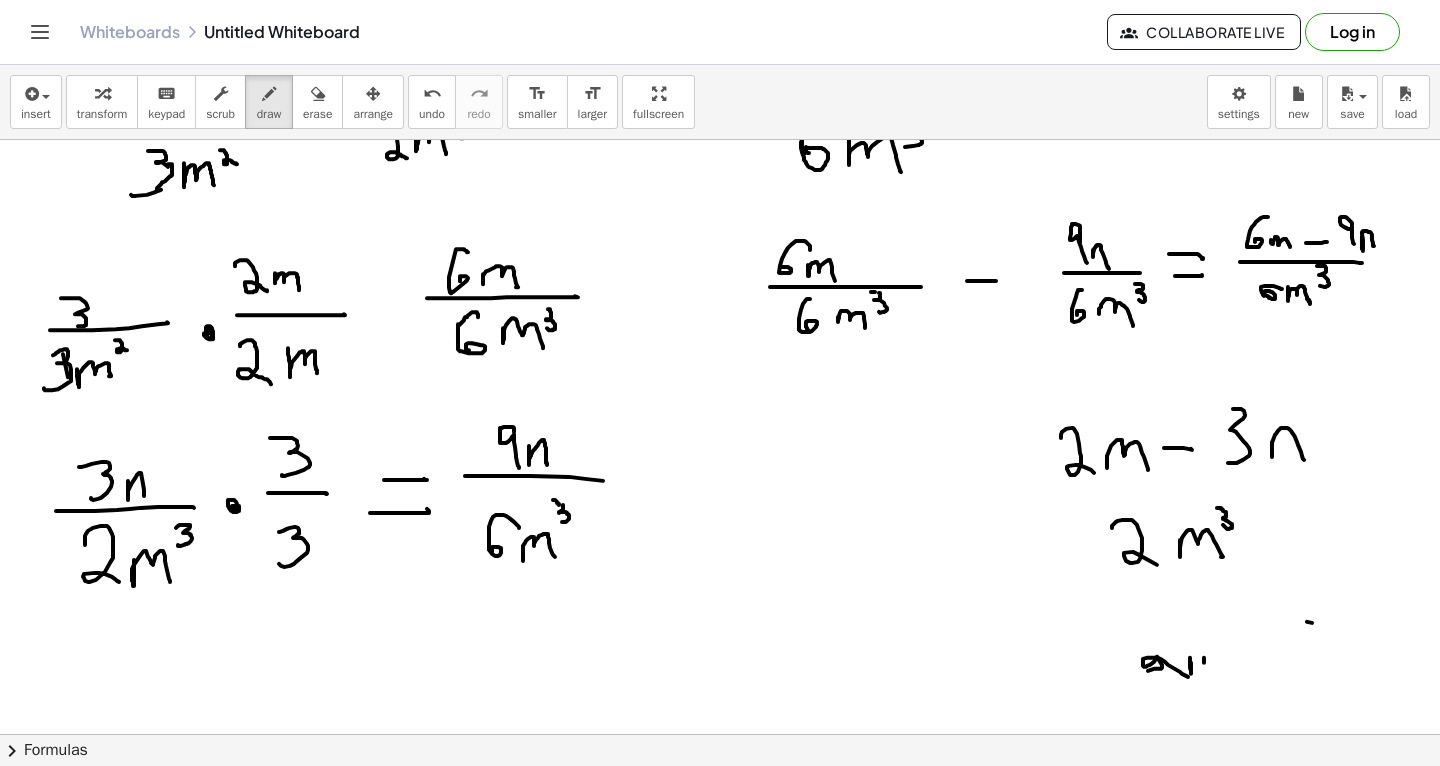 click at bounding box center [720, -1299] 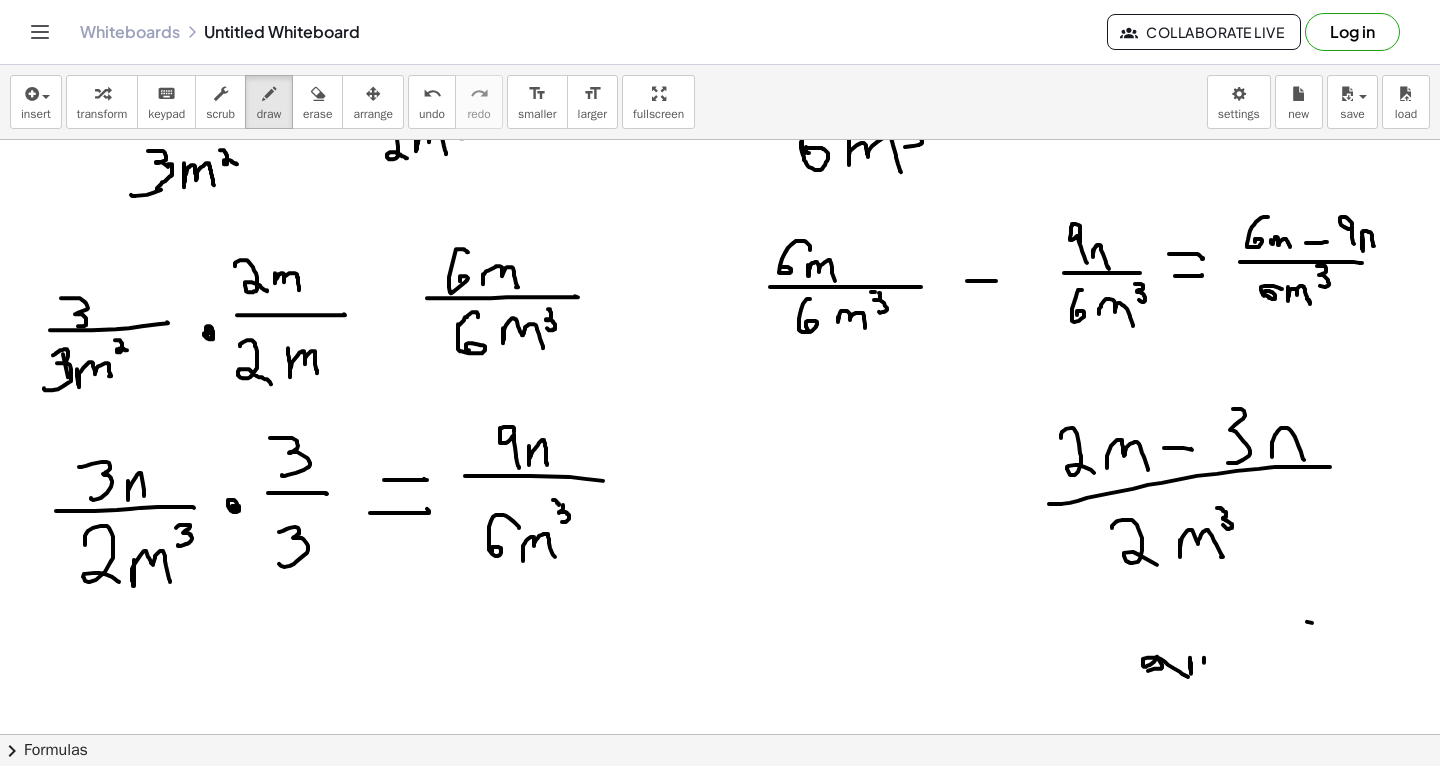 drag, startPoint x: 1049, startPoint y: 503, endPoint x: 1388, endPoint y: 470, distance: 340.60242 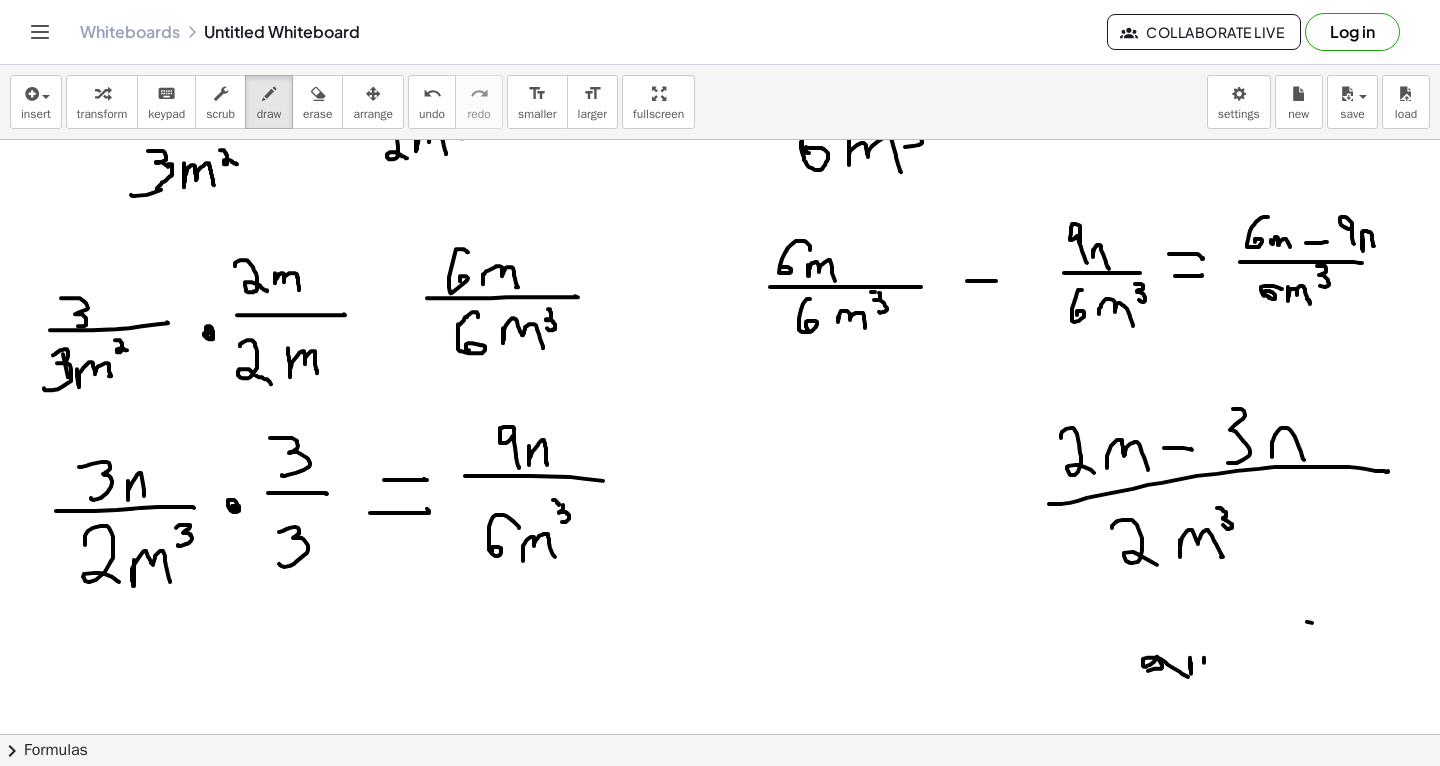 scroll, scrollTop: 5903, scrollLeft: 0, axis: vertical 